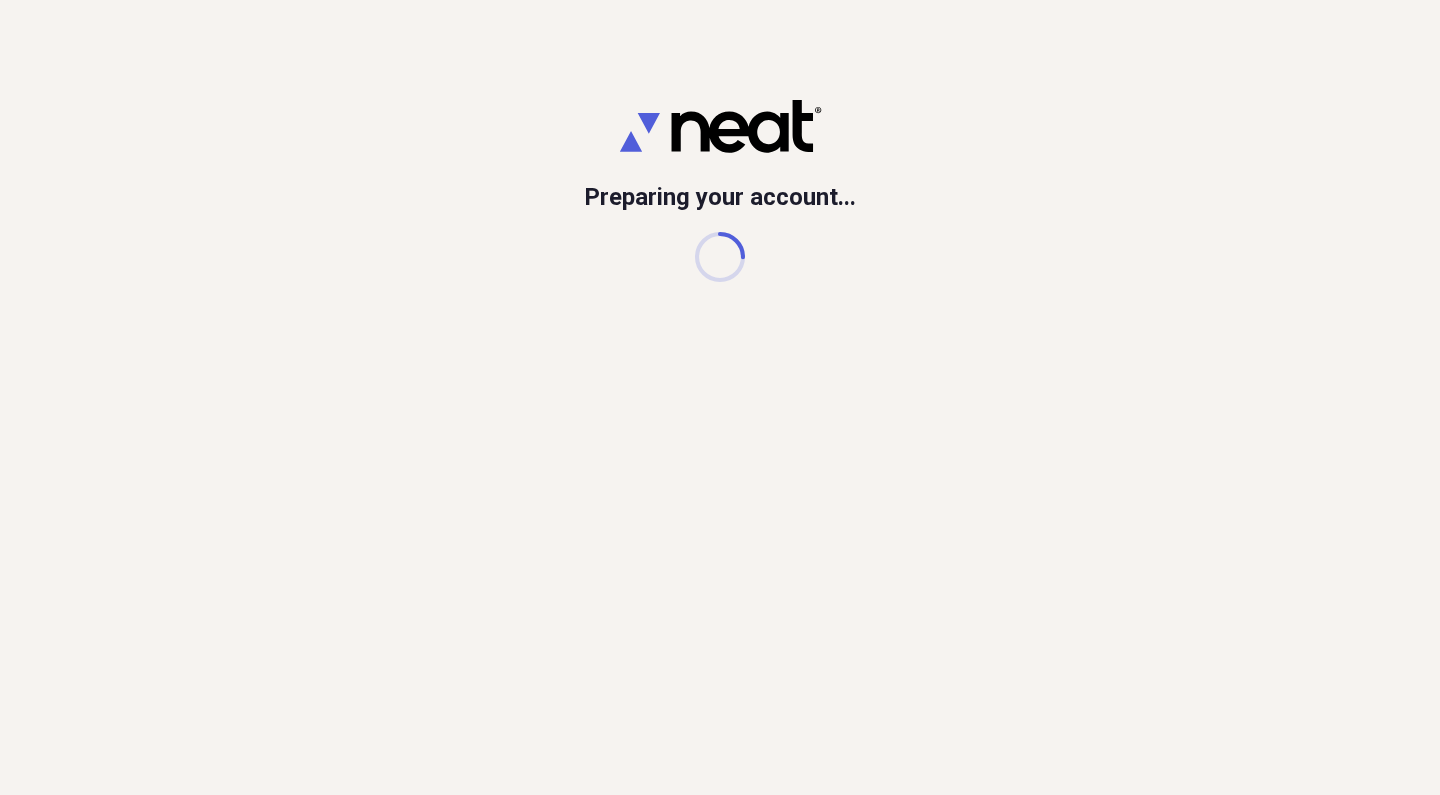 scroll, scrollTop: 0, scrollLeft: 0, axis: both 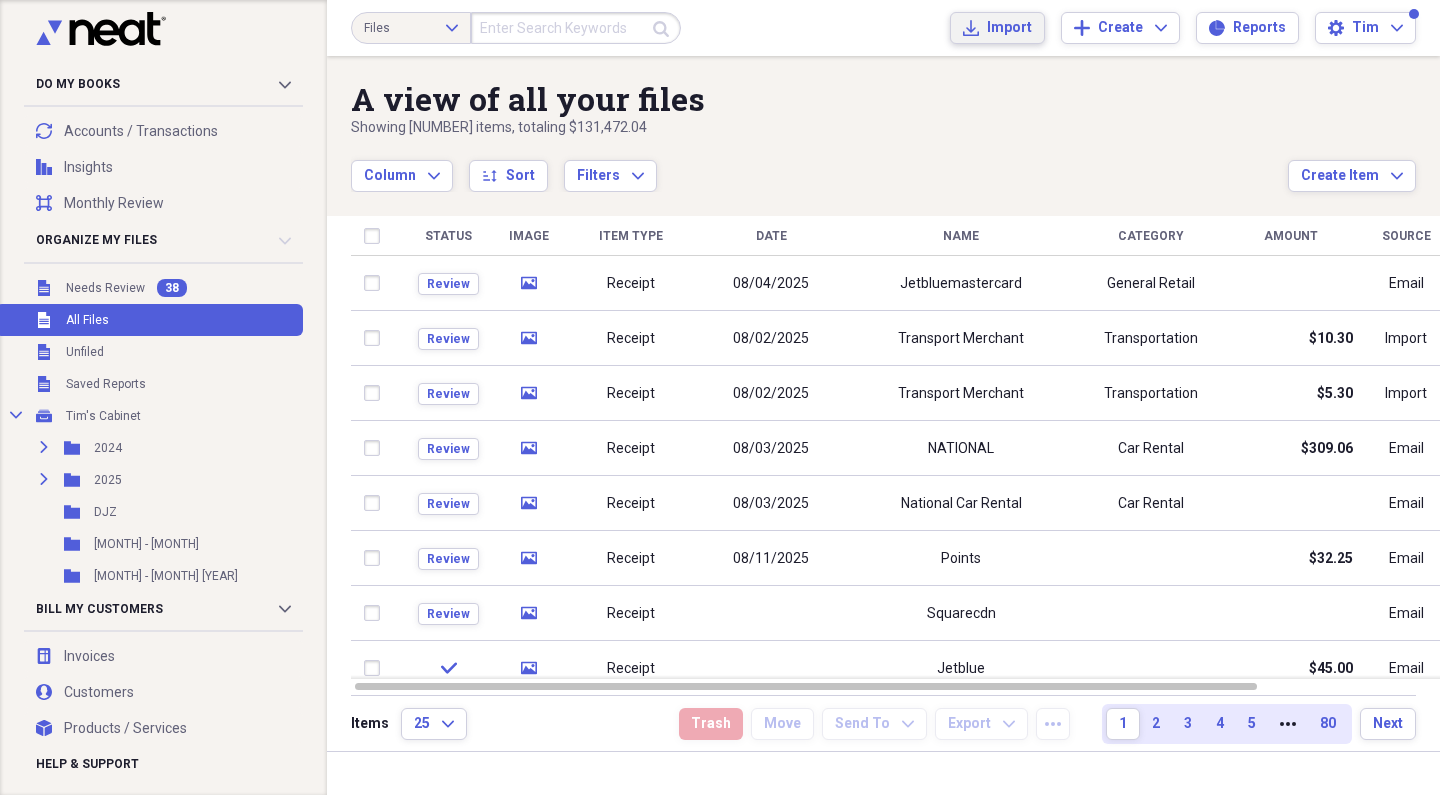 click on "Import" at bounding box center (1009, 28) 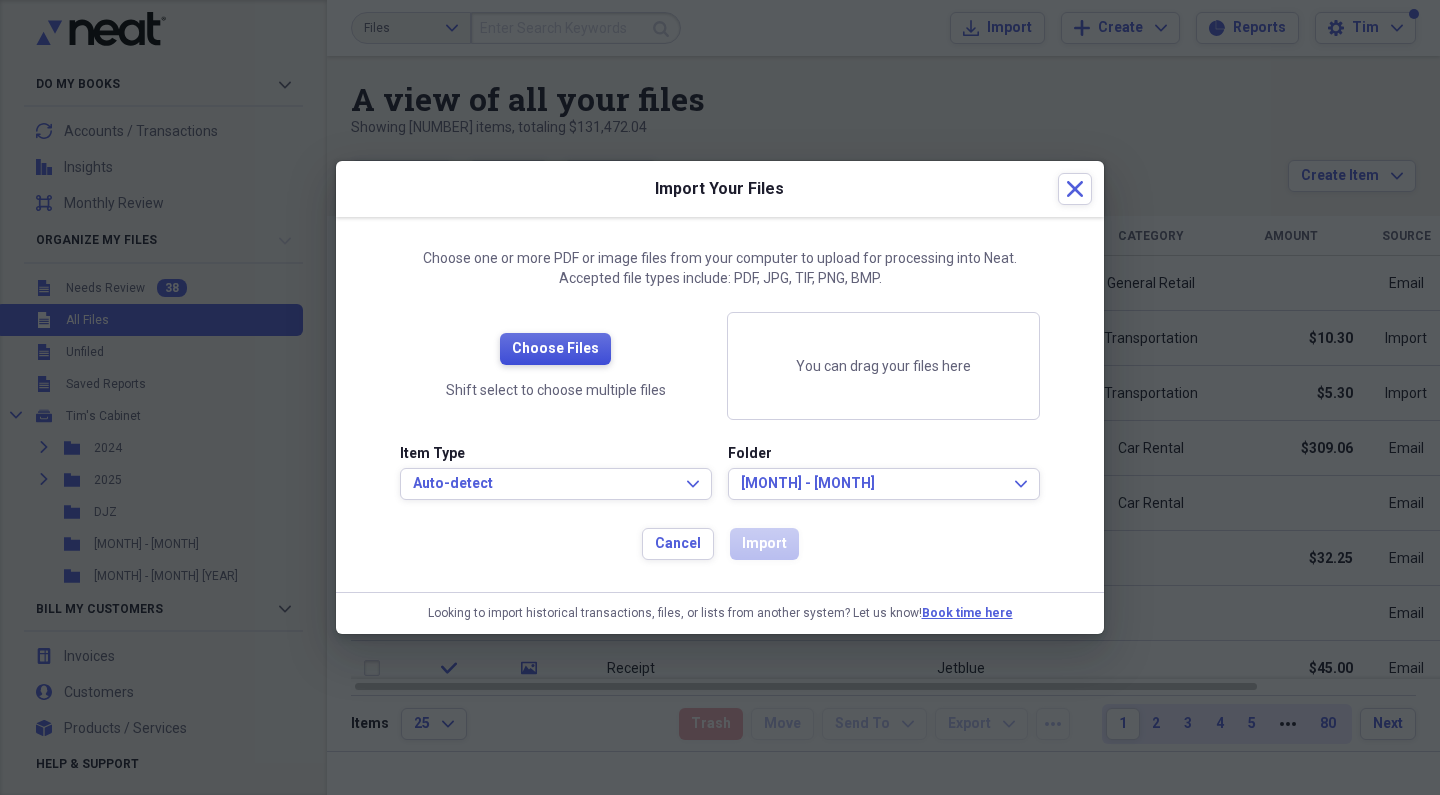 click on "Choose Files" at bounding box center (555, 349) 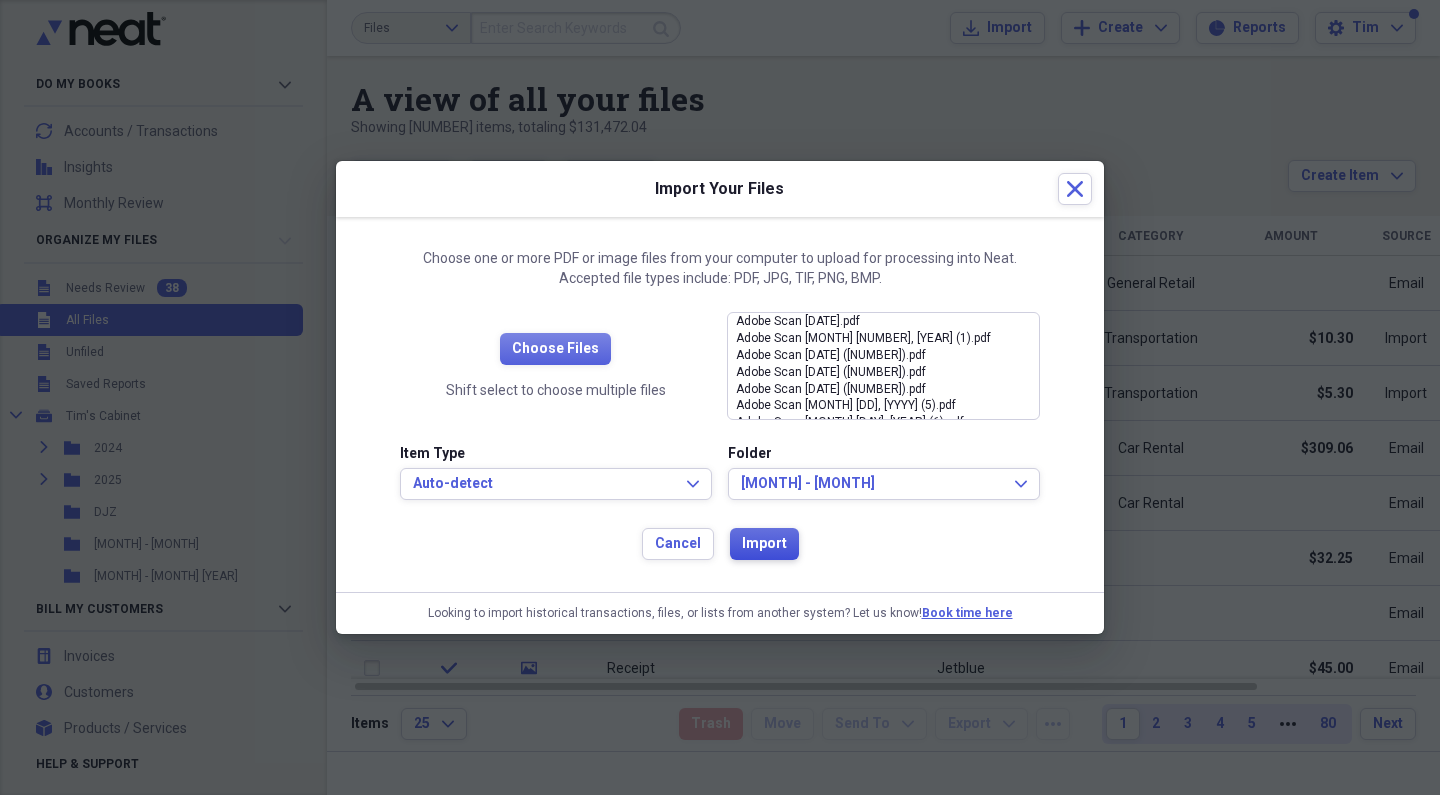 click on "Import" at bounding box center (764, 544) 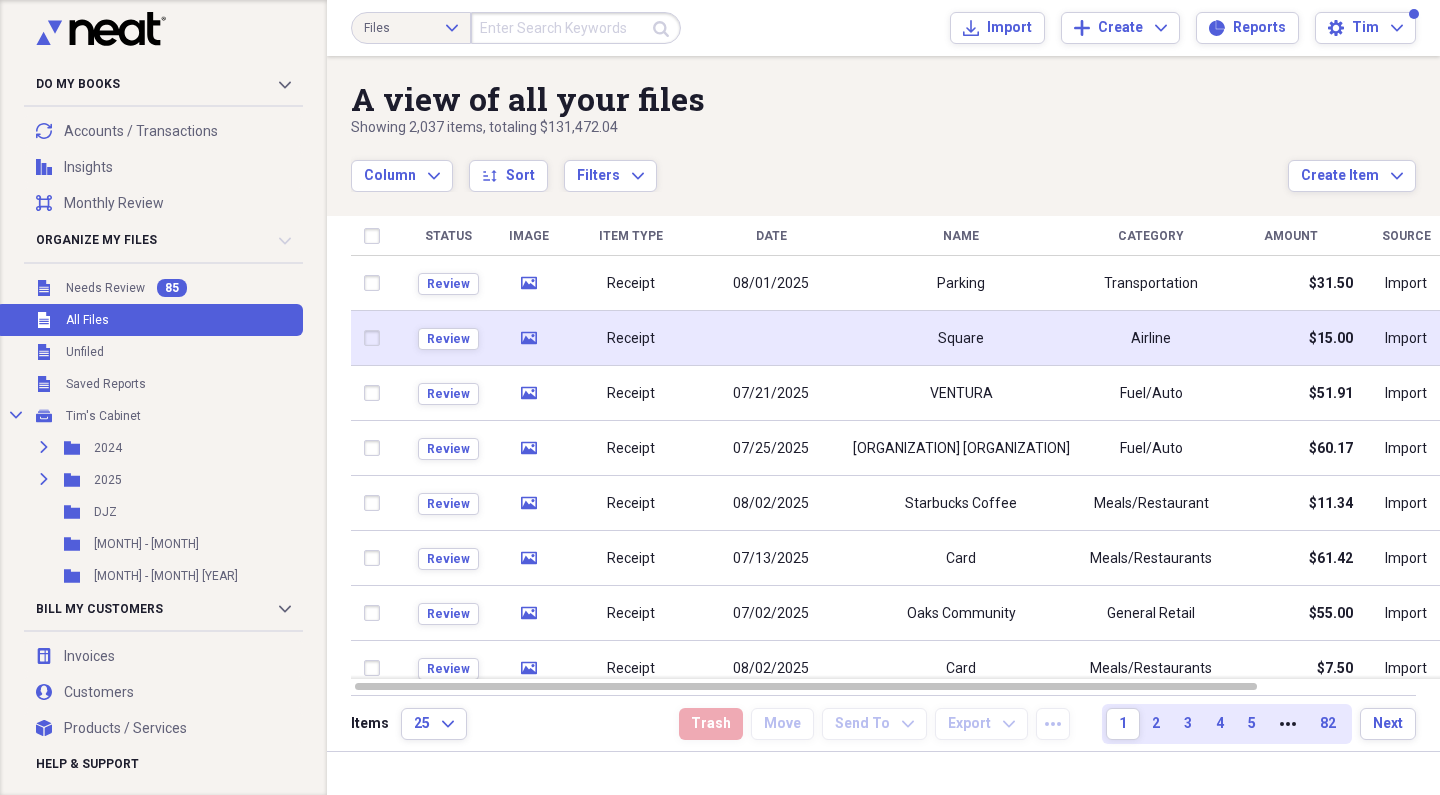 click on "Square" at bounding box center (961, 338) 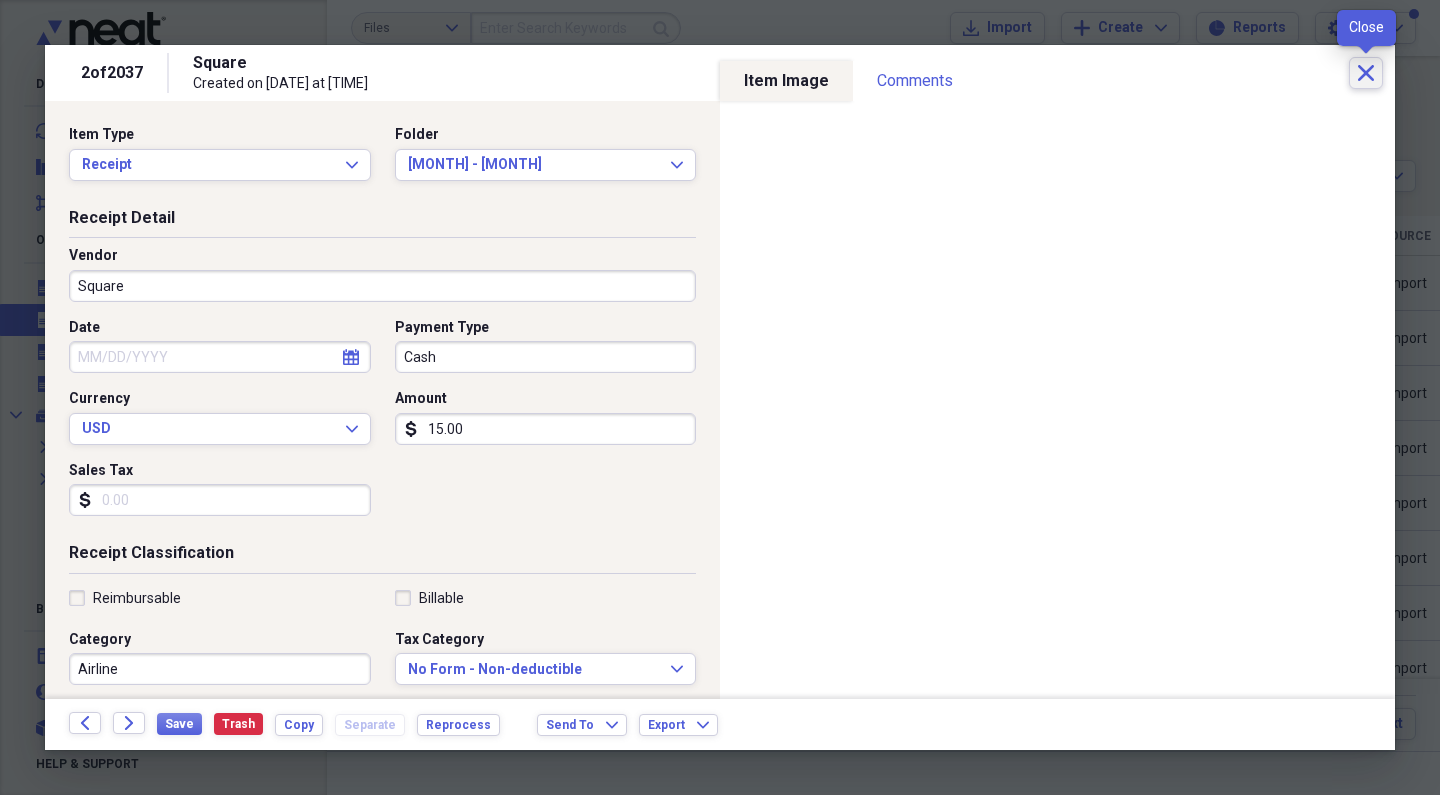 click 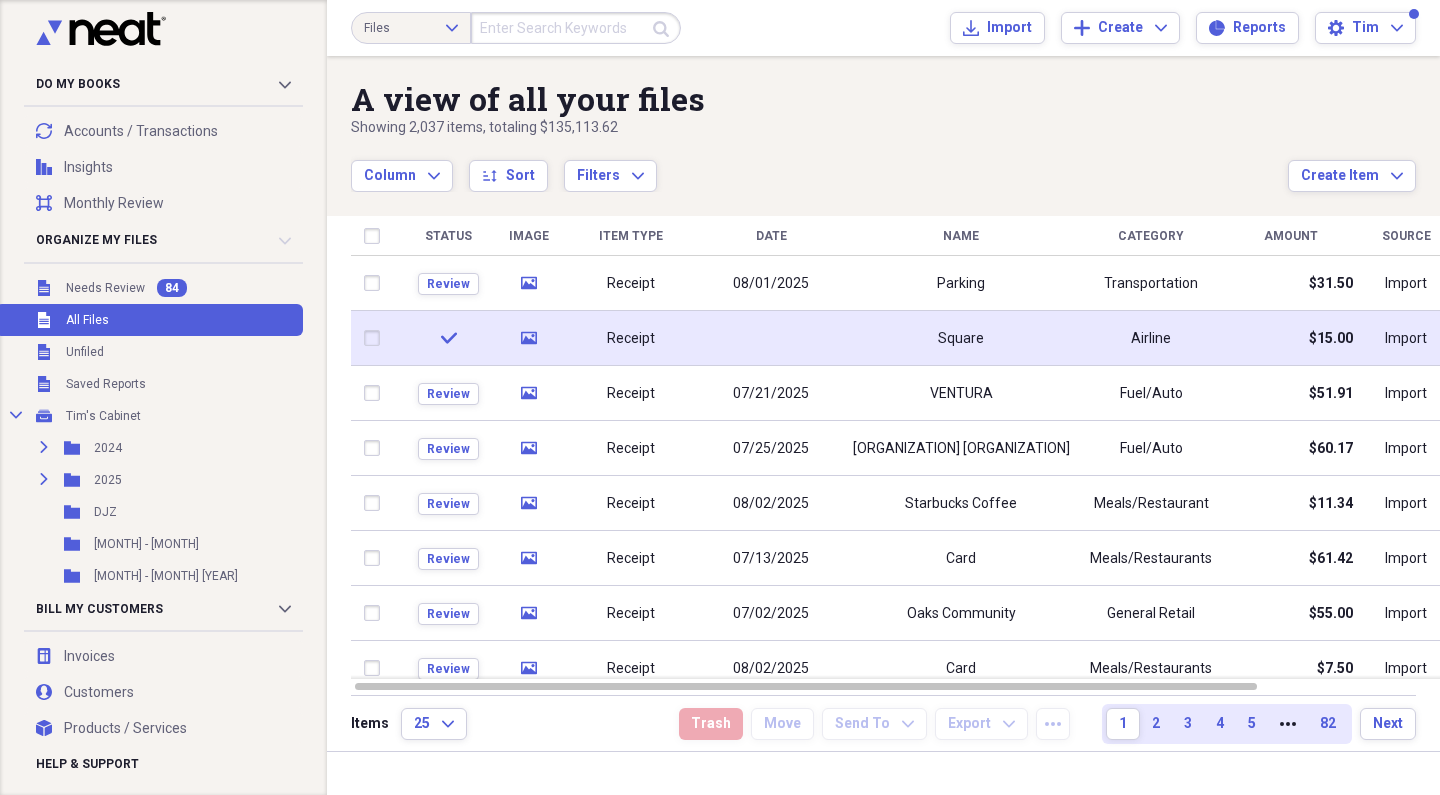 click on "Square" at bounding box center (961, 338) 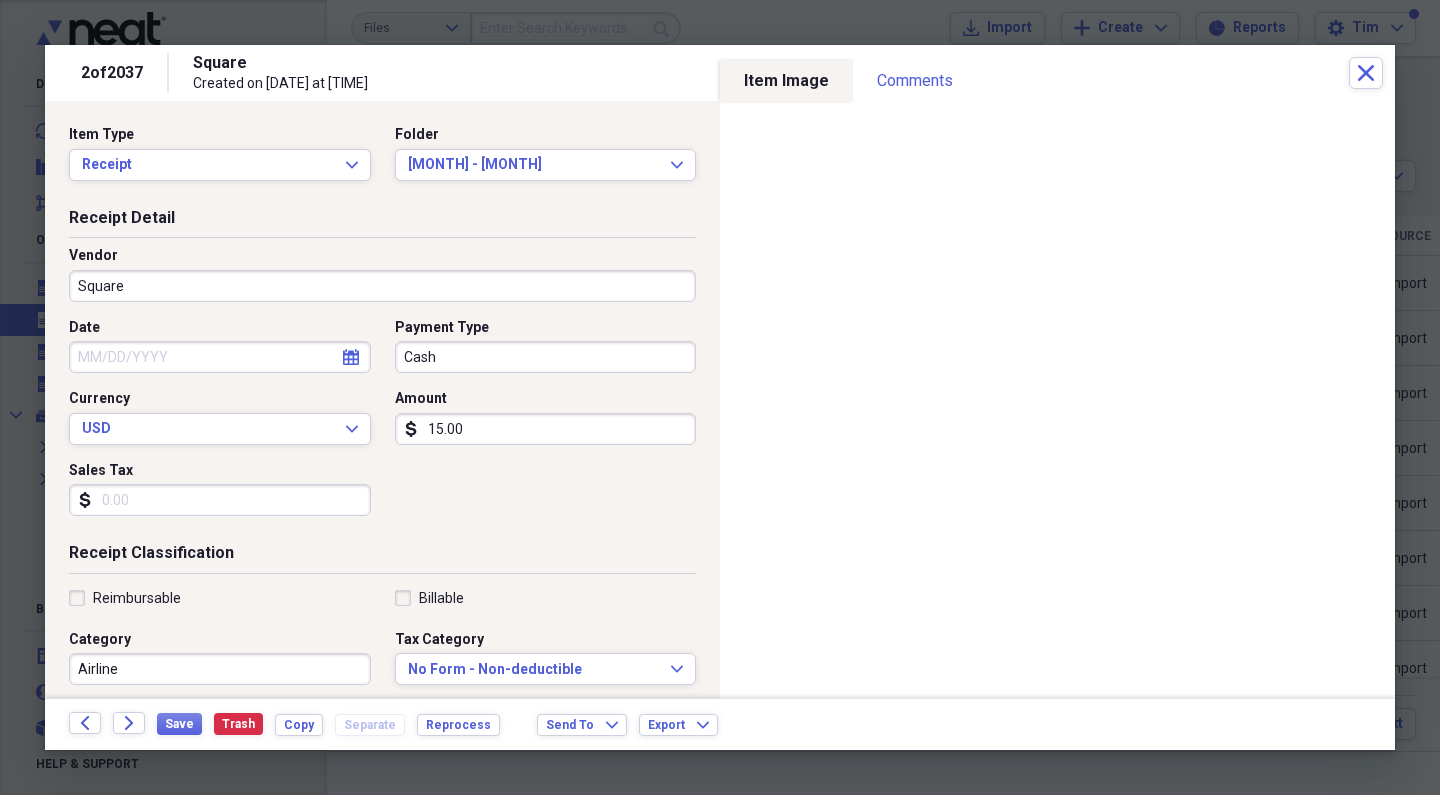 click on "Cash" at bounding box center [546, 357] 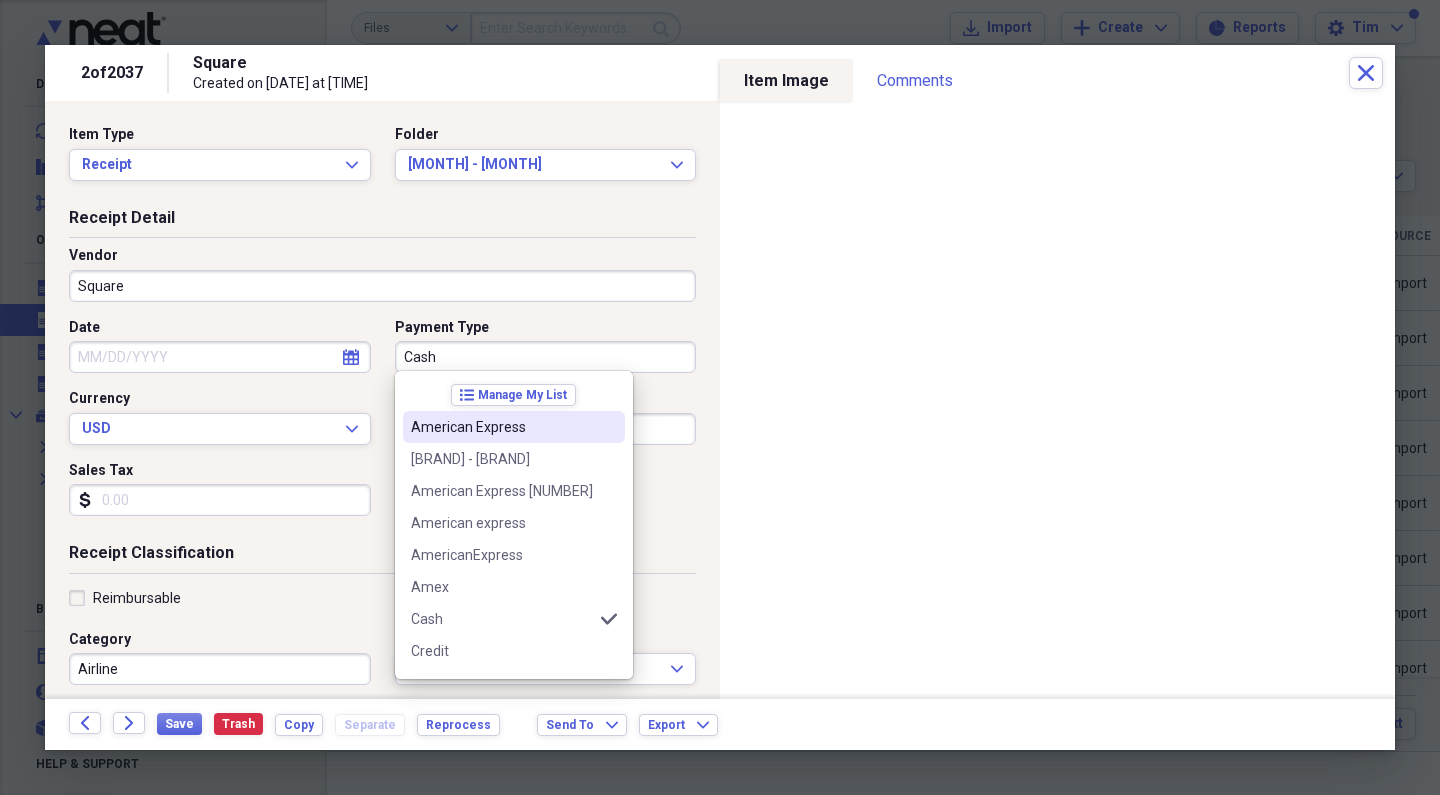 click on "American Express" at bounding box center [502, 427] 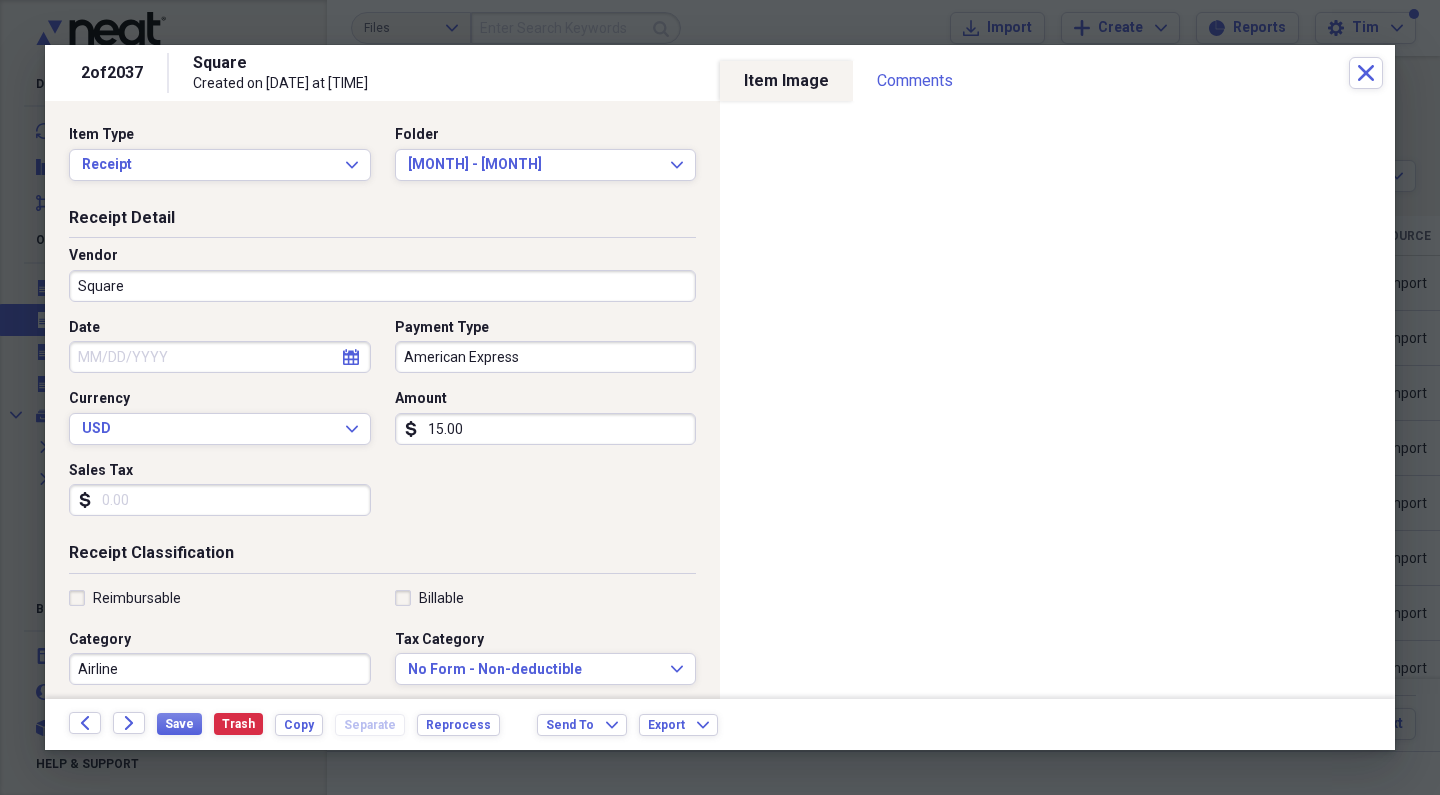 click 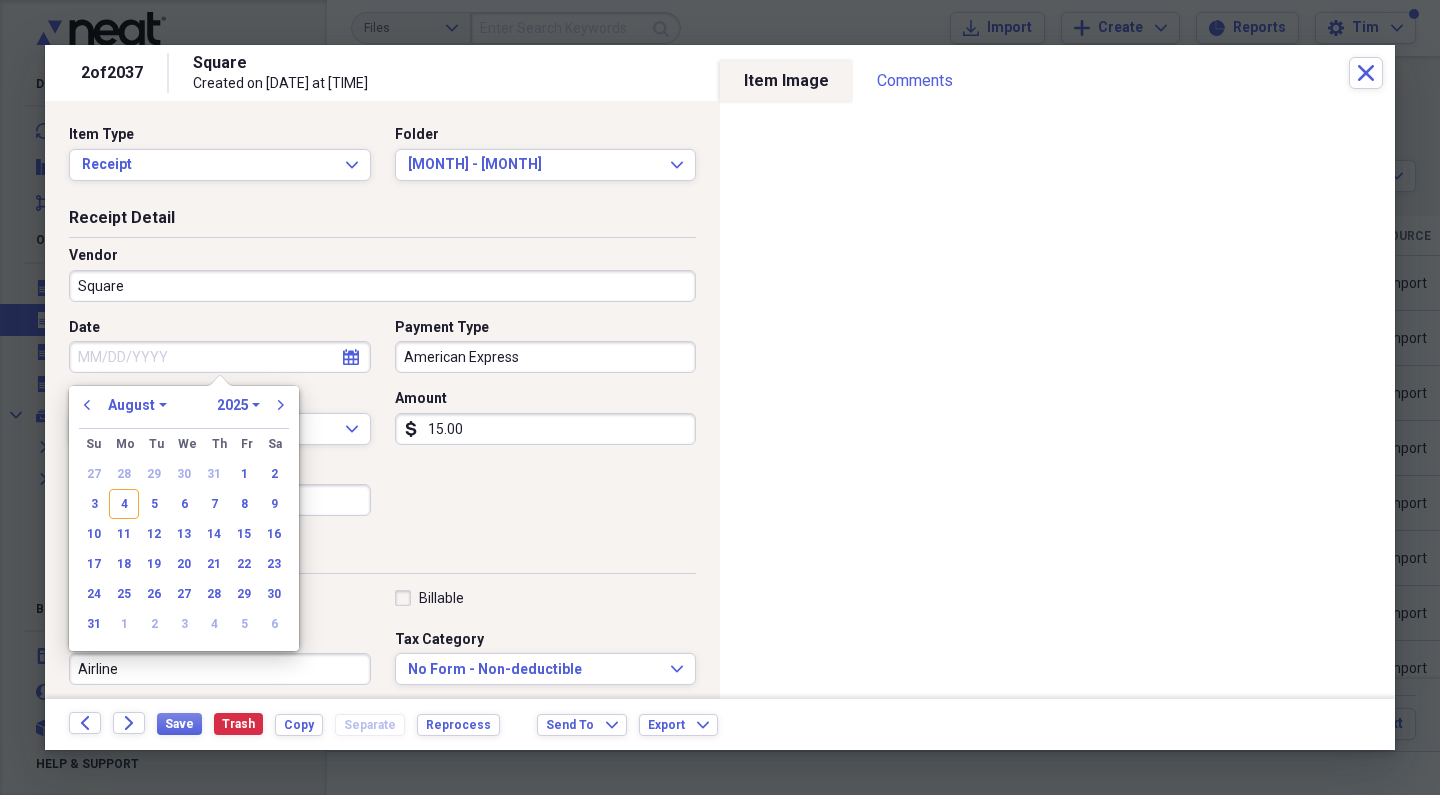 click 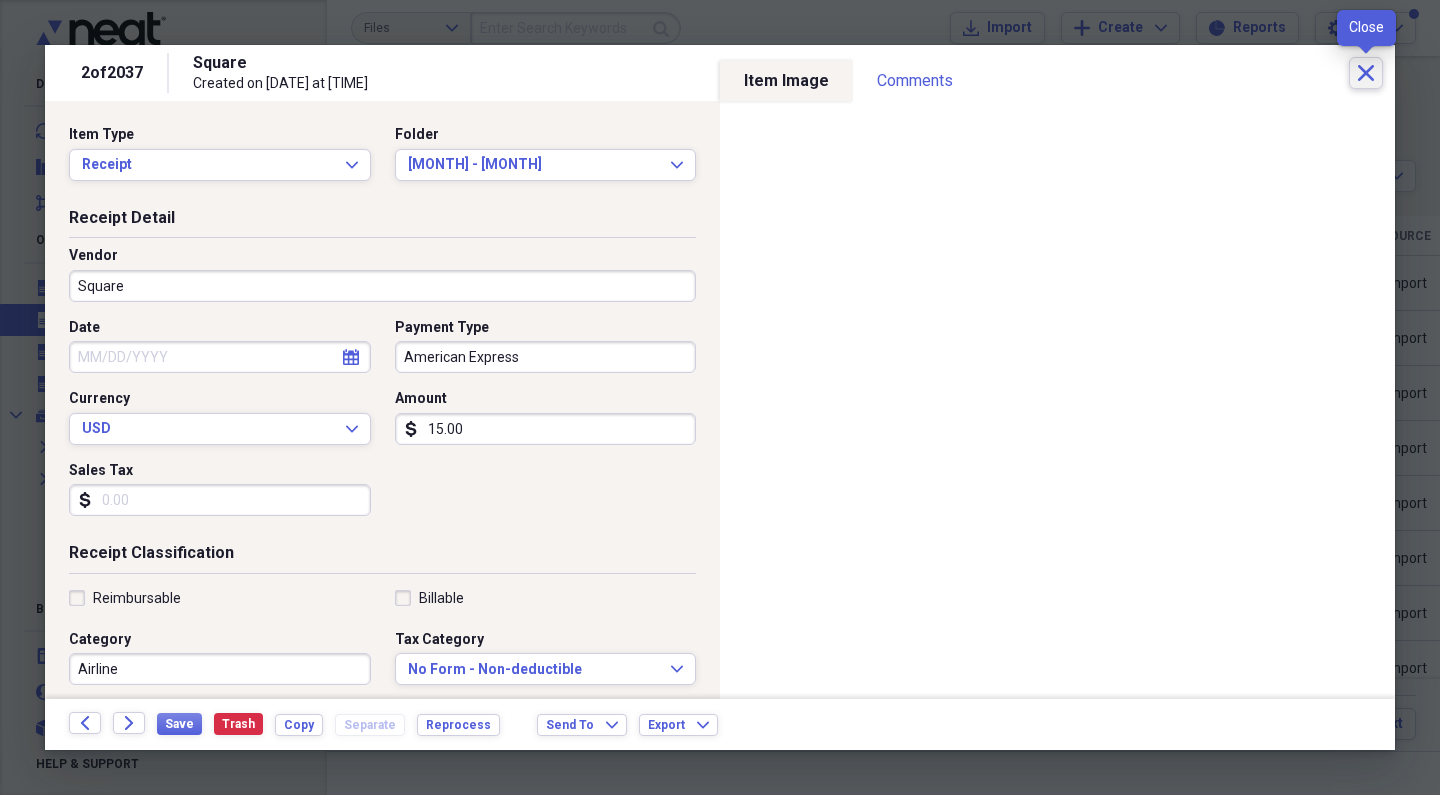 click on "Close" at bounding box center (1366, 73) 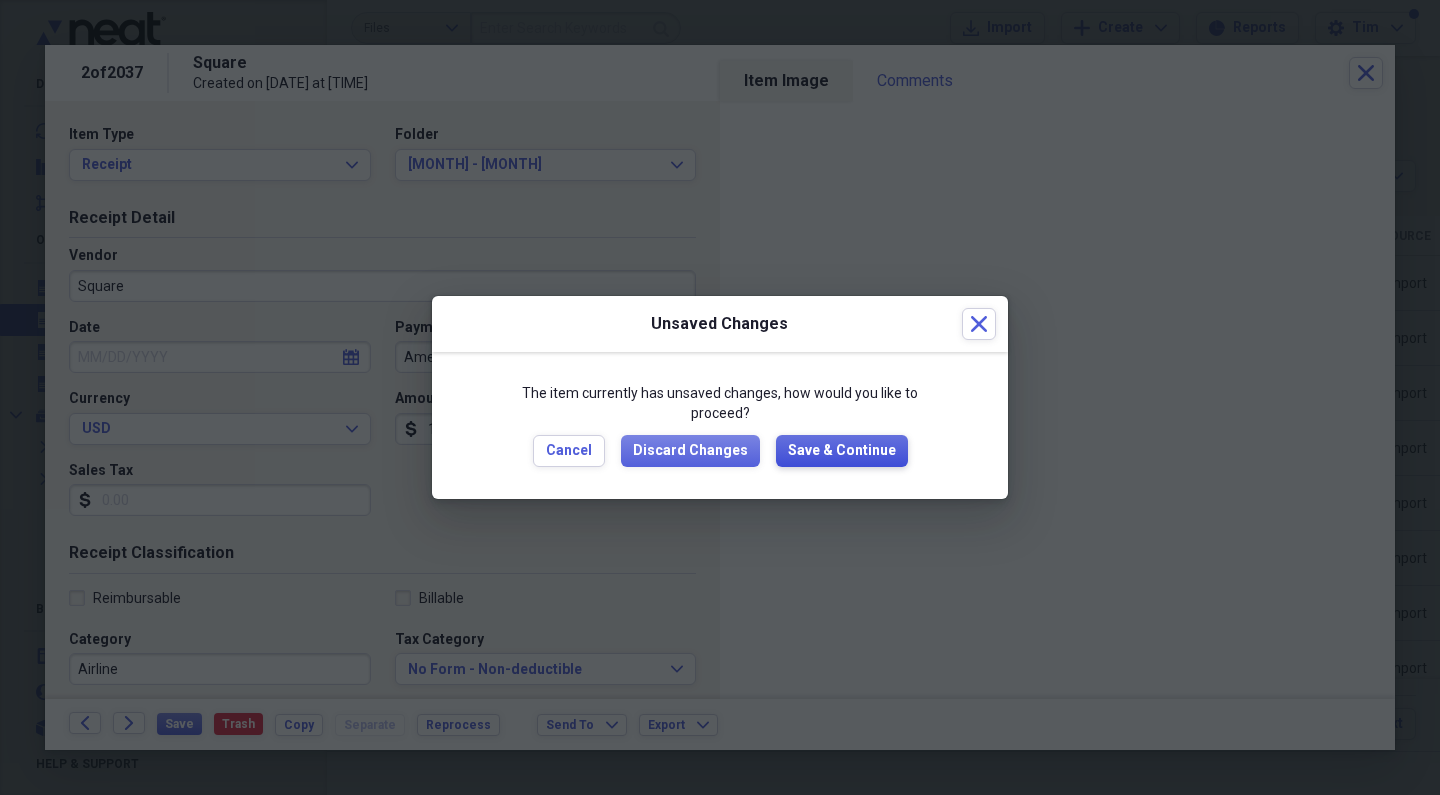 click on "Save & Continue" at bounding box center (842, 451) 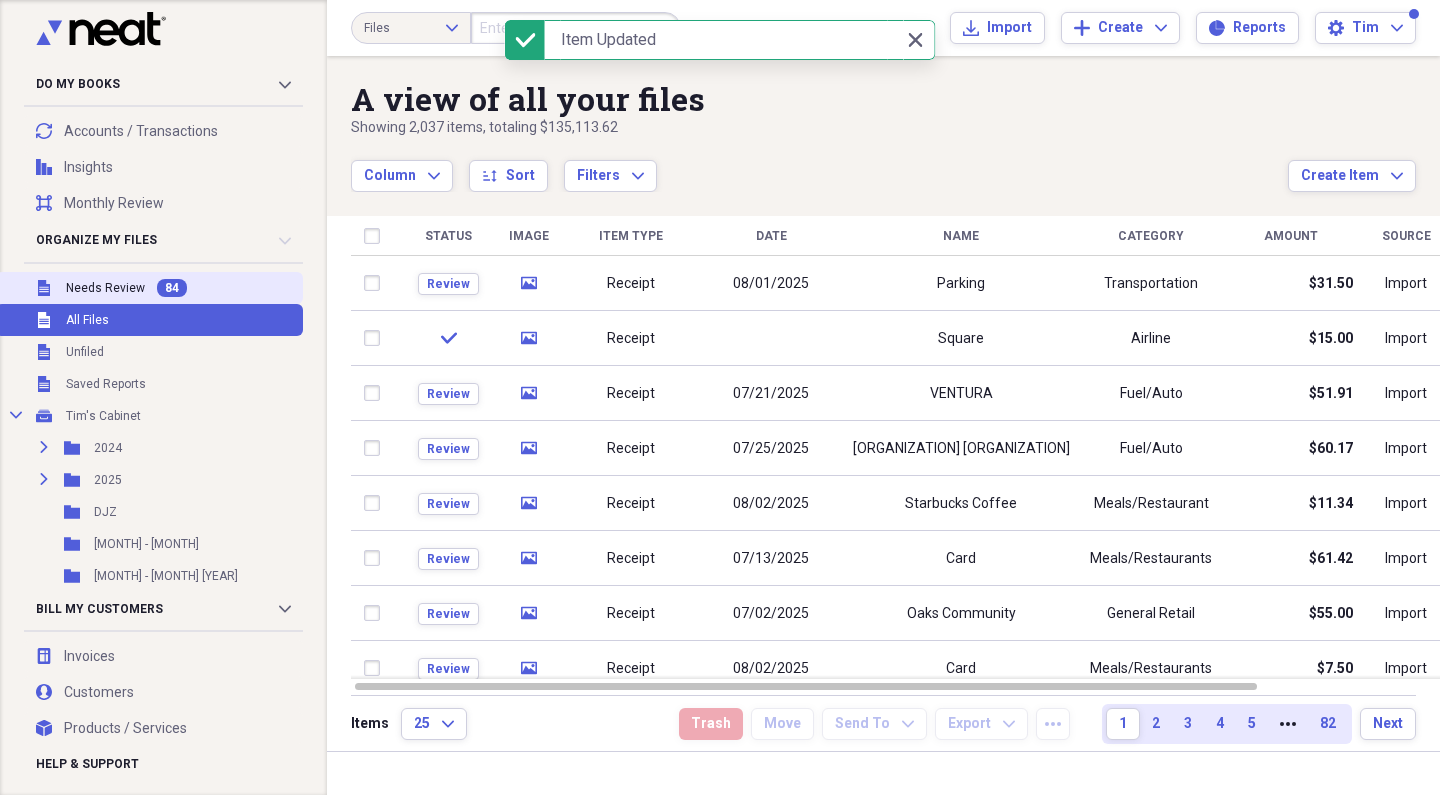 click on "84" at bounding box center [172, 288] 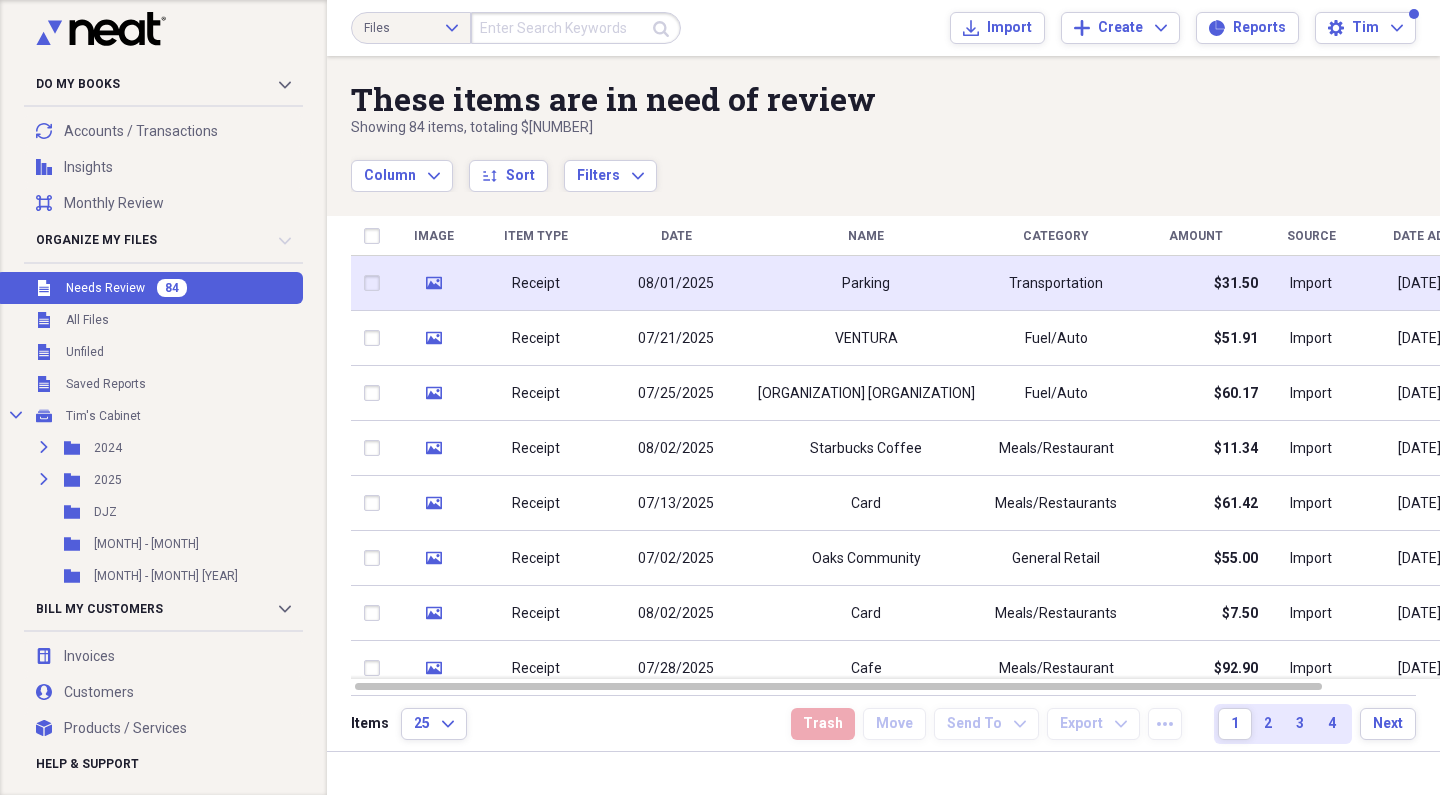 click on "Receipt" at bounding box center [536, 283] 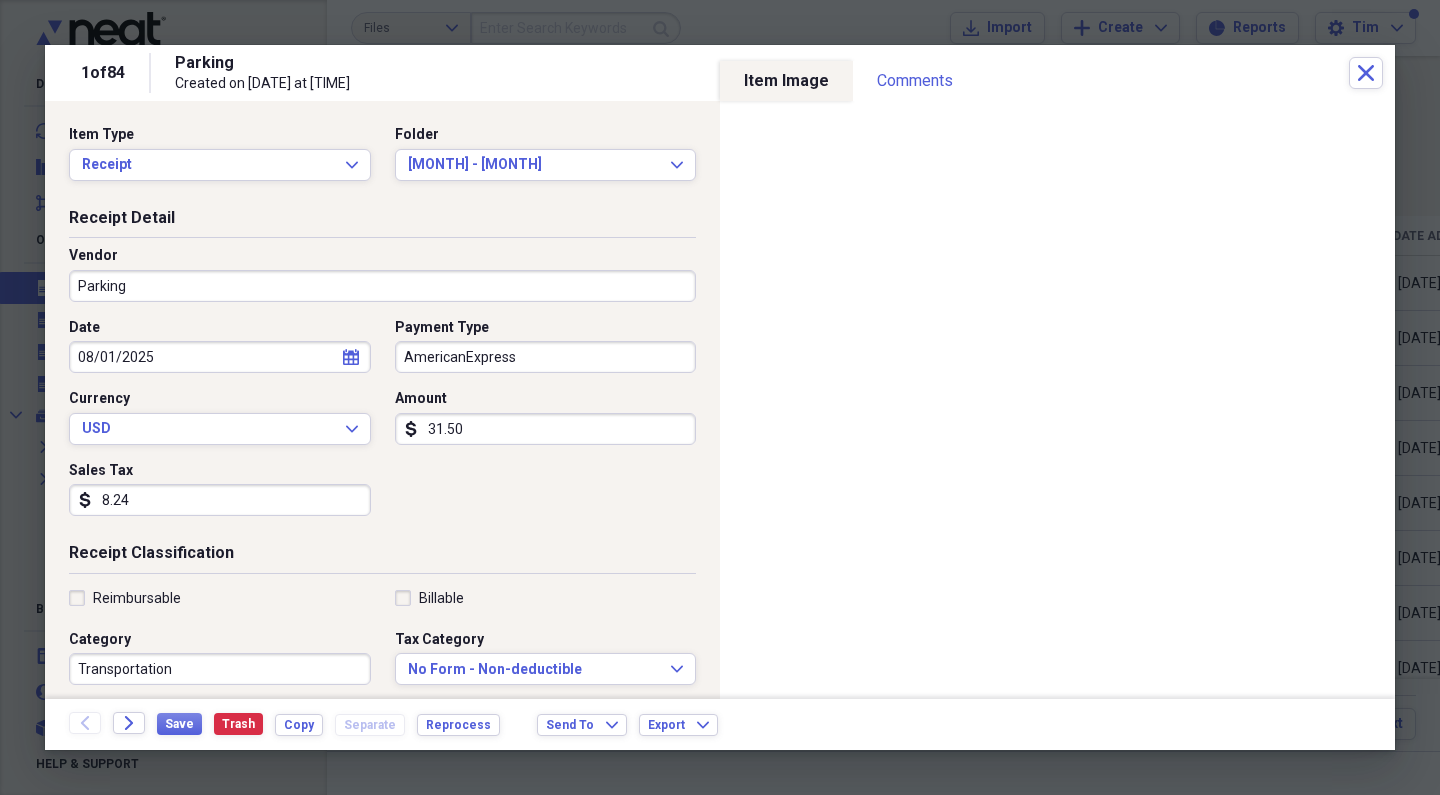 click on "08/01/2025" at bounding box center (220, 357) 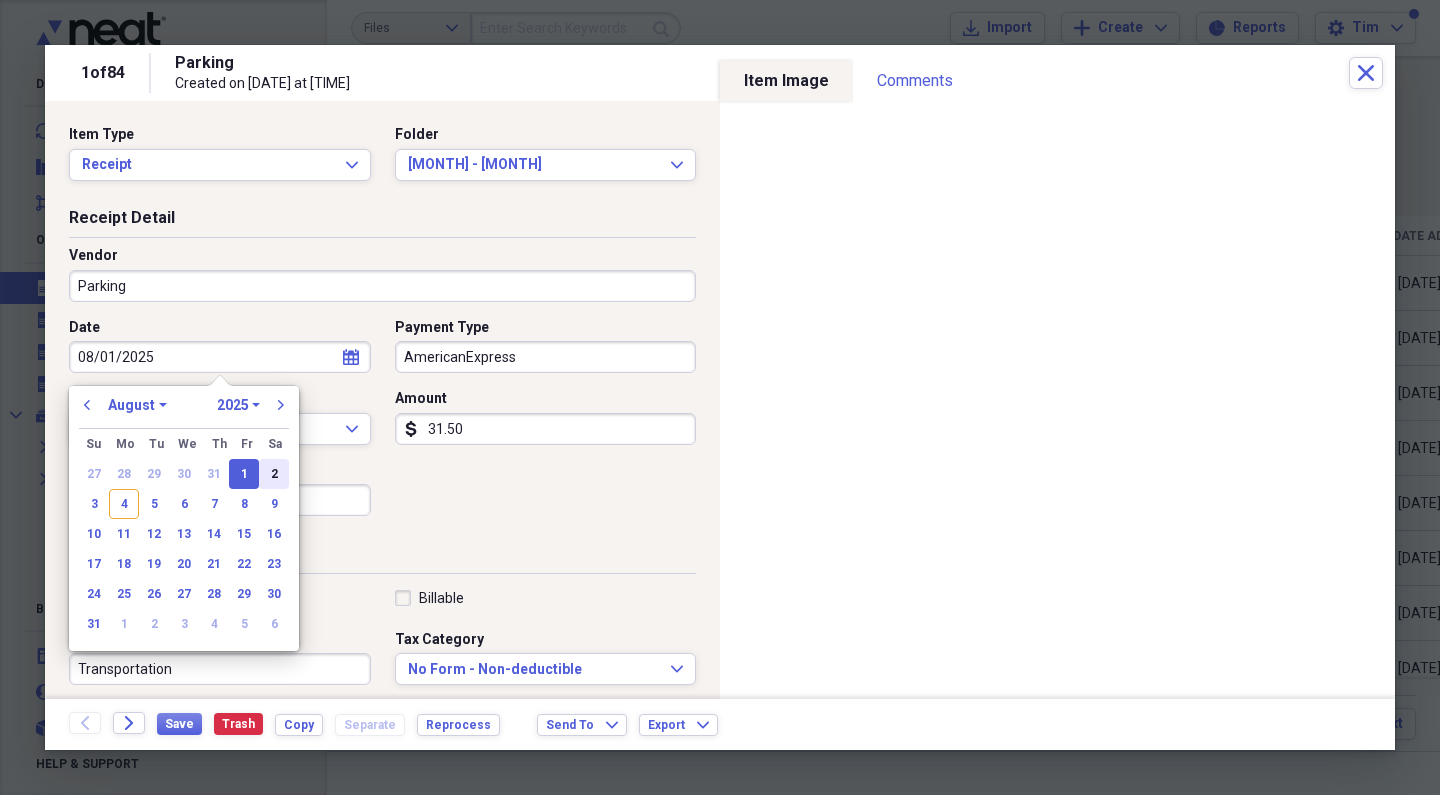 click on "2" at bounding box center (274, 474) 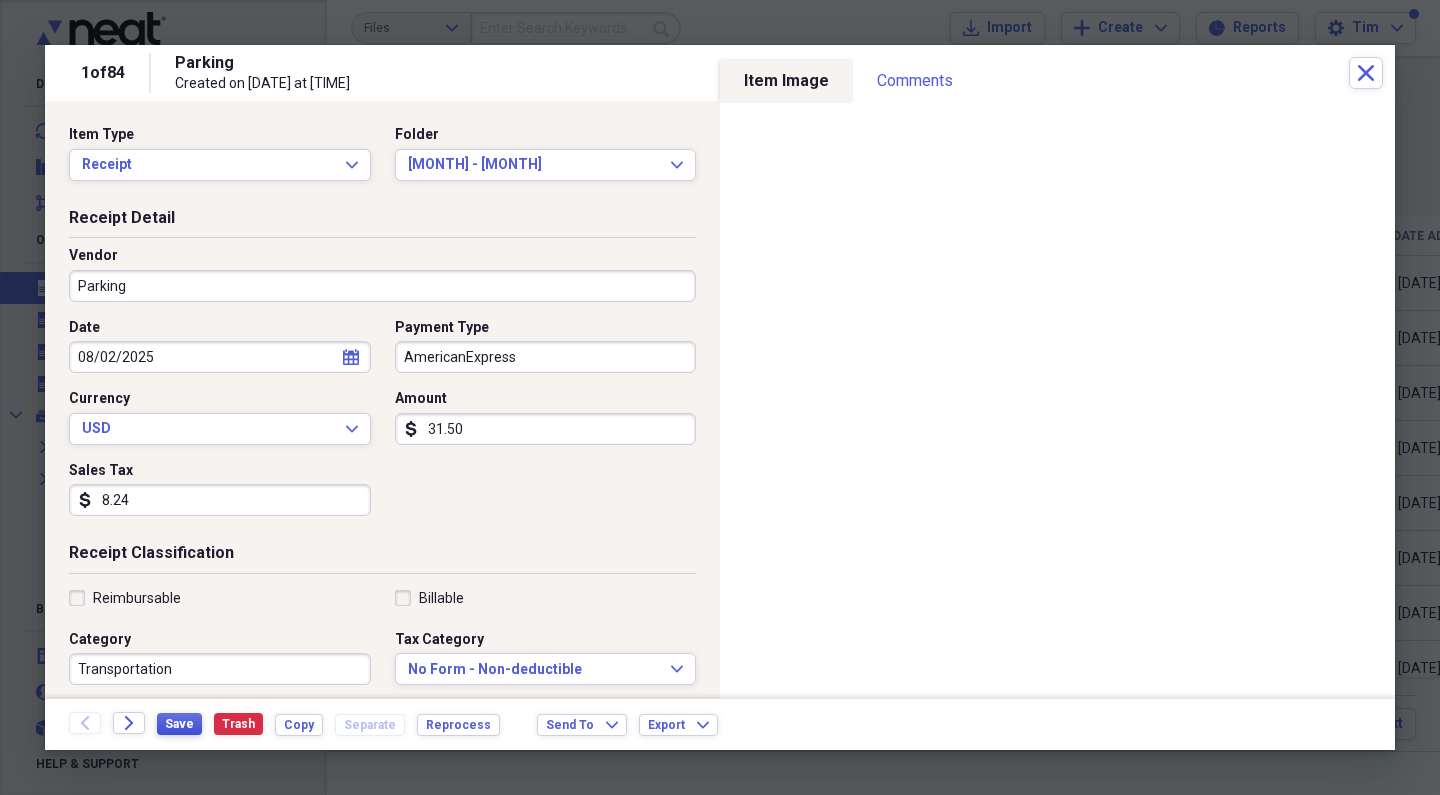 click on "Save" at bounding box center [179, 724] 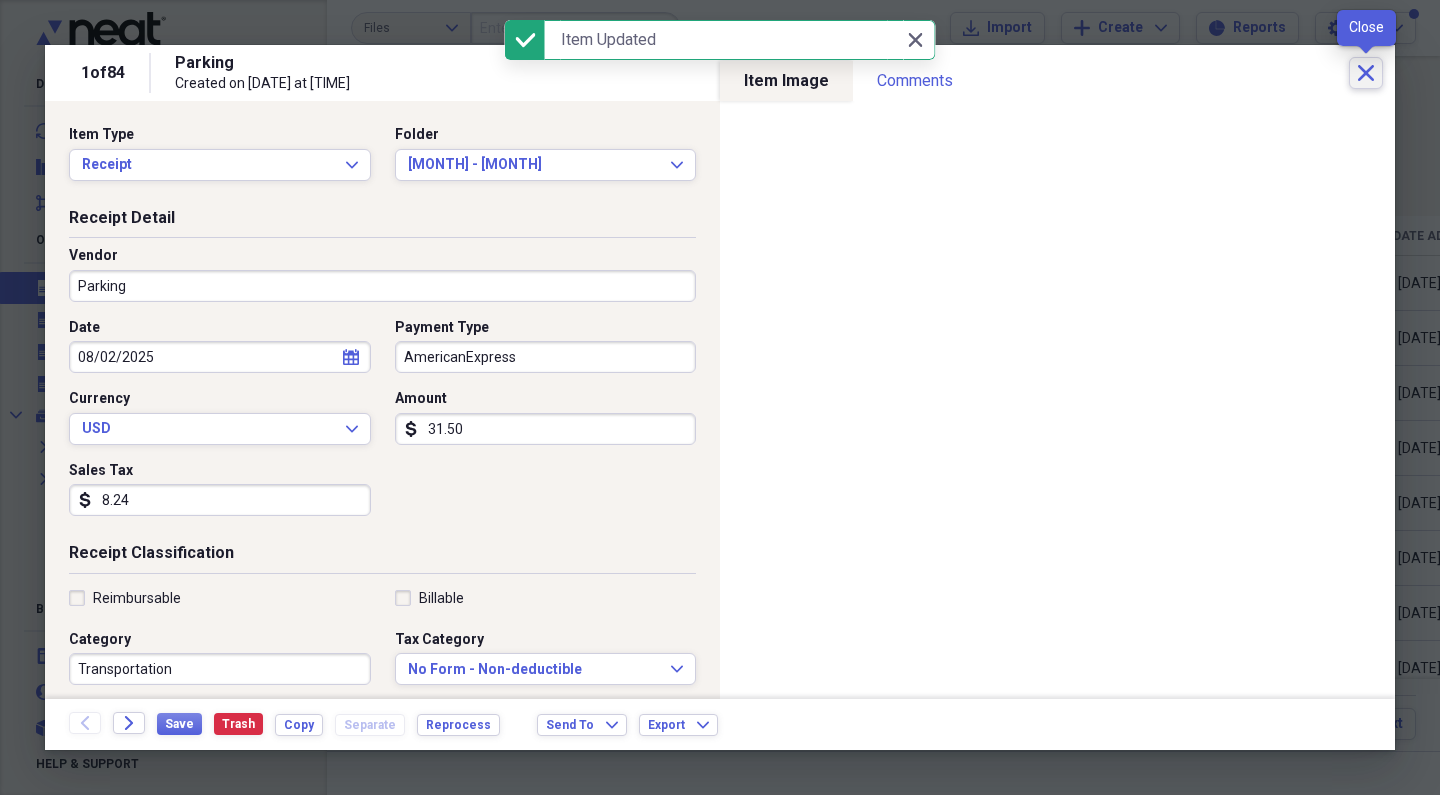 click 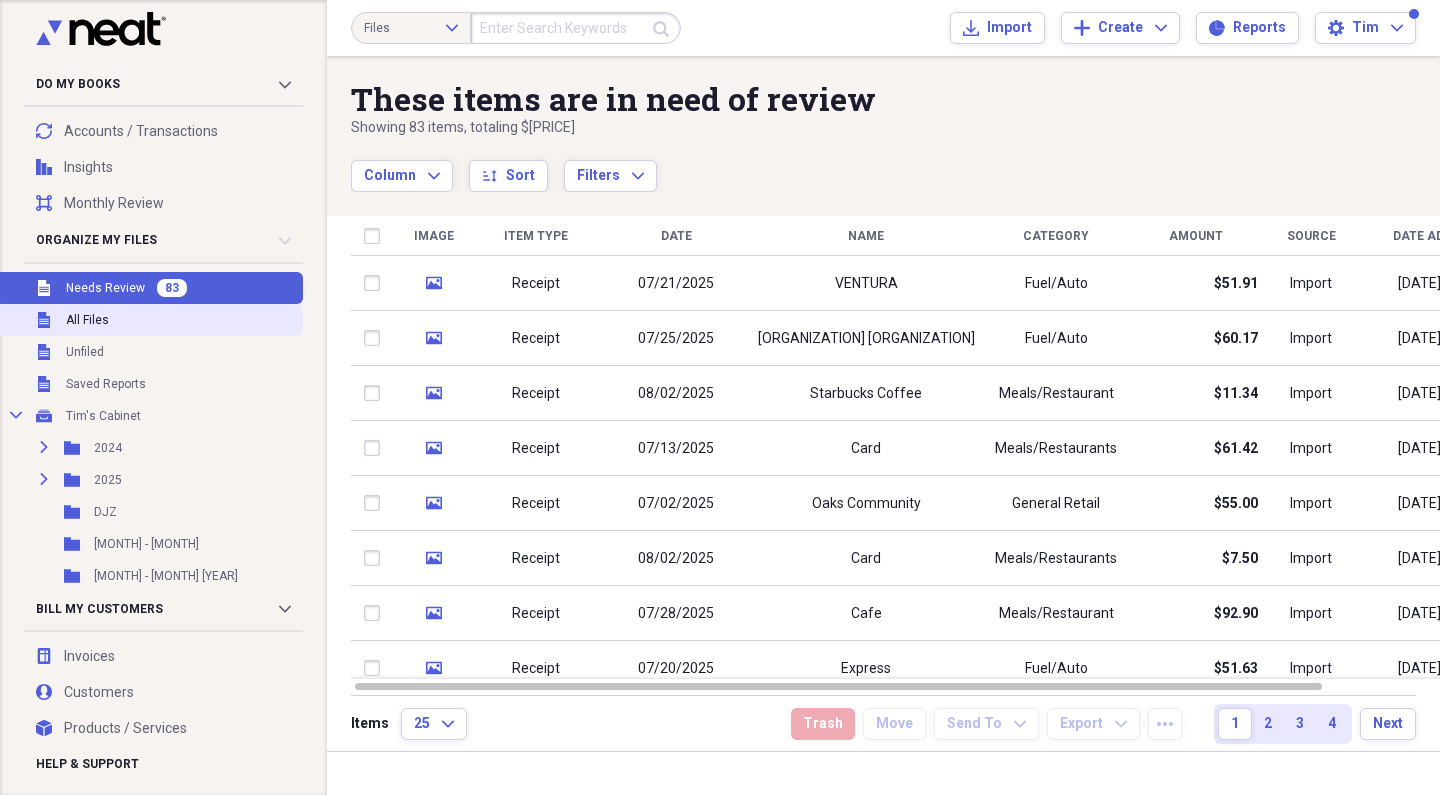 click on "Unfiled All Files" at bounding box center (149, 320) 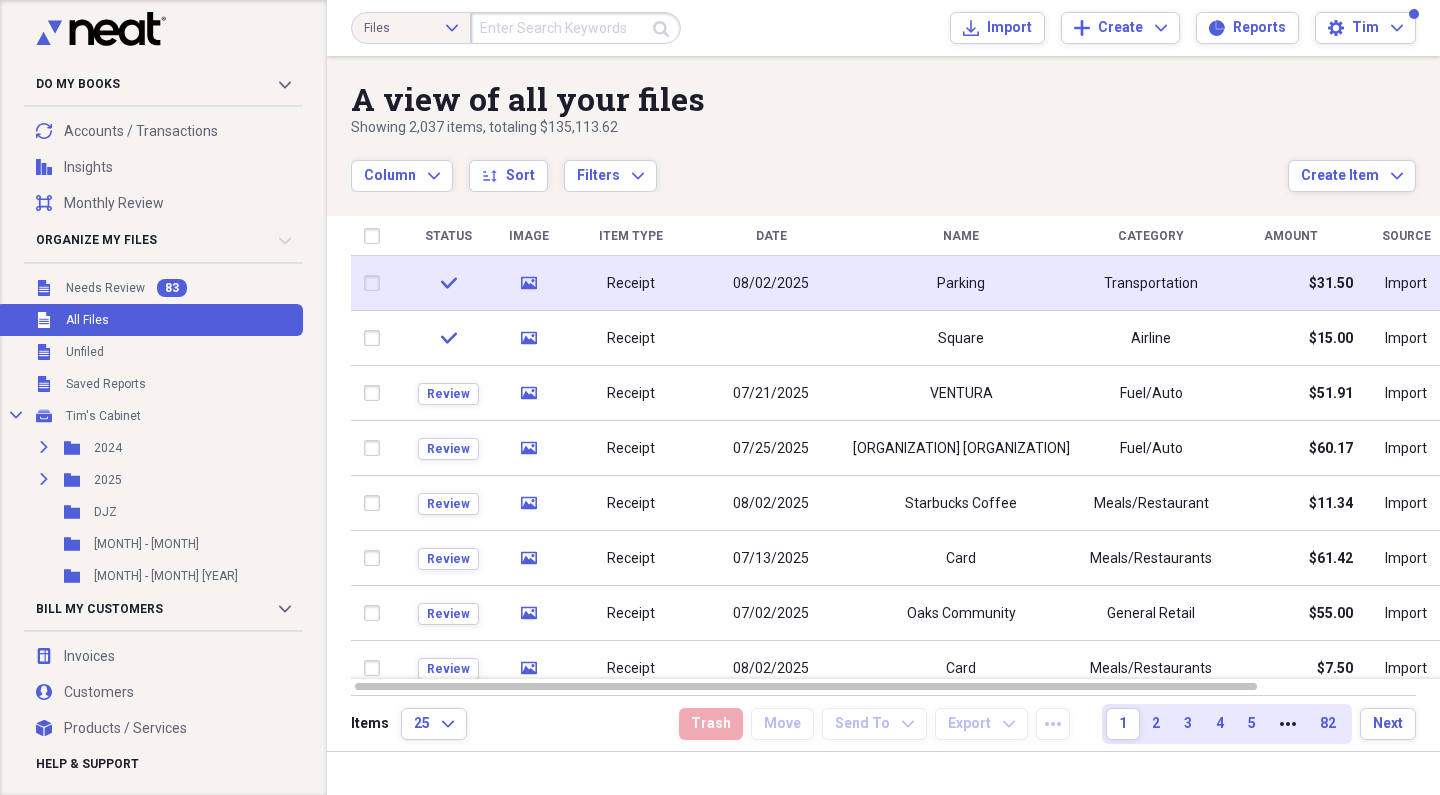 click on "Receipt" at bounding box center (631, 284) 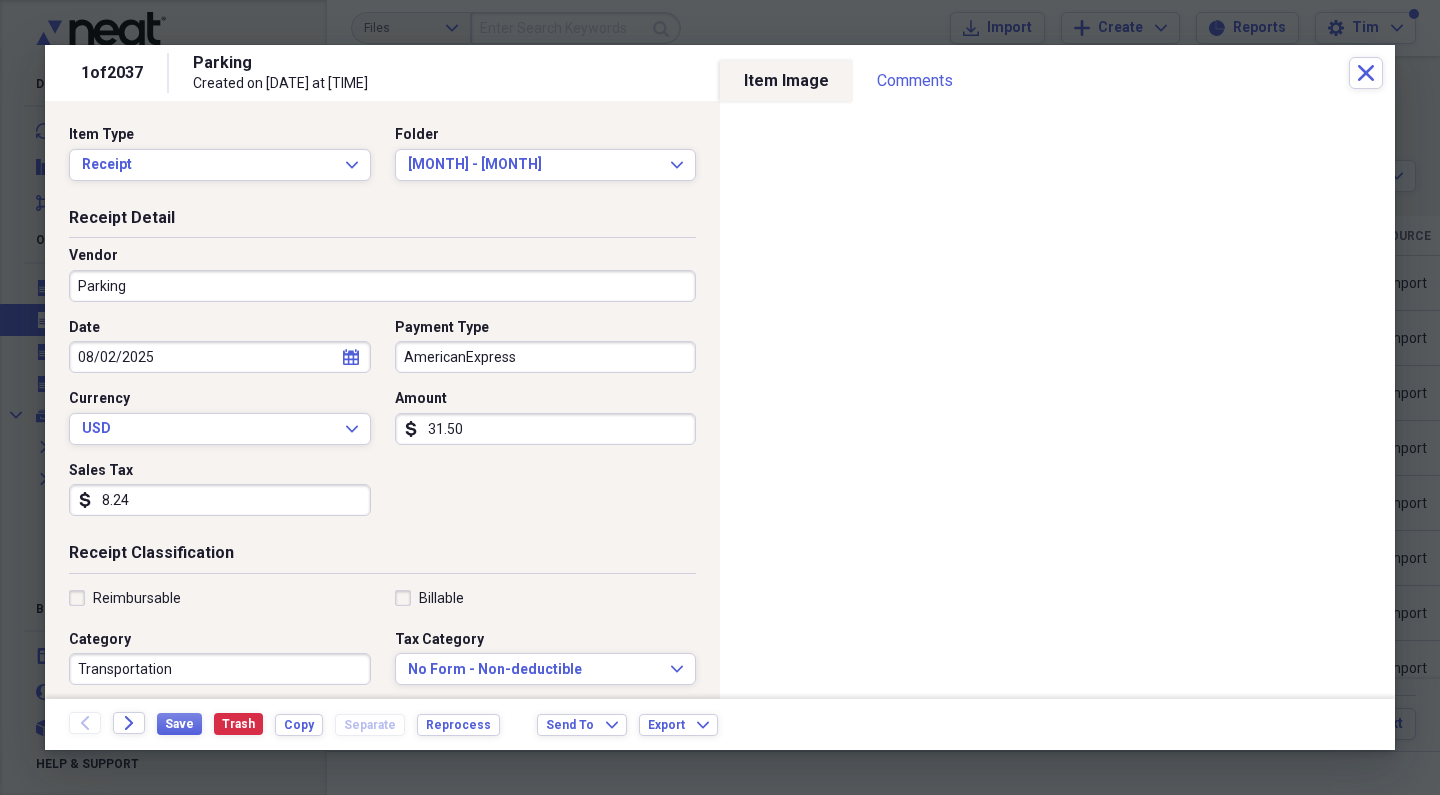click on "Currency USD Expand" at bounding box center (226, 417) 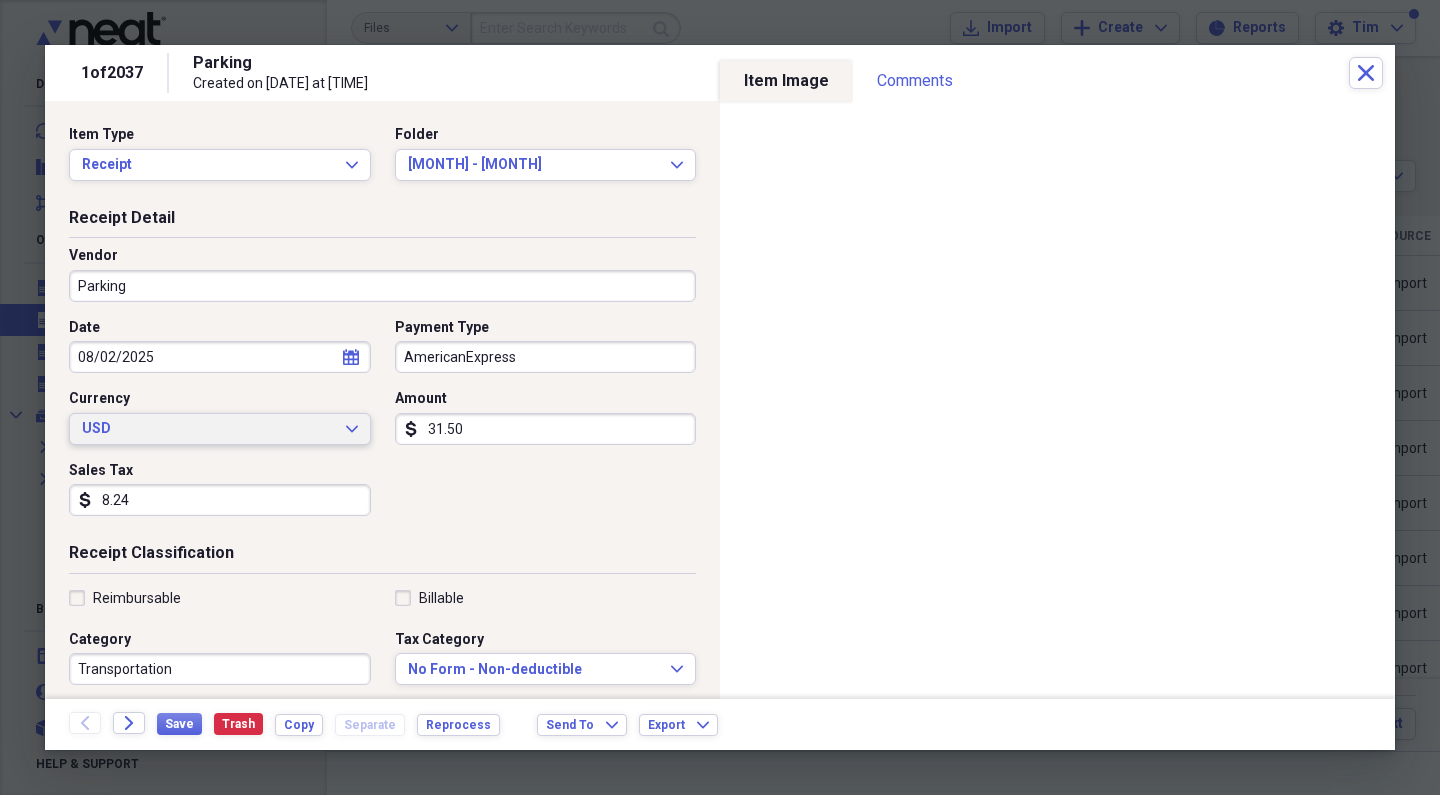 click on "USD" at bounding box center (208, 429) 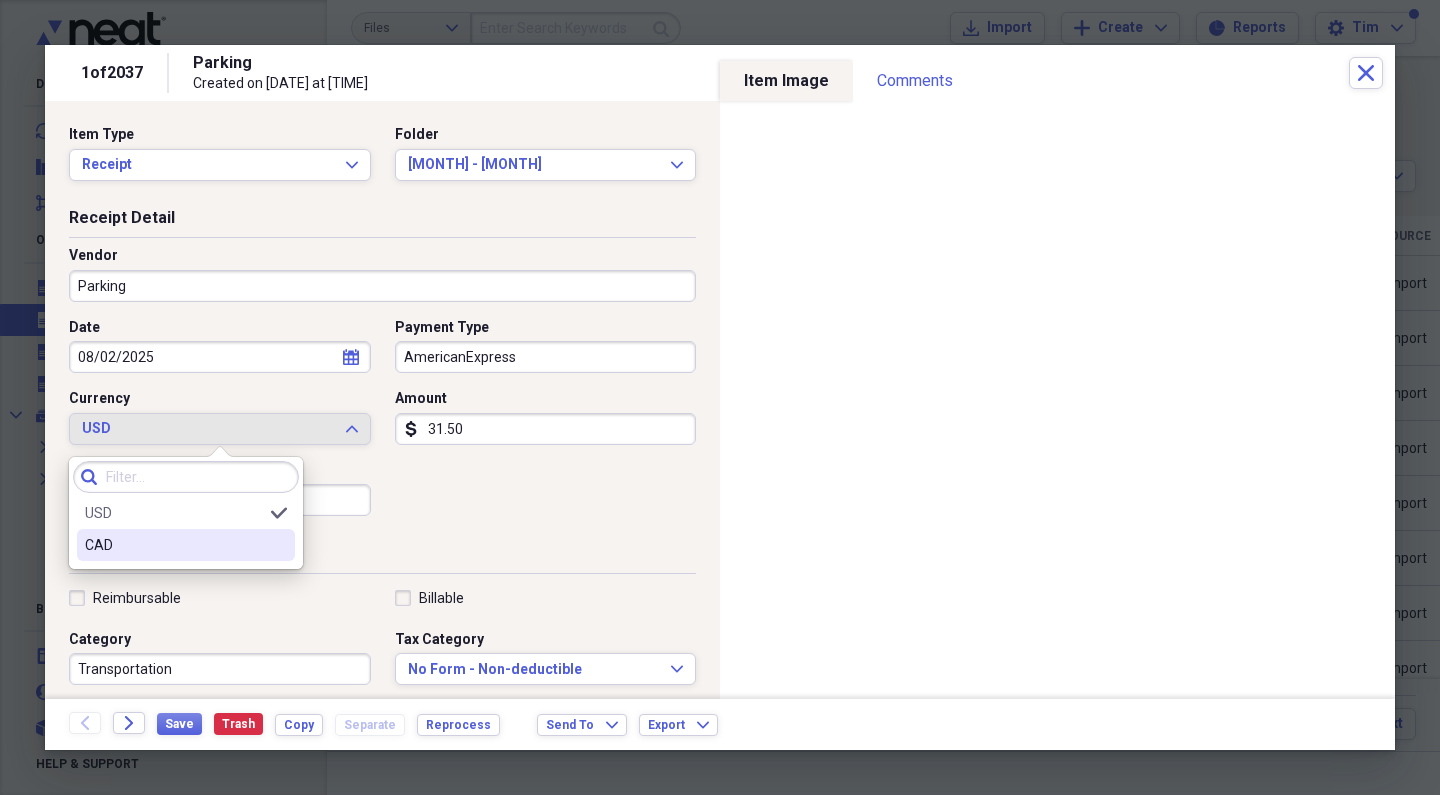 click on "CAD" at bounding box center [174, 545] 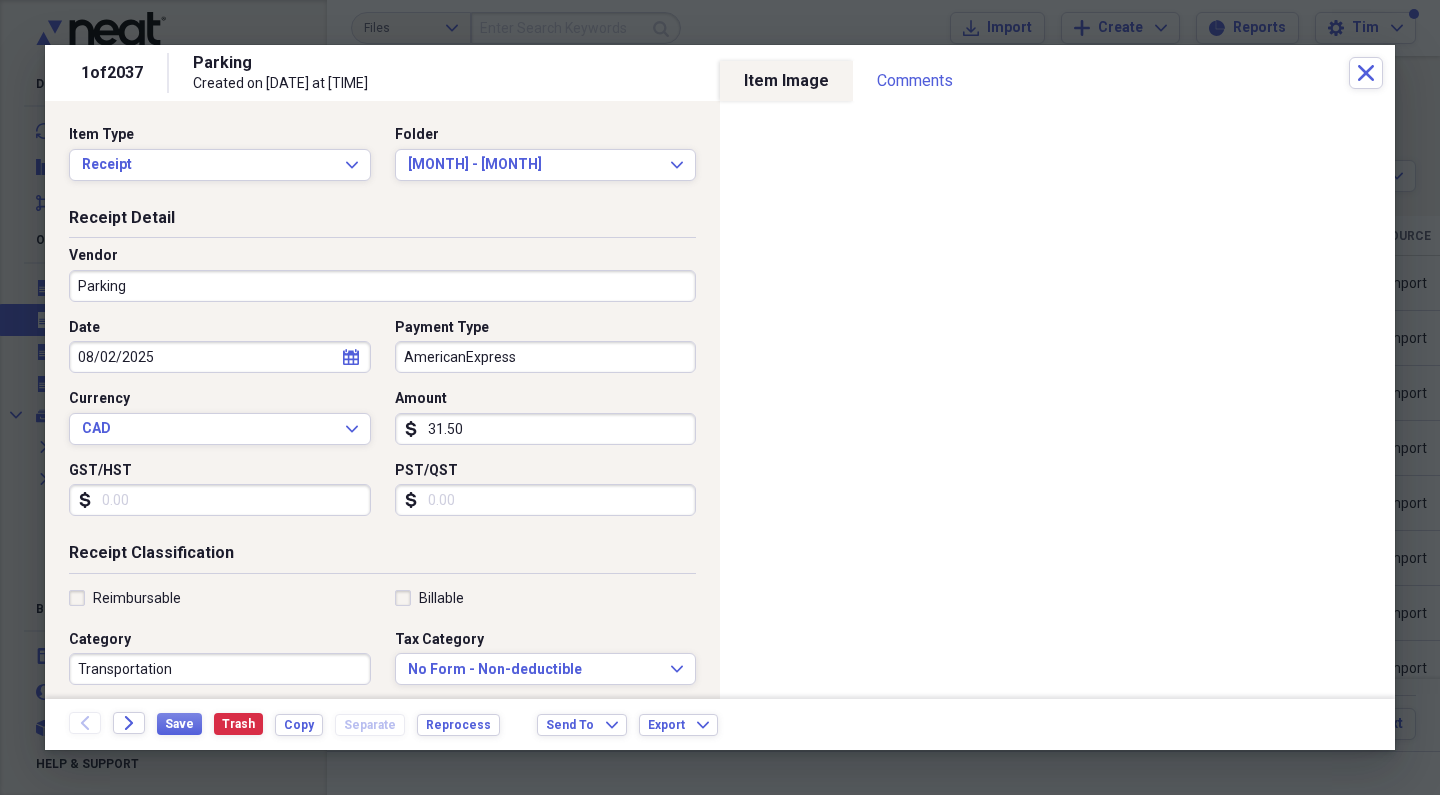 click on "31.50" at bounding box center (546, 429) 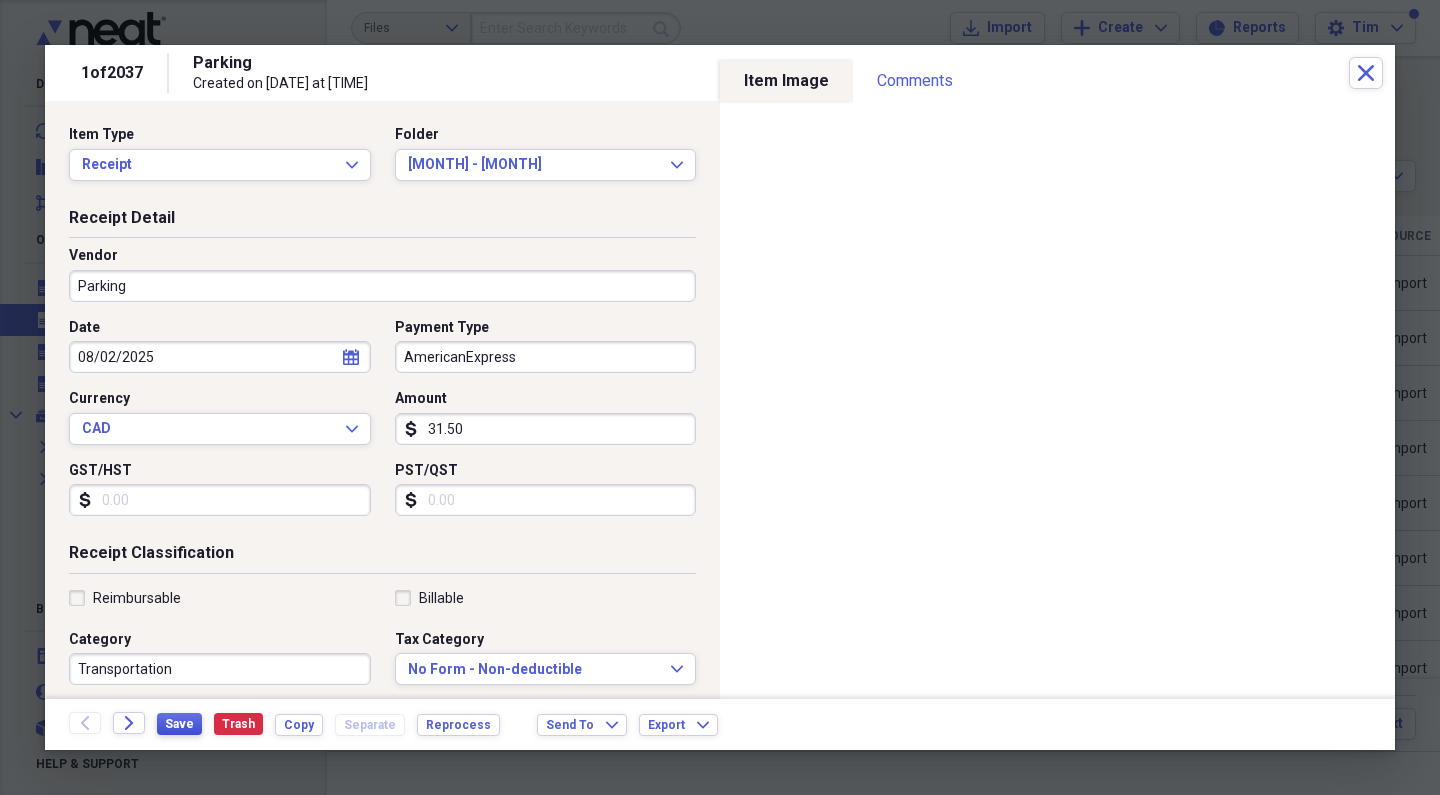 click on "Save" at bounding box center (179, 724) 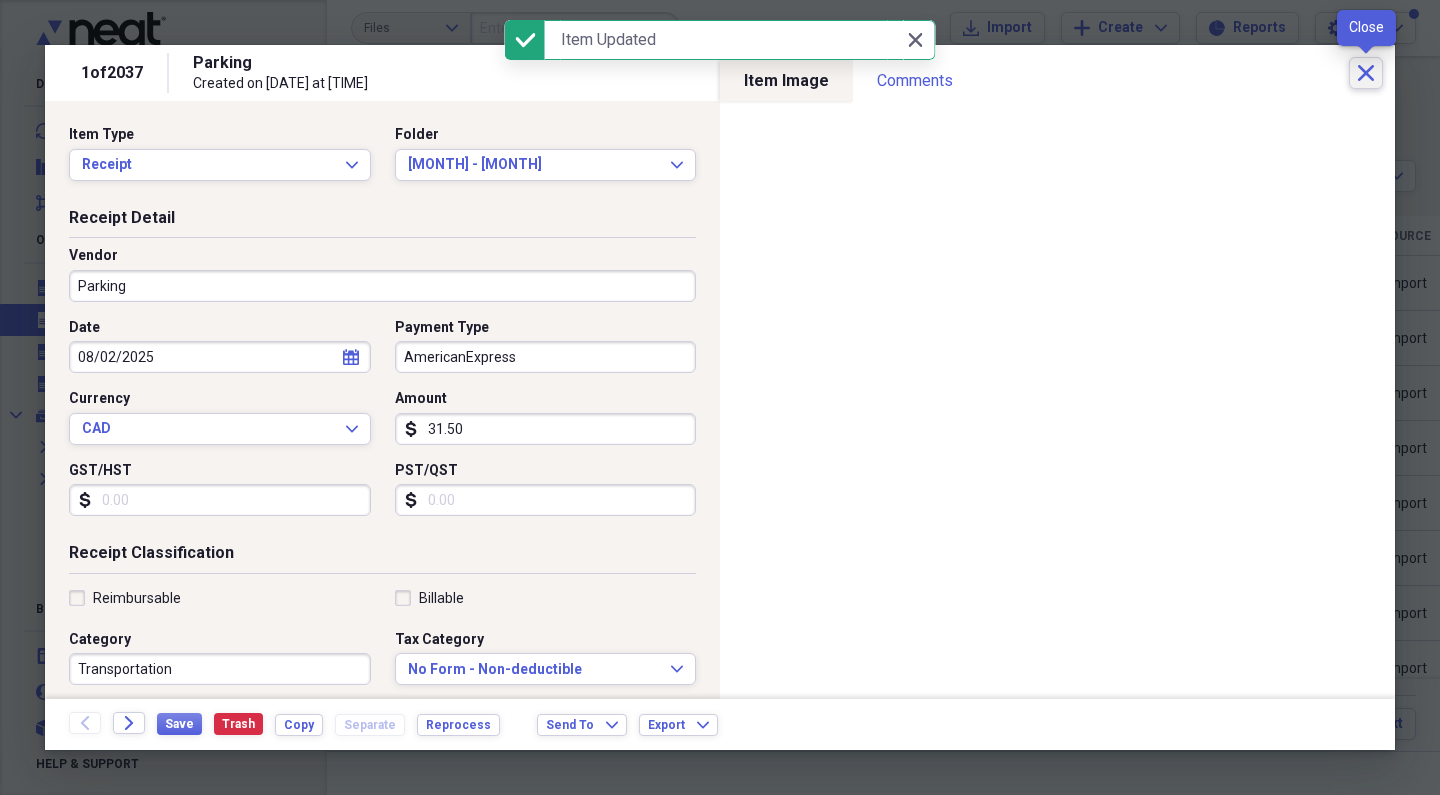click 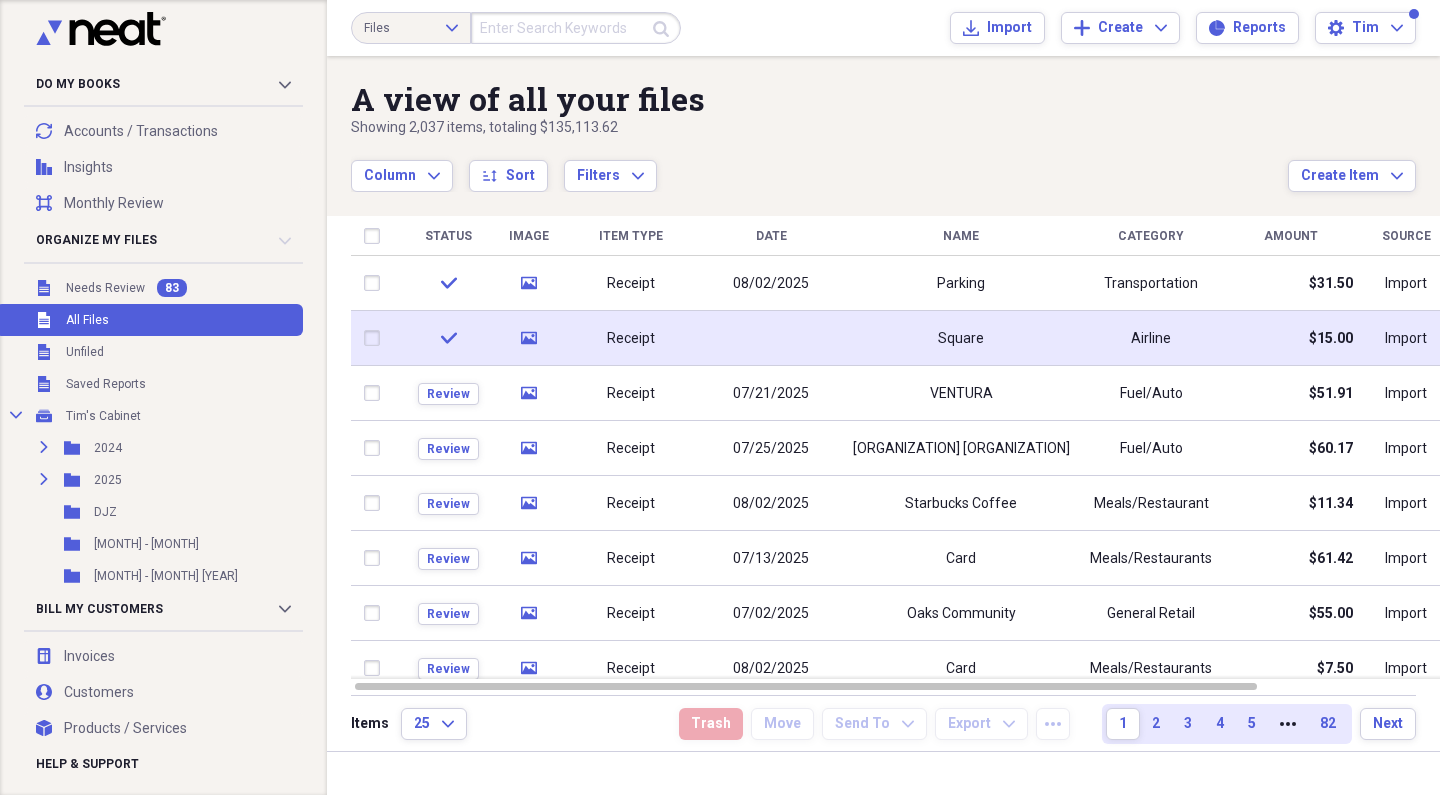 click on "Airline" at bounding box center [1151, 338] 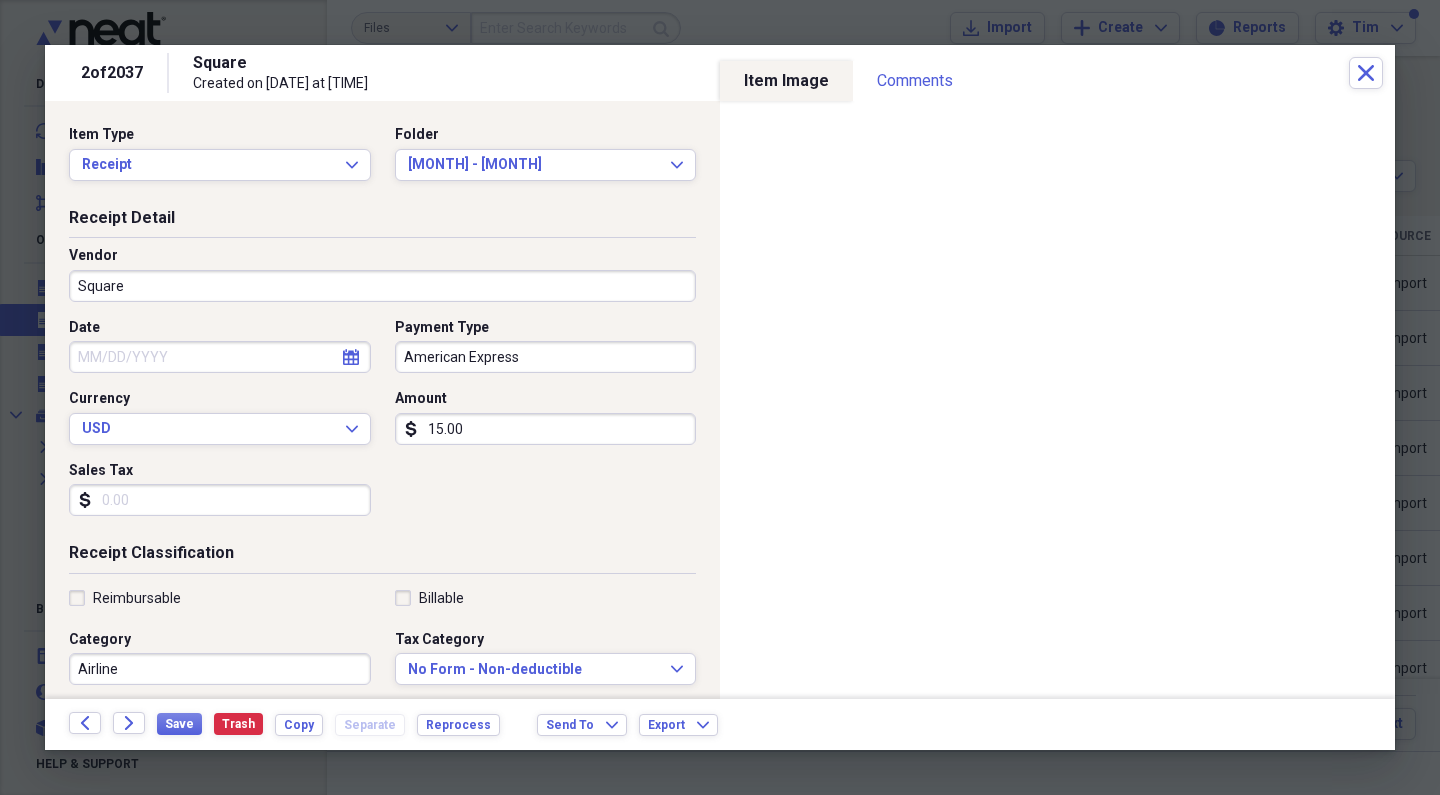 click on "calendar" 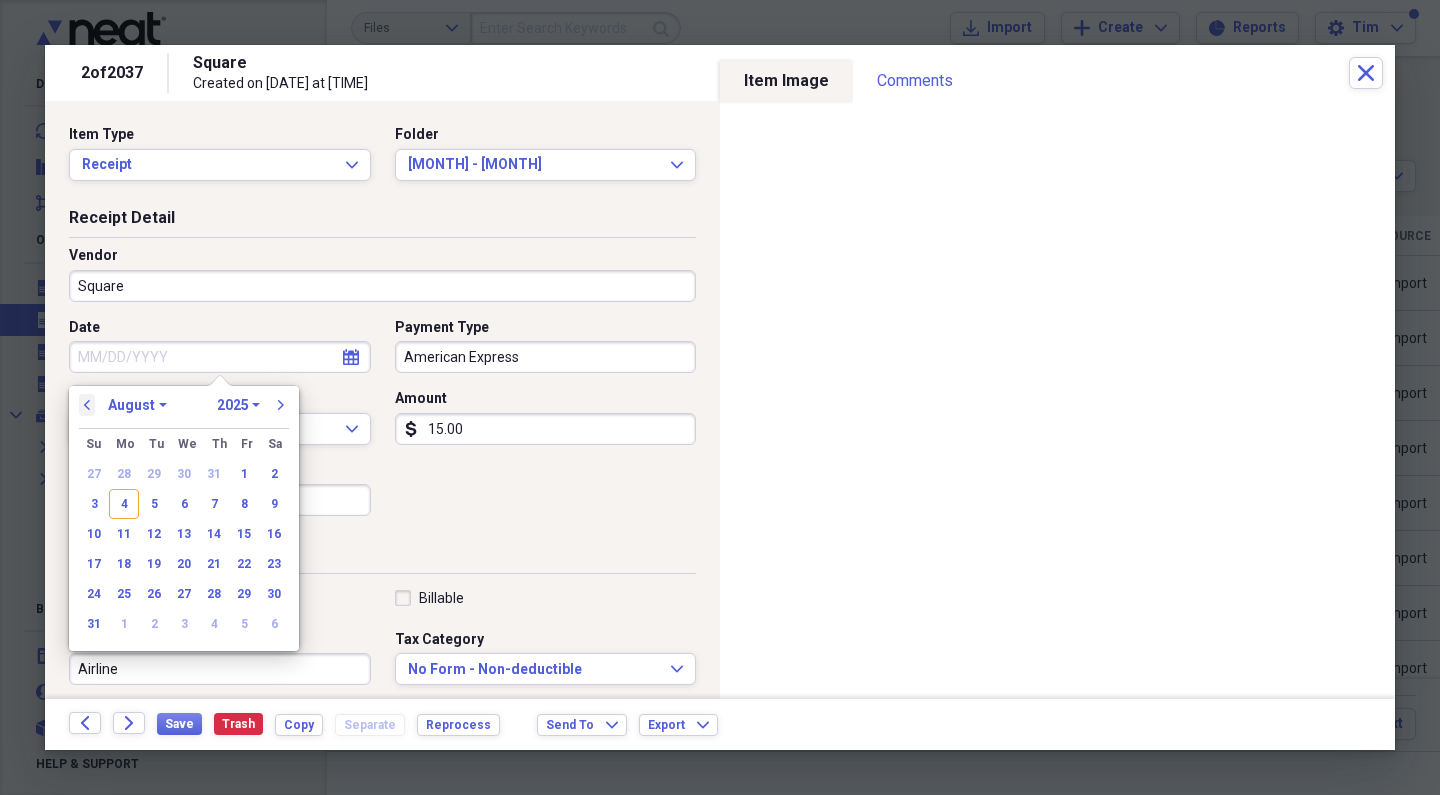 click on "previous" at bounding box center (87, 405) 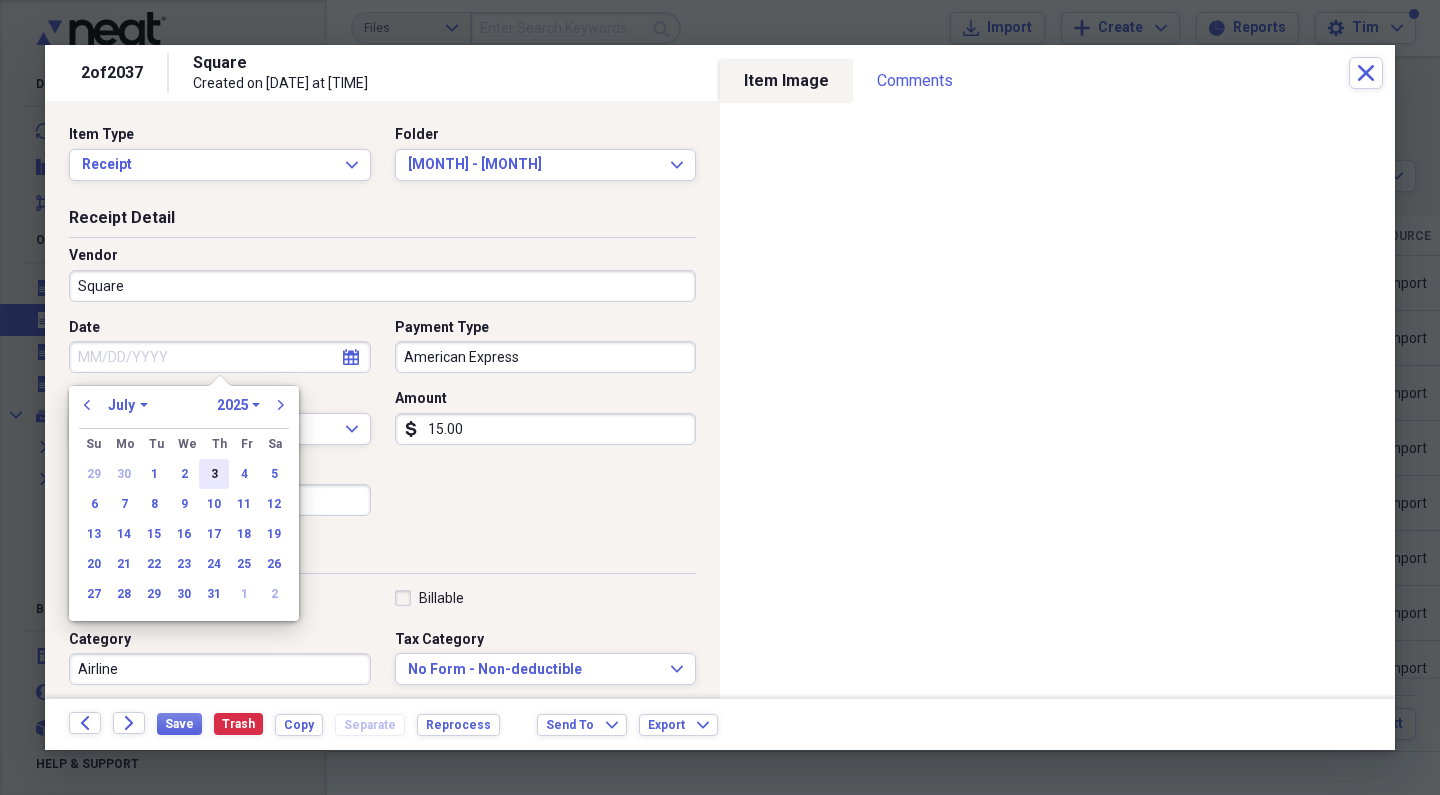 click on "3" at bounding box center [214, 474] 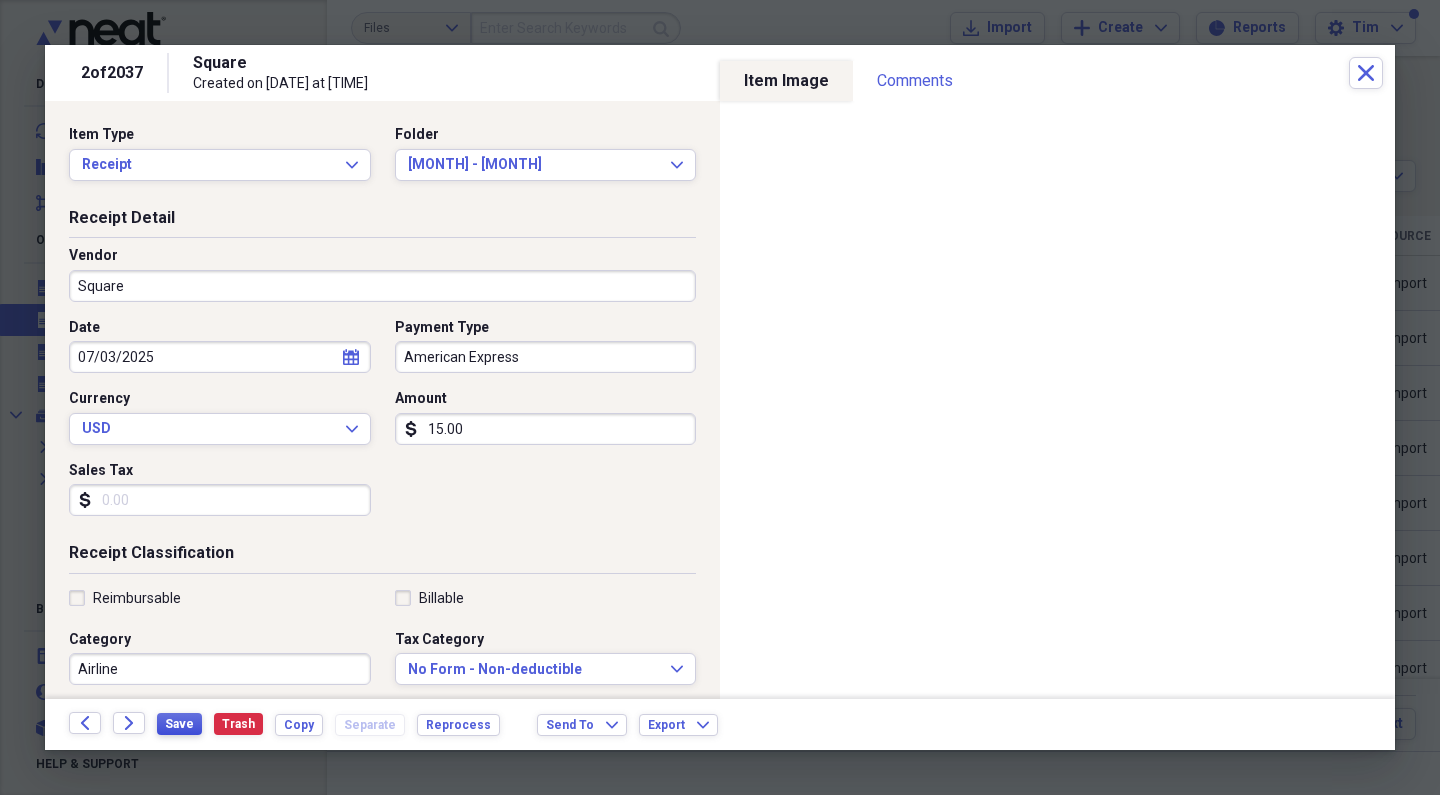 click on "Save" at bounding box center (179, 724) 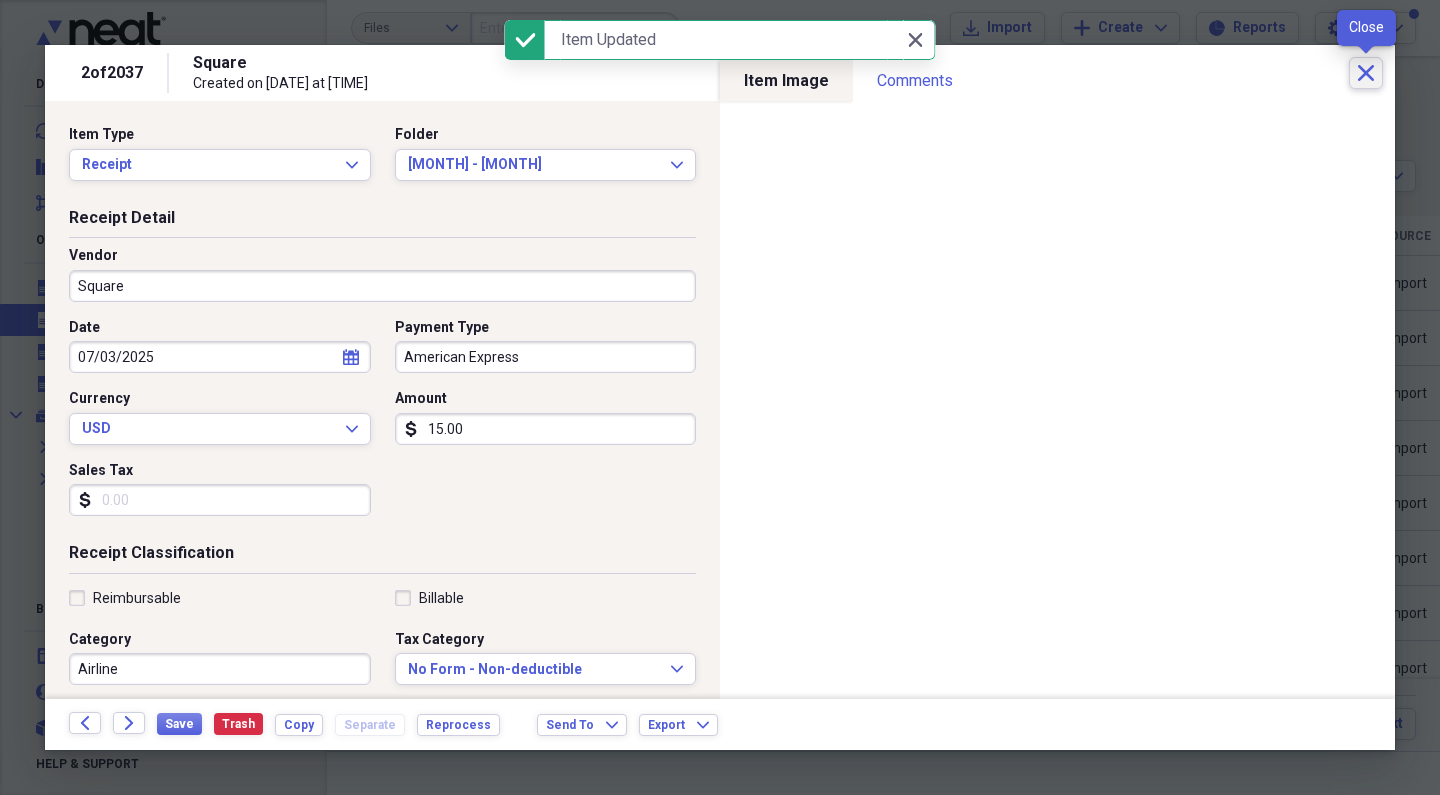 click 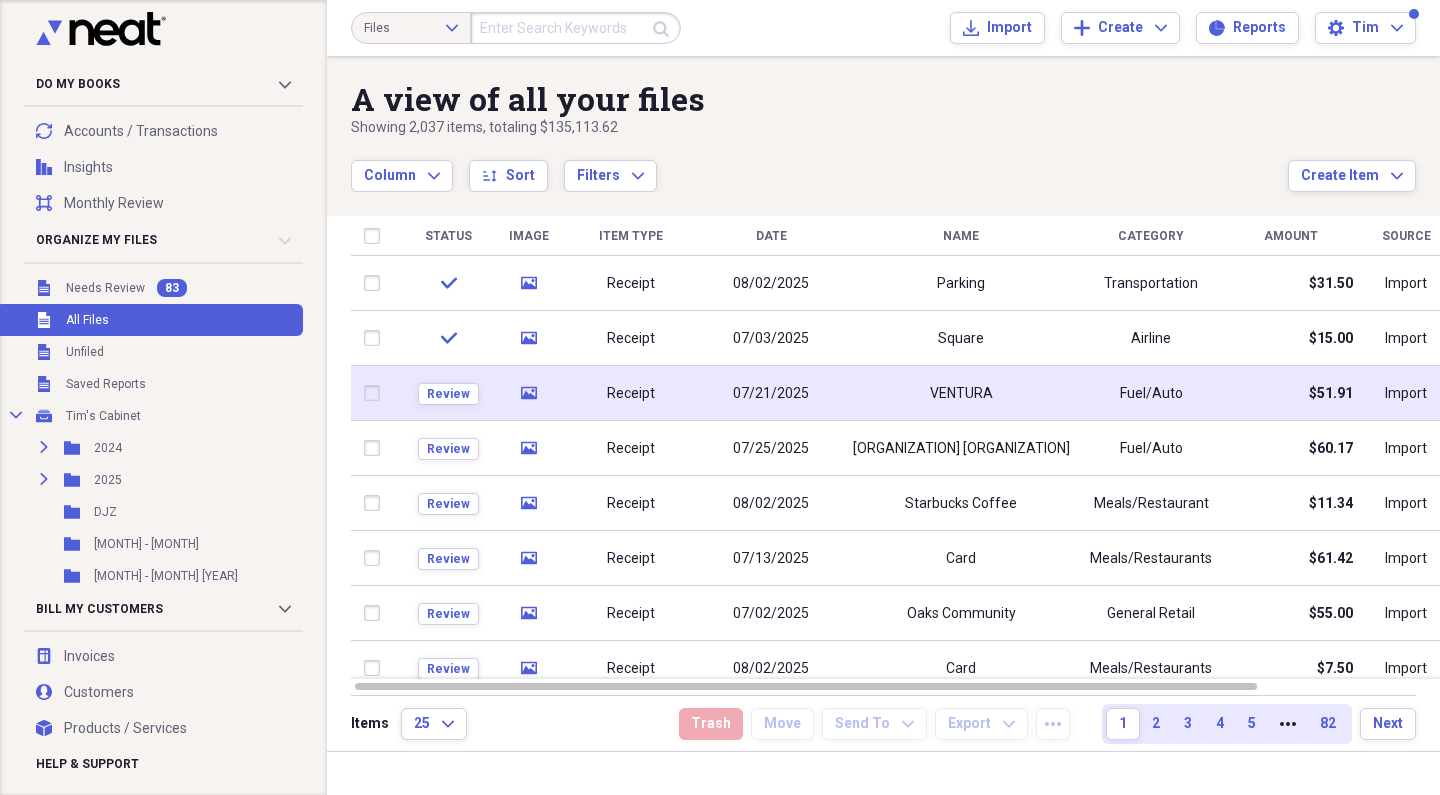click on "Receipt" at bounding box center [631, 393] 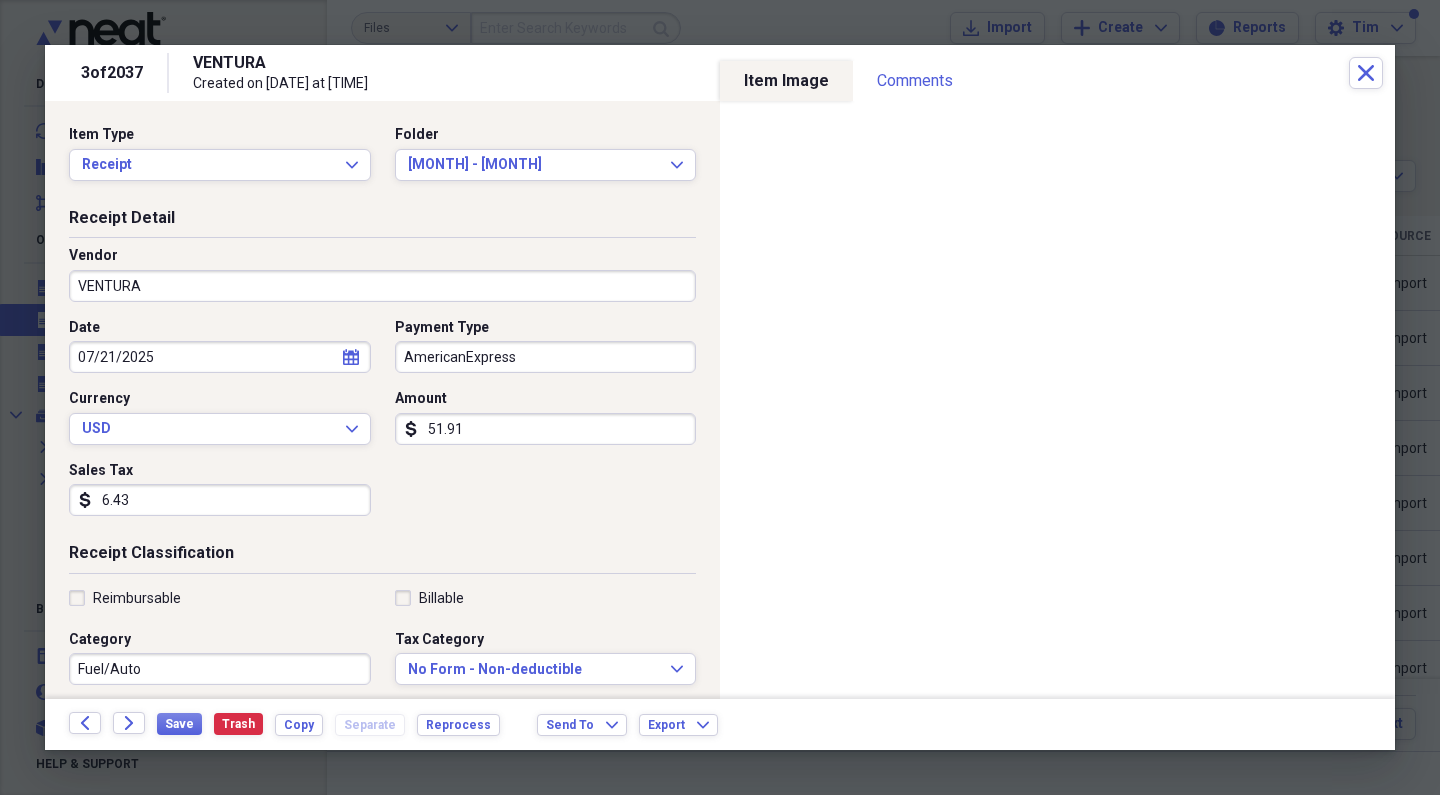 click on "VENTURA" at bounding box center (382, 286) 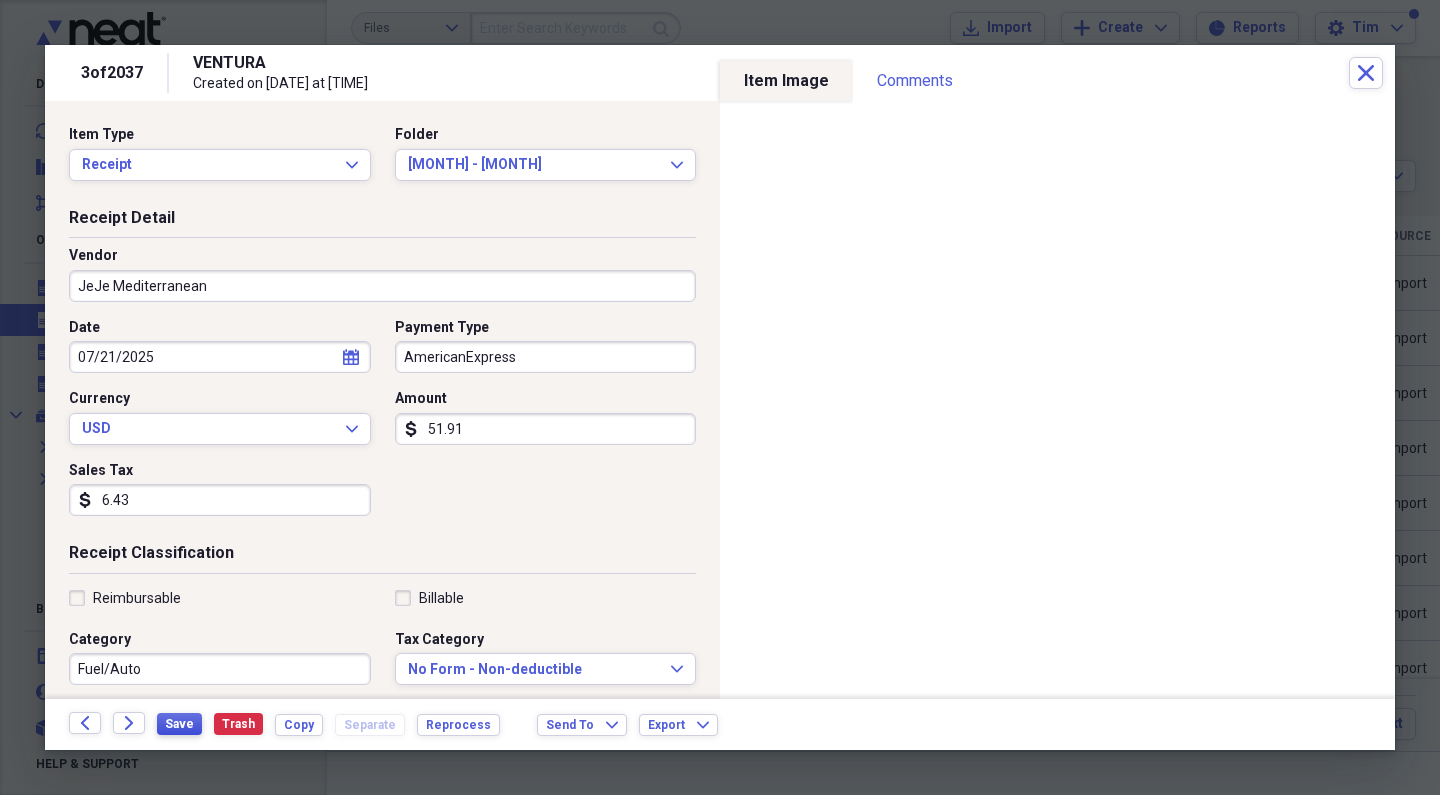 type on "[BUSINESS NAME]" 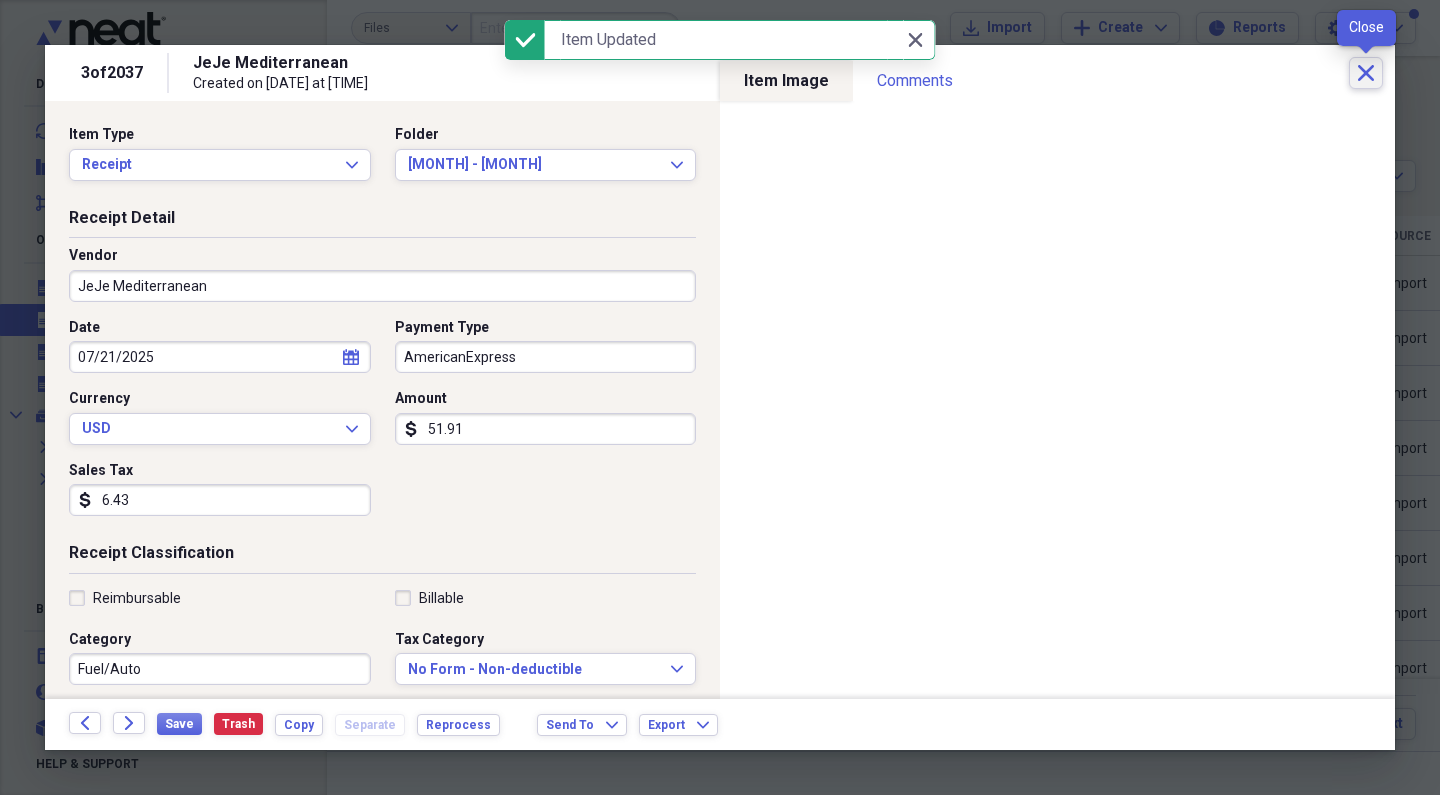 click on "Close" 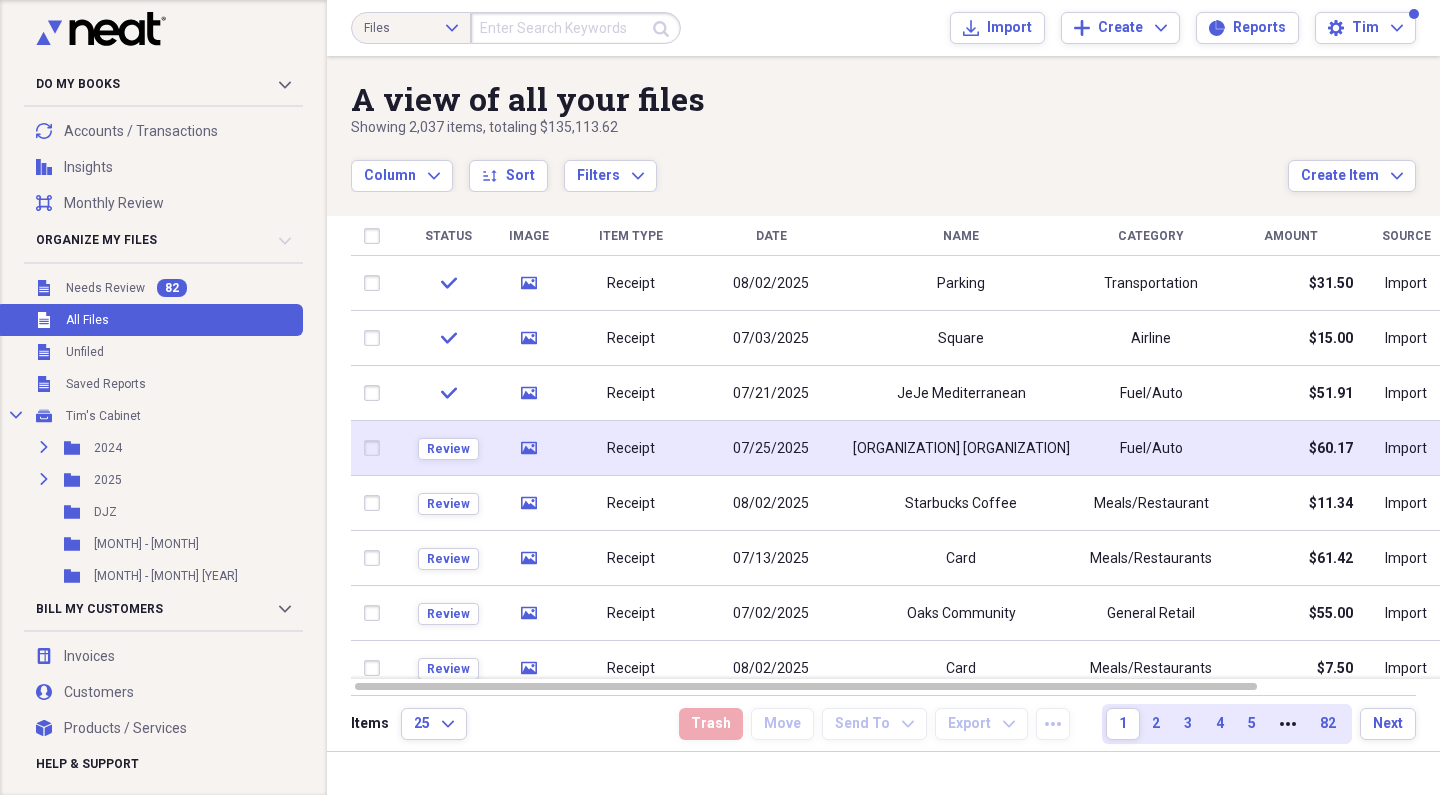 click on "Receipt" at bounding box center (631, 449) 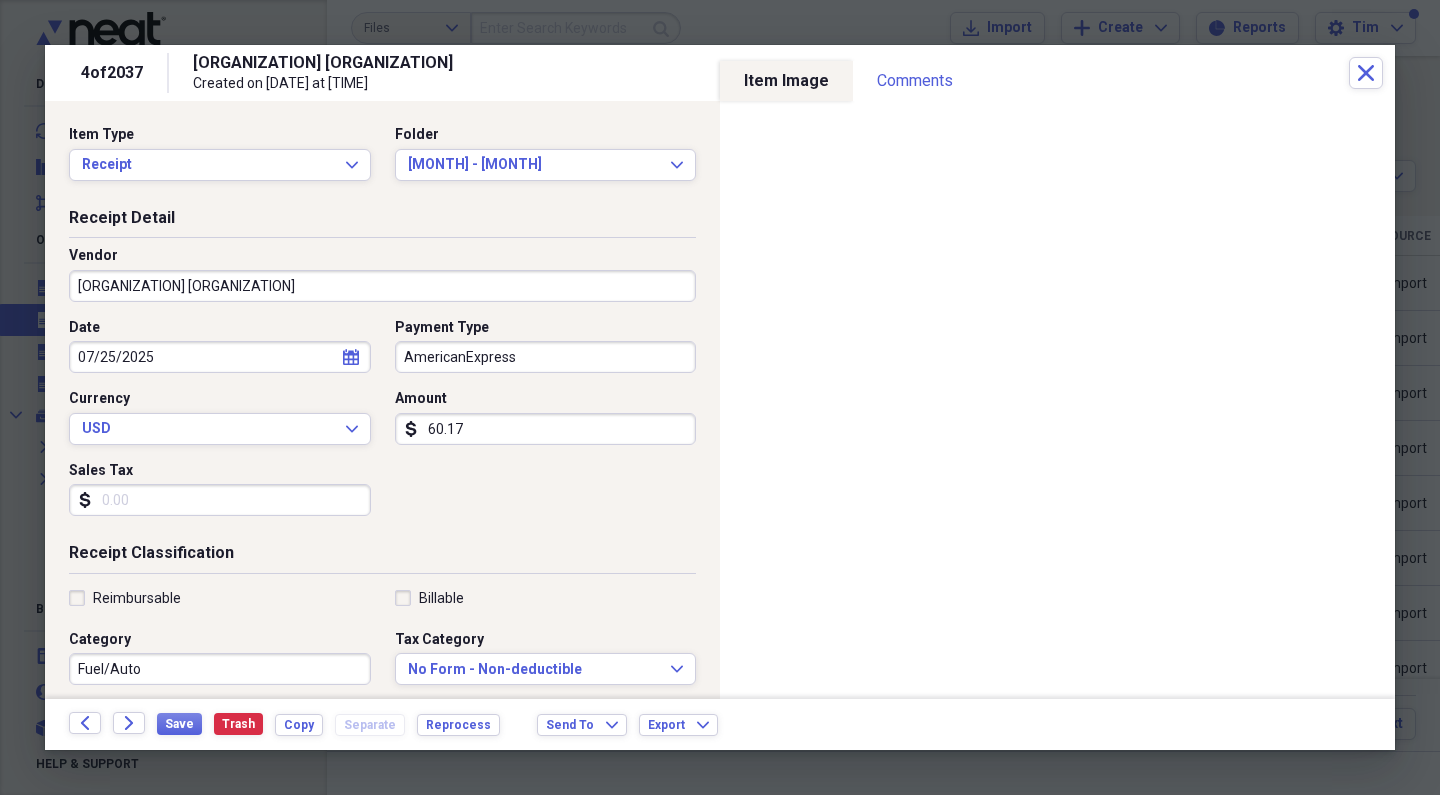 scroll, scrollTop: 0, scrollLeft: 0, axis: both 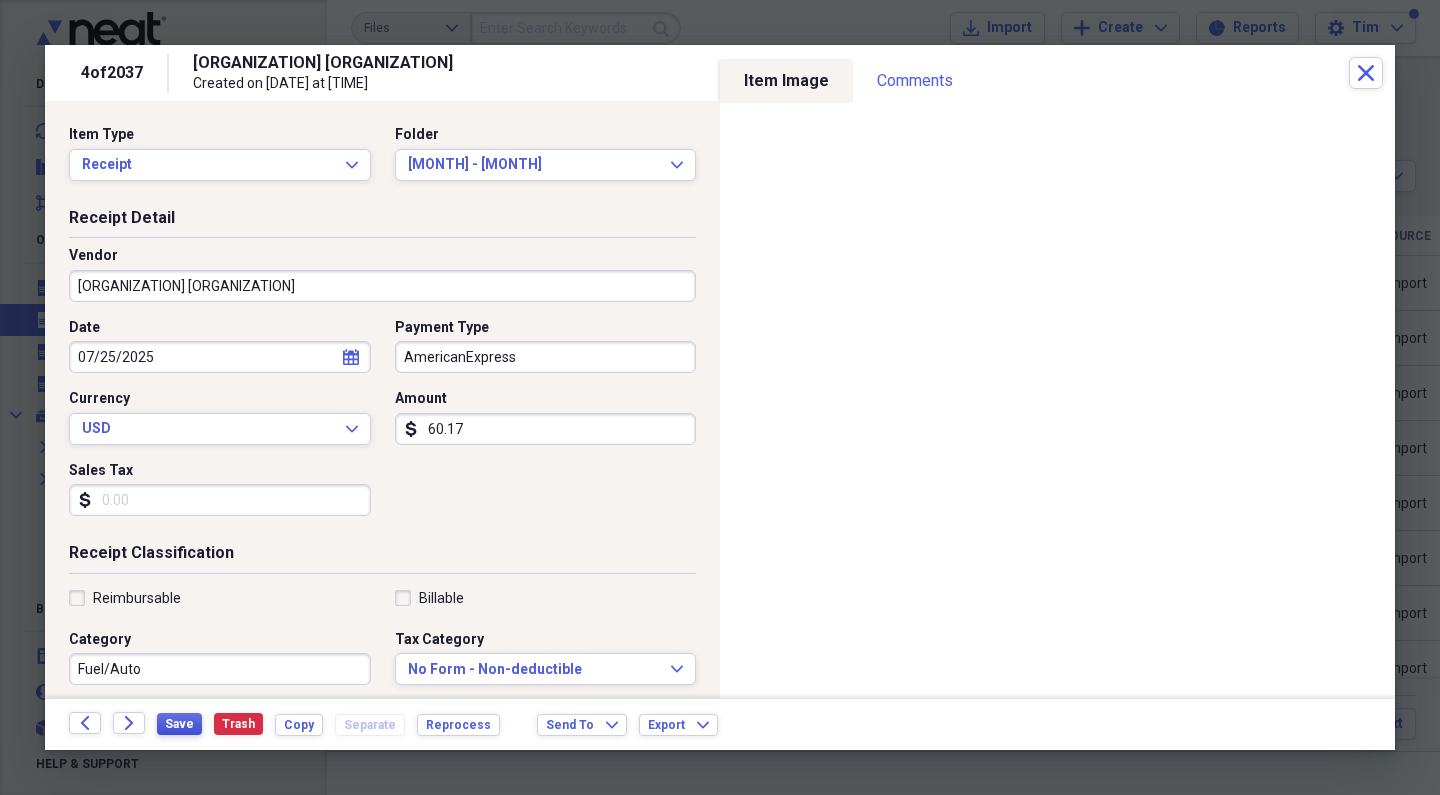 click on "Save" at bounding box center [179, 724] 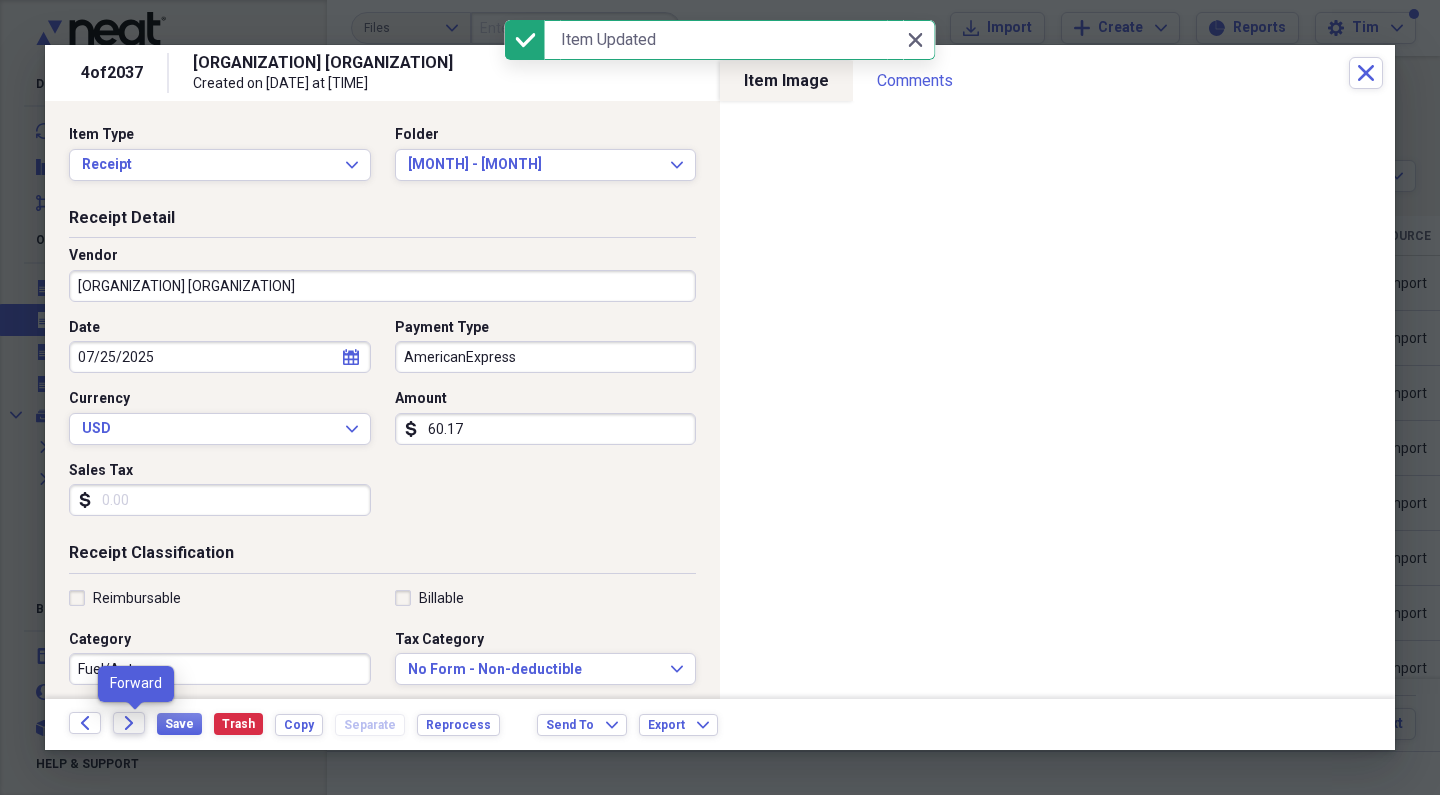 click on "Forward" 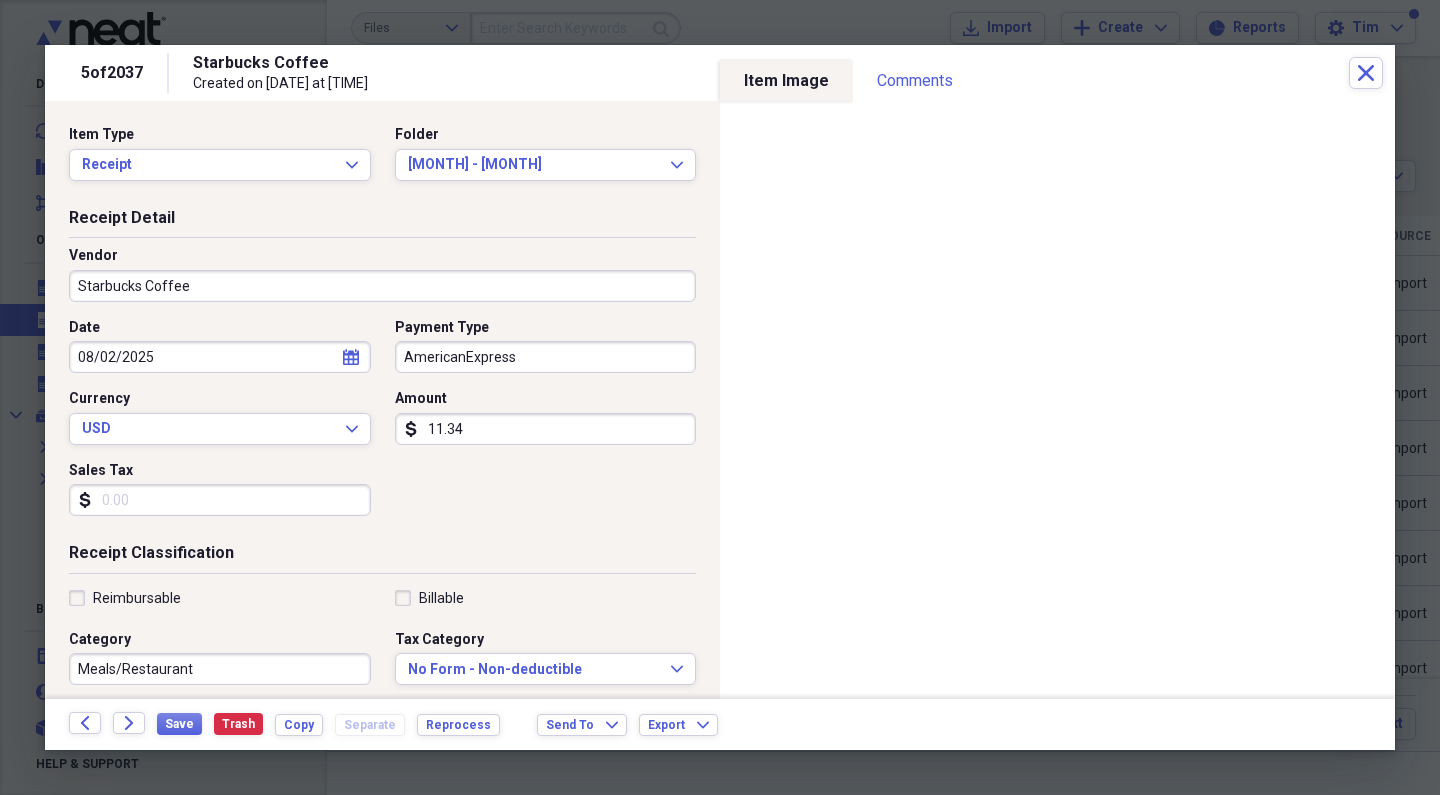 click on "Starbucks Coffee" at bounding box center [382, 286] 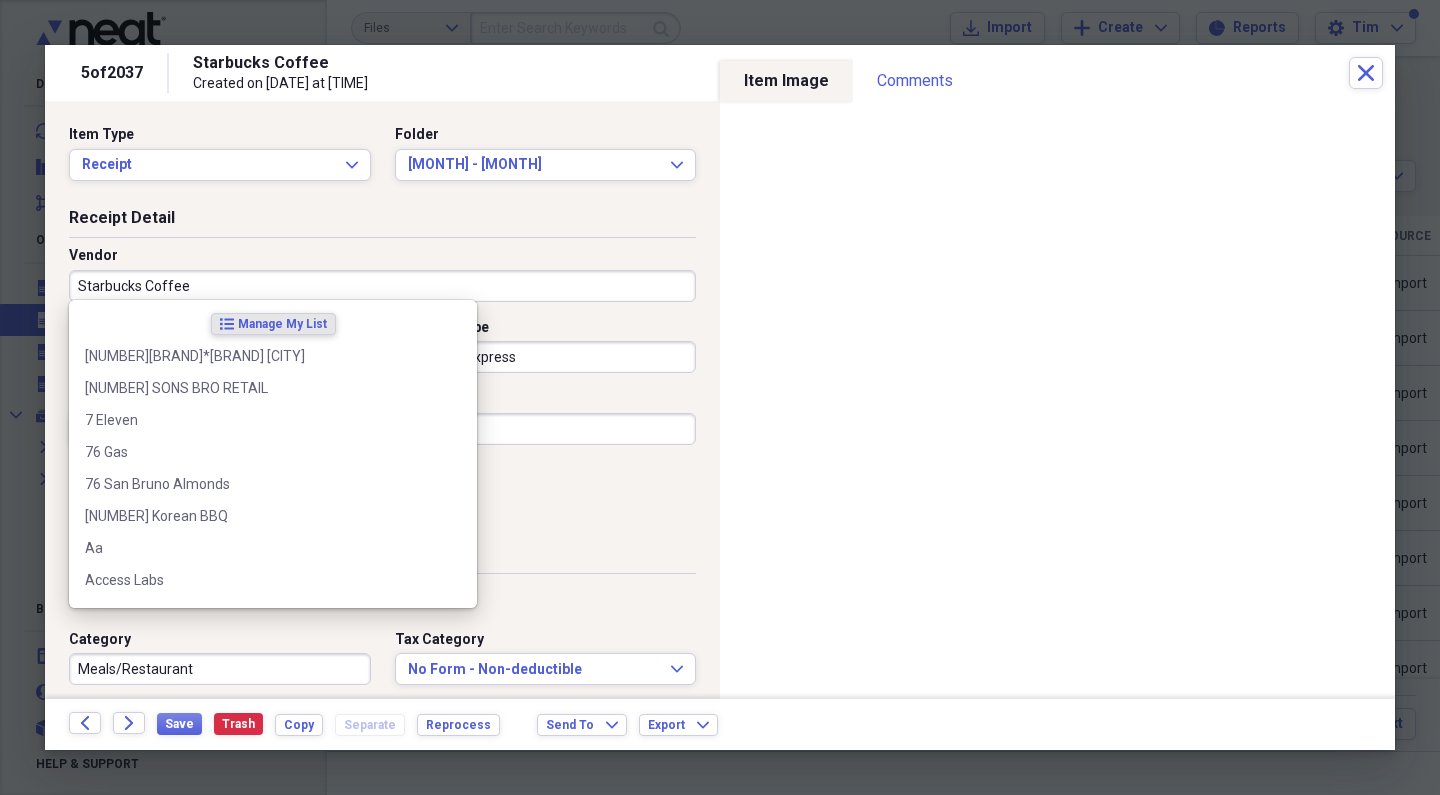 click on "Starbucks Coffee" at bounding box center (382, 286) 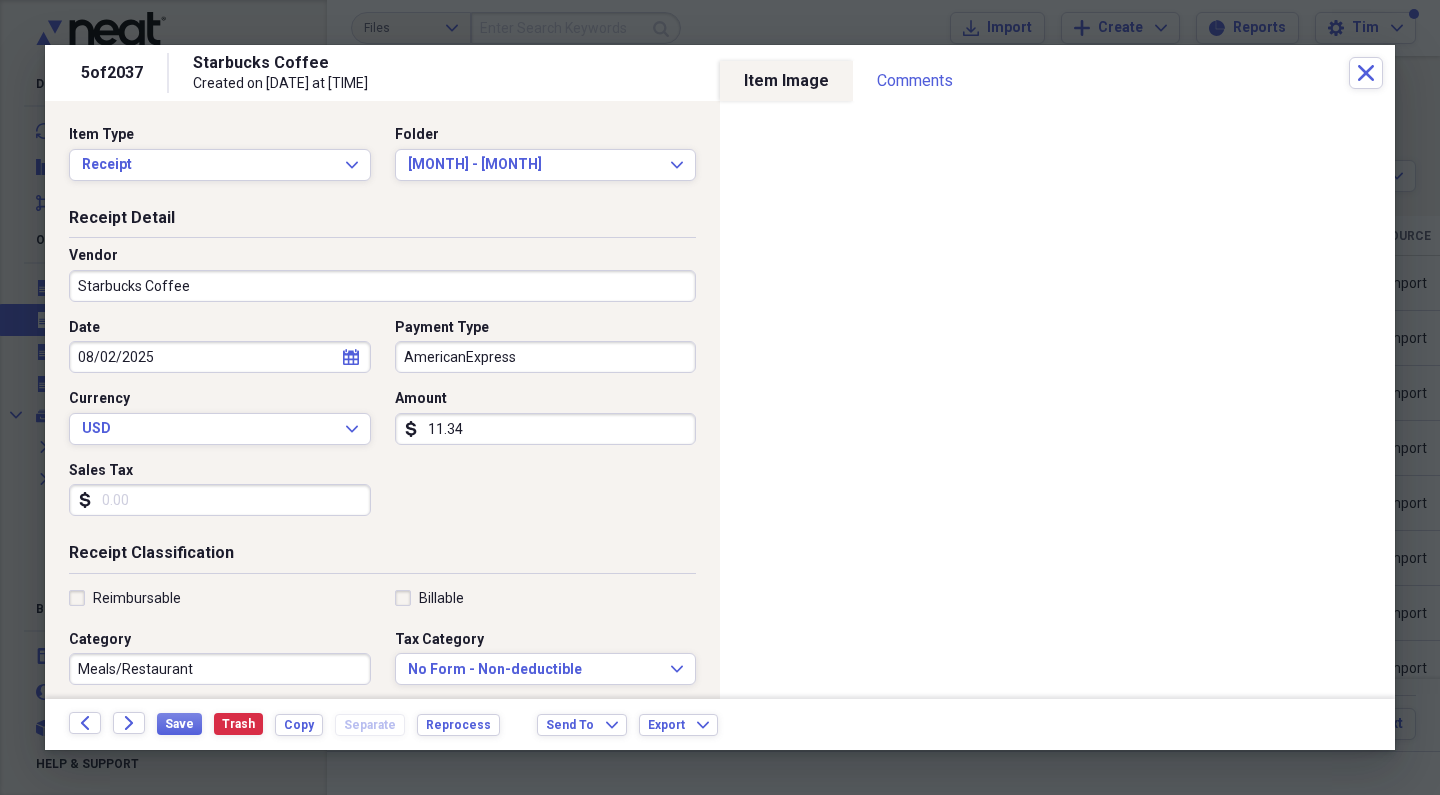 click on "Payment Type" at bounding box center (546, 328) 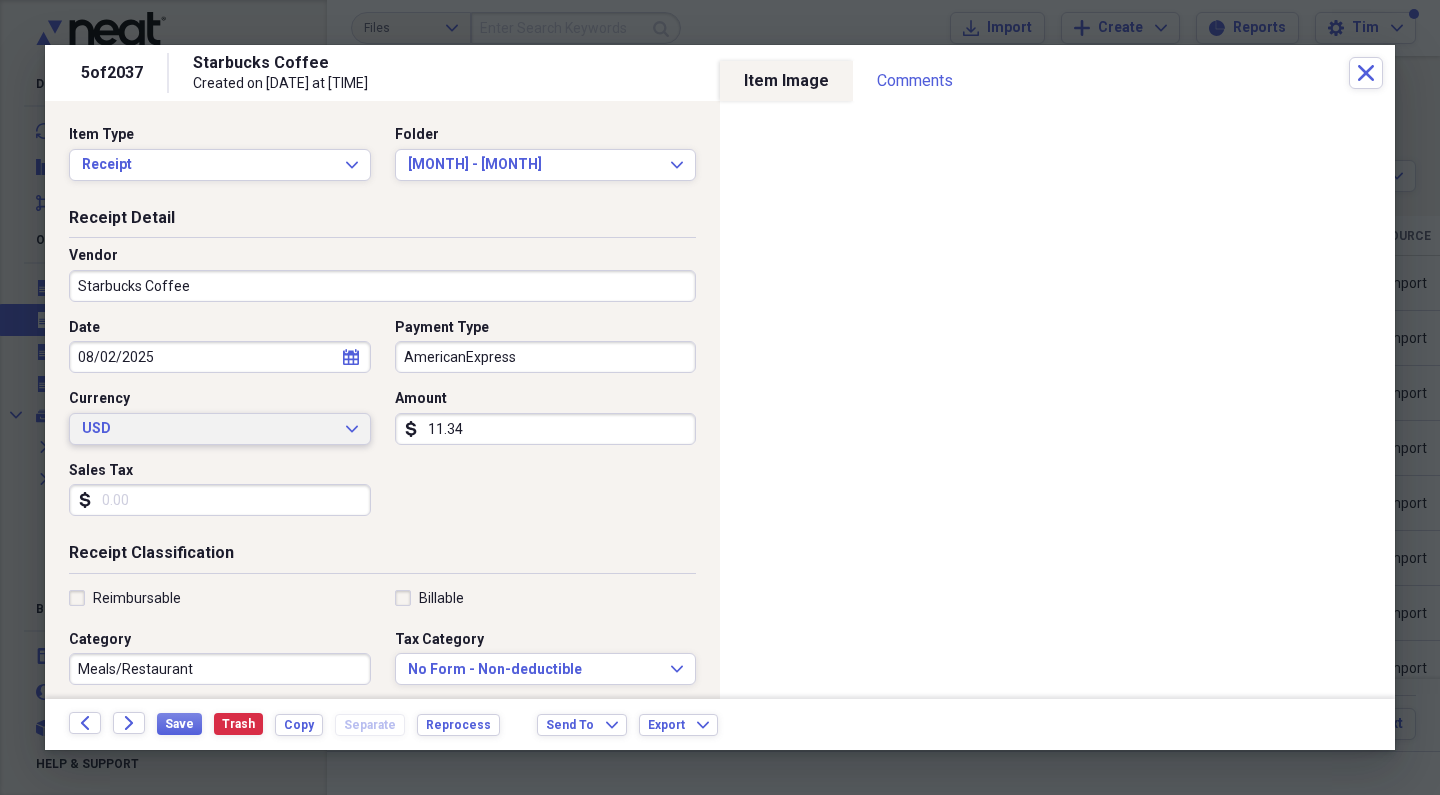 click on "USD Expand" at bounding box center (220, 429) 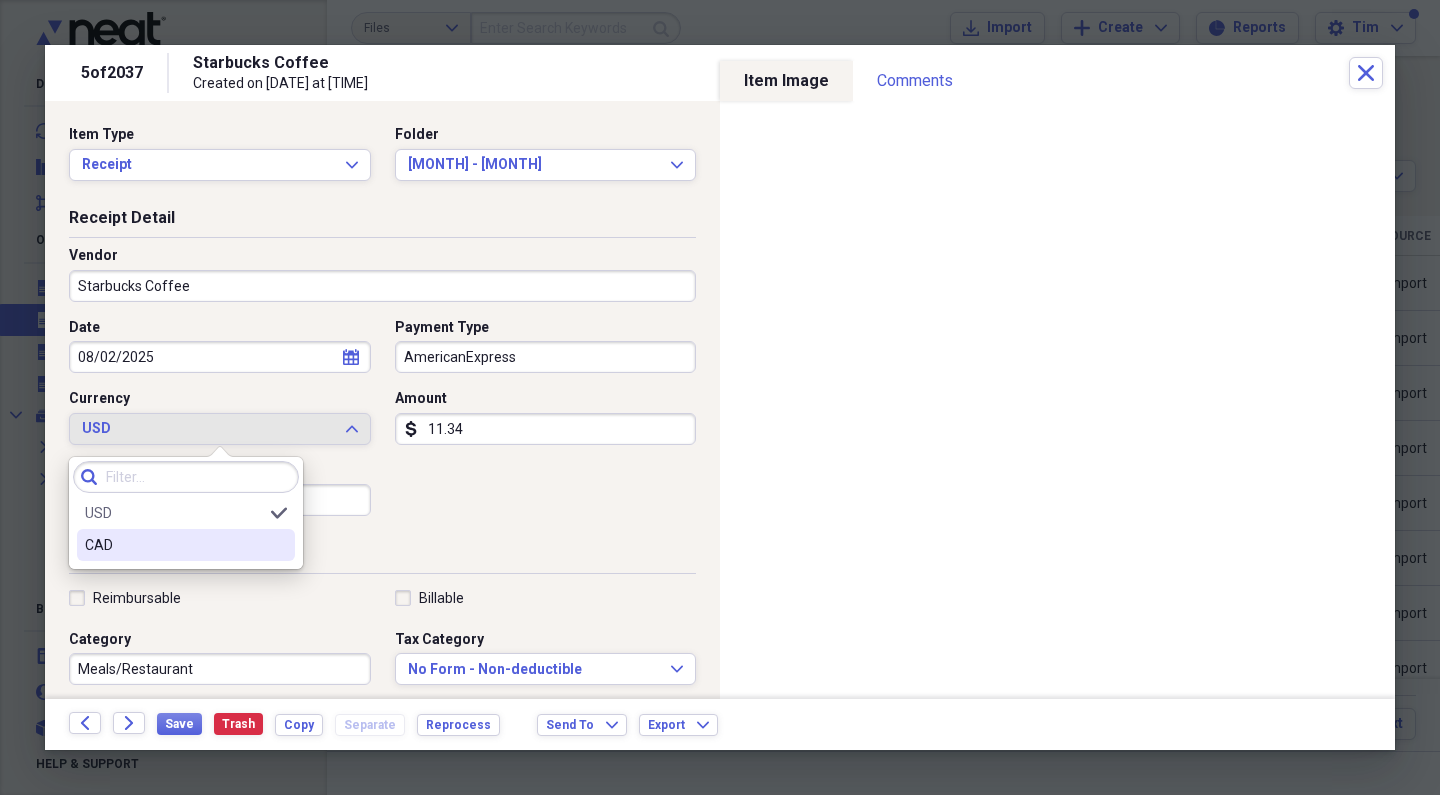 click on "CAD" at bounding box center (174, 545) 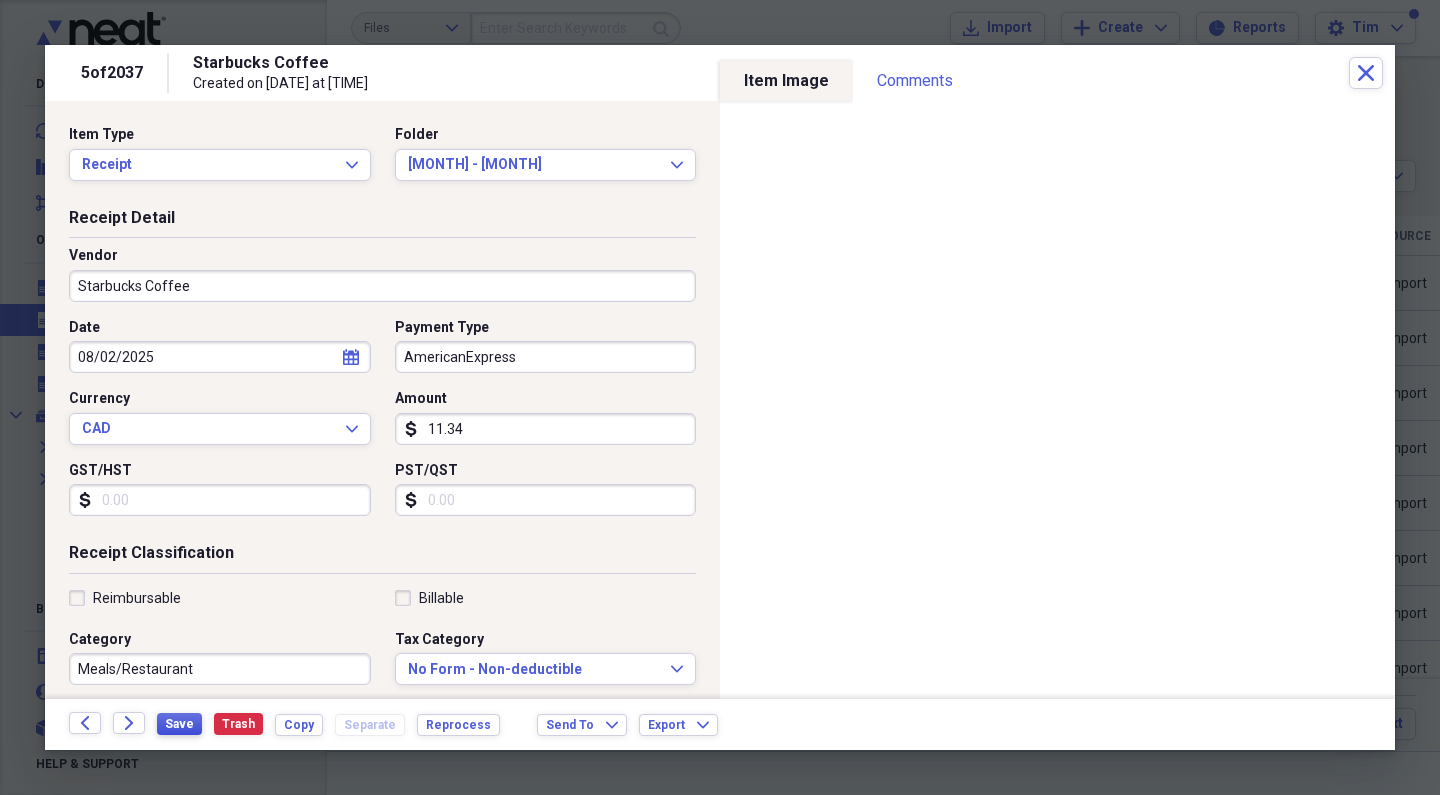 click on "Save" at bounding box center [179, 724] 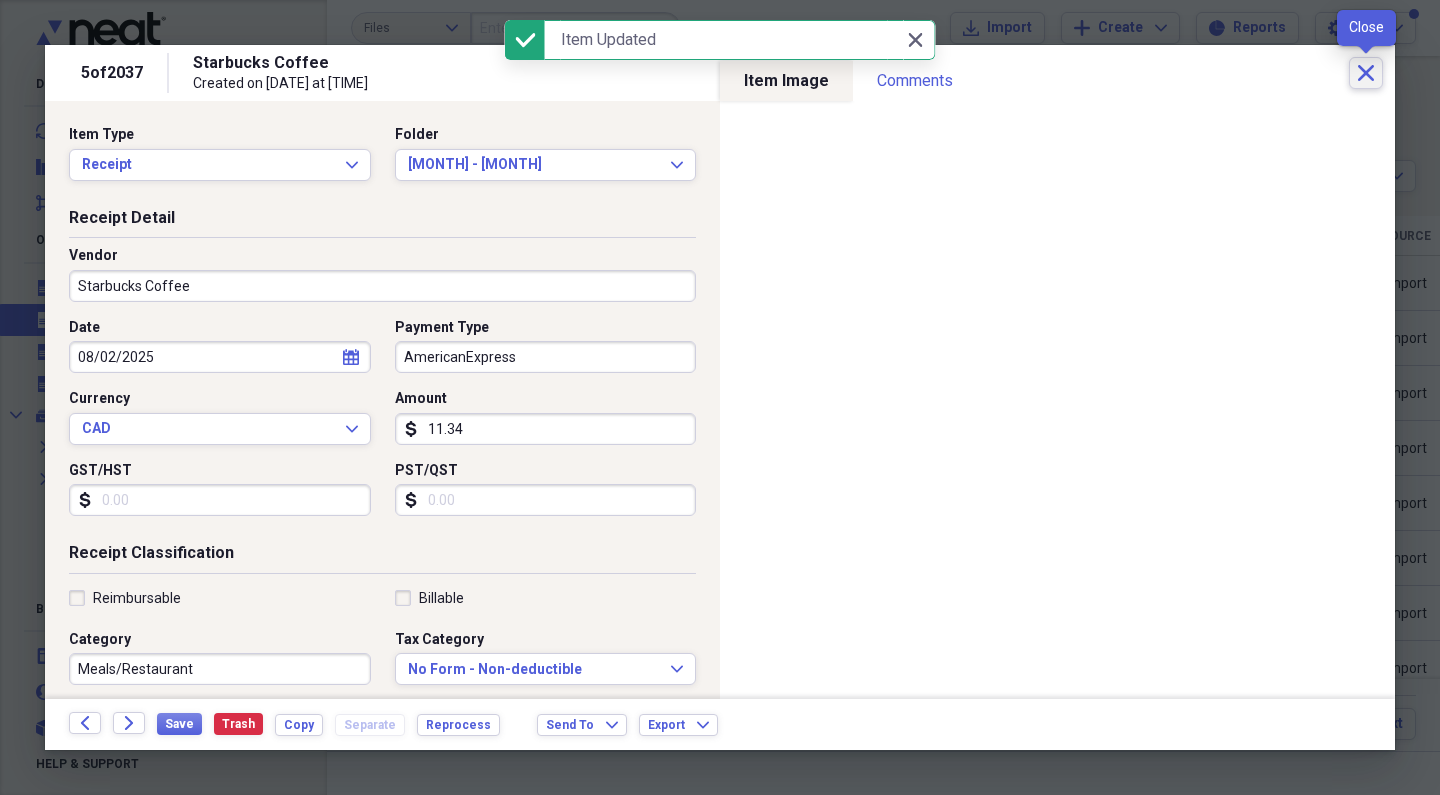 click on "Close" 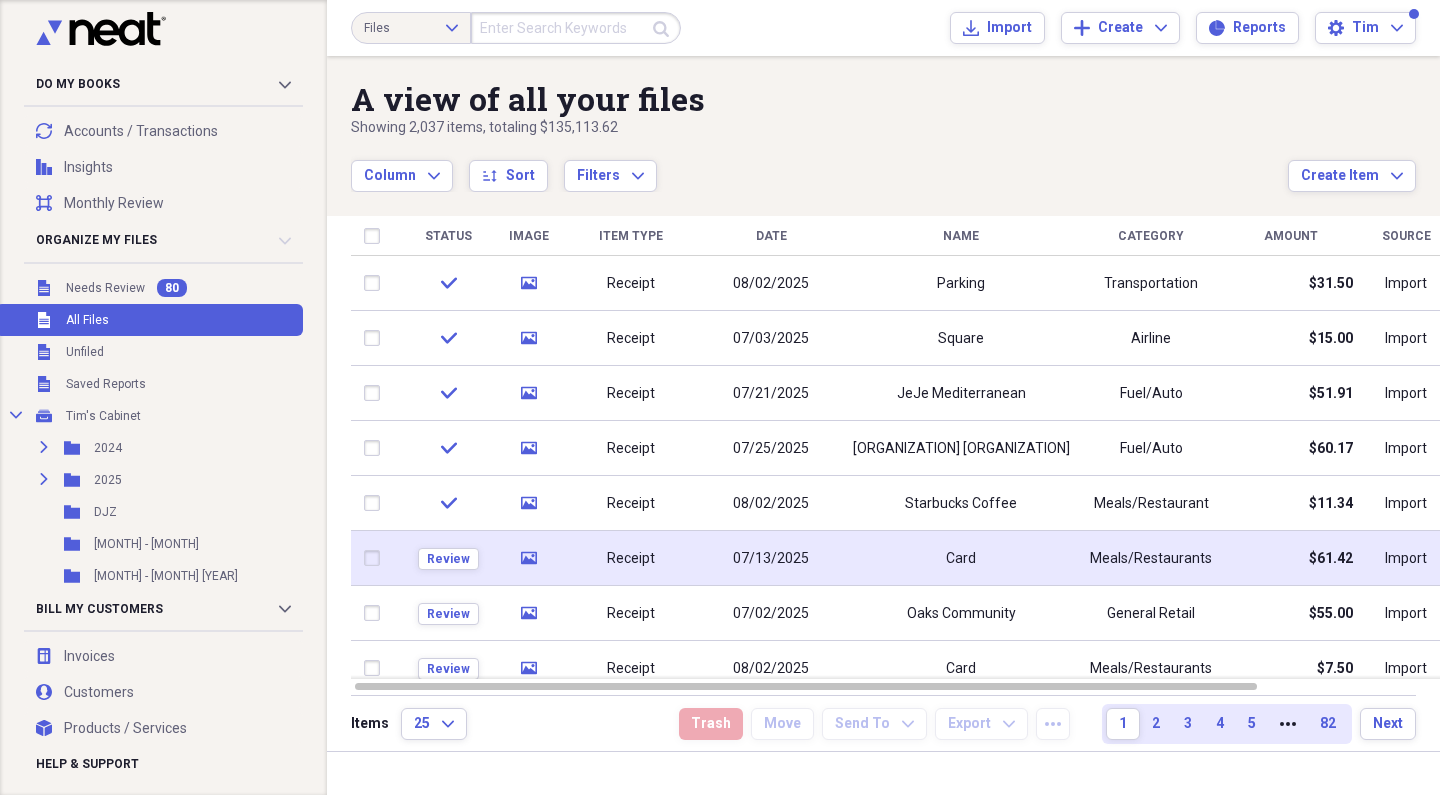 click on "Card" at bounding box center [961, 558] 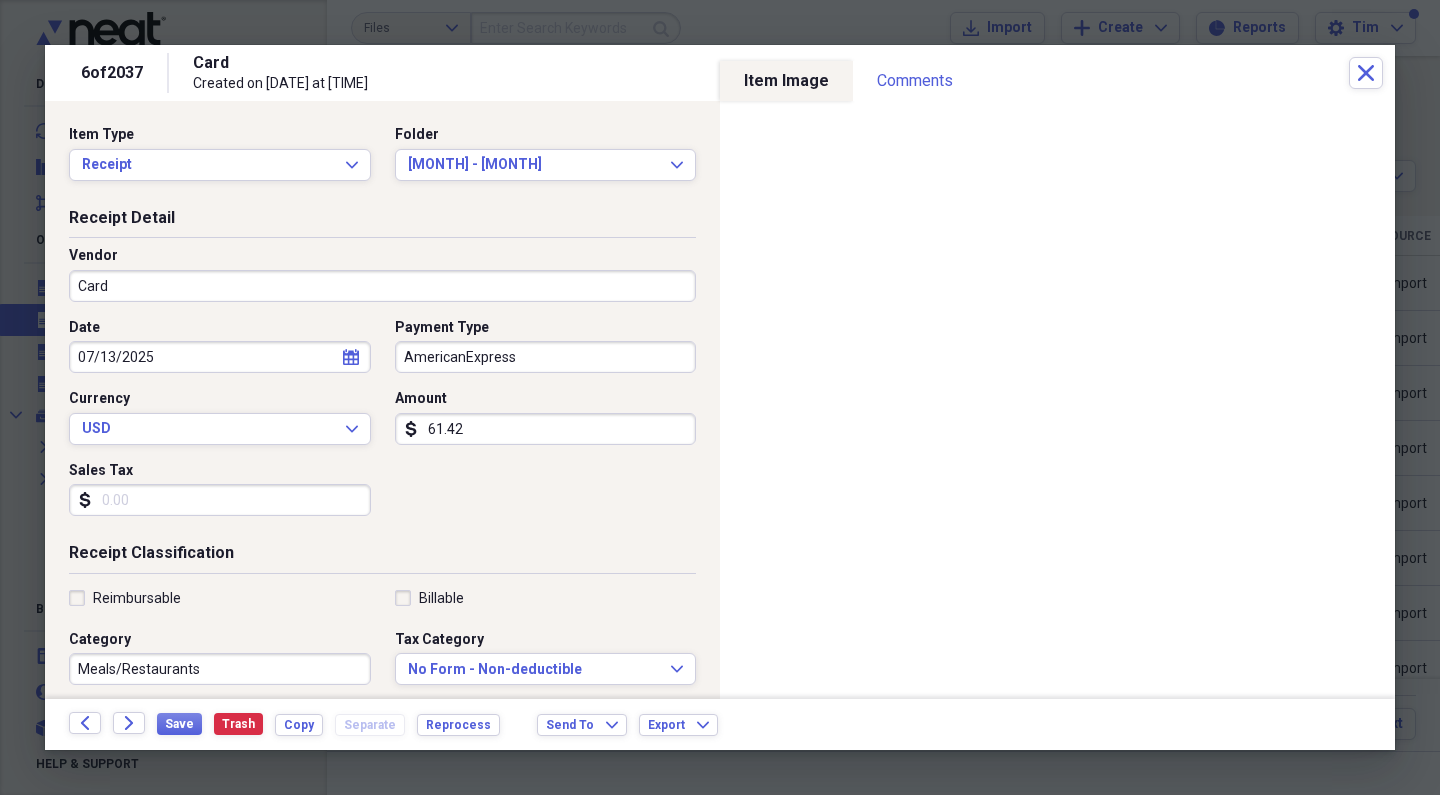 click on "Card" at bounding box center [382, 286] 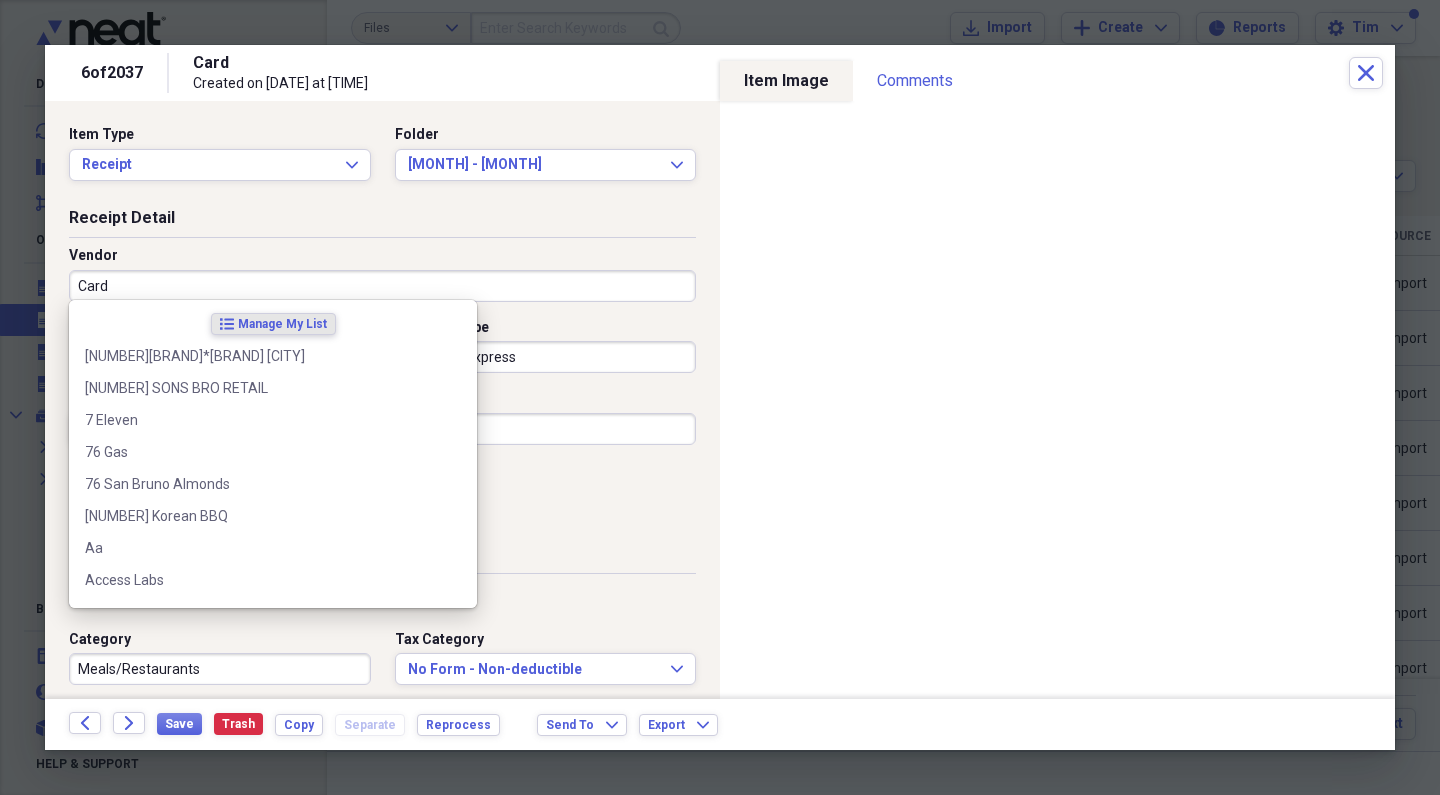 click on "Card" at bounding box center [382, 286] 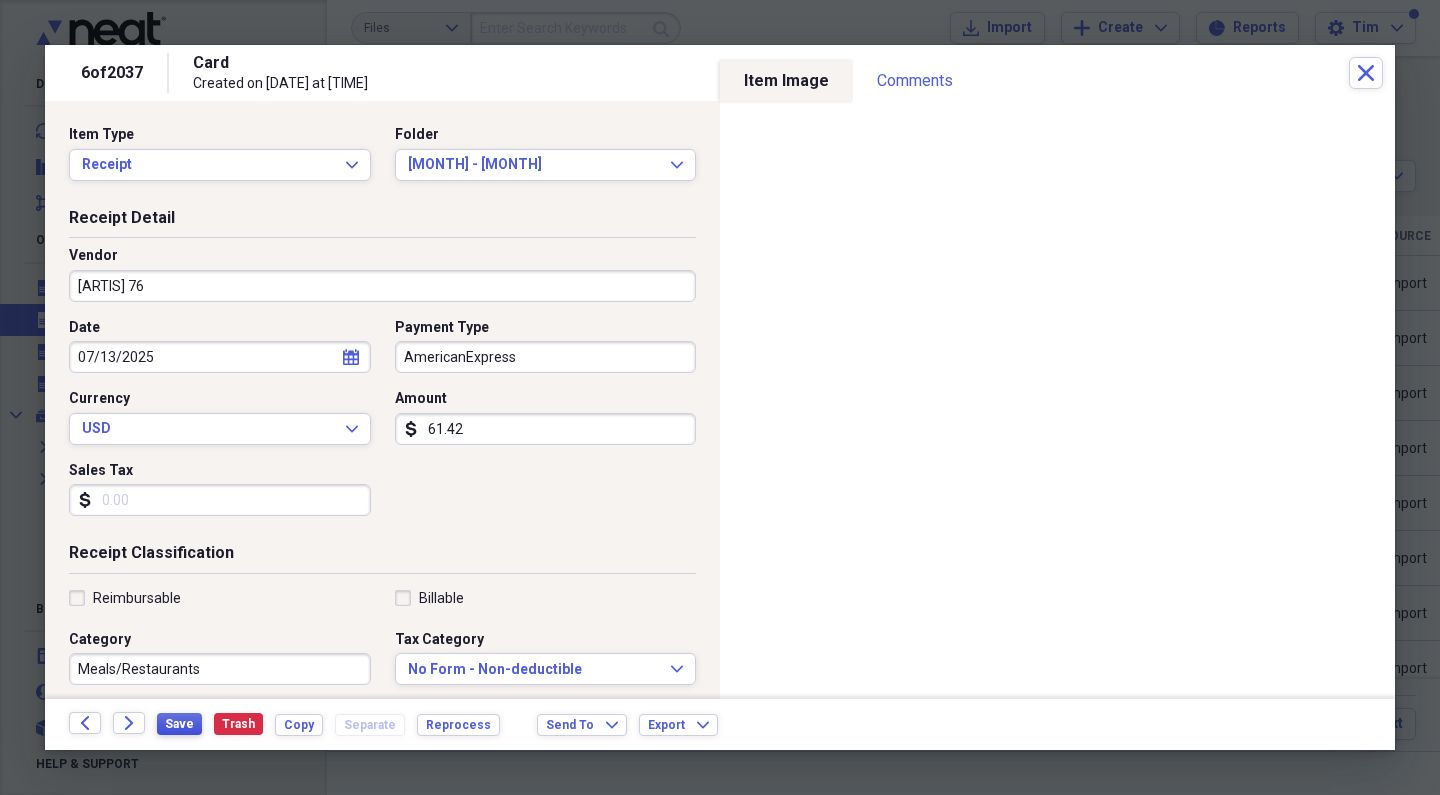 type on "[BUSINESS NAME]" 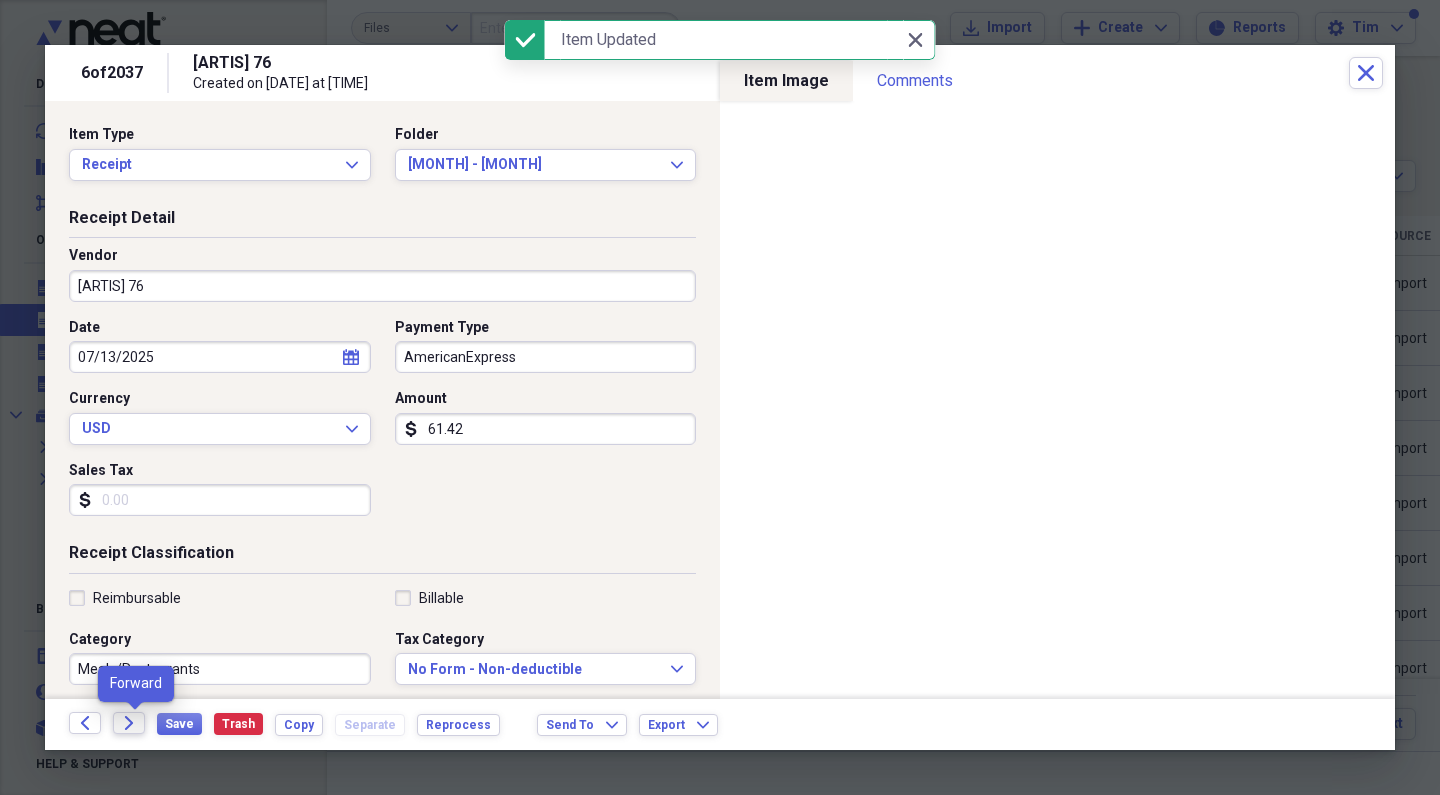click on "Forward" at bounding box center (129, 723) 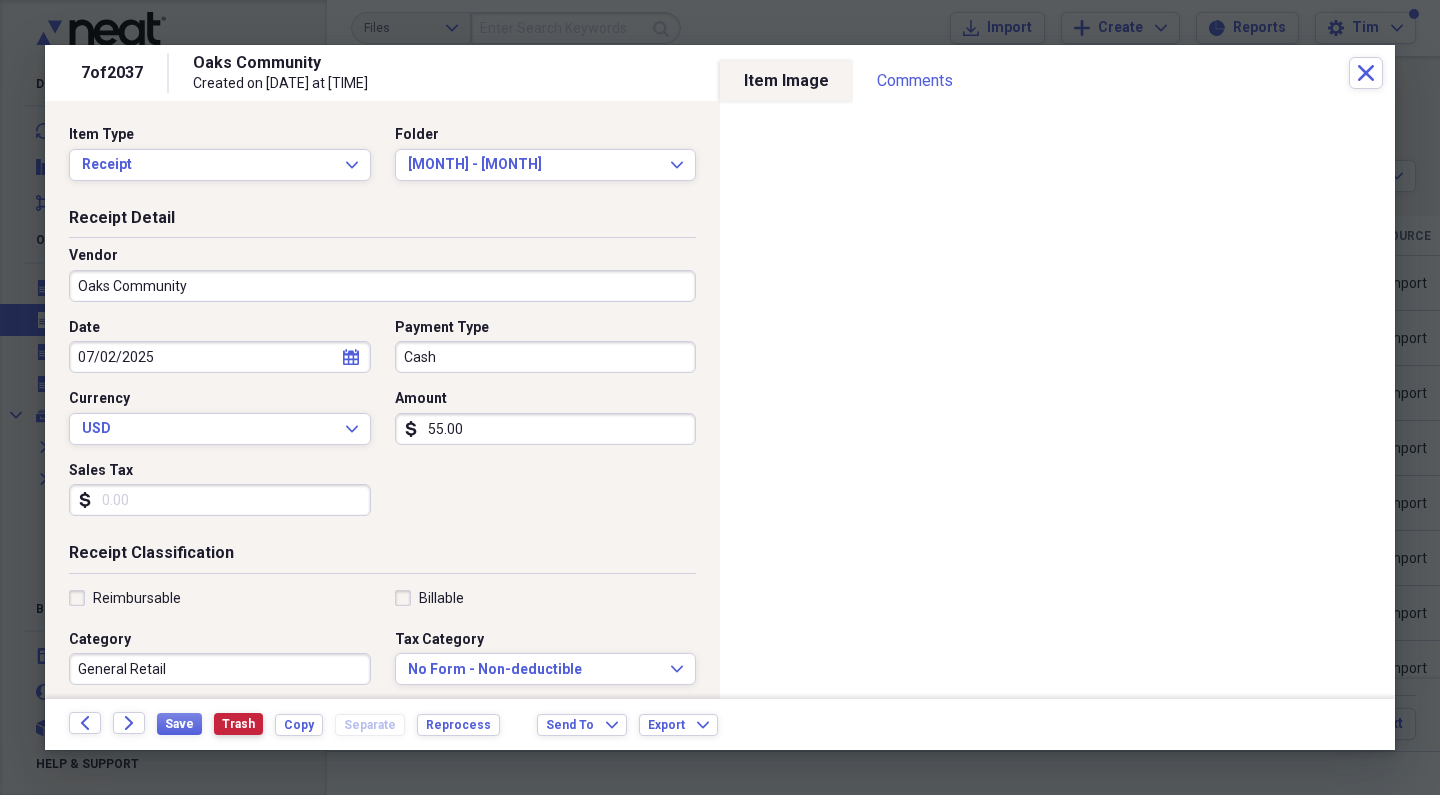 click on "Trash" at bounding box center (238, 724) 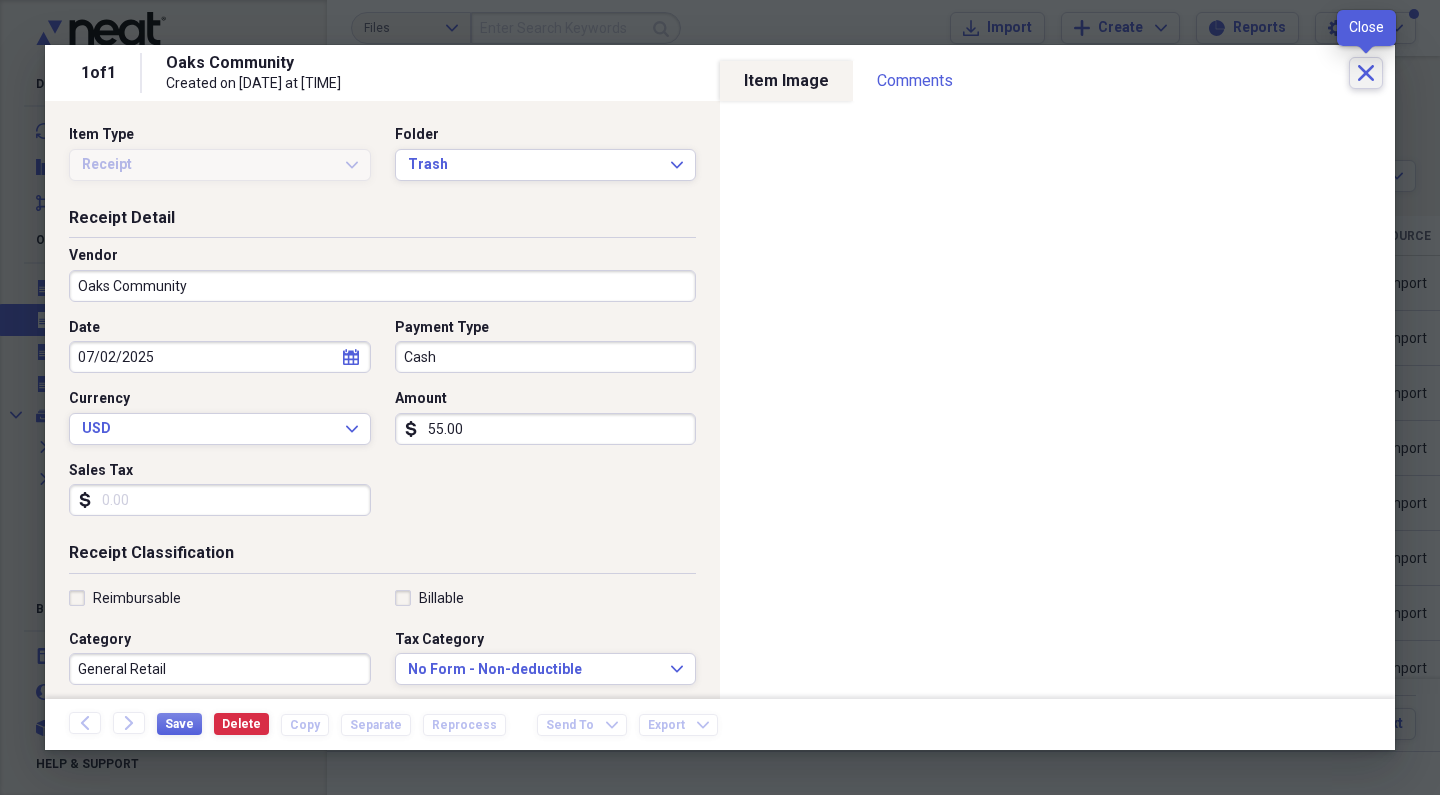 click on "Close" 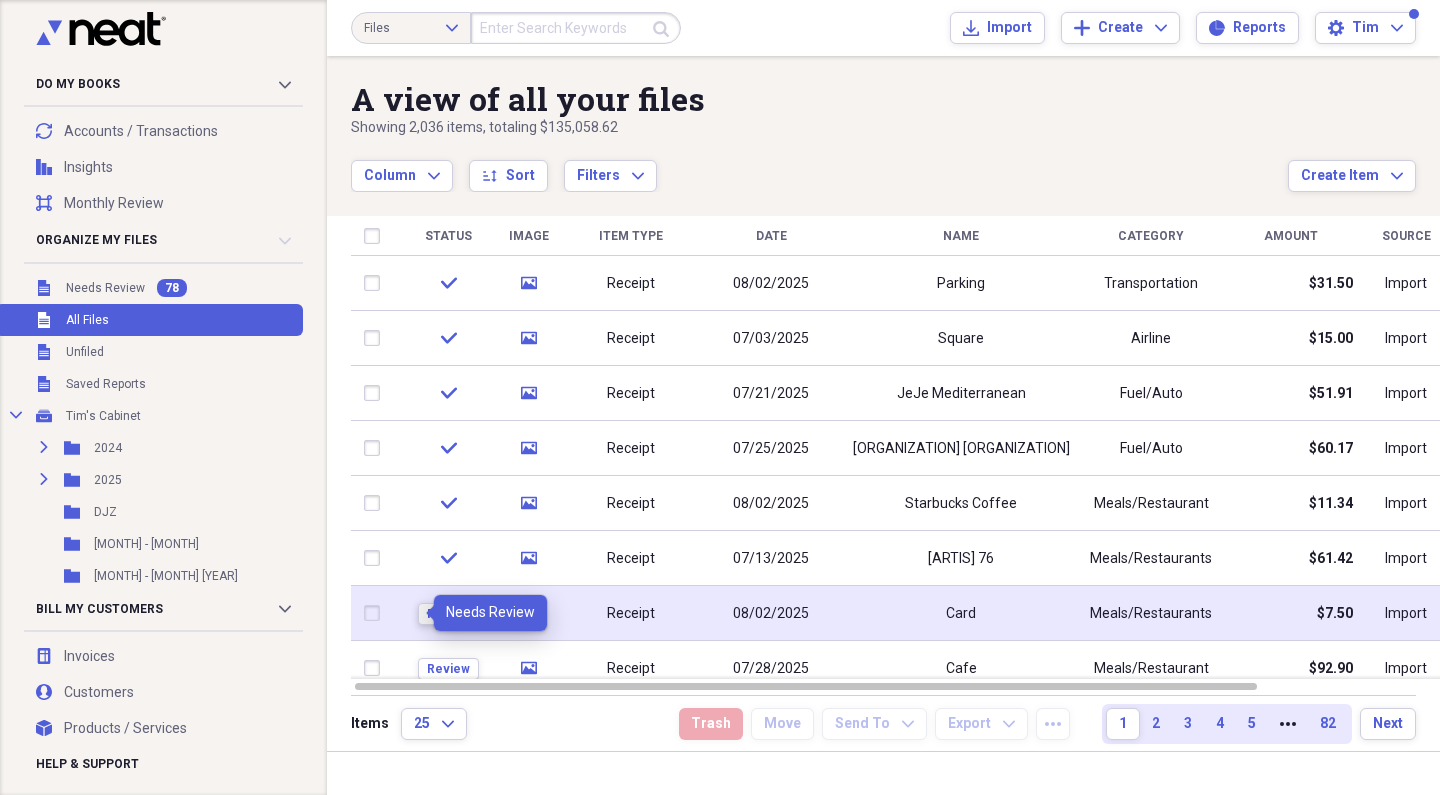 click on "Review" at bounding box center [448, 614] 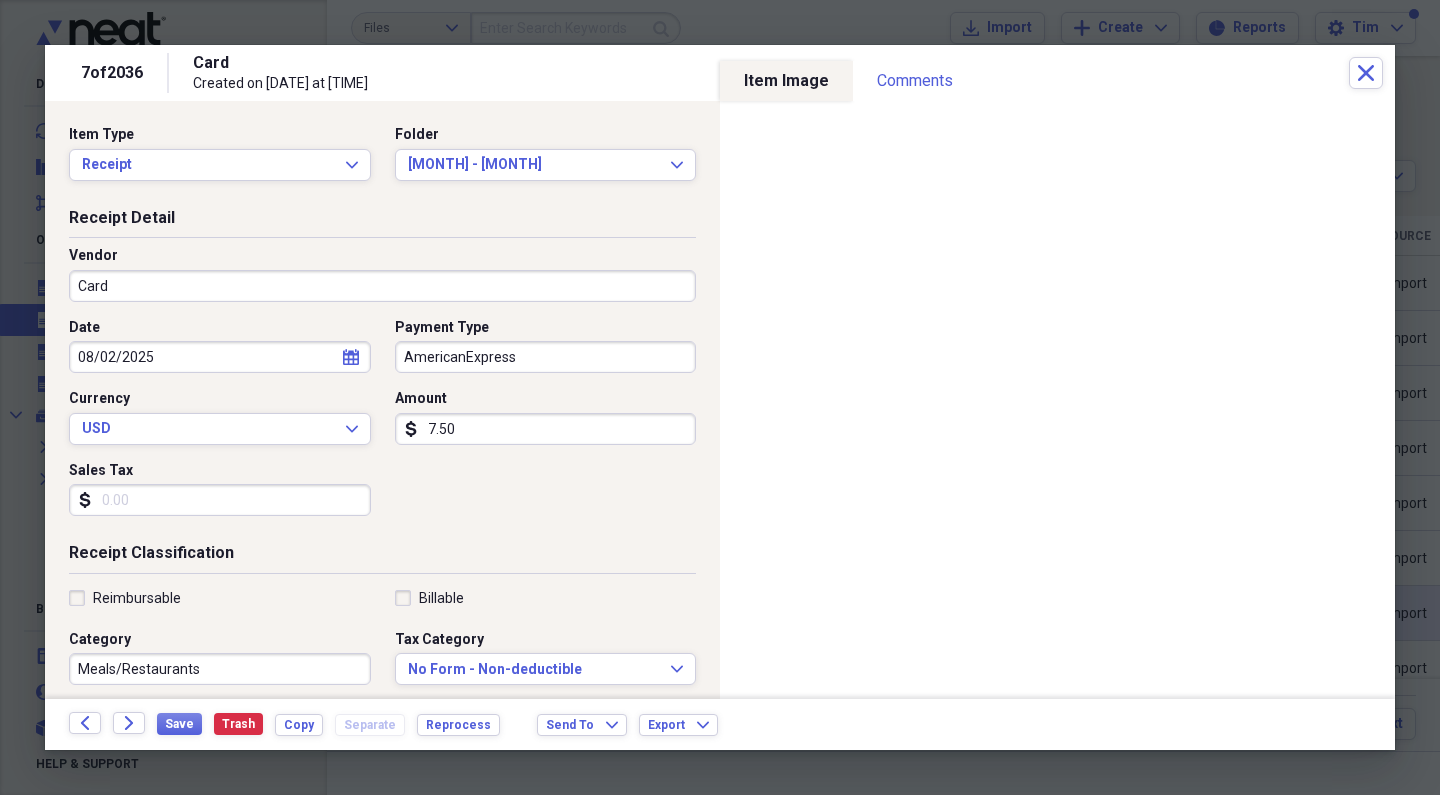 click on "Card" at bounding box center (382, 286) 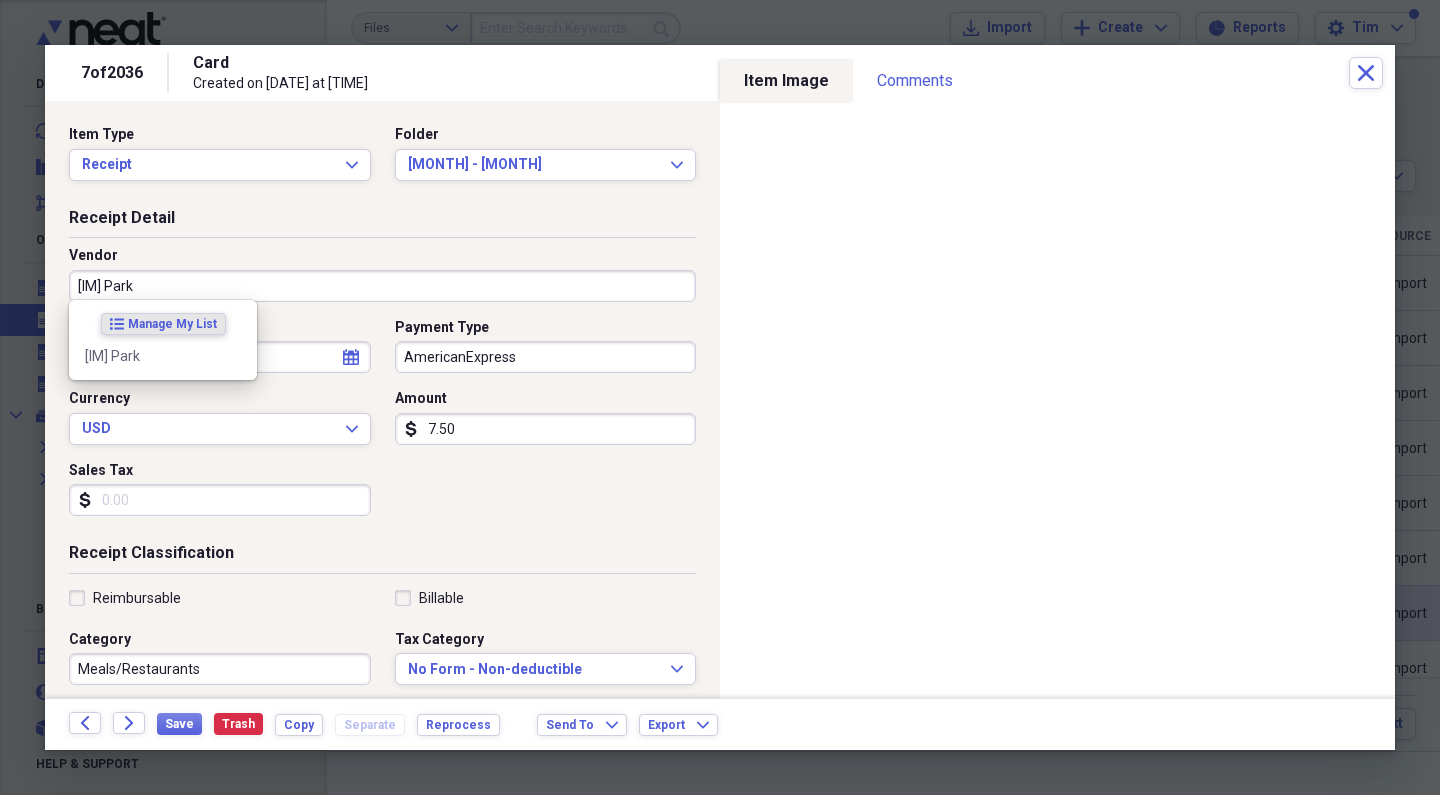 click on "IM Park" at bounding box center [382, 286] 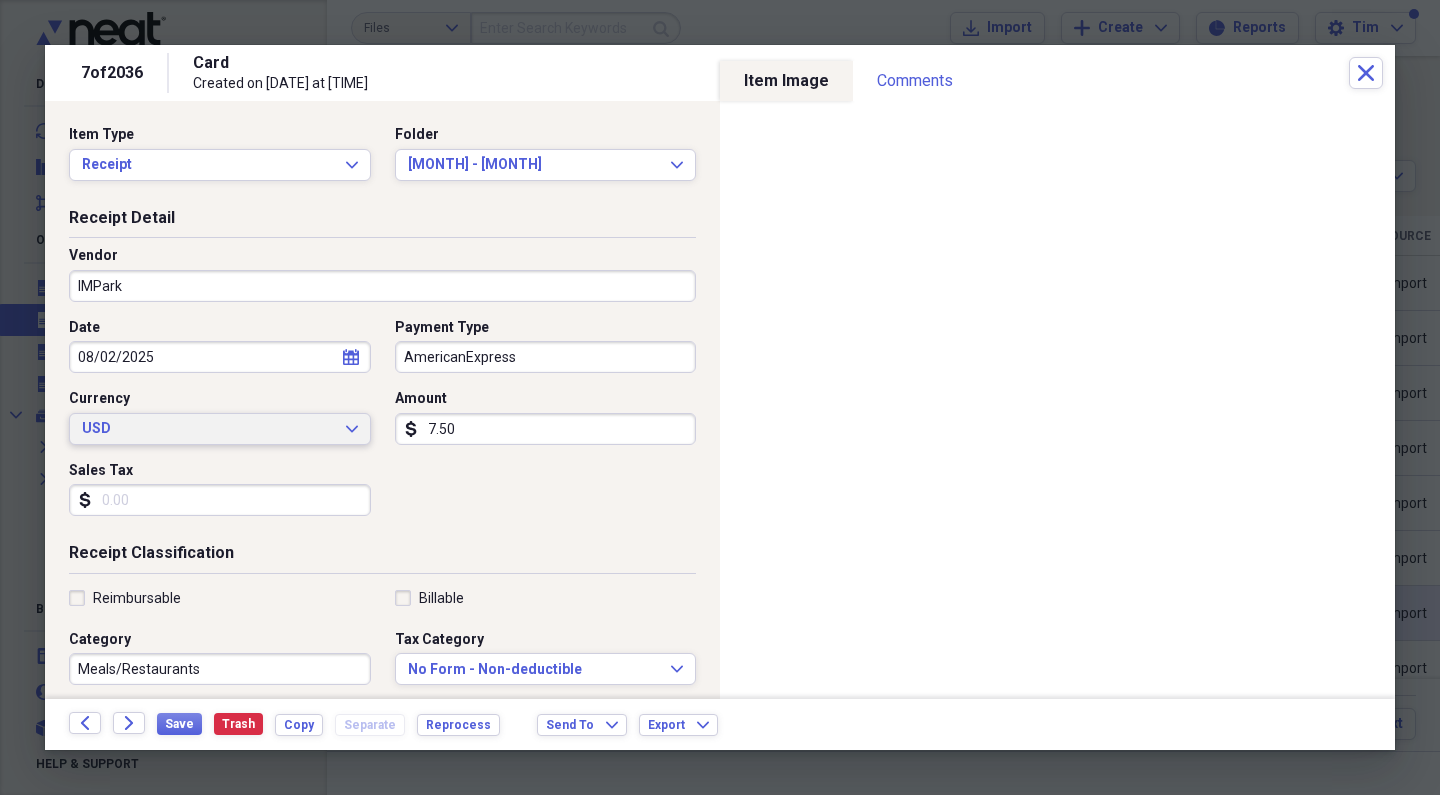 click on "USD" at bounding box center [208, 429] 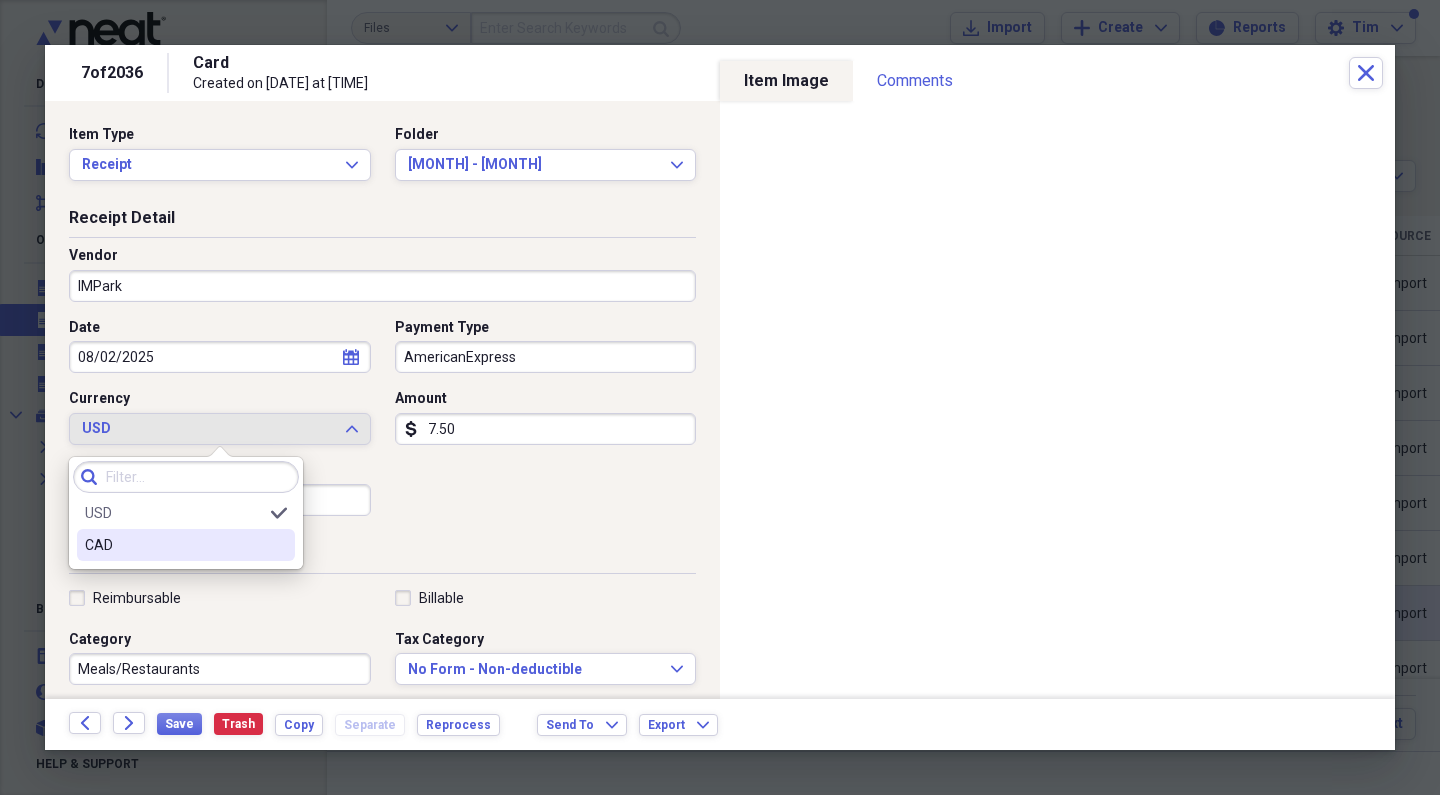 click on "CAD" at bounding box center [174, 545] 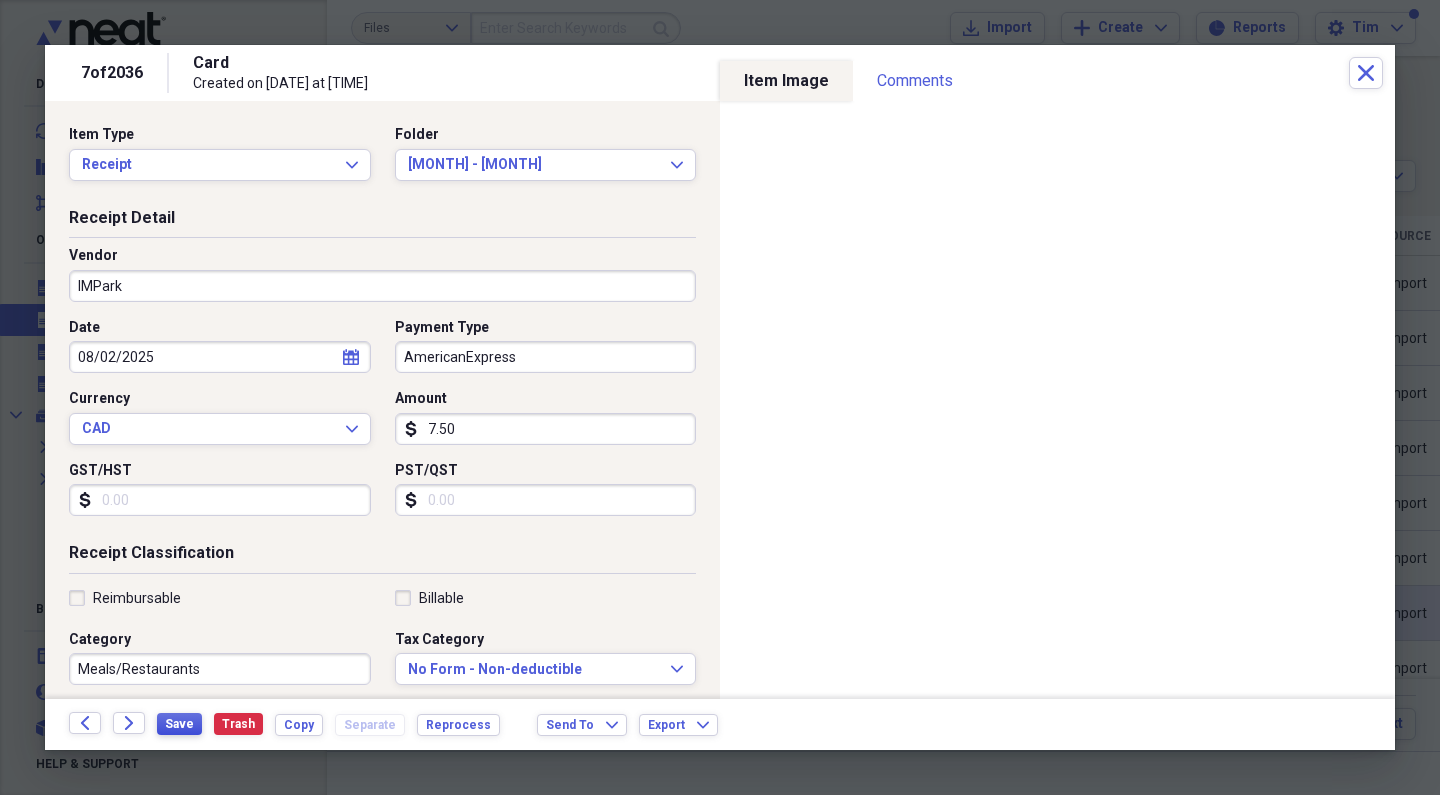 click on "Save" at bounding box center [179, 724] 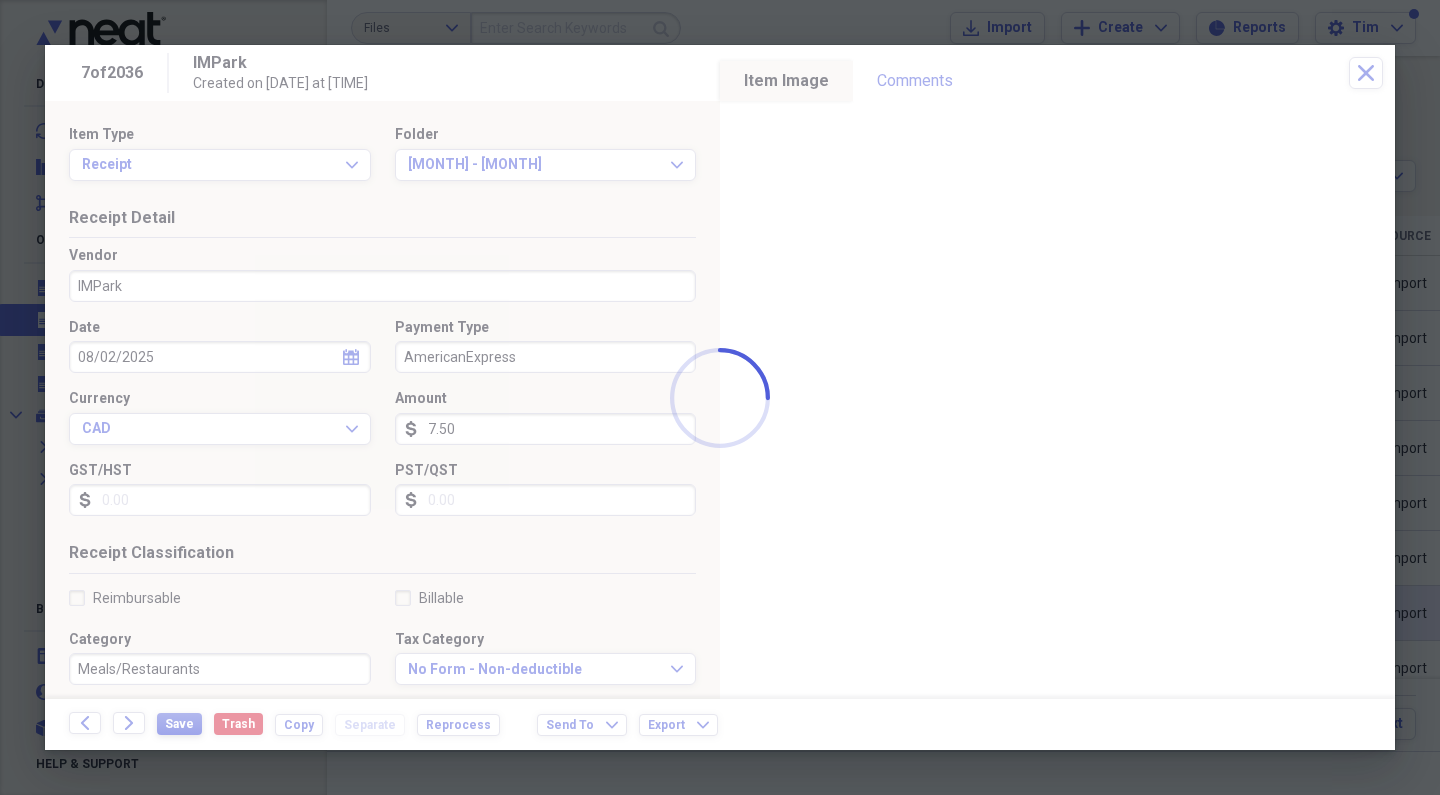 type on "IMPark" 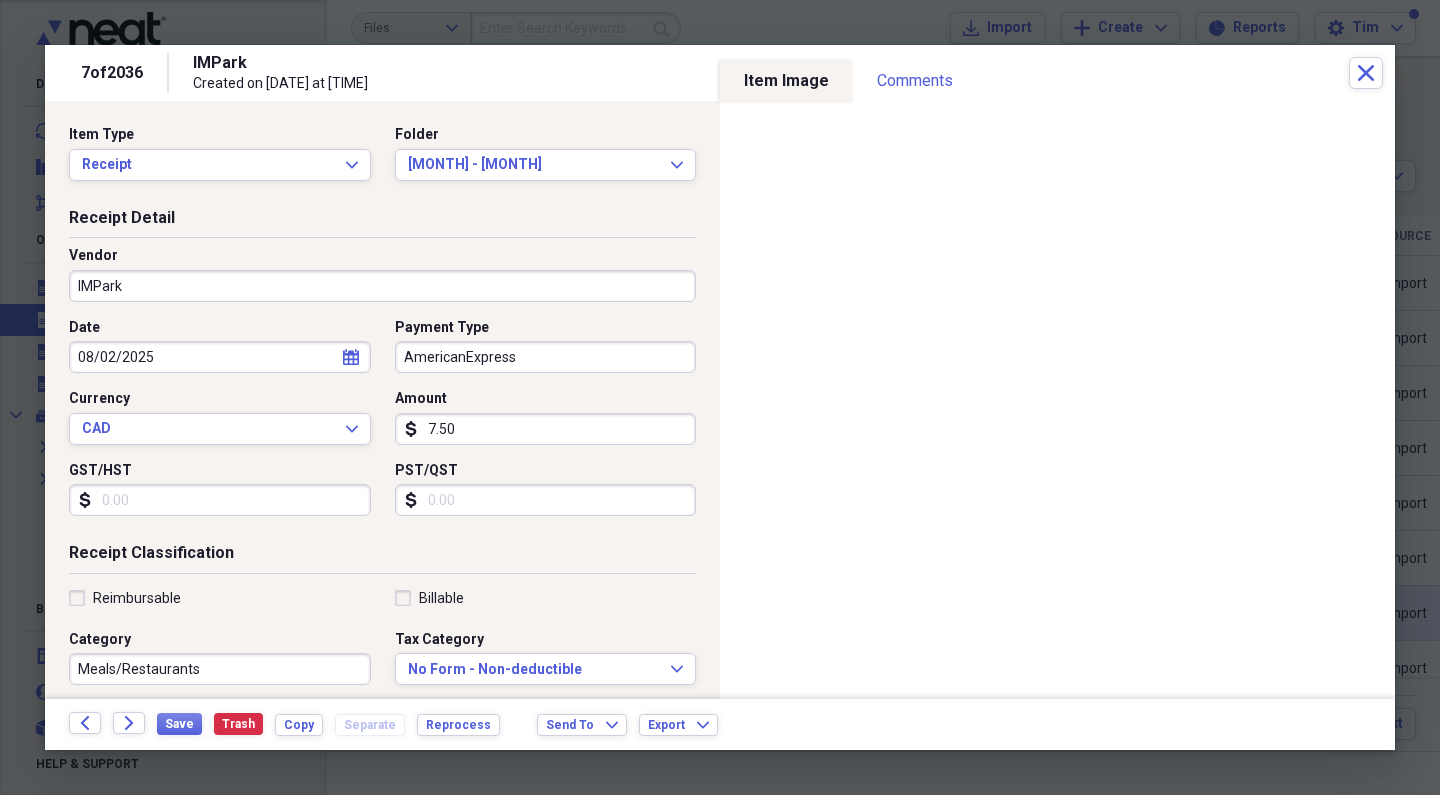 scroll, scrollTop: 0, scrollLeft: 0, axis: both 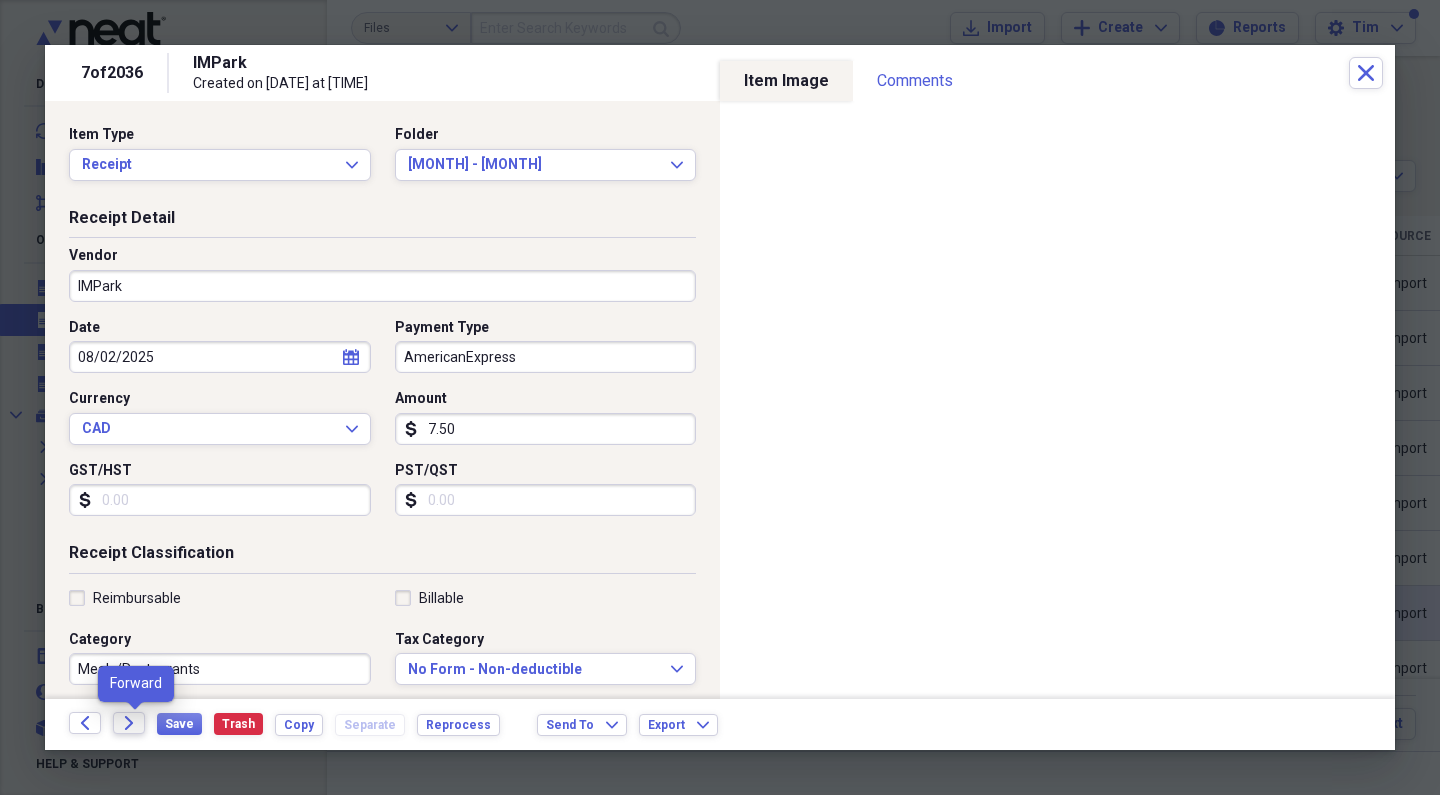click 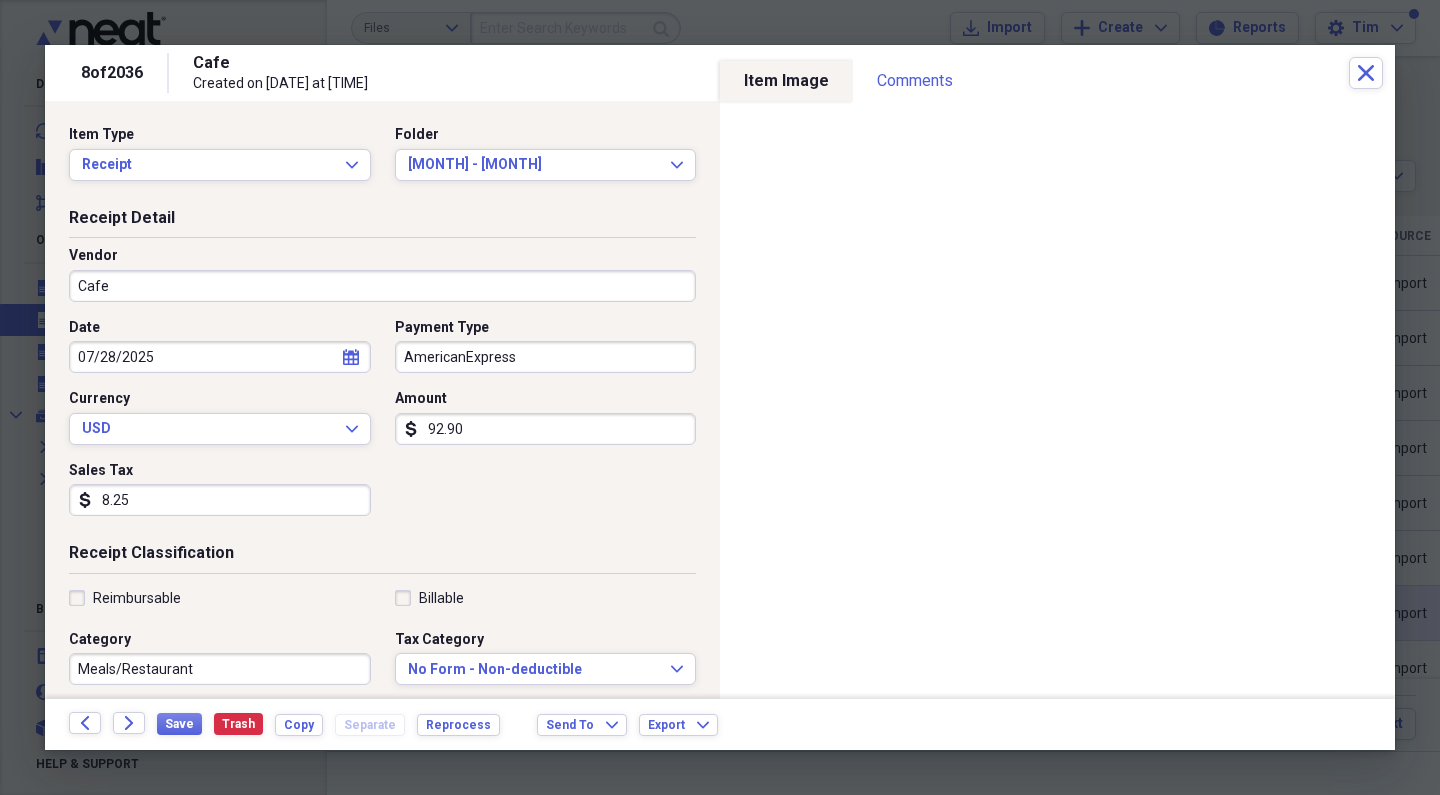 click on "Cafe" at bounding box center [382, 286] 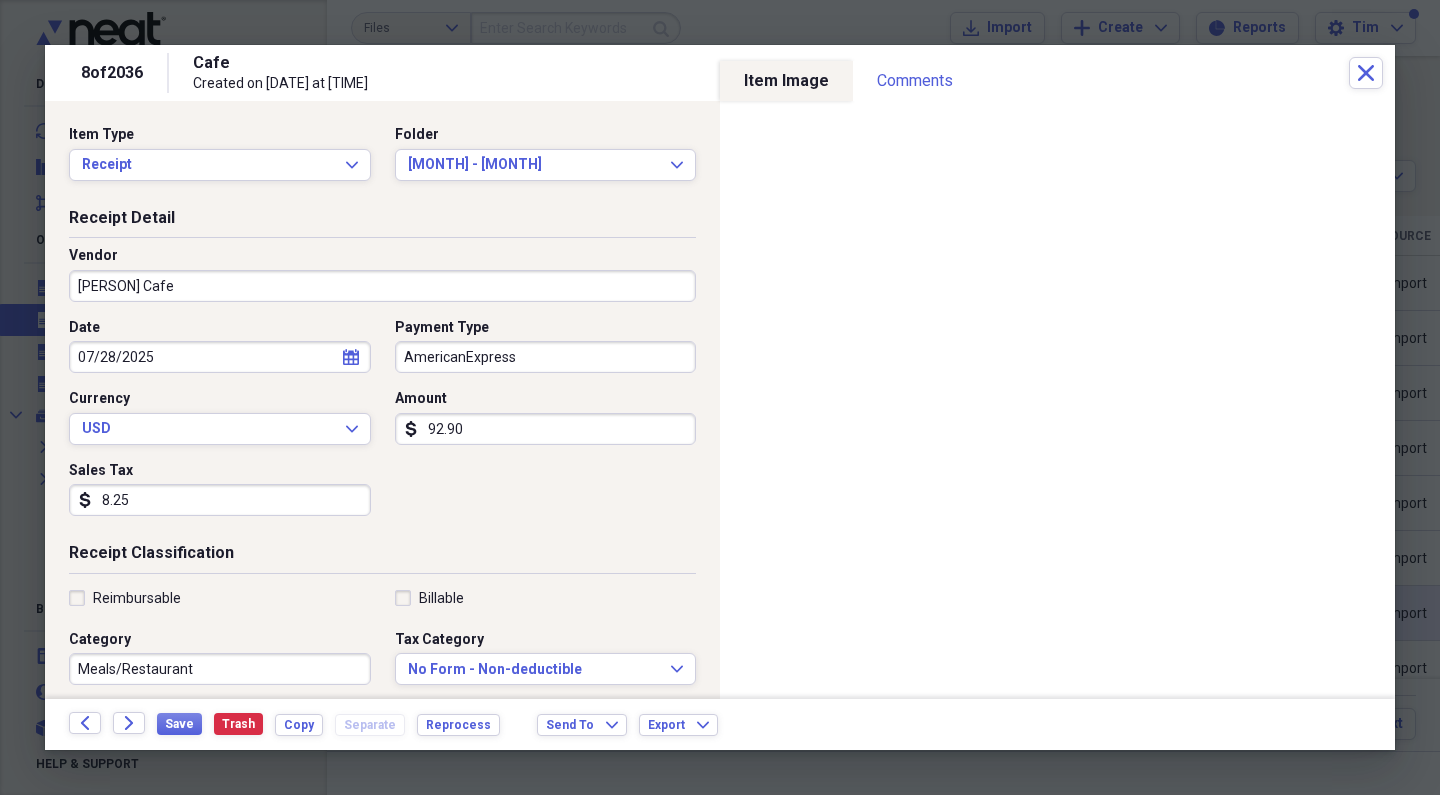 type on "[BUSINESS NAME]" 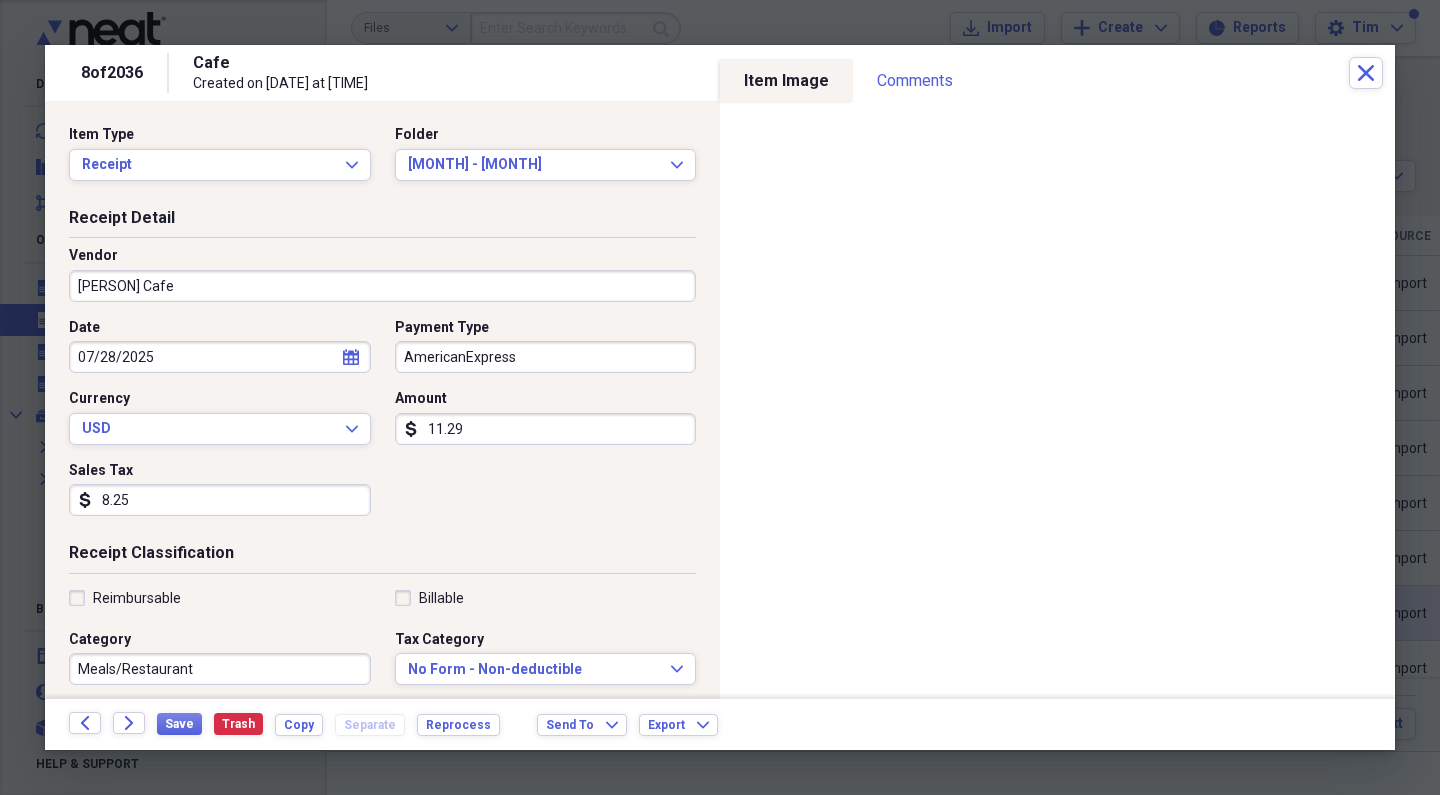 type on "112.90" 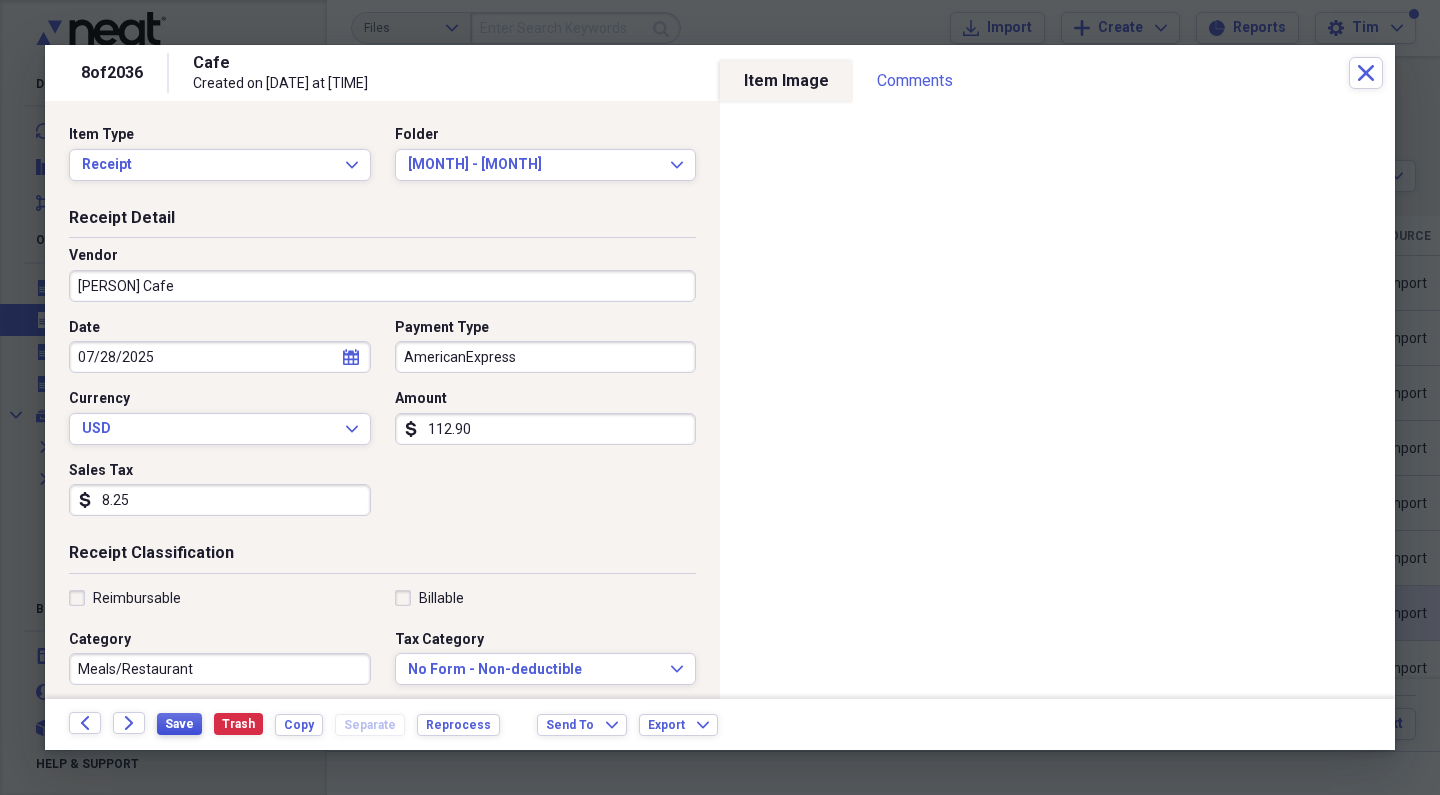 click on "Save" at bounding box center (179, 724) 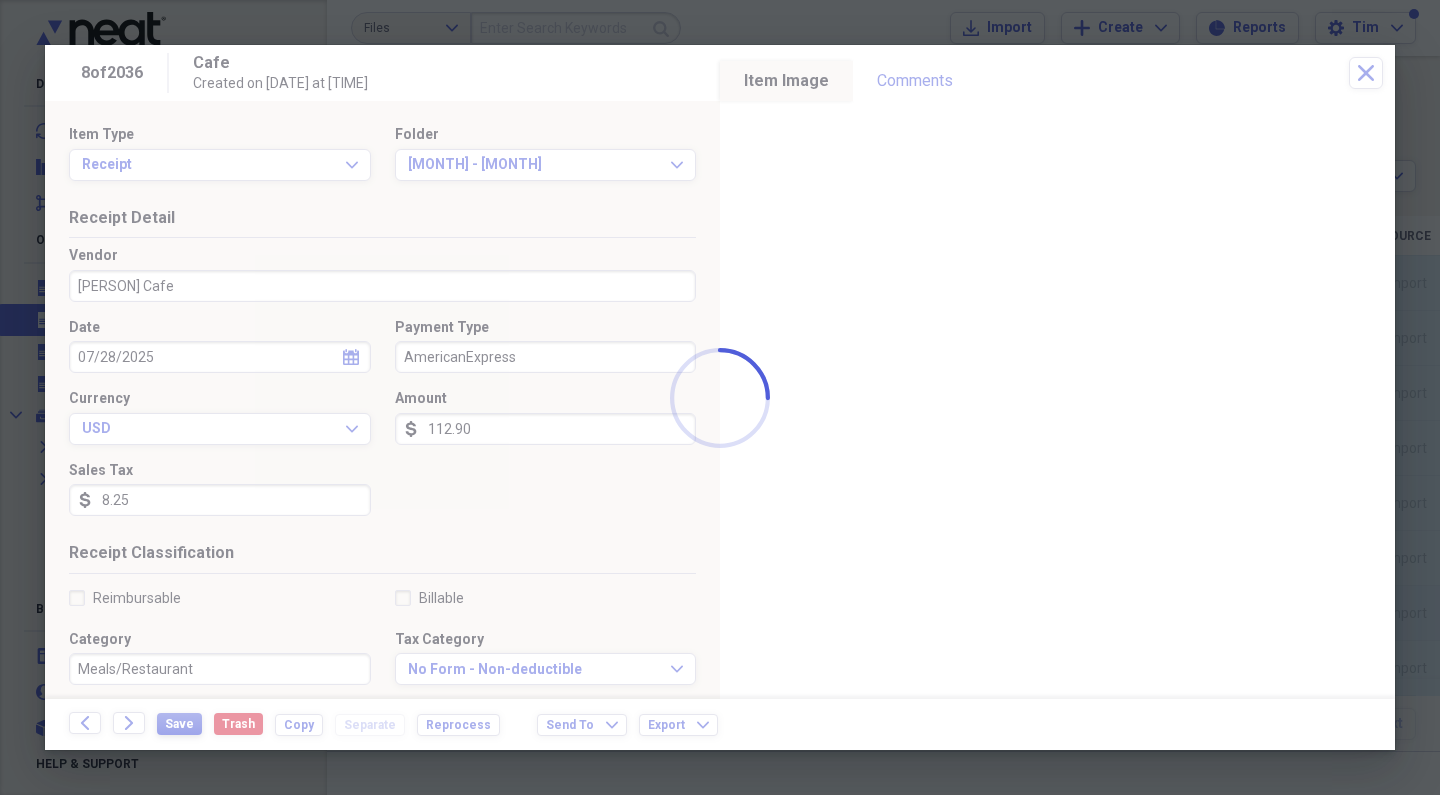 type on "[BUSINESS NAME]" 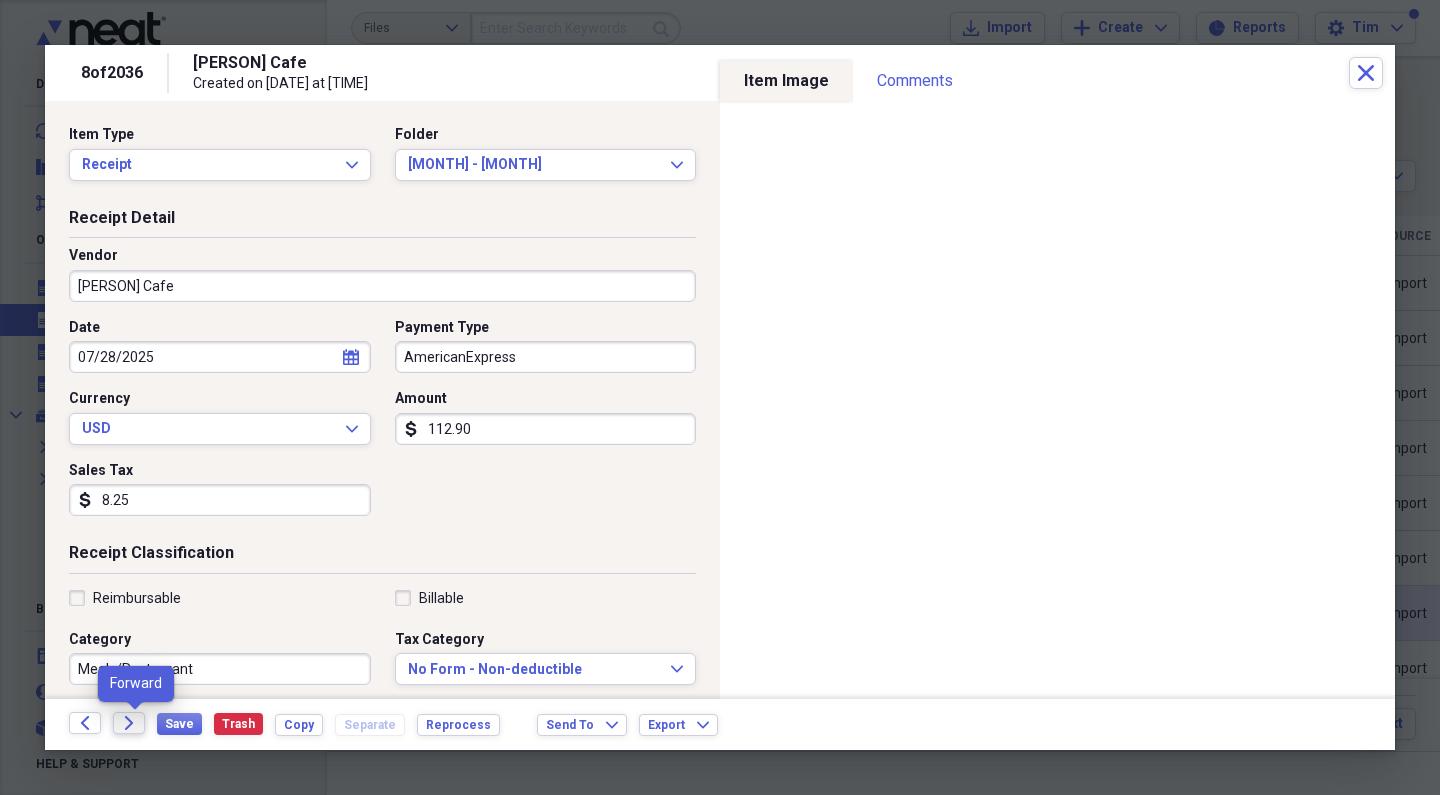 click on "Forward" 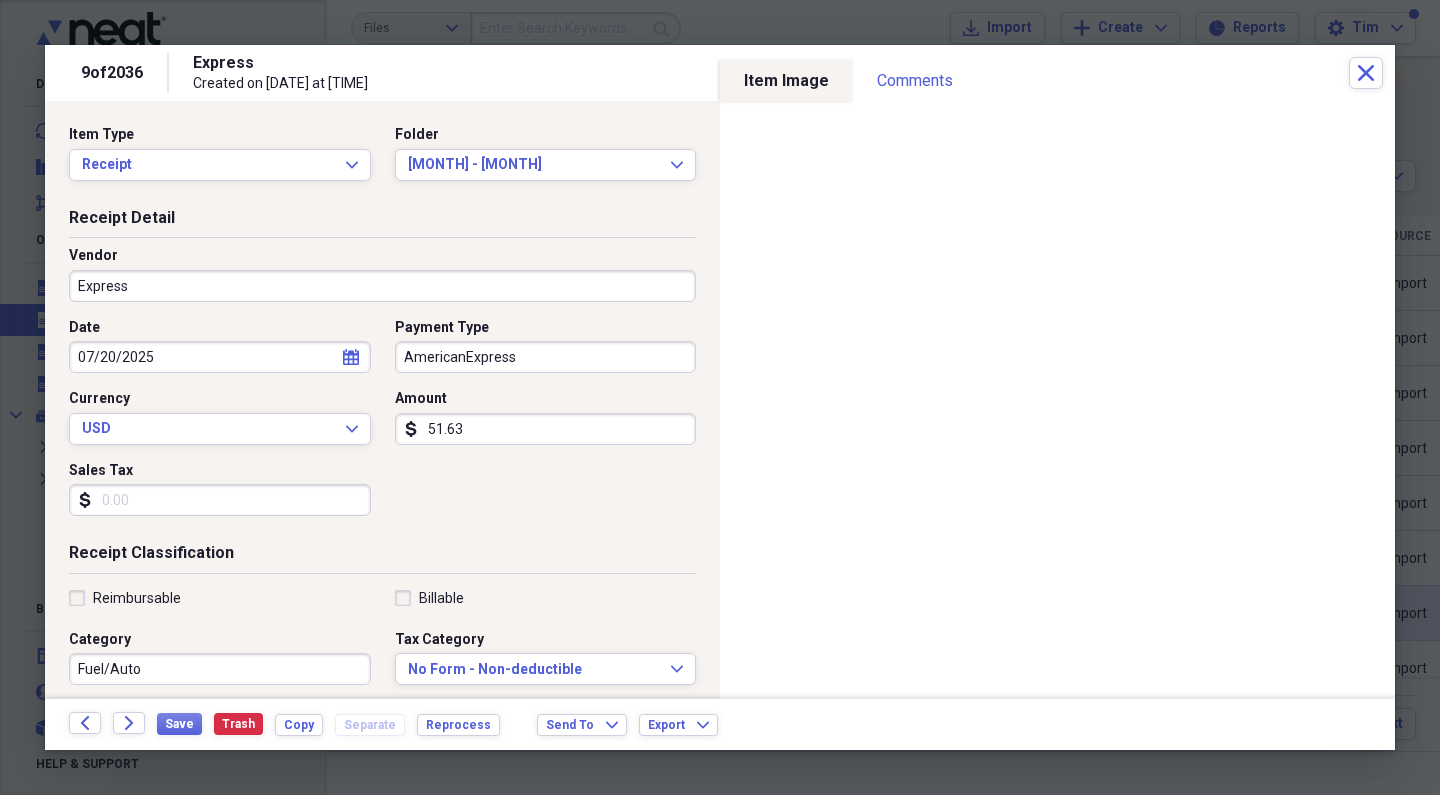 click on "Express" at bounding box center [382, 286] 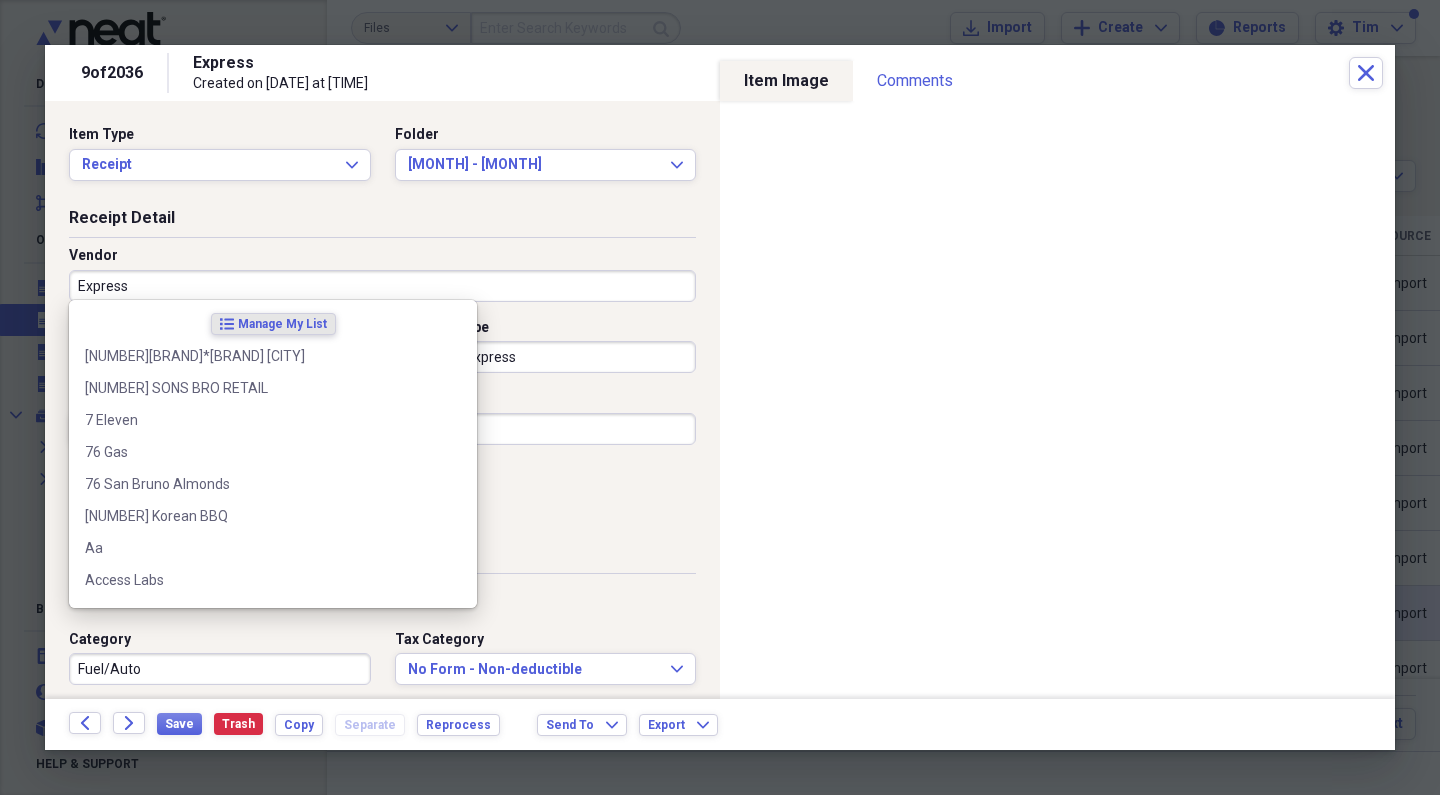 click on "Express" at bounding box center [382, 286] 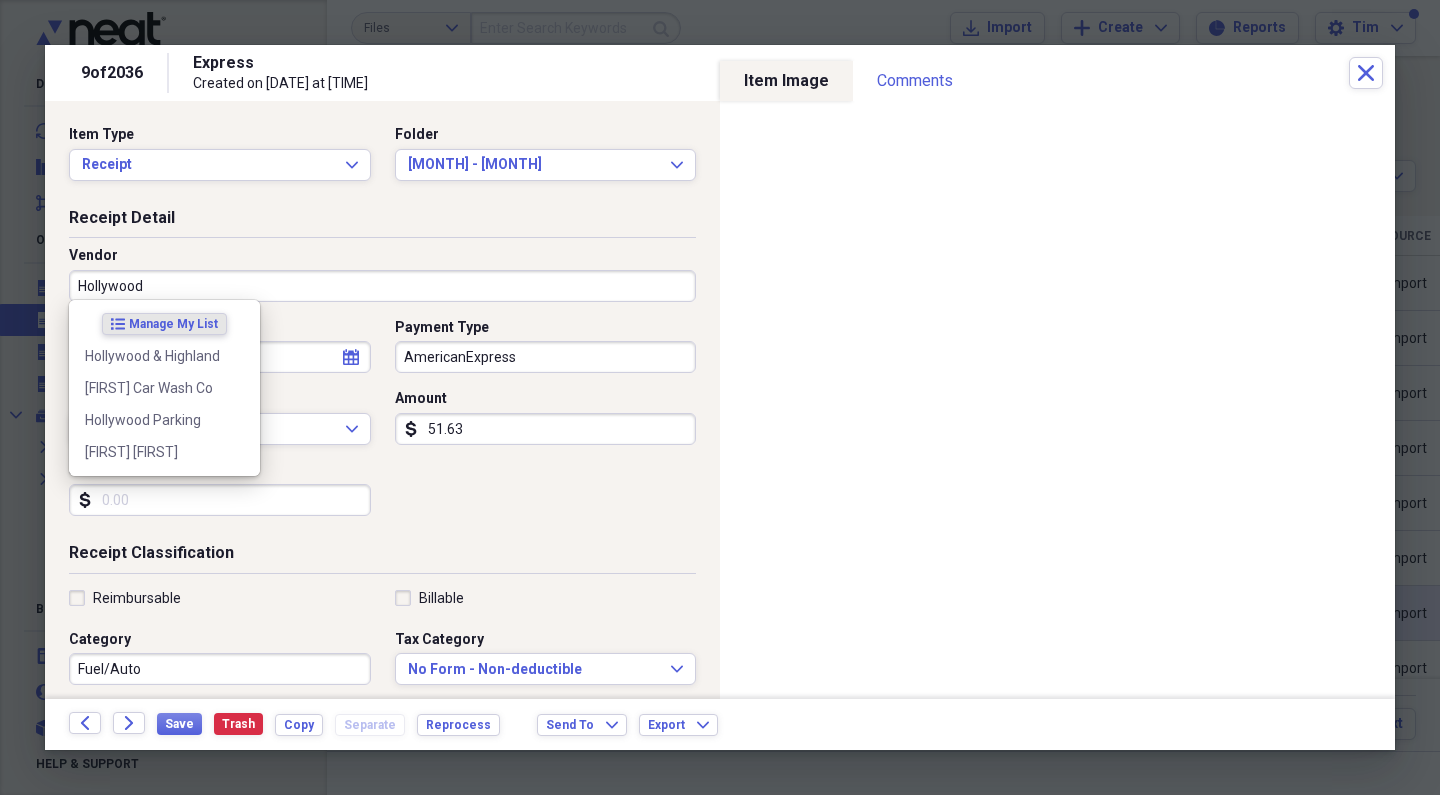 drag, startPoint x: 137, startPoint y: 317, endPoint x: 143, endPoint y: 381, distance: 64.28063 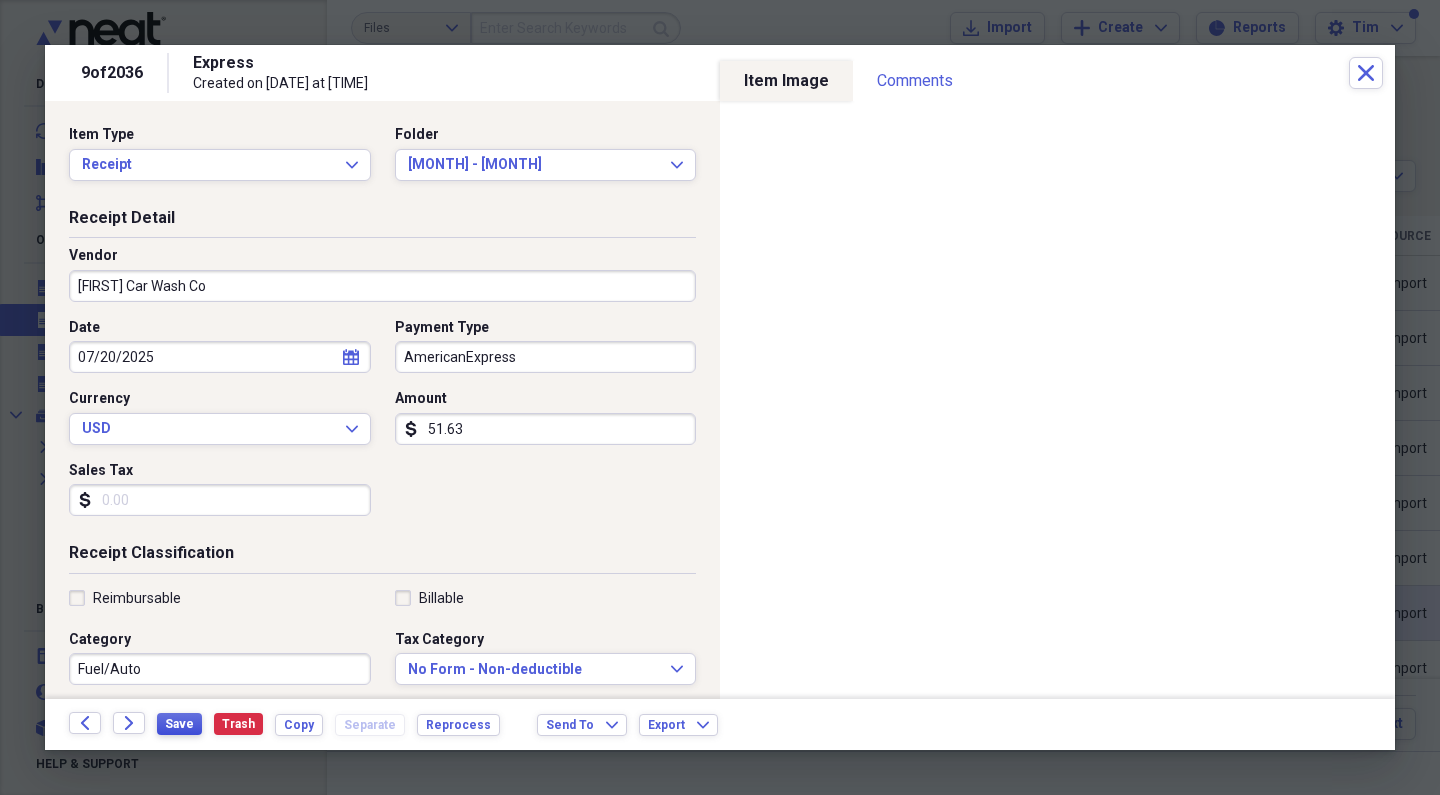 click on "Save" at bounding box center [179, 724] 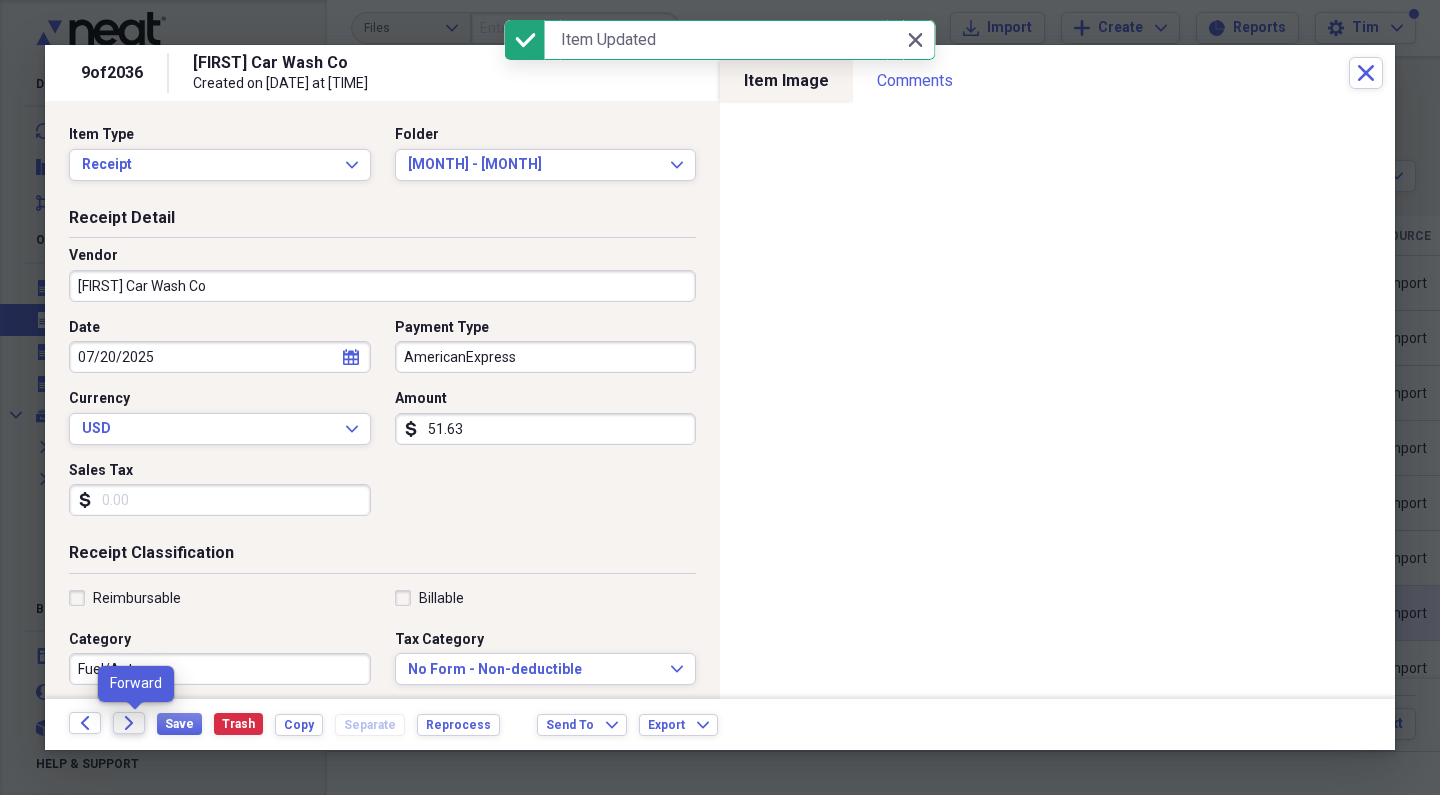 click on "Forward" 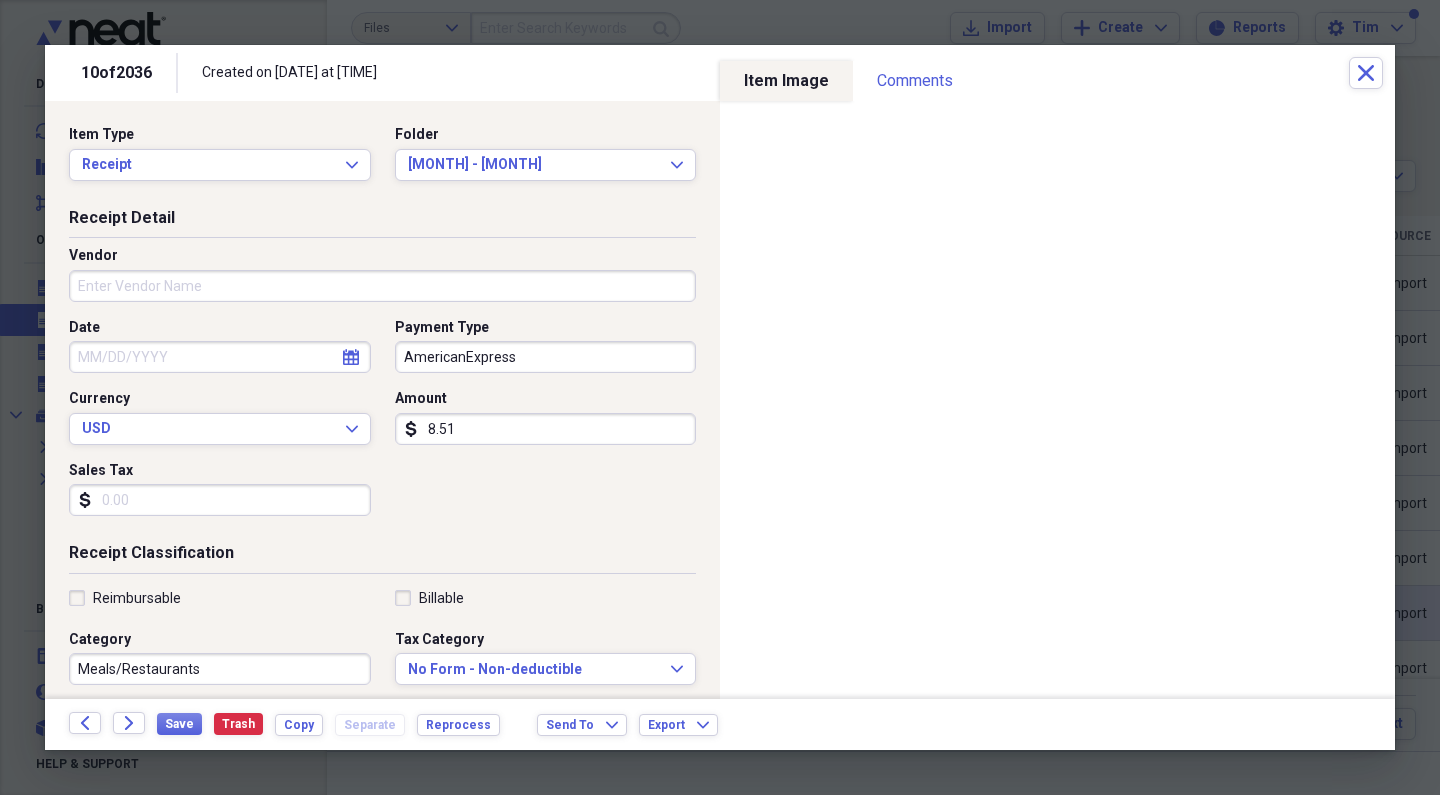 click on "Vendor" at bounding box center [382, 286] 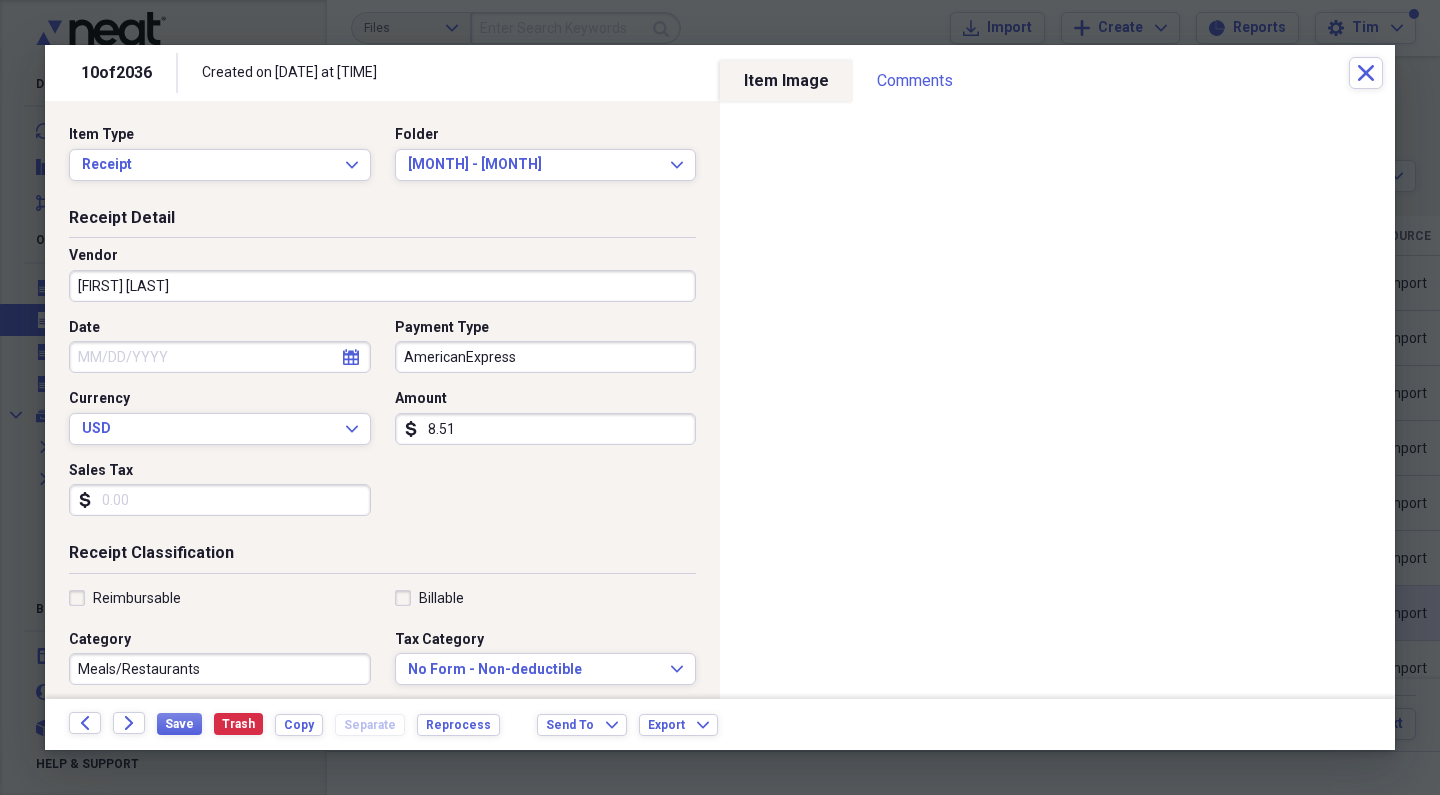 type on "[BUSINESS NAME] [BUSINESS NAME]" 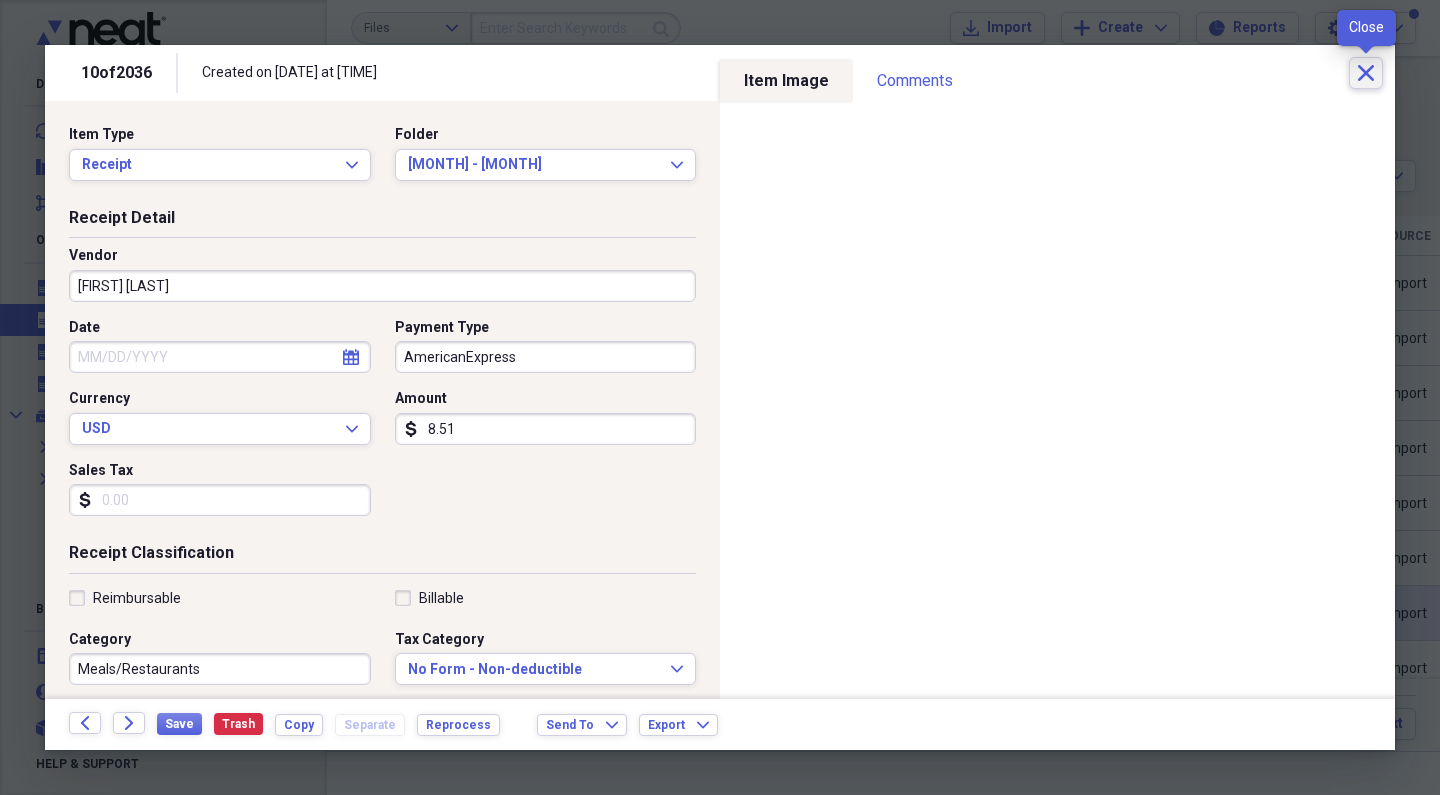 click on "Close" at bounding box center (1366, 73) 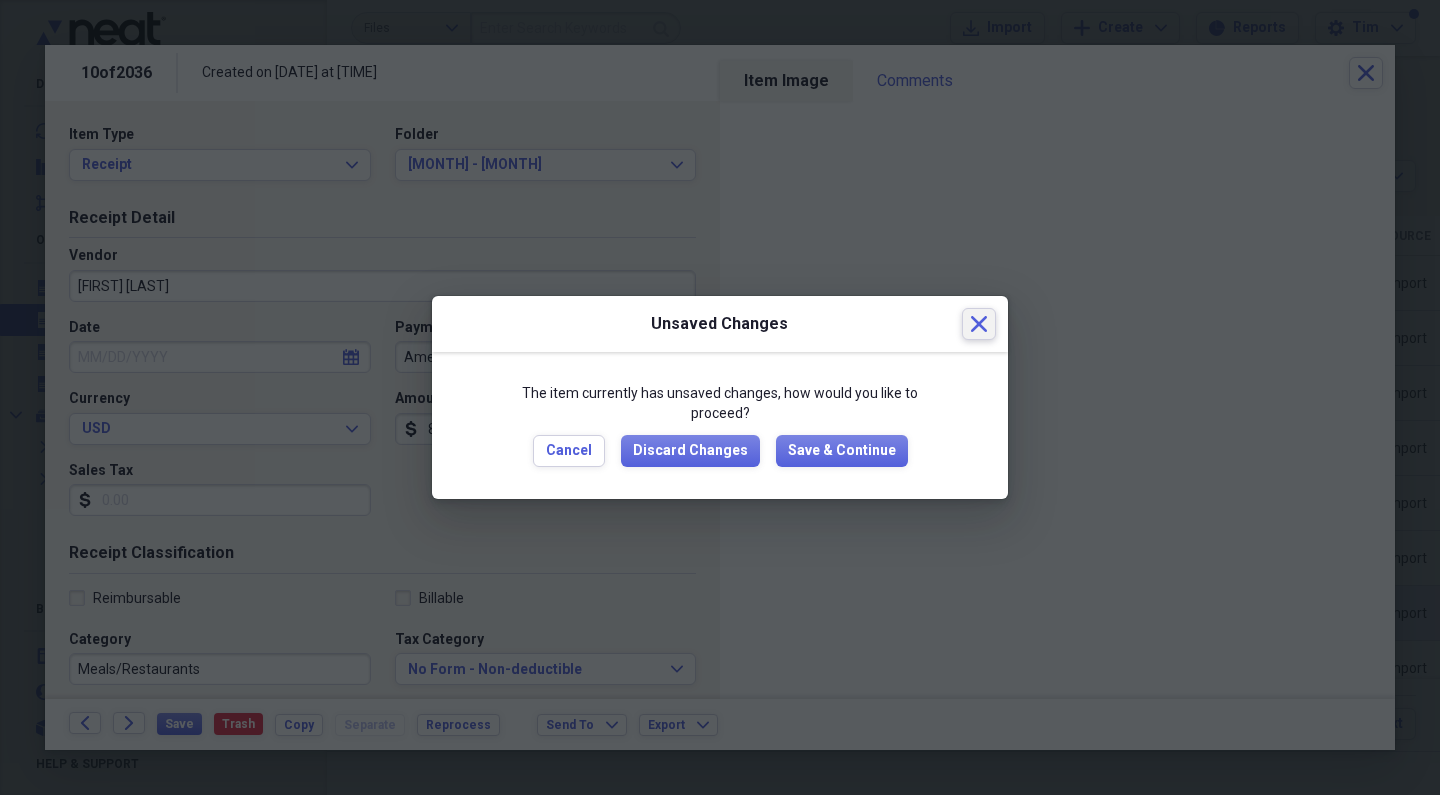 click 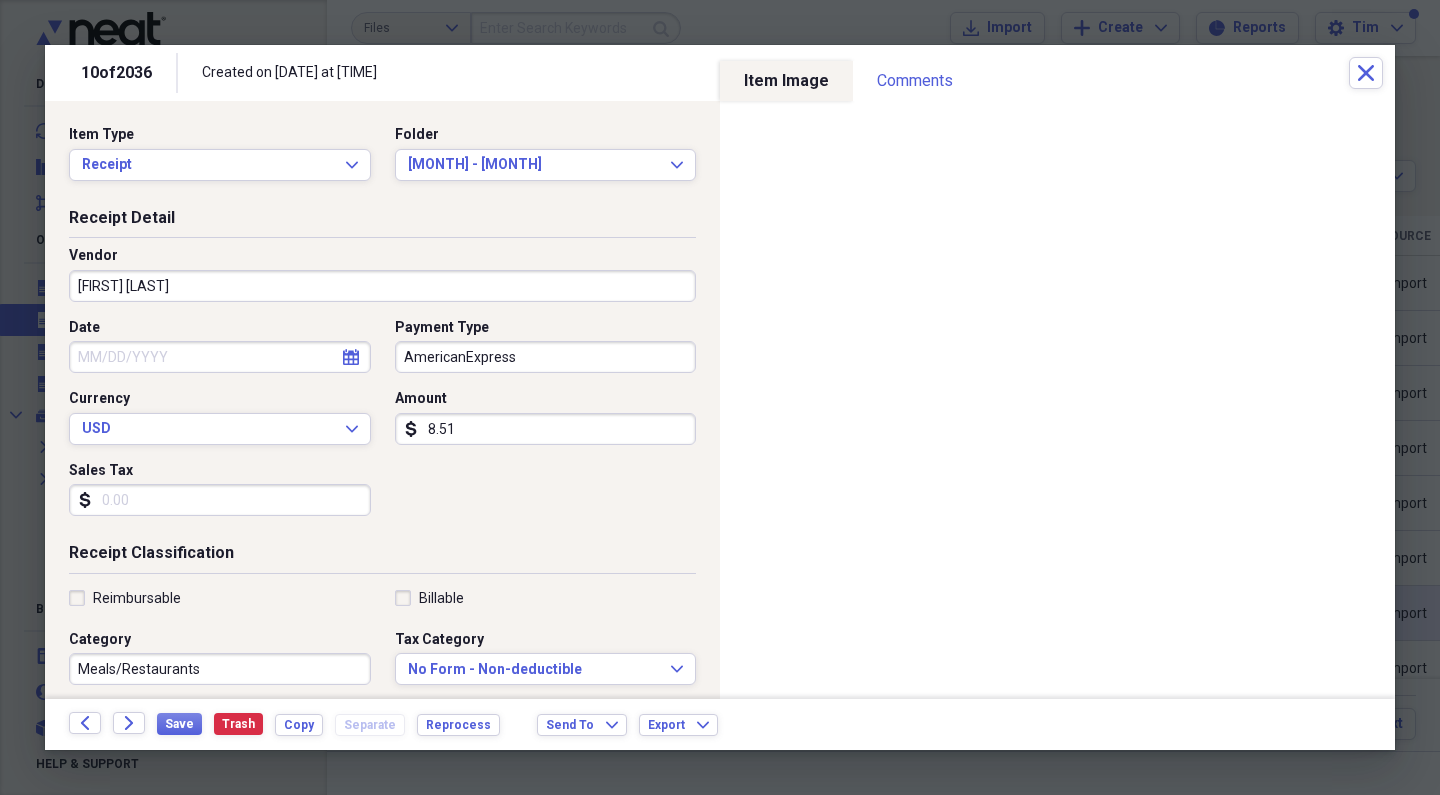 click on "Date" at bounding box center (220, 357) 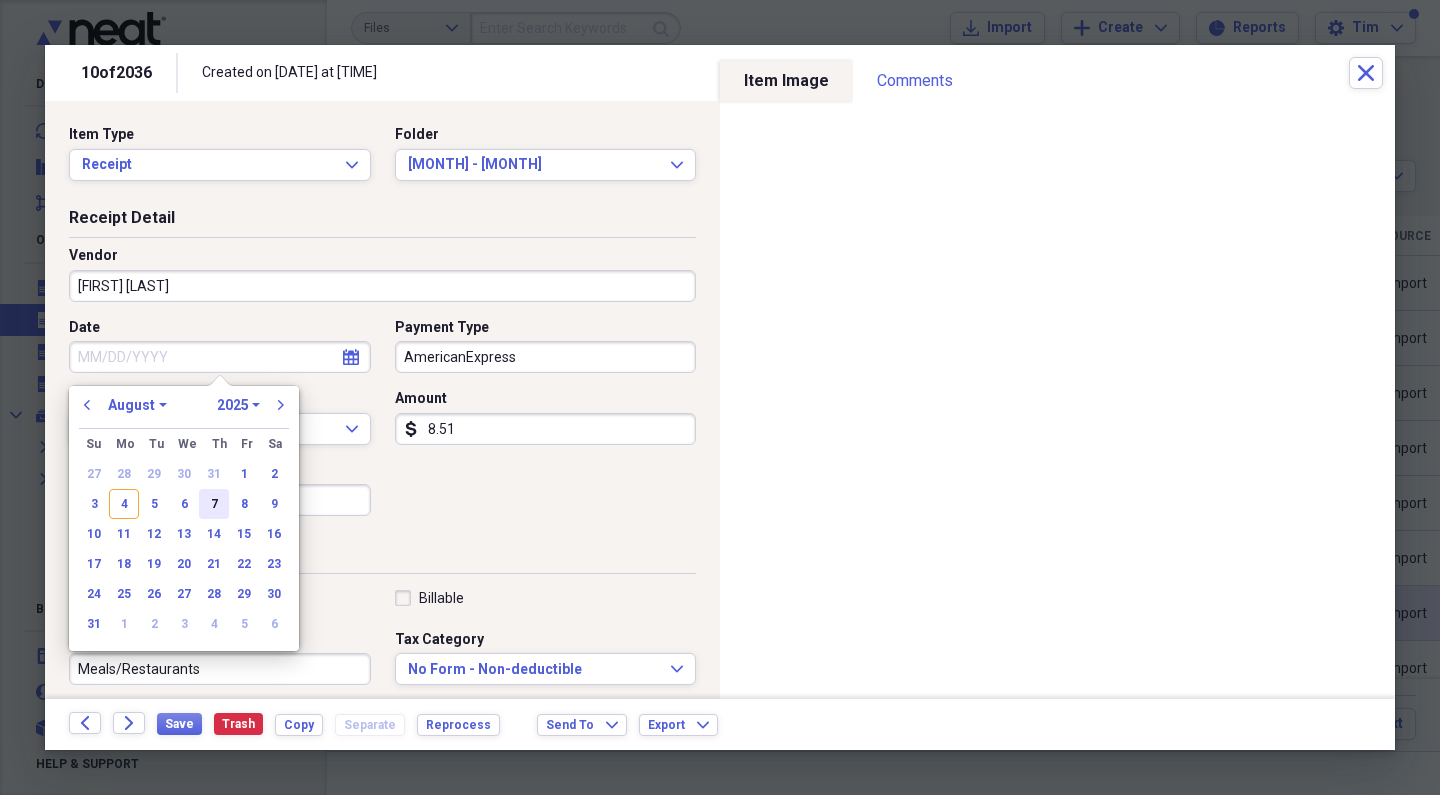 click on "7" at bounding box center (214, 504) 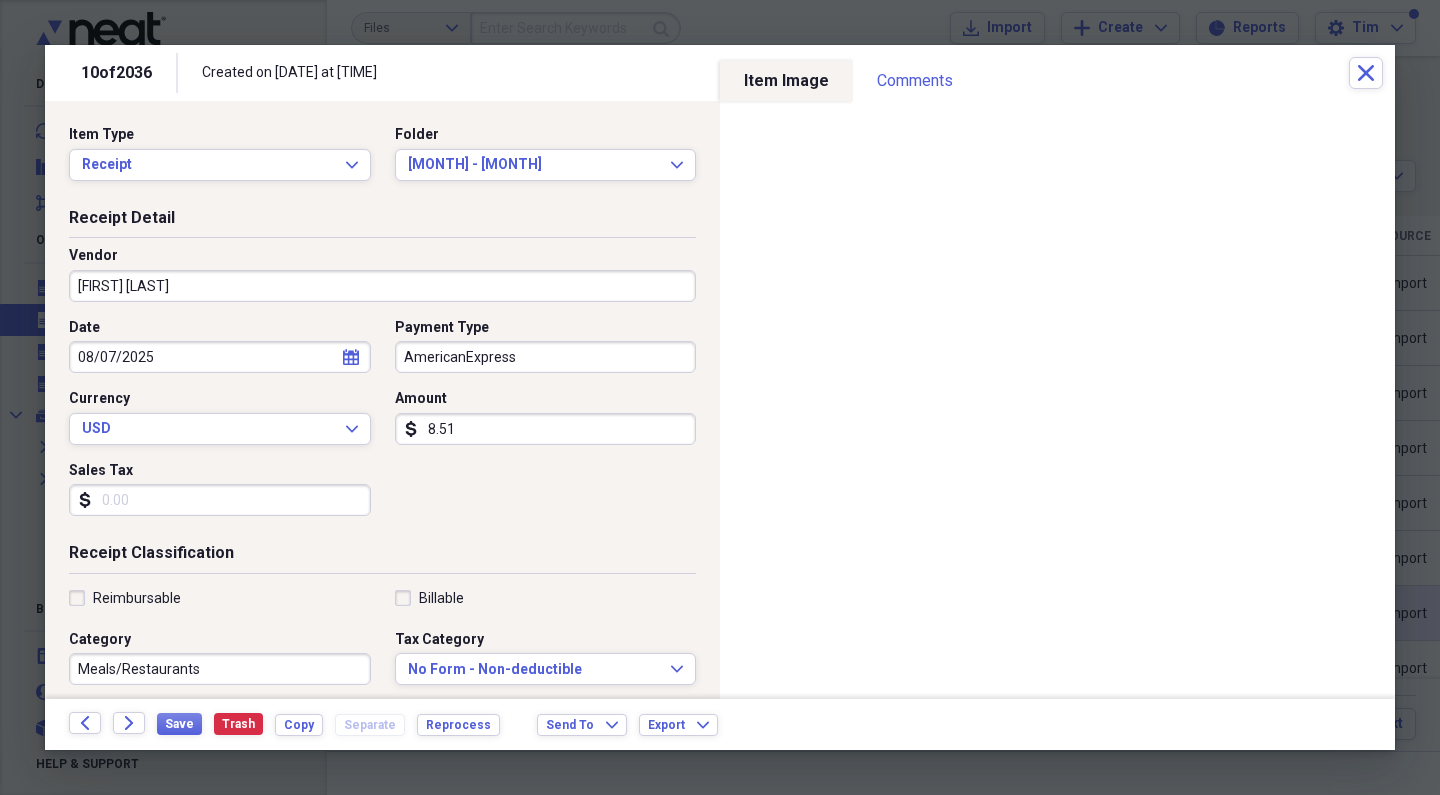 click on "08/07/2025" at bounding box center (220, 357) 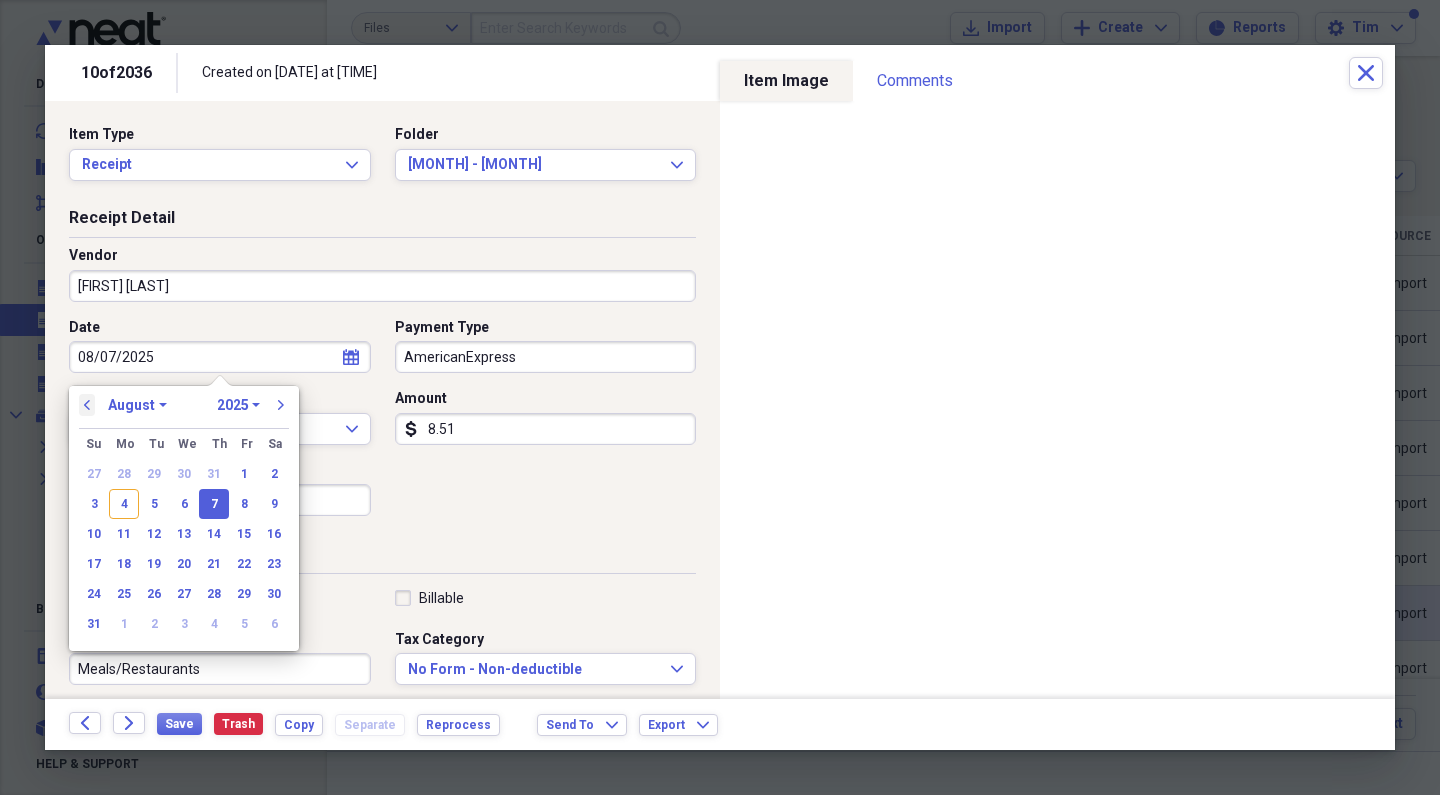 click on "previous" at bounding box center [87, 405] 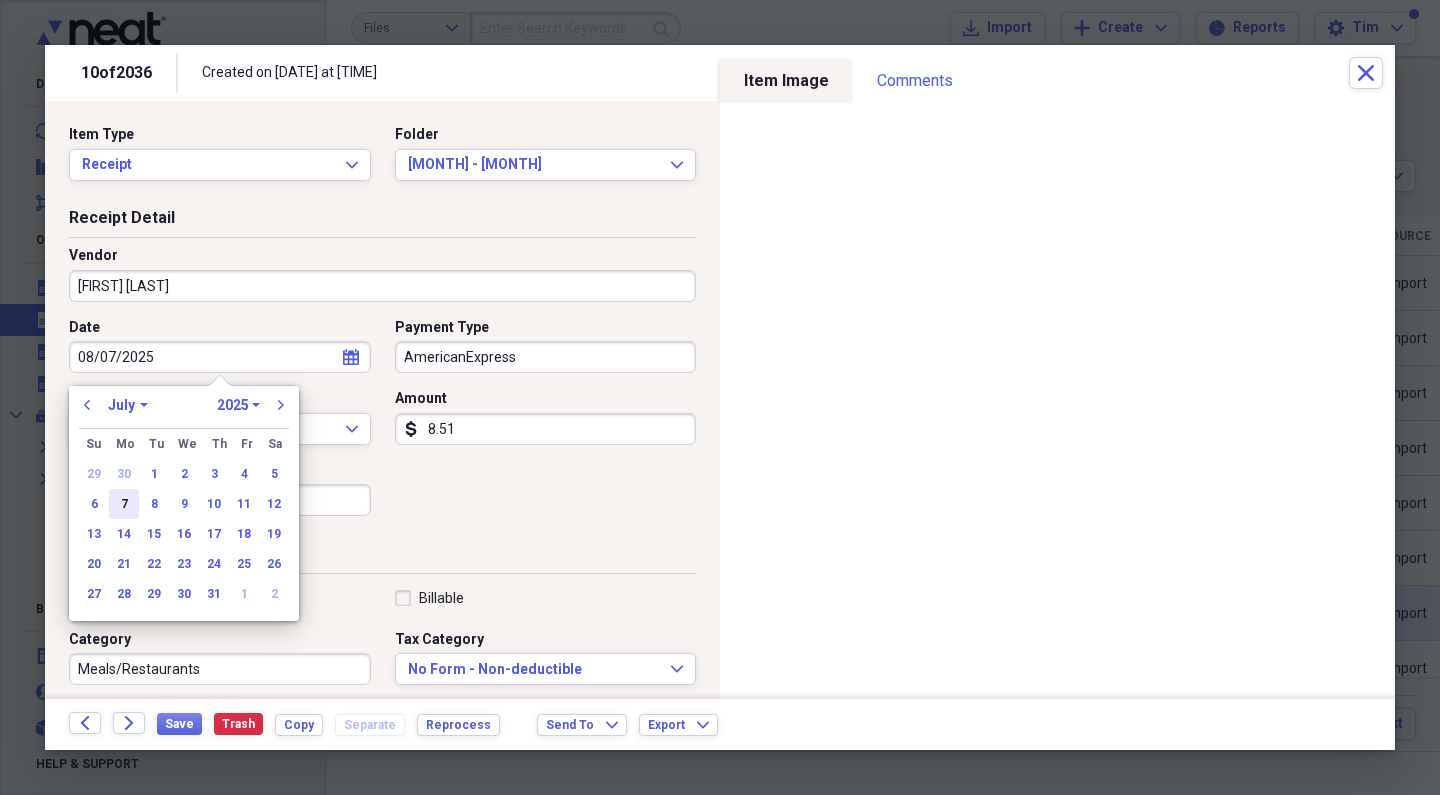 click on "7" at bounding box center (124, 504) 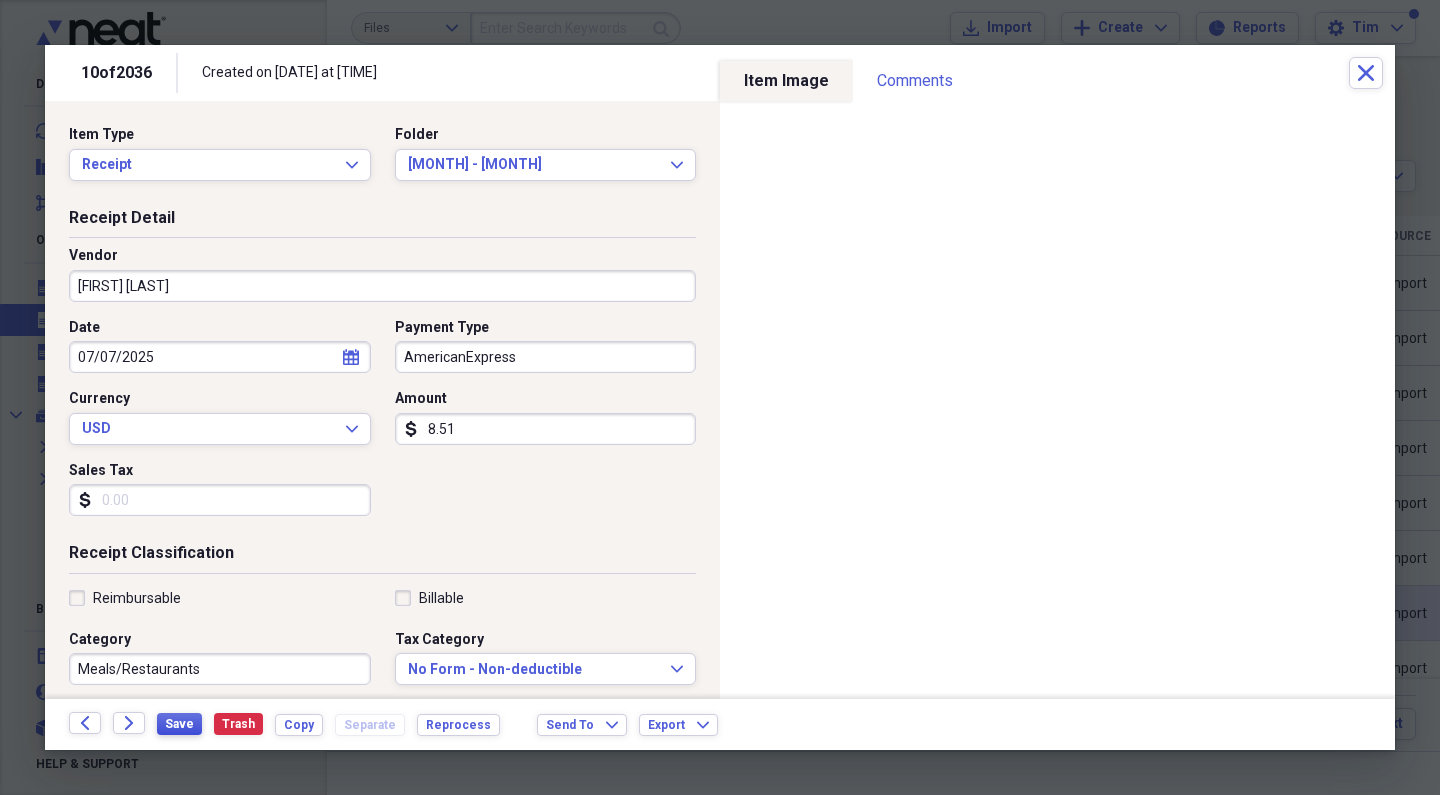 click on "Save" at bounding box center (179, 724) 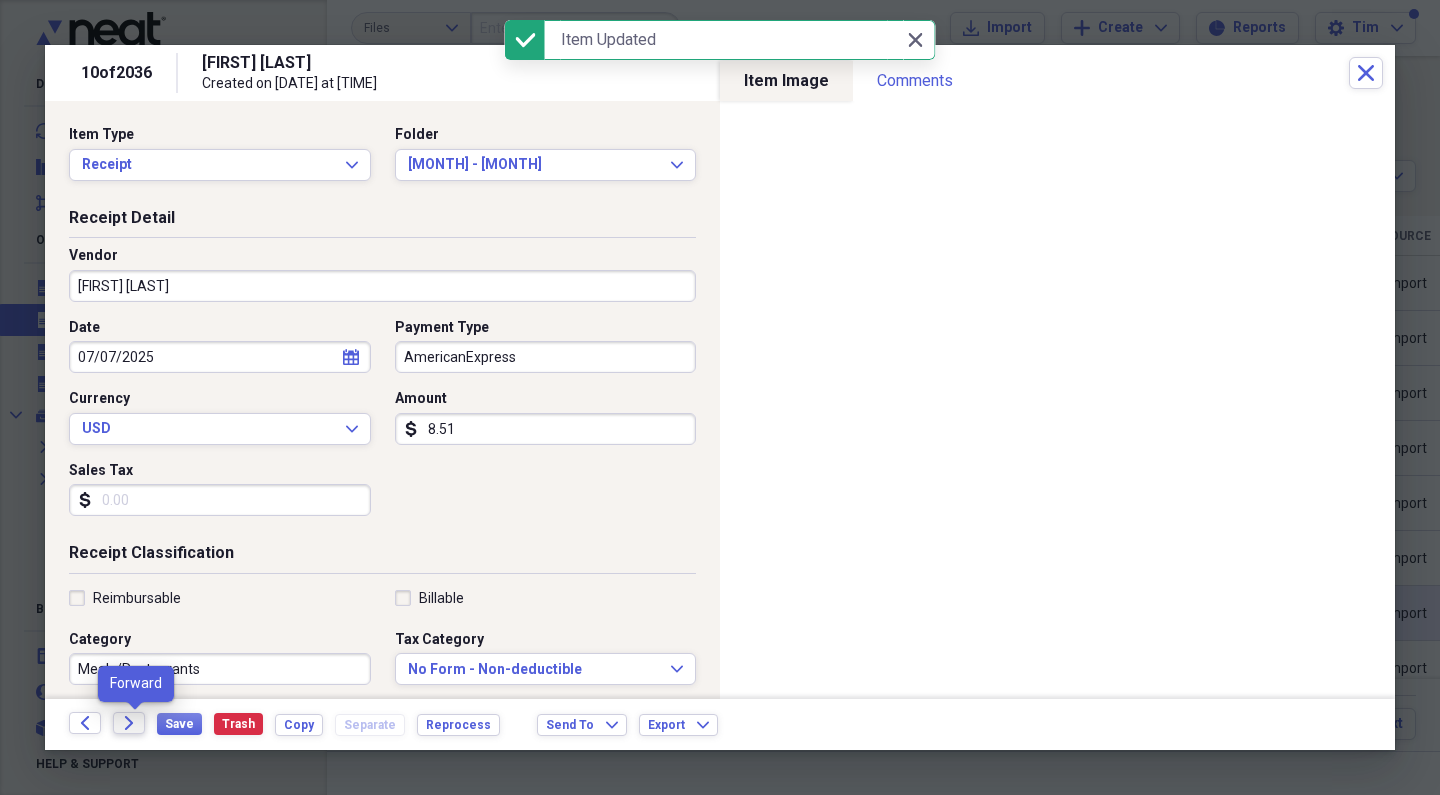 click 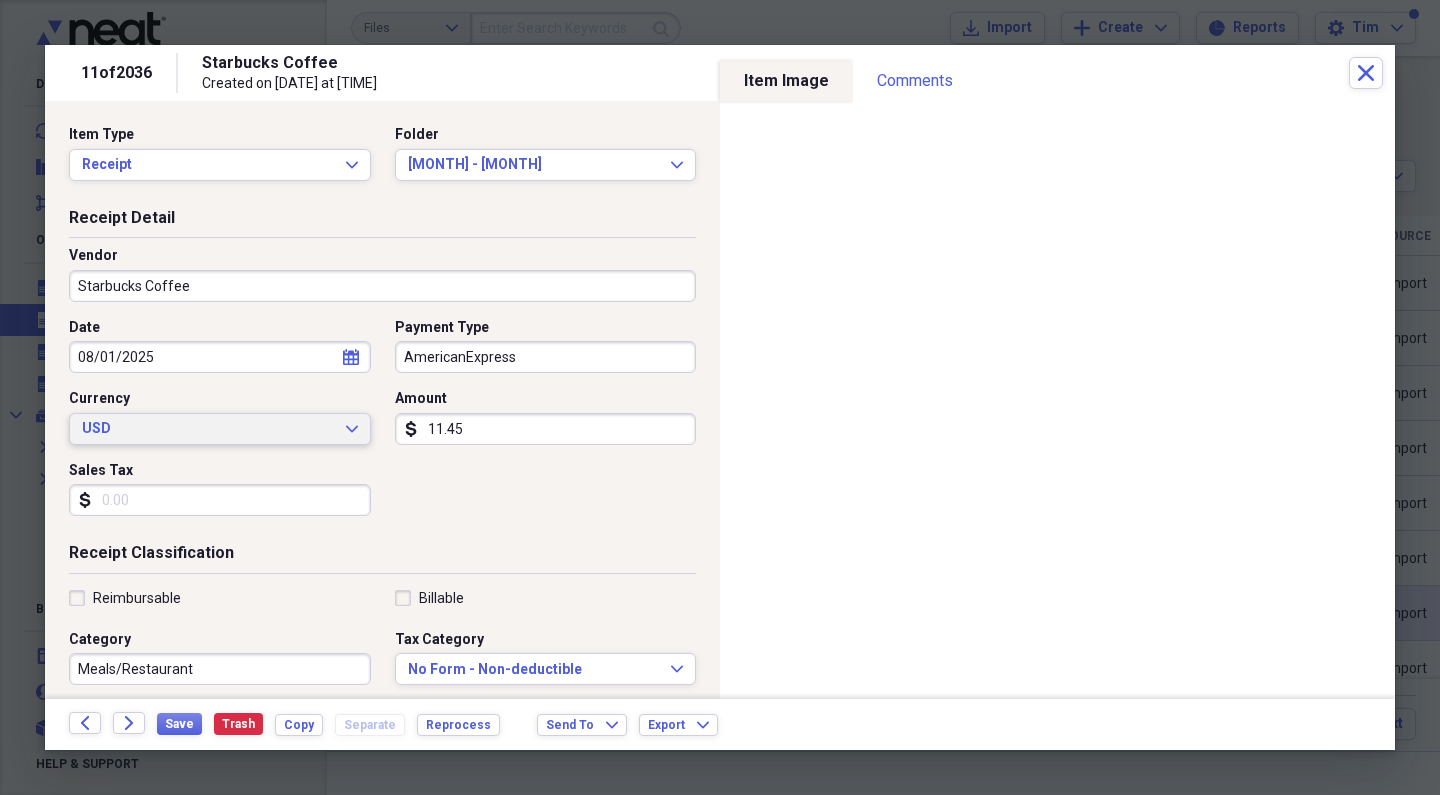 click on "USD" at bounding box center (208, 429) 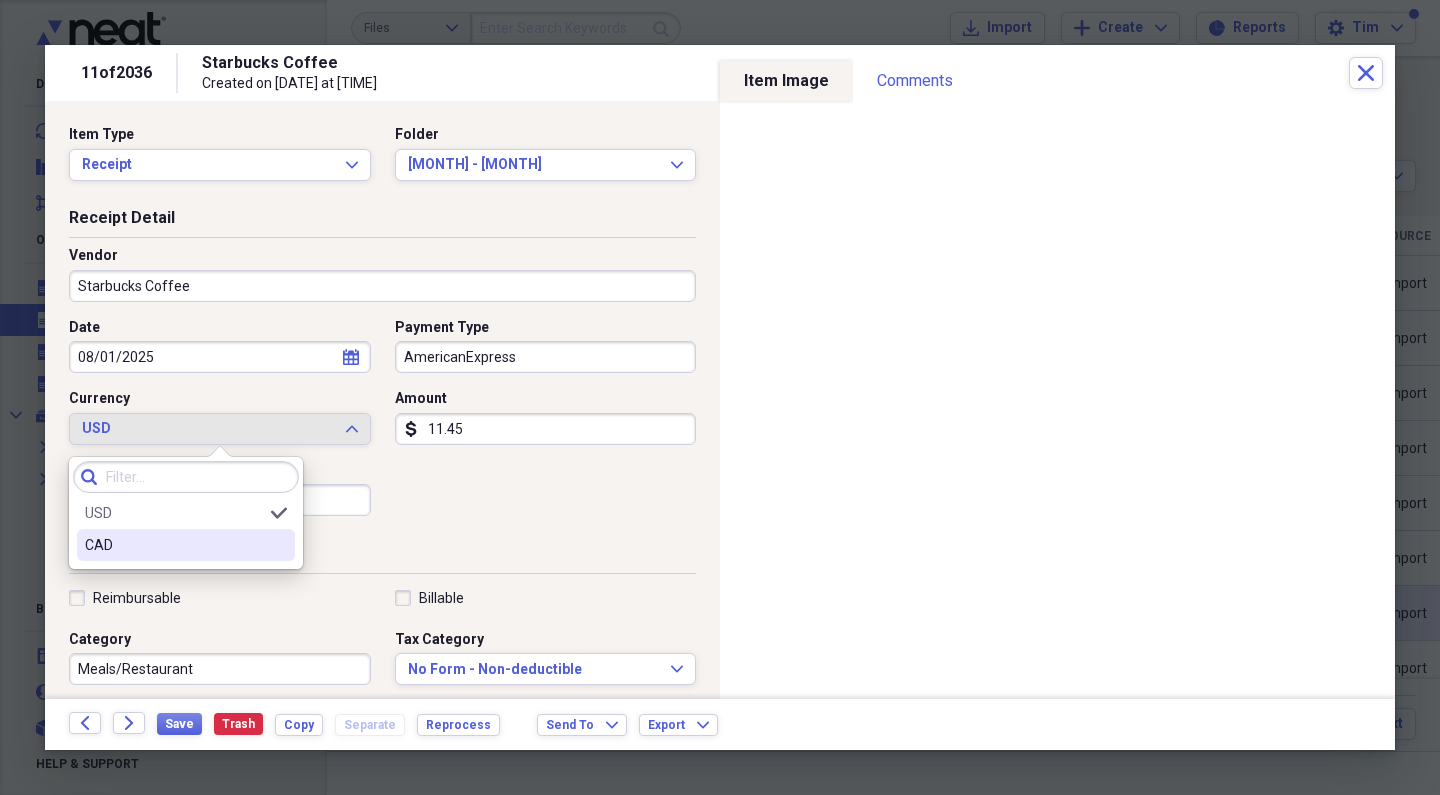 click on "CAD" at bounding box center (174, 545) 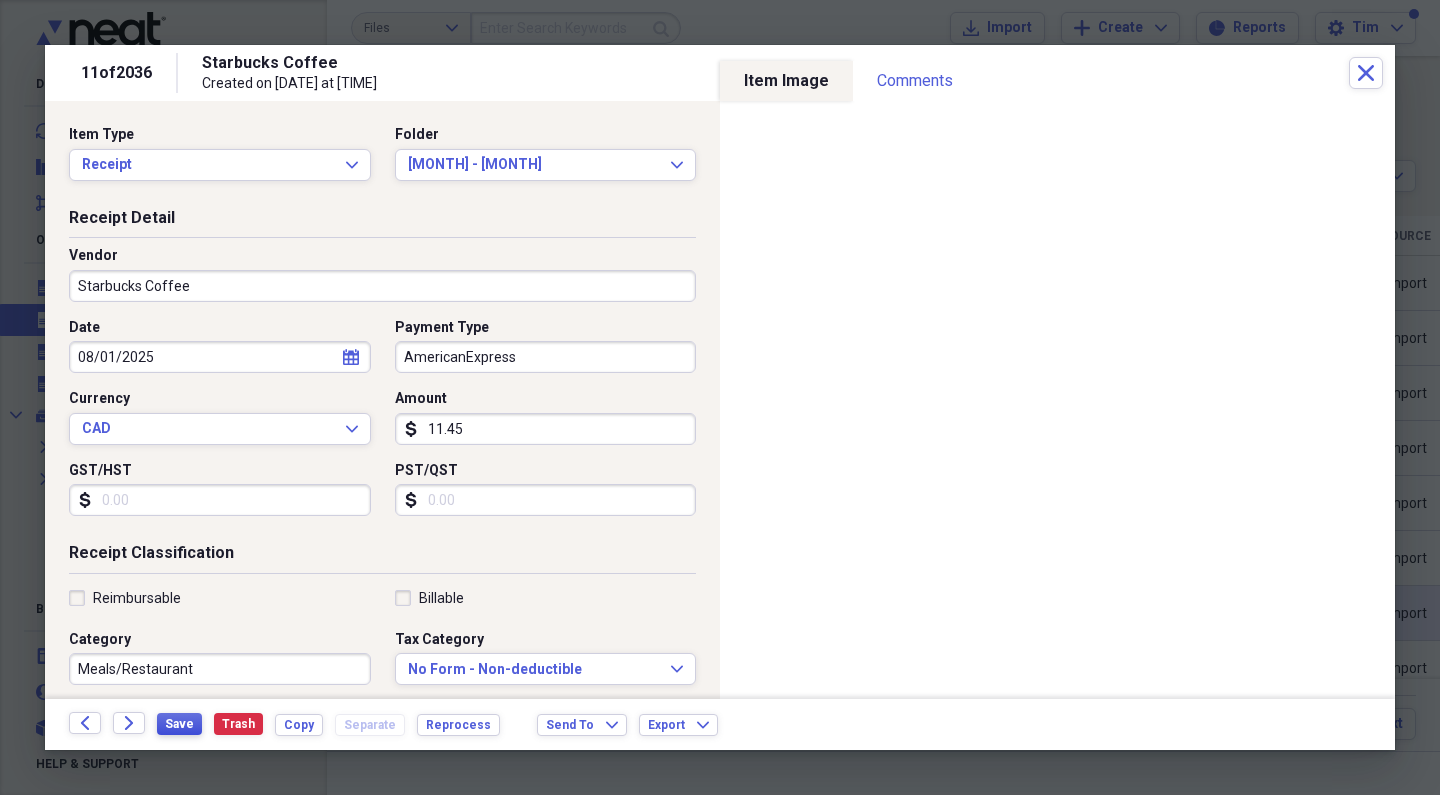 click on "Save" at bounding box center (179, 724) 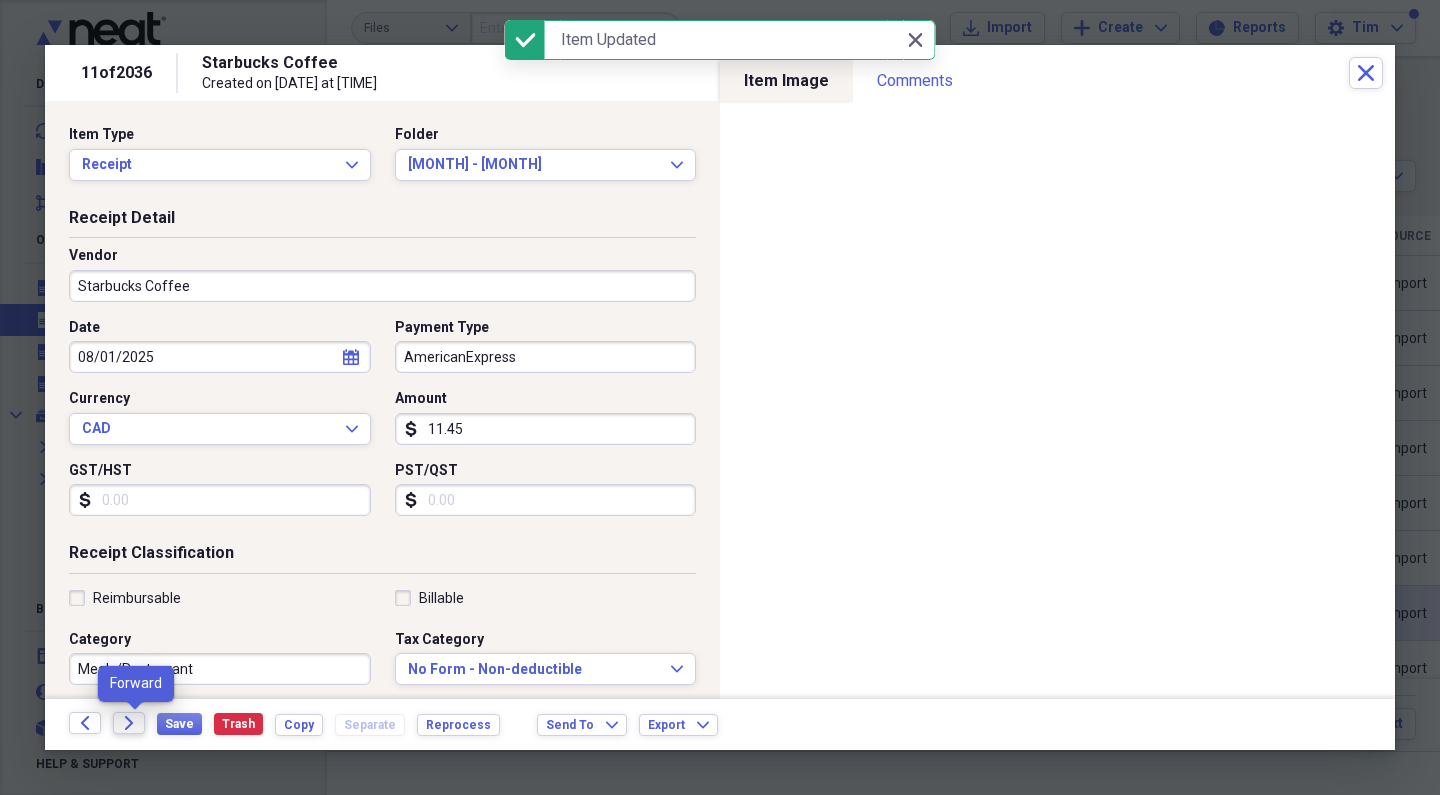 click on "Forward" 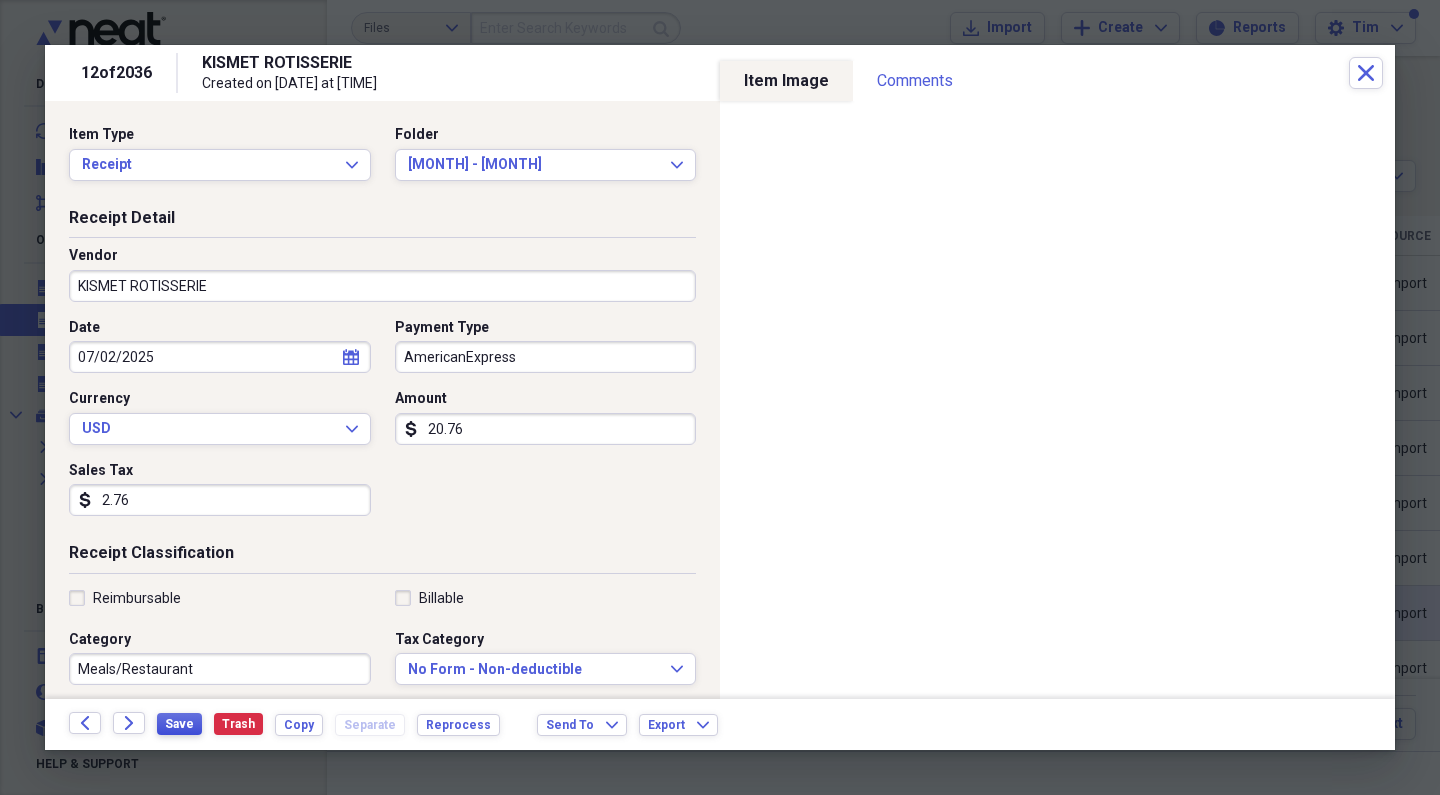 click on "Save" at bounding box center [179, 724] 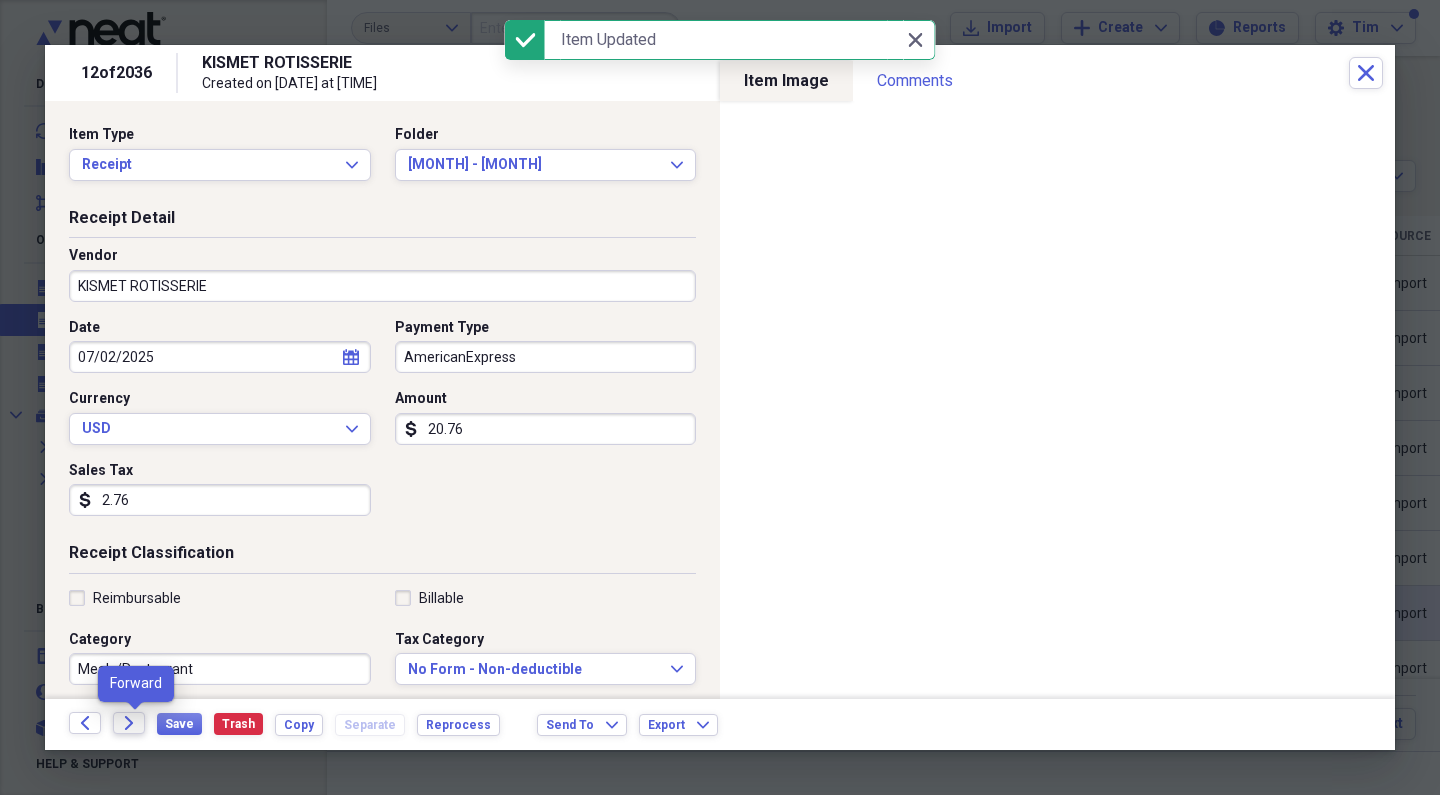 click on "Forward" 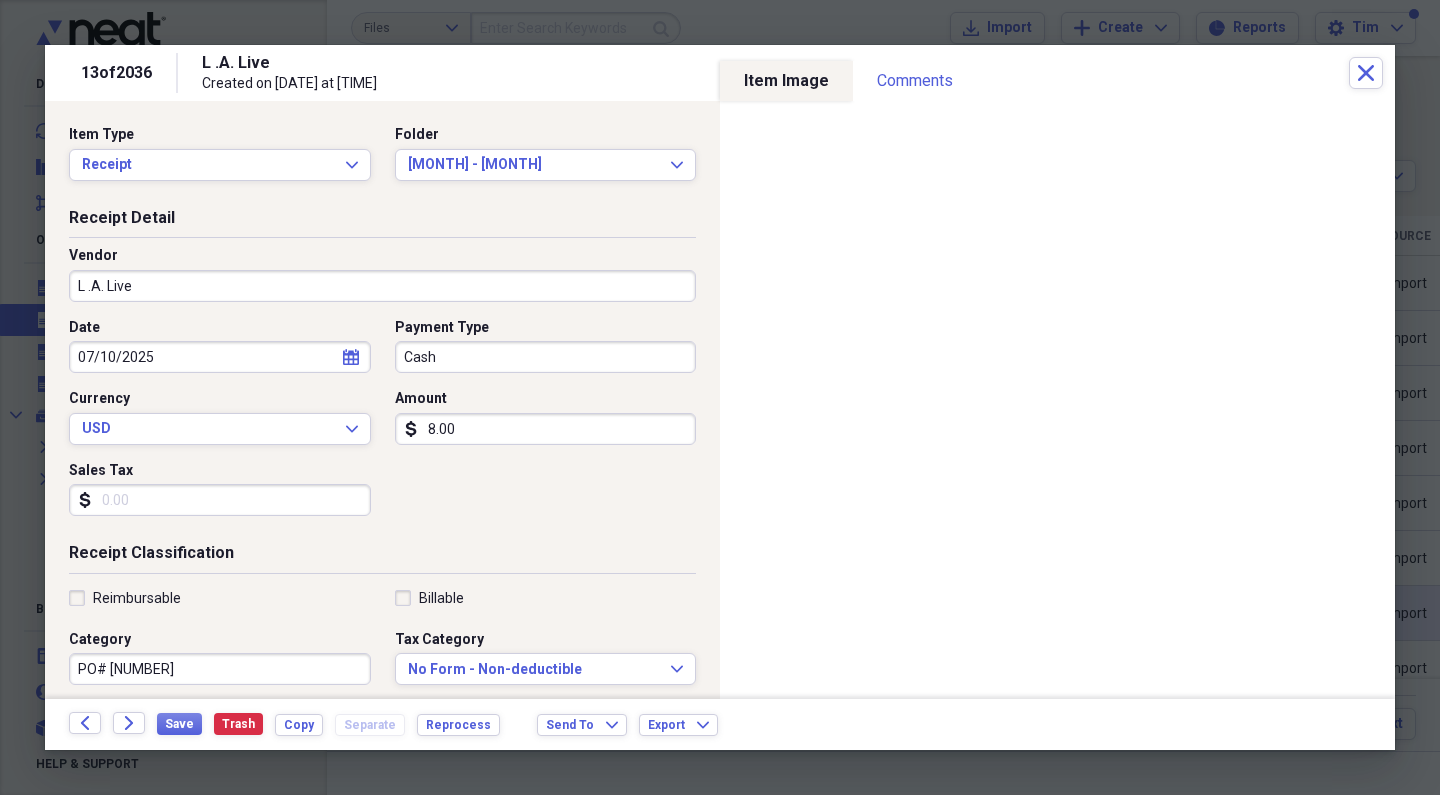 click on "Cash" at bounding box center [546, 357] 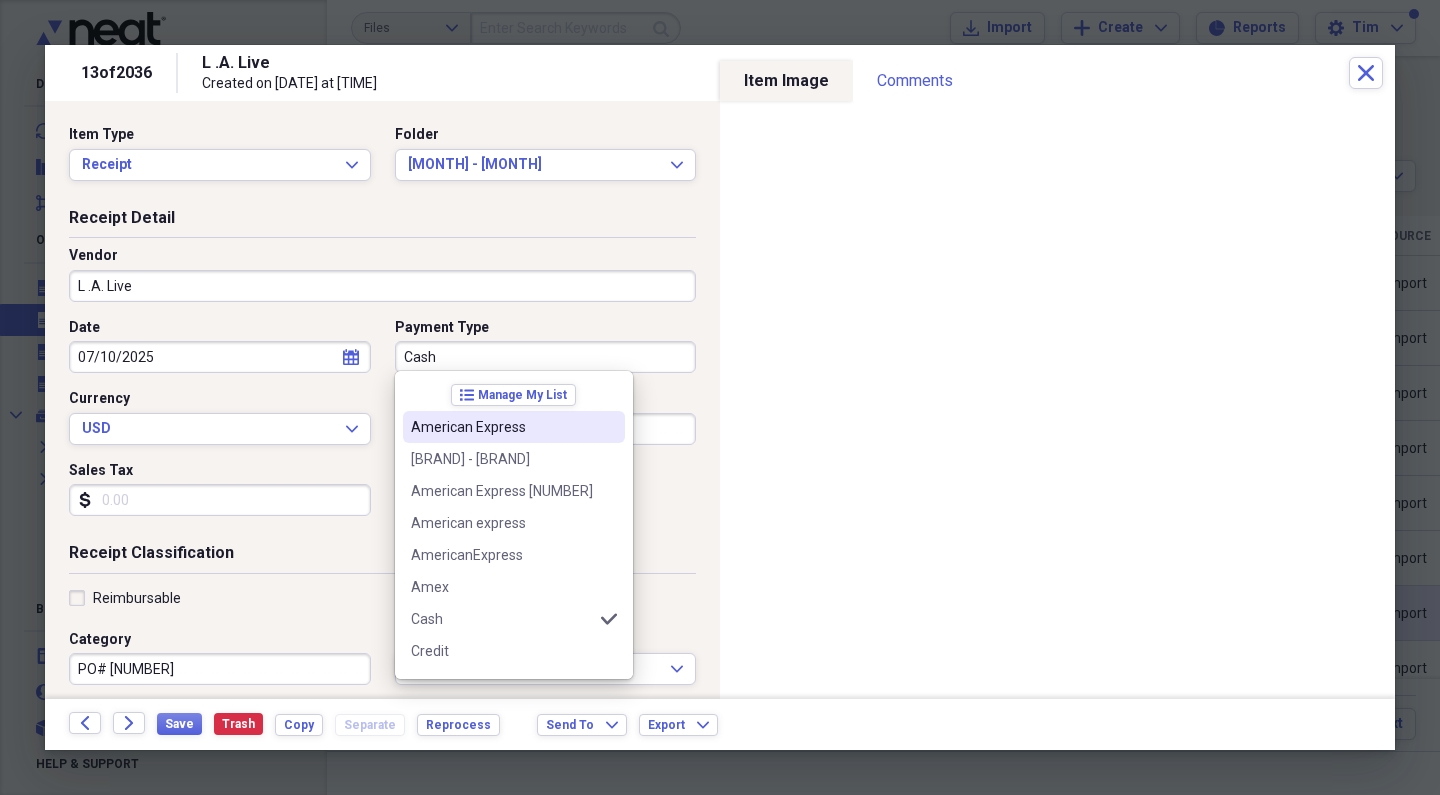 click on "American Express" at bounding box center (502, 427) 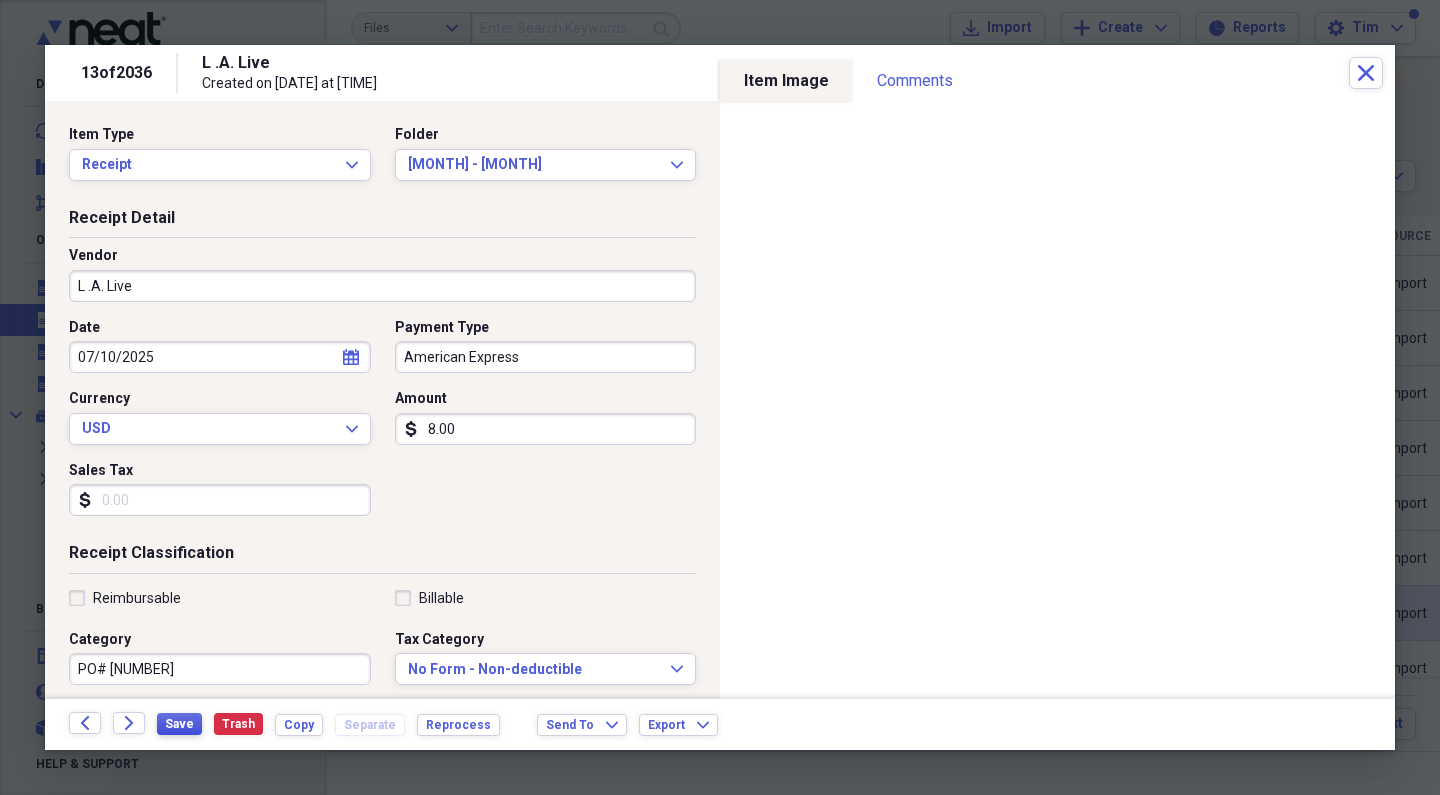 click on "Save" at bounding box center [179, 724] 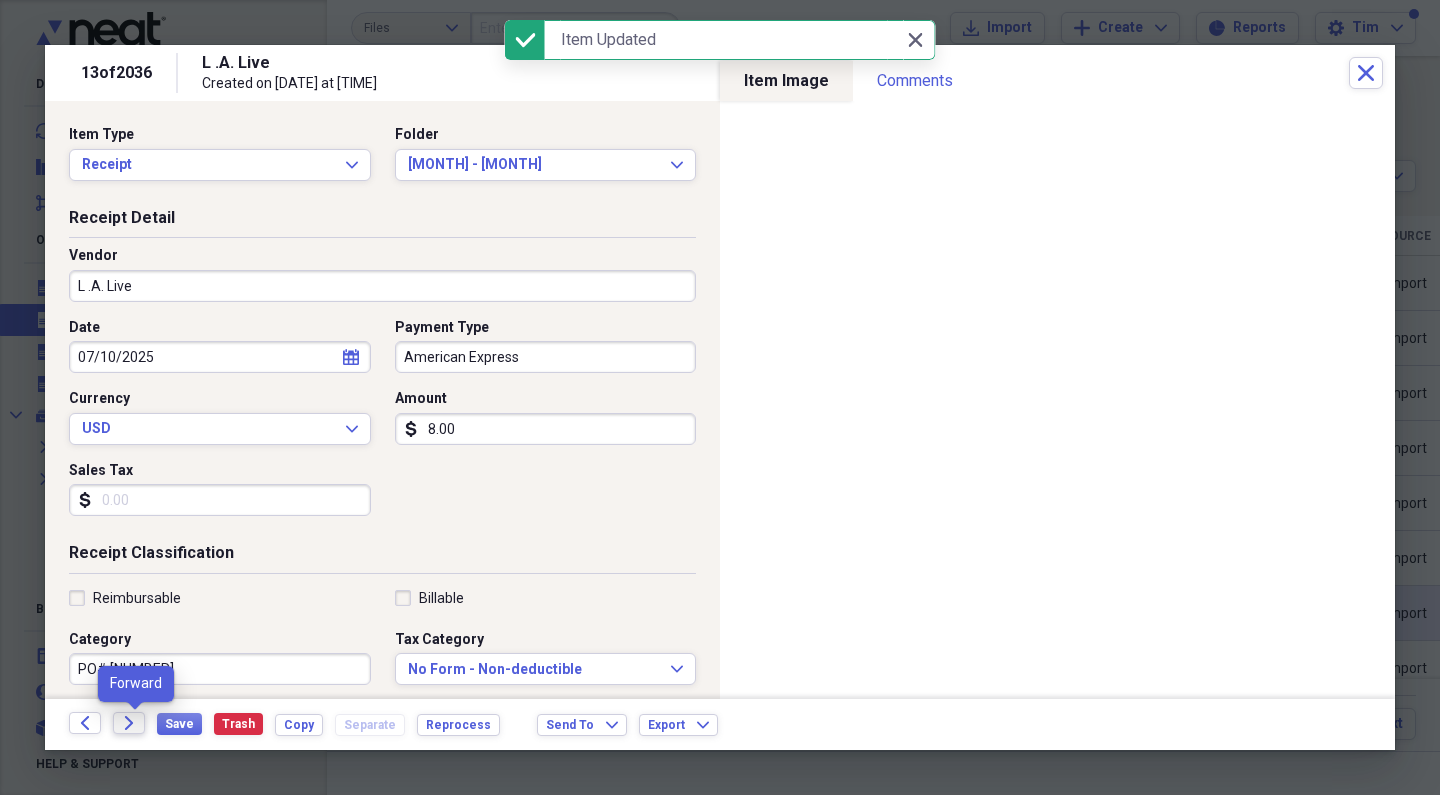click on "Forward" 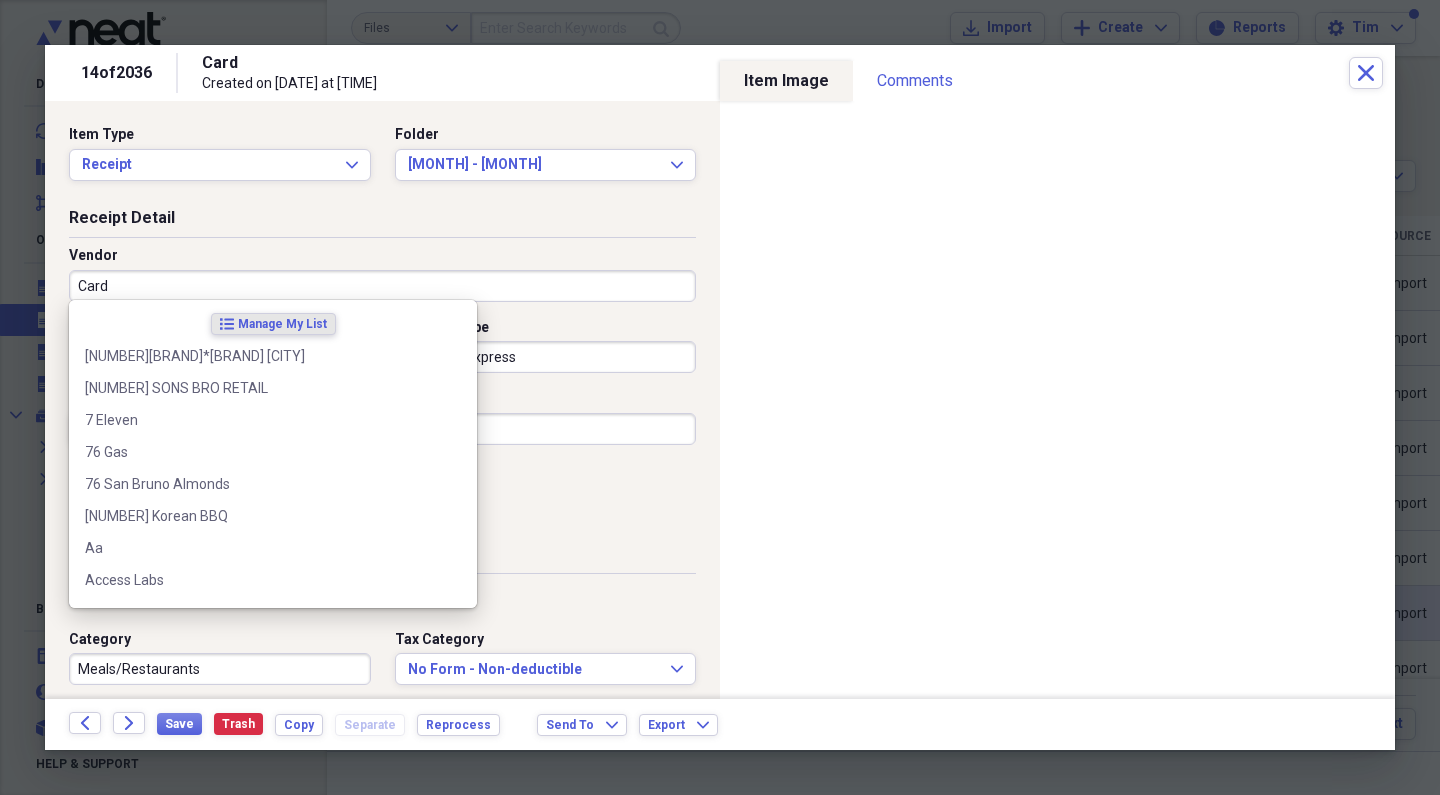 click on "Card" at bounding box center [382, 286] 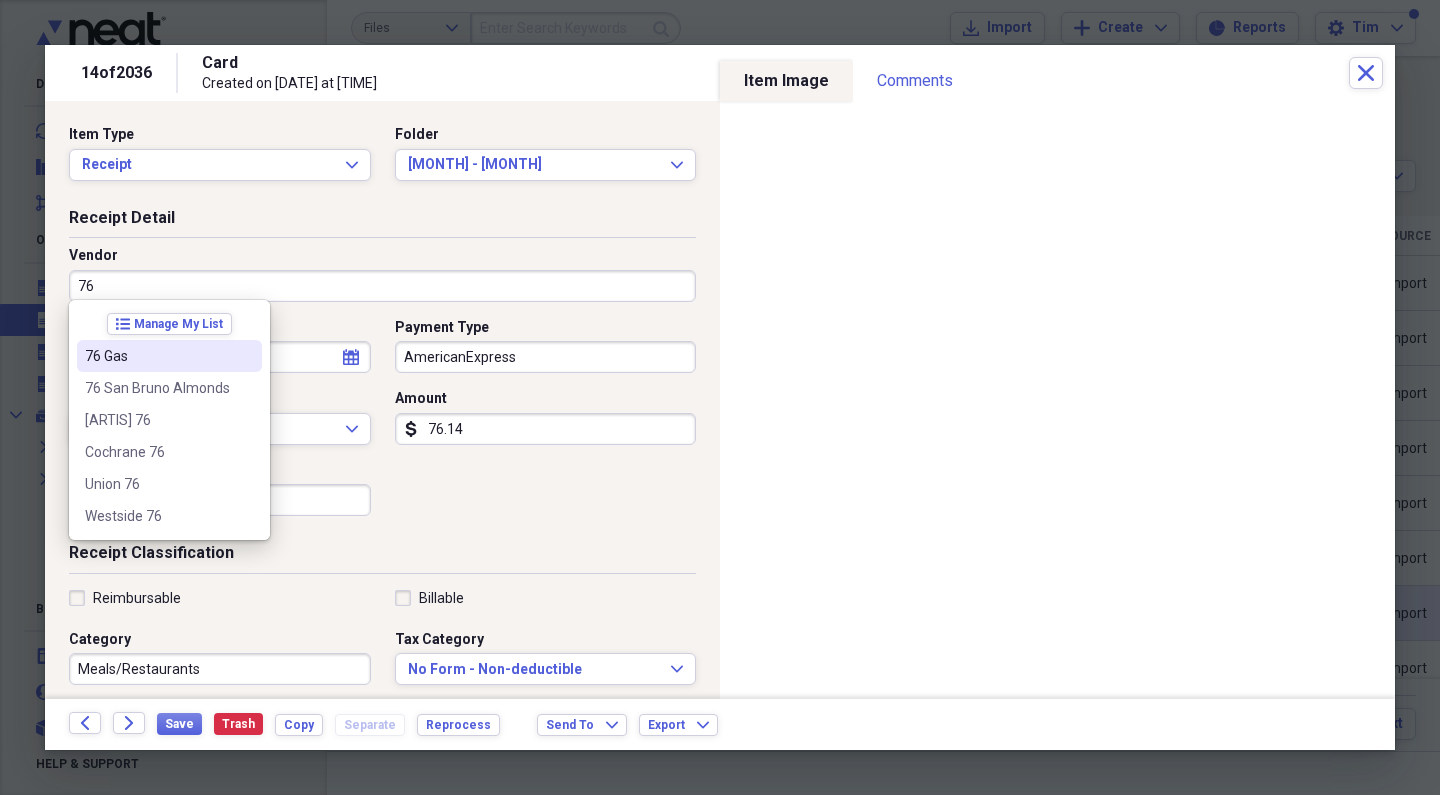 click on "76 Gas" at bounding box center (157, 356) 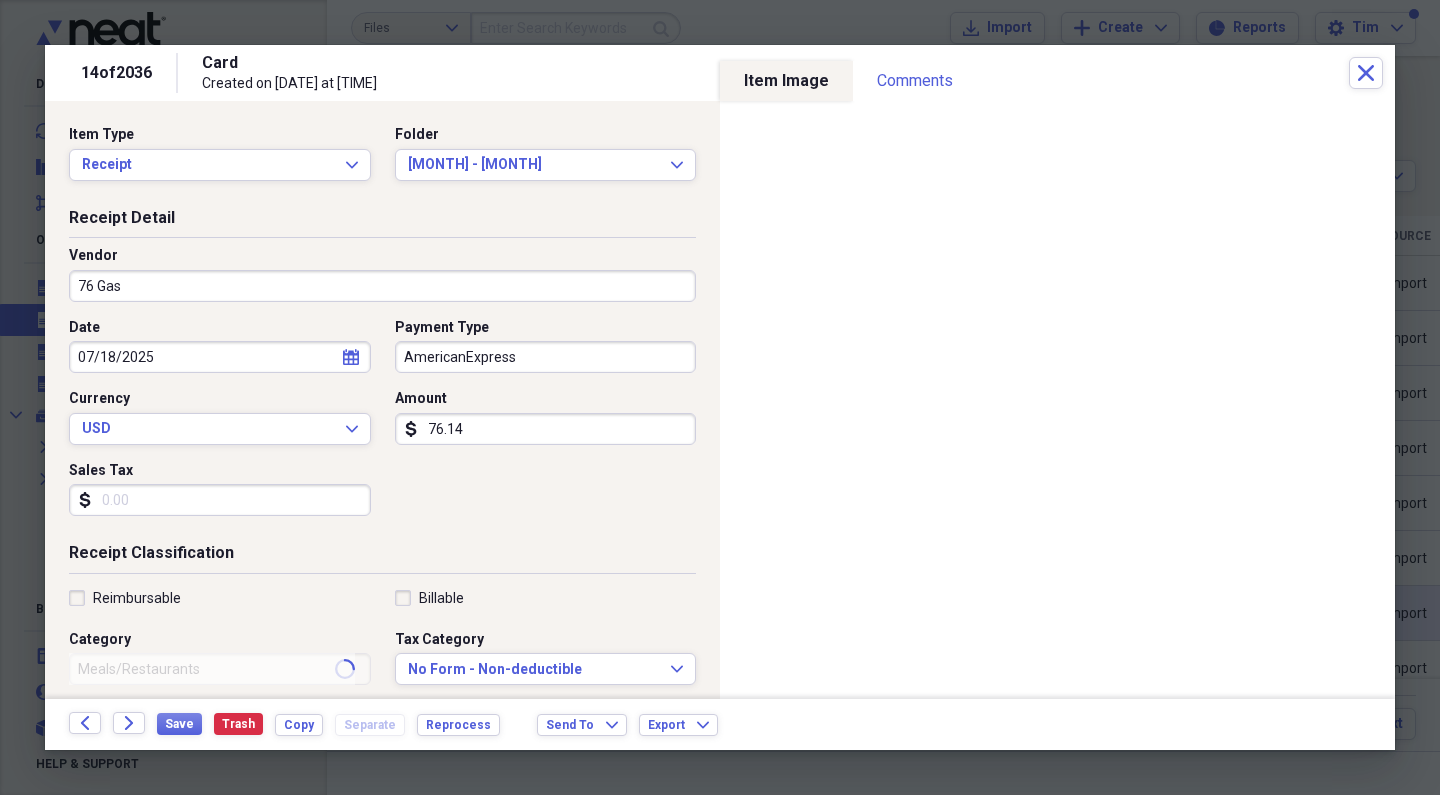 type on "Fuel/Auto" 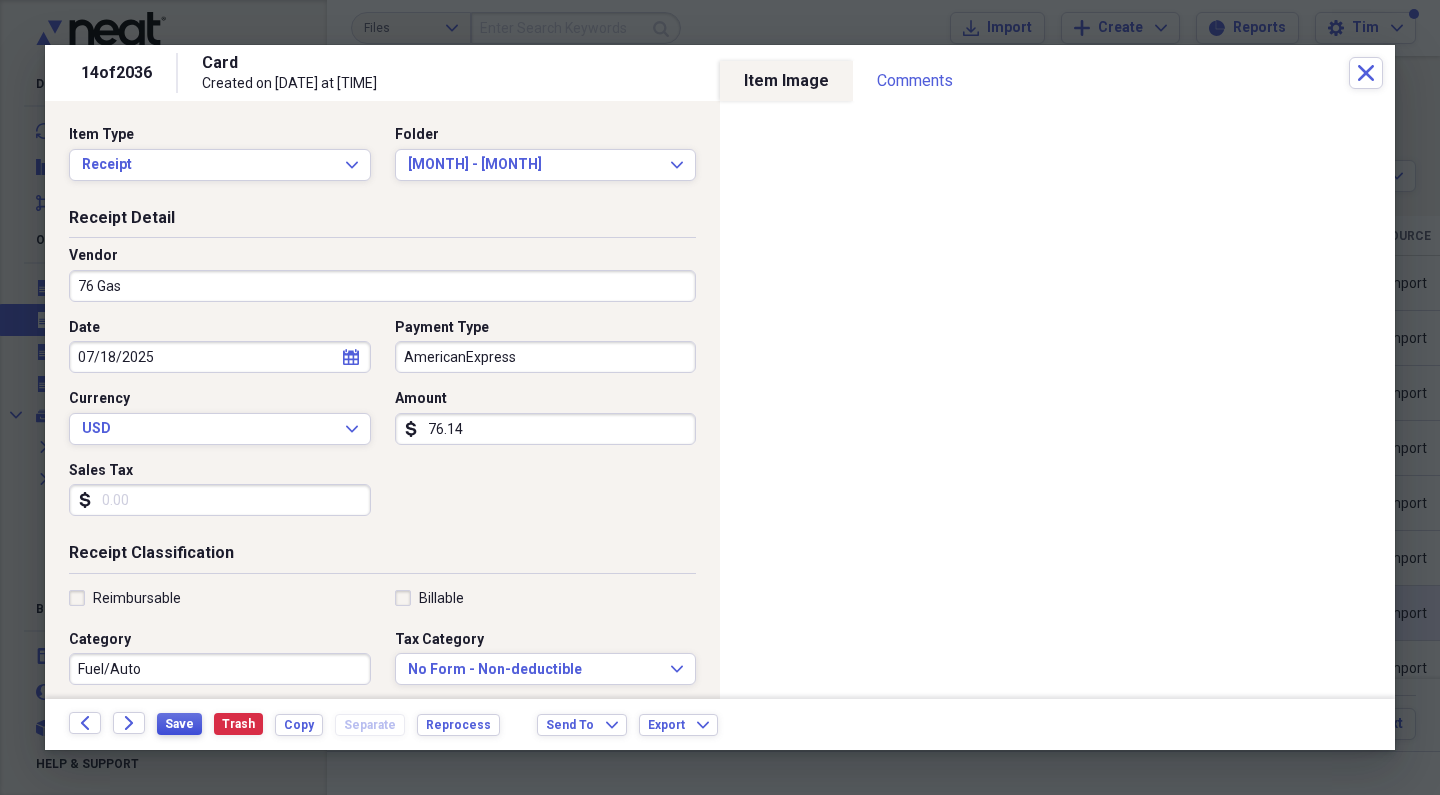 click on "Save" at bounding box center [179, 724] 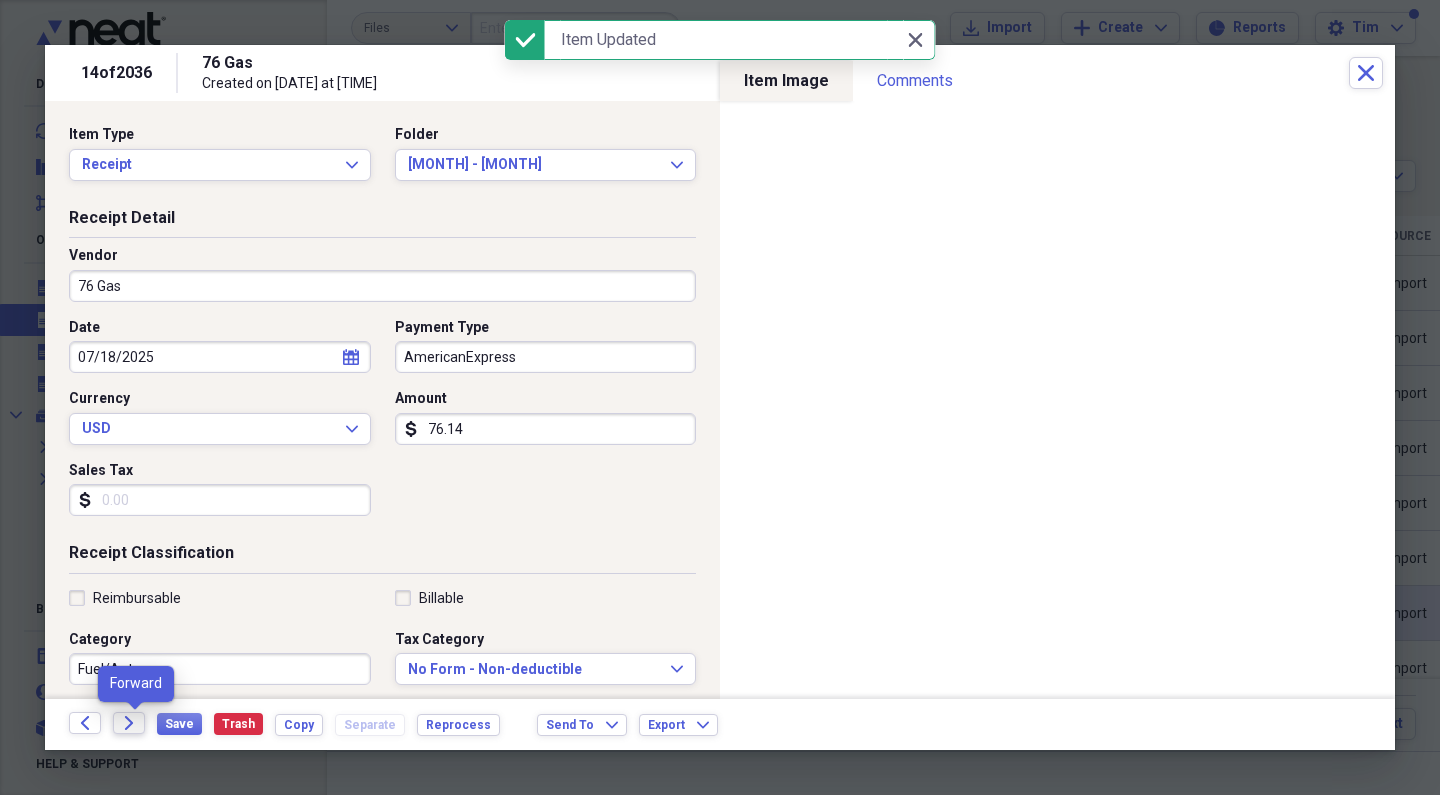 click on "Forward" 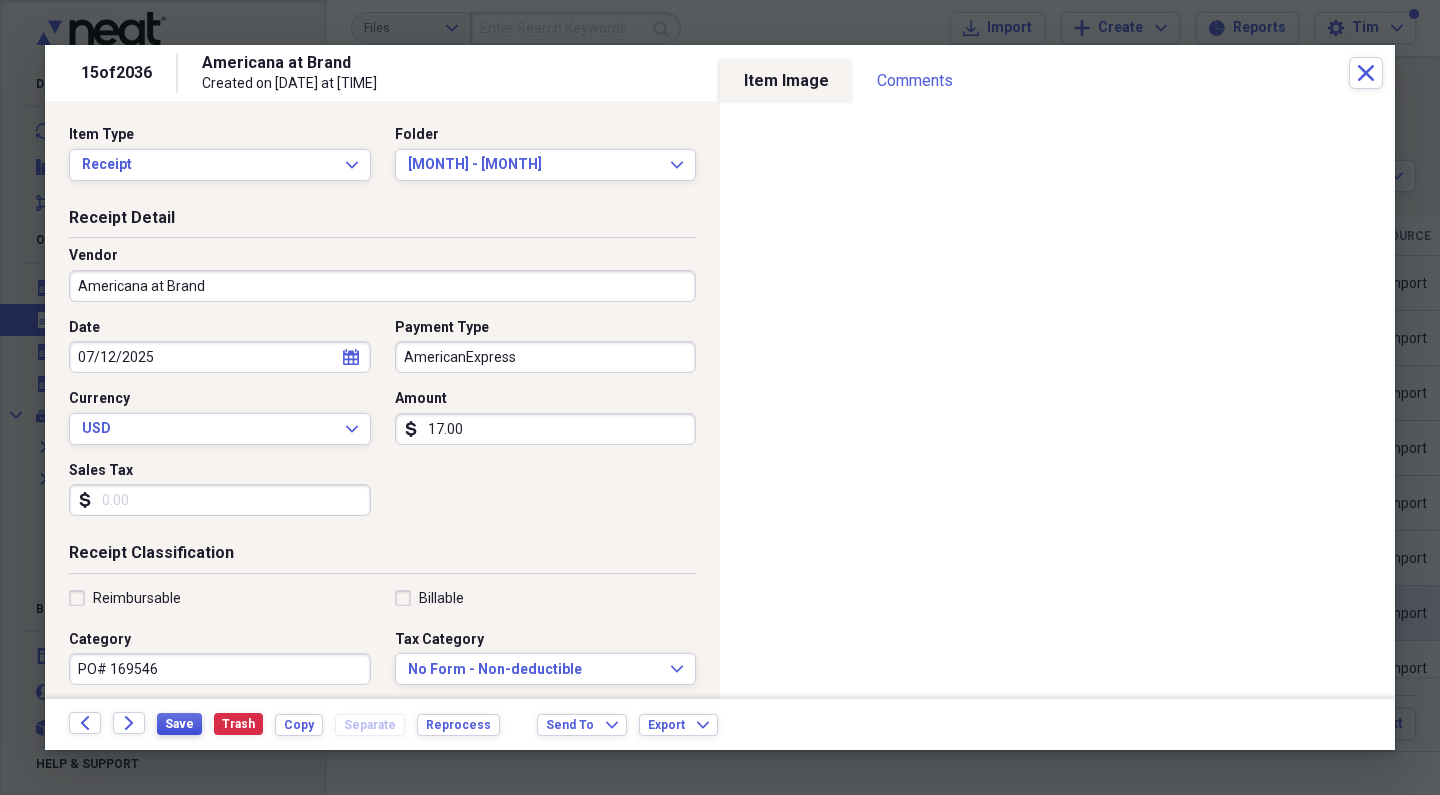 click on "Save" at bounding box center (179, 724) 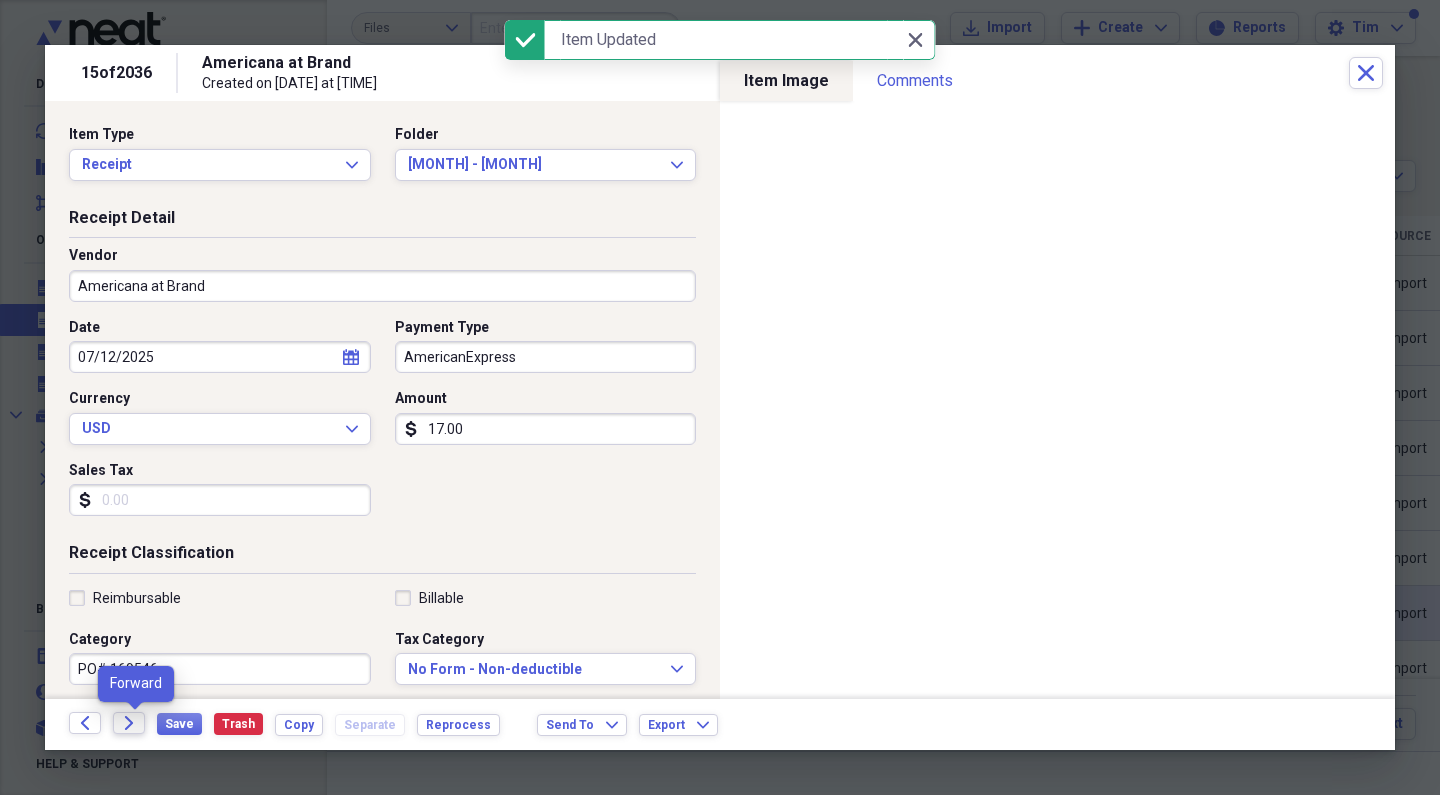 click on "Forward" 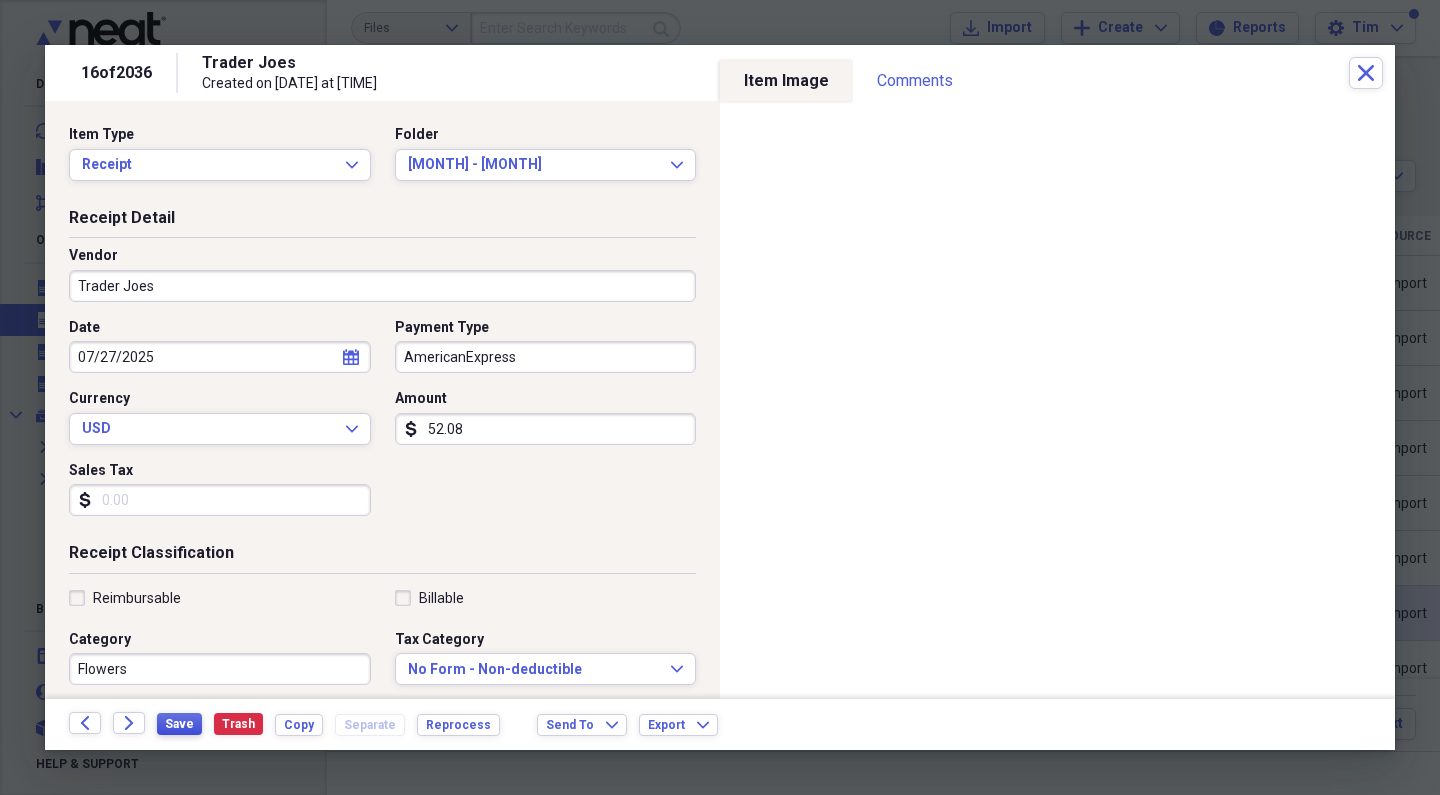 click on "Save" at bounding box center [179, 724] 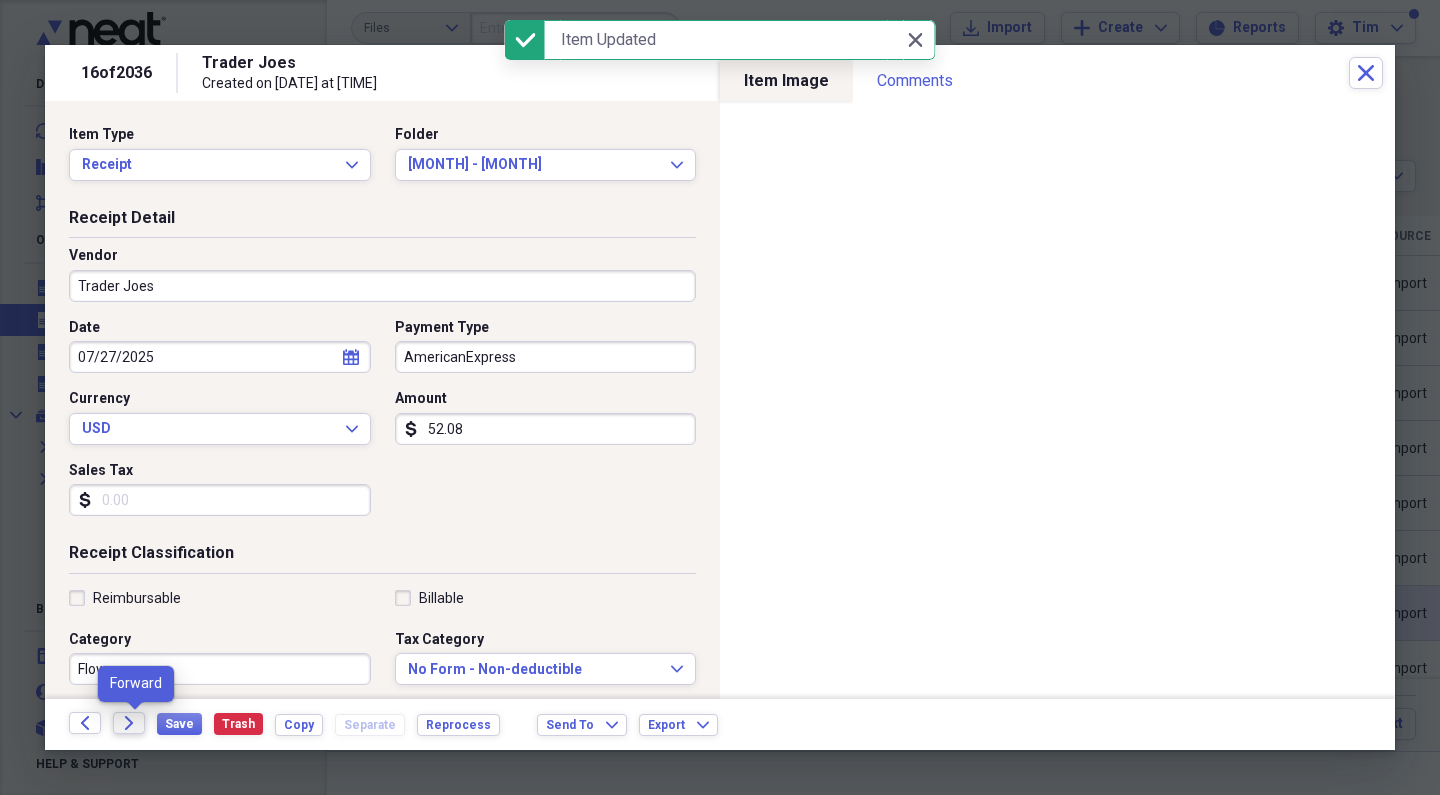 click on "Forward" 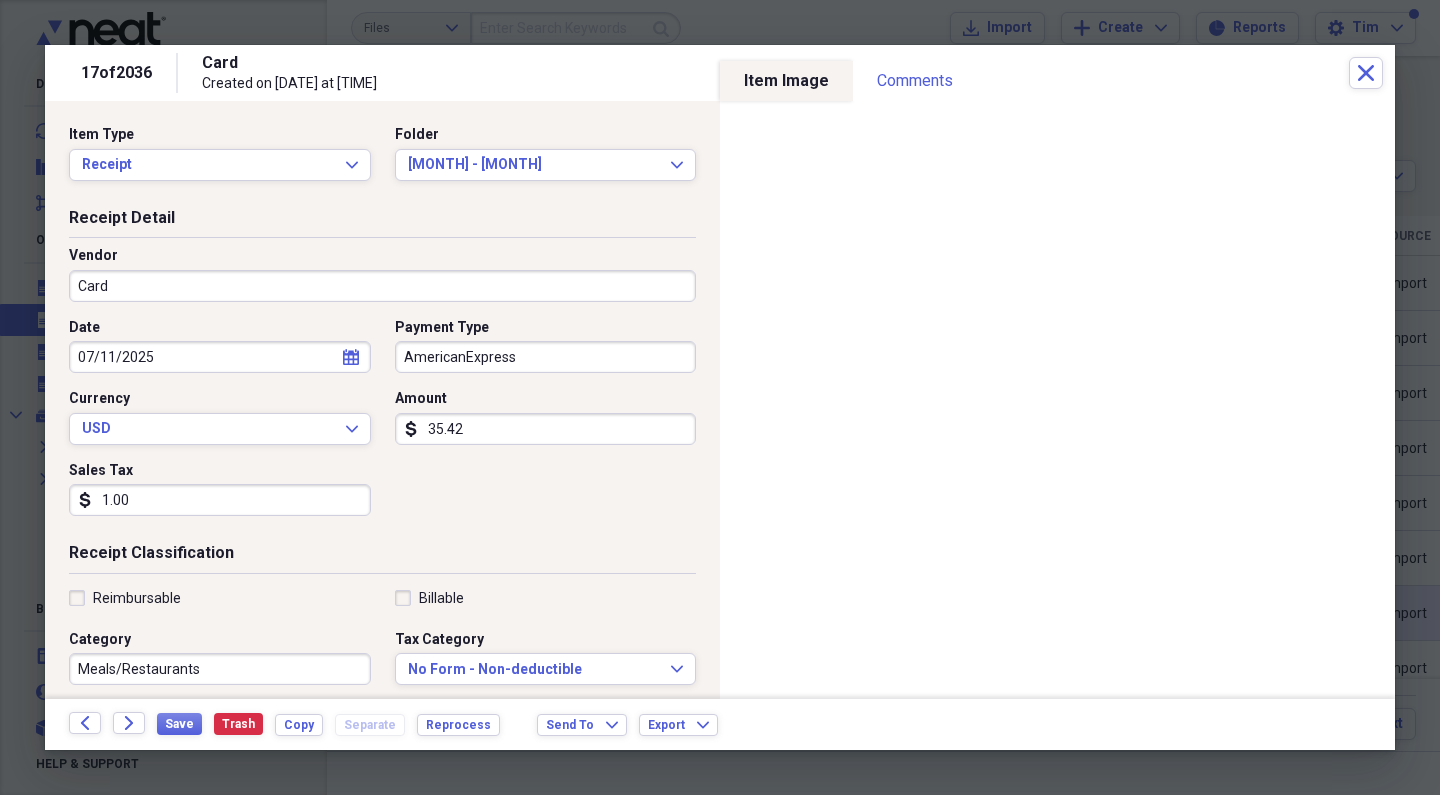 click on "Card" at bounding box center (382, 286) 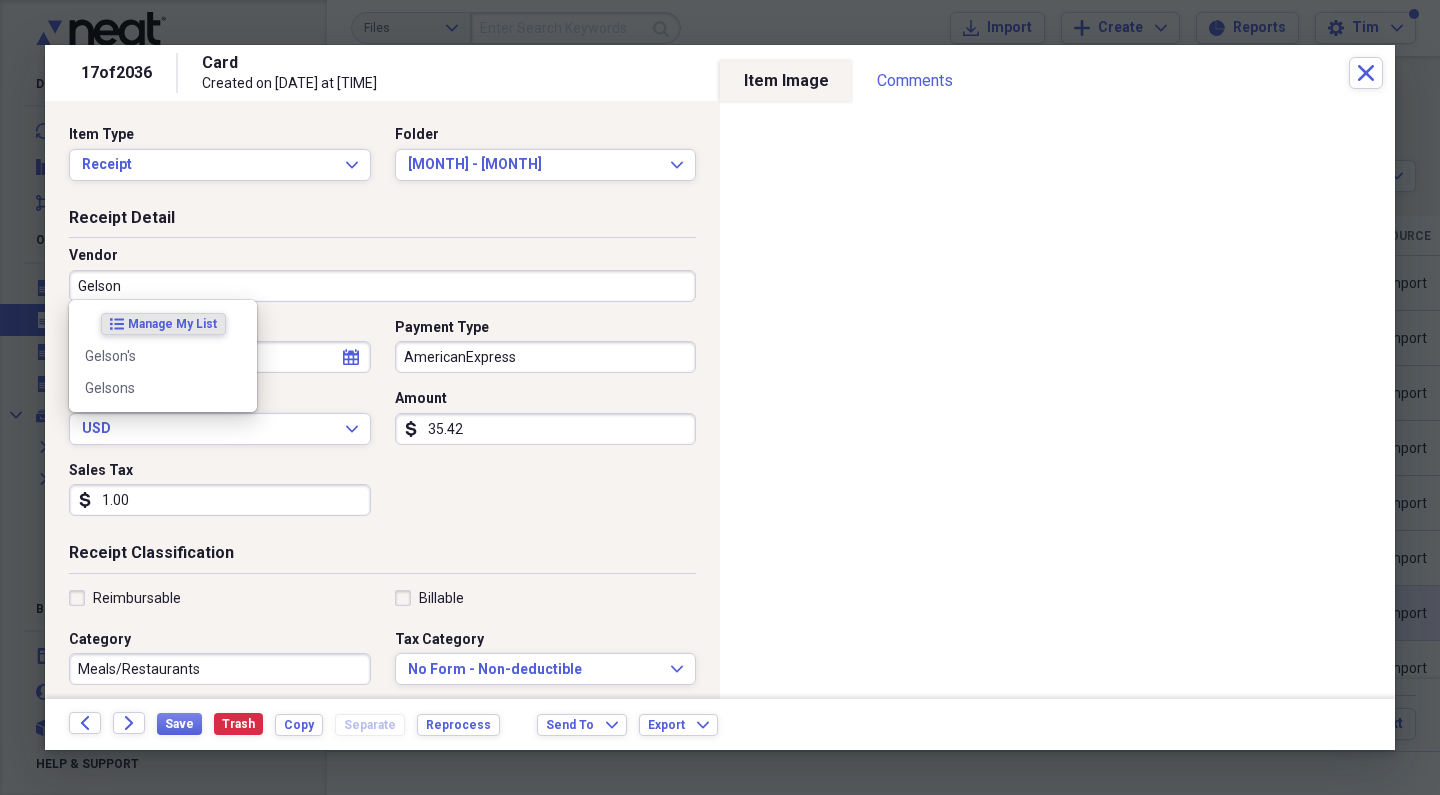 type on "Gelsons" 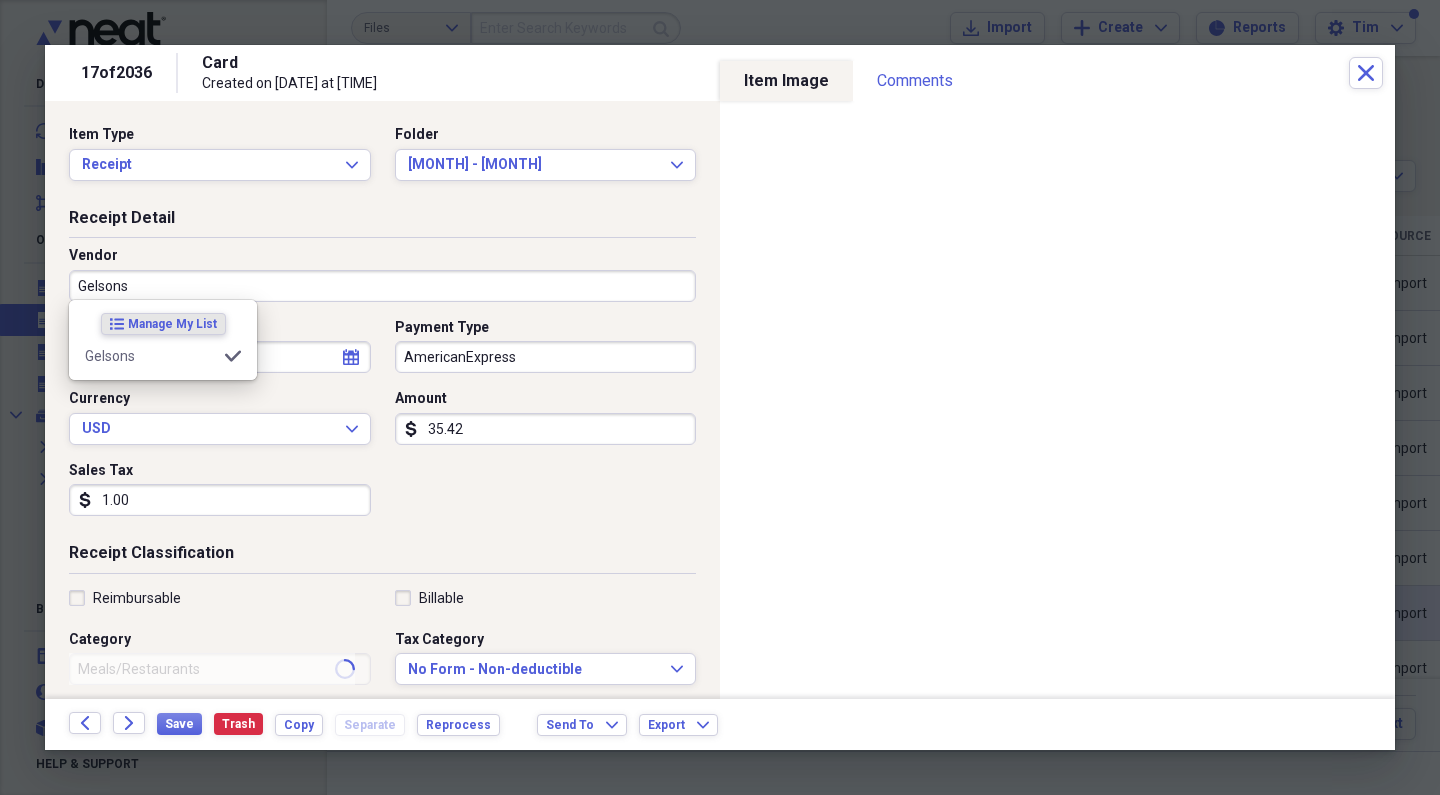 type on "Meals/Restaurant" 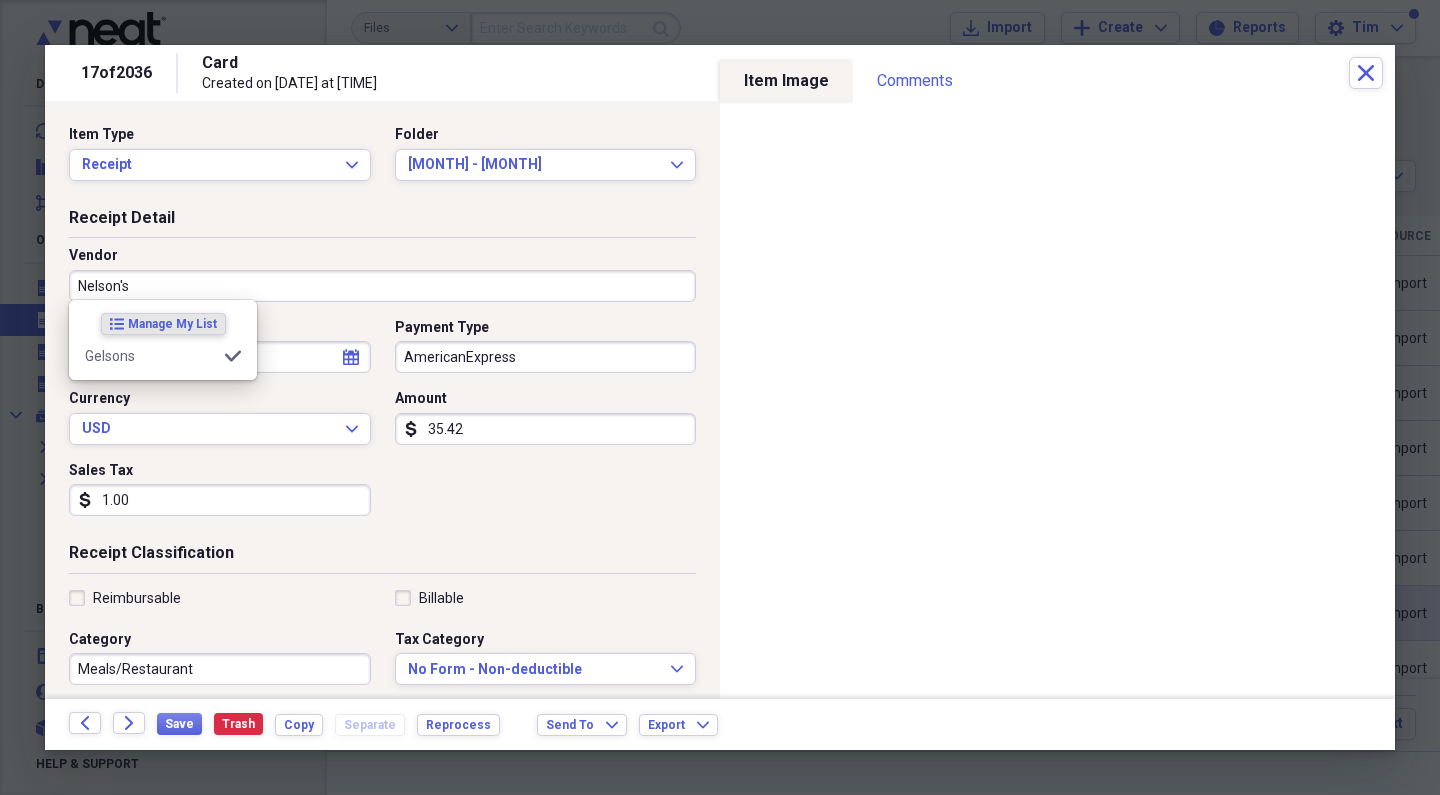 type on "Nelson's" 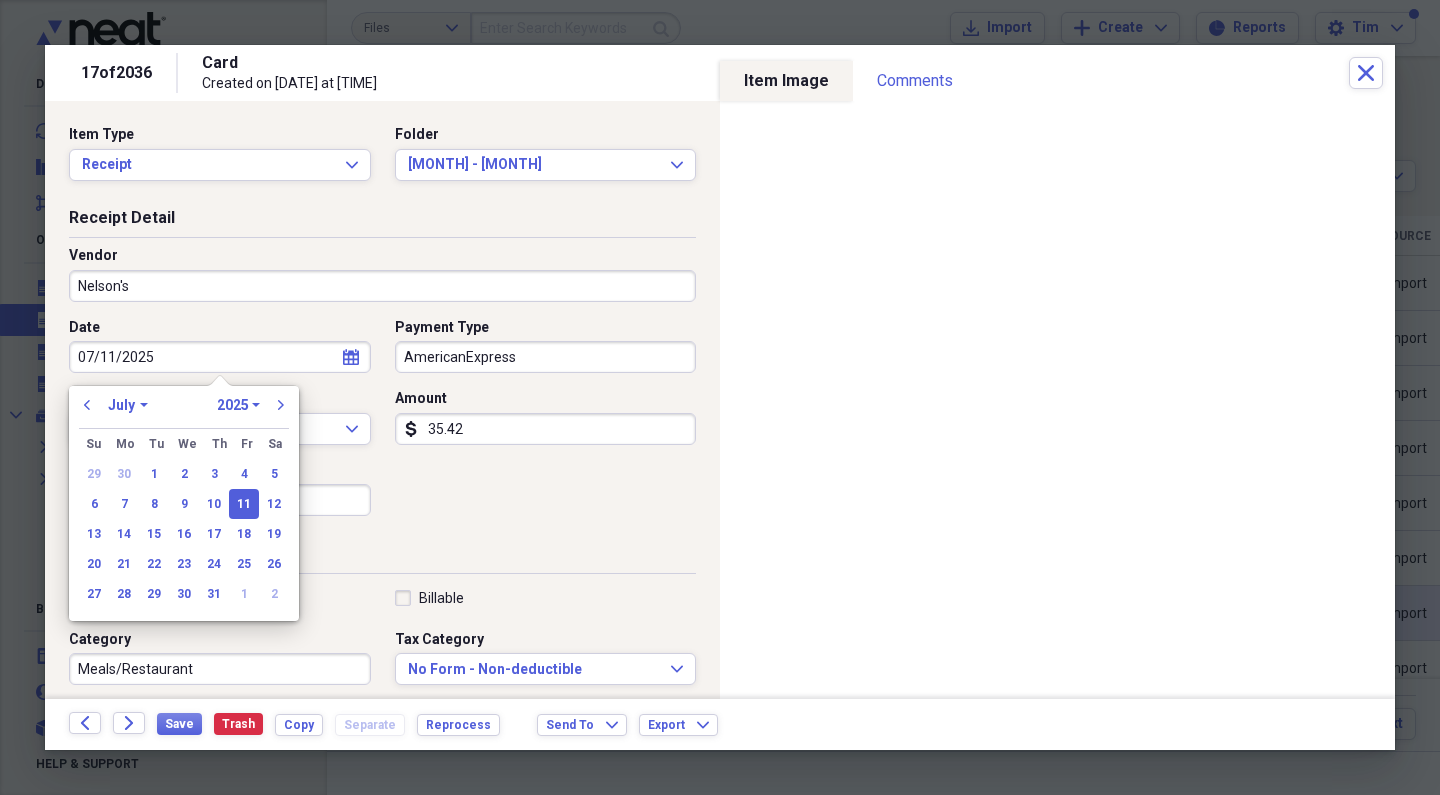 click on "Nelson's" at bounding box center [382, 286] 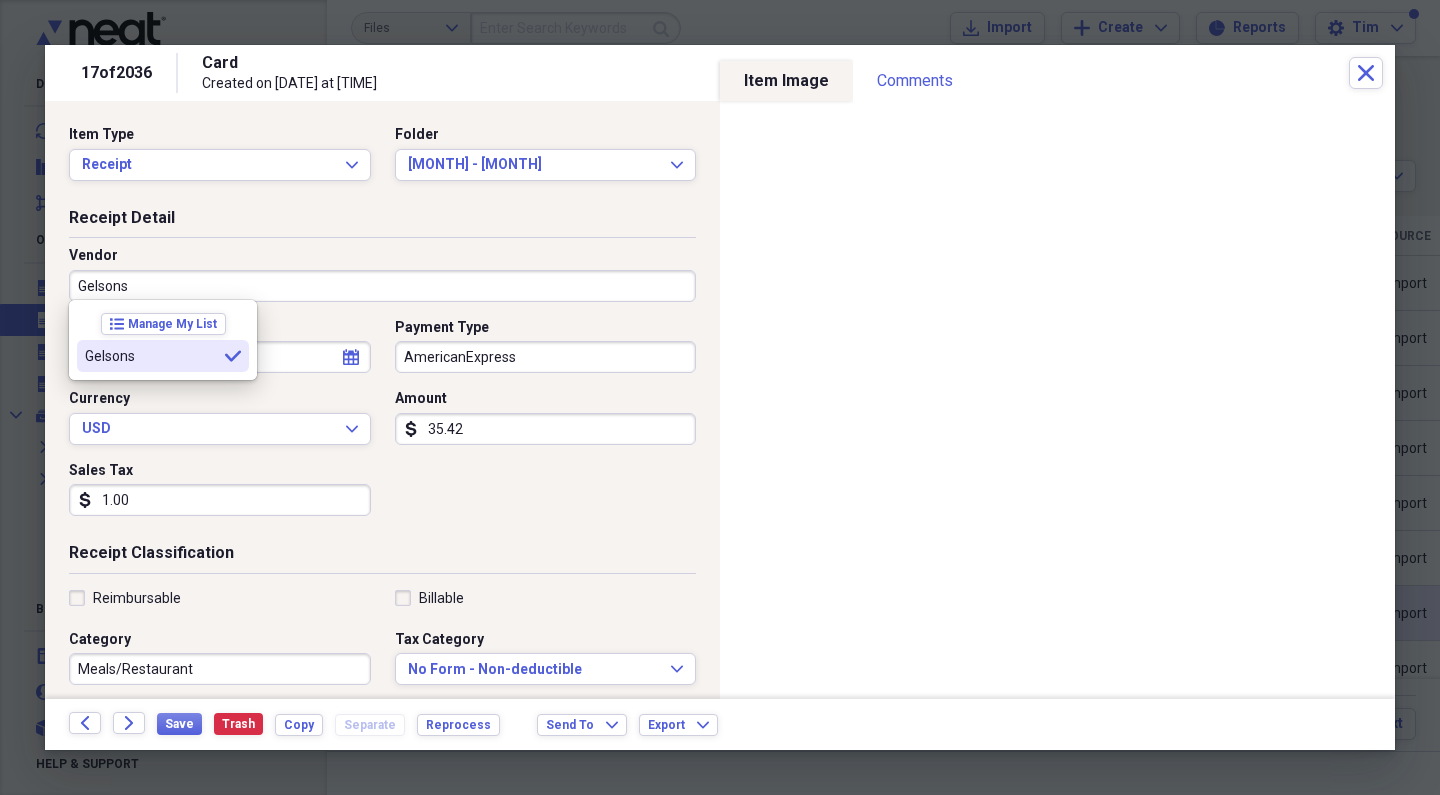 type on "Gelsons" 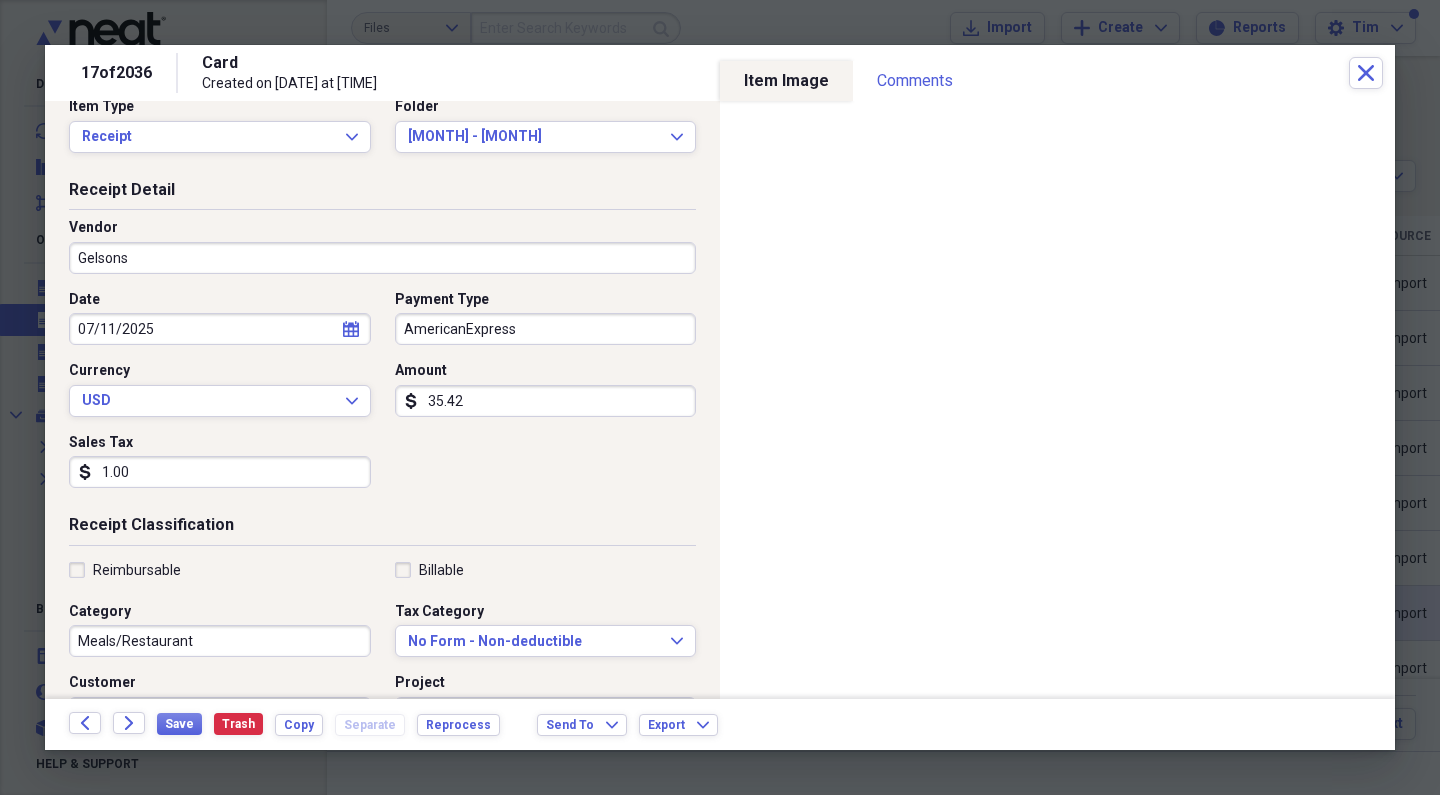 scroll, scrollTop: 29, scrollLeft: 0, axis: vertical 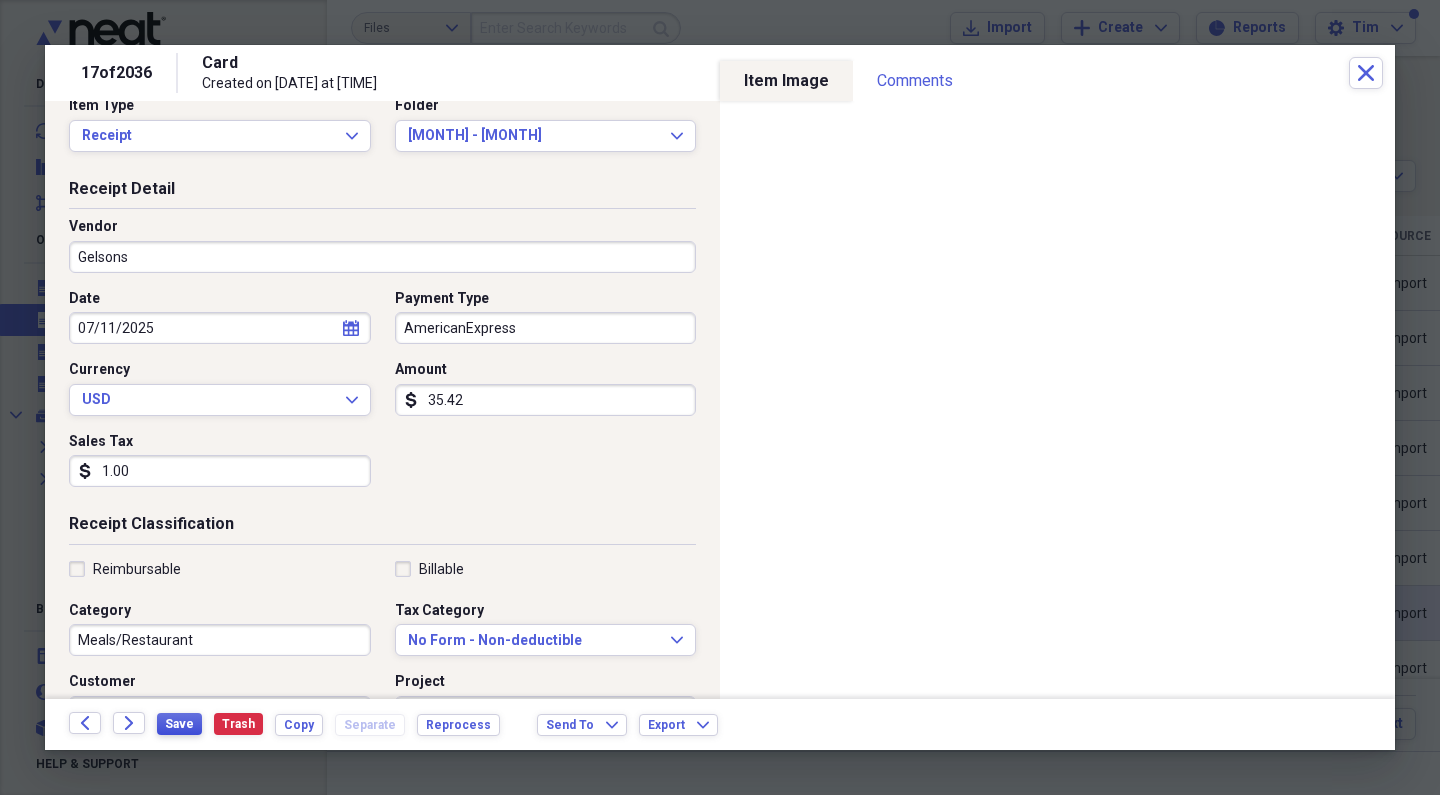 click on "Save" at bounding box center [179, 724] 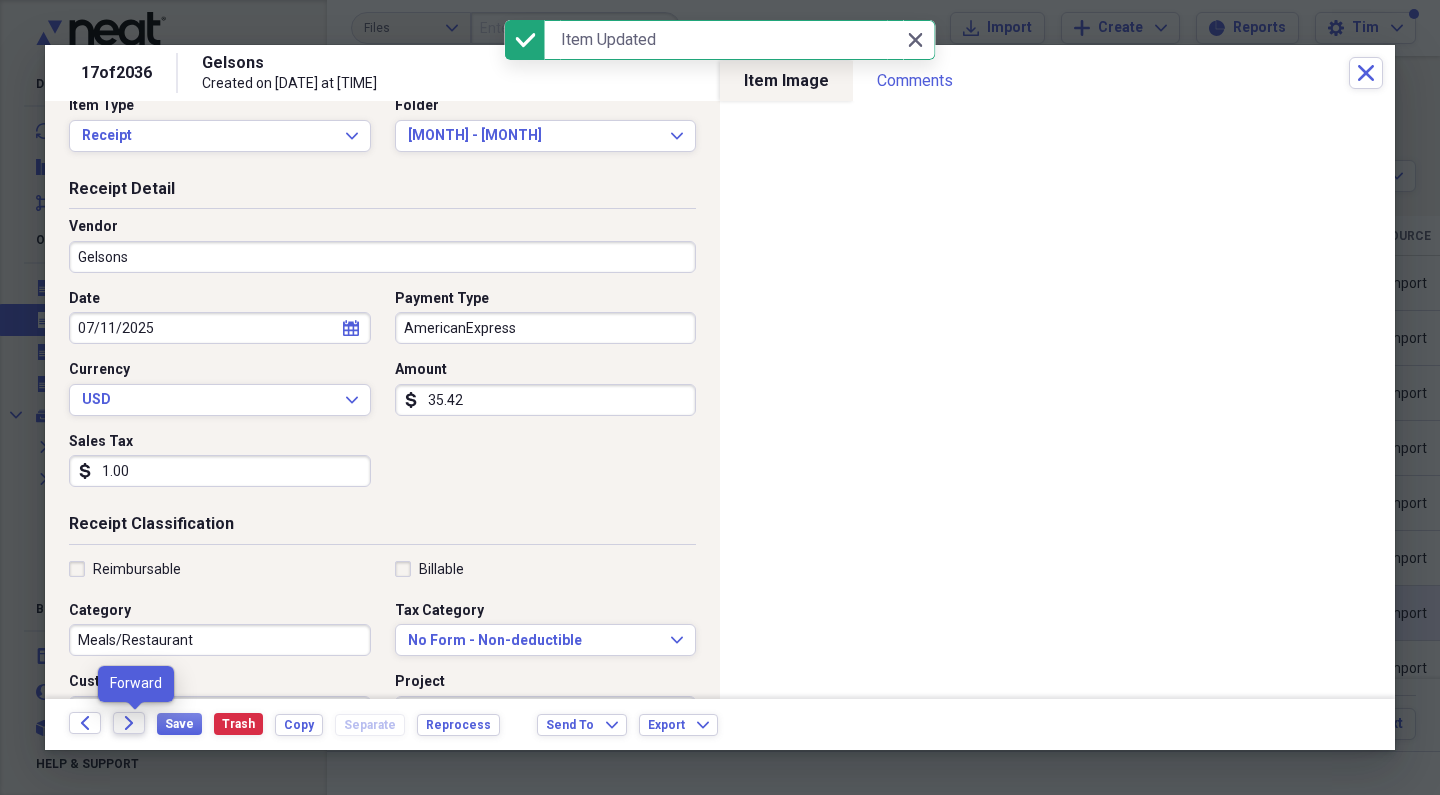 click on "Forward" at bounding box center [129, 723] 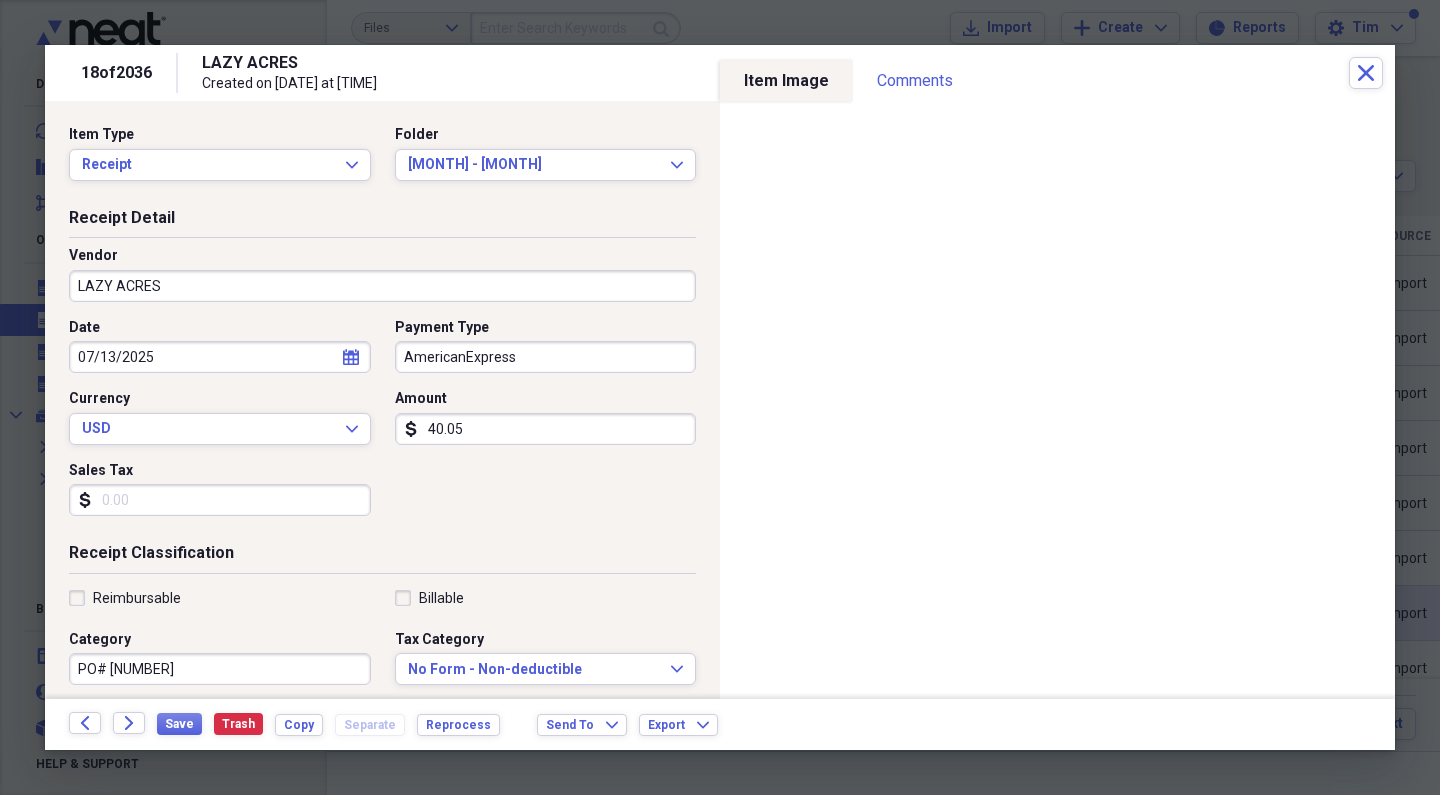 scroll, scrollTop: 0, scrollLeft: 0, axis: both 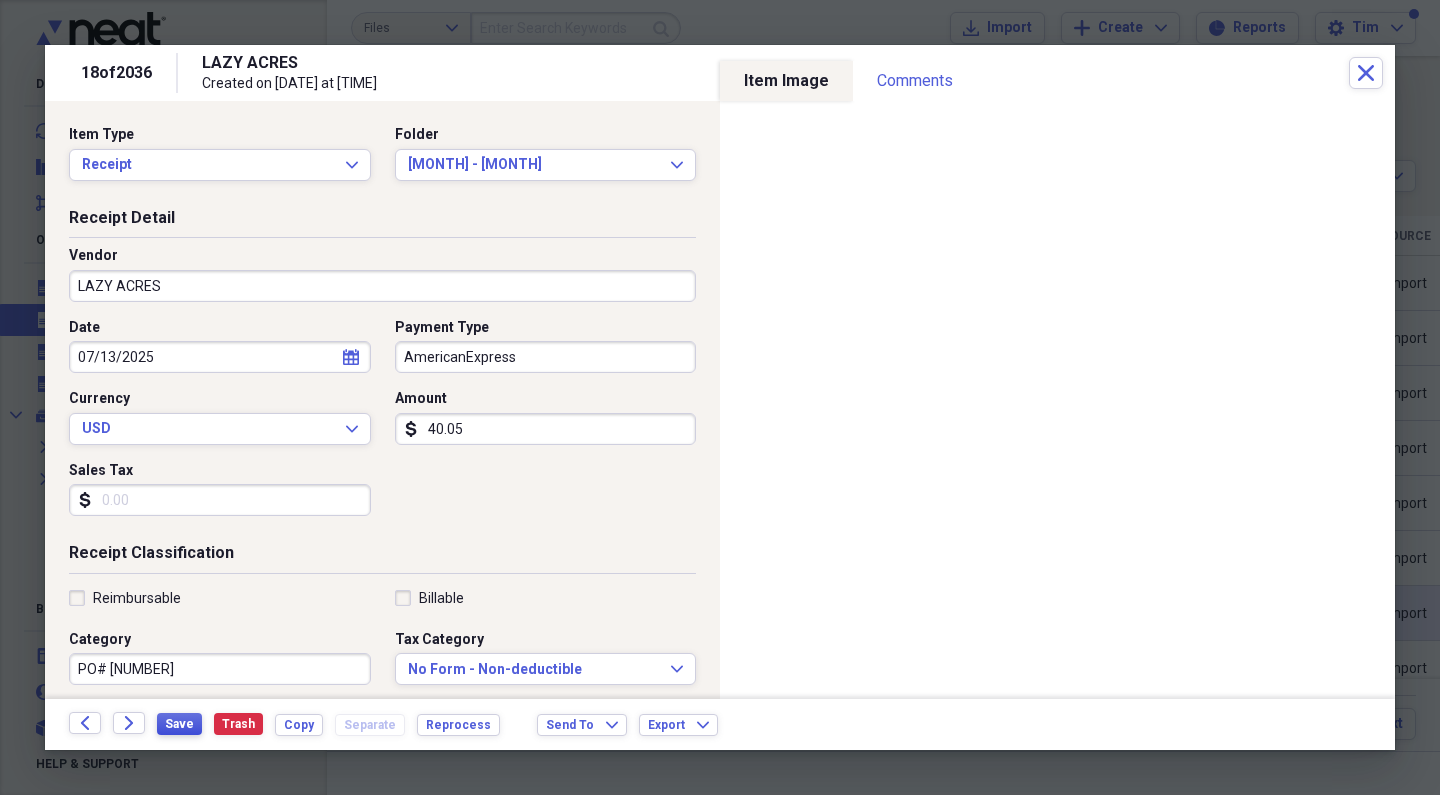 click on "Save" at bounding box center [179, 724] 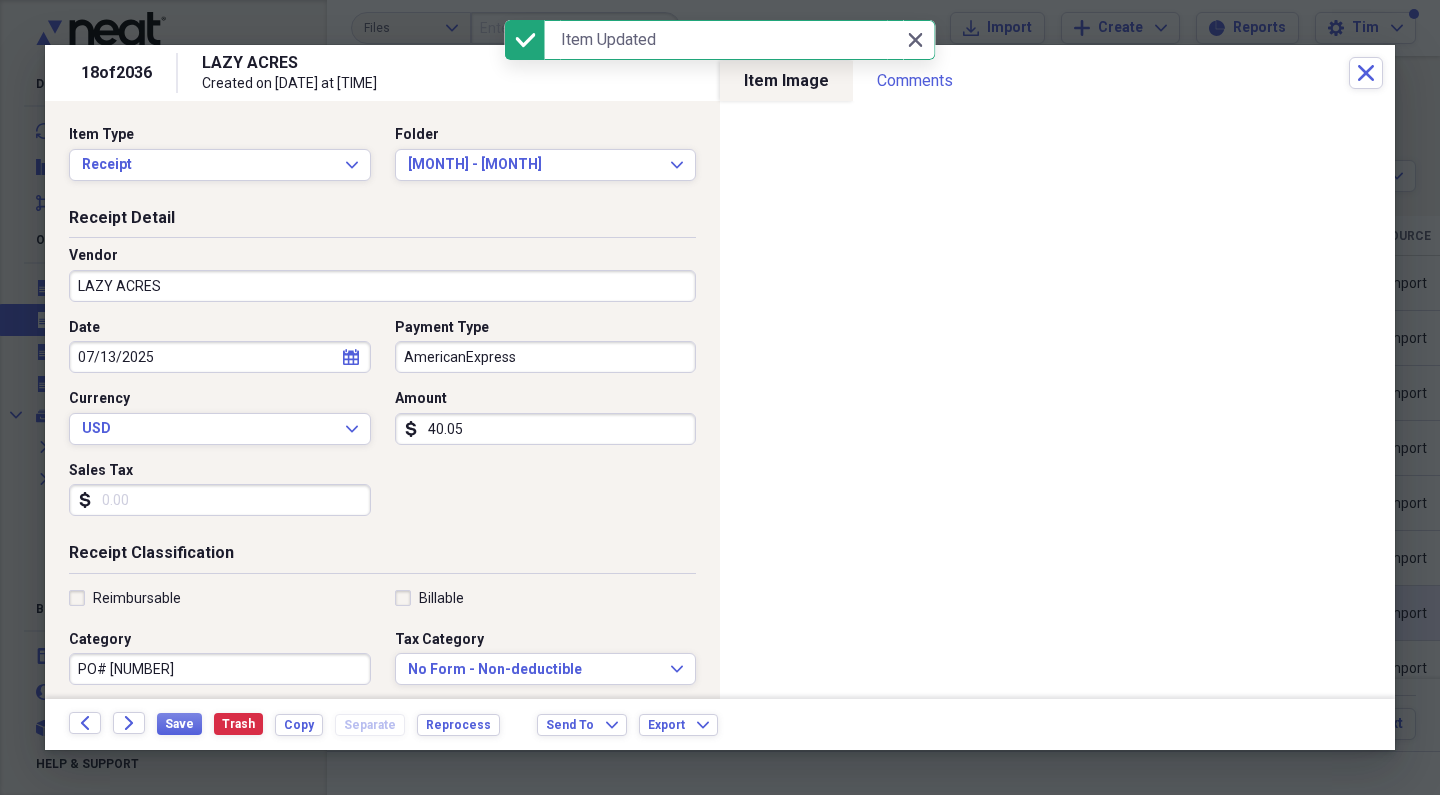 click on "PO# [NUMBER]" at bounding box center [220, 669] 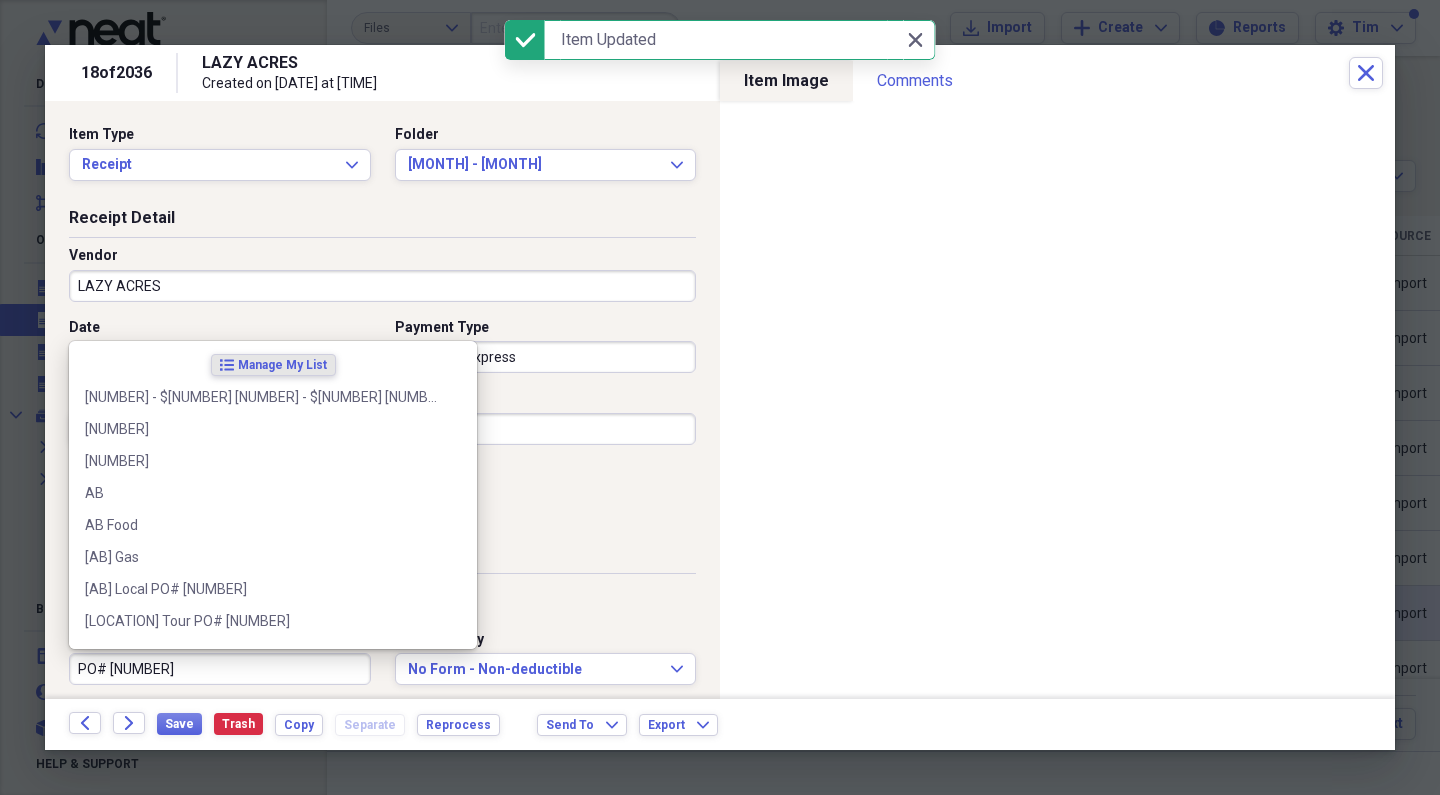 click on "PO# [NUMBER]" at bounding box center [220, 669] 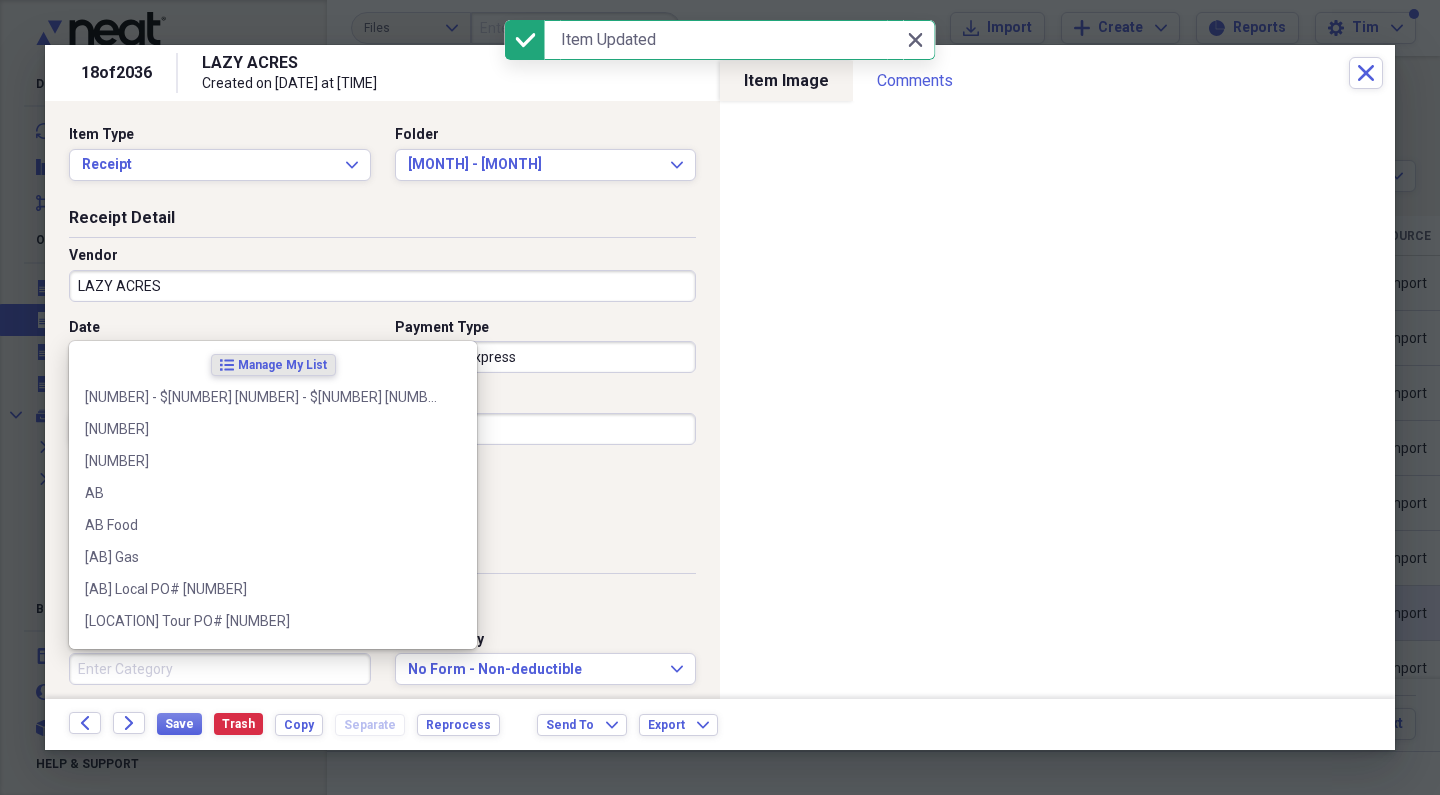 type 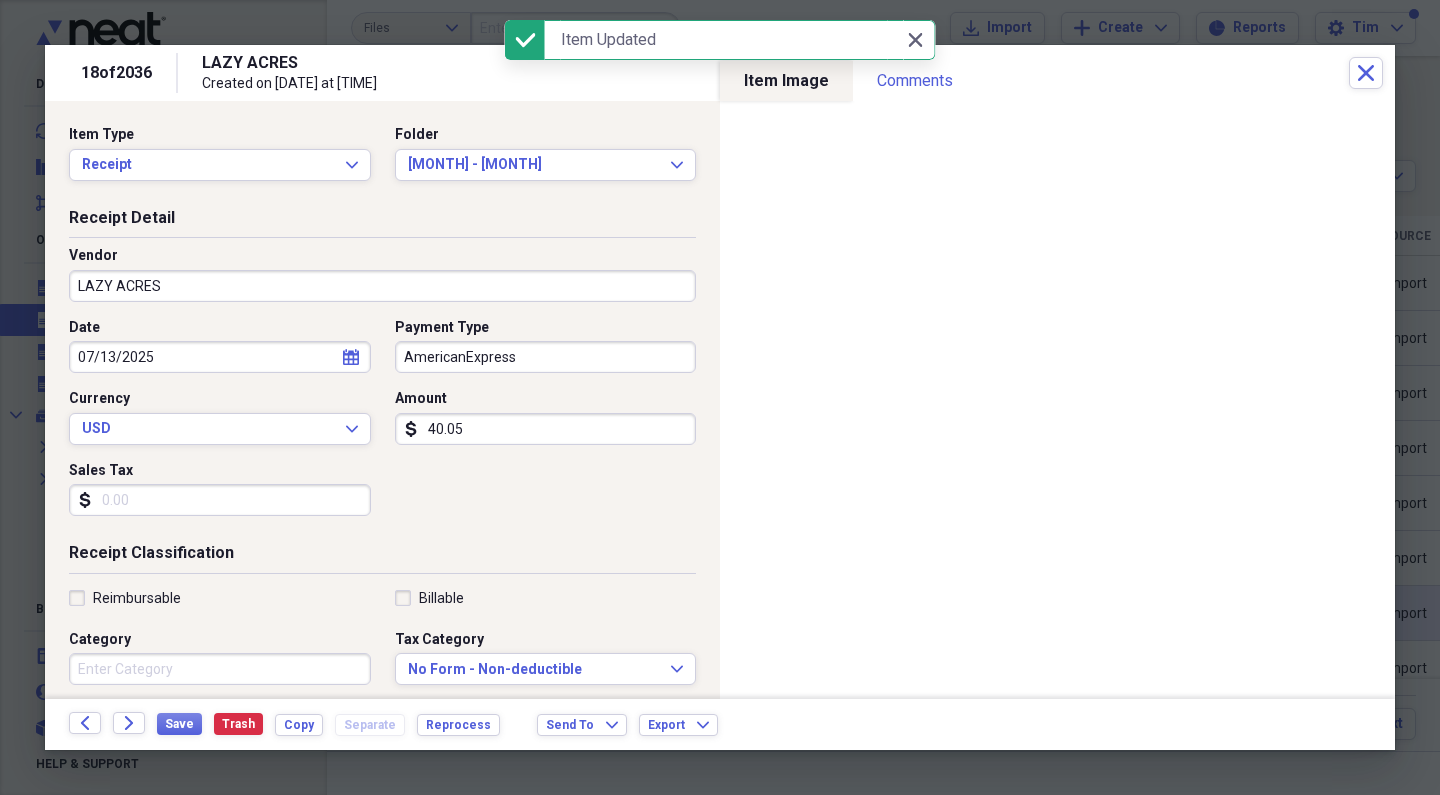 click on "Back Forward Save Trash Copy Separate Reprocess Send To Expand Export Expand" at bounding box center [720, 724] 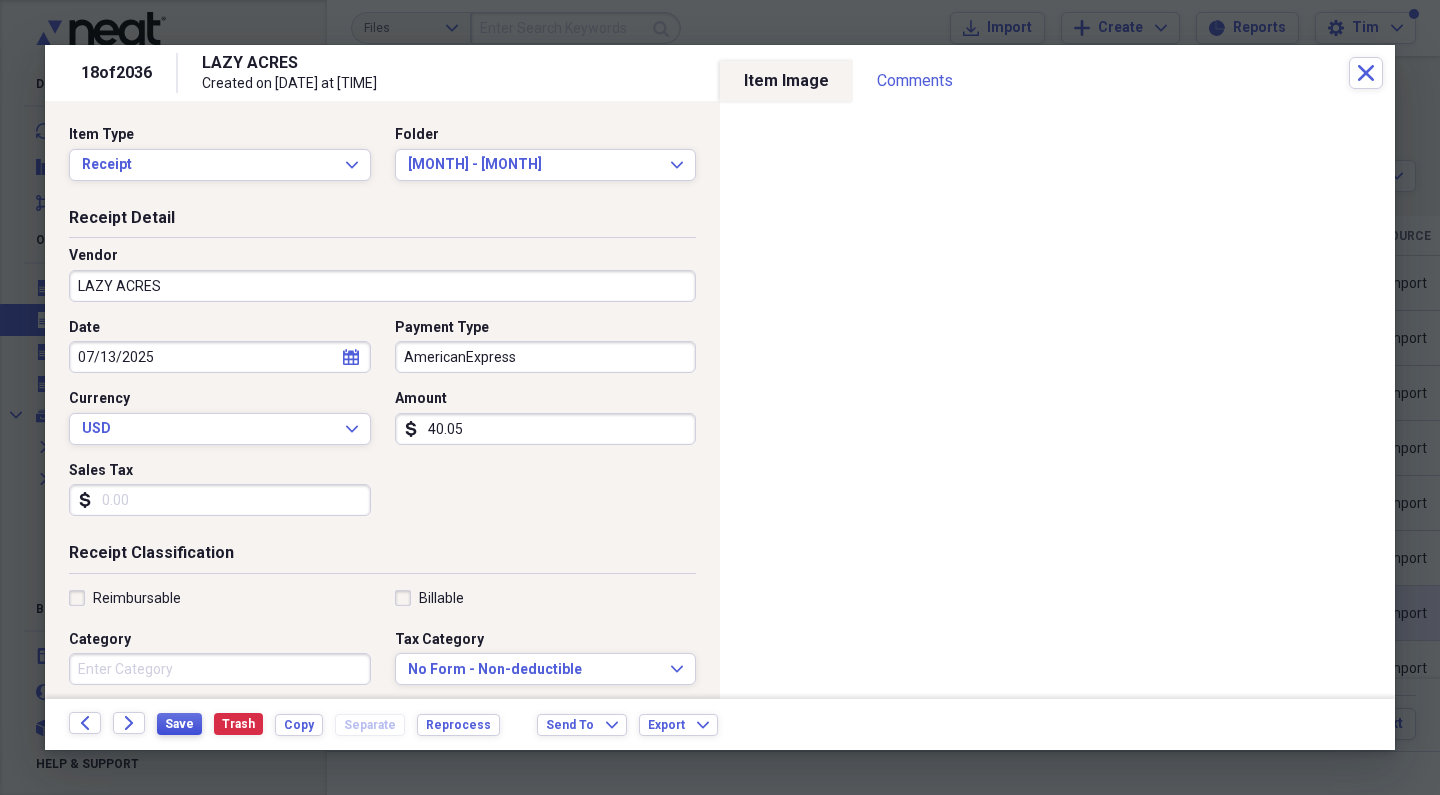 click on "Save" at bounding box center (179, 724) 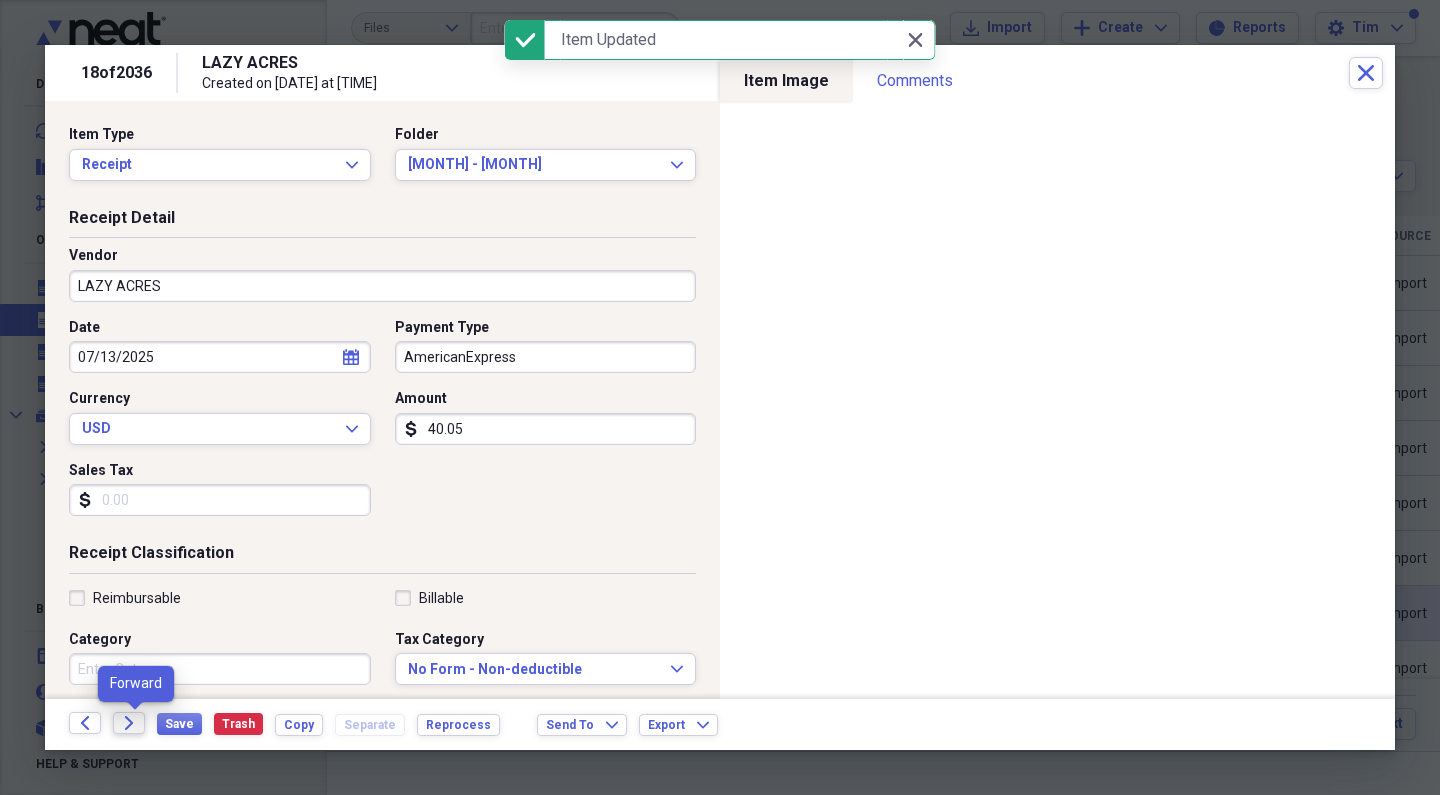 click on "Forward" 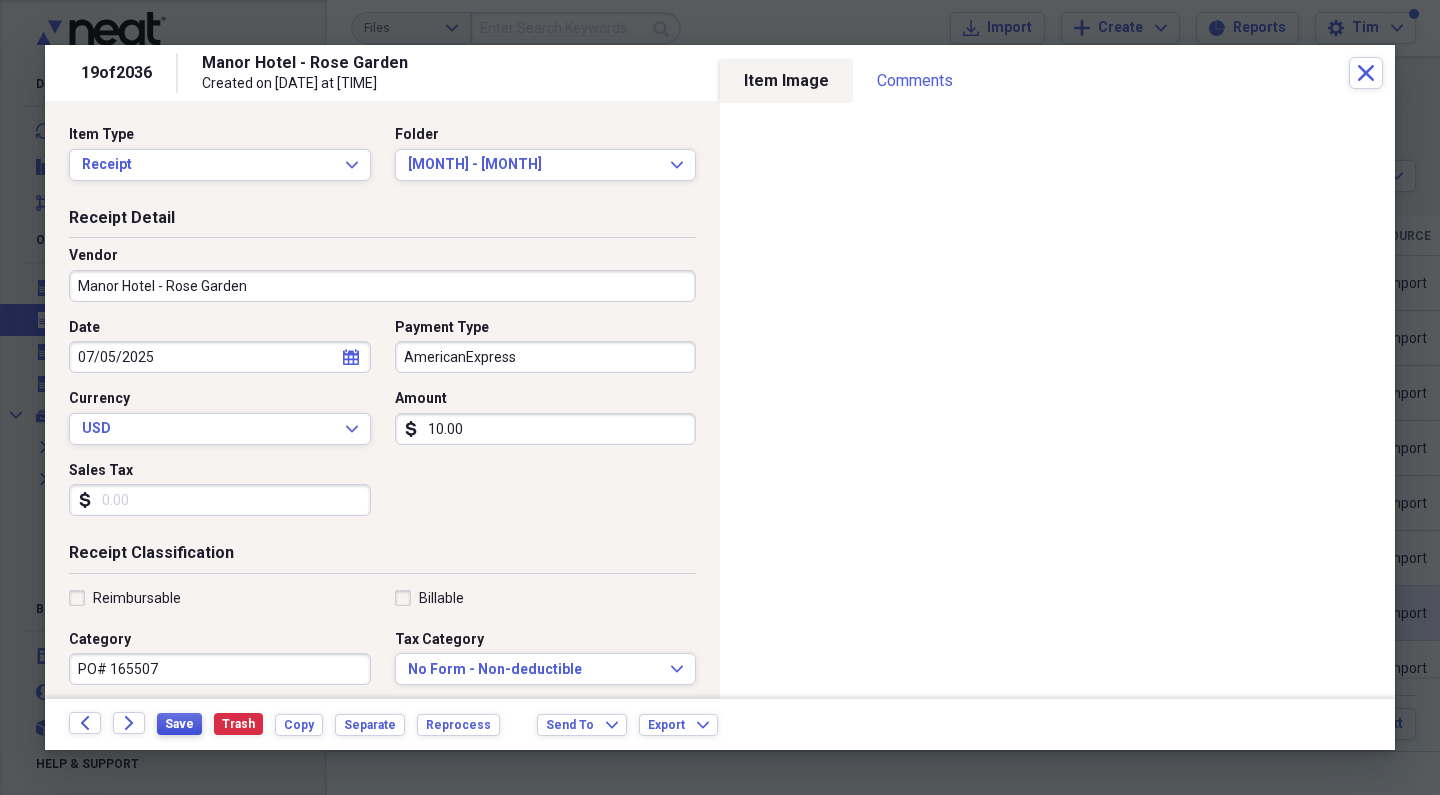 click on "Save" at bounding box center (179, 724) 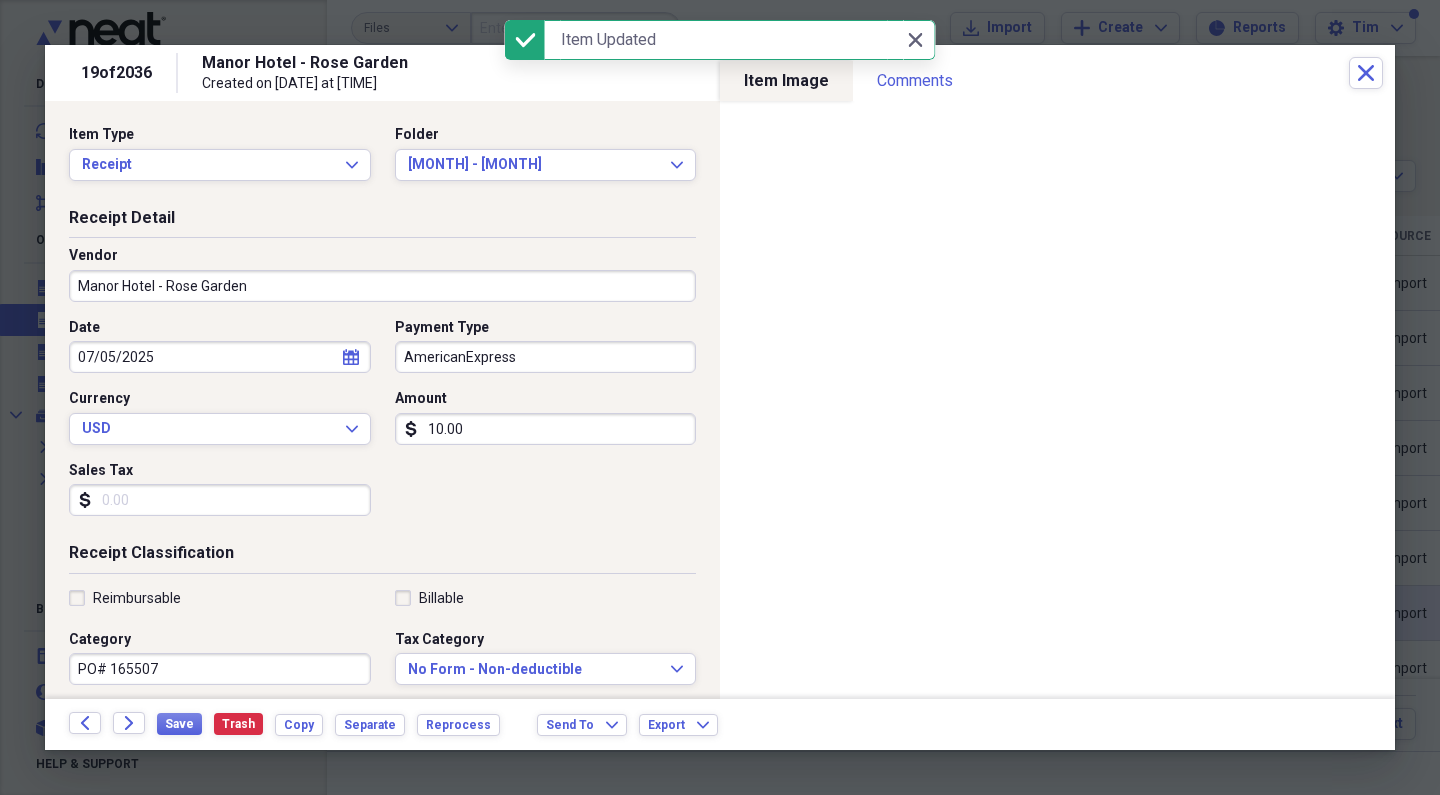 click on "PO# 165507" at bounding box center [220, 669] 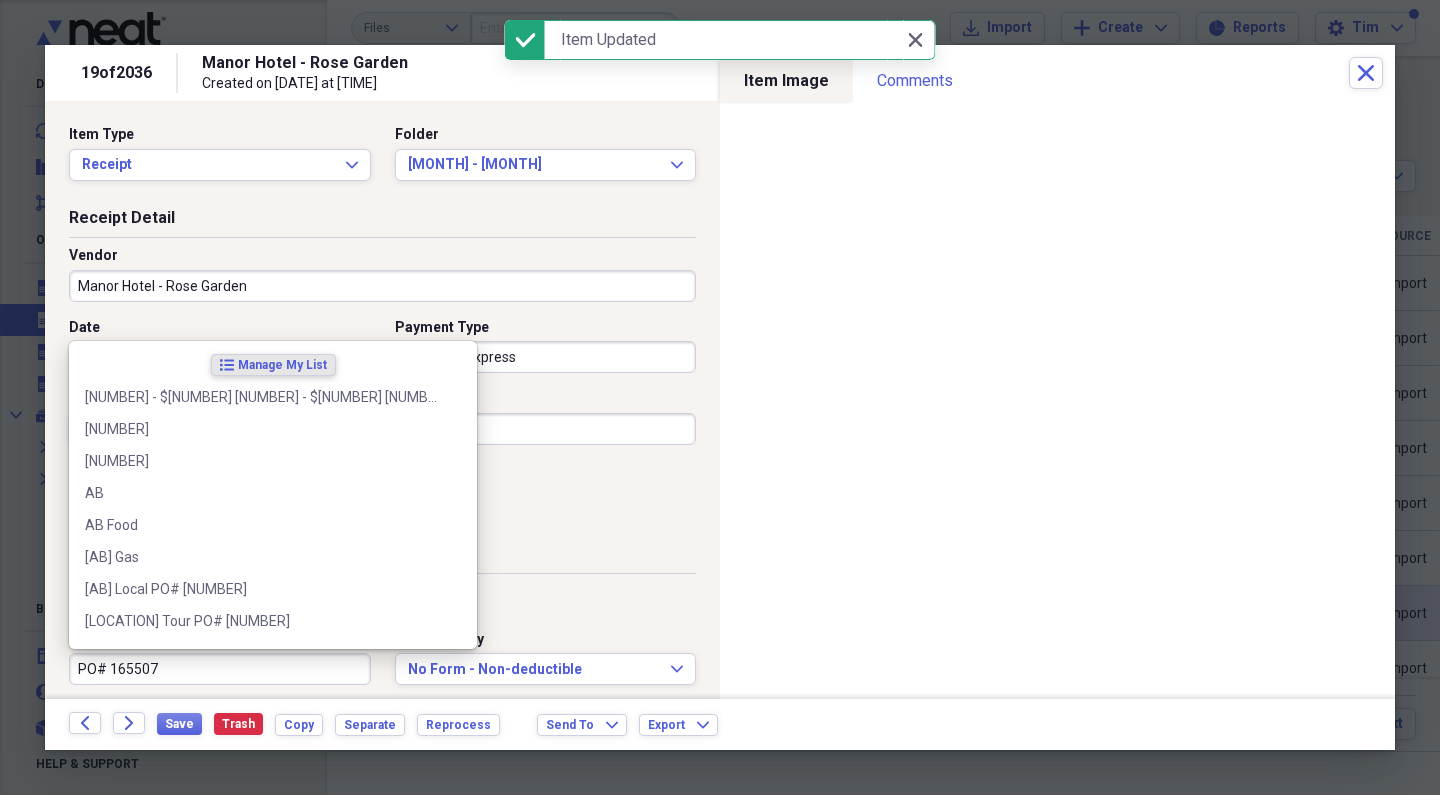 click on "PO# 165507" at bounding box center [220, 669] 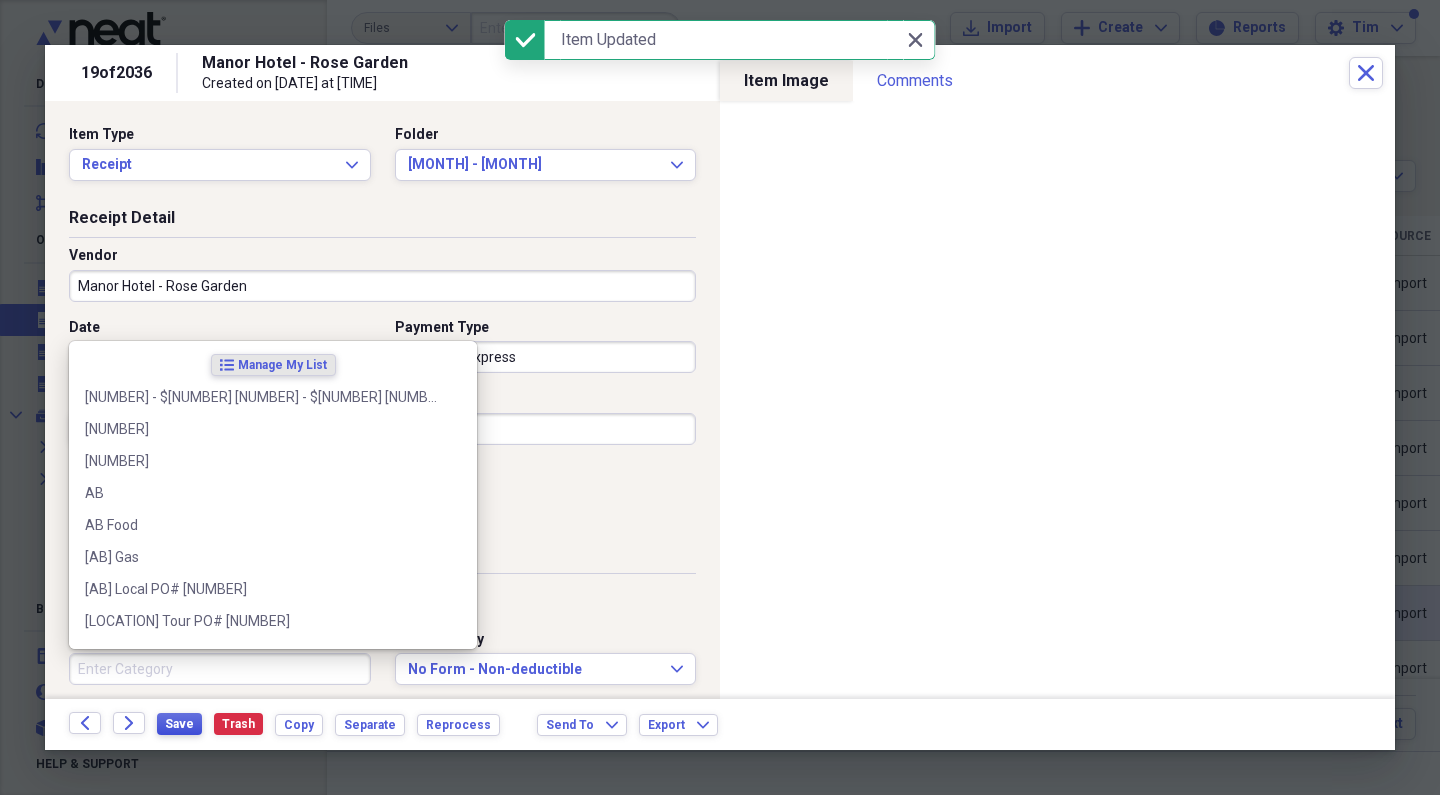 type 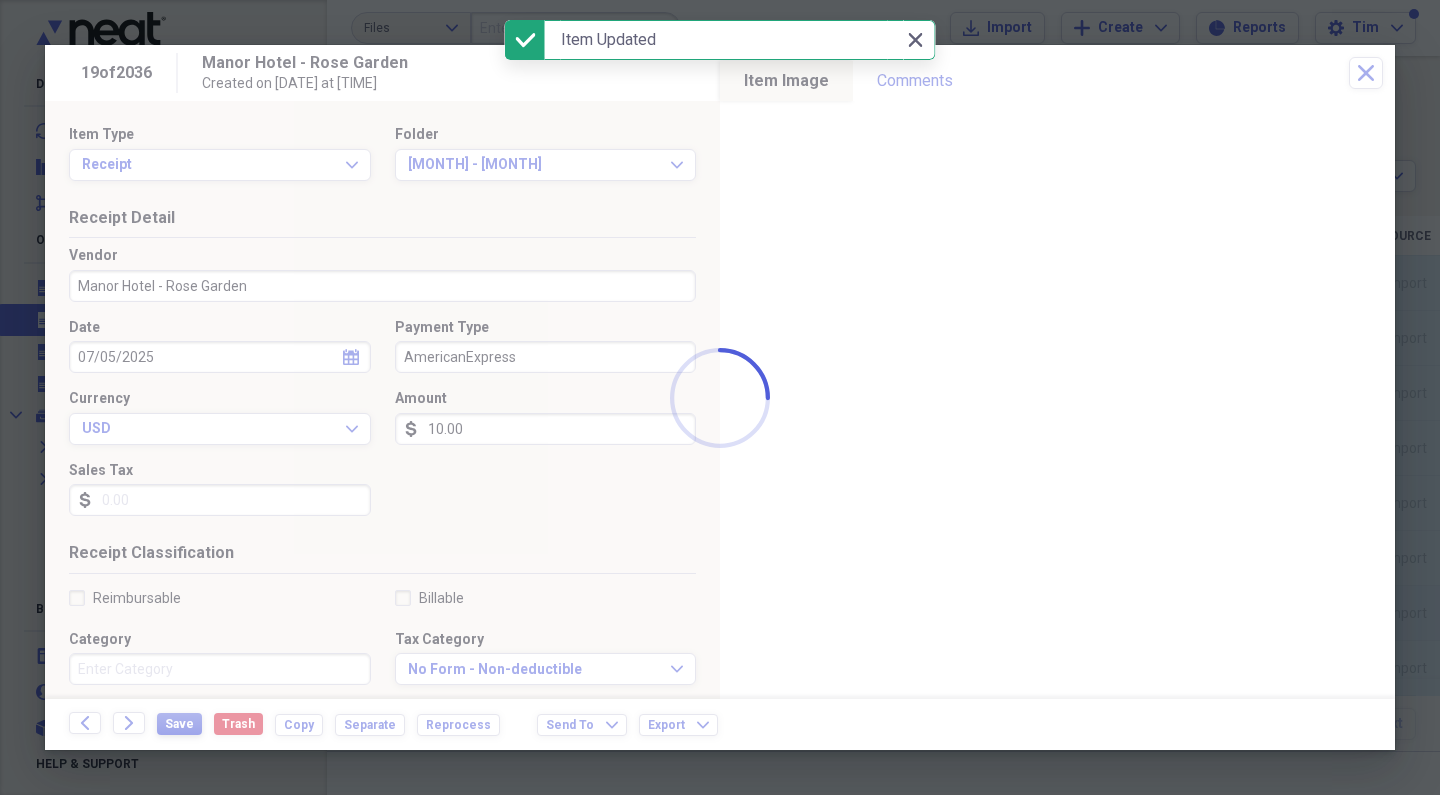 click at bounding box center (720, 397) 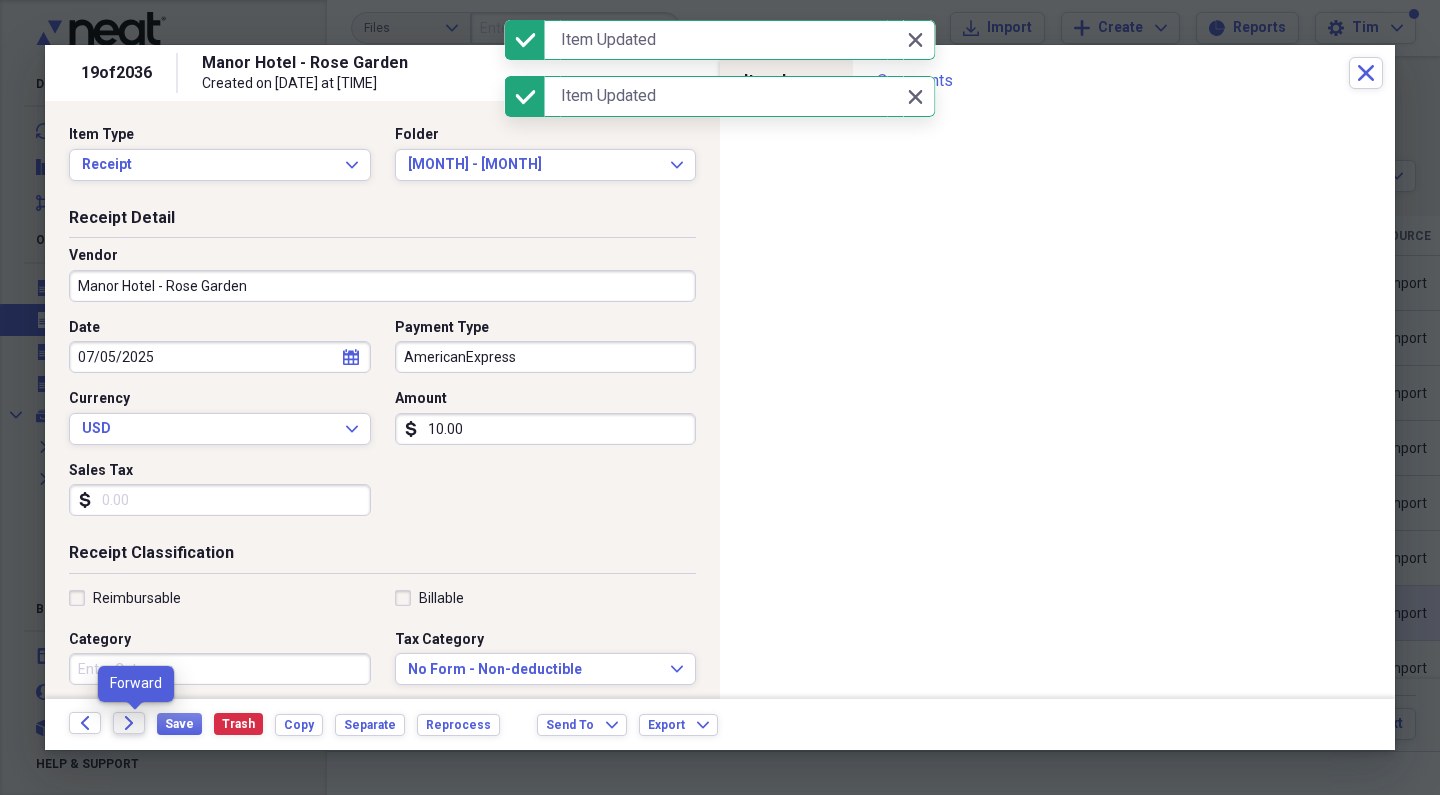 click on "Forward" 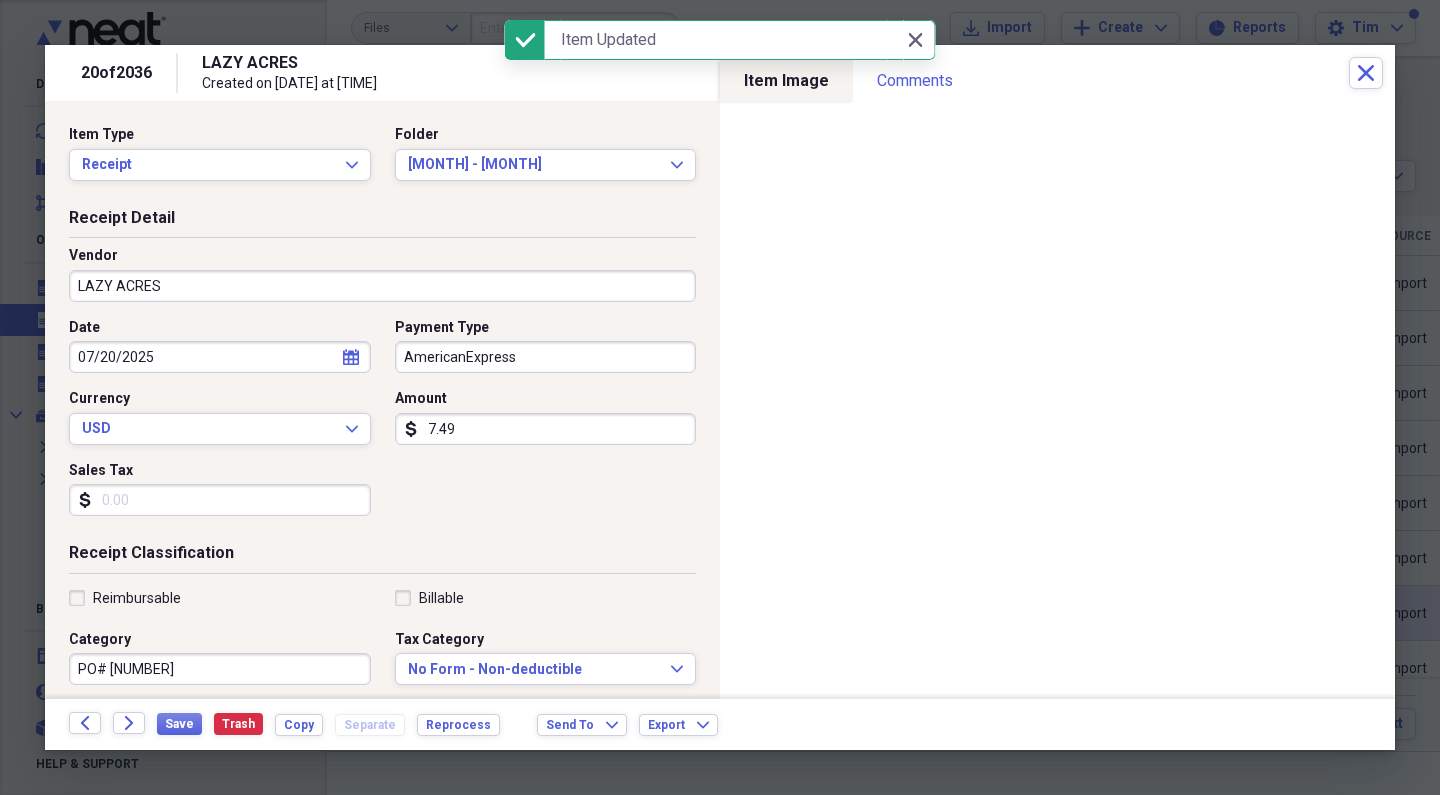 click on "Forward" 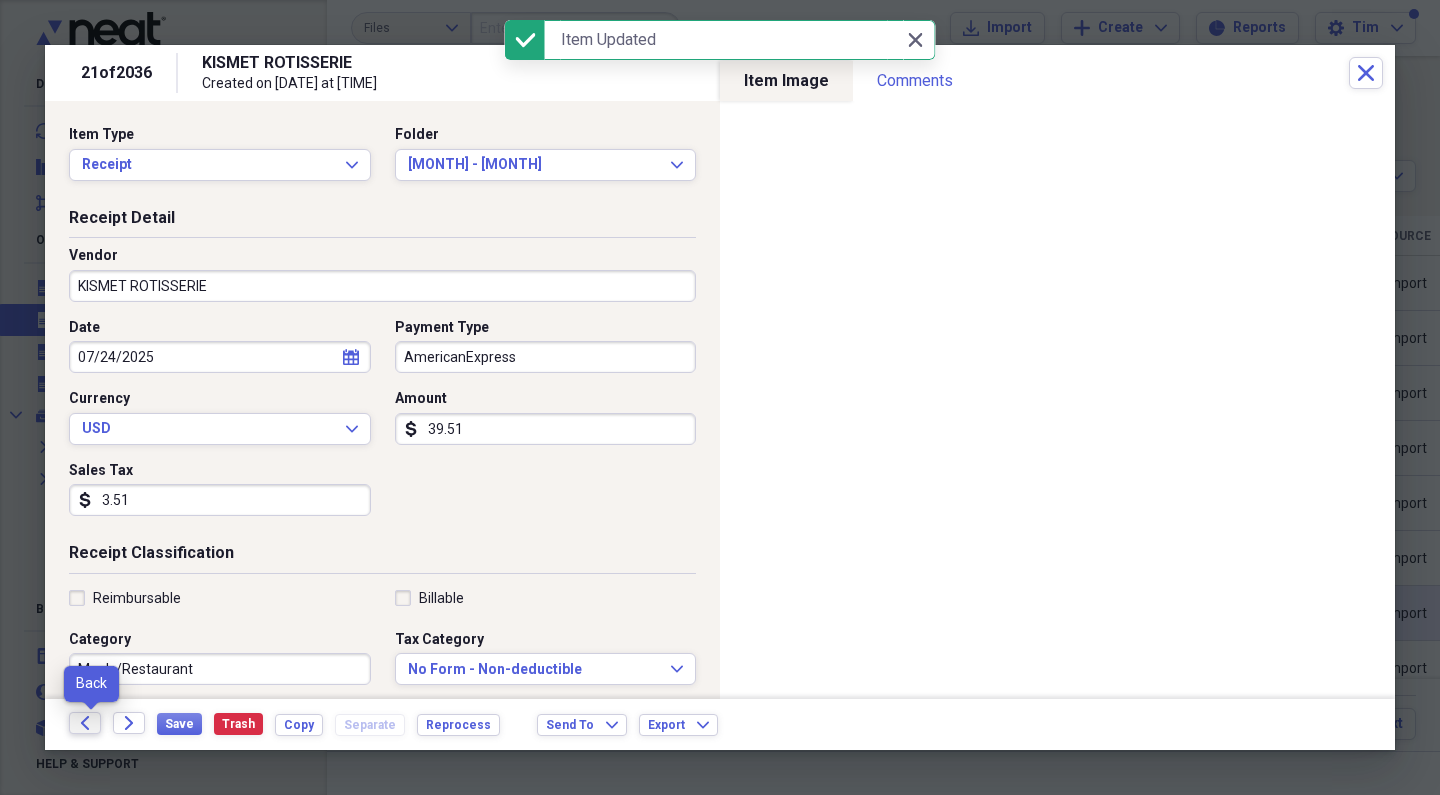 click on "Back" 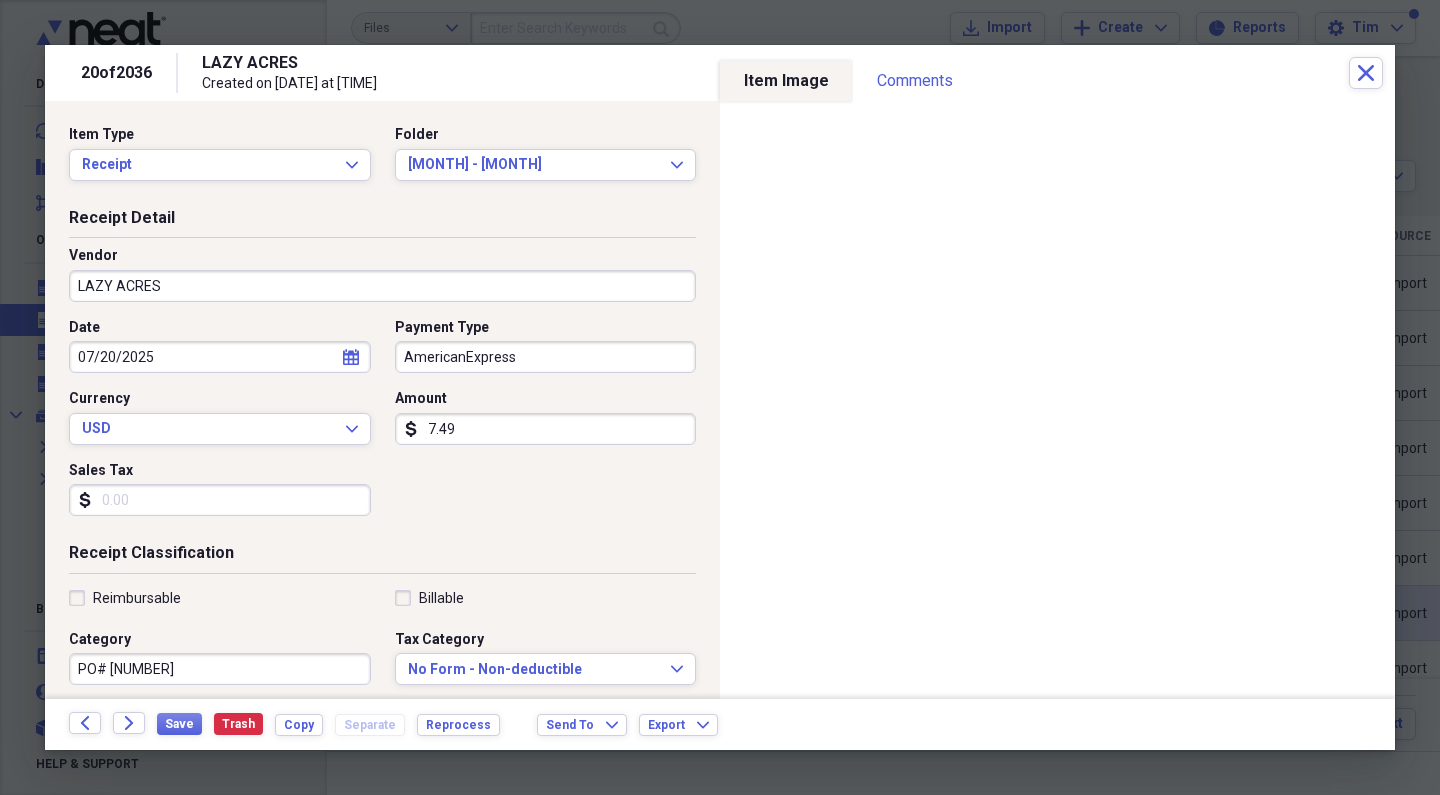 click on "PO# [NUMBER]" at bounding box center (220, 669) 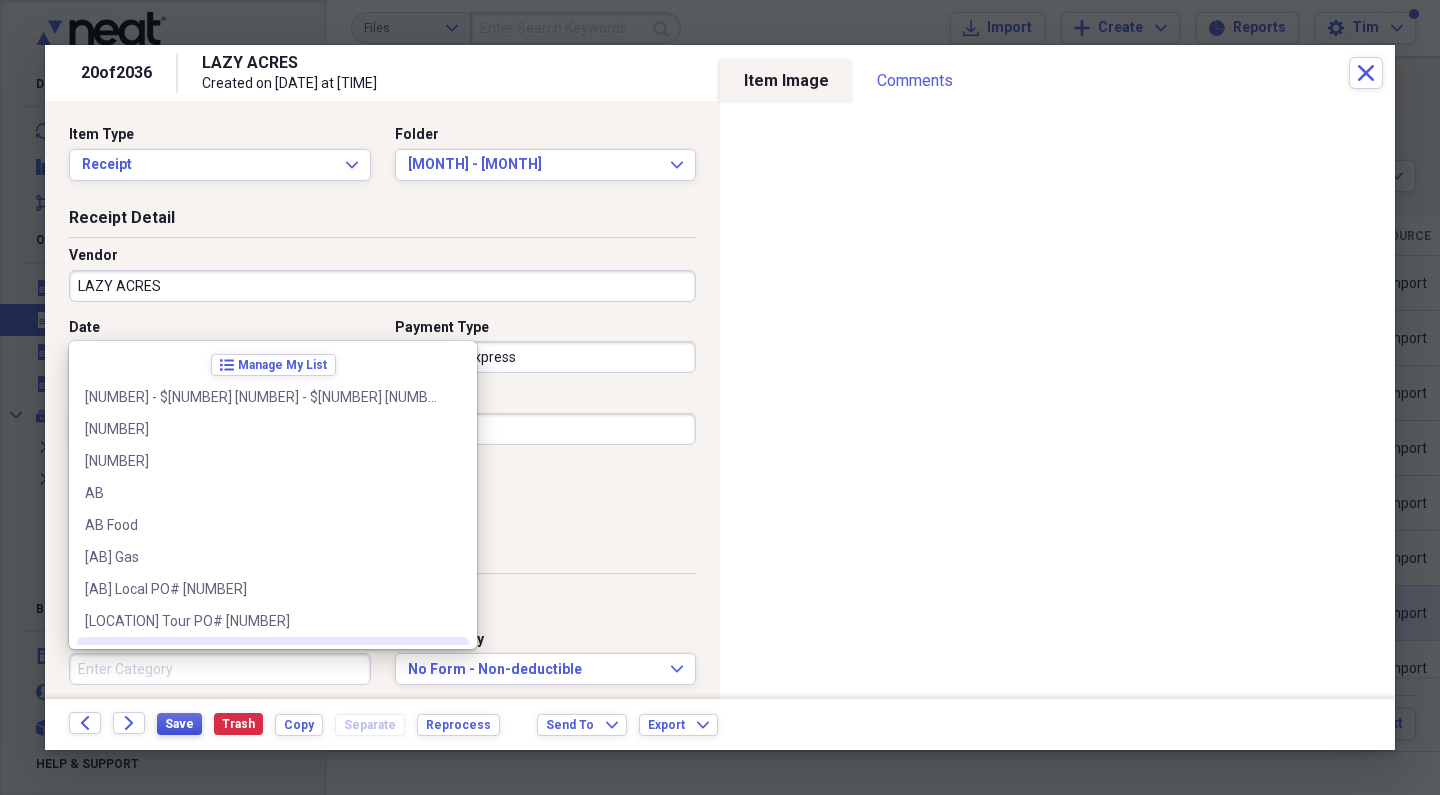 type 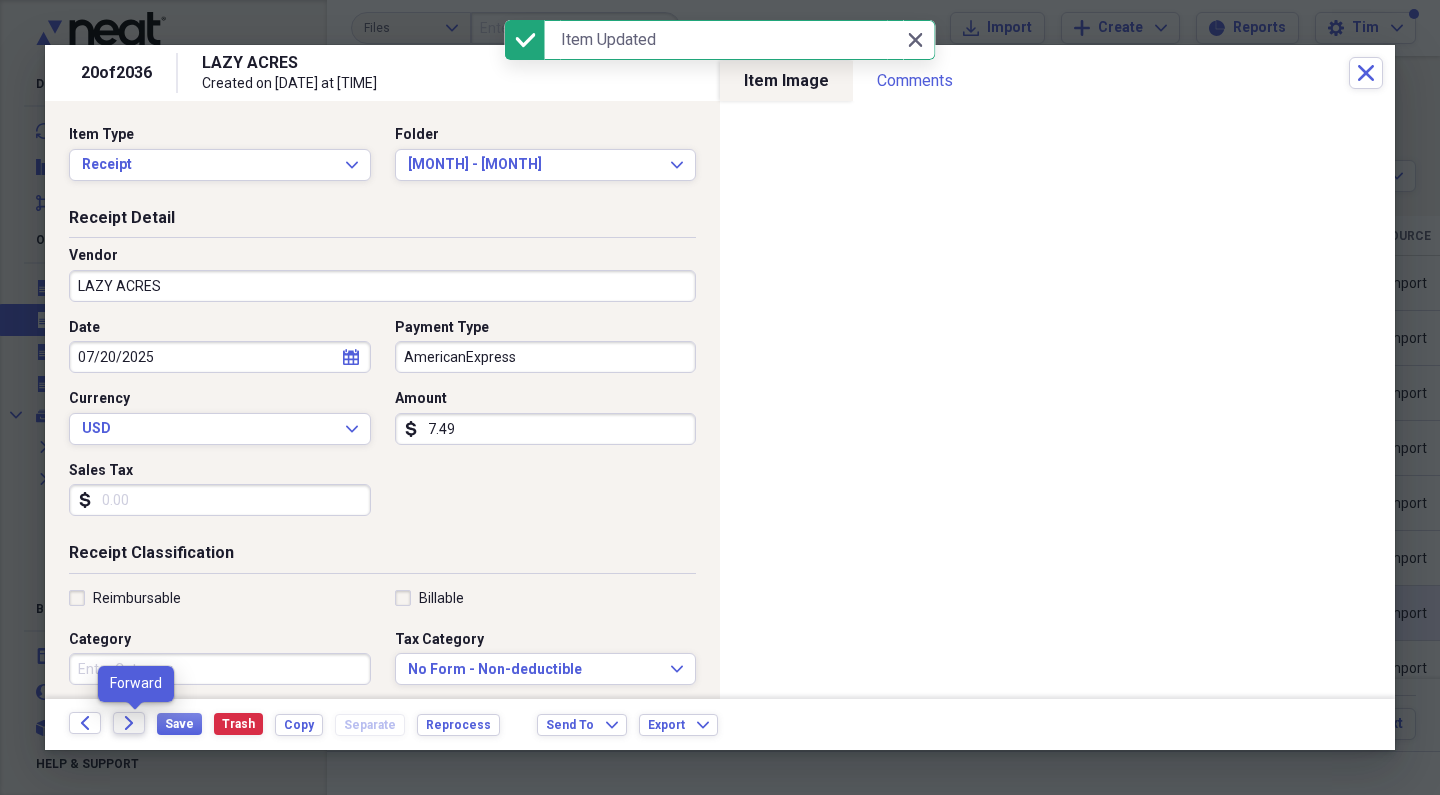 click on "Forward" 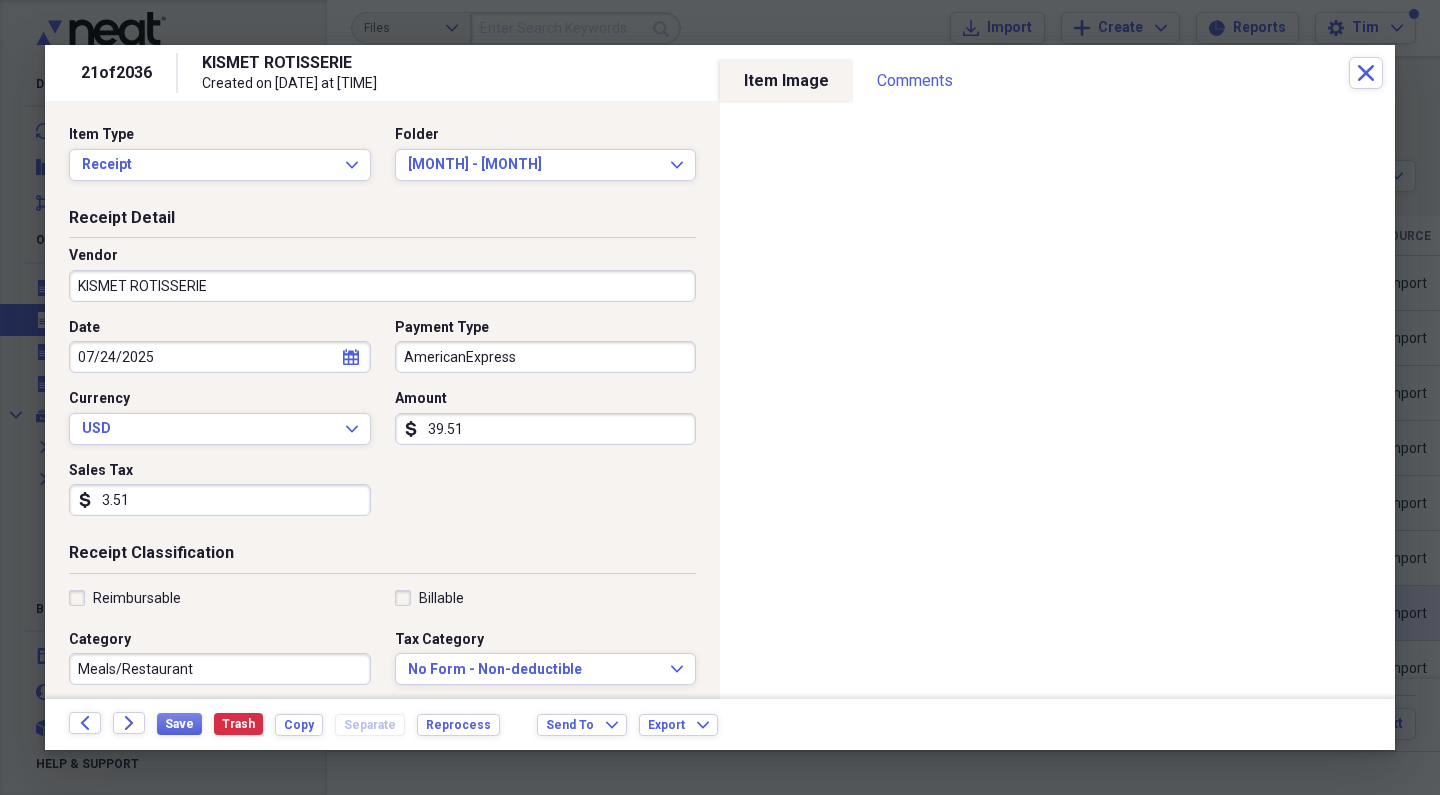 click on "39.51" at bounding box center [546, 429] 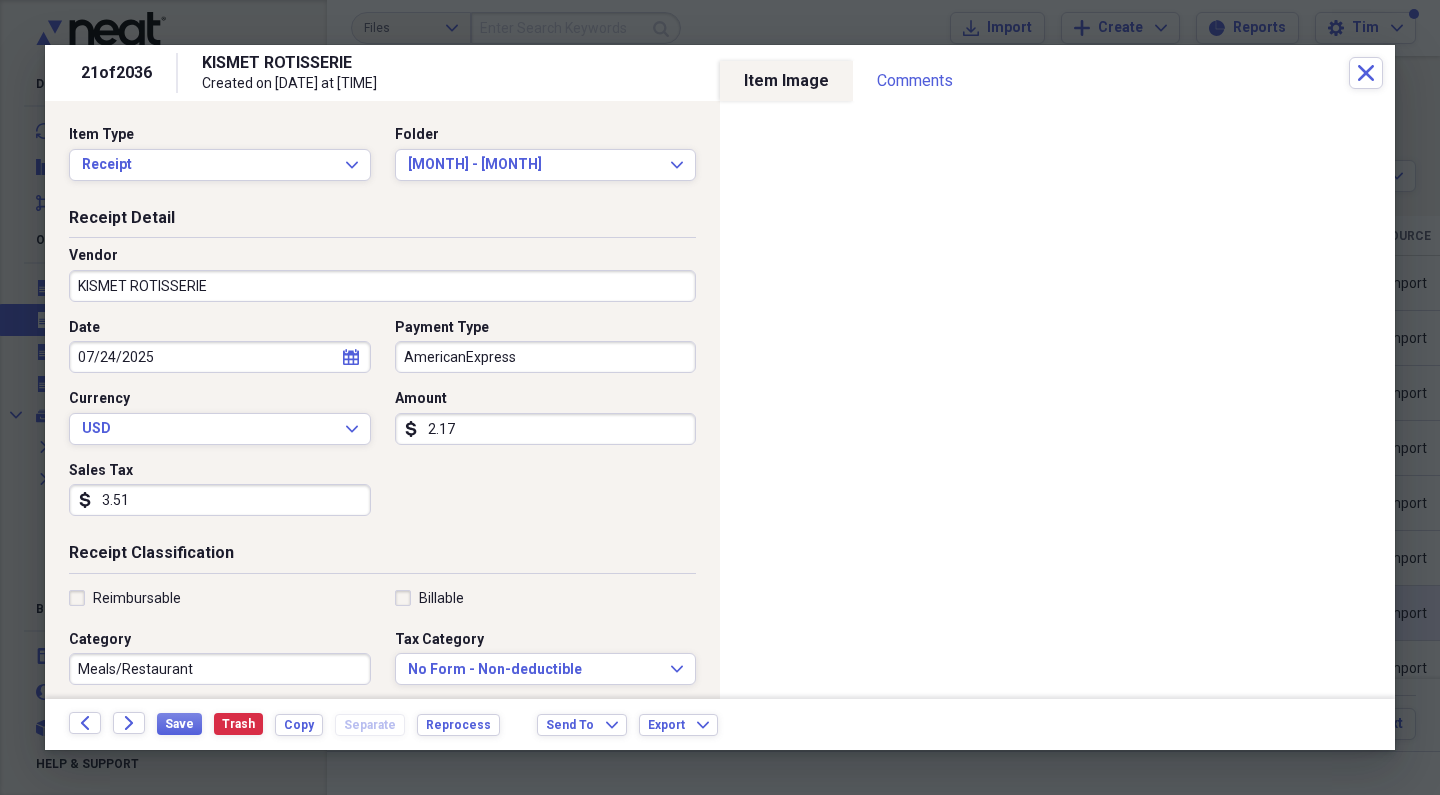 type on "21.76" 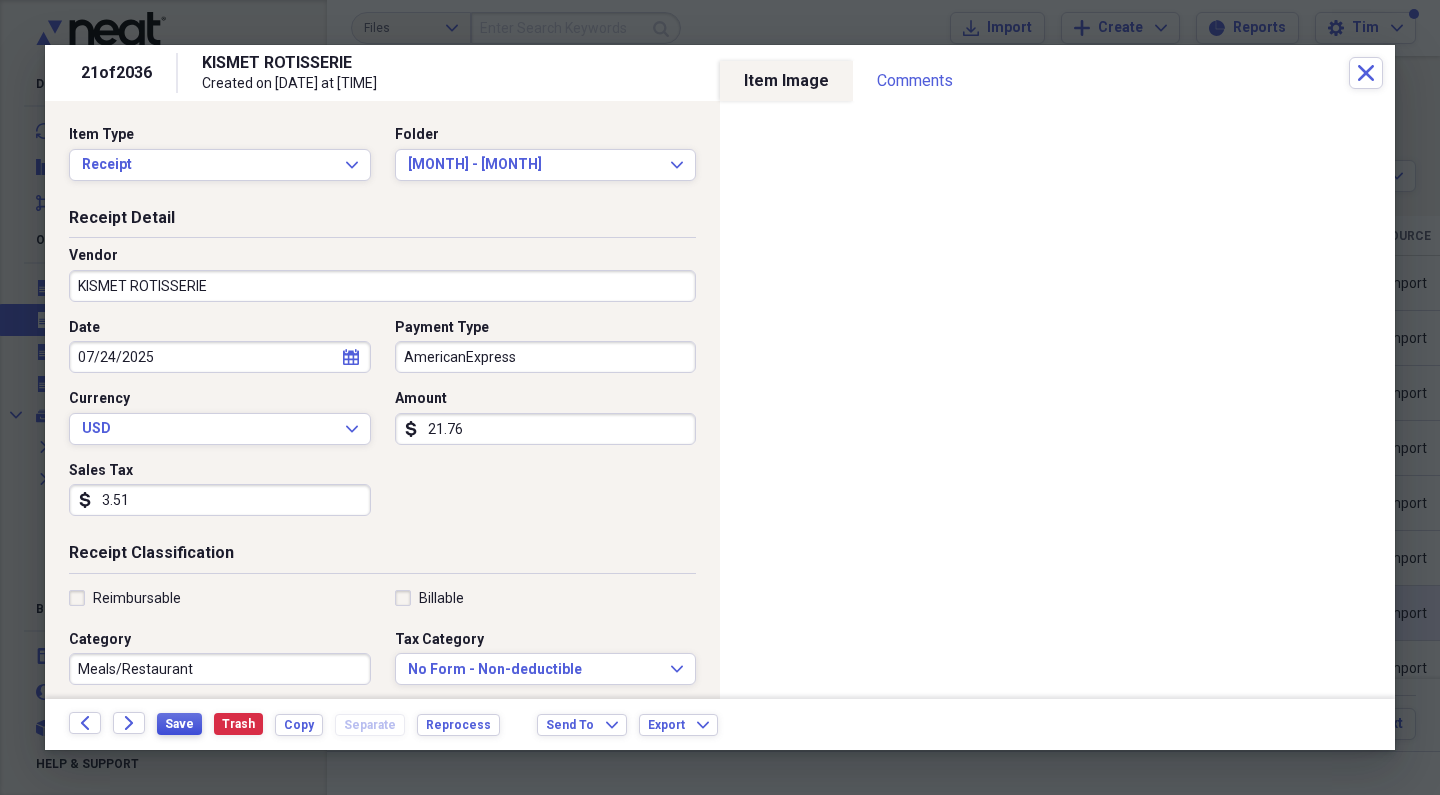 click on "Save" at bounding box center (179, 724) 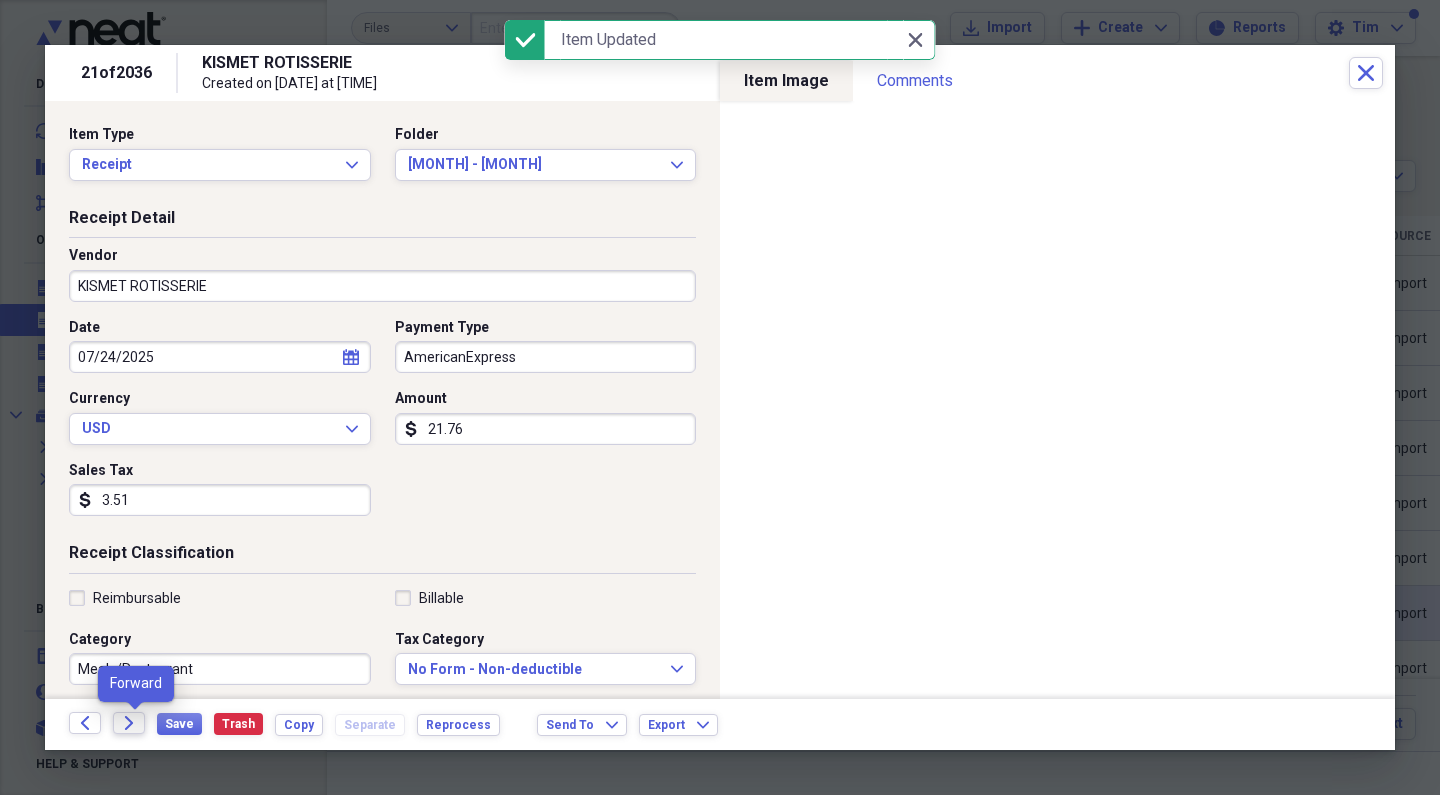click on "Forward" 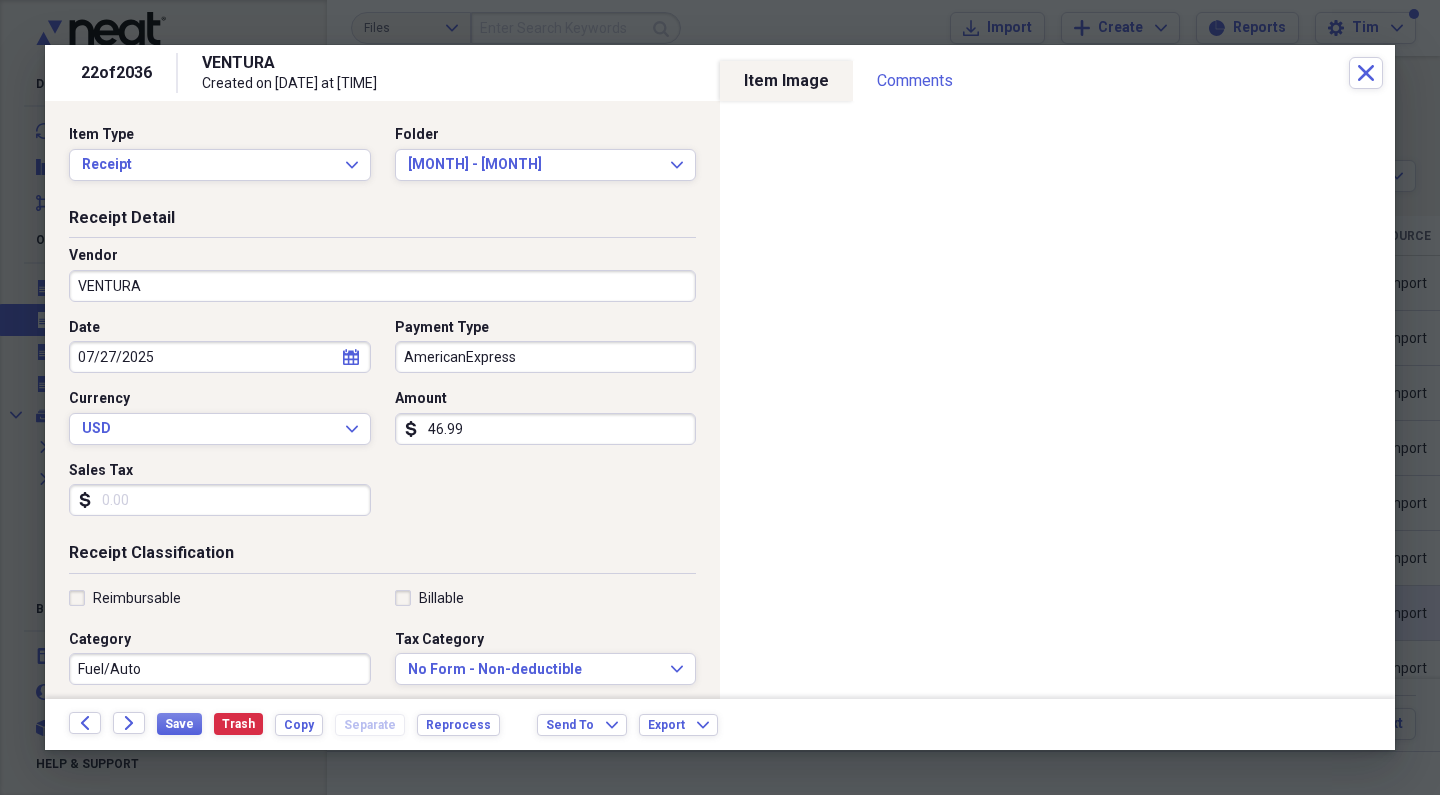 click on "VENTURA" at bounding box center [382, 286] 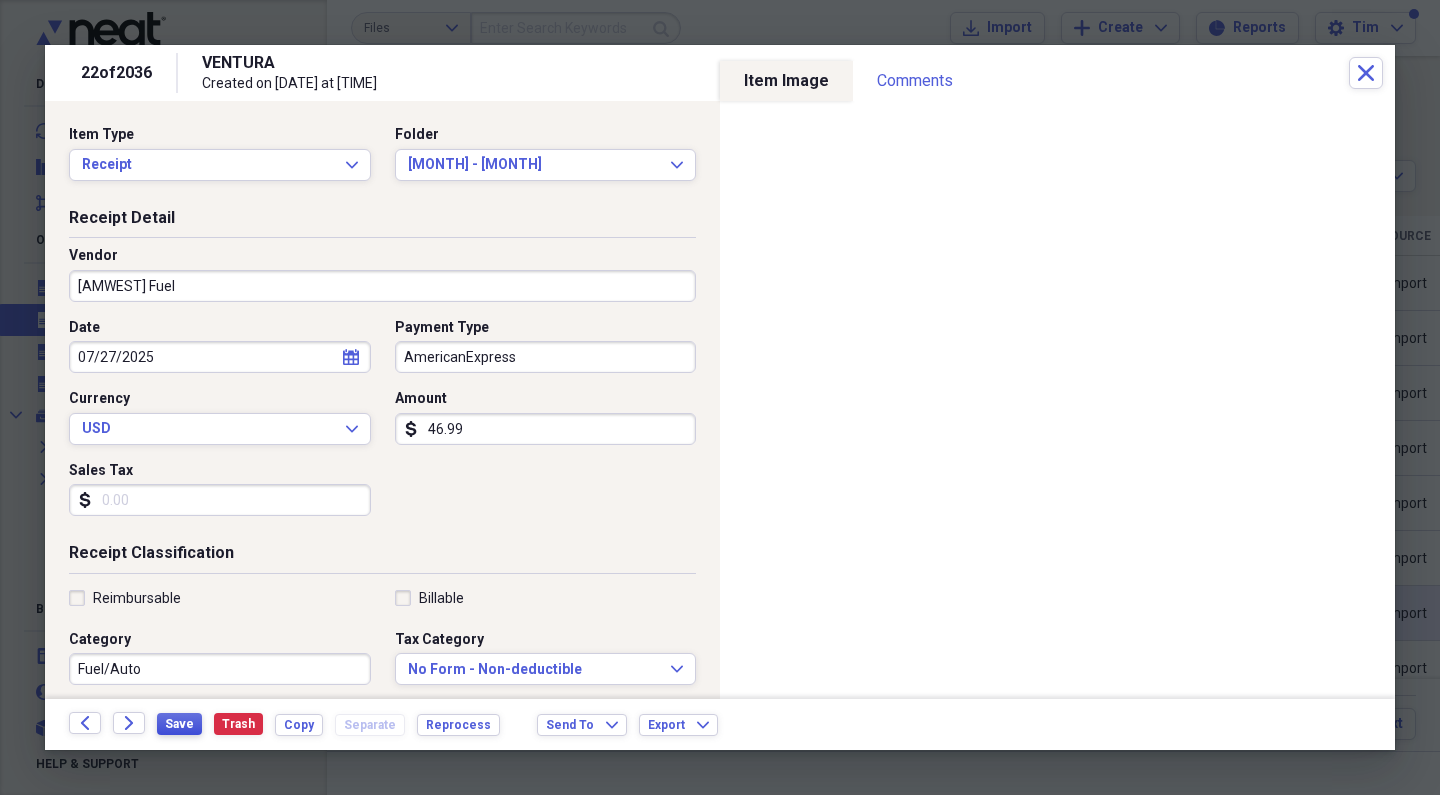 type on "[BUSINESS NAME]" 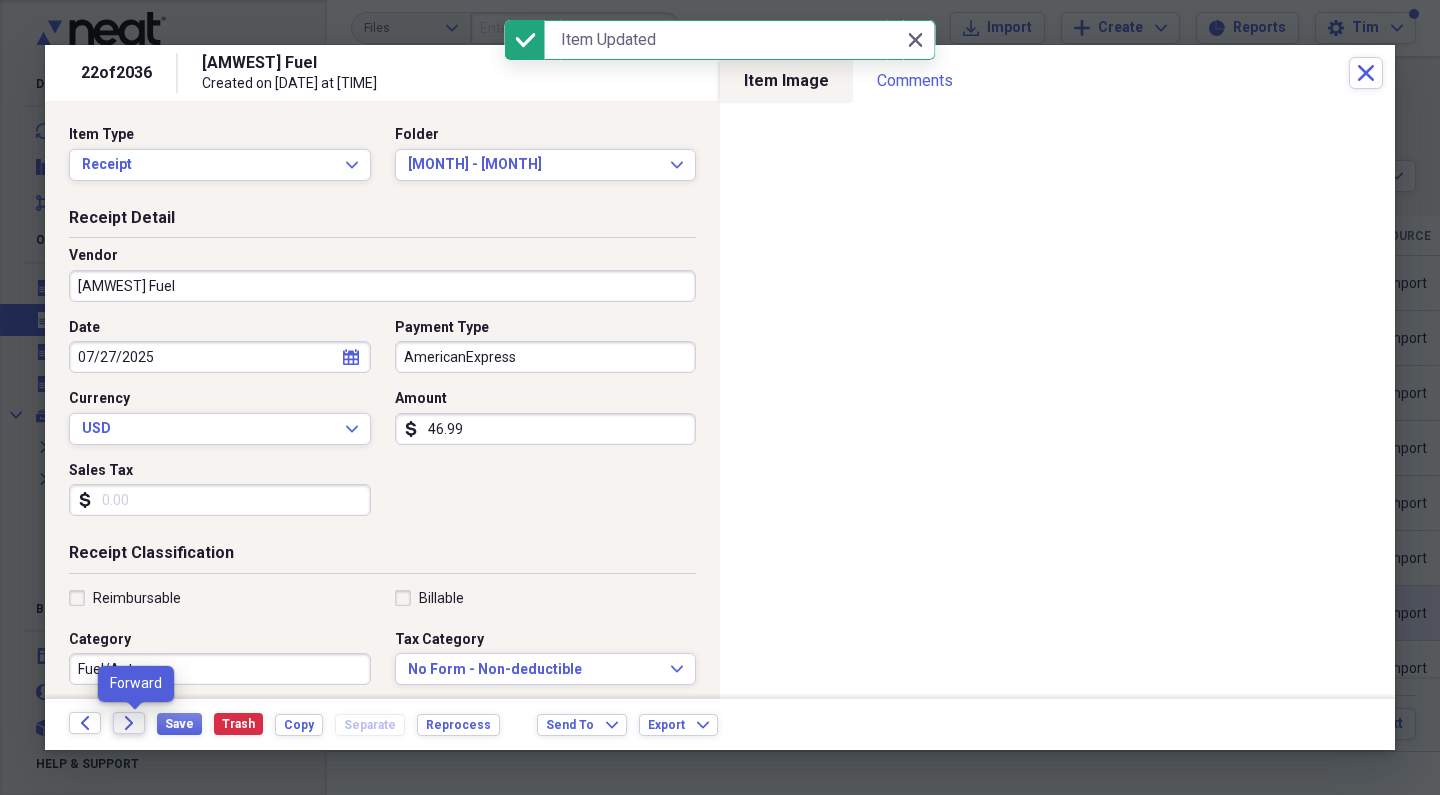 click 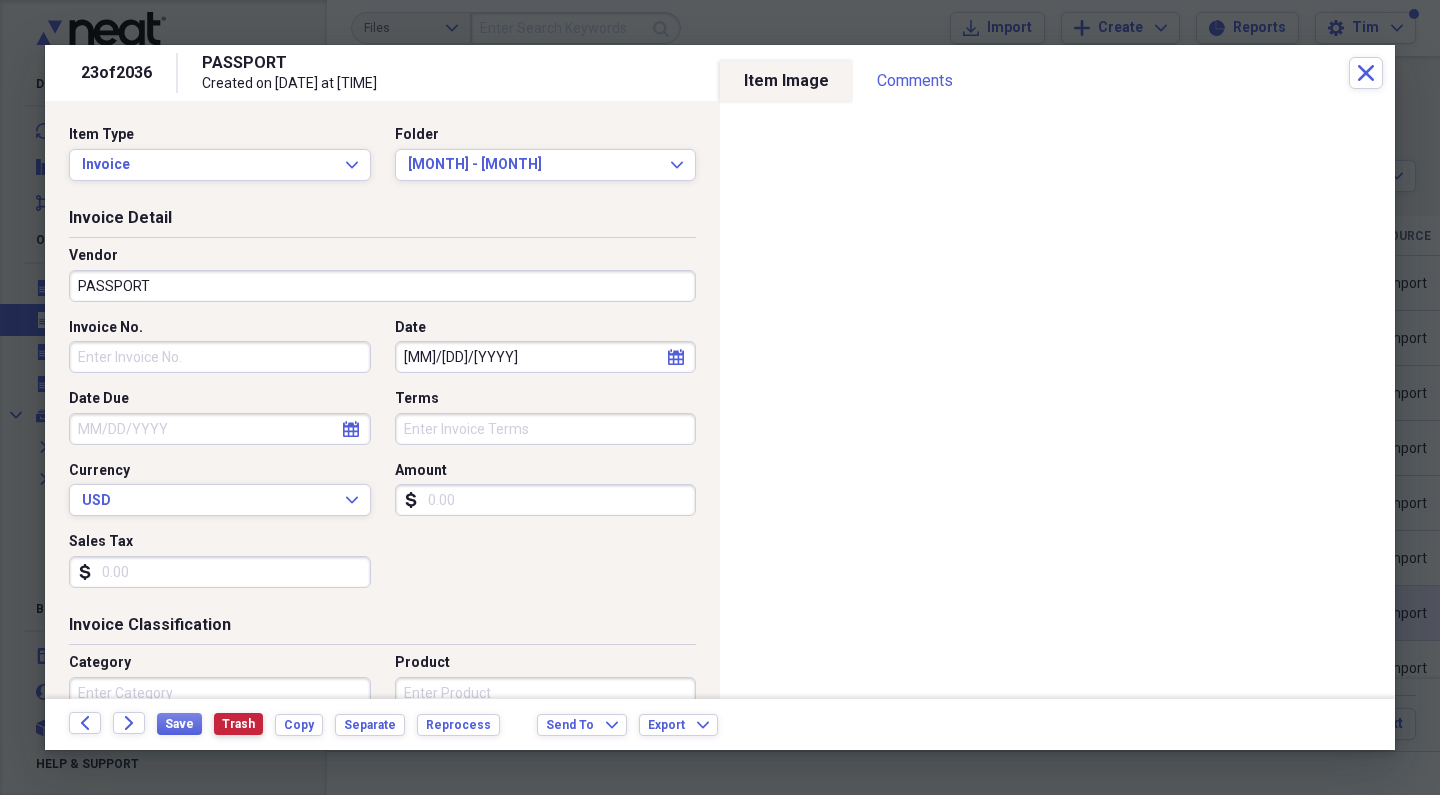 click on "Trash" at bounding box center [238, 724] 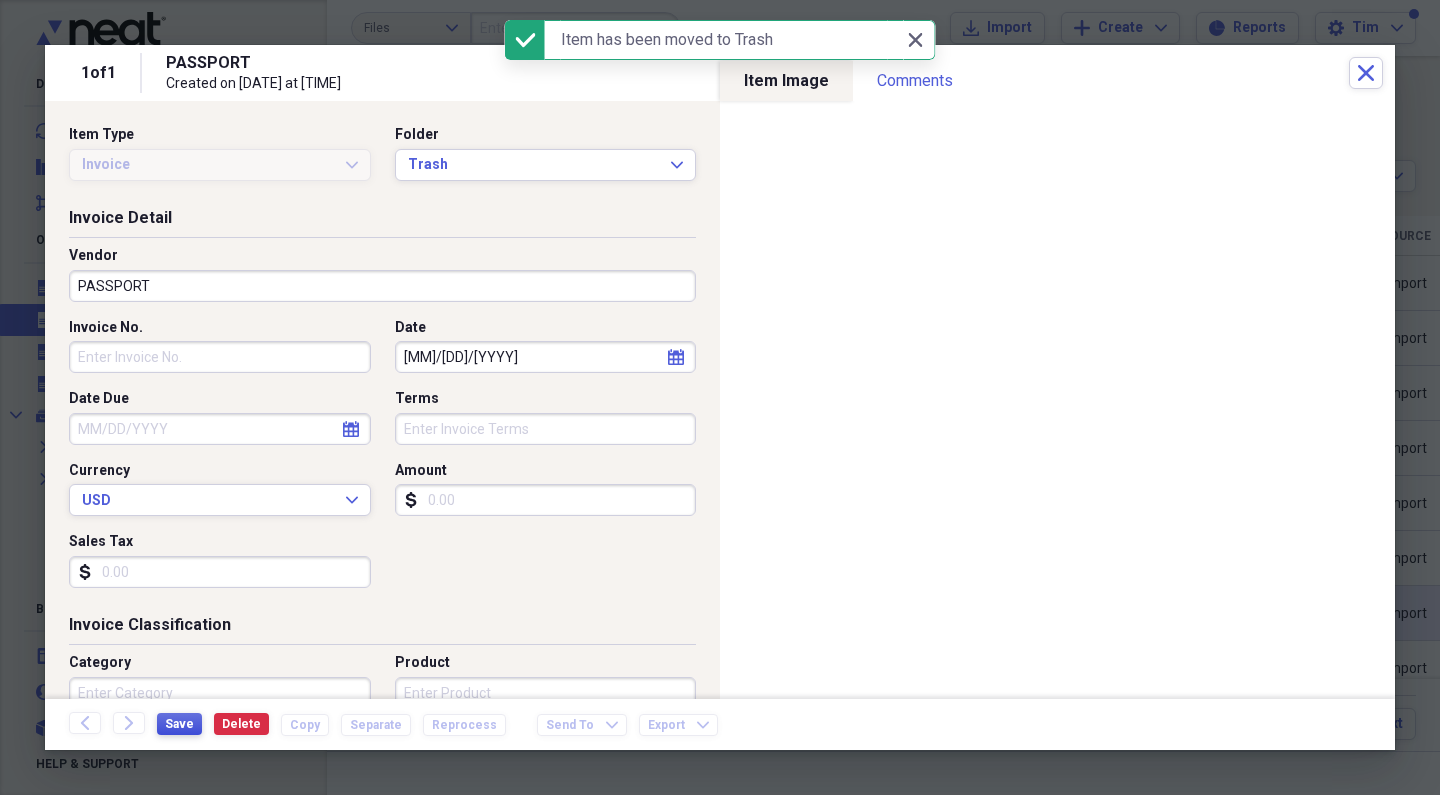 click on "Save" at bounding box center [179, 724] 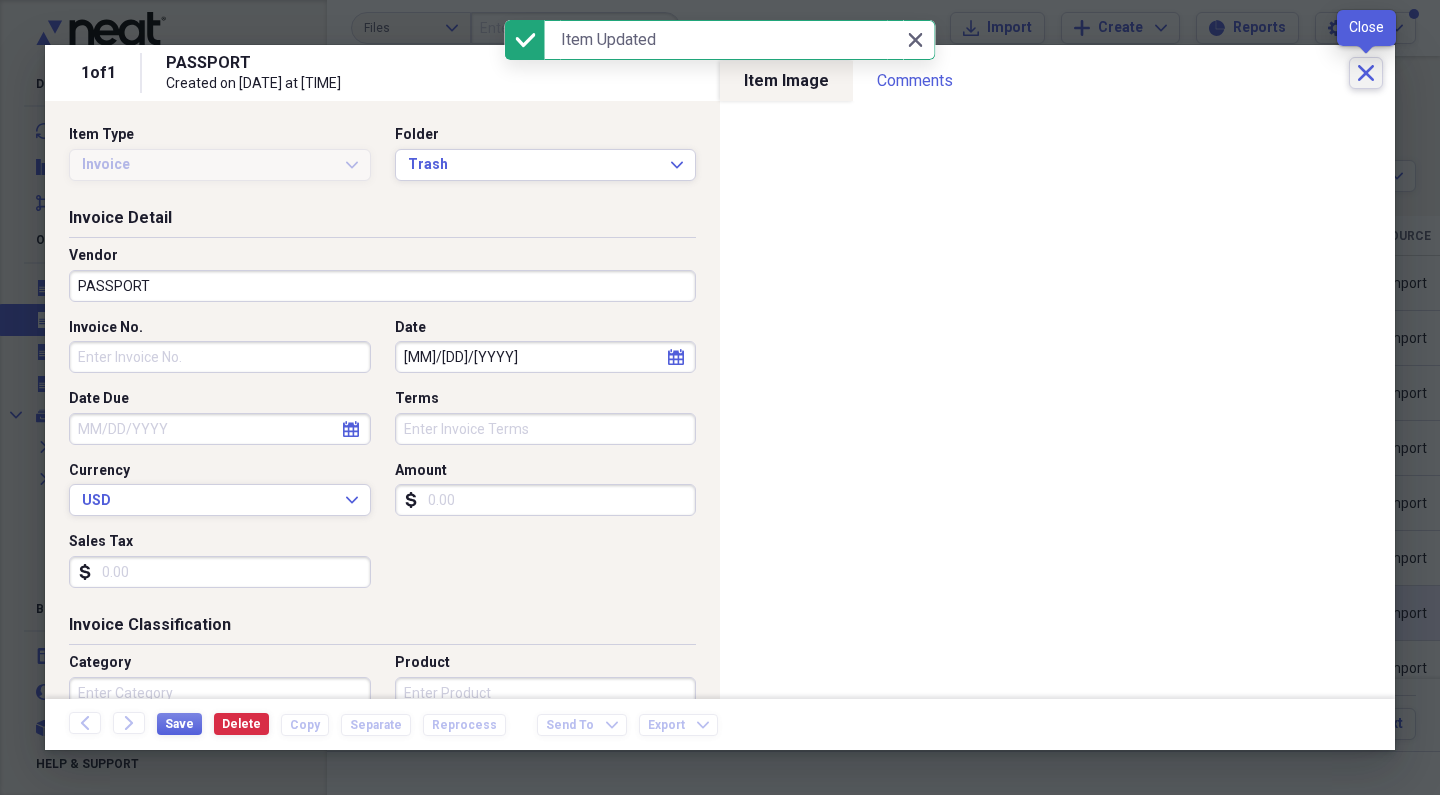 click on "Close" 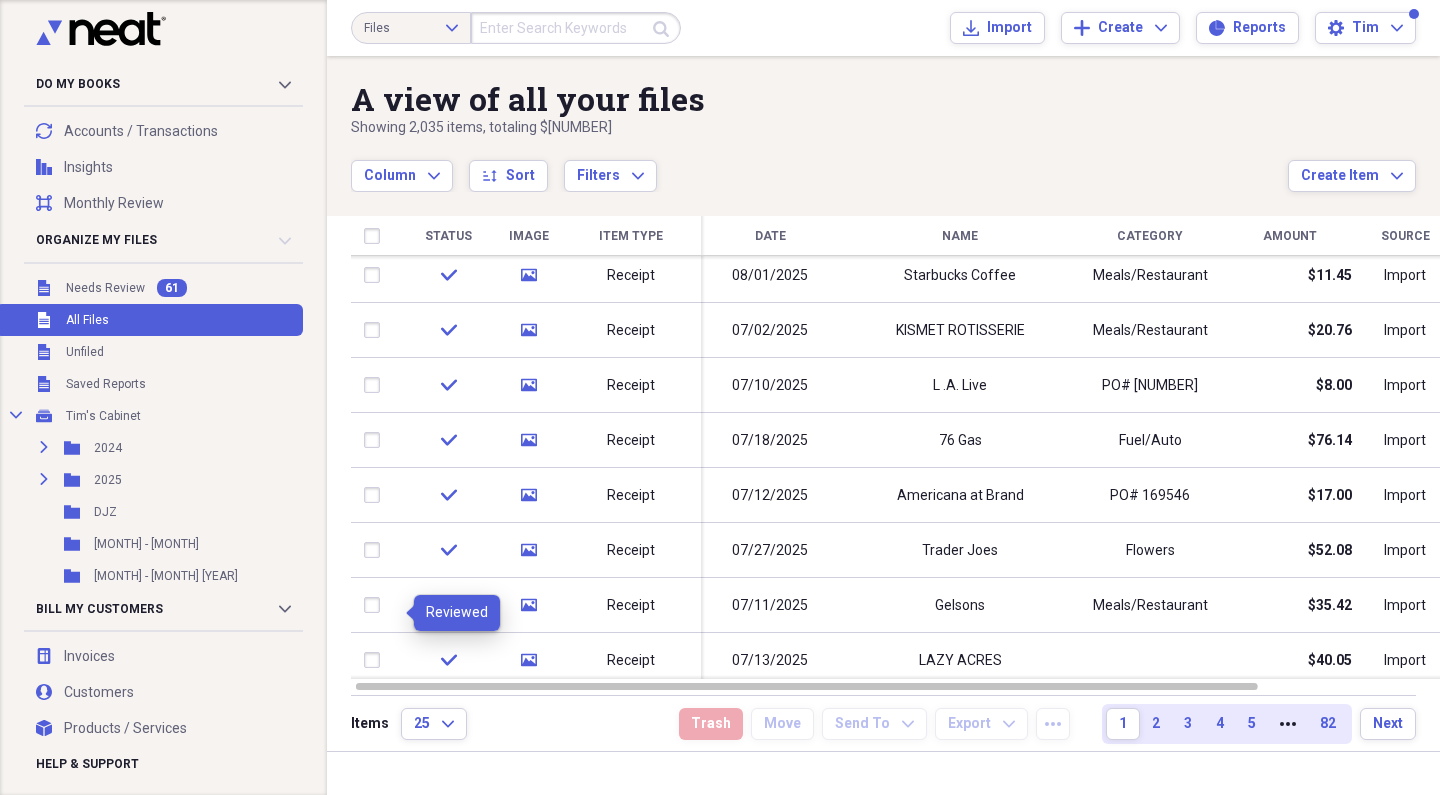 click on "Unfiled All Files" at bounding box center (149, 320) 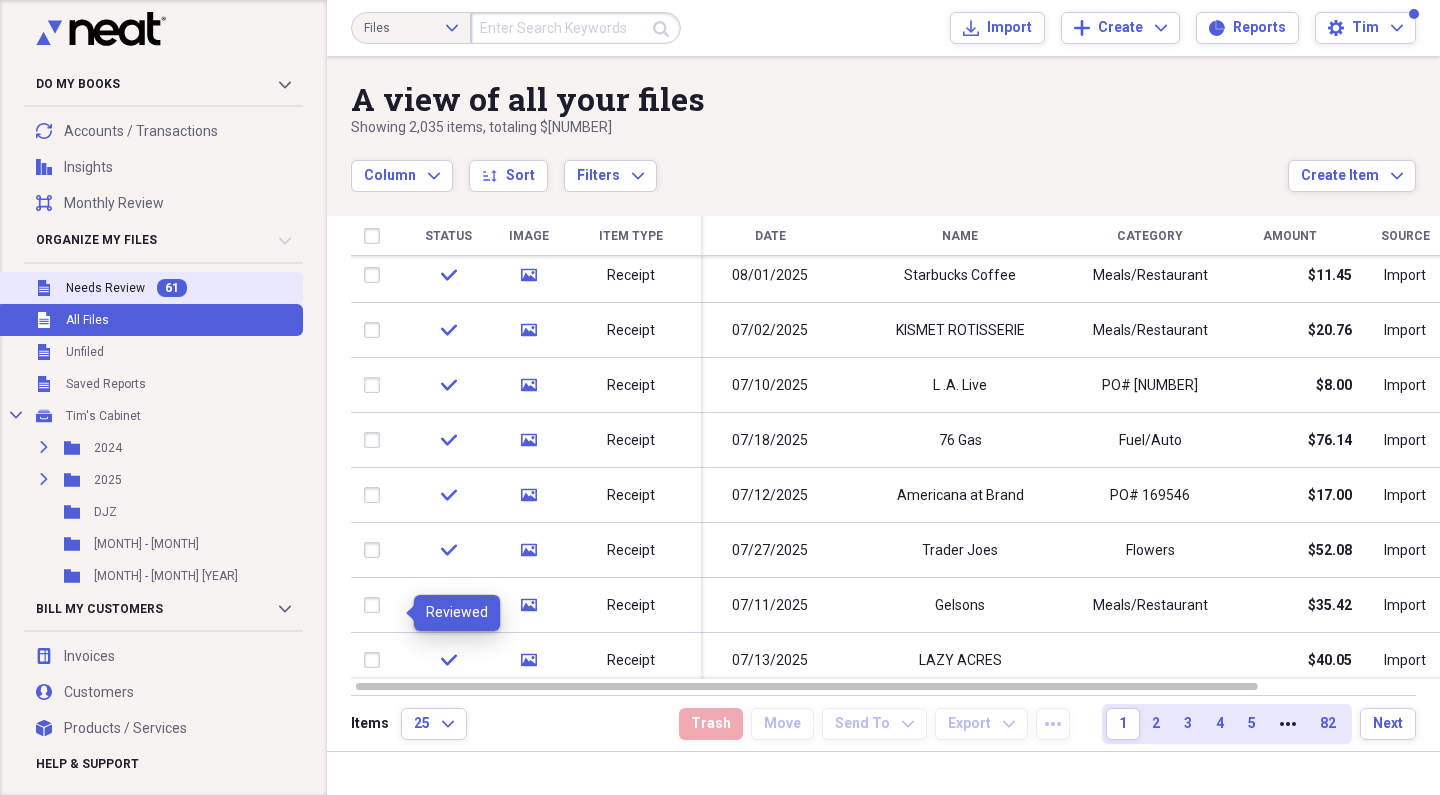 click on "61" at bounding box center (172, 288) 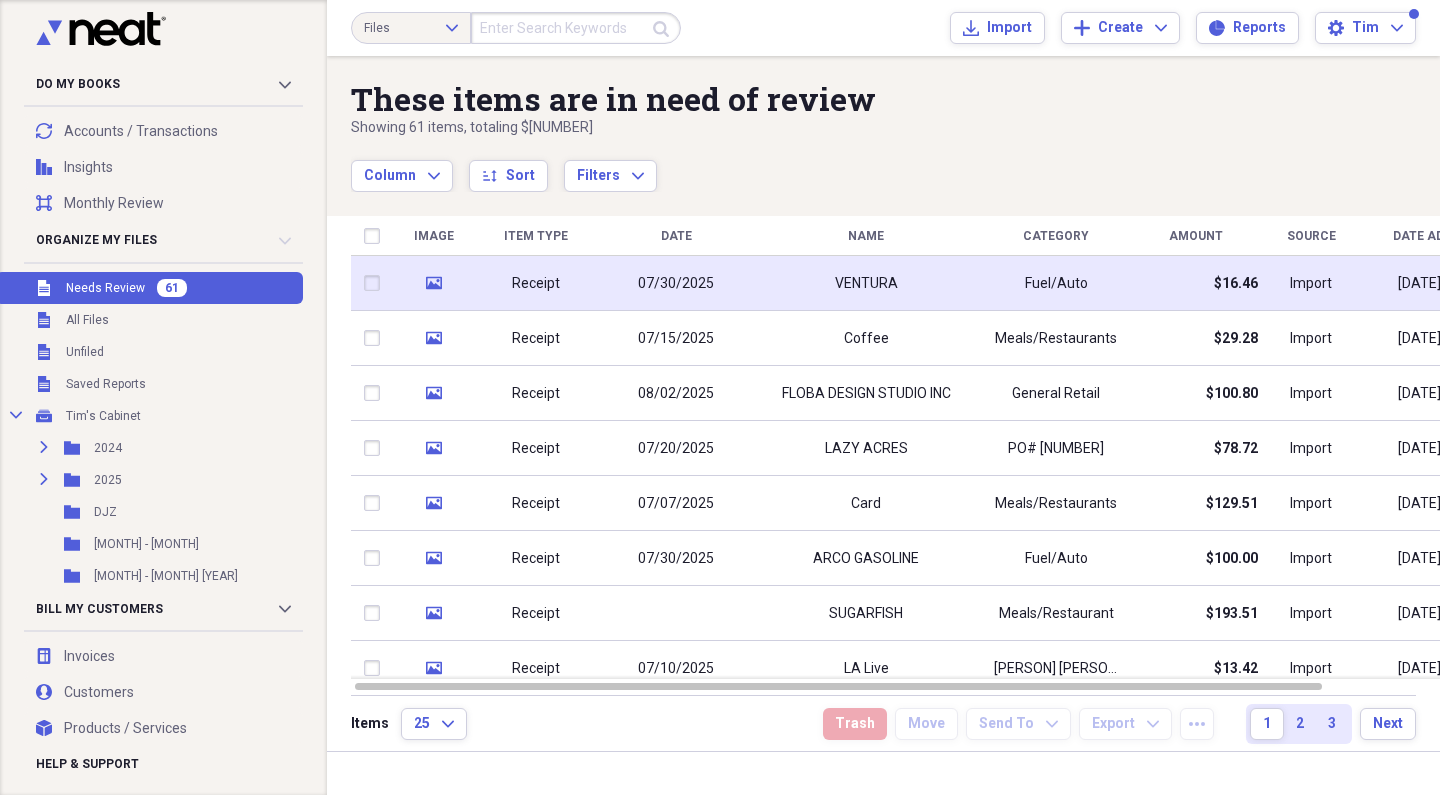 click on "Receipt" at bounding box center (536, 284) 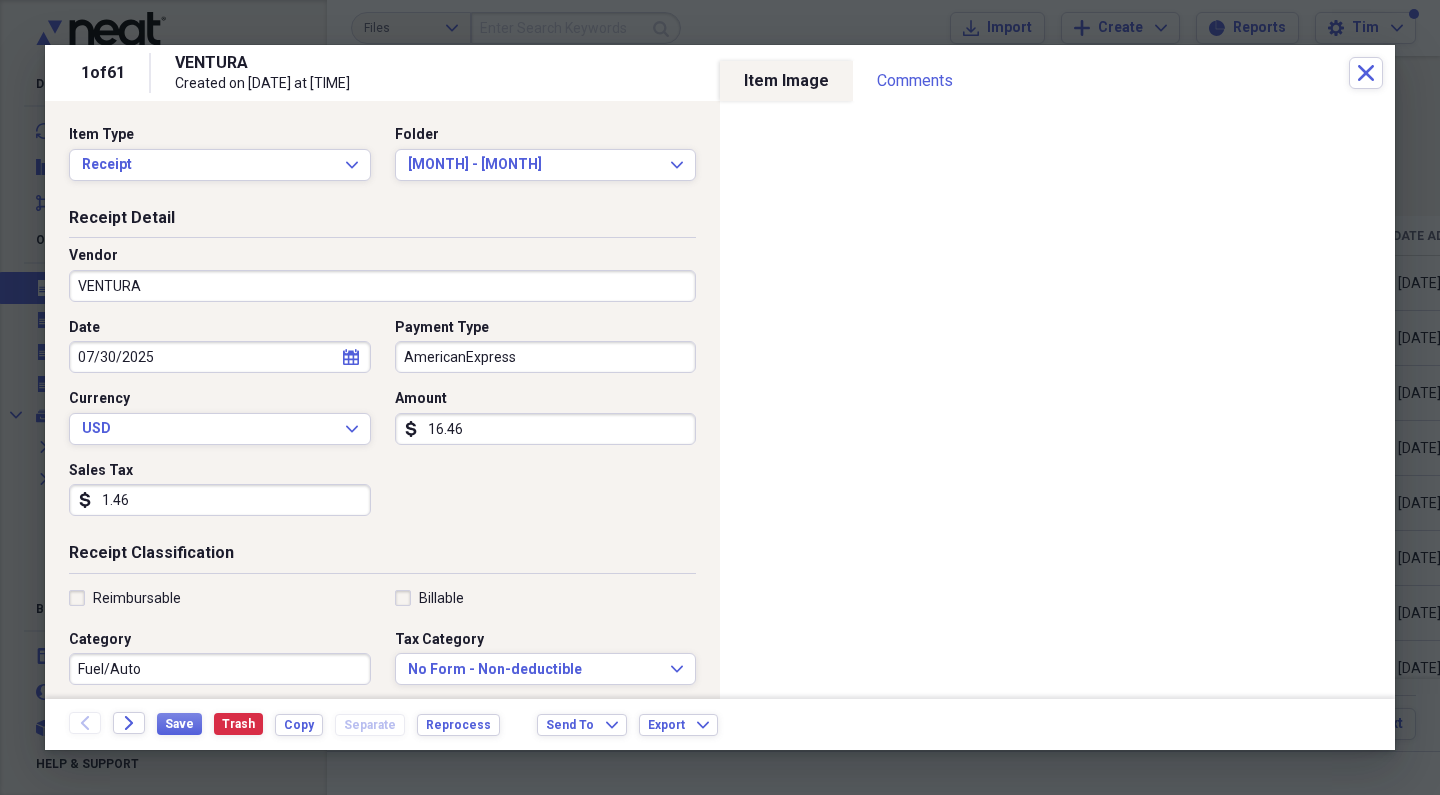 click on "VENTURA" at bounding box center (382, 286) 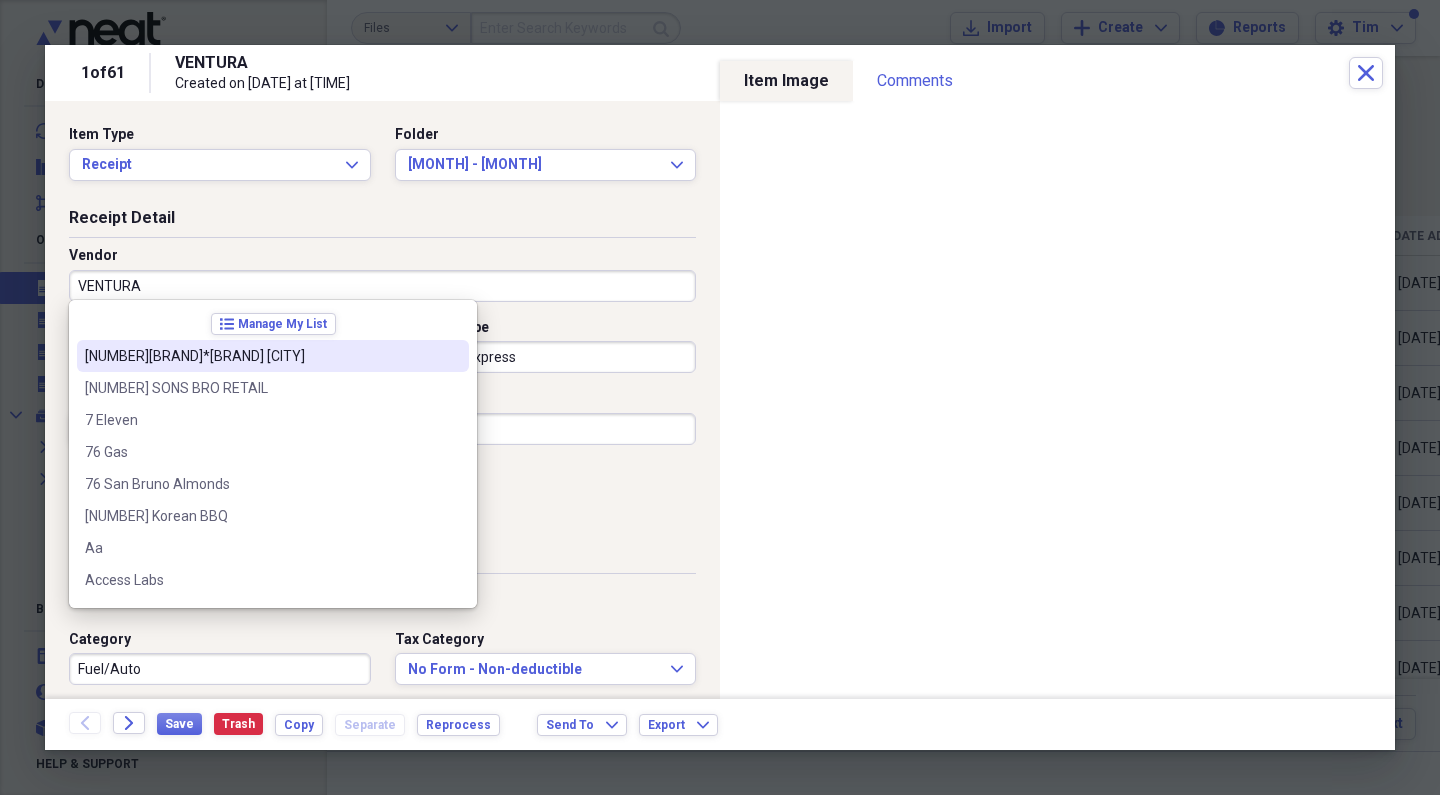 click on "VENTURA" at bounding box center (382, 286) 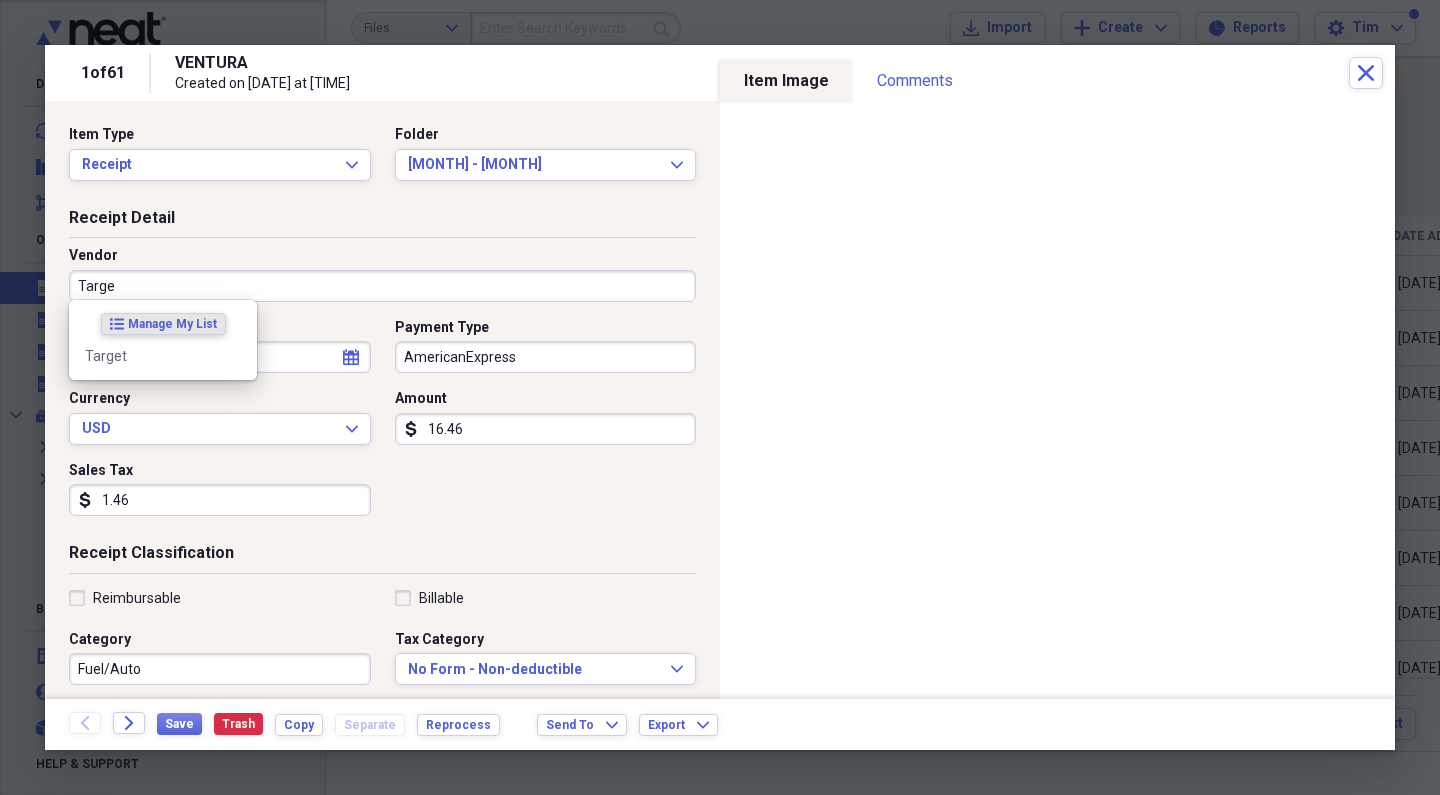 type on "Target" 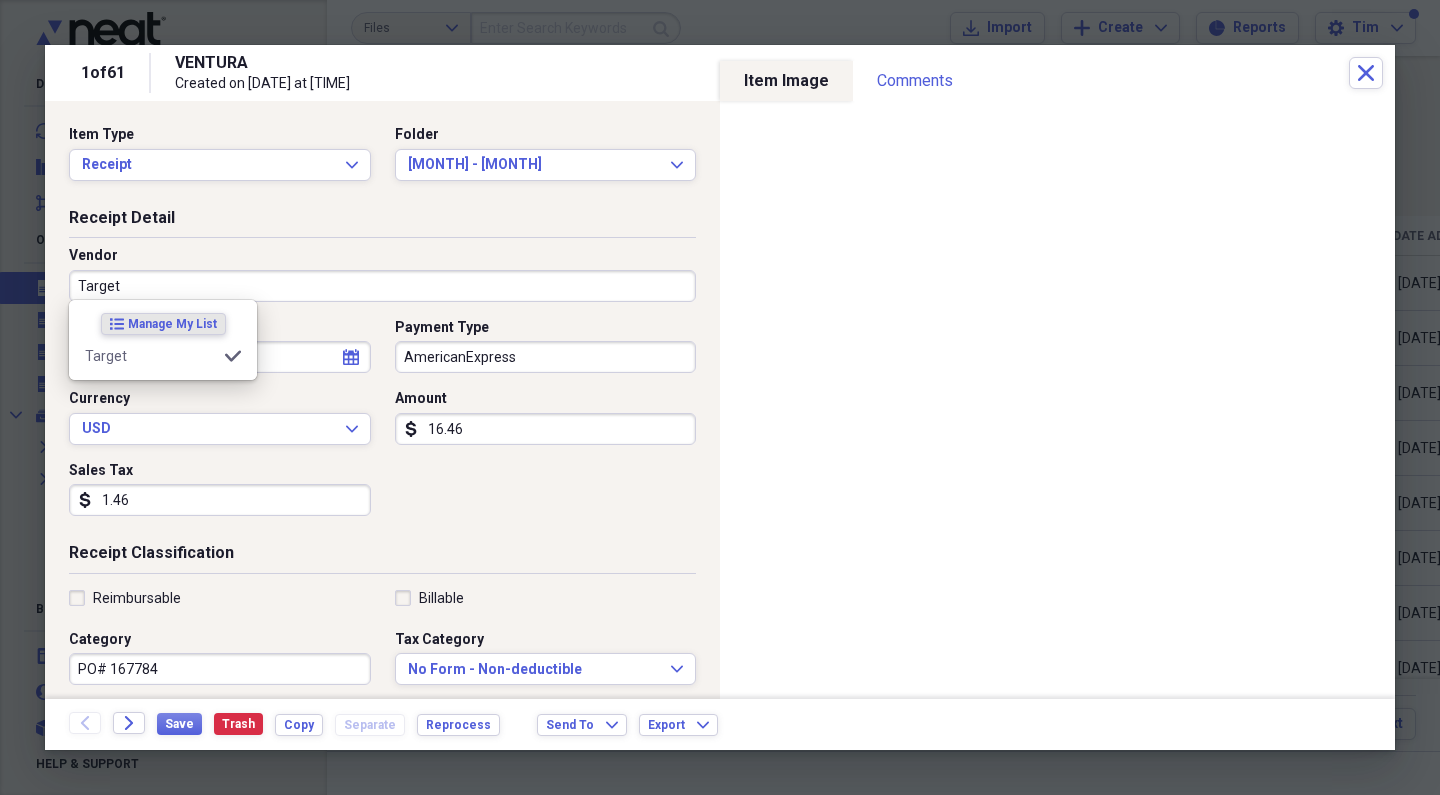 type on "PO# 167784" 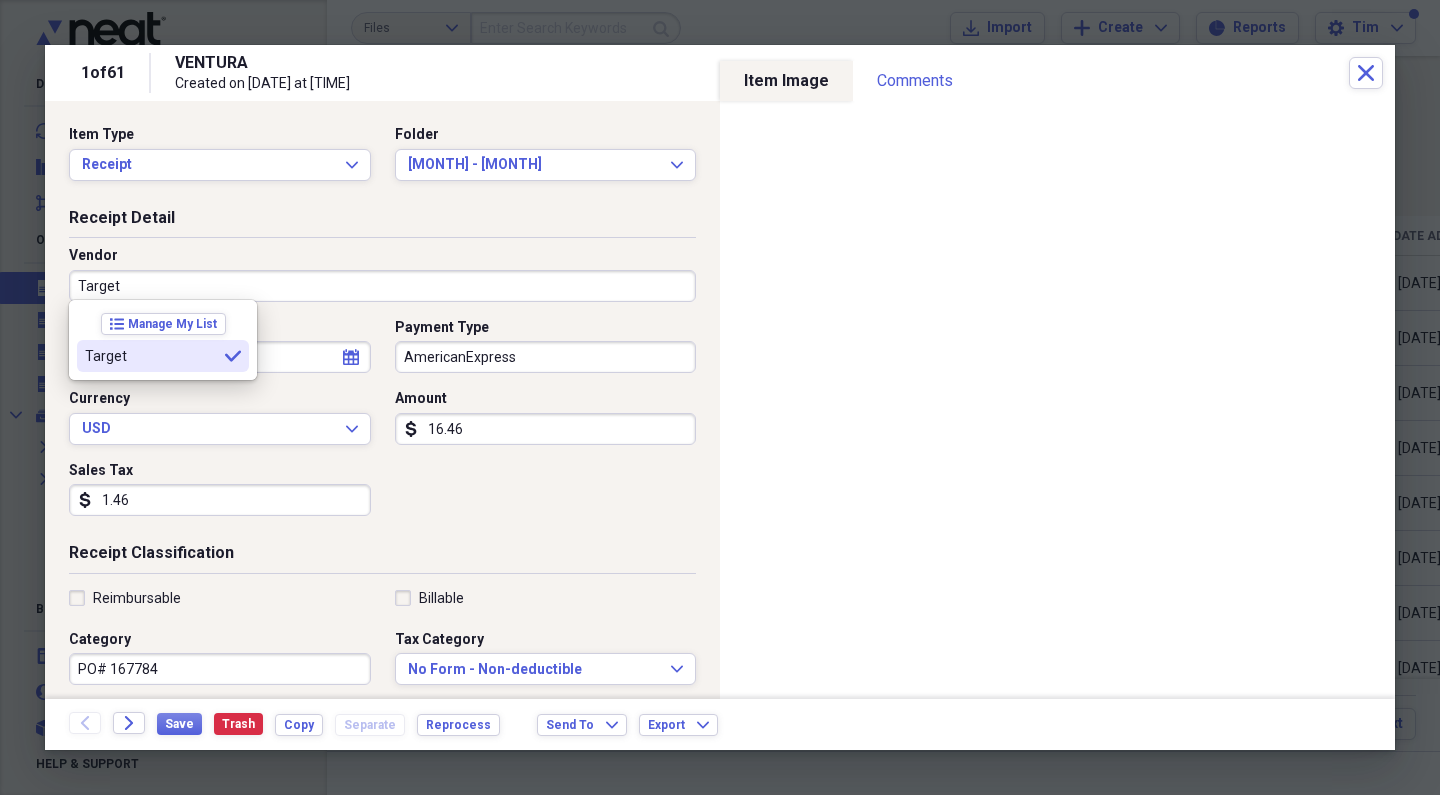 type on "Target" 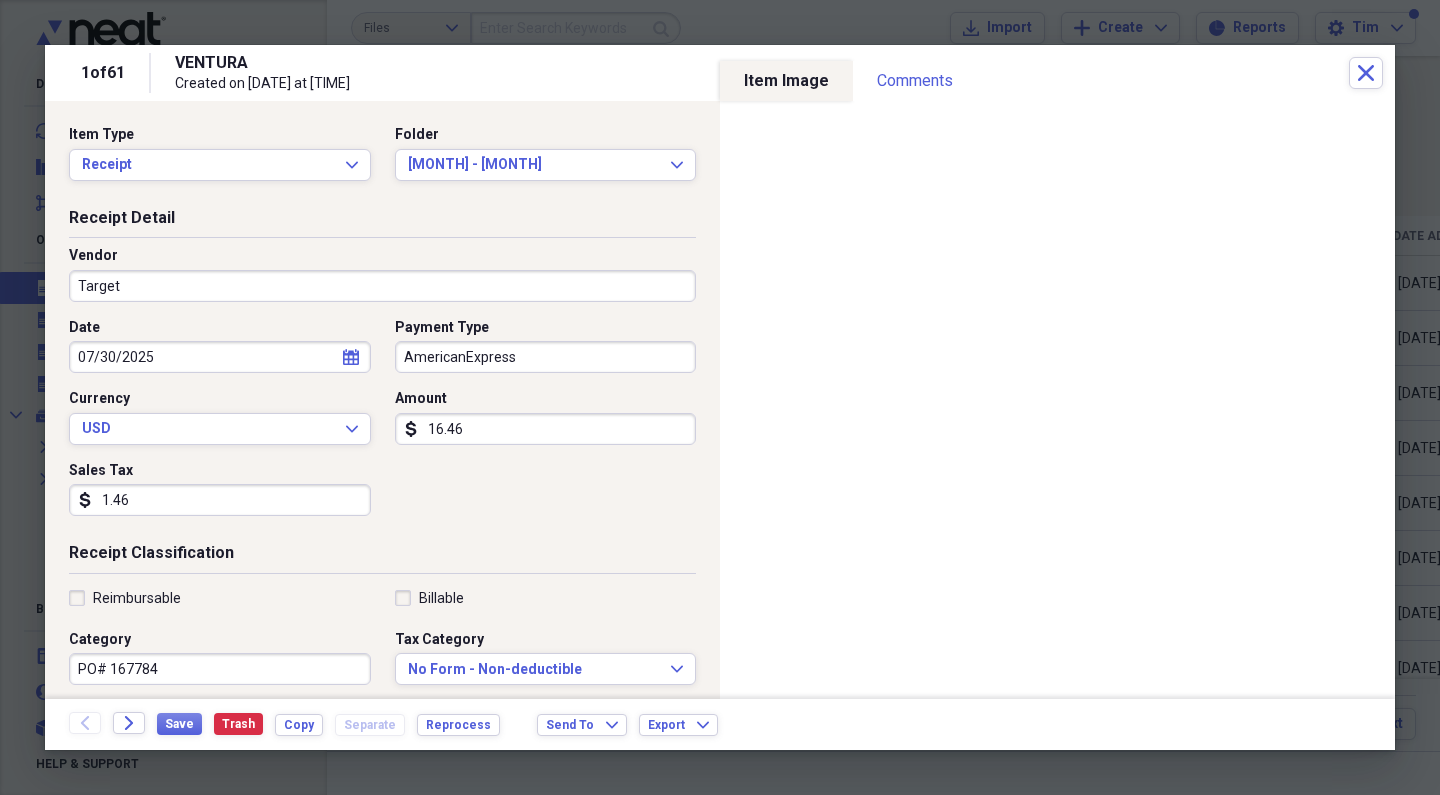 click on "PO# 167784" at bounding box center [220, 669] 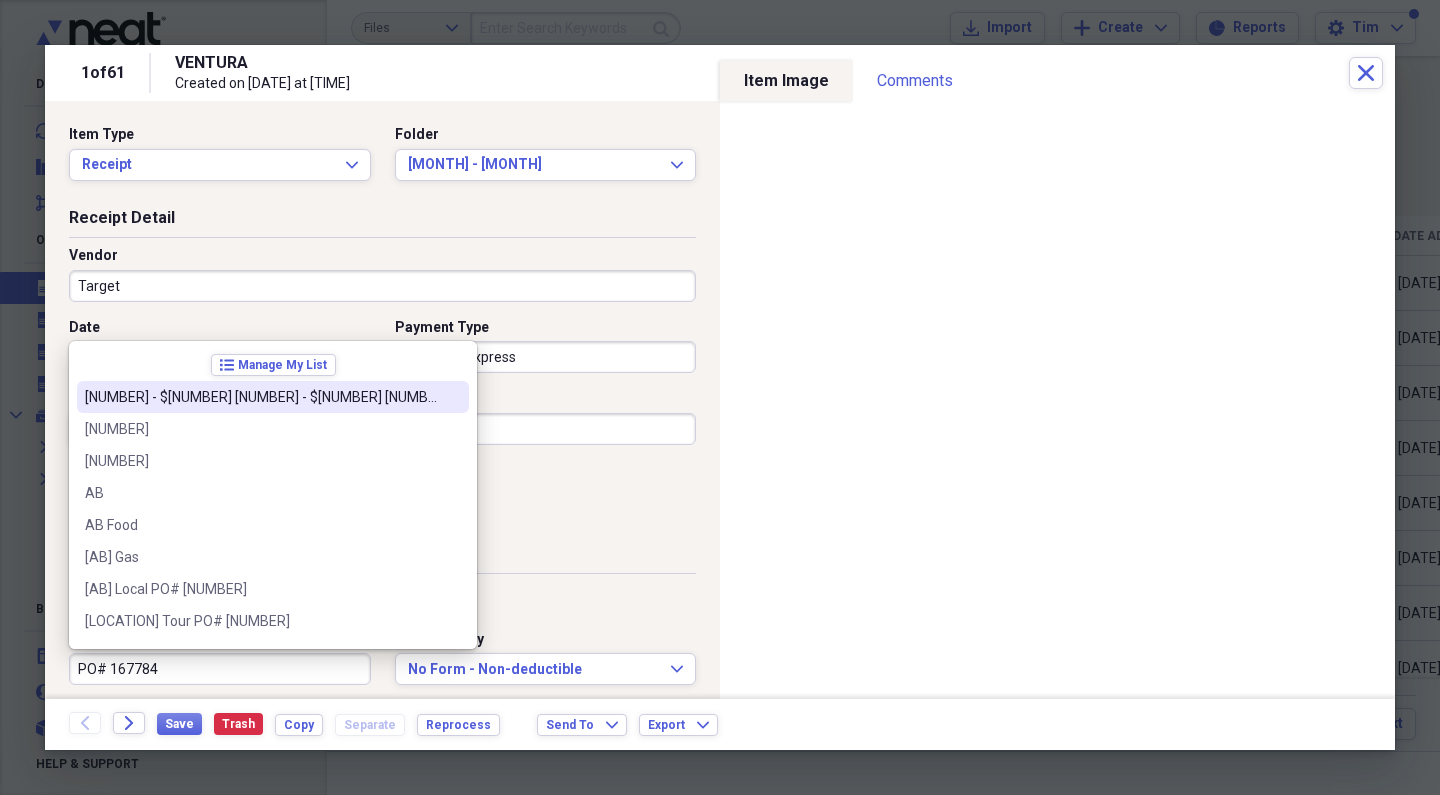 click on "Date 07/30/2025 calendar Calendar Payment Type AmericanExpress Currency USD Expand Amount dollar-sign 16.46 Sales Tax dollar-sign 1.46" at bounding box center (382, 425) 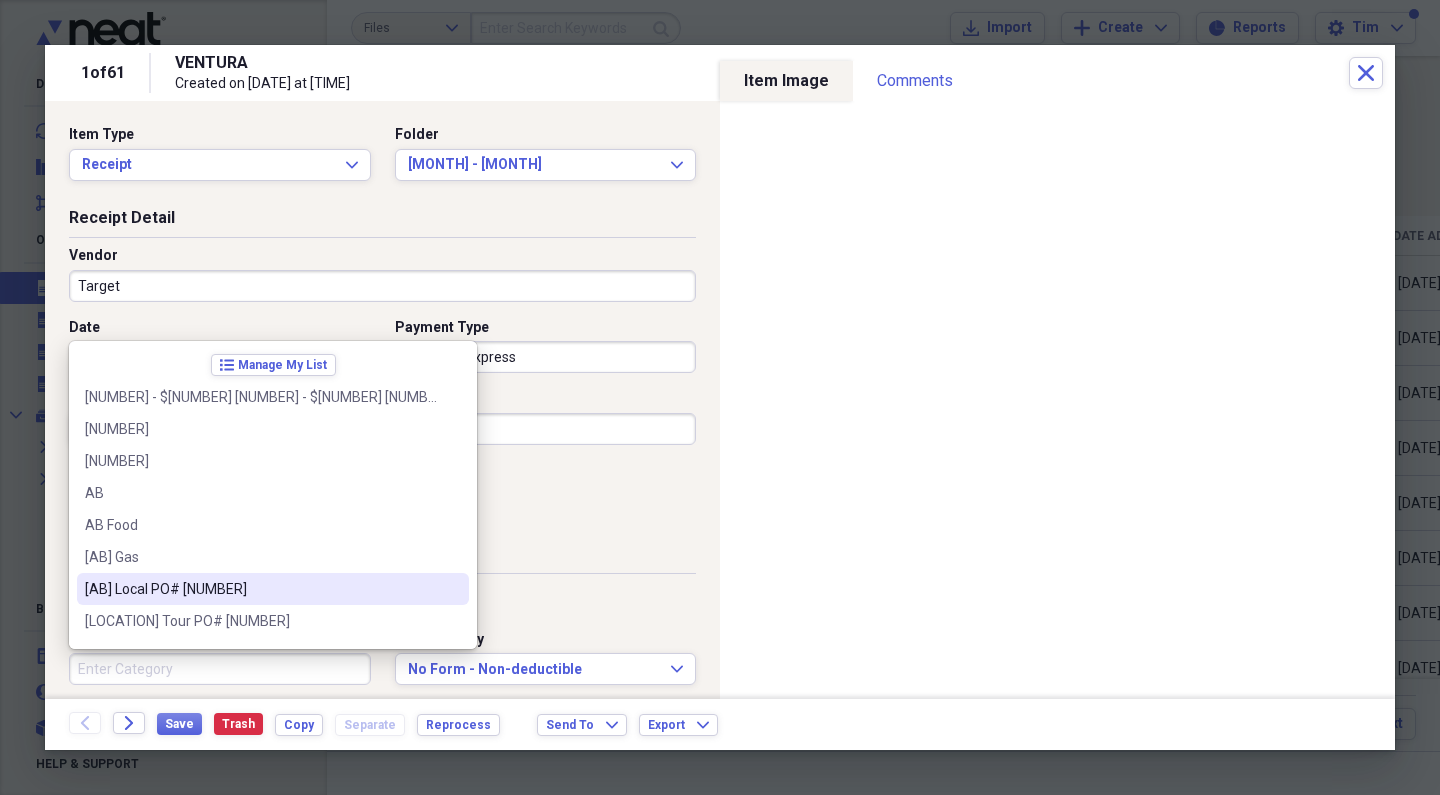 type 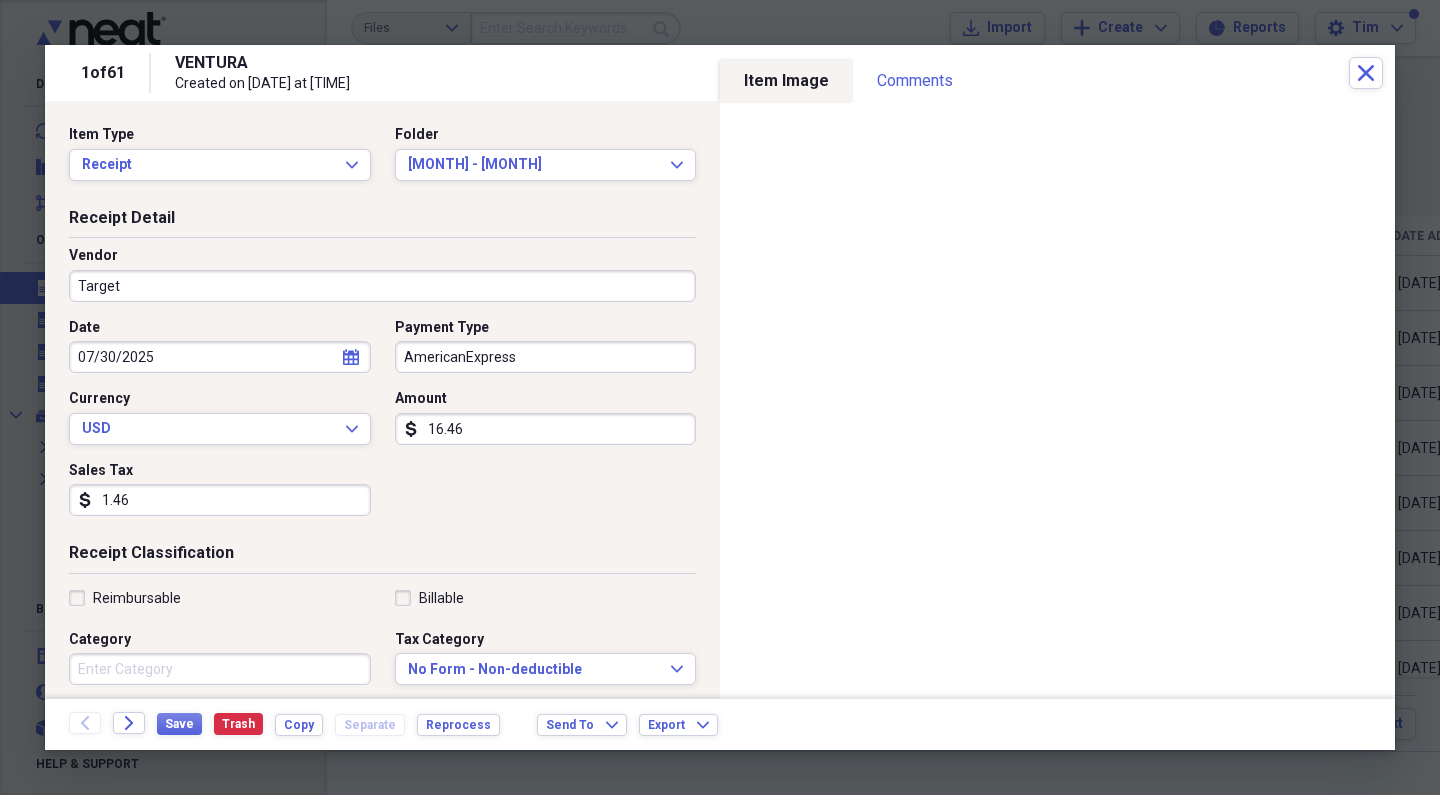 click on "Receipt Detail Vendor Target Date 07/30/2025 calendar Calendar Payment Type AmericanExpress Currency USD Expand Amount dollar-sign 16.46 Sales Tax dollar-sign 1.46" at bounding box center [382, 375] 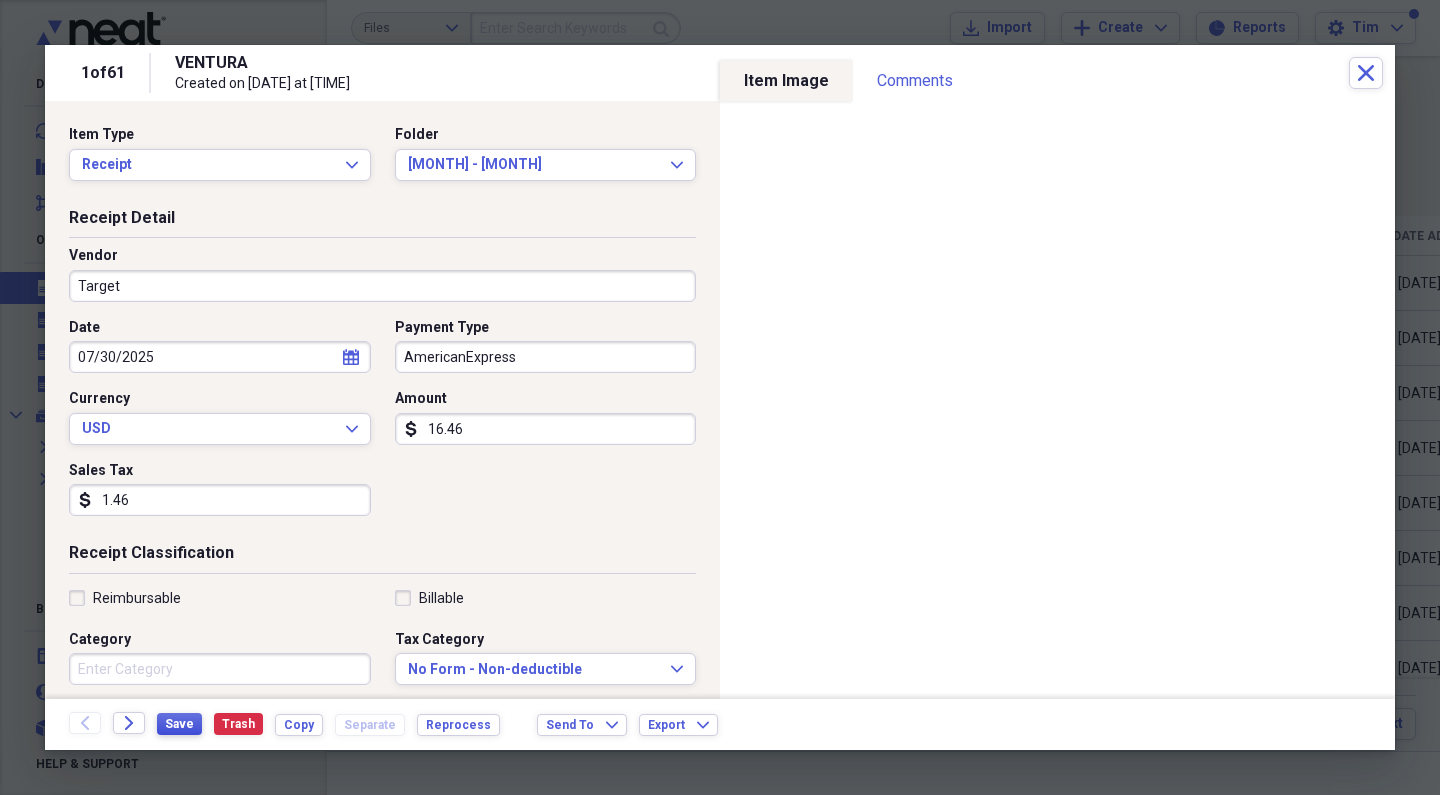 click on "Save" at bounding box center (179, 724) 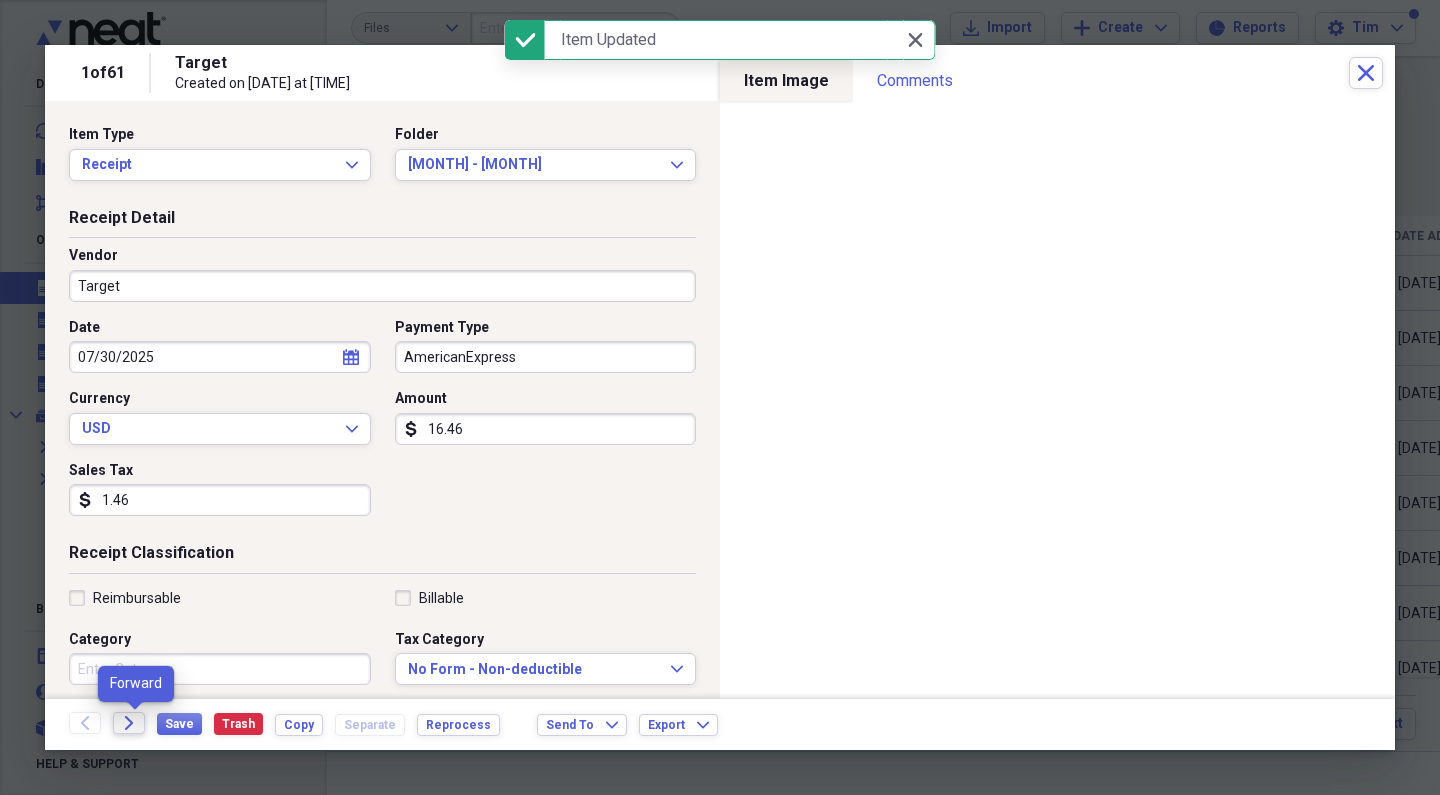 click on "Forward" 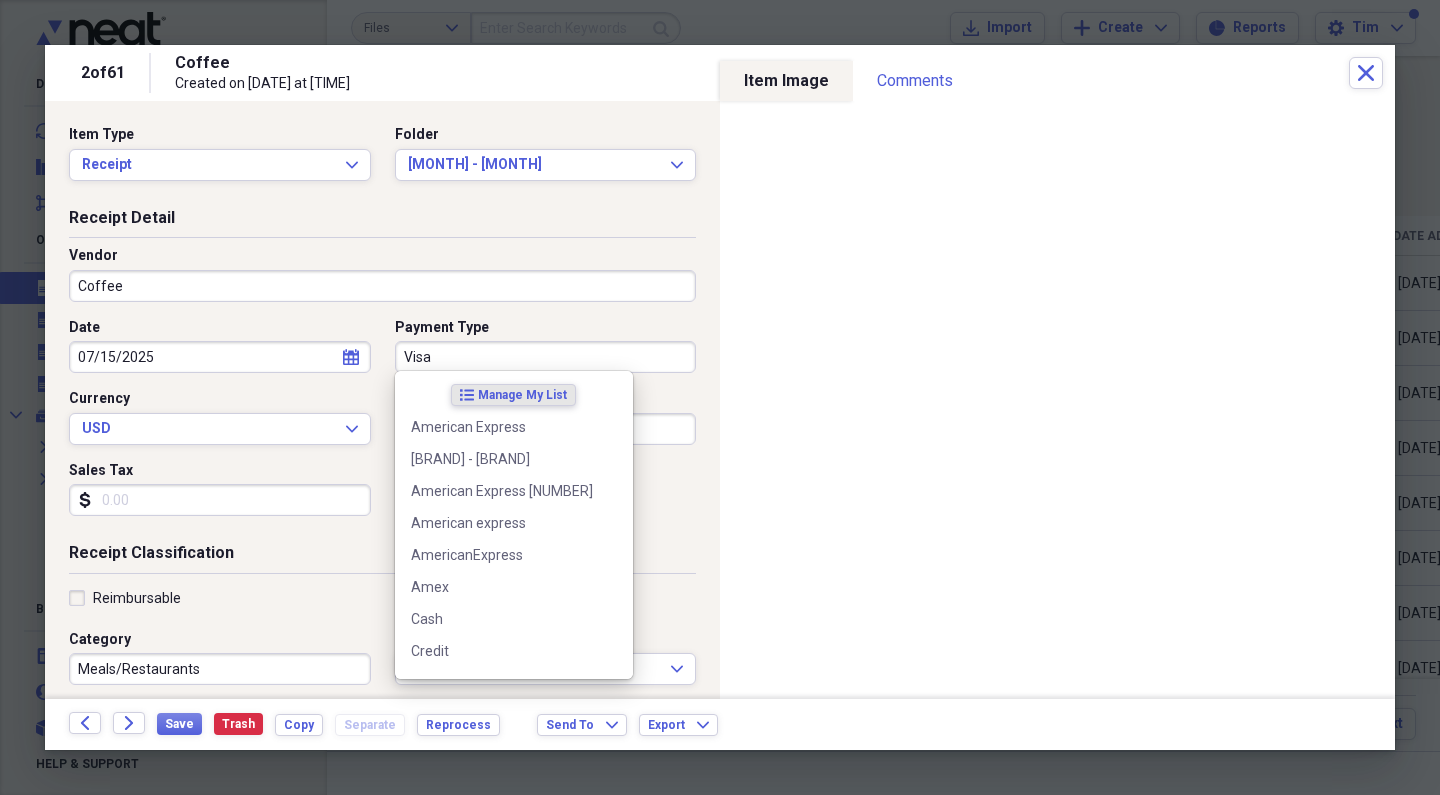 click on "Visa" at bounding box center (546, 357) 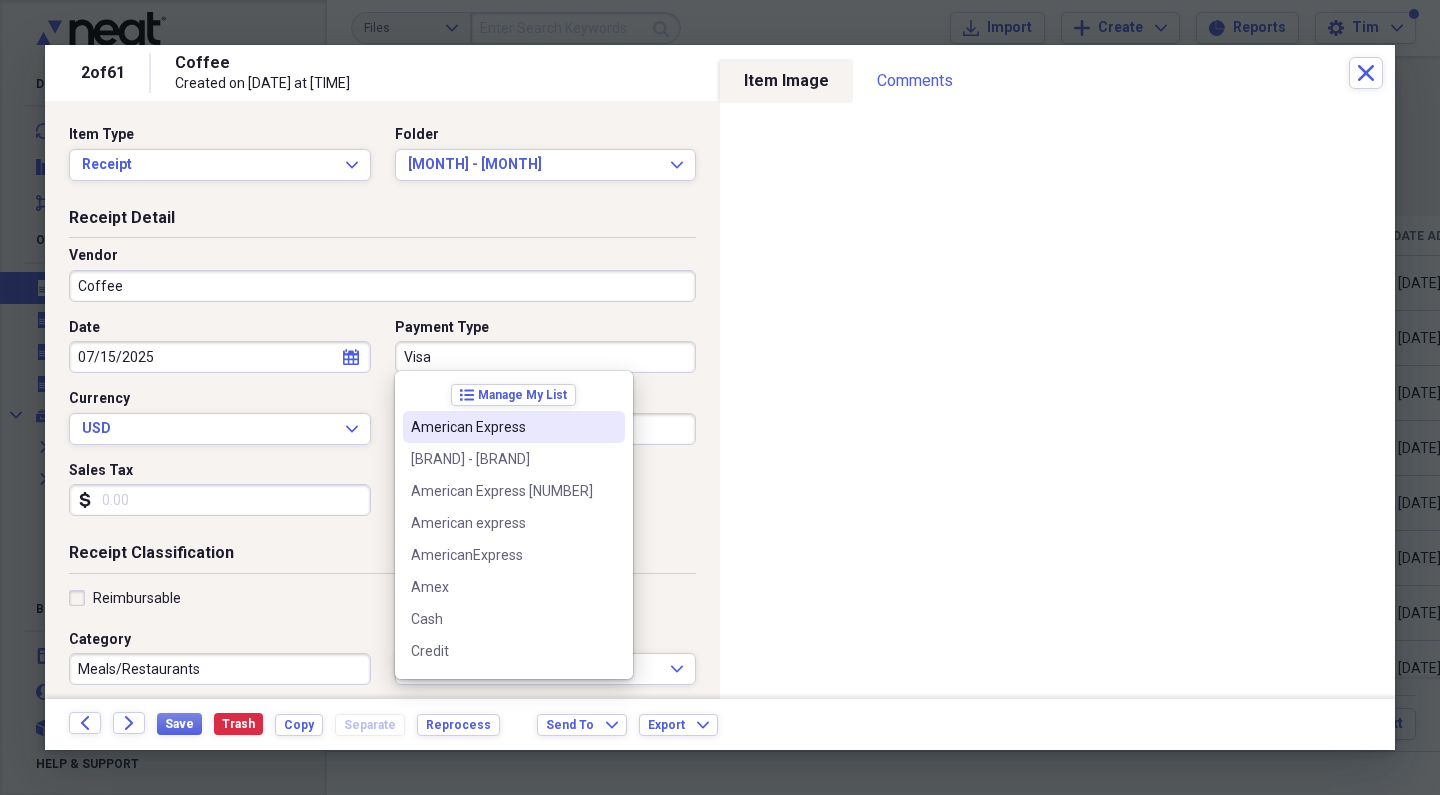 click on "American Express" at bounding box center [502, 427] 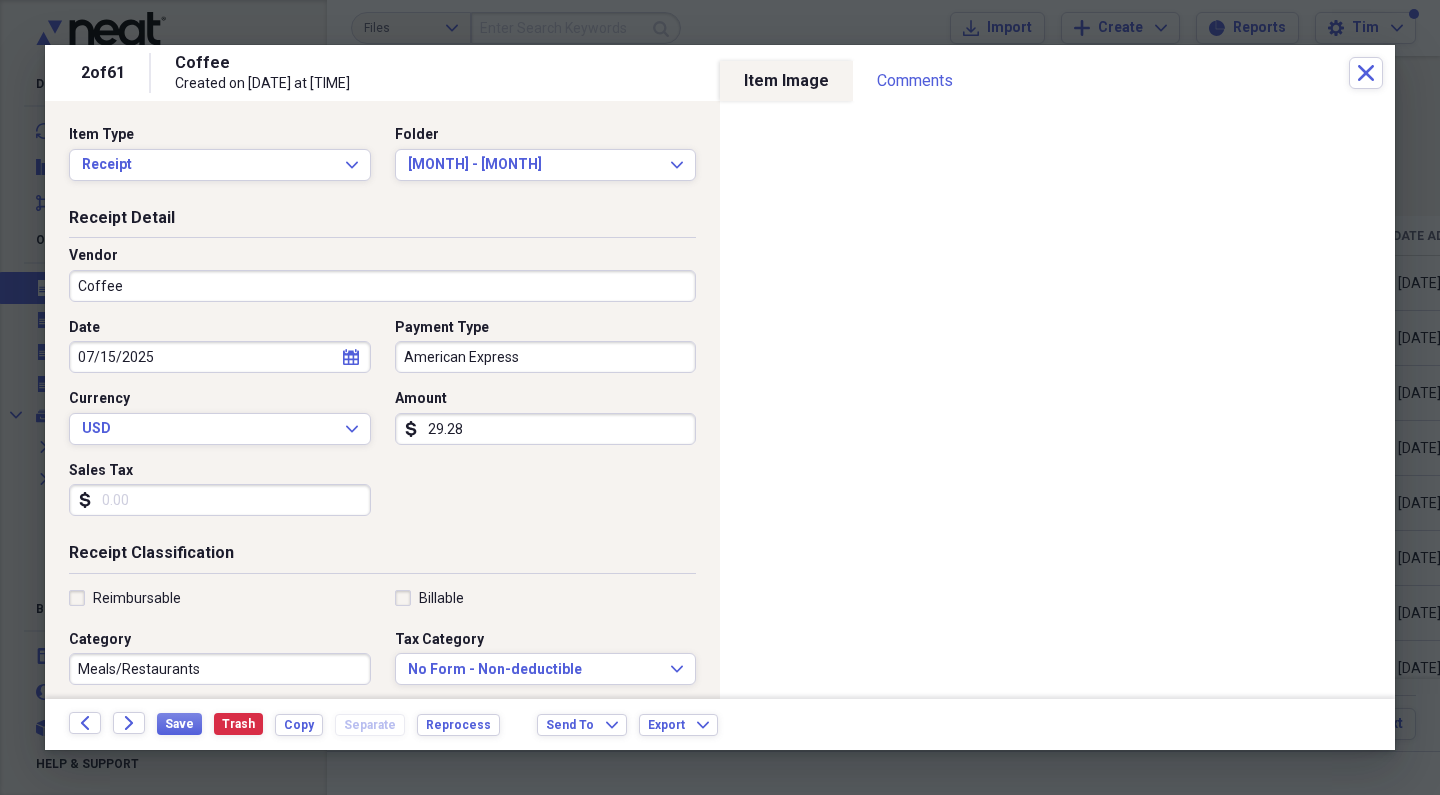 click on "Coffee" at bounding box center [382, 286] 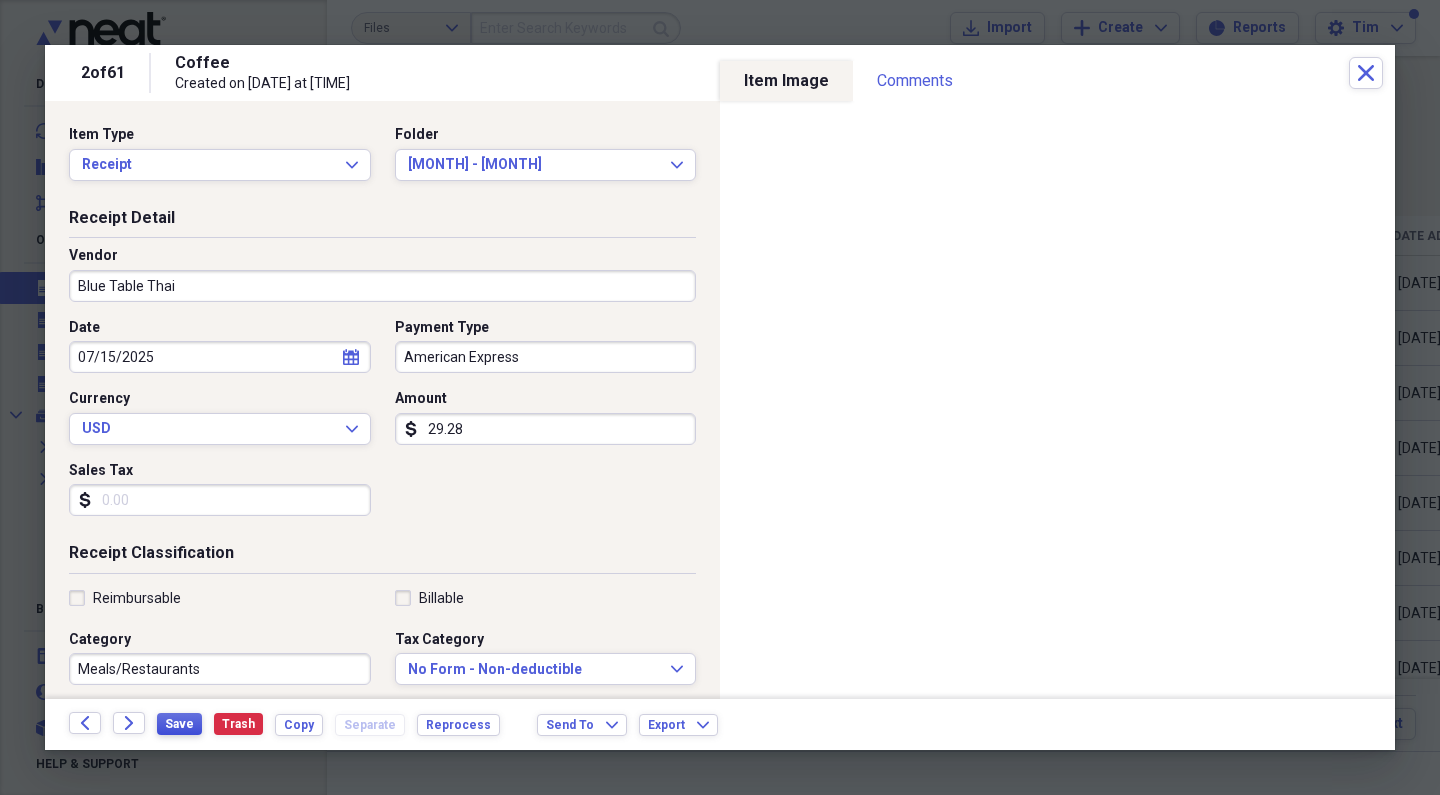 type on "Blue Table Thai" 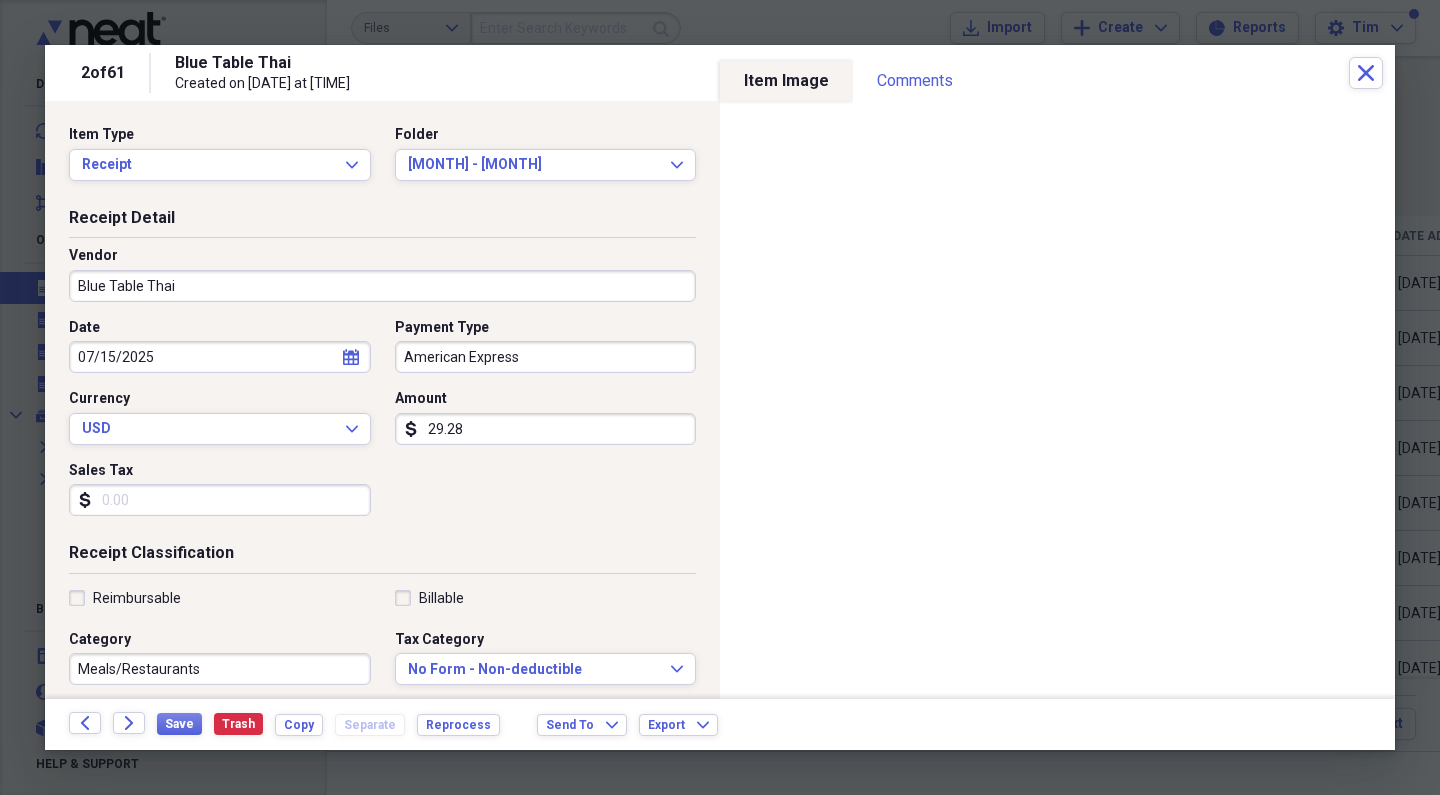 click on "29.28" at bounding box center (546, 429) 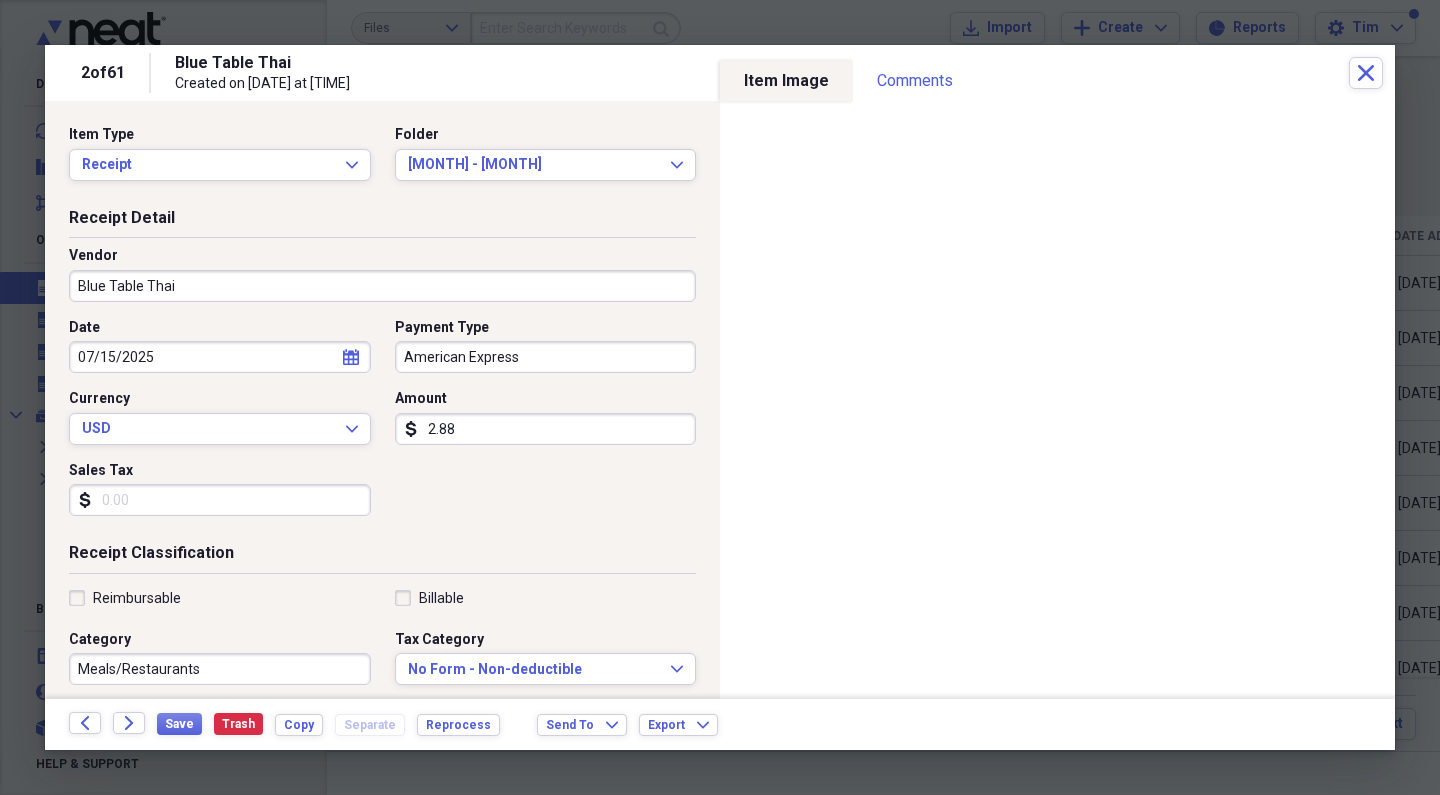 type on "28.80" 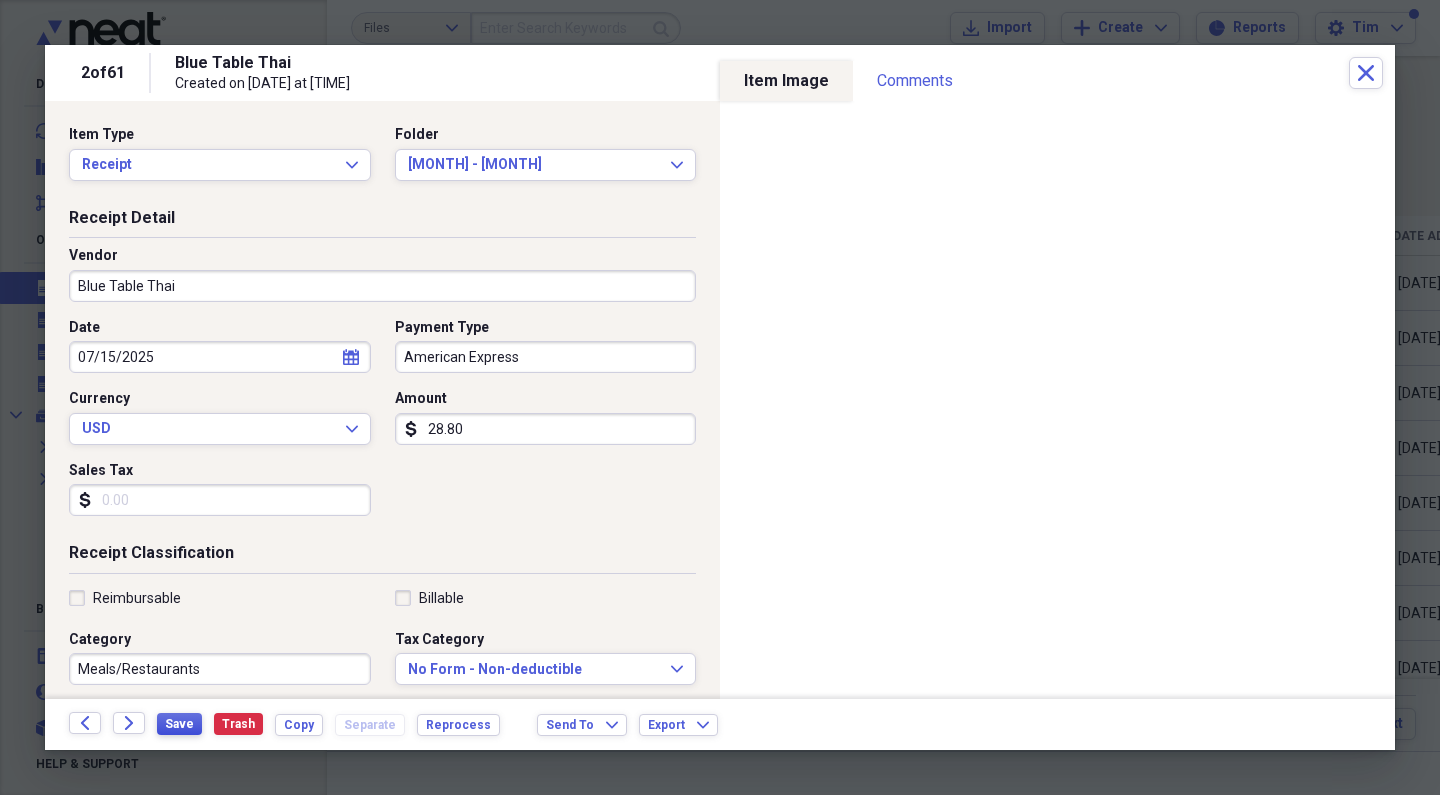 click on "Save" at bounding box center [179, 724] 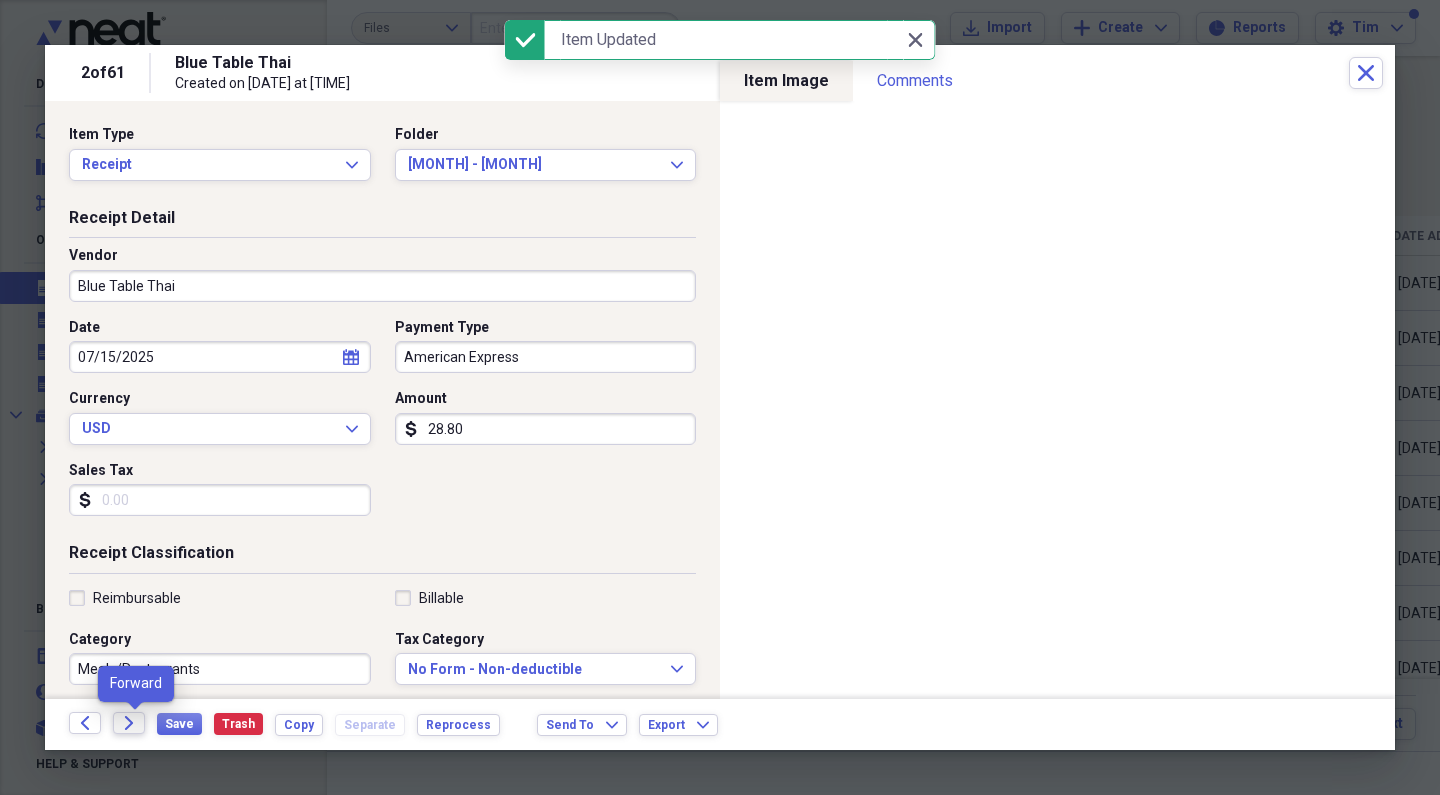 click on "Forward" 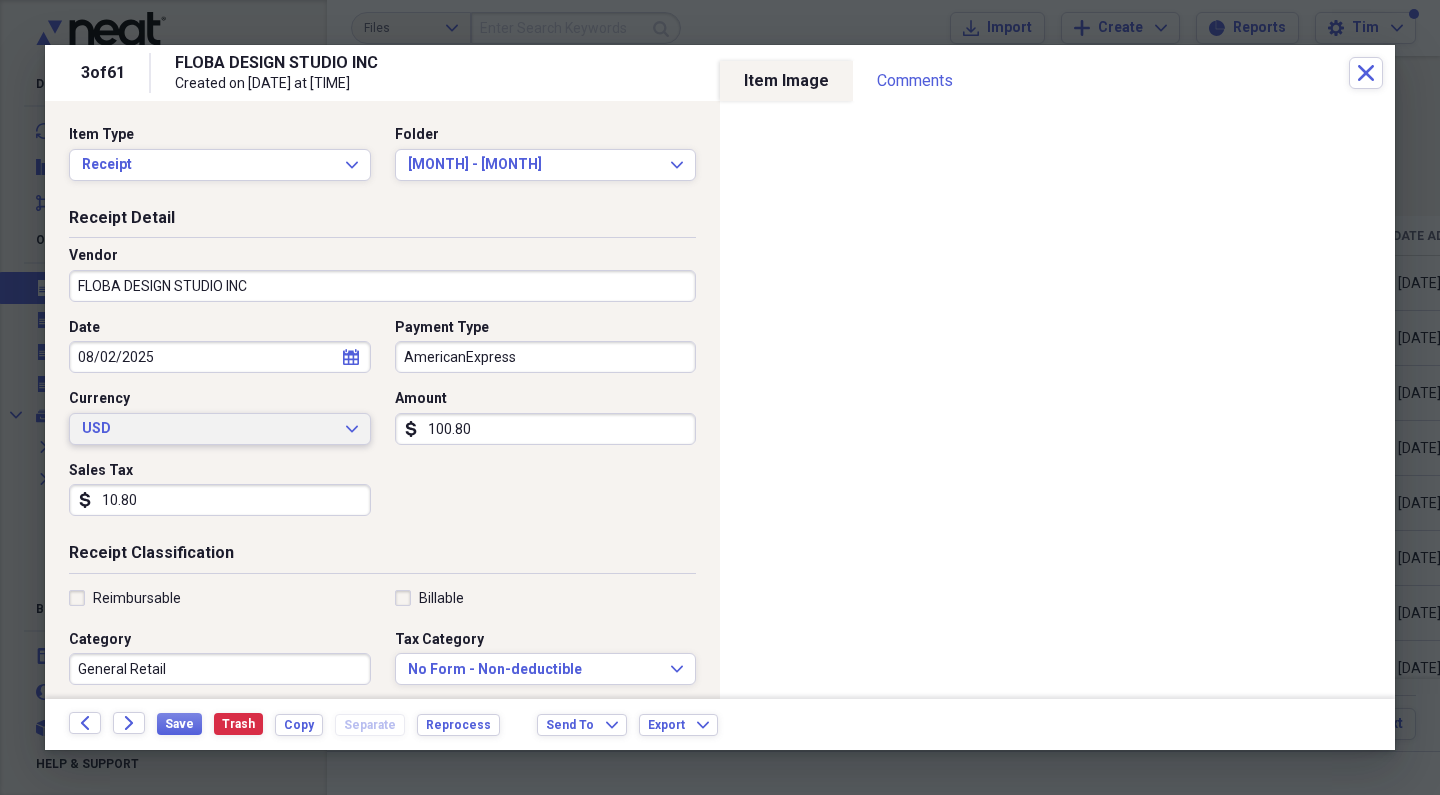 click on "USD" at bounding box center (208, 429) 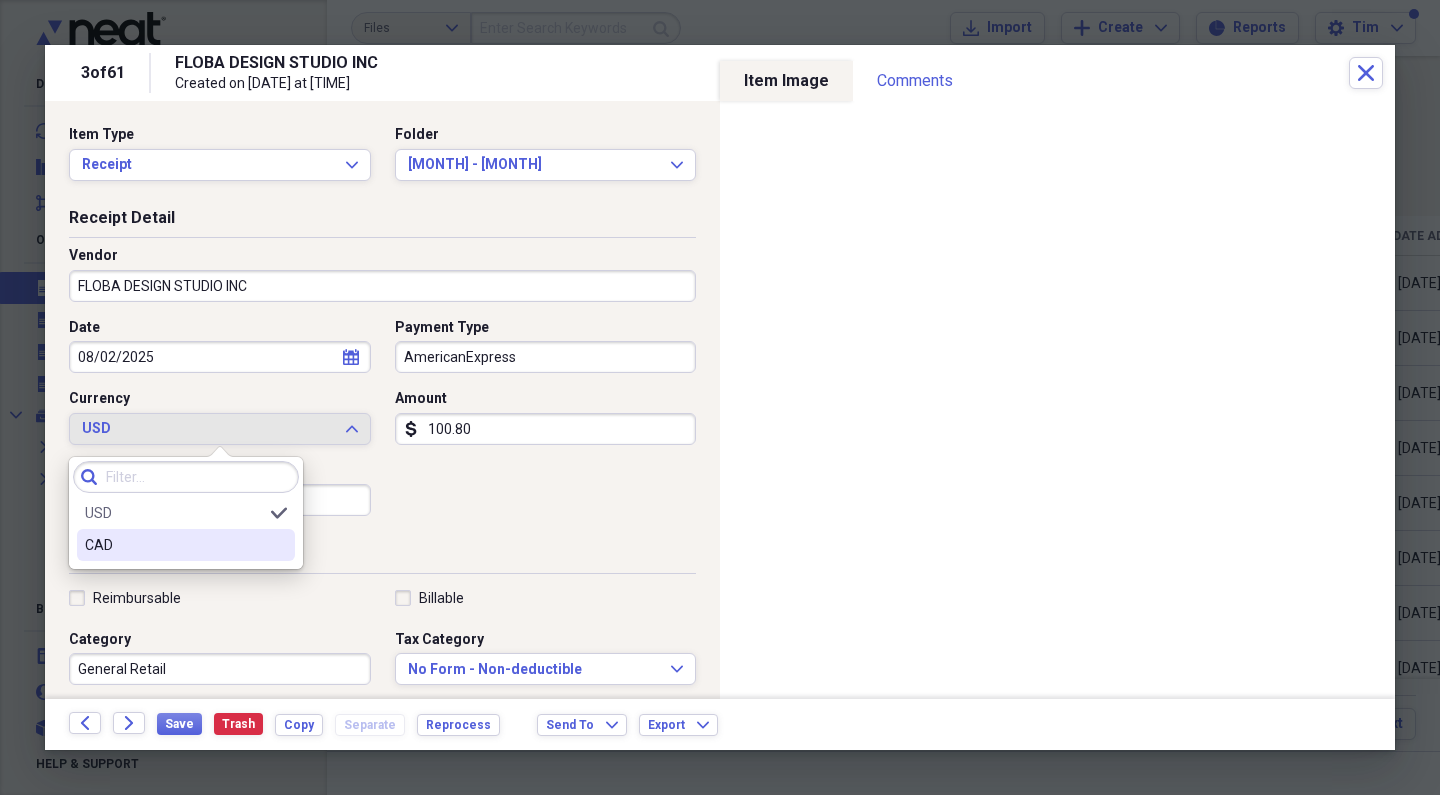 click on "CAD" at bounding box center [174, 545] 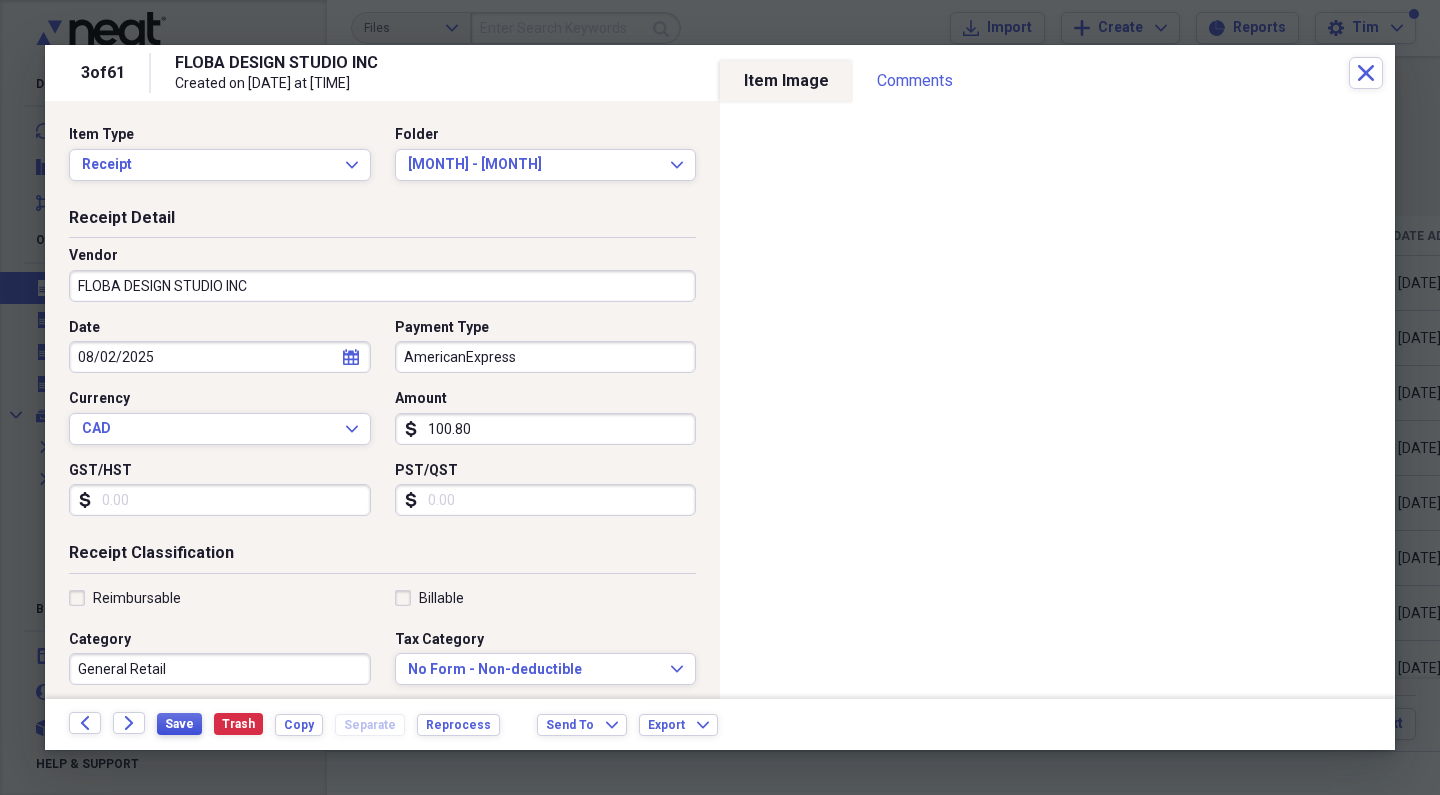 click on "Save" at bounding box center (179, 724) 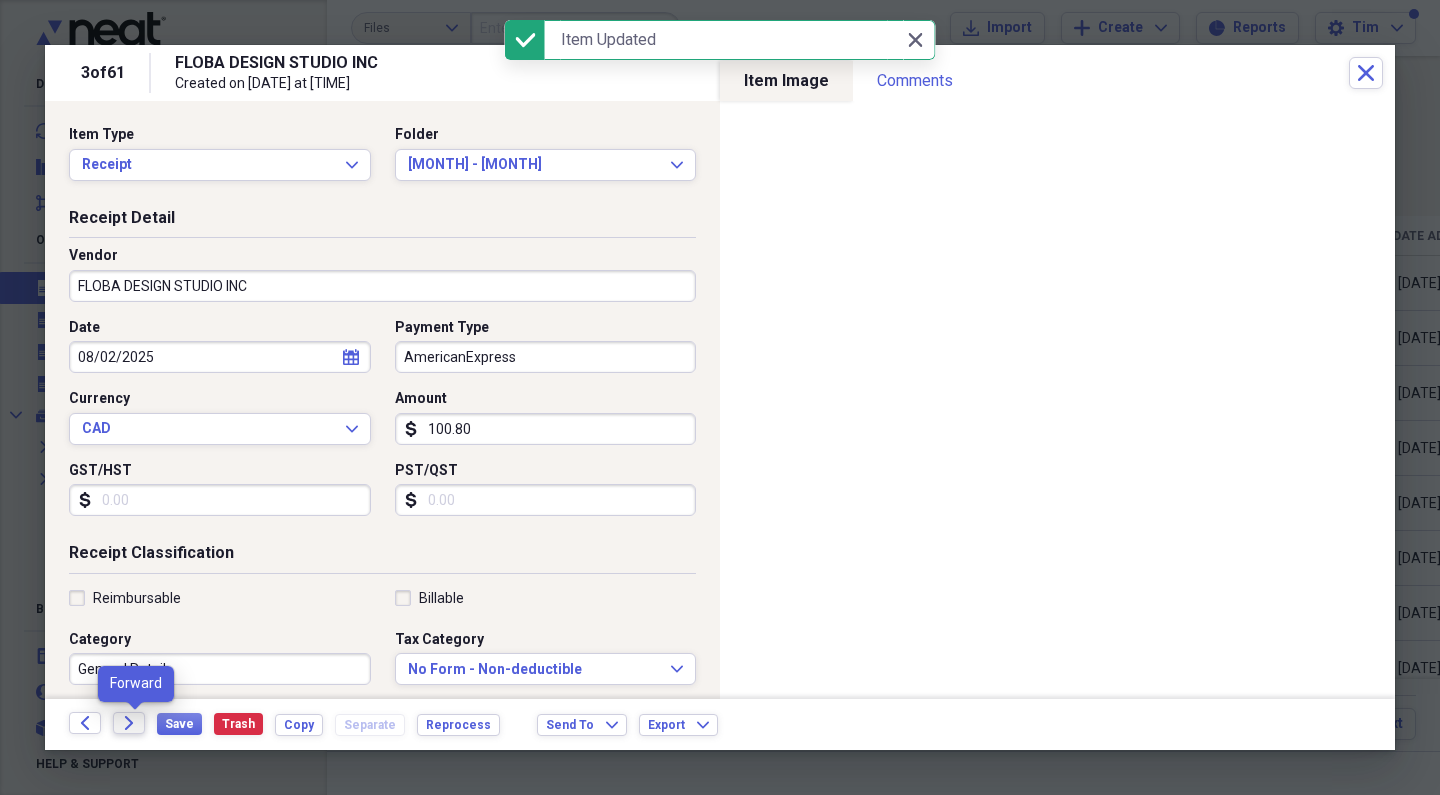 click on "Forward" 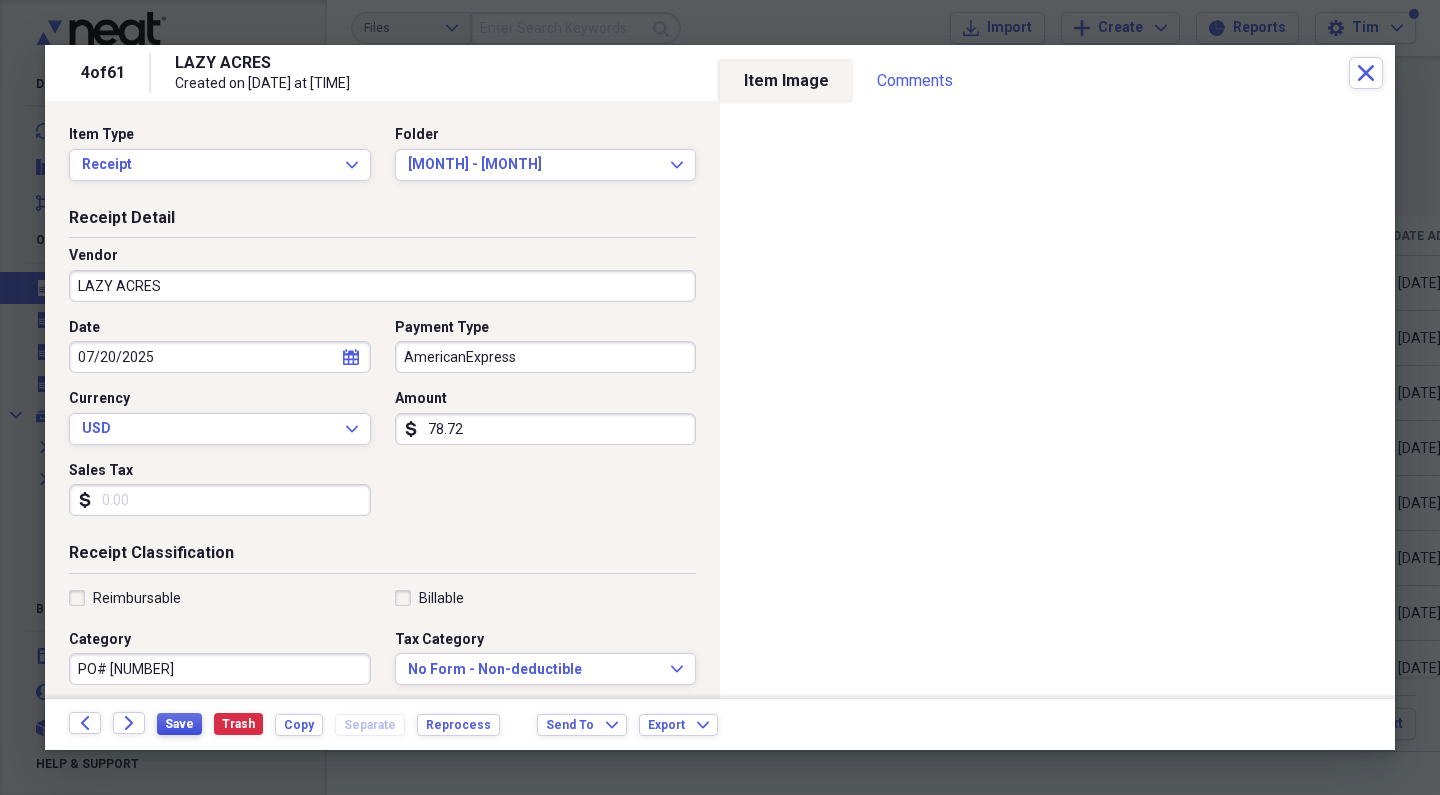 click on "Save" at bounding box center [179, 724] 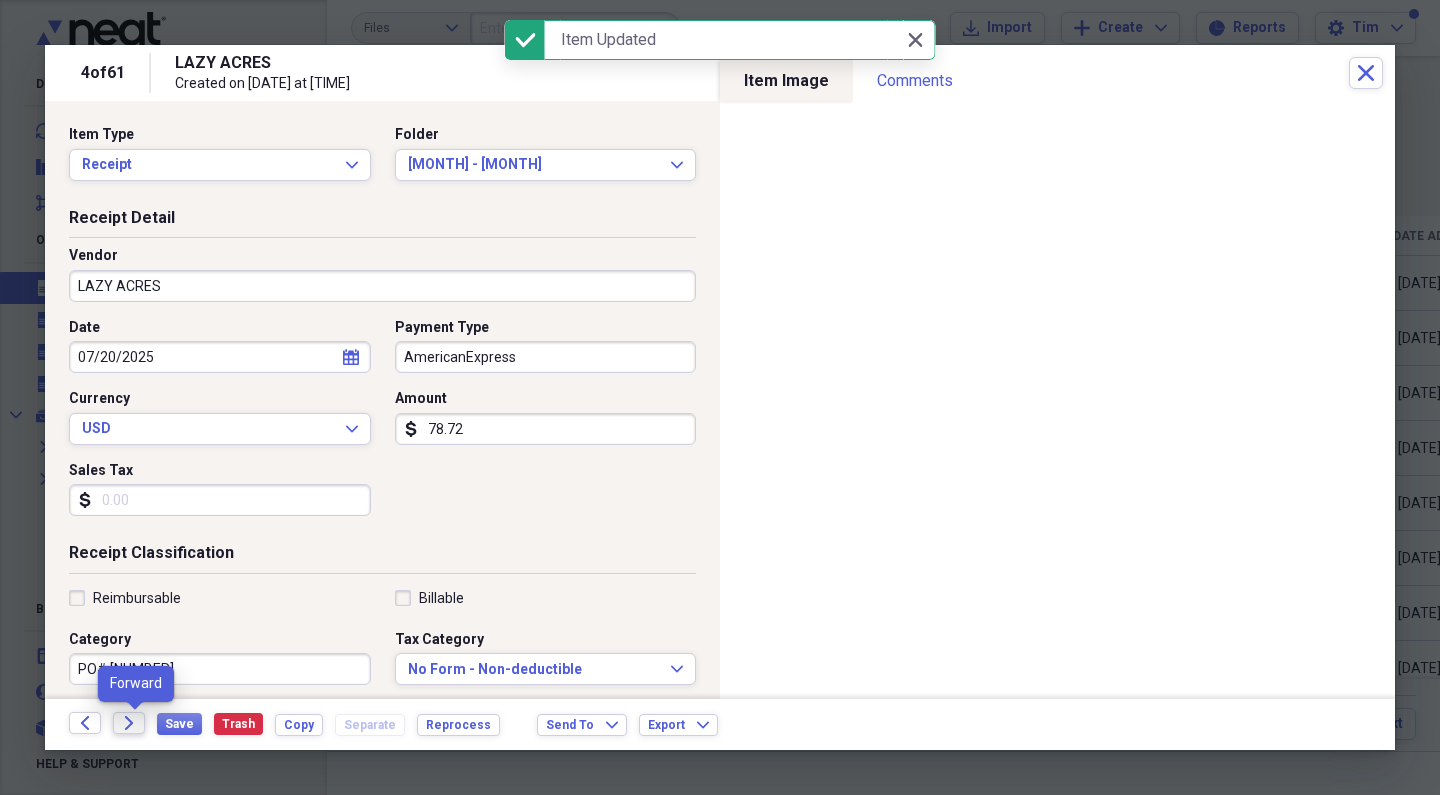 click on "Forward" 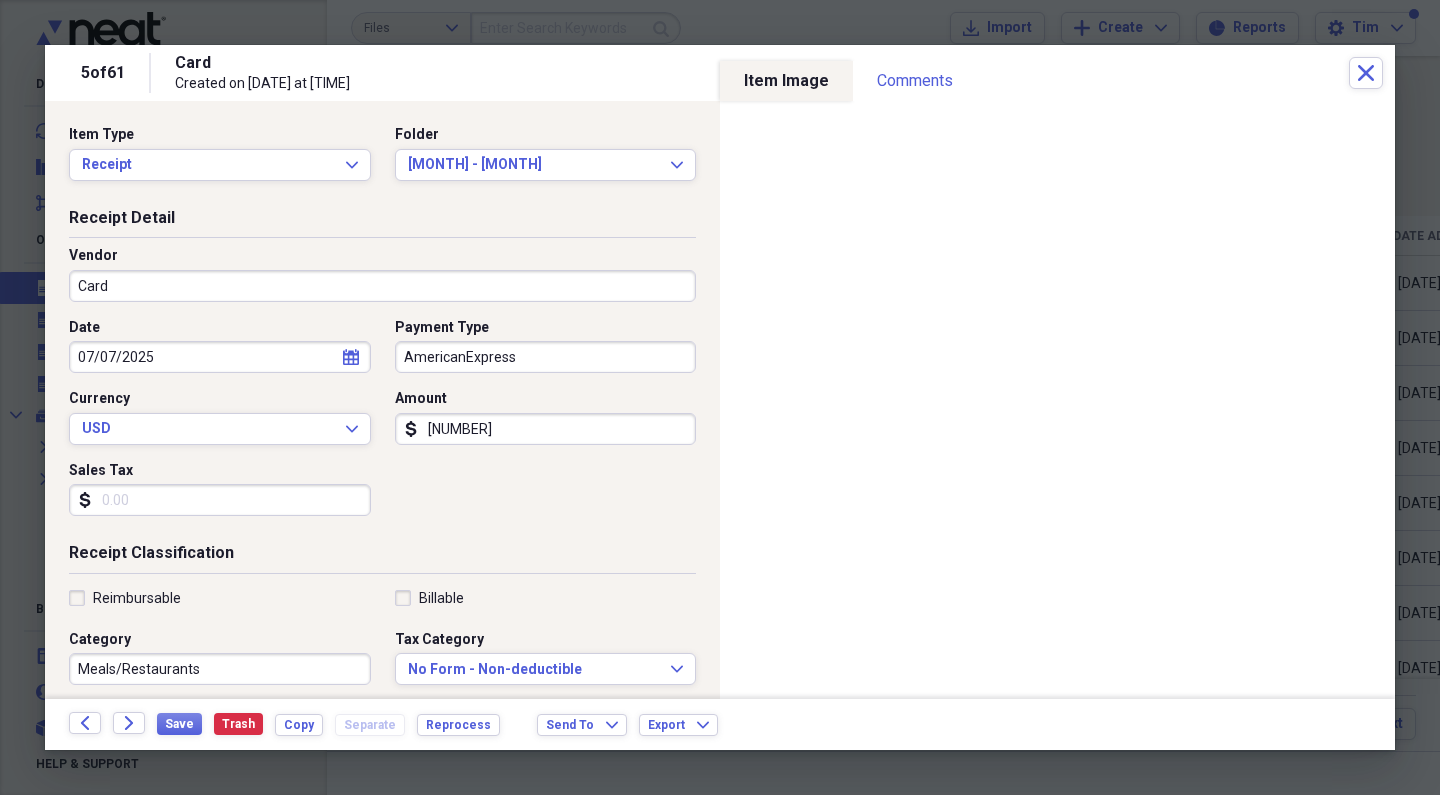 click on "Card" at bounding box center [382, 286] 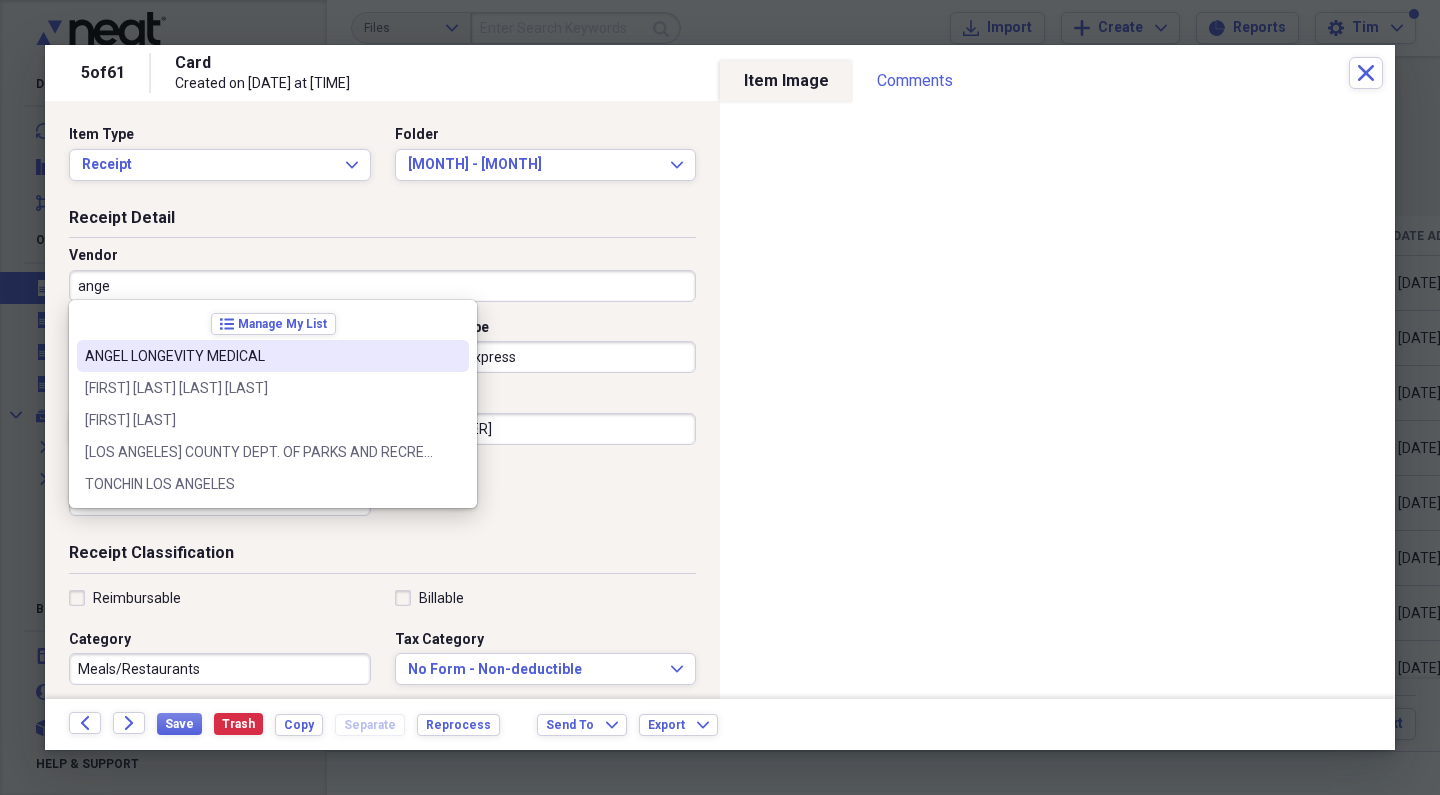 click on "[FIRST] [LAST] MEDICAL" at bounding box center (261, 356) 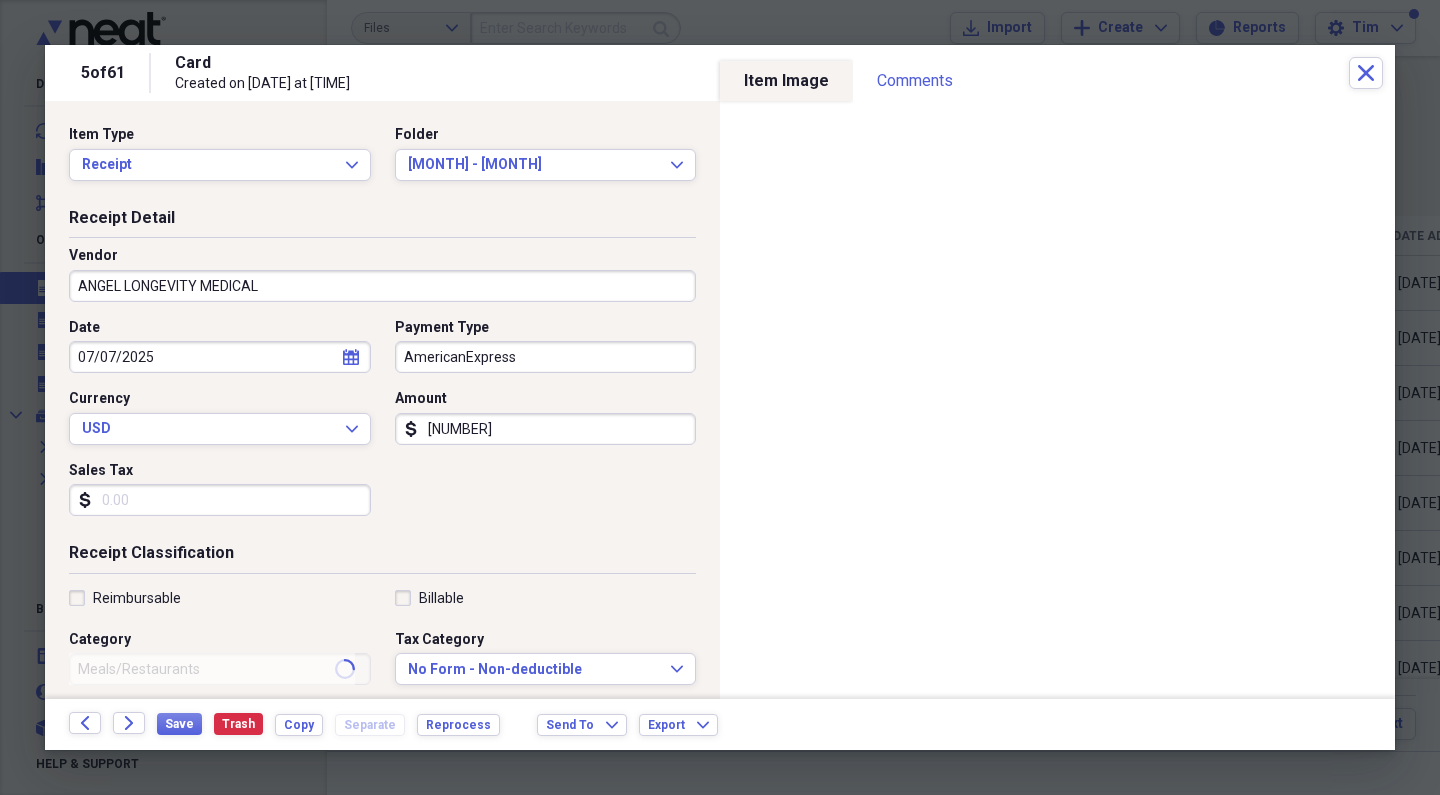 type on "PO# 168581" 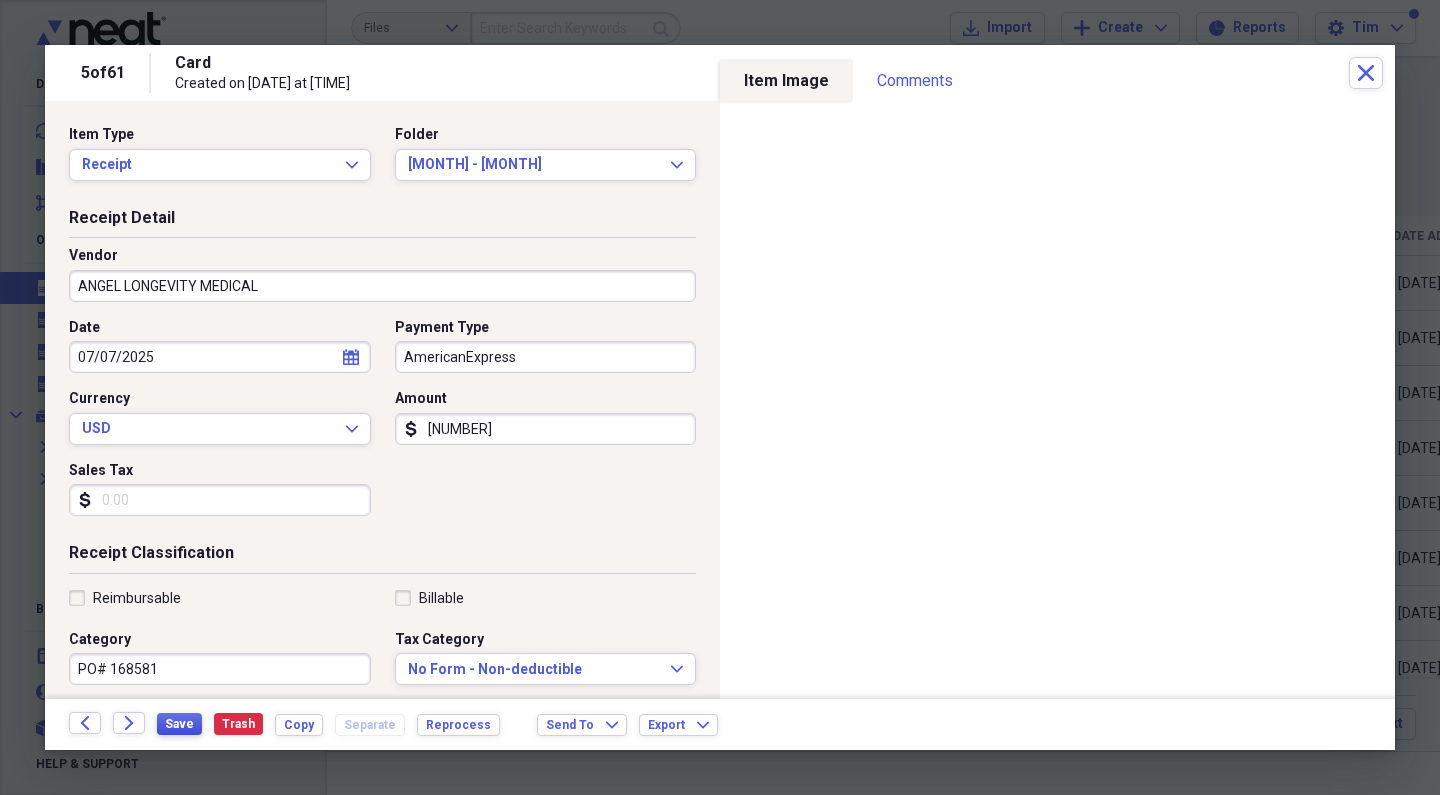 click on "Save" at bounding box center (179, 724) 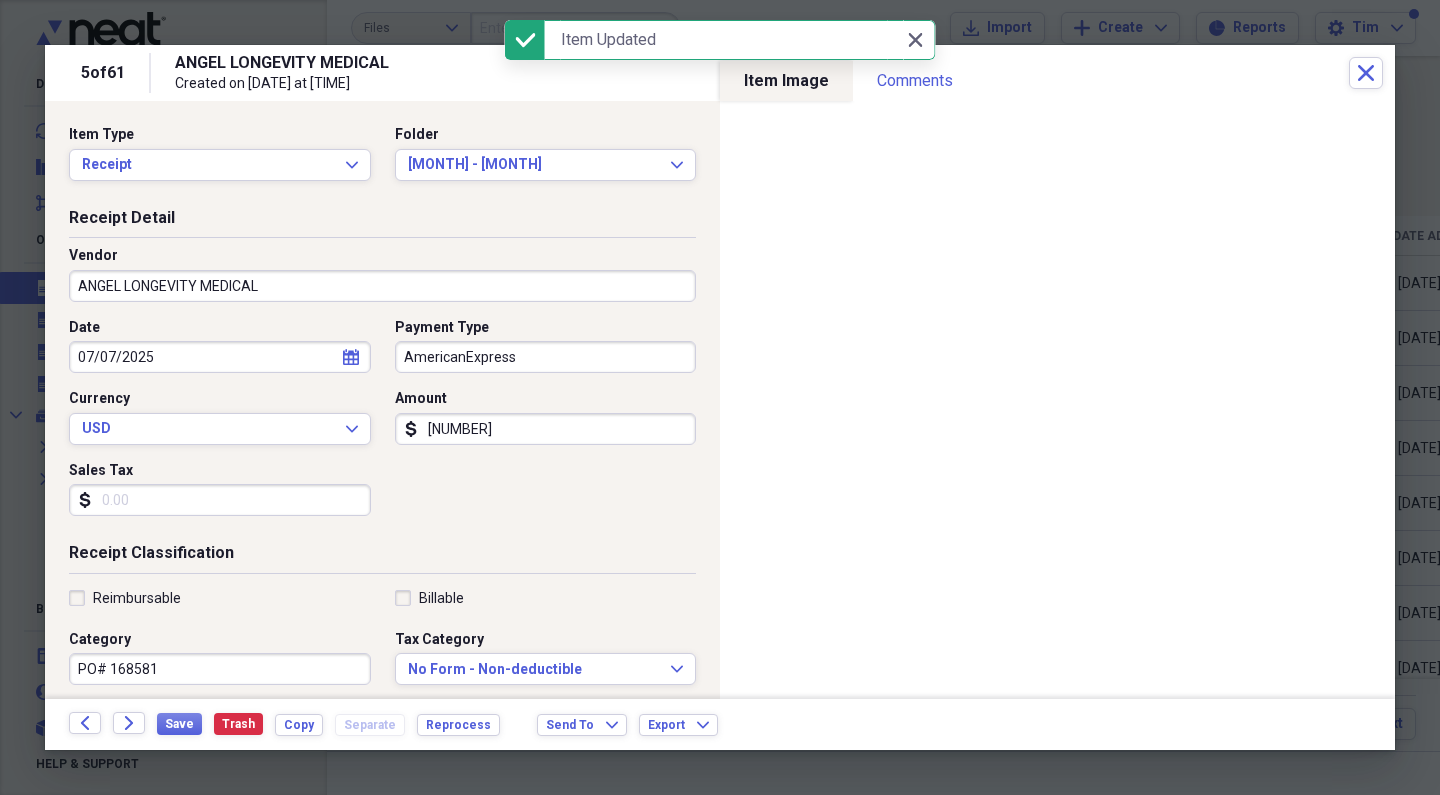 click on "PO# 168581" at bounding box center [220, 669] 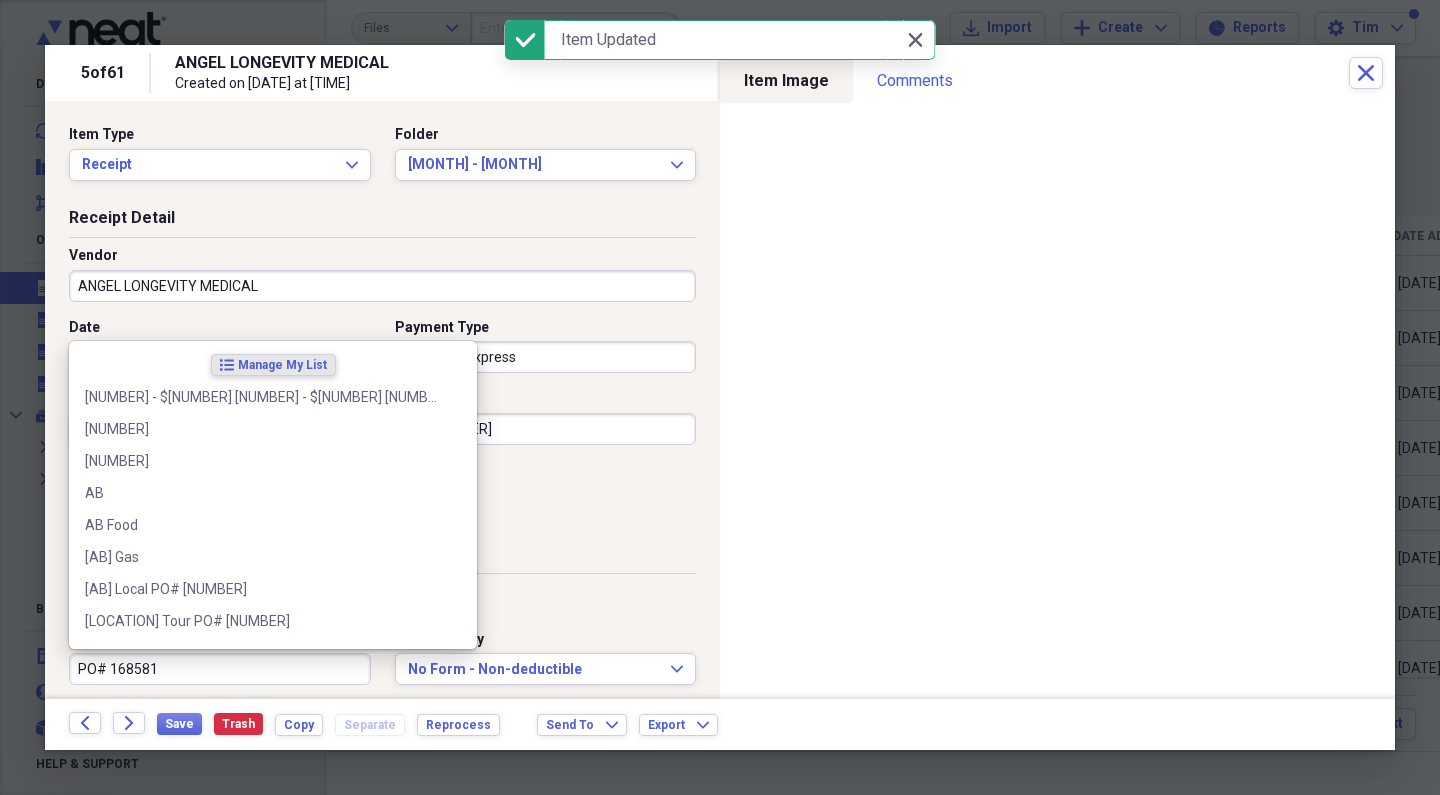 click on "PO# 168581" at bounding box center (220, 669) 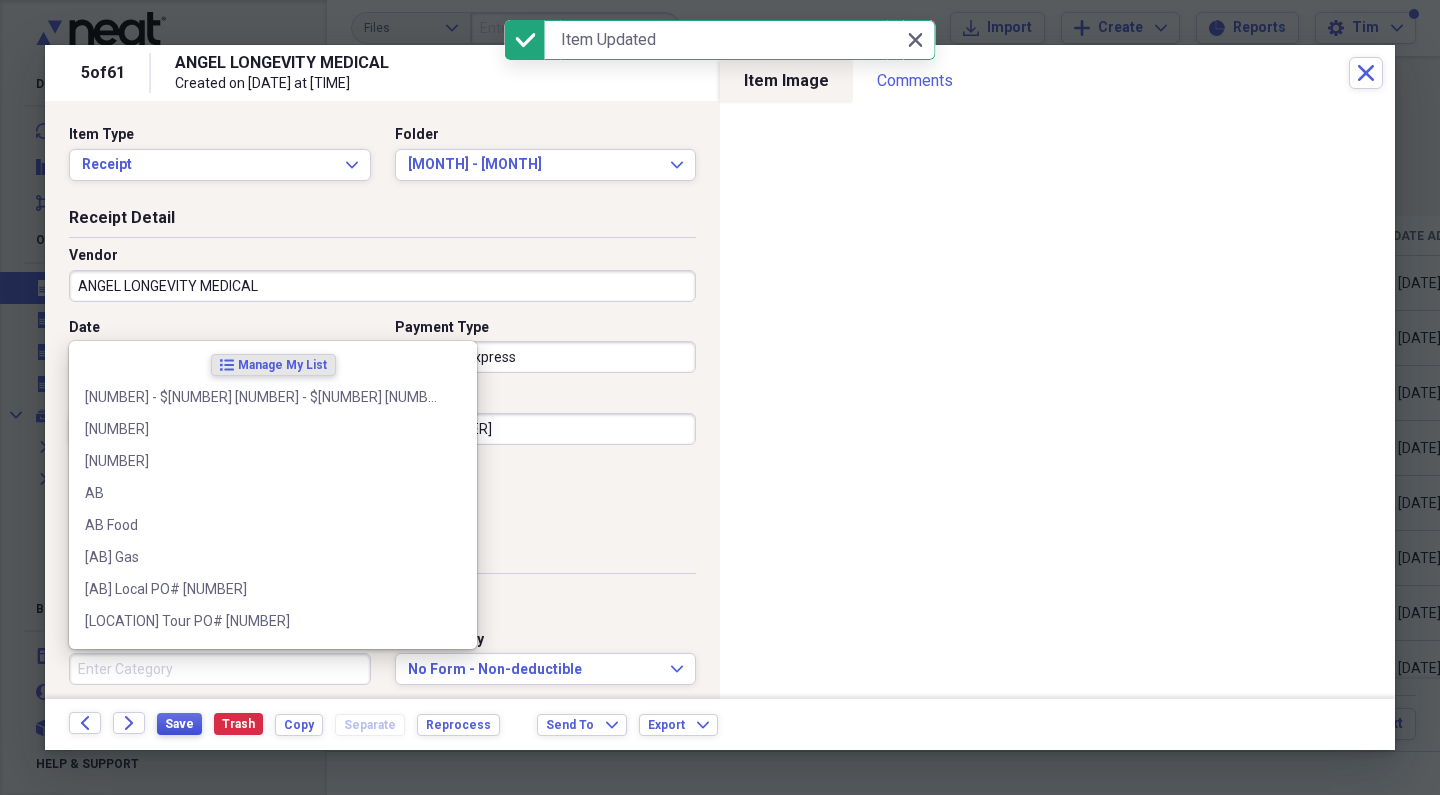 type 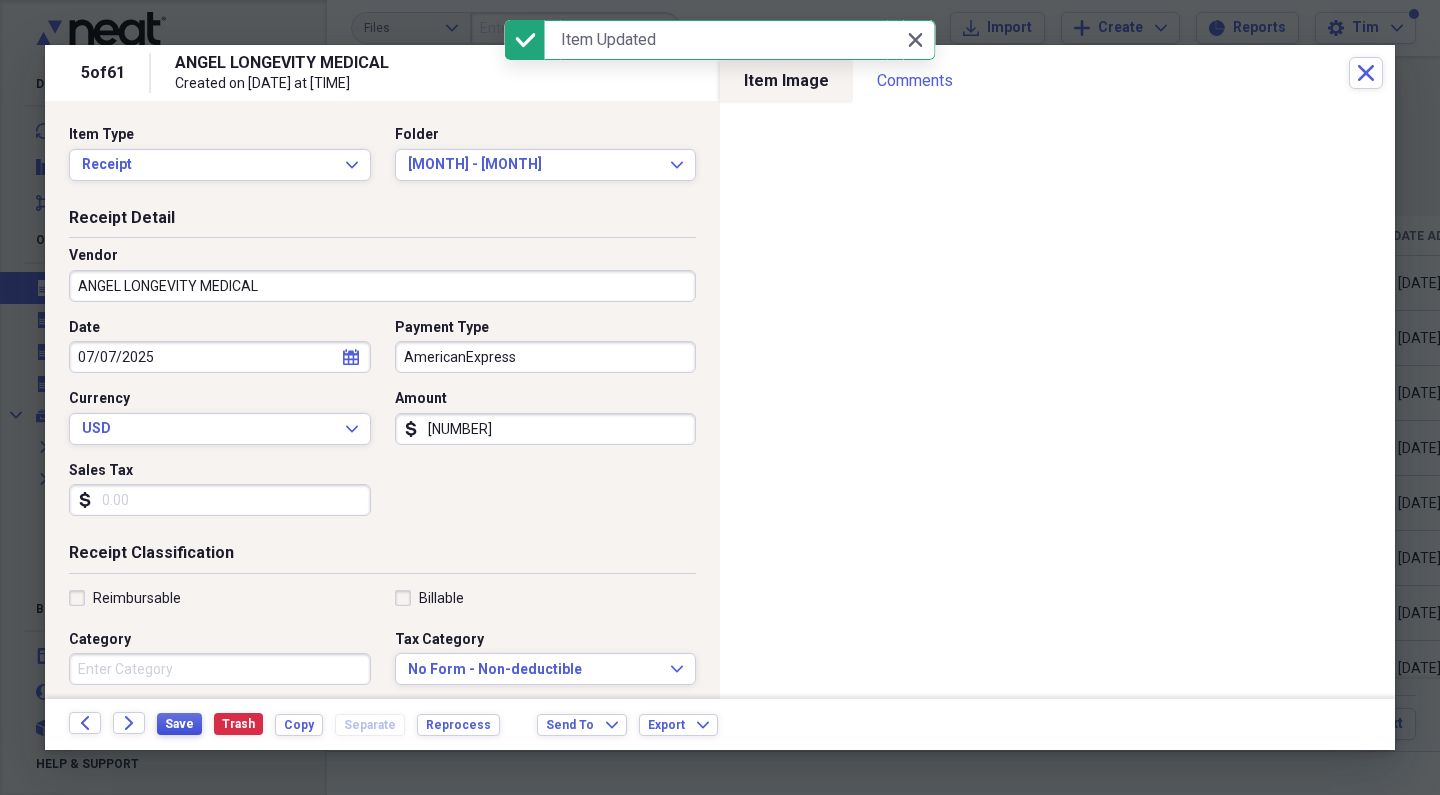 click on "Save" at bounding box center [179, 724] 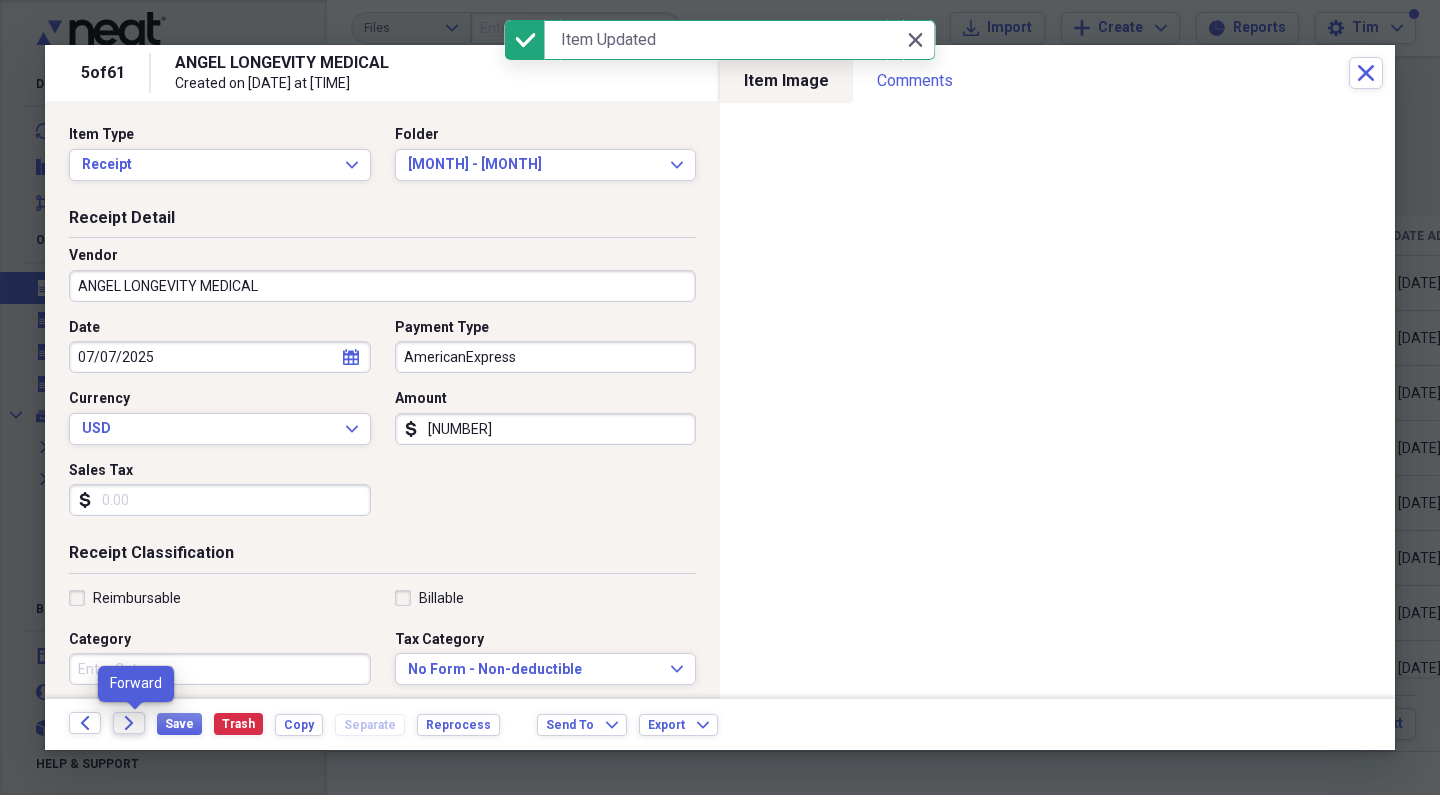 click on "Forward" 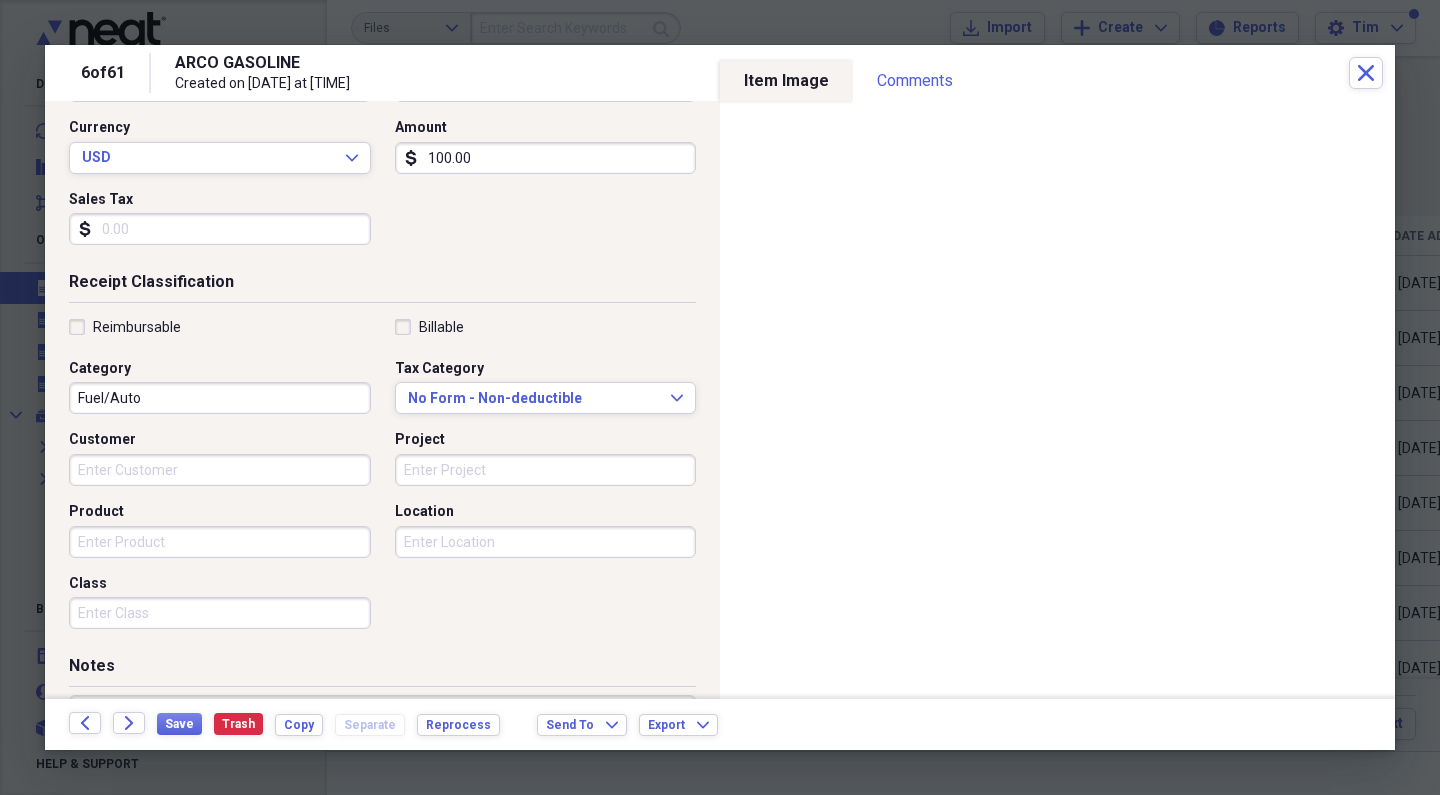 scroll, scrollTop: 279, scrollLeft: 0, axis: vertical 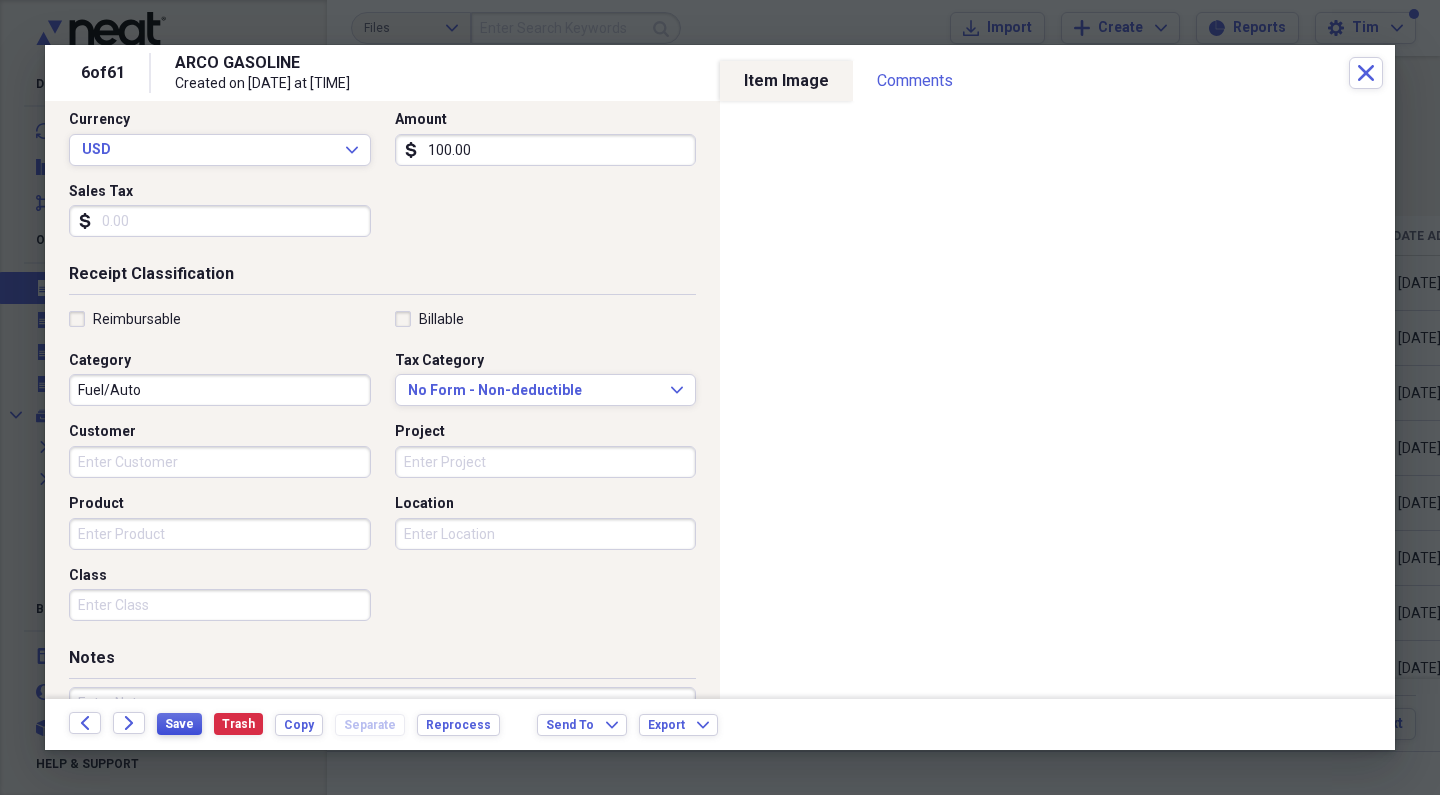 click on "Save" at bounding box center (179, 724) 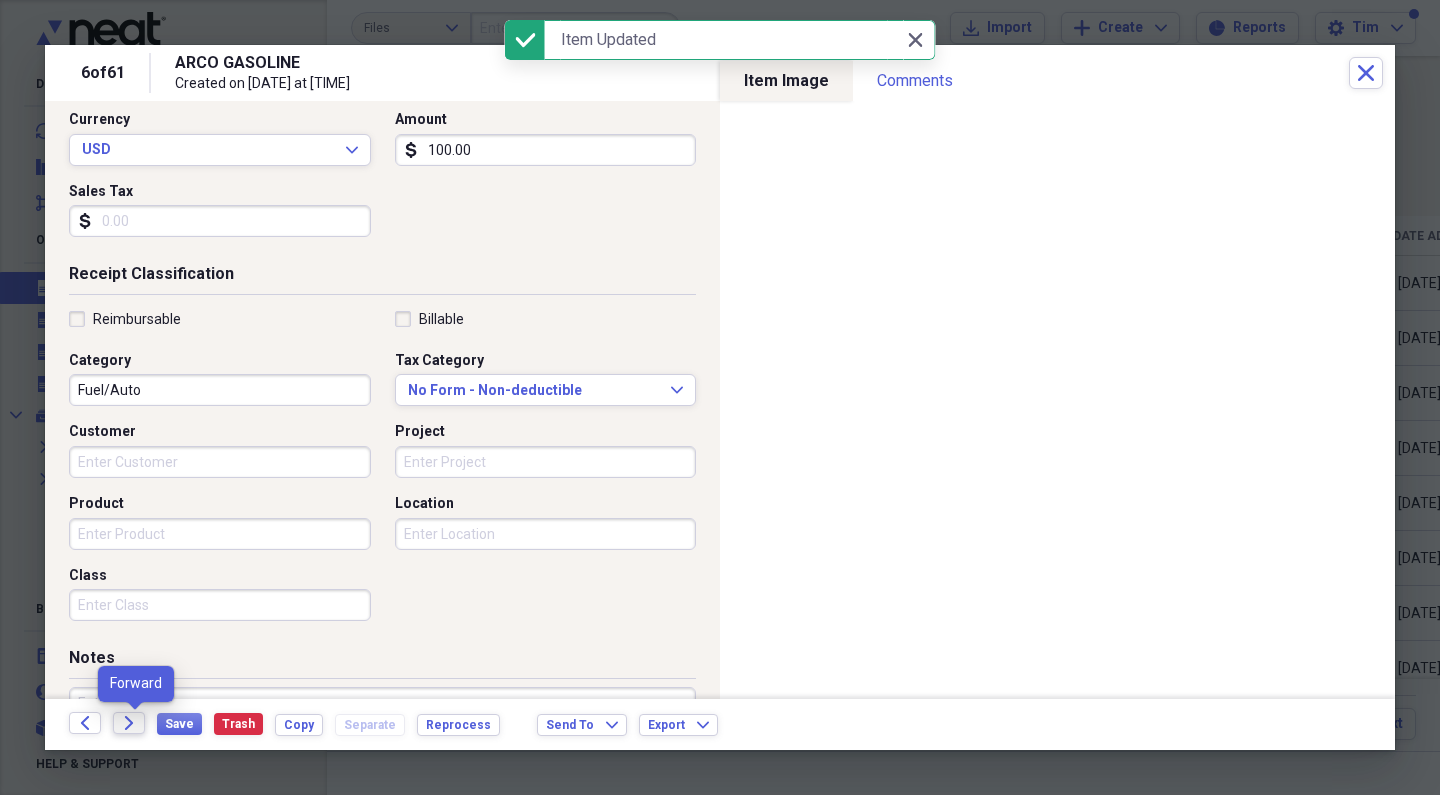 click on "Forward" 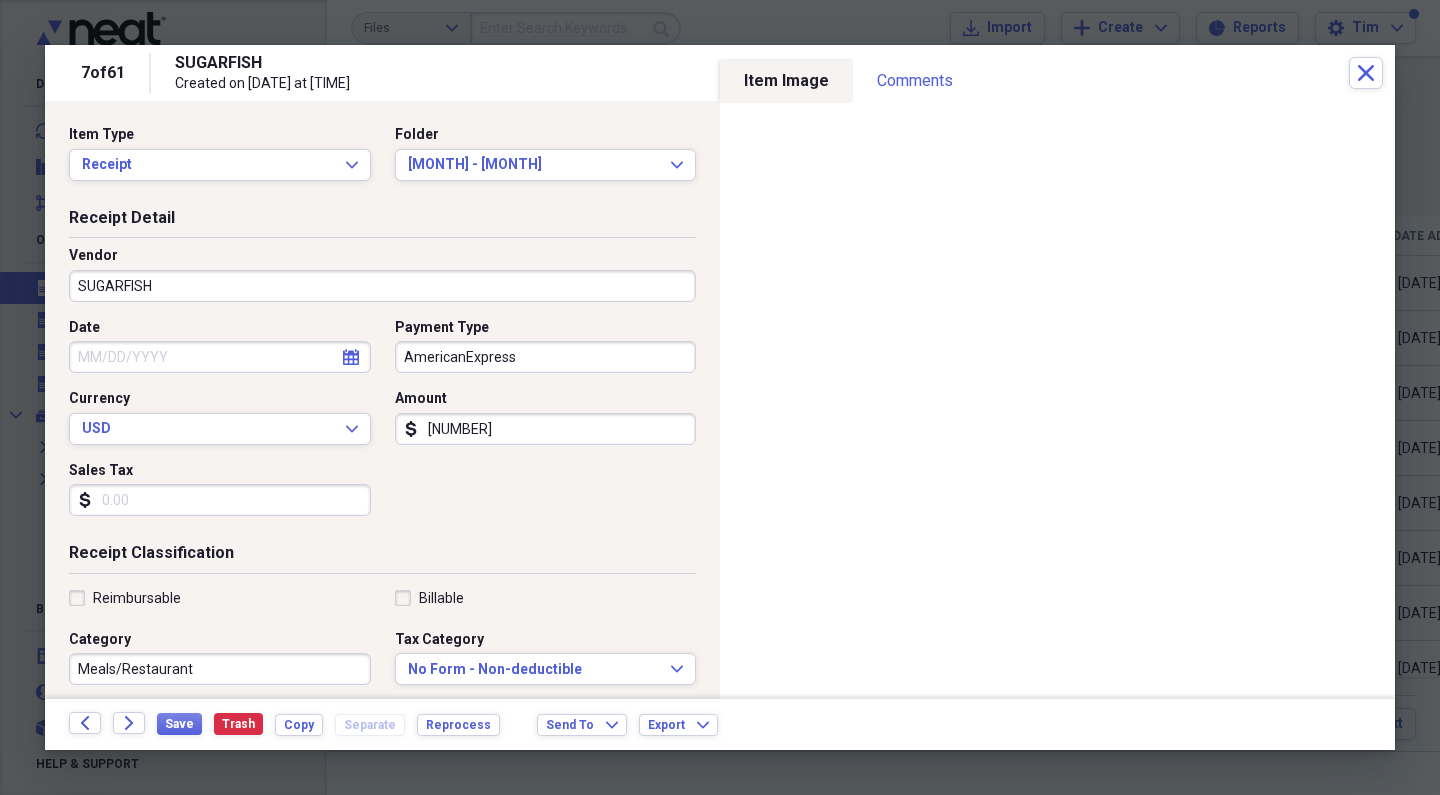 click 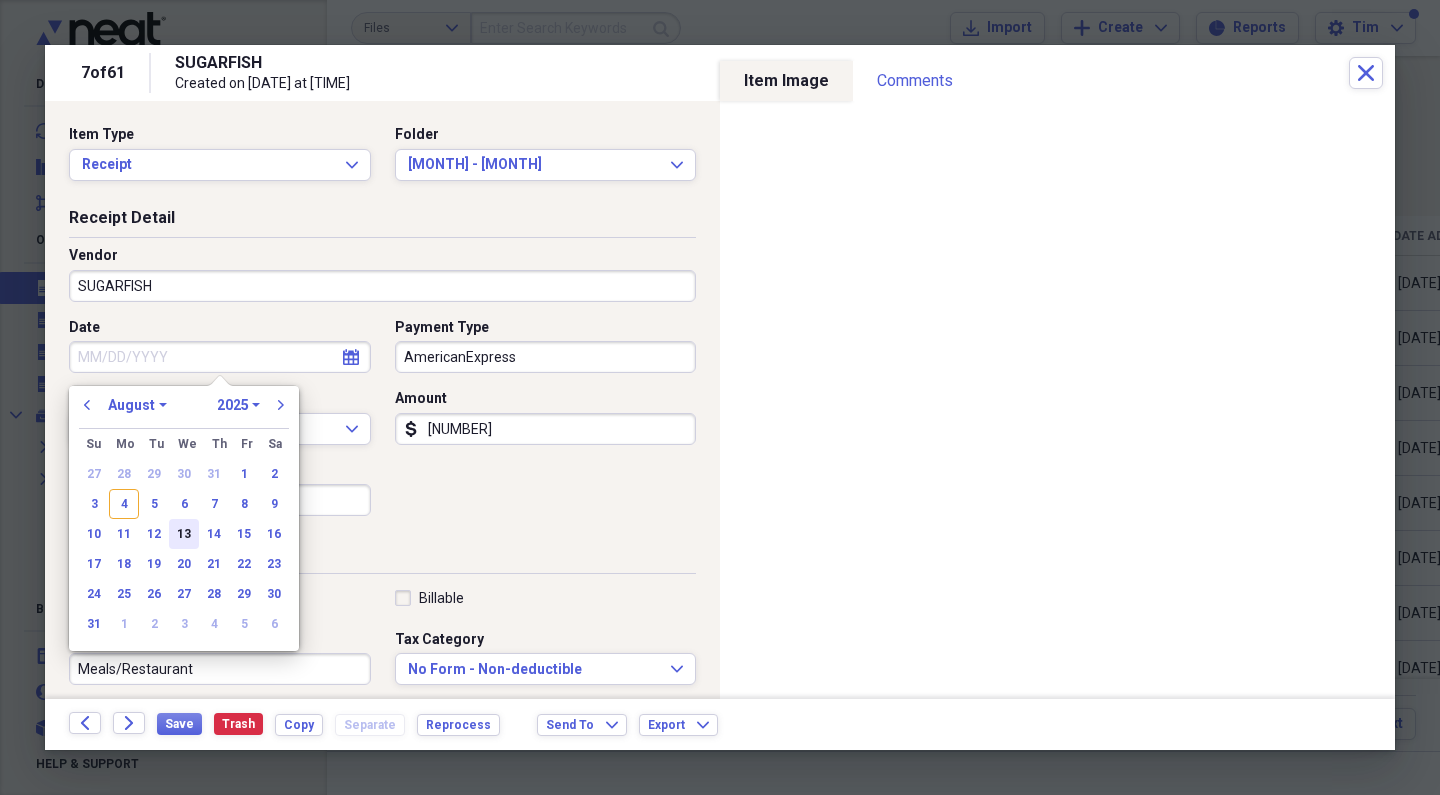 click on "13" at bounding box center (184, 534) 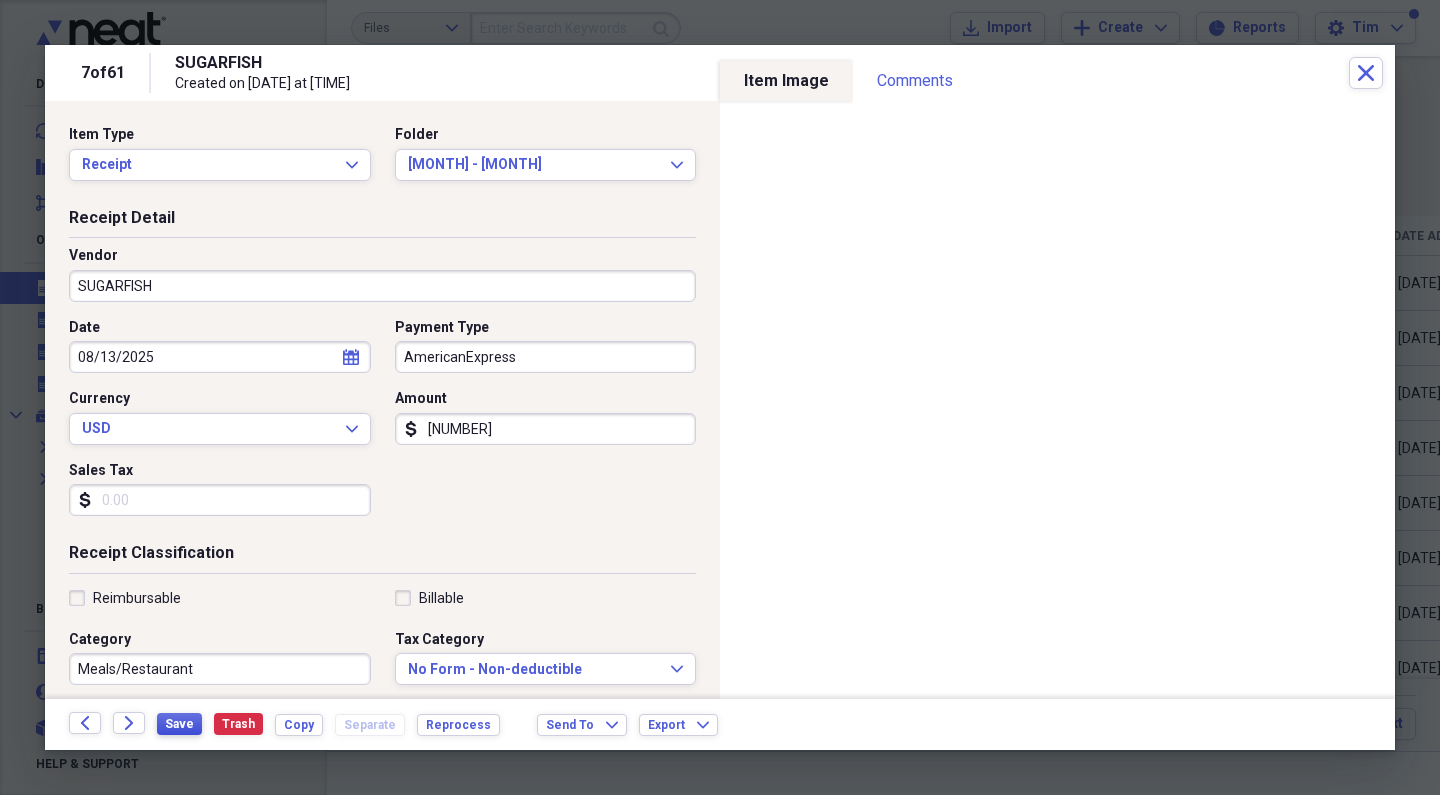 click on "Save" at bounding box center [179, 724] 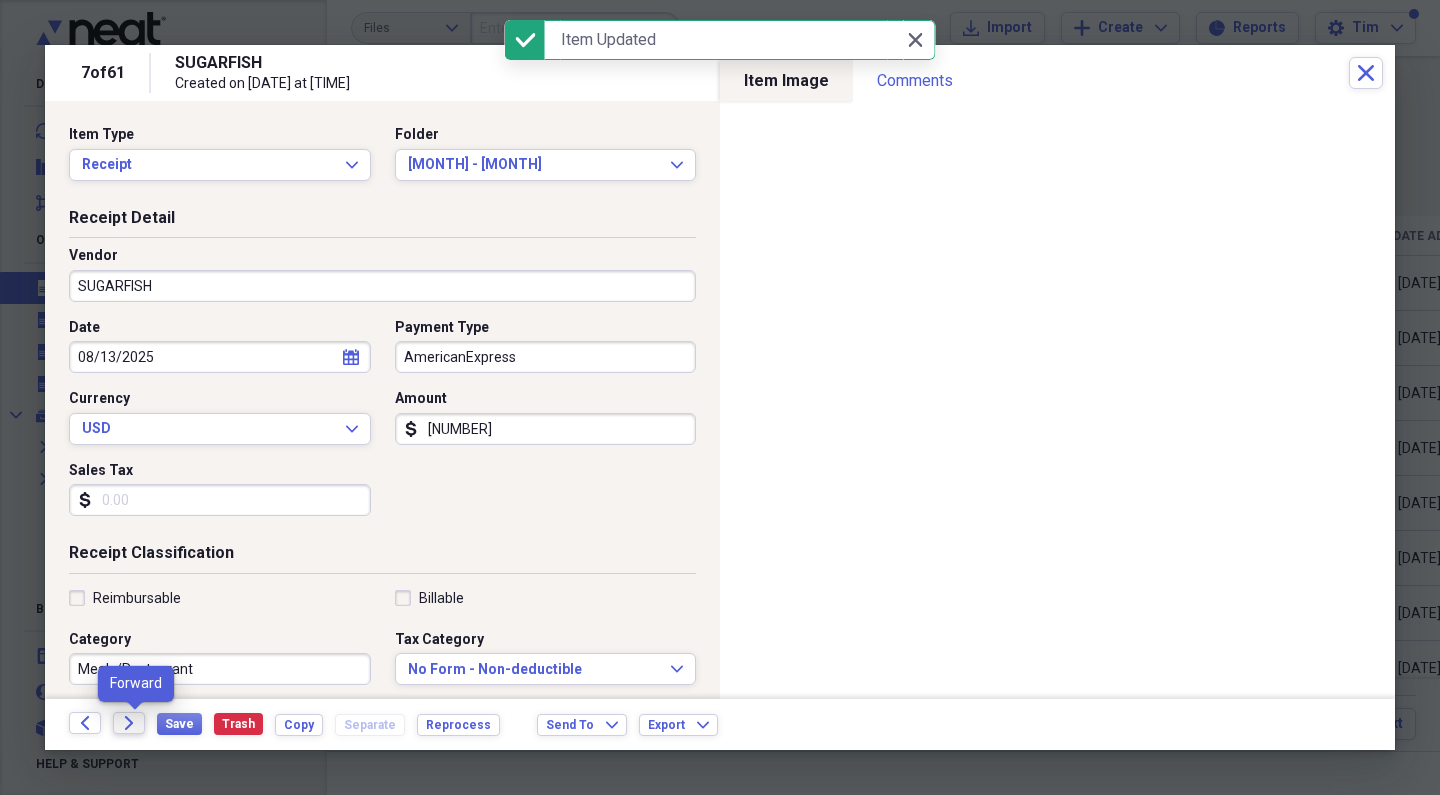 click 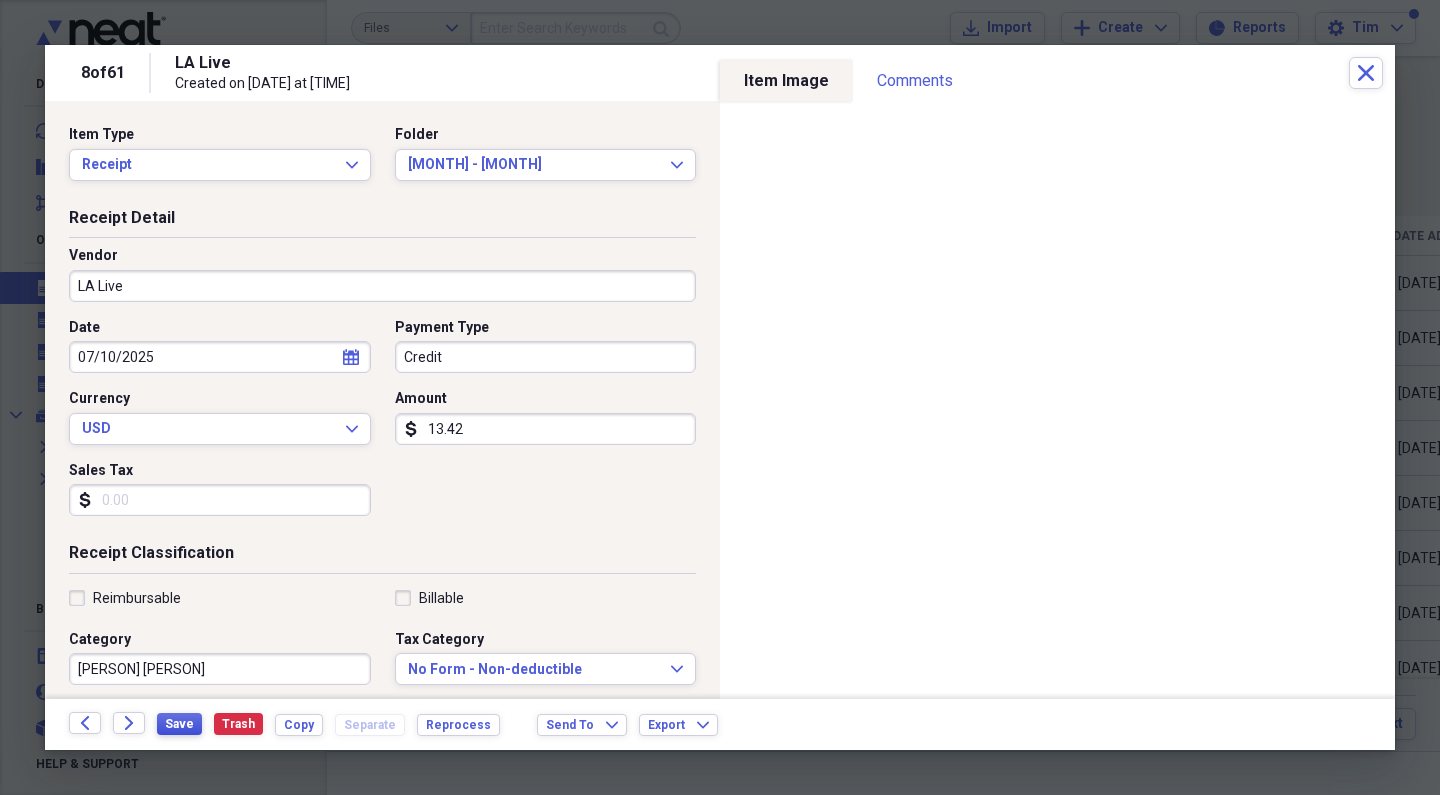click on "Save" at bounding box center [179, 724] 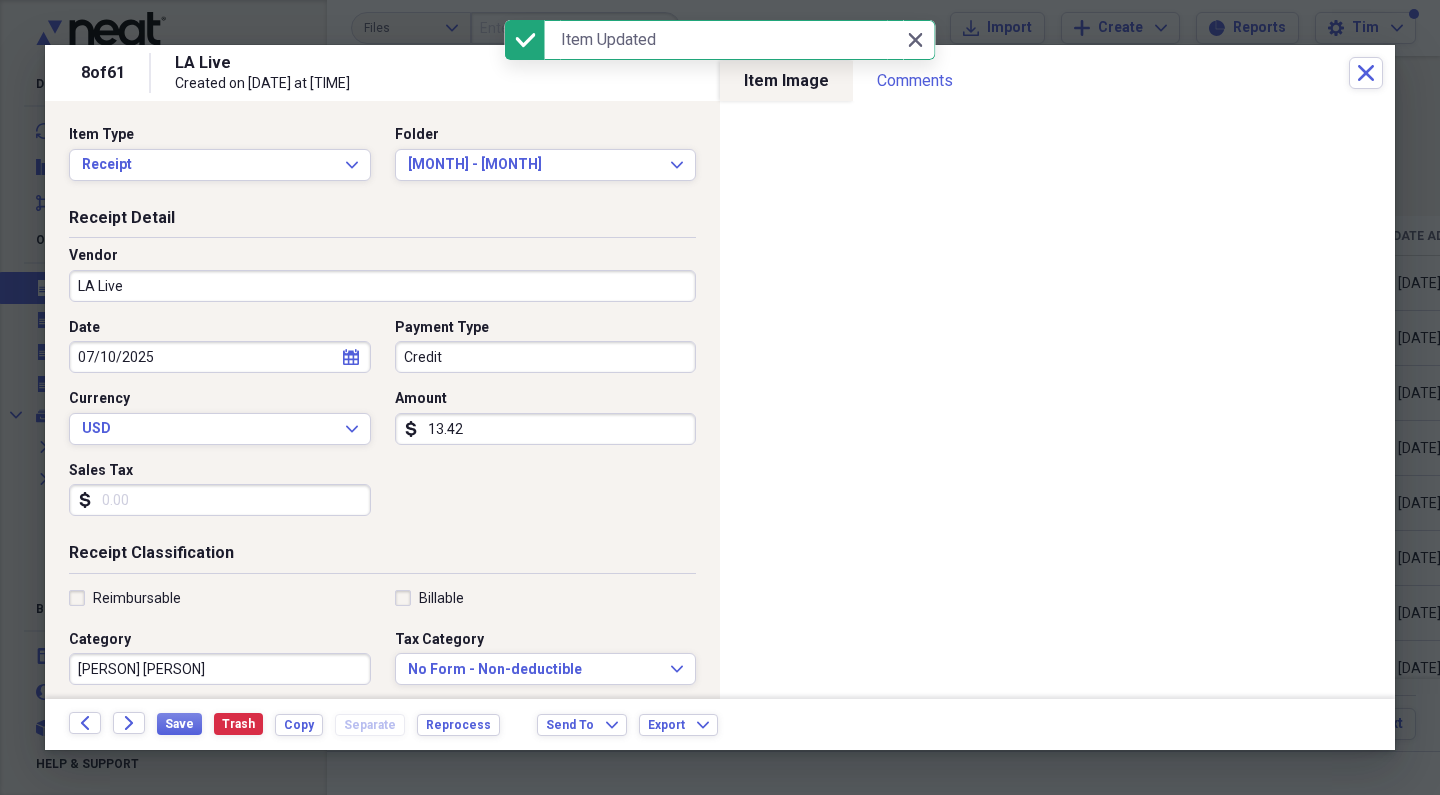 click on "Tim Check" at bounding box center (220, 669) 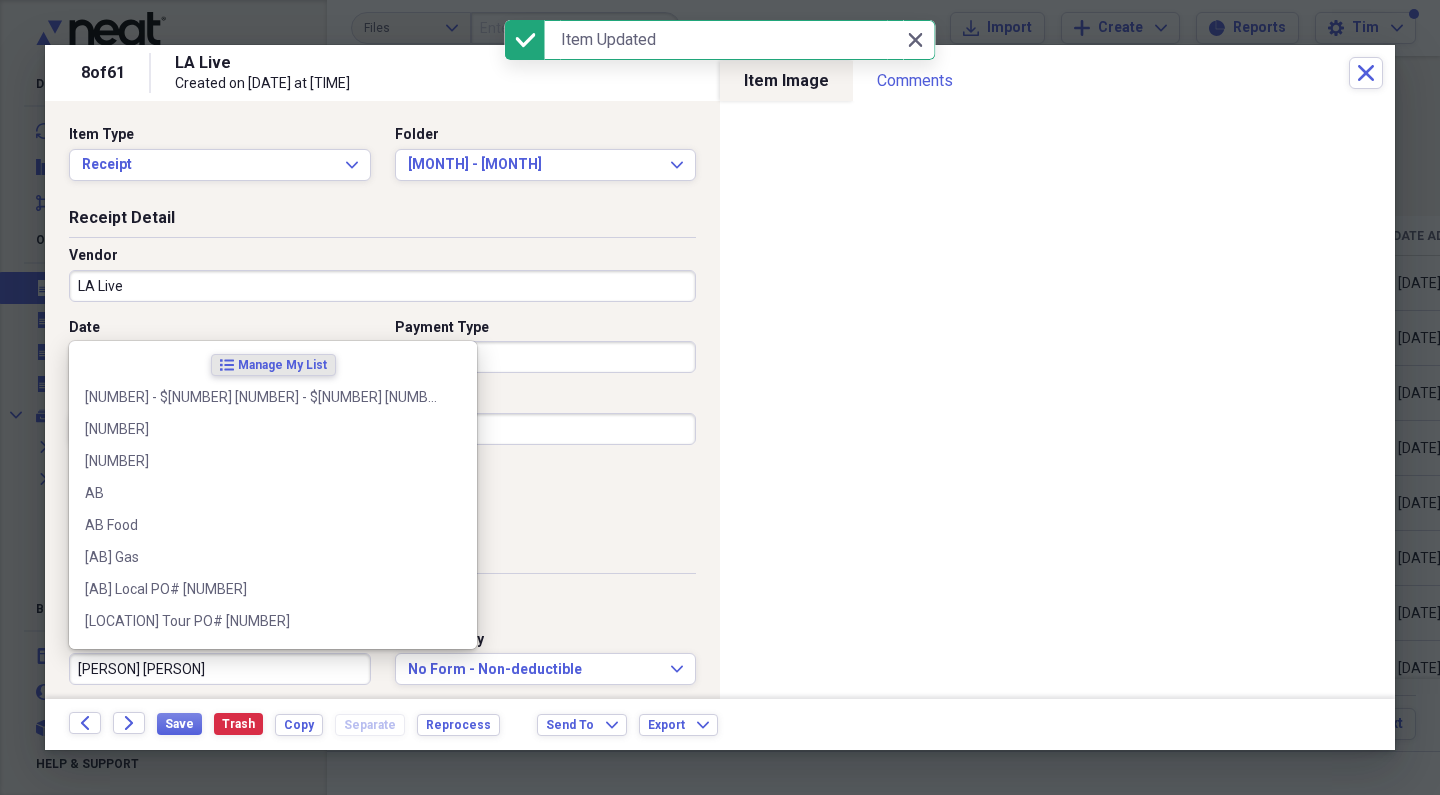 click on "Tim Check" at bounding box center [220, 669] 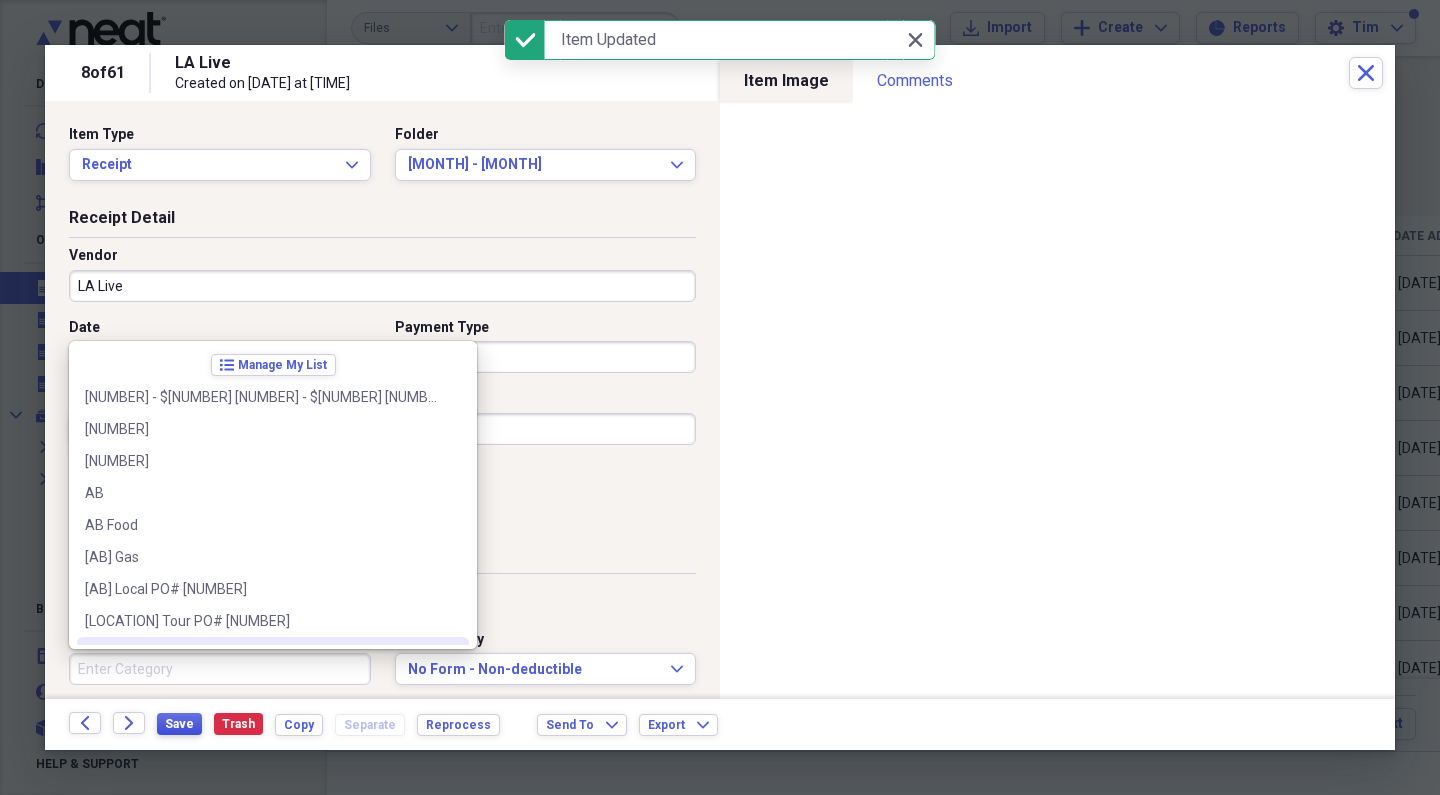type 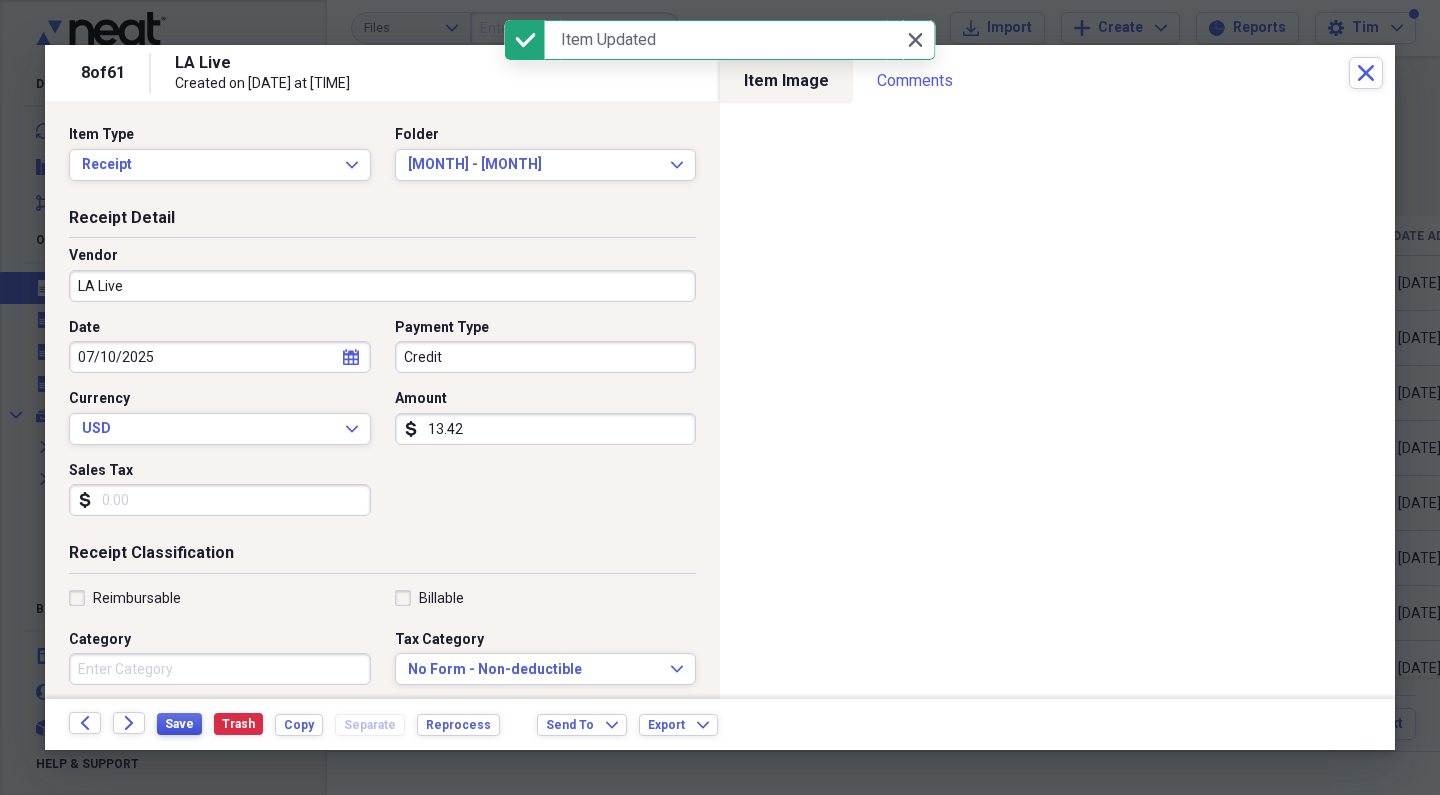 click on "Save" at bounding box center (179, 724) 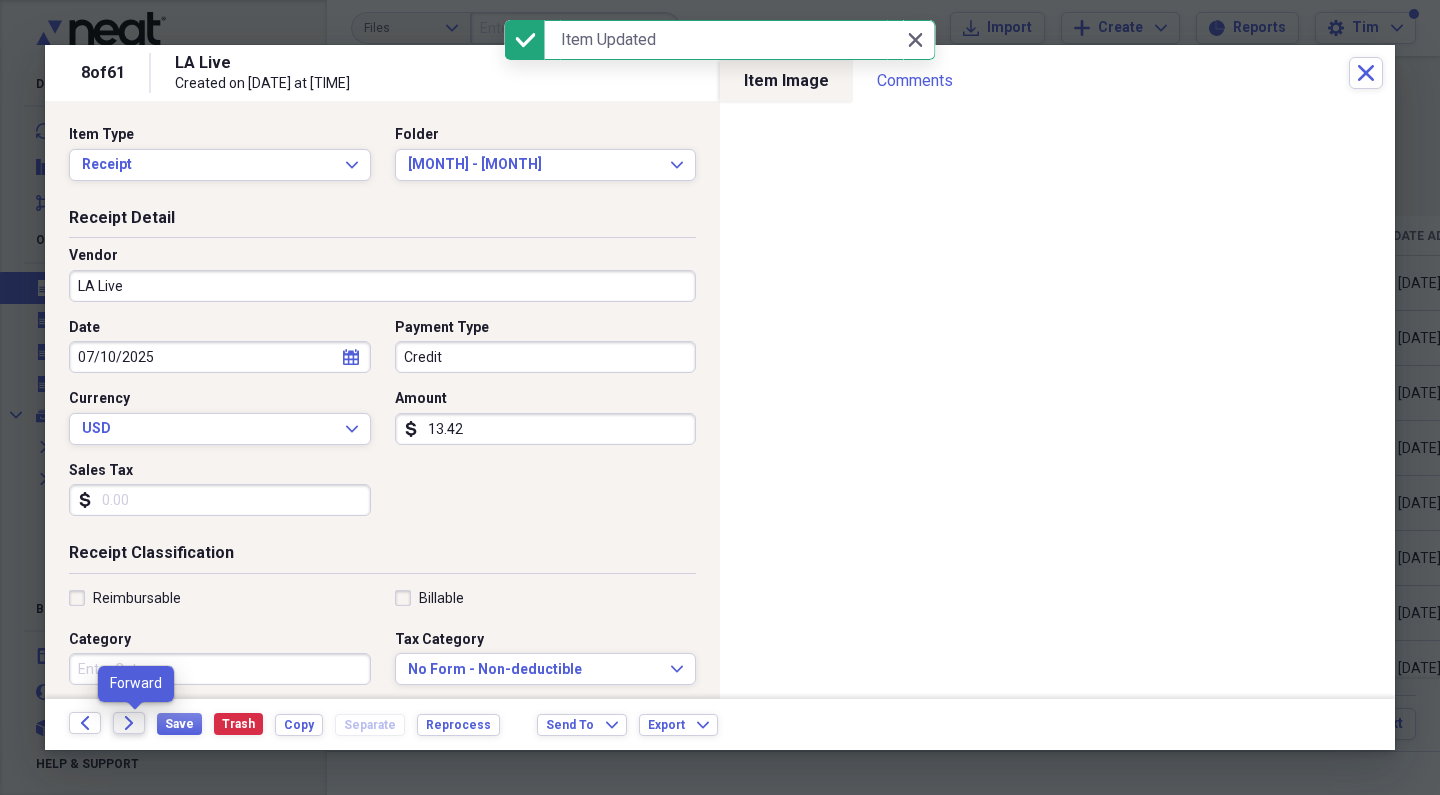 click 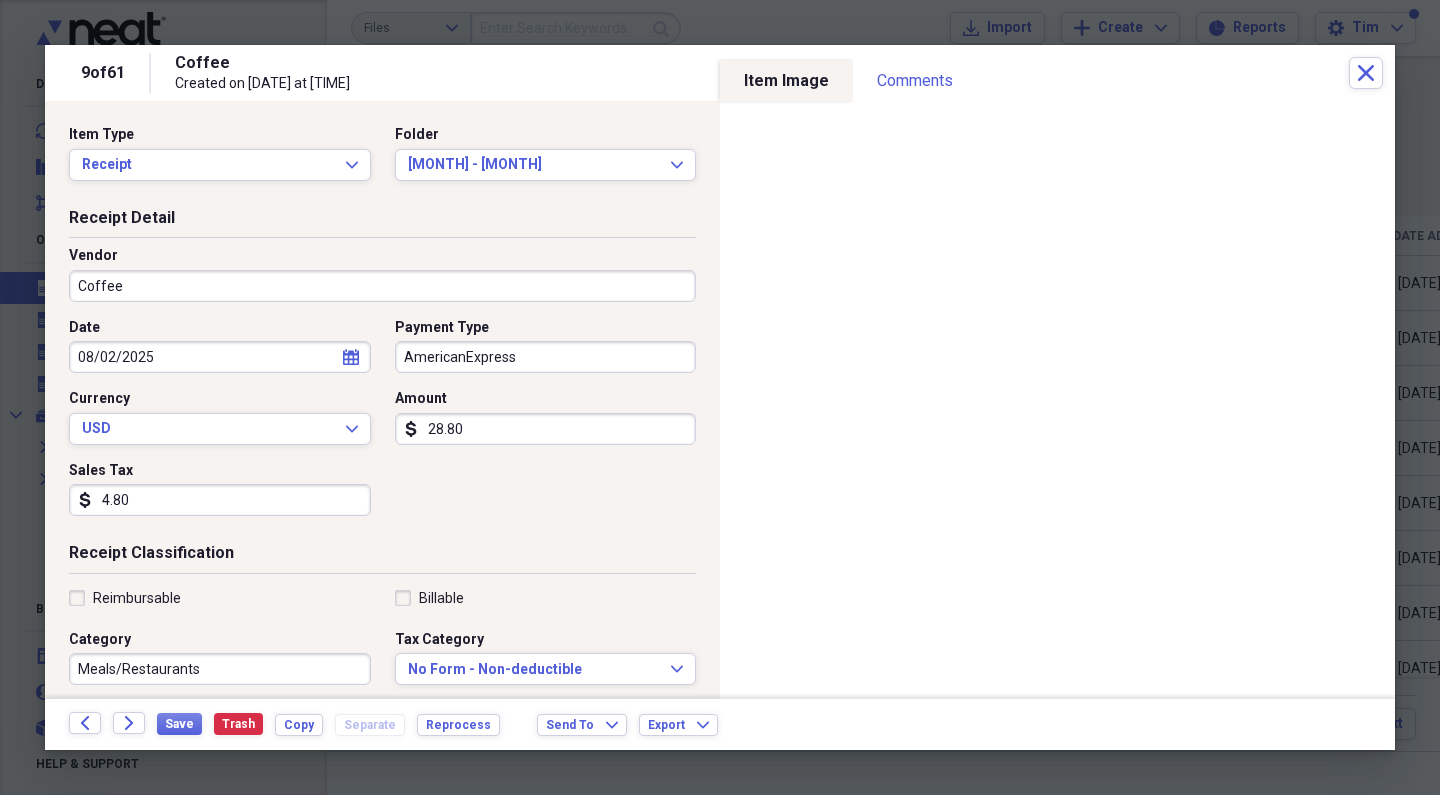 click on "Coffee" at bounding box center [382, 286] 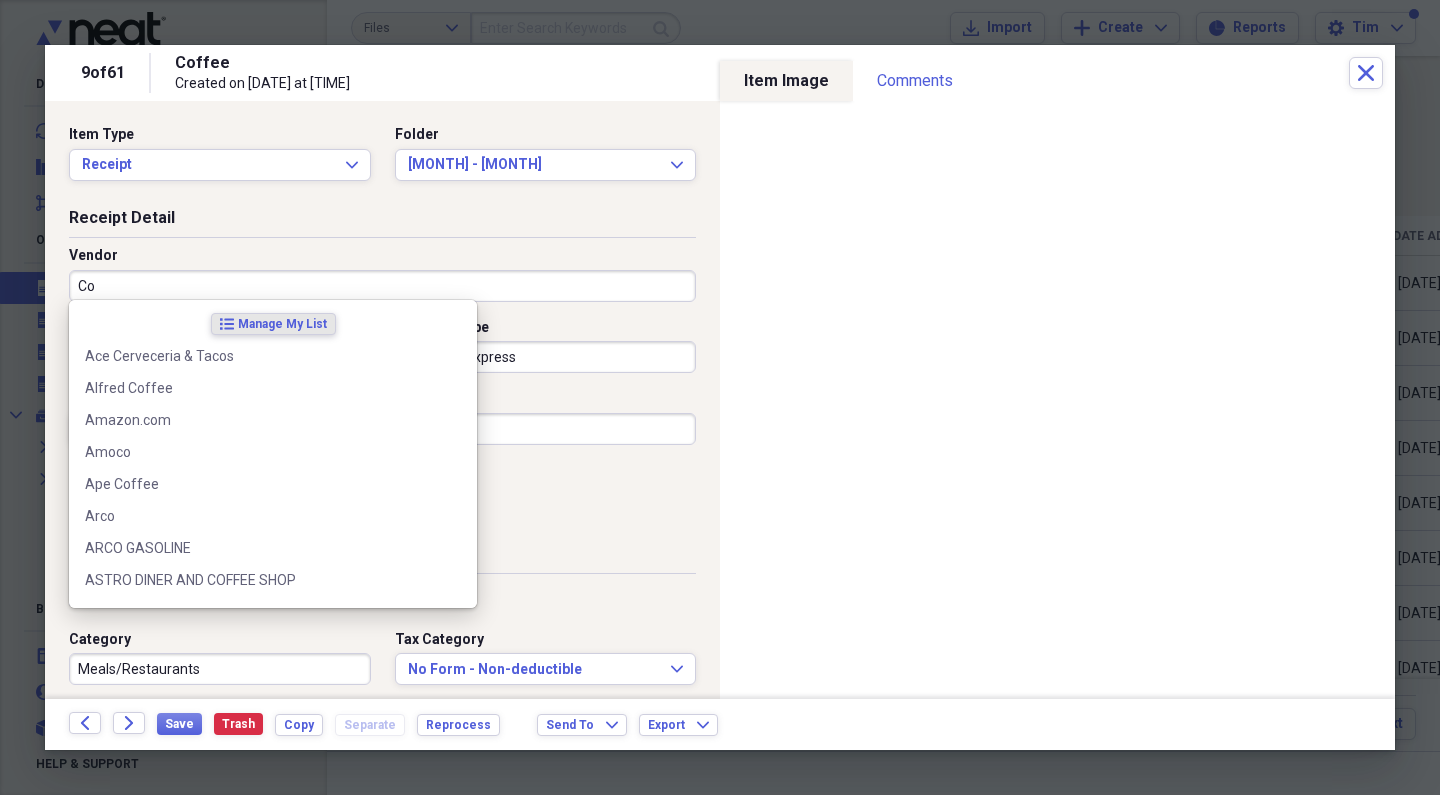 type on "C" 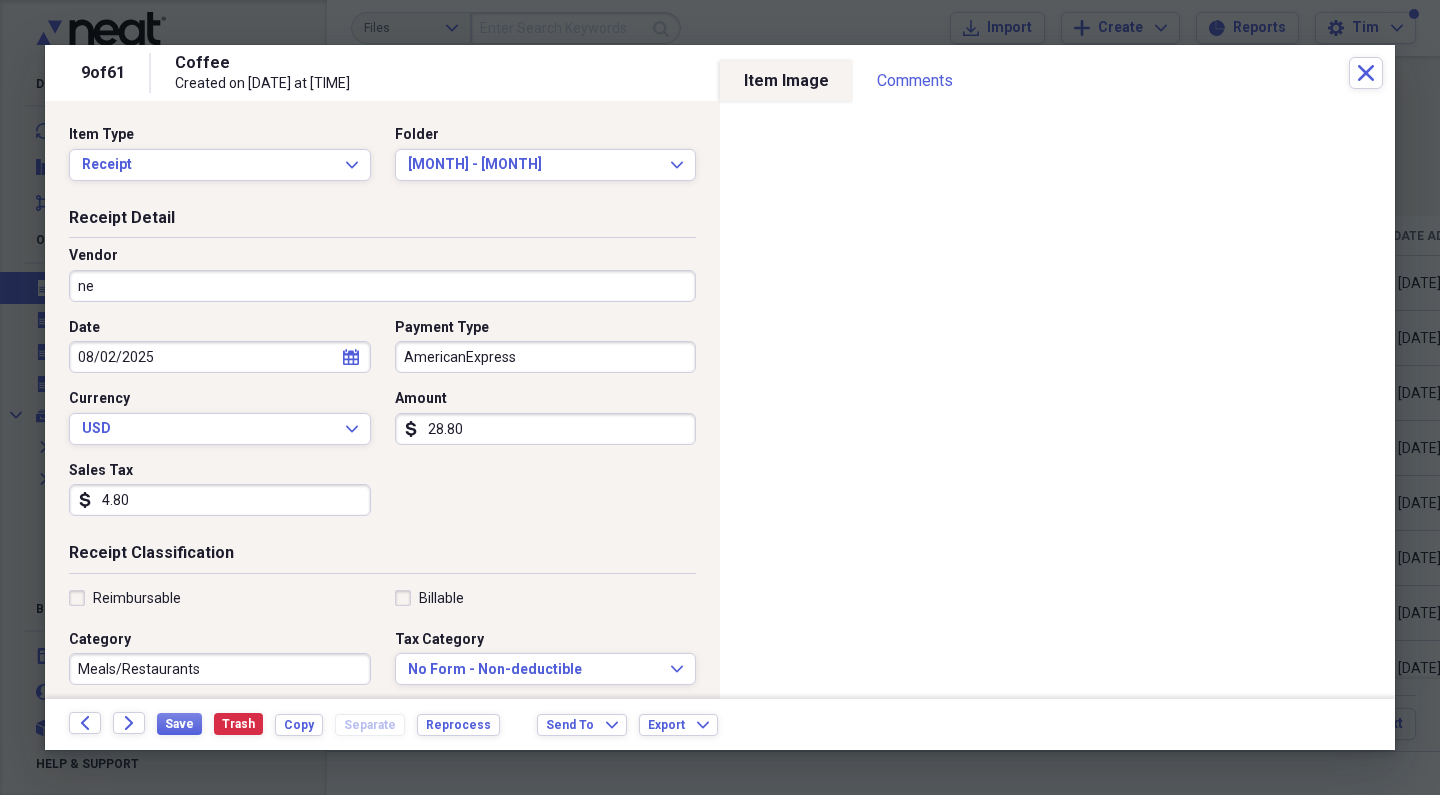 type on "n" 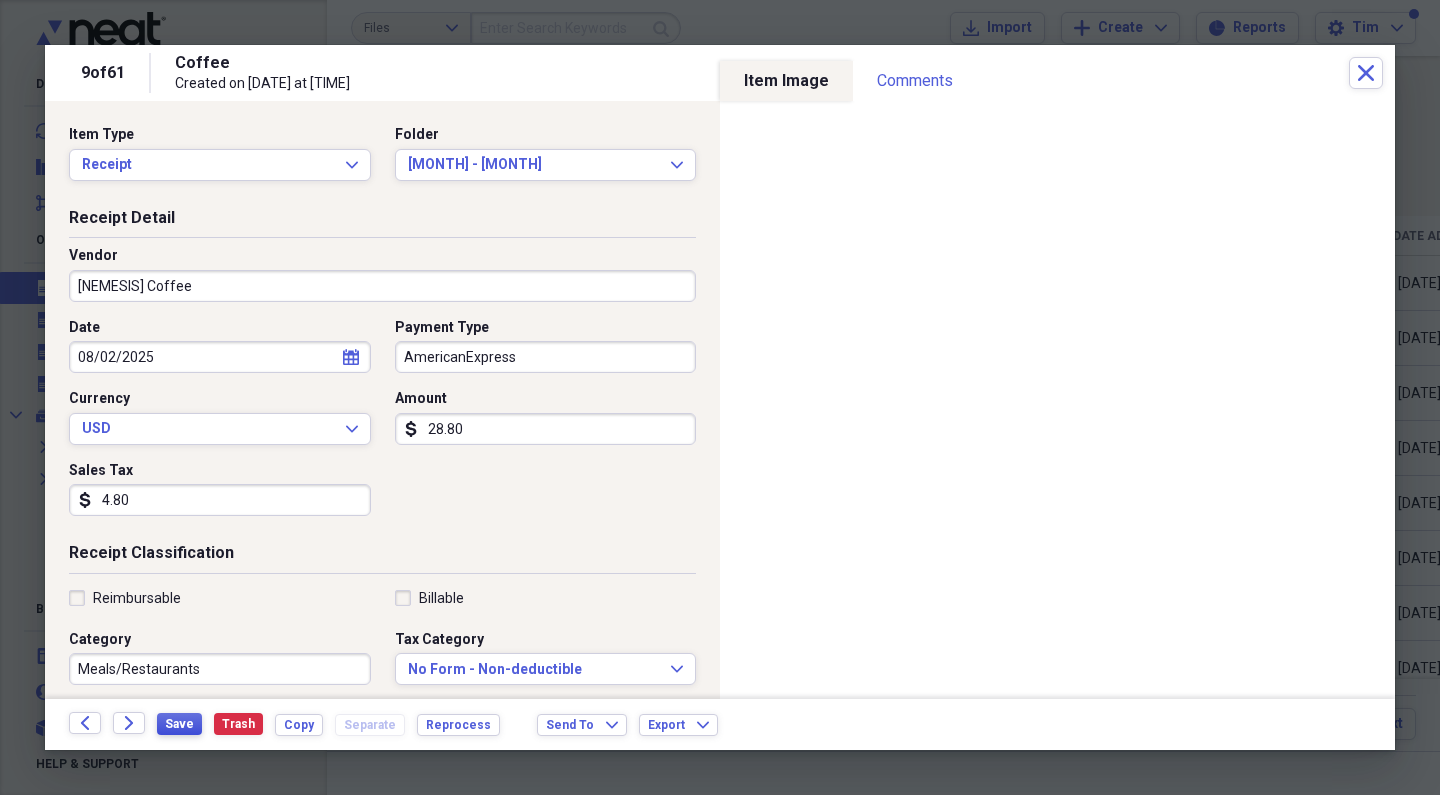 type on "[BUSINESS NAME]" 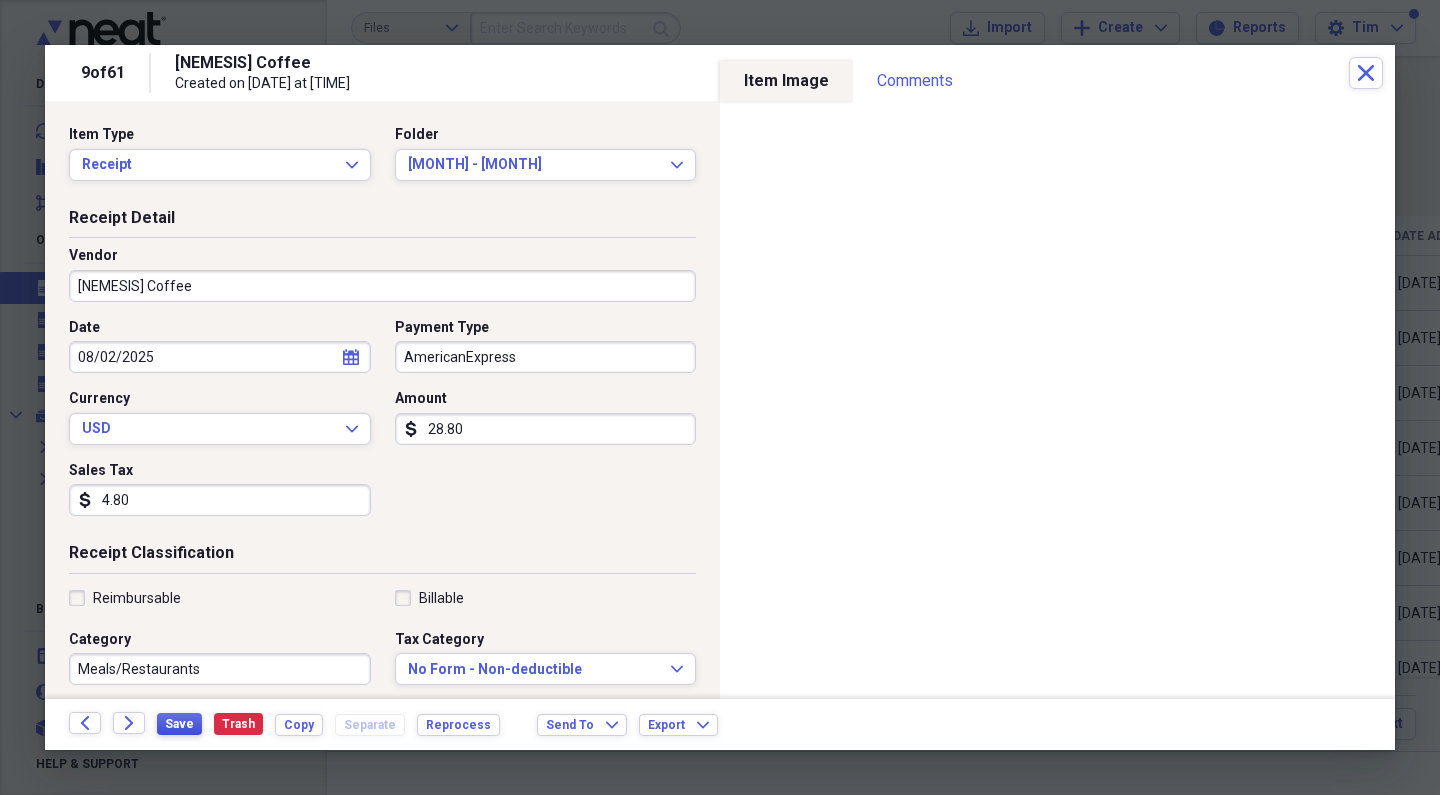 click on "Save" at bounding box center (179, 724) 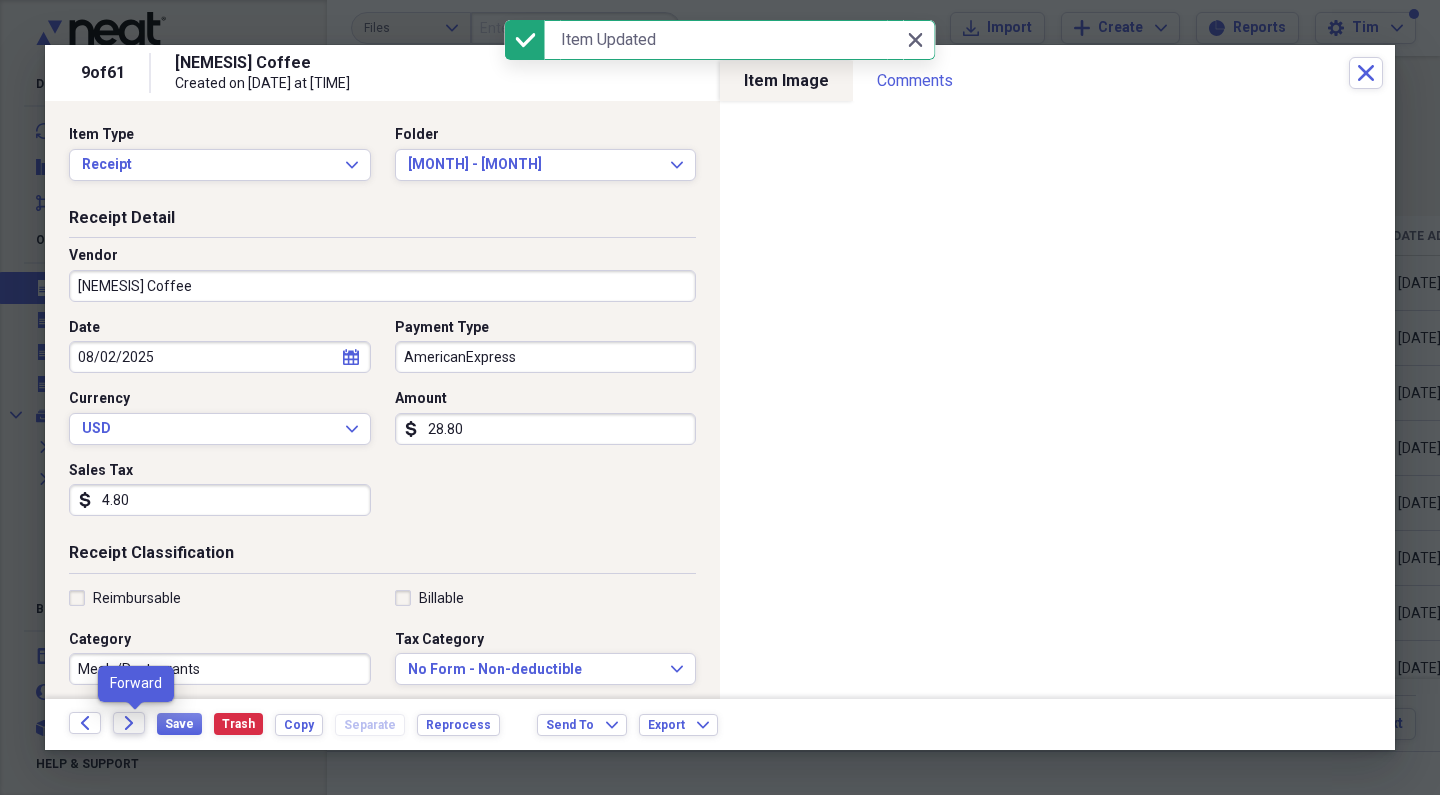 click on "Forward" 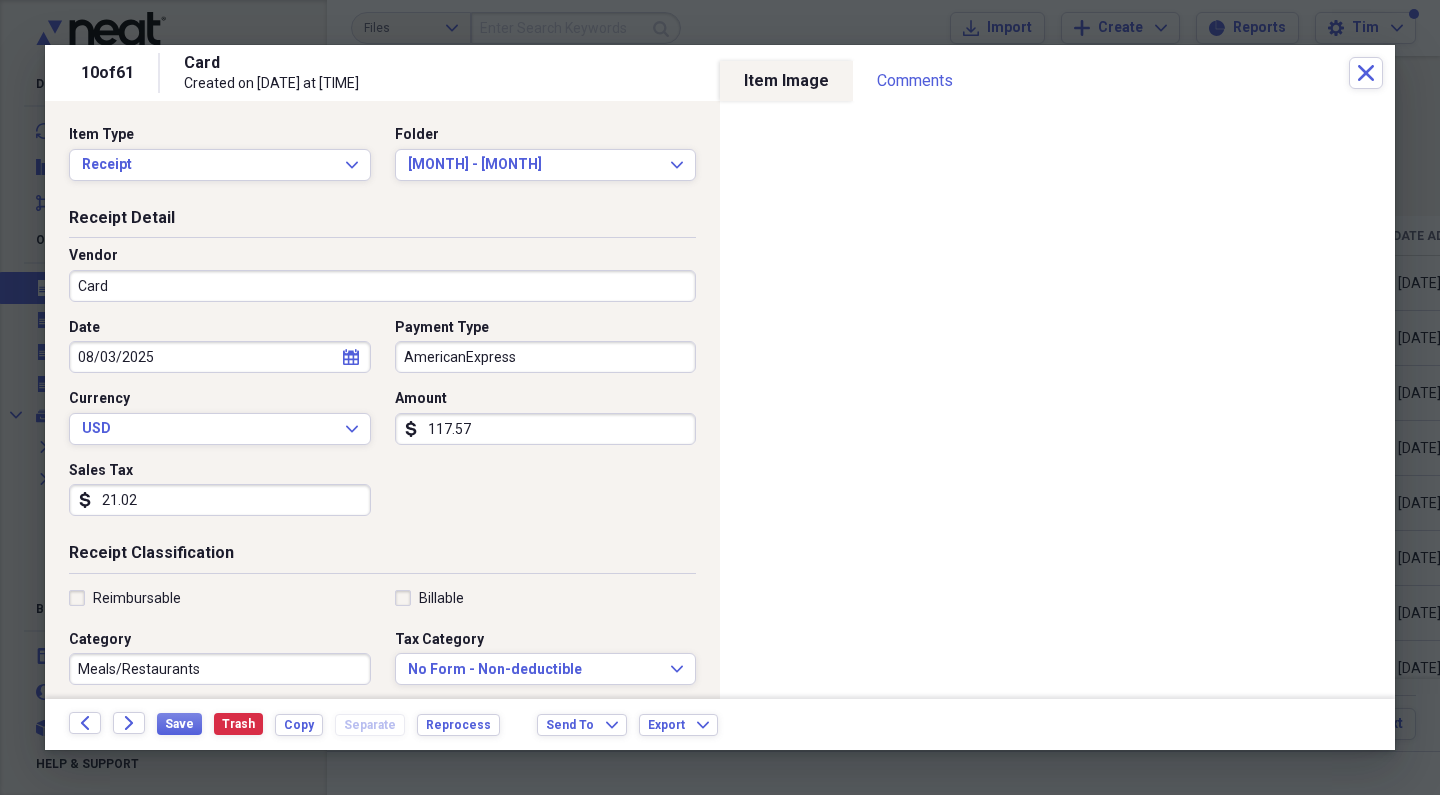 click on "Card" at bounding box center (382, 286) 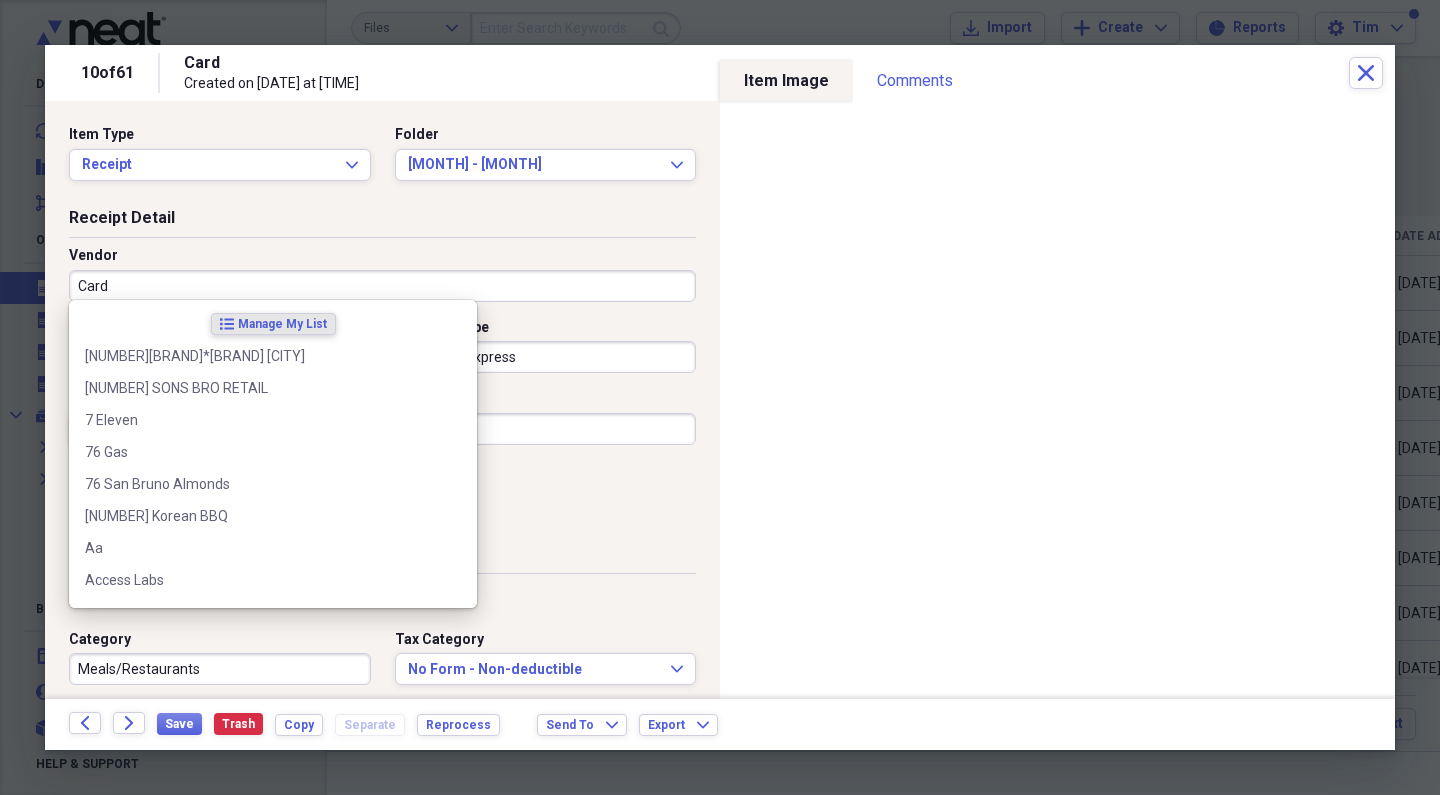 click on "Card" at bounding box center [382, 286] 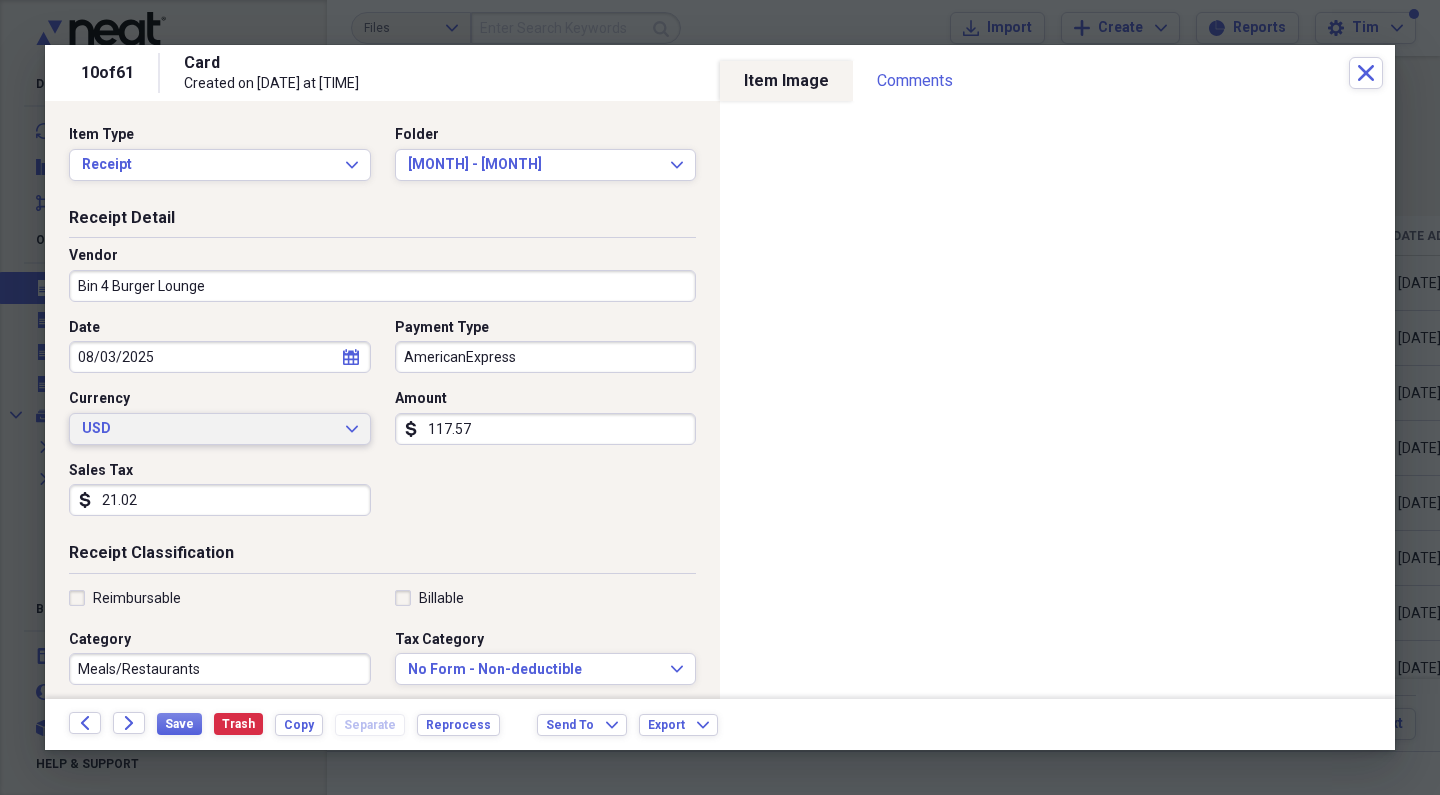 type on "Bin 4 Burger Lounge" 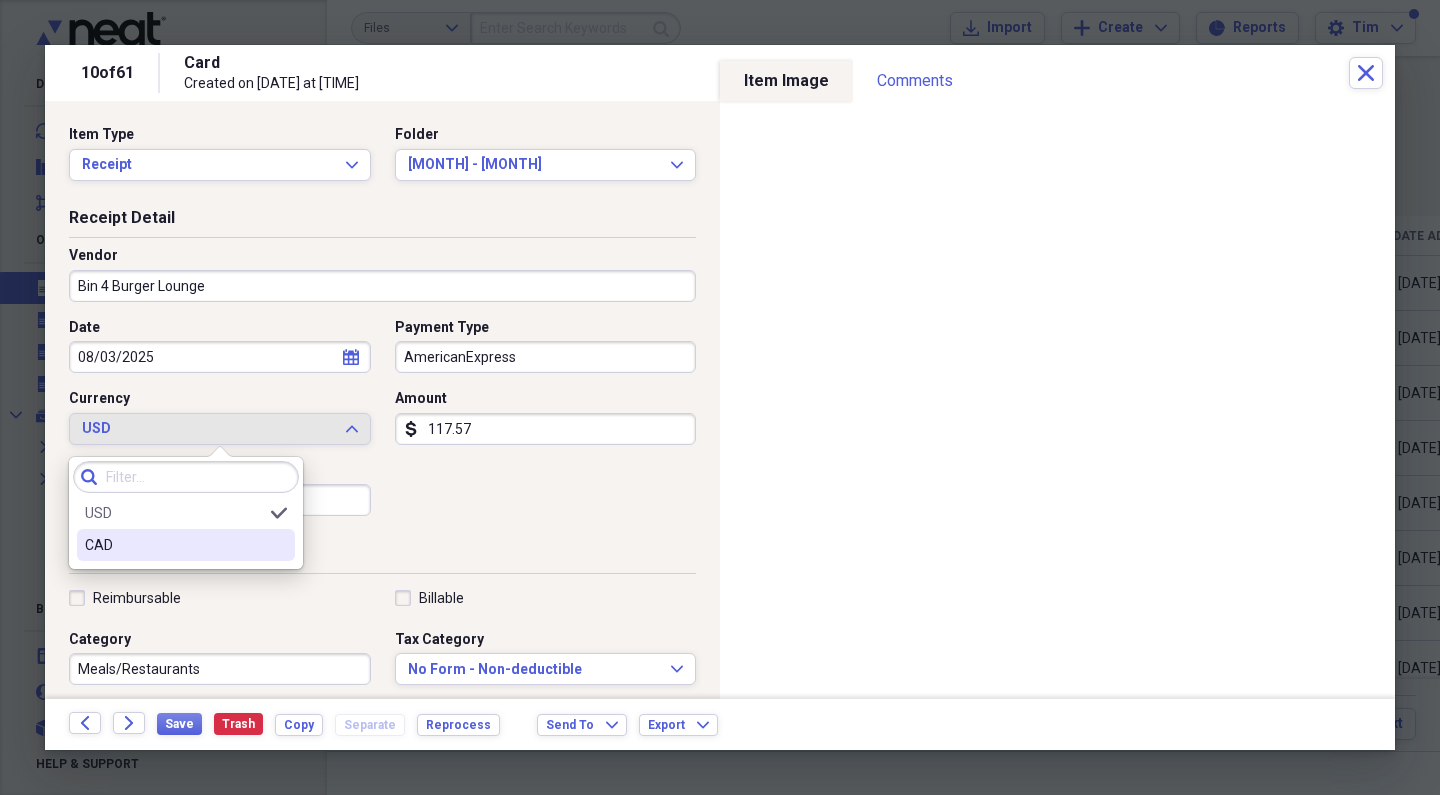 click on "CAD" at bounding box center (174, 545) 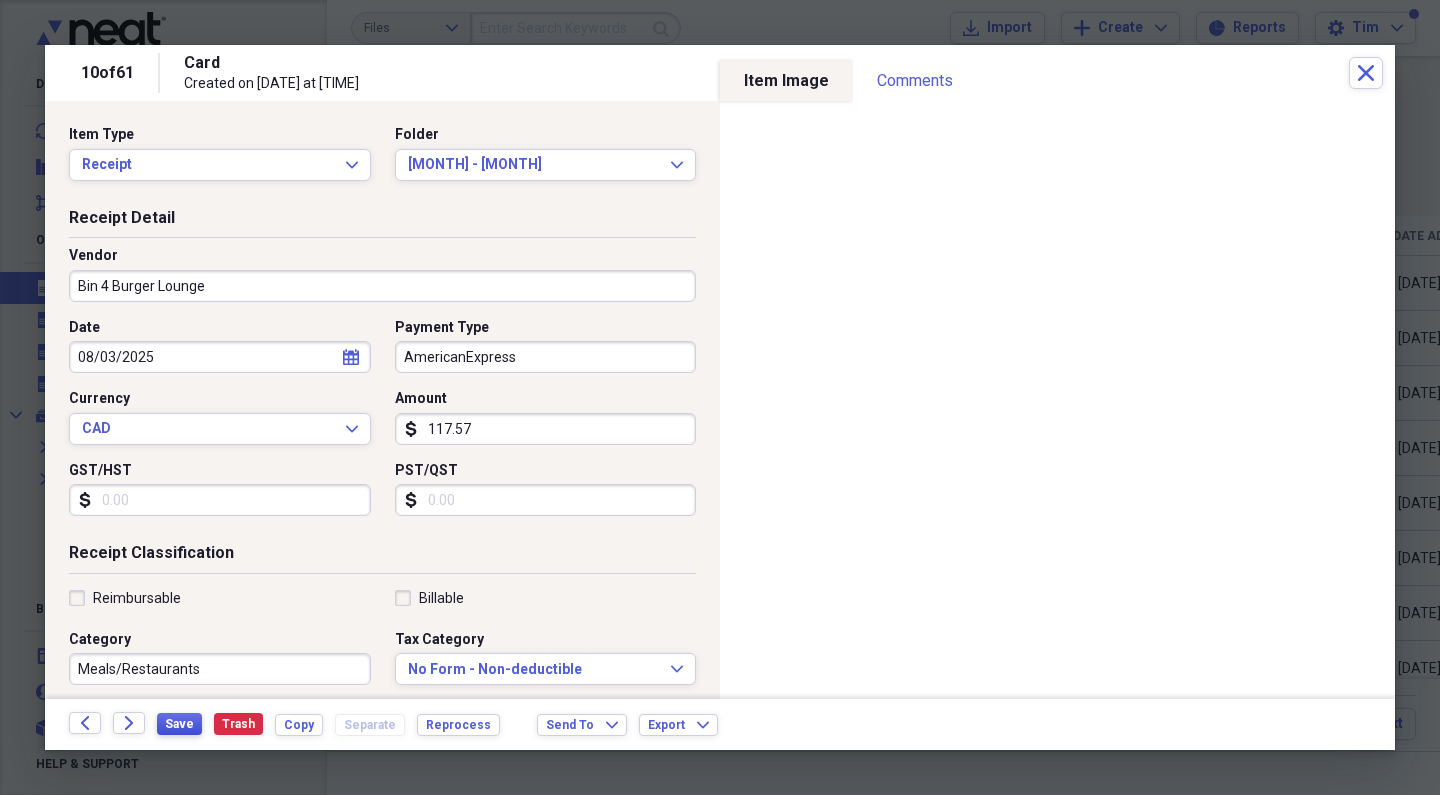 click on "Save" at bounding box center (179, 724) 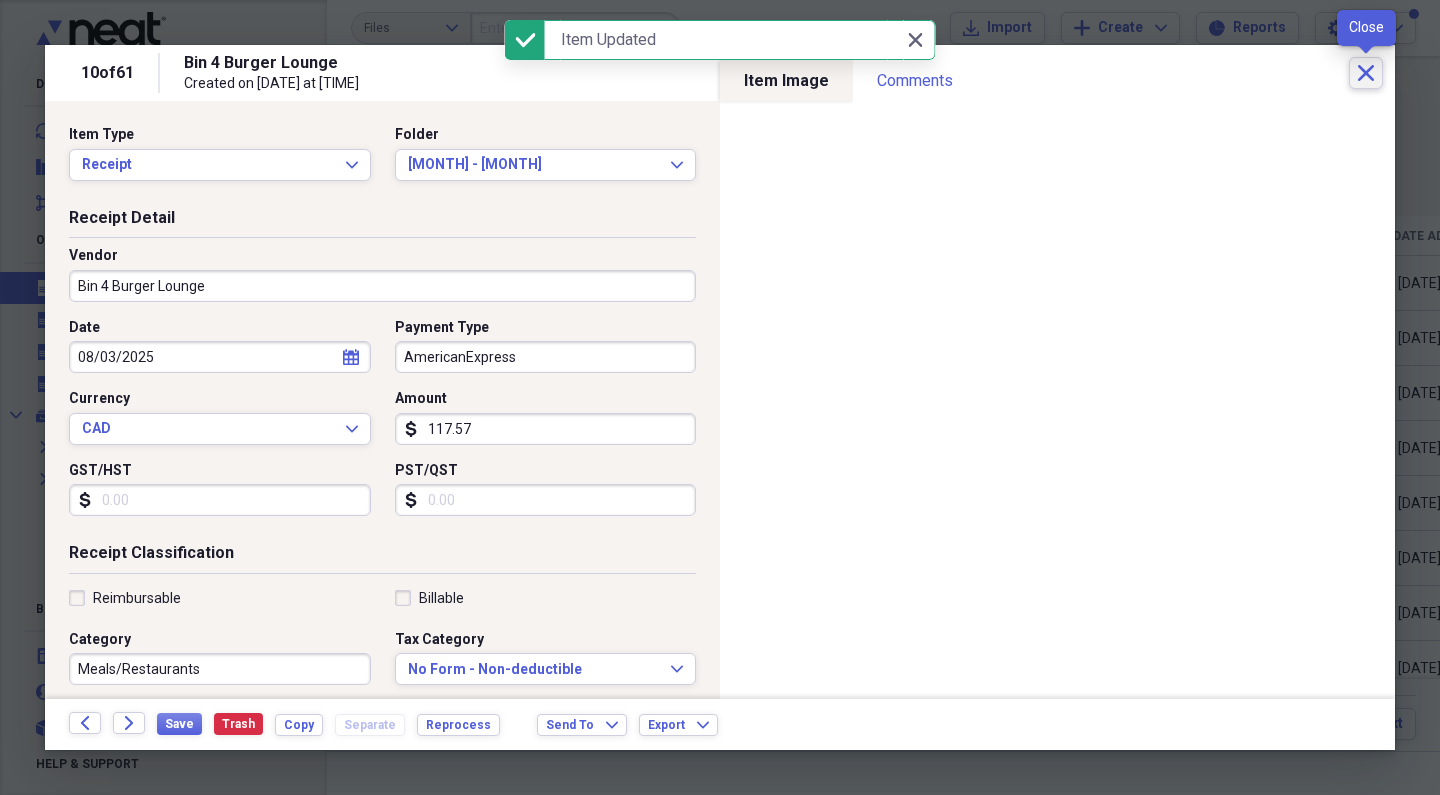 click on "Close" 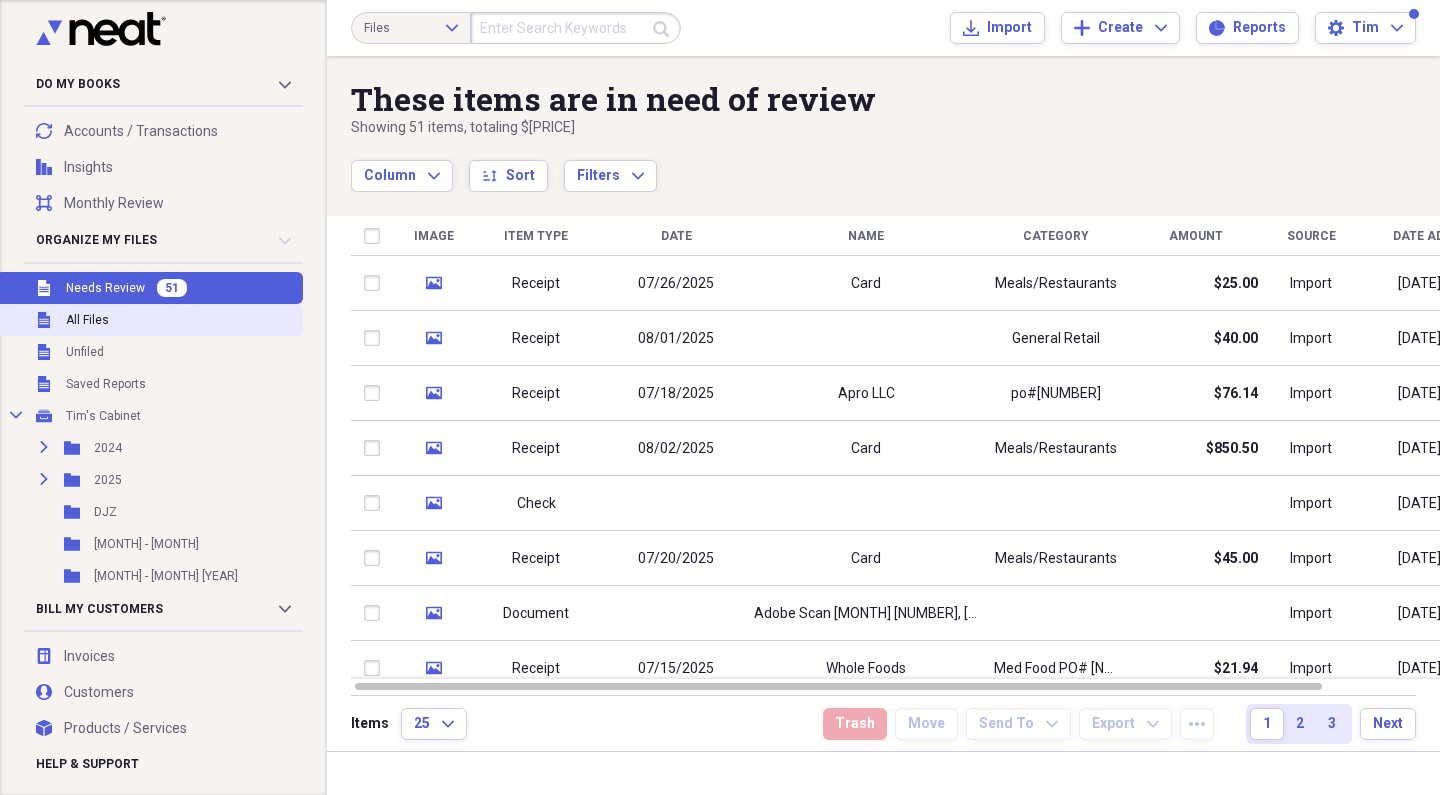 click on "Unfiled All Files" at bounding box center [149, 320] 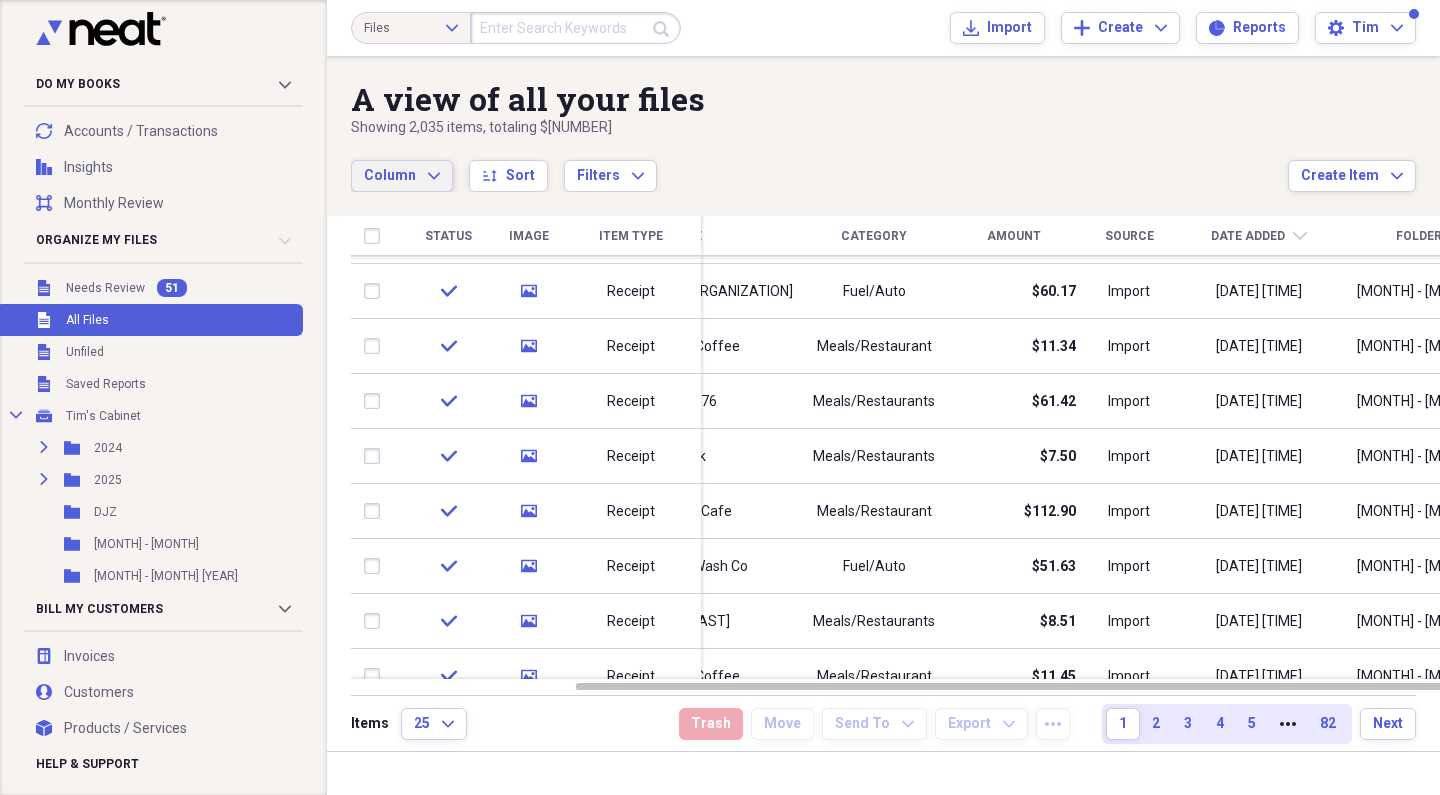 click on "Column" at bounding box center (390, 175) 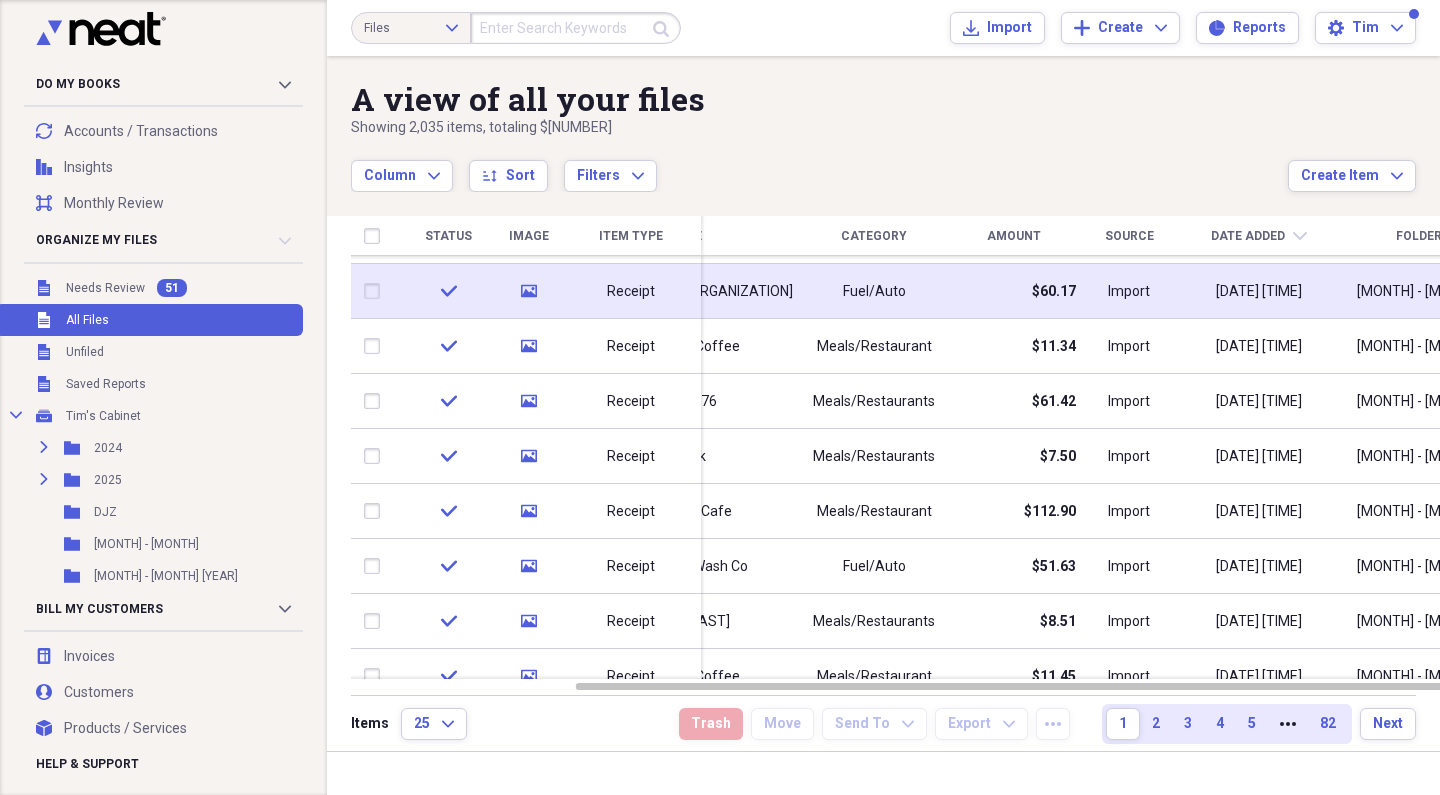 click on "Fuel/Auto" at bounding box center (874, 291) 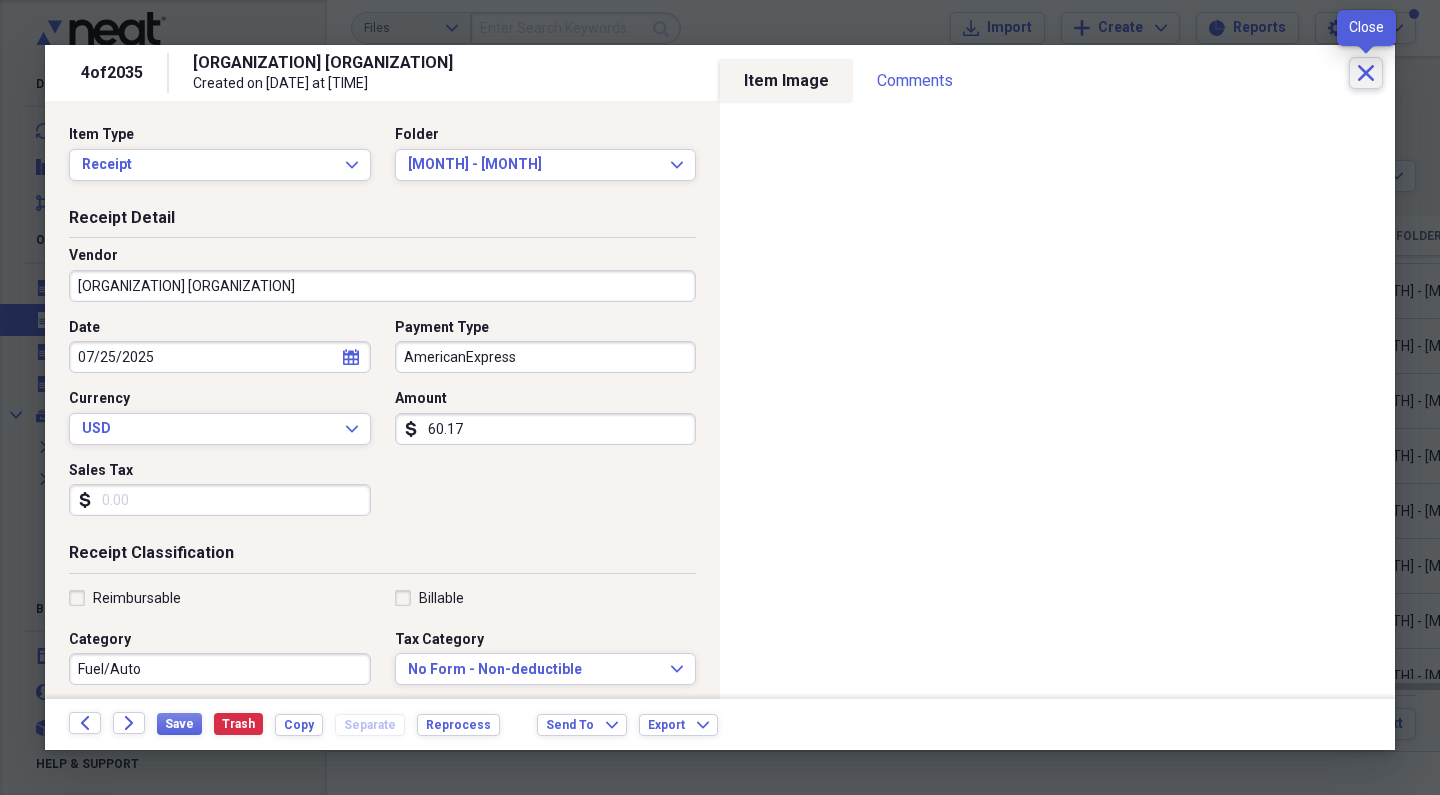 click on "Close" 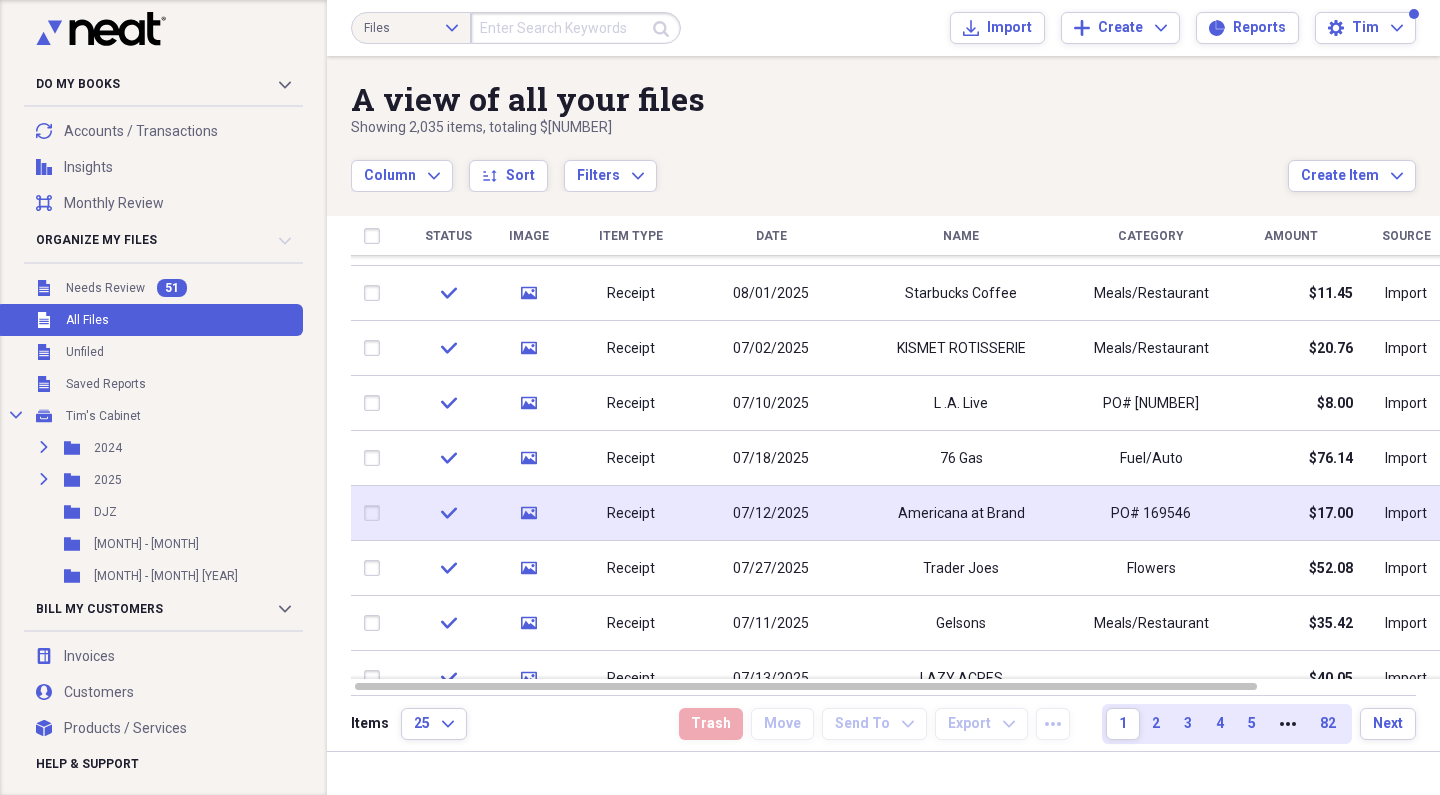 click on "PO# 169546" at bounding box center (1151, 514) 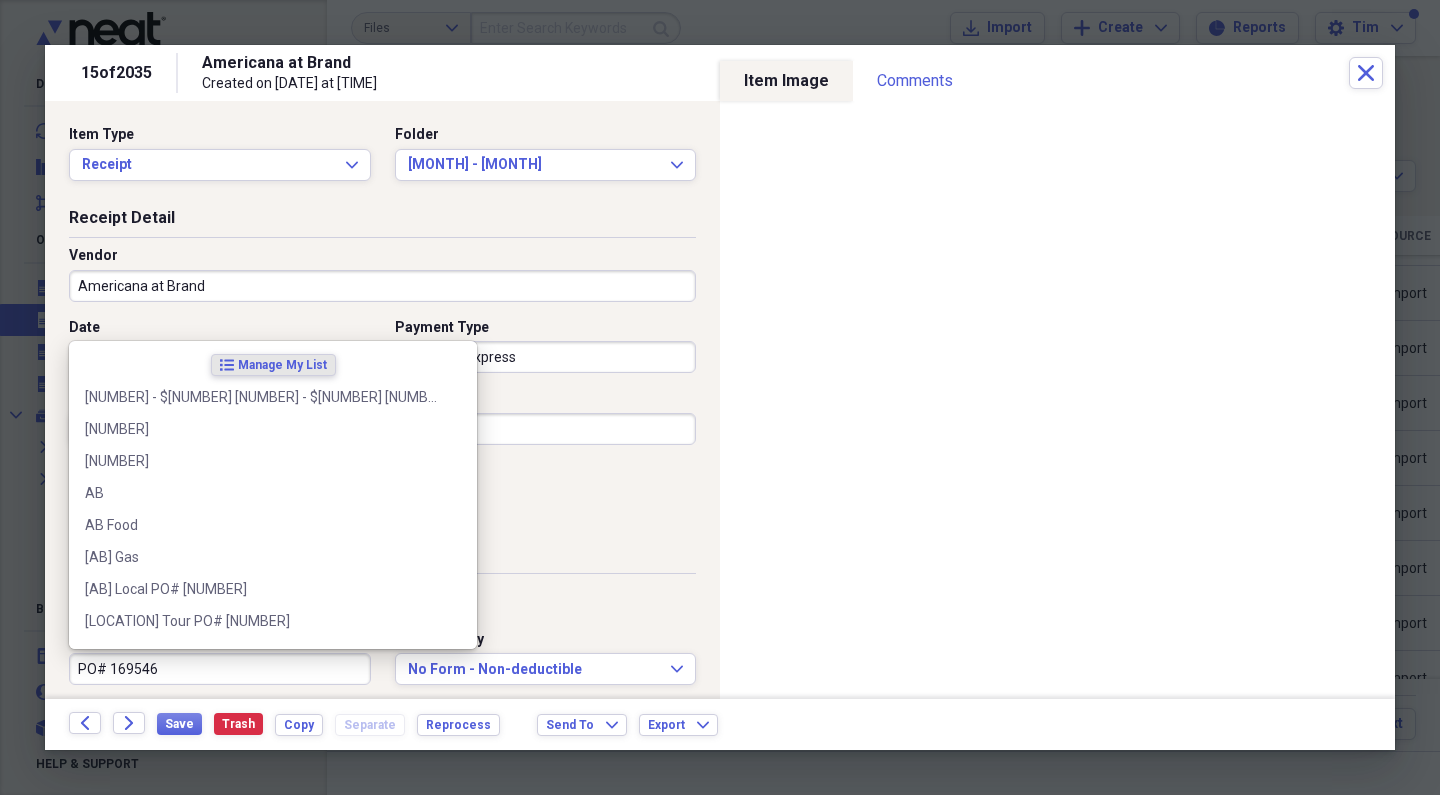 click on "PO# 169546" at bounding box center [220, 669] 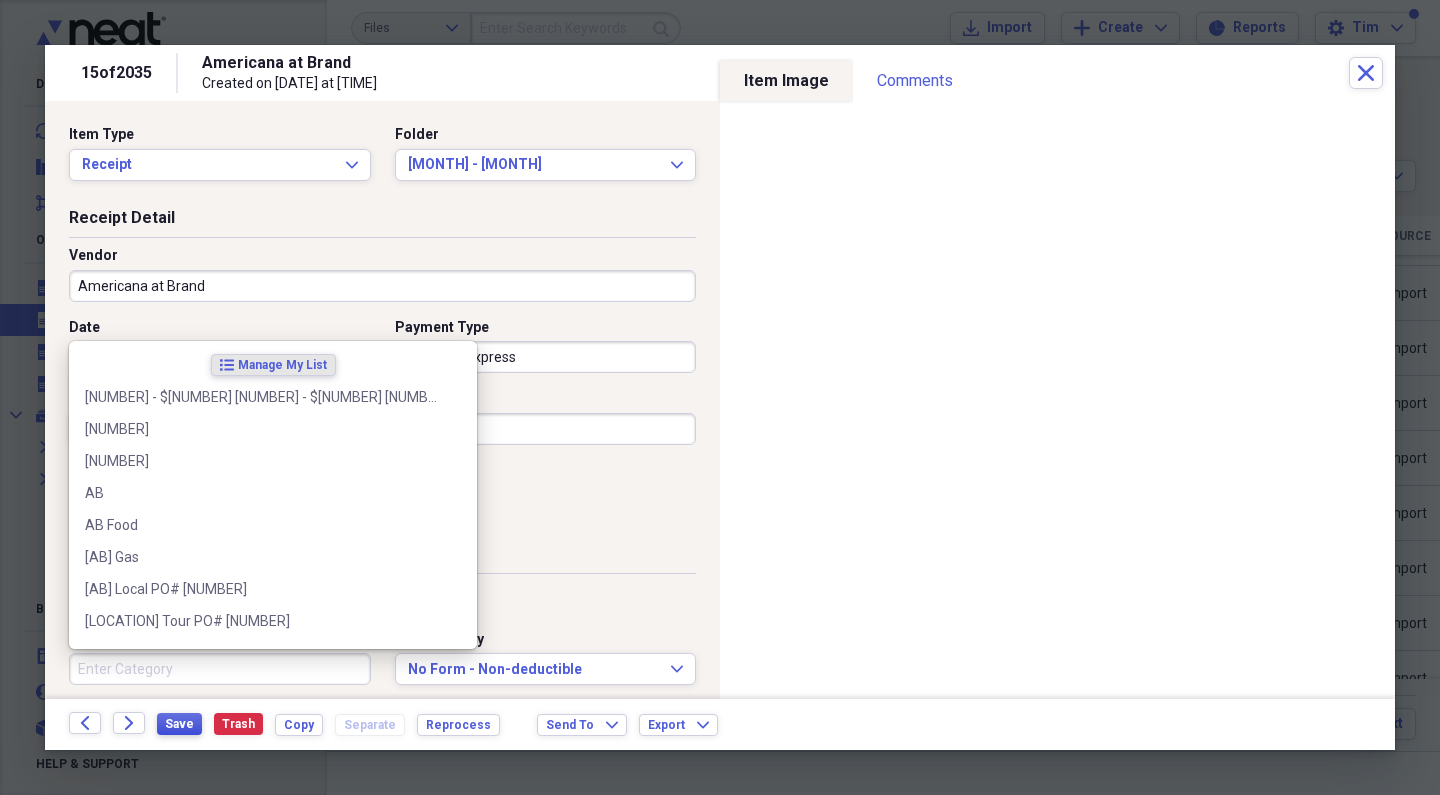 type 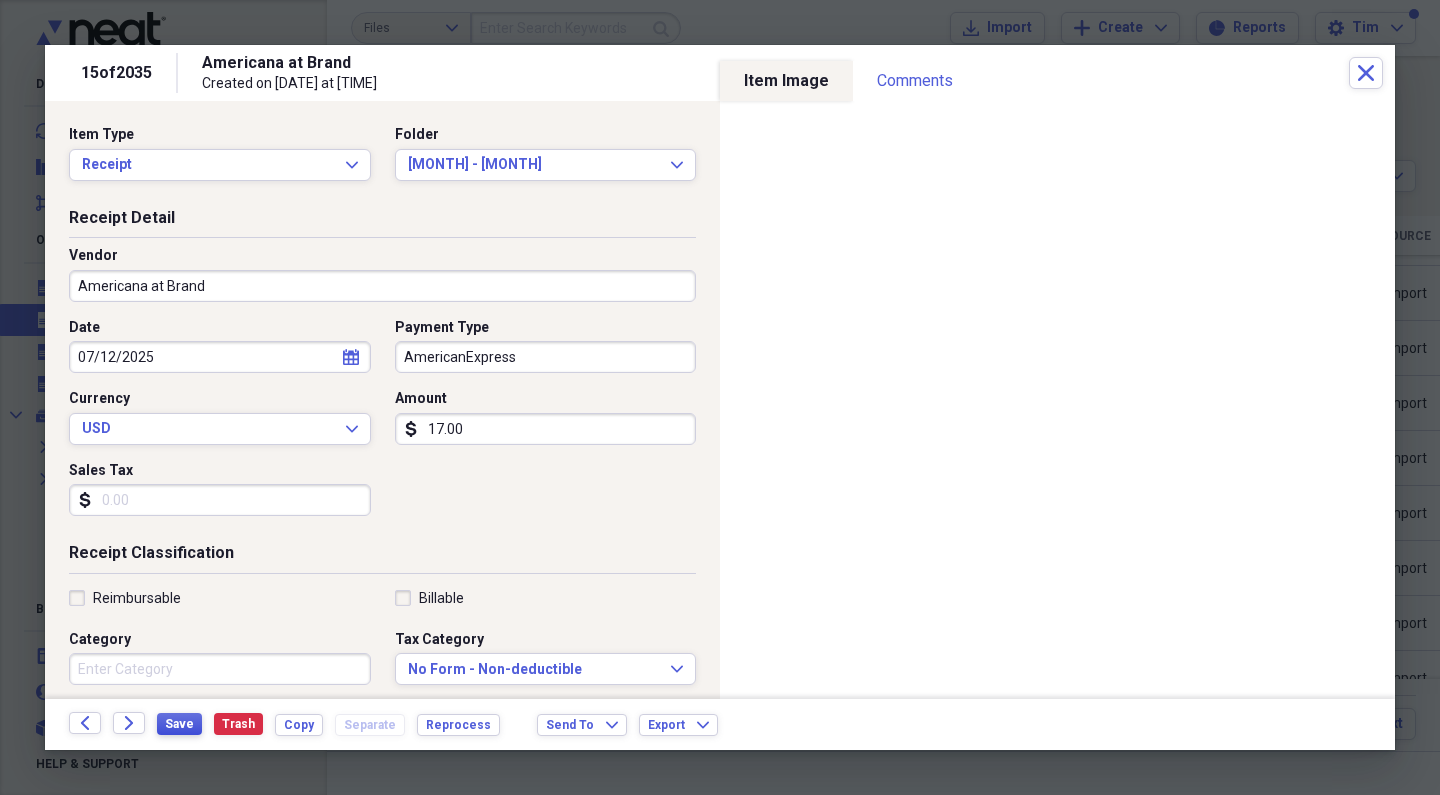 click on "Save" at bounding box center (179, 724) 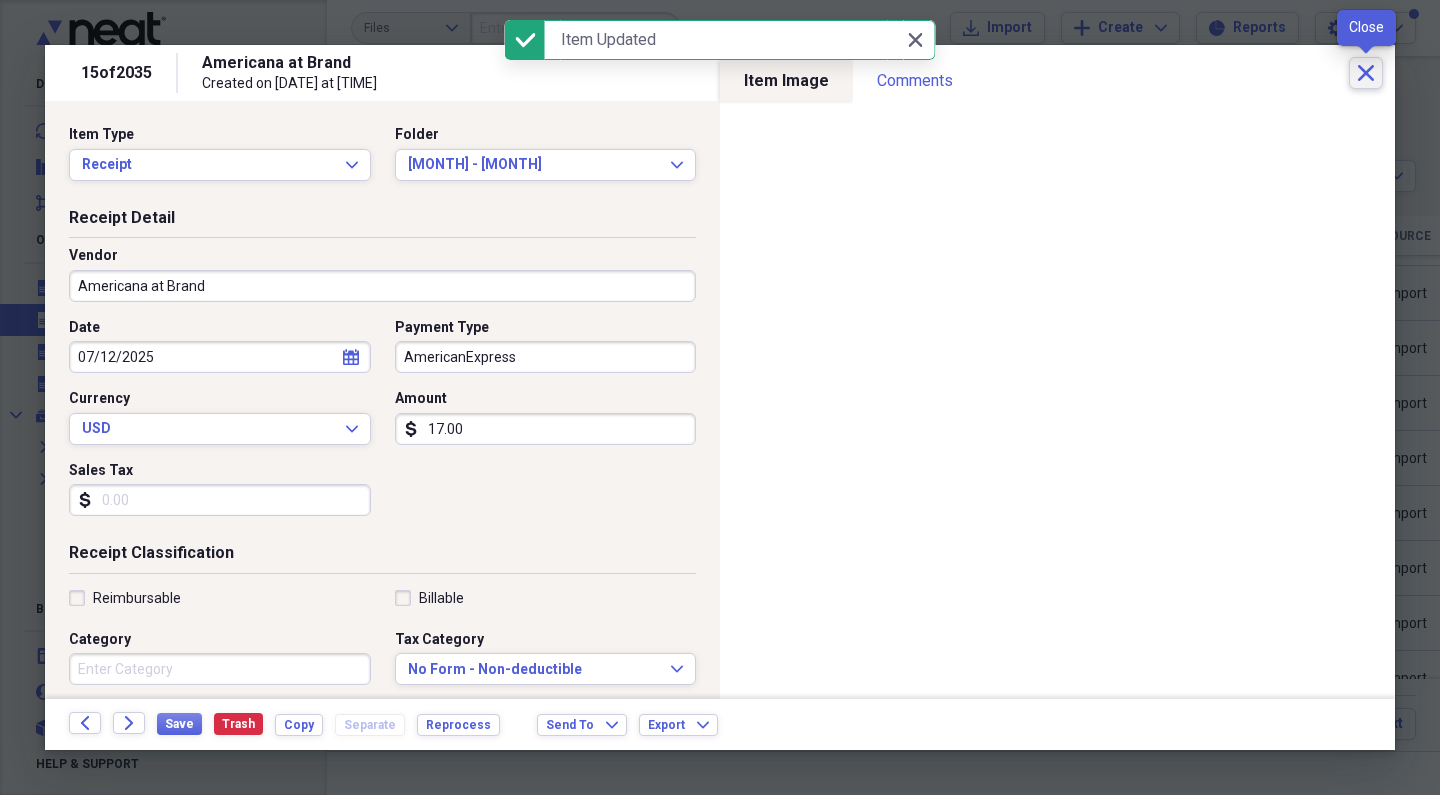 click on "Close" at bounding box center [1366, 73] 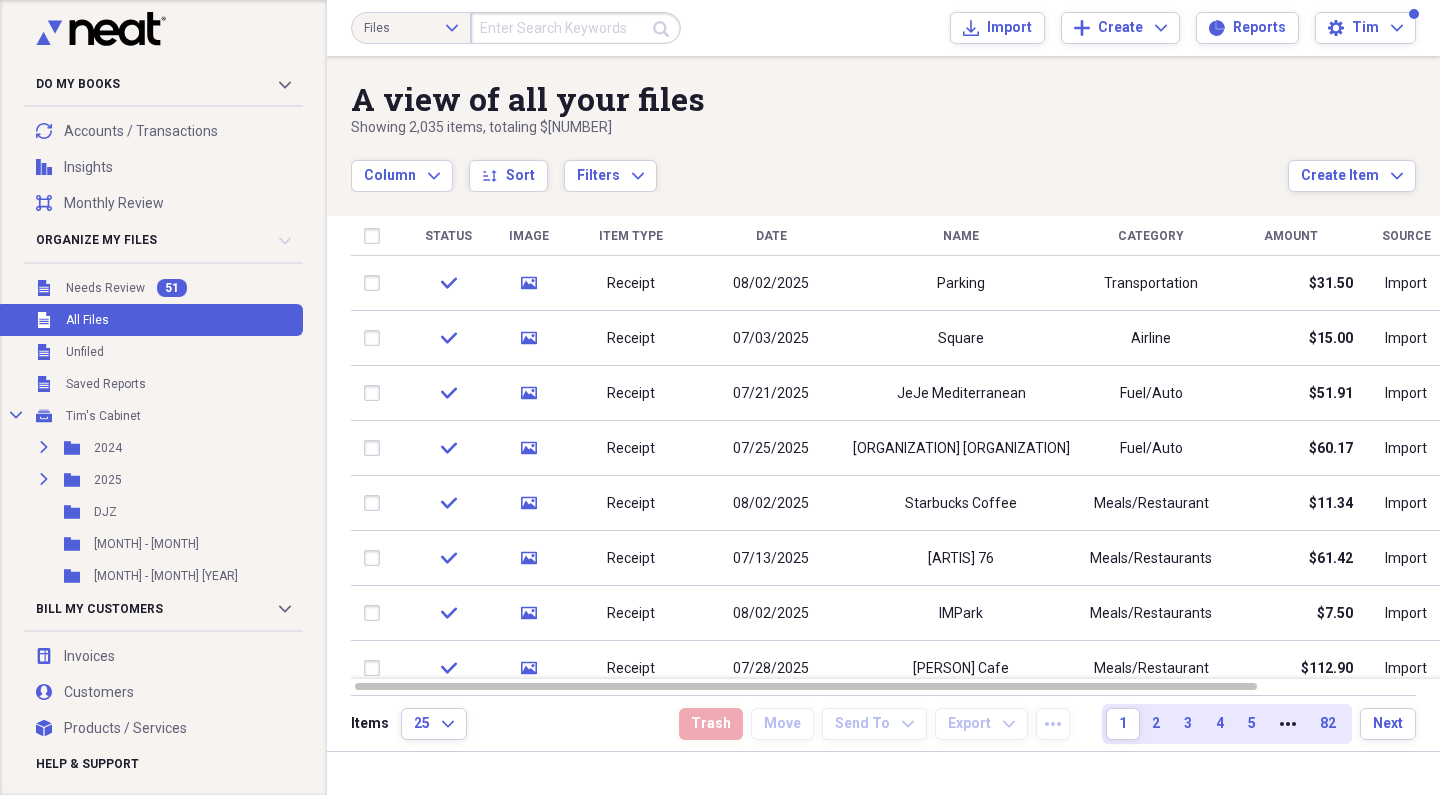 click on "Date" at bounding box center [771, 236] 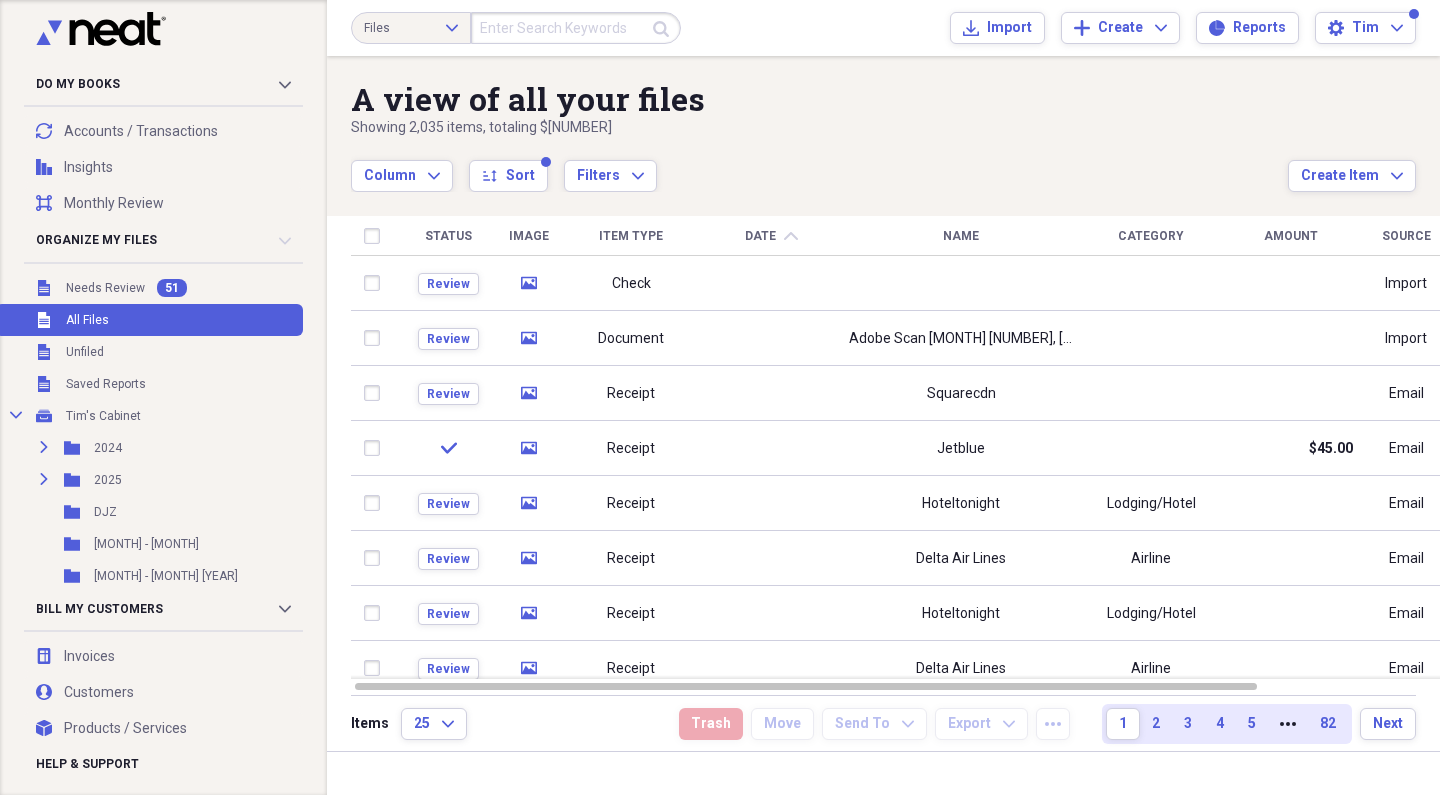 click on "Date" at bounding box center (760, 236) 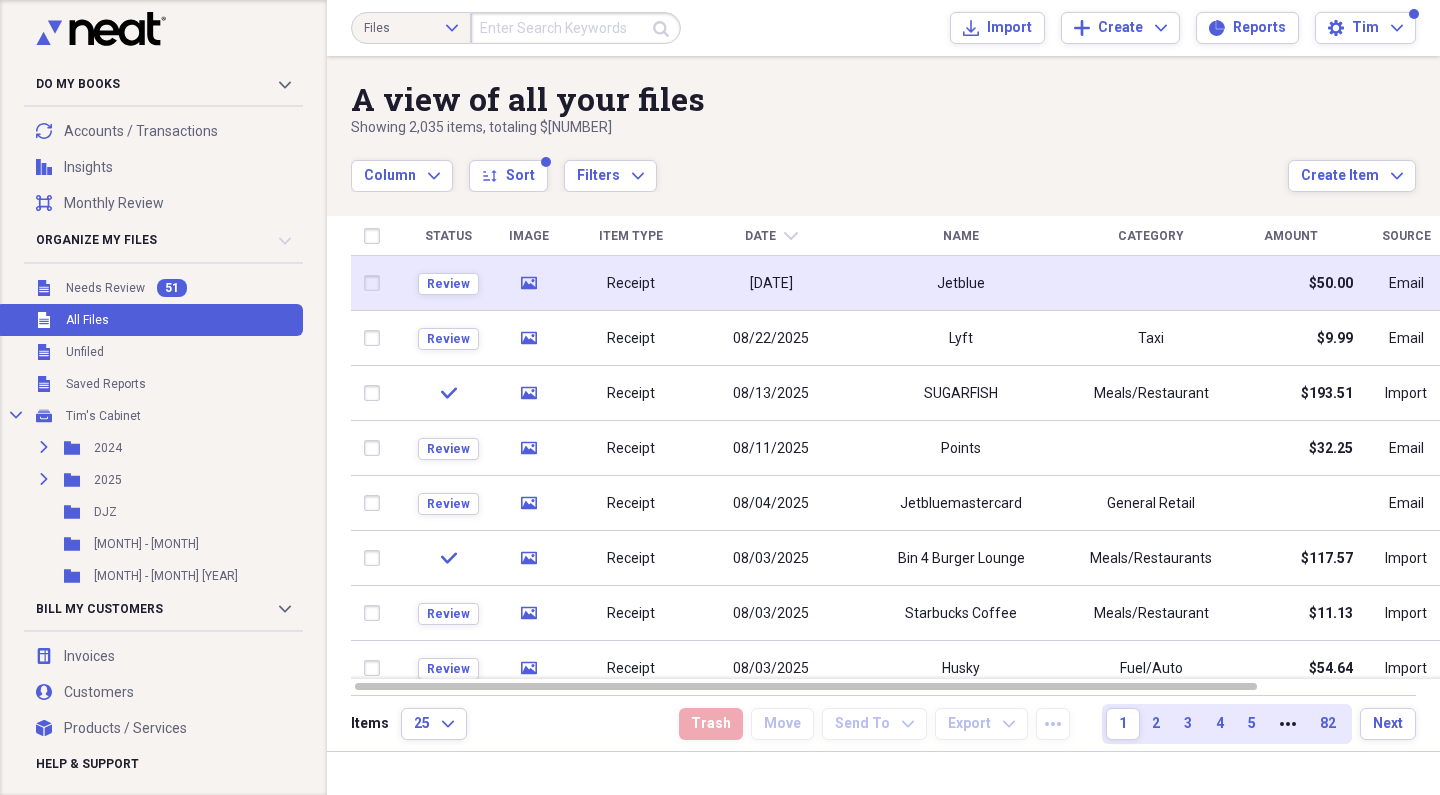 click on "10/28/2025" at bounding box center (771, 283) 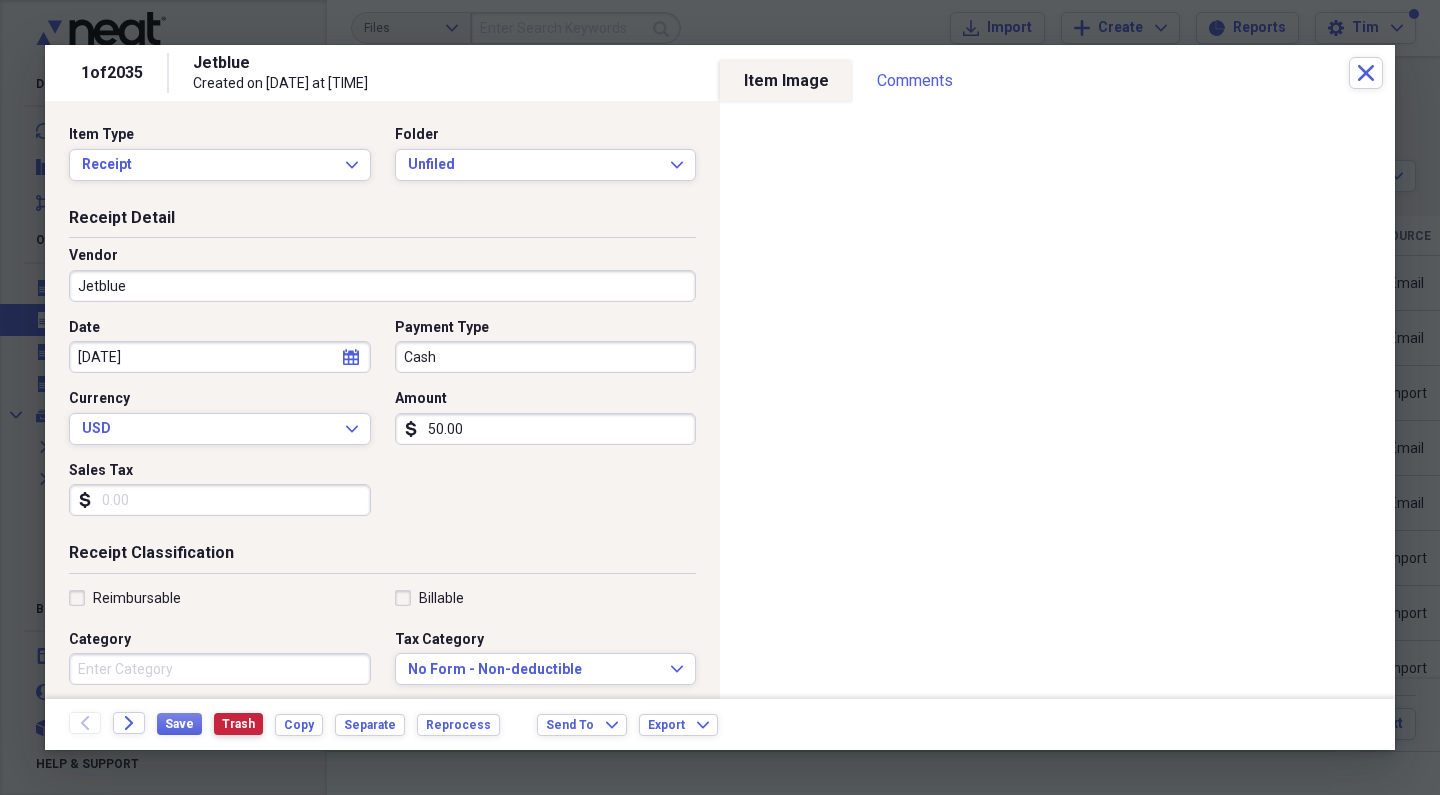 click on "Trash" at bounding box center (238, 724) 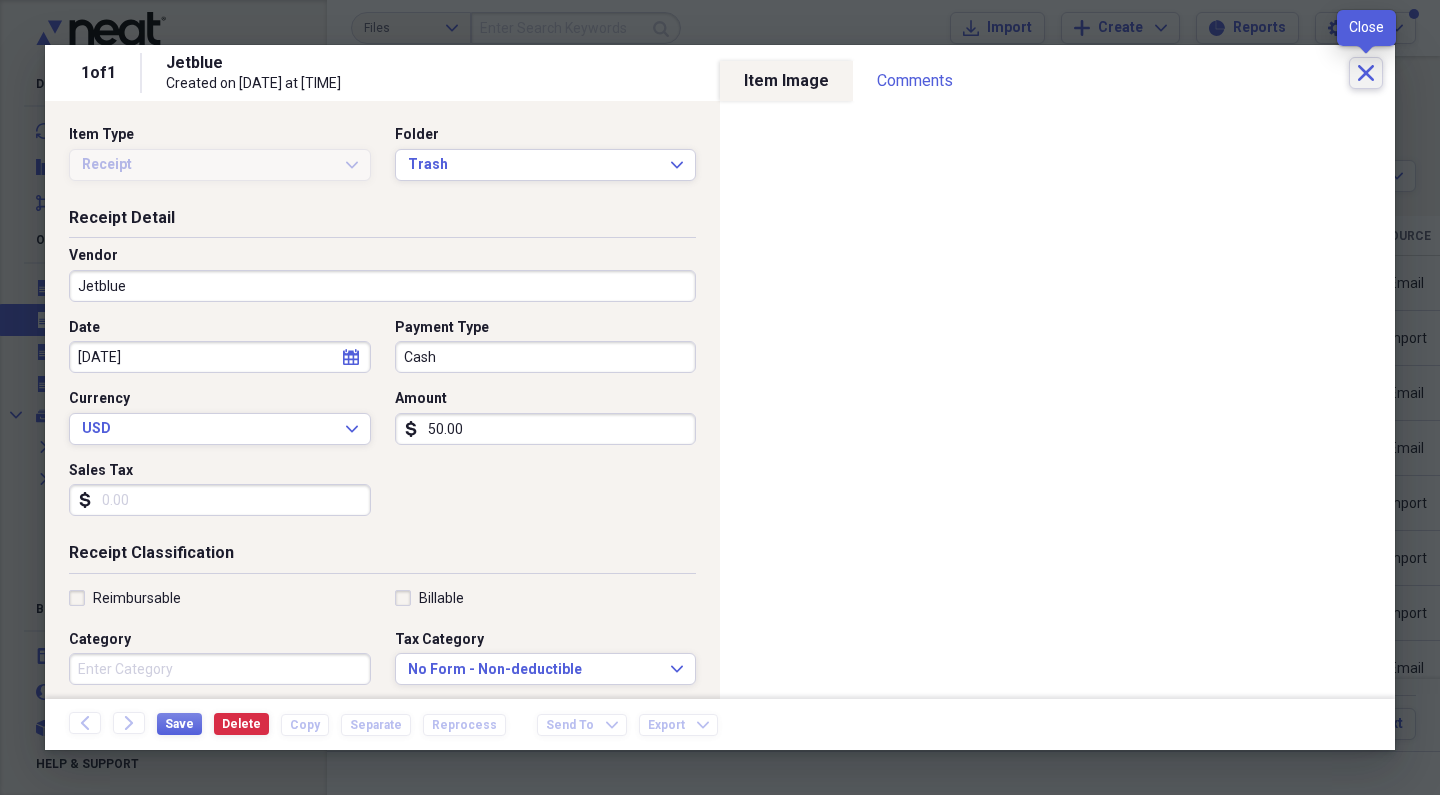 click on "Close" 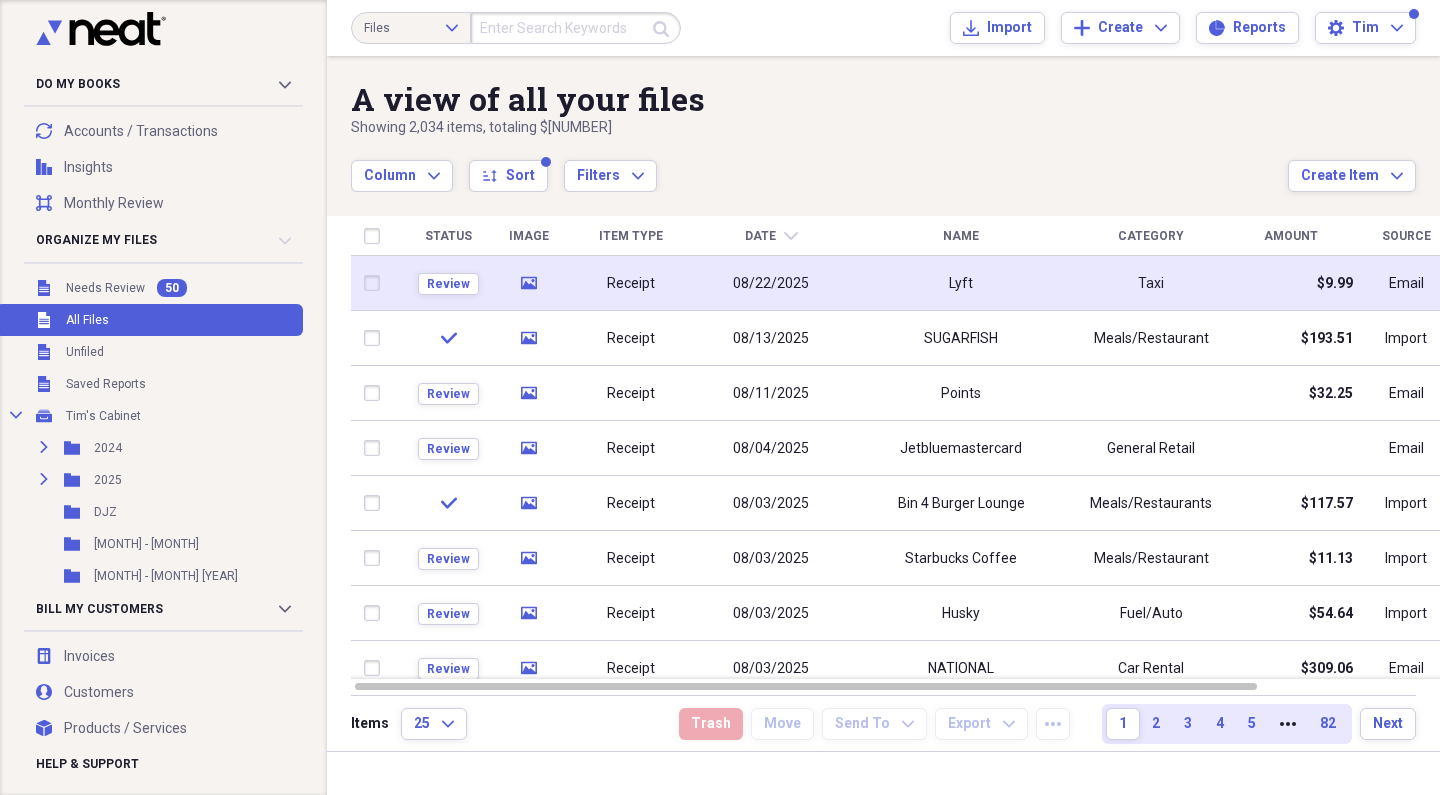 click on "Receipt" at bounding box center [631, 283] 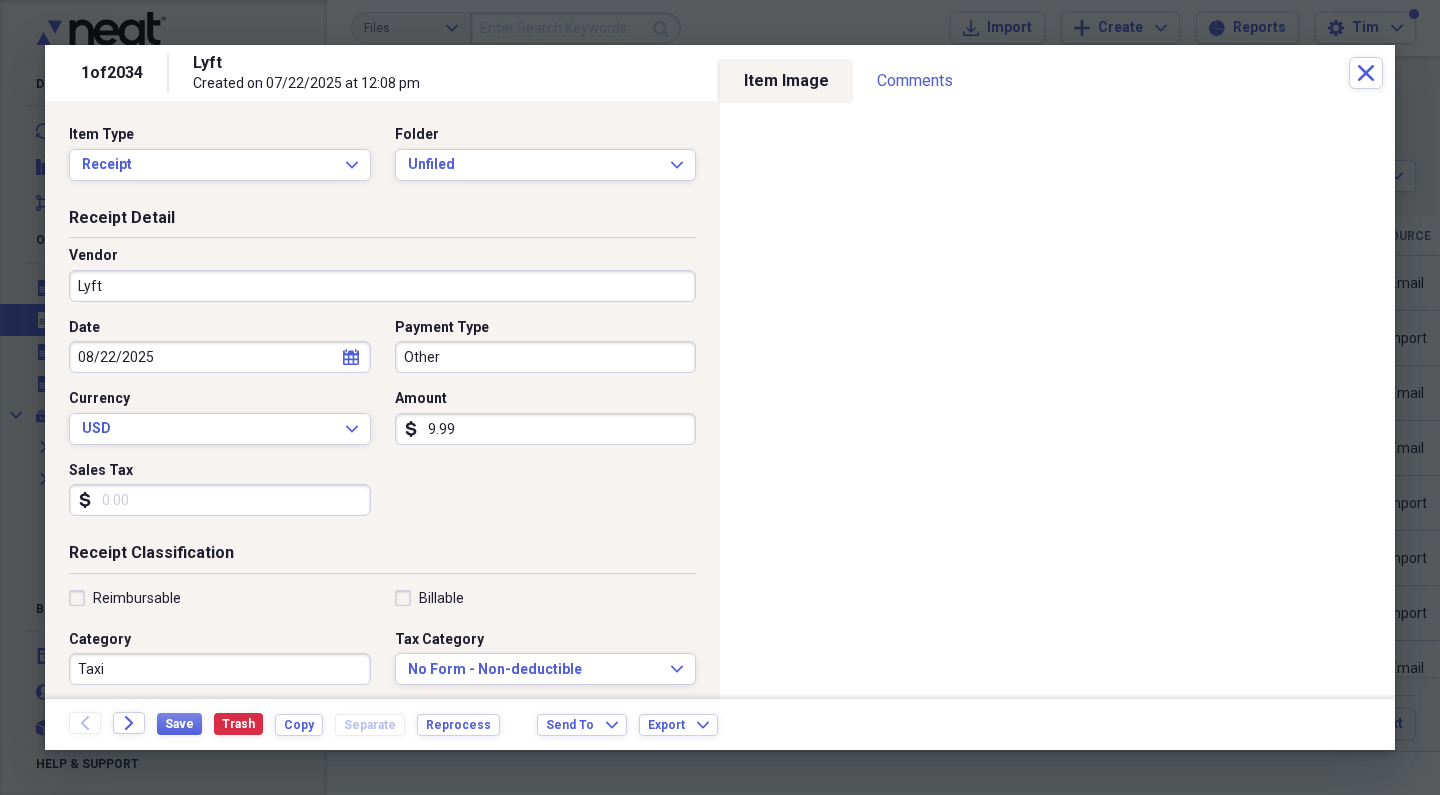 click on "Other" at bounding box center (546, 357) 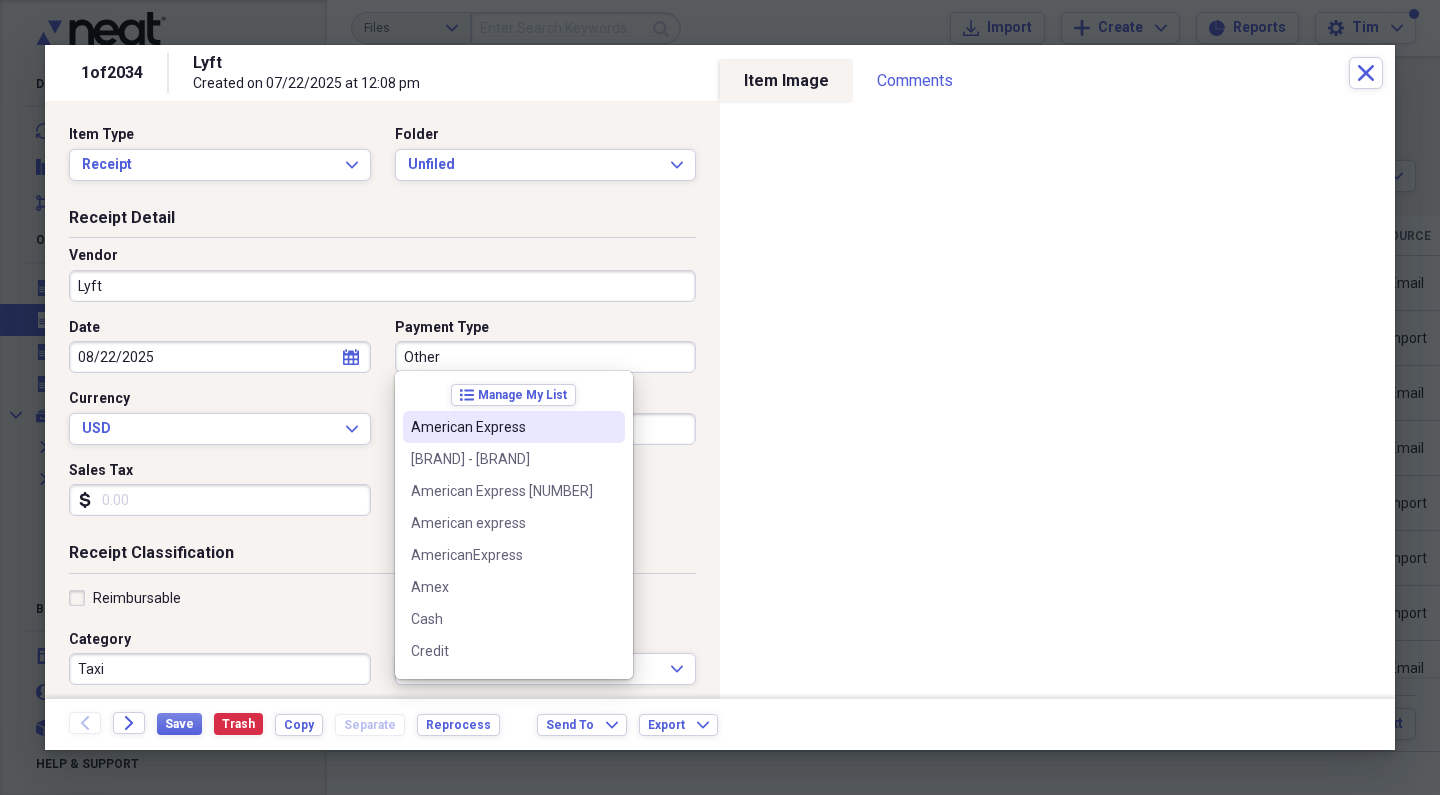 click on "American Express" at bounding box center [502, 427] 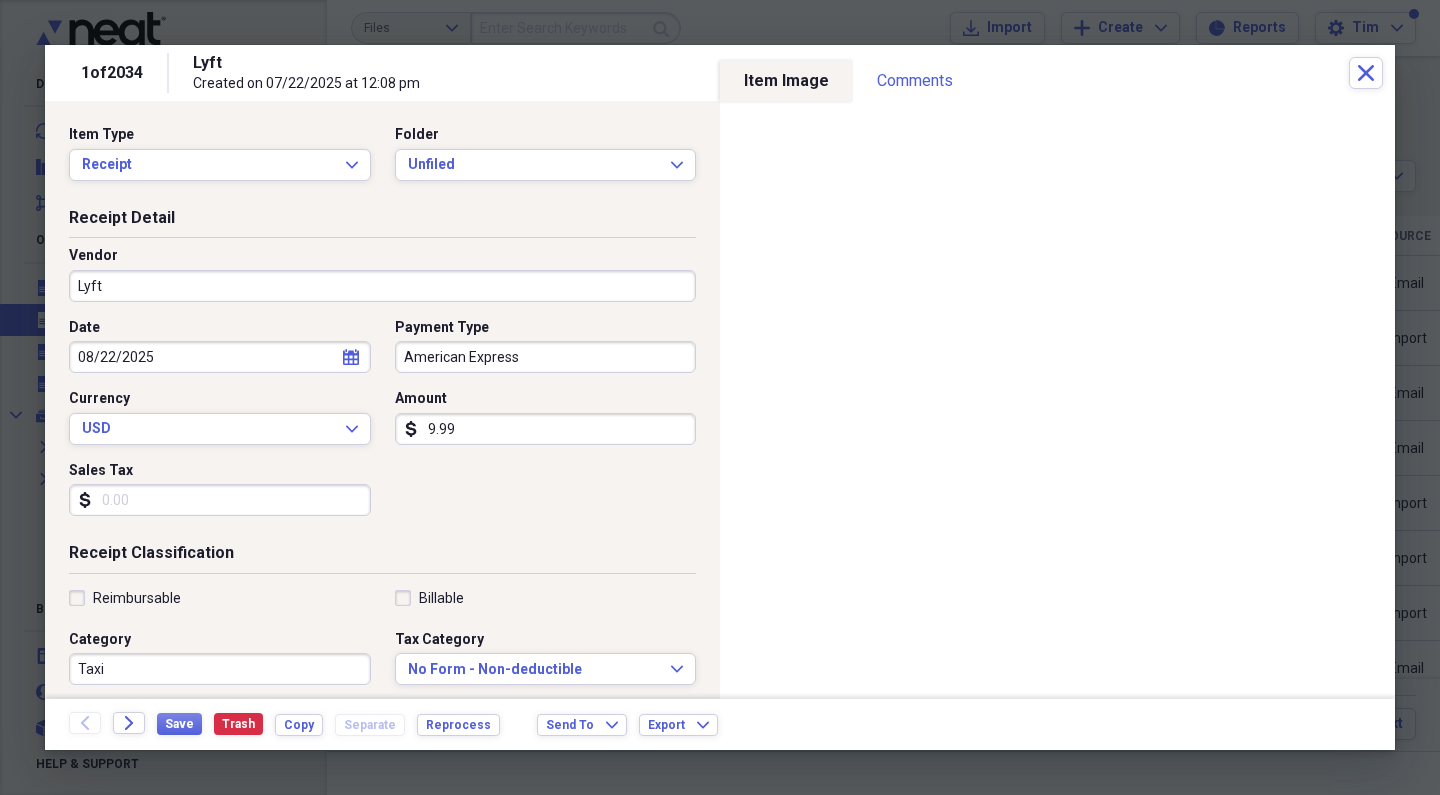 click on "08/22/2025" at bounding box center (220, 357) 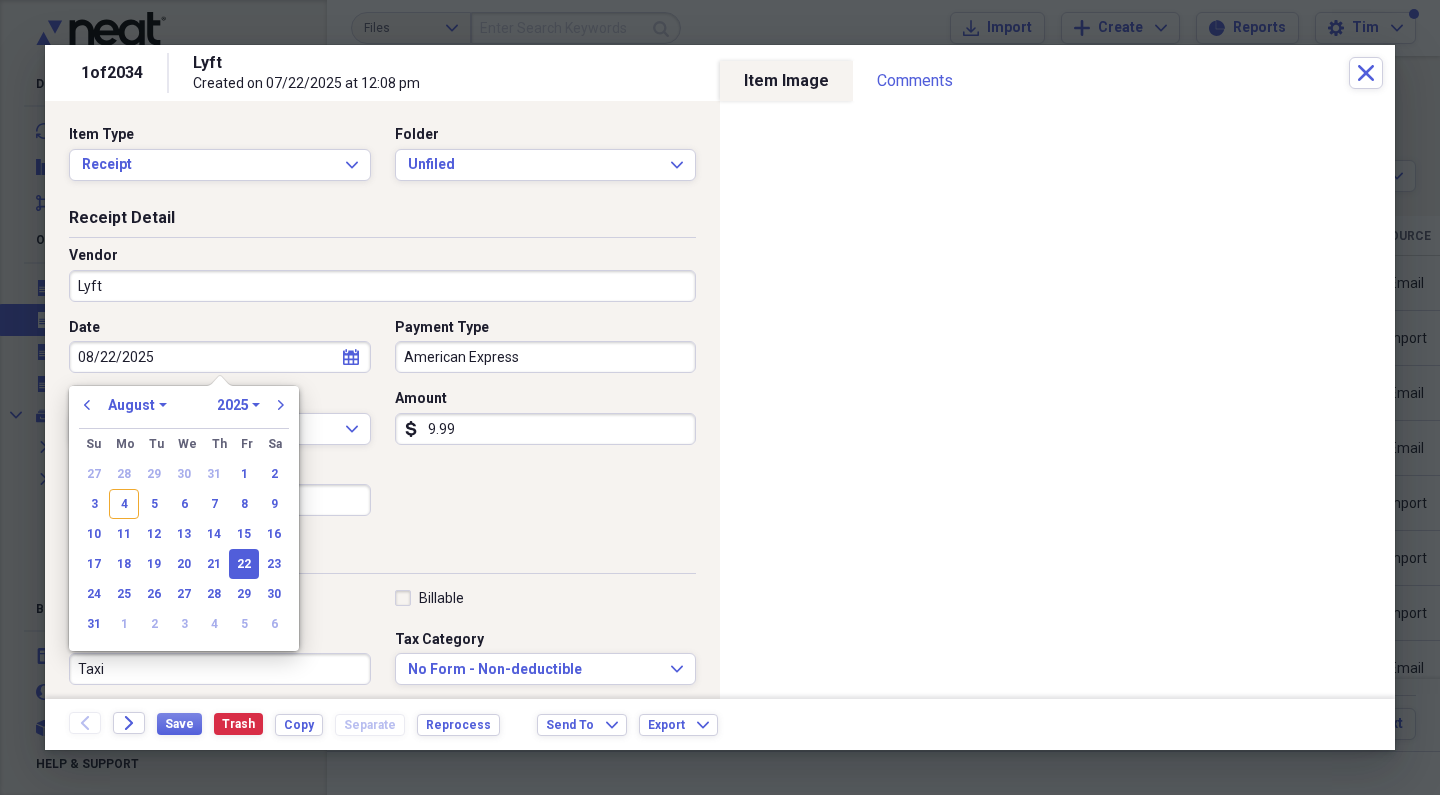 select on "6" 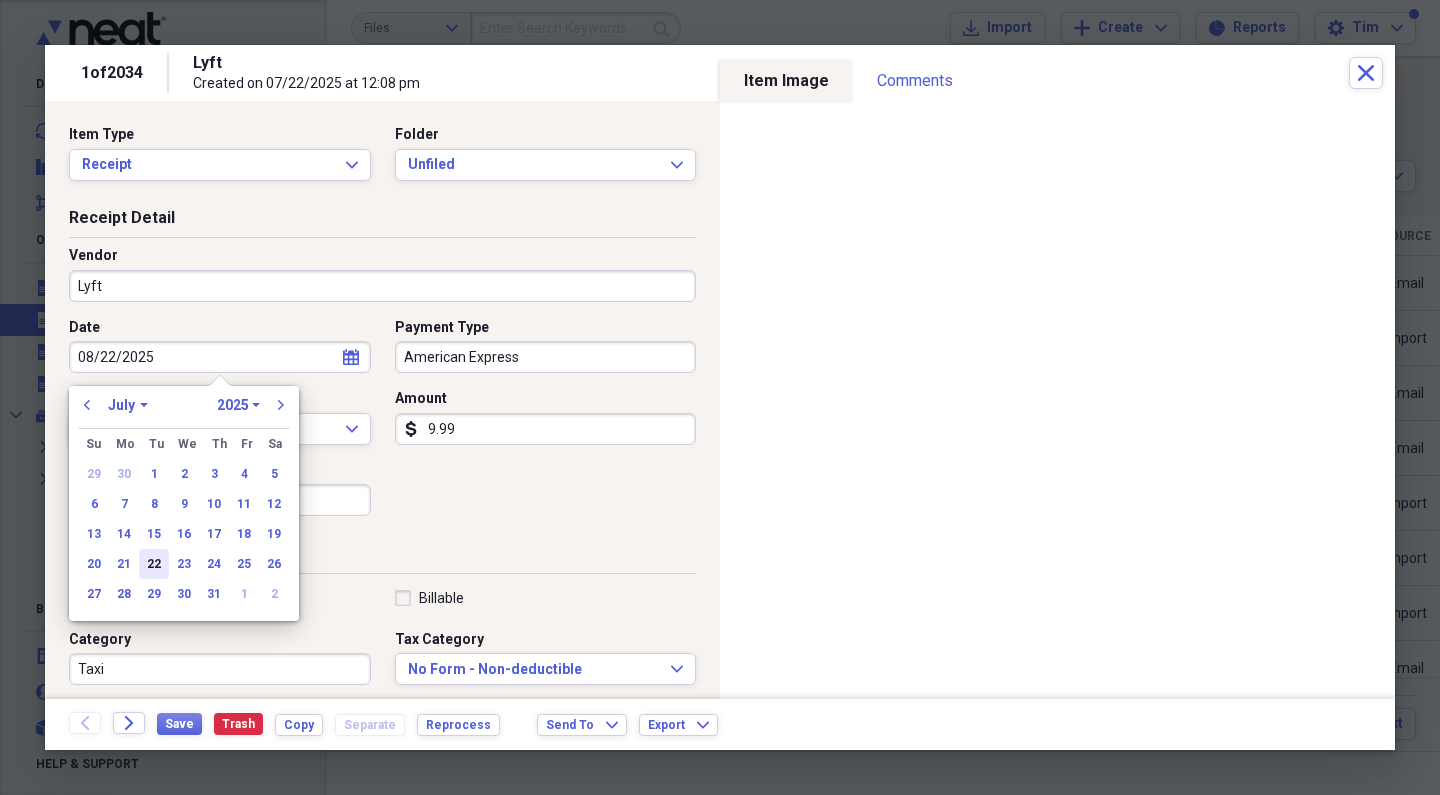 click on "22" at bounding box center [154, 564] 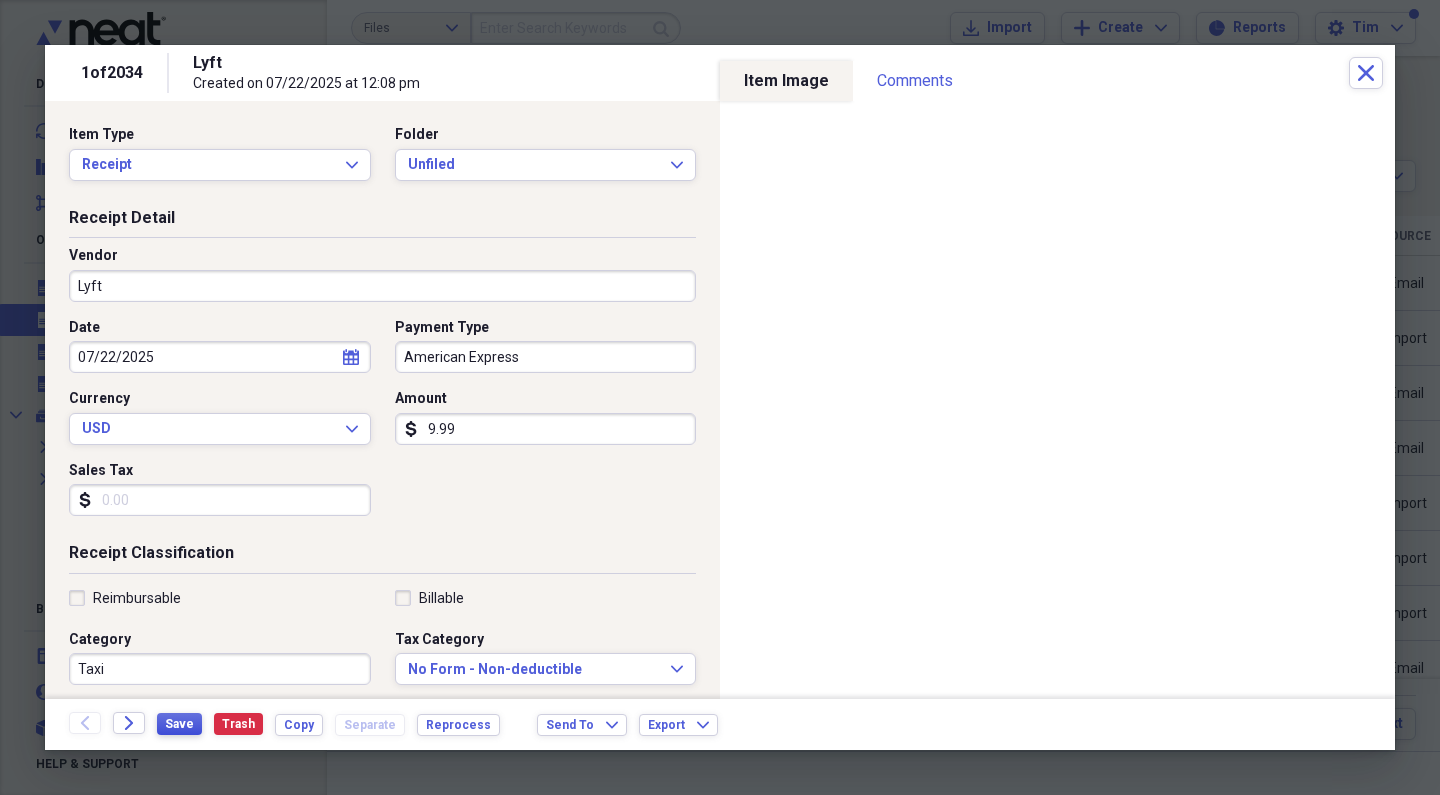 click on "Save" at bounding box center (179, 724) 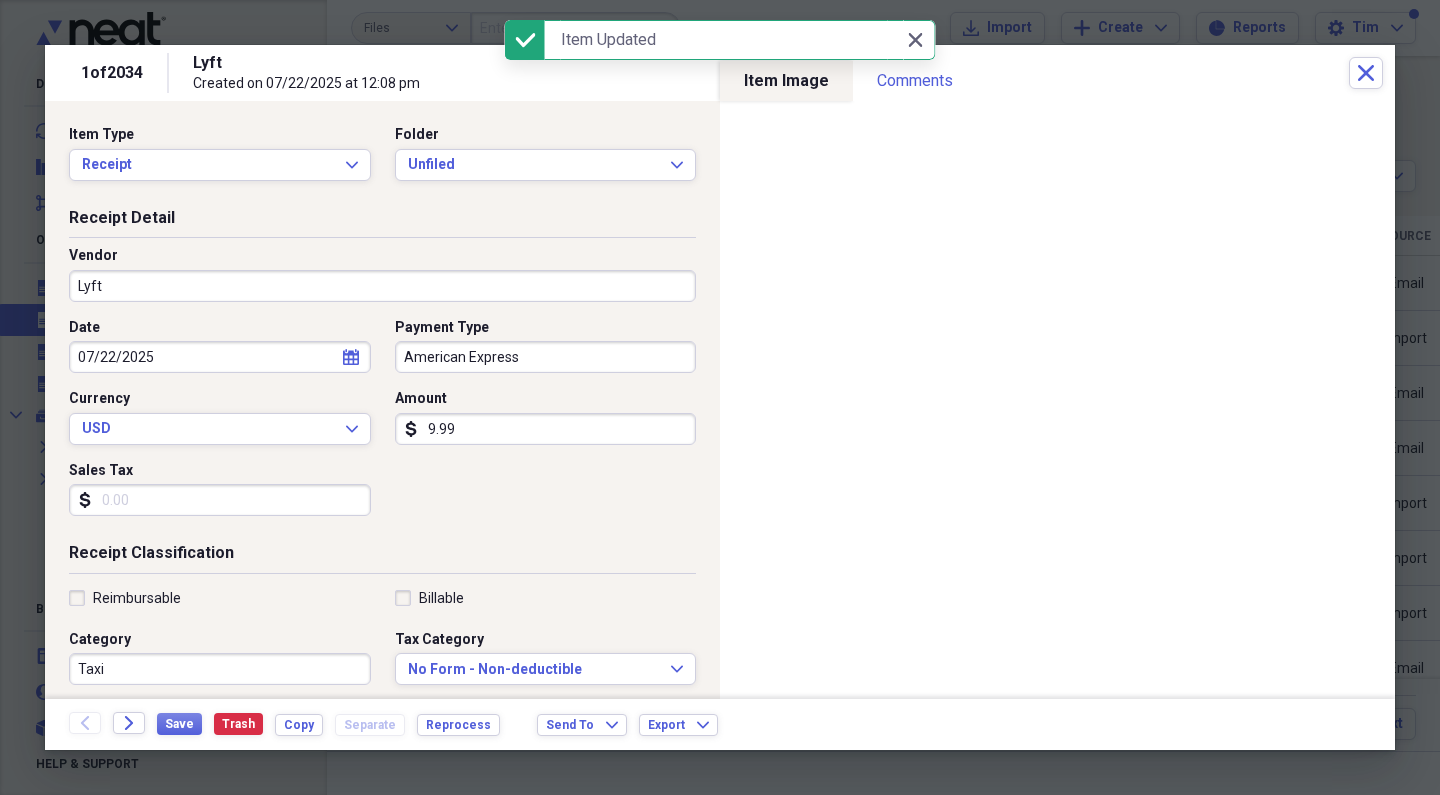 click on "Folder" at bounding box center (546, 135) 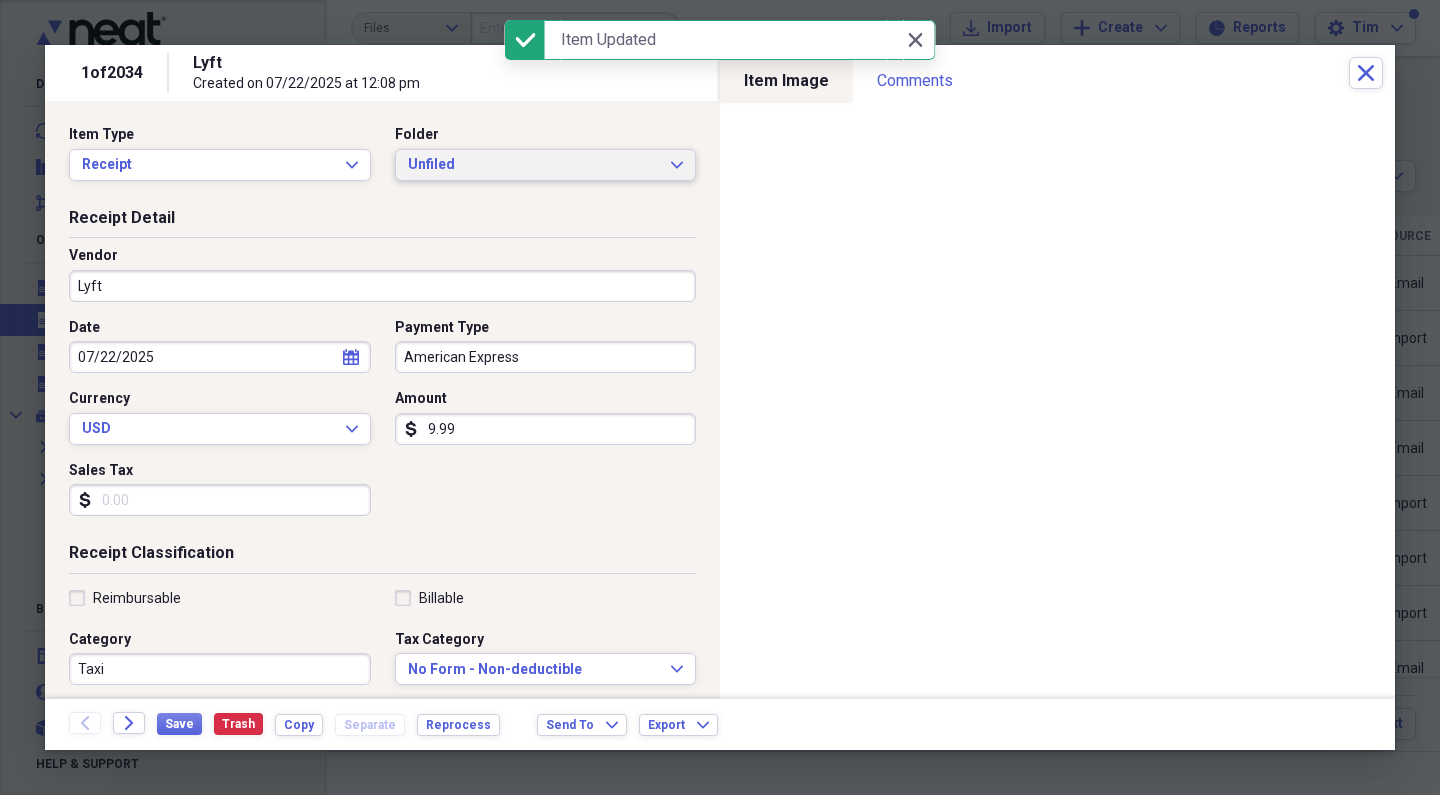 click on "Unfiled Expand" at bounding box center [546, 165] 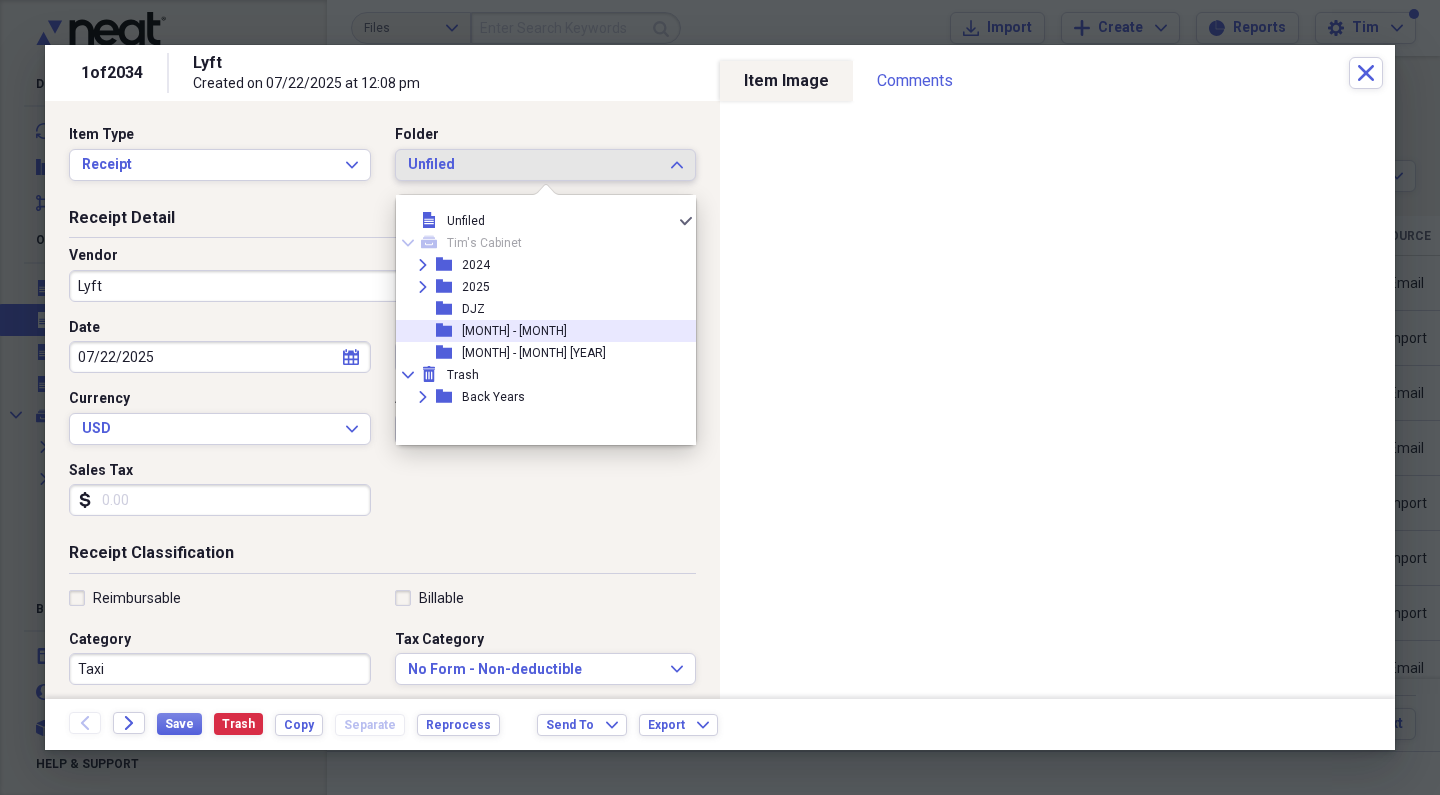 click on "[MONTH] - [MONTH]" at bounding box center [514, 331] 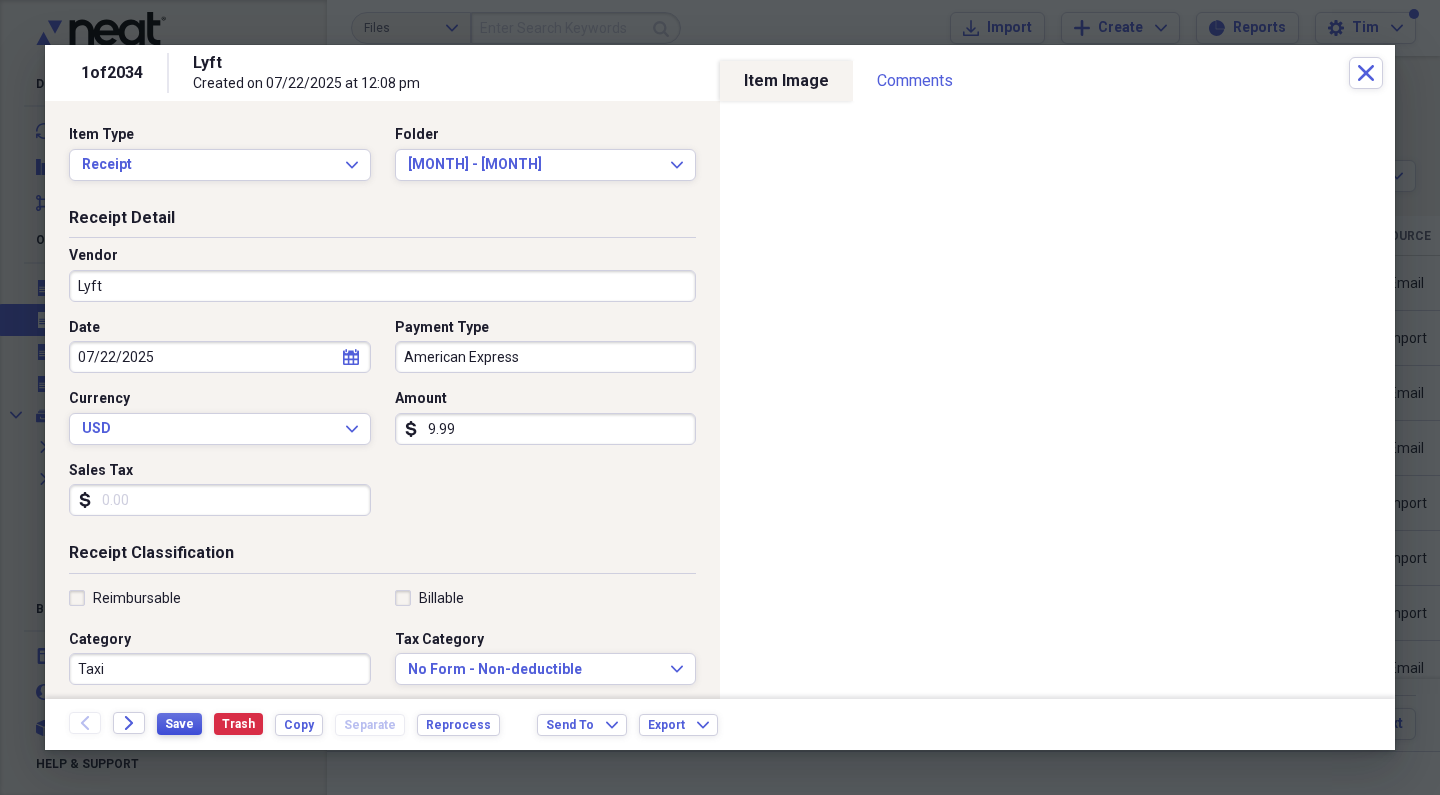 click on "Save" at bounding box center [179, 724] 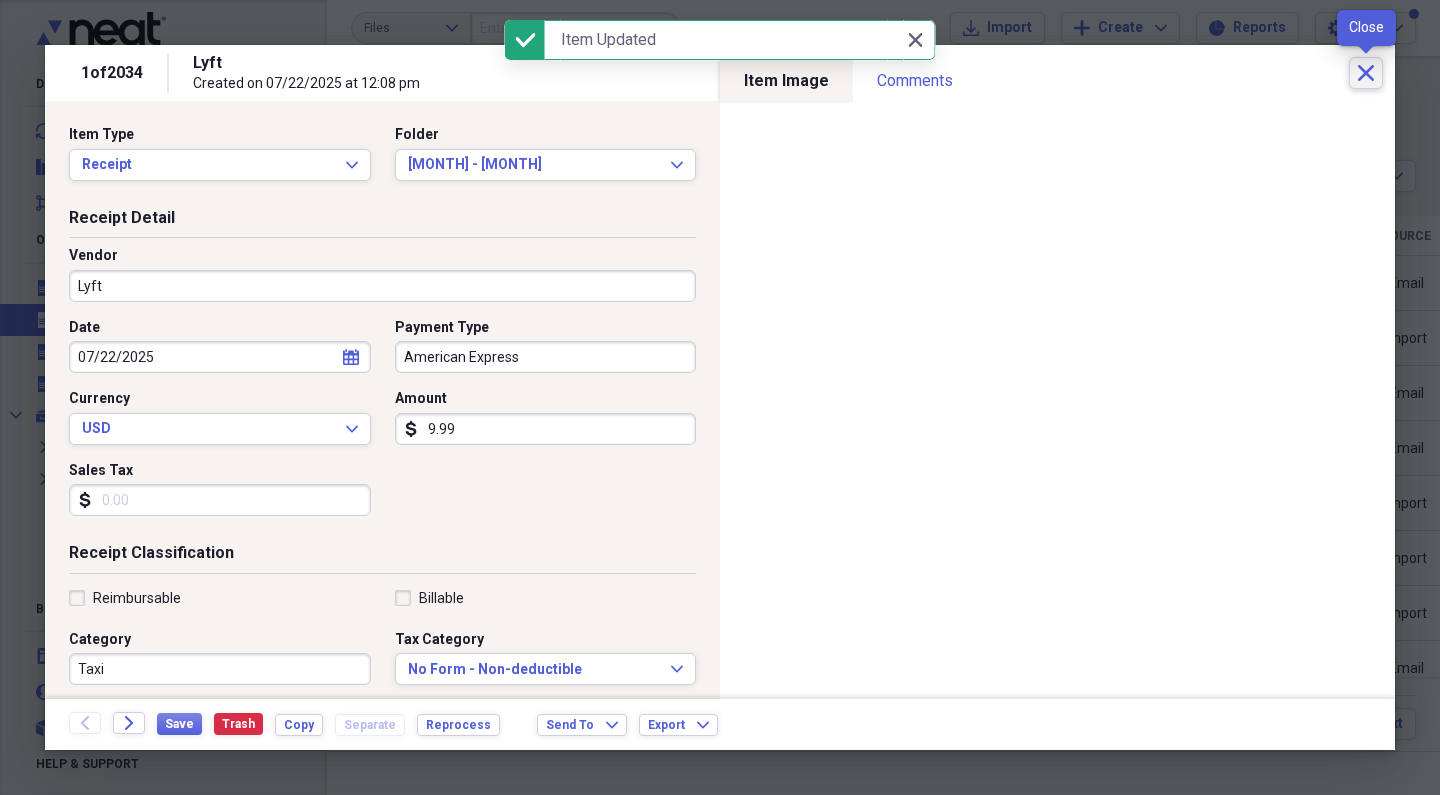 click on "Close" 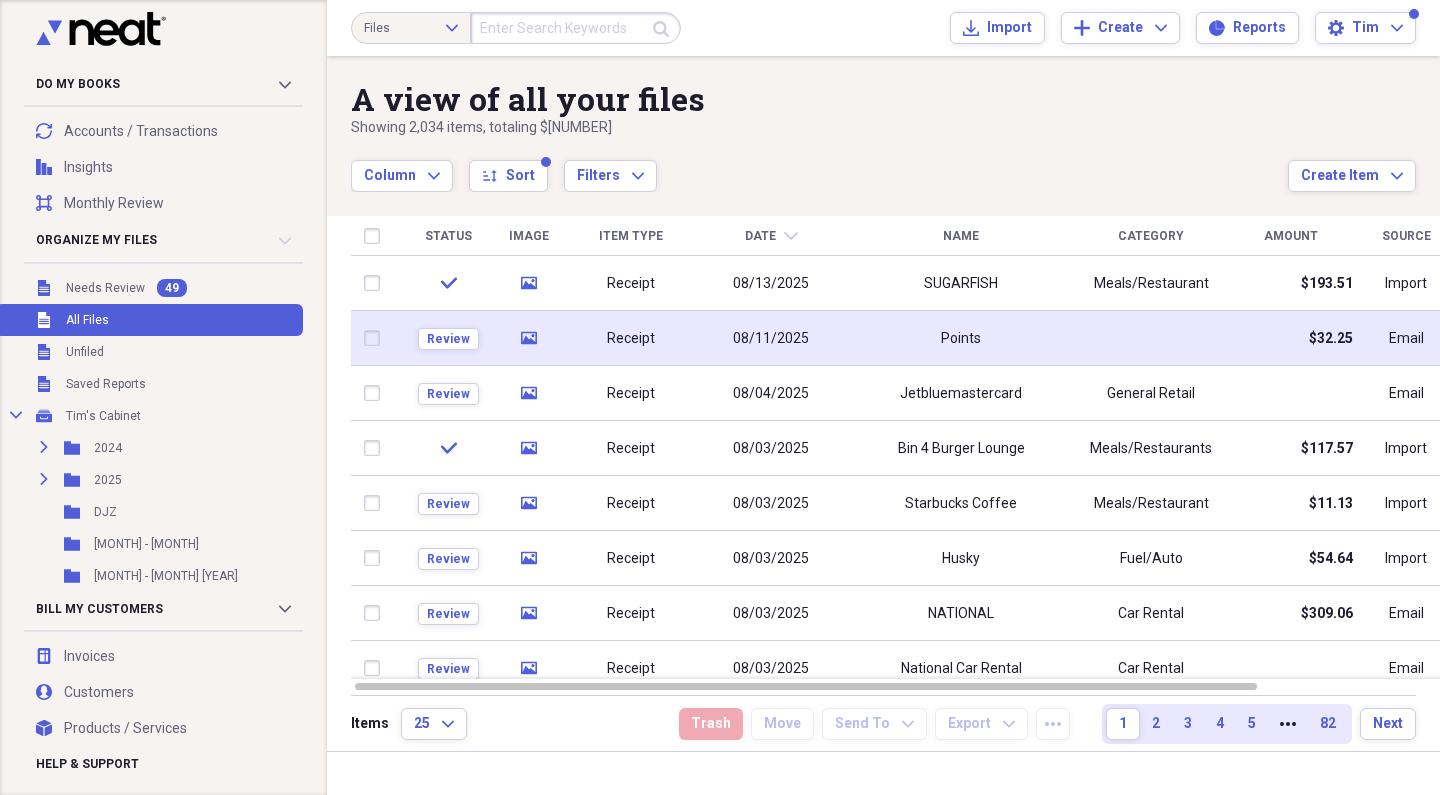 click on "Points" at bounding box center (961, 338) 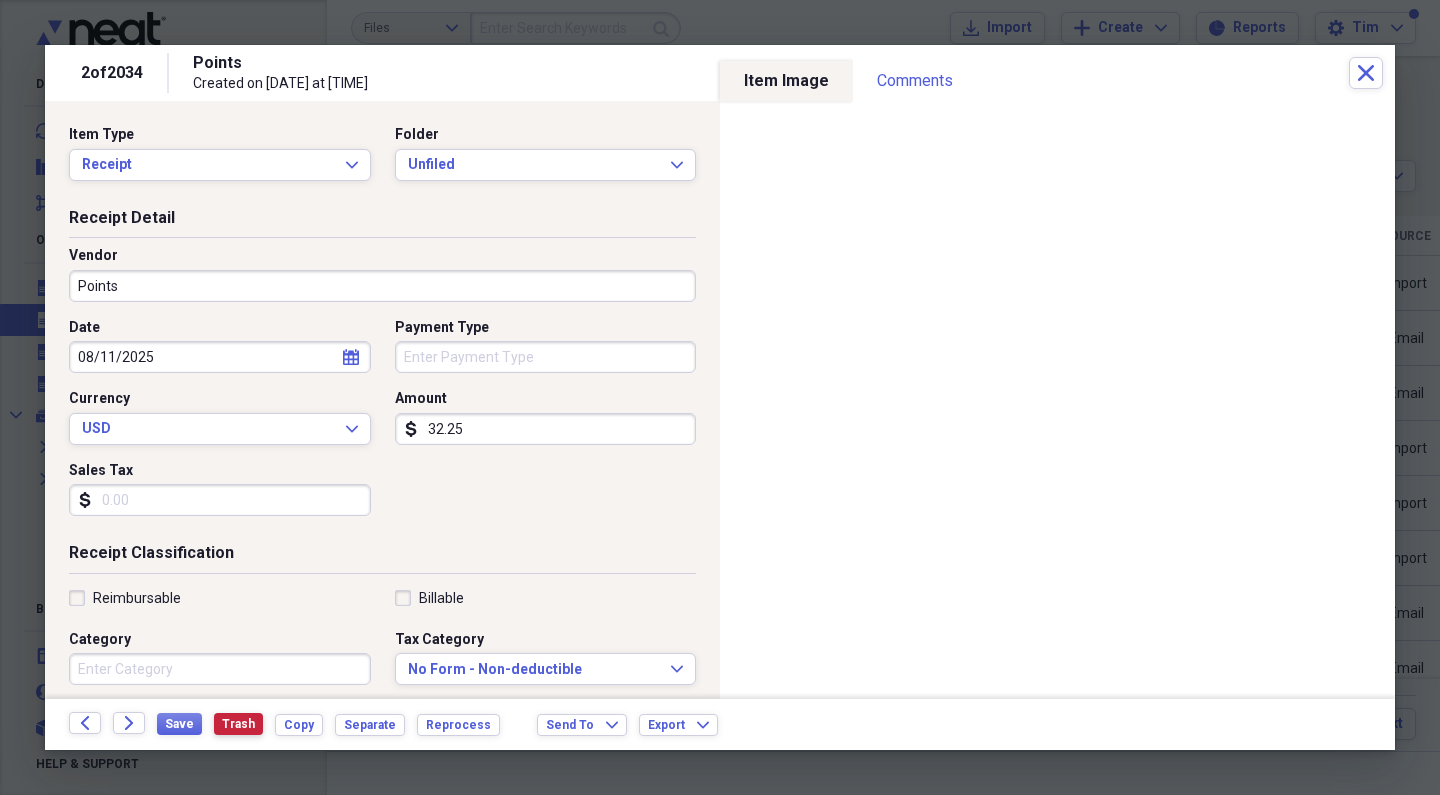 click on "Trash" at bounding box center [238, 724] 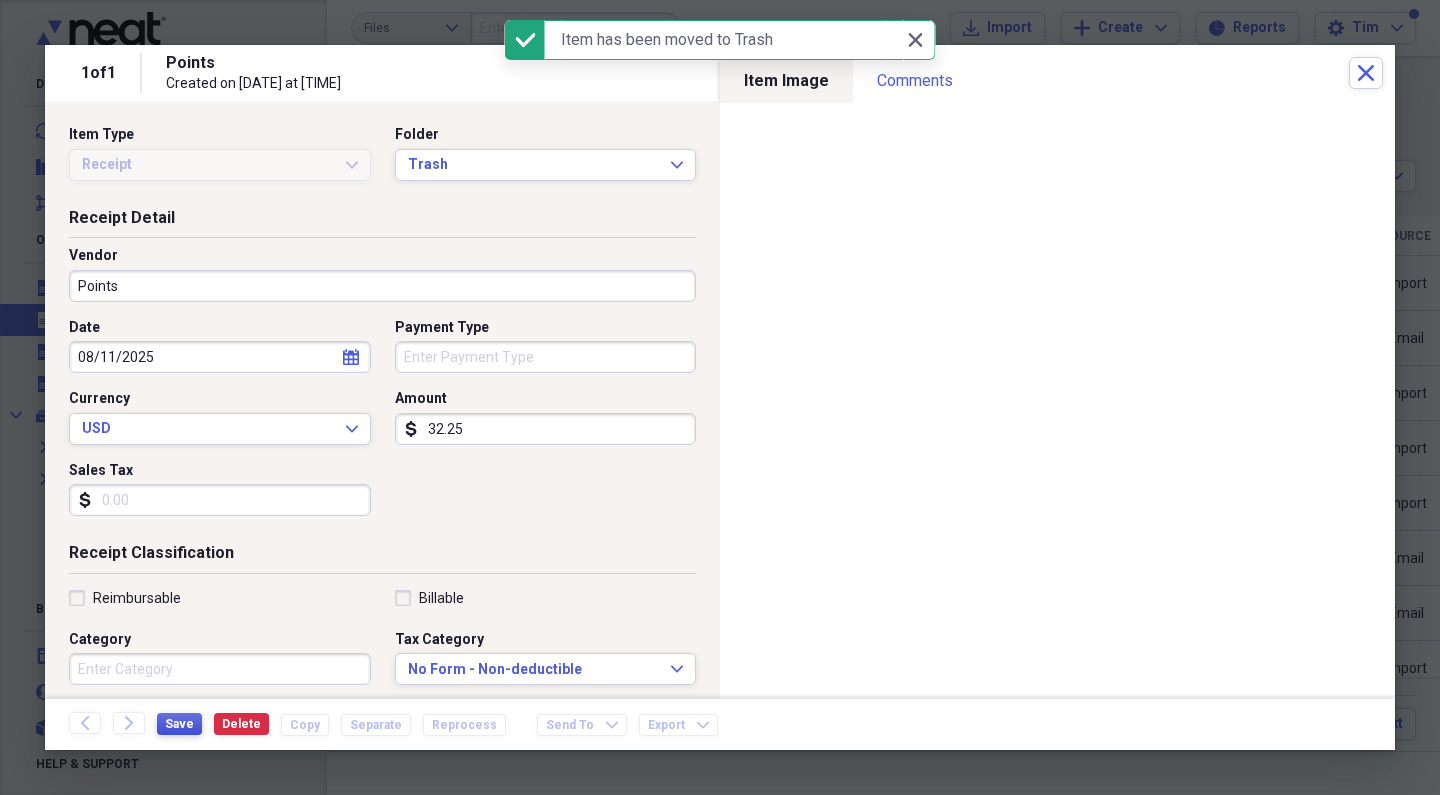 click on "Save" at bounding box center (179, 724) 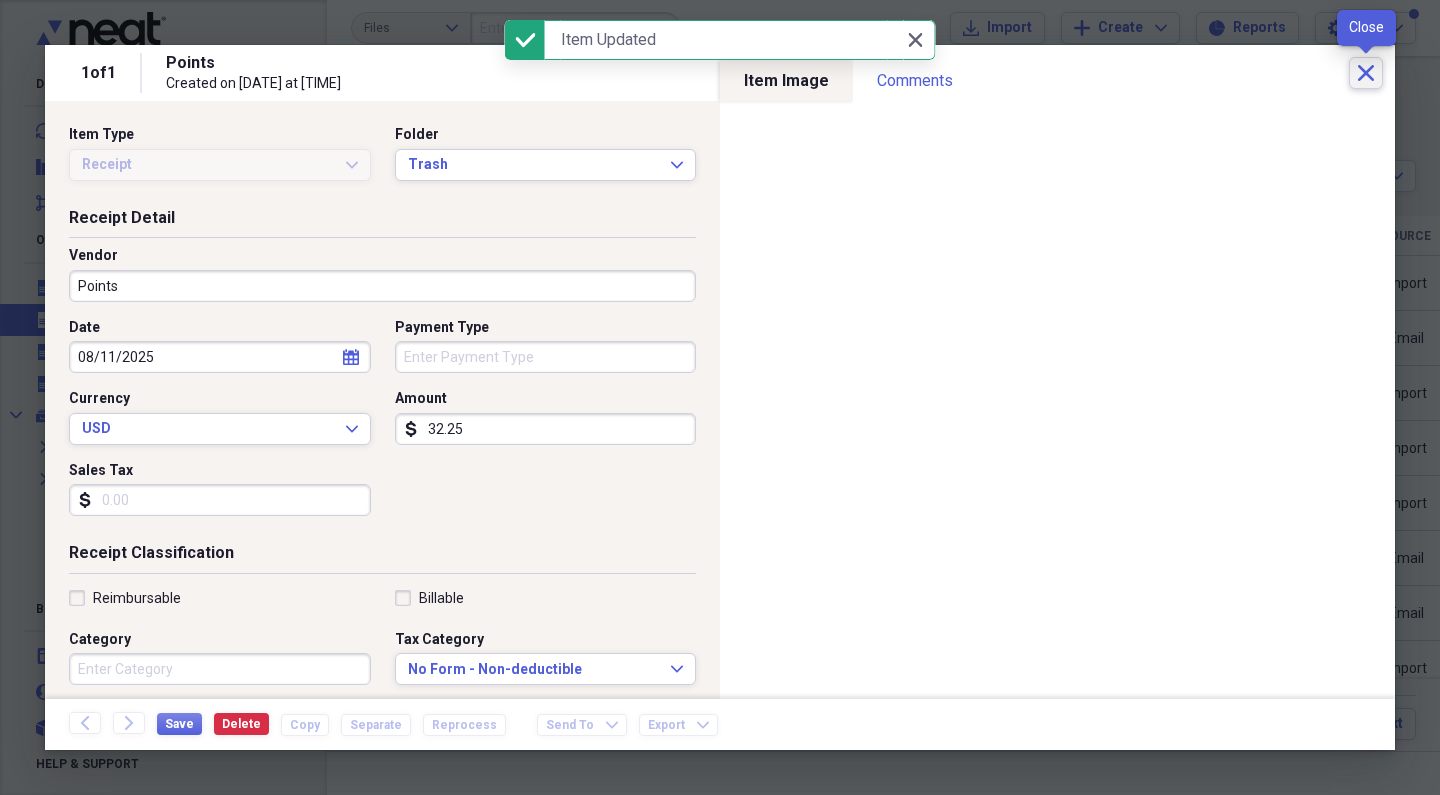 click 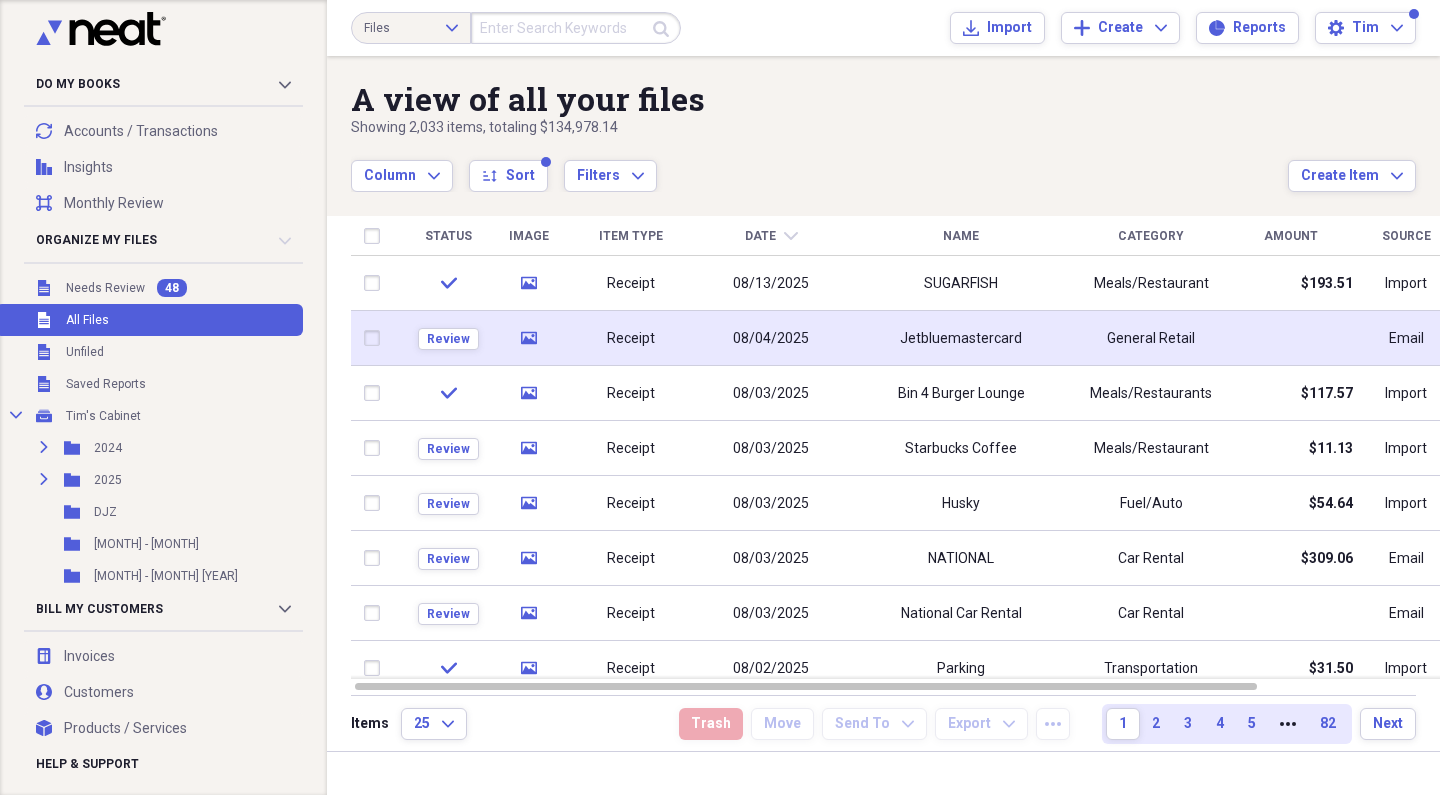 click on "Jetbluemastercard" at bounding box center [961, 339] 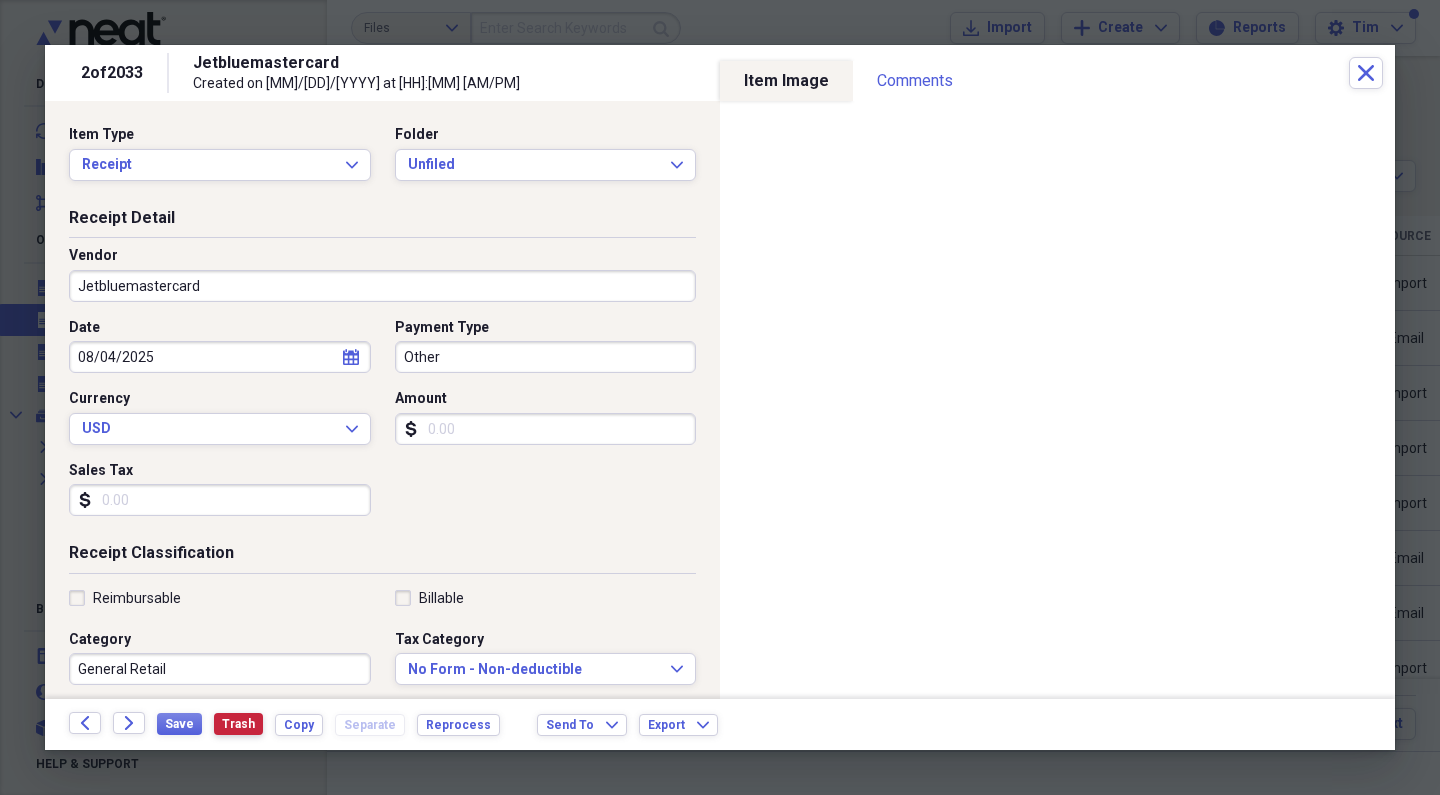 click on "Trash" at bounding box center [238, 724] 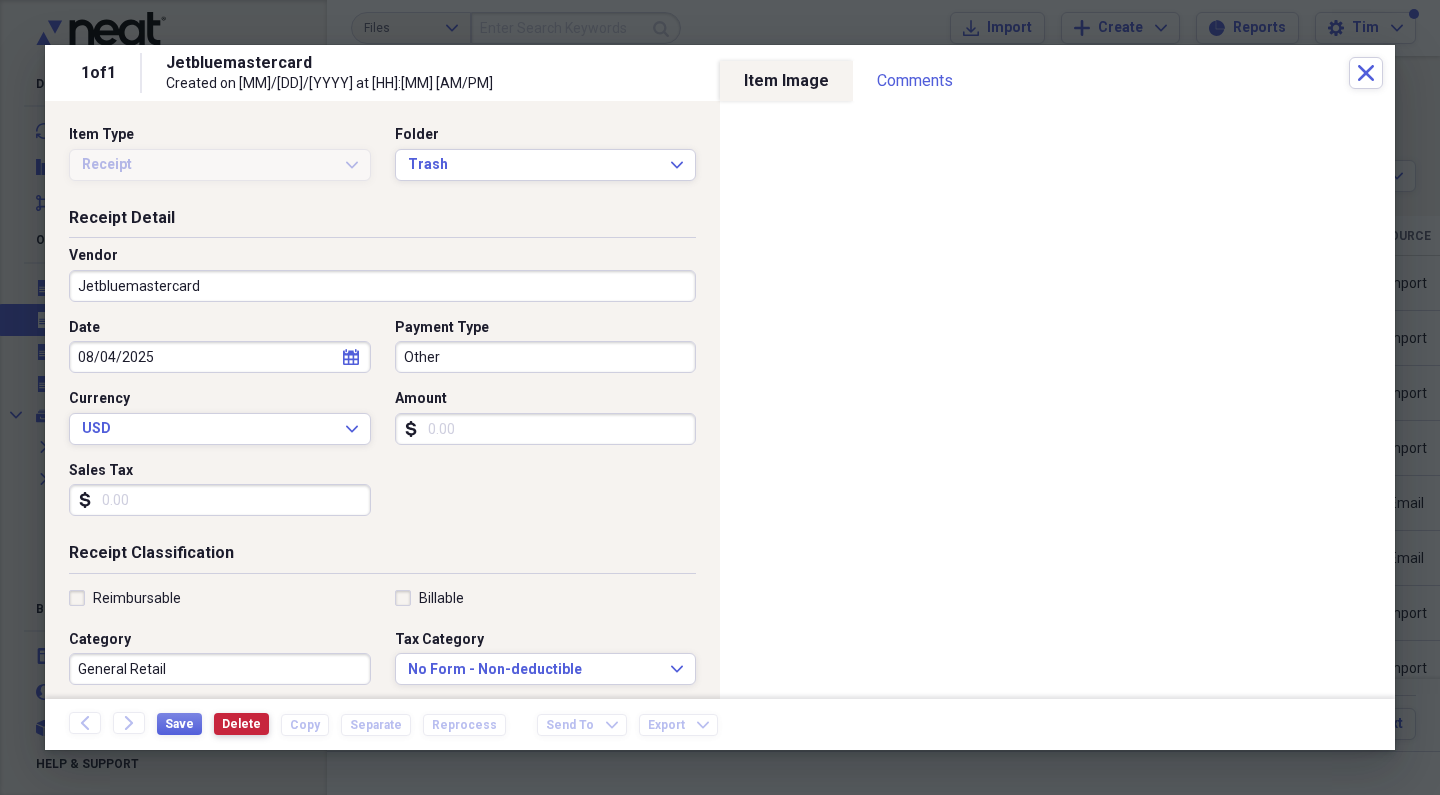click on "Delete" at bounding box center (241, 724) 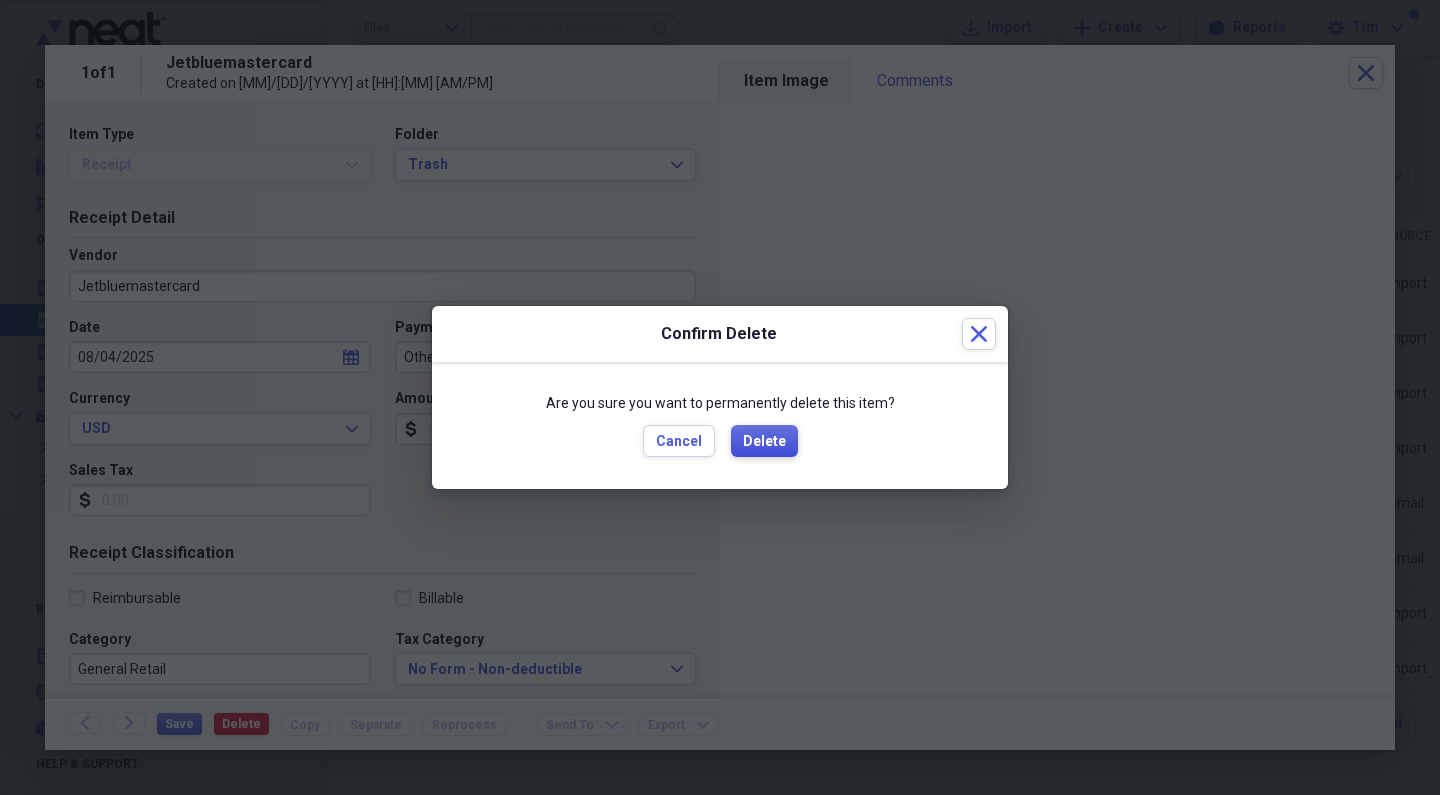 click on "Delete" at bounding box center [764, 442] 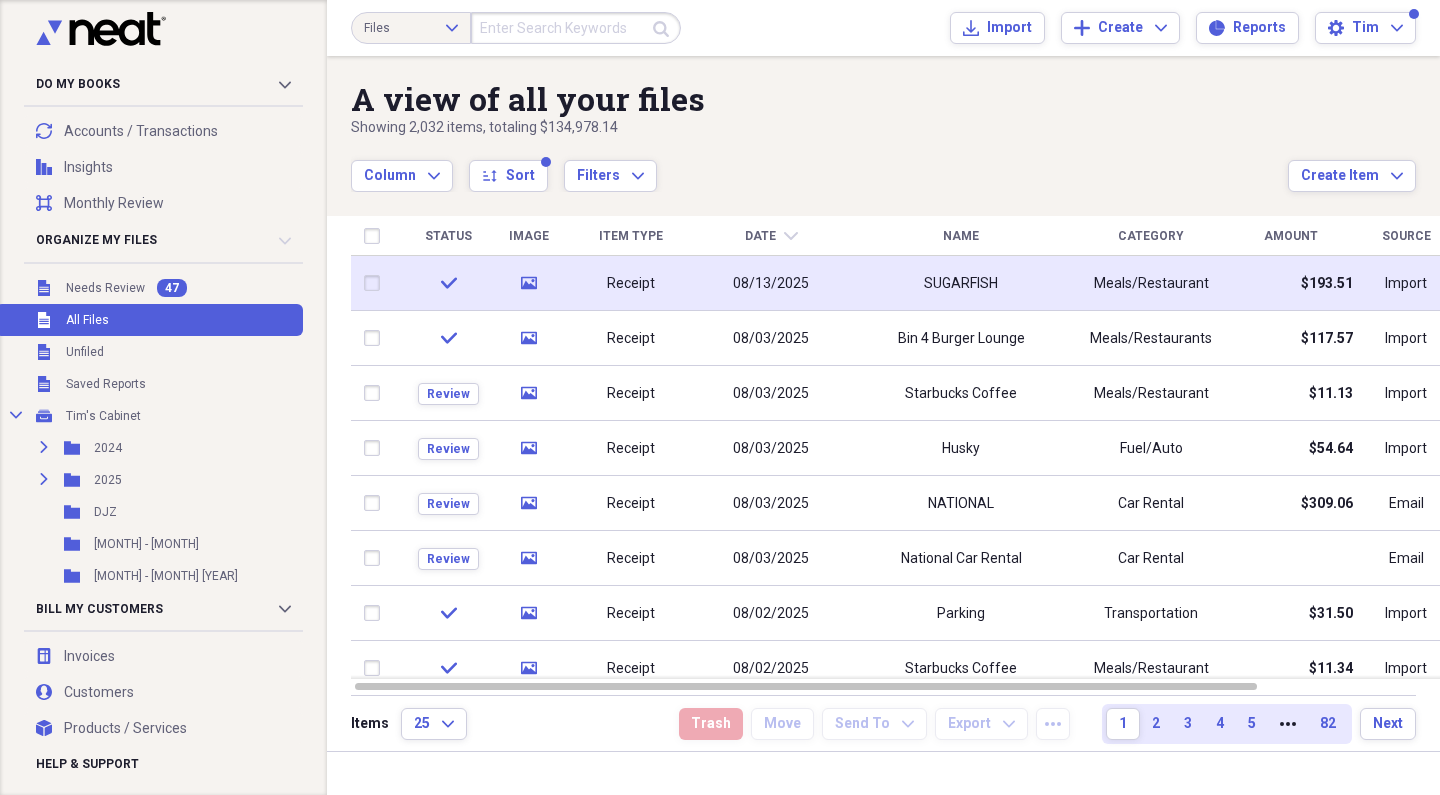 click on "08/13/2025" at bounding box center [771, 284] 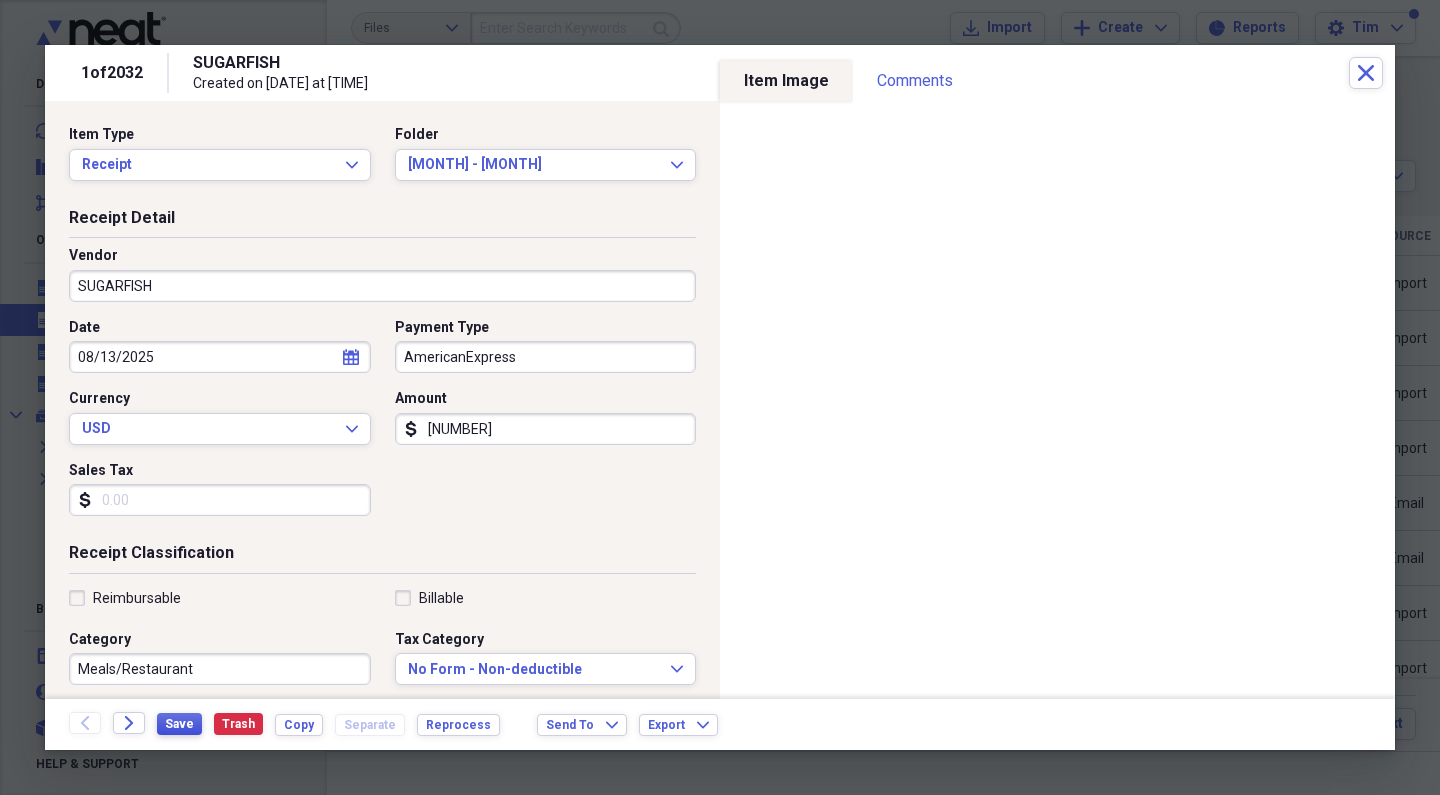 click on "Save" at bounding box center [179, 724] 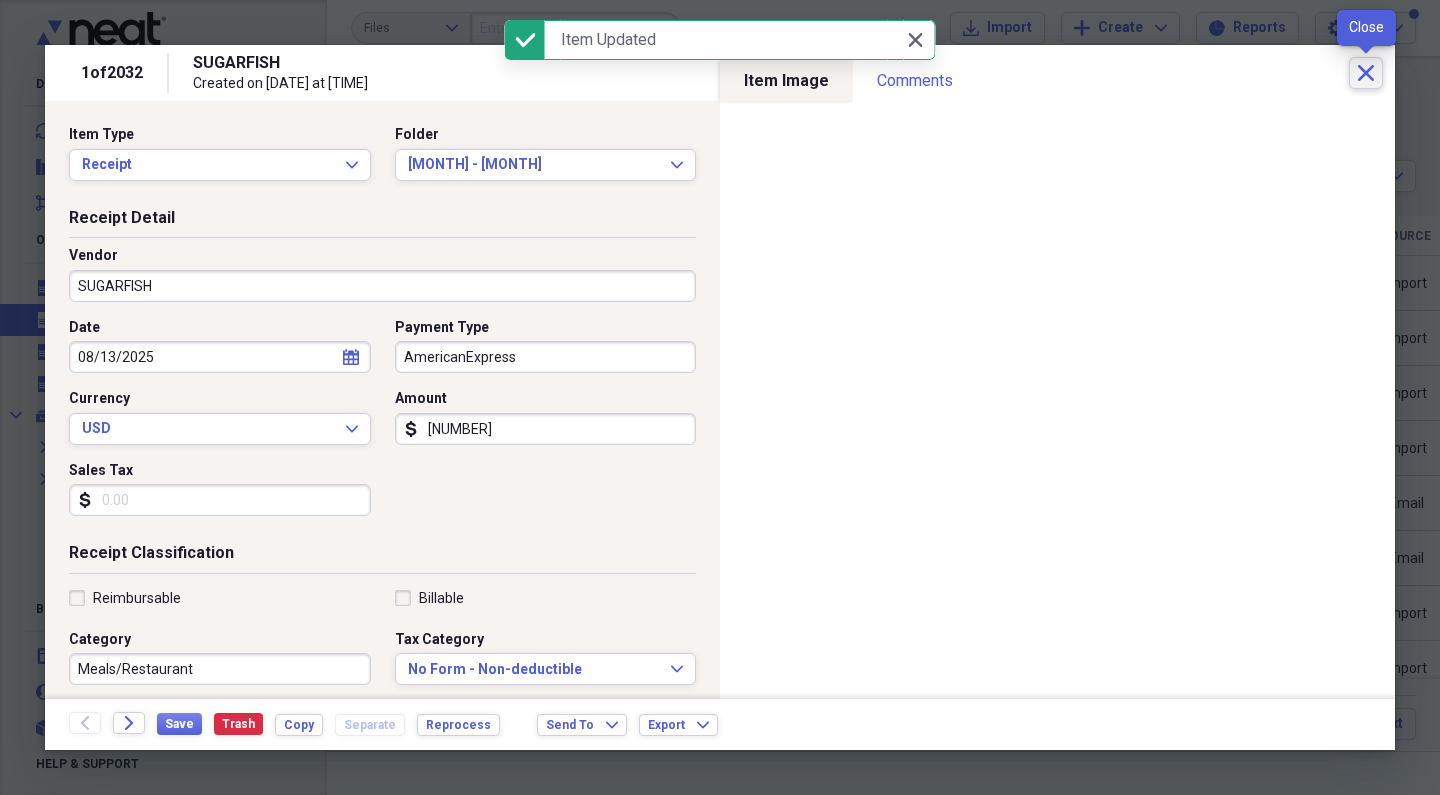 click on "Close" 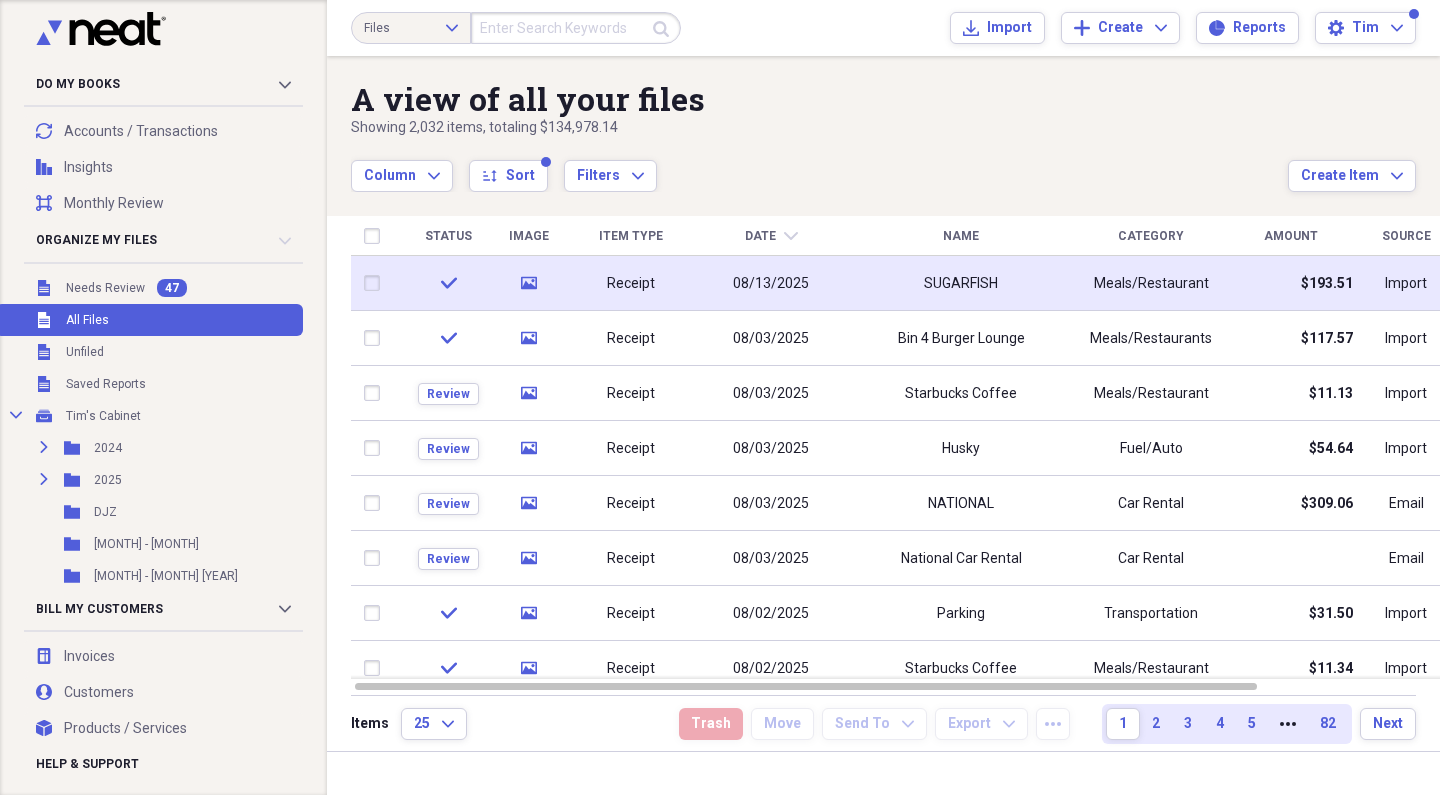 click on "08/13/2025" at bounding box center (771, 284) 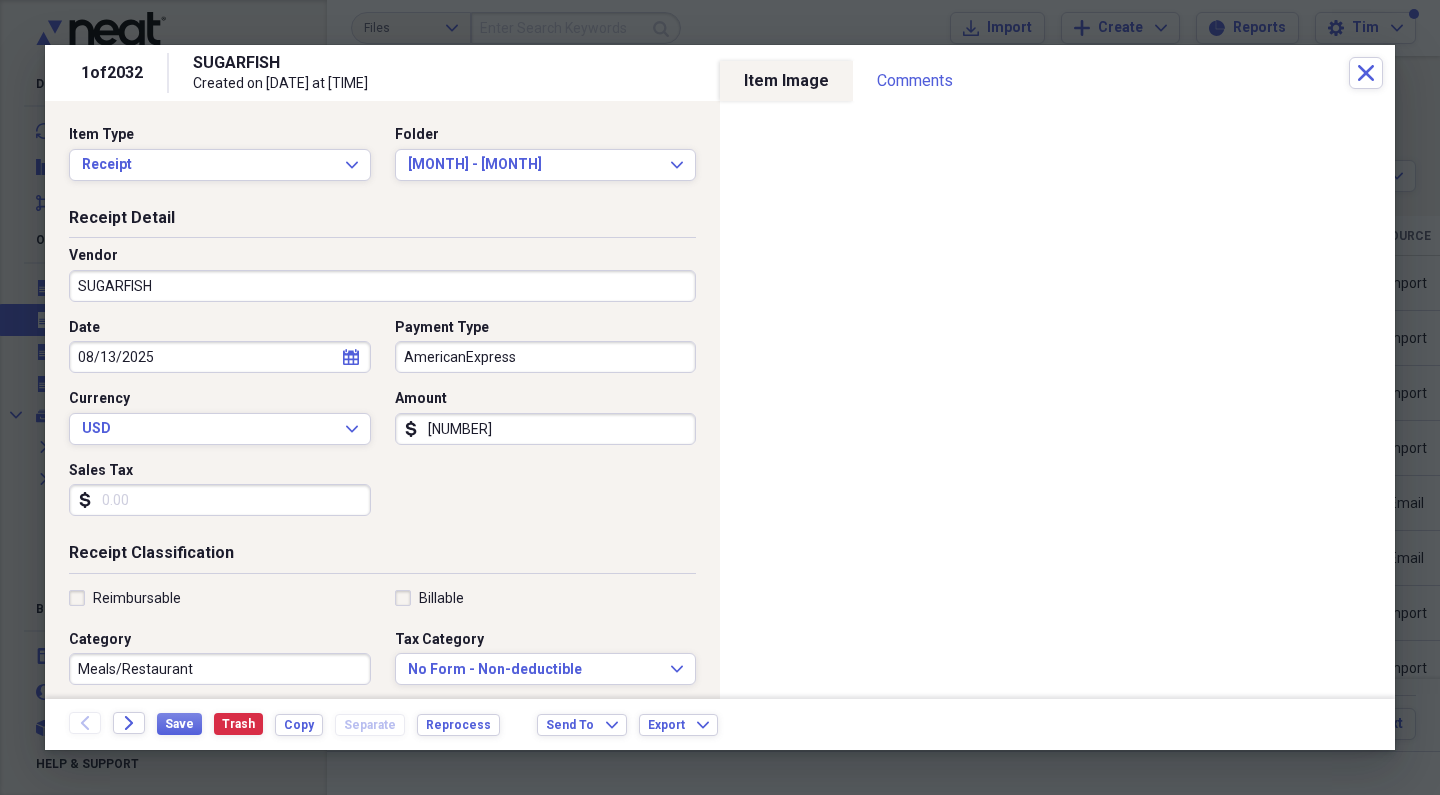 click on "08/13/2025" at bounding box center (220, 357) 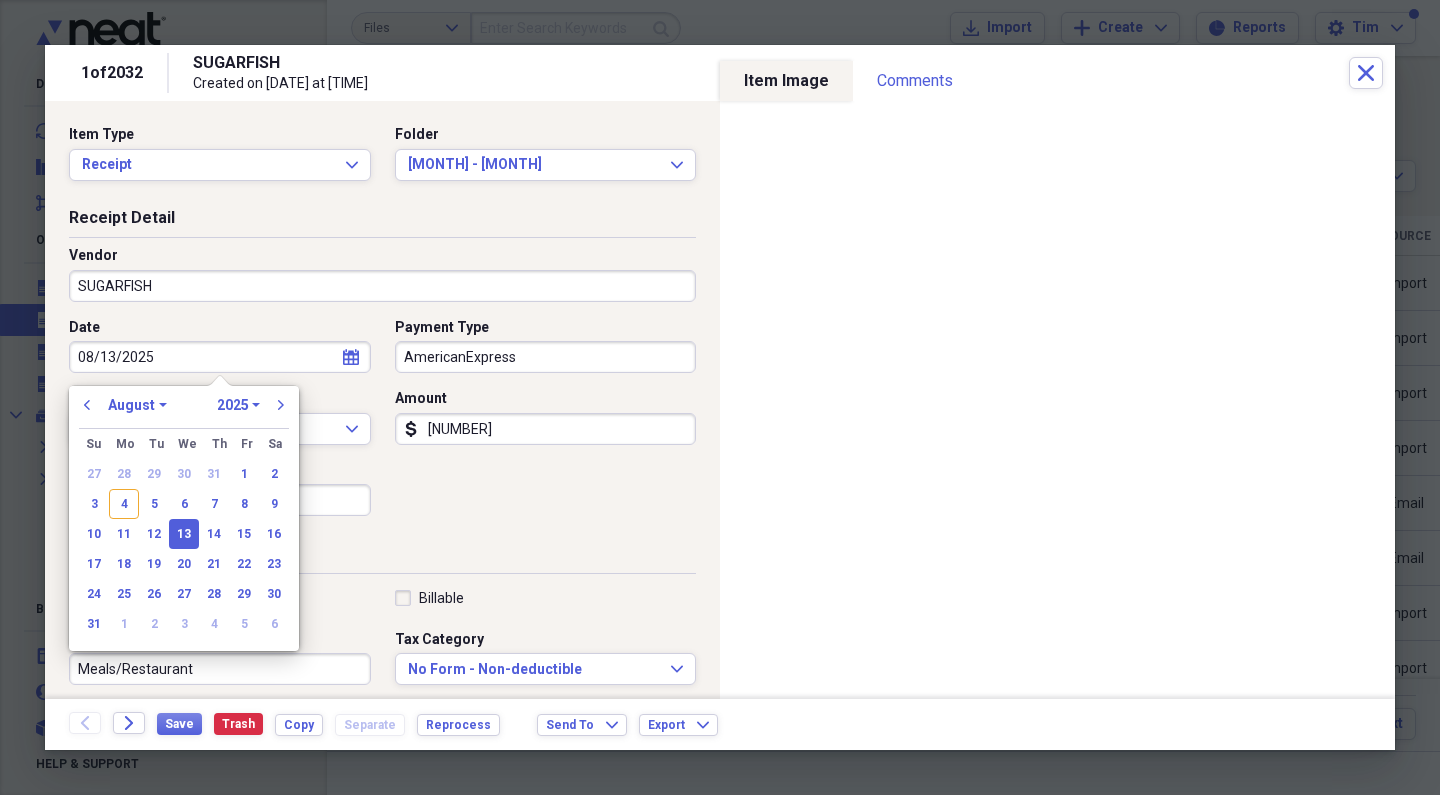 click on "previous January February March April May June July August September October November December 1970 1971 1972 1973 1974 1975 1976 1977 1978 1979 1980 1981 1982 1983 1984 1985 1986 1987 1988 1989 1990 1991 1992 1993 1994 1995 1996 1997 1998 1999 2000 2001 2002 2003 2004 2005 2006 2007 2008 2009 2010 2011 2012 2013 2014 2015 2016 2017 2018 2019 2020 2021 2022 2023 2024 2025 2026 2027 2028 2029 2030 2031 2032 2033 2034 2035 next" at bounding box center (184, 411) 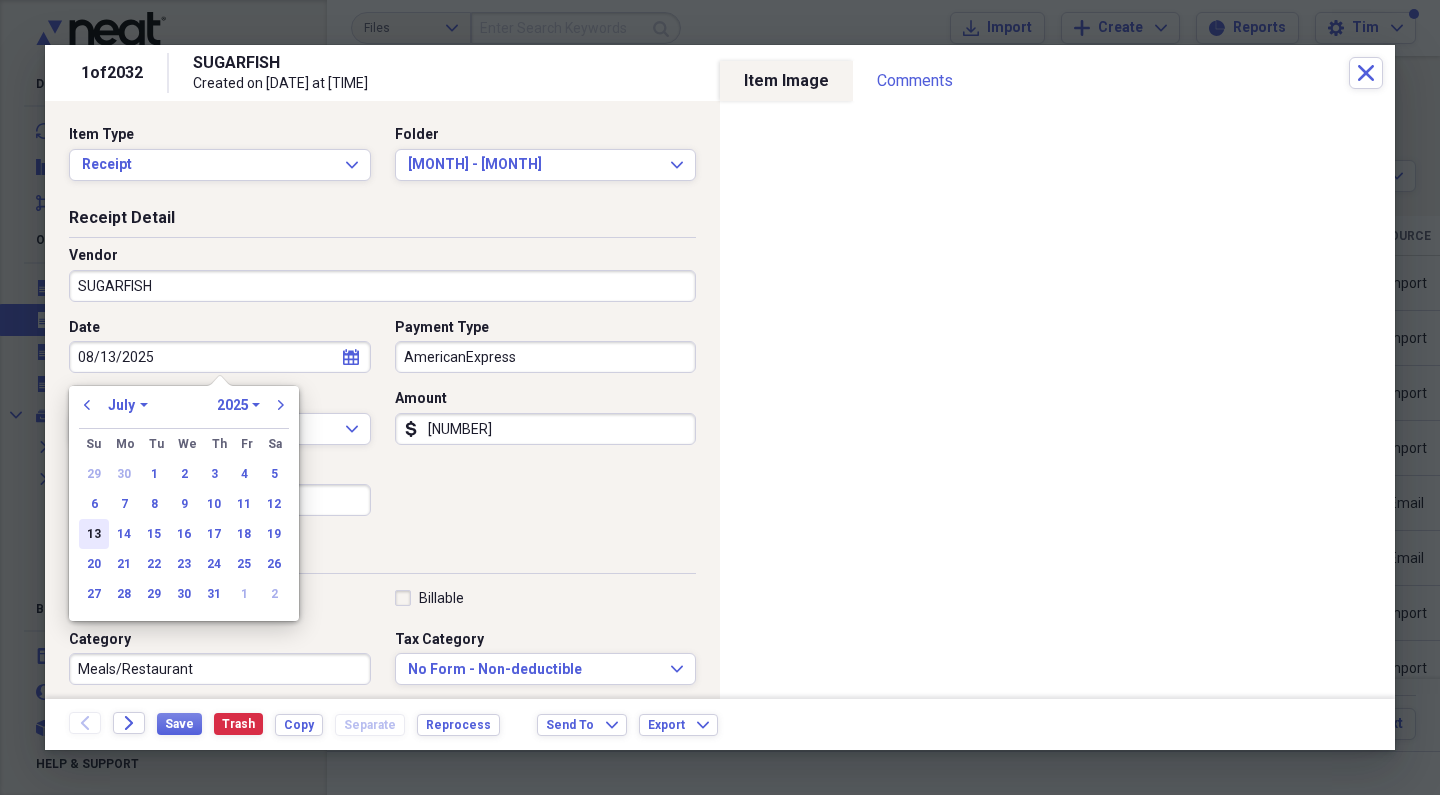 click on "13" at bounding box center (94, 534) 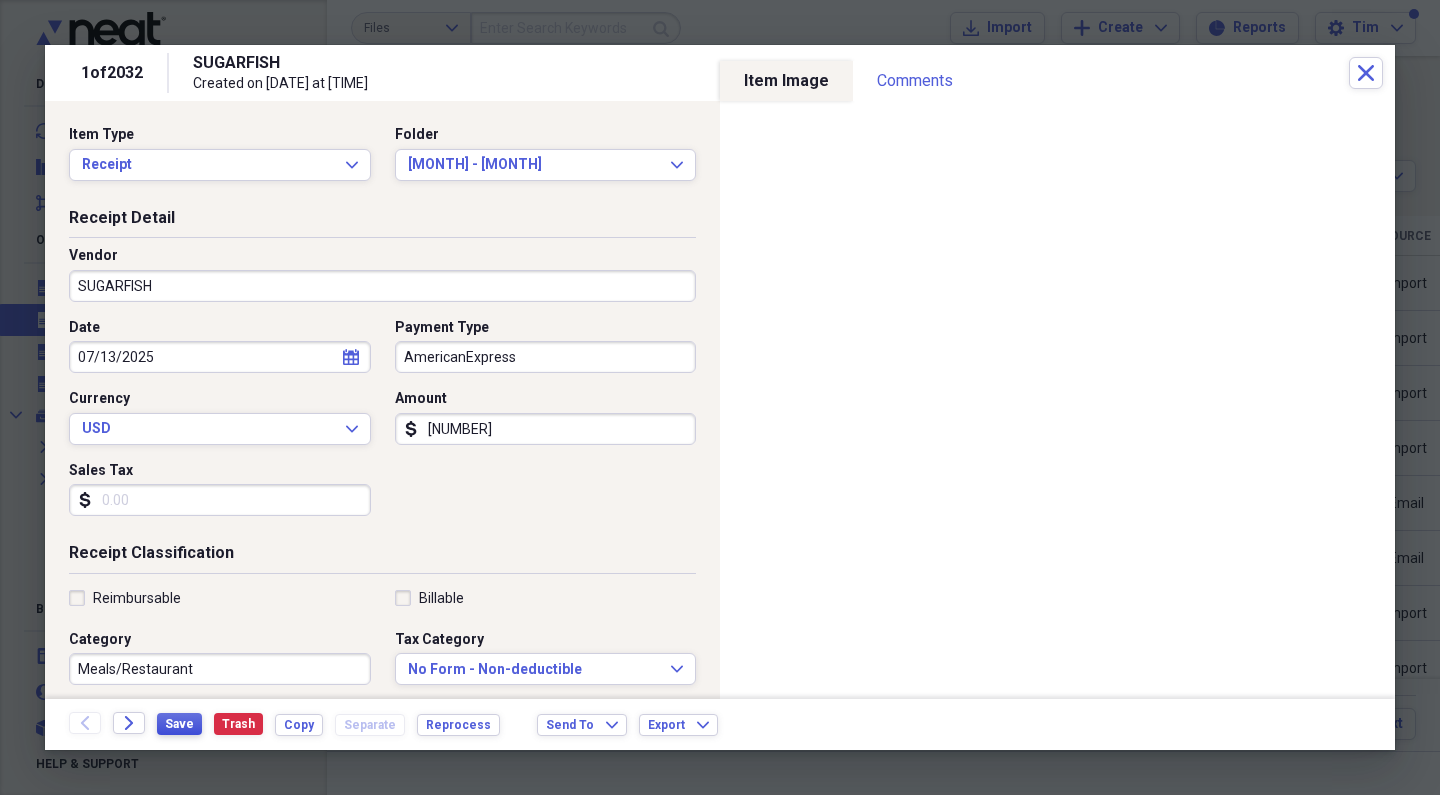 click on "Save" at bounding box center [179, 724] 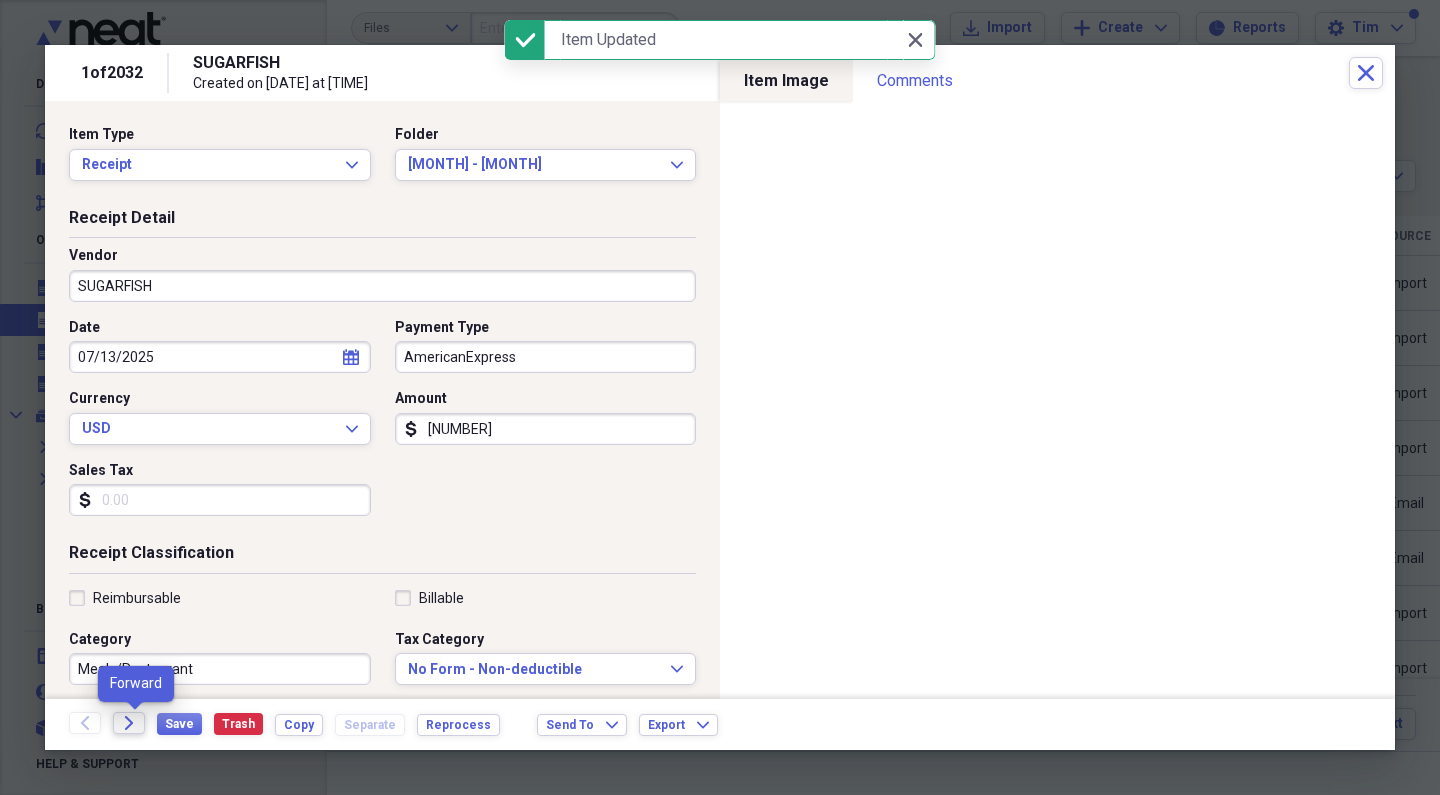 click on "Forward" 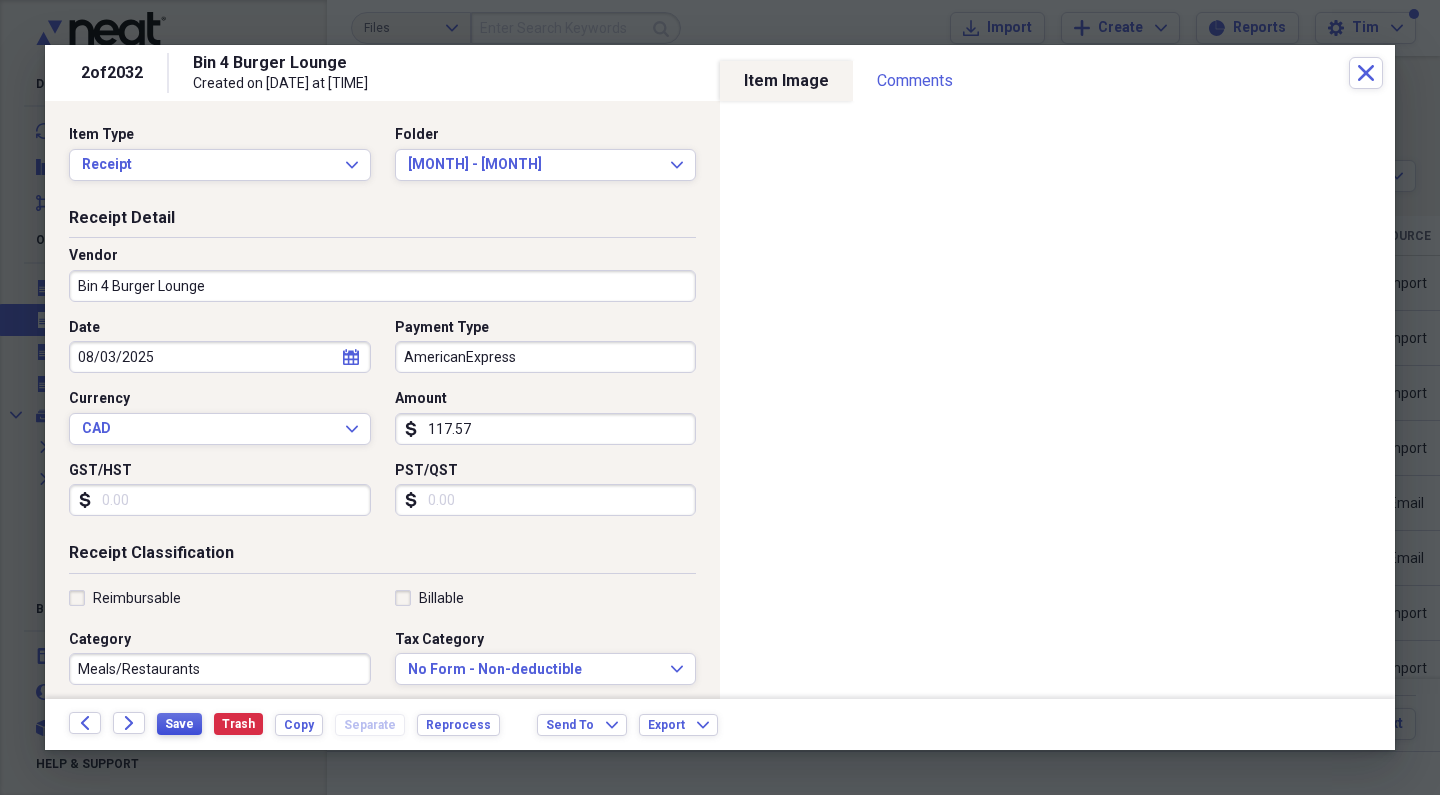 click on "Save" at bounding box center (179, 724) 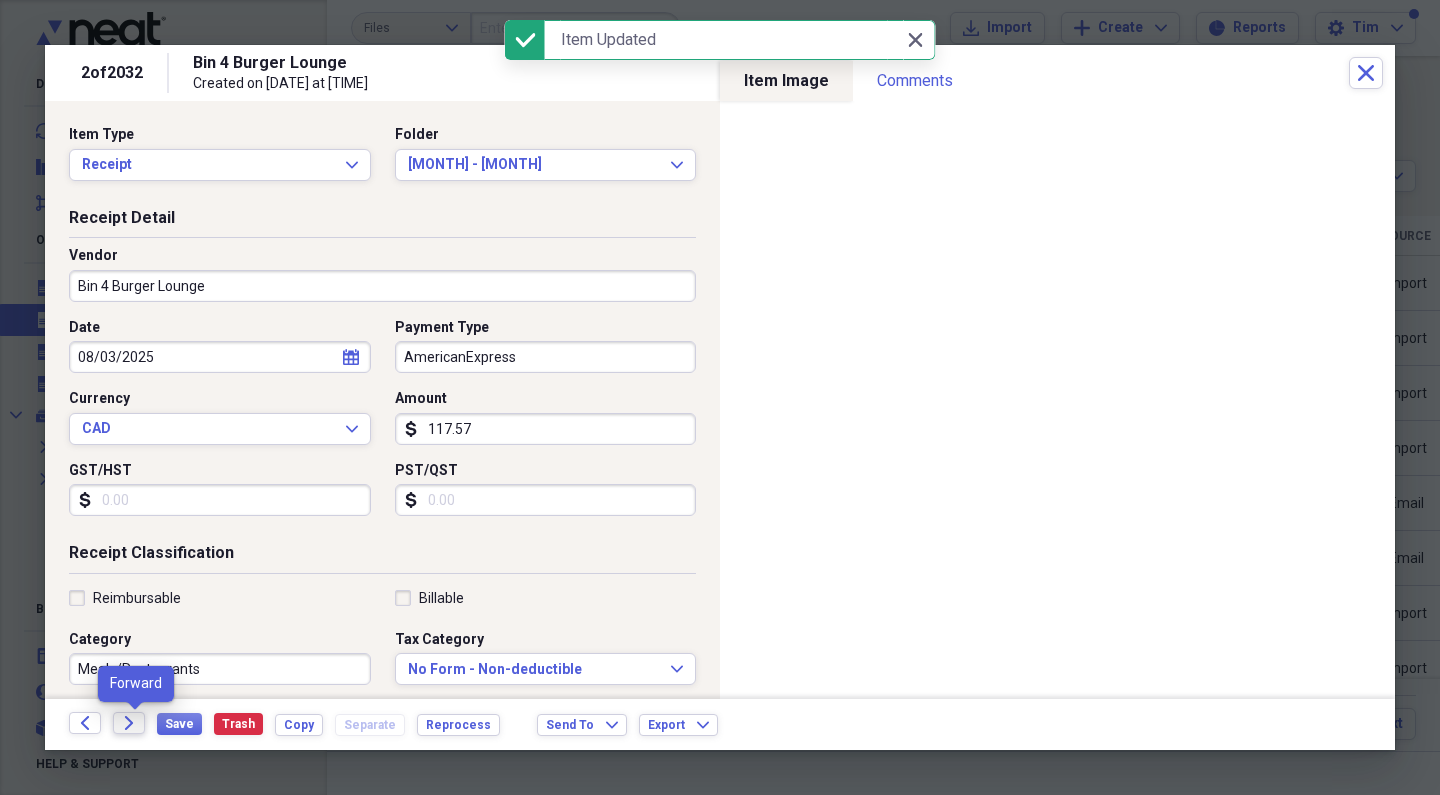 click on "Forward" 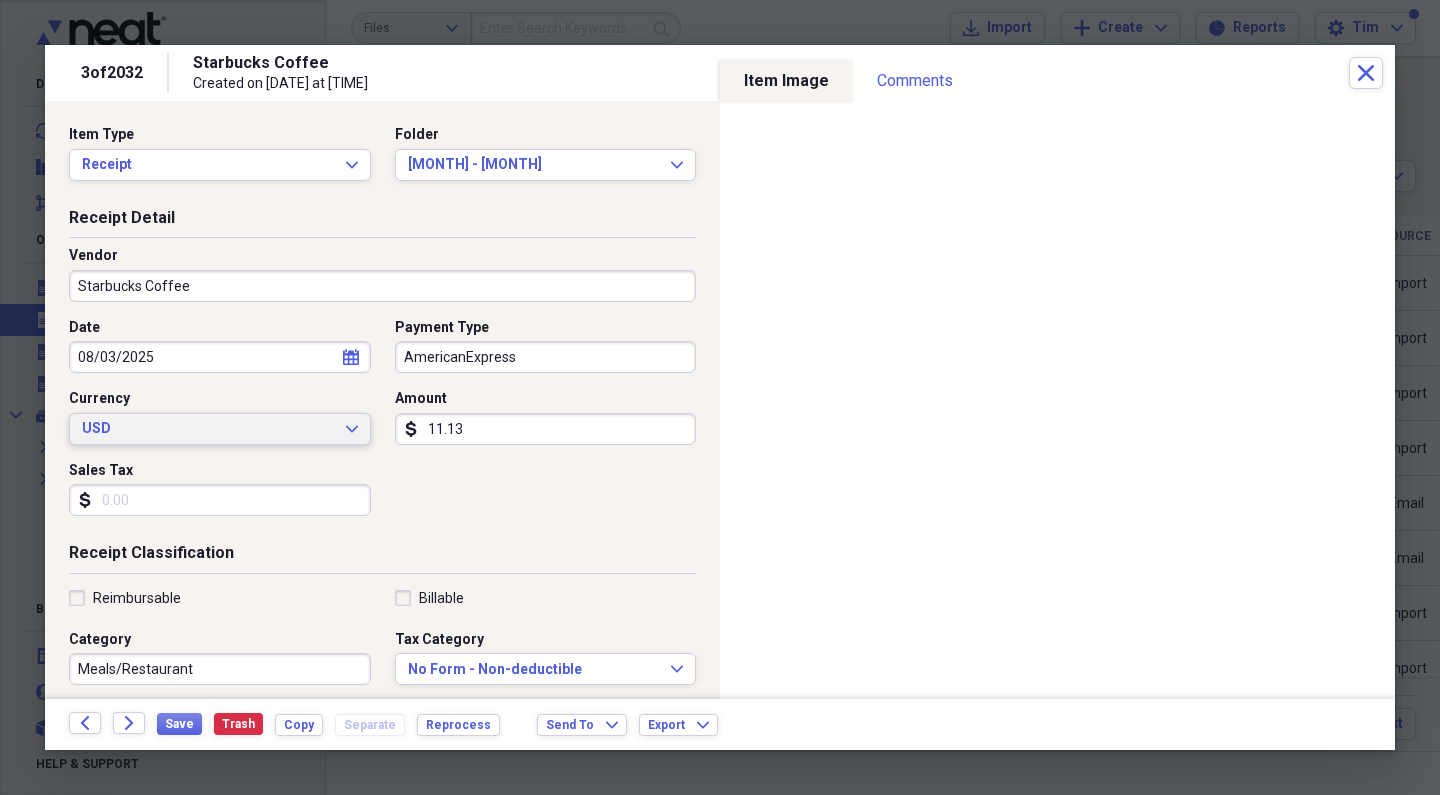 click on "USD" at bounding box center [208, 429] 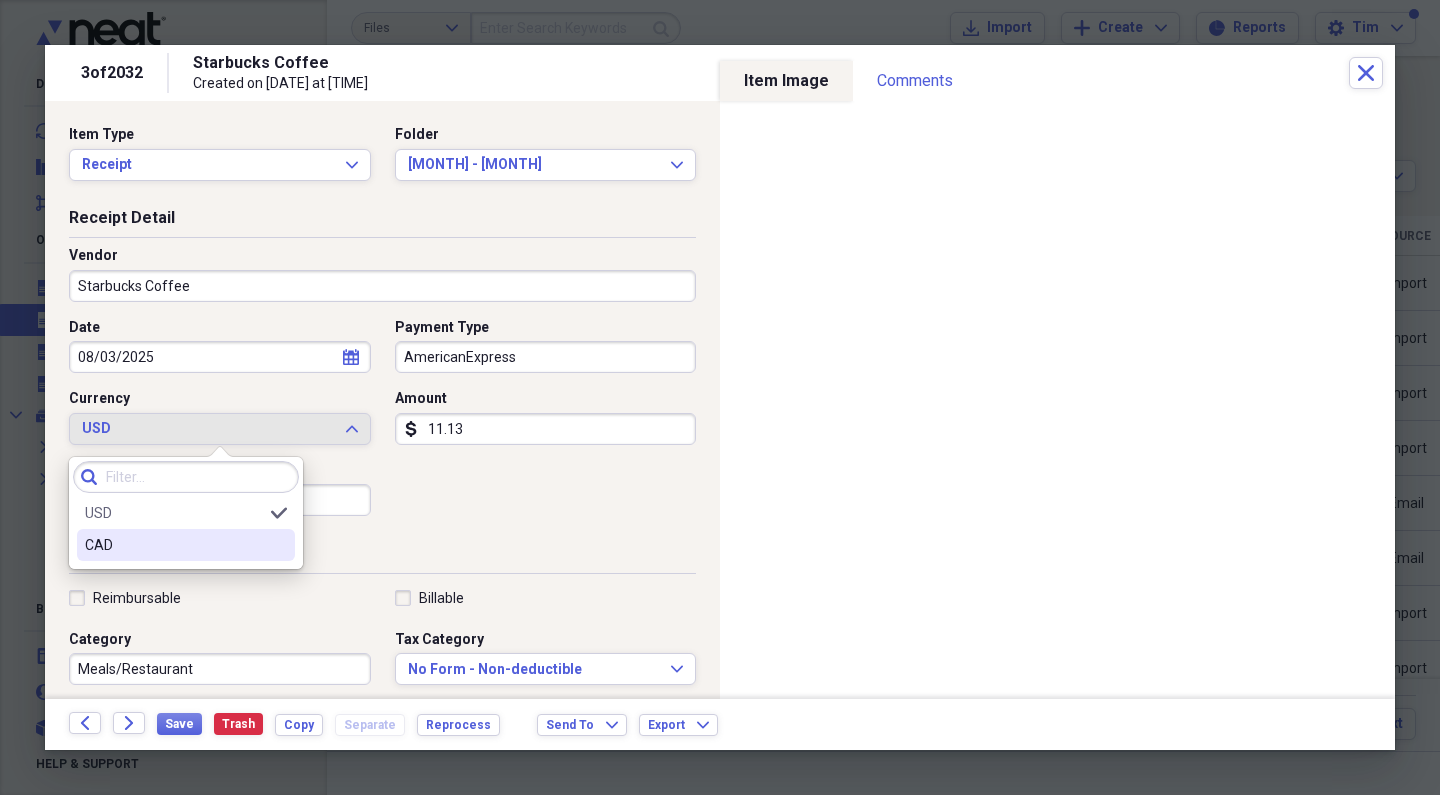 click on "CAD" at bounding box center [174, 545] 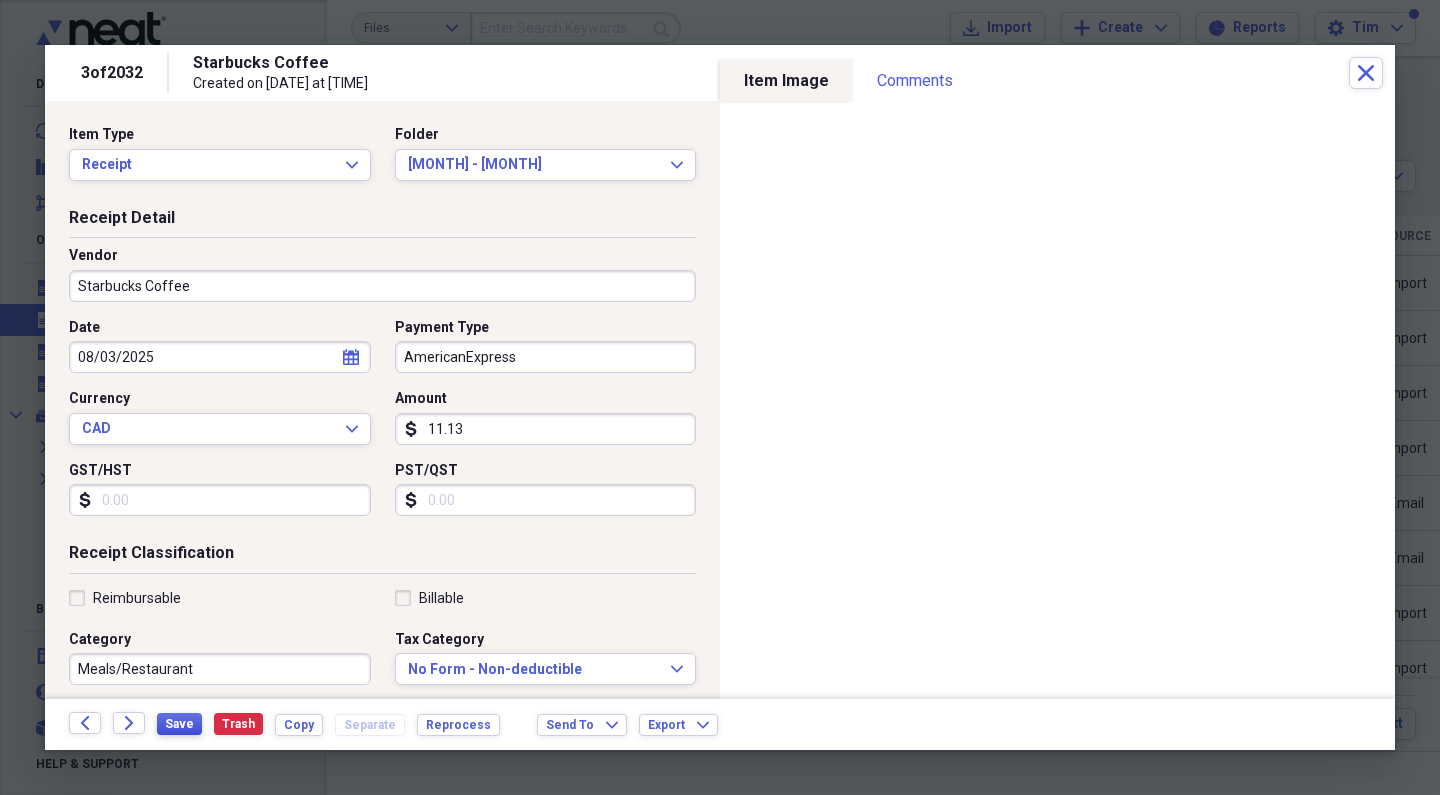 click on "Save" at bounding box center [179, 724] 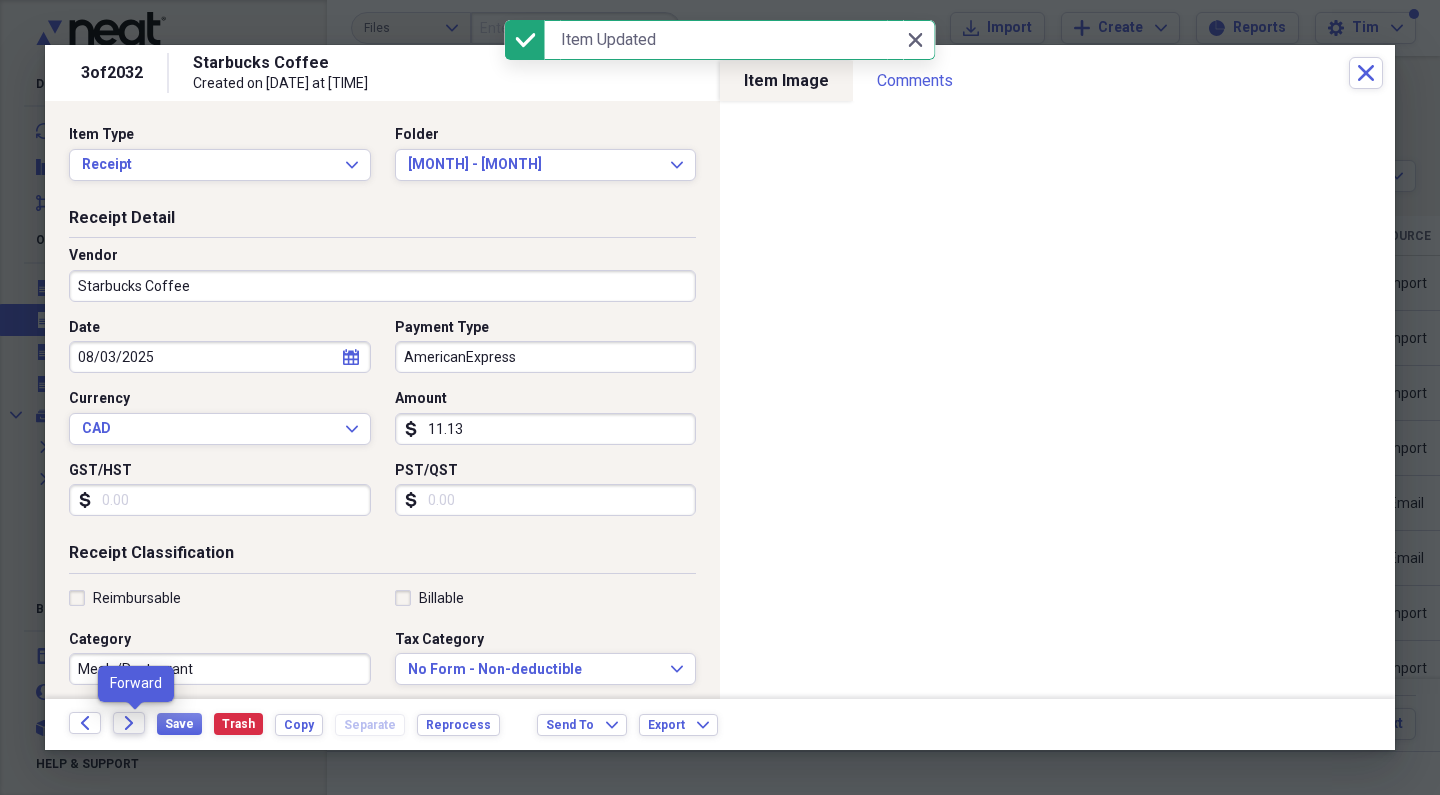 click on "Forward" 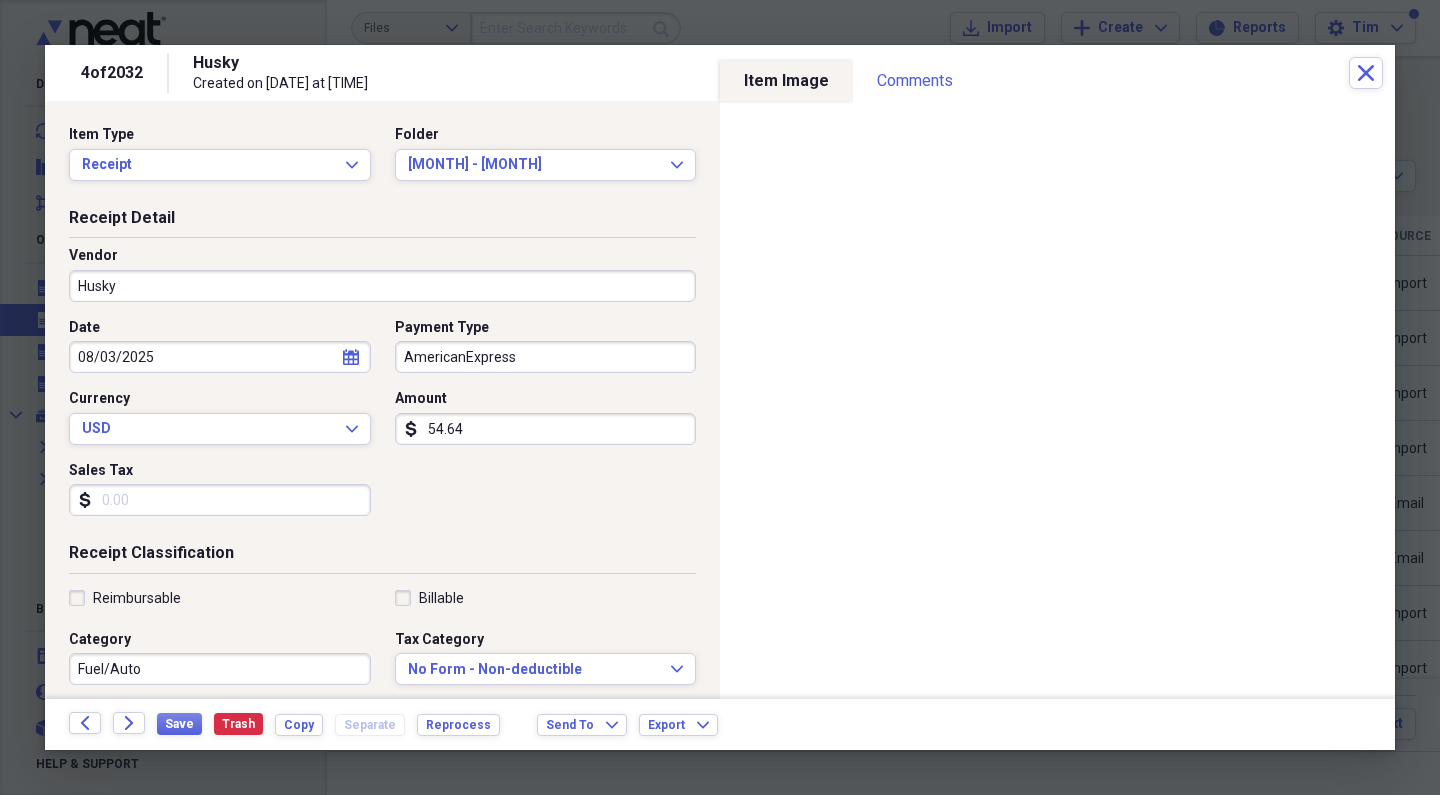 click on "Husky" at bounding box center [382, 286] 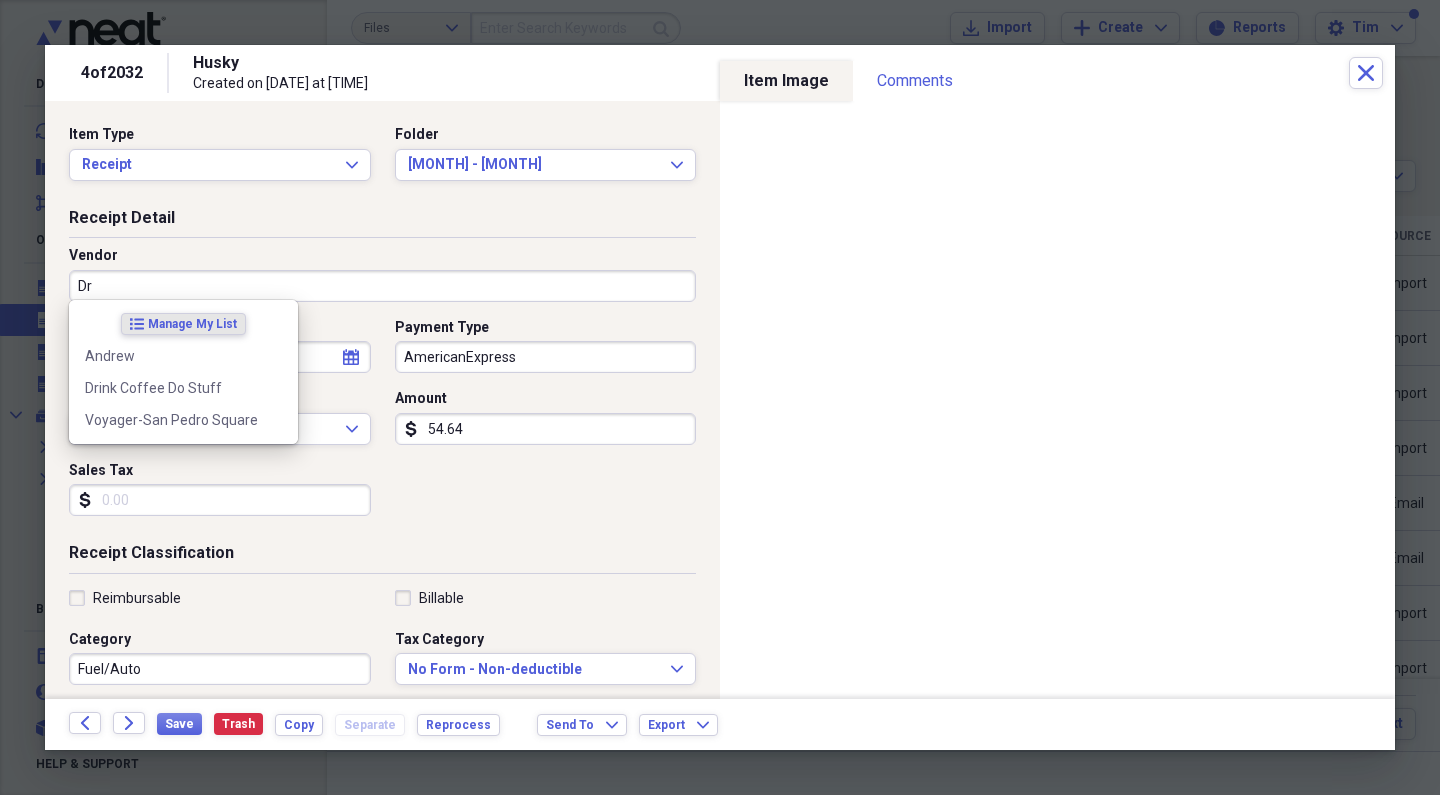 type on "D" 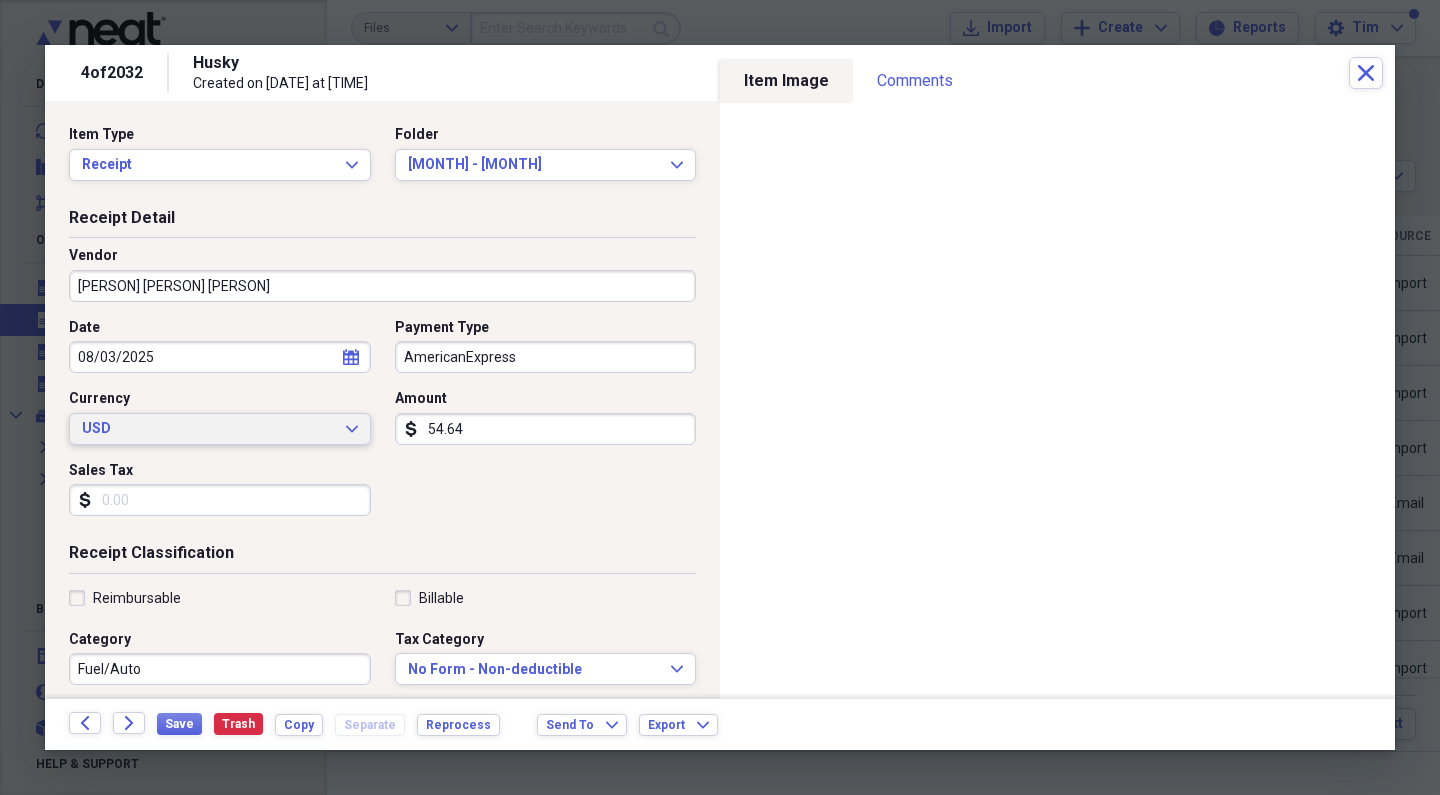 type on "Marine Dr Husky Esso" 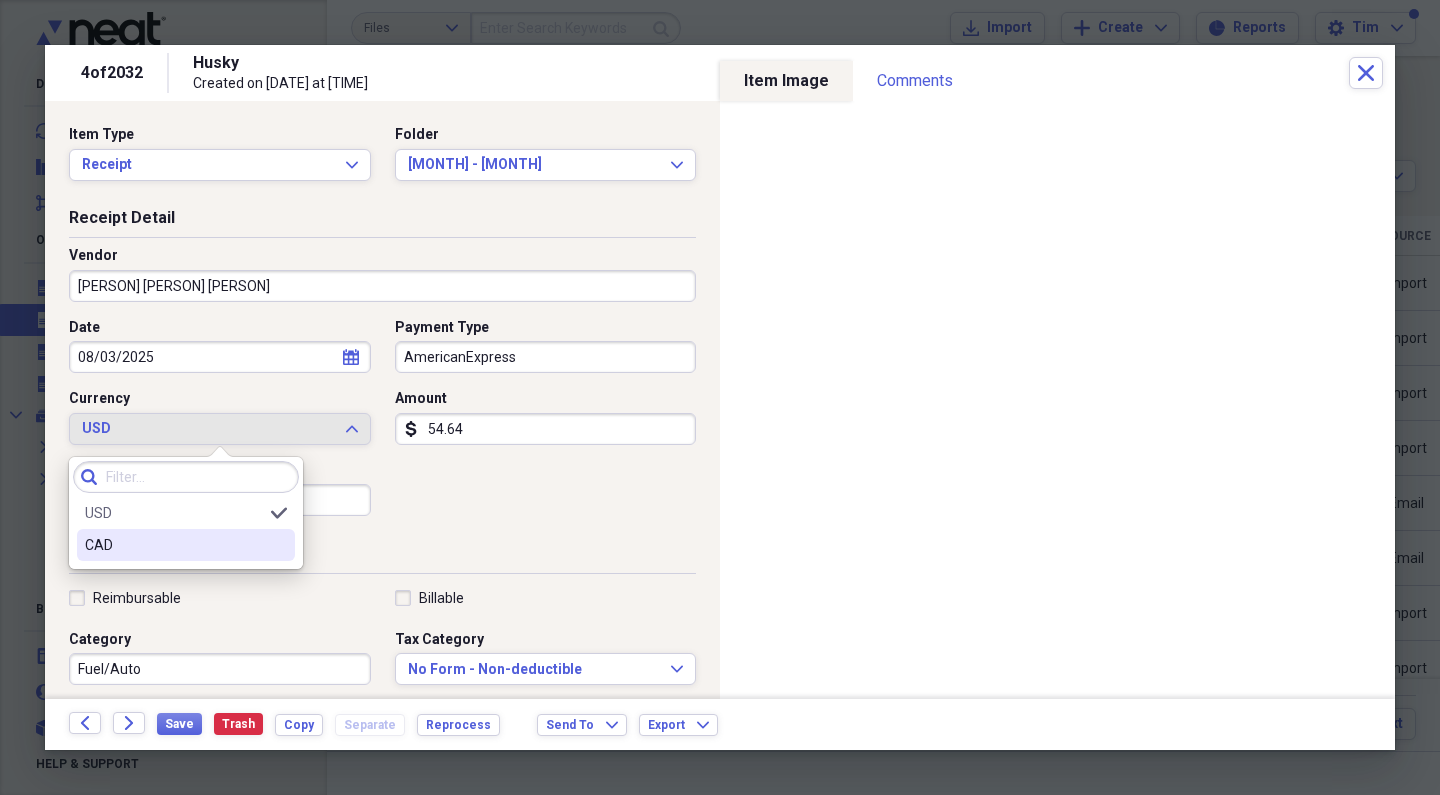 click on "CAD" at bounding box center (174, 545) 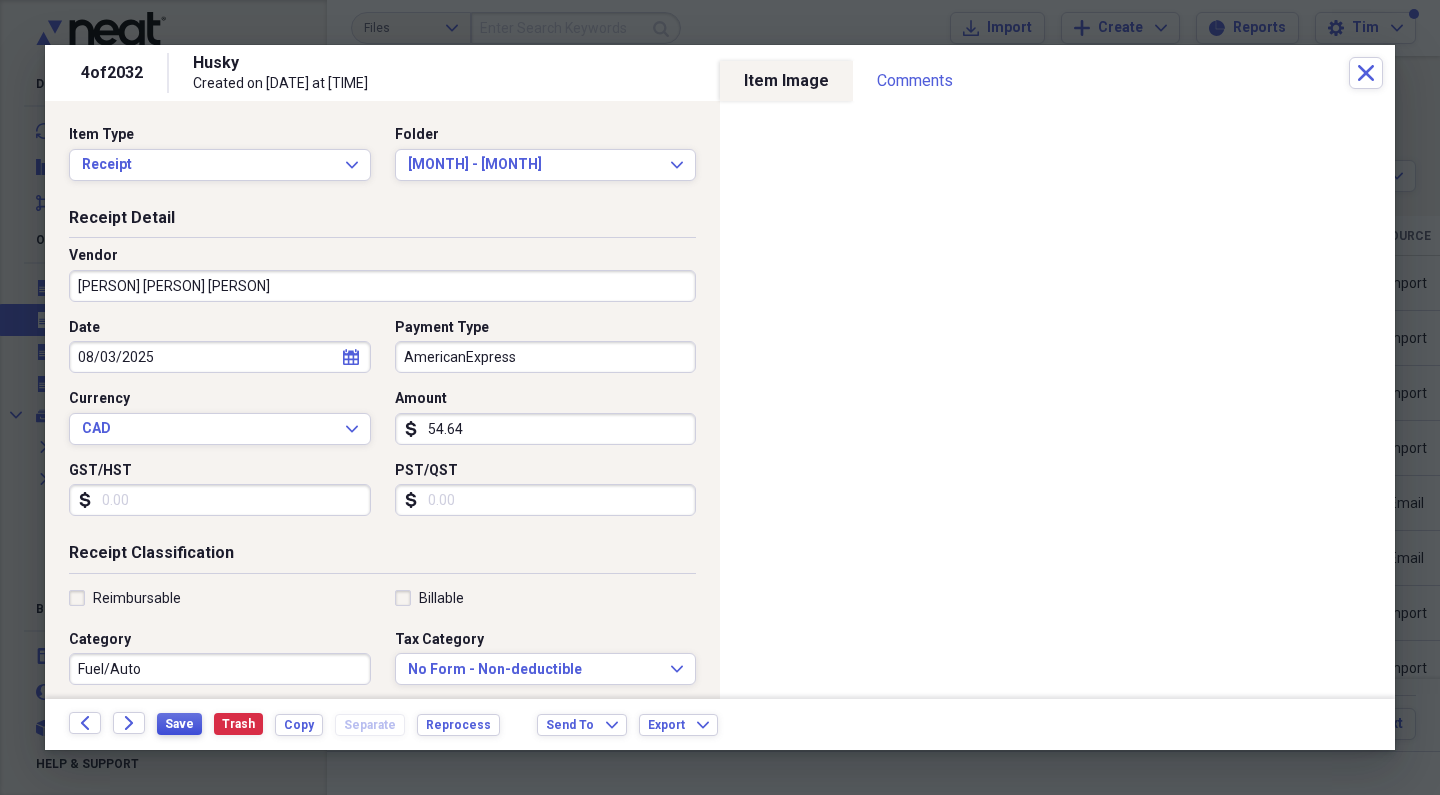 click on "Save" at bounding box center (179, 724) 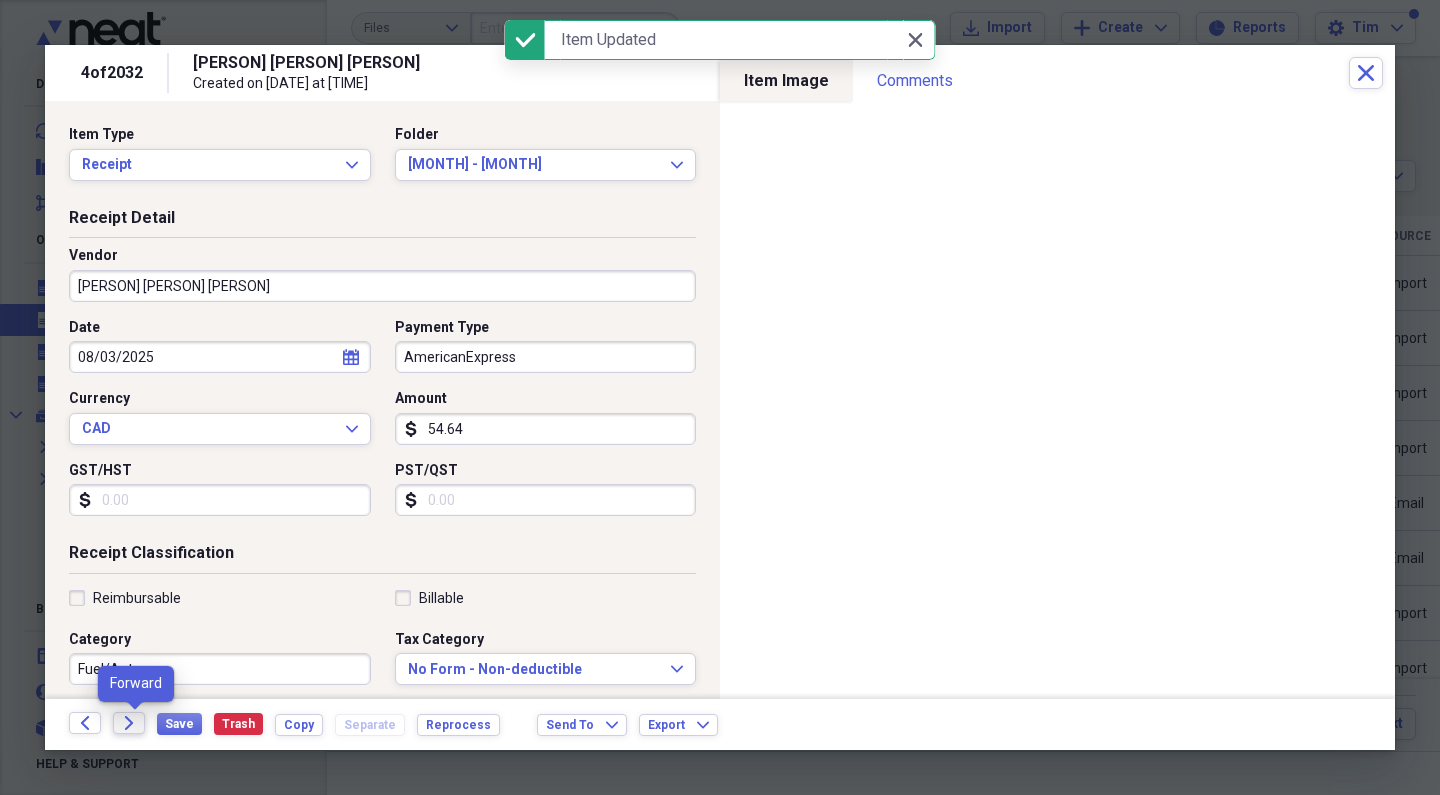 click on "Forward" 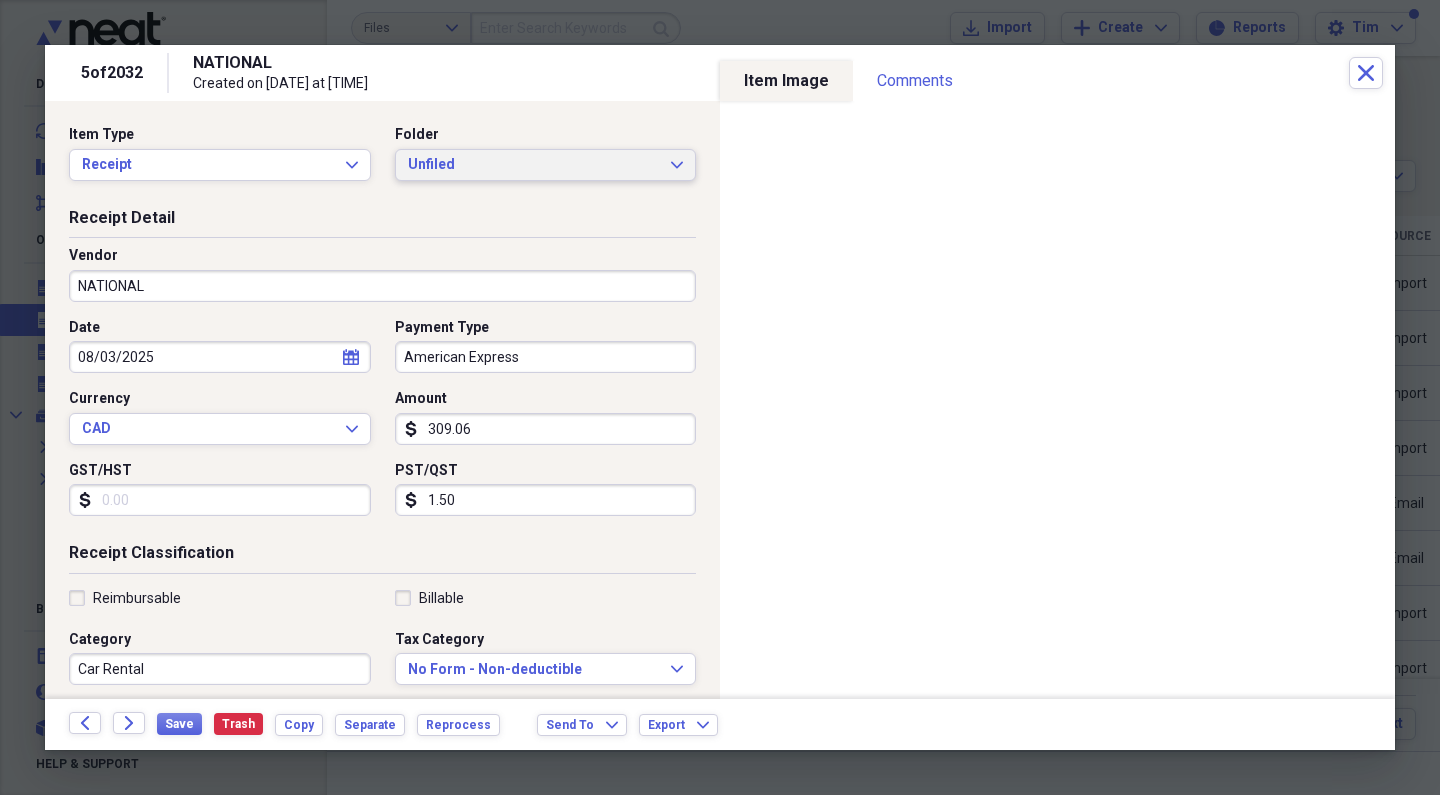 click on "Unfiled" at bounding box center [534, 165] 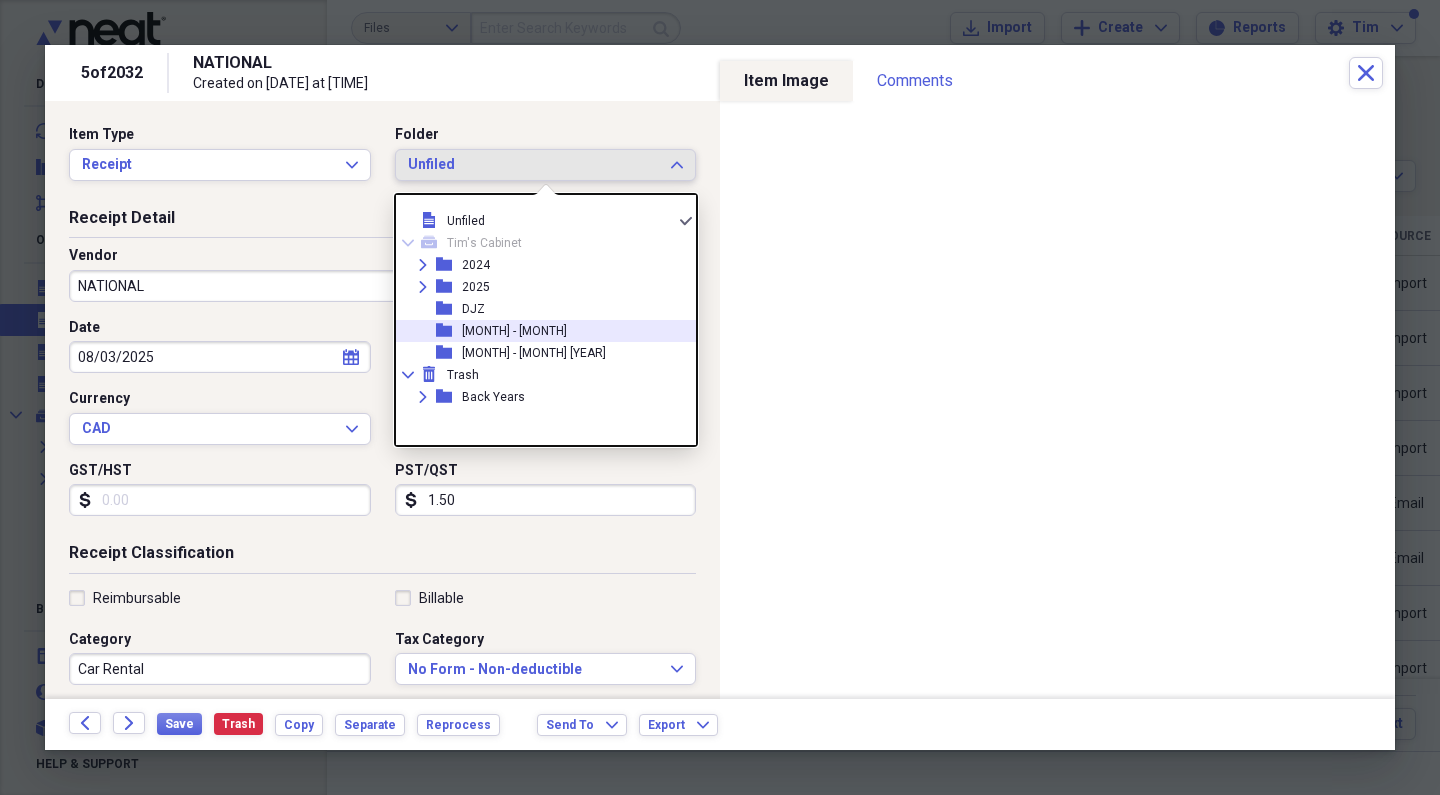 click on "[MONTH] - [MONTH]" at bounding box center [514, 331] 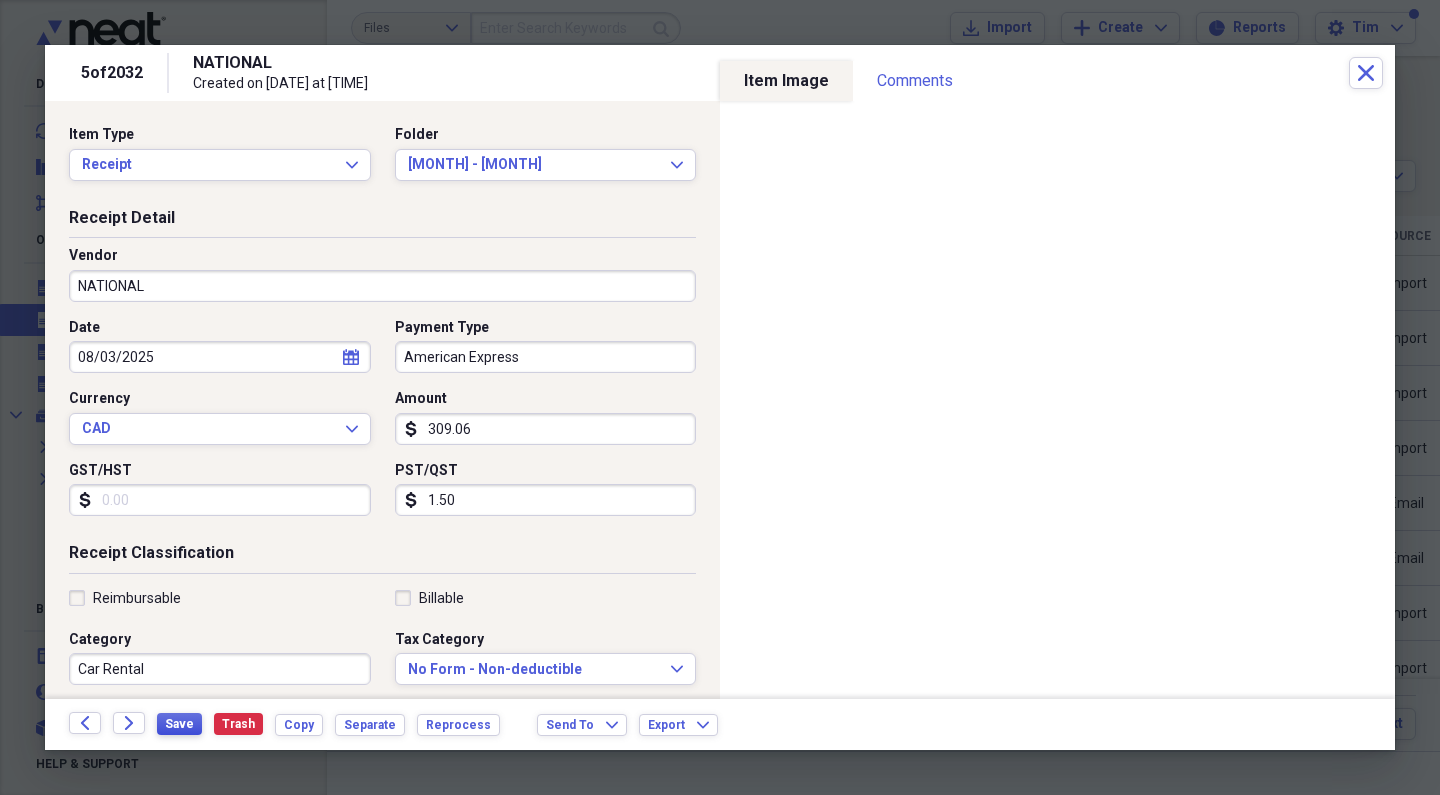 click on "Save" at bounding box center [179, 724] 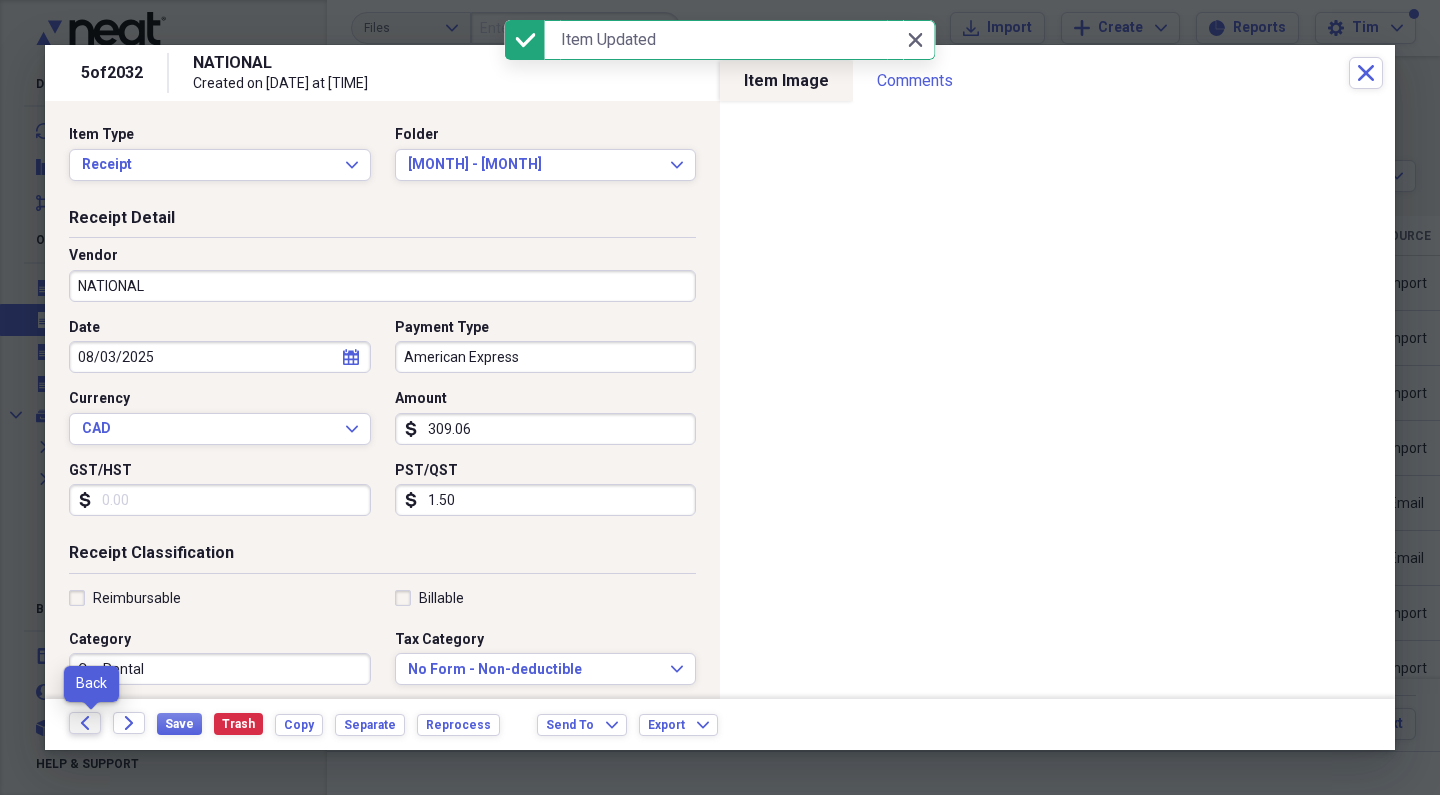 click 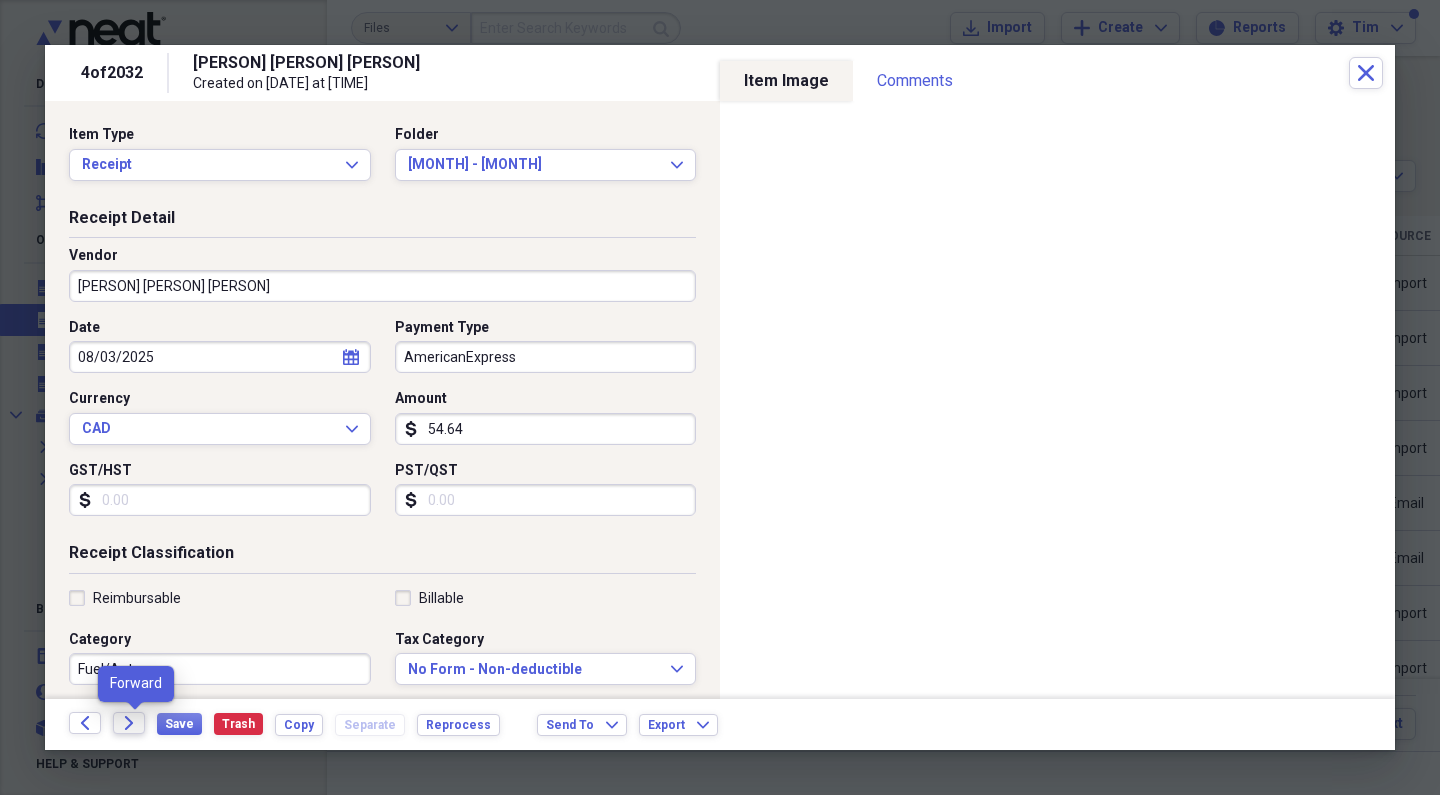 click 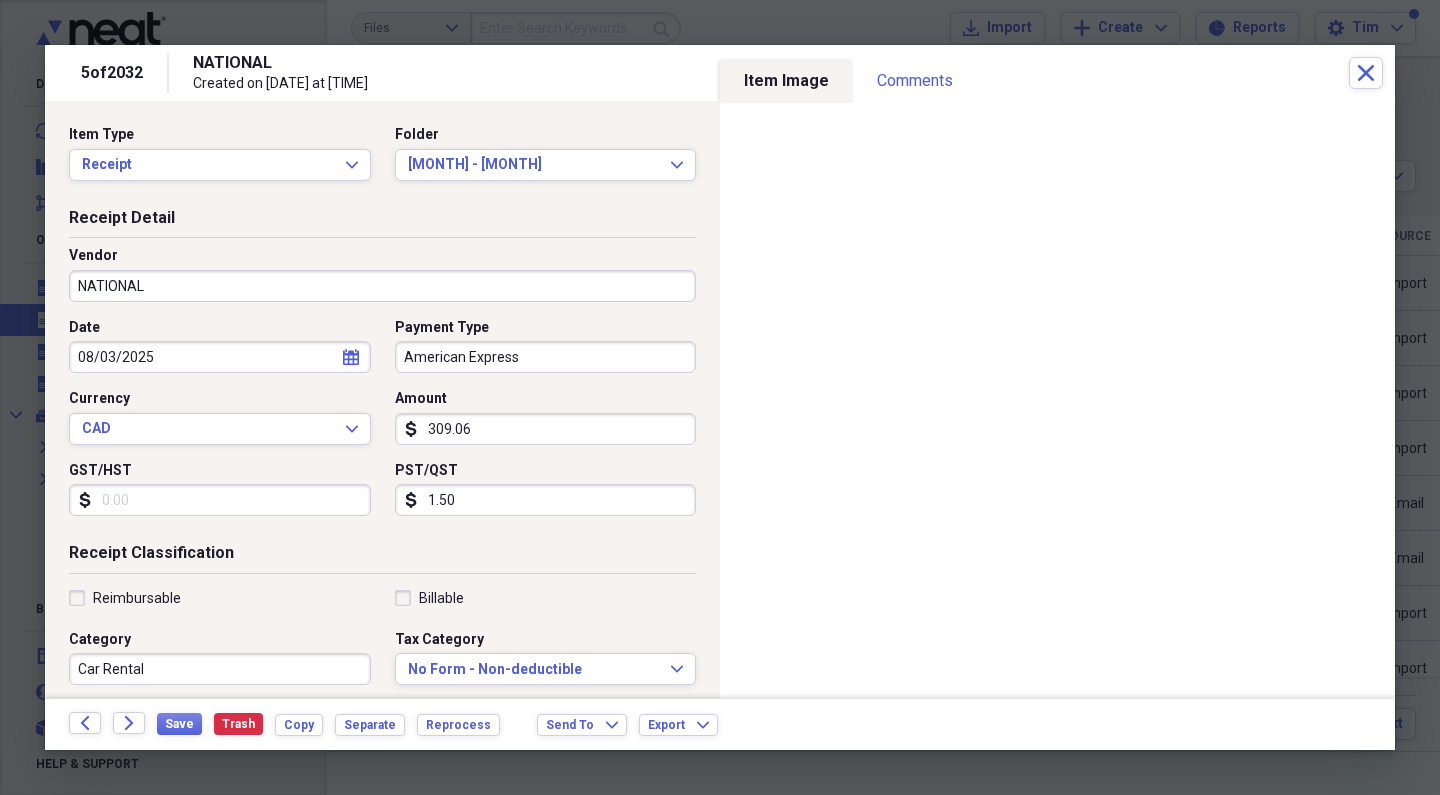 click 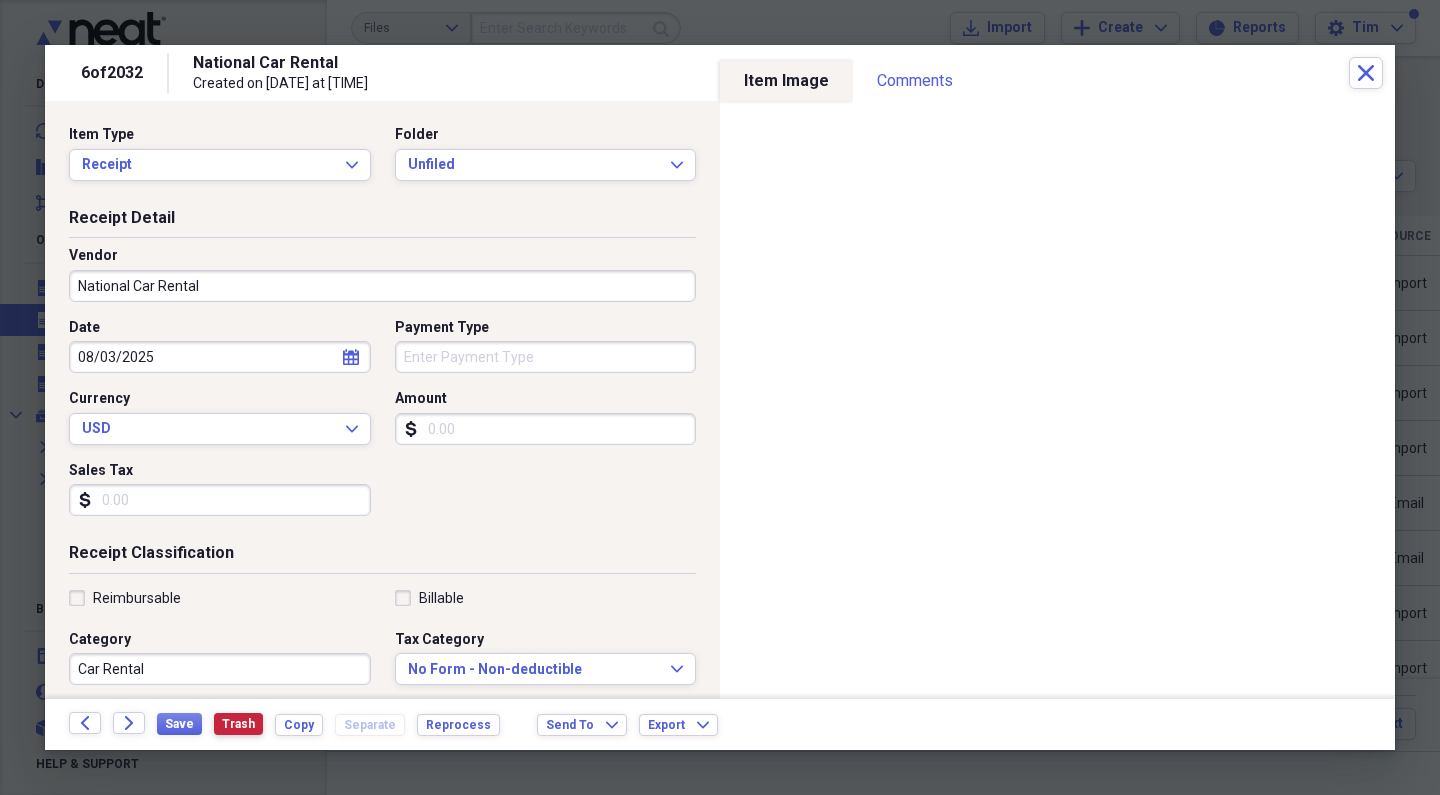 click on "Trash" at bounding box center (238, 724) 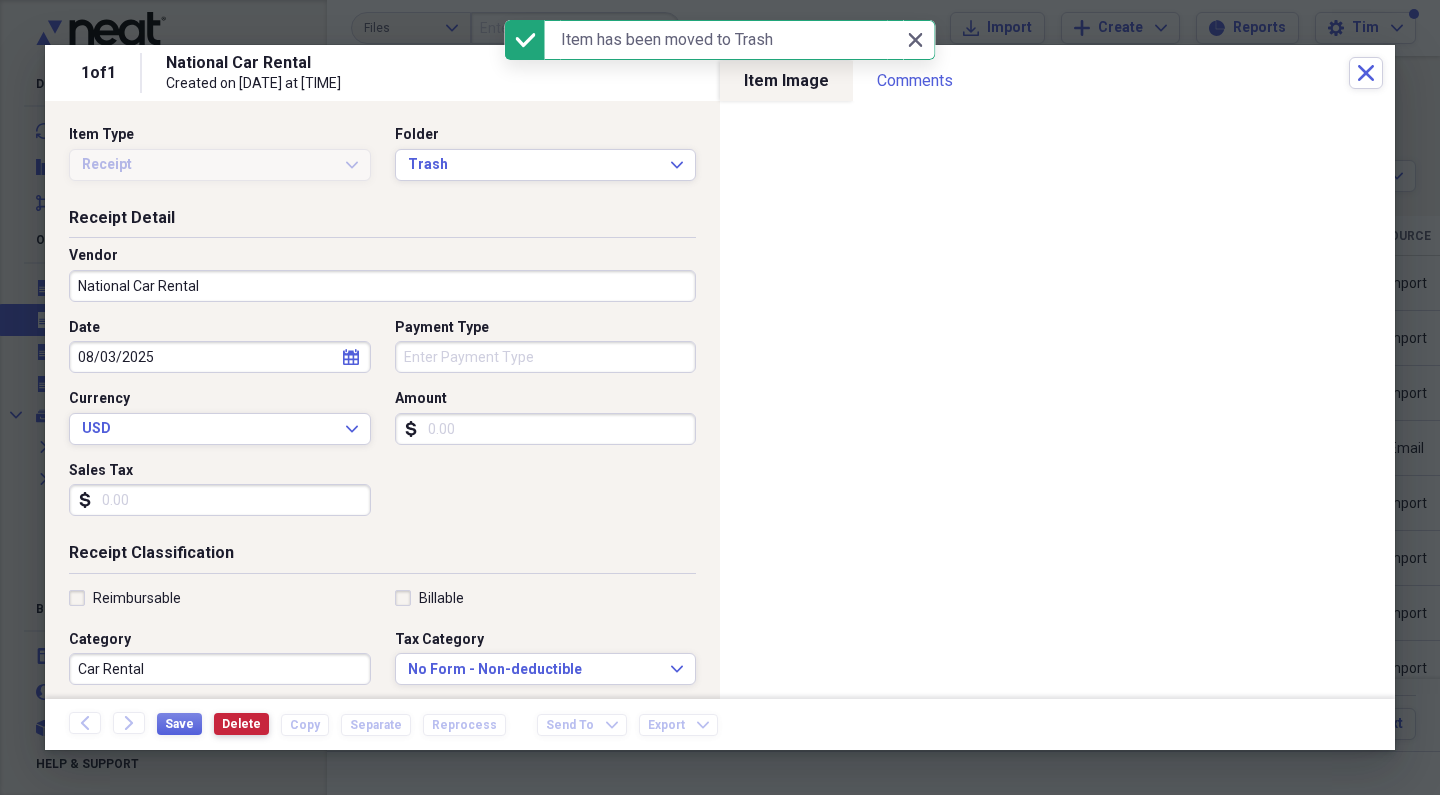 click on "Delete" at bounding box center (241, 724) 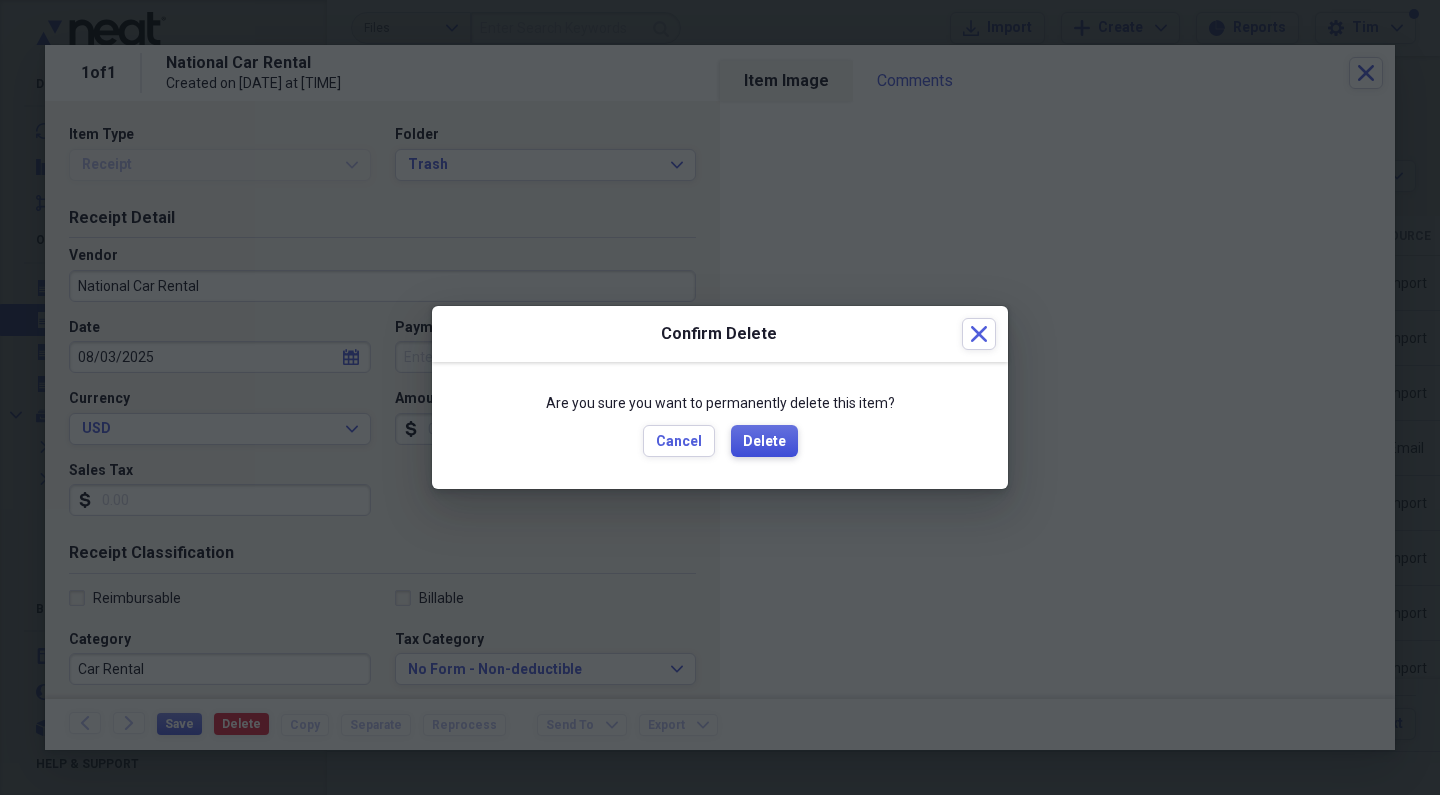 click on "Delete" at bounding box center (764, 442) 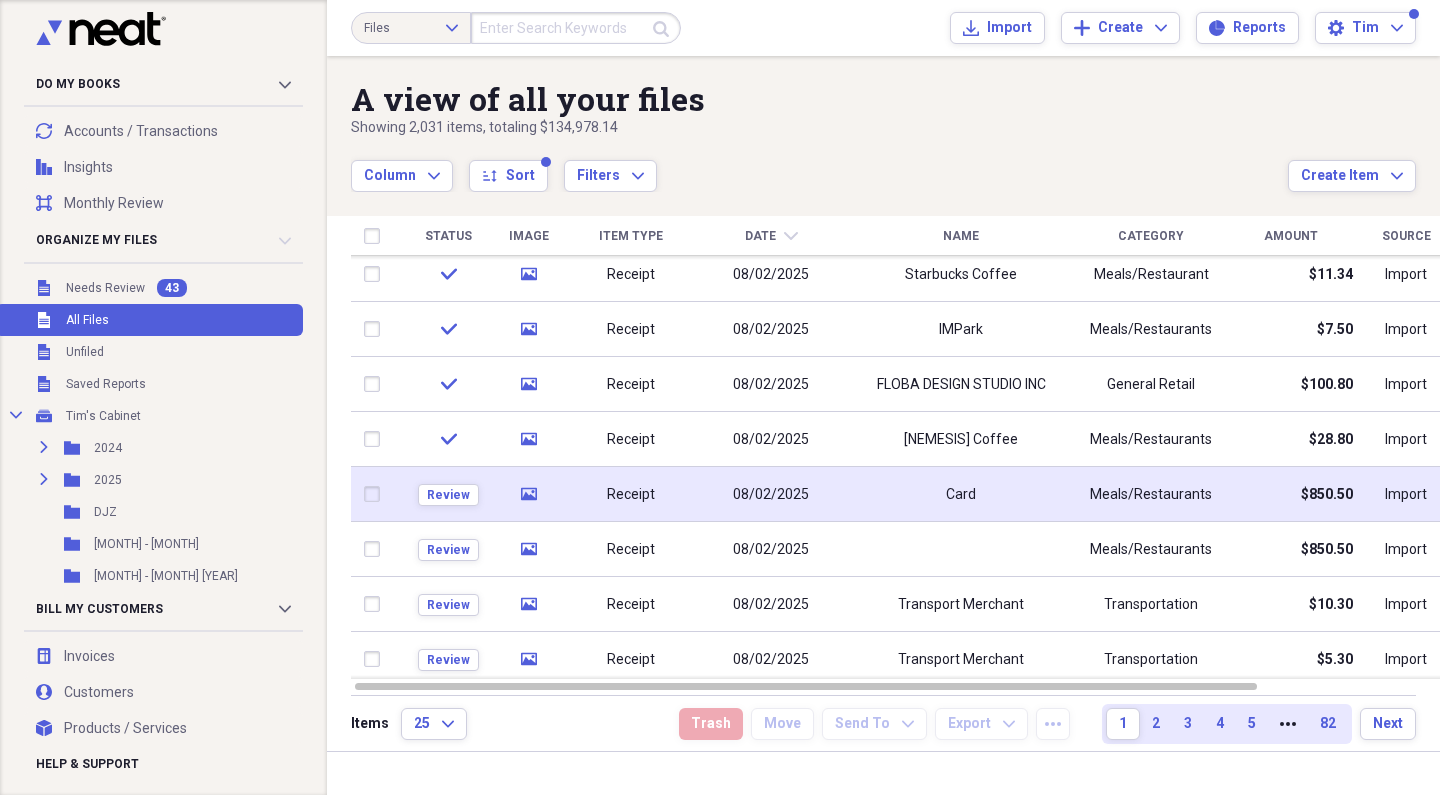 click on "08/02/2025" at bounding box center [771, 495] 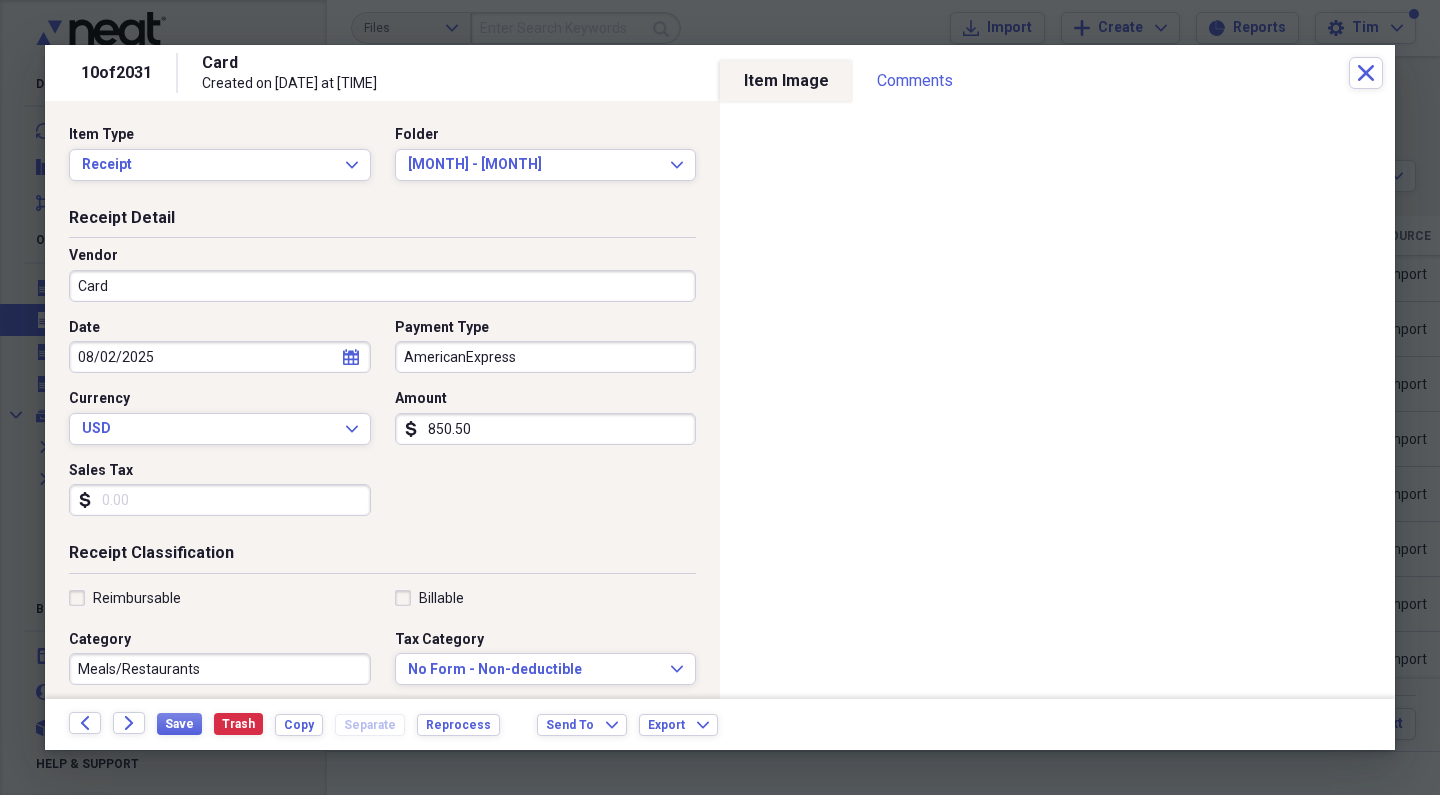 click on "Card" at bounding box center (382, 286) 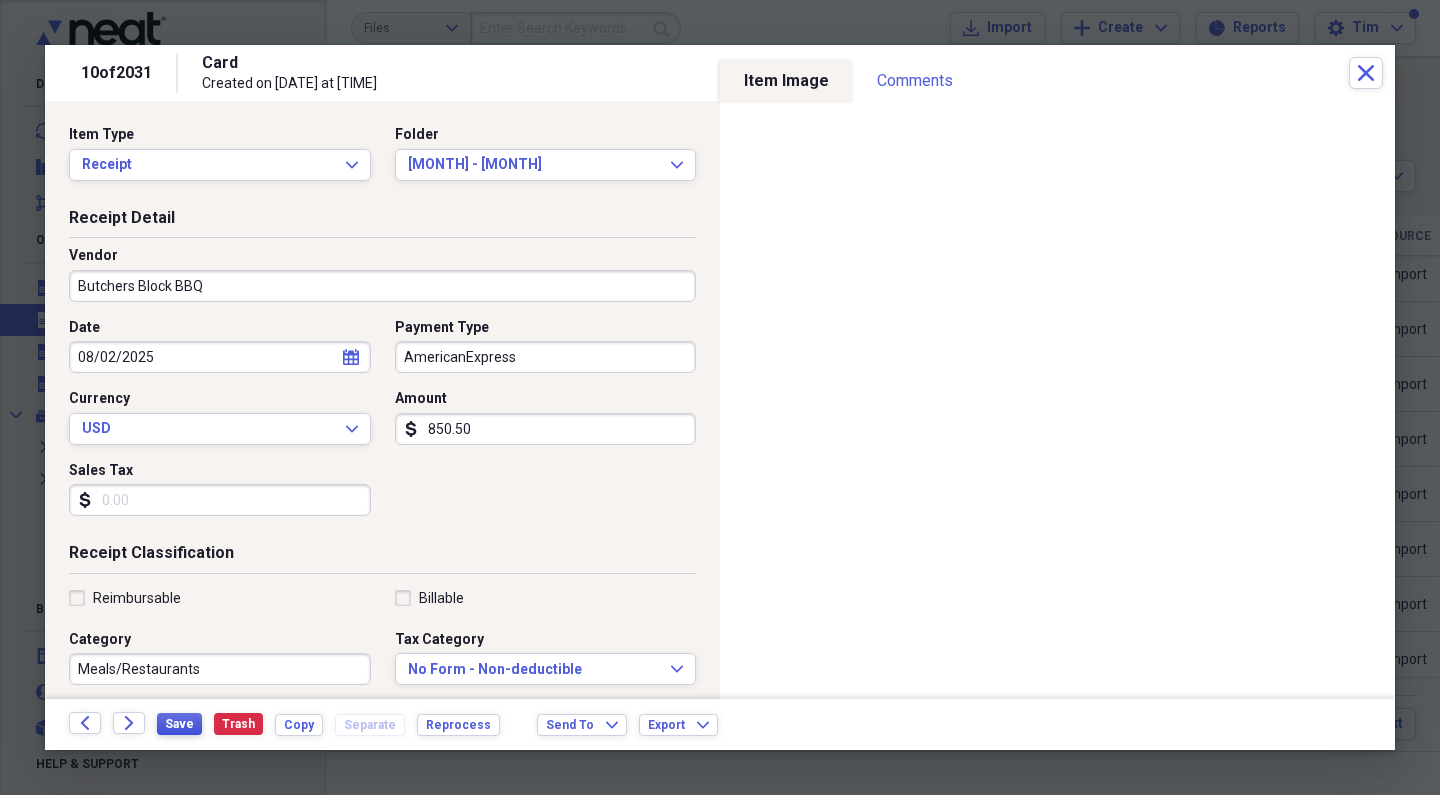 type on "Butchers Block BBQ" 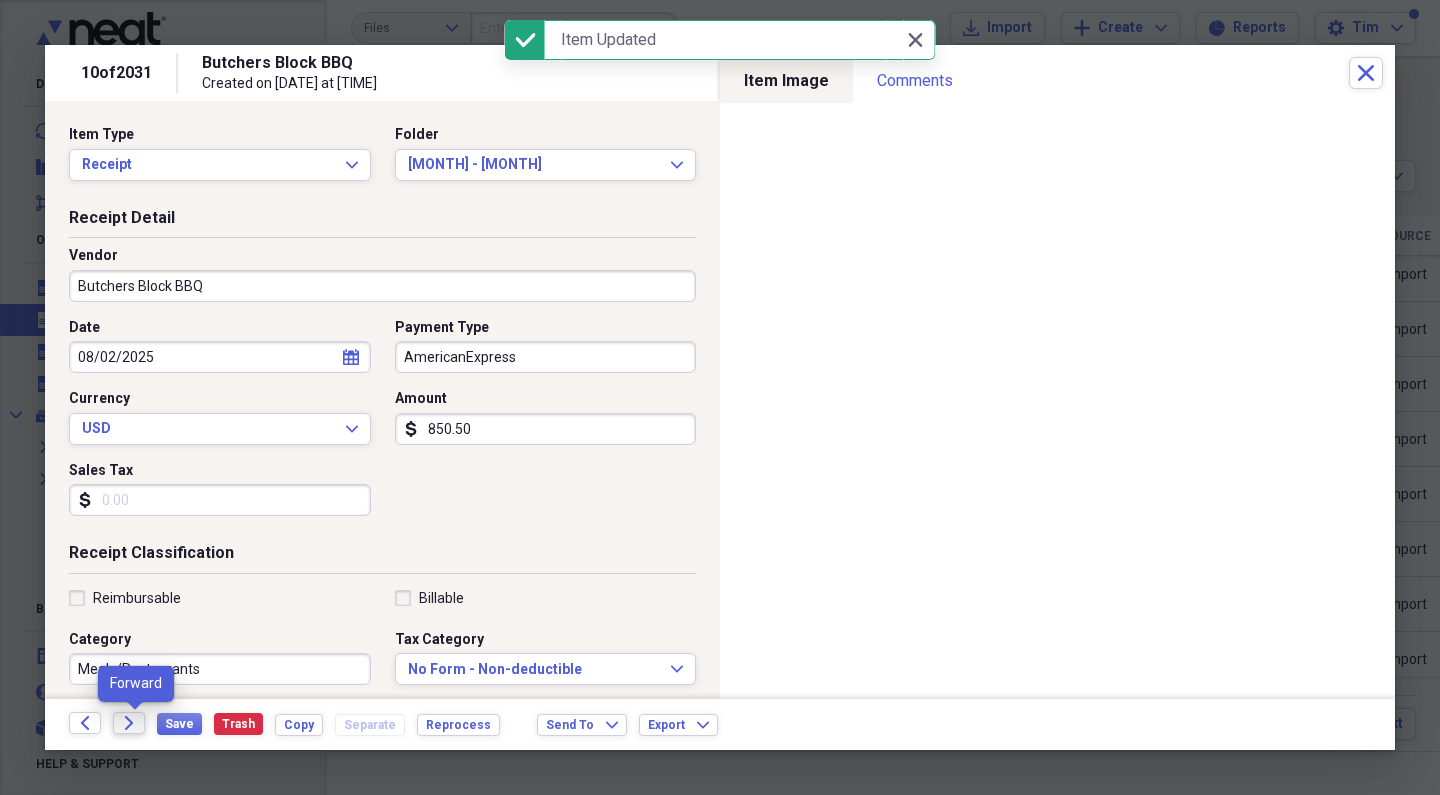 click on "Forward" 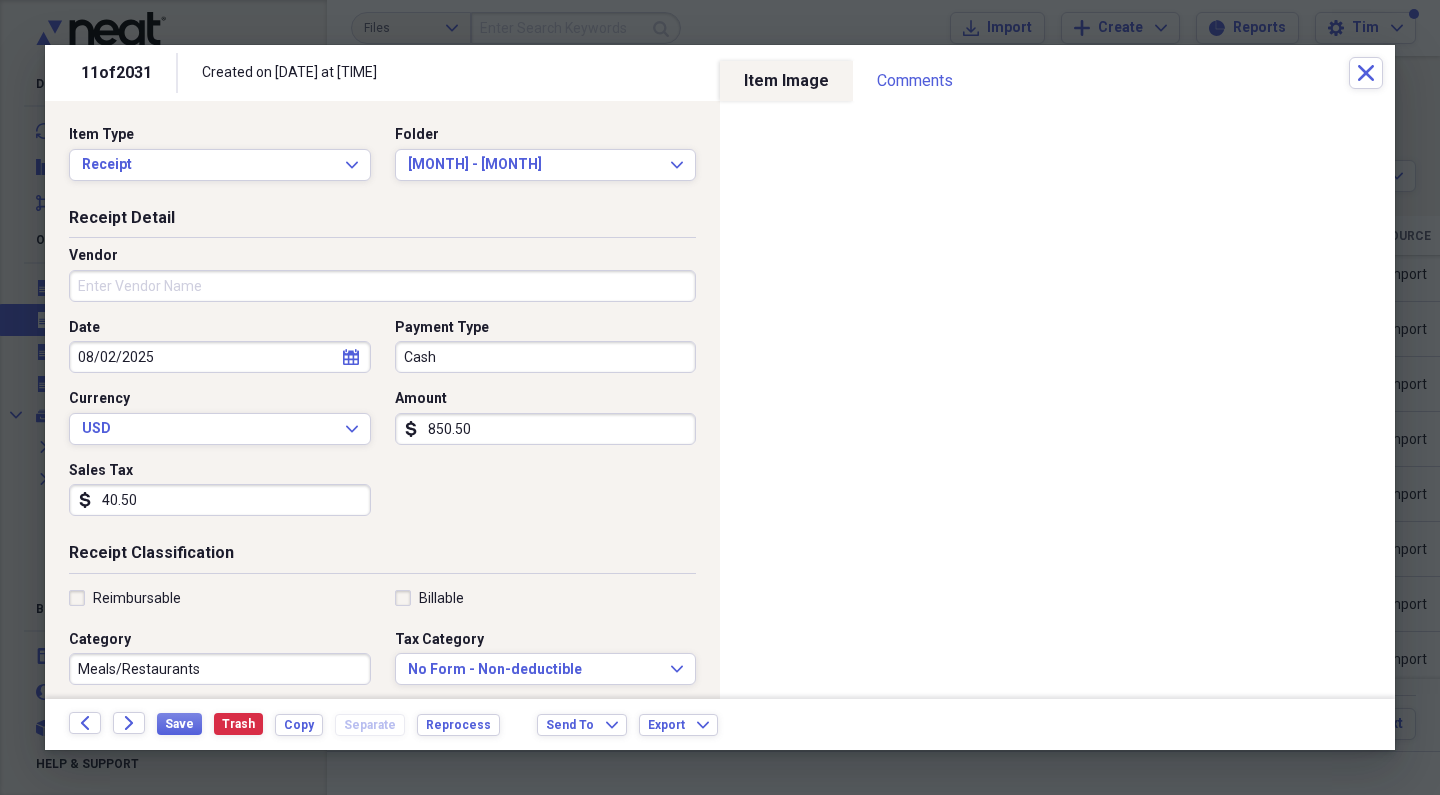 click on "Cash" at bounding box center [546, 357] 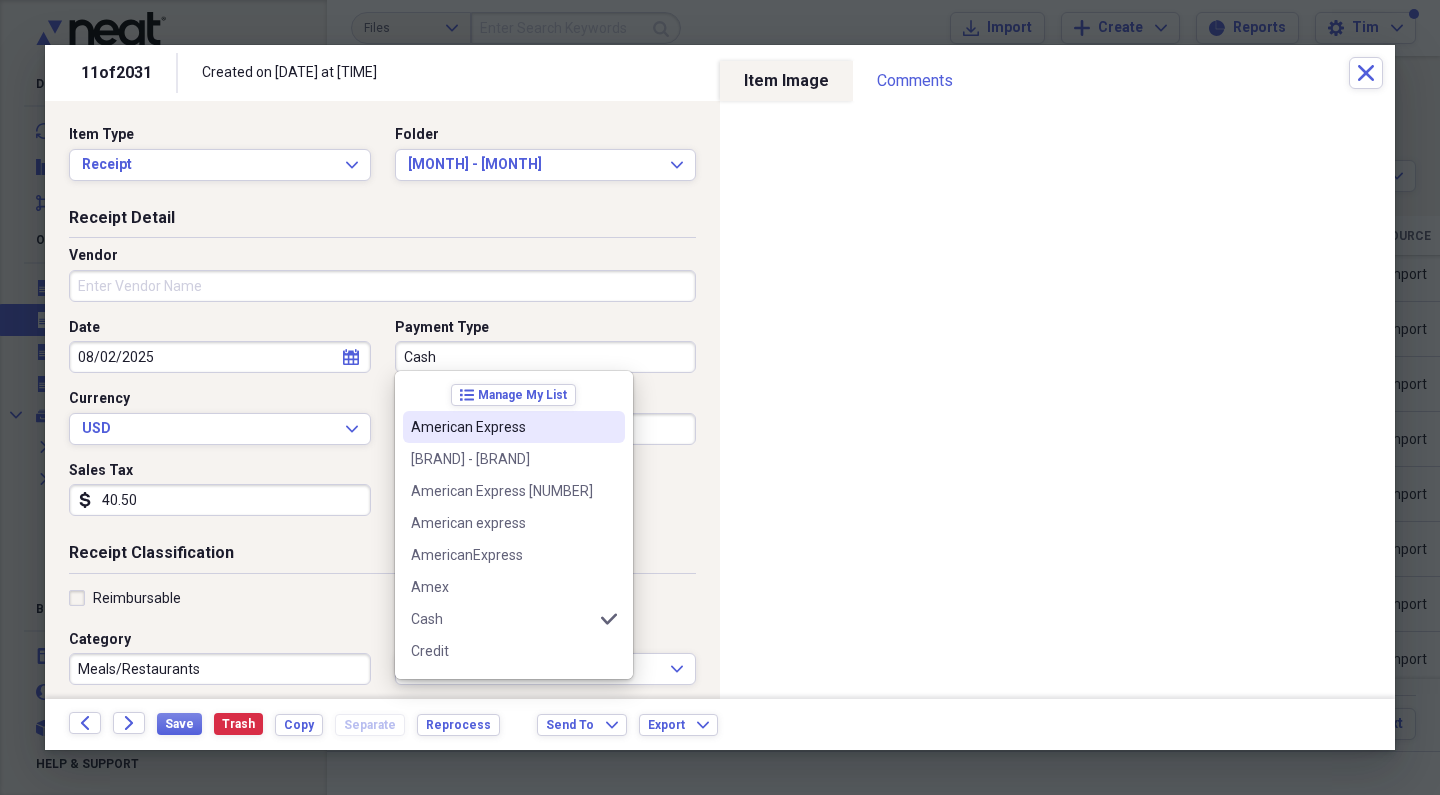 click on "American Express" at bounding box center (514, 427) 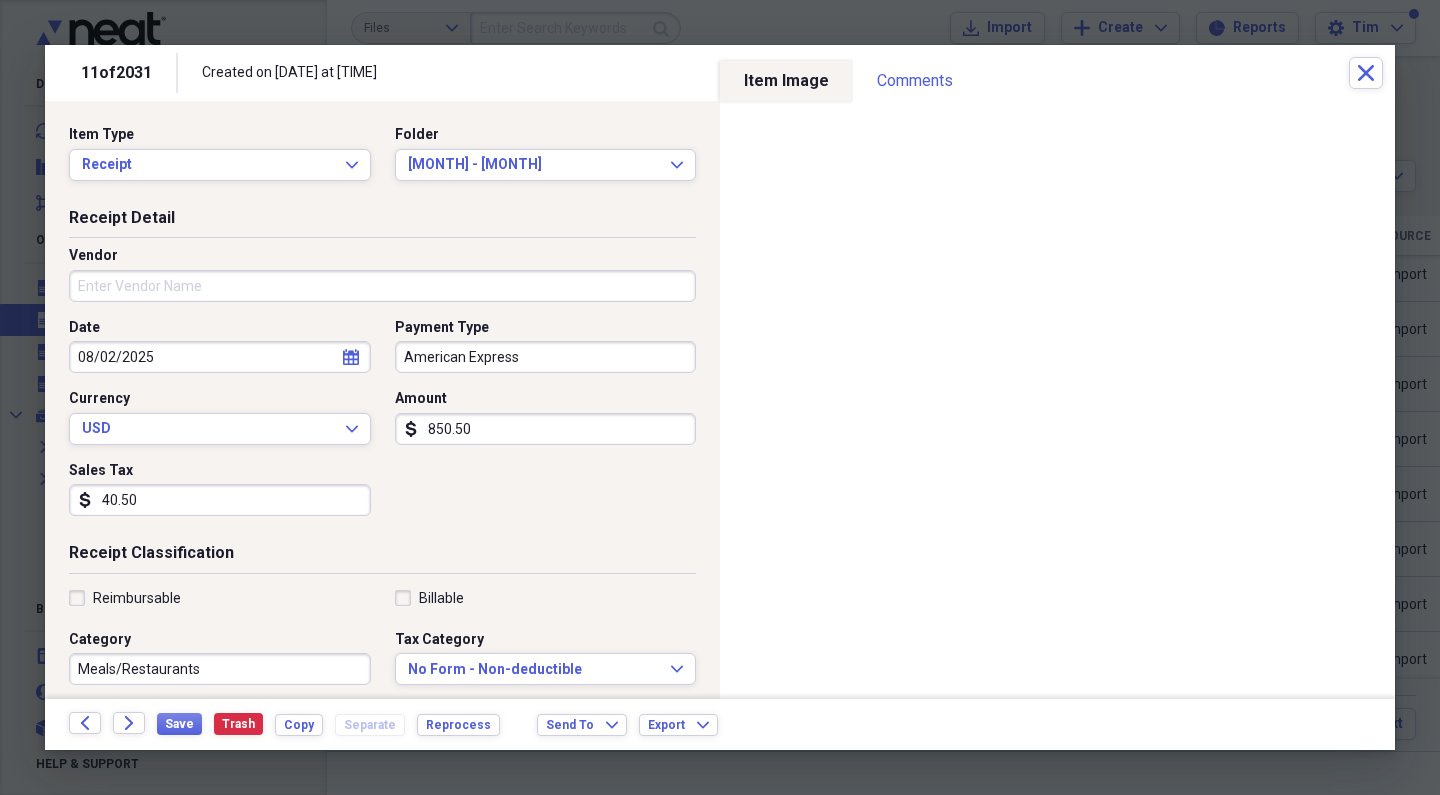 click on "Vendor" at bounding box center [382, 286] 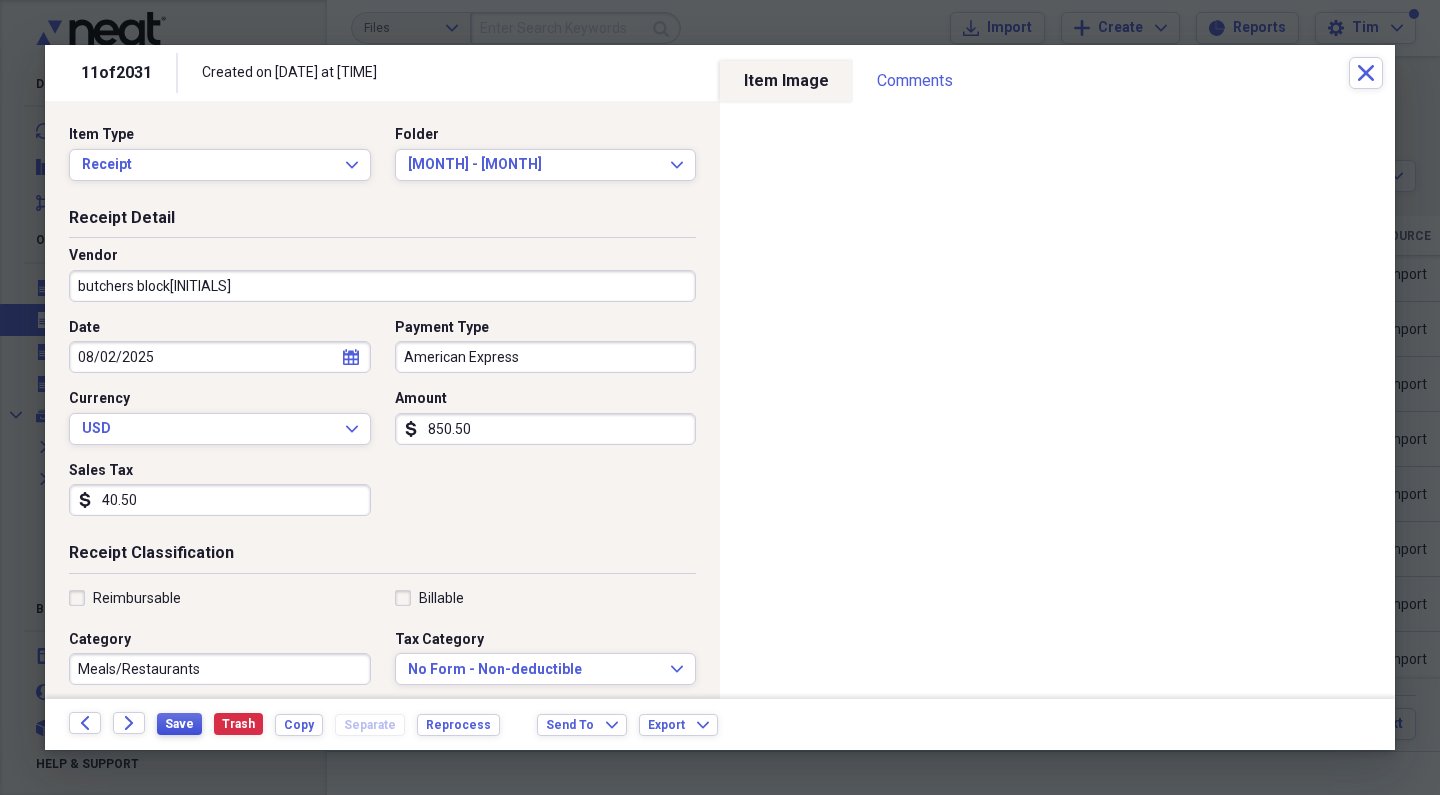 type on "butchers block bbq" 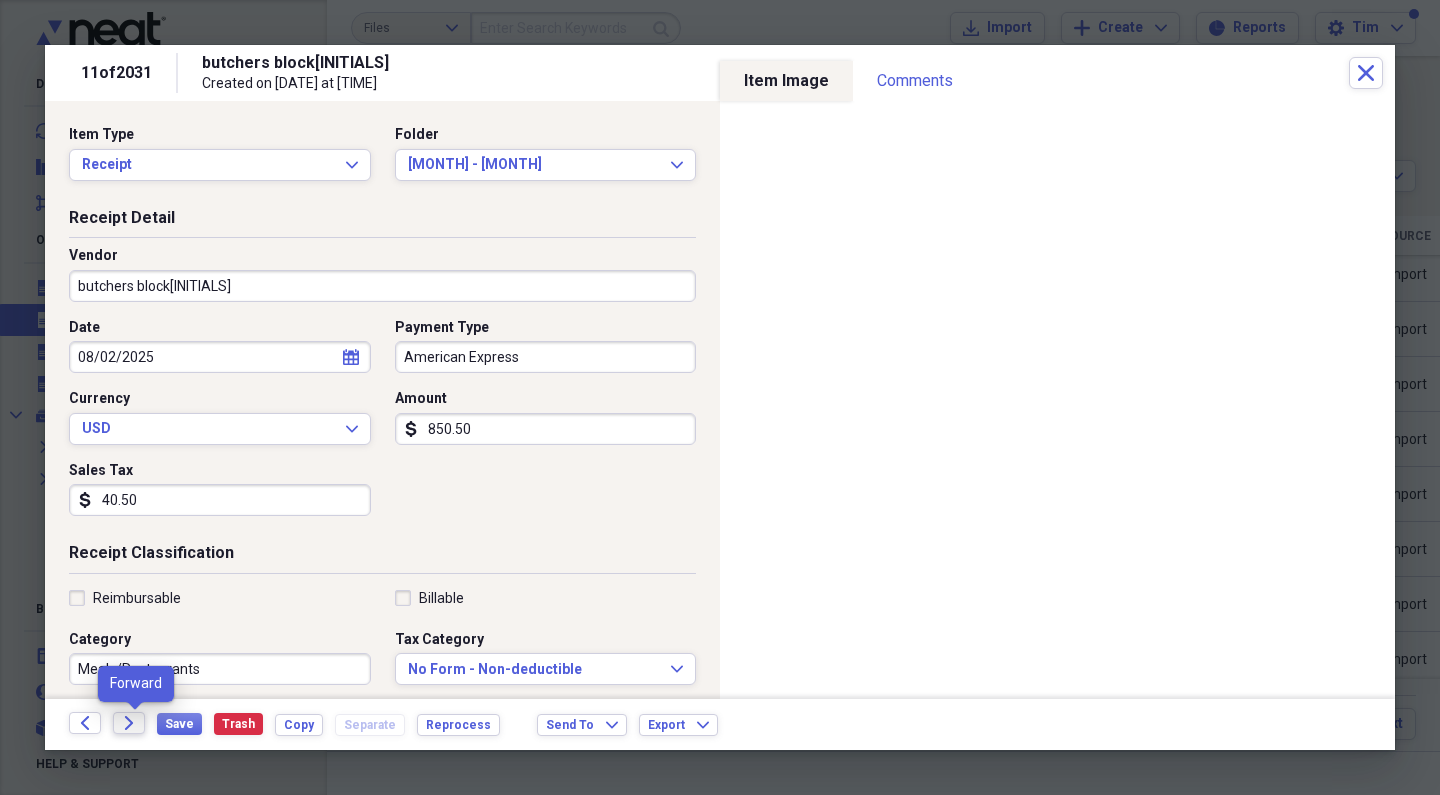 click on "Forward" 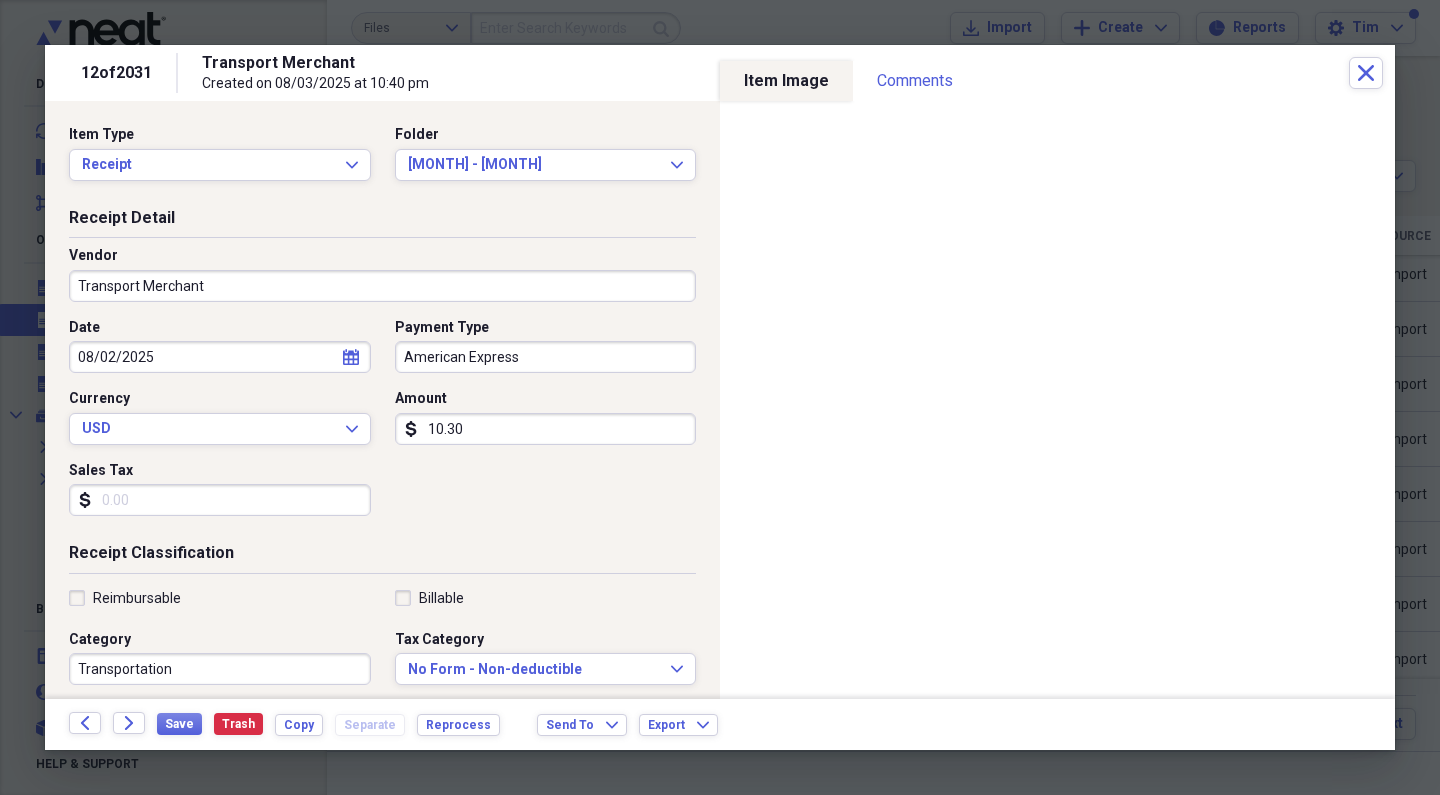 click on "Transport Merchant" at bounding box center [382, 286] 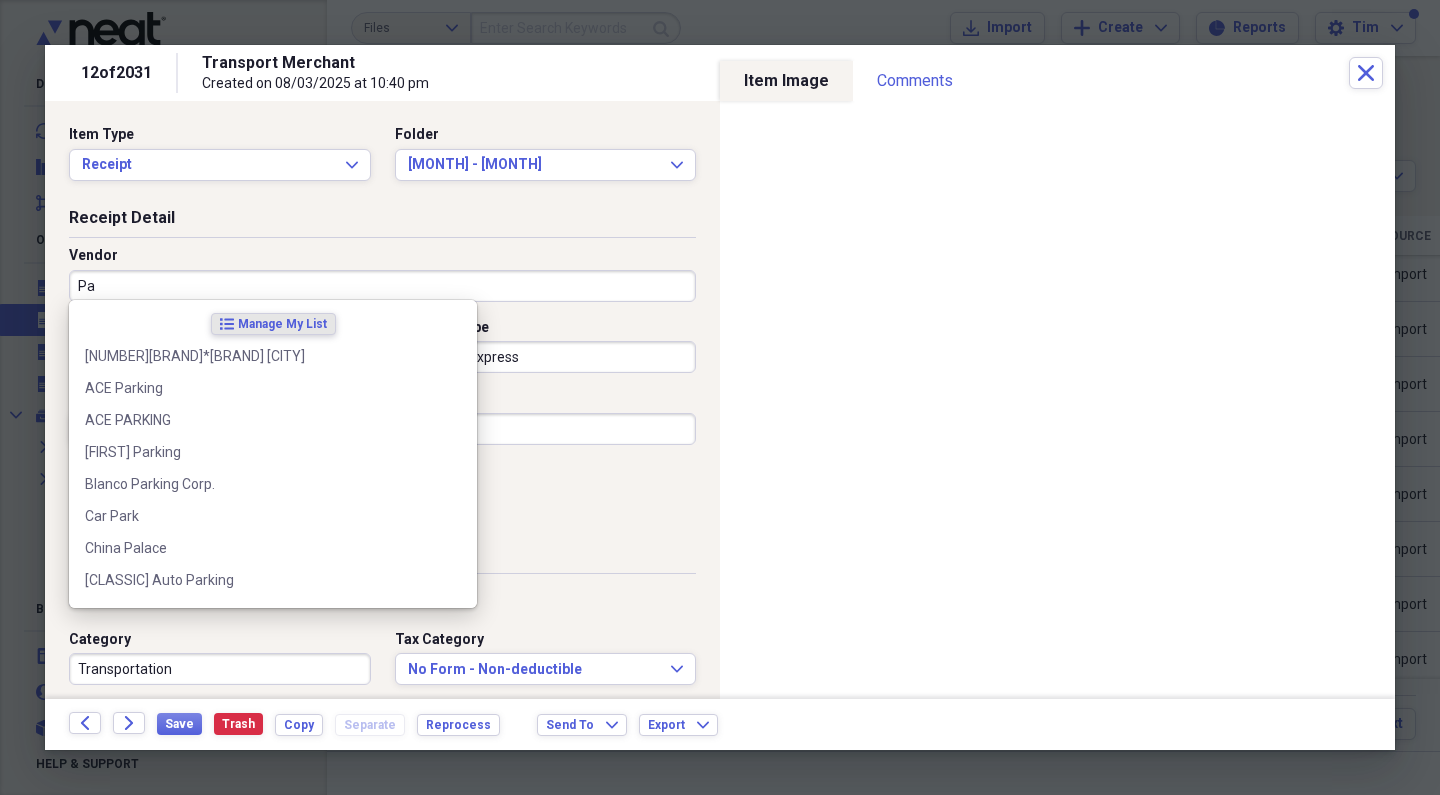 type on "P" 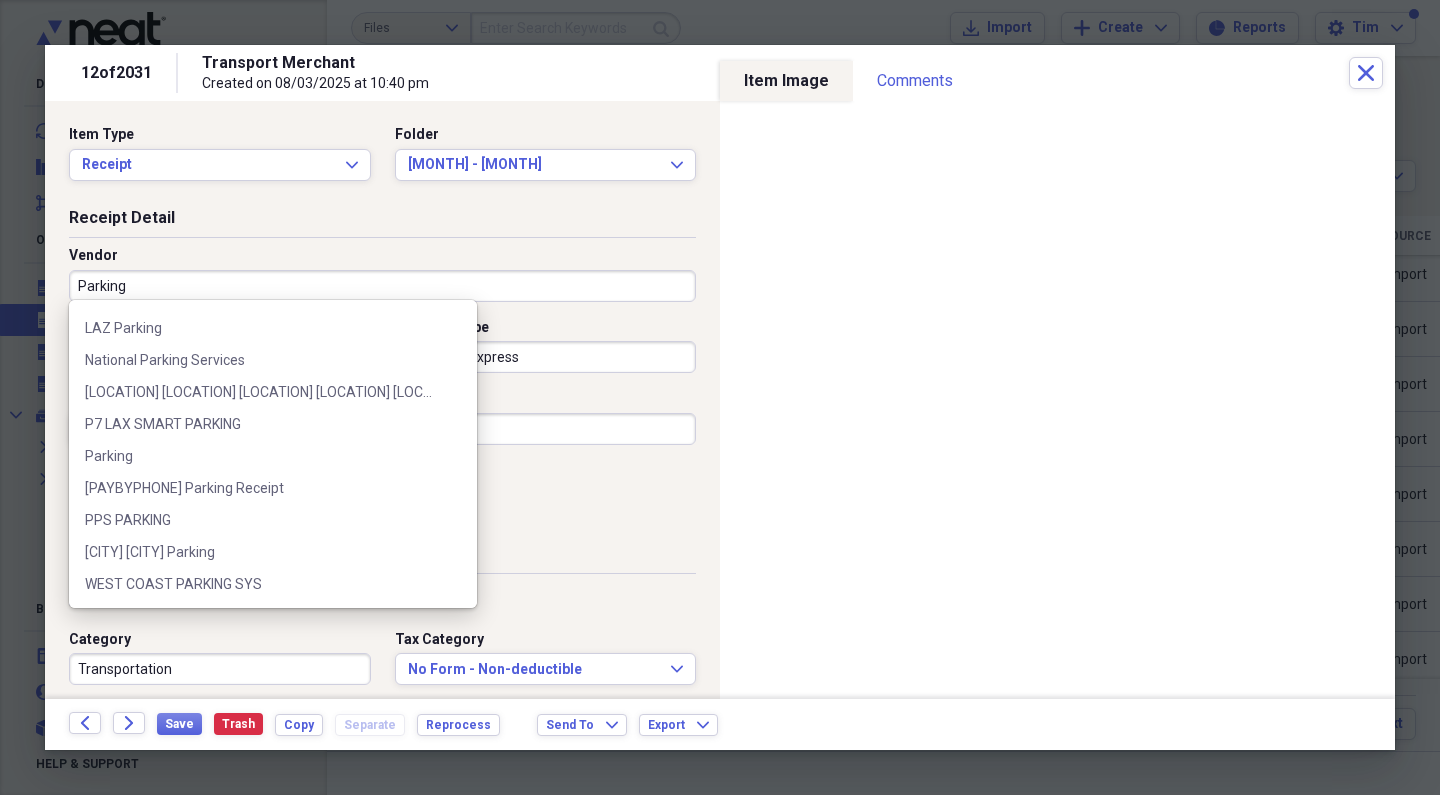 scroll, scrollTop: 380, scrollLeft: 0, axis: vertical 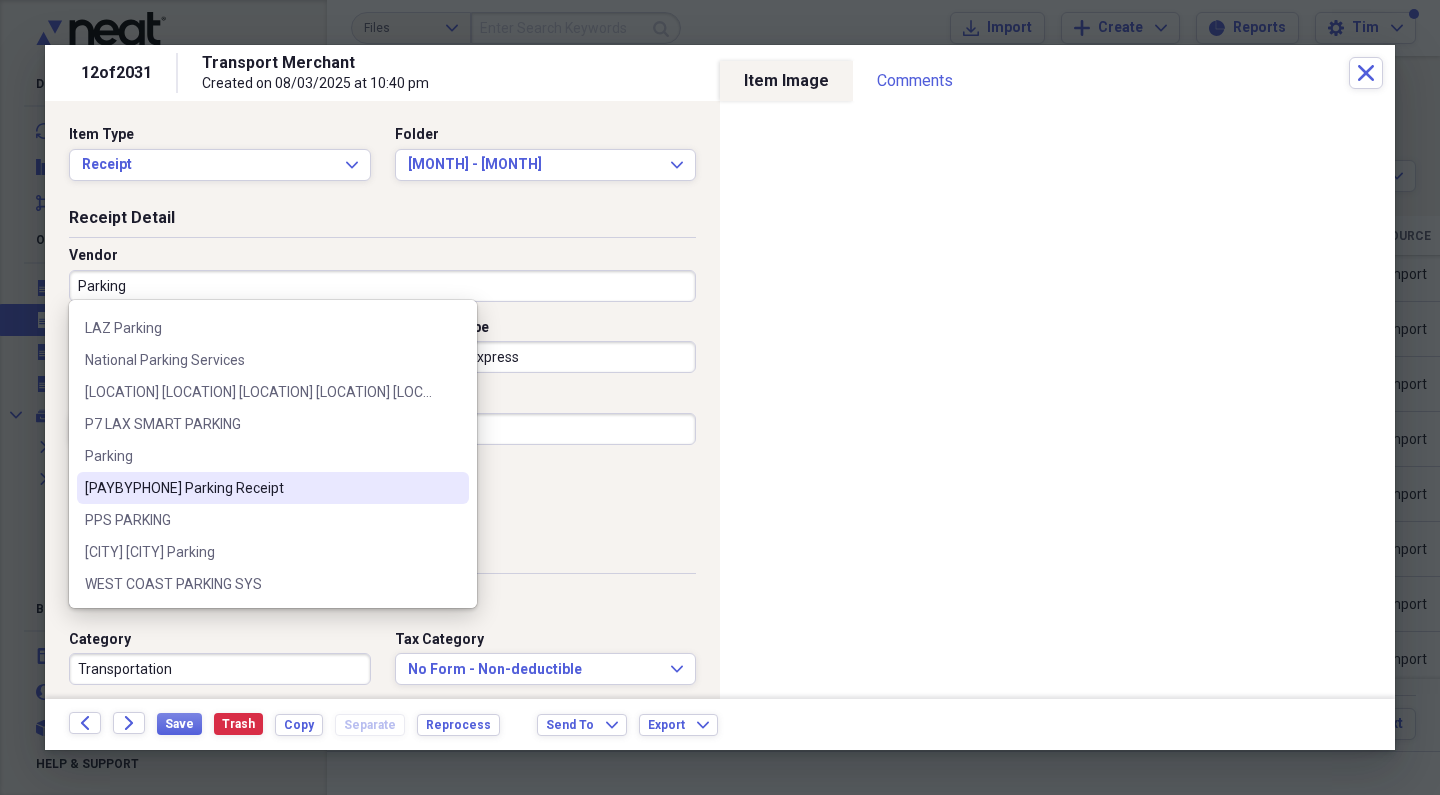 click on "[BUSINESS NAME]" at bounding box center [261, 488] 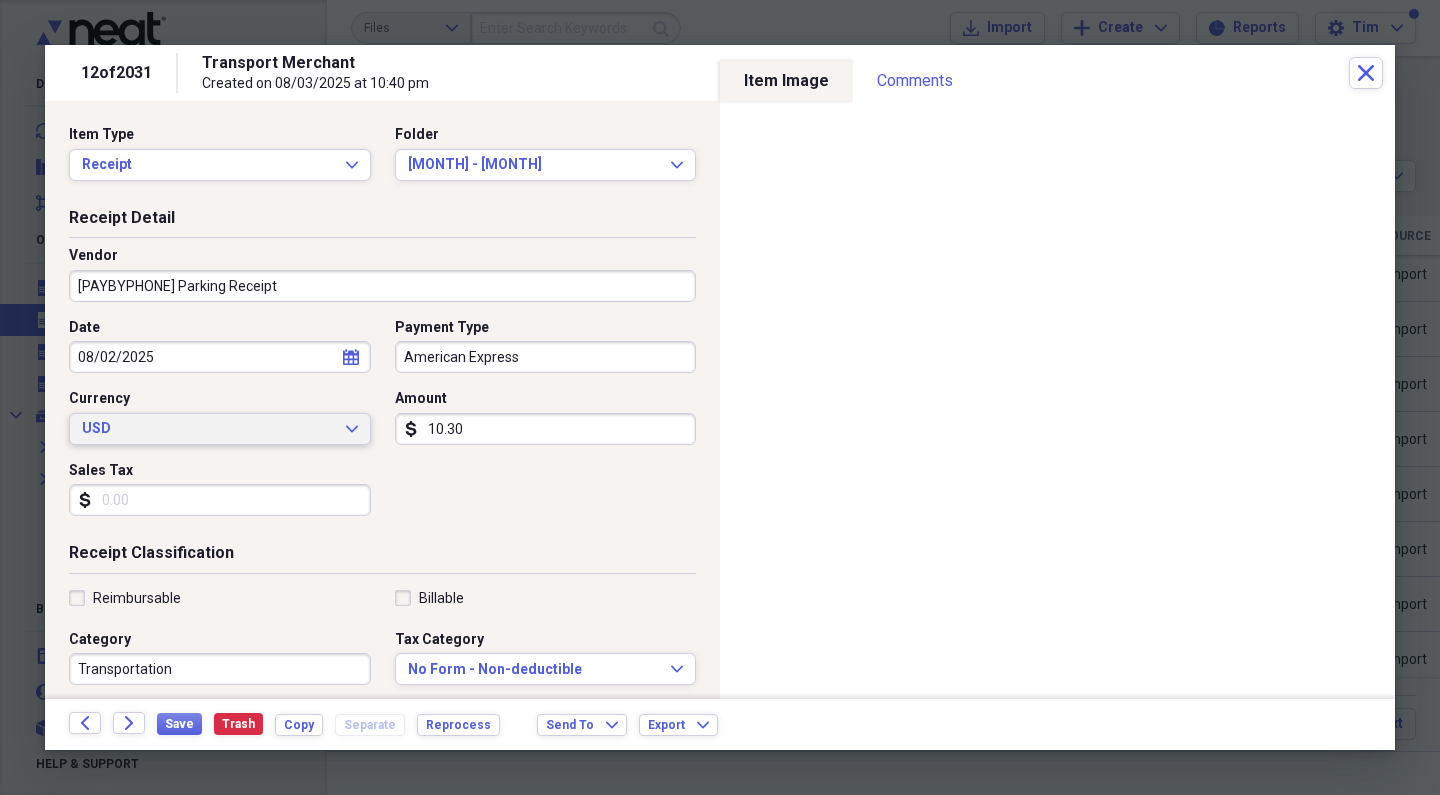 click on "USD" at bounding box center [208, 429] 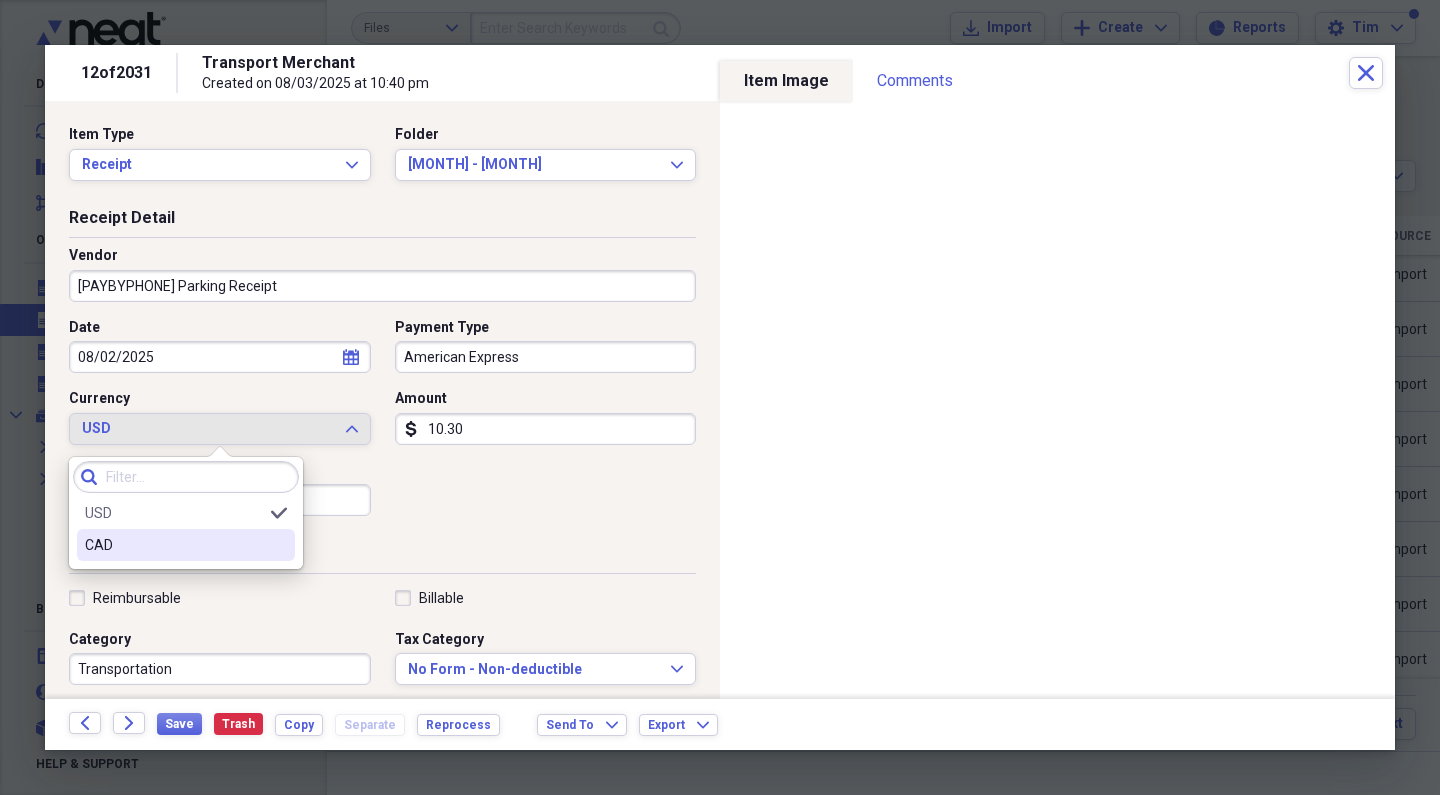 click on "CAD" at bounding box center [186, 545] 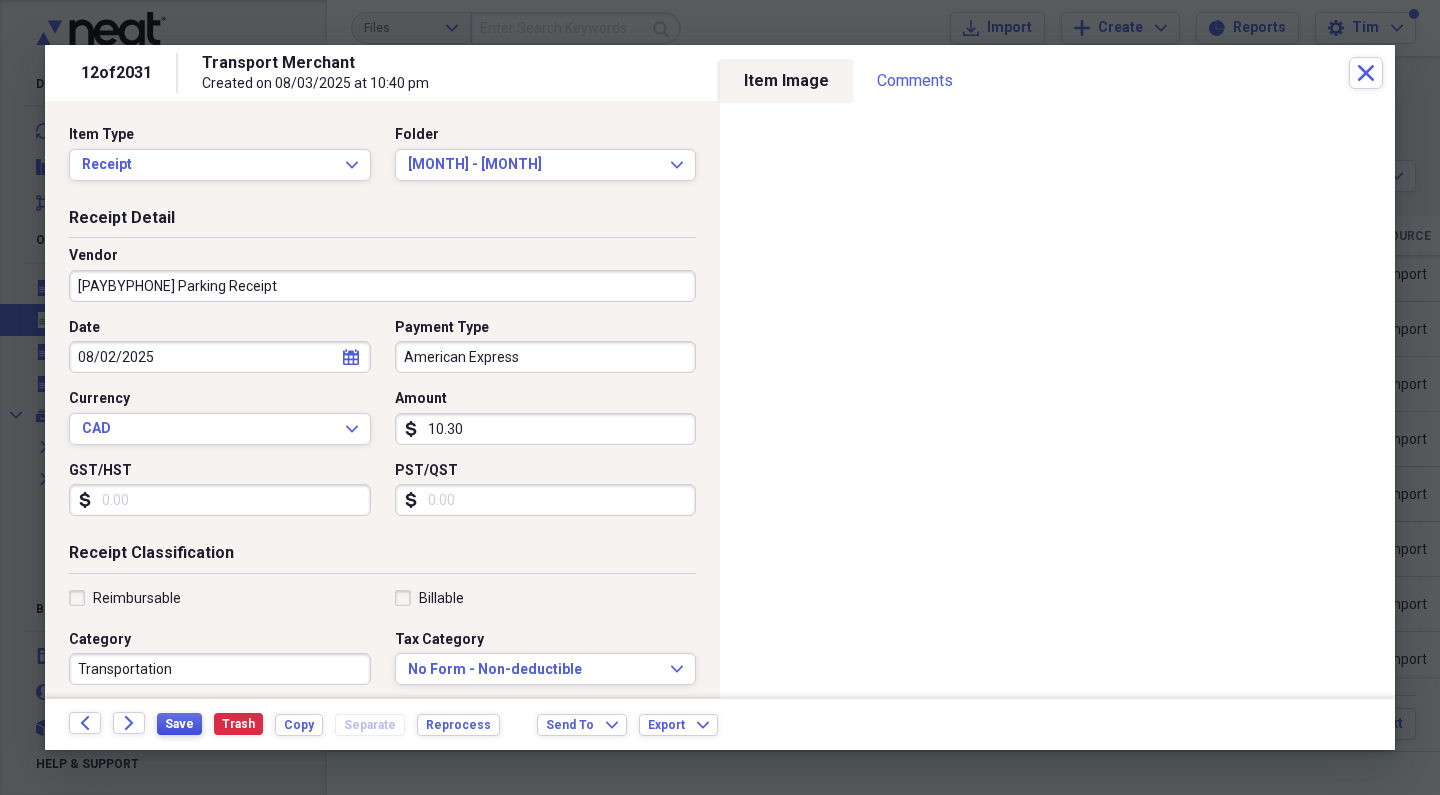 click on "Save" at bounding box center [179, 724] 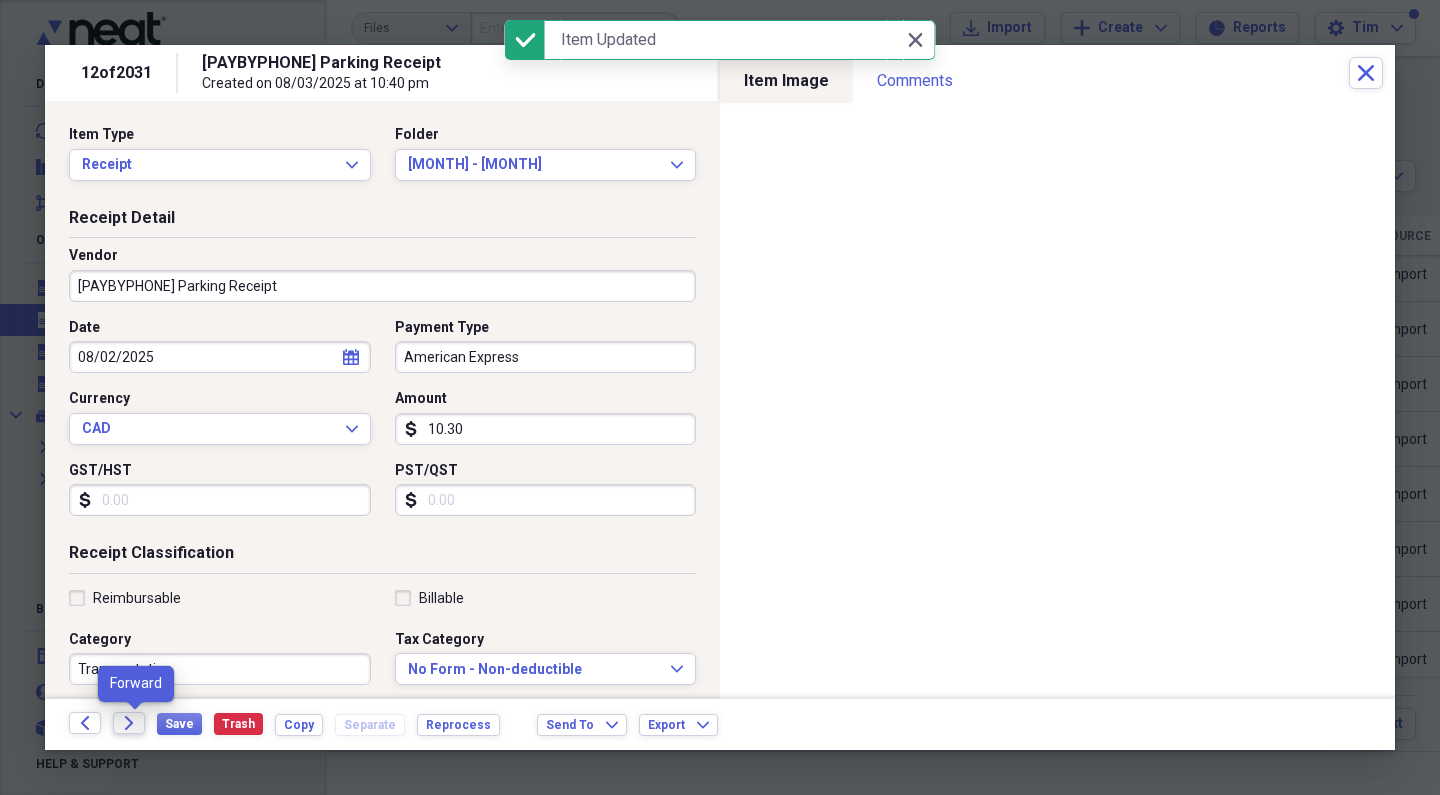 click on "Forward" at bounding box center (129, 723) 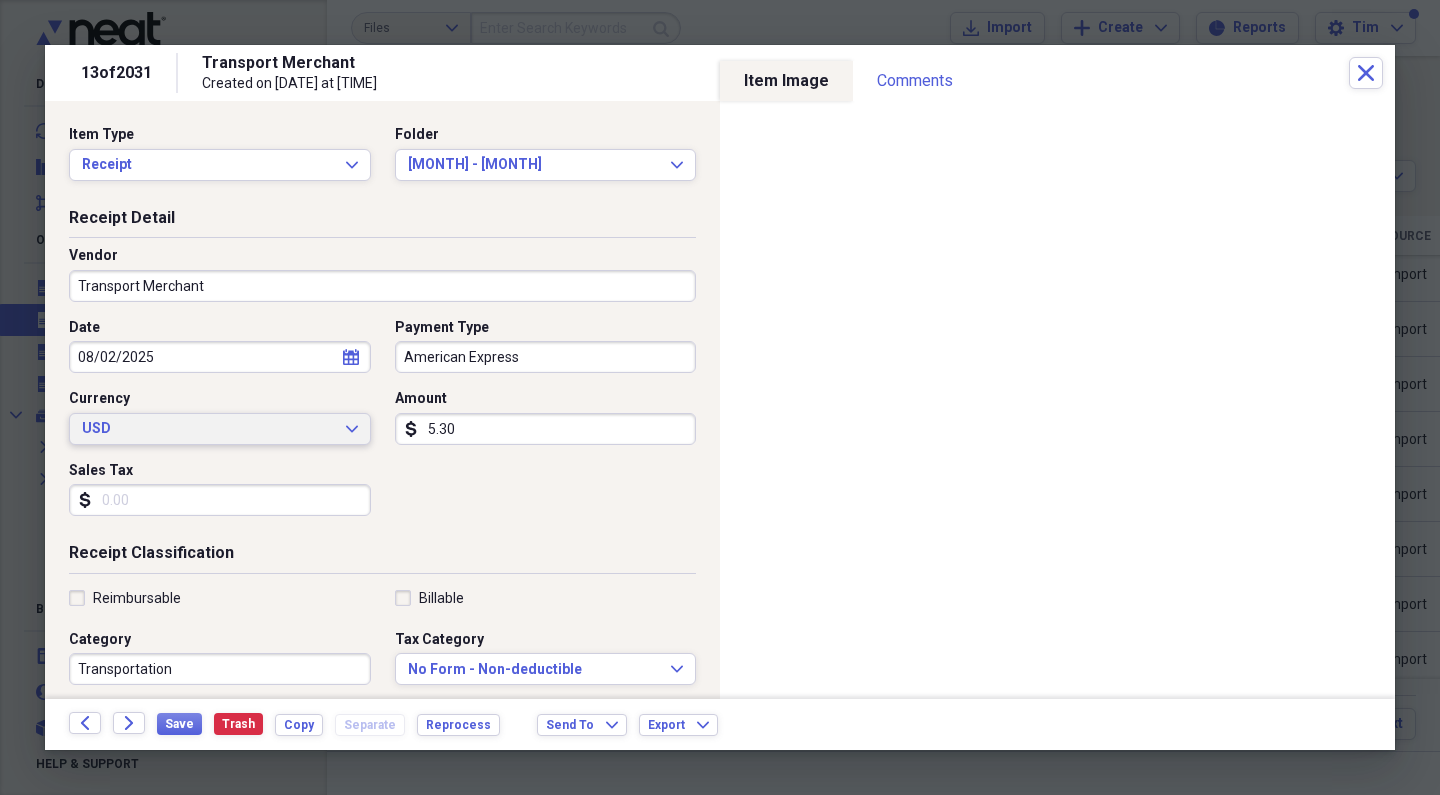 click on "USD" at bounding box center [208, 429] 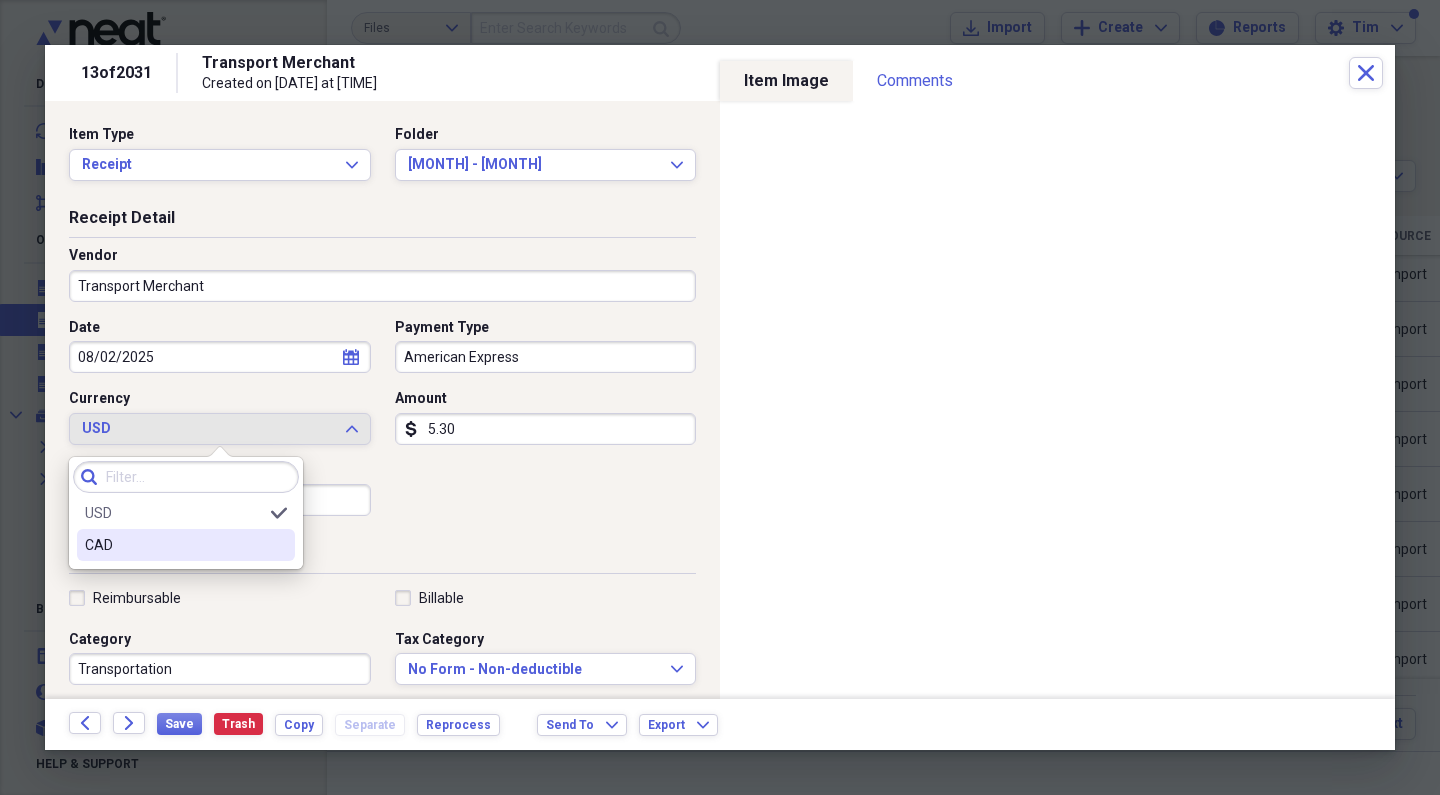 click on "CAD" at bounding box center (186, 545) 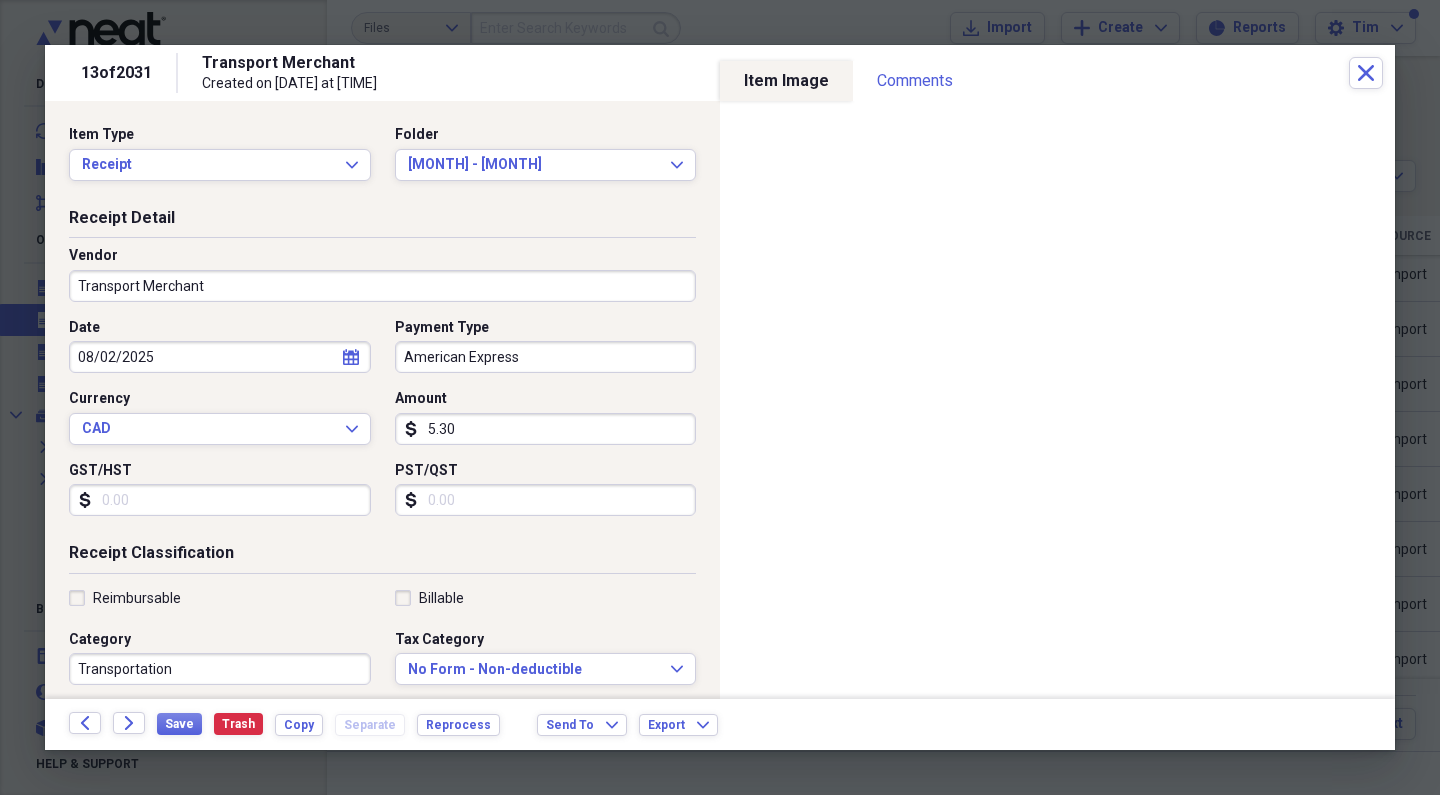 click on "Transport Merchant" at bounding box center [382, 286] 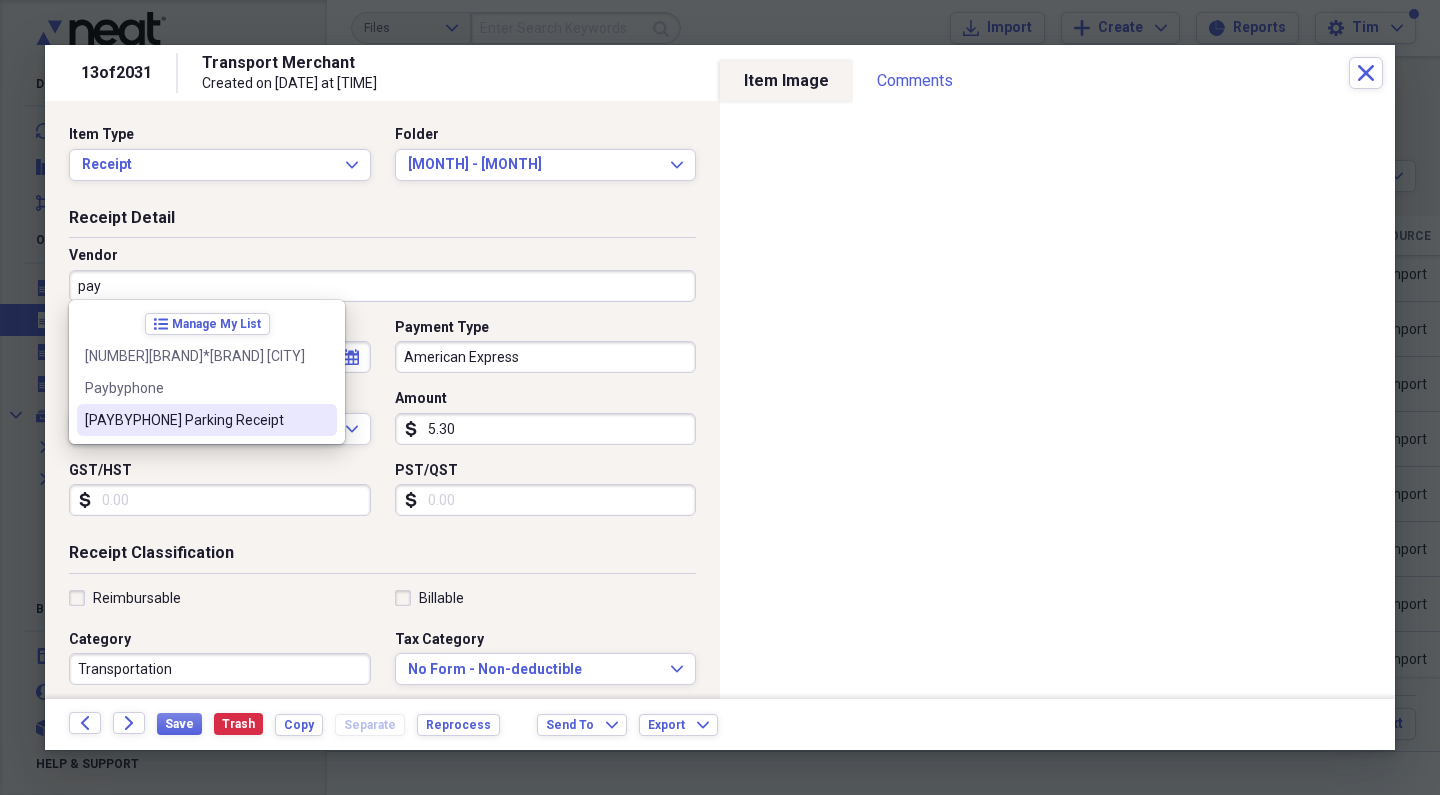 click on "[BUSINESS NAME]" at bounding box center (195, 420) 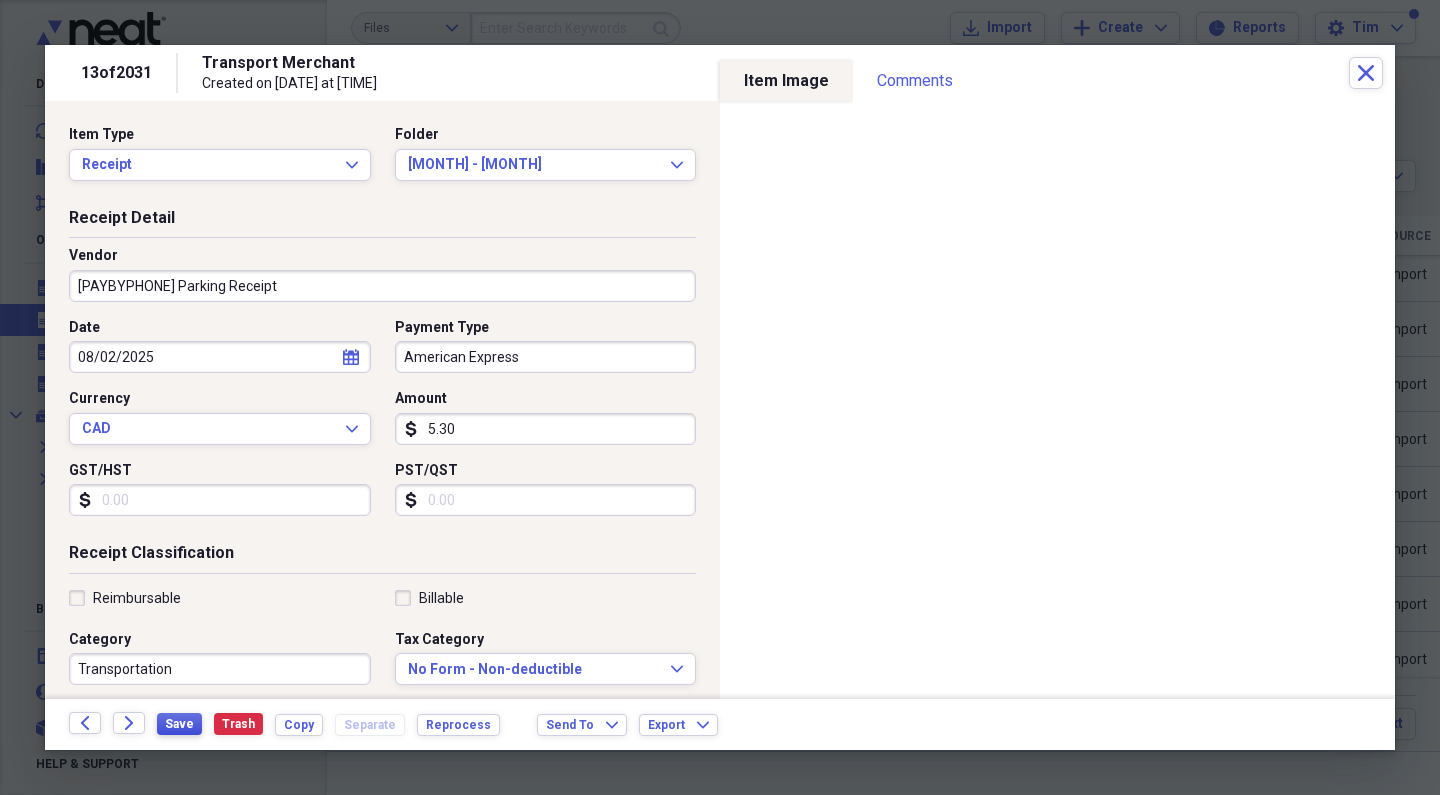 click on "Save" at bounding box center [179, 724] 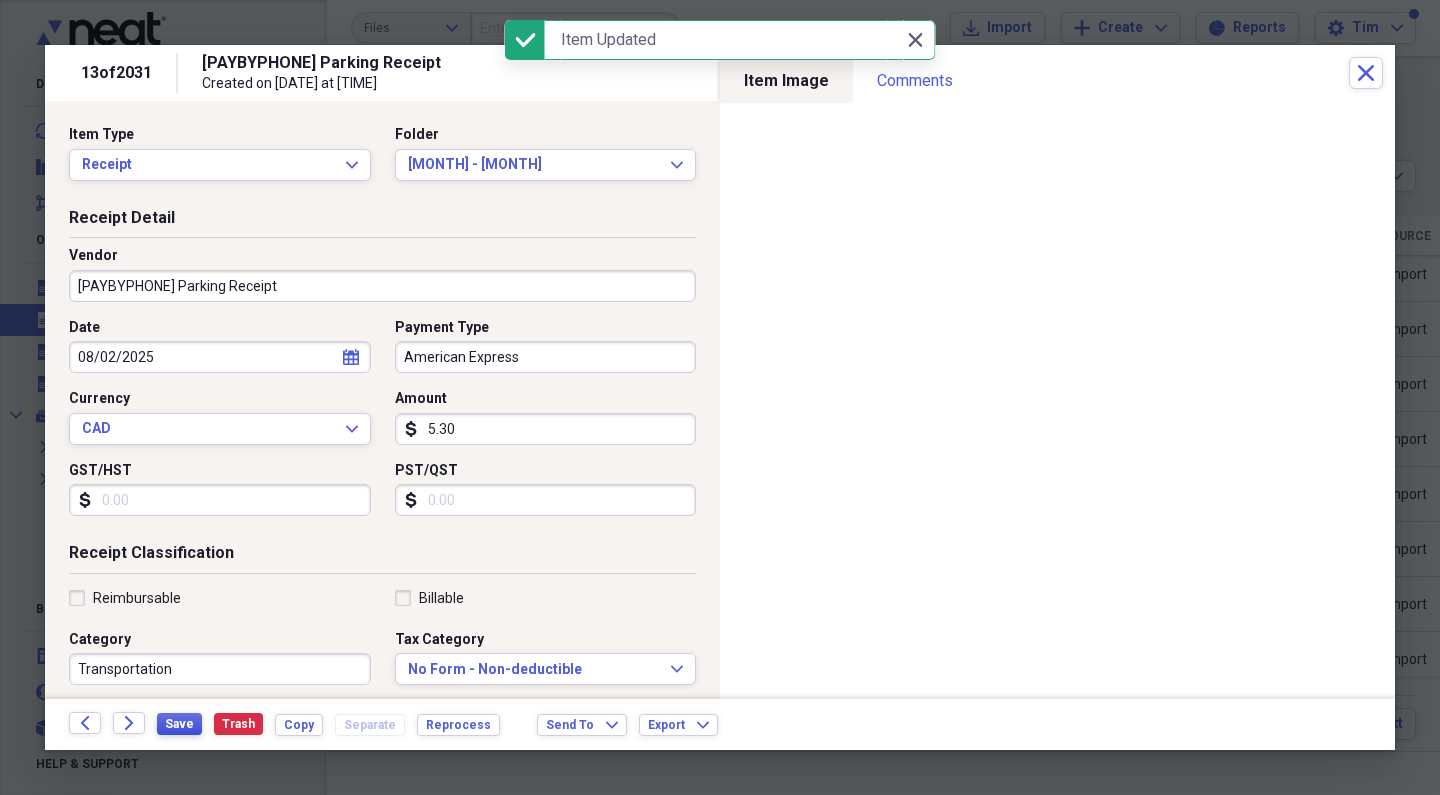 click on "Save" at bounding box center (179, 724) 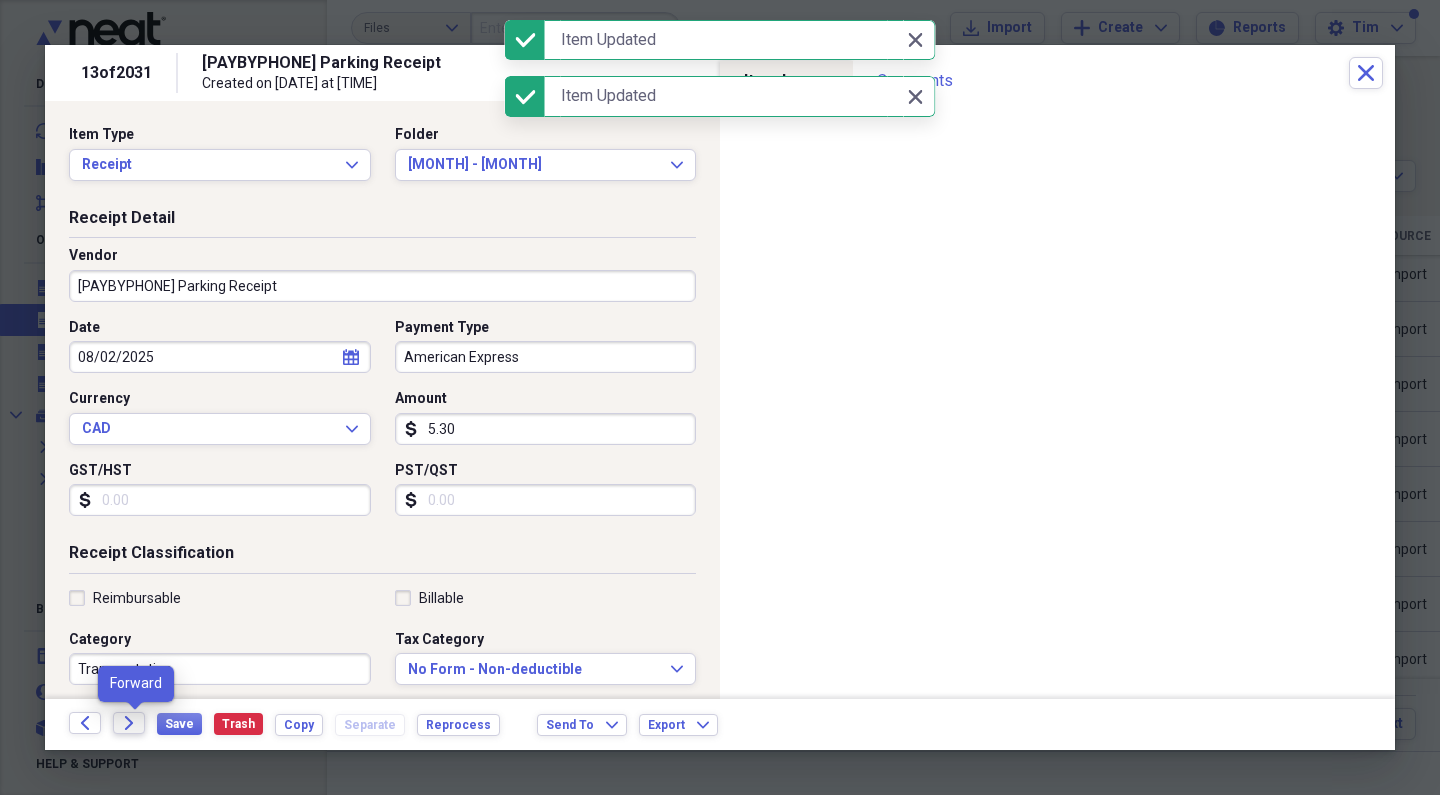 click 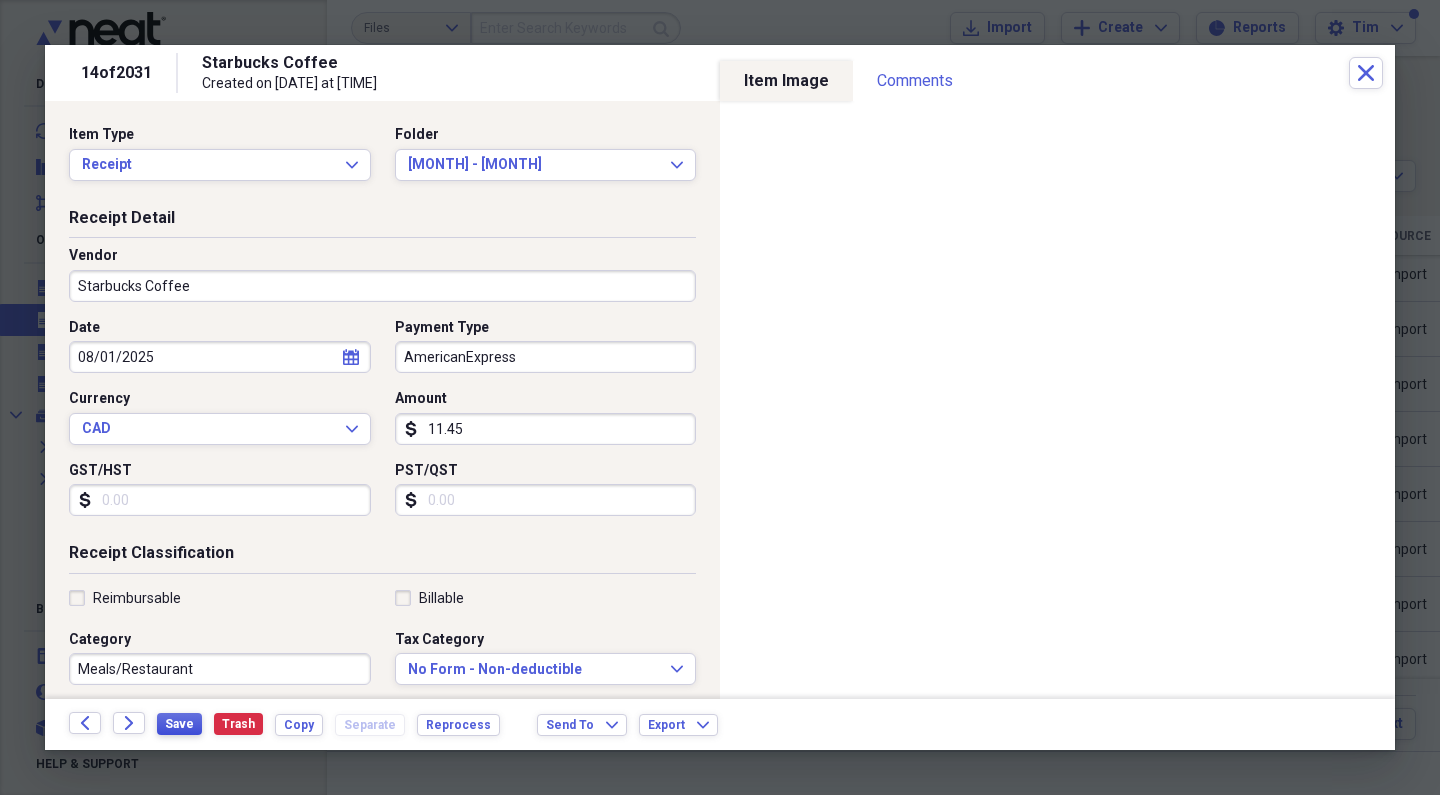 click on "Save" at bounding box center [179, 724] 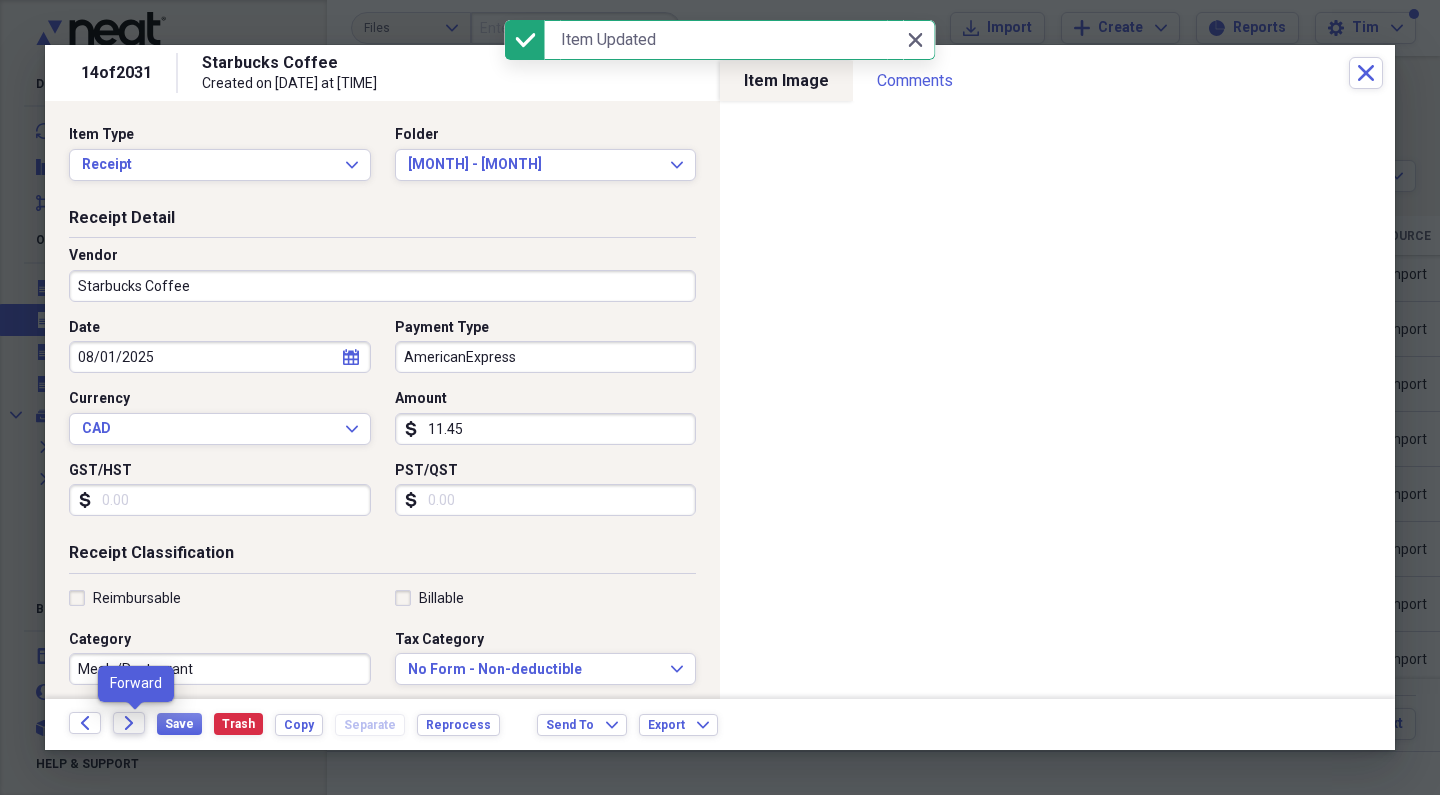 click on "Forward" 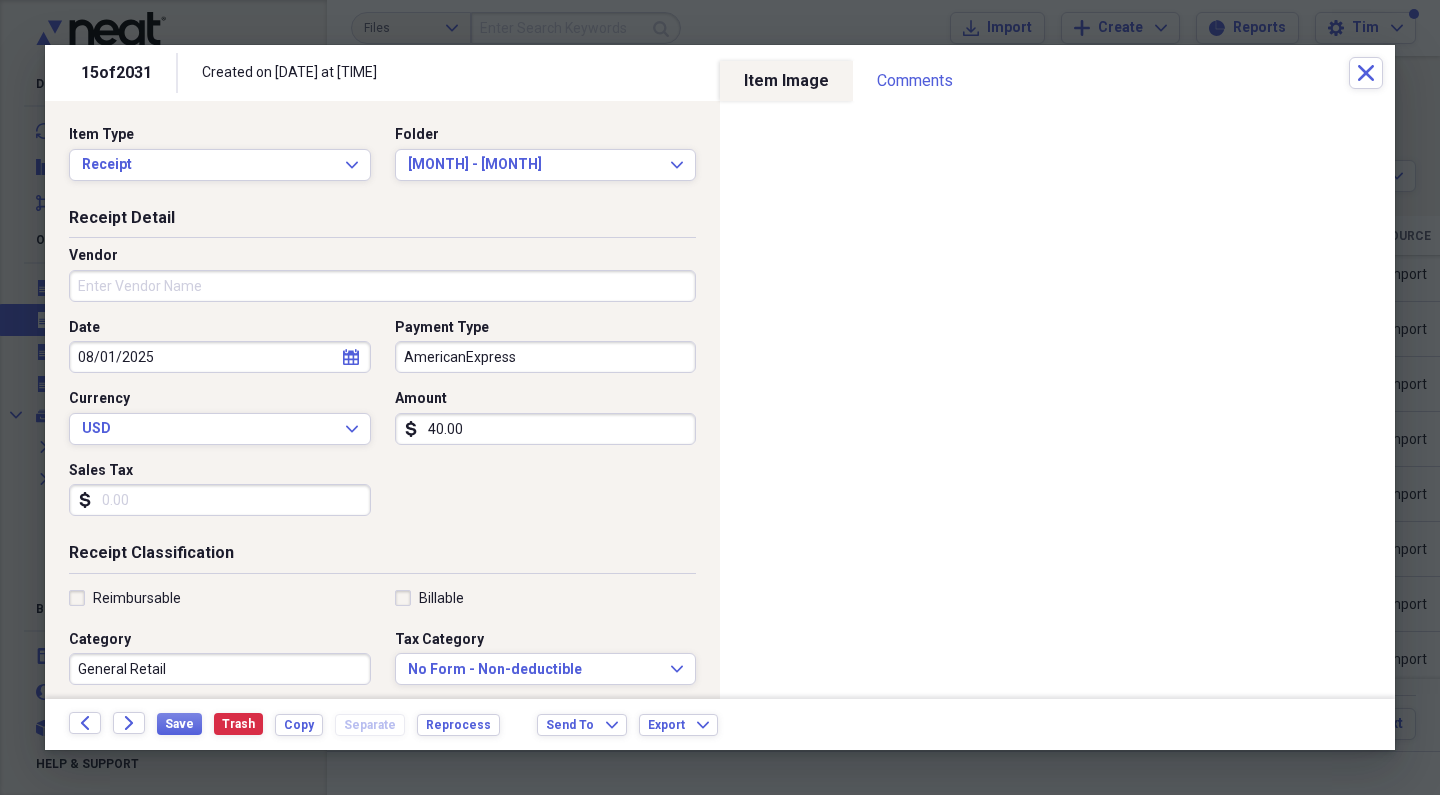 click on "Vendor" at bounding box center (382, 286) 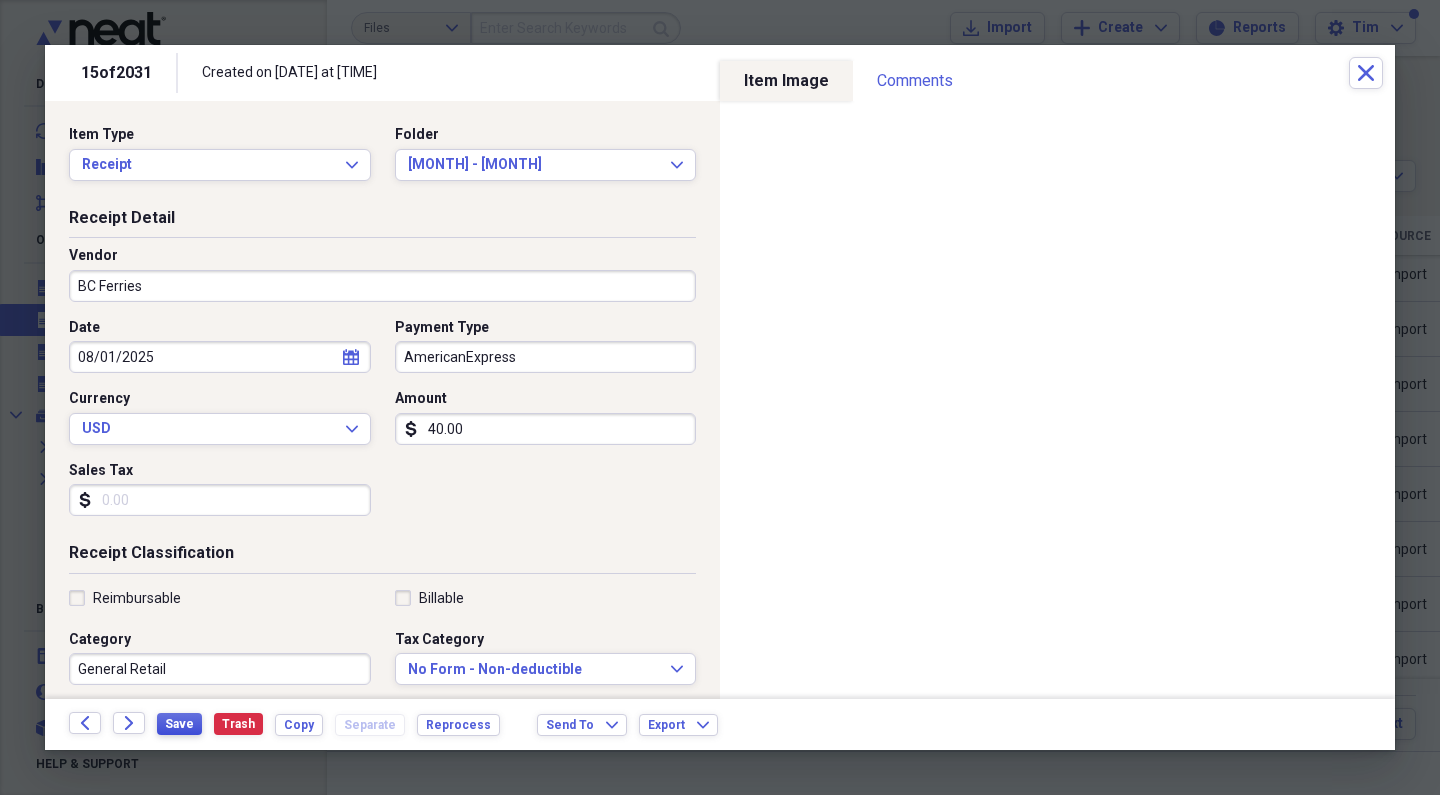 click on "Save" at bounding box center (179, 724) 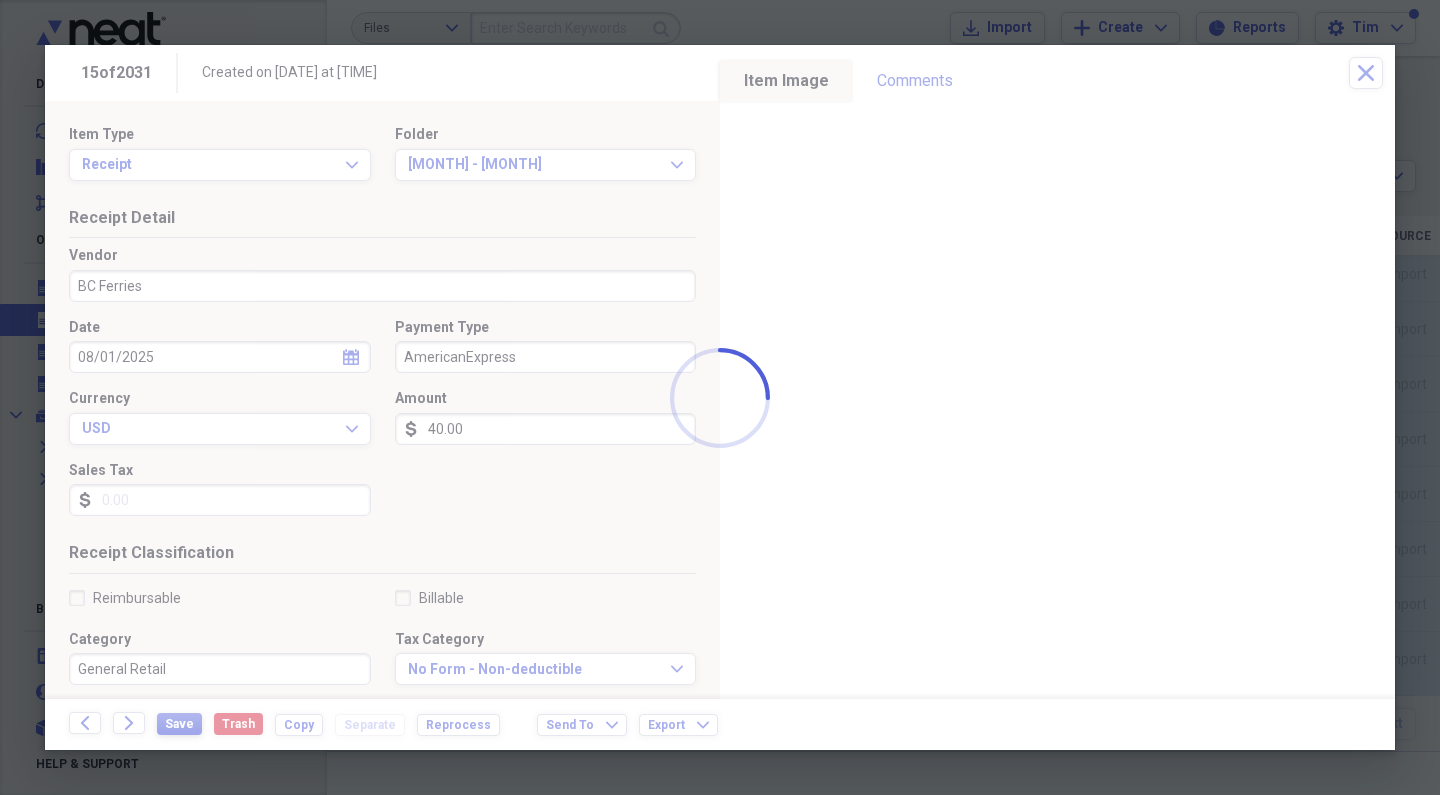 type on "BC Ferries" 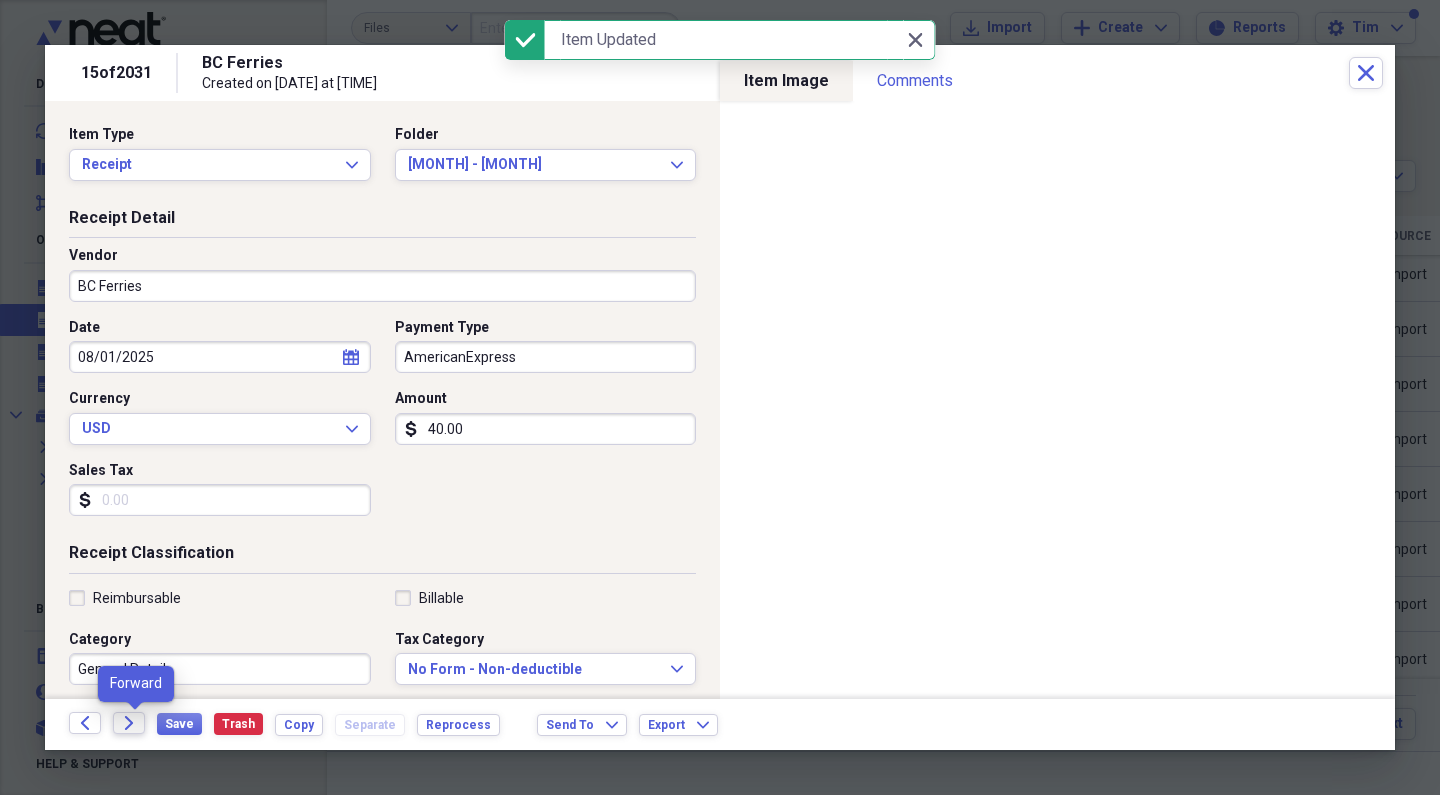 click on "Forward" 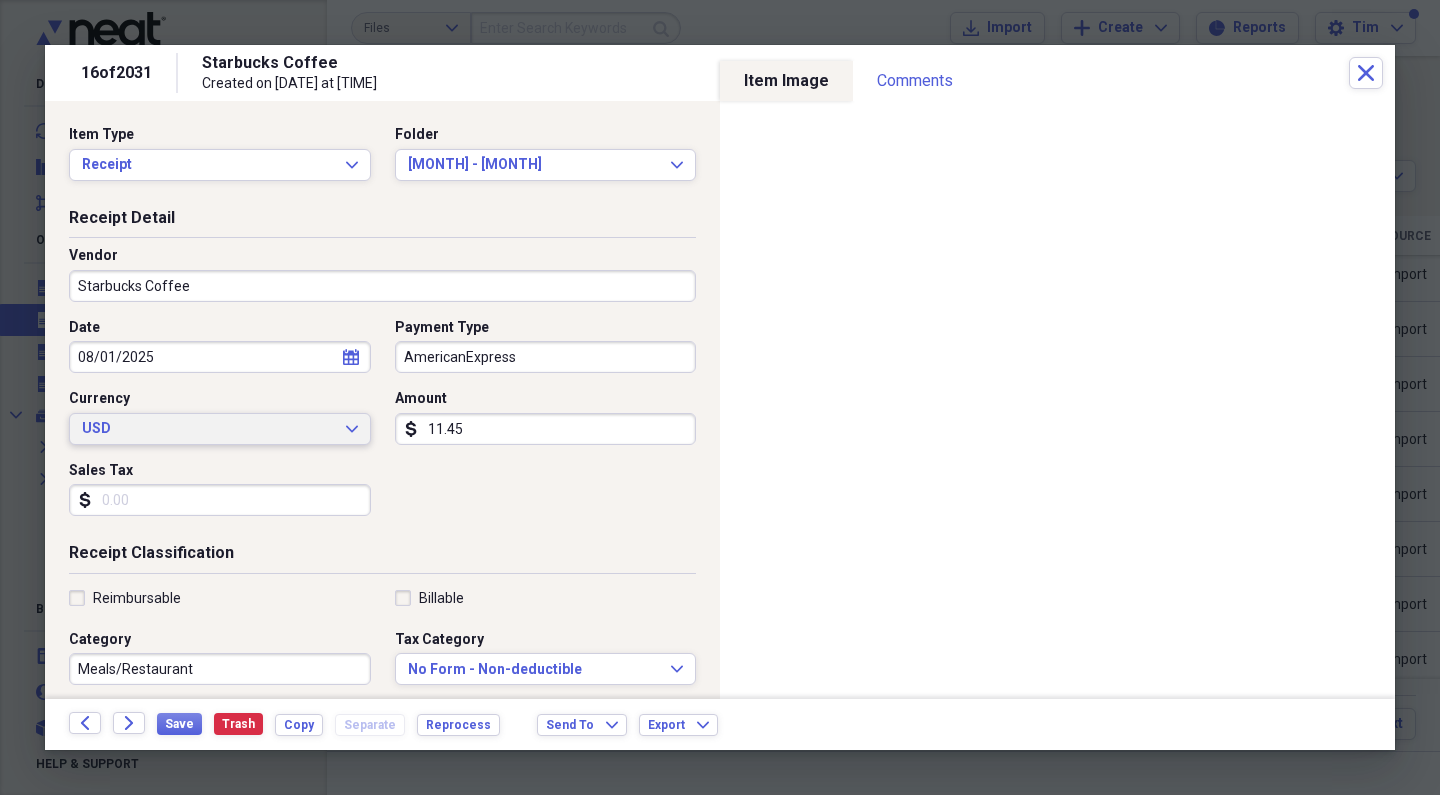 click on "USD" at bounding box center [208, 429] 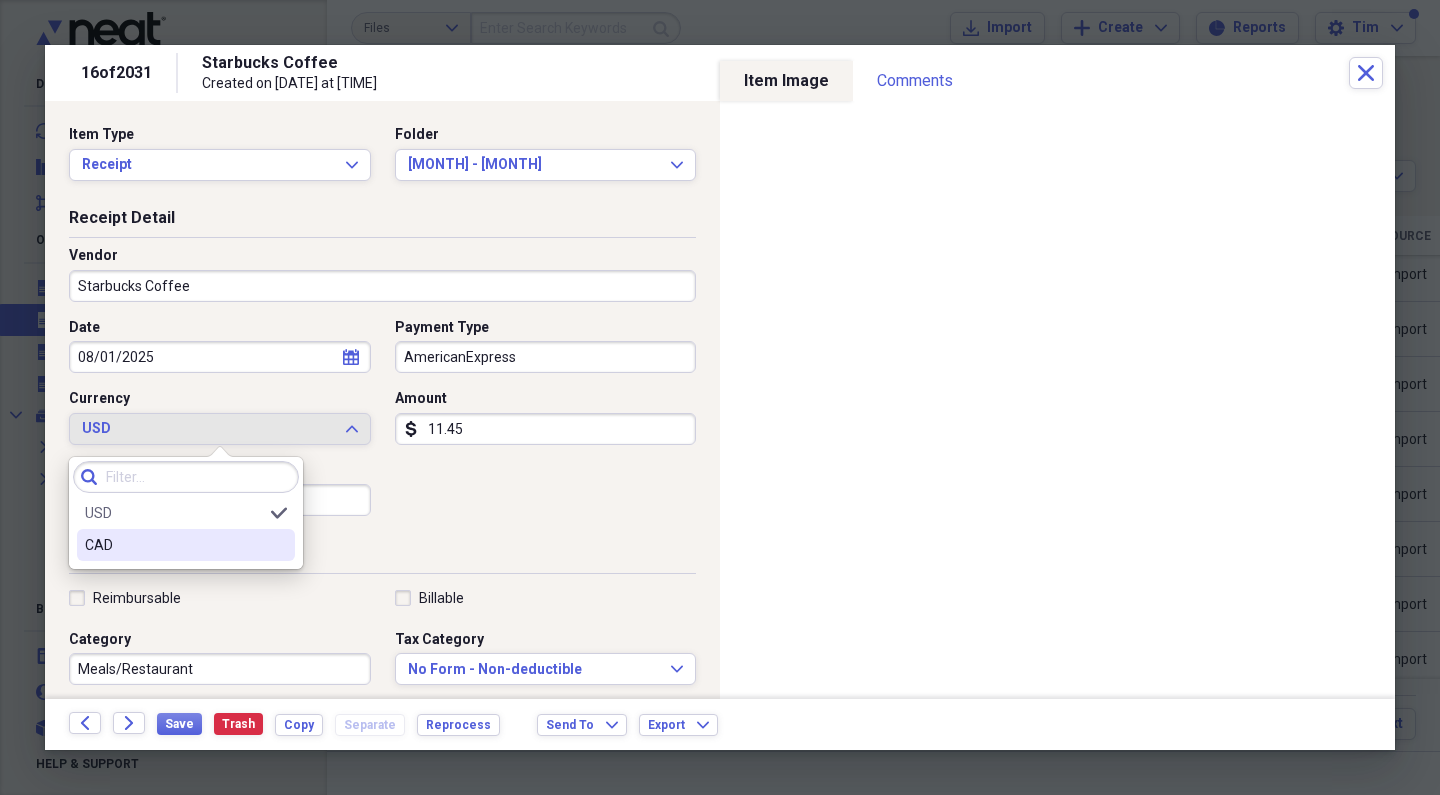 click on "CAD" at bounding box center [174, 545] 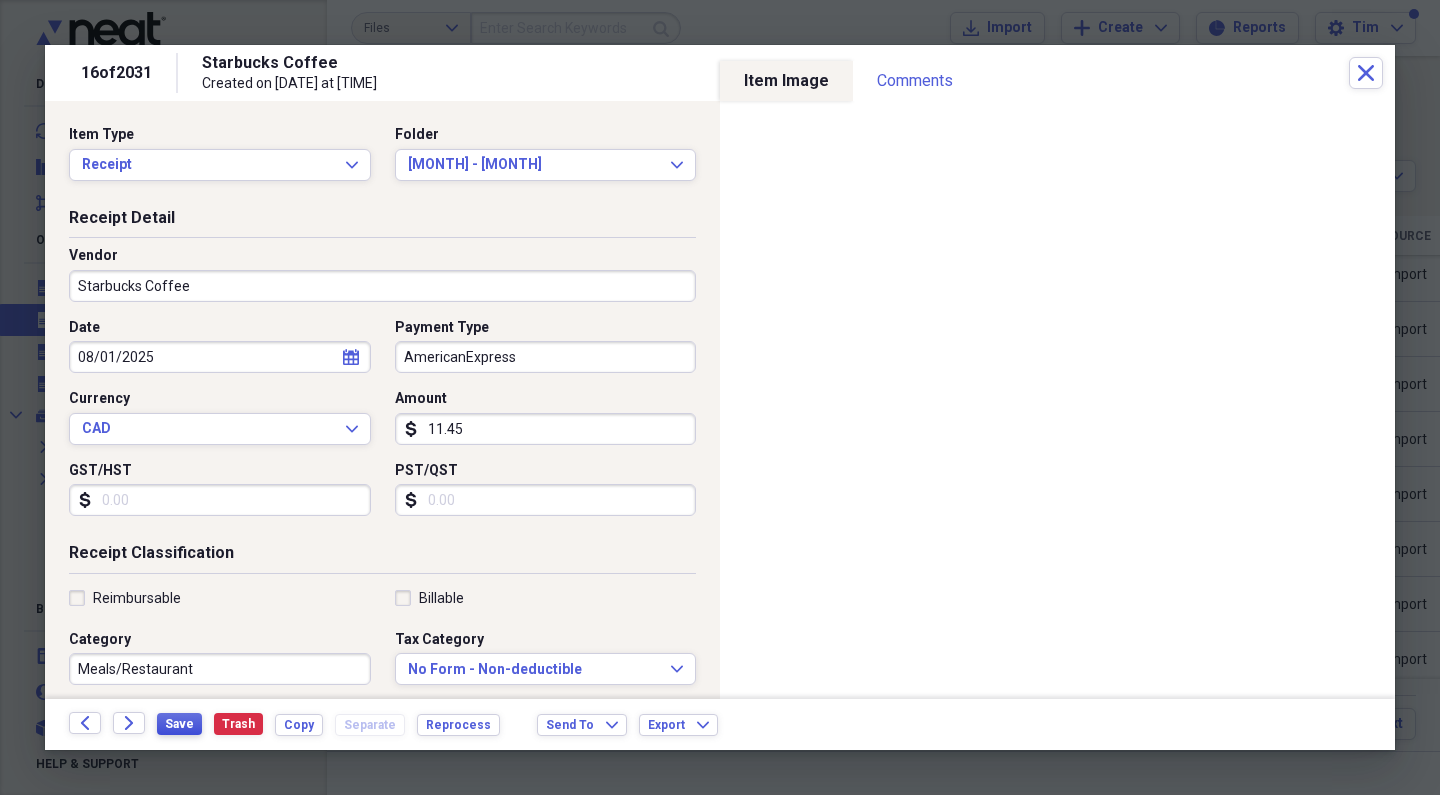 click on "Save" at bounding box center [179, 724] 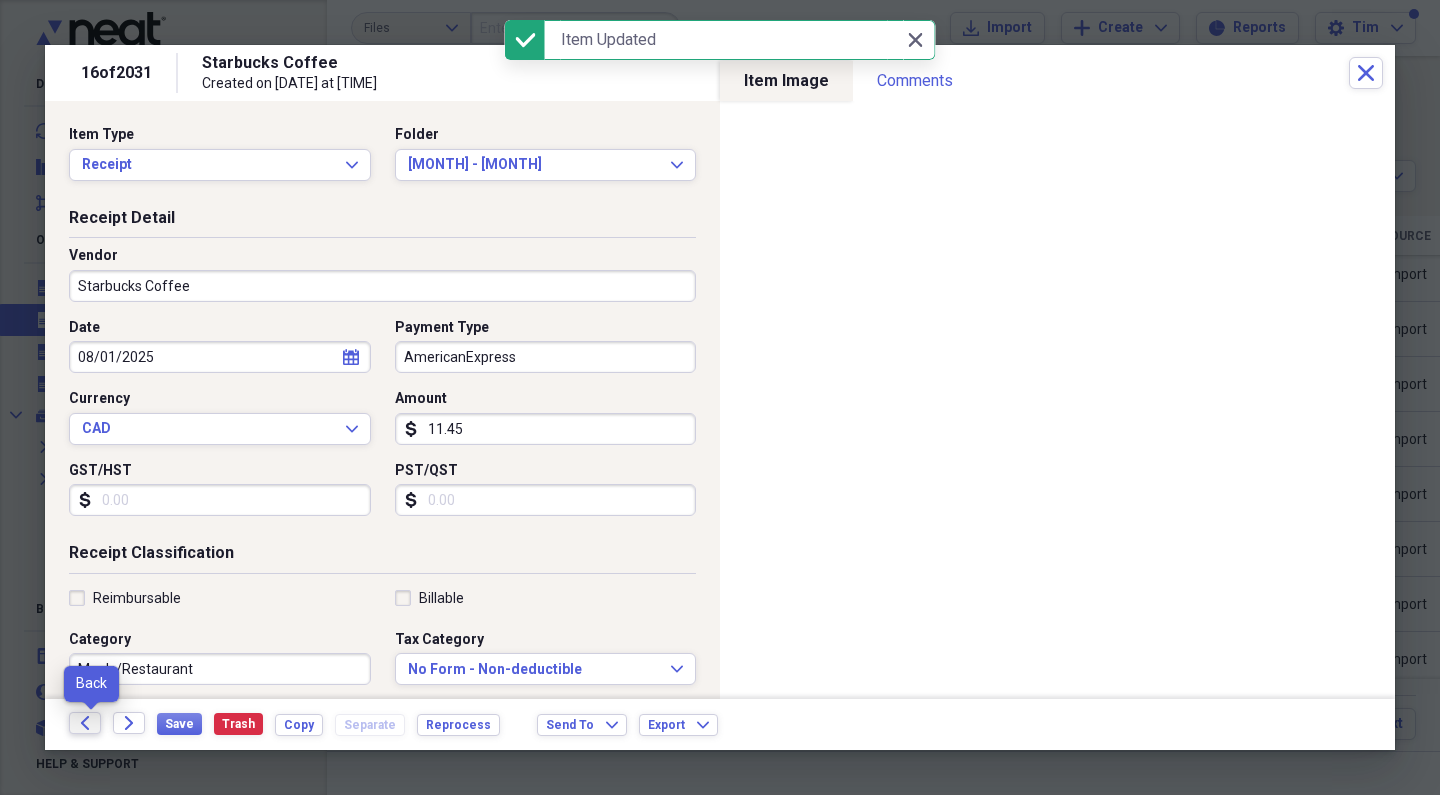 click on "Back" 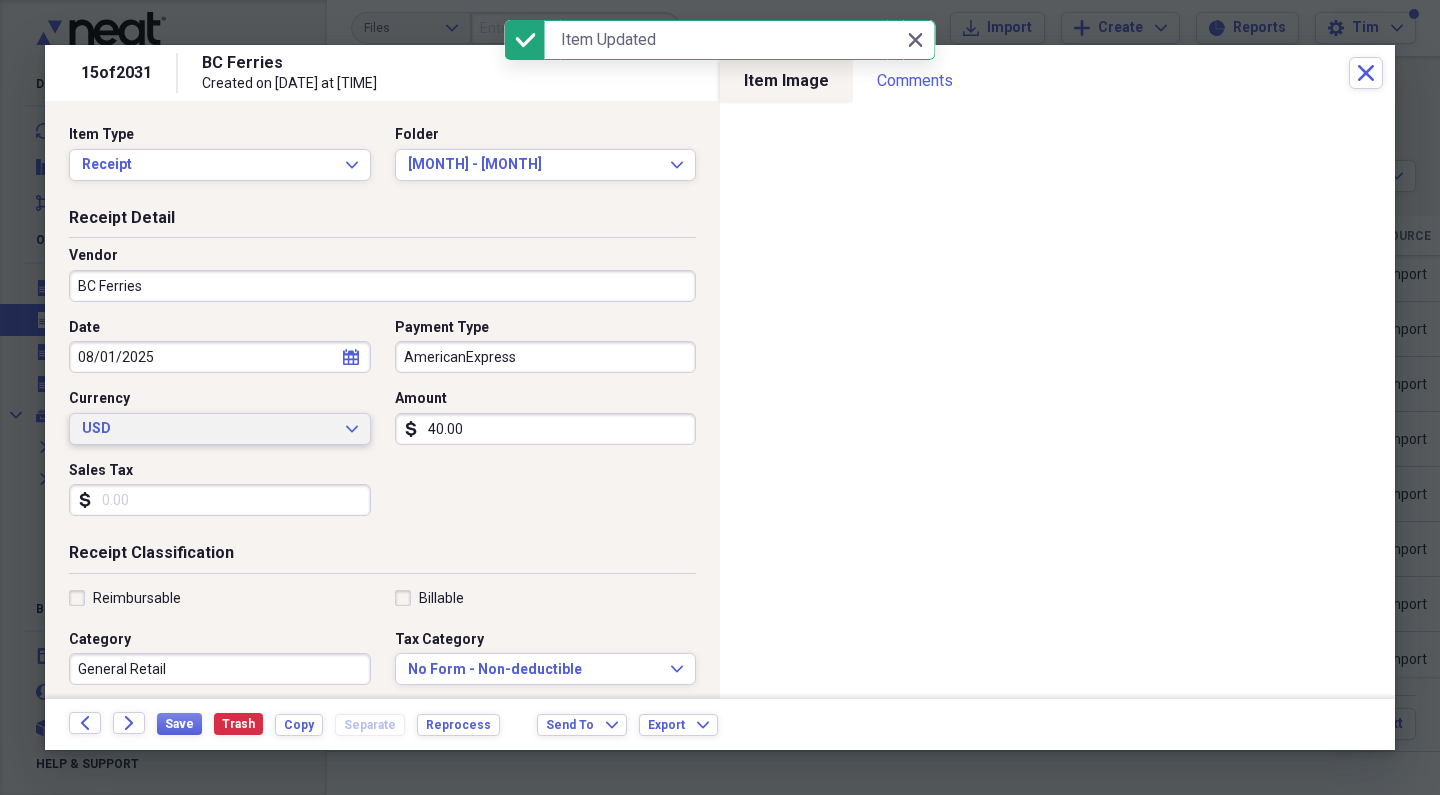 click on "USD" at bounding box center (208, 429) 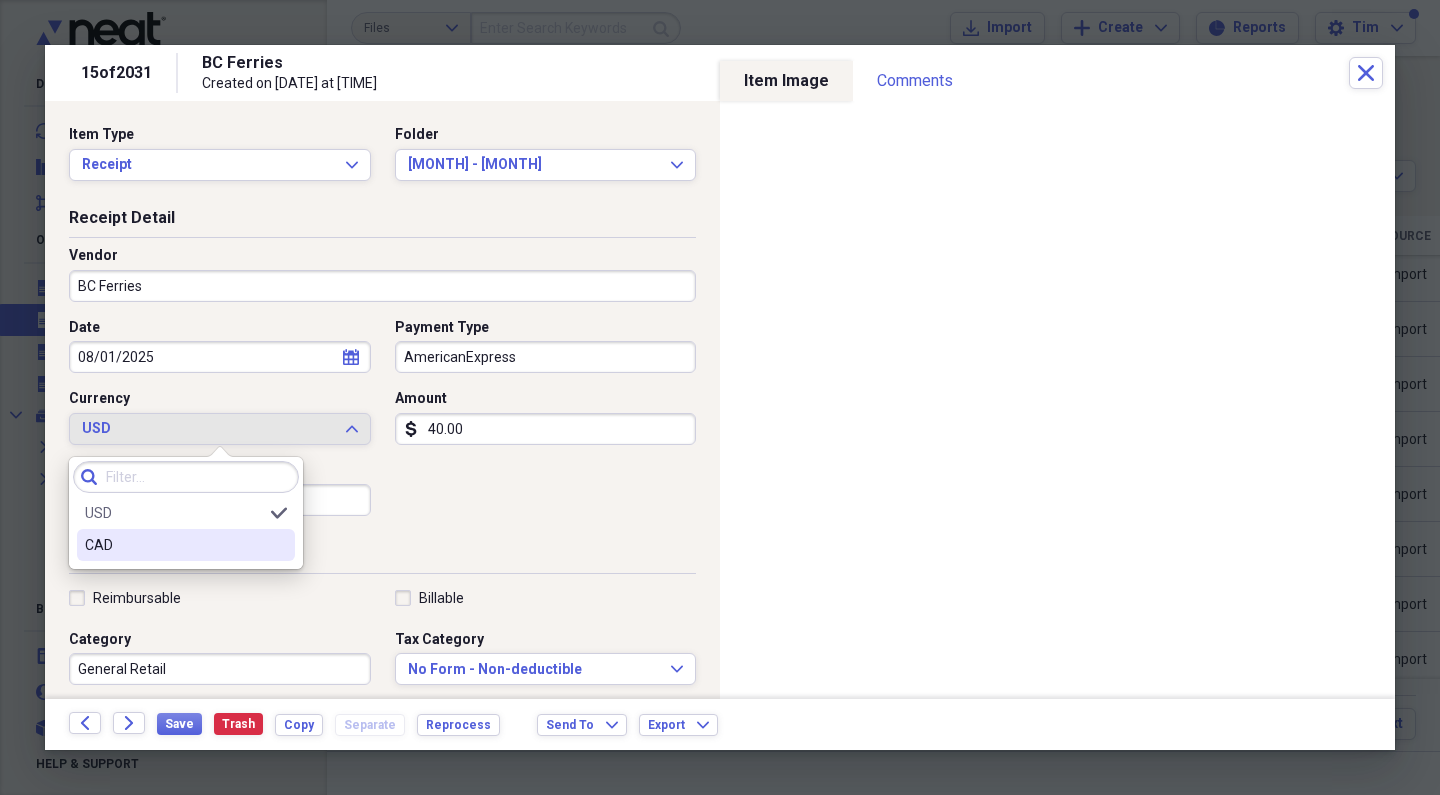 click on "CAD" at bounding box center [186, 545] 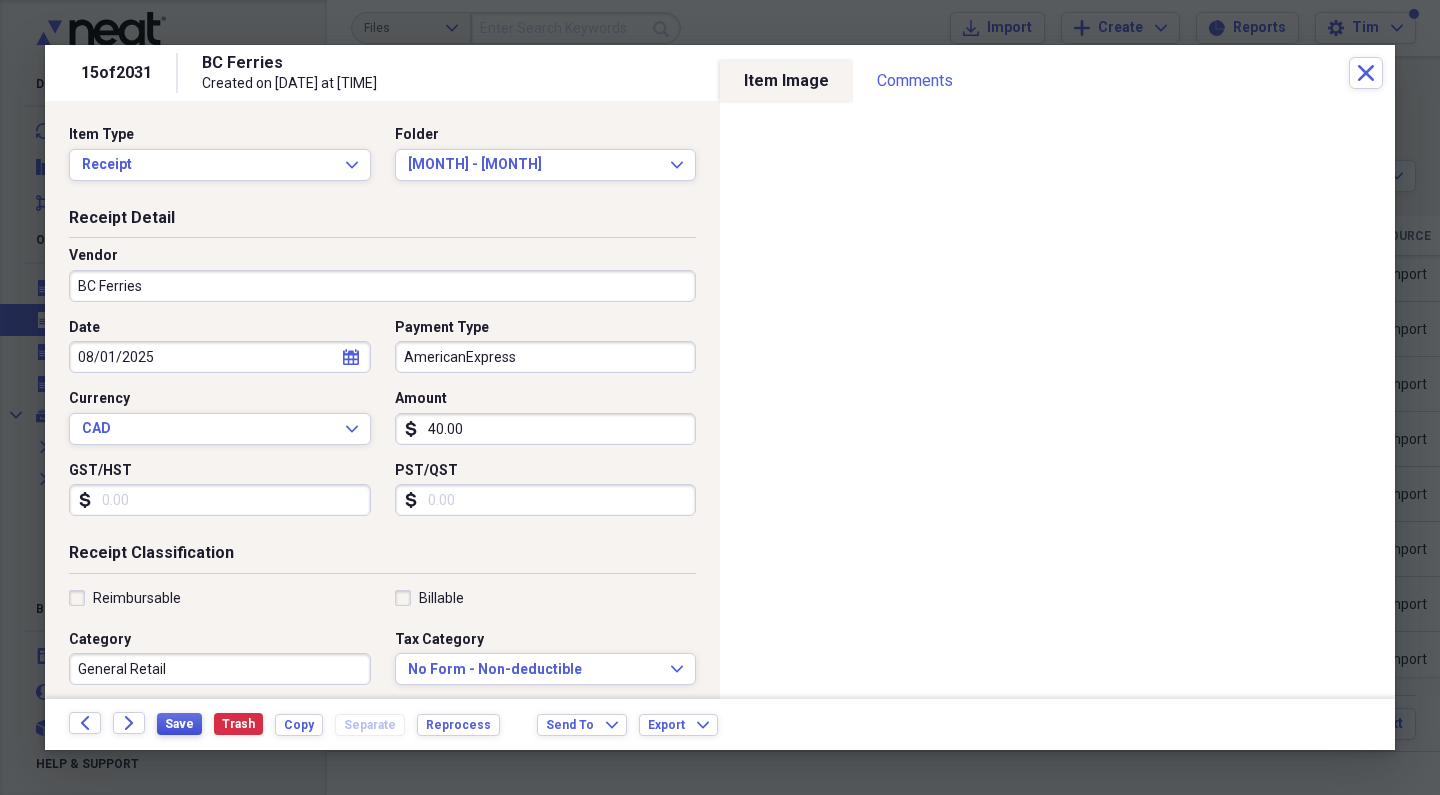 click on "Save" at bounding box center [179, 724] 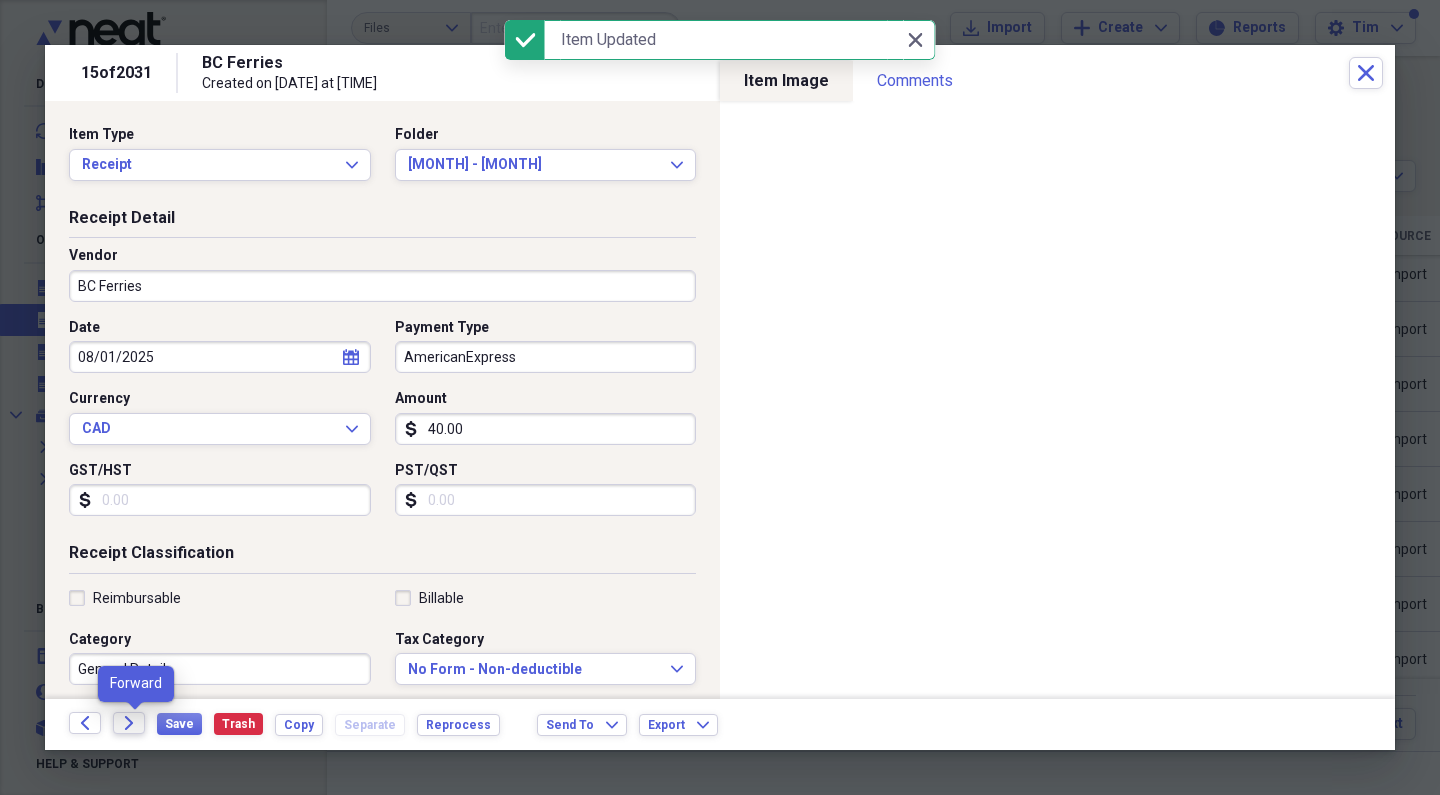 click 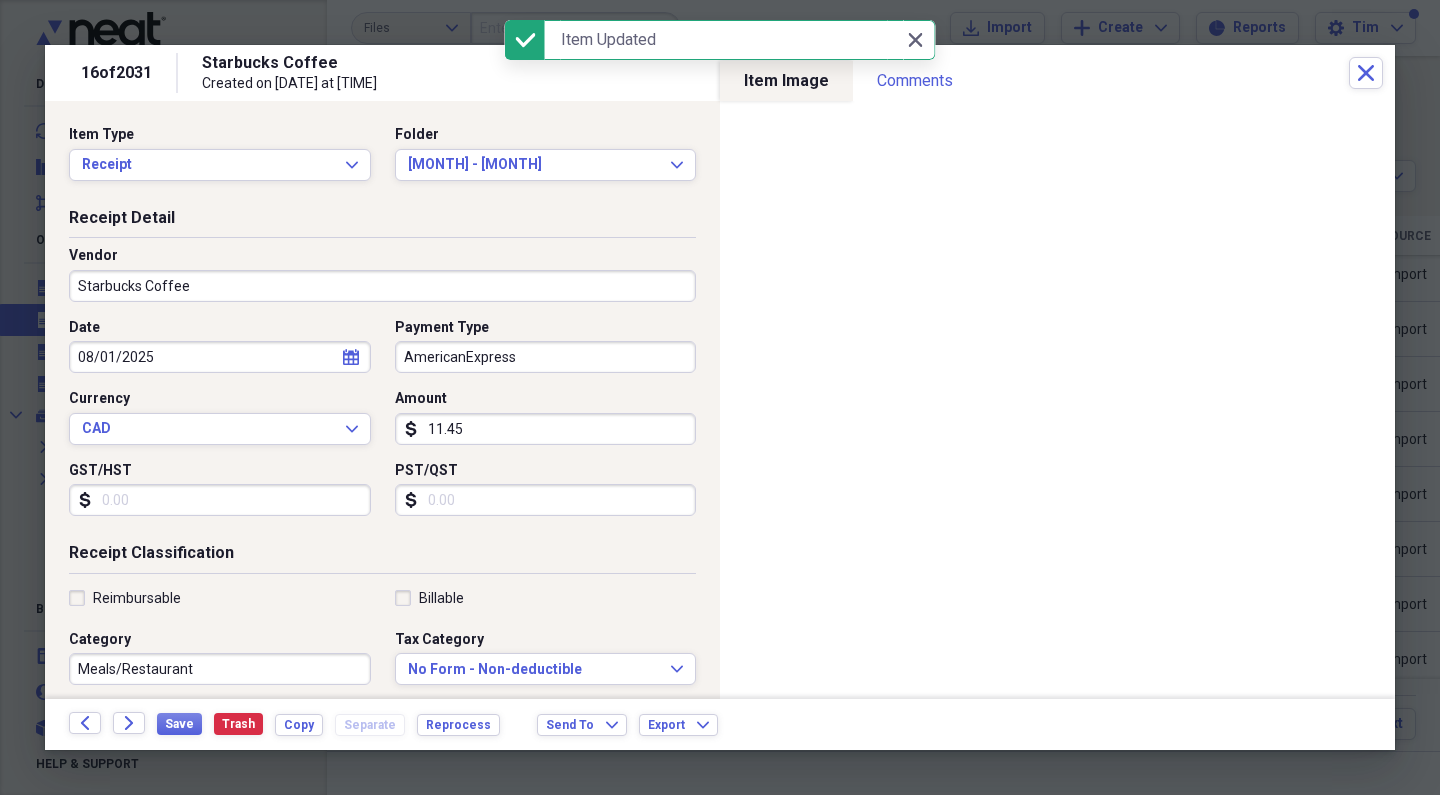 click 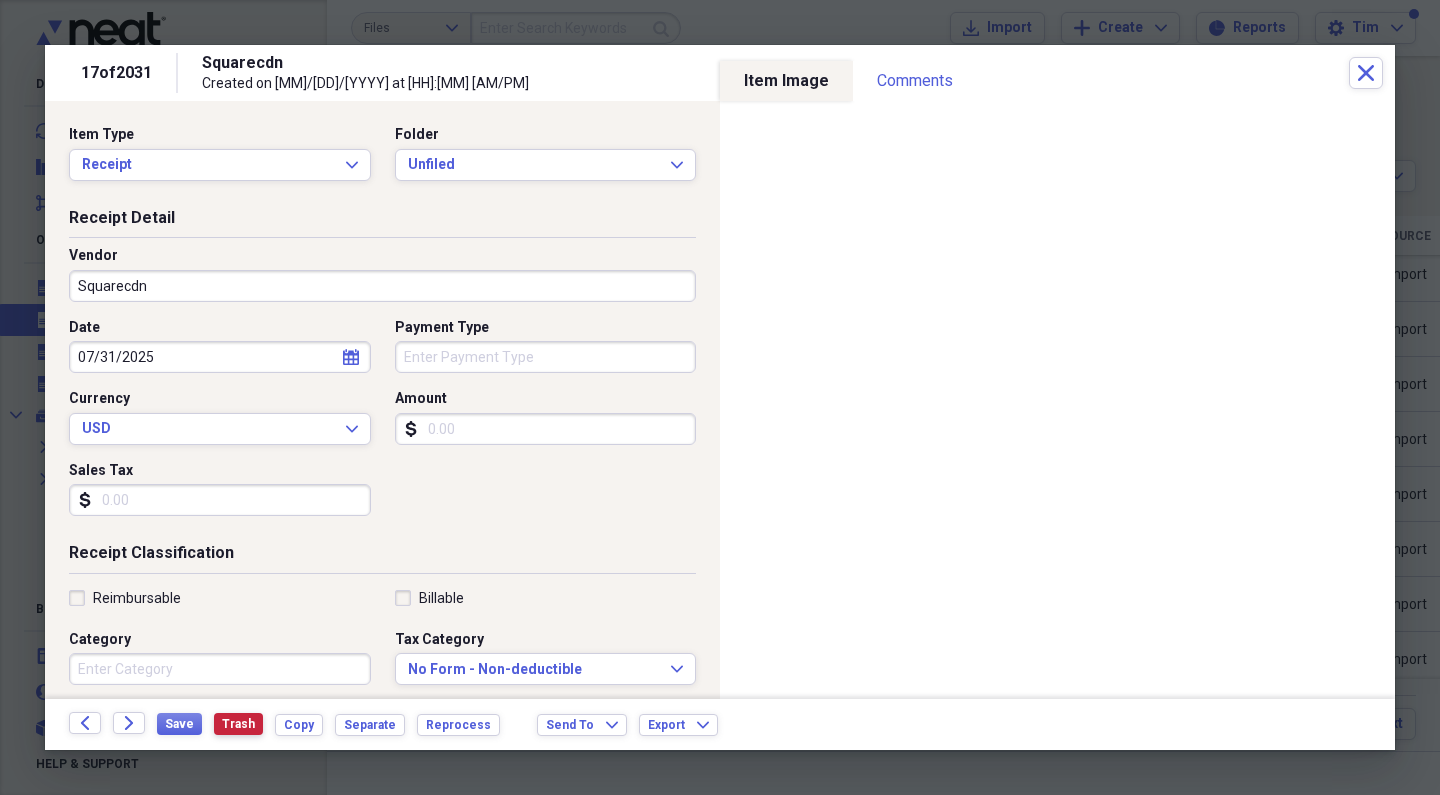 click on "Trash" at bounding box center (238, 724) 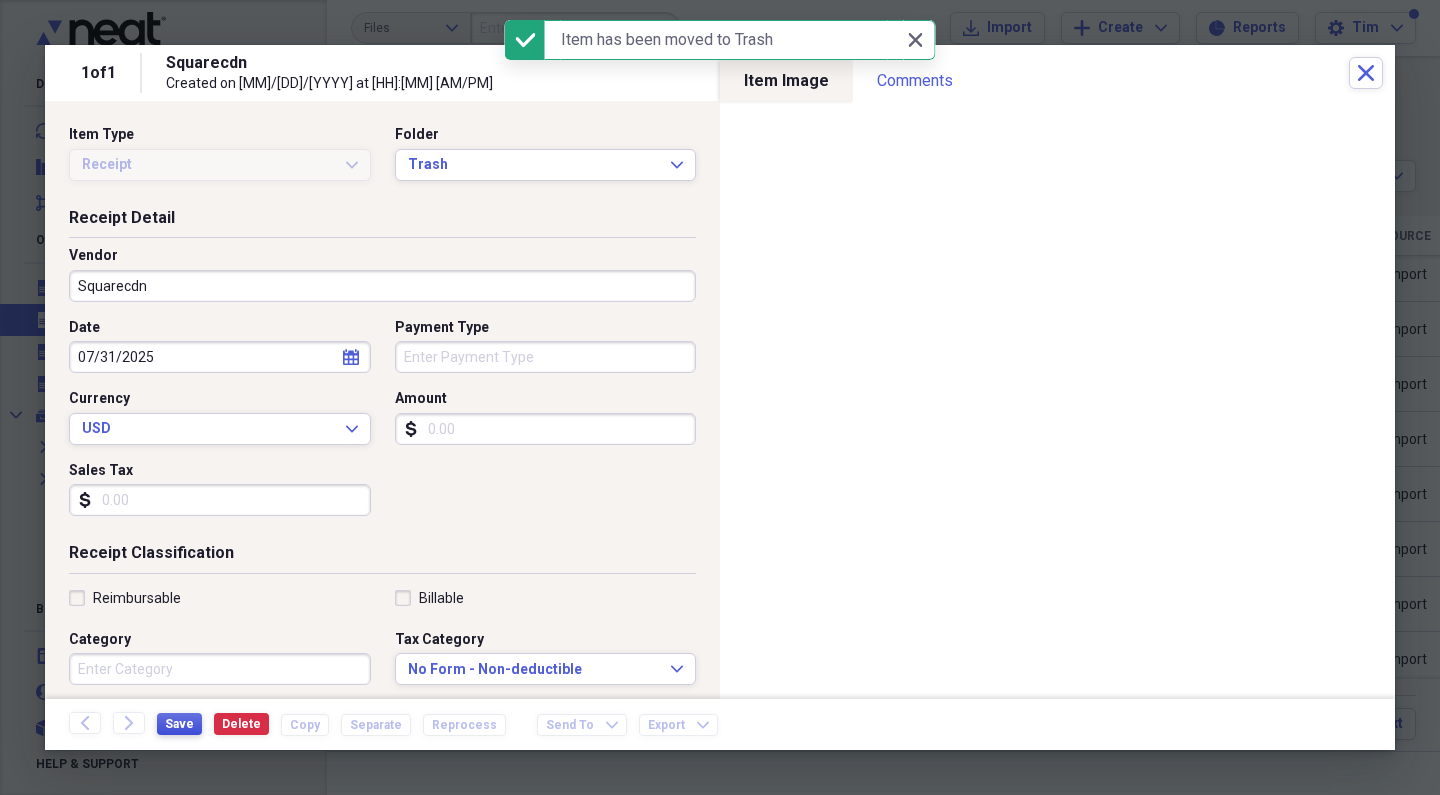 click on "Save" at bounding box center [179, 724] 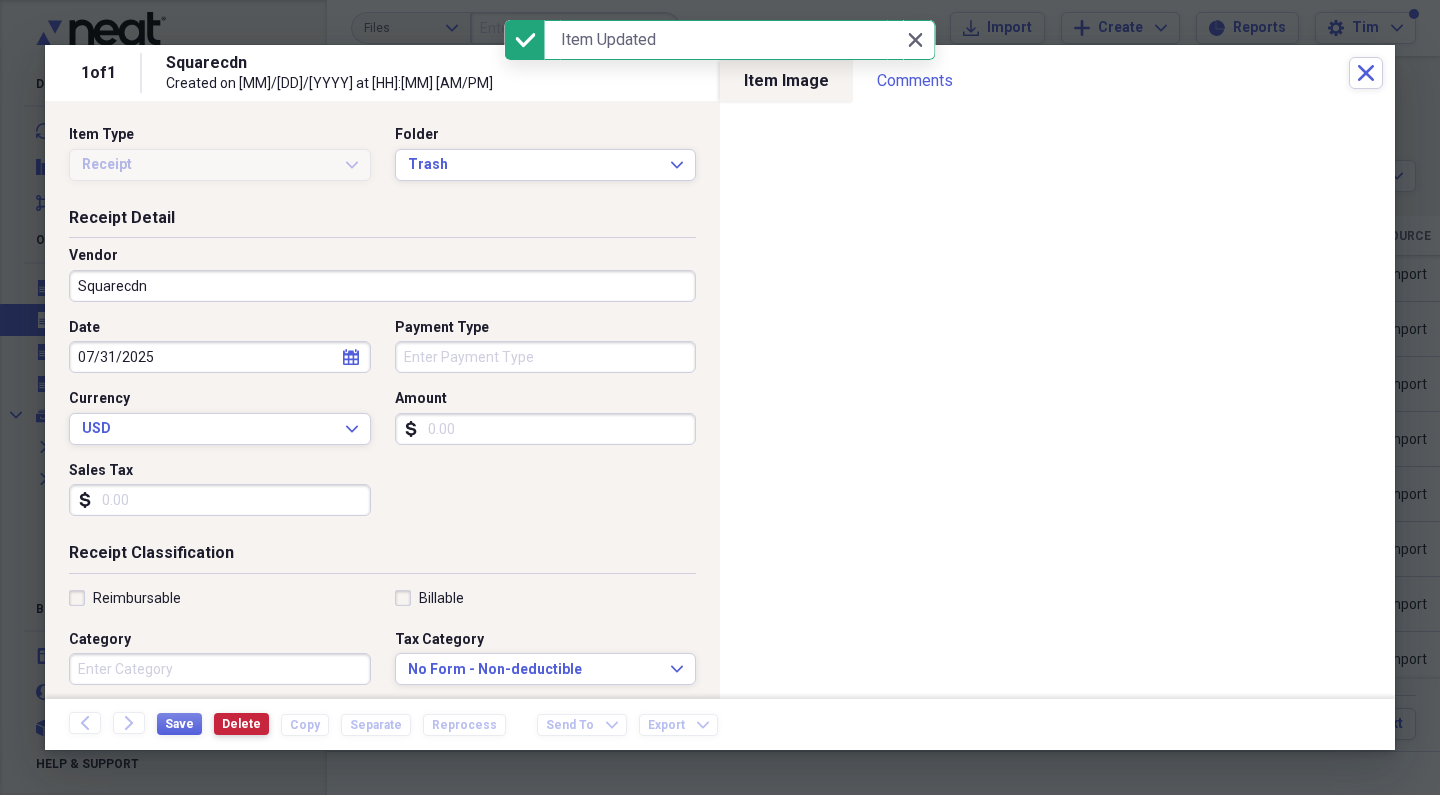 click on "Delete" at bounding box center [241, 724] 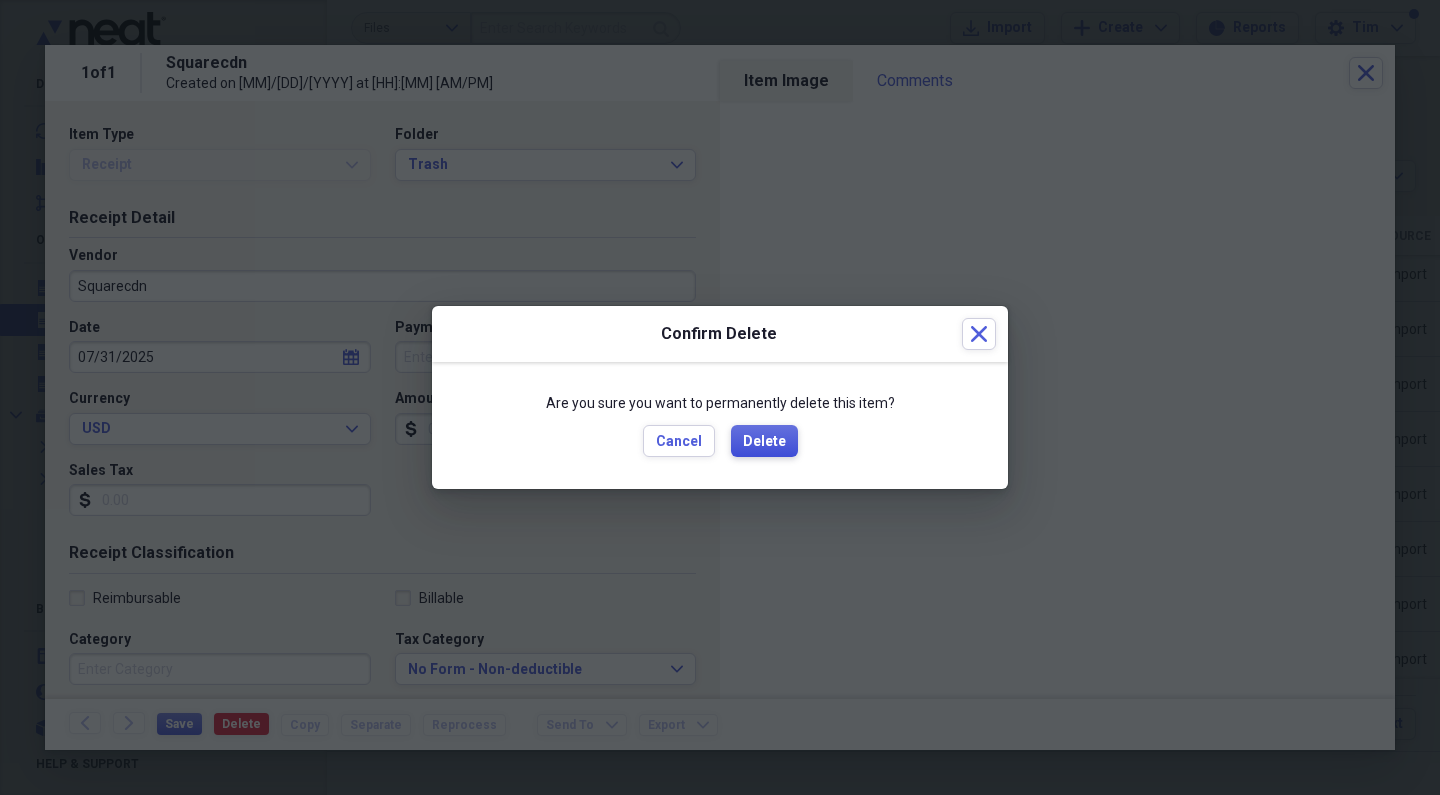 click on "Delete" at bounding box center (764, 442) 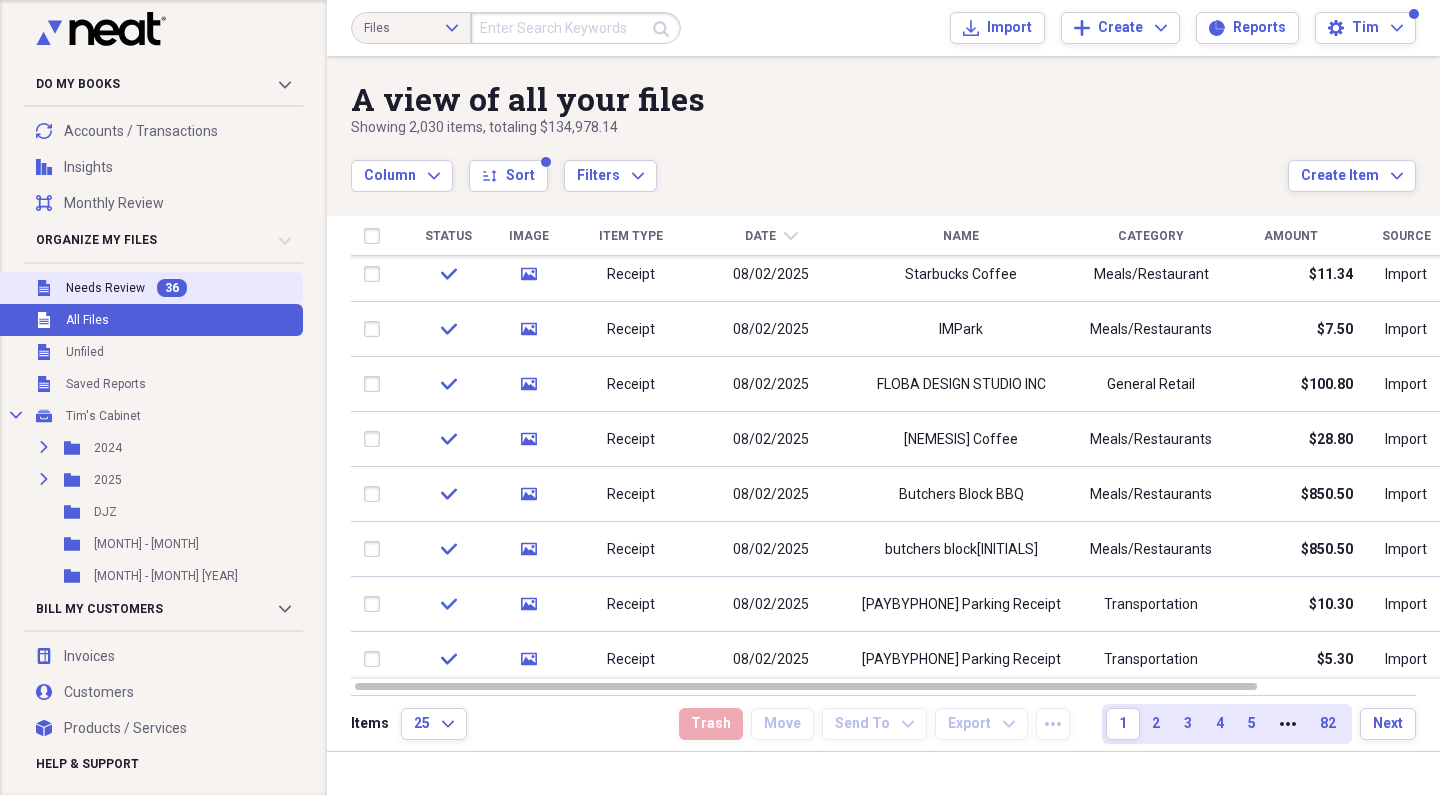 click on "36" at bounding box center [172, 288] 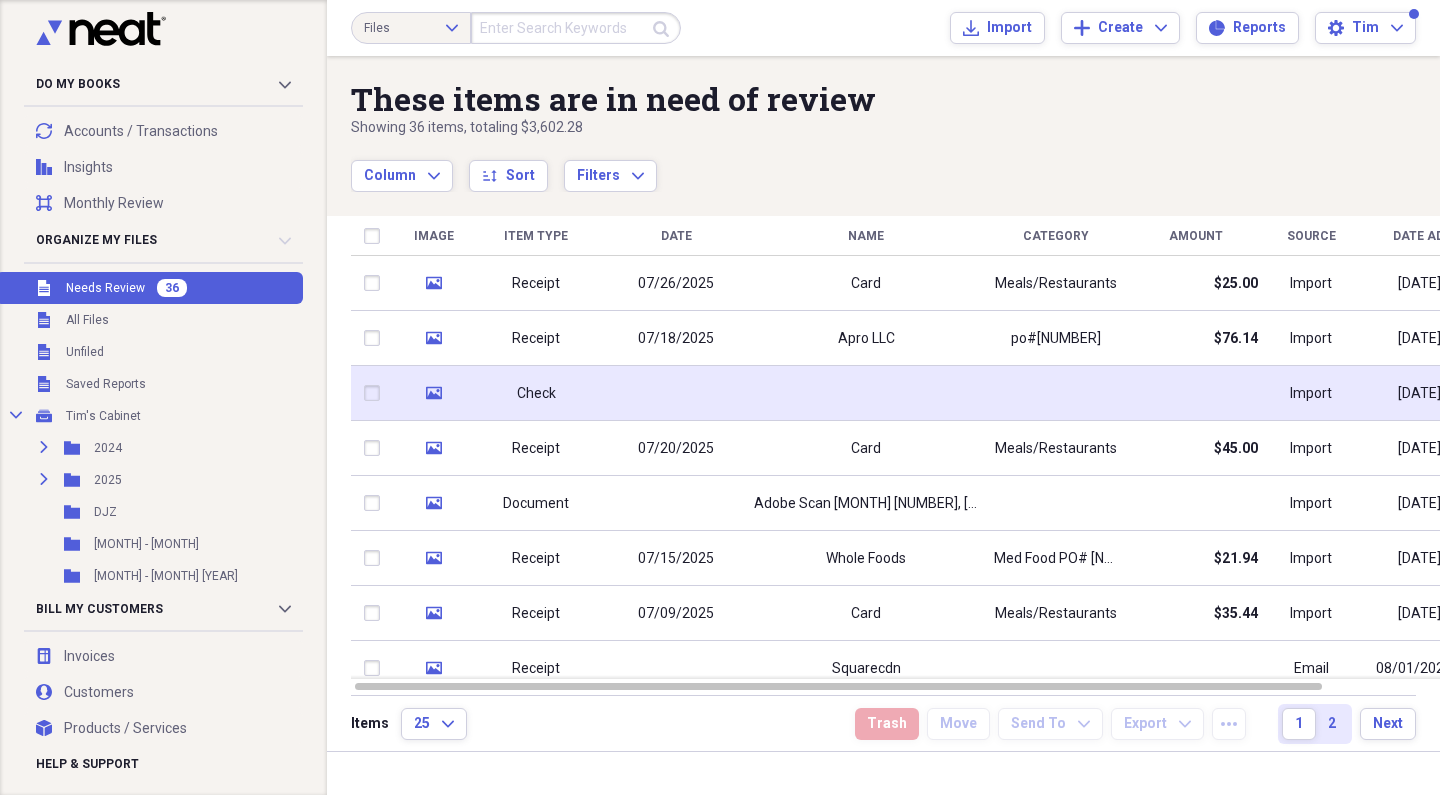 click at bounding box center [676, 393] 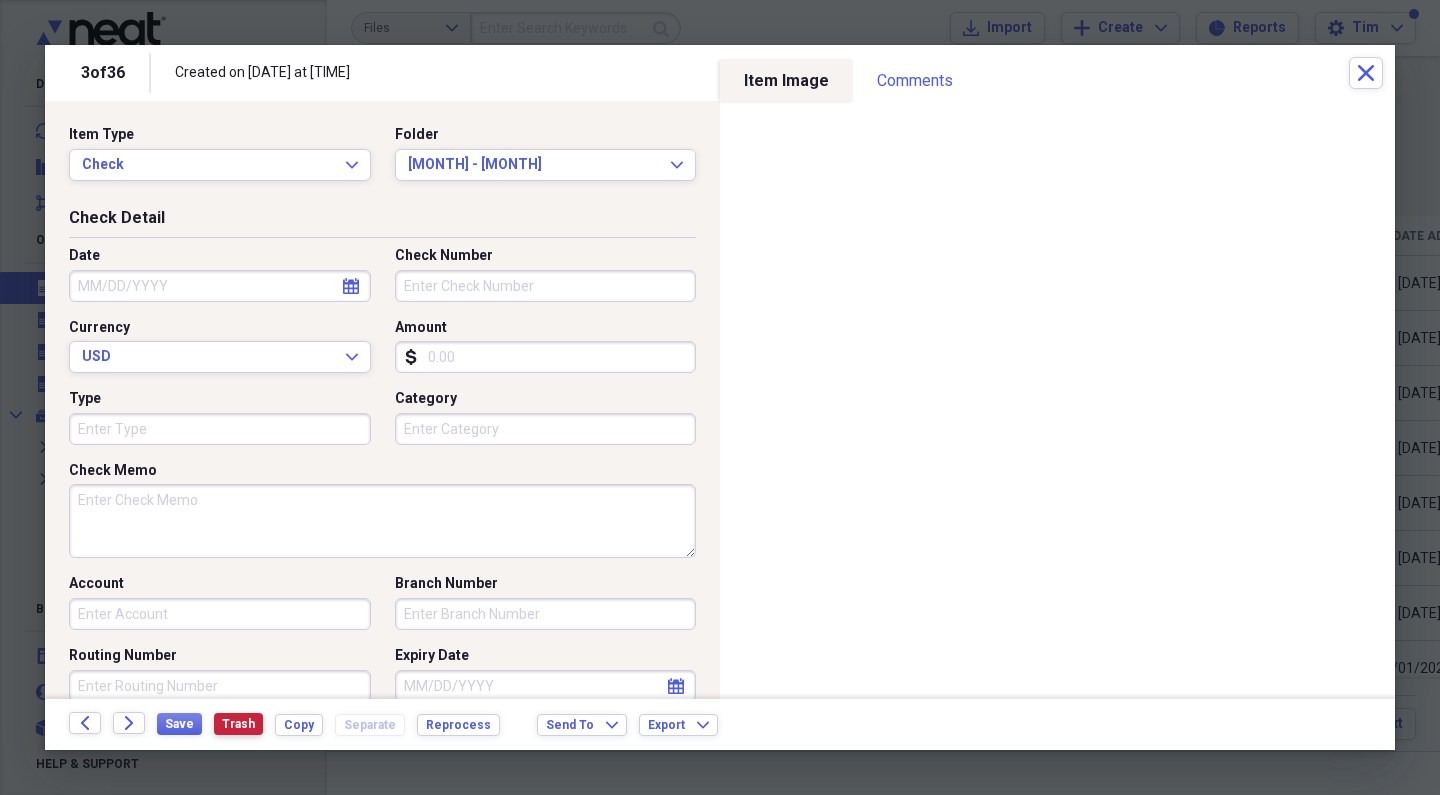 click on "Trash" at bounding box center [238, 724] 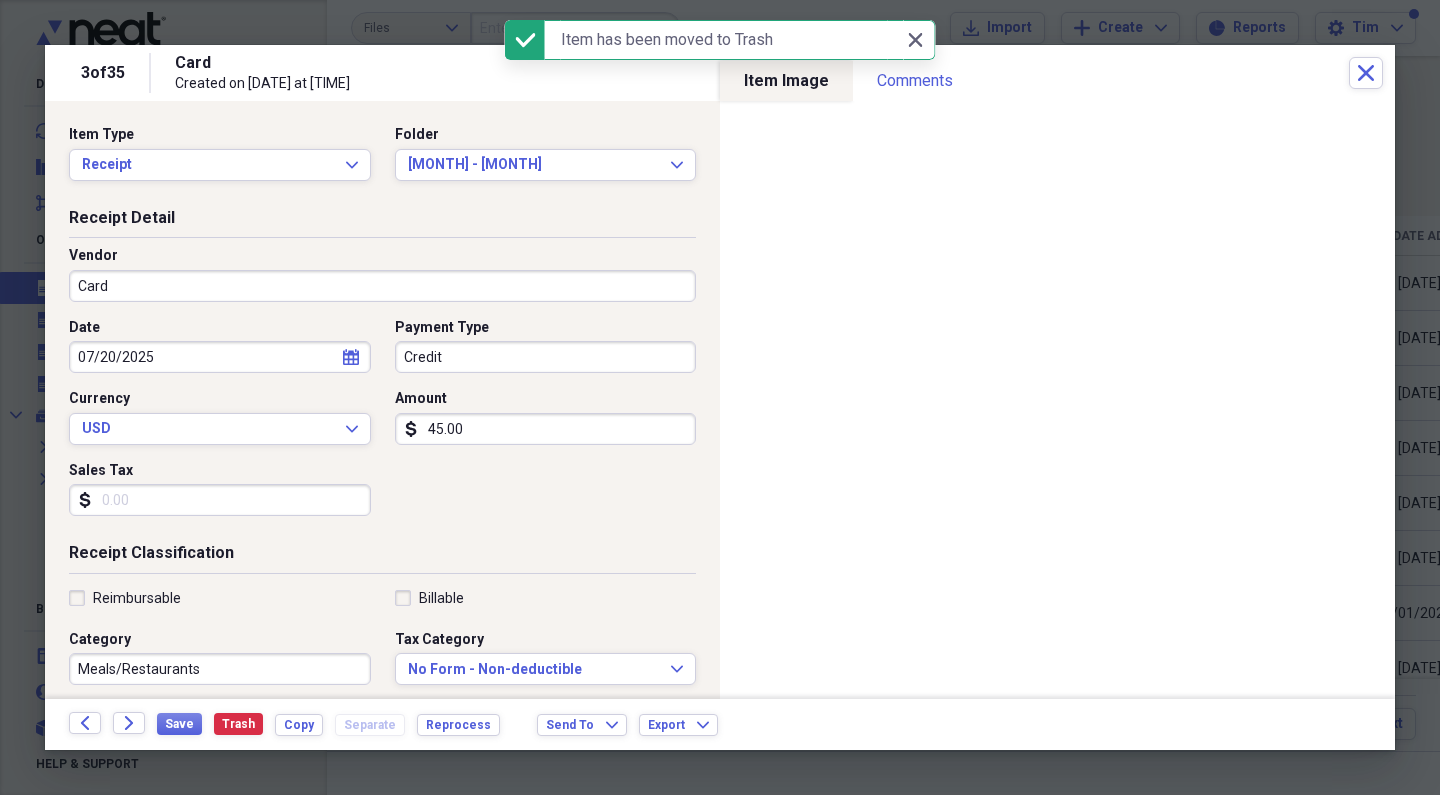 click on "Card" at bounding box center (382, 286) 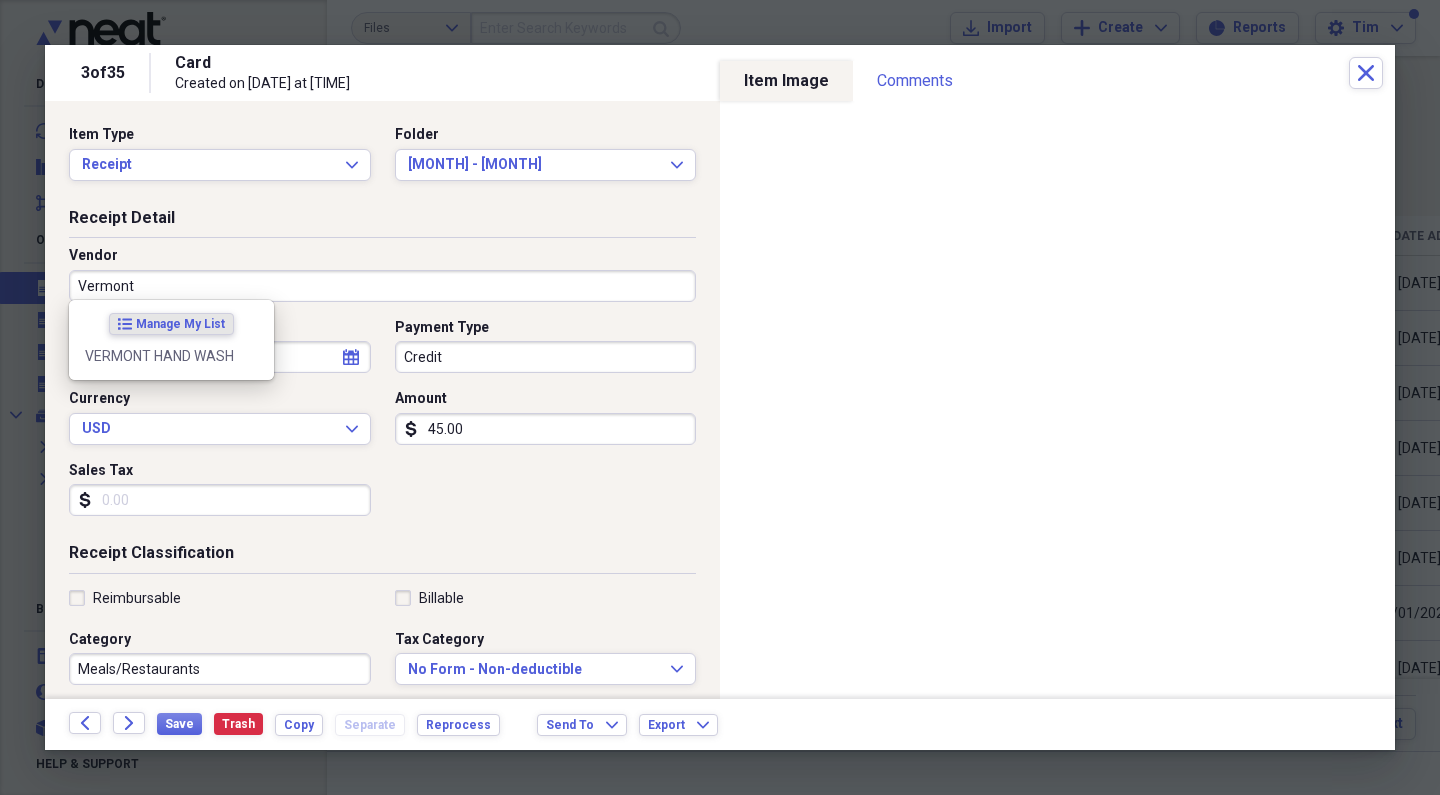 drag, startPoint x: 183, startPoint y: 281, endPoint x: 160, endPoint y: 366, distance: 88.0568 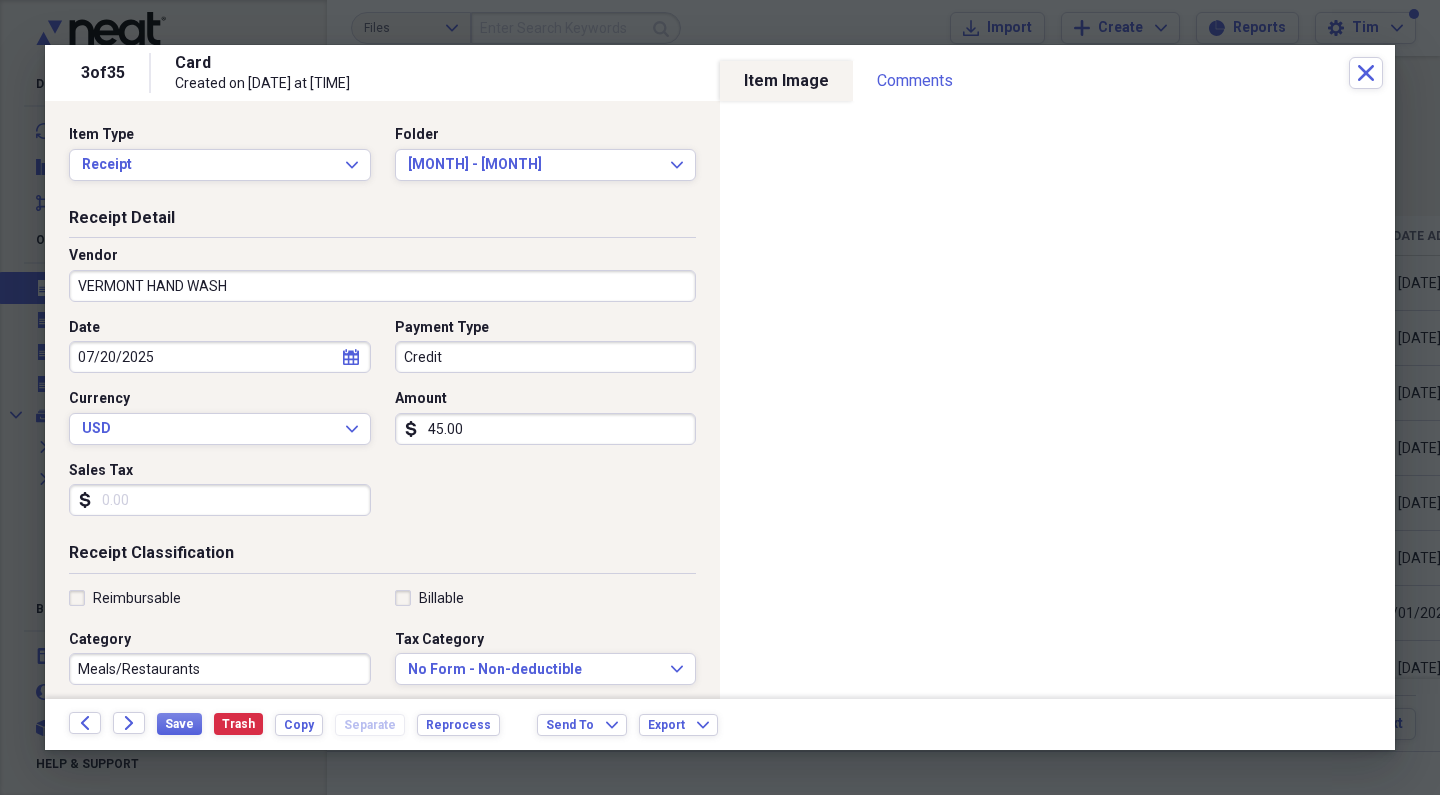 type on "General Retail" 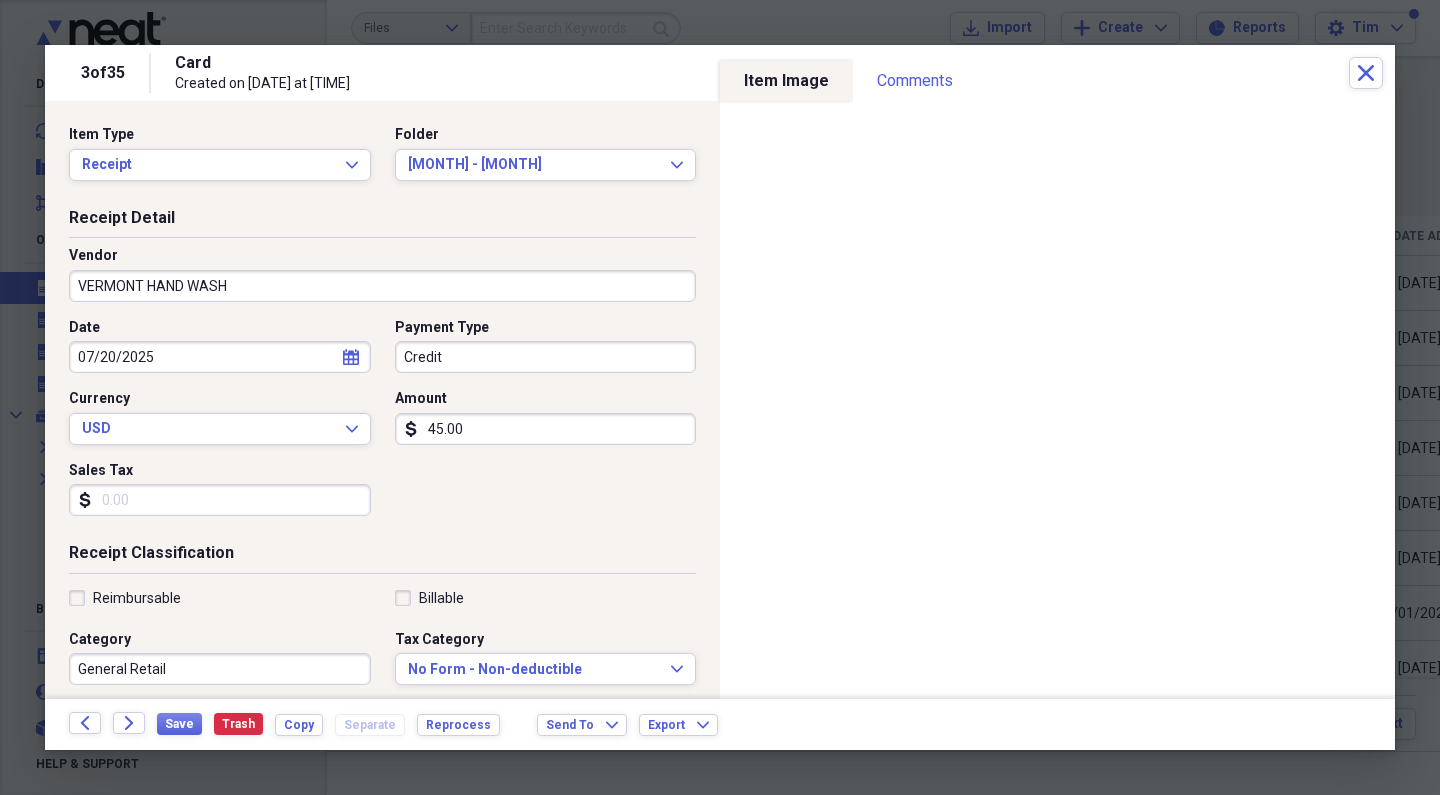 click on "Credit" at bounding box center [546, 357] 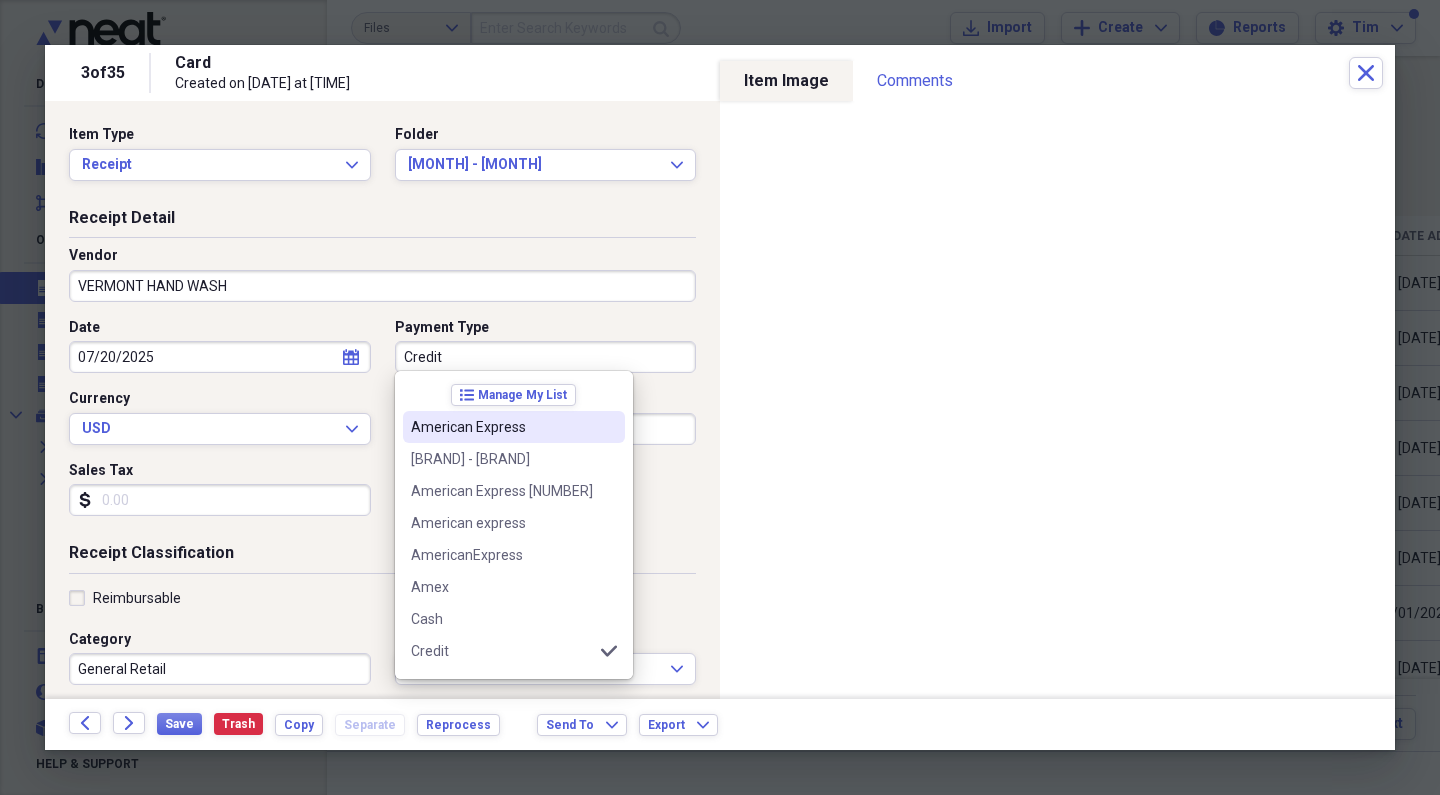 click on "American Express" at bounding box center [502, 427] 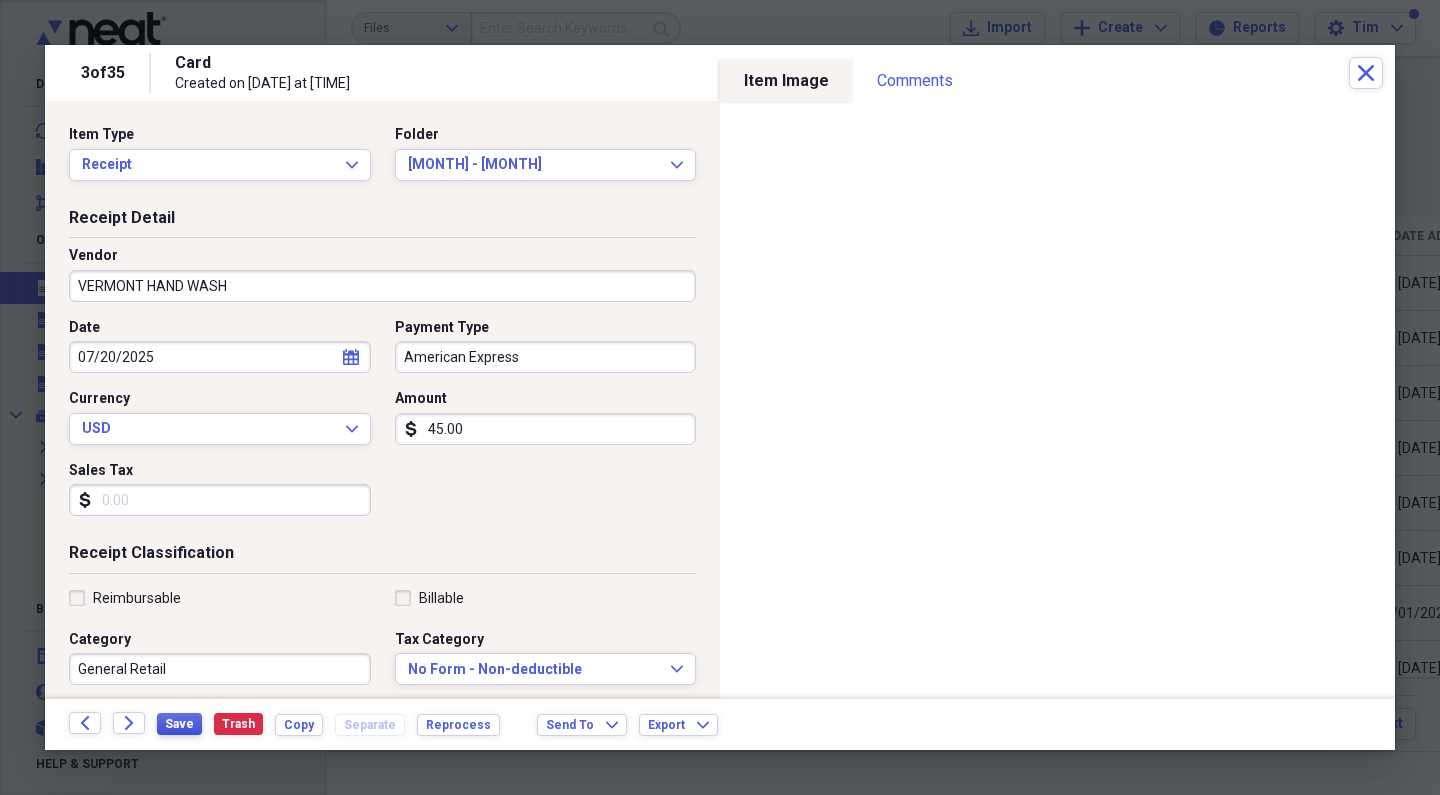 click on "Save" at bounding box center (179, 724) 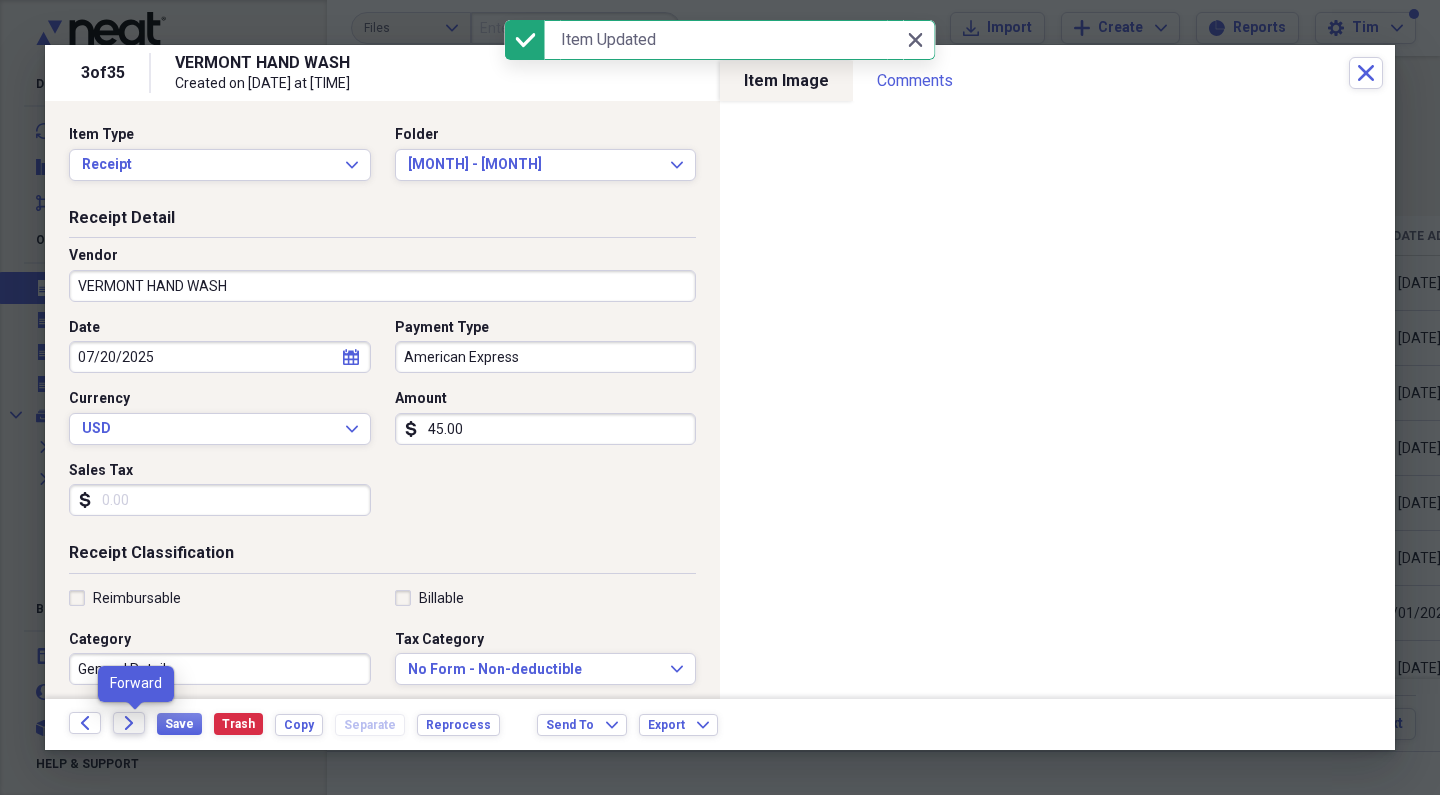 click on "Forward" at bounding box center (129, 723) 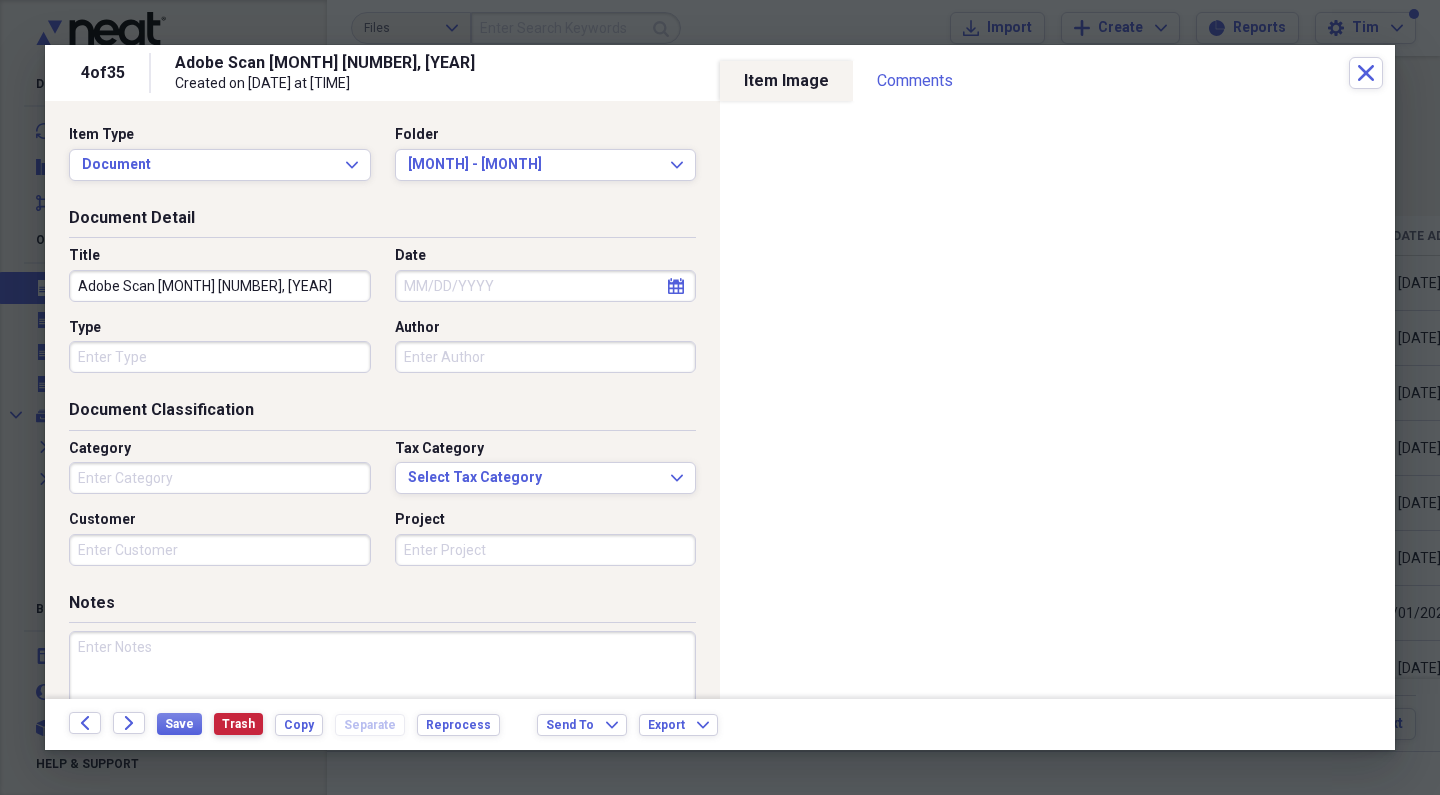 click on "Trash" at bounding box center (238, 724) 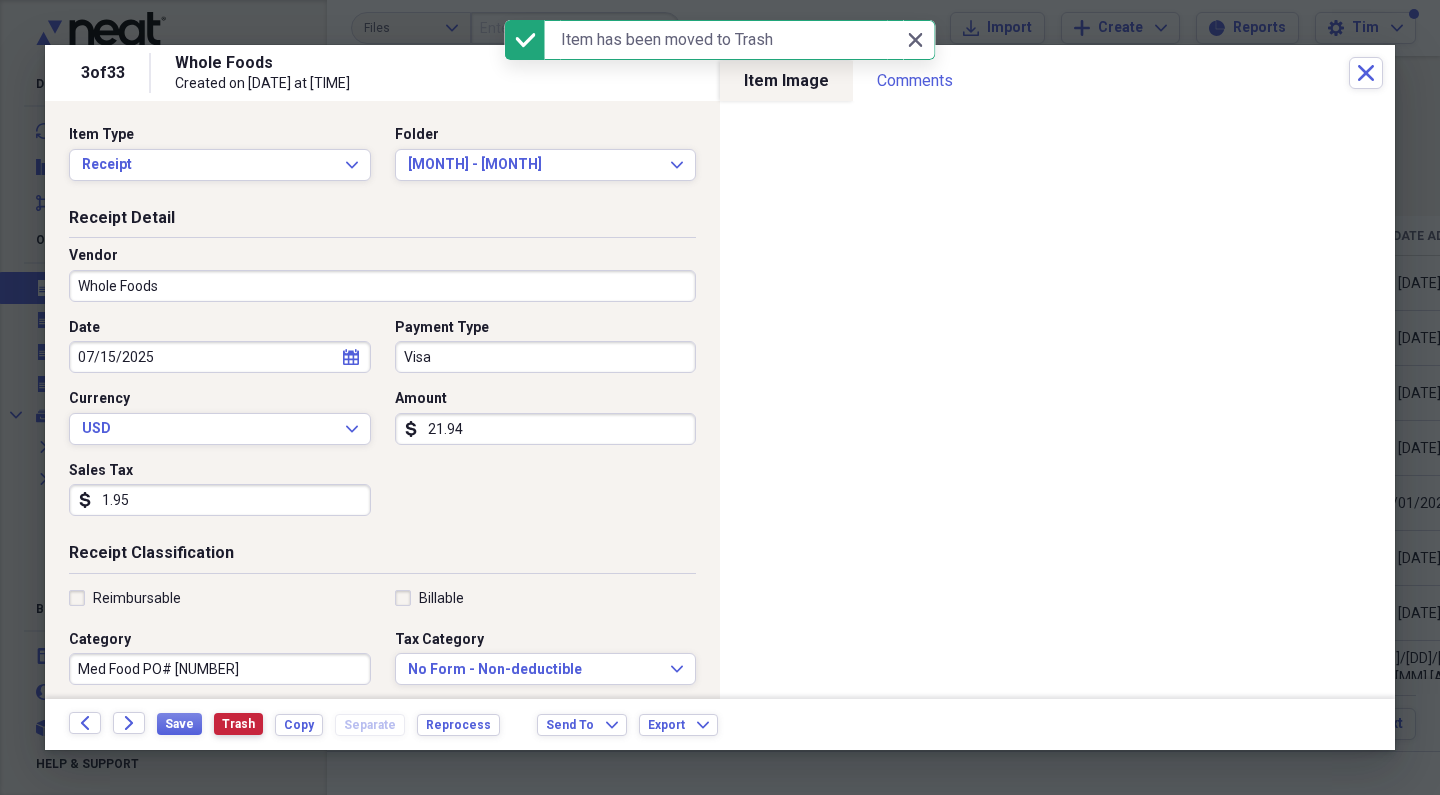 click on "Trash" at bounding box center (238, 724) 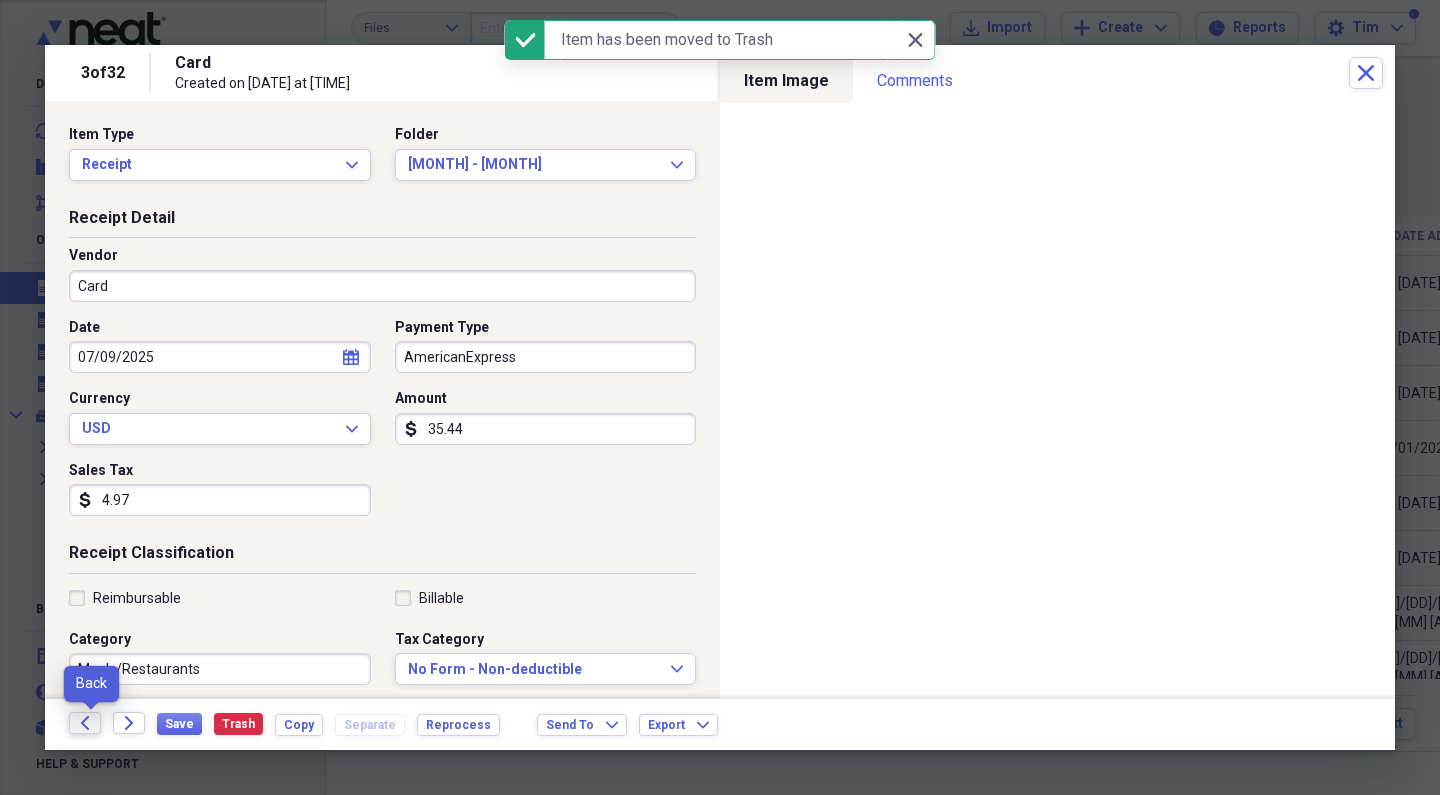 click on "Back" at bounding box center (85, 723) 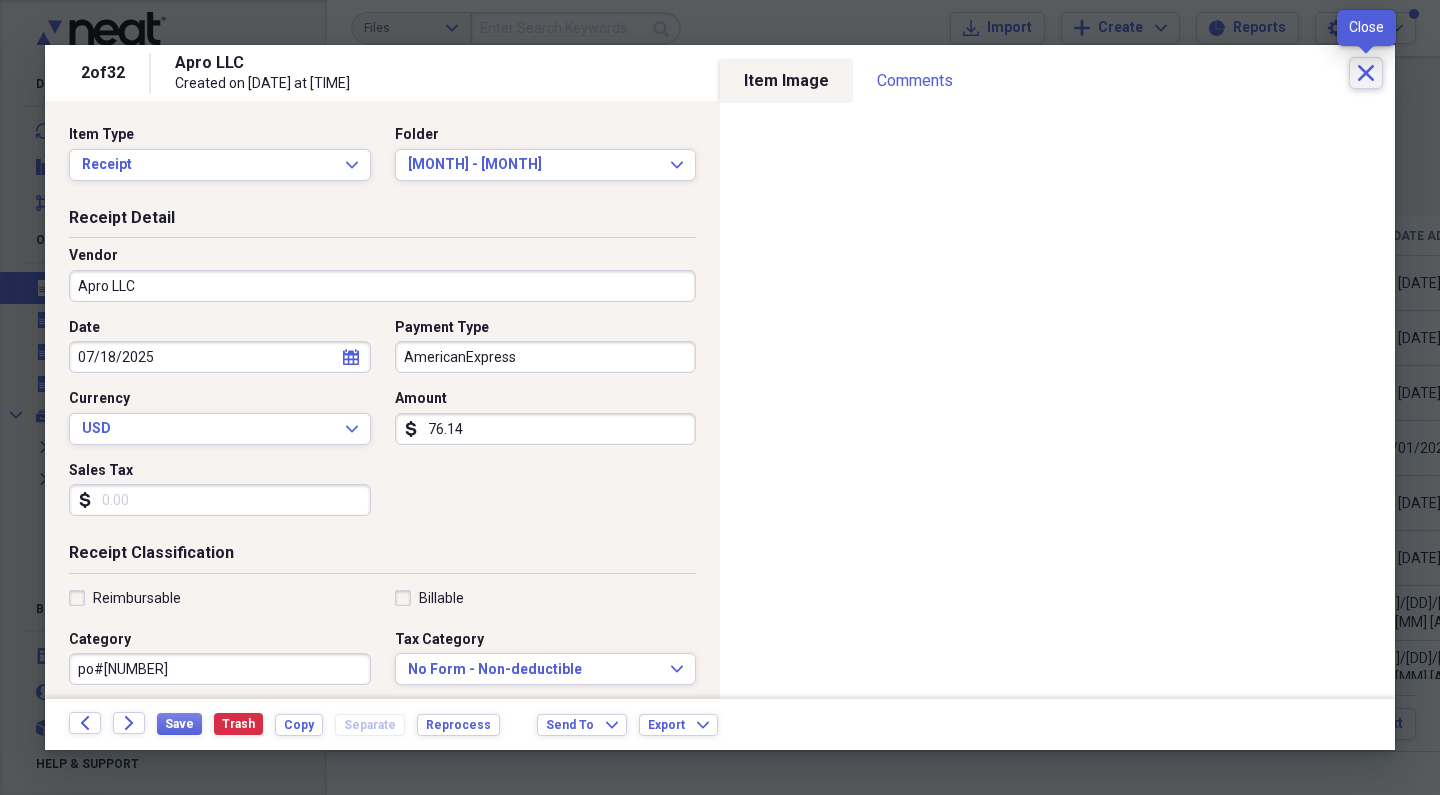 click 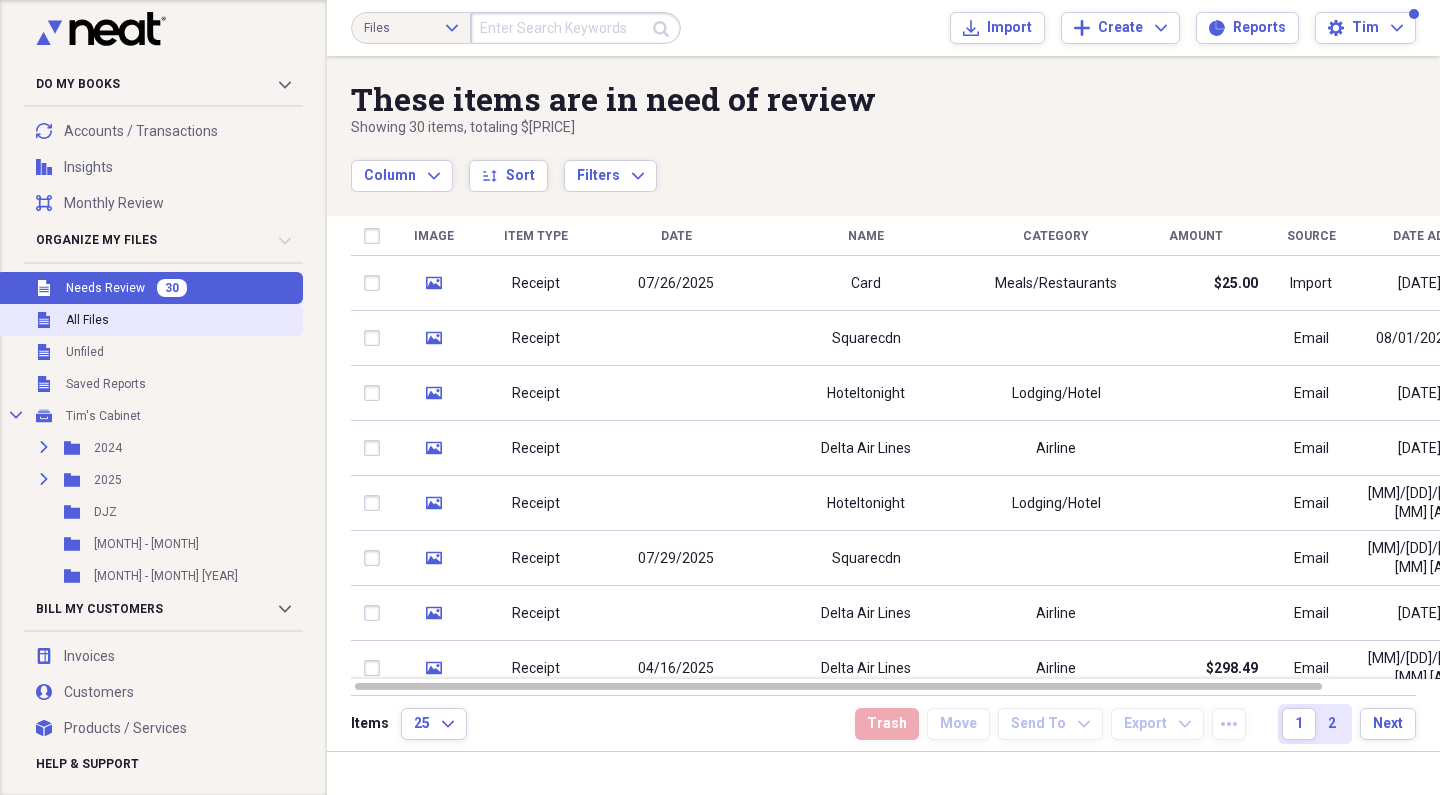 click on "All Files" at bounding box center [87, 320] 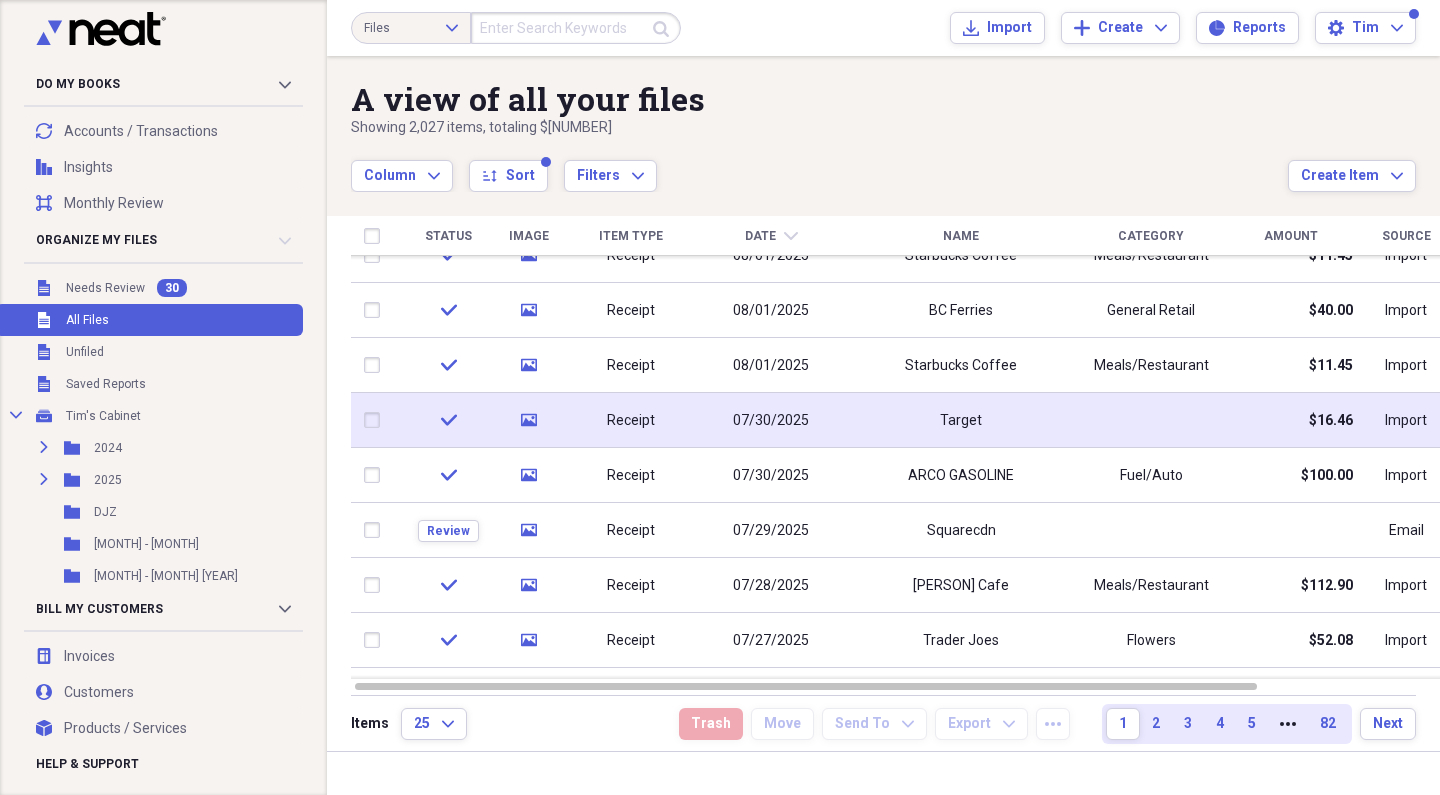 click on "Receipt" at bounding box center (631, 420) 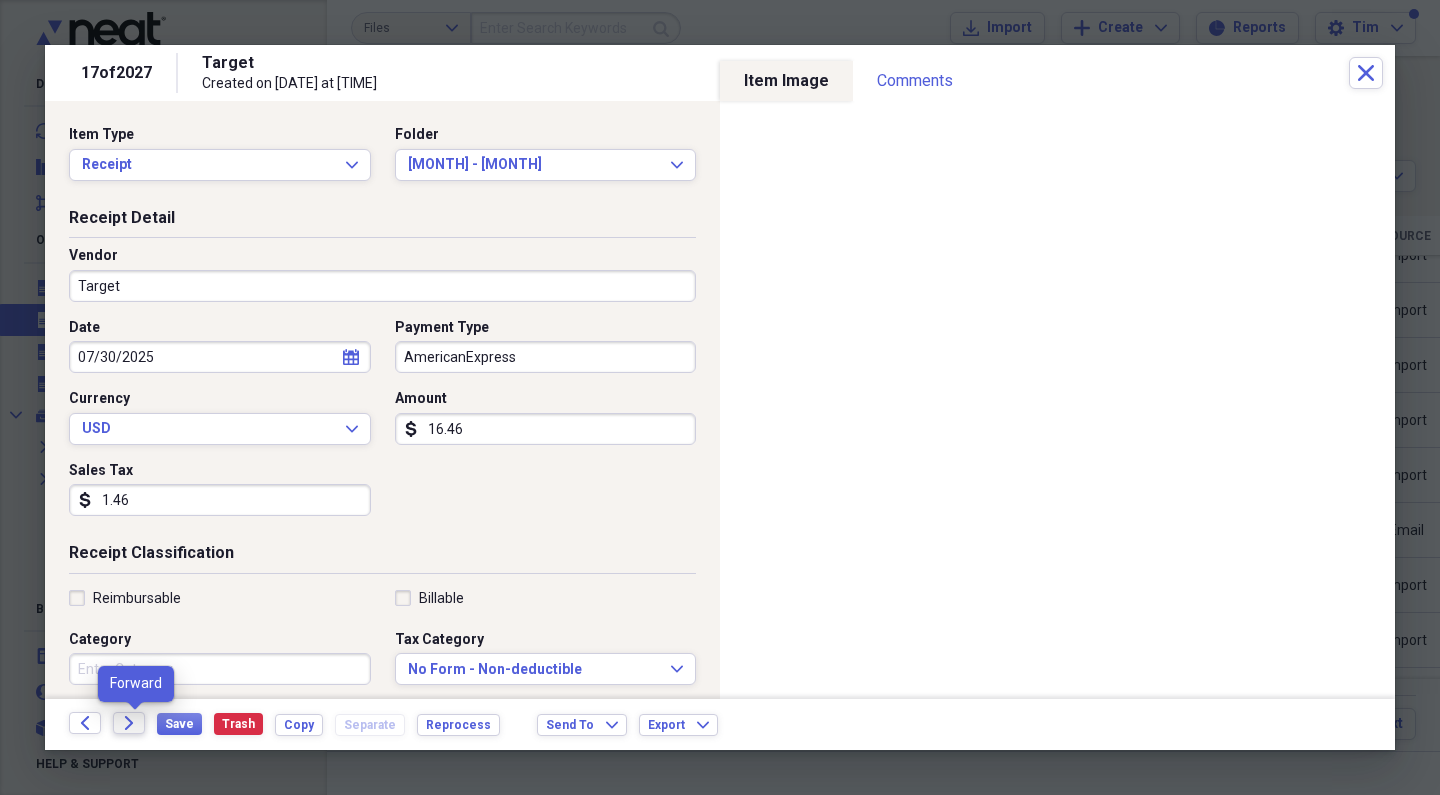 click on "Forward" 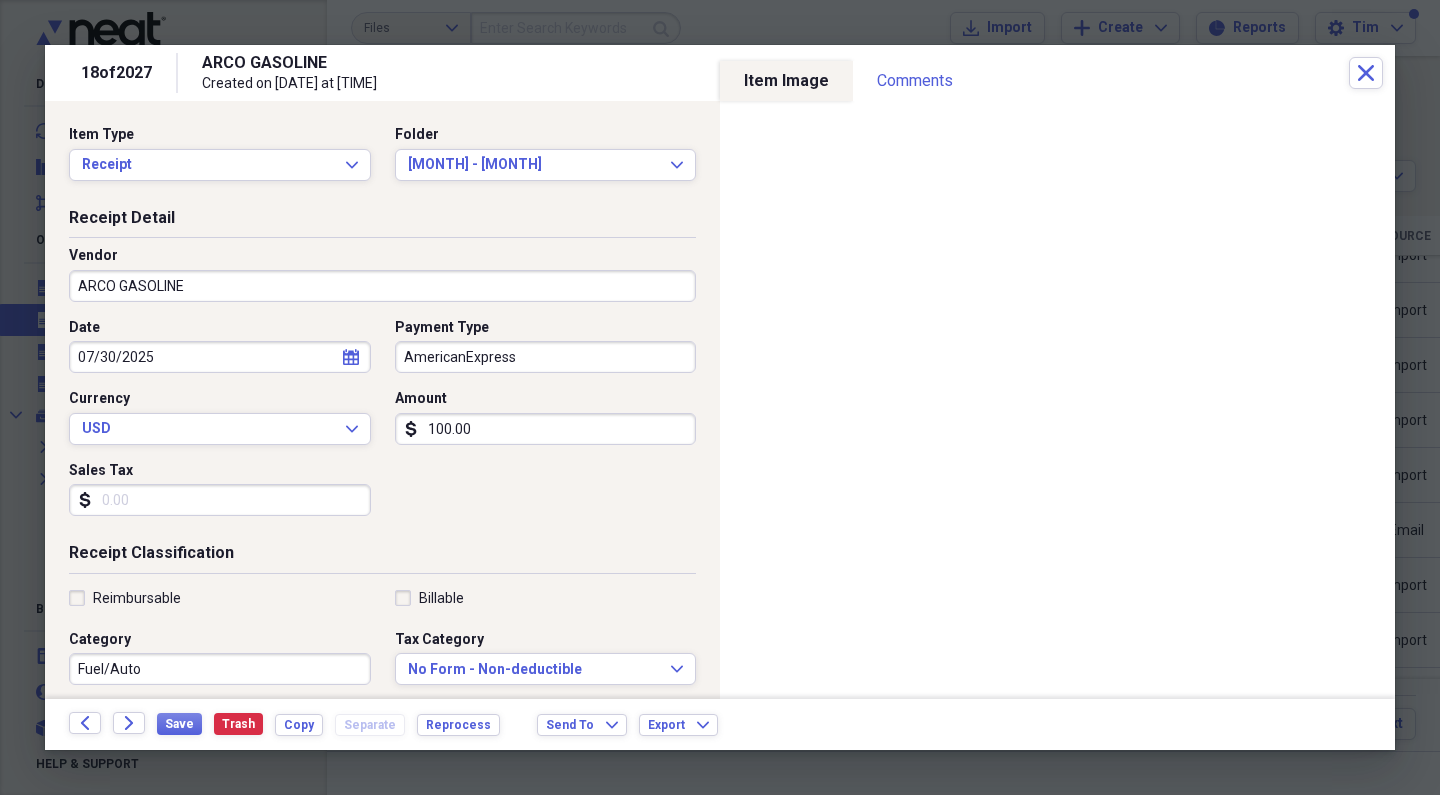 click on "Forward" 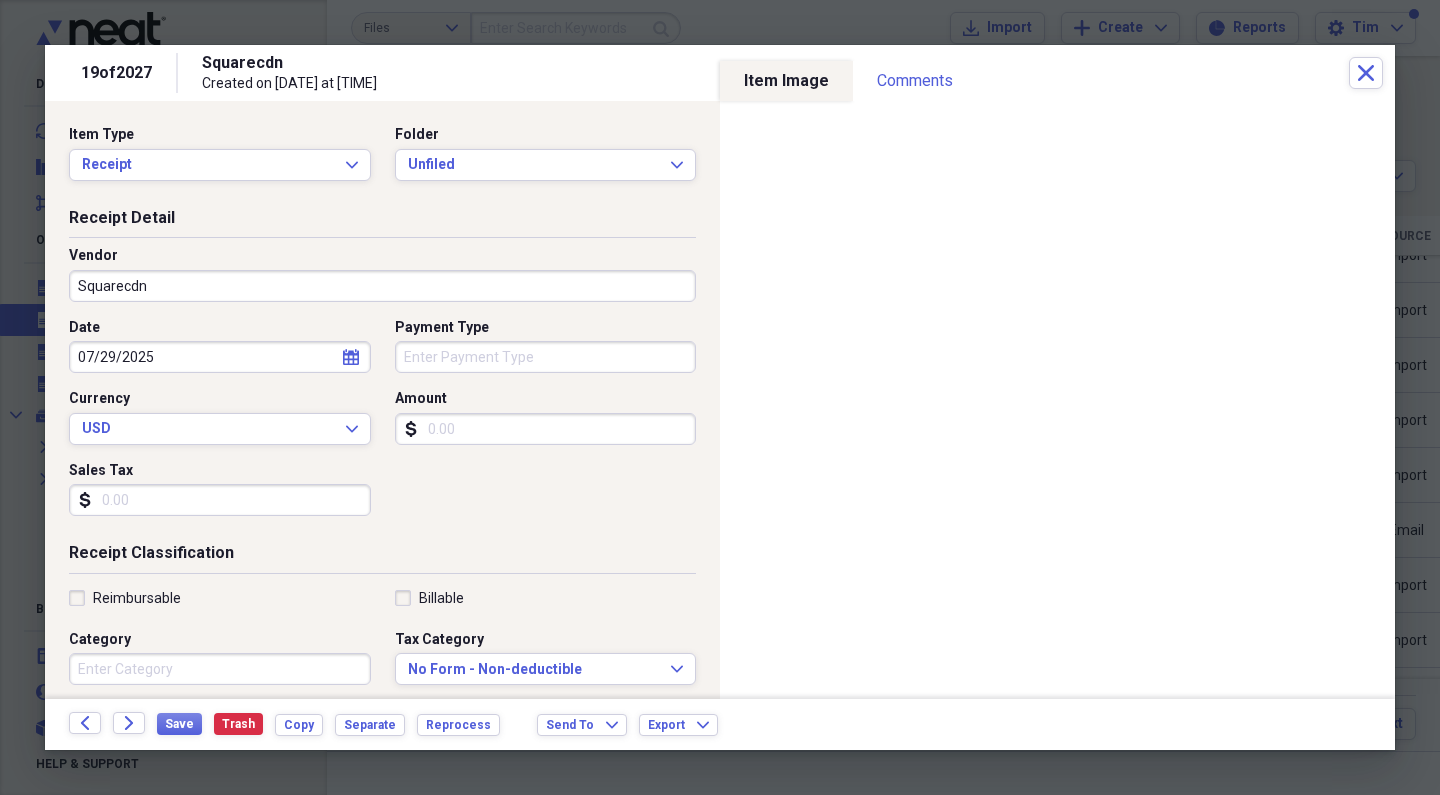 click on "Forward" 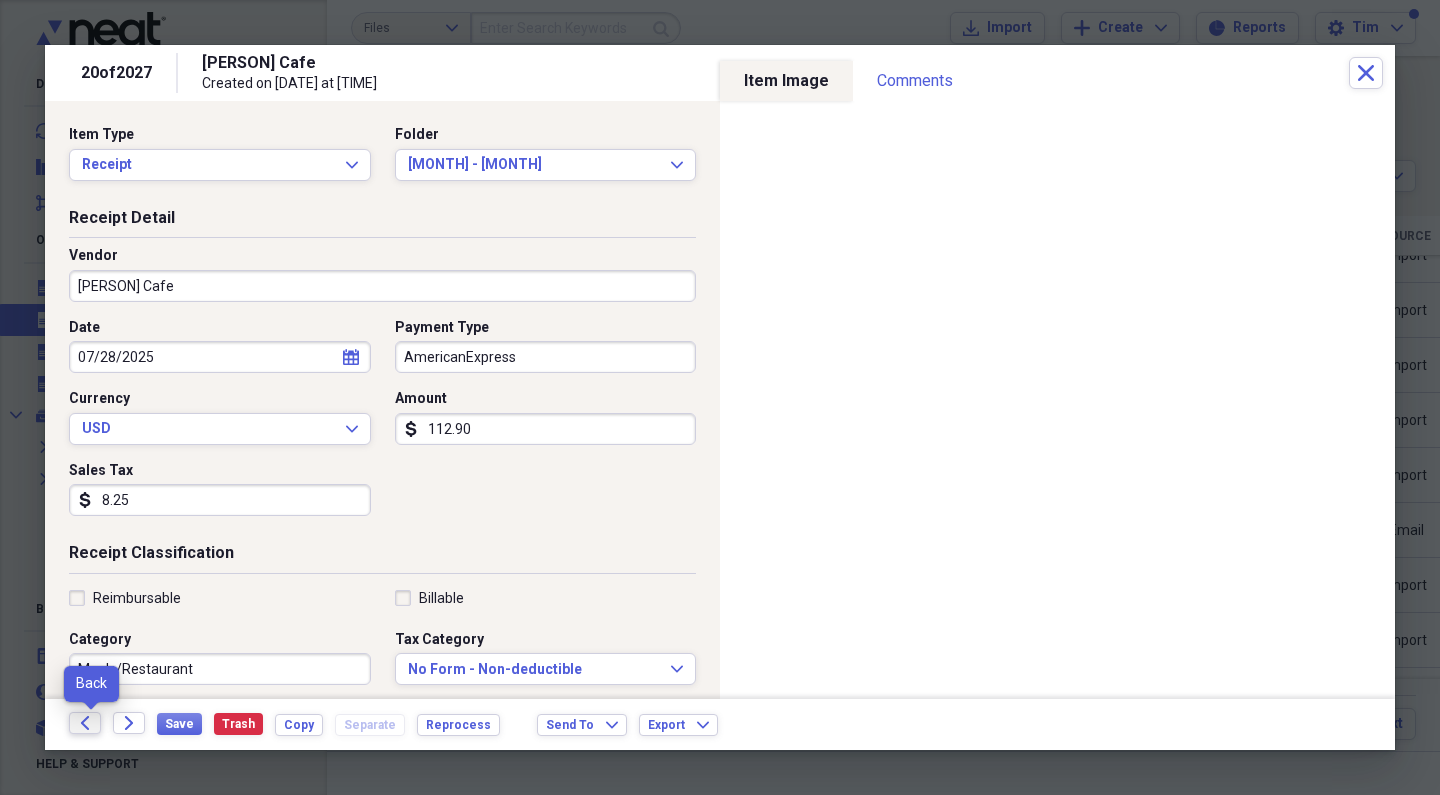click on "Back" 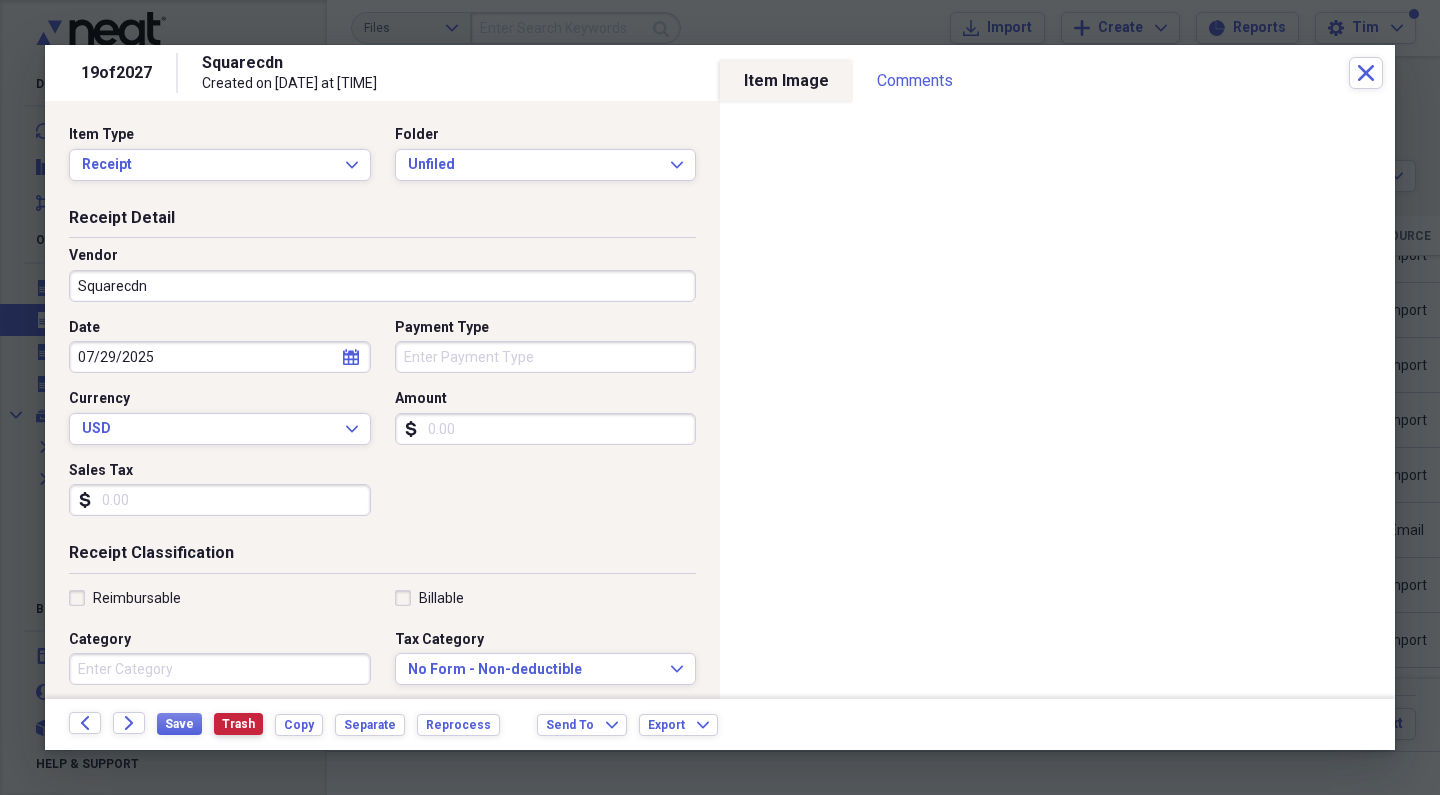 click on "Trash" at bounding box center [238, 724] 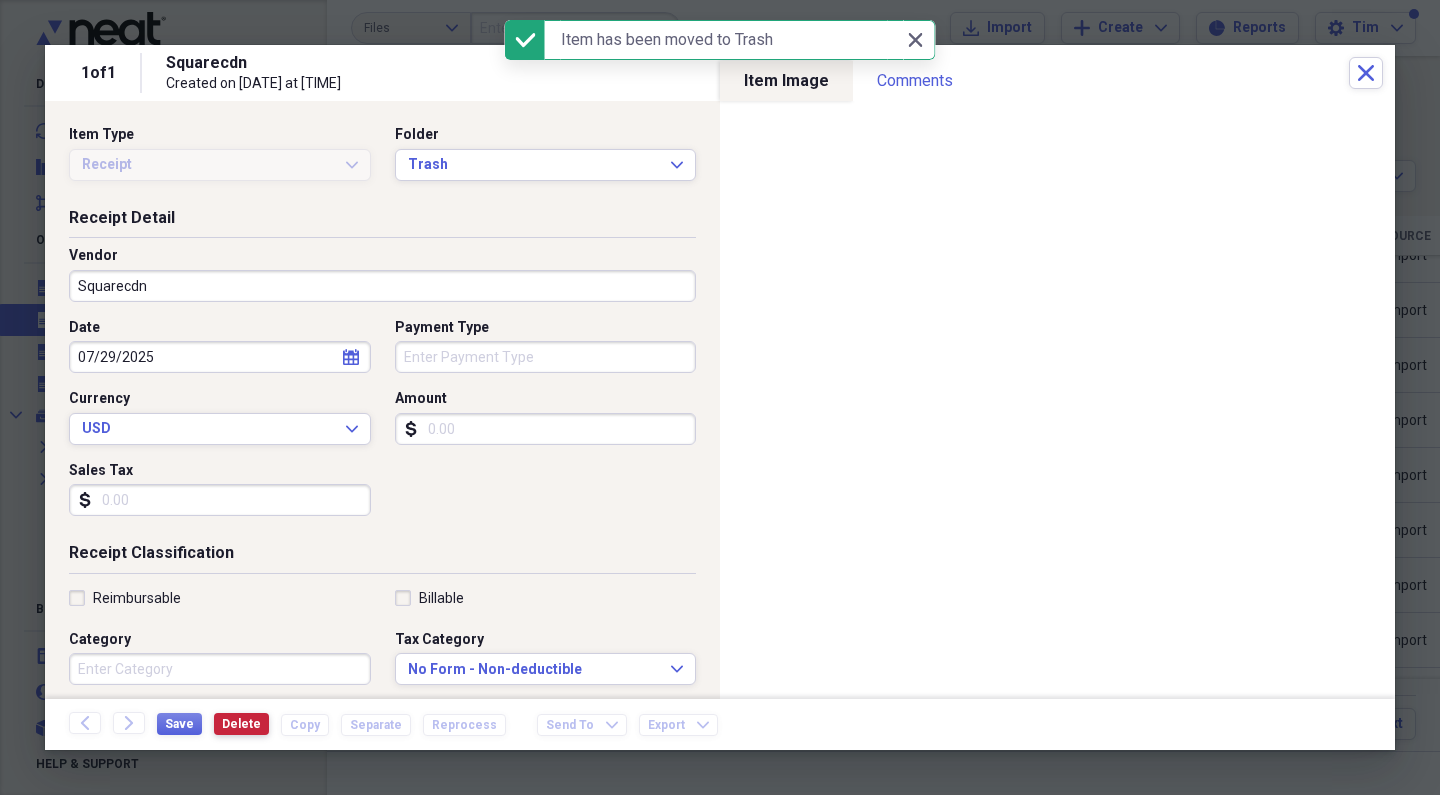 click on "Delete" at bounding box center [241, 724] 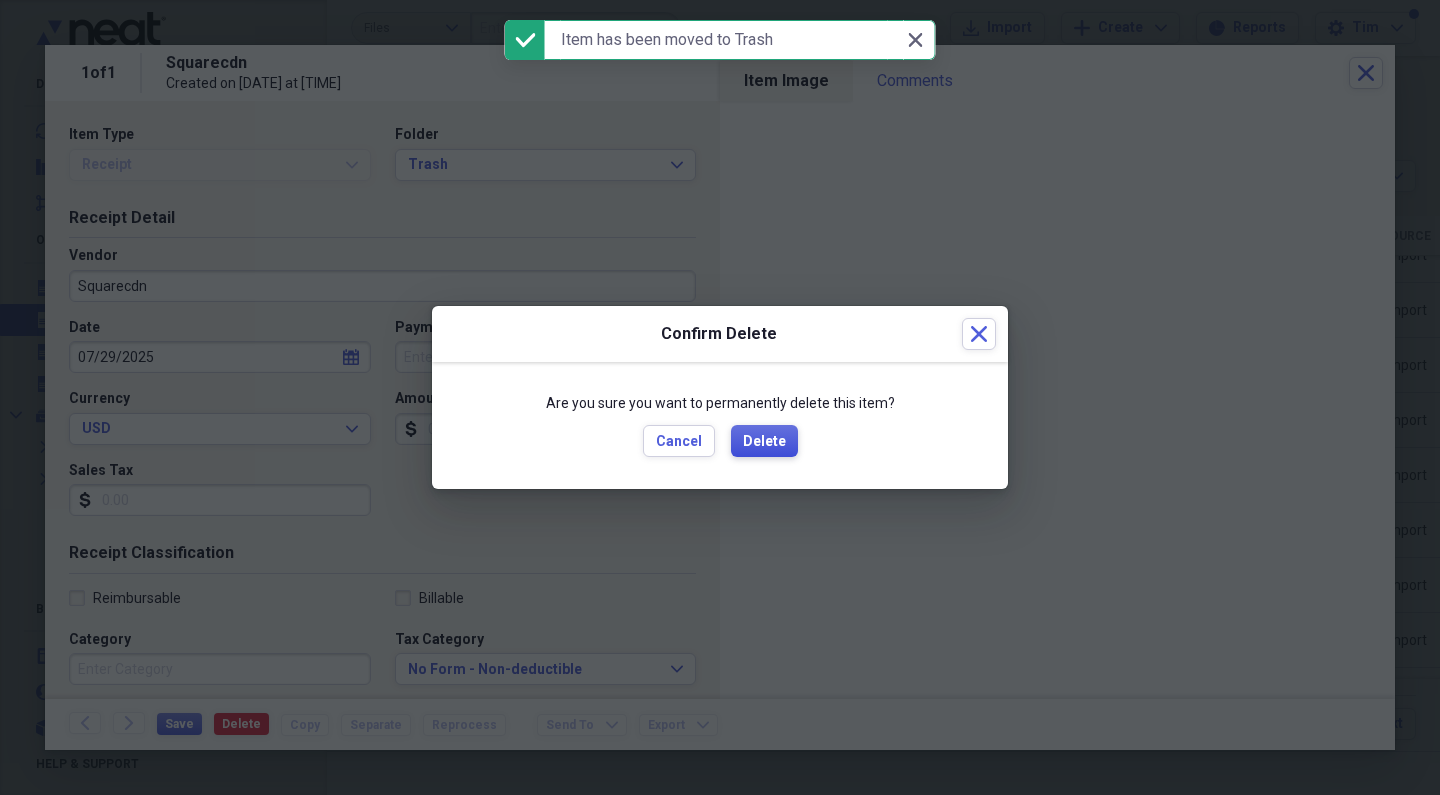 click on "Delete" at bounding box center (764, 442) 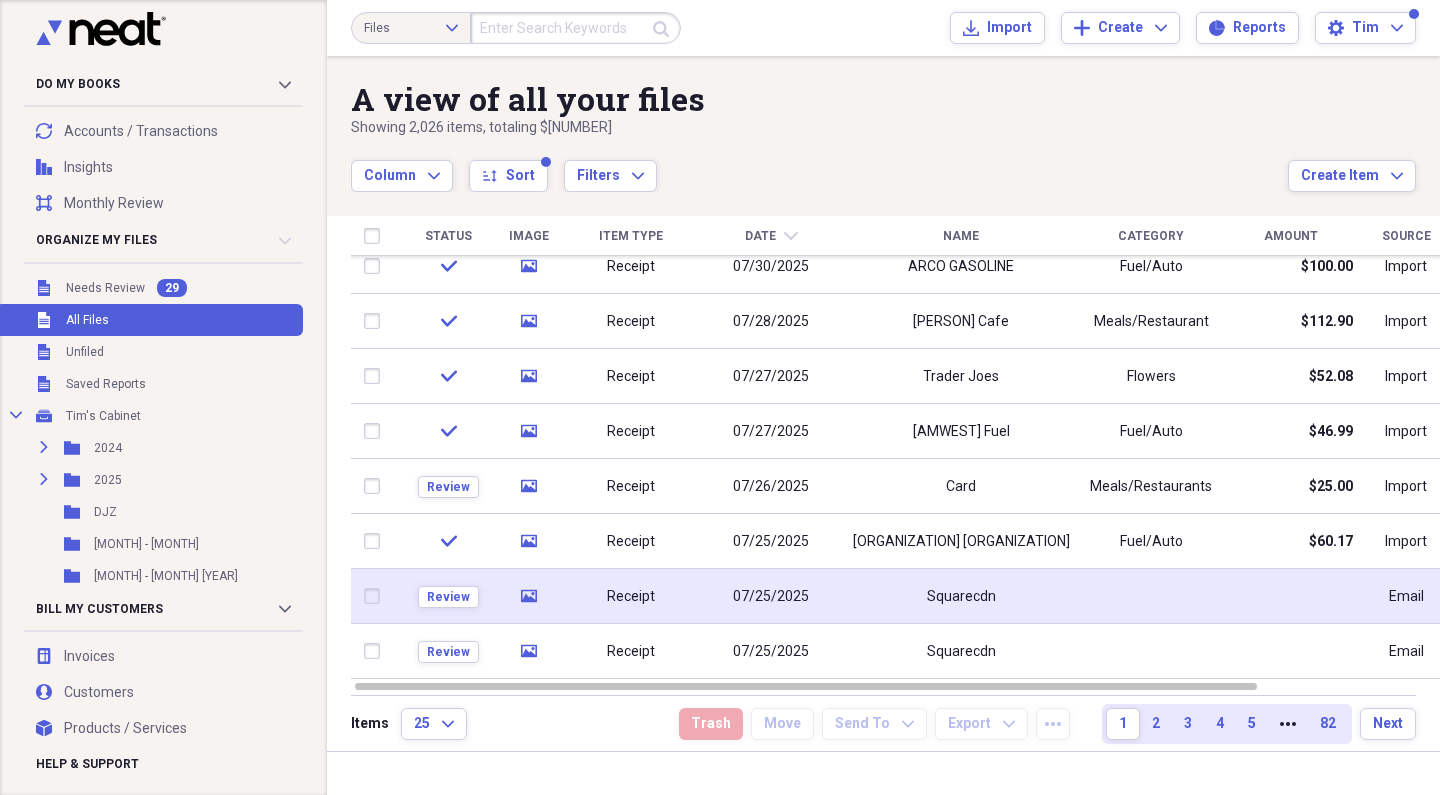 click on "Receipt" at bounding box center [631, 596] 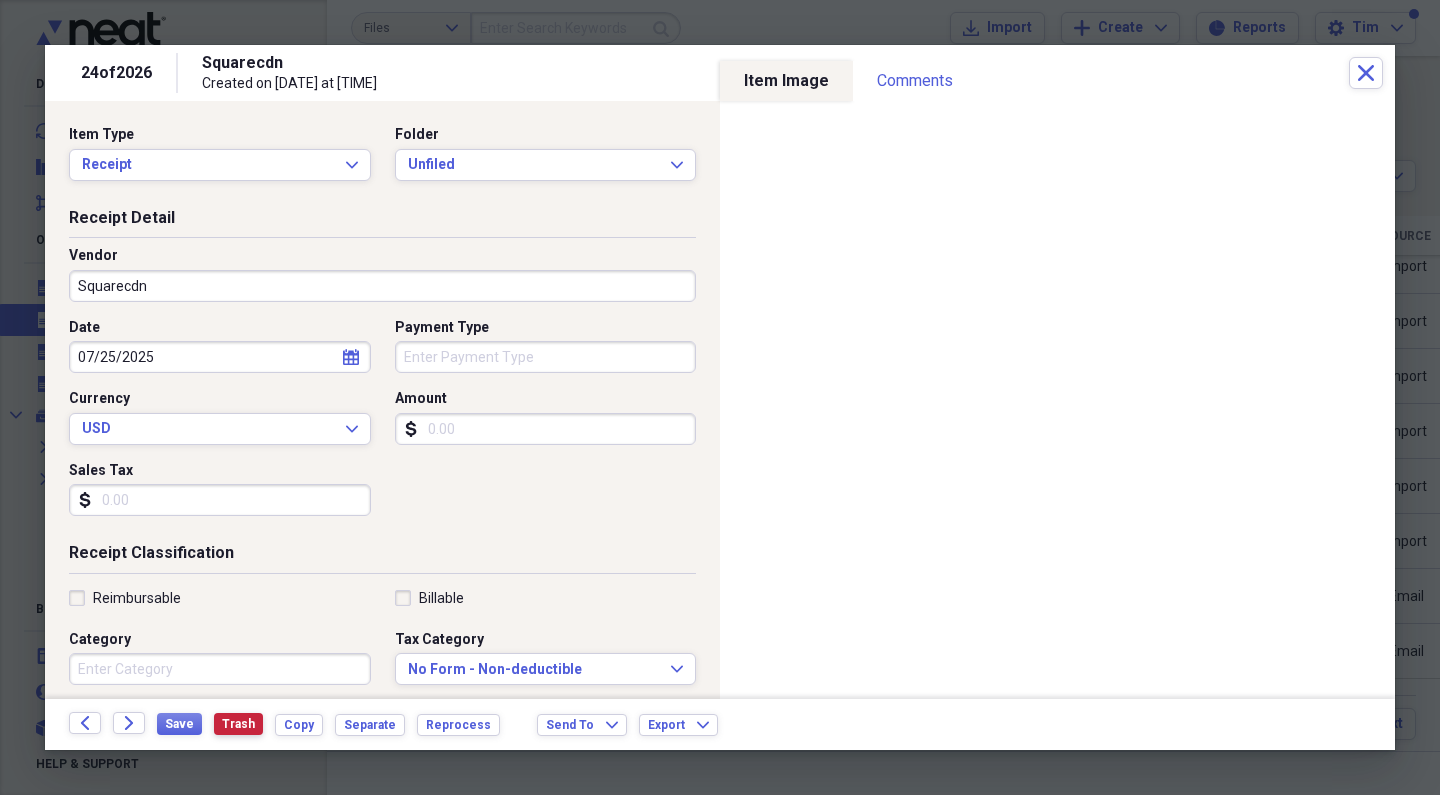click on "Trash" at bounding box center [238, 724] 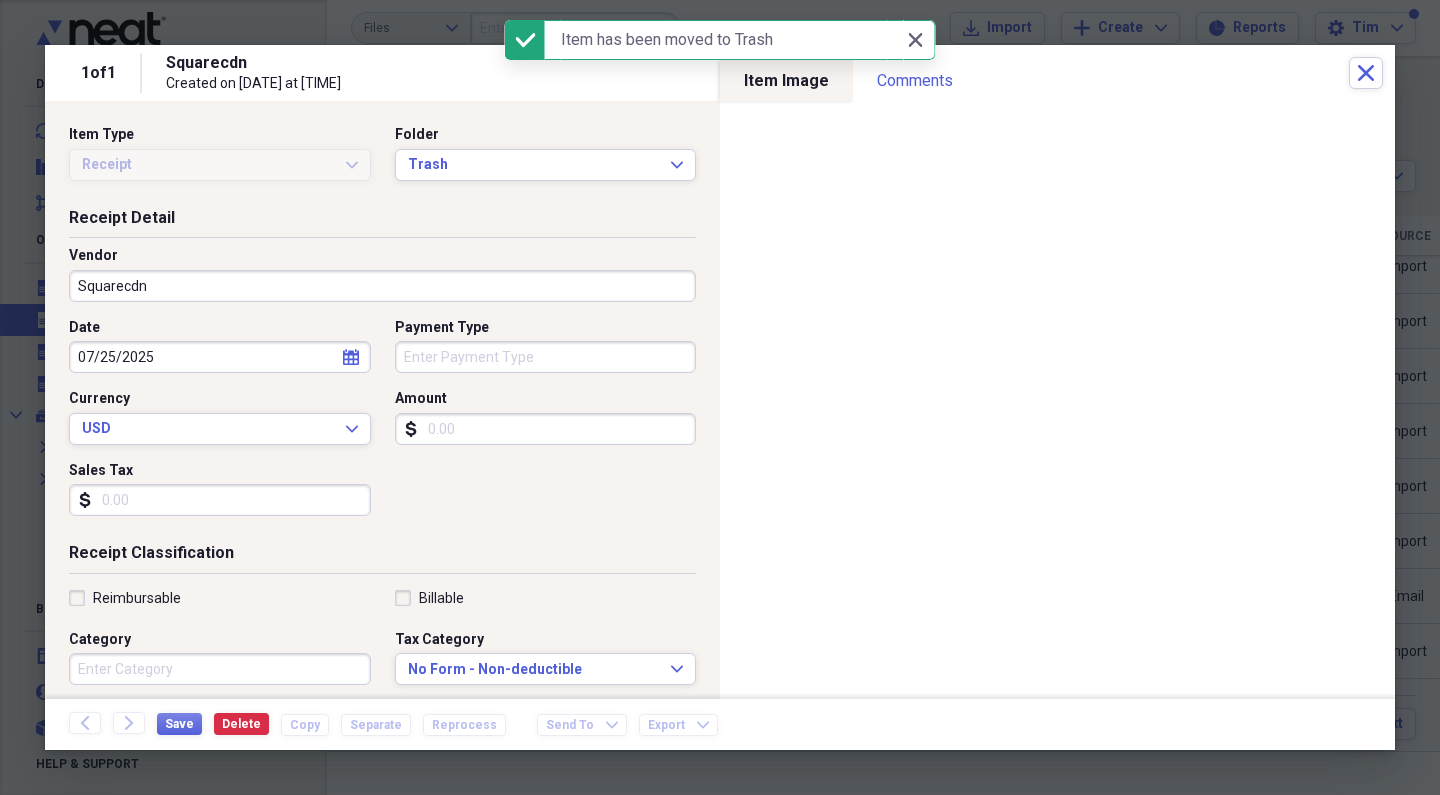 click on "Delete" at bounding box center (241, 724) 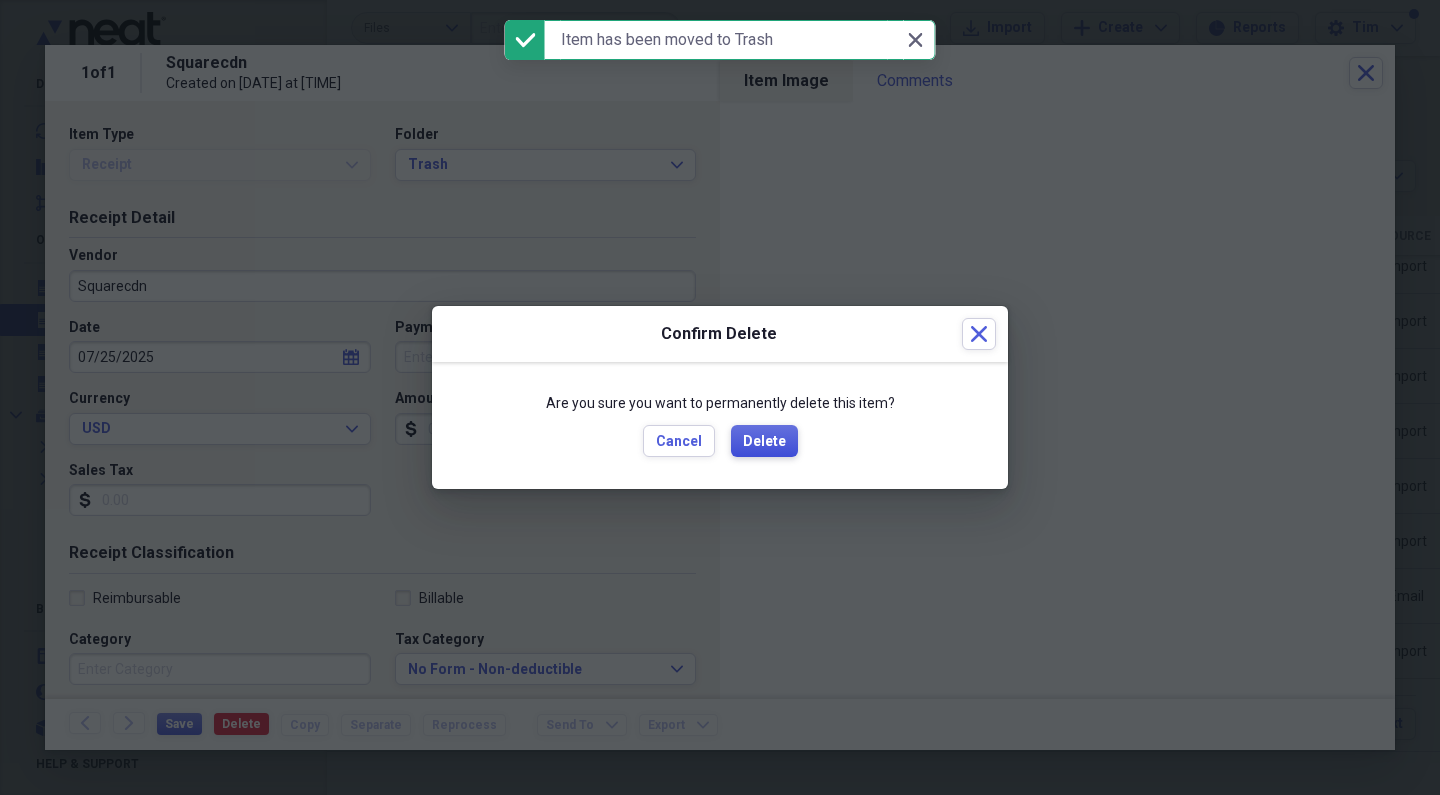 click on "Delete" at bounding box center [764, 442] 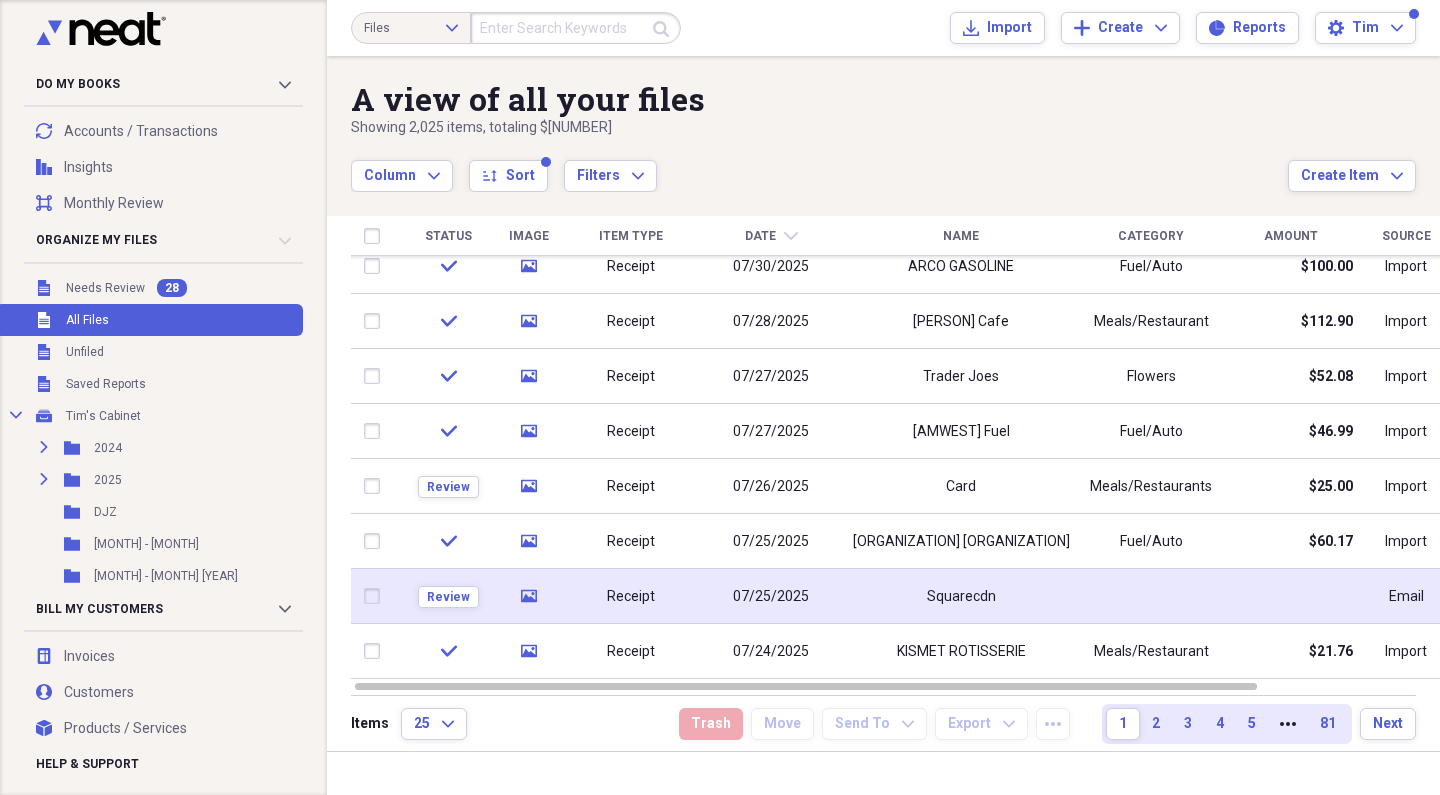 click on "Receipt" at bounding box center (631, 596) 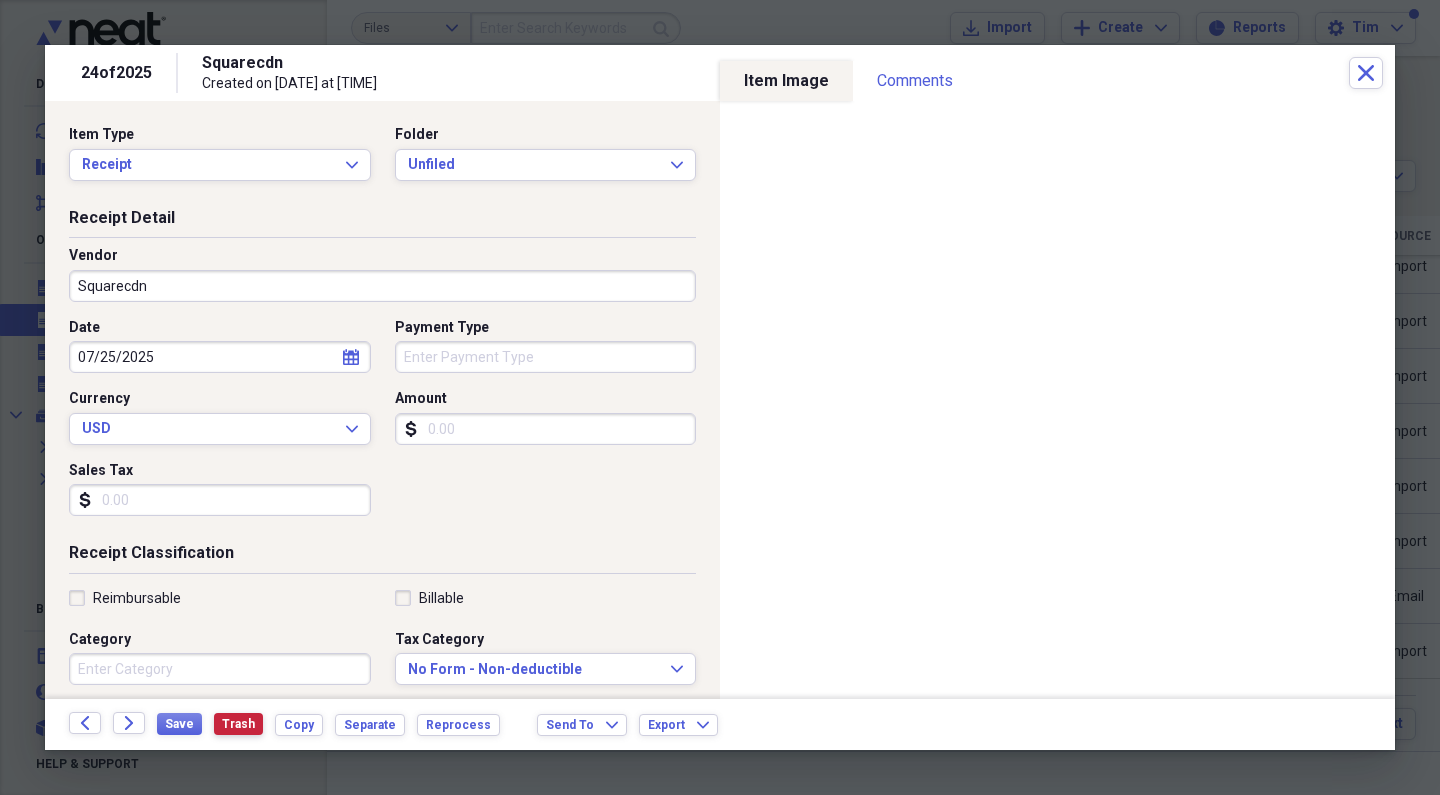 click on "Trash" at bounding box center [238, 724] 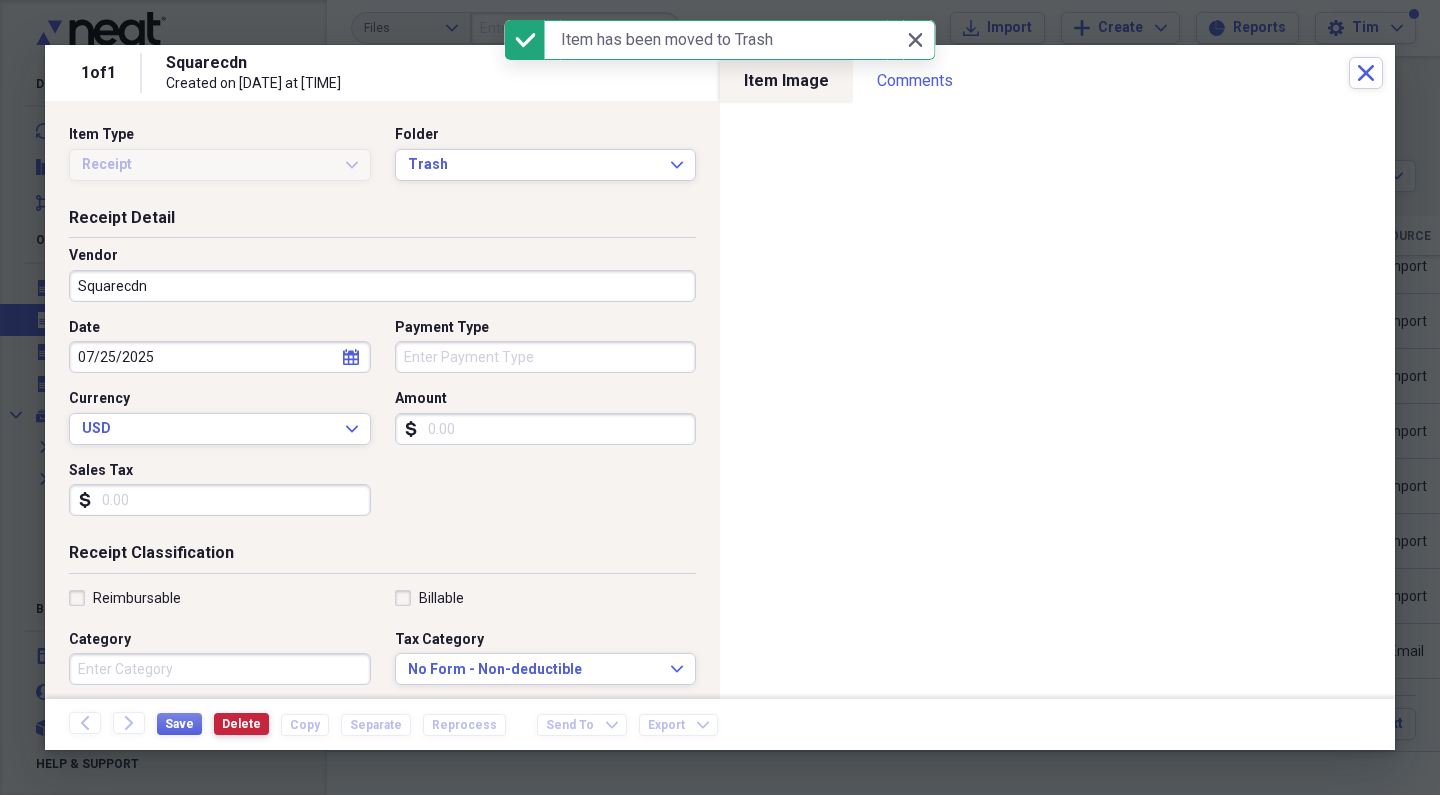 click on "Delete" at bounding box center [241, 724] 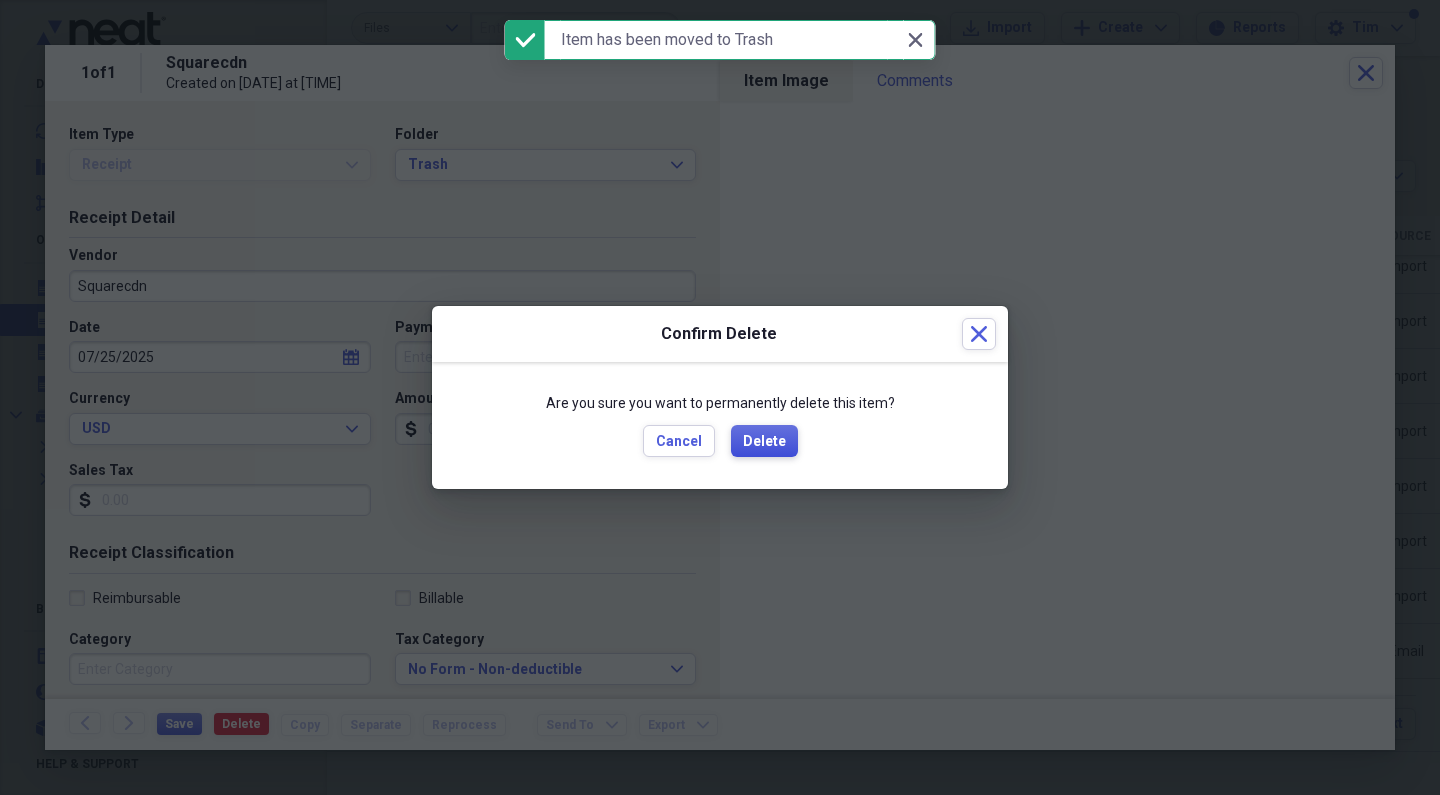 click on "Delete" at bounding box center [764, 442] 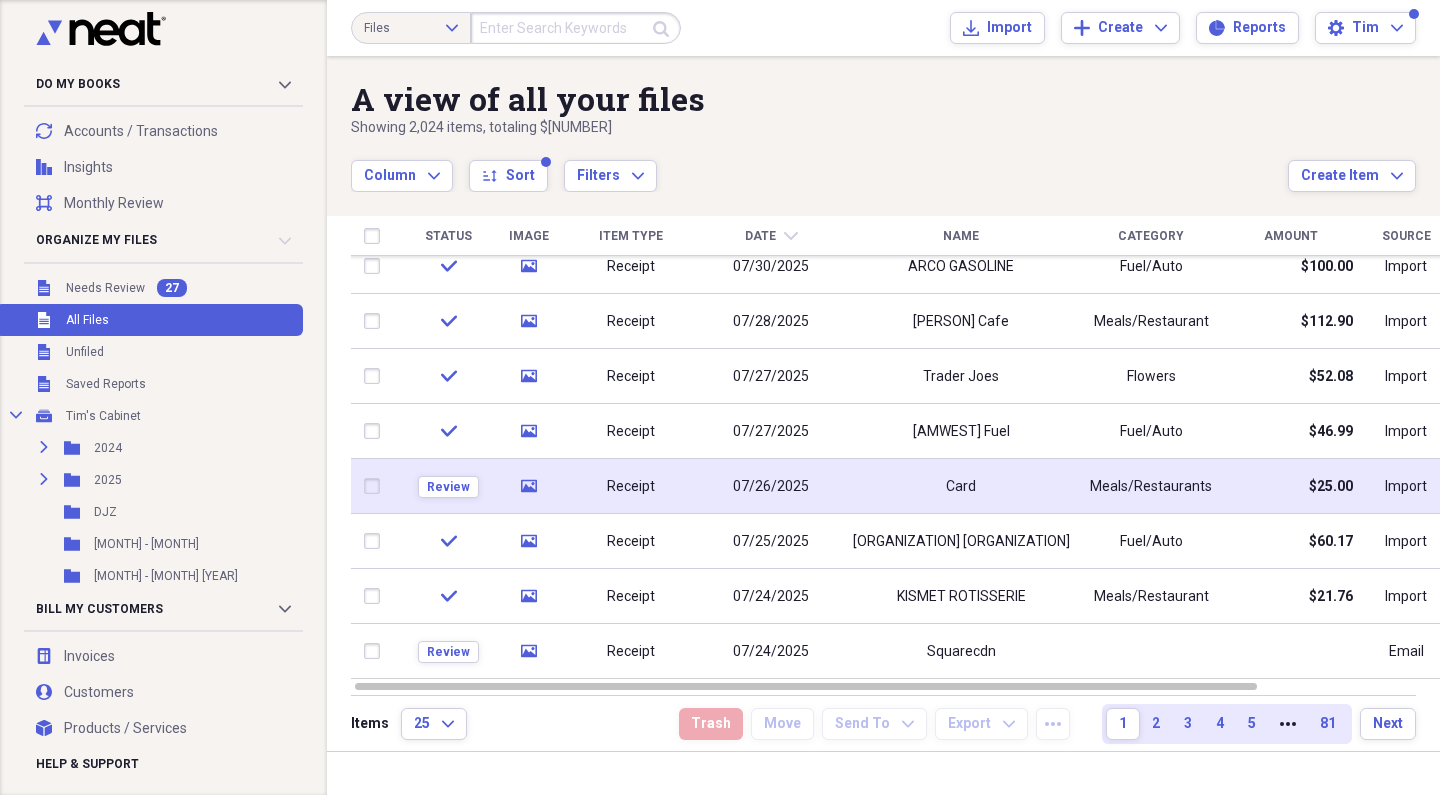 click on "07/26/2025" at bounding box center [771, 486] 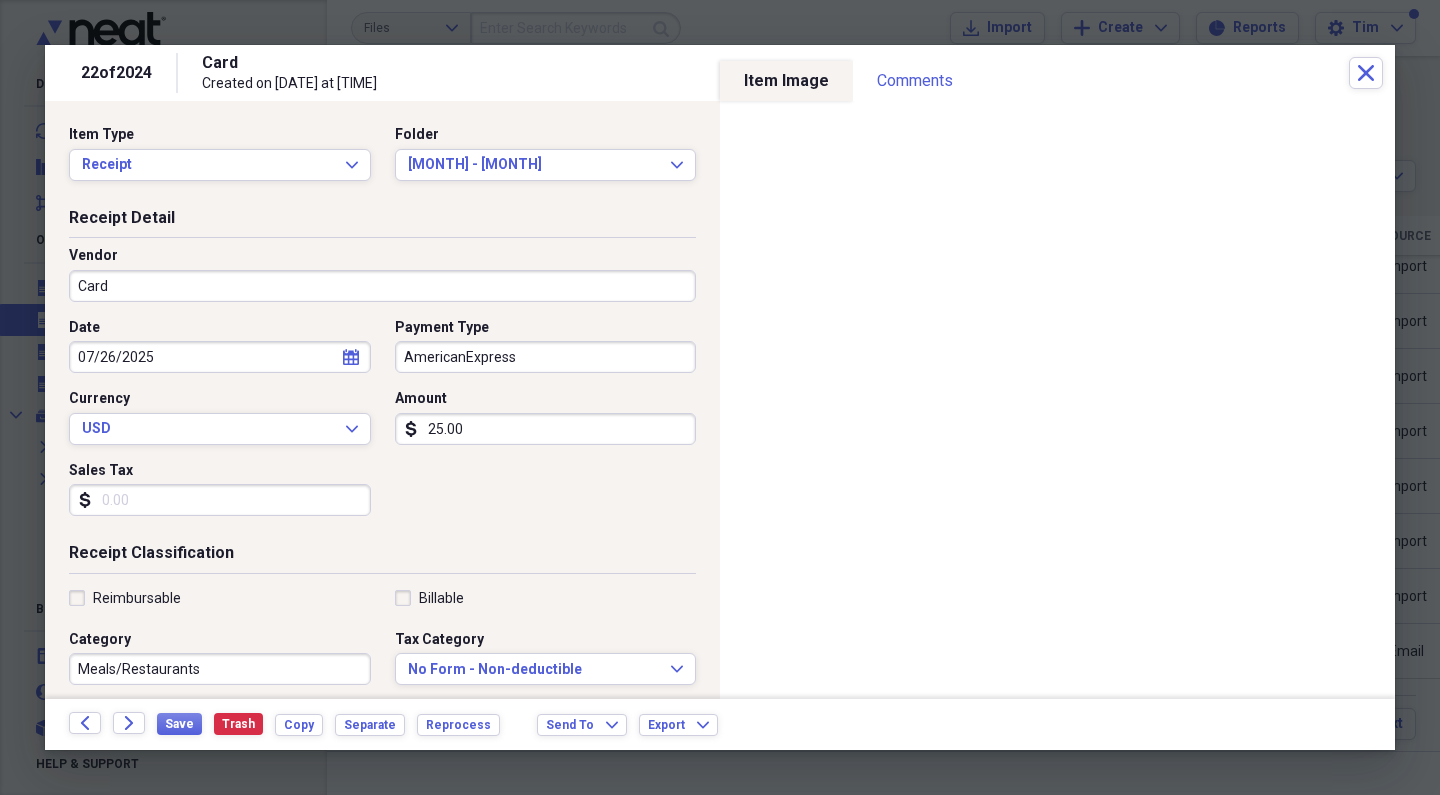 click on "Card" at bounding box center [382, 286] 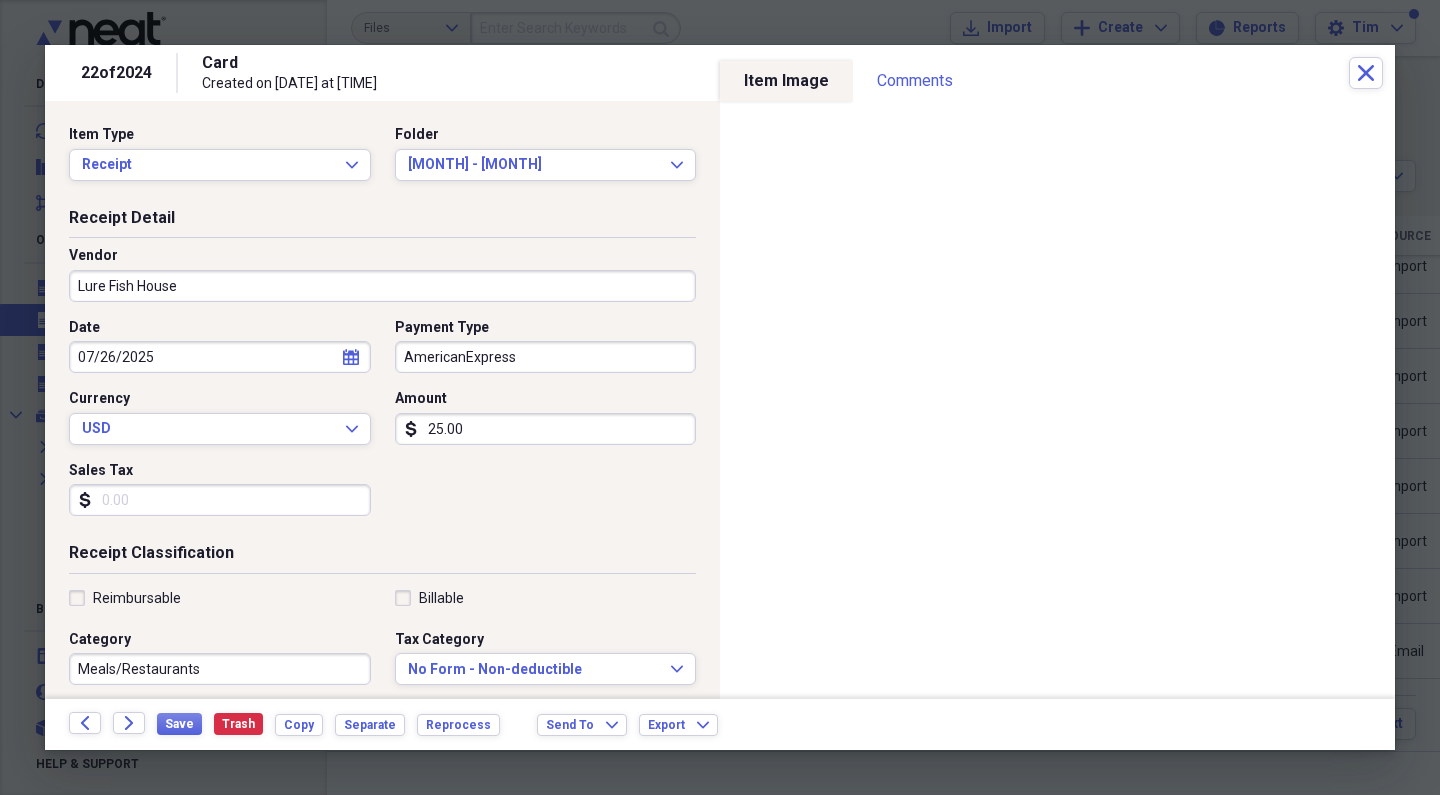 type on "Lure Fish House" 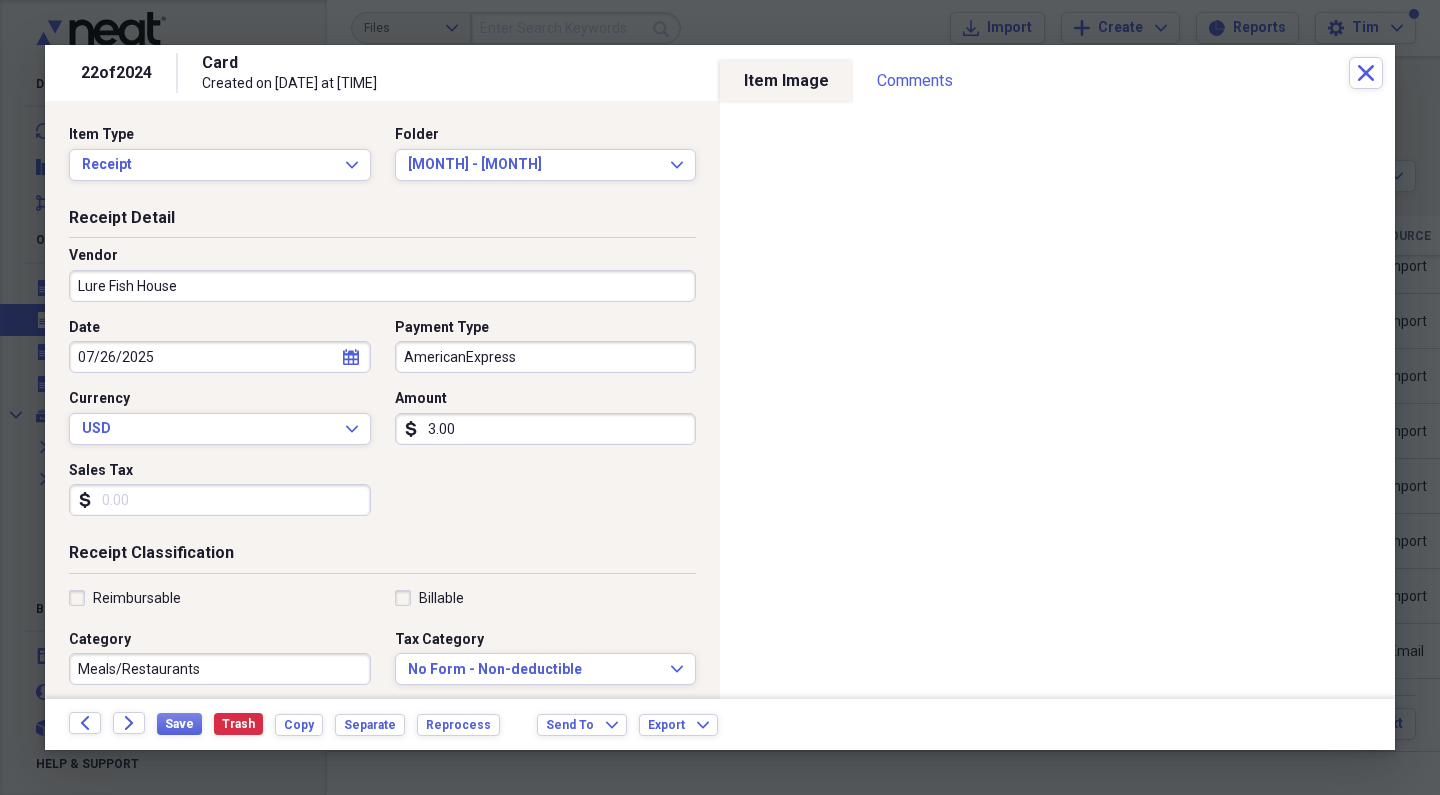 type on "30.00" 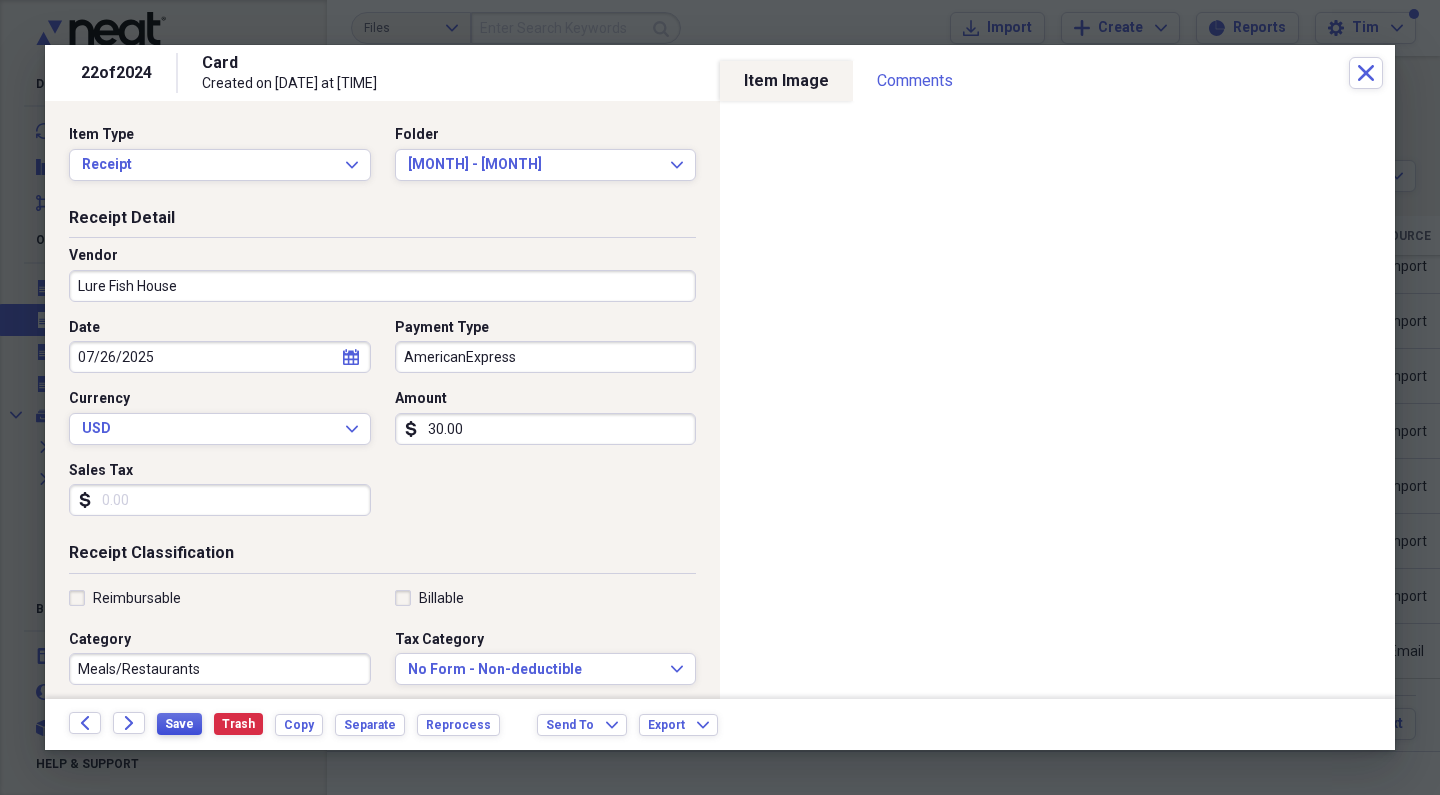 click on "Save" at bounding box center [179, 724] 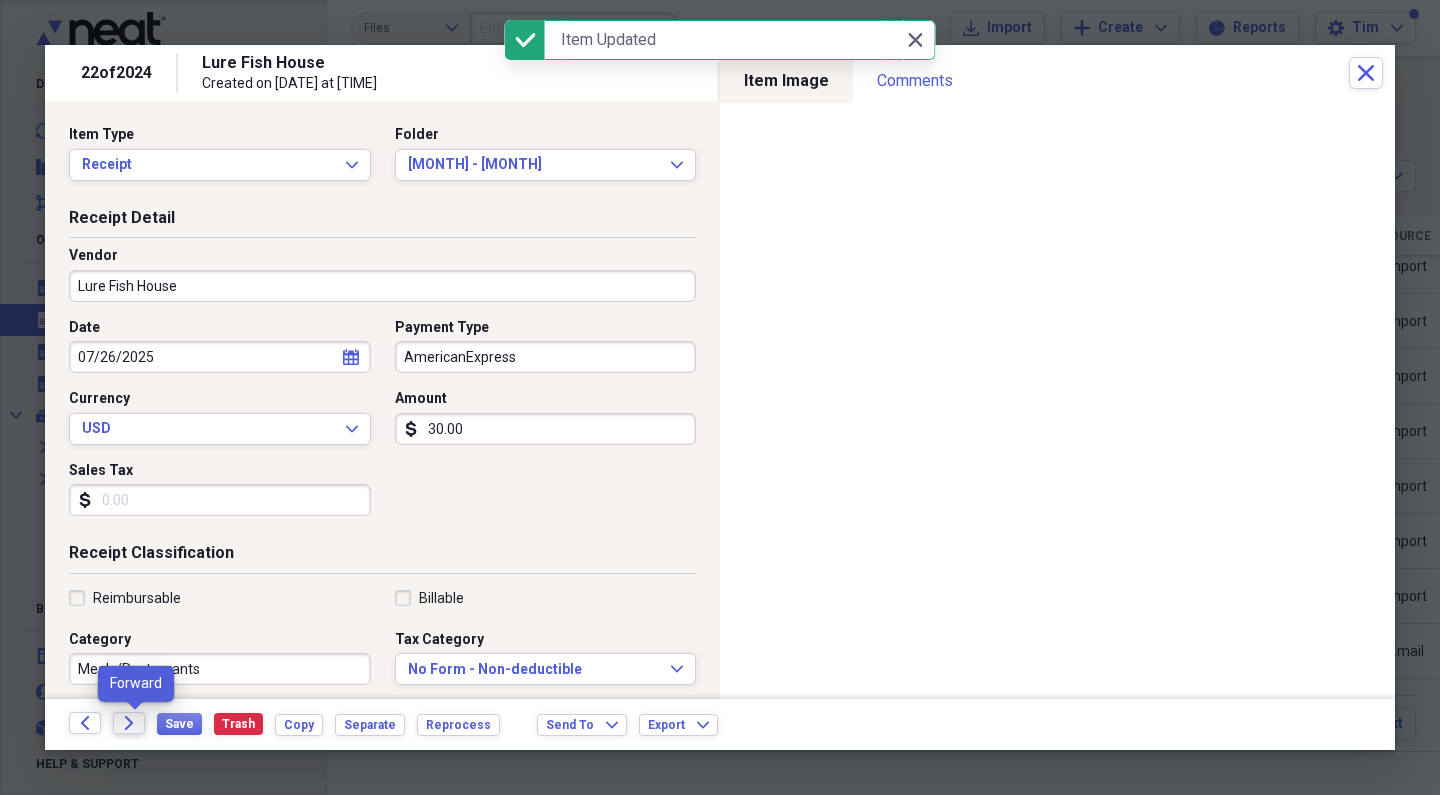 click 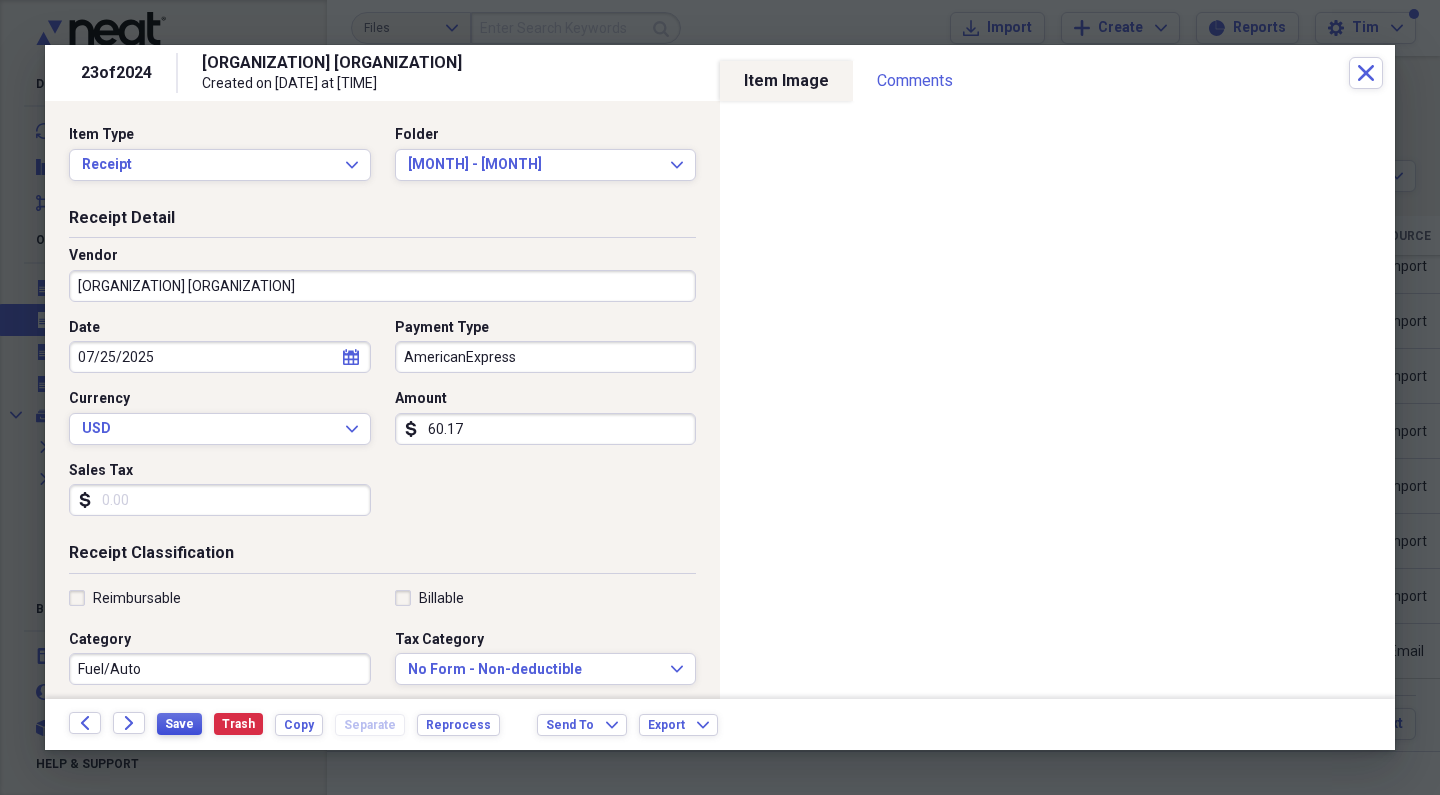 click on "Save" at bounding box center (179, 724) 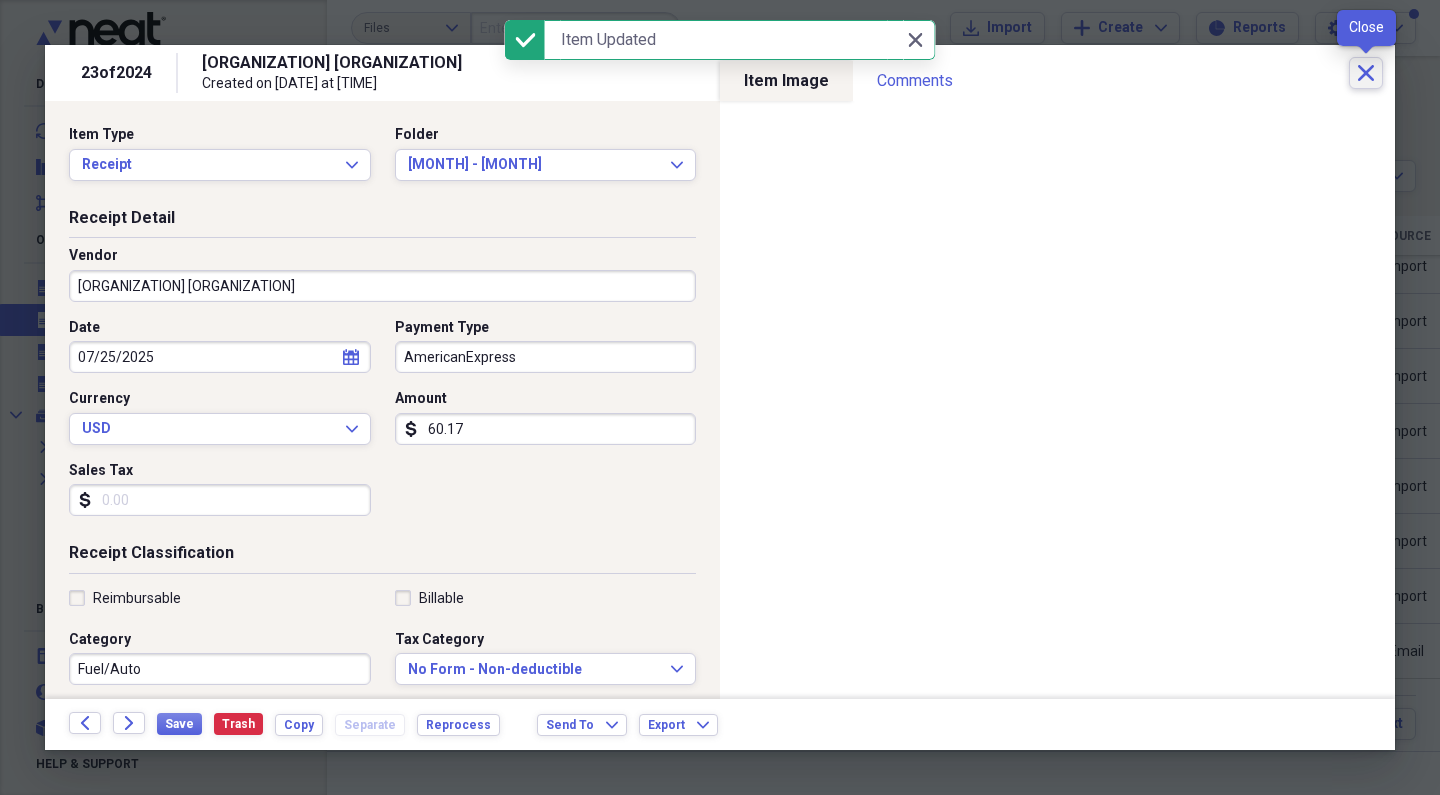 click on "Close" 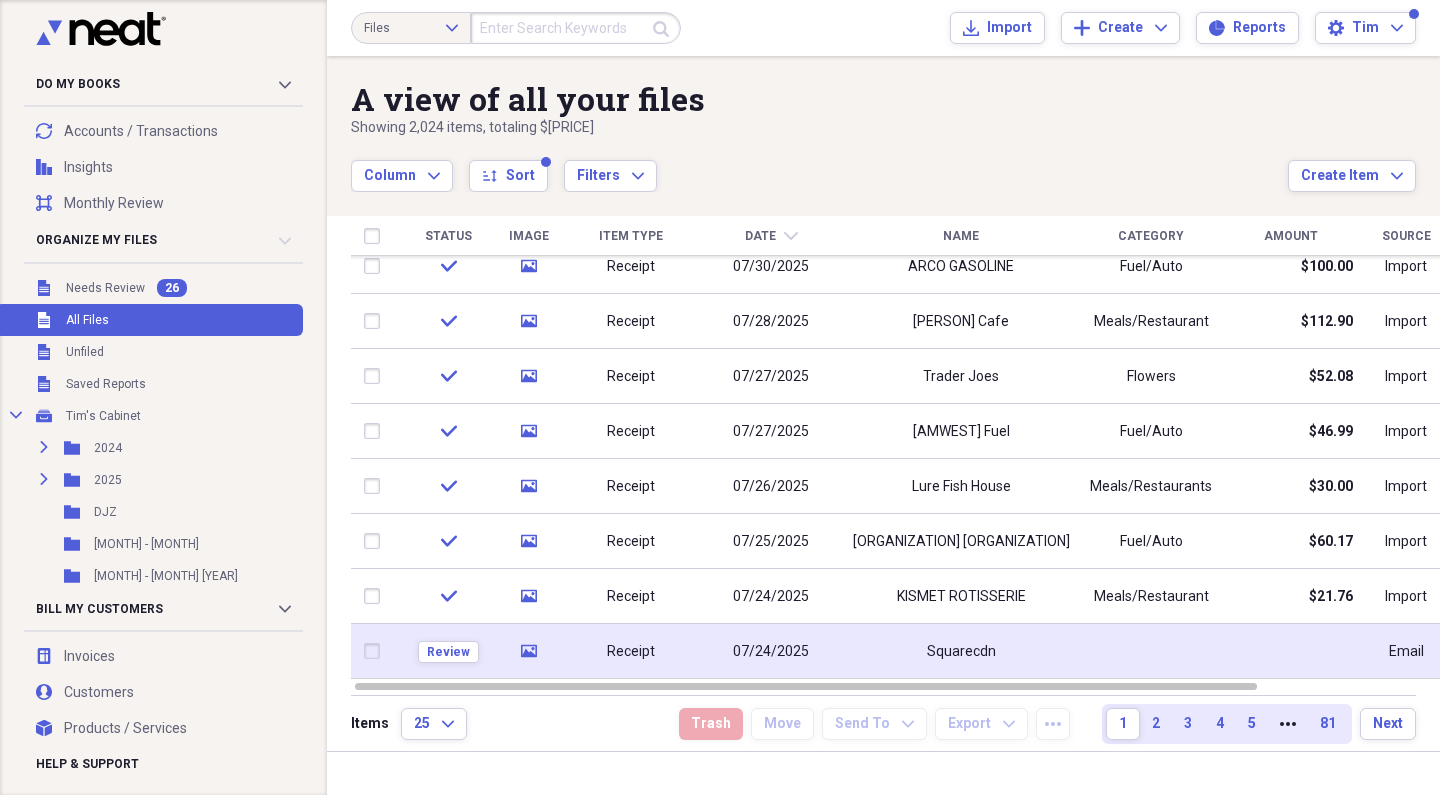 click on "07/24/2025" at bounding box center [771, 651] 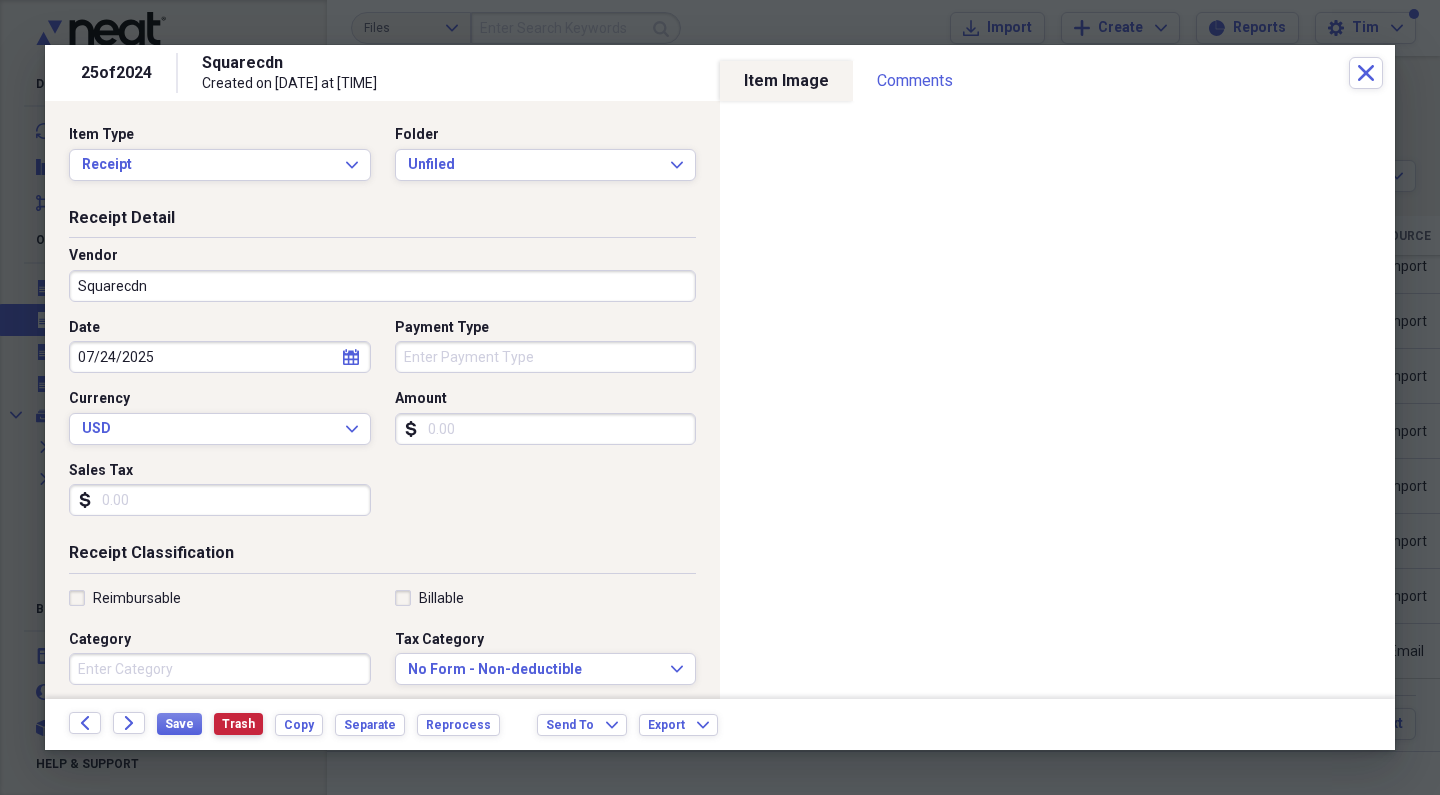 click on "Trash" at bounding box center [238, 724] 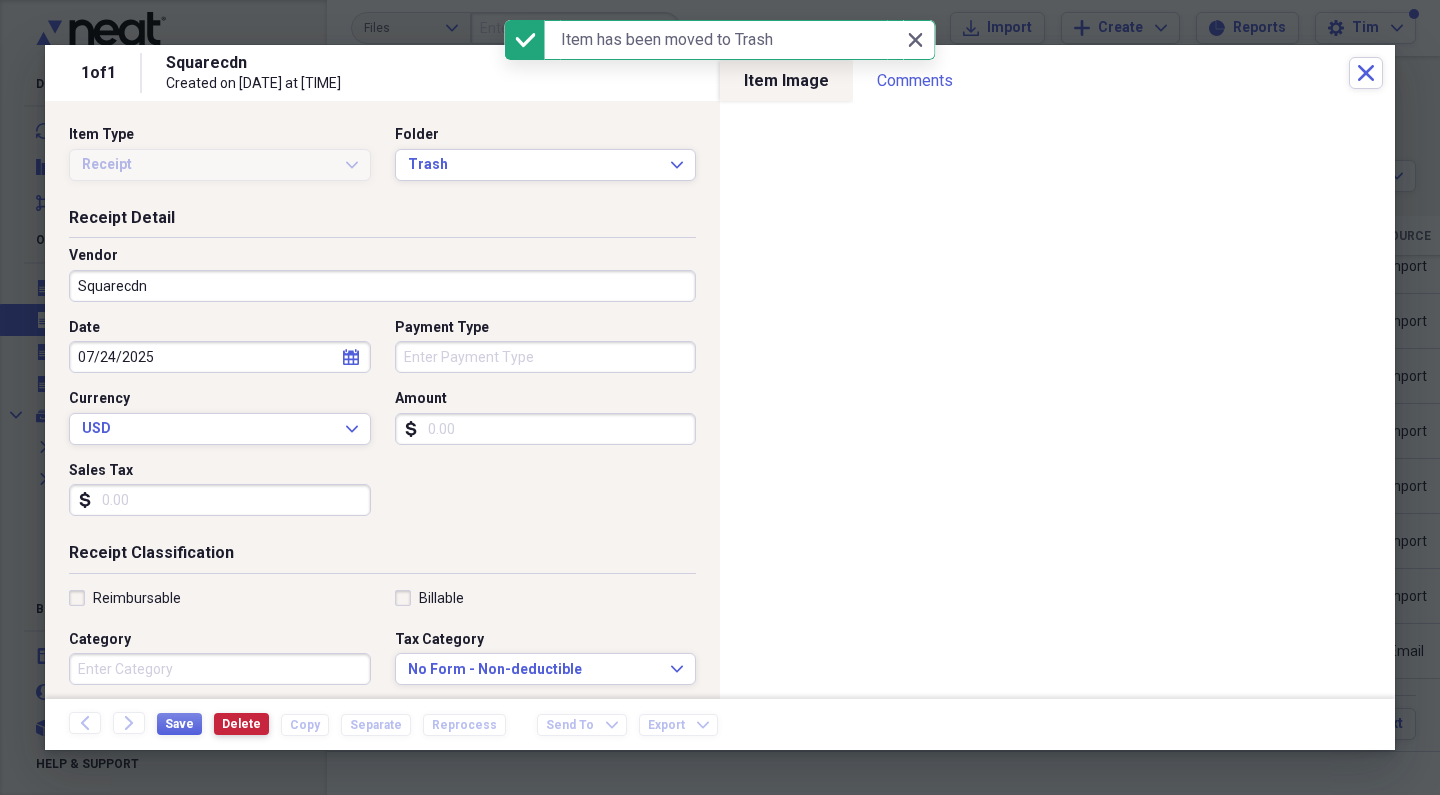 click on "Delete" at bounding box center (241, 724) 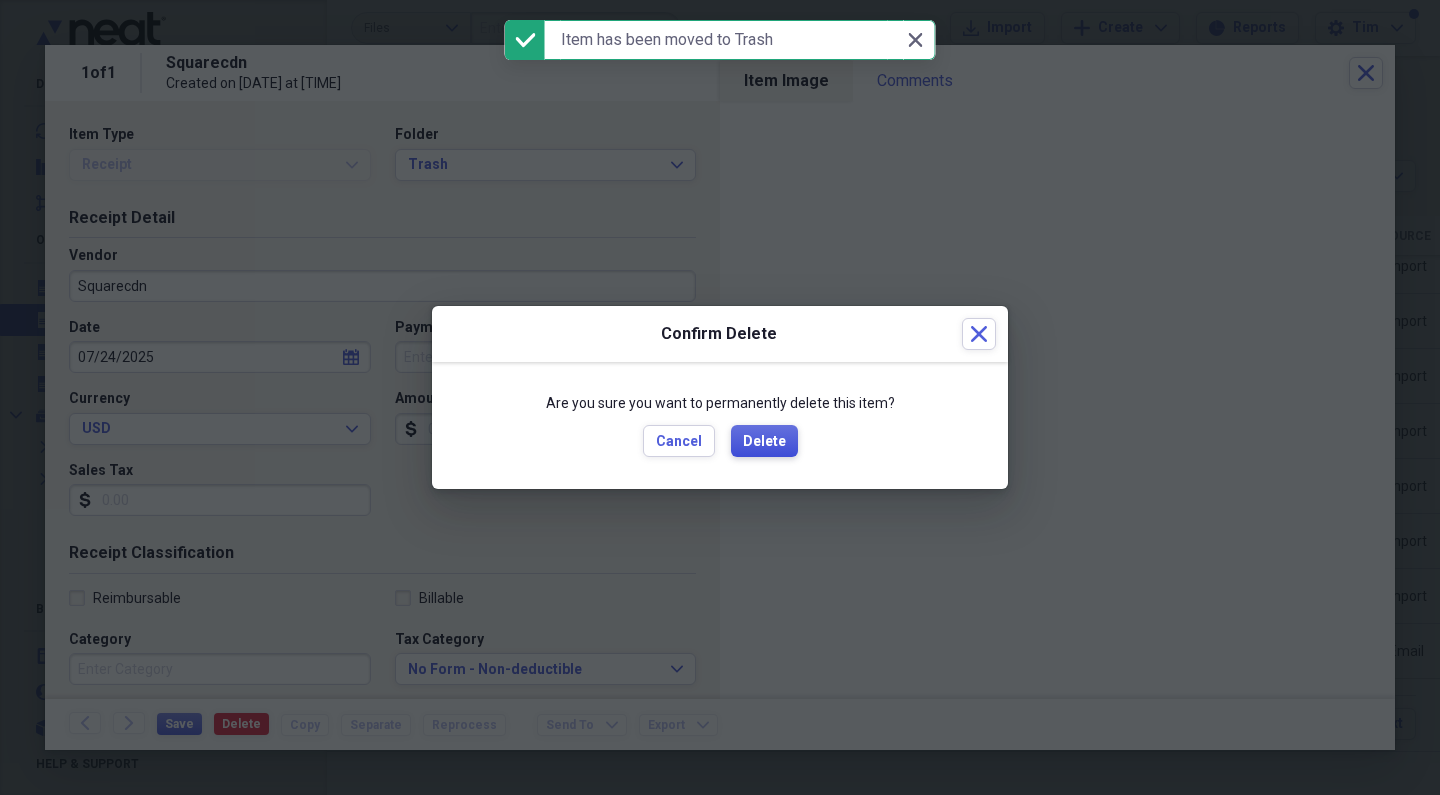 click on "Delete" at bounding box center (764, 442) 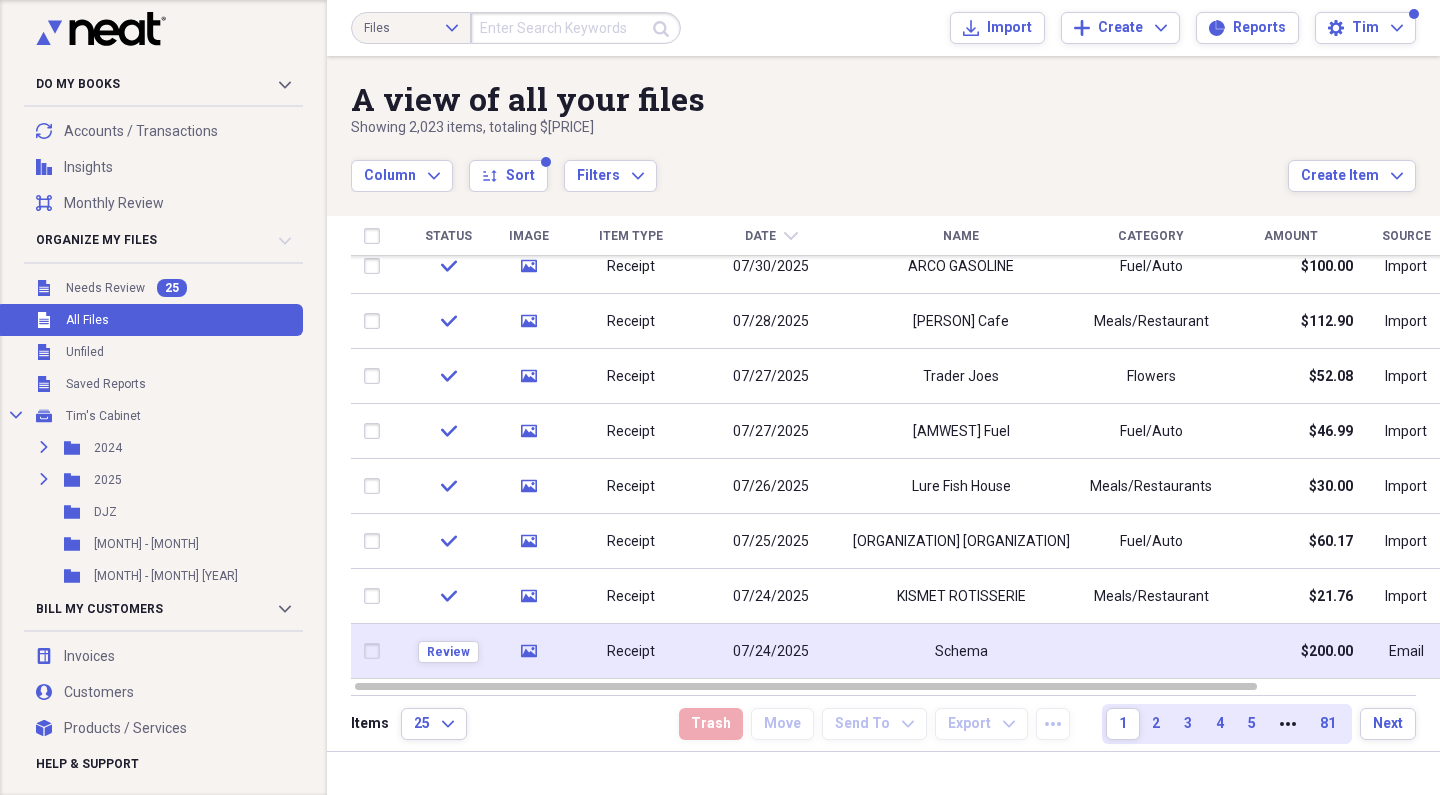 click on "Schema" at bounding box center [961, 651] 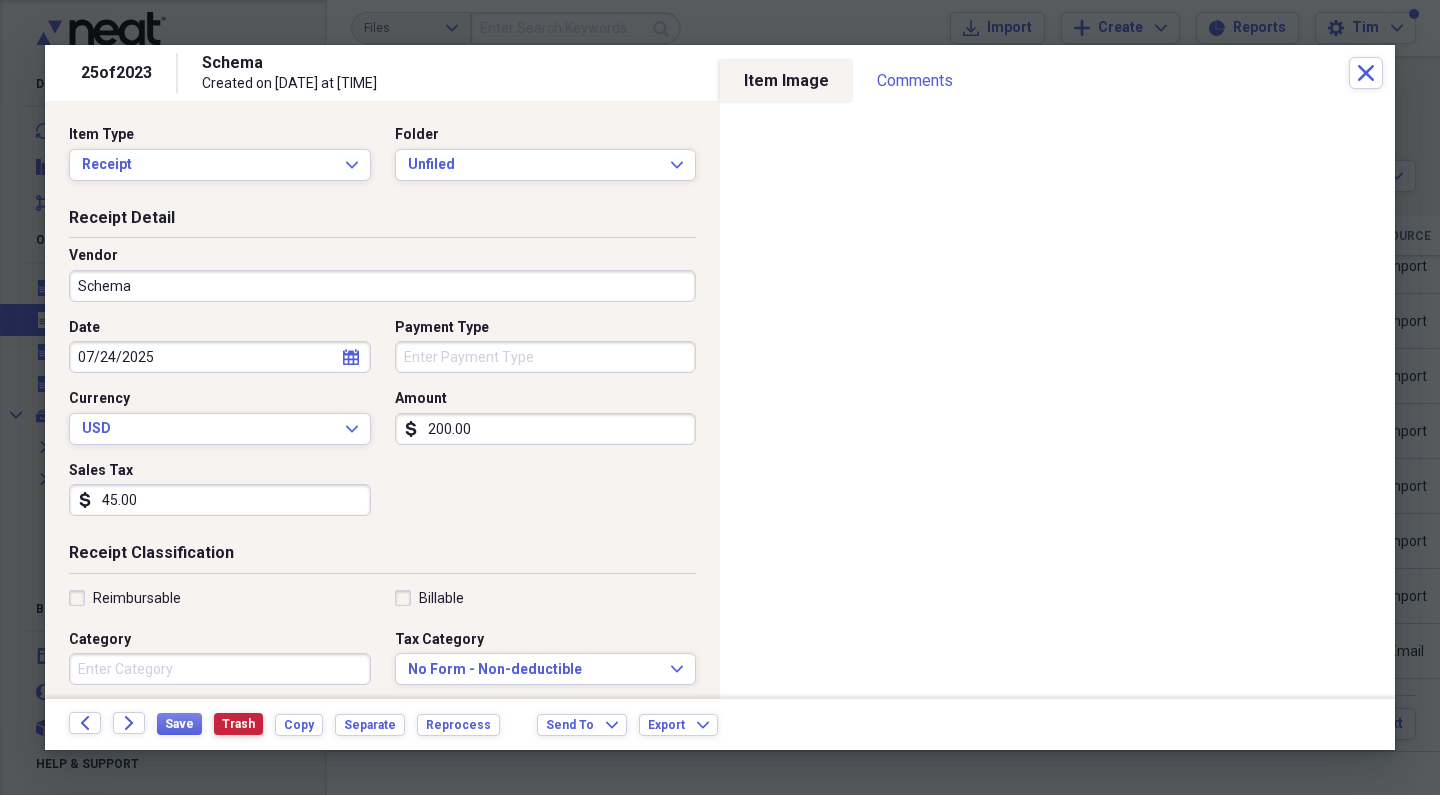 click on "Trash" at bounding box center (238, 724) 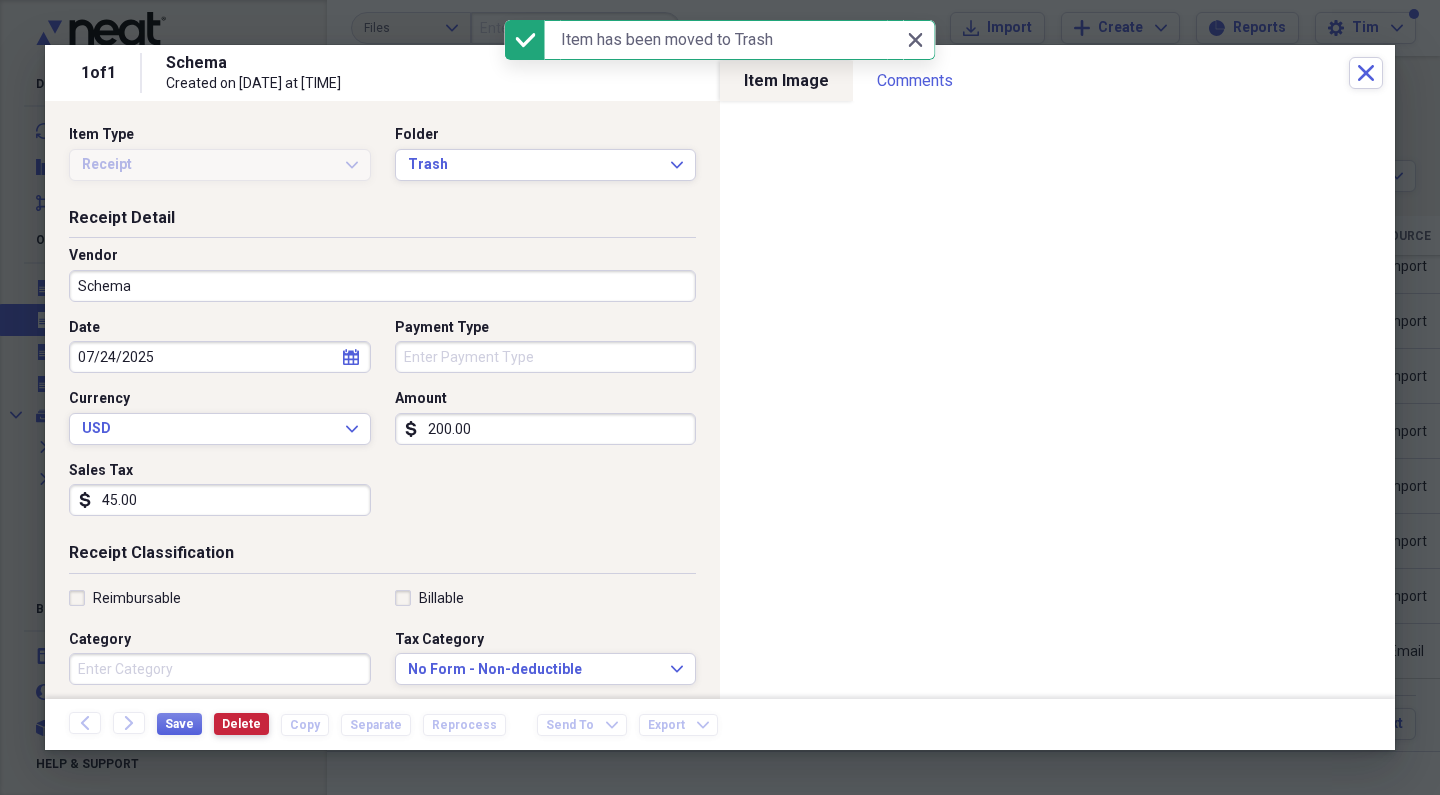 click on "Delete" at bounding box center [241, 724] 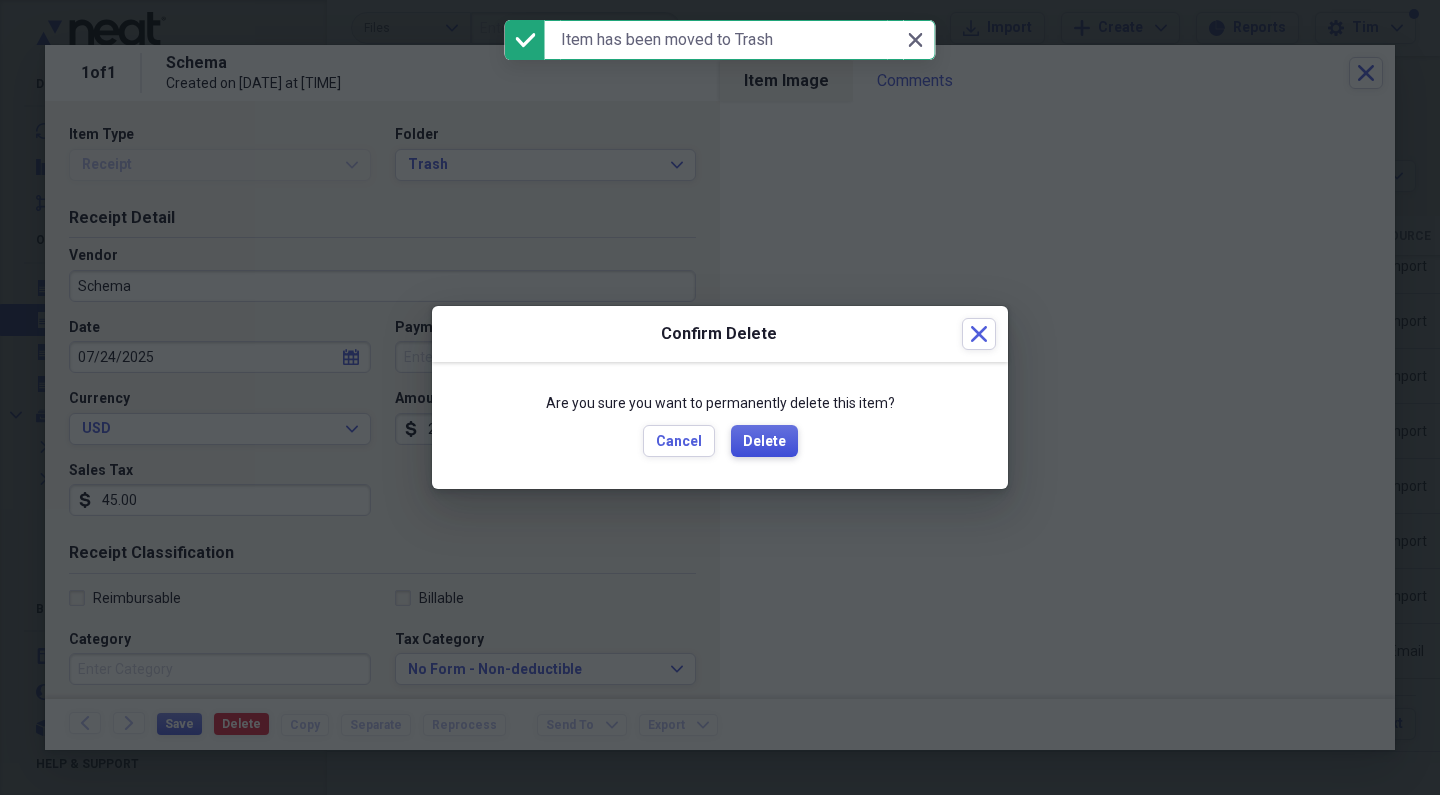 click on "Delete" at bounding box center [764, 442] 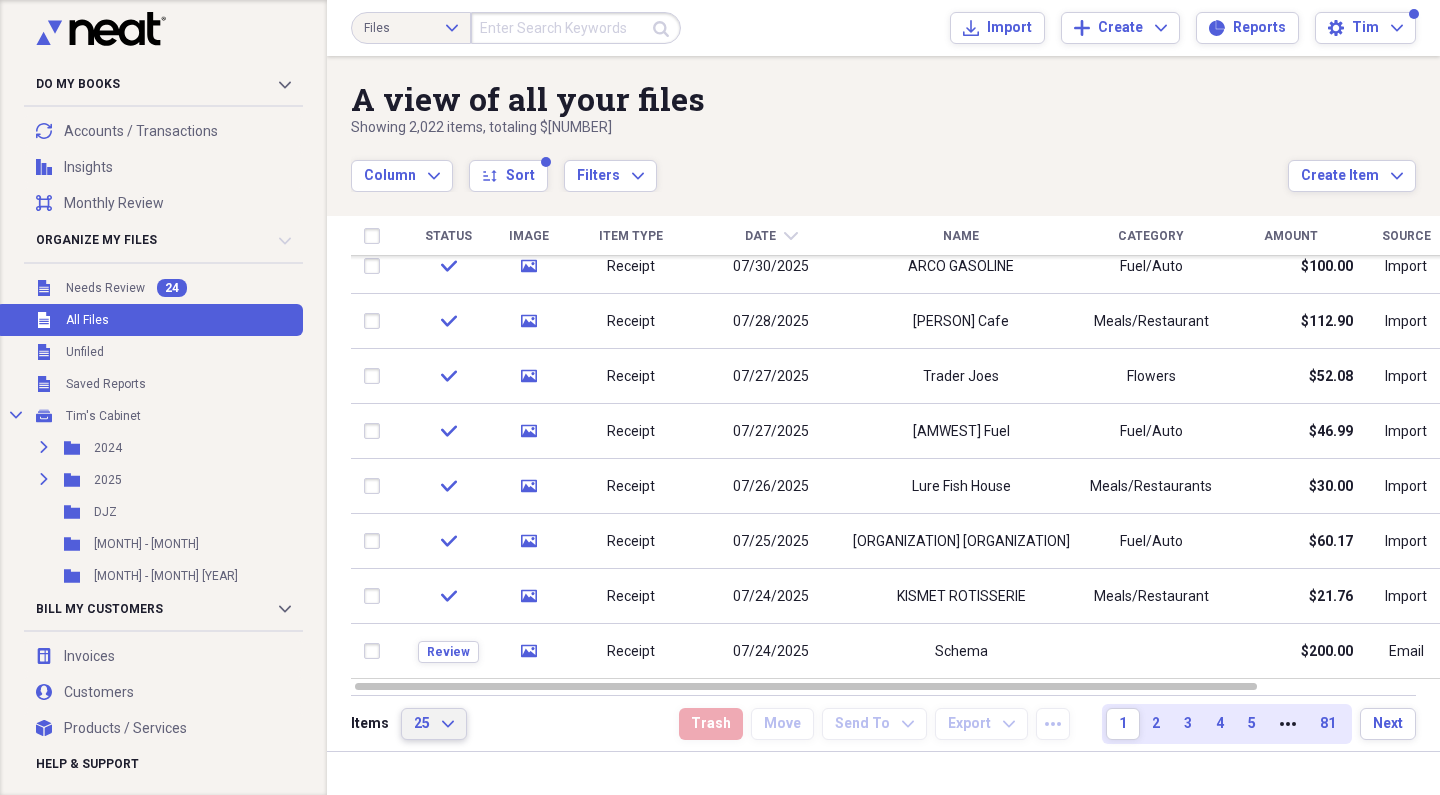 click on "Expand" 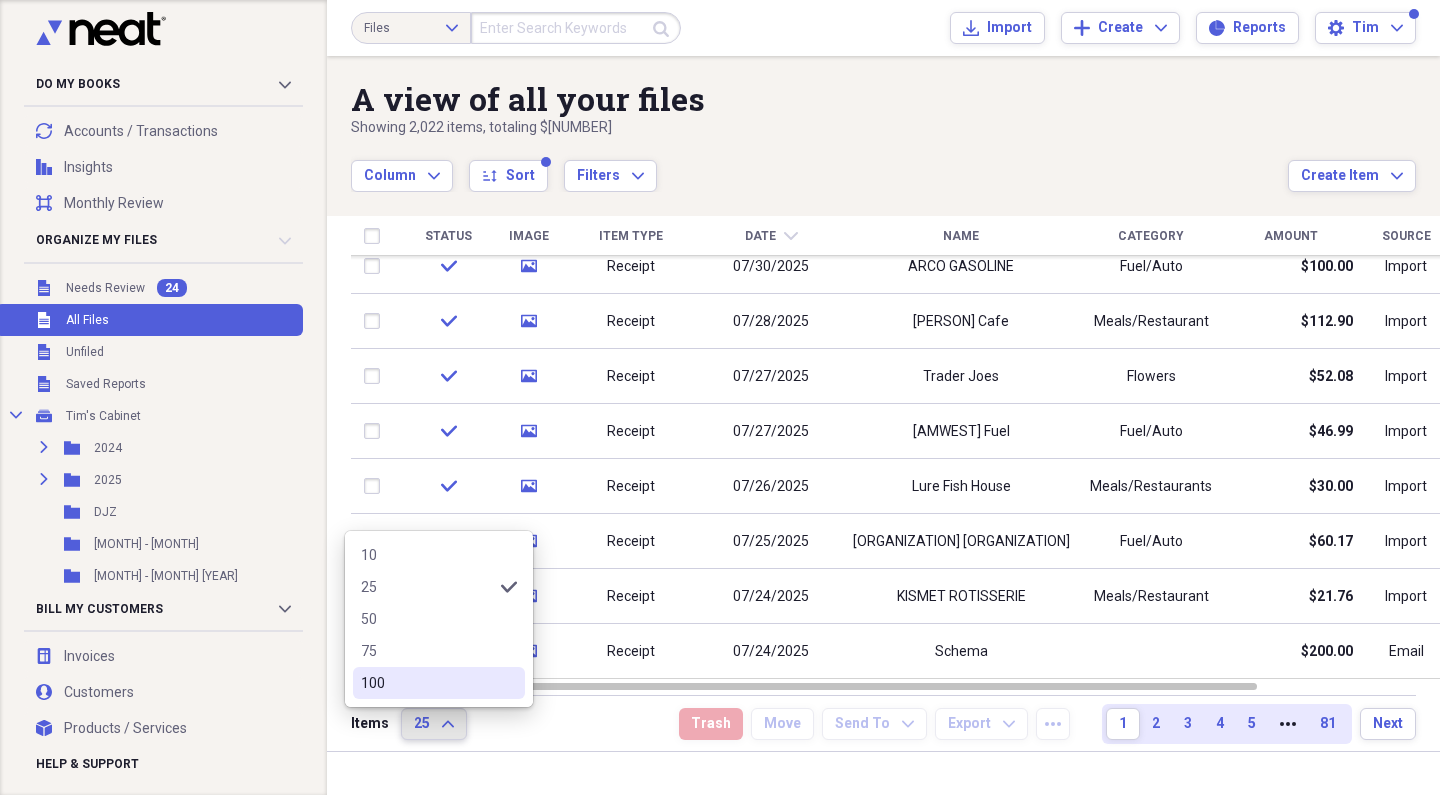 click on "100" at bounding box center (427, 683) 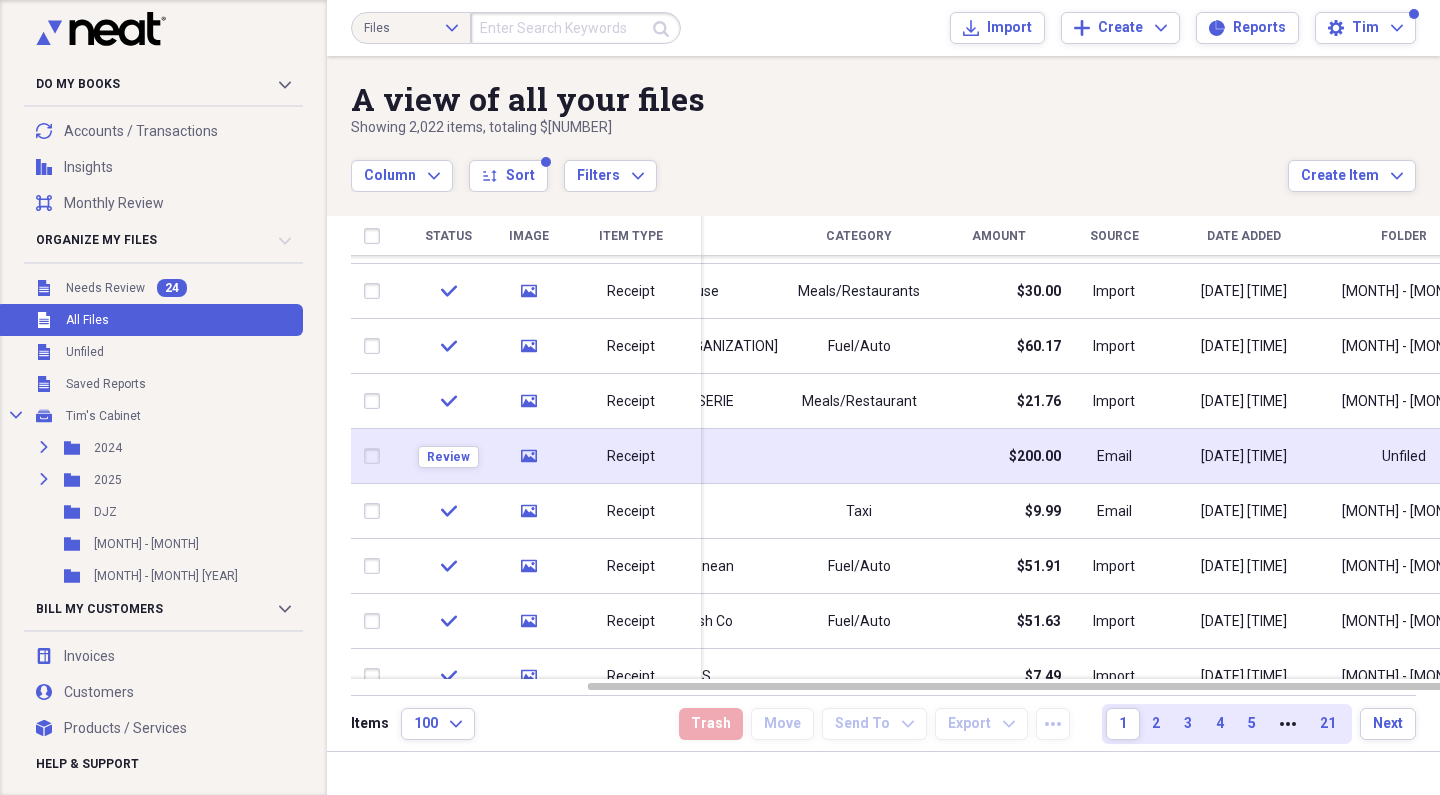 click at bounding box center [859, 456] 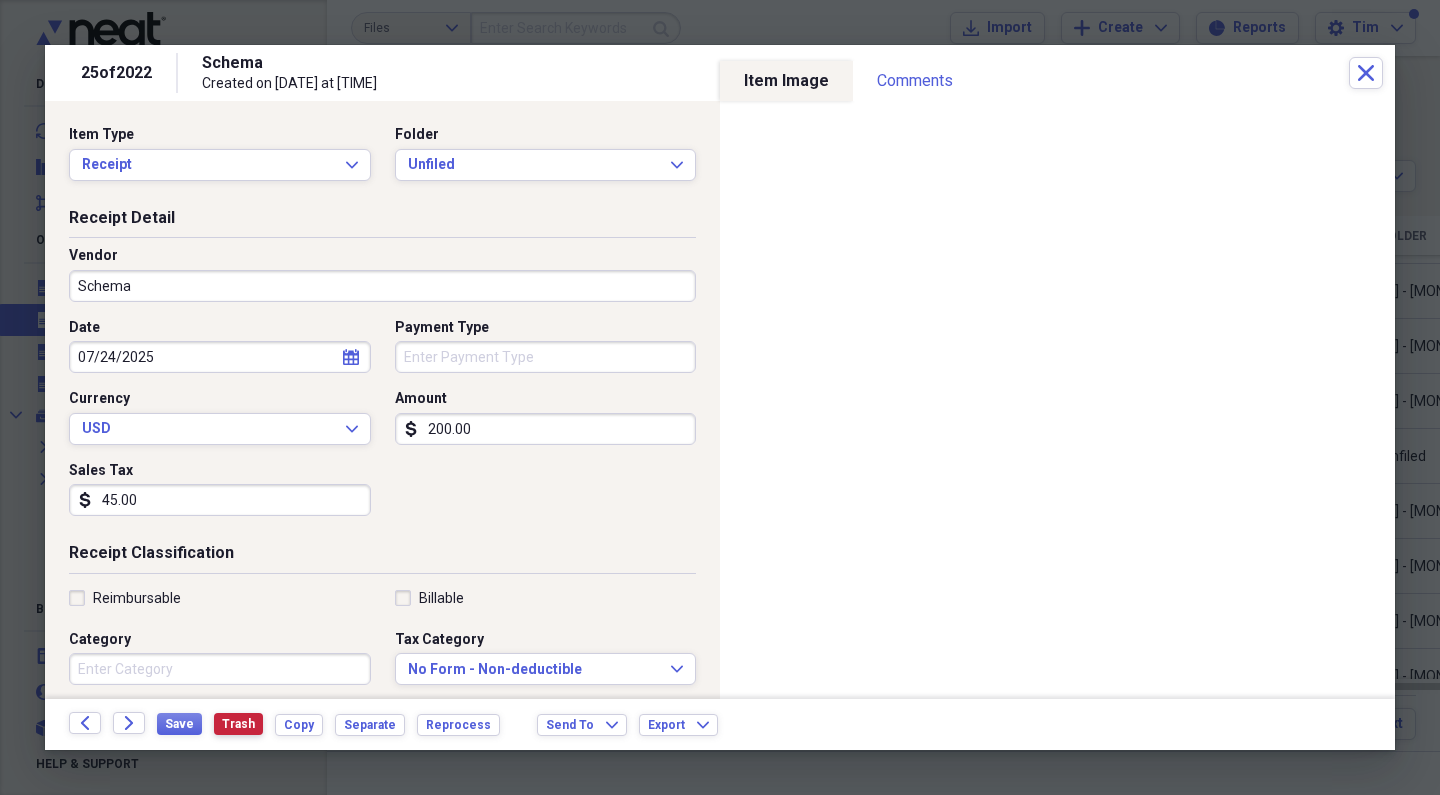 click on "Trash" at bounding box center (238, 724) 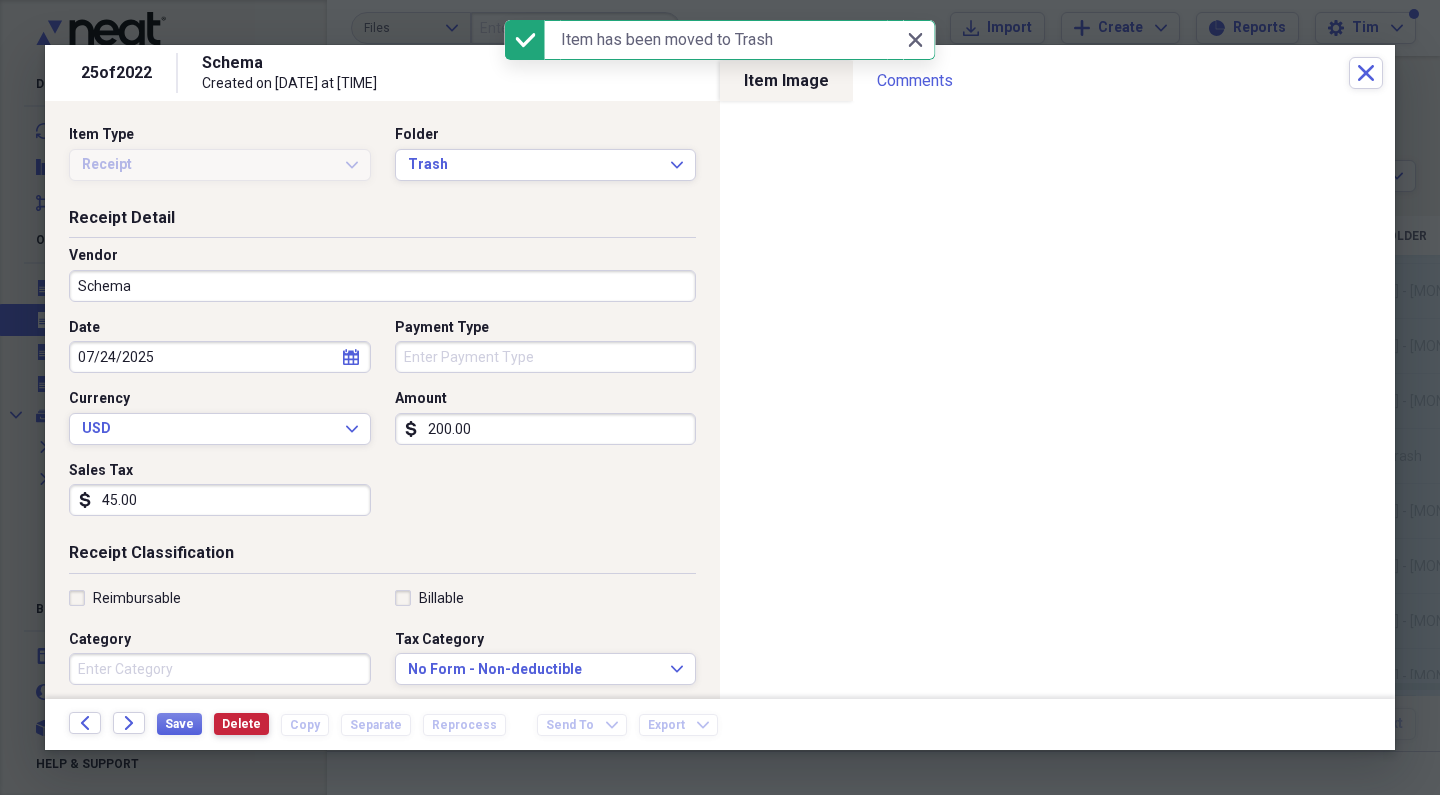 click on "Delete" at bounding box center (241, 724) 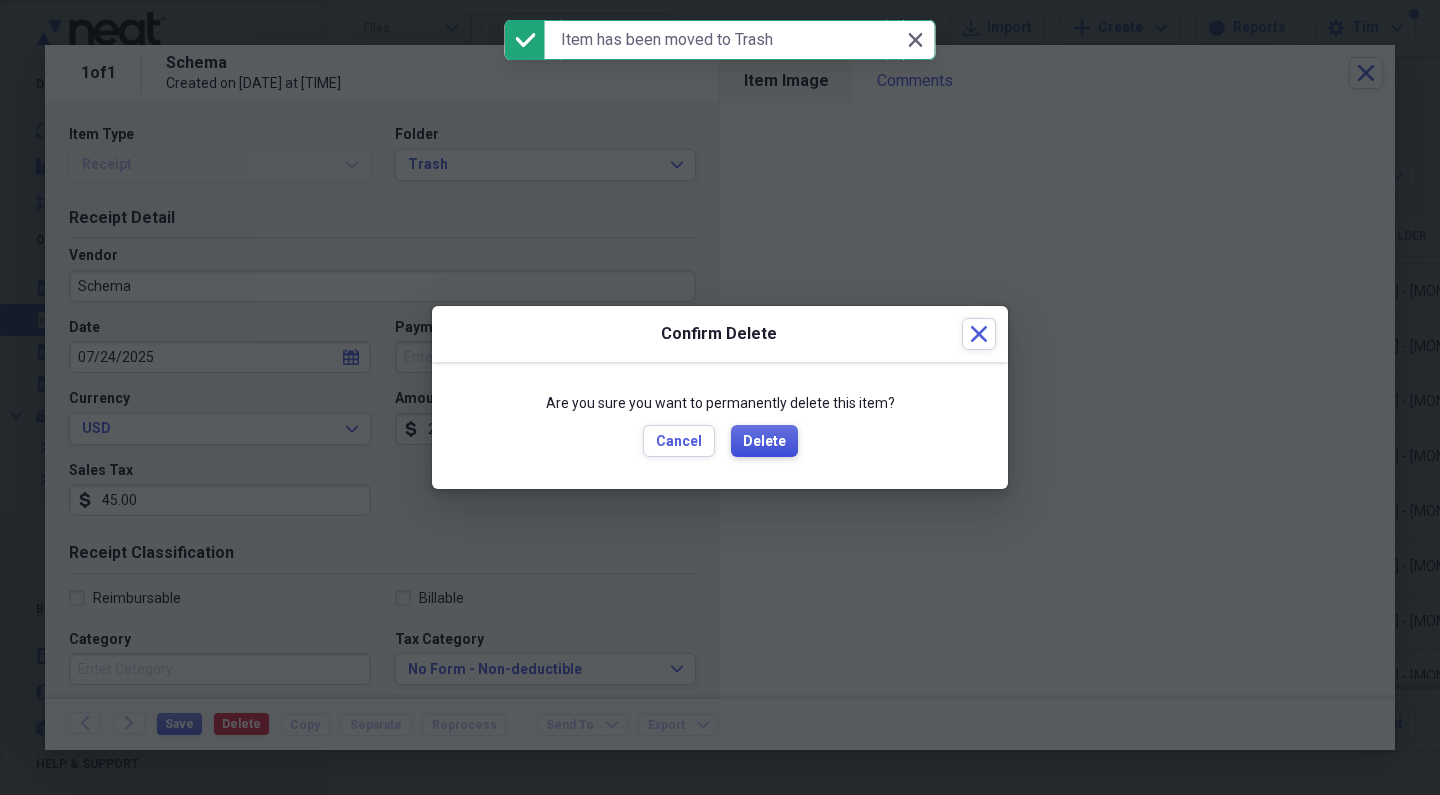 click on "Delete" at bounding box center [764, 442] 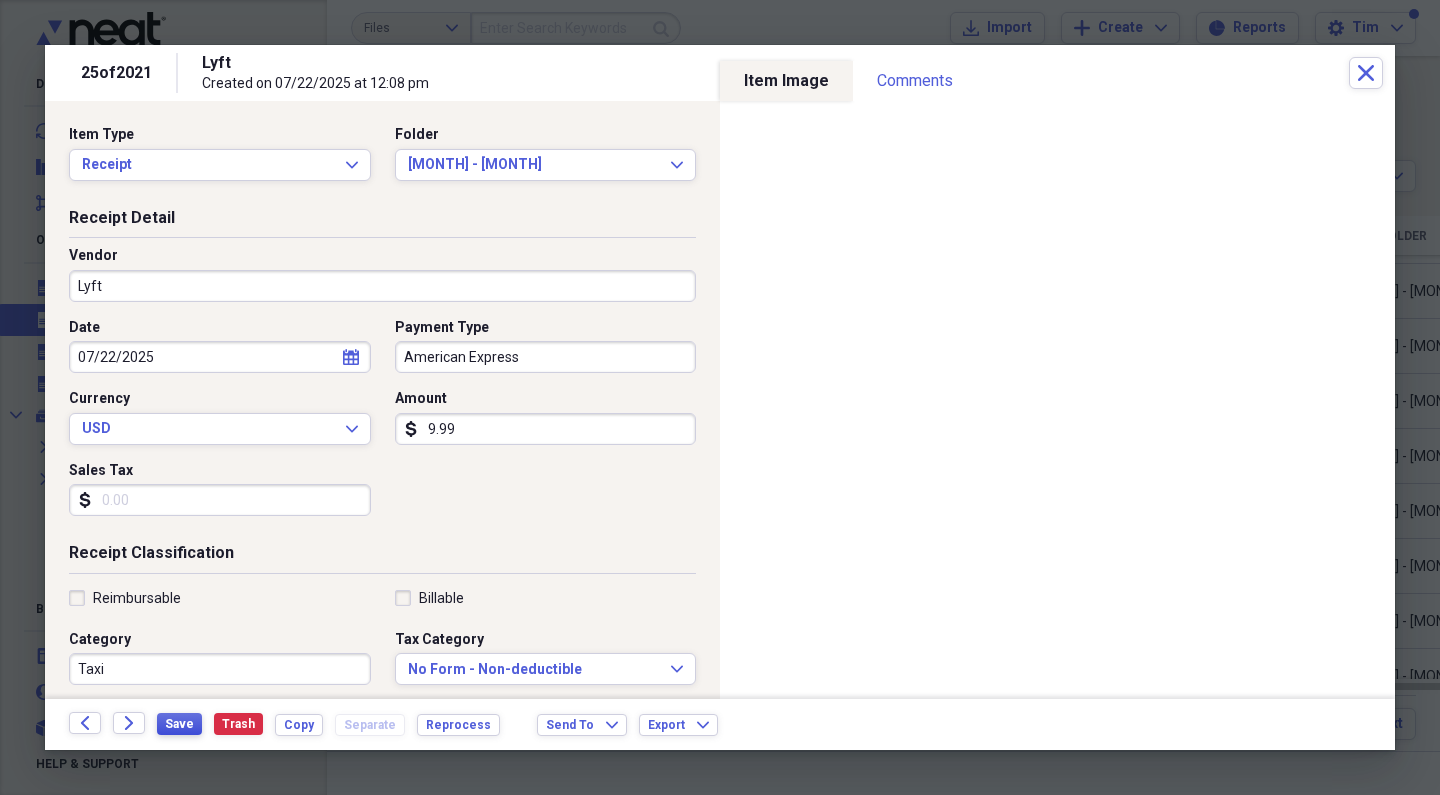 click on "Save" at bounding box center (179, 724) 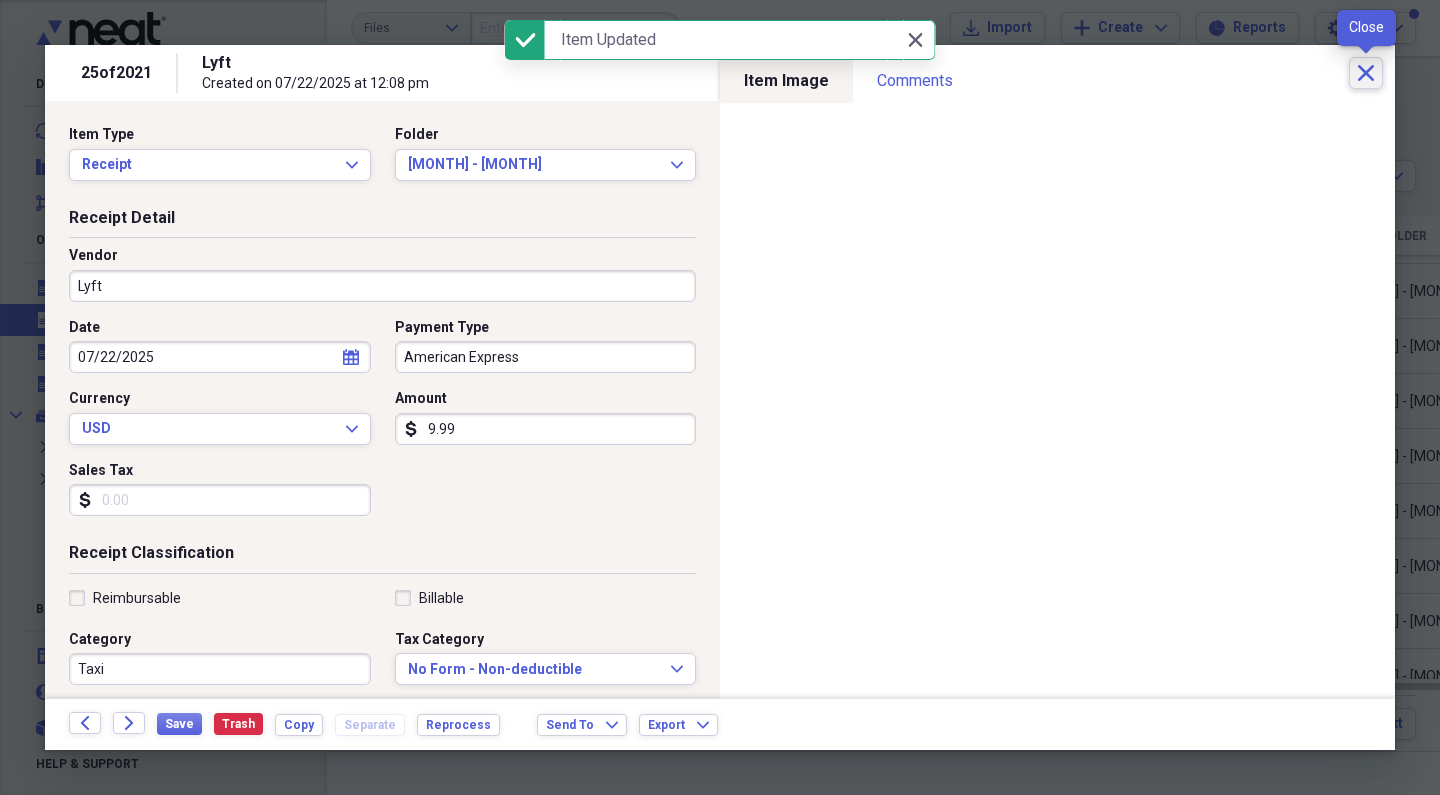 click on "Close" 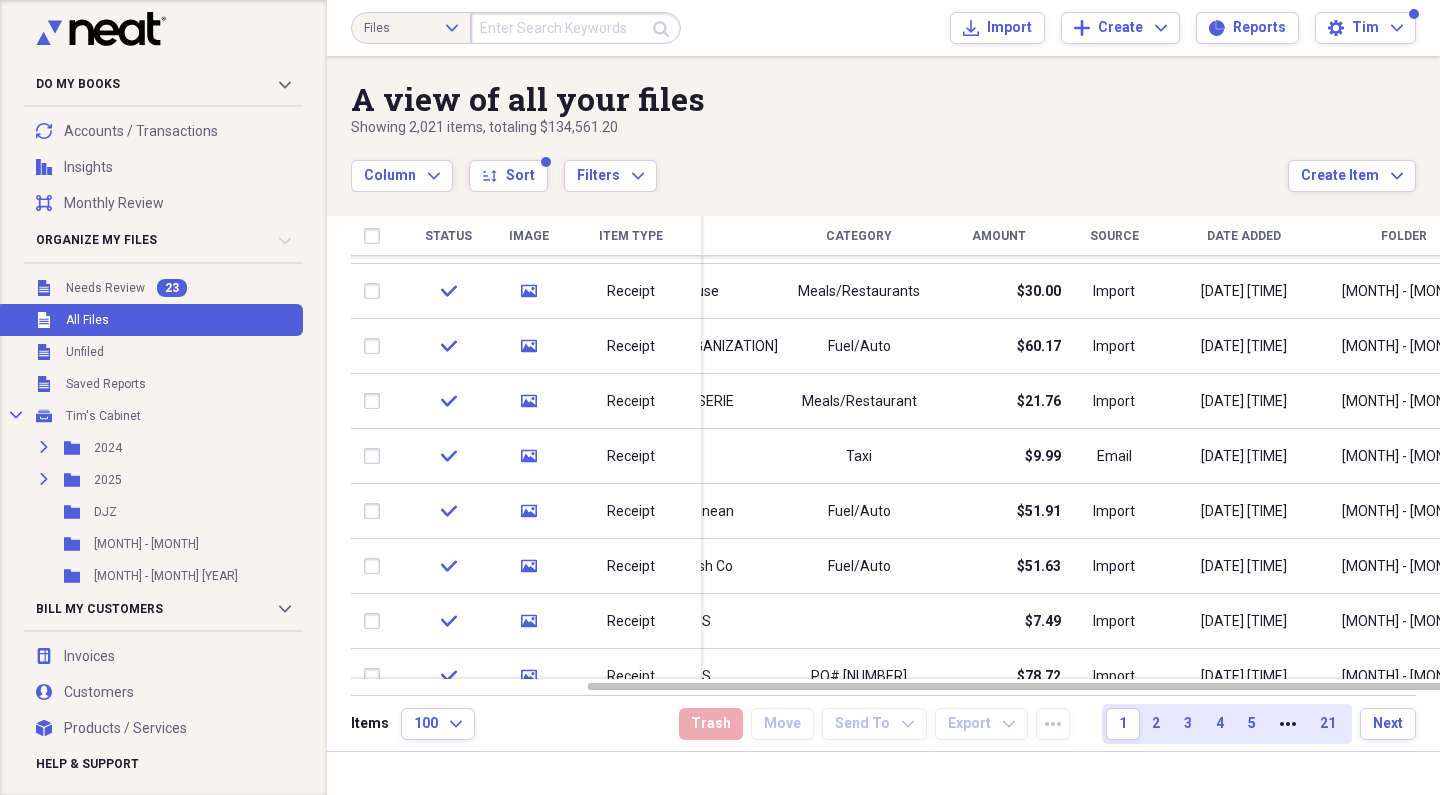 click on "Folder" at bounding box center [1404, 236] 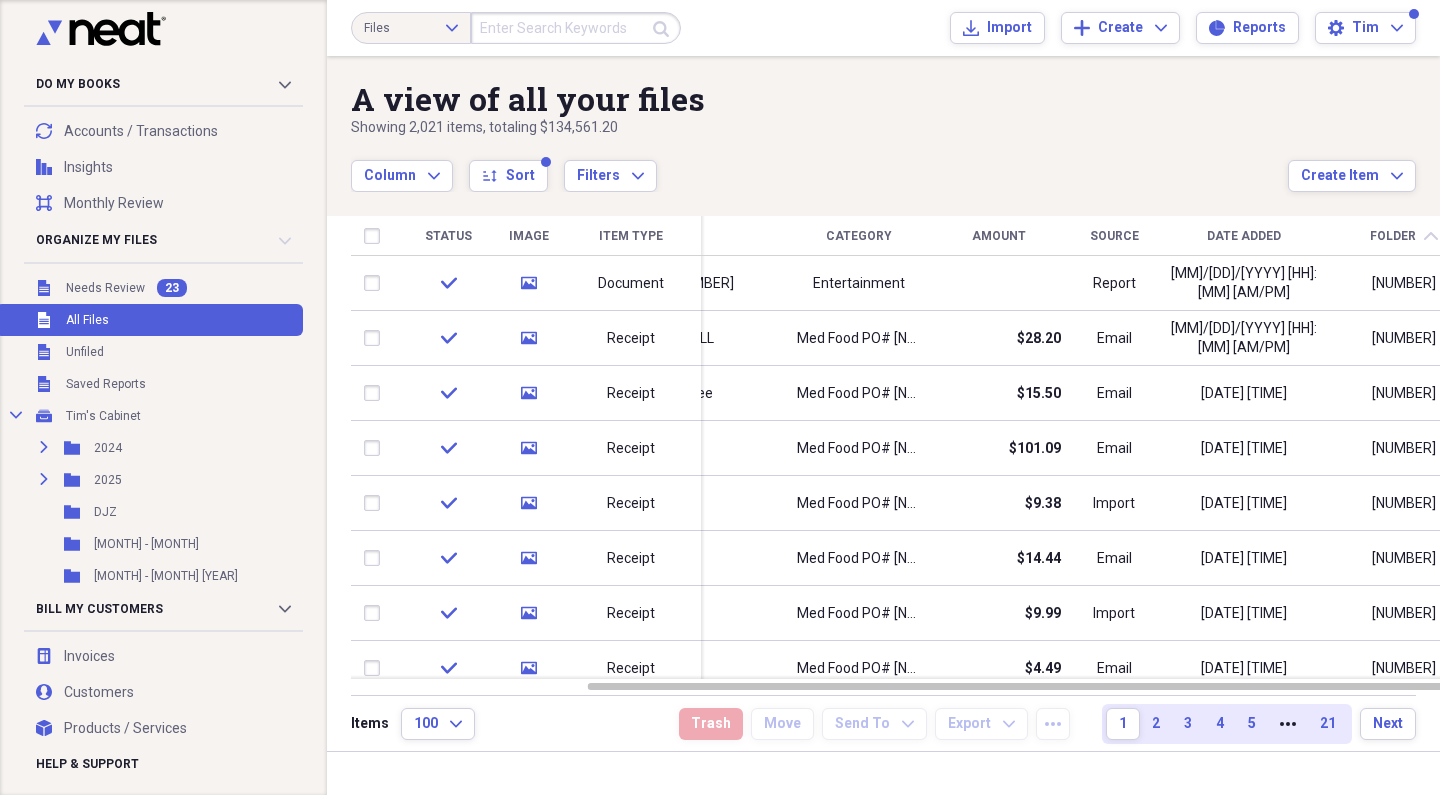 click on "Folder" at bounding box center (1393, 236) 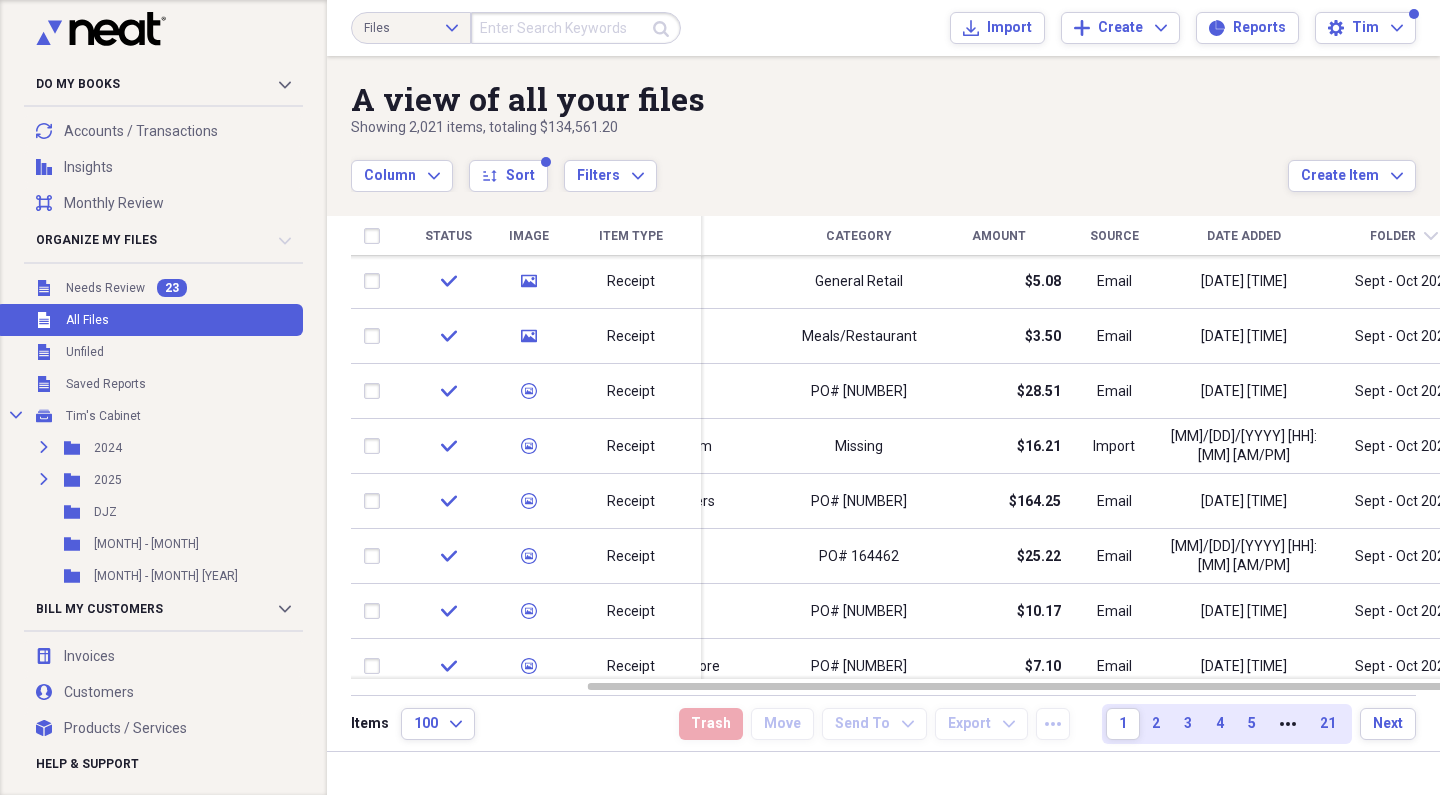 click on "Folder chevron-down" at bounding box center (1404, 236) 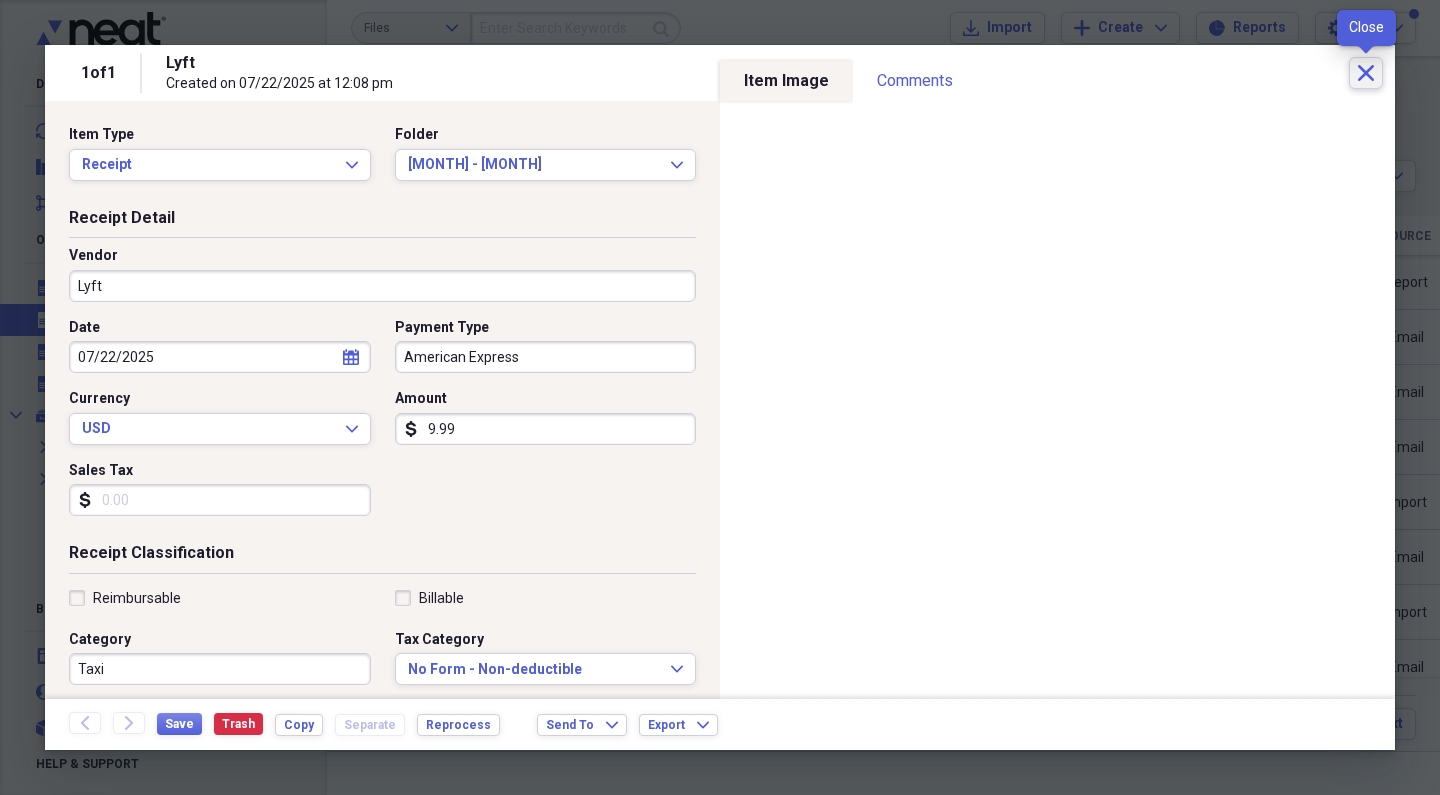 click 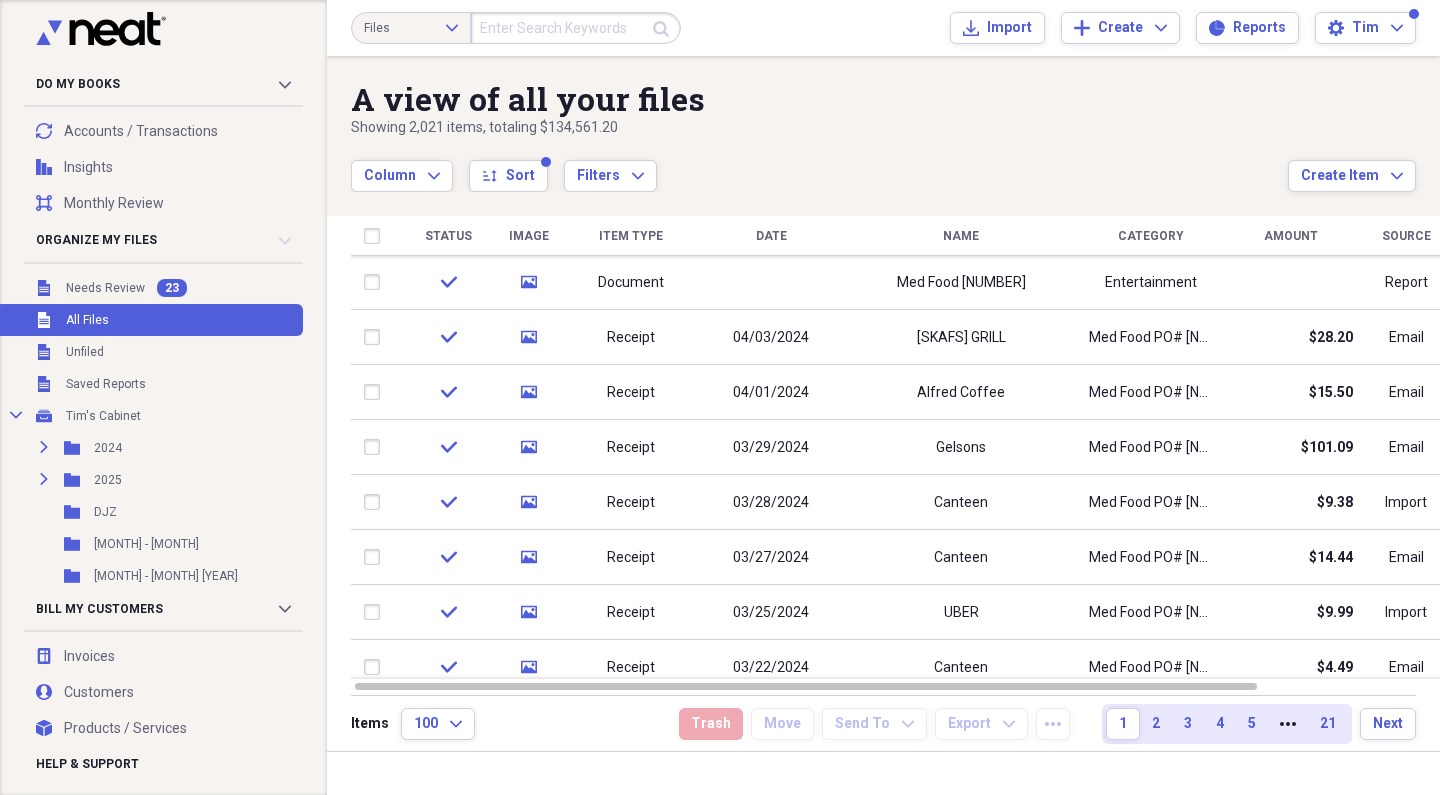 click on "Date" at bounding box center [771, 236] 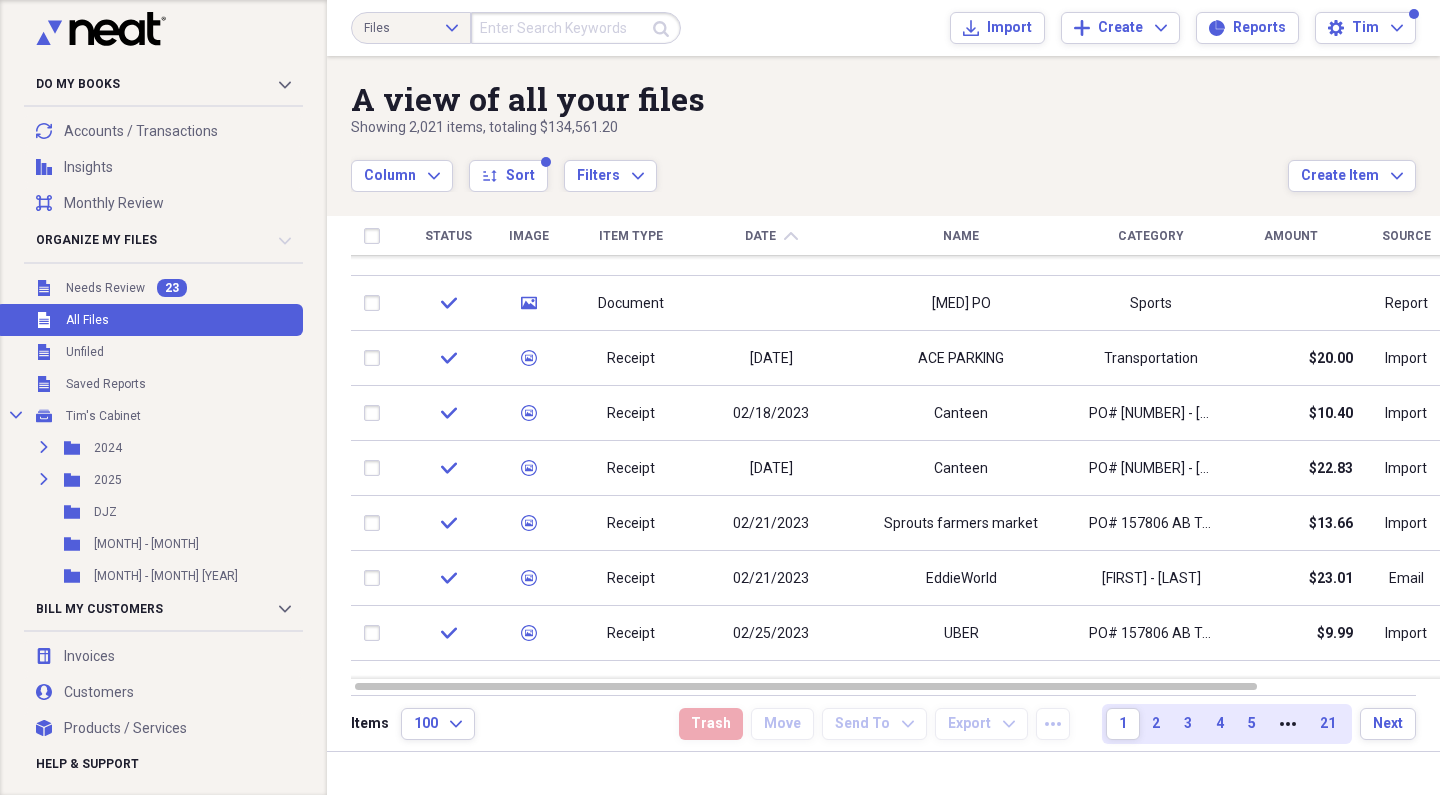 click on "Date chevron-up" at bounding box center [771, 236] 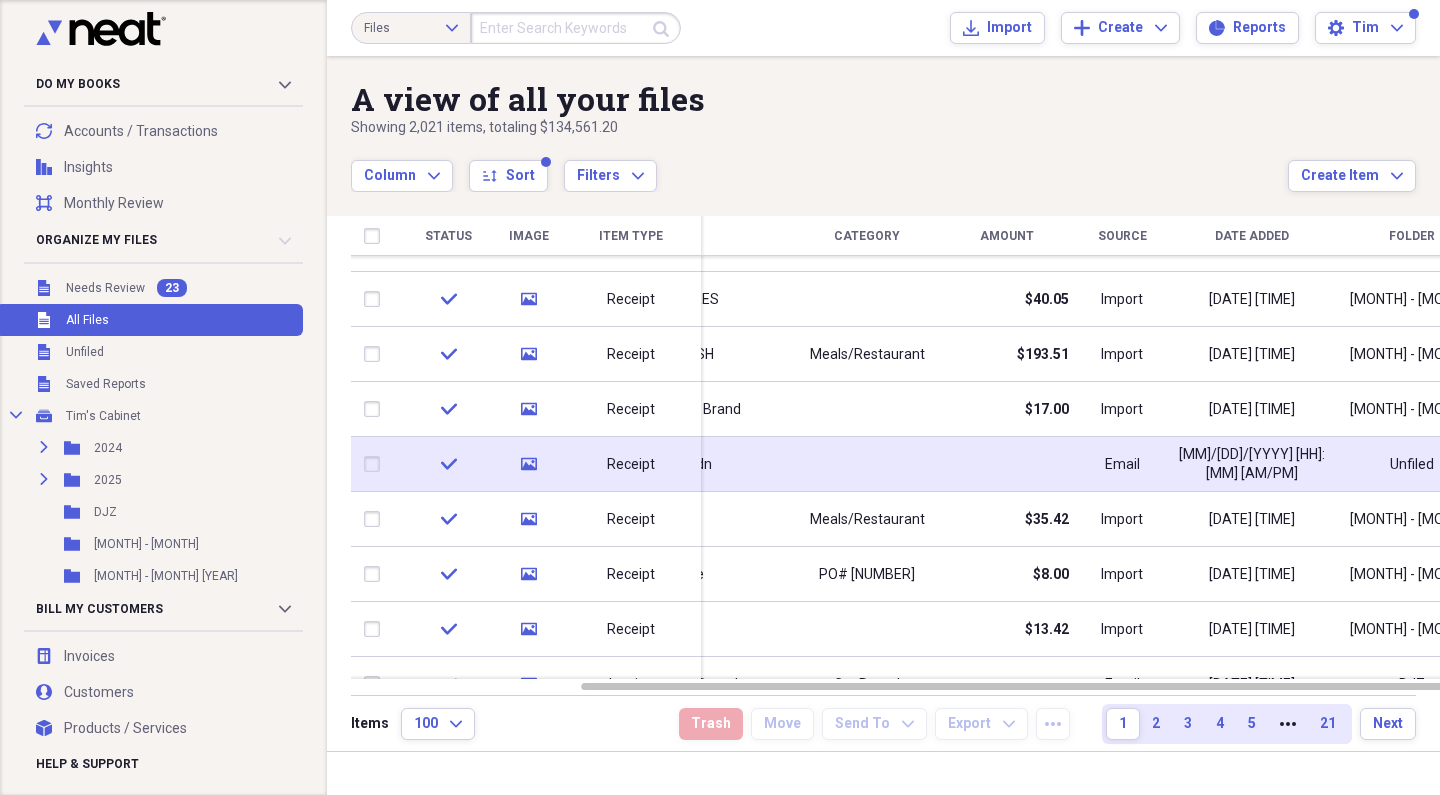 click at bounding box center (867, 464) 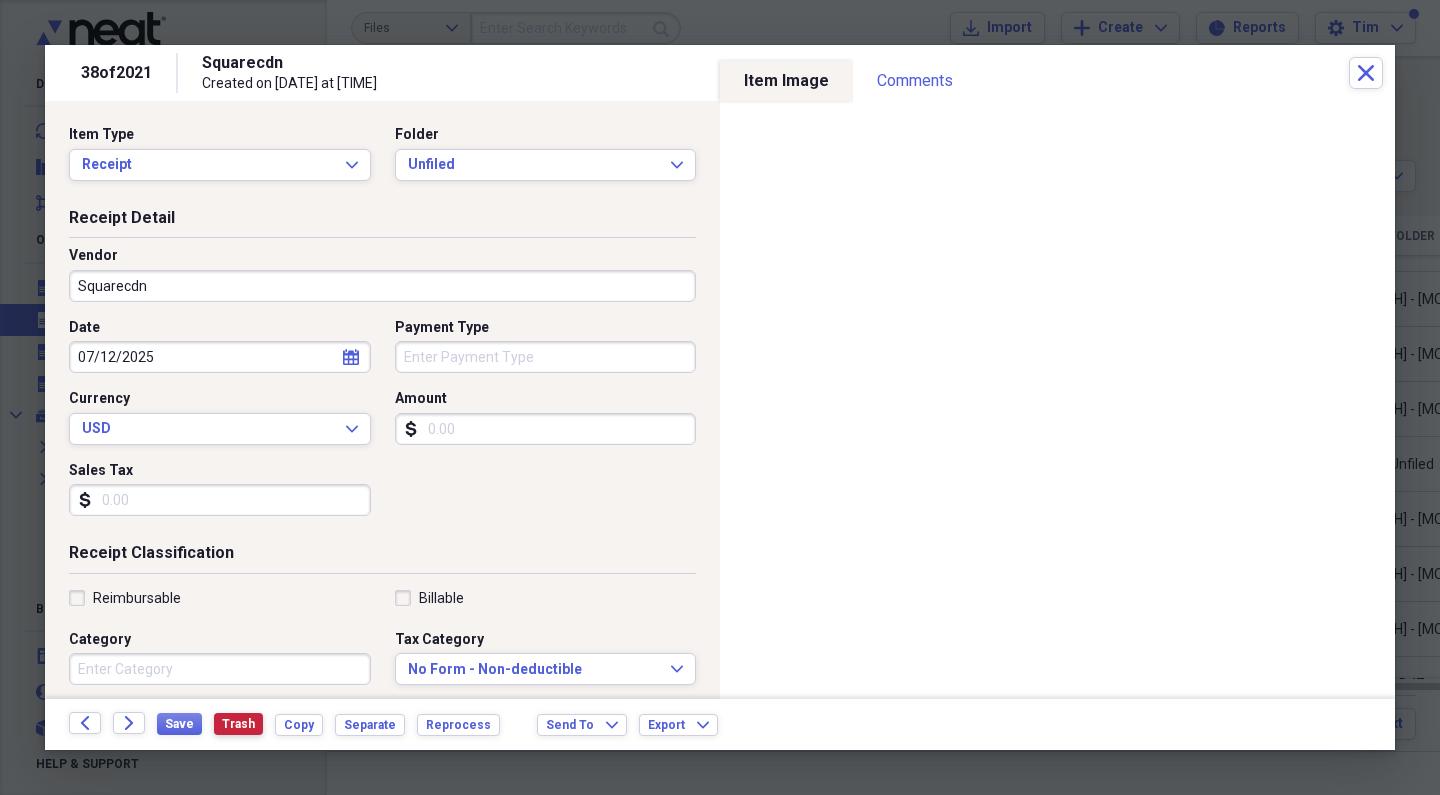 click on "Trash" at bounding box center (238, 724) 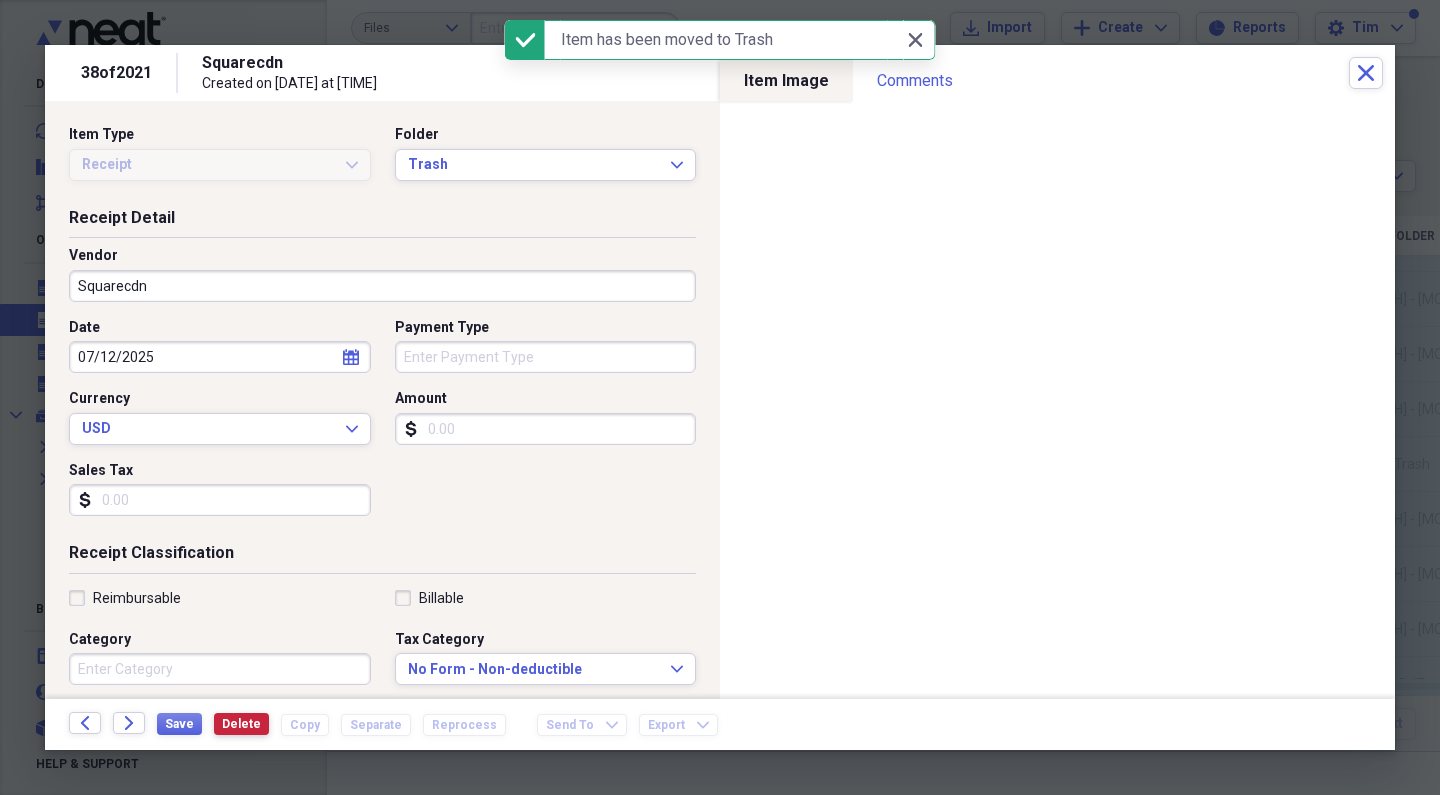 click on "Delete" at bounding box center (241, 724) 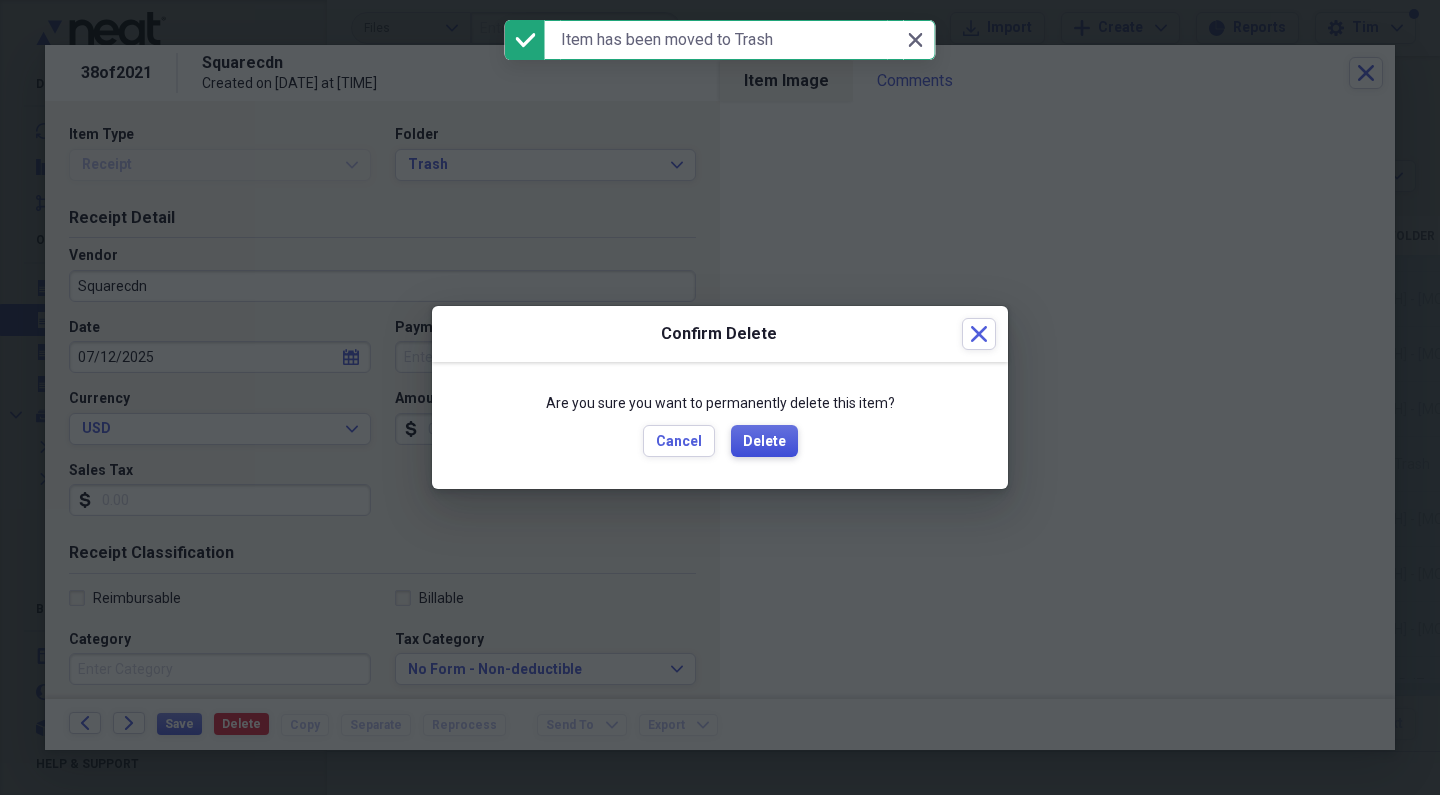 click on "Delete" at bounding box center [764, 442] 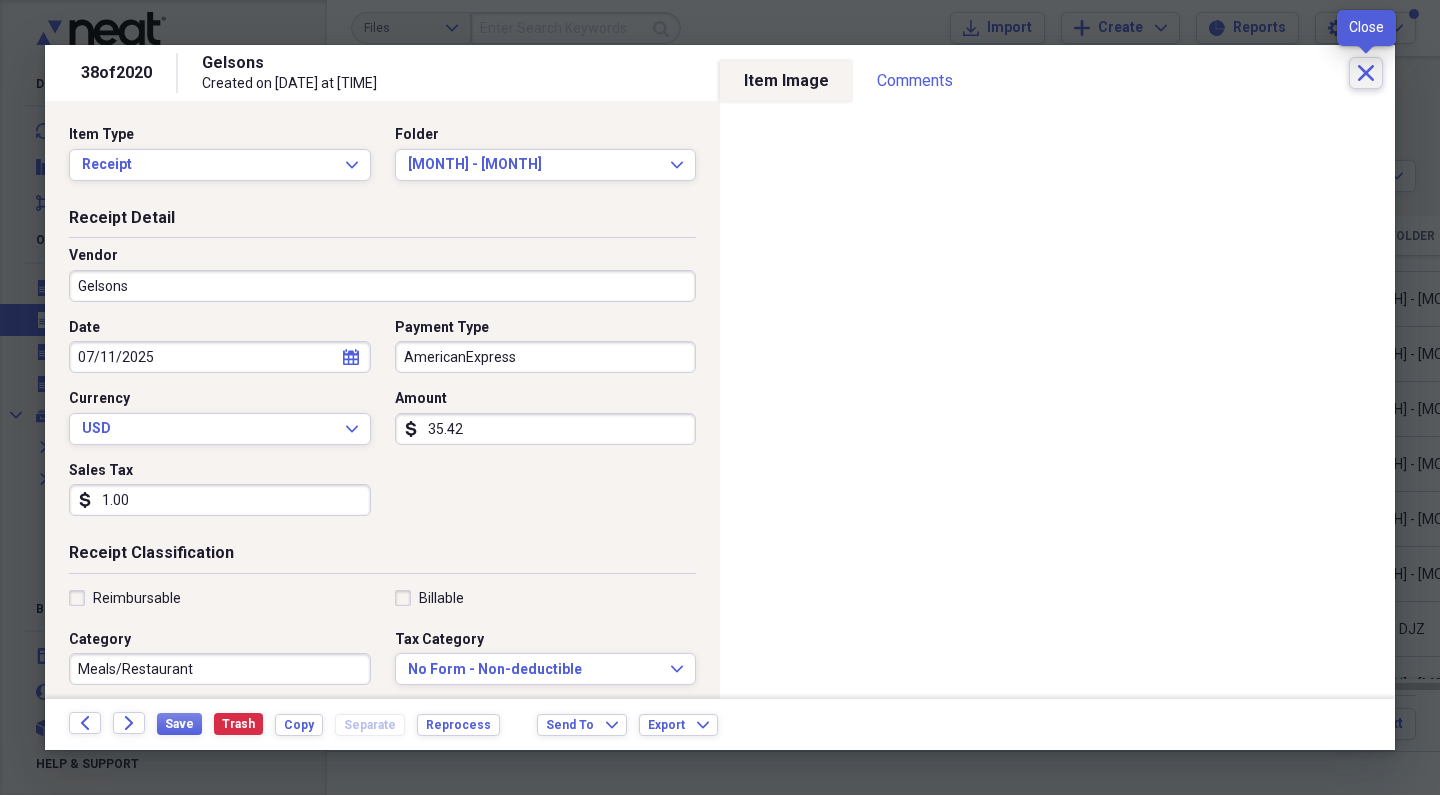 click 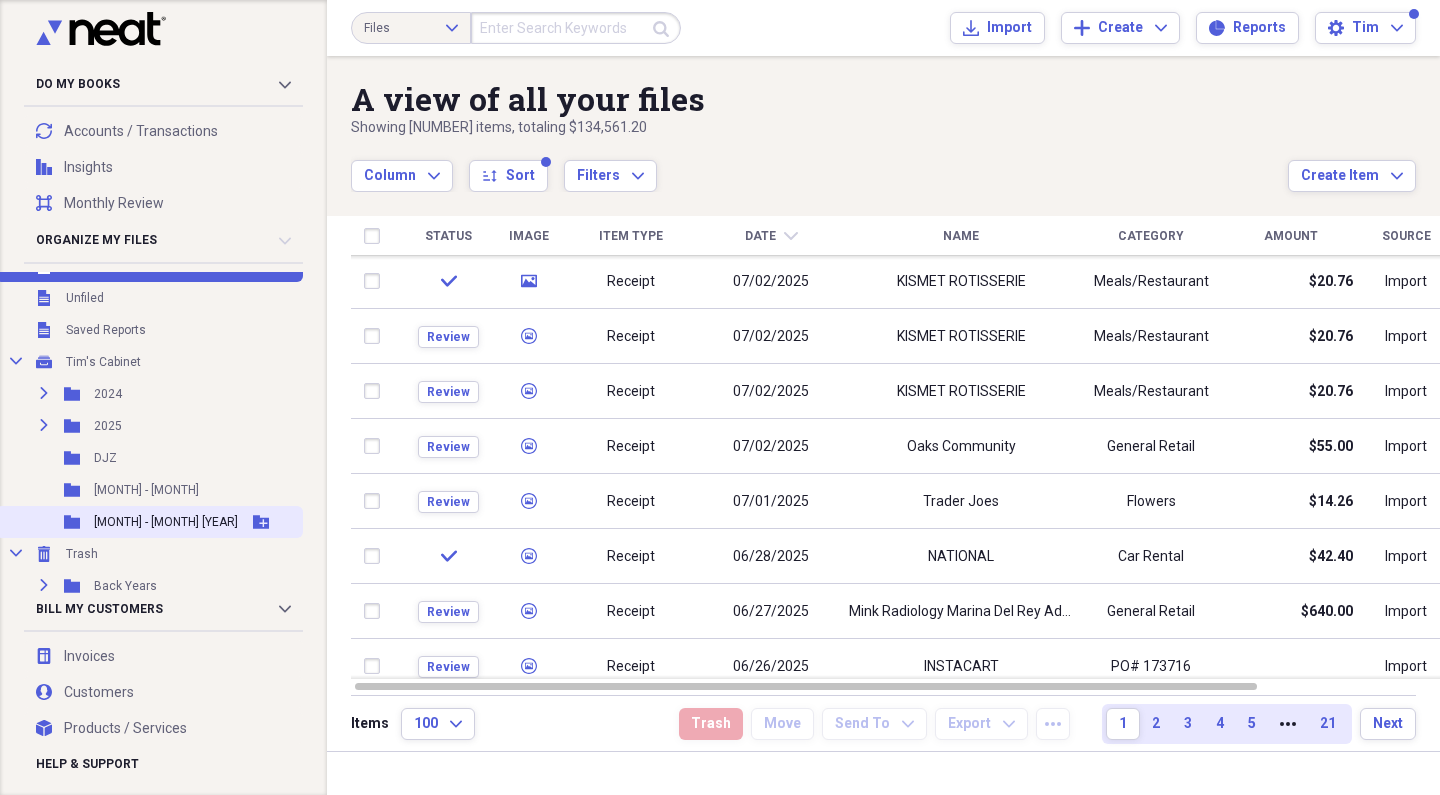 scroll, scrollTop: 53, scrollLeft: 0, axis: vertical 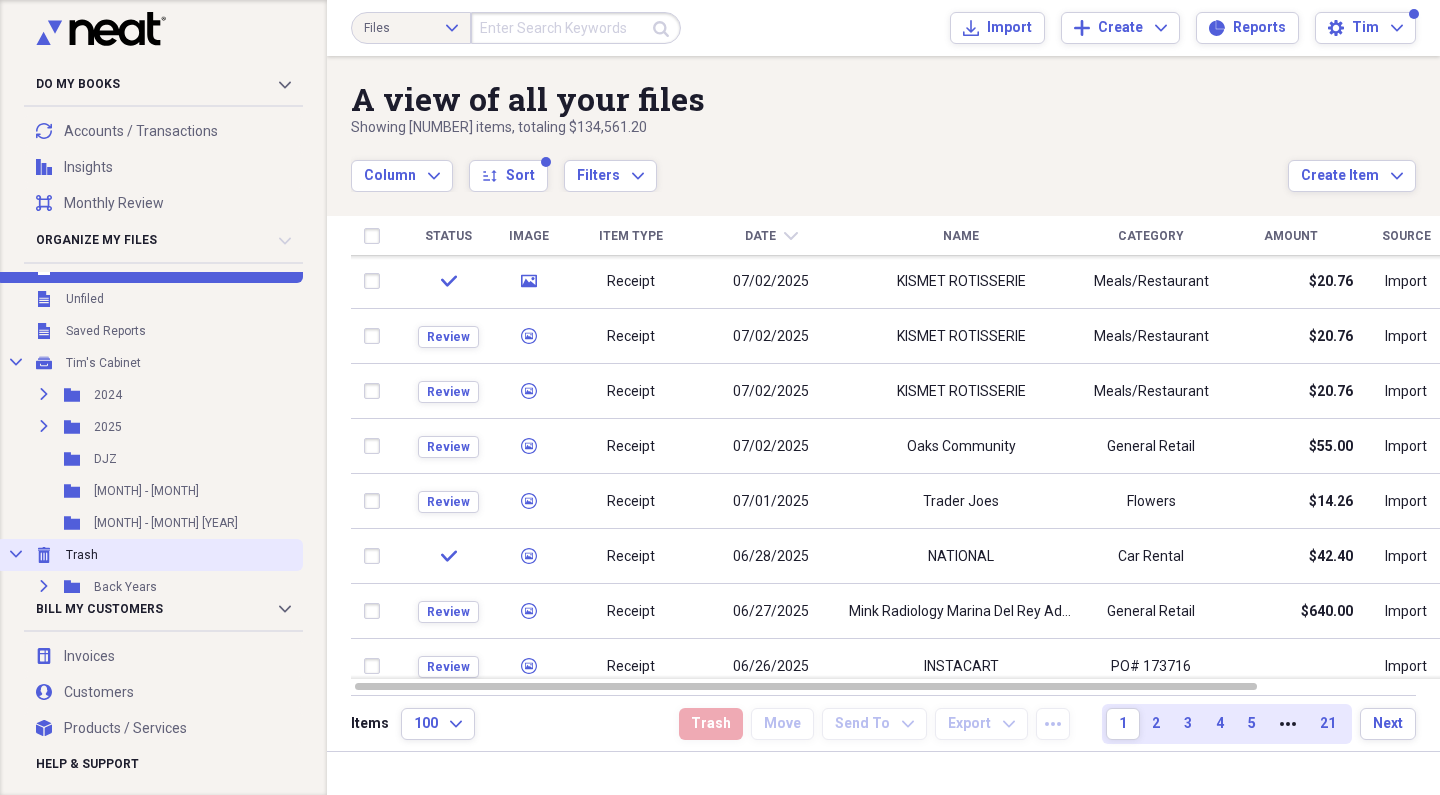 click on "Collapse Trash Trash" at bounding box center [149, 555] 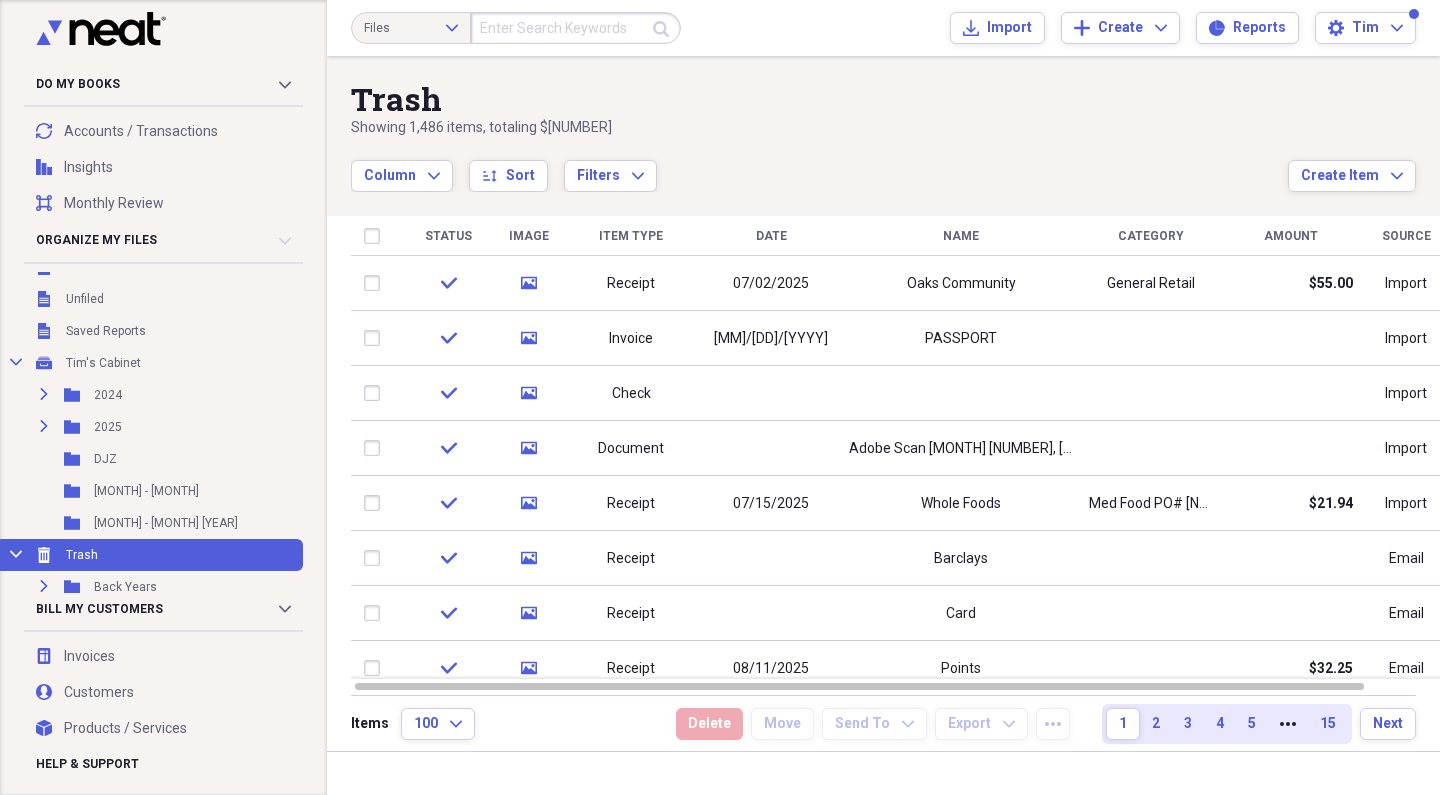 click on "Date" at bounding box center (771, 236) 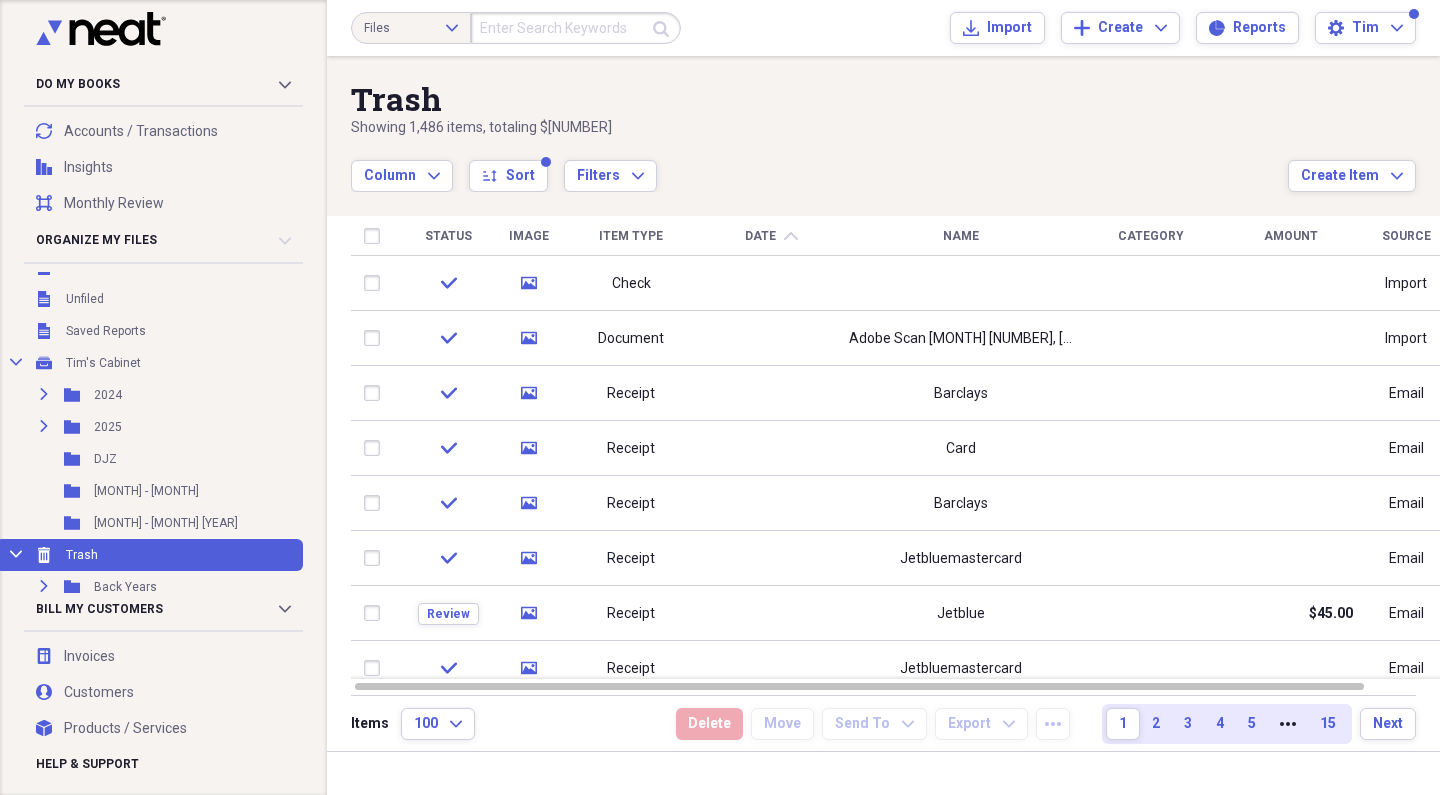 click on "Date" at bounding box center [760, 236] 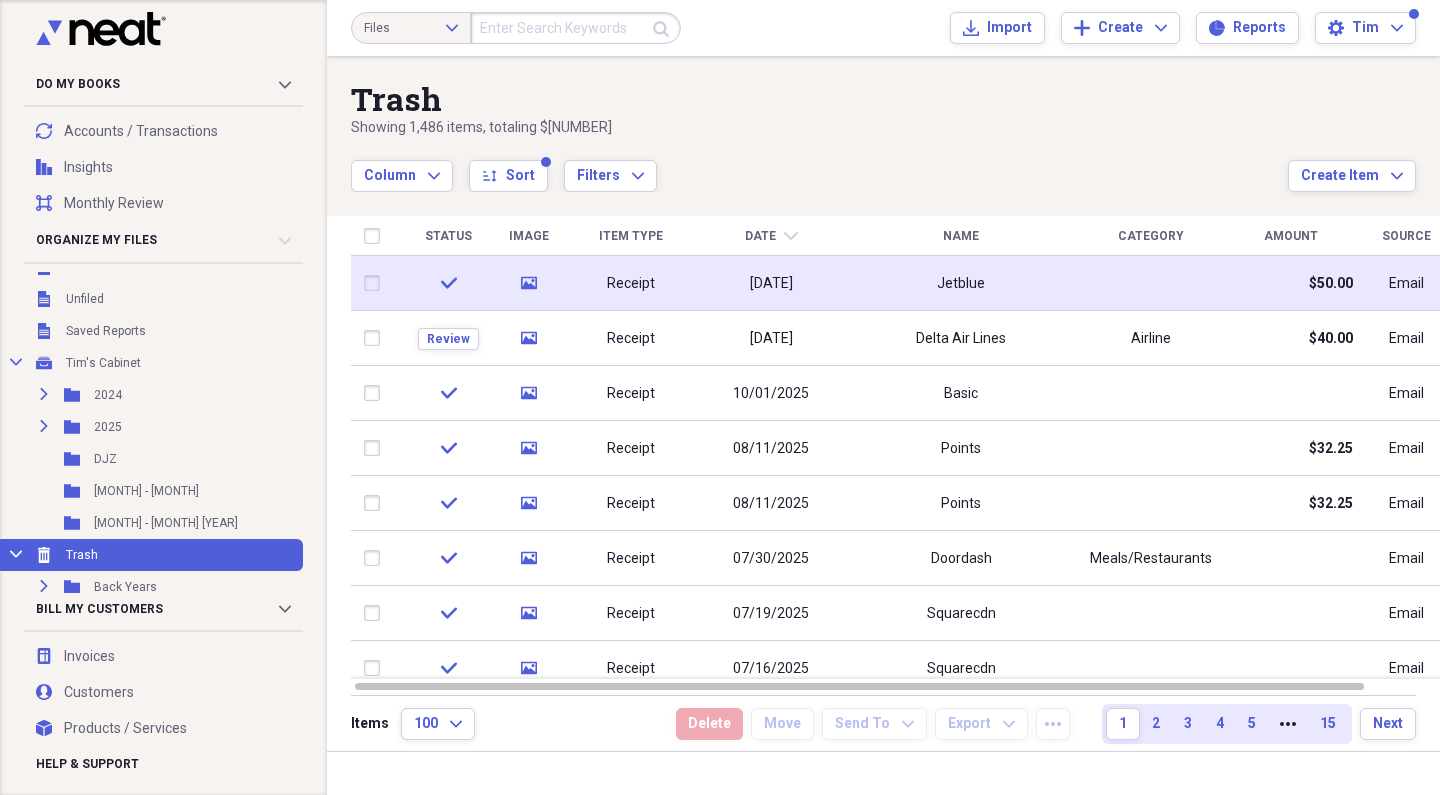 click on "10/28/2025" at bounding box center [771, 284] 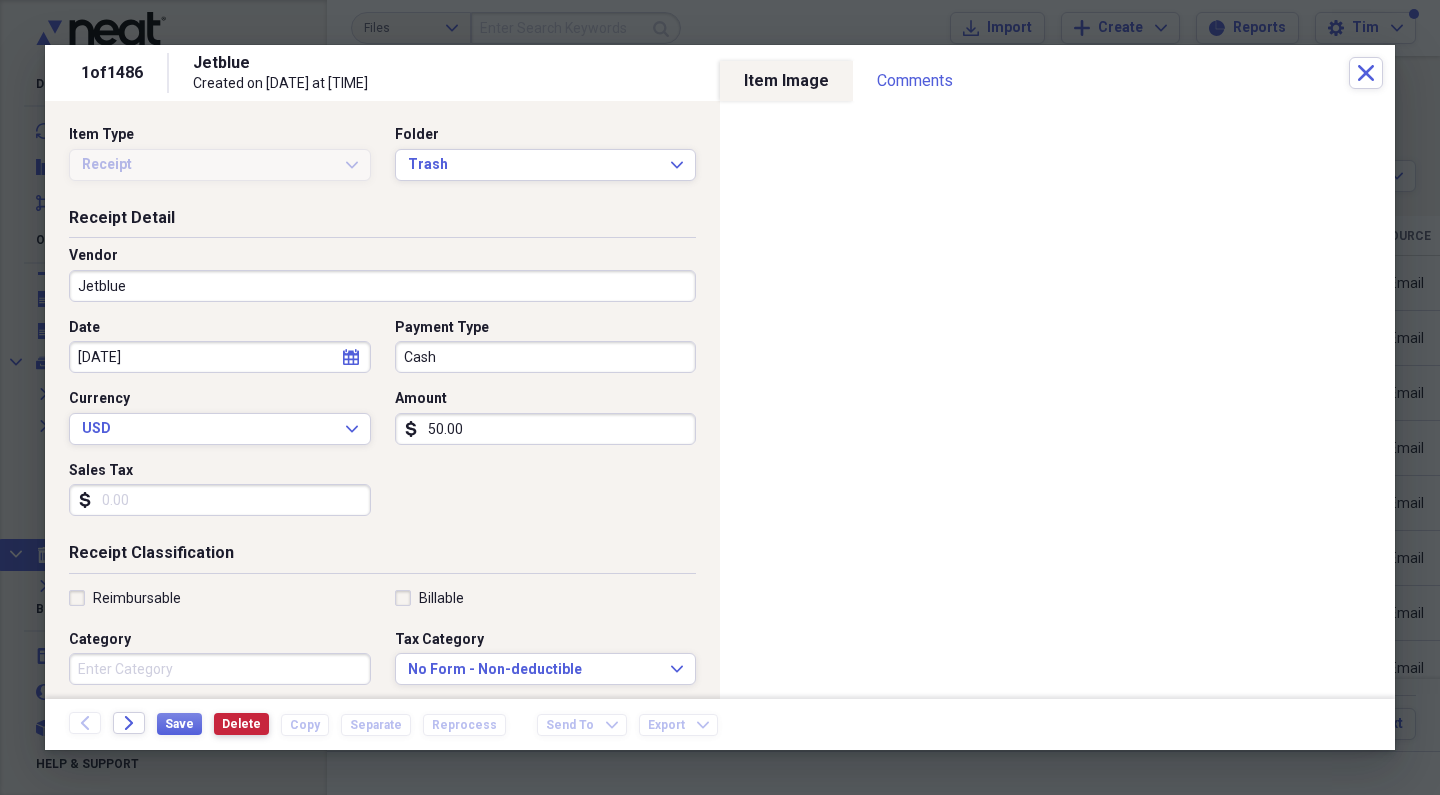 click on "Delete" at bounding box center (241, 724) 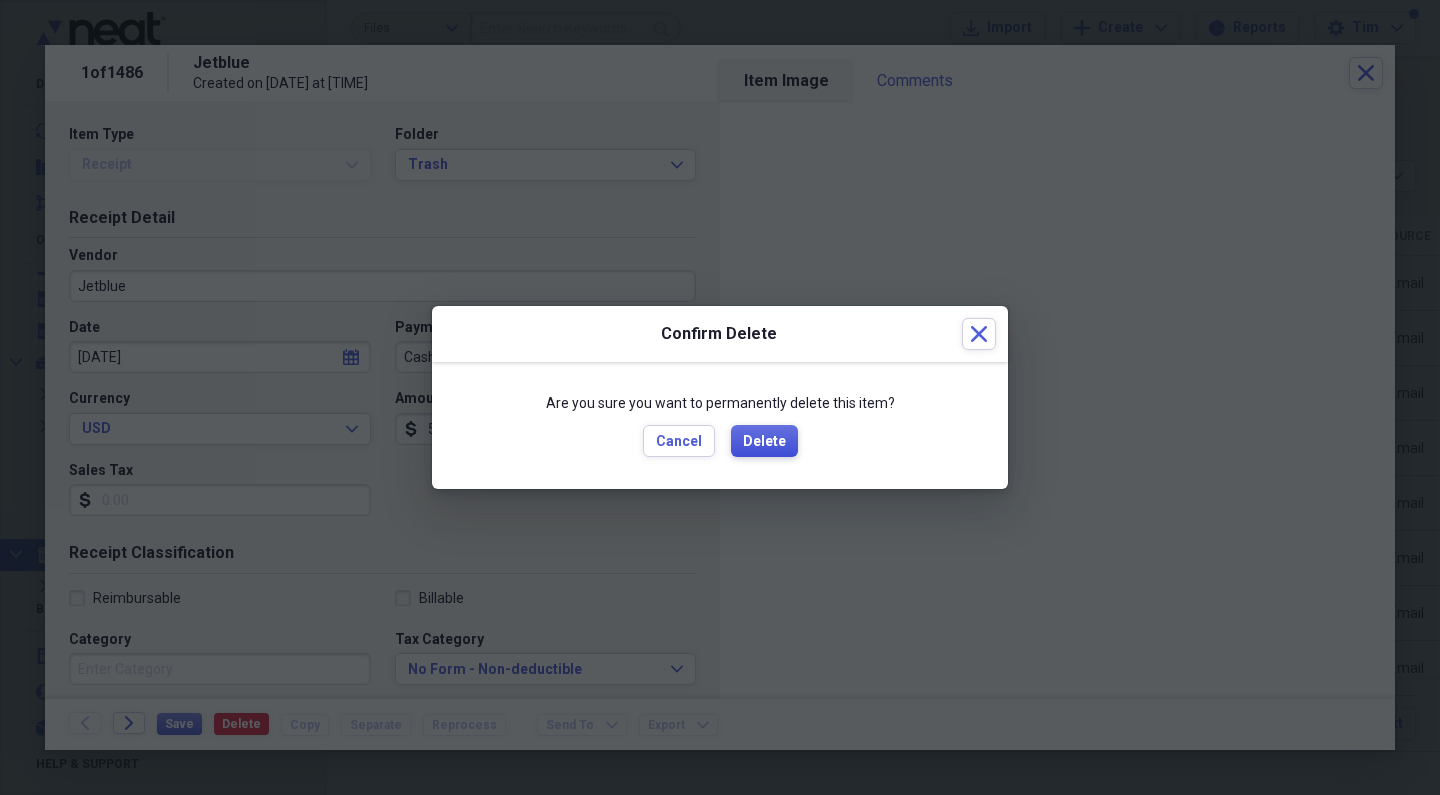 click on "Delete" at bounding box center (764, 442) 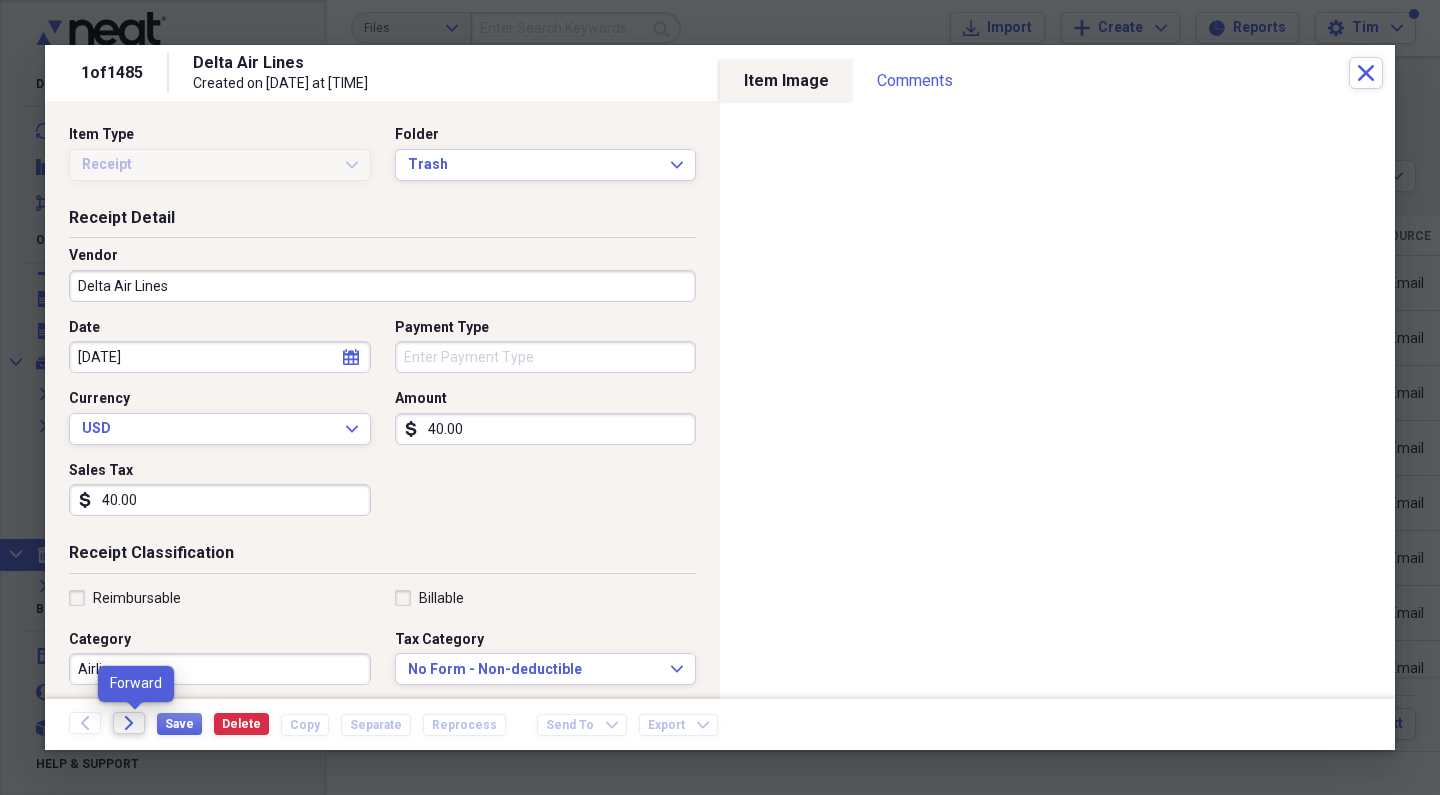 click on "Forward" 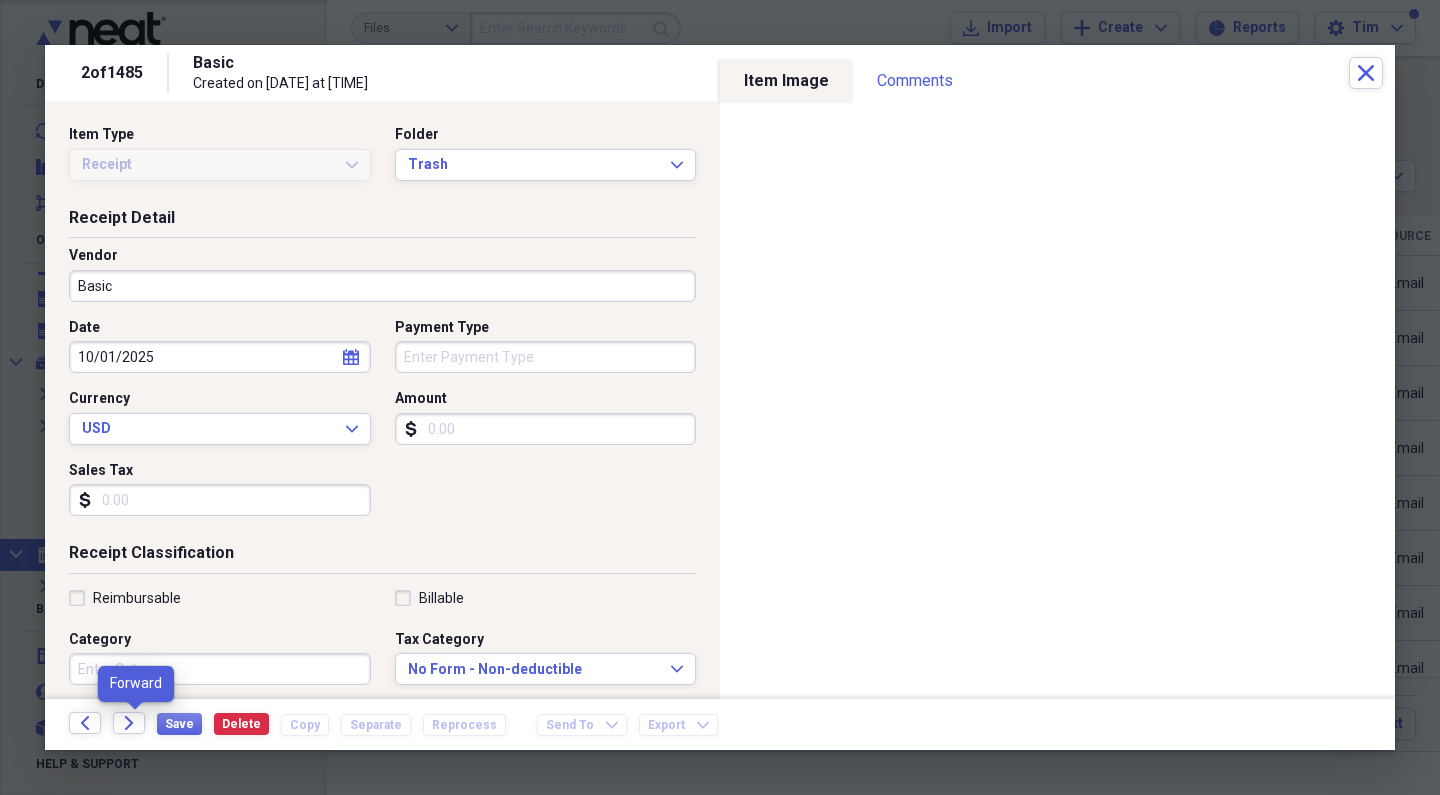 click on "Forward" 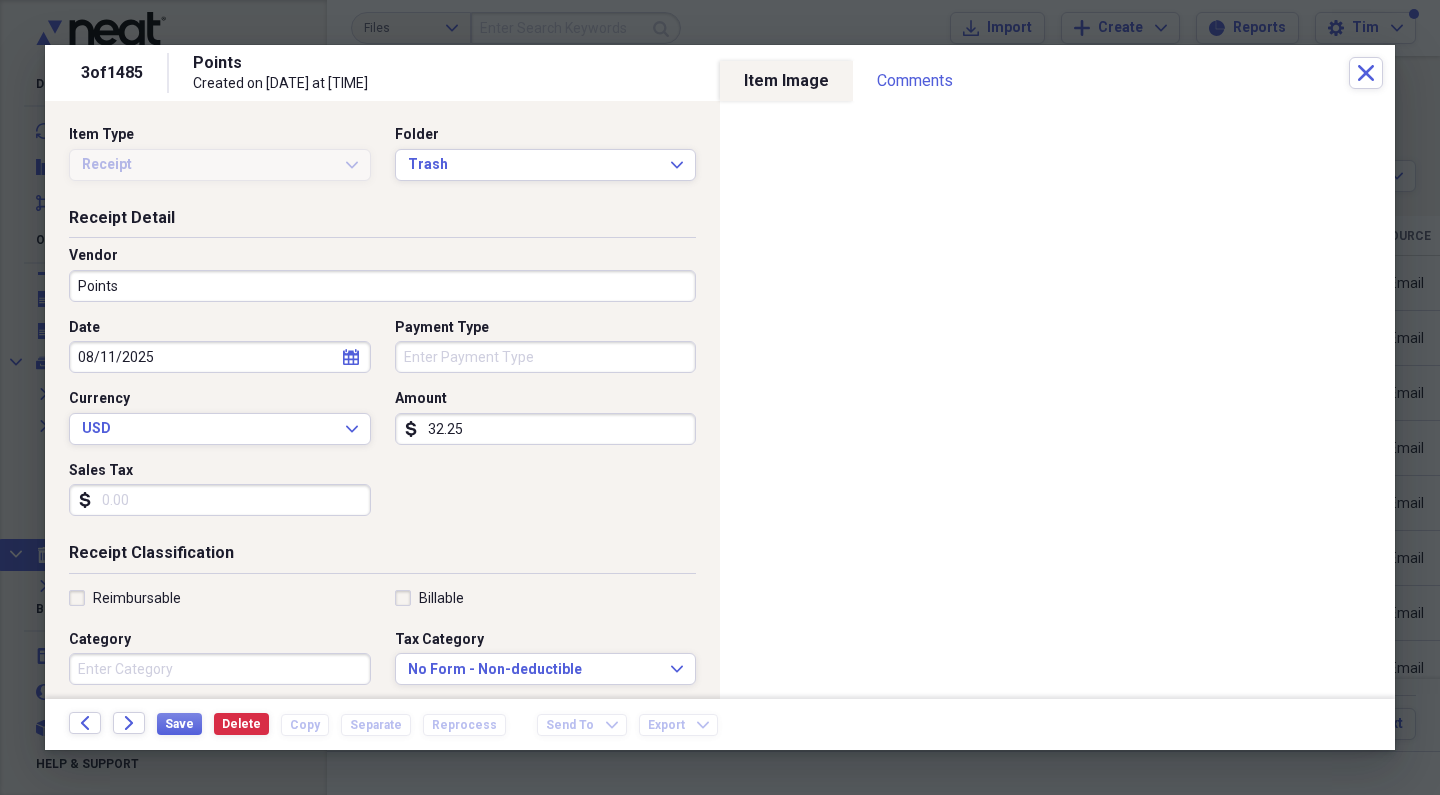 click on "Forward" 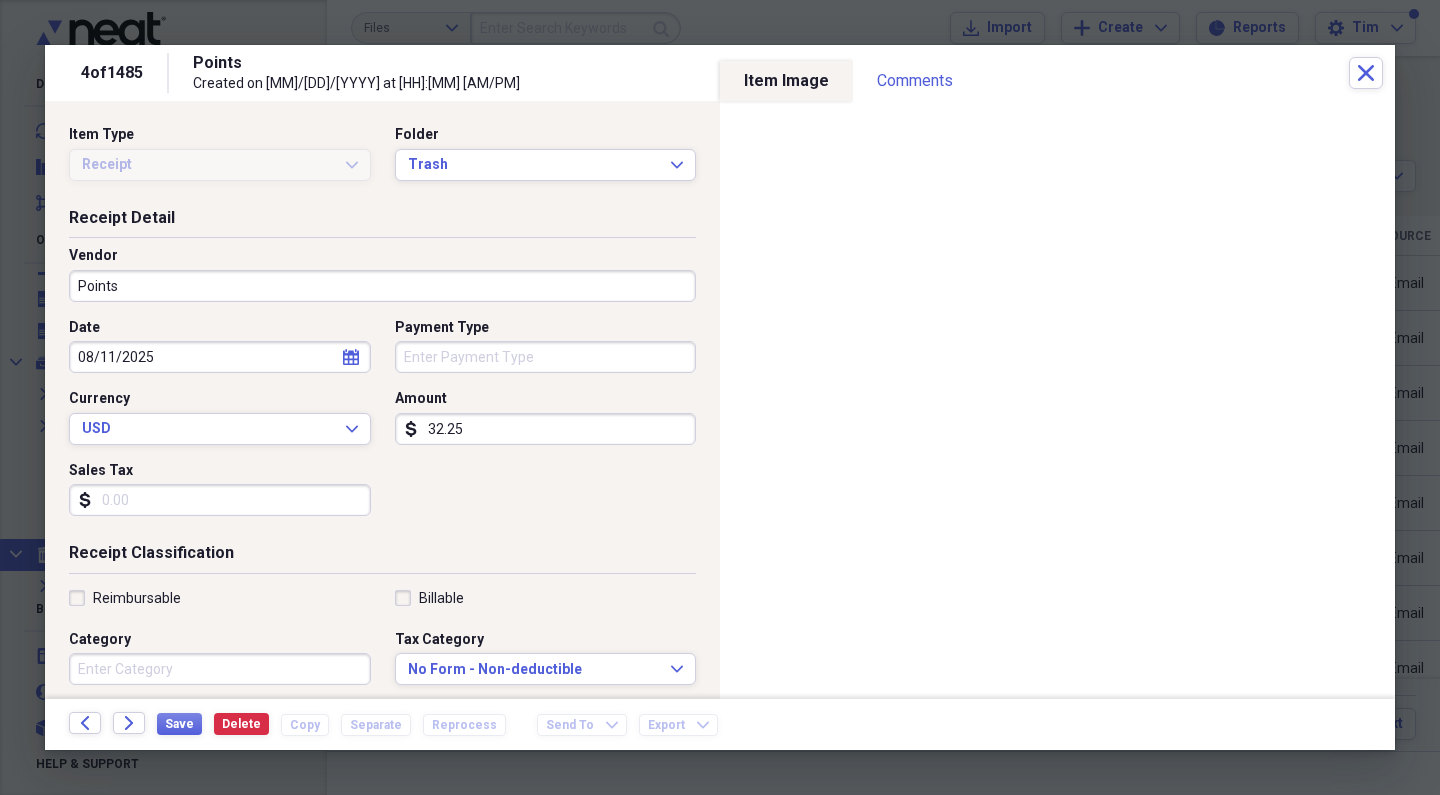 click on "Forward" 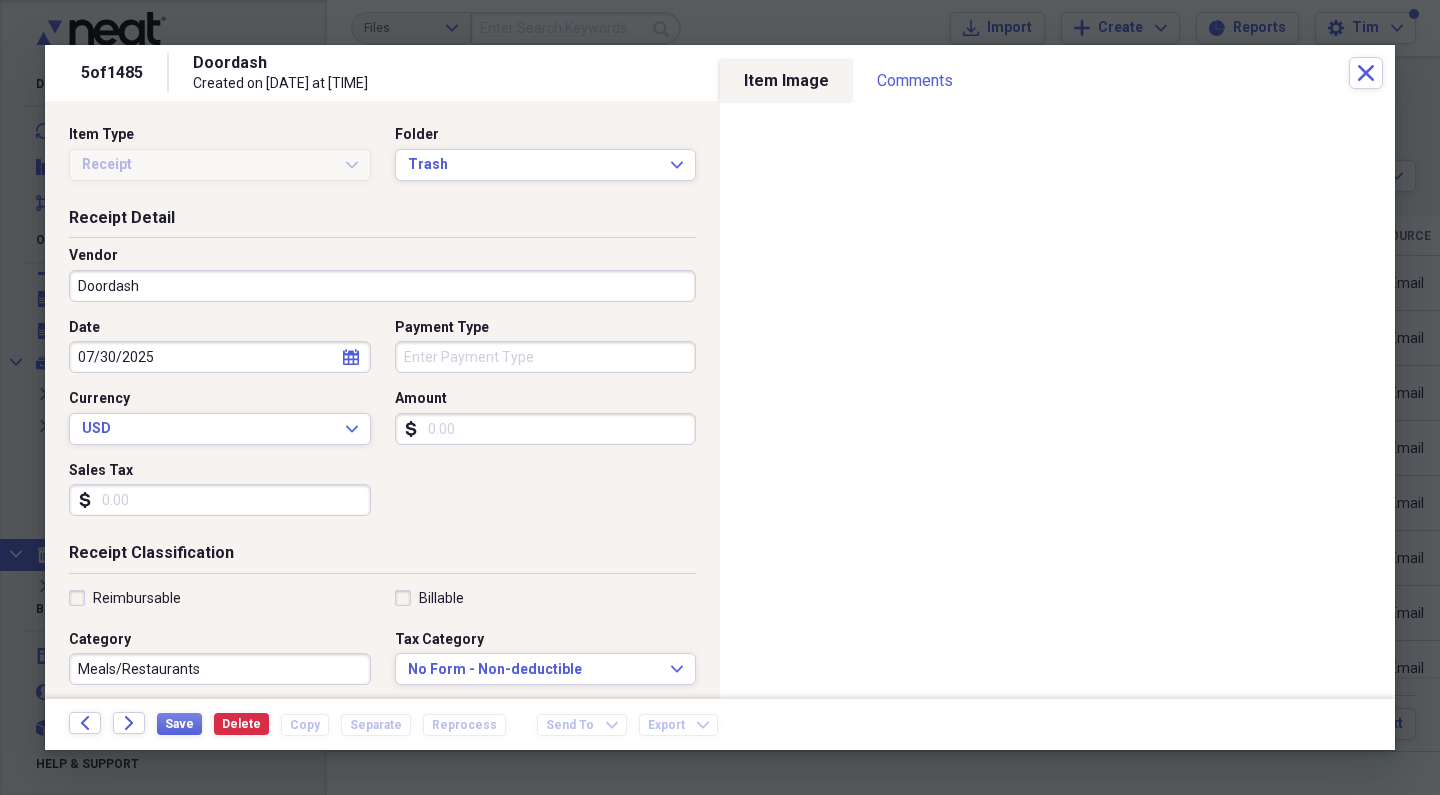 click on "Forward" 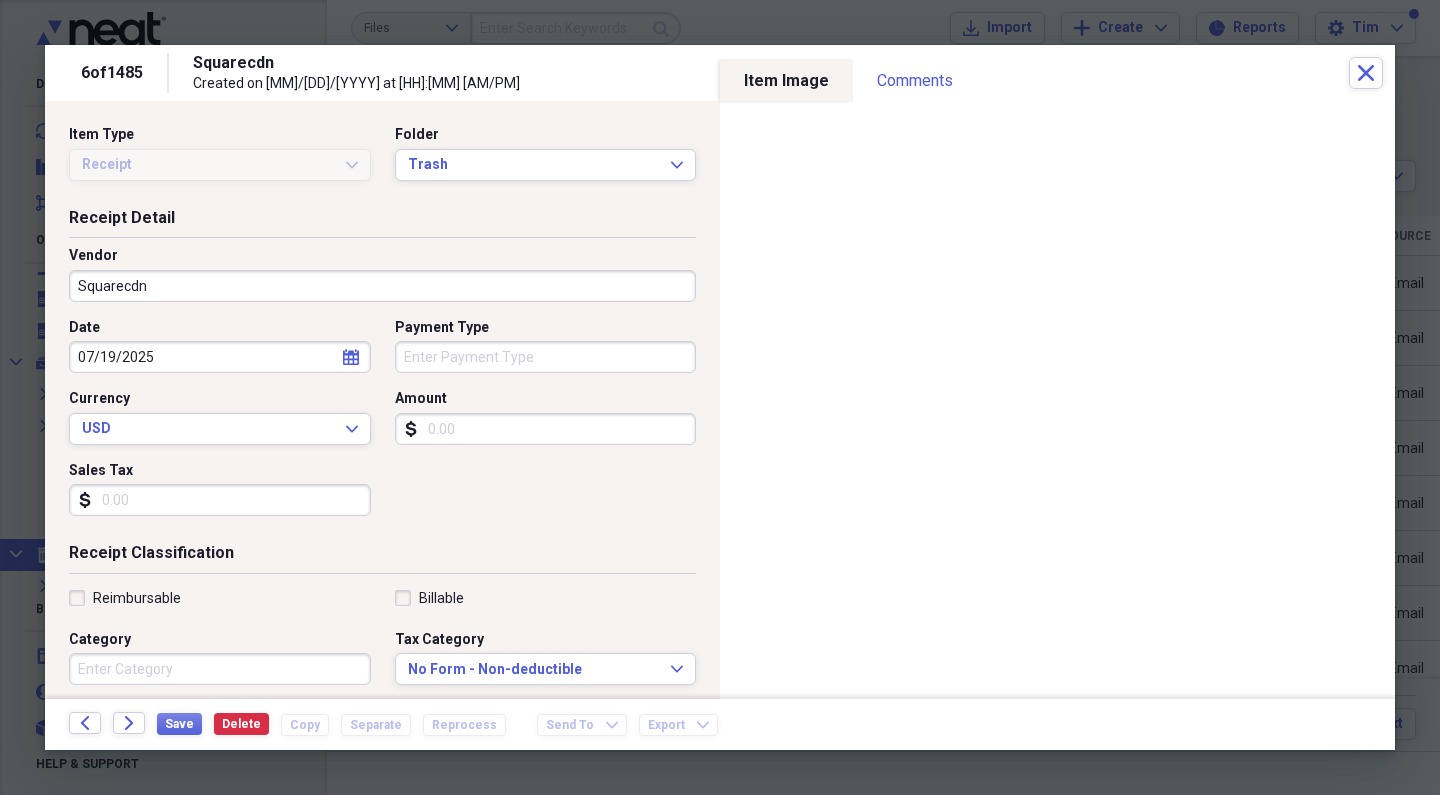 click on "Forward" 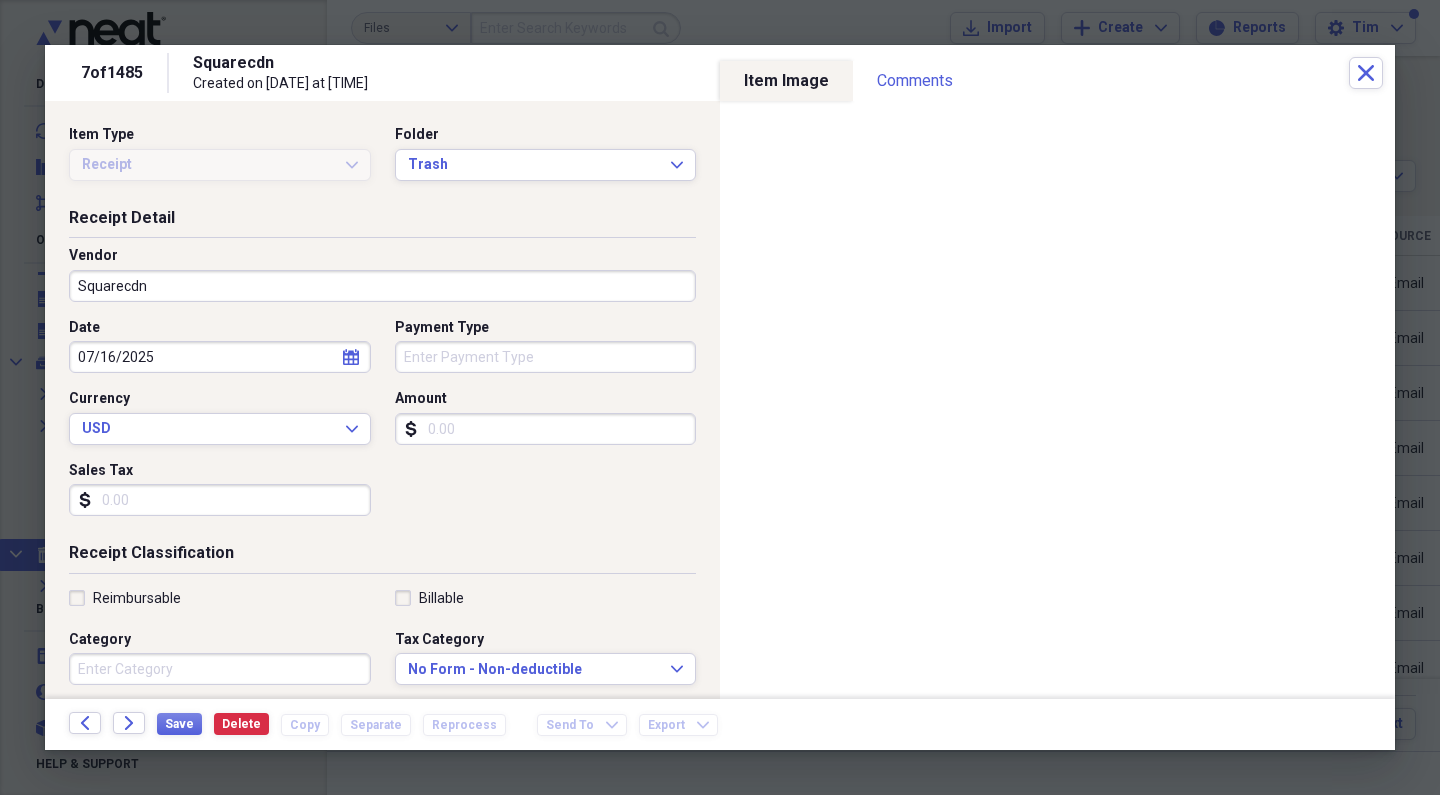 click on "Forward" 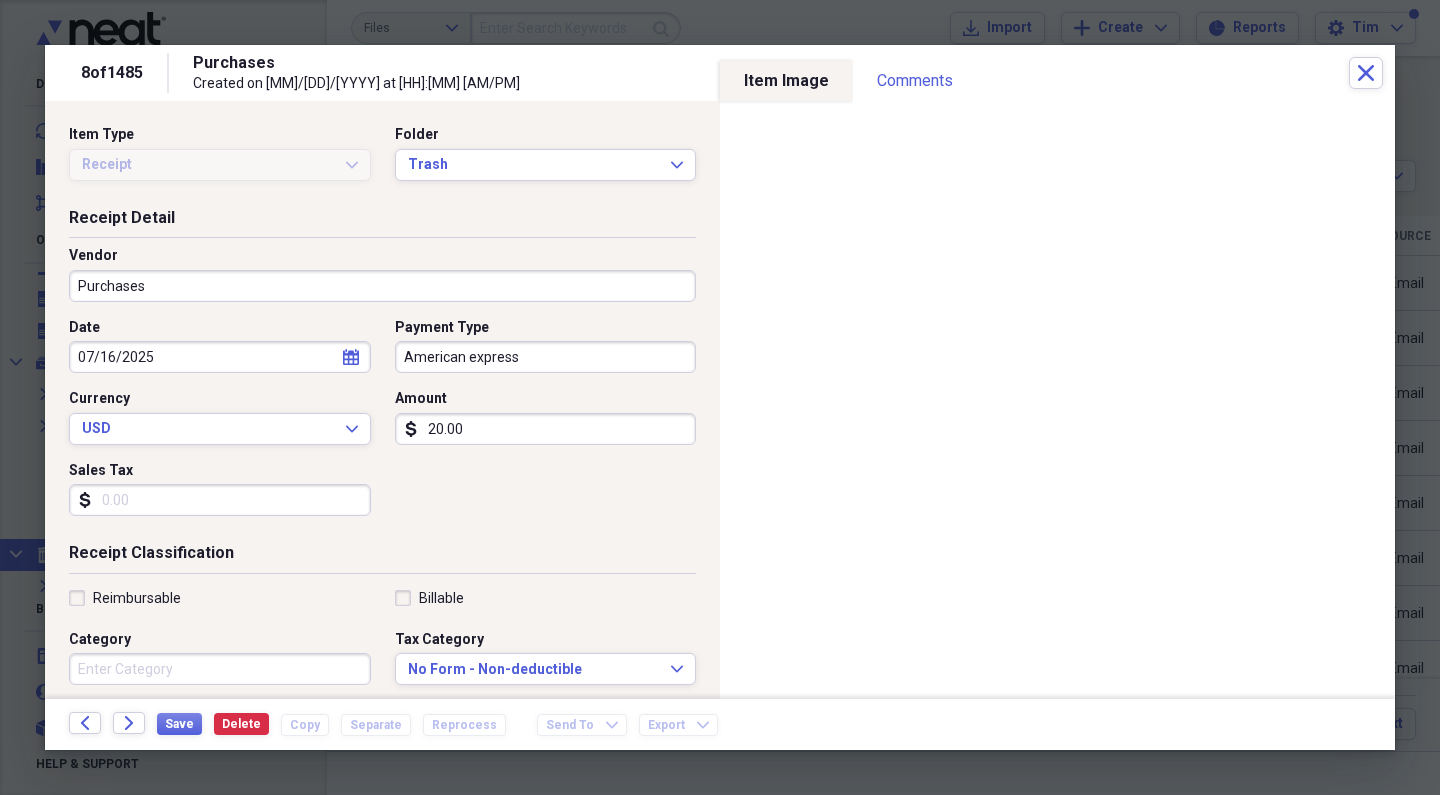 click on "Forward" 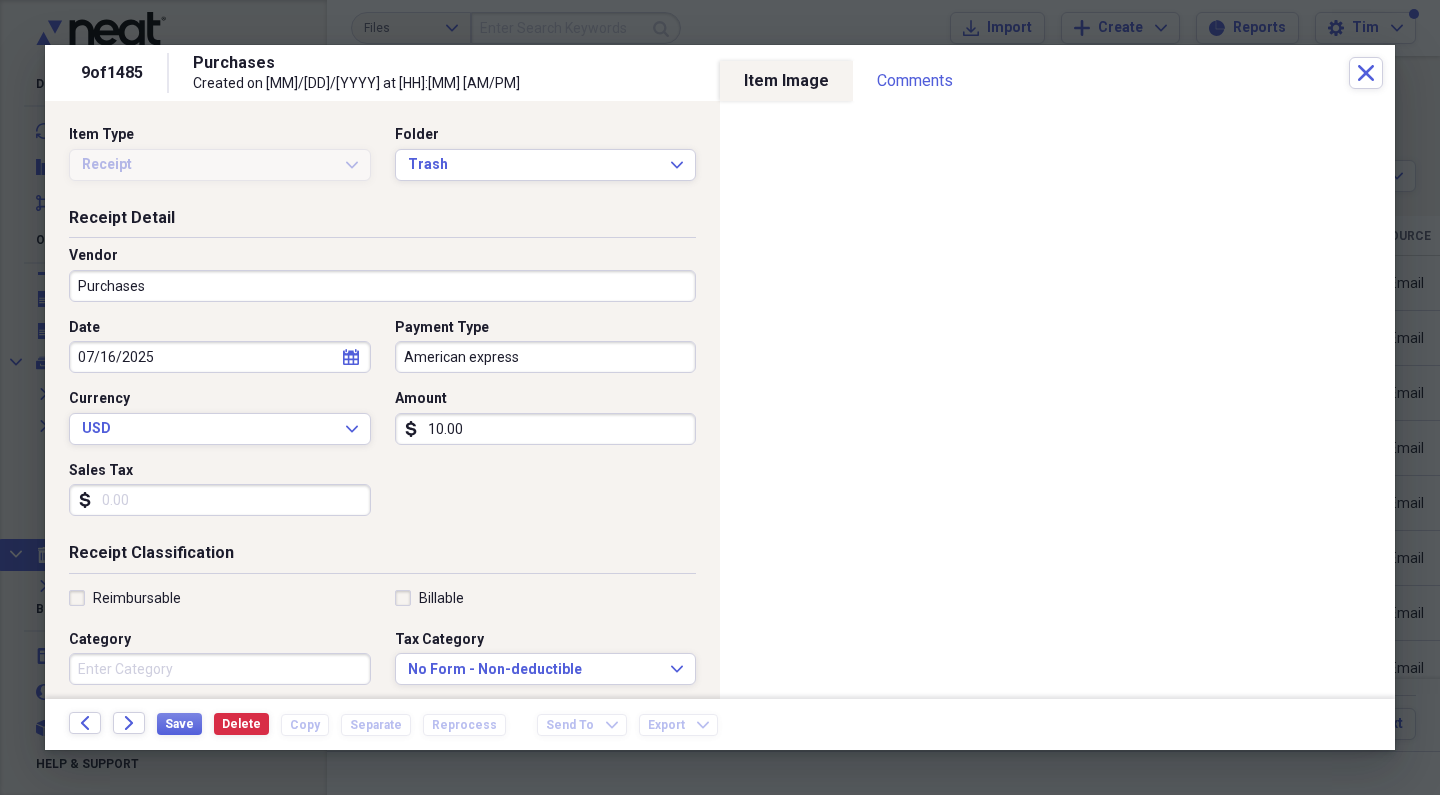 click on "Forward" 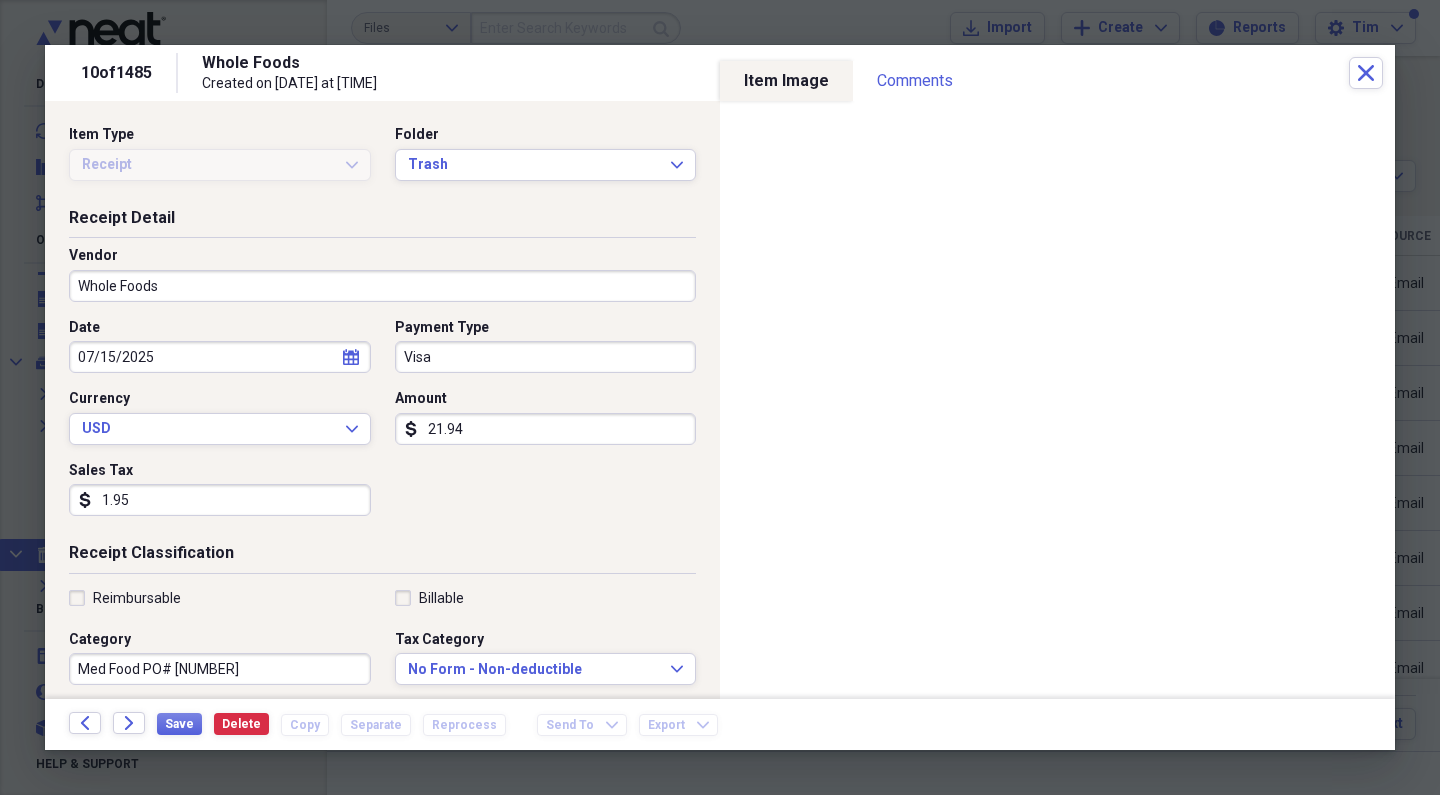 click on "Visa" at bounding box center (546, 357) 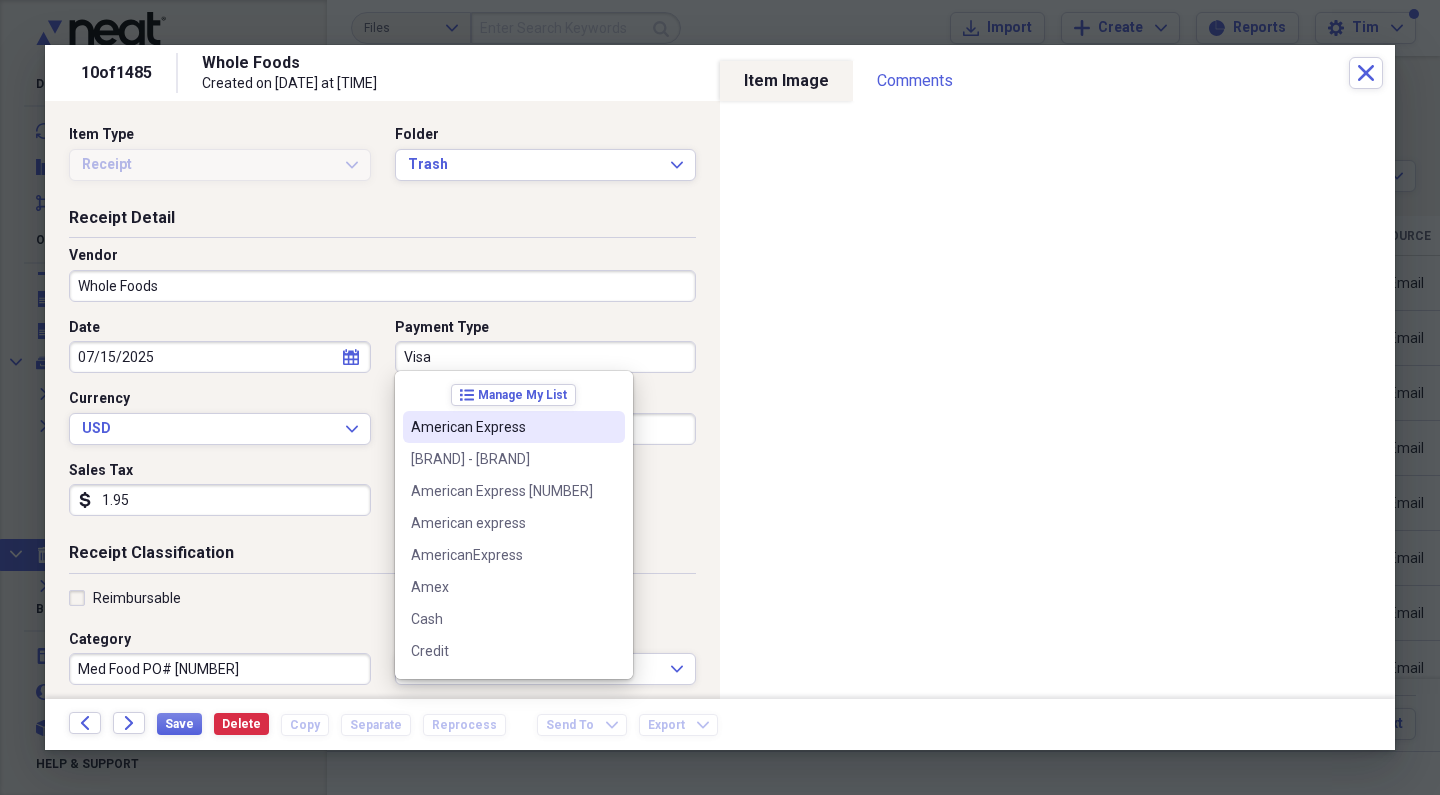 click on "American Express" at bounding box center [502, 427] 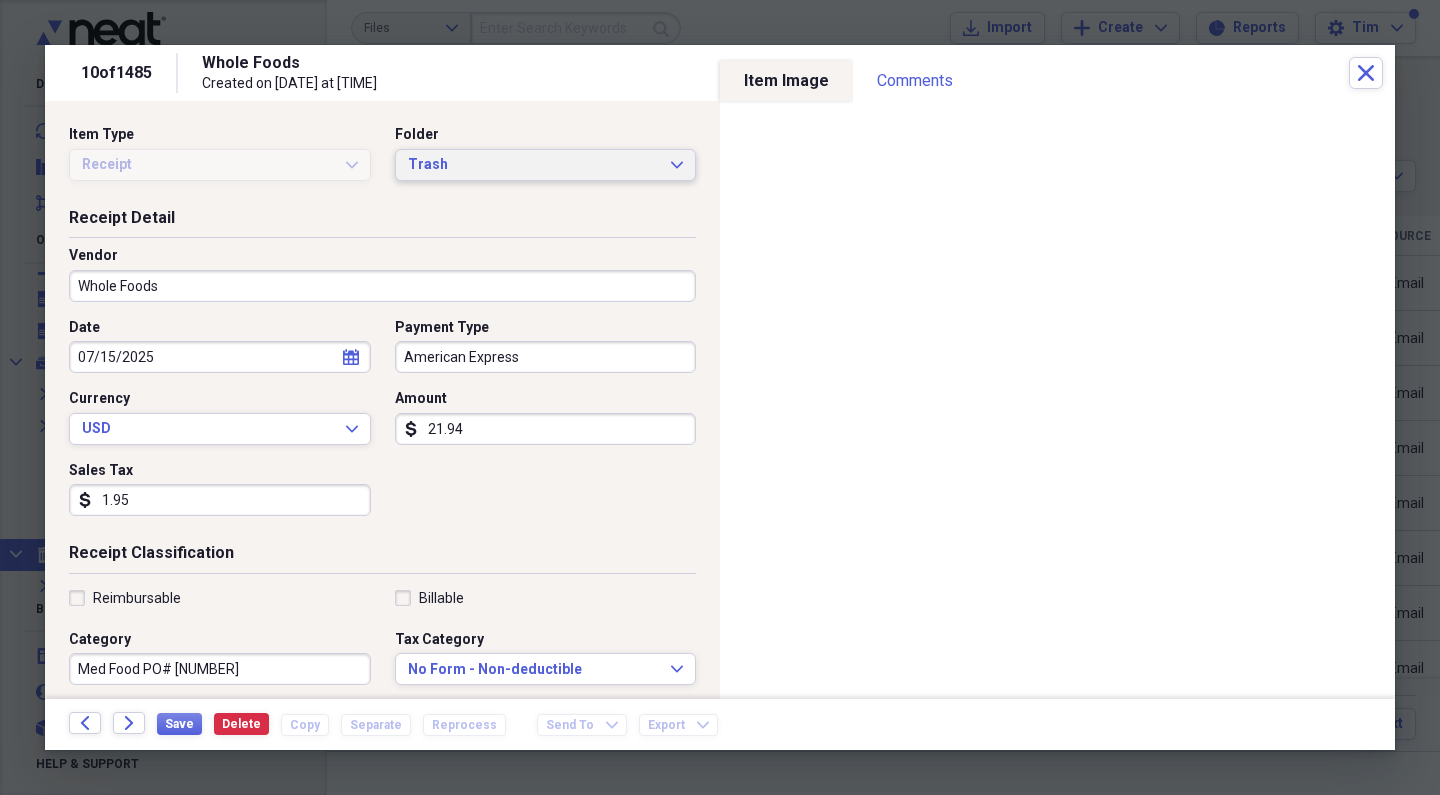 click on "Trash" at bounding box center (534, 165) 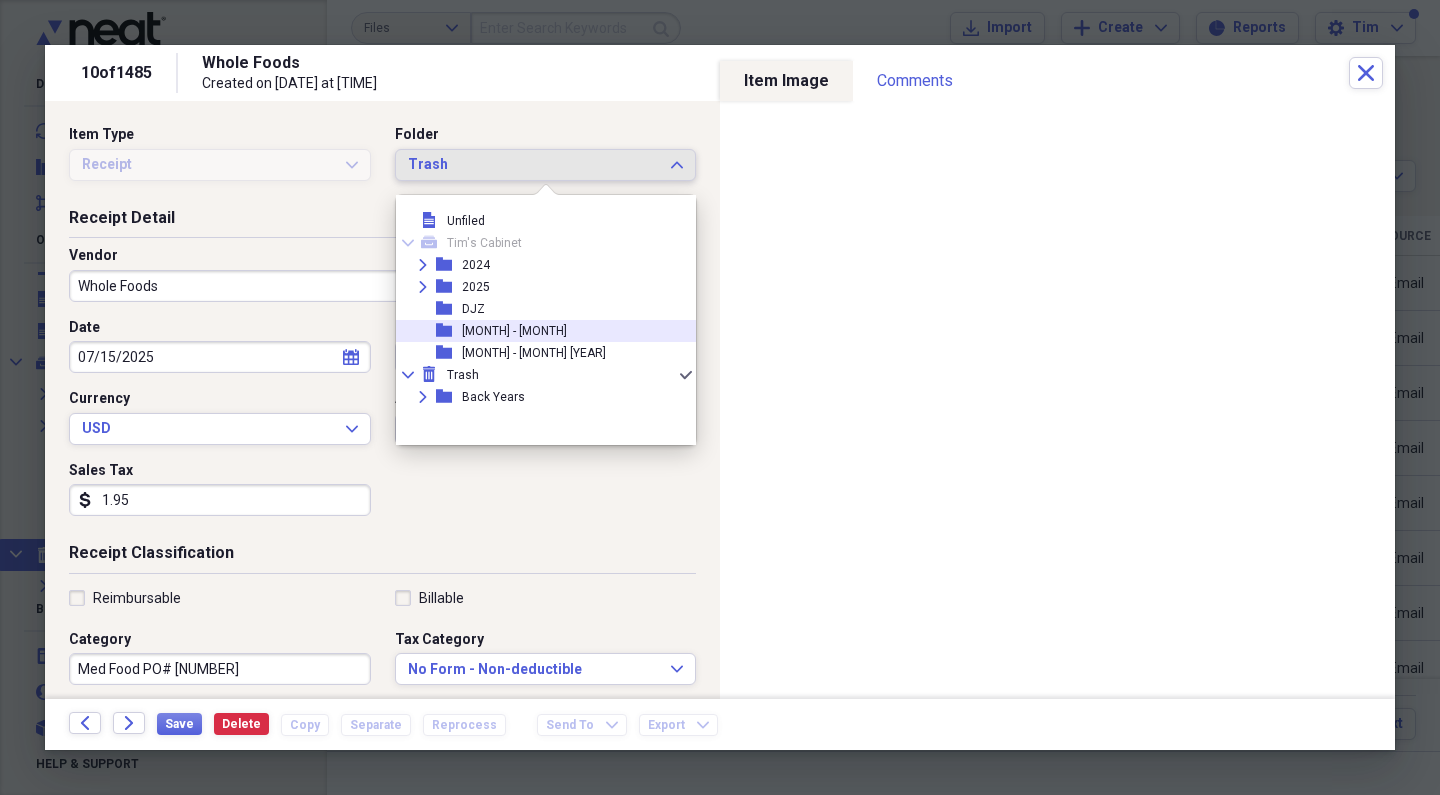 click on "[MONTH] - [MONTH]" at bounding box center [514, 331] 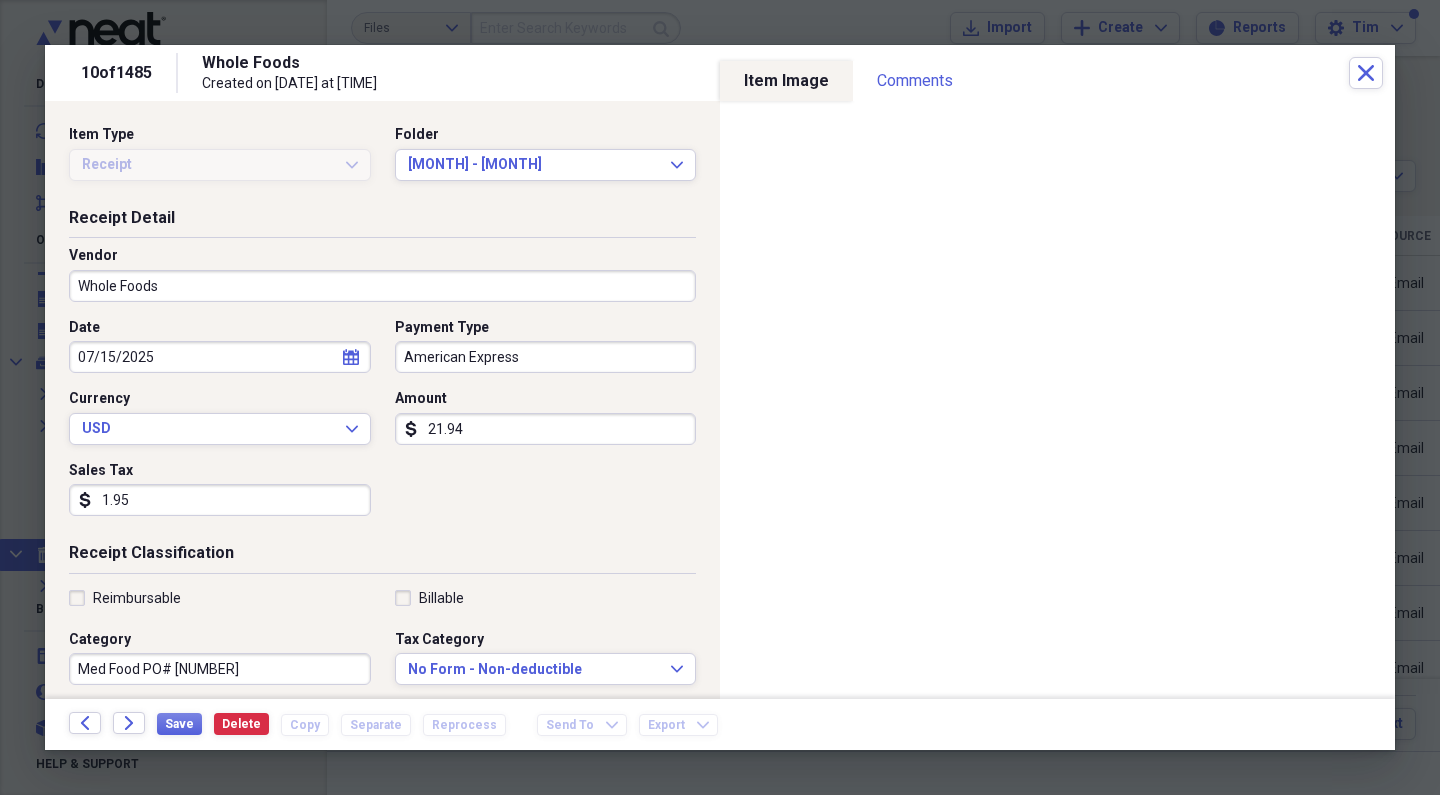 click on "Med Food PO# 164463" at bounding box center (220, 669) 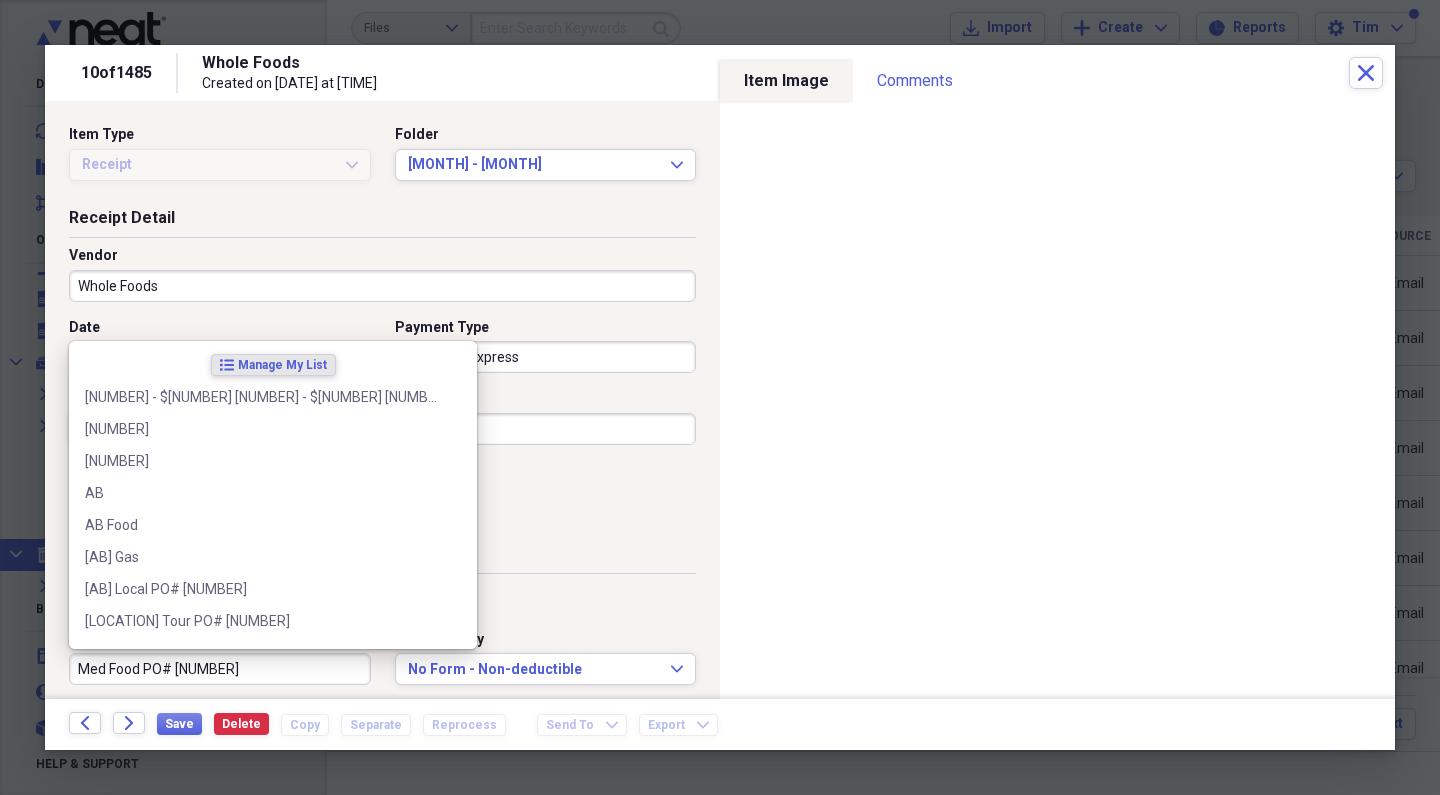 click on "Med Food PO# 164463" at bounding box center (220, 669) 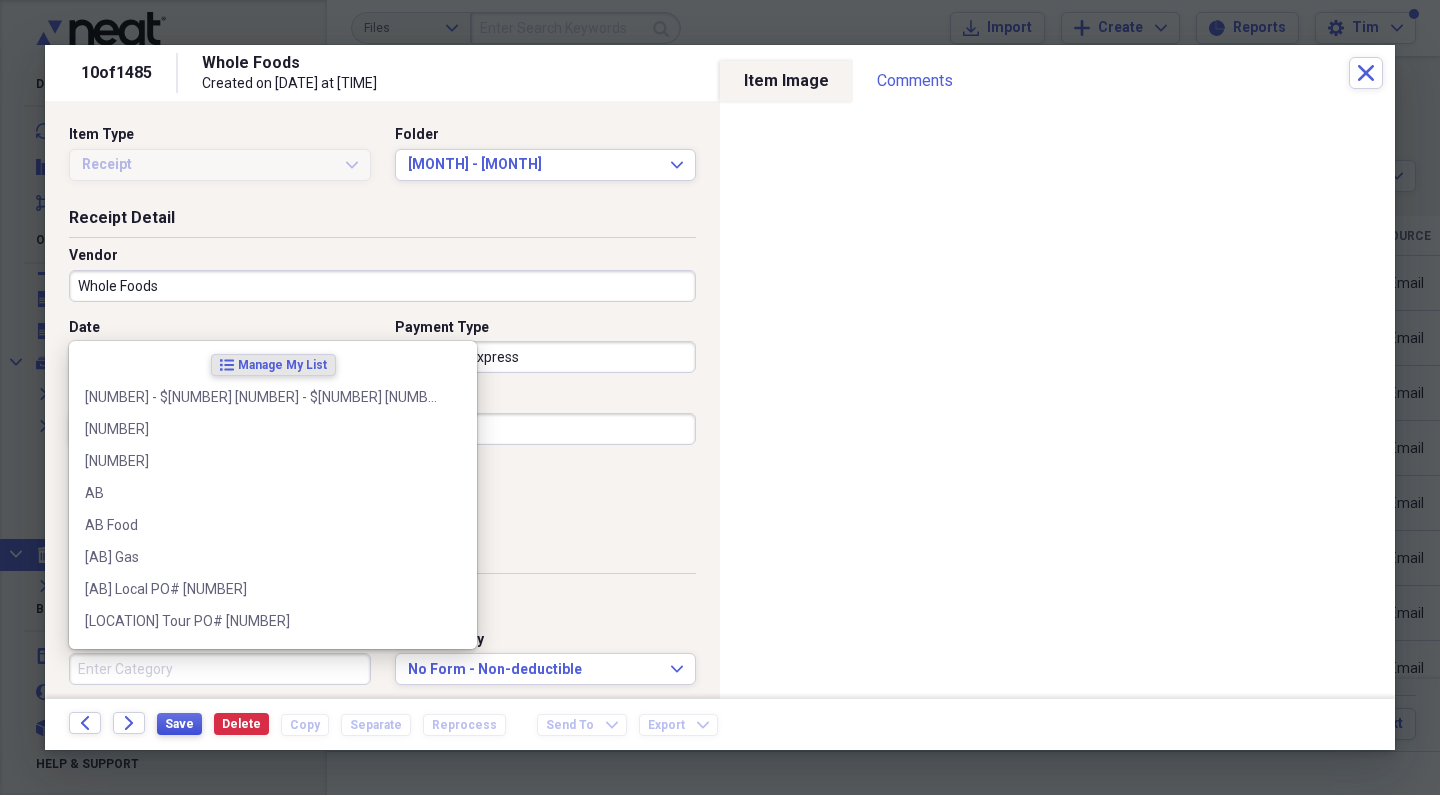 type 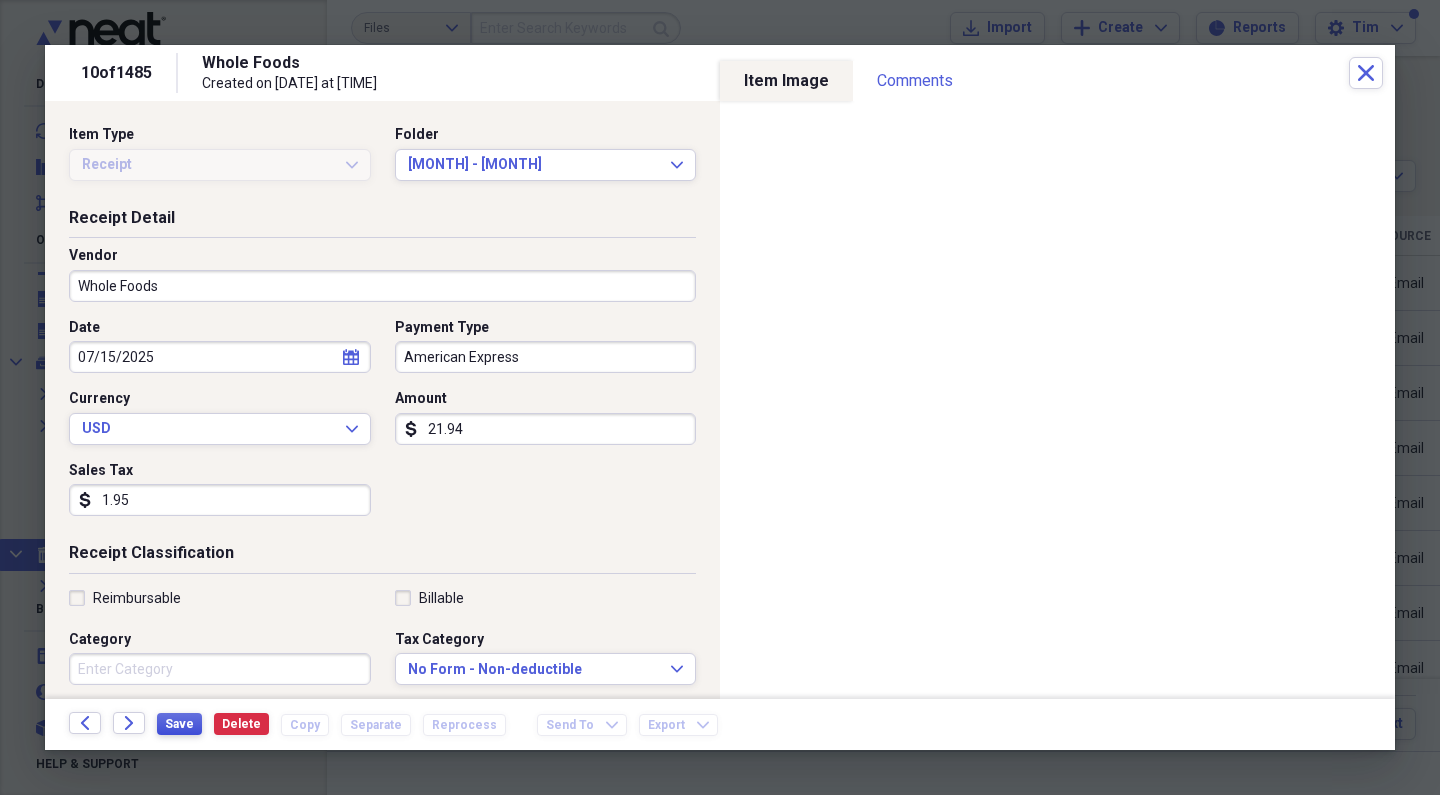 click on "Save" at bounding box center [179, 724] 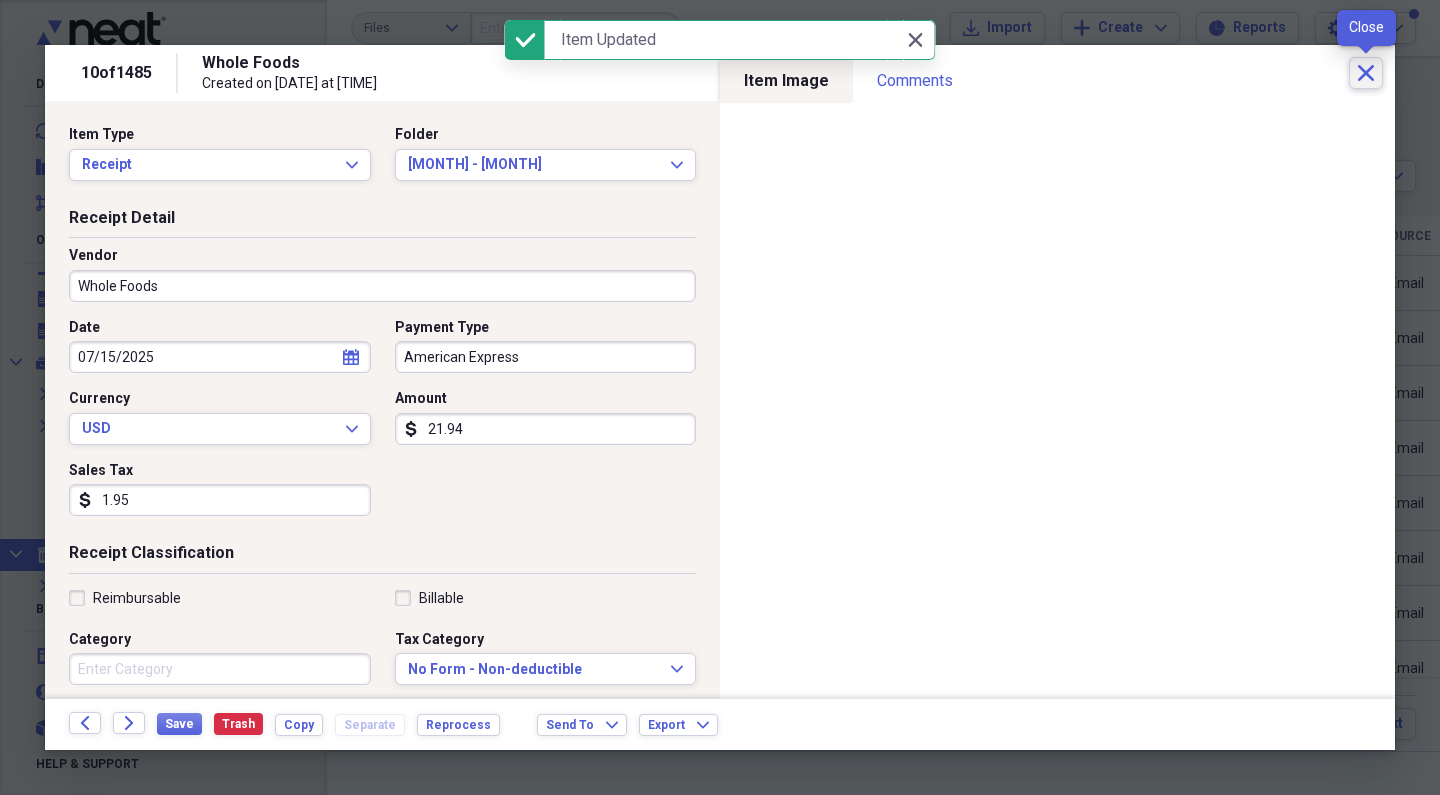 click on "Close" 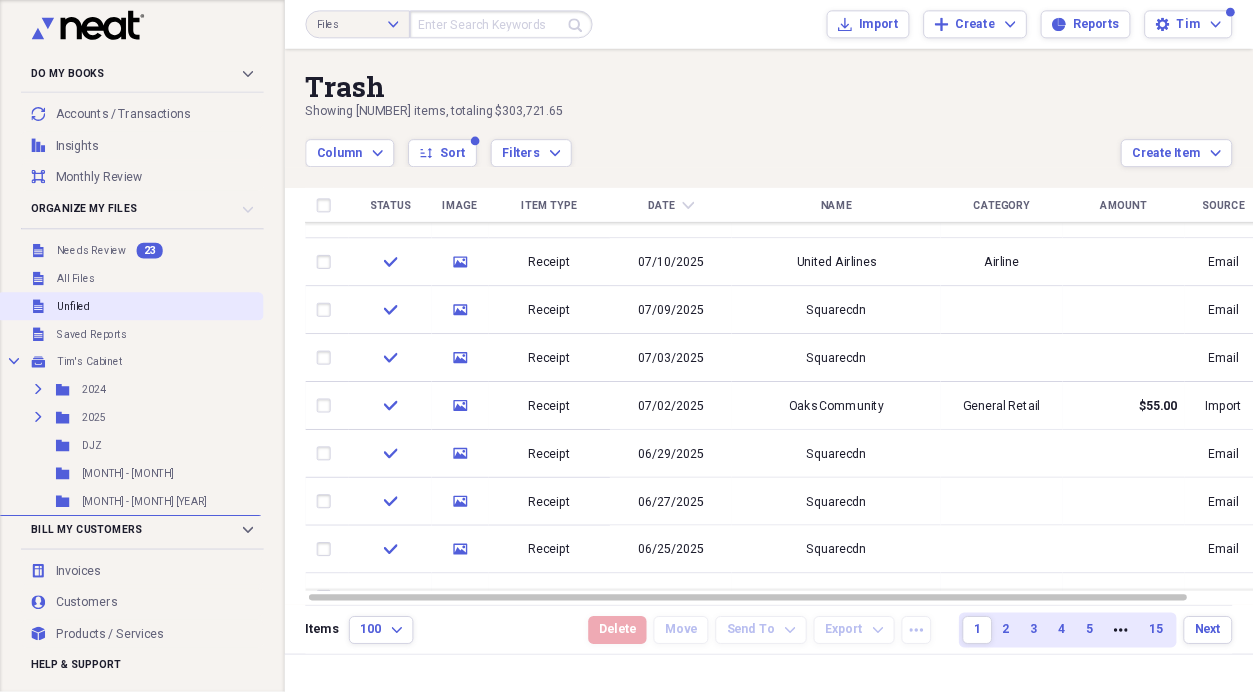 scroll, scrollTop: 0, scrollLeft: 0, axis: both 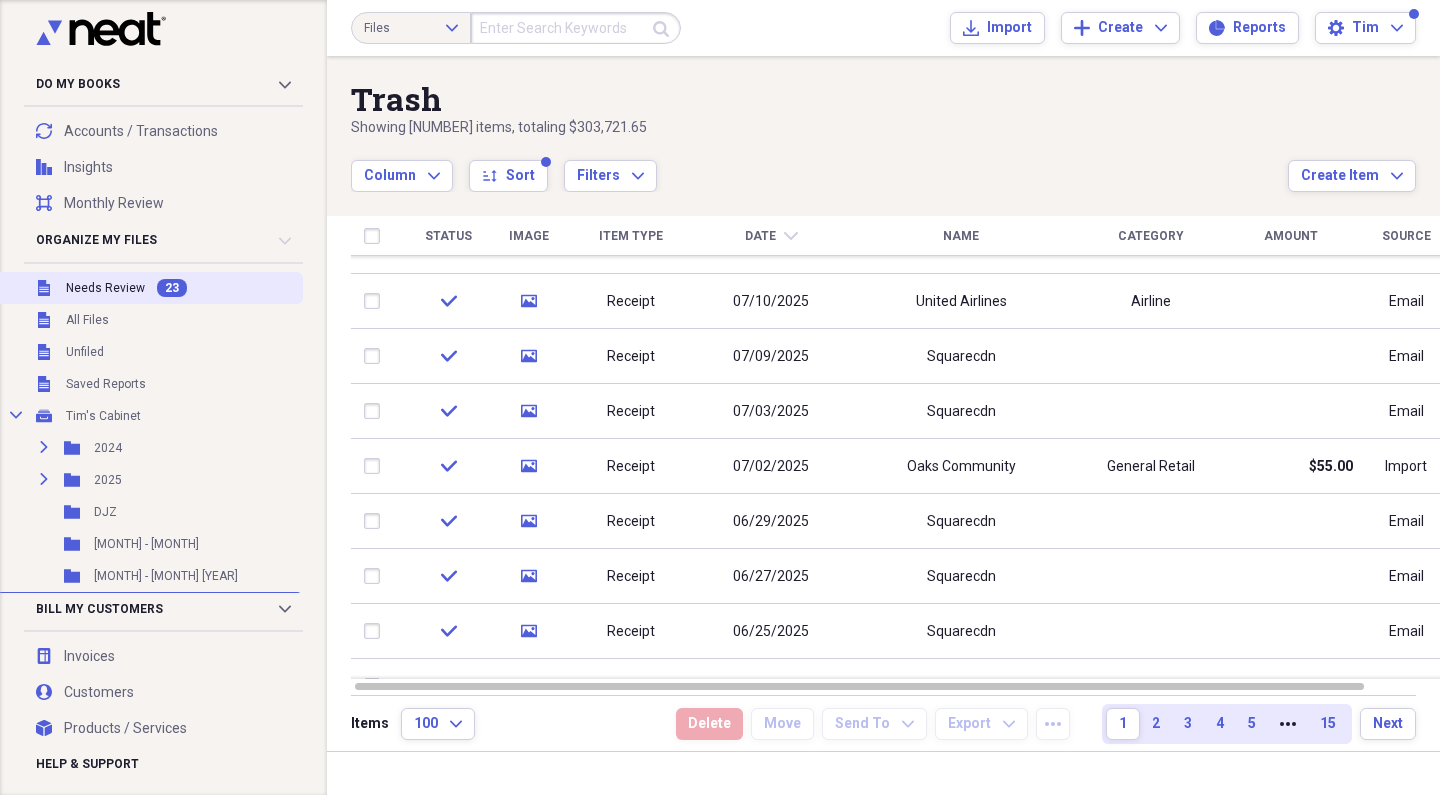 click on "Unfiled Needs Review 23" at bounding box center [149, 288] 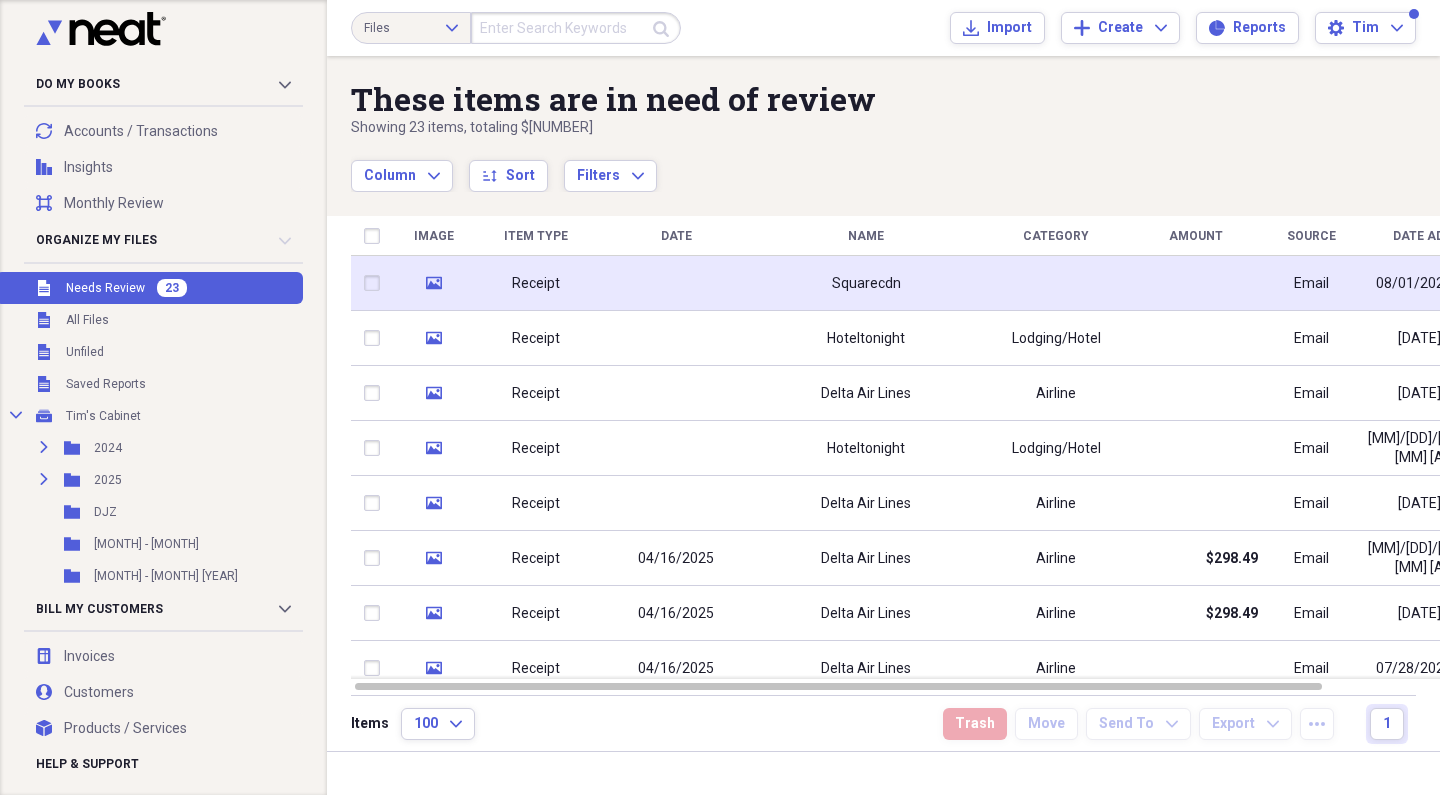 click on "Receipt" at bounding box center [536, 283] 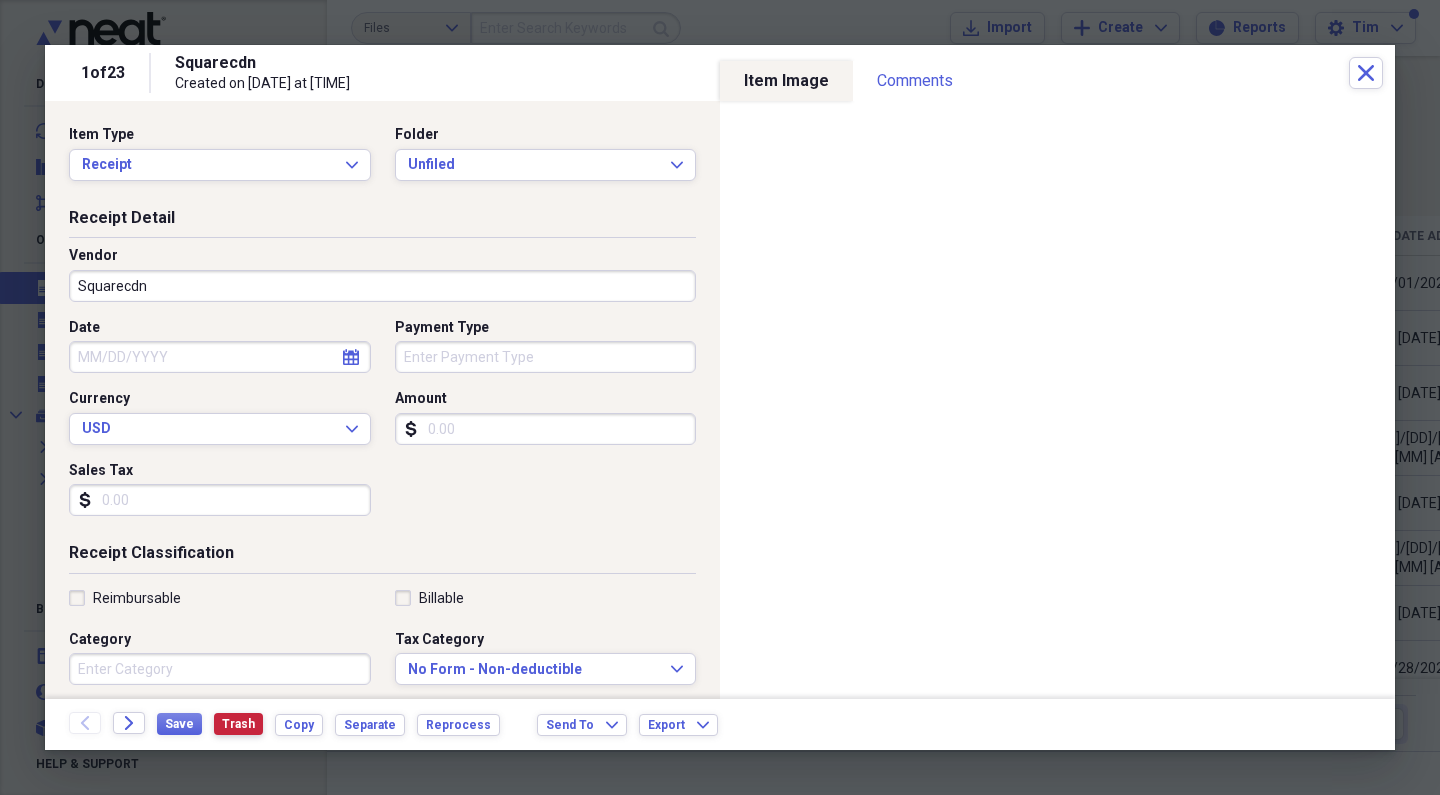 click on "Trash" at bounding box center (238, 724) 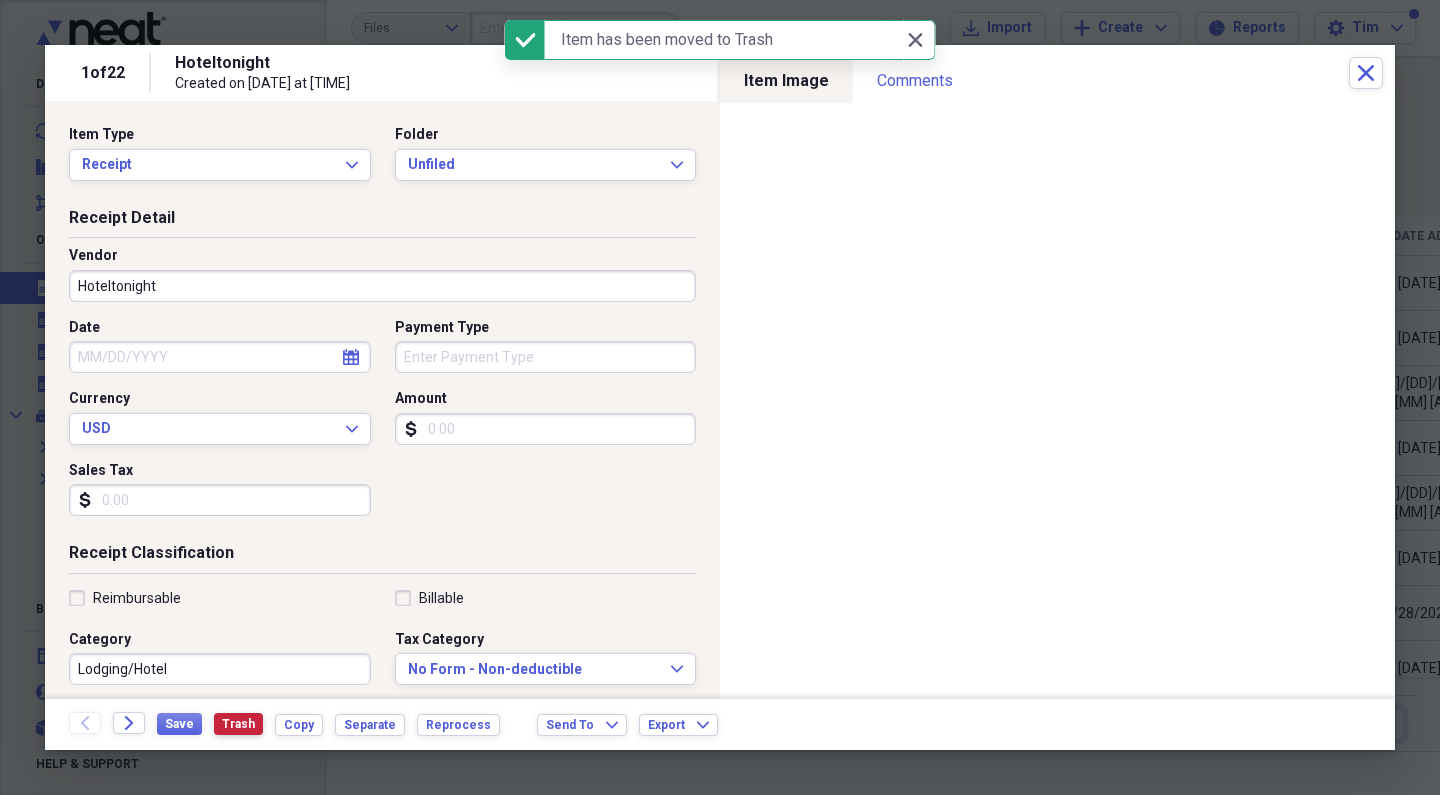 click on "Trash" at bounding box center (238, 724) 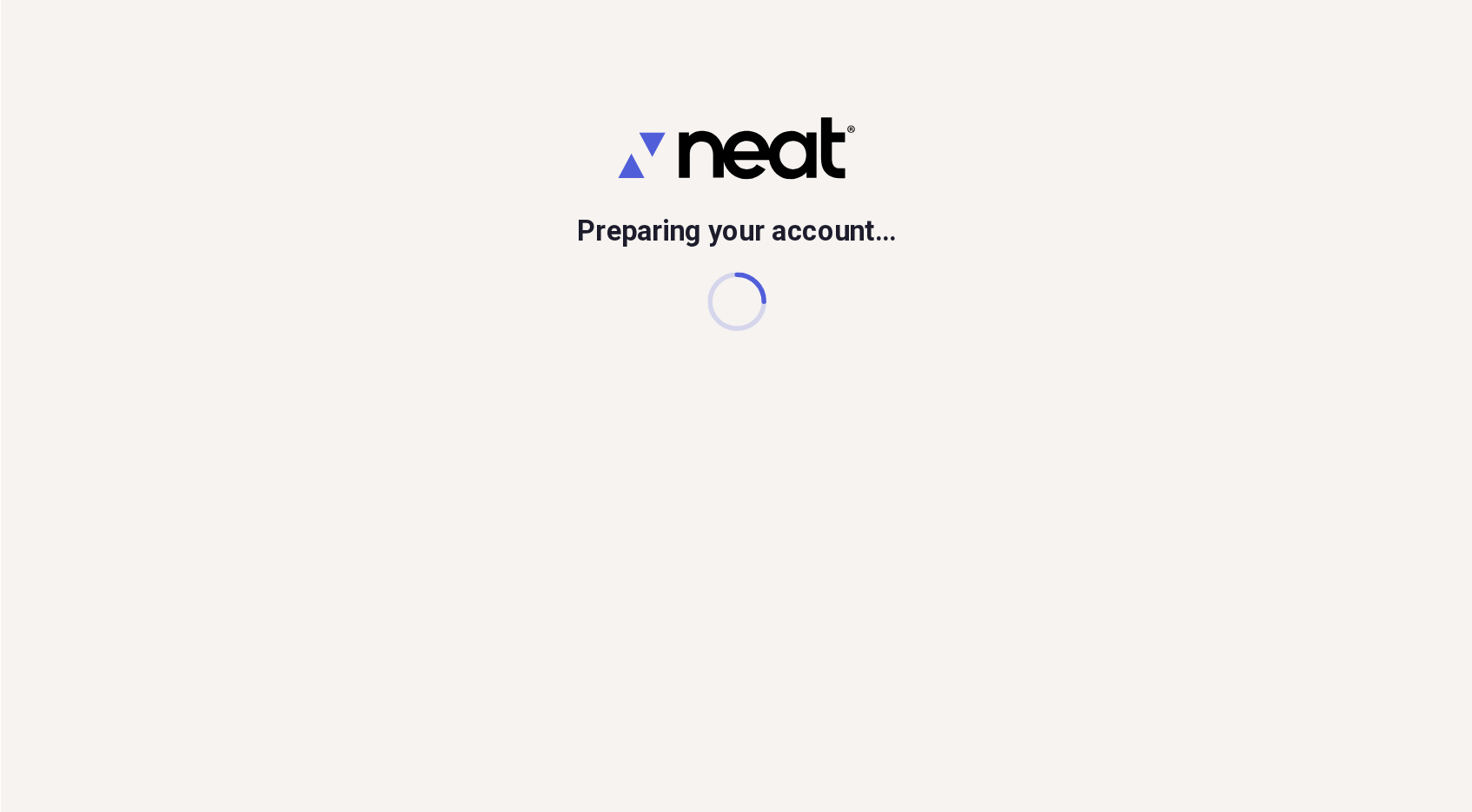 scroll, scrollTop: 0, scrollLeft: 0, axis: both 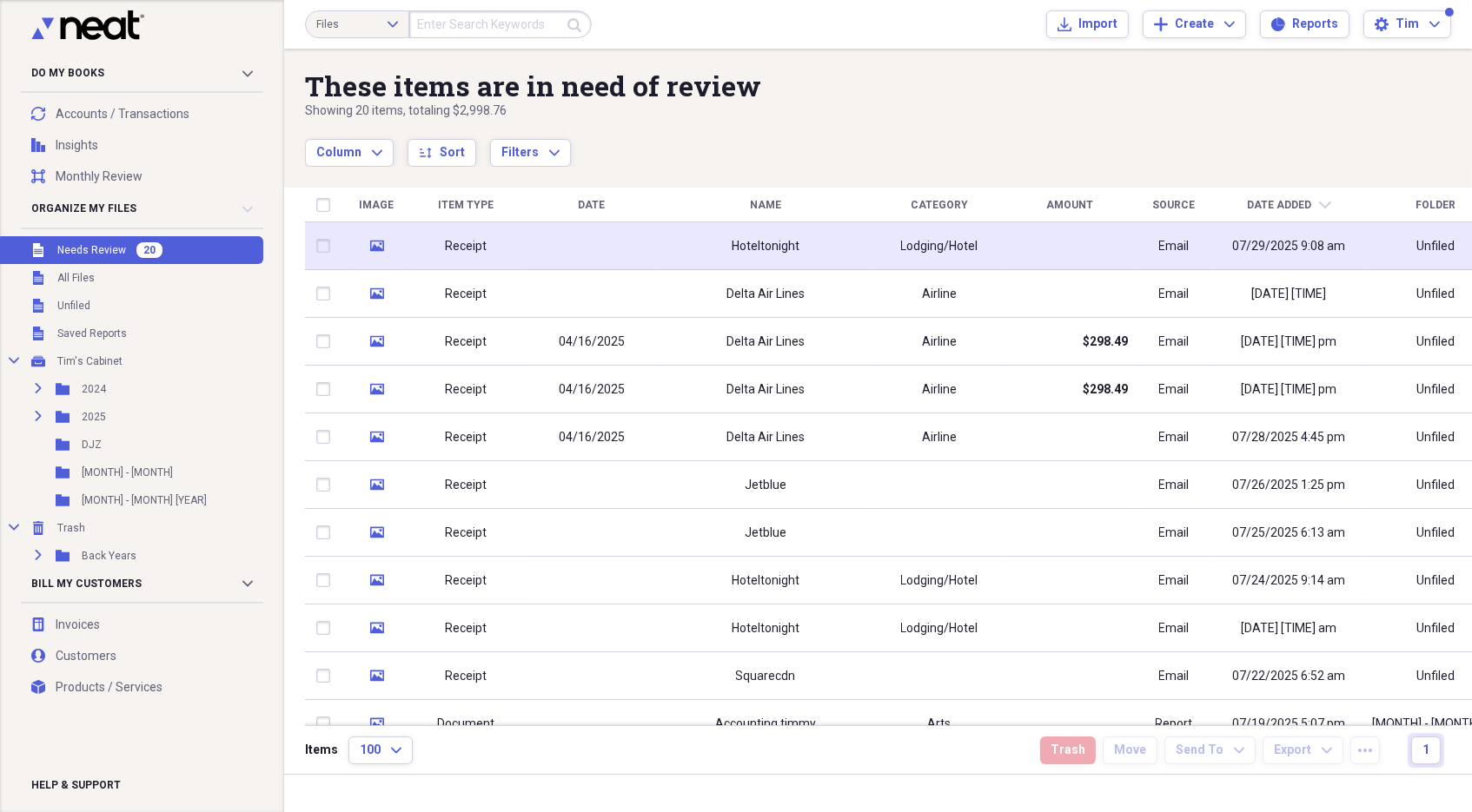 click at bounding box center (592, 246) 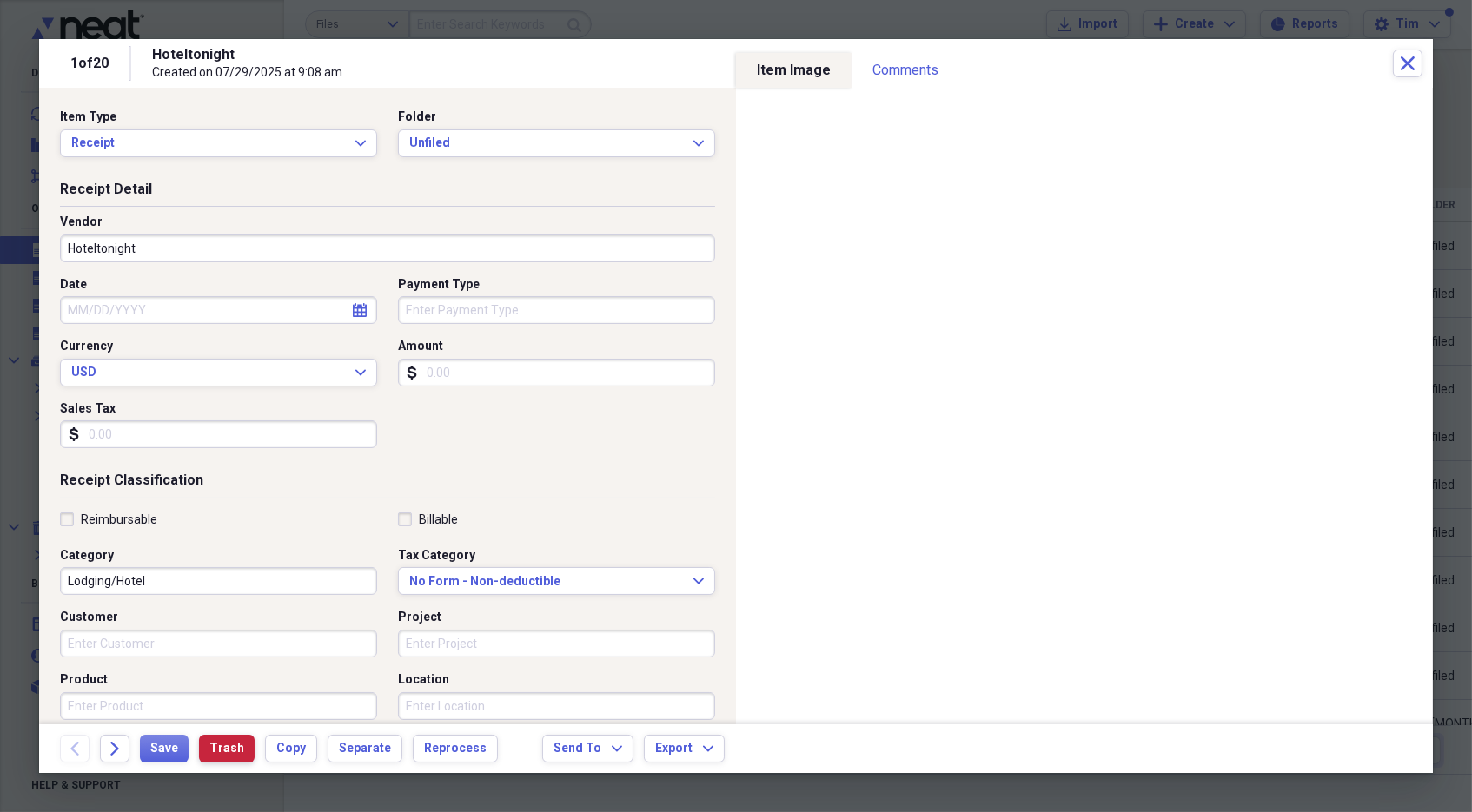 click on "Trash" at bounding box center [227, 749] 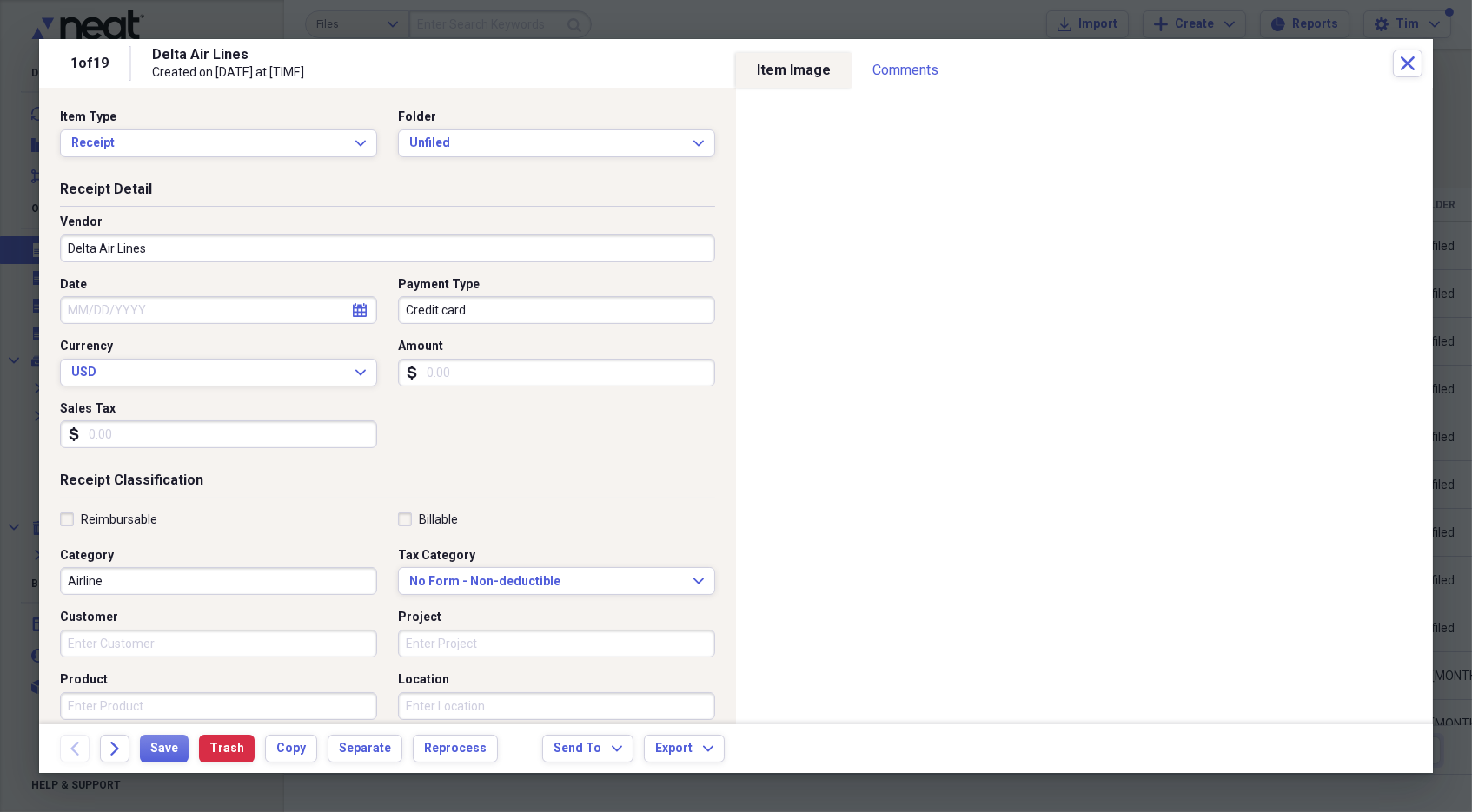 click on "Trash" at bounding box center (227, 749) 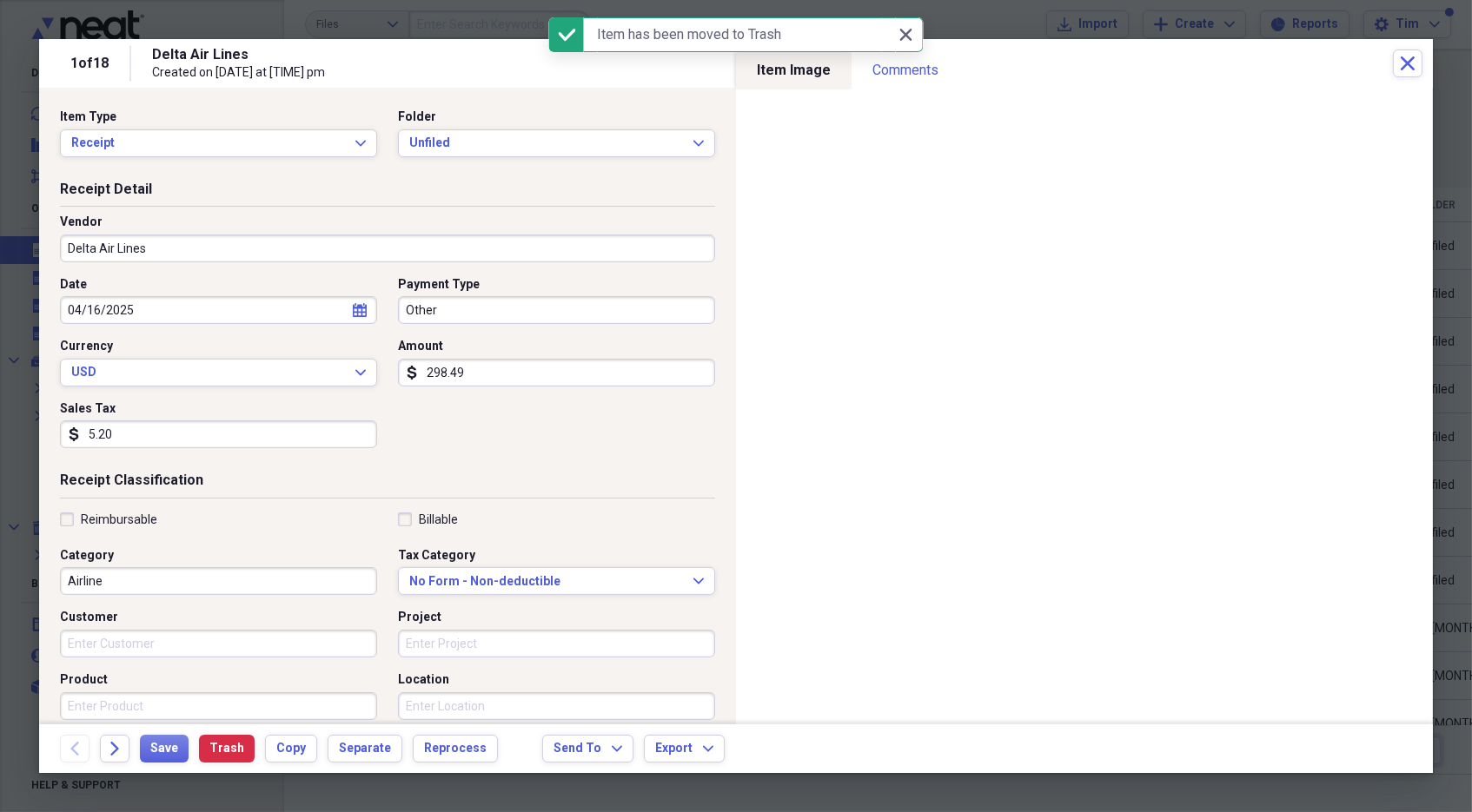 click on "Trash" at bounding box center (227, 749) 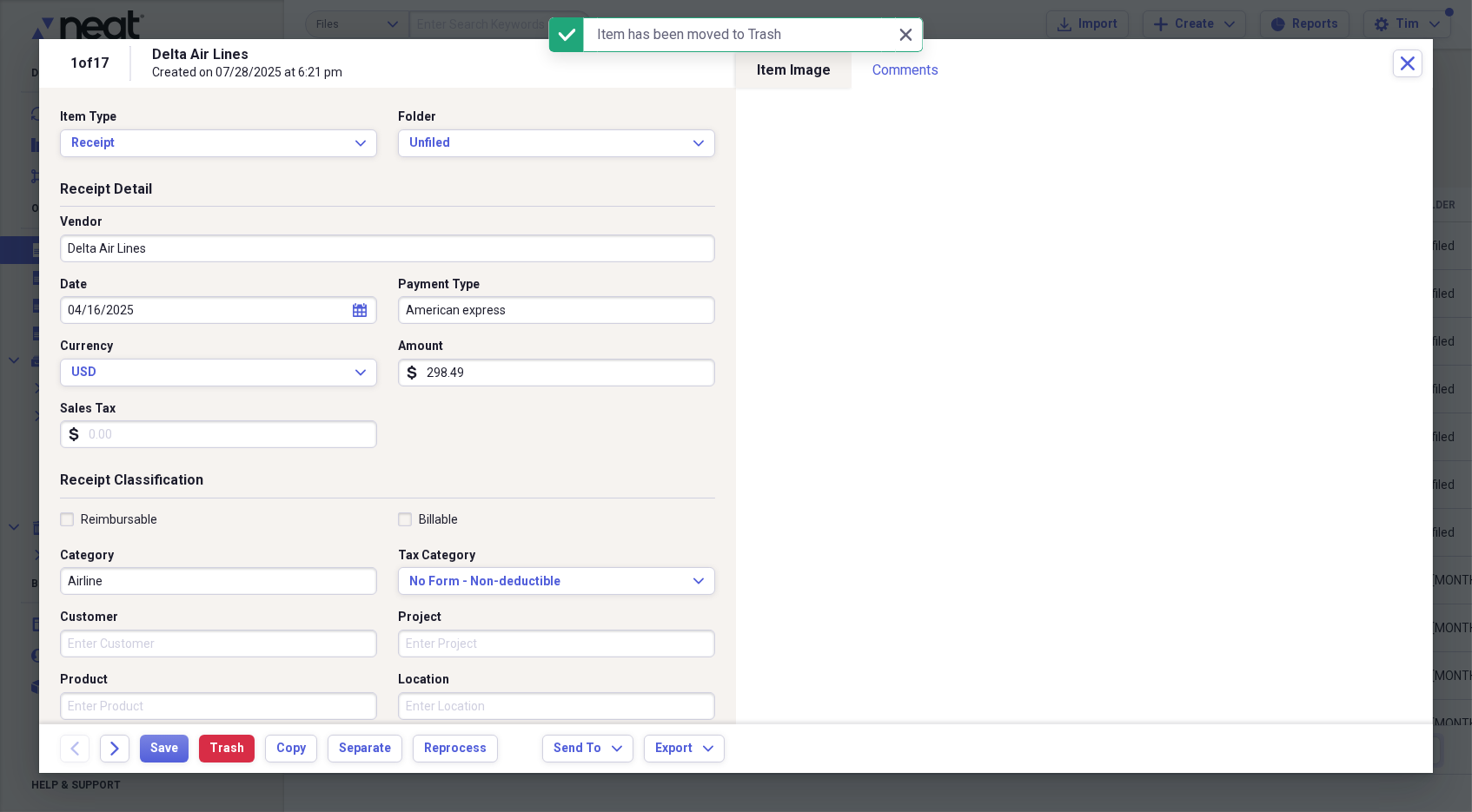 click on "Trash" at bounding box center (227, 749) 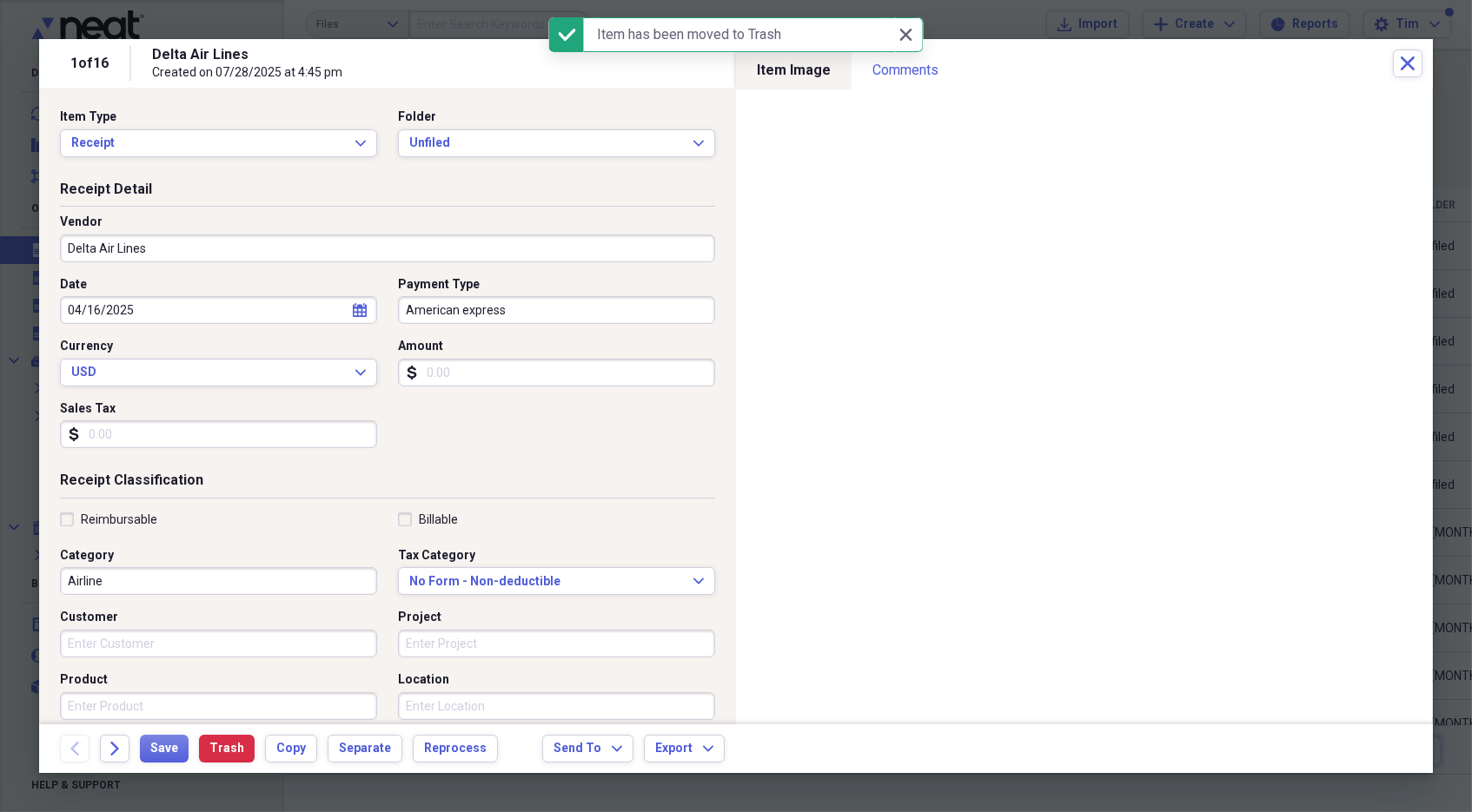 click on "Trash" at bounding box center [227, 749] 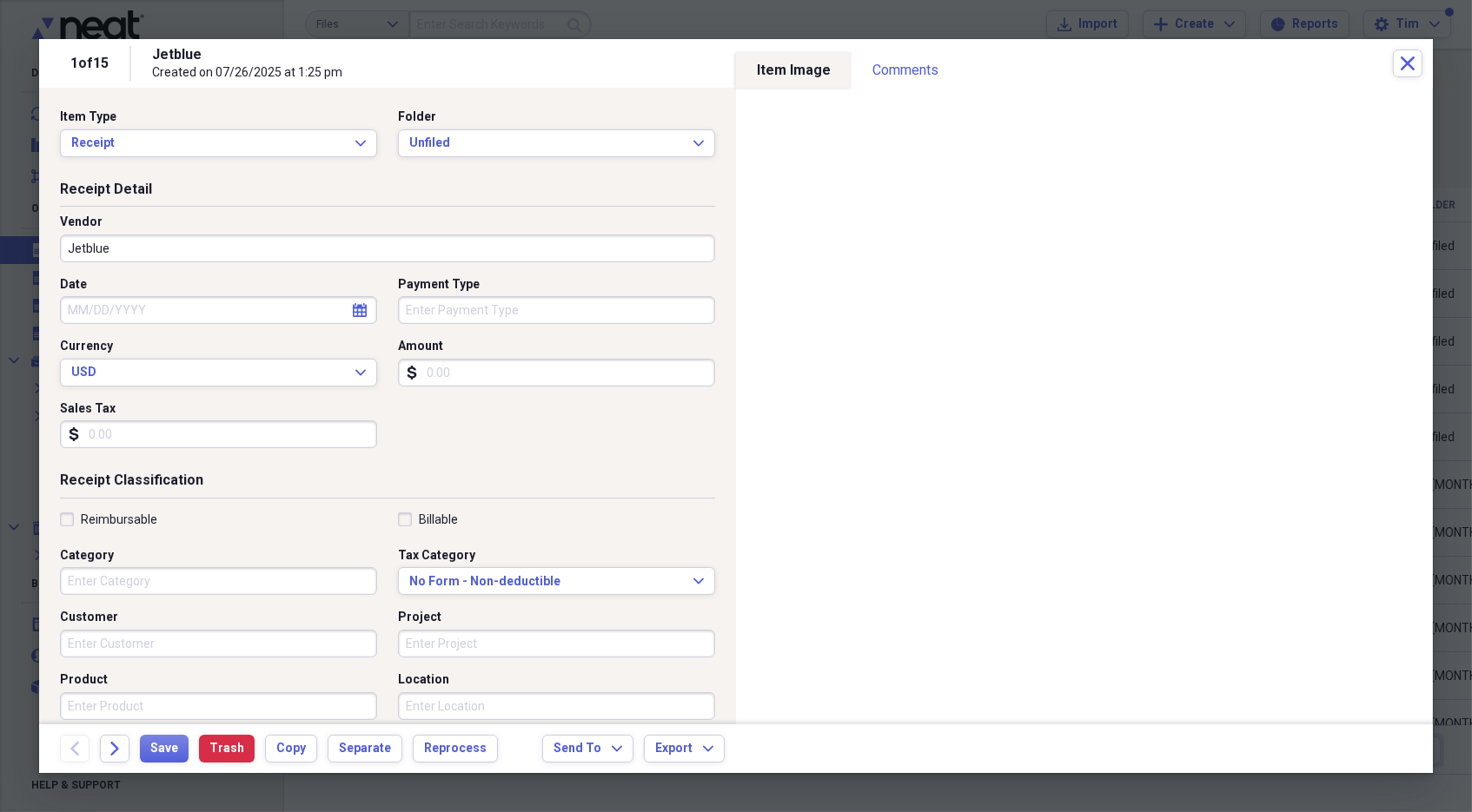 click on "Trash" at bounding box center (227, 749) 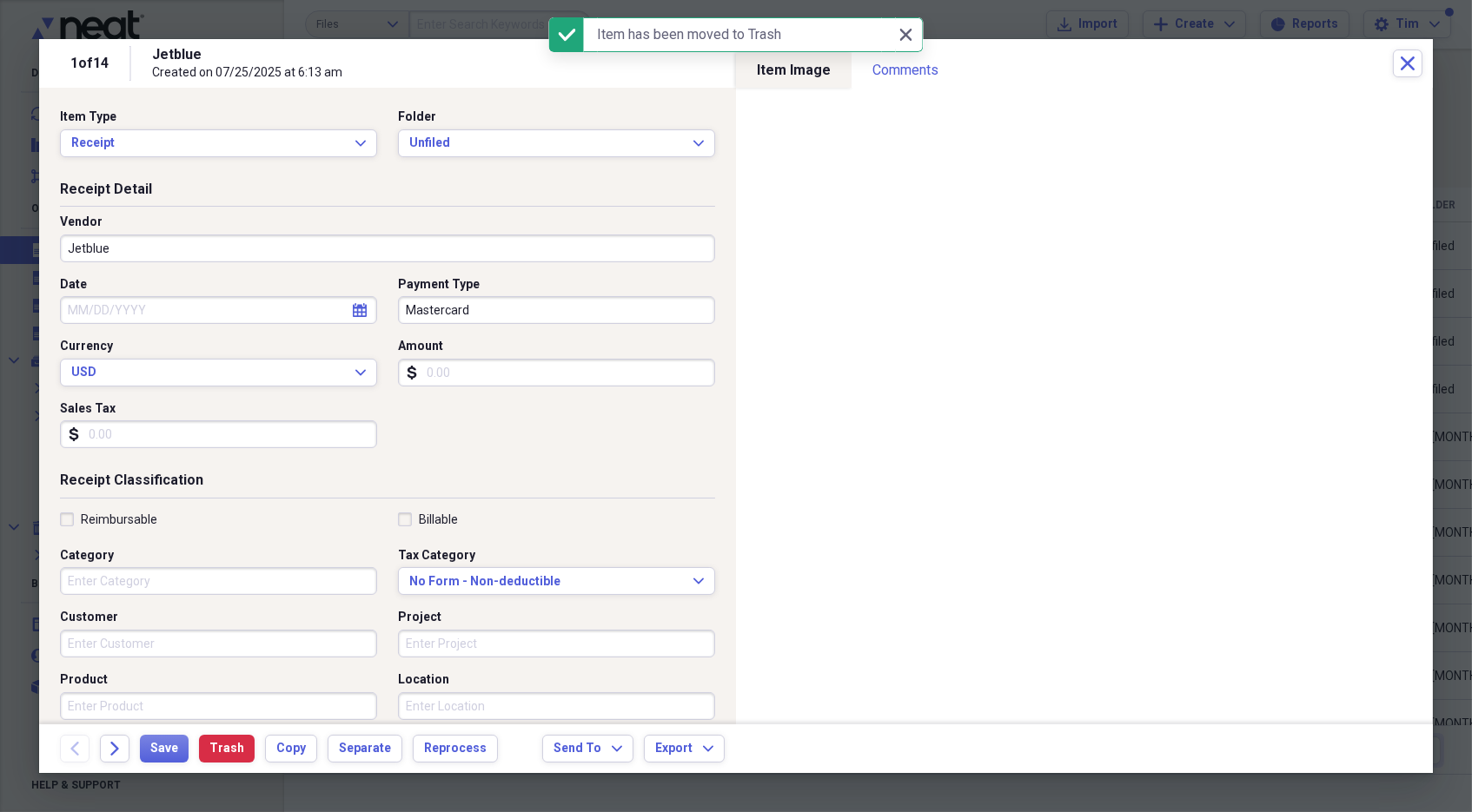 click on "Trash" at bounding box center [227, 749] 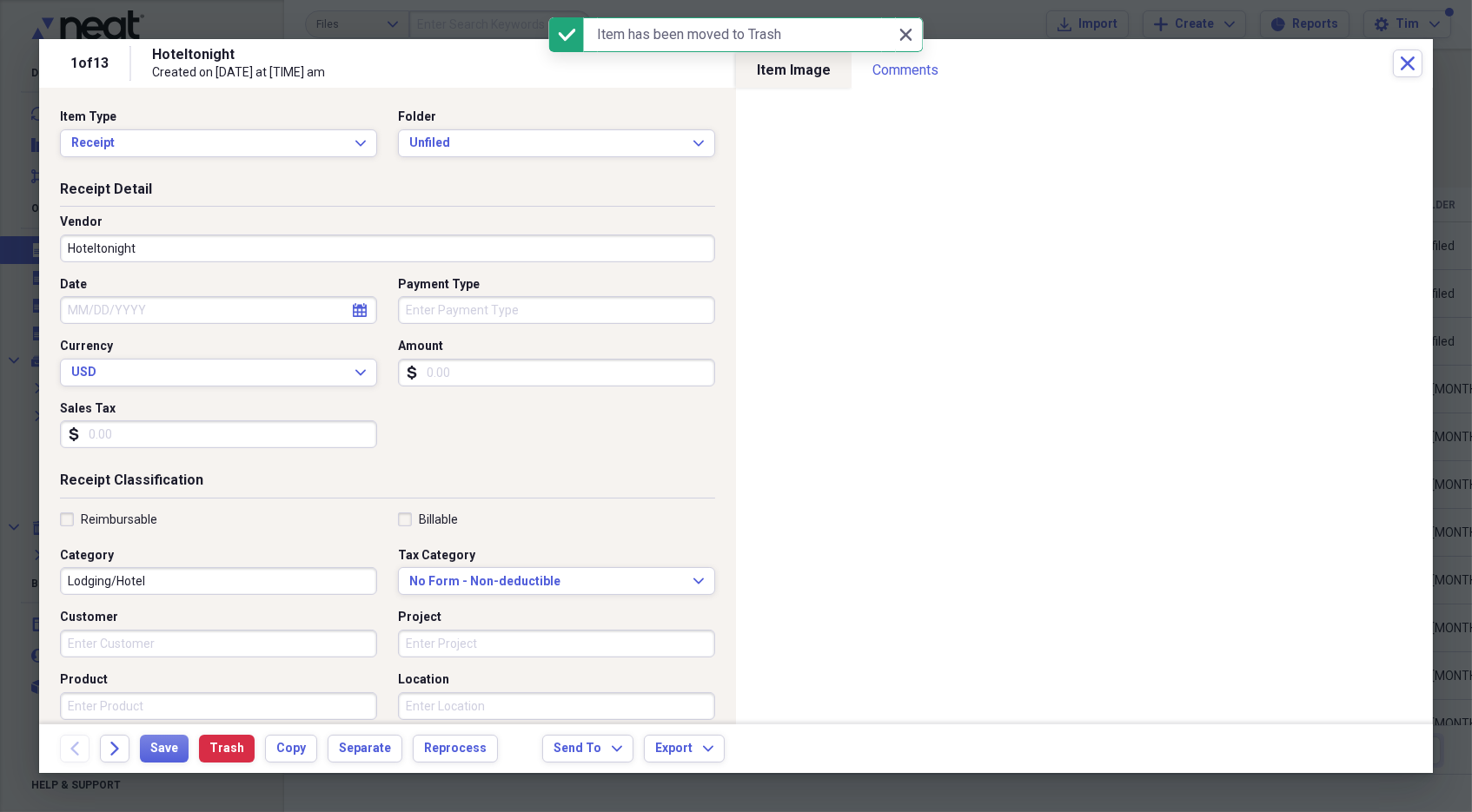 click on "Trash" at bounding box center (227, 749) 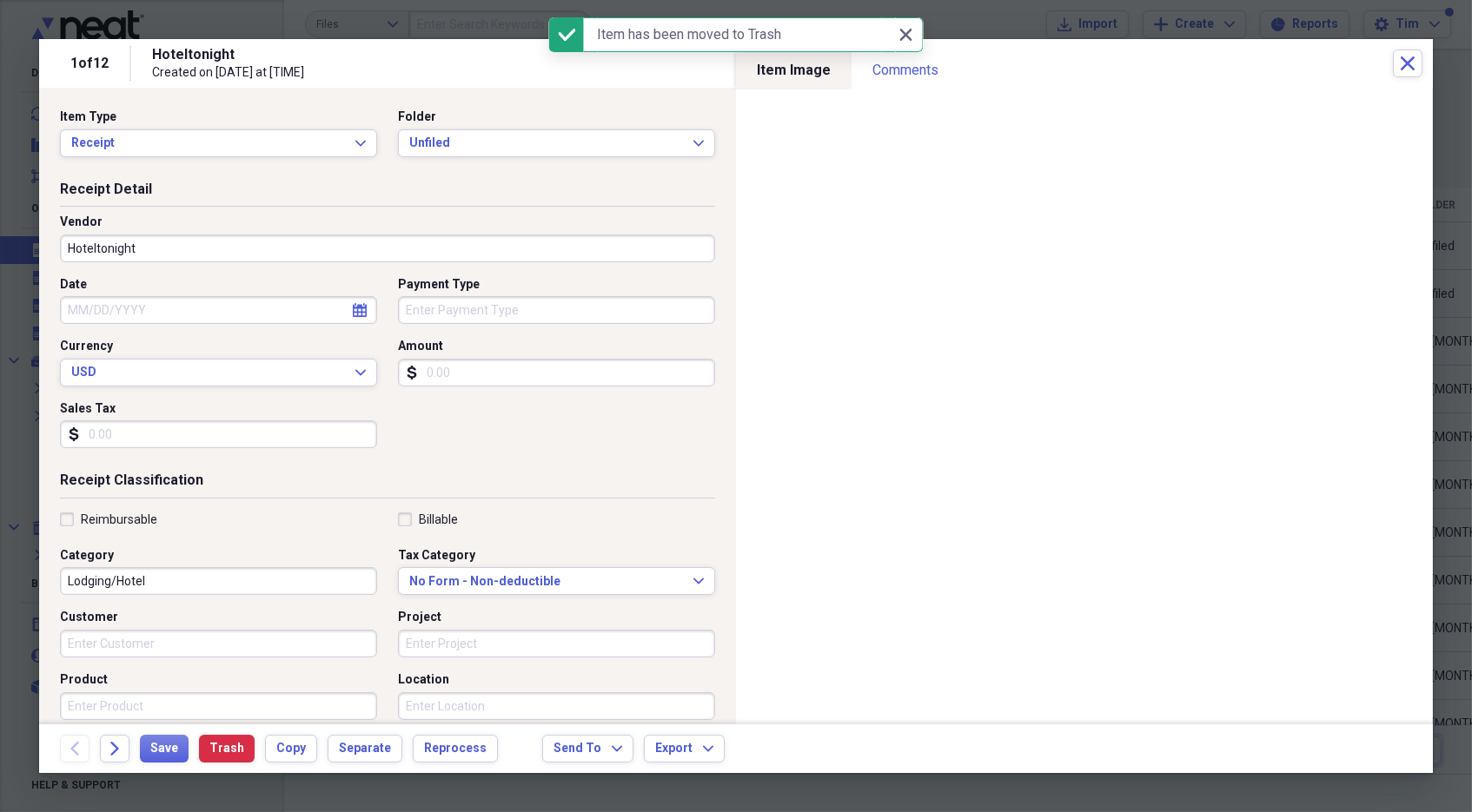 click on "Trash" at bounding box center (227, 749) 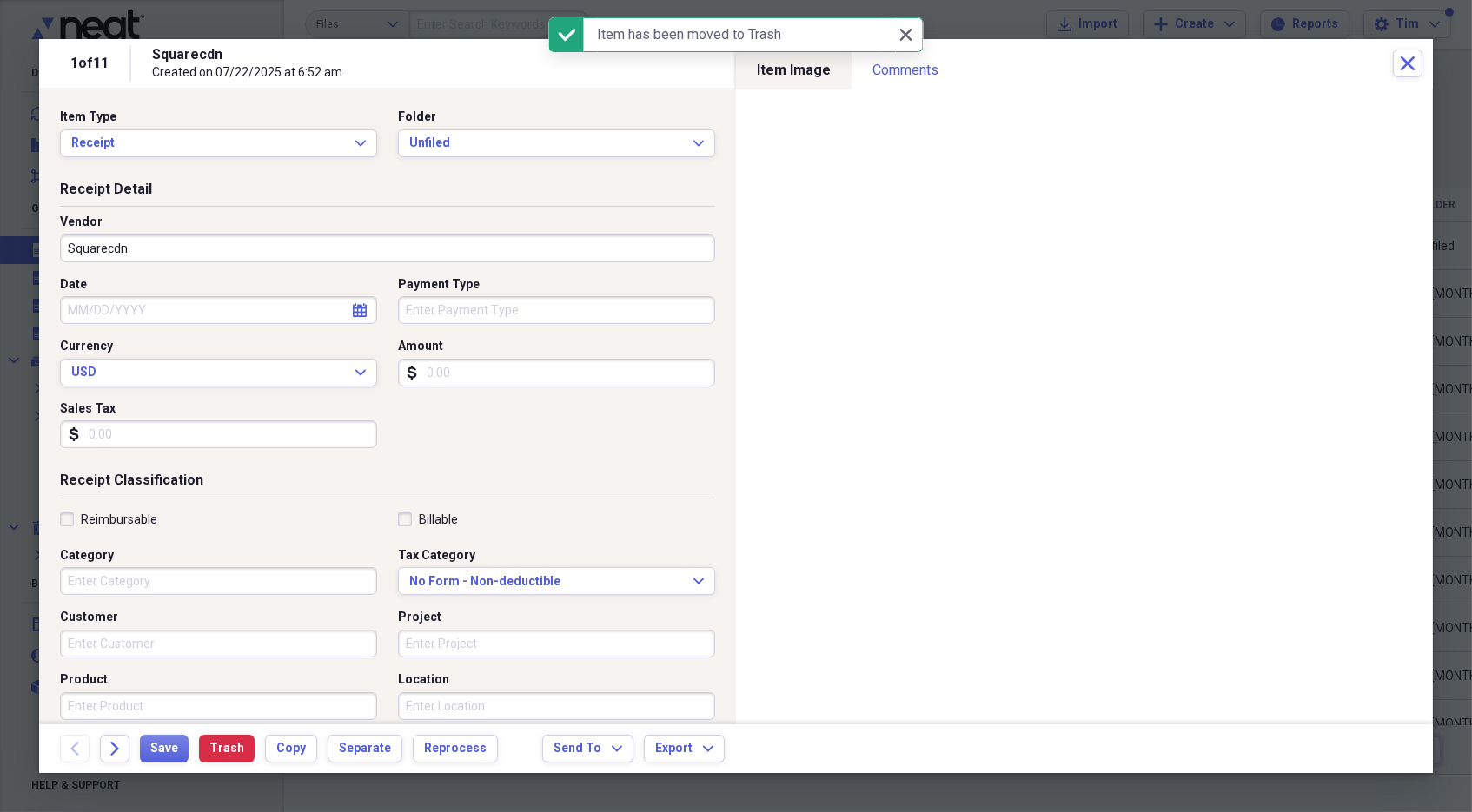click on "Trash" at bounding box center [227, 749] 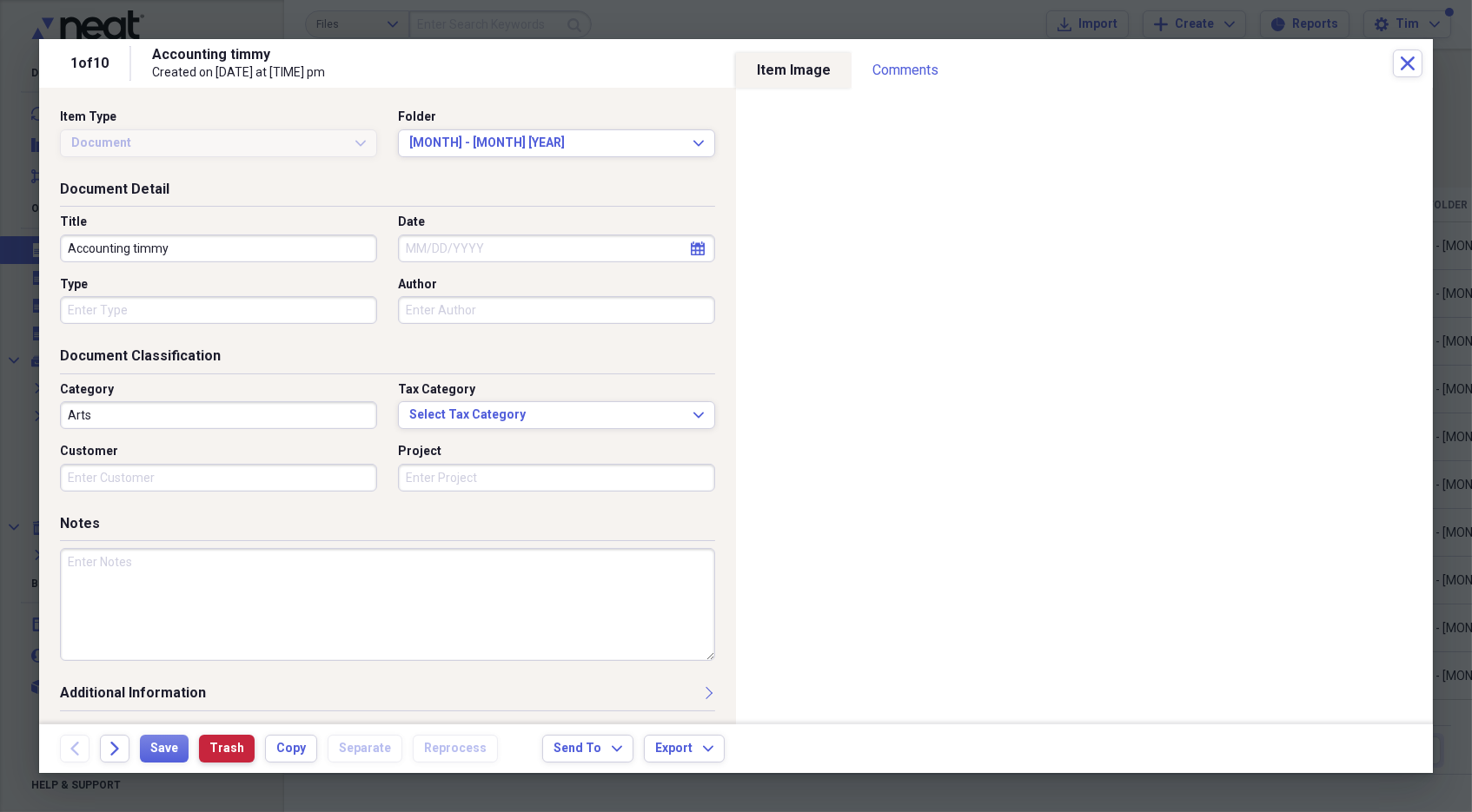click on "Trash" at bounding box center (227, 749) 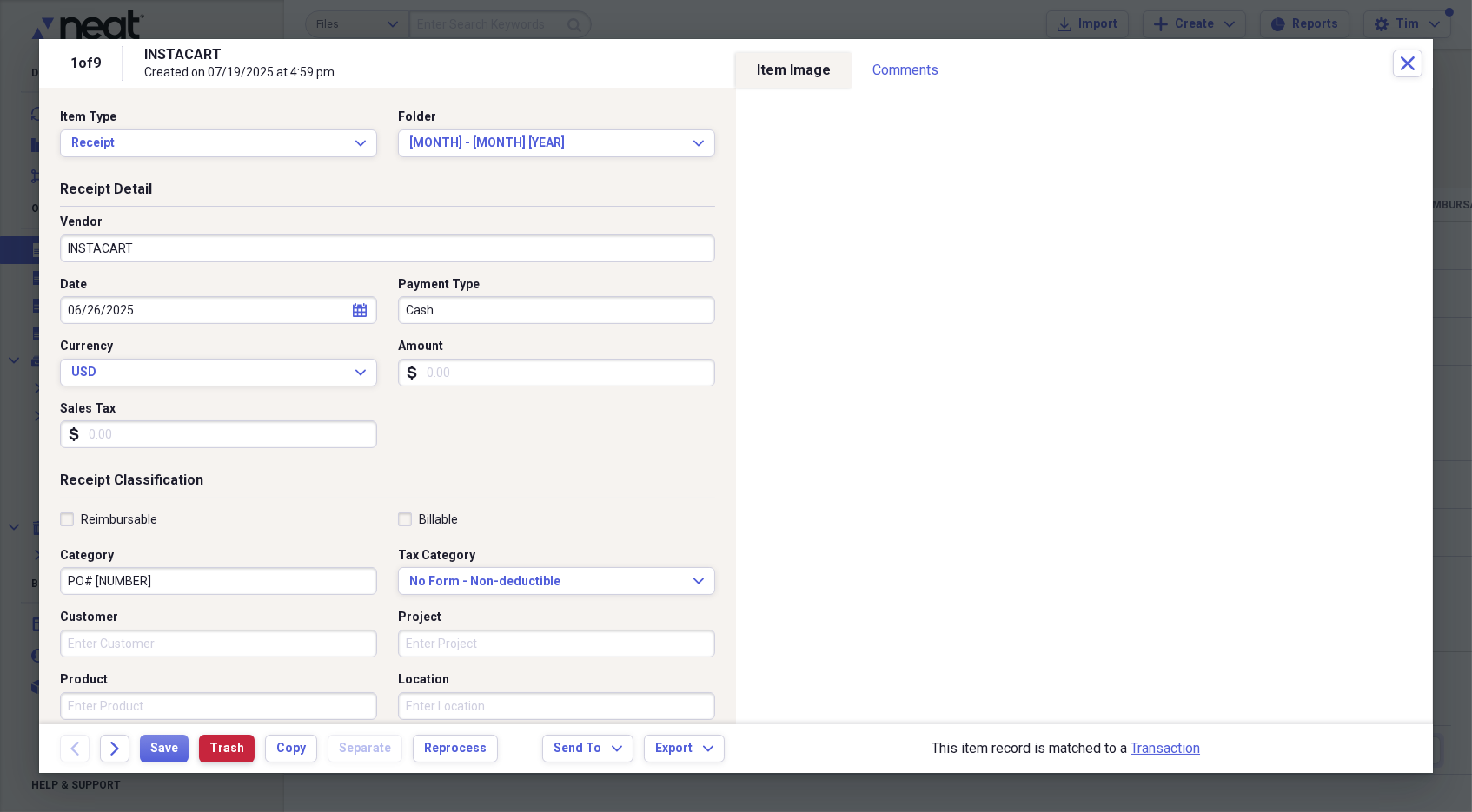 click on "Trash" at bounding box center [227, 749] 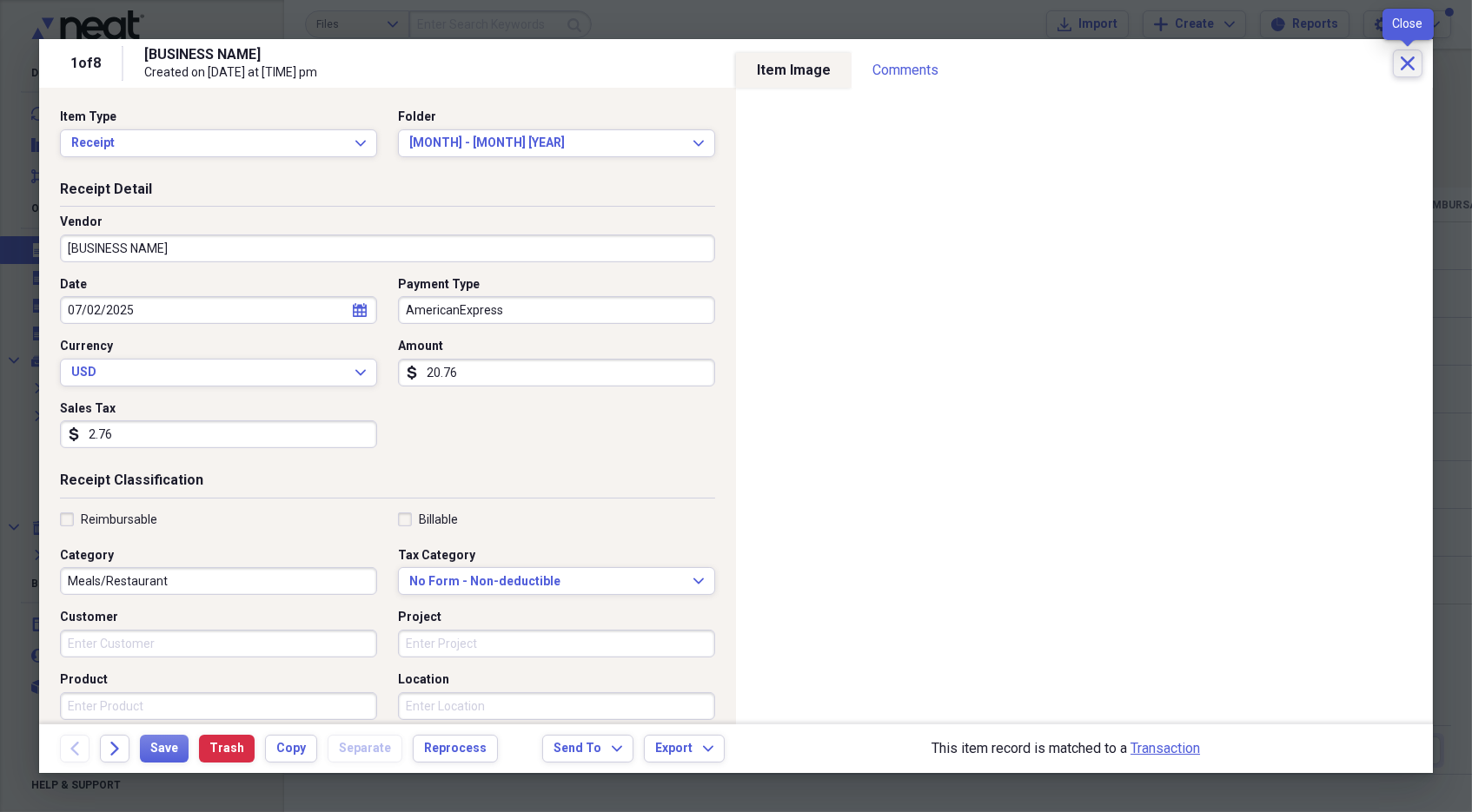 click 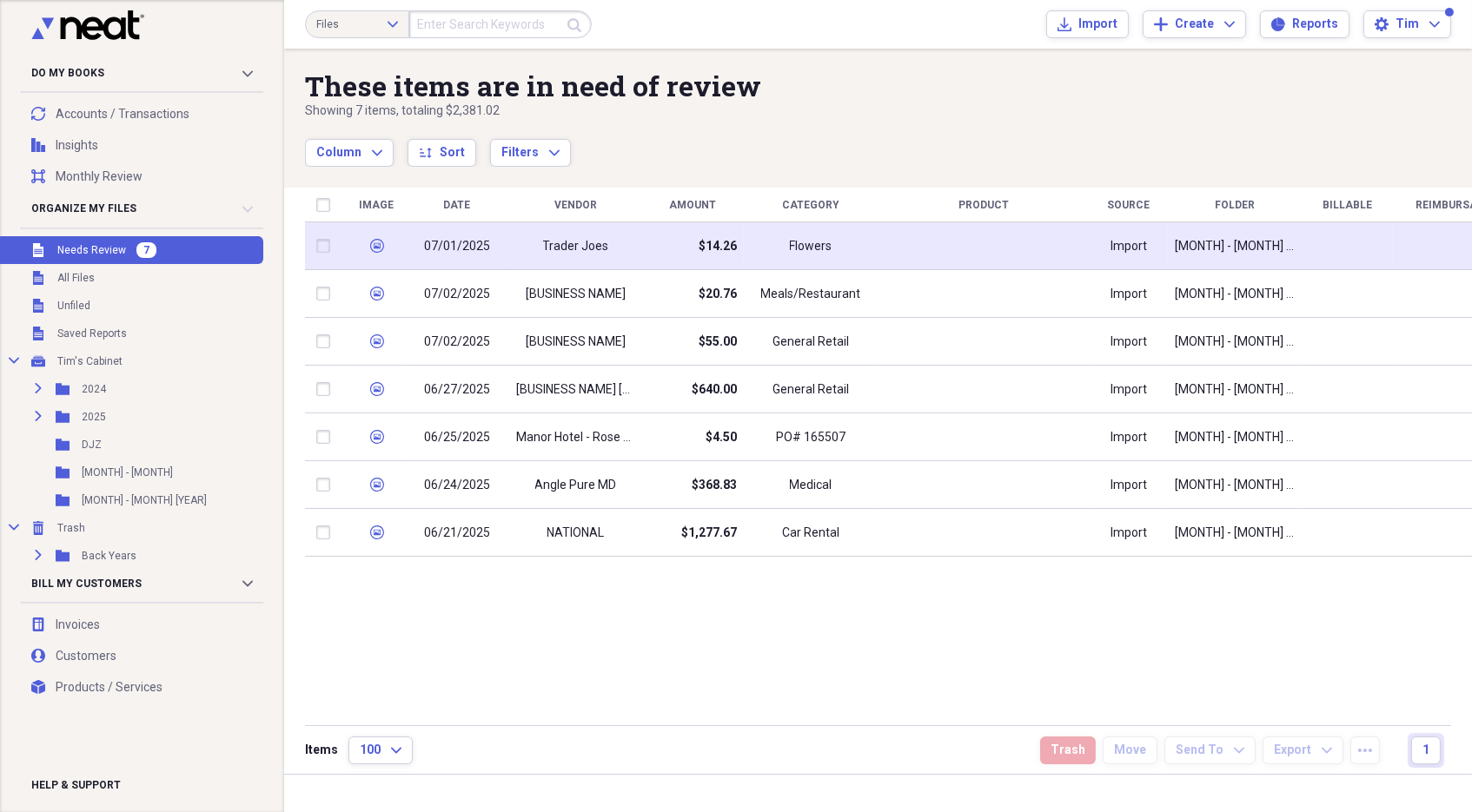 click on "07/01/2025" at bounding box center [457, 247] 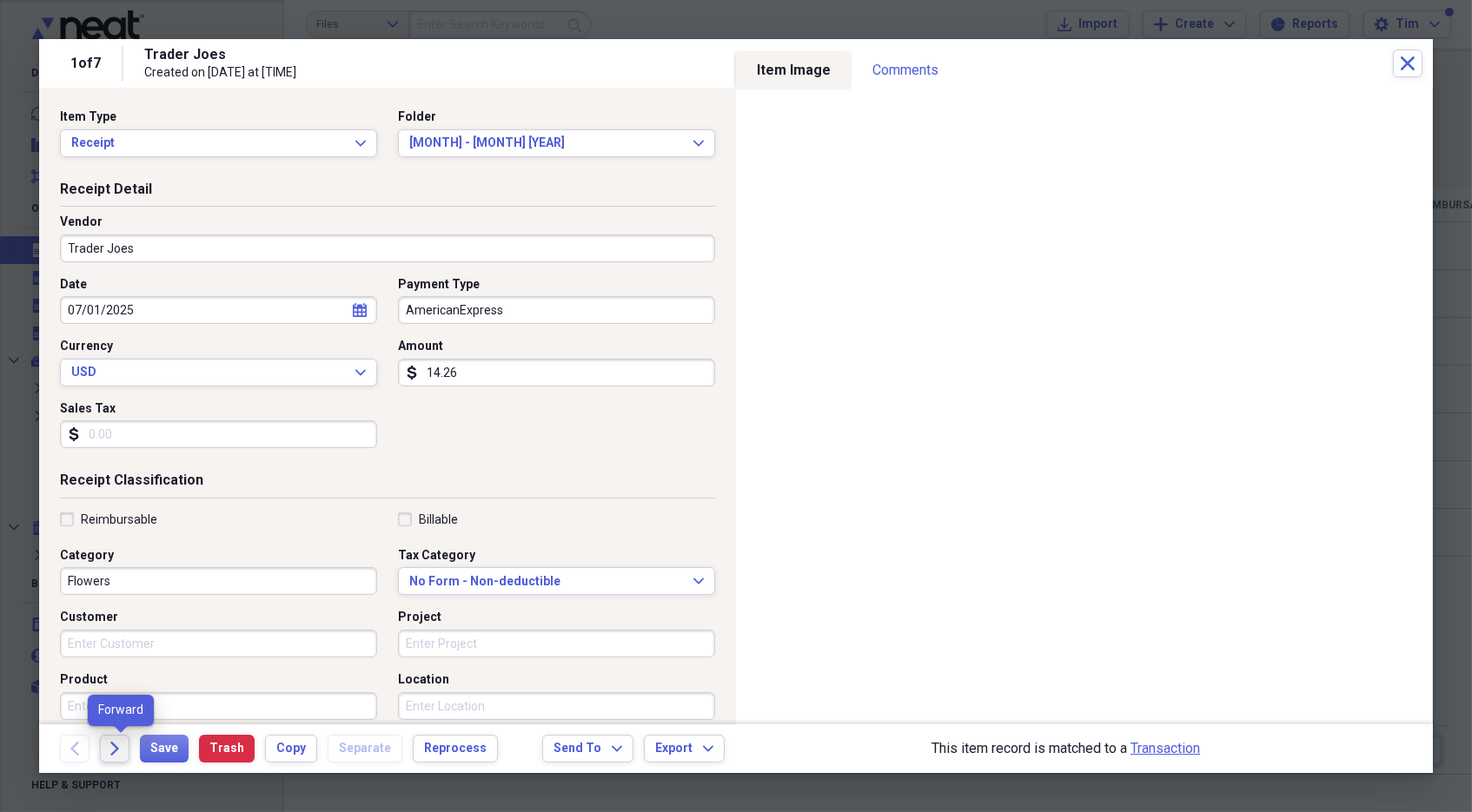 click 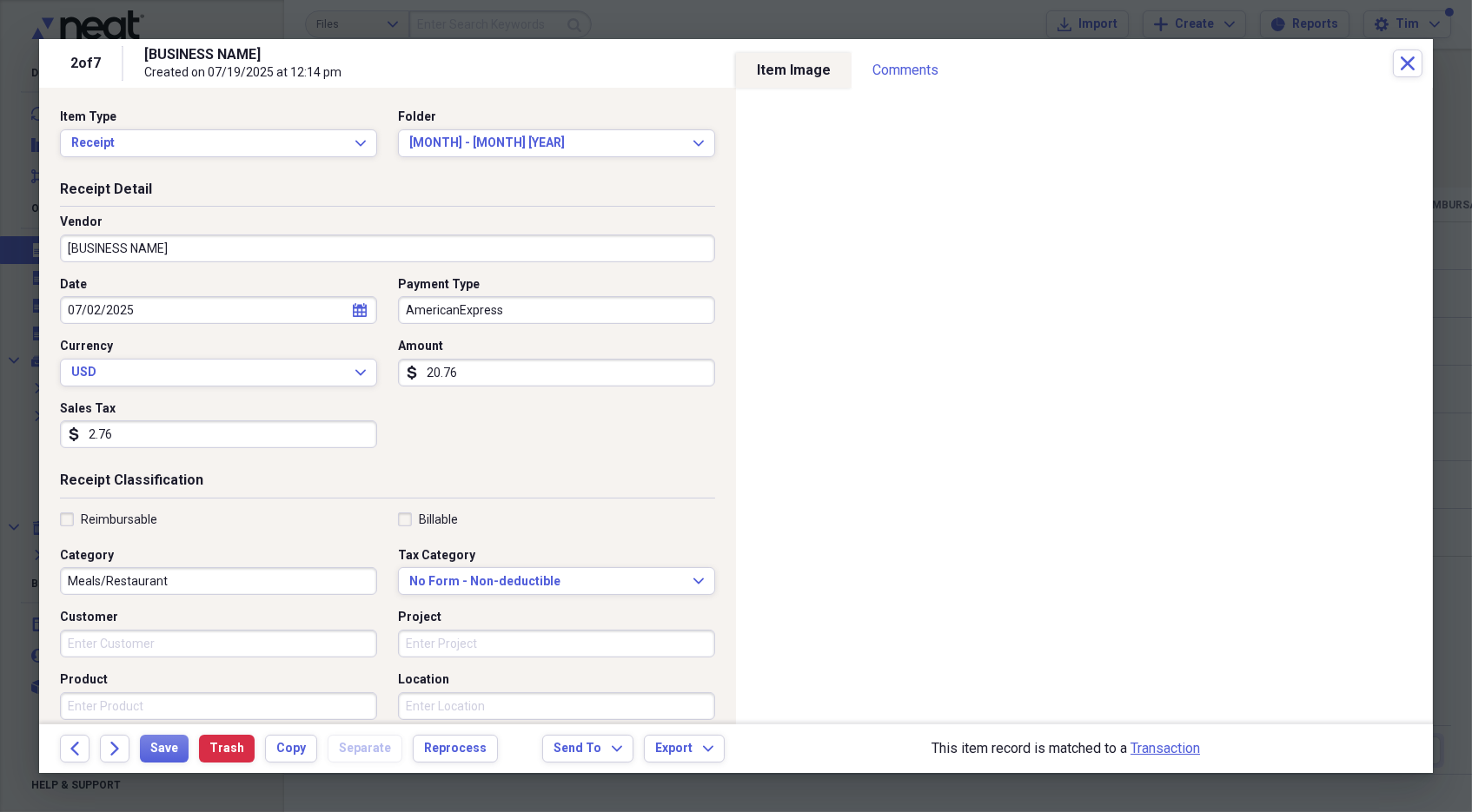 click 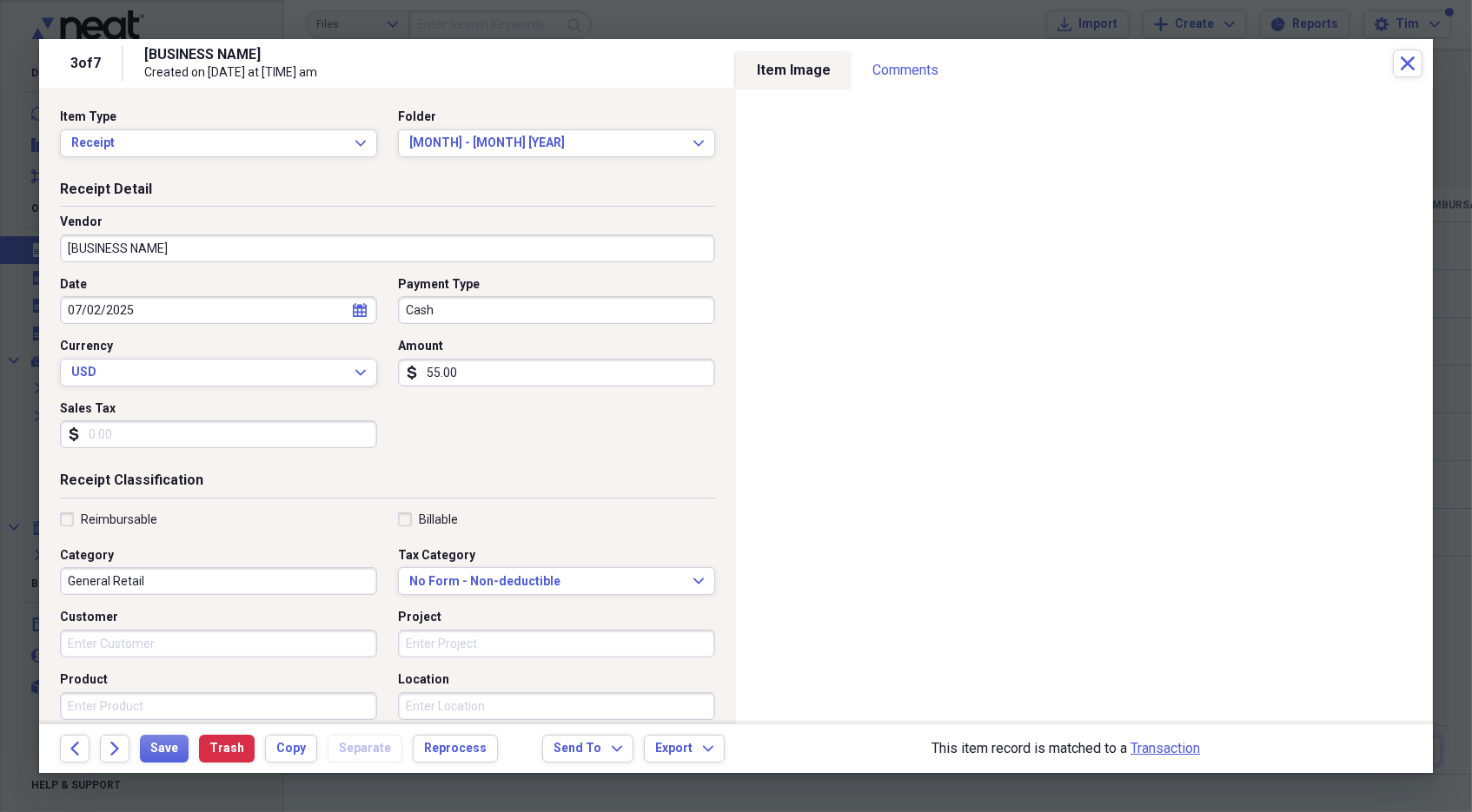 click 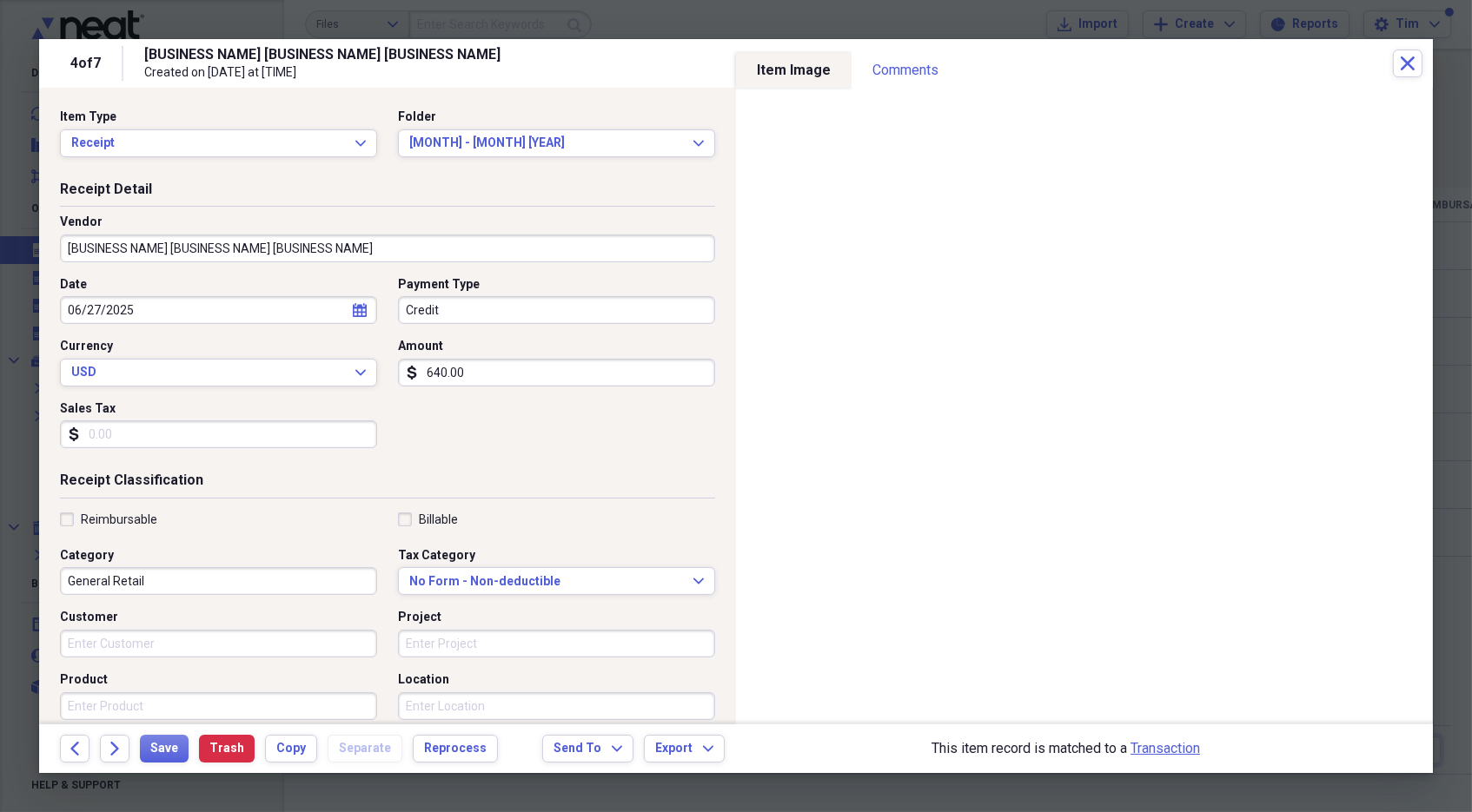 click 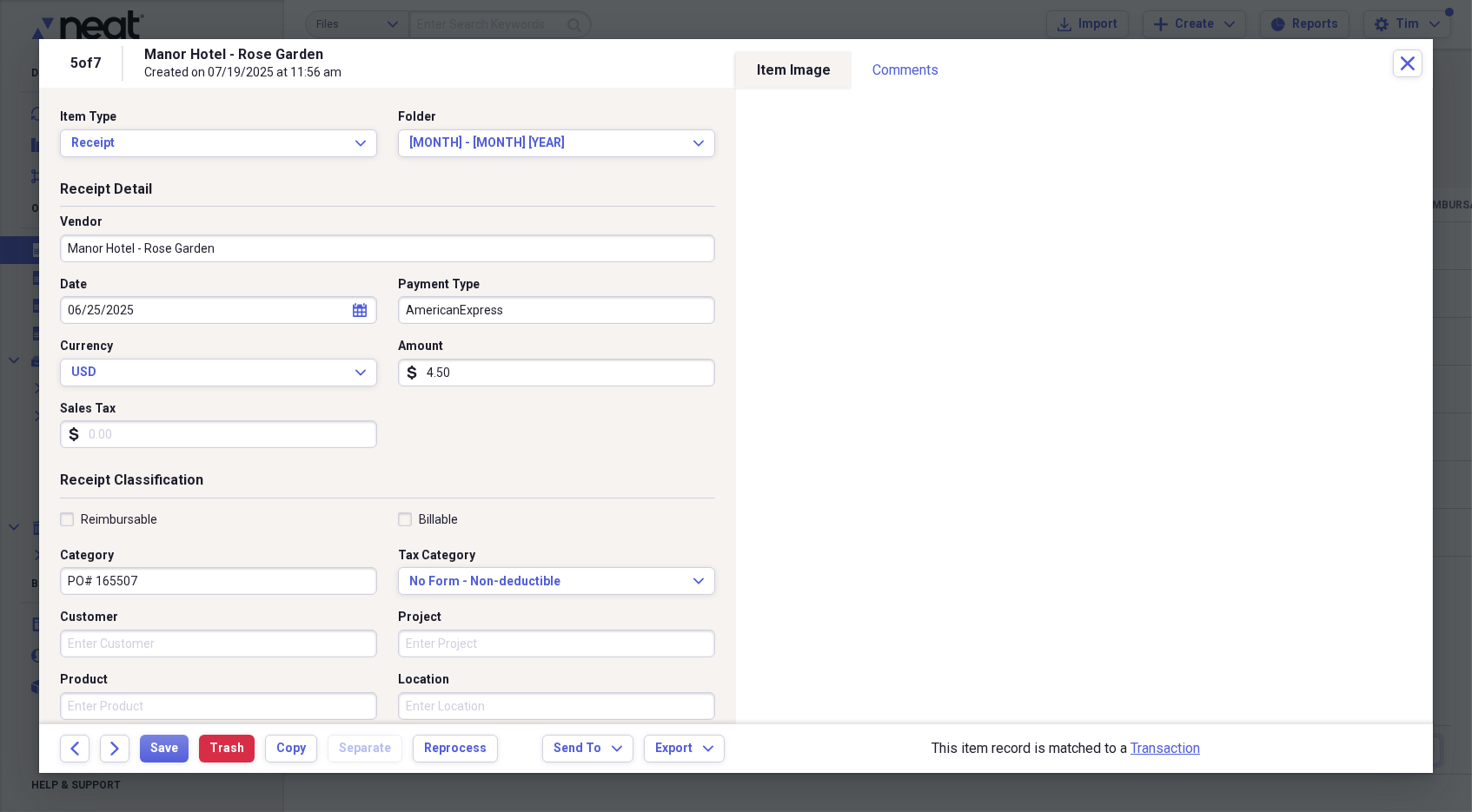 click 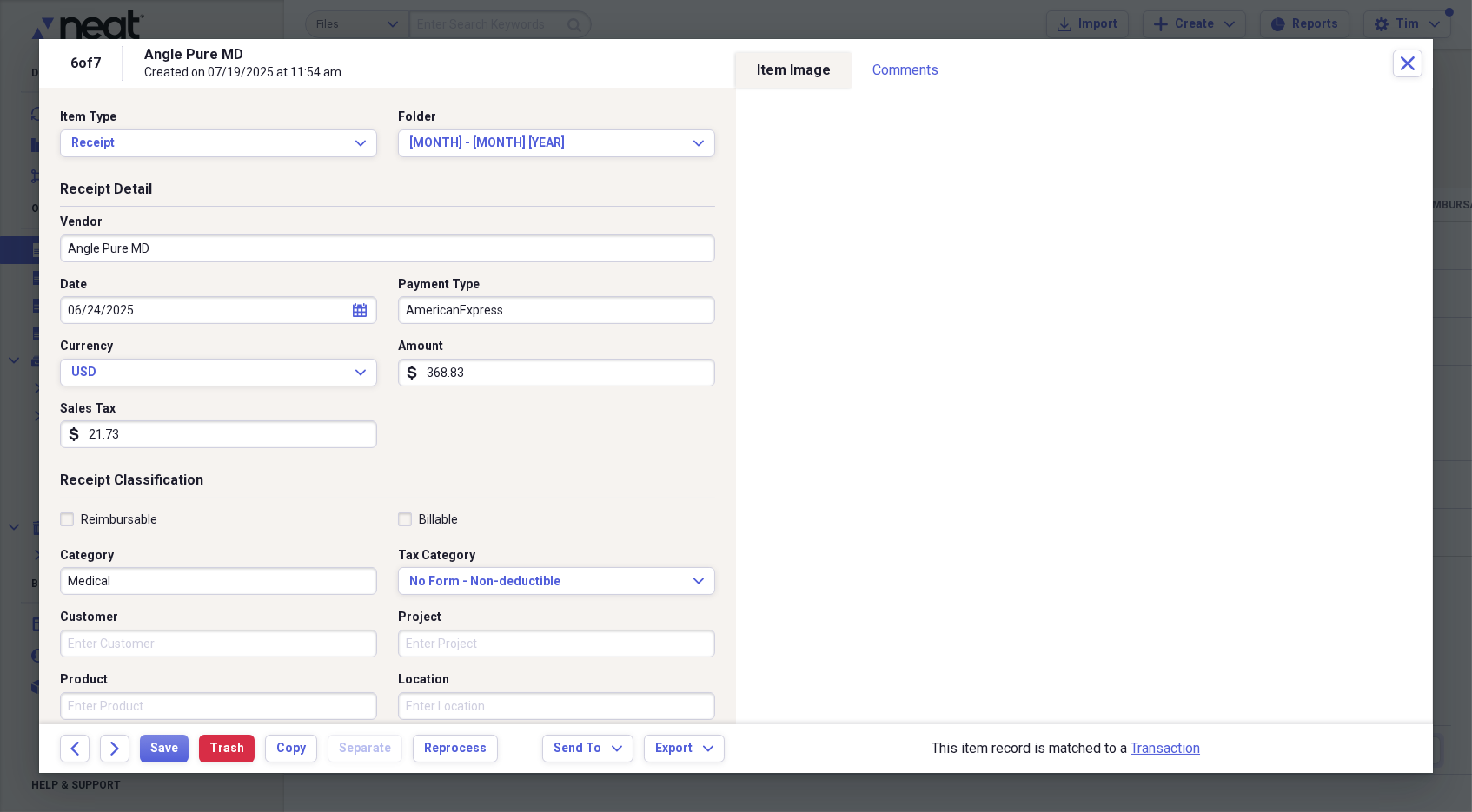 click 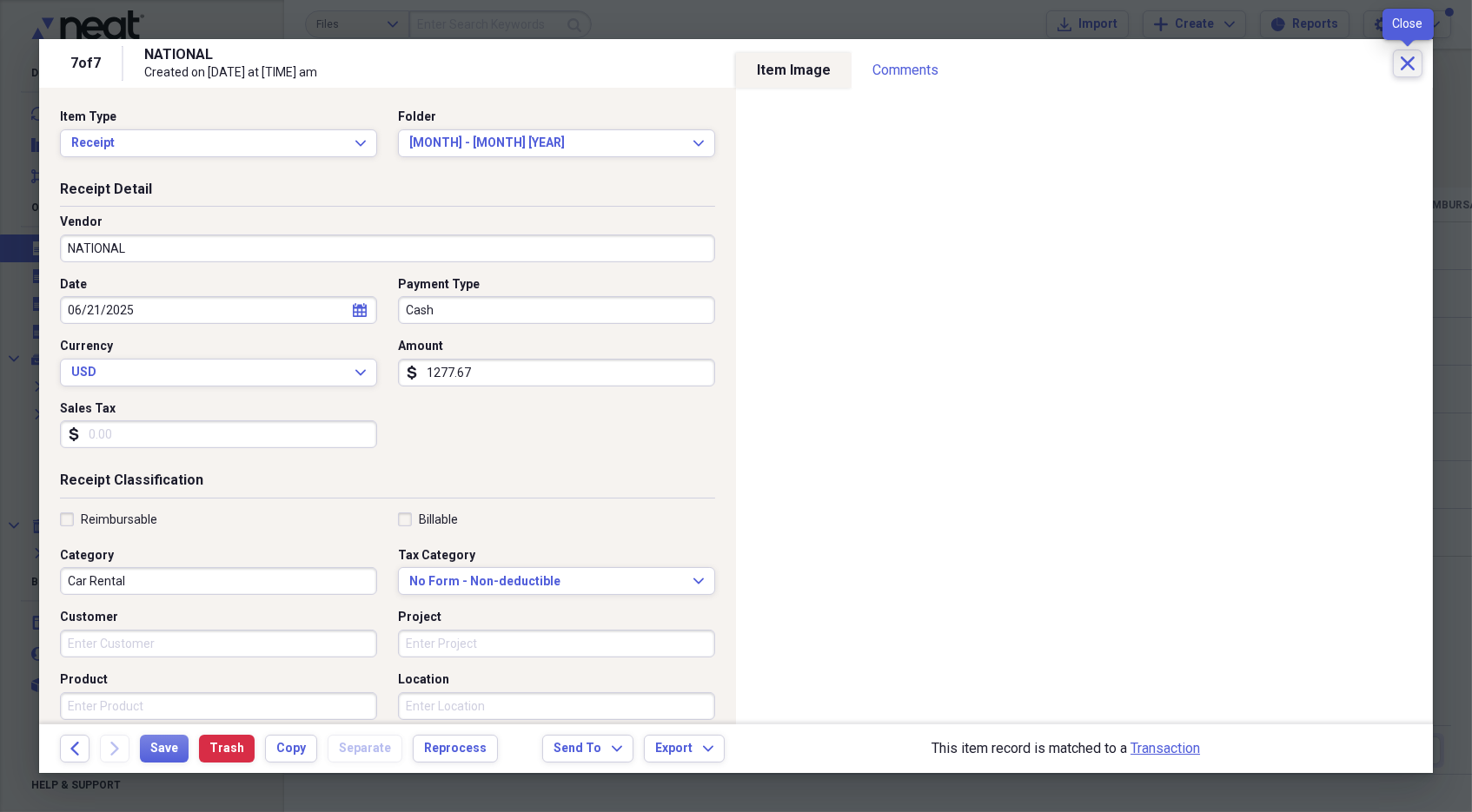 click on "Close" 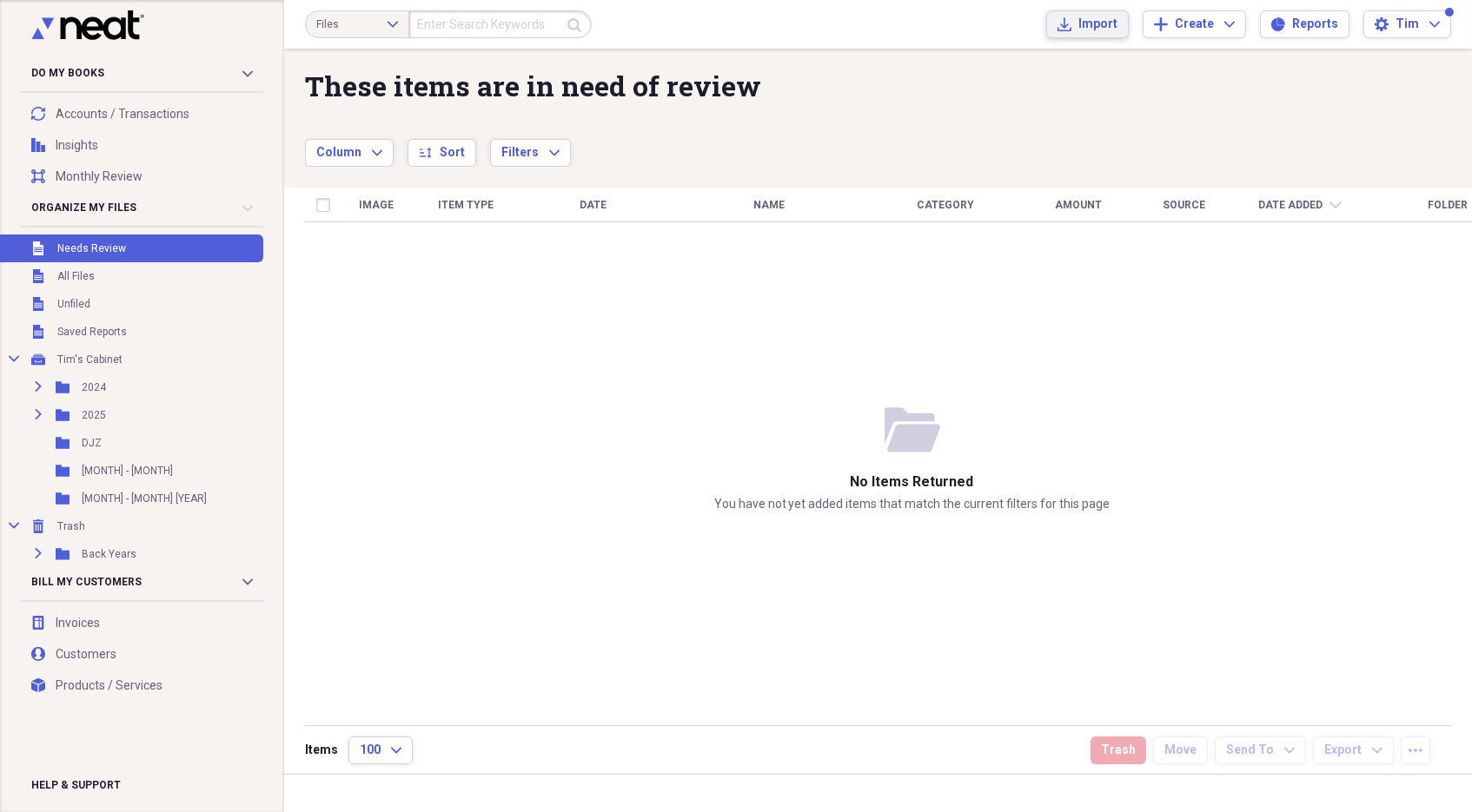 click on "Import" 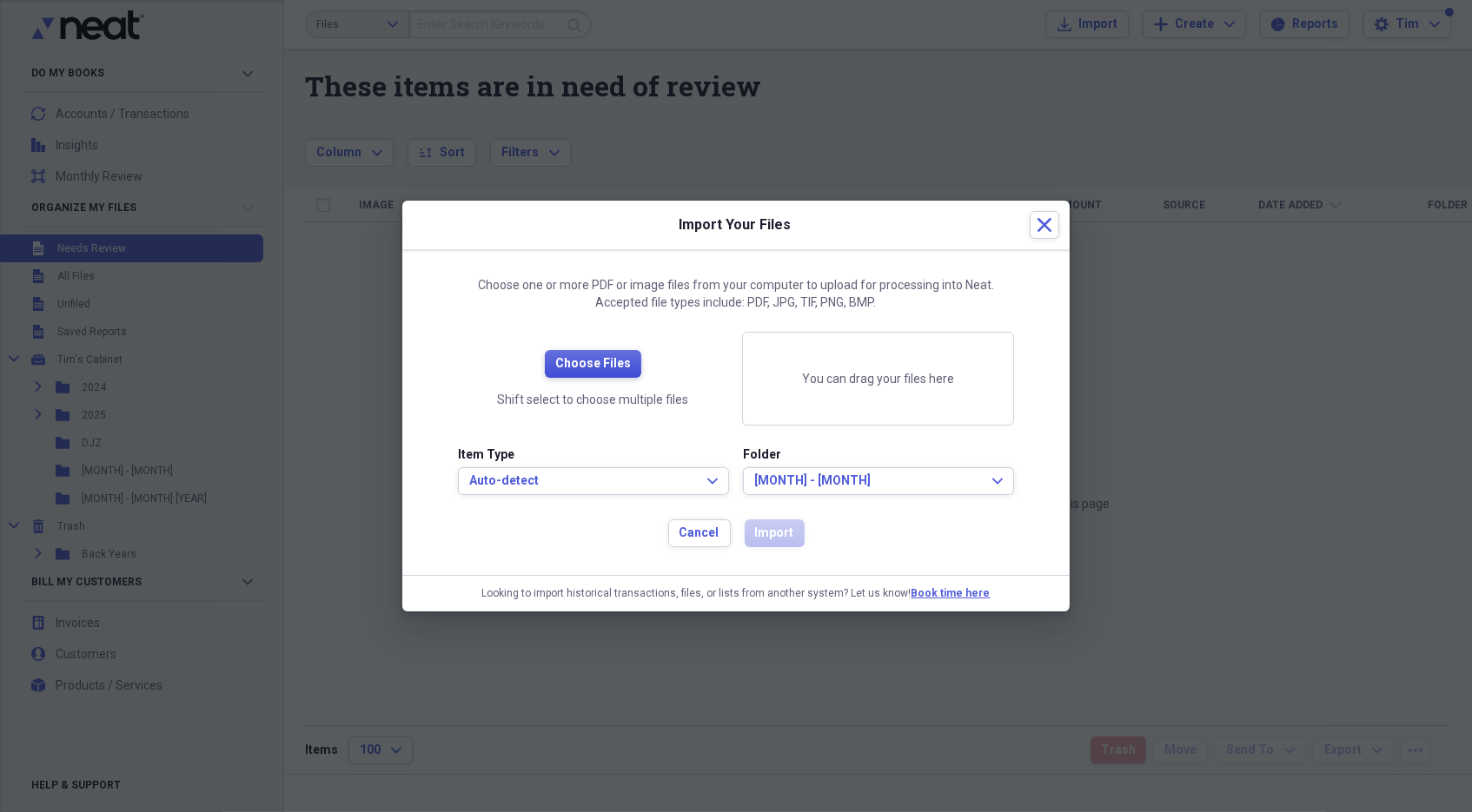 click on "Choose Files" at bounding box center [593, 364] 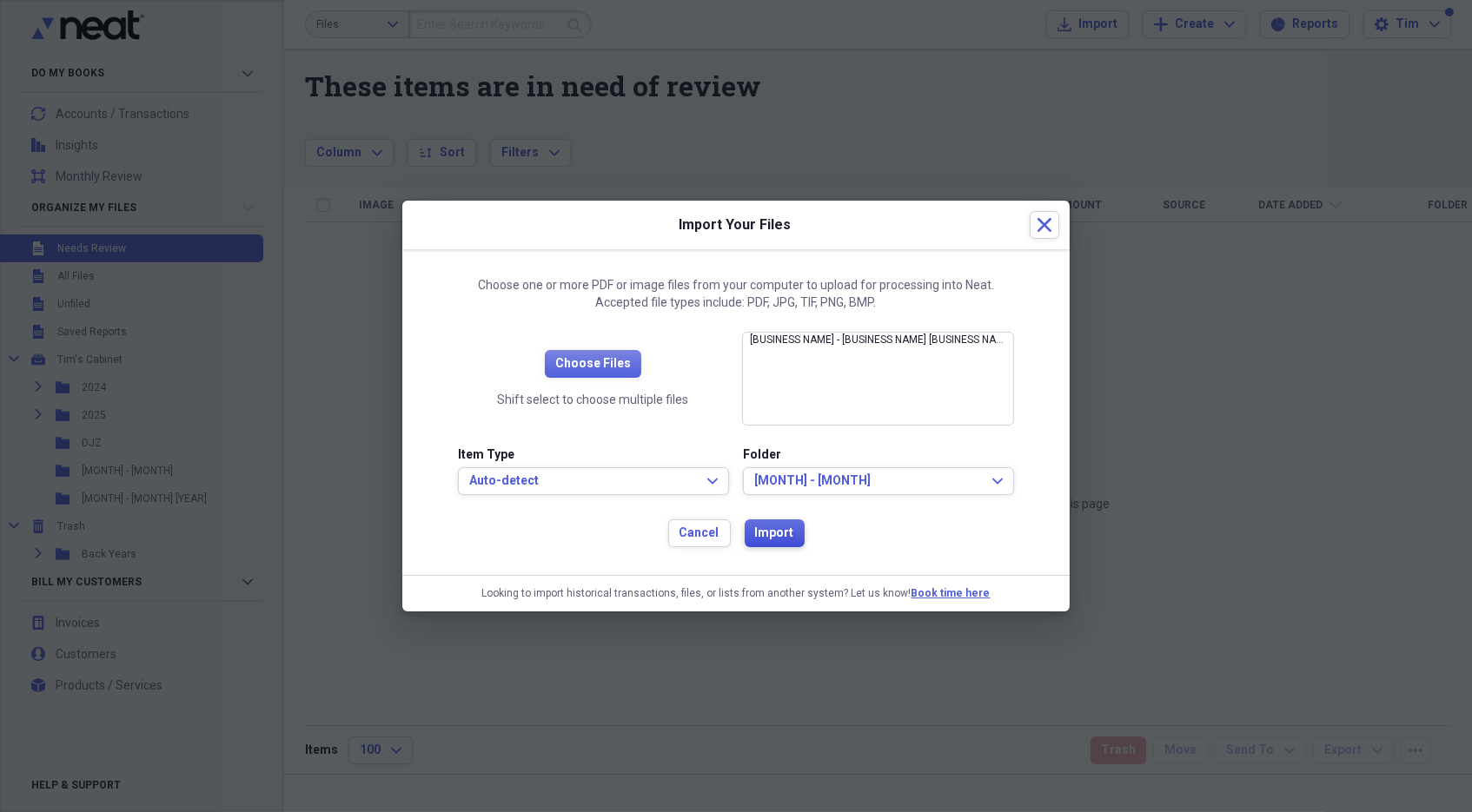 click on "Import" at bounding box center [774, 533] 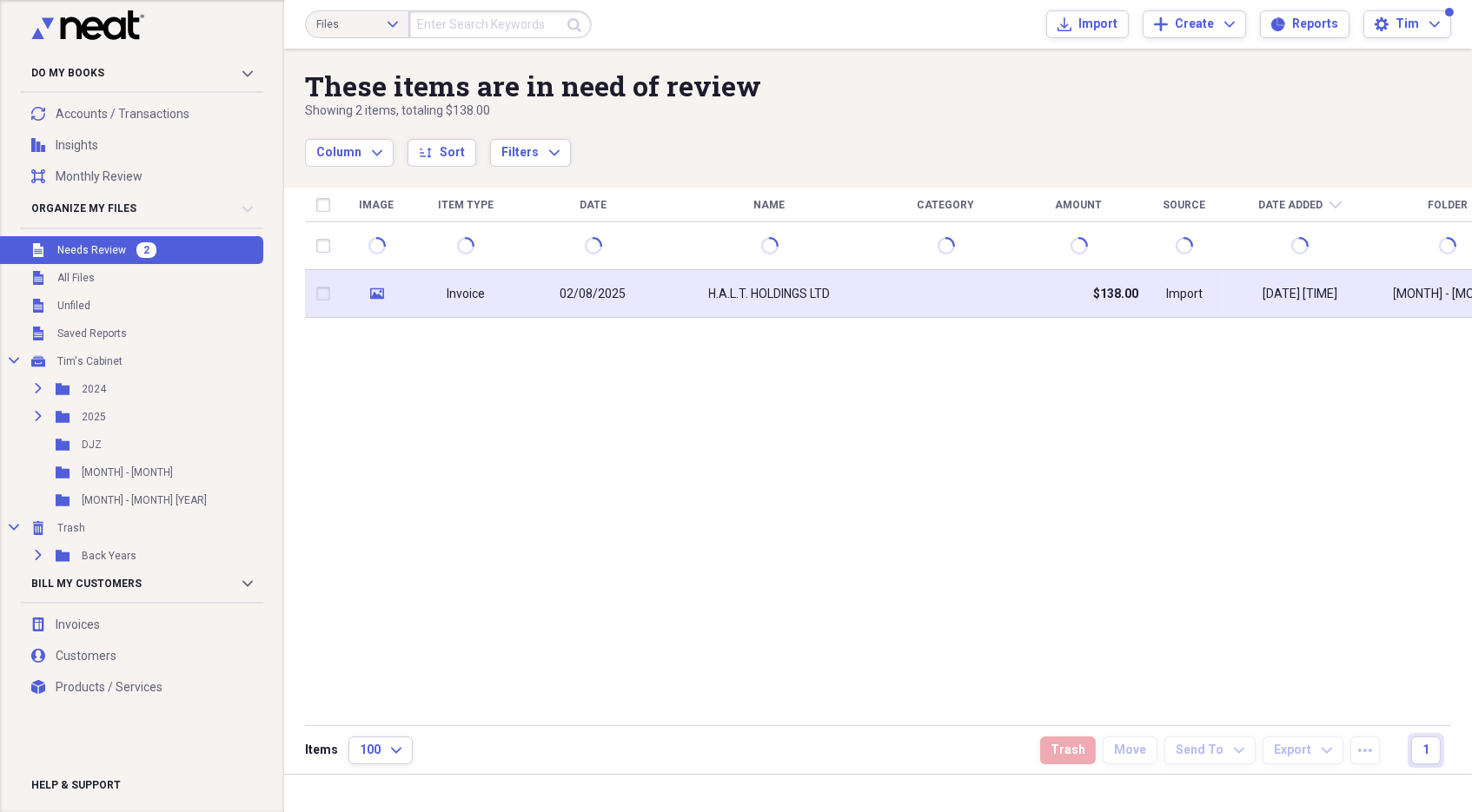 click on "02/08/2025" at bounding box center [593, 294] 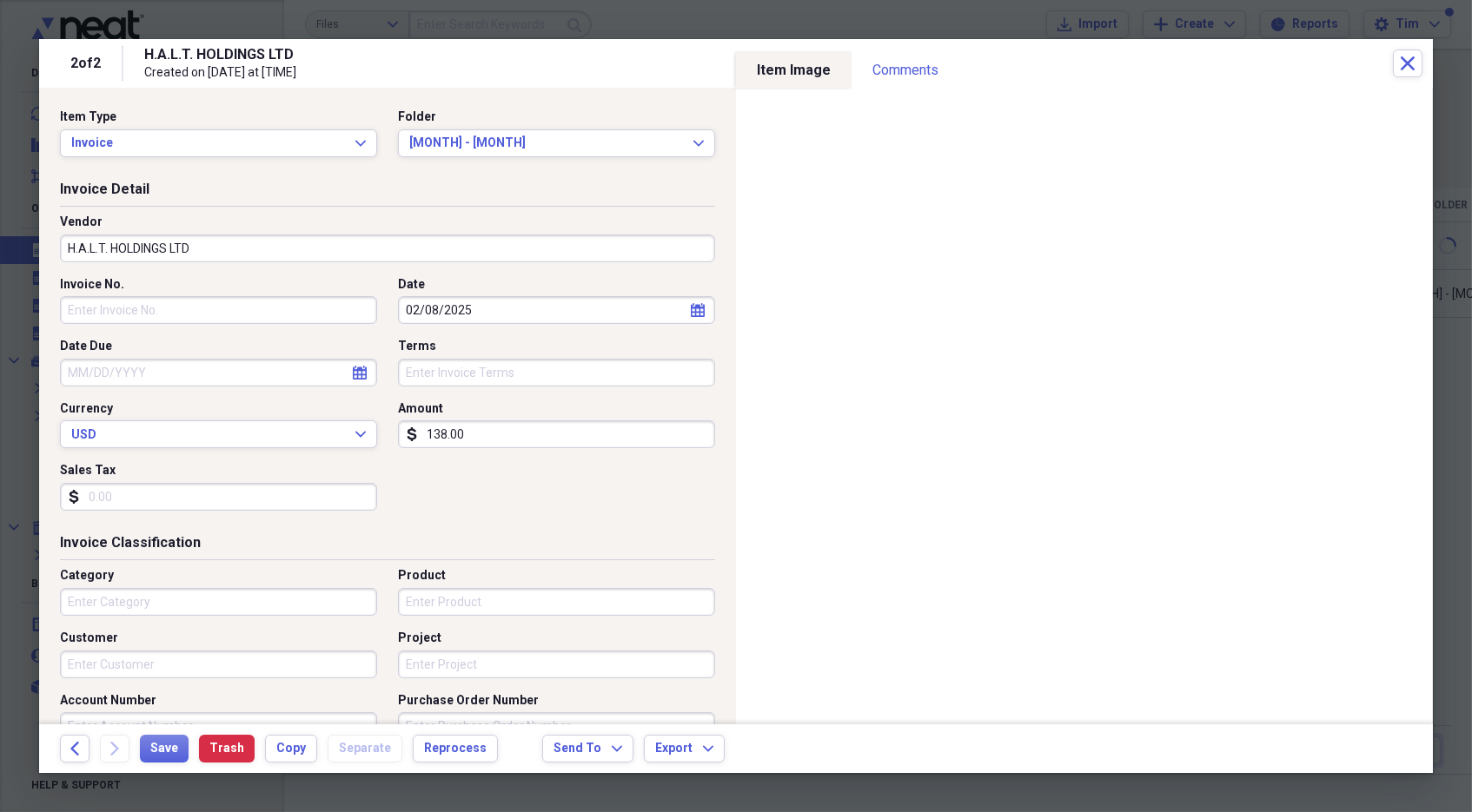click on "H.A.L.T. HOLDINGS LTD" at bounding box center (388, 248) 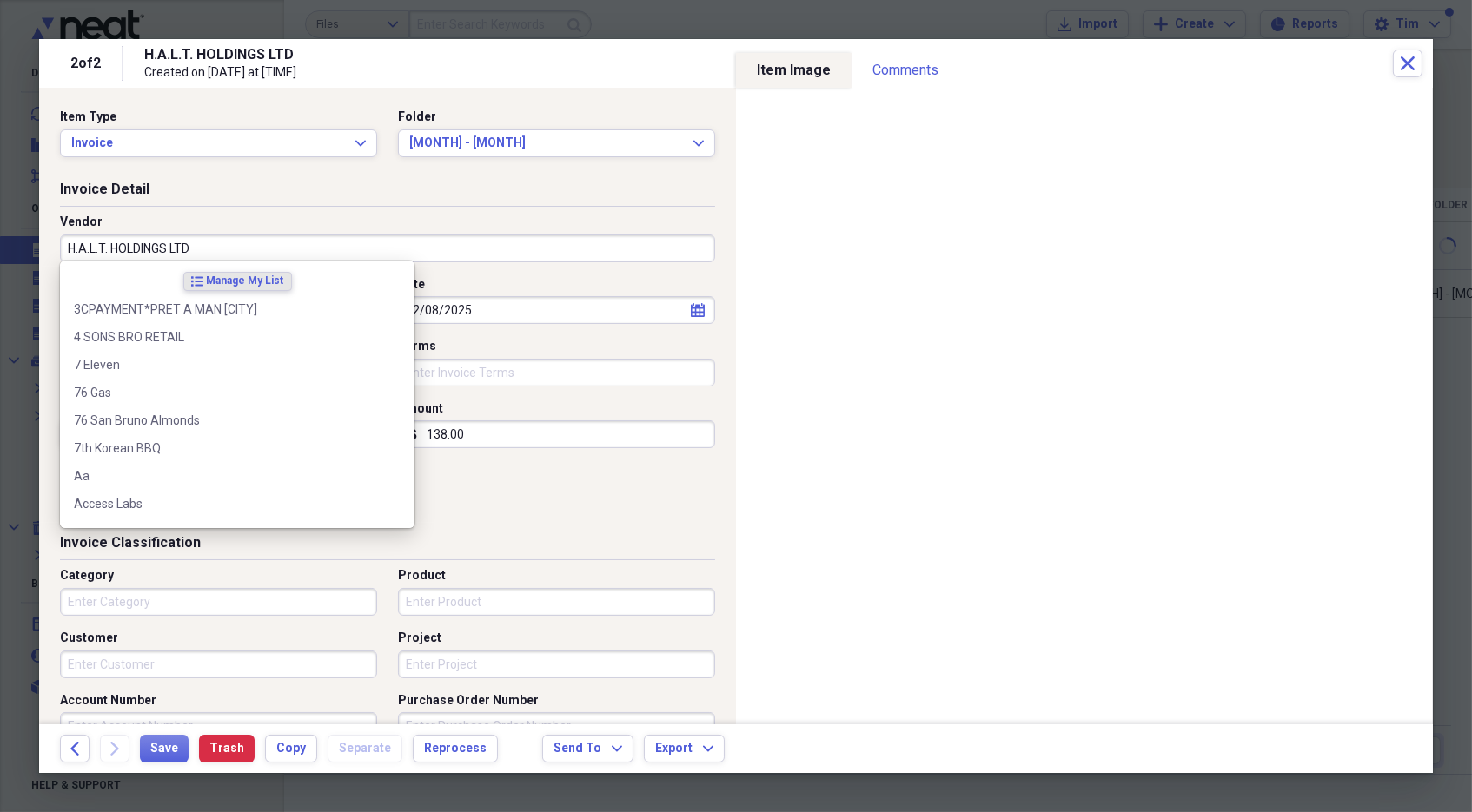 click on "H.A.L.T. HOLDINGS LTD" at bounding box center (388, 248) 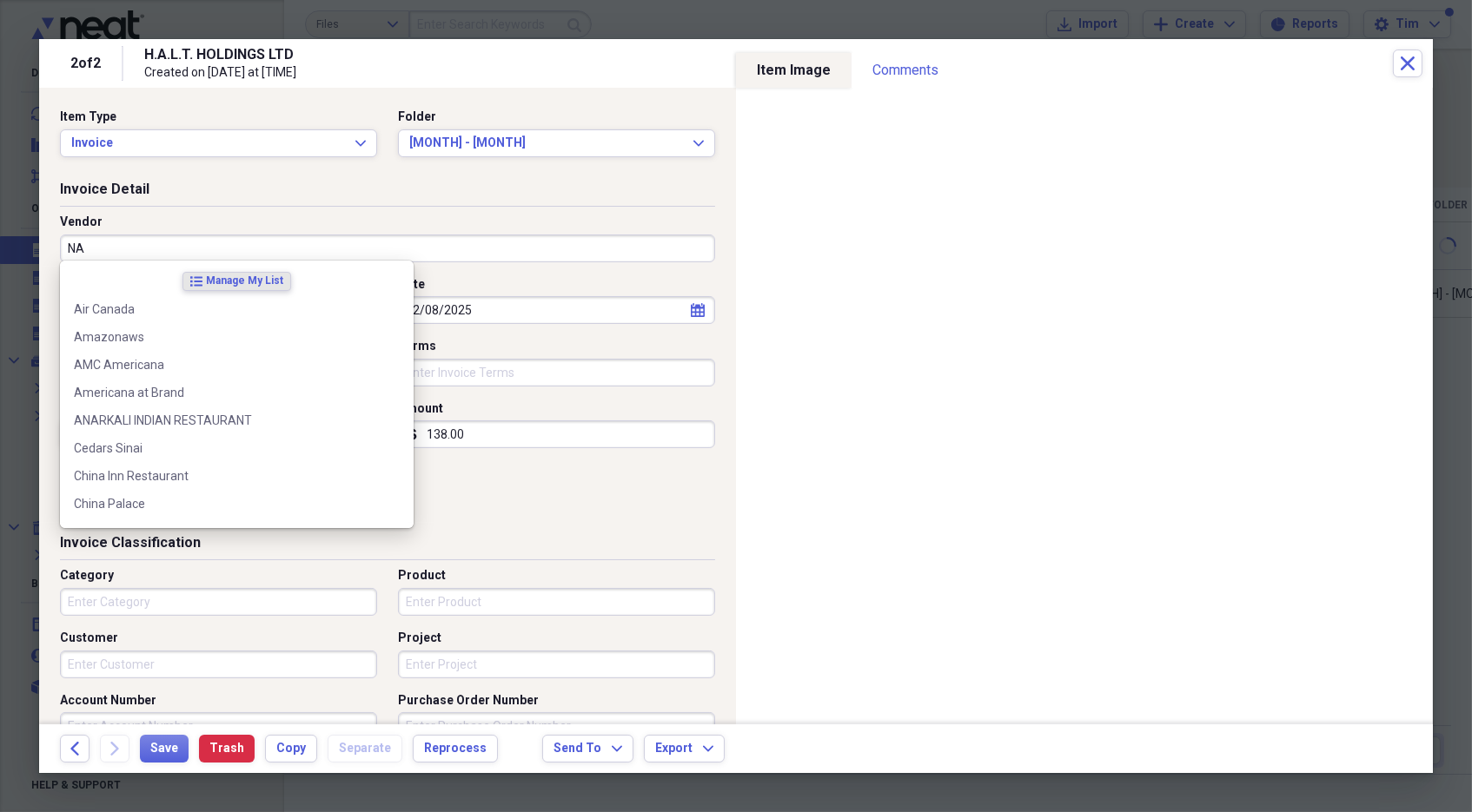 type on "N" 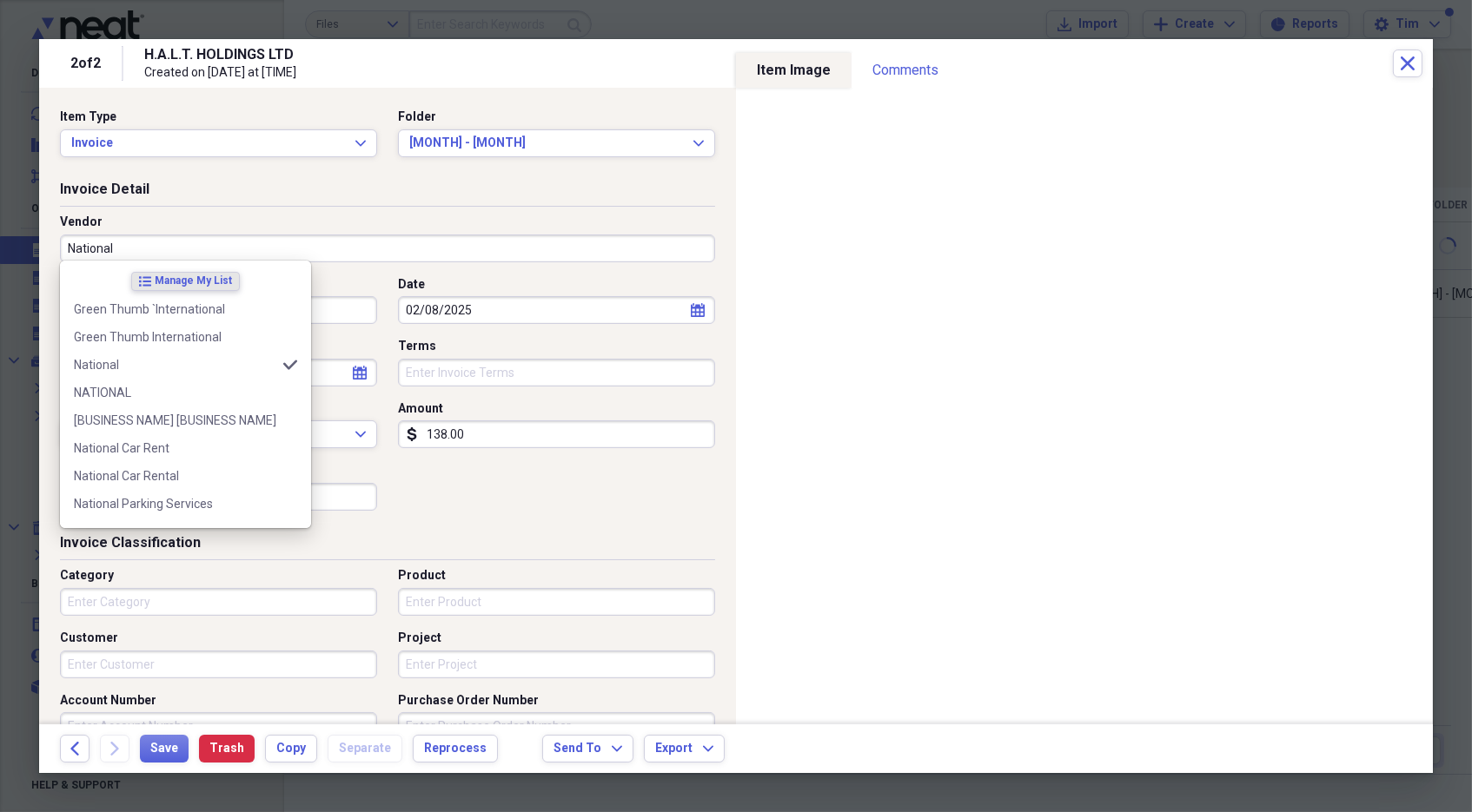 type on "National" 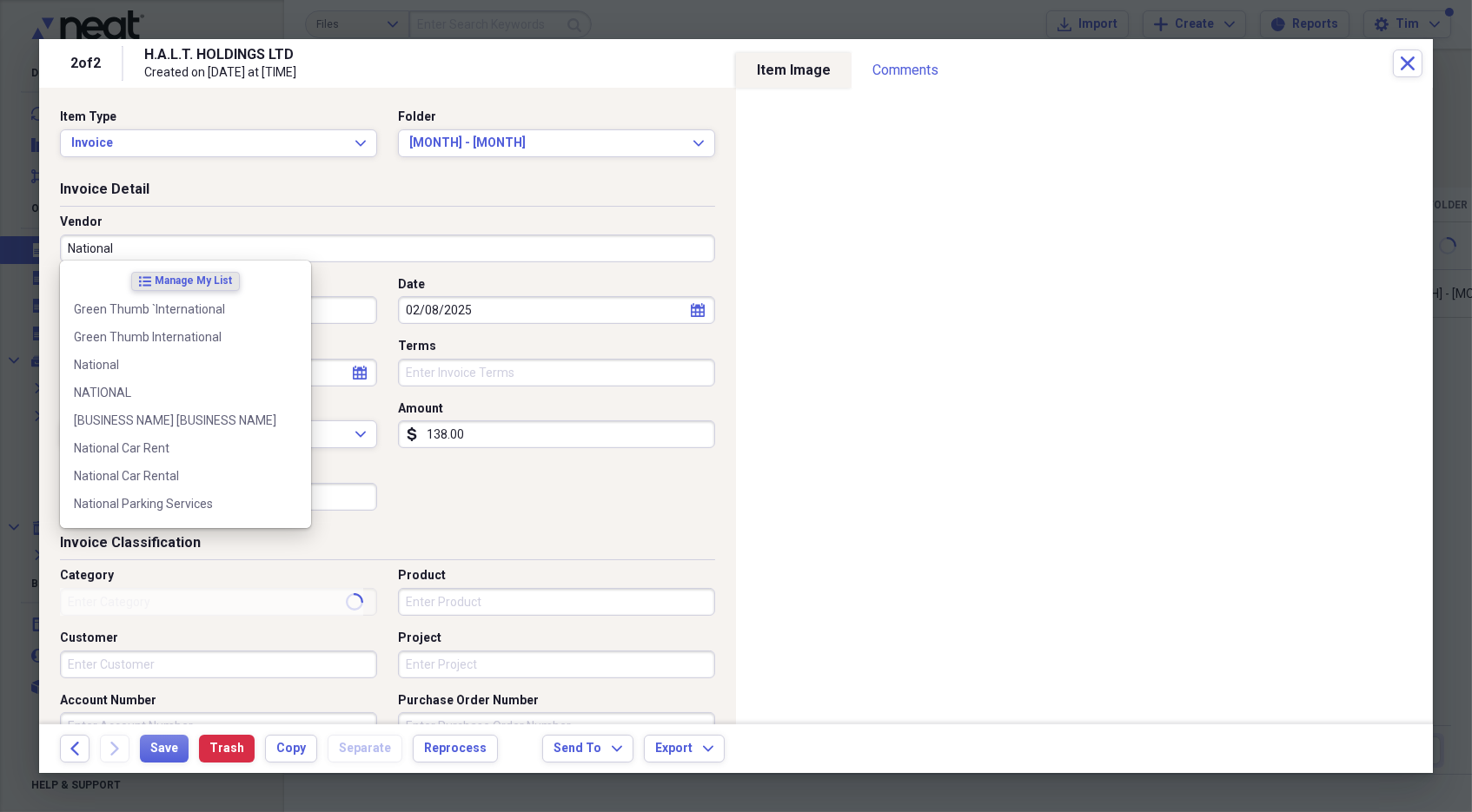 type on "PO# 173097" 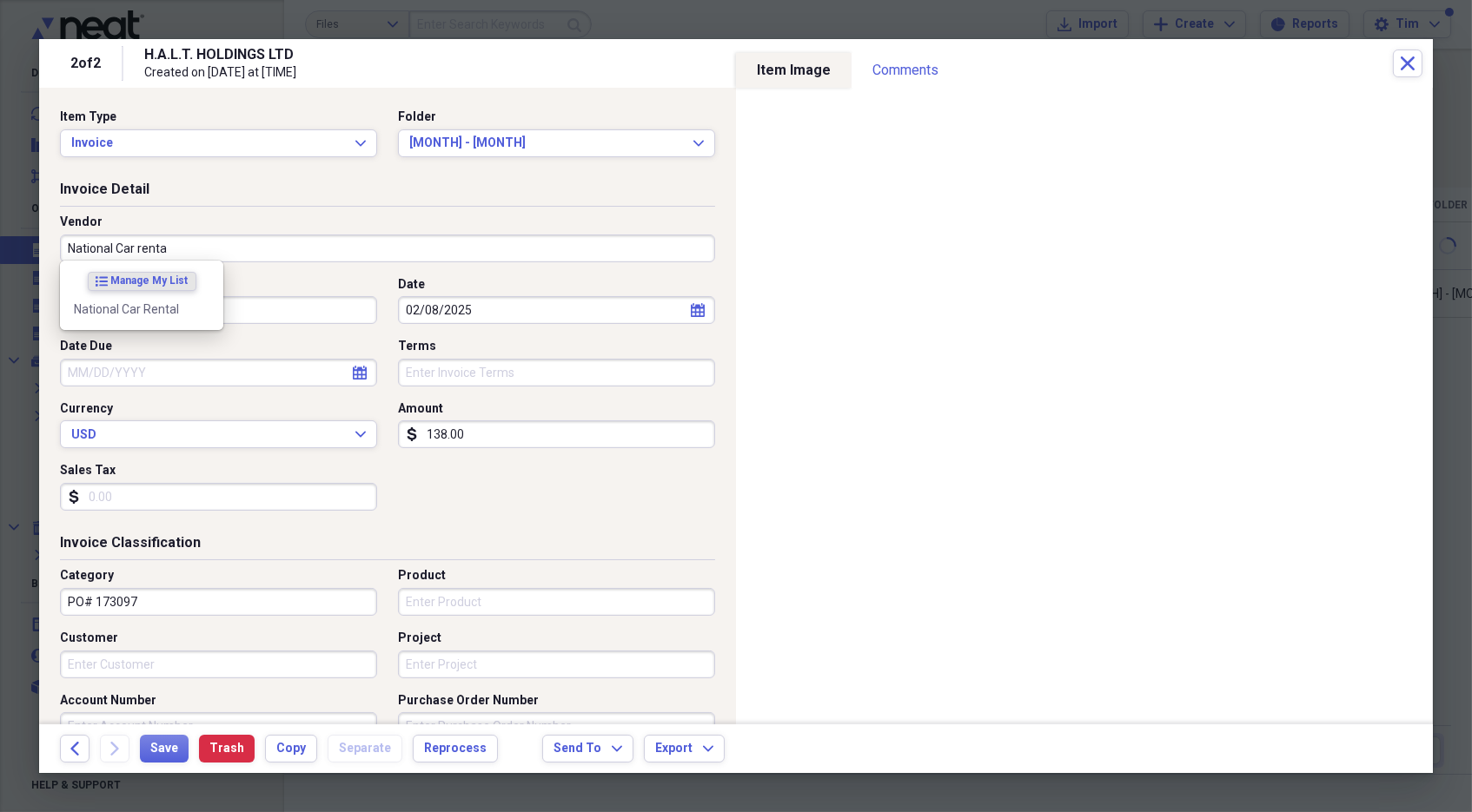 type on "National Car renta" 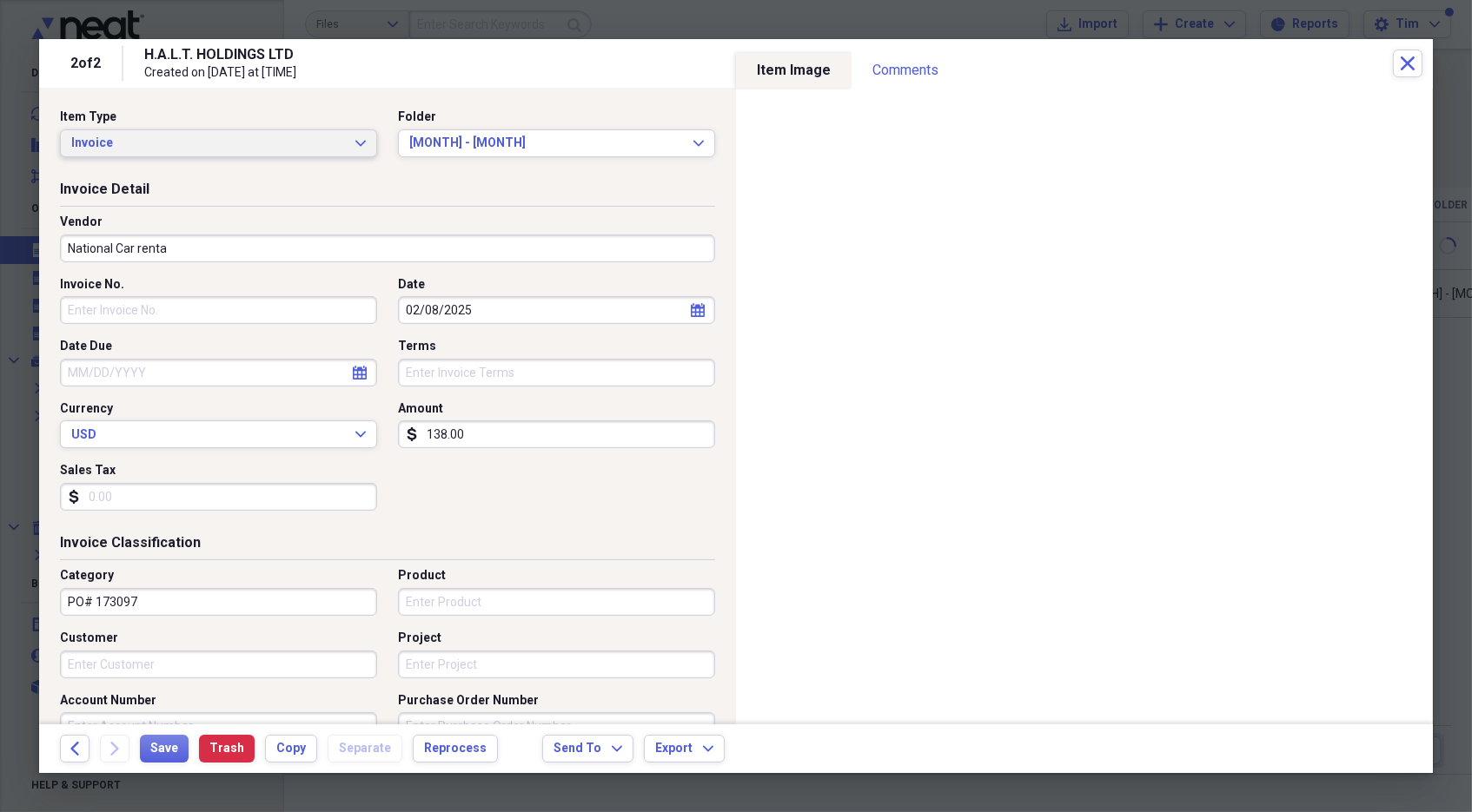 click on "Invoice" at bounding box center [208, 143] 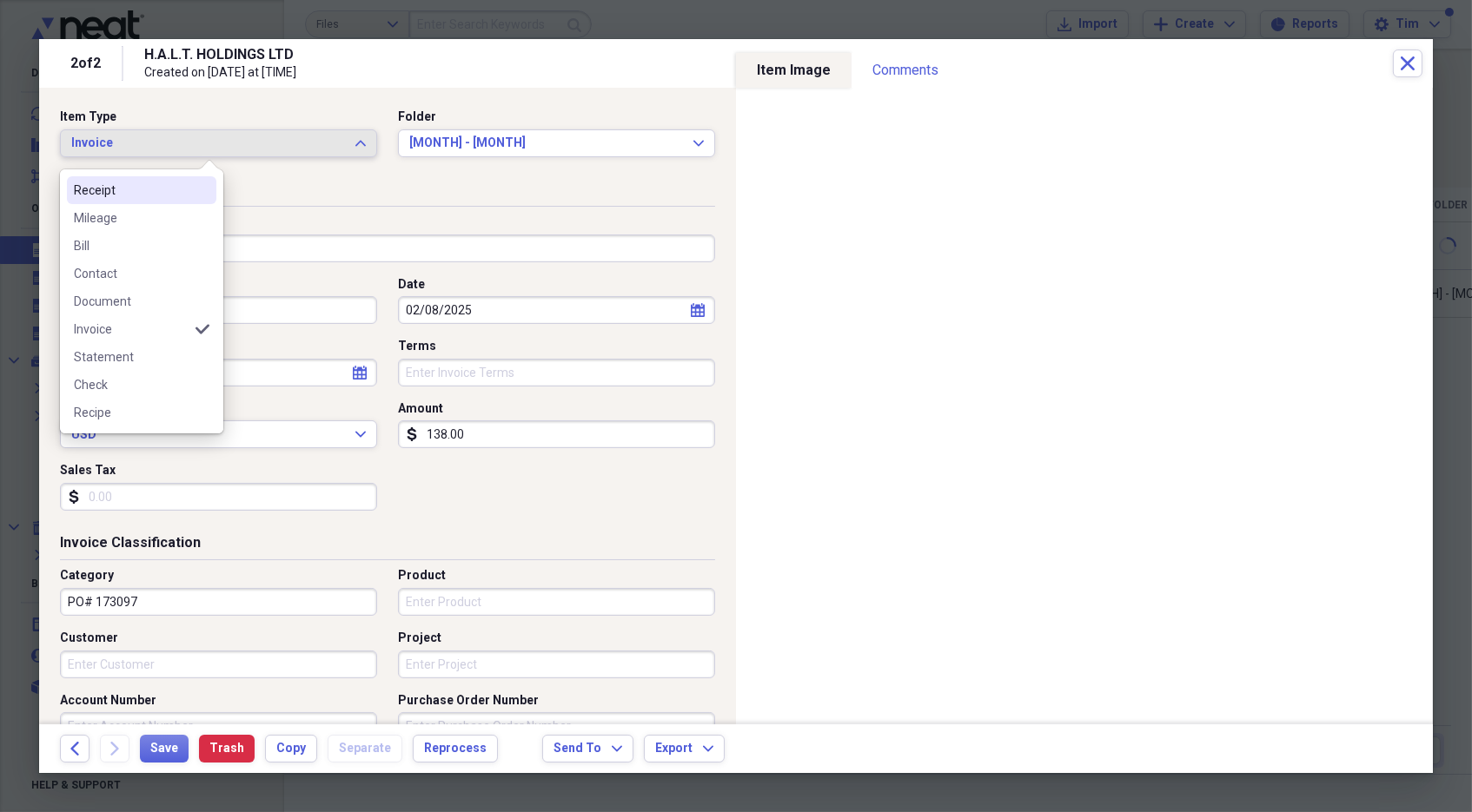 click on "Receipt" at bounding box center (131, 190) 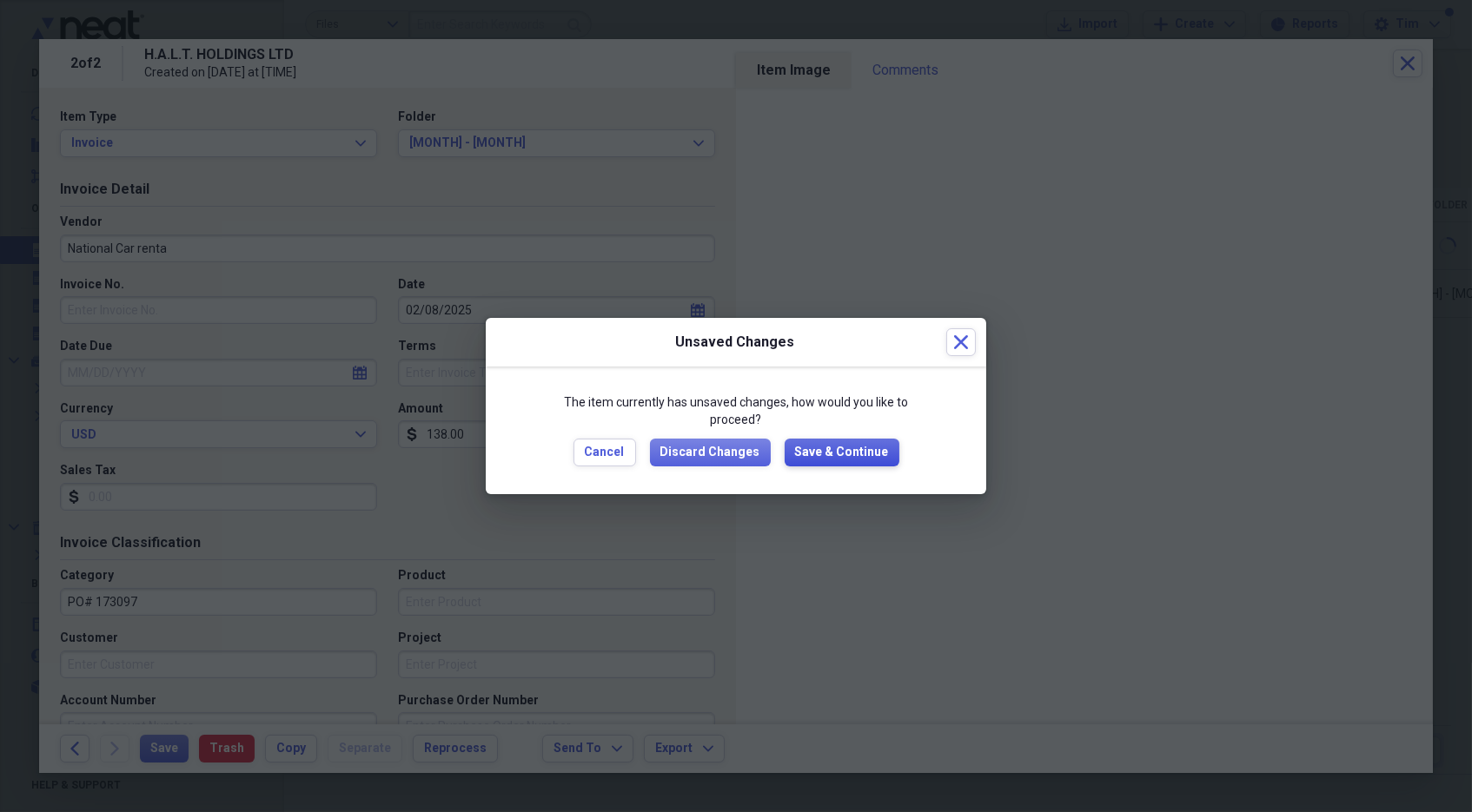 click on "Save & Continue" at bounding box center [842, 452] 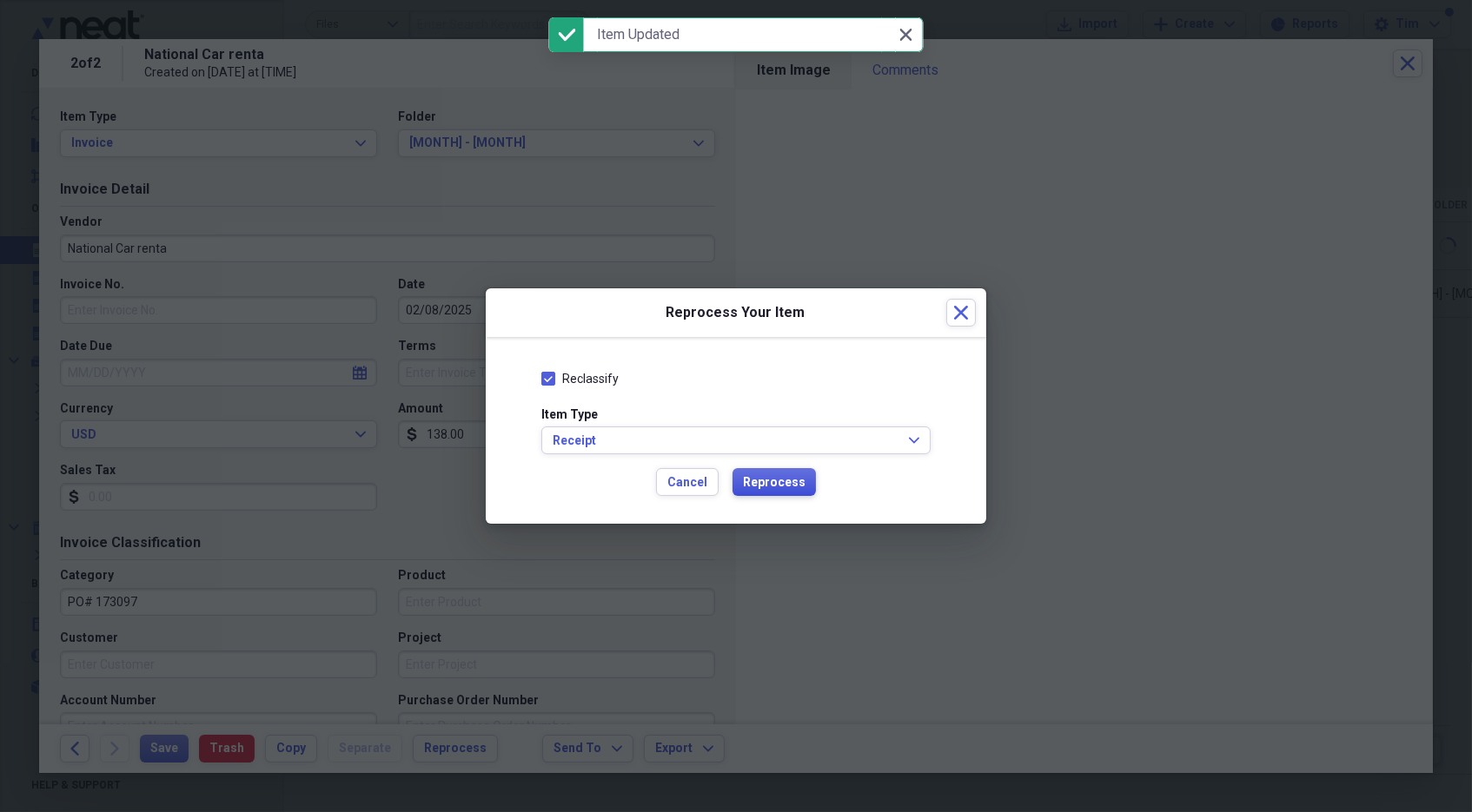 click on "Reprocess" at bounding box center (774, 483) 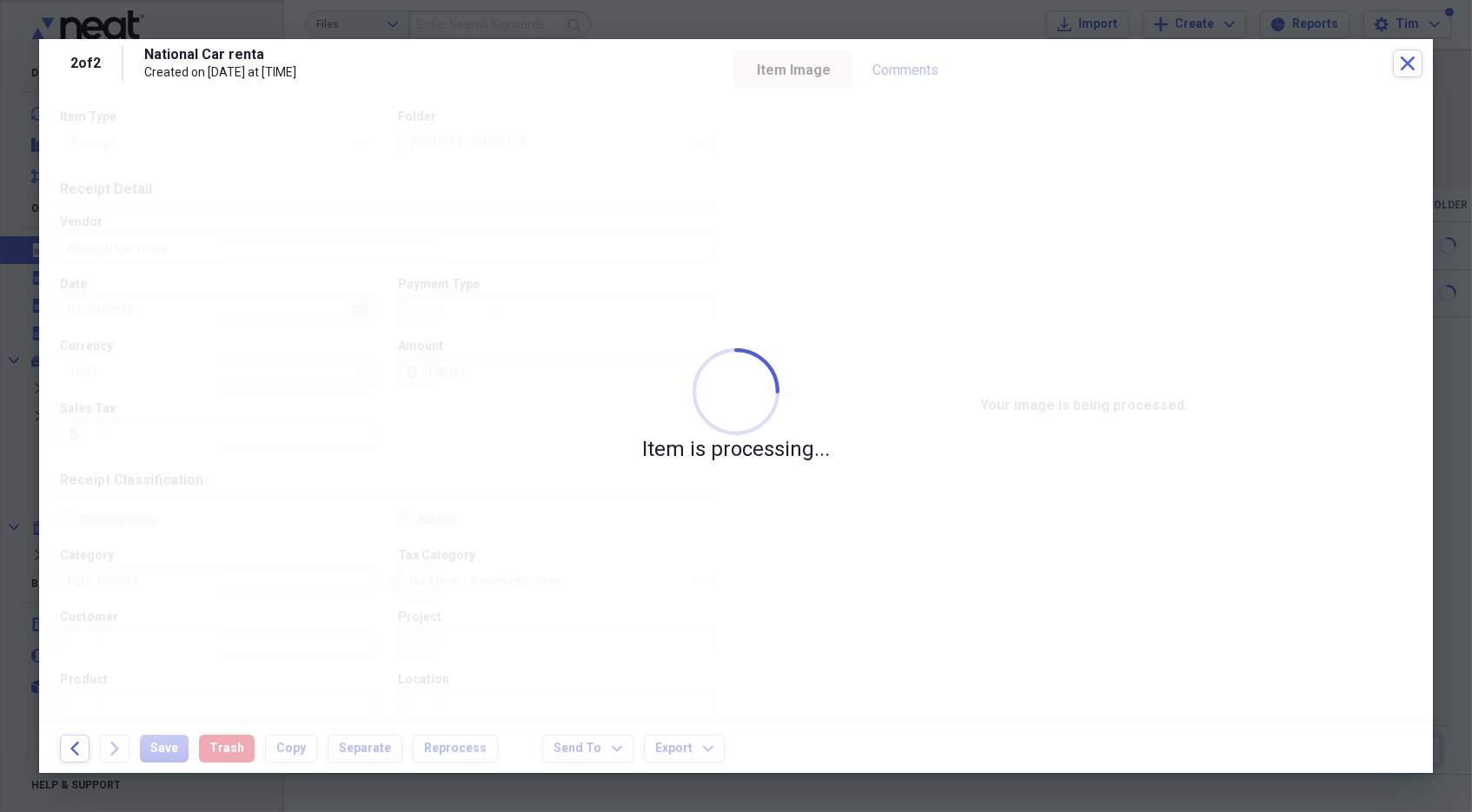 type on "American Express" 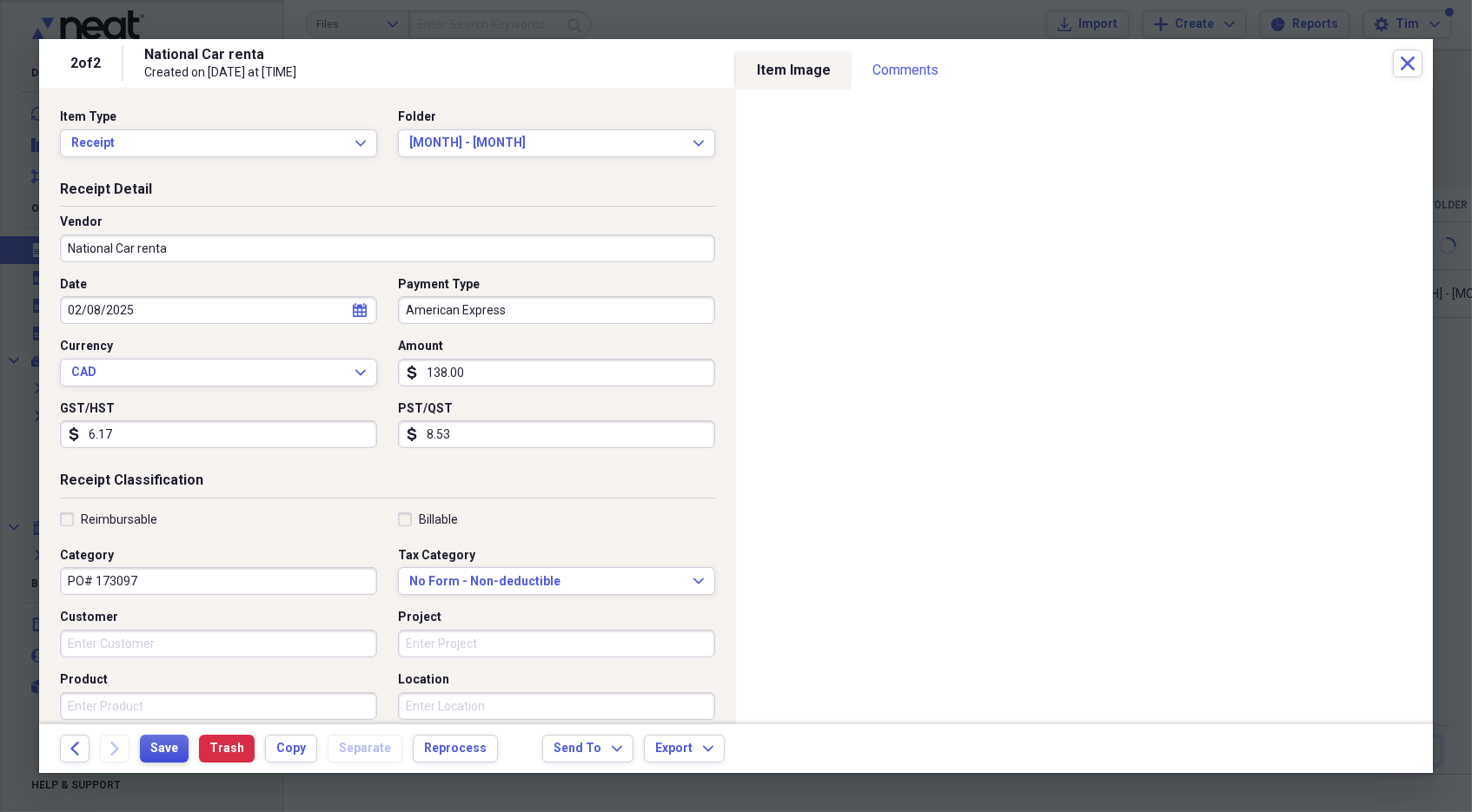 click on "Save" at bounding box center (164, 749) 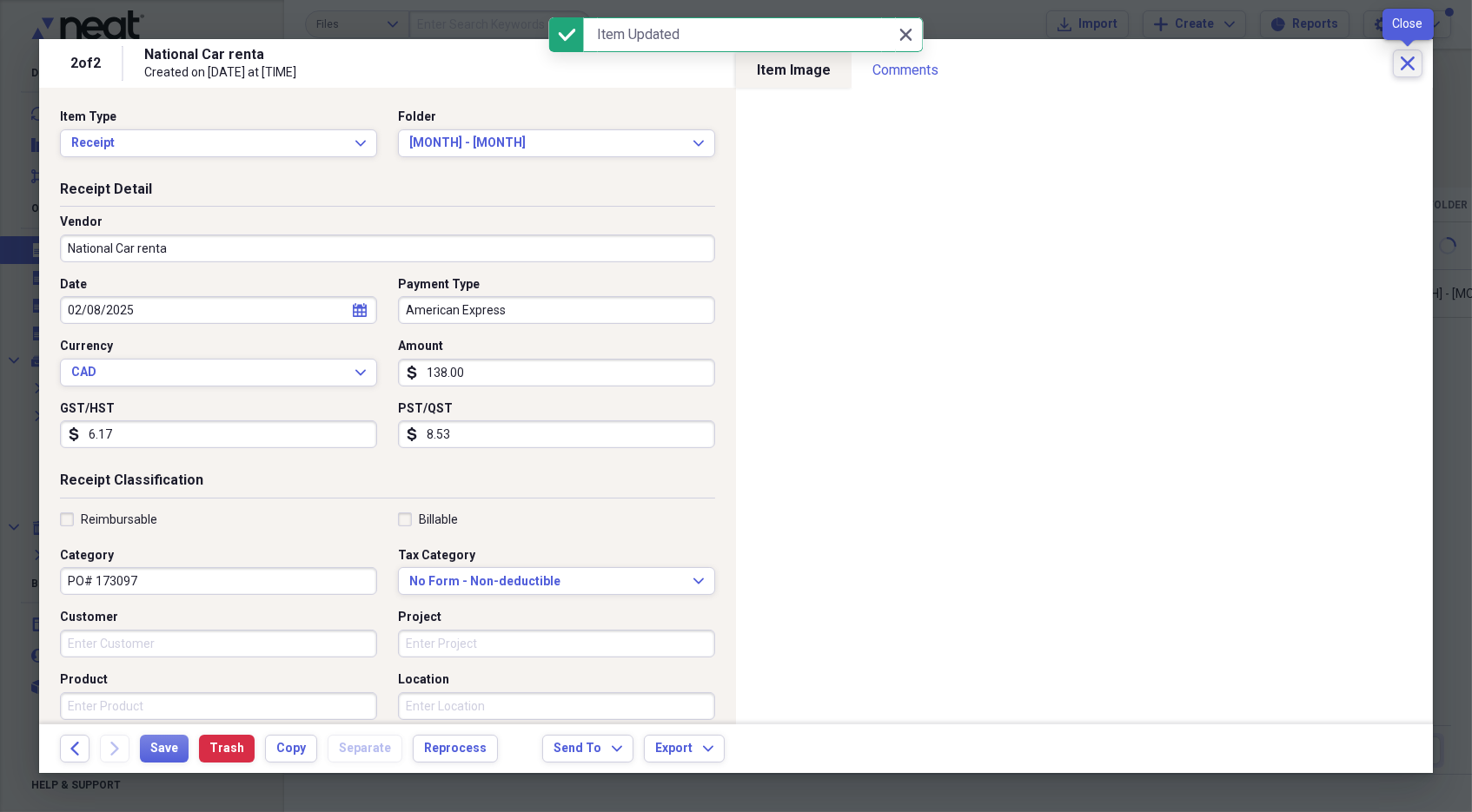 click 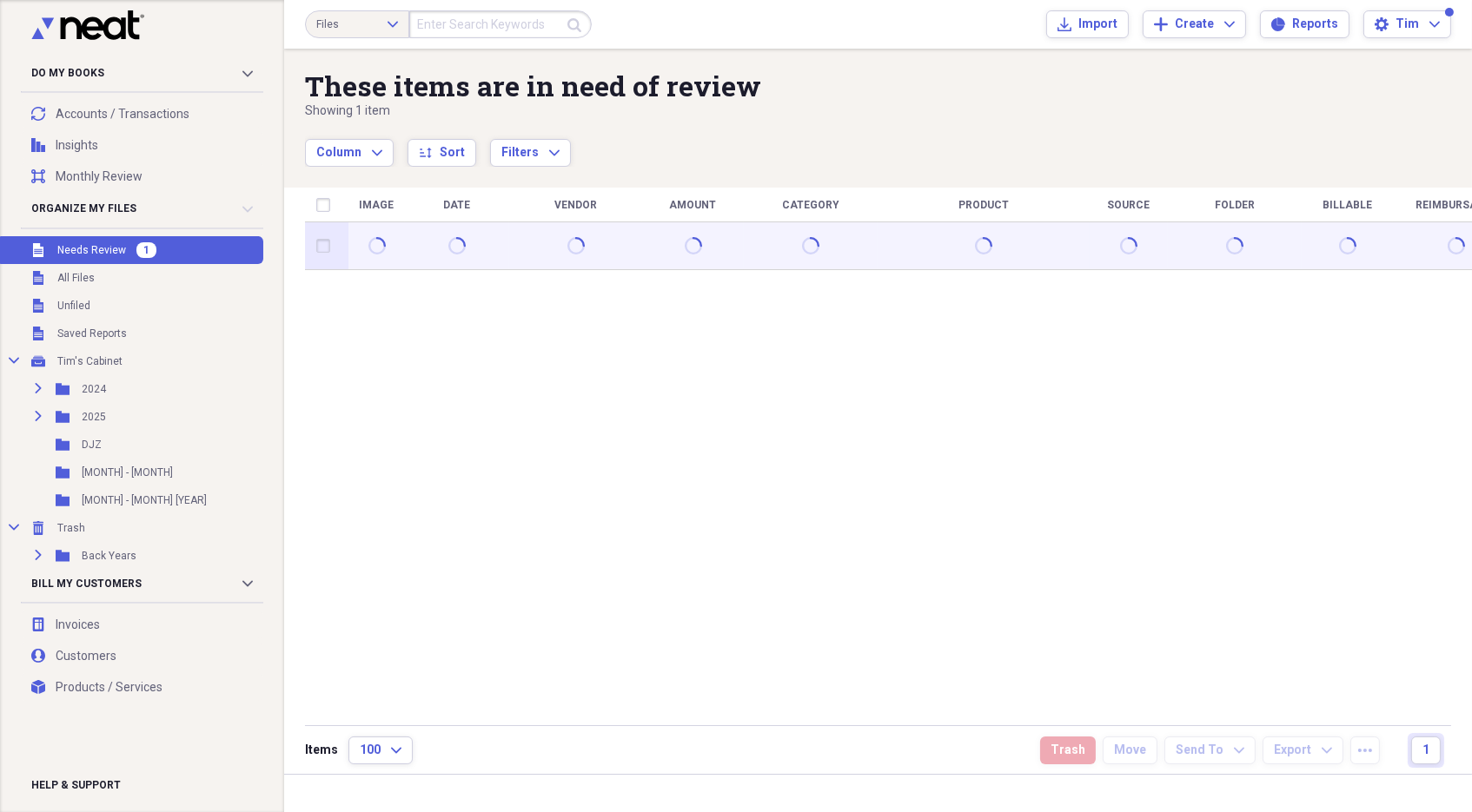 click at bounding box center [575, 246] 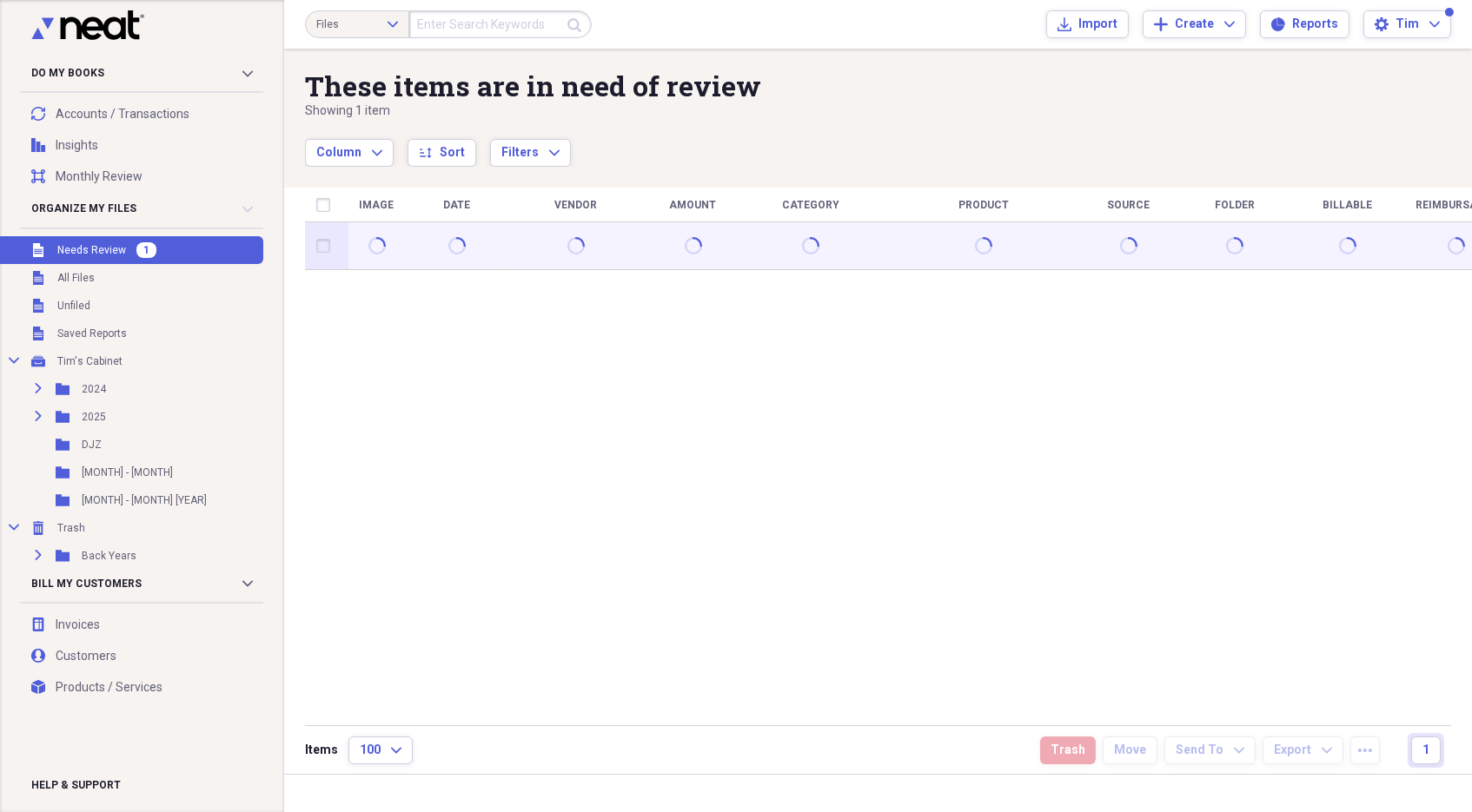 click at bounding box center [327, 246] 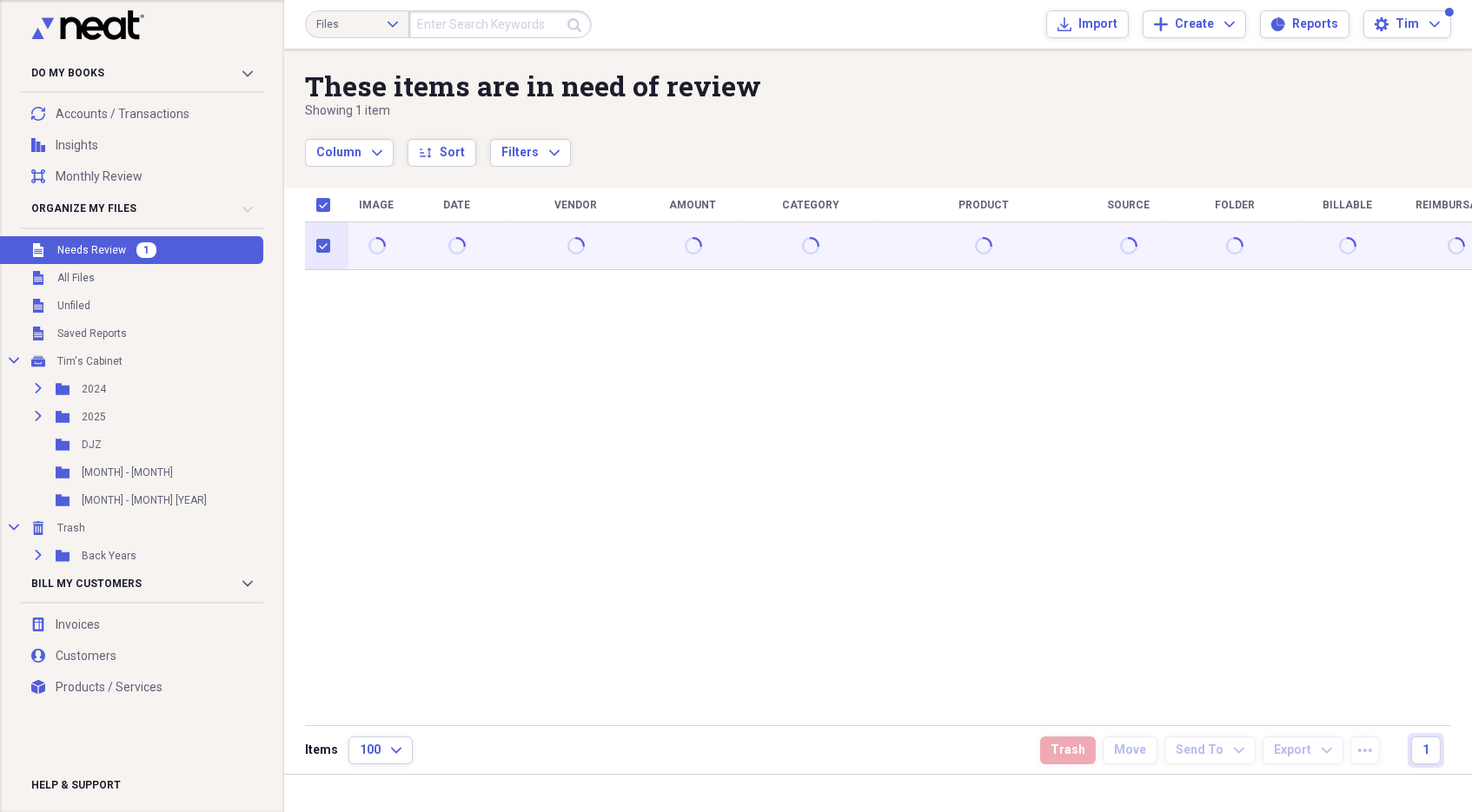 checkbox on "true" 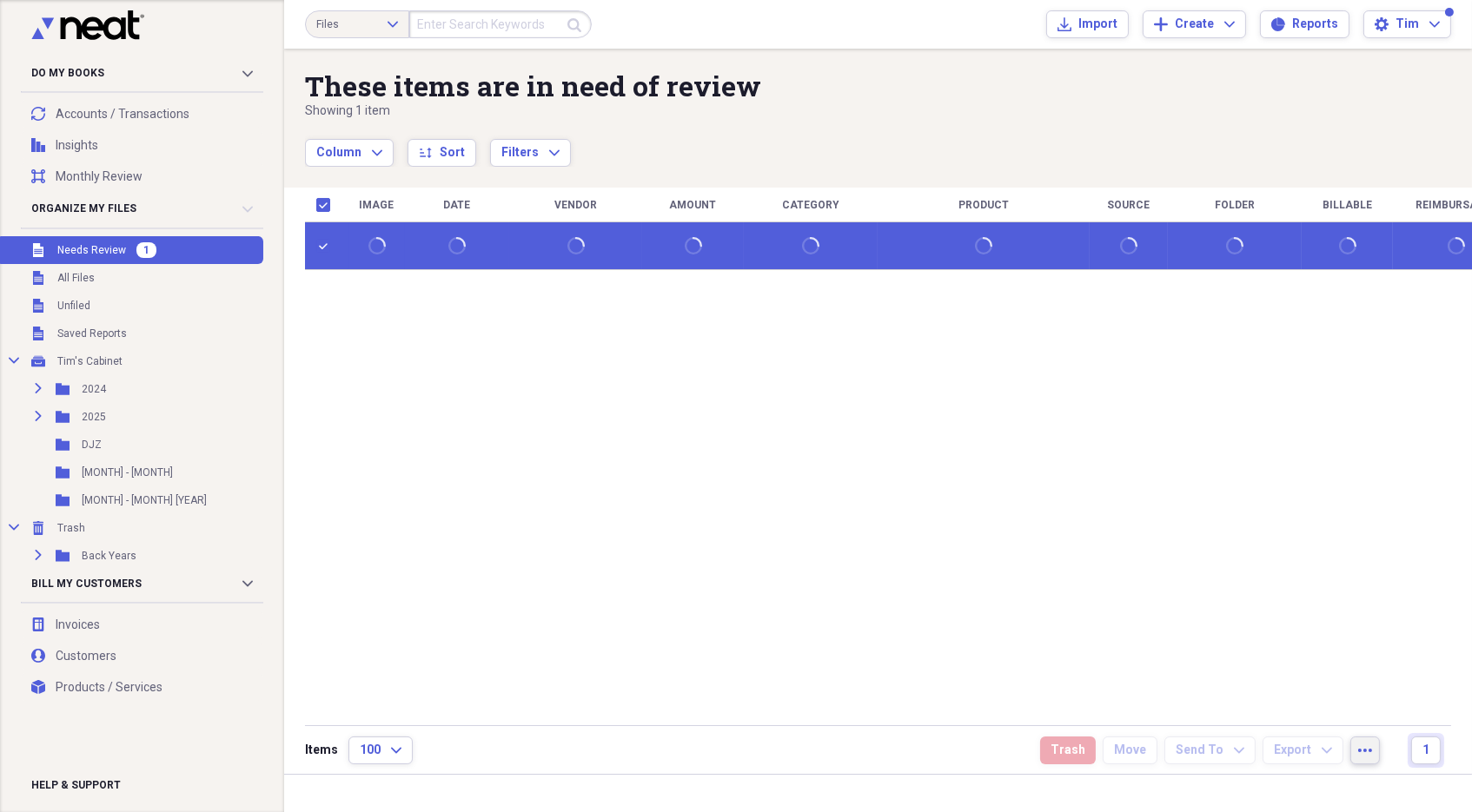 click on "more" 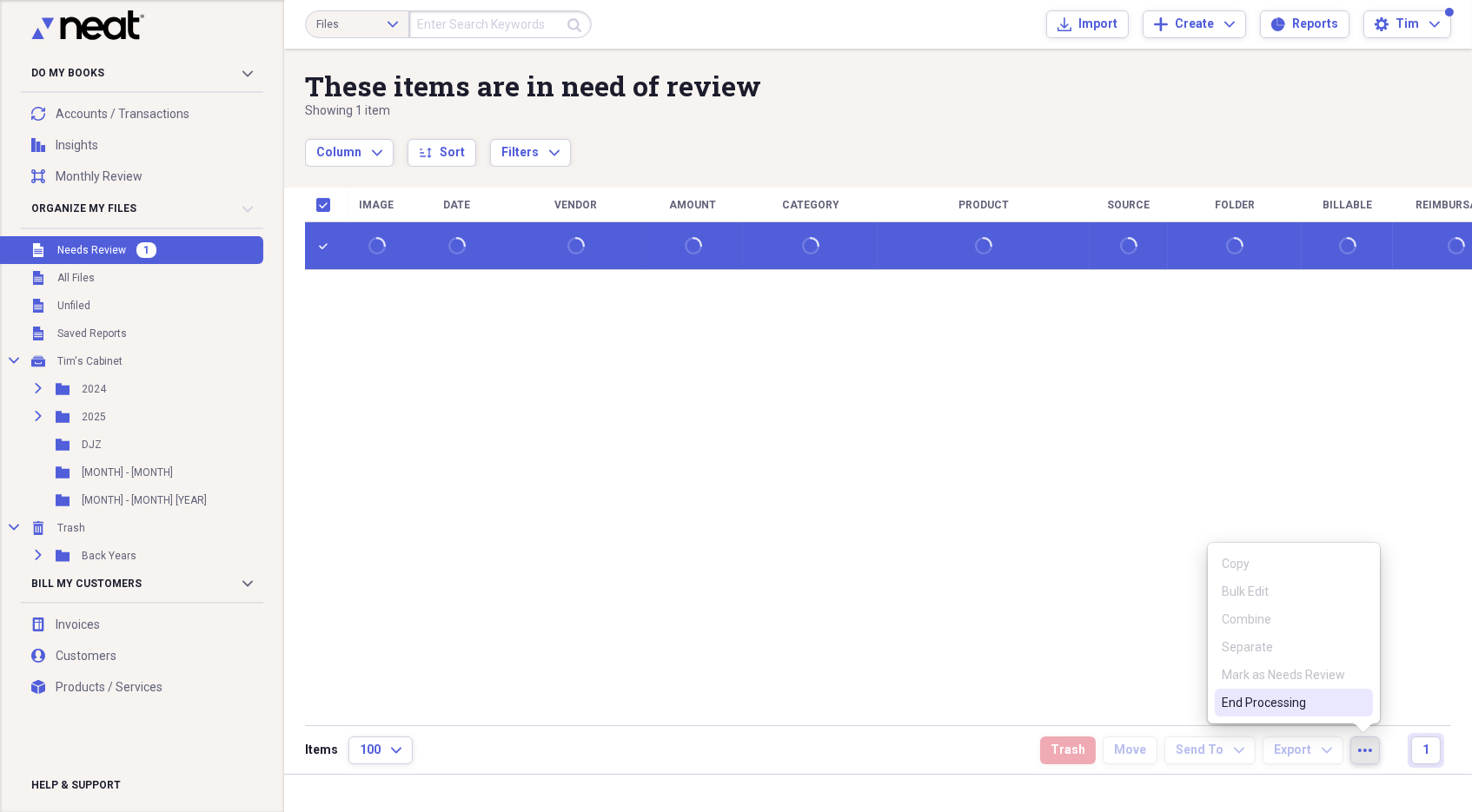 click on "End Processing" at bounding box center [1283, 703] 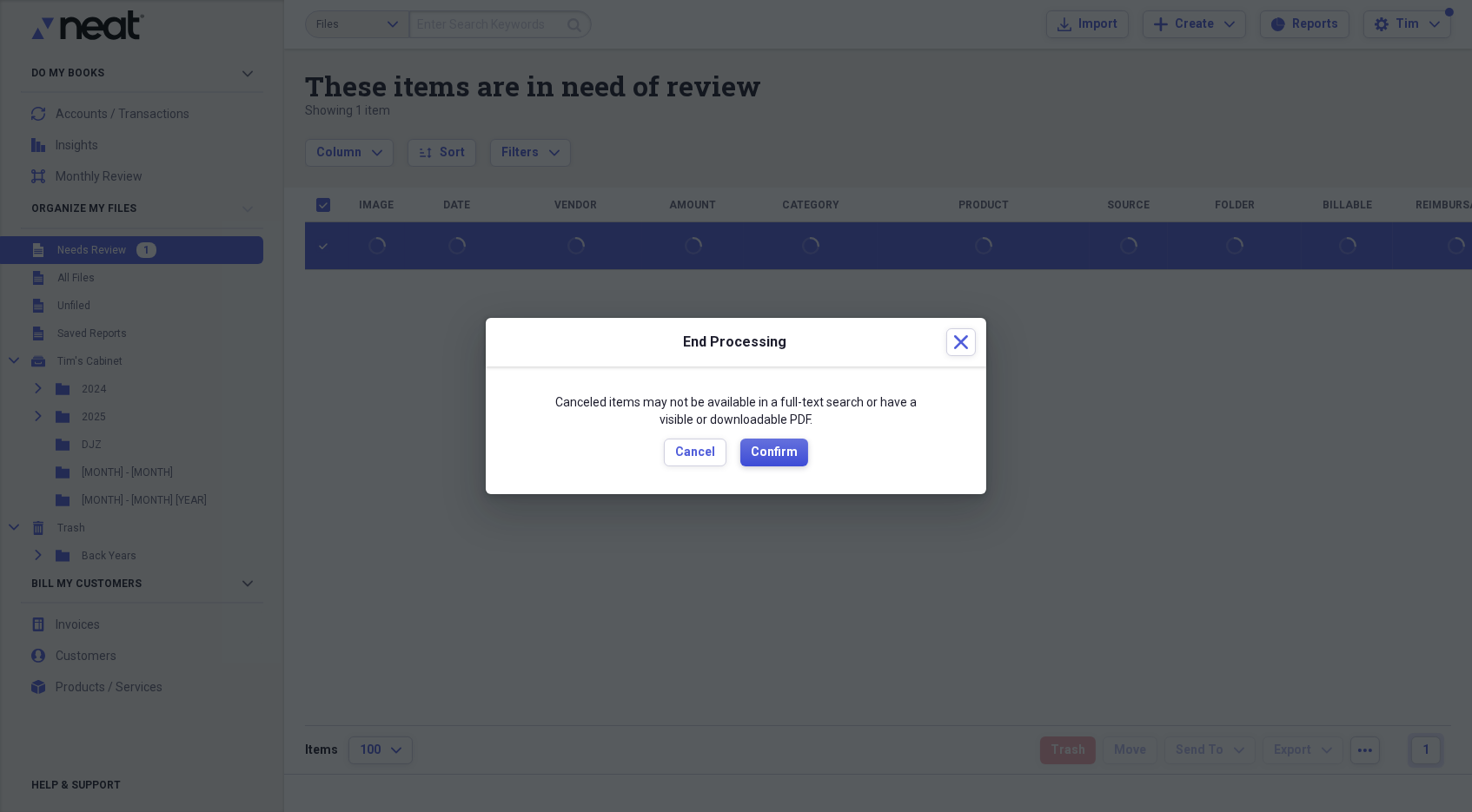 click on "Confirm" at bounding box center [774, 452] 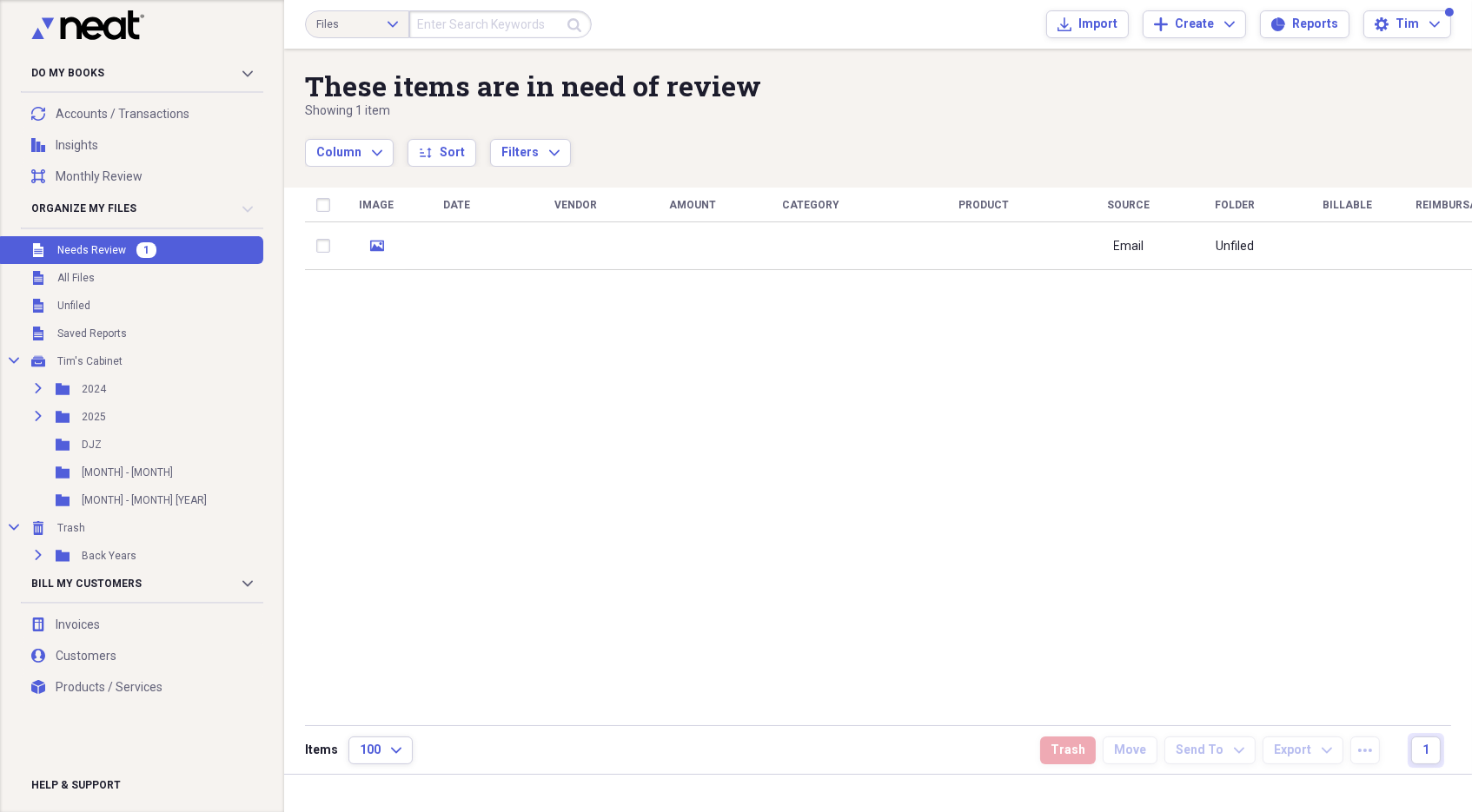 checkbox on "false" 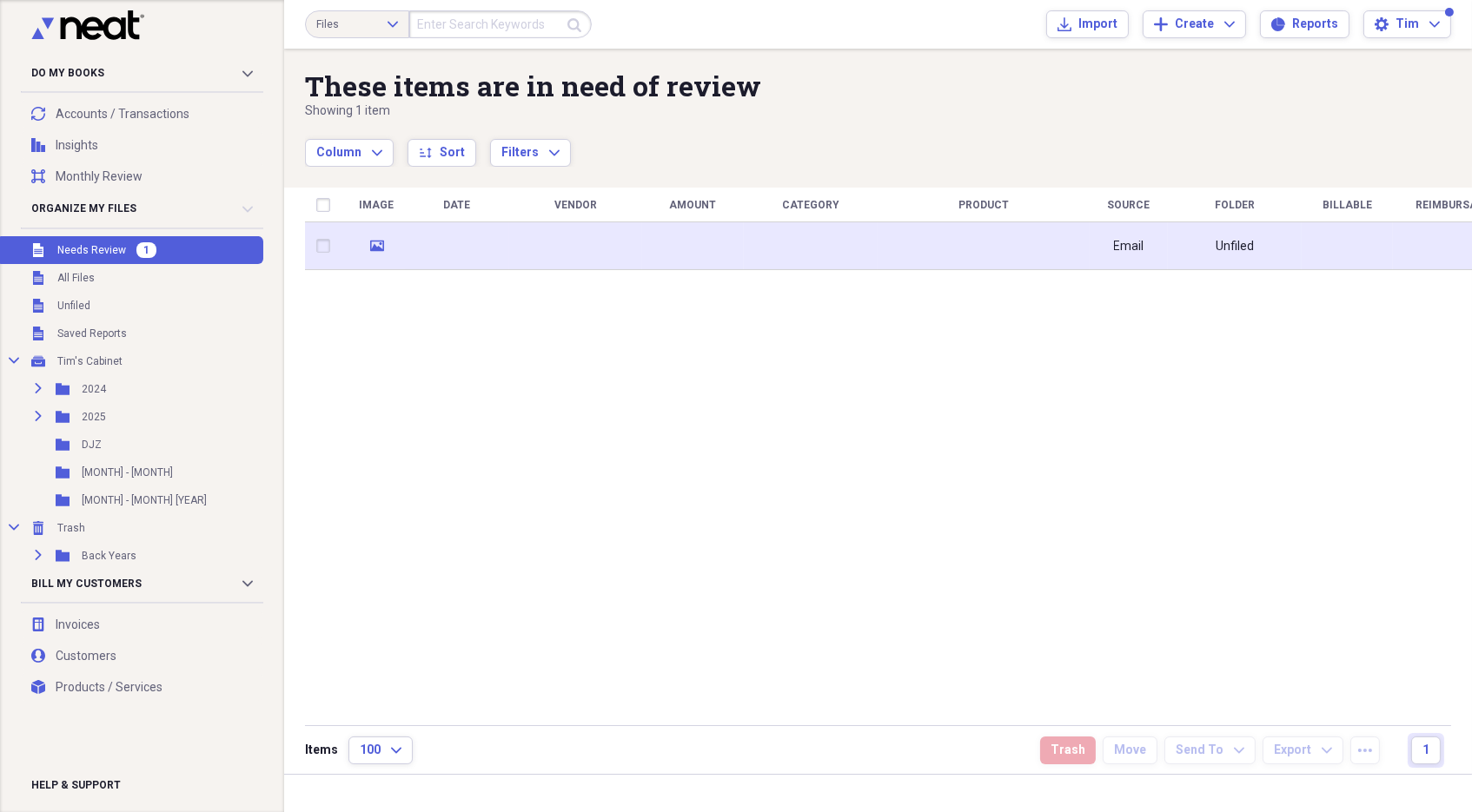 click at bounding box center [811, 246] 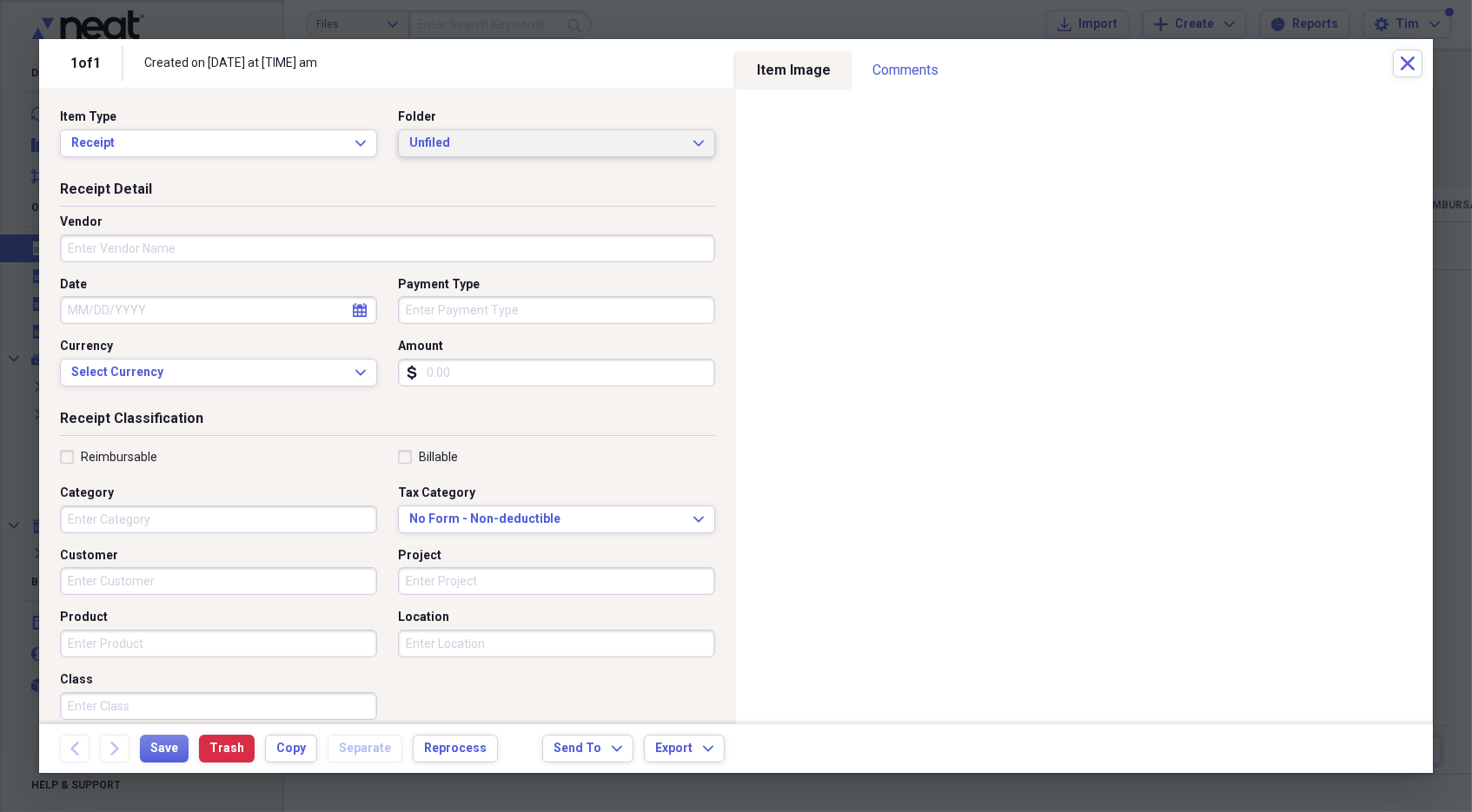 click on "Unfiled" at bounding box center (546, 143) 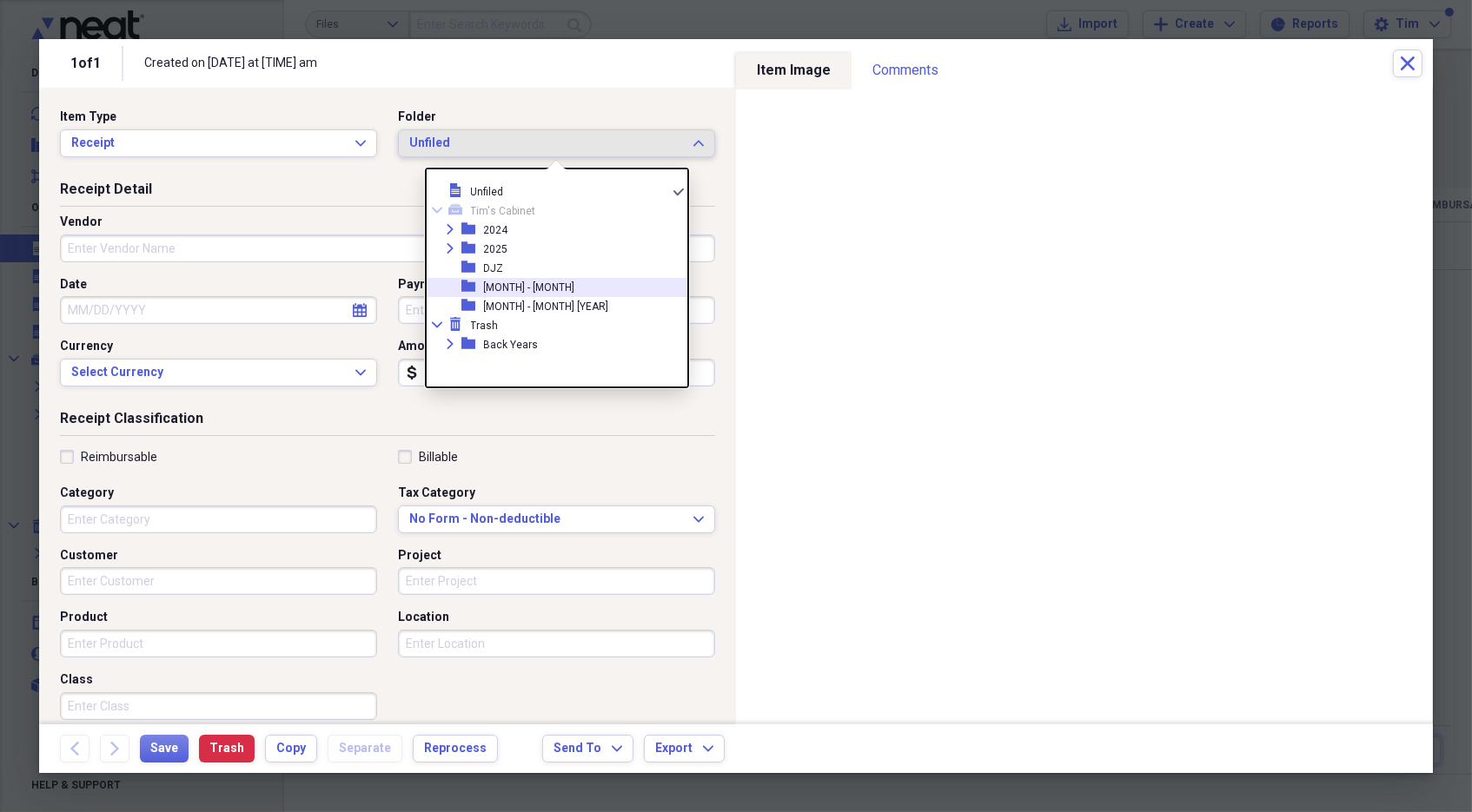 click on "[MONTH] - [MONTH]" at bounding box center [529, 287] 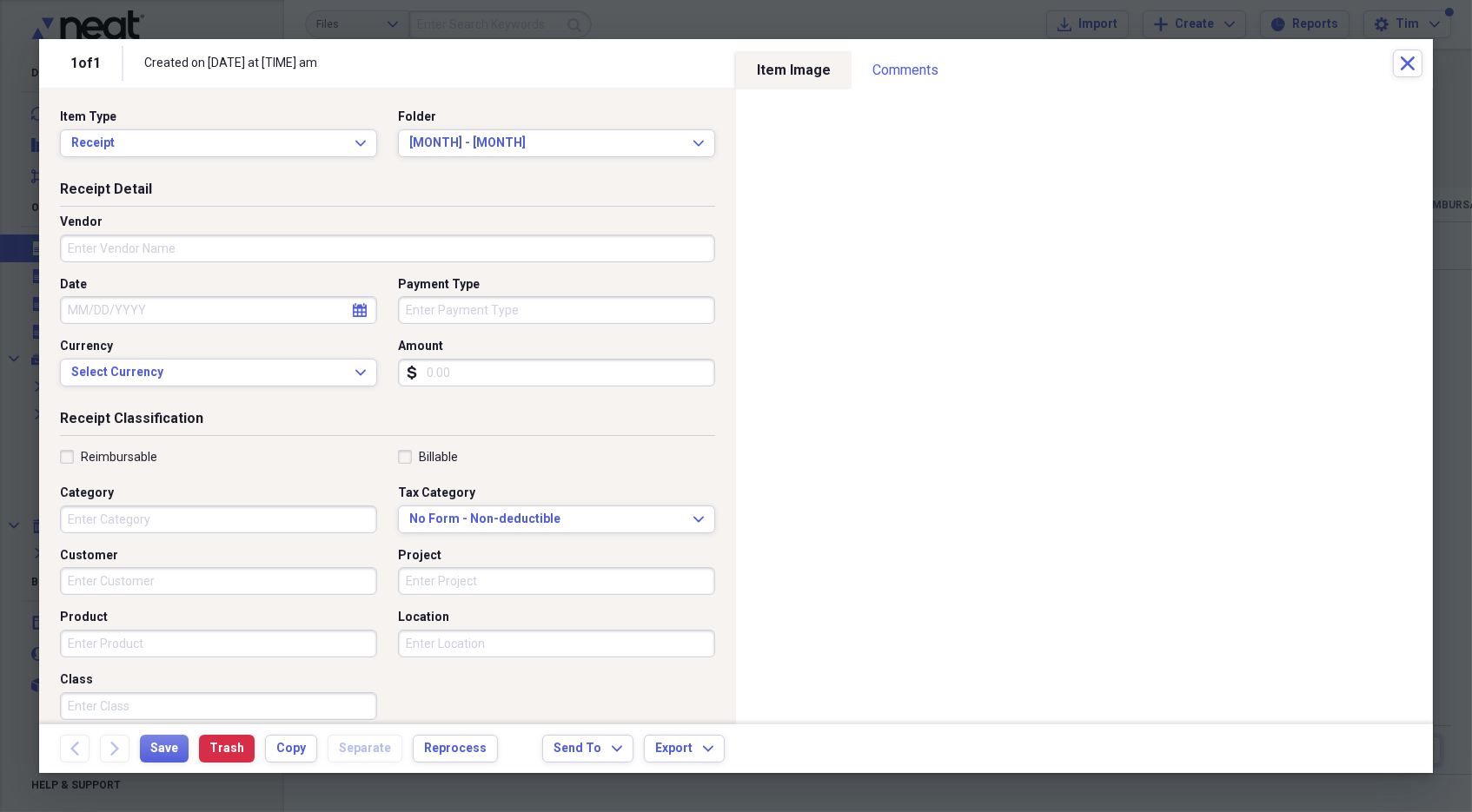 click on "Vendor" at bounding box center [388, 248] 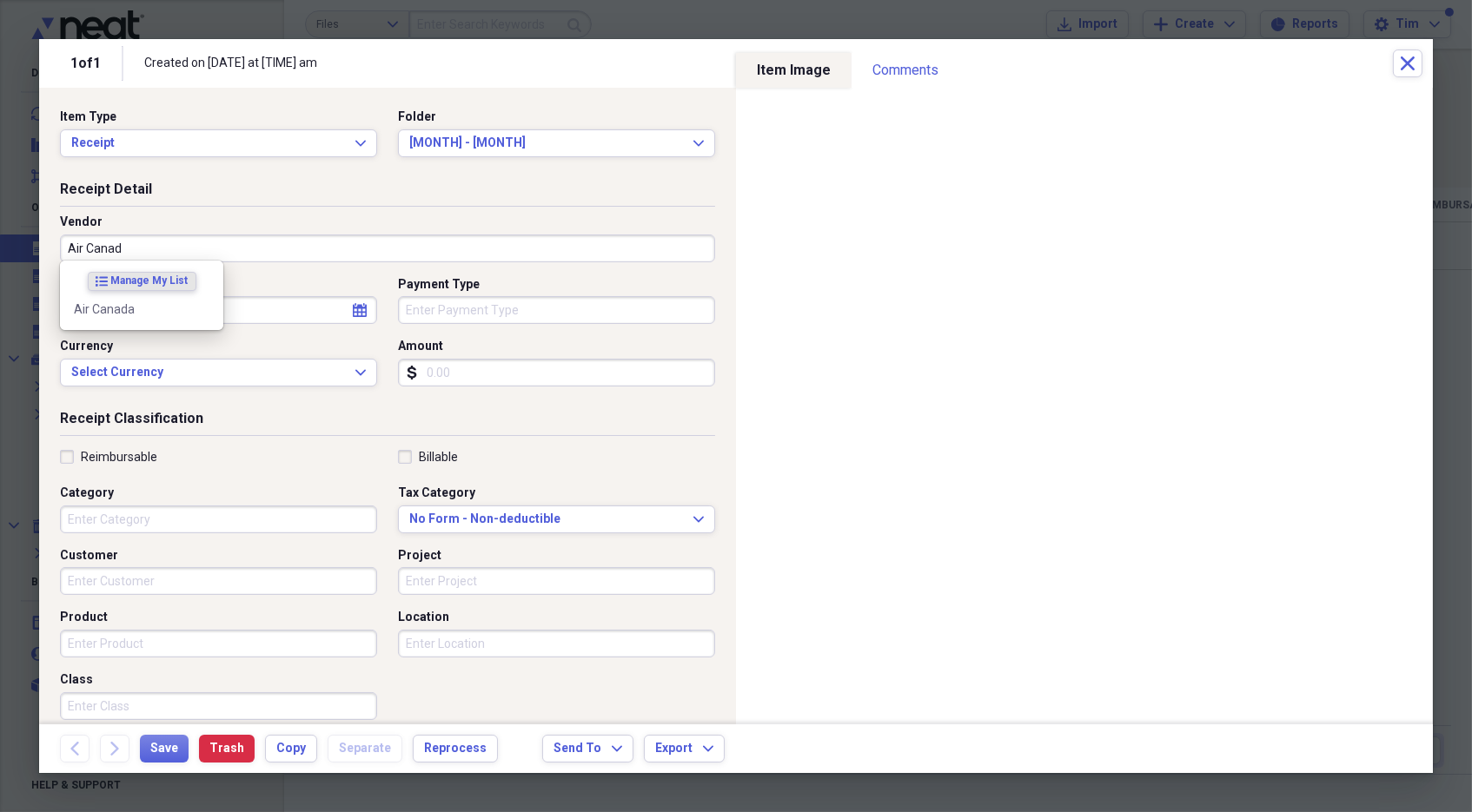 type on "Air Canada" 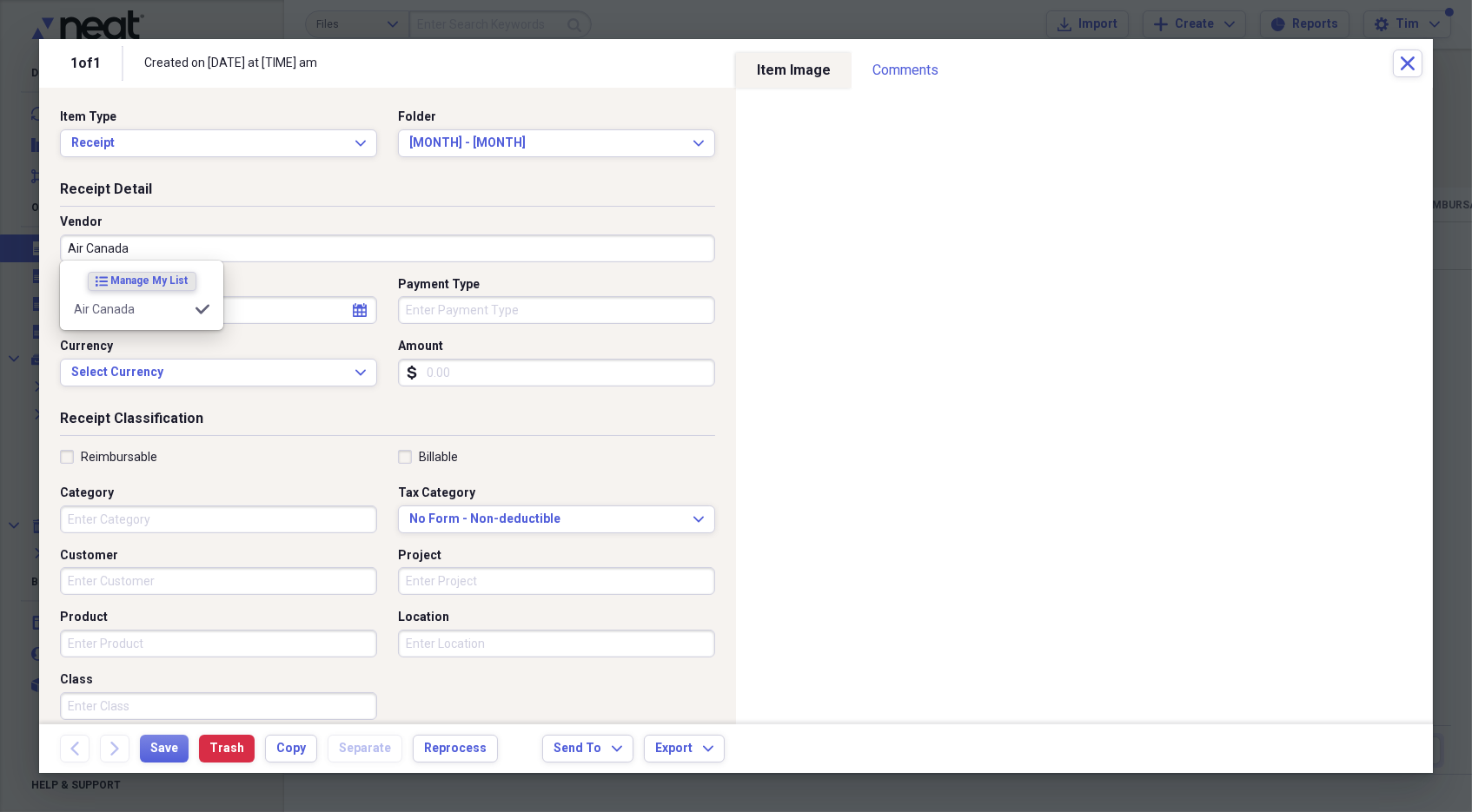 type on "Airline" 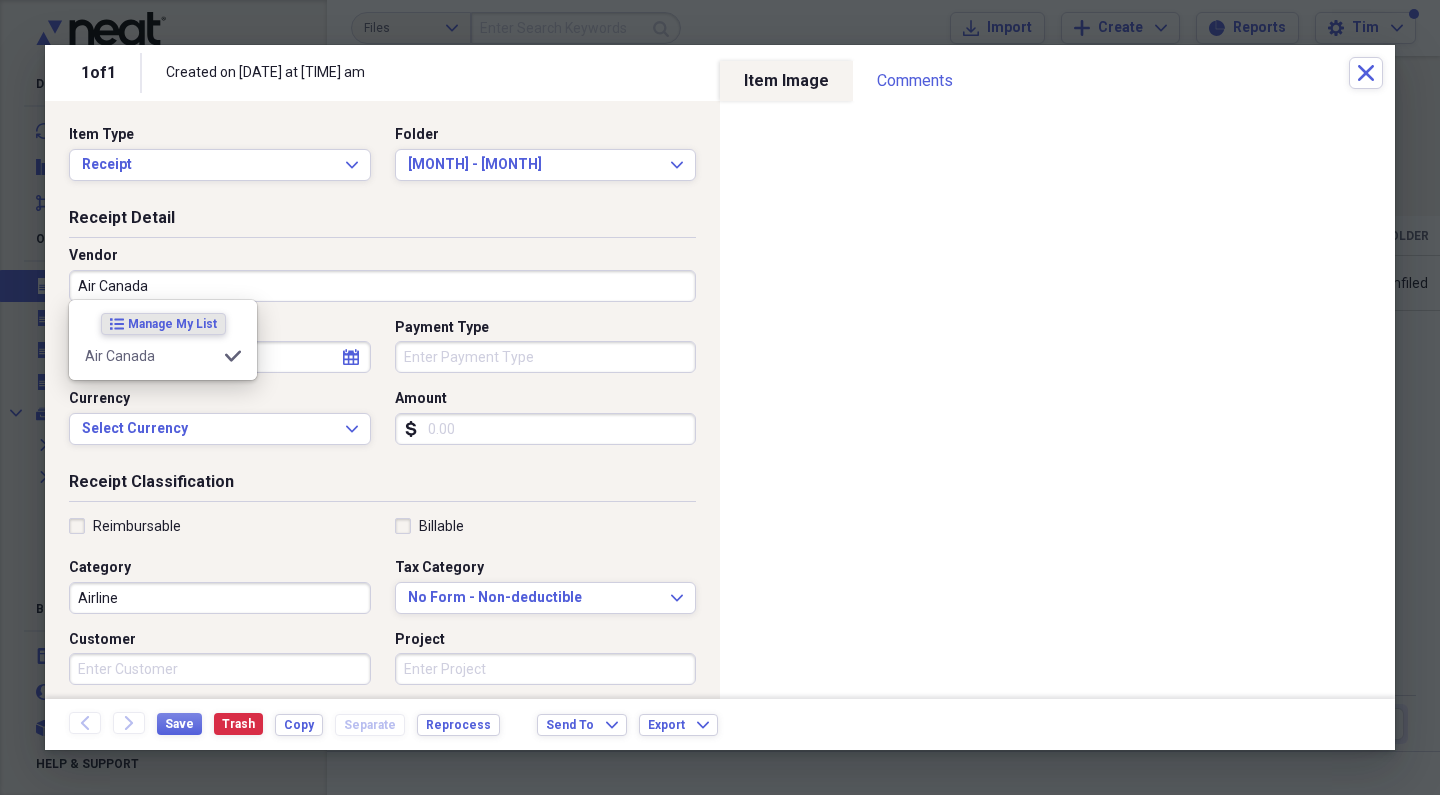 type on "Air Canada" 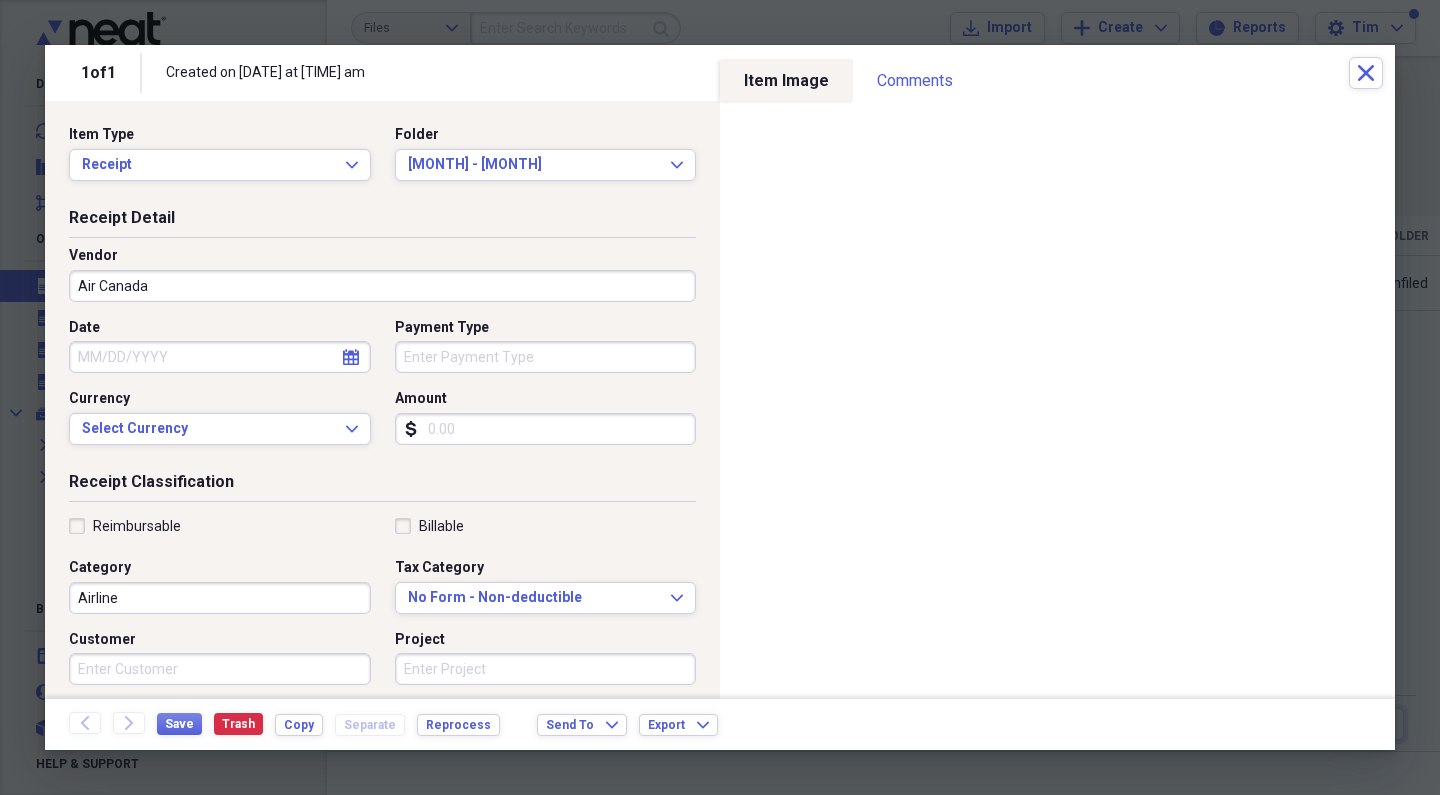 click on "Amount" at bounding box center [546, 429] 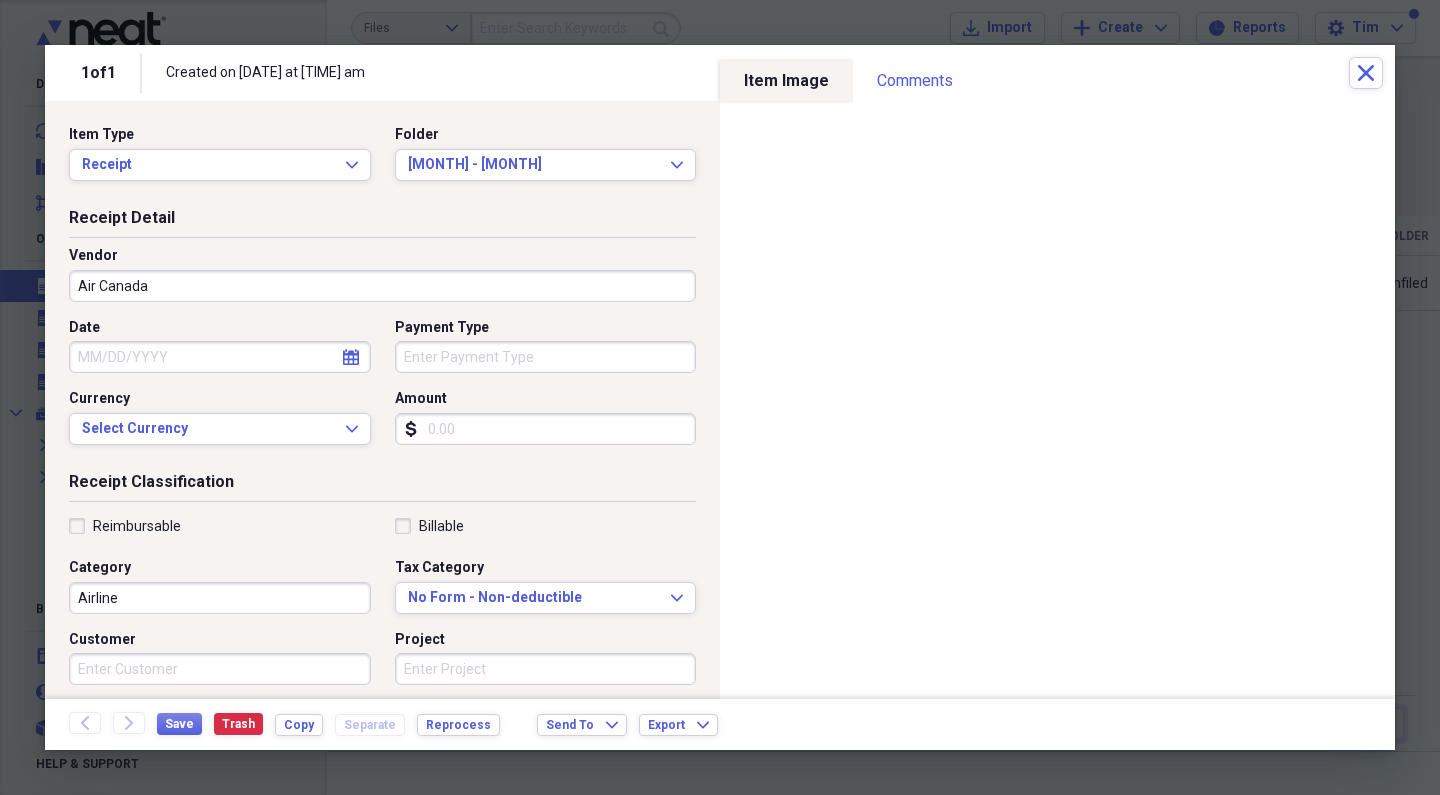 click on "Payment Type" at bounding box center (546, 357) 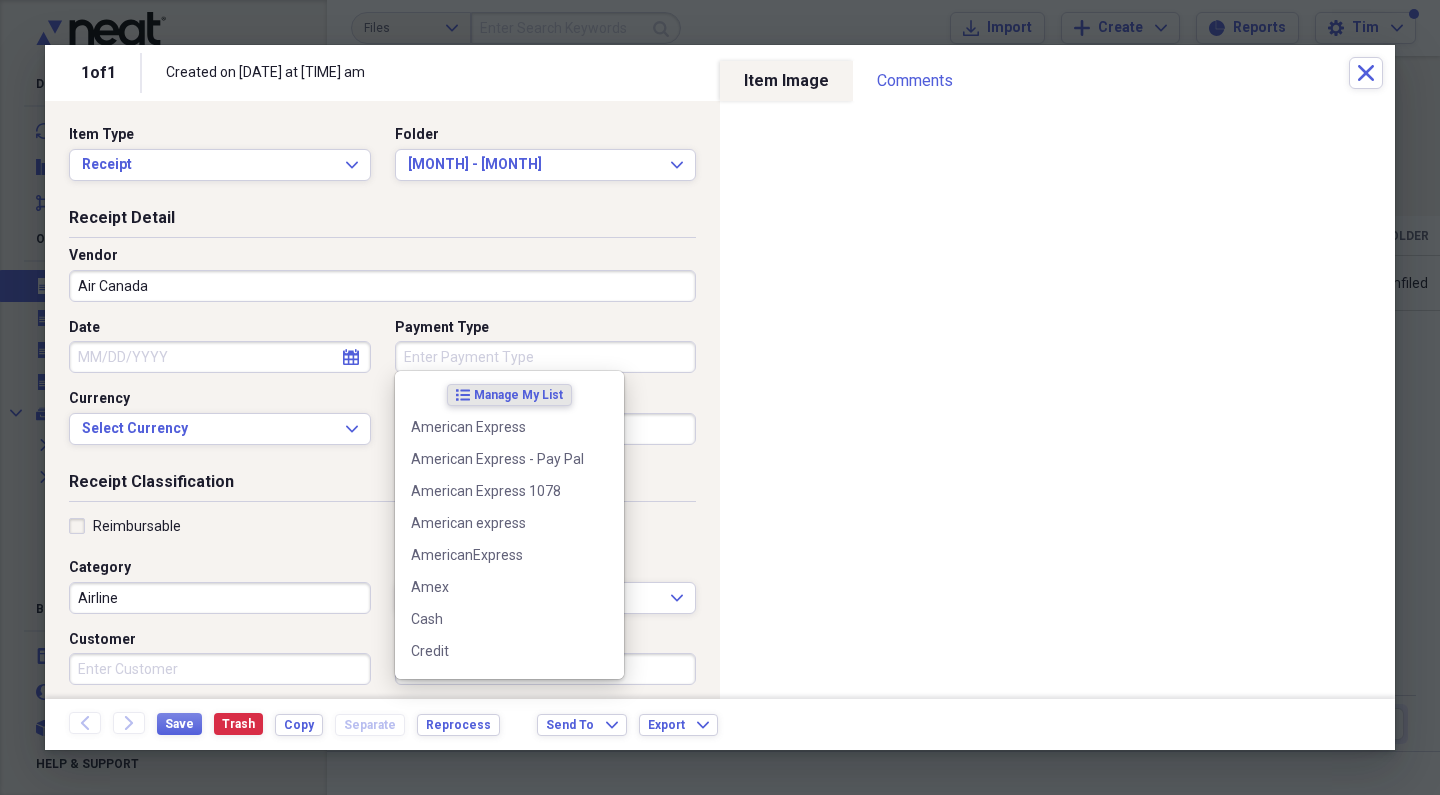 click on "Payment Type" at bounding box center (546, 357) 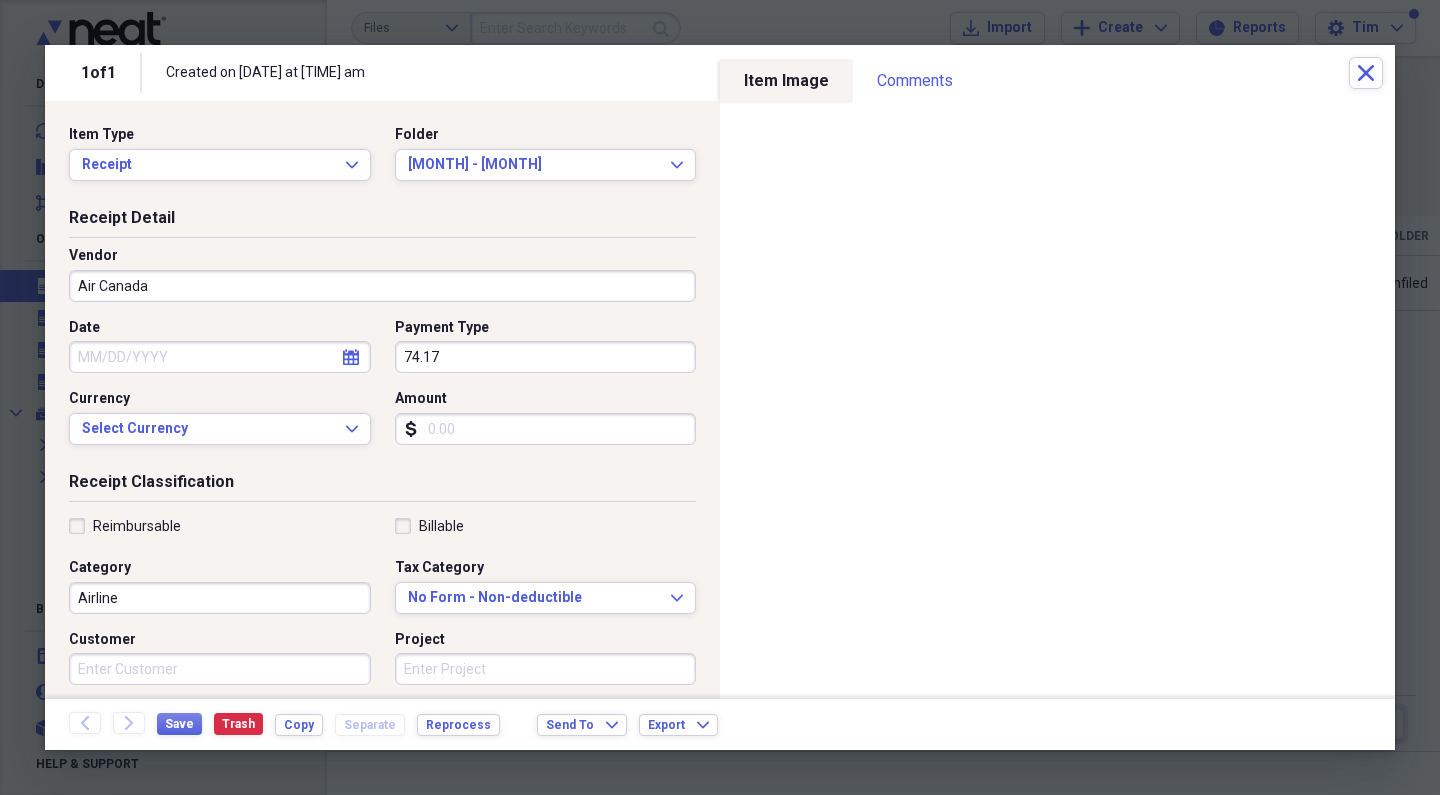 type on "74.17" 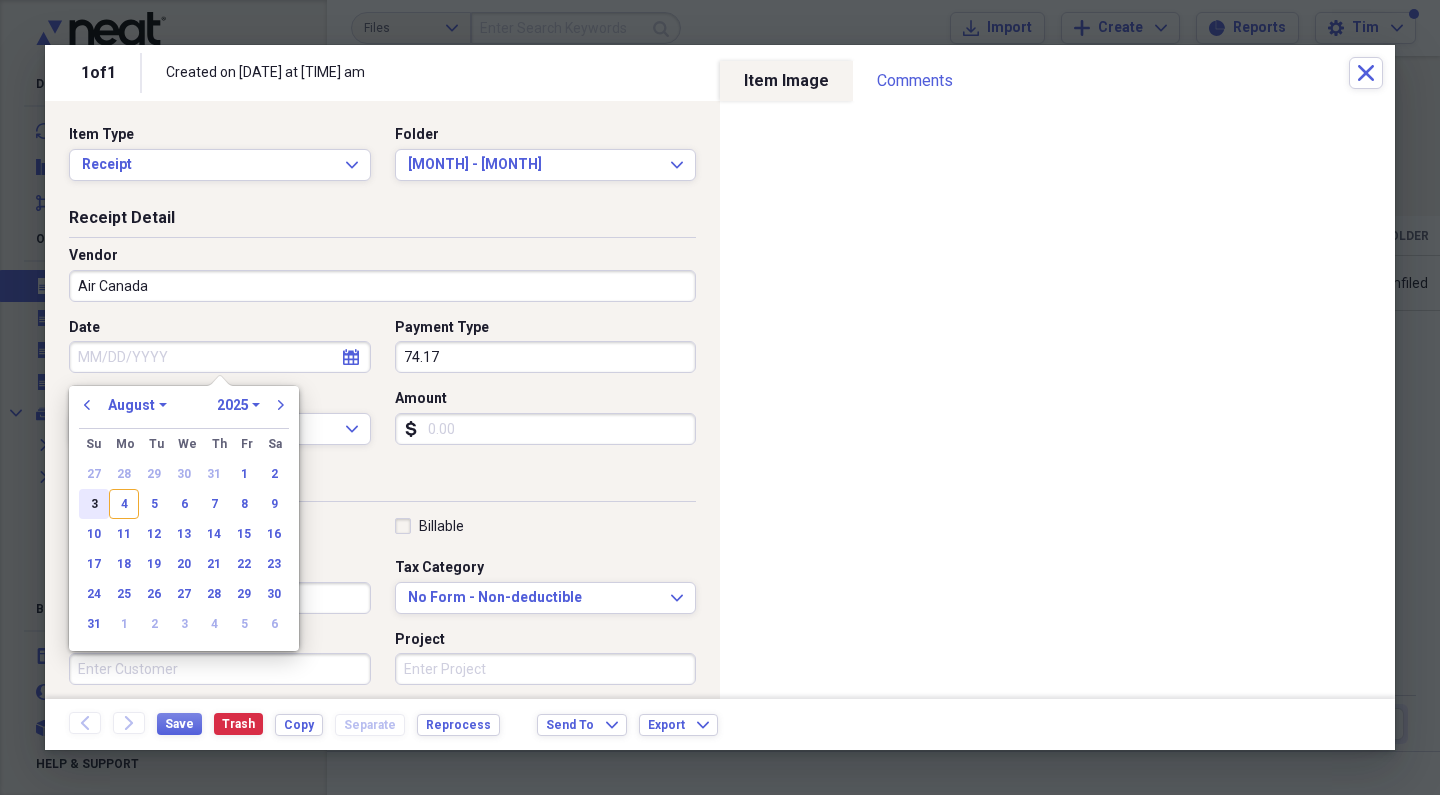 click on "3" at bounding box center (94, 504) 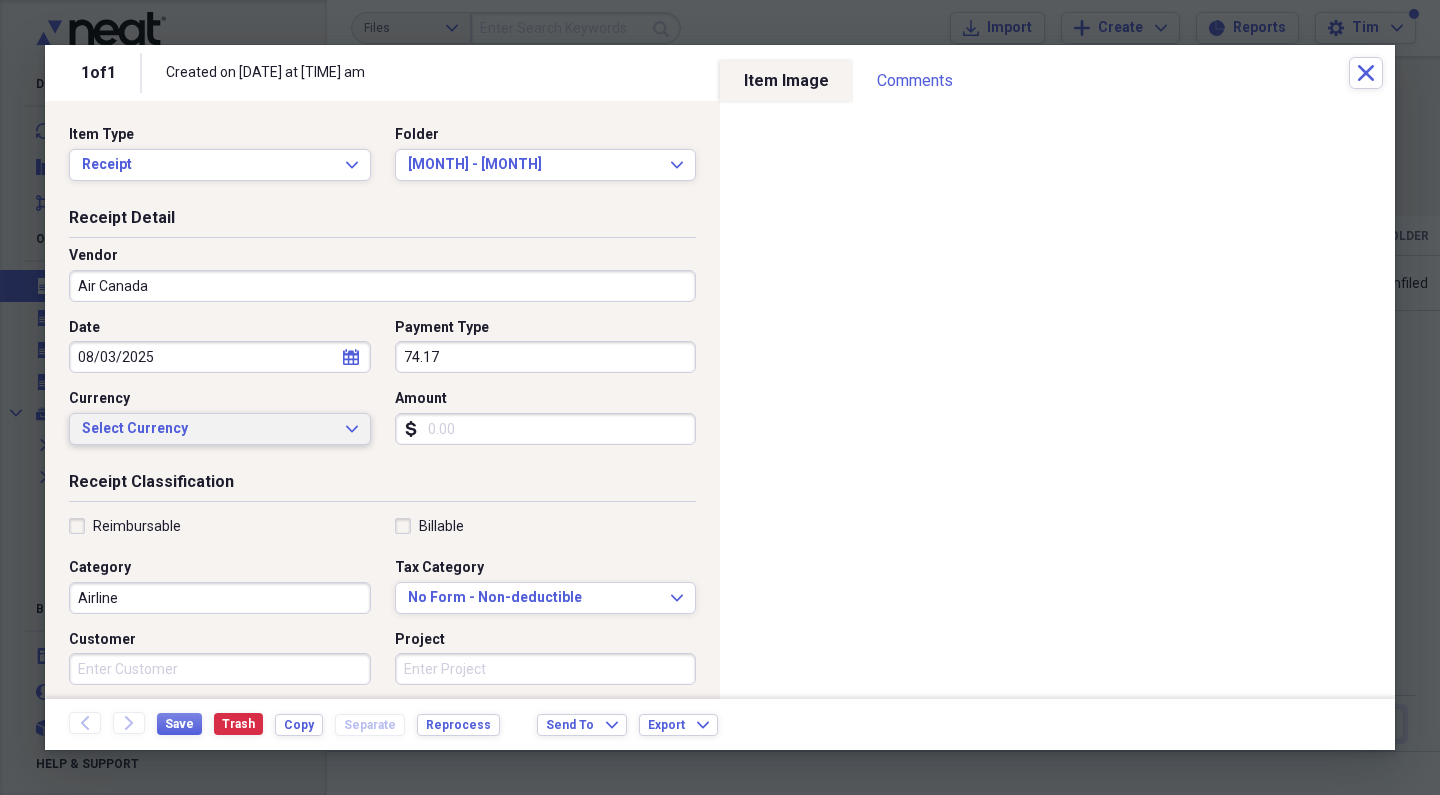 click on "Select Currency" at bounding box center [208, 429] 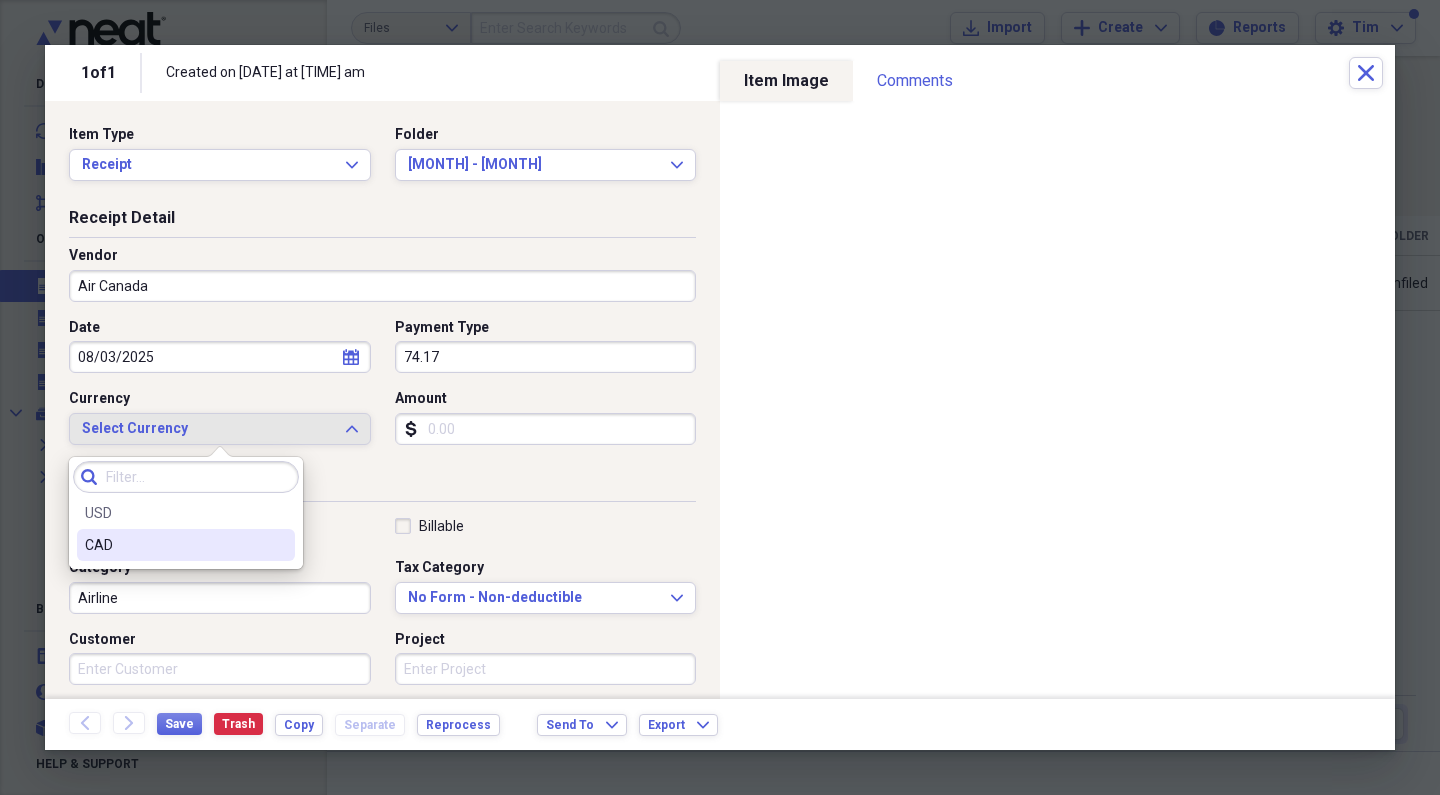 click on "CAD" at bounding box center (174, 545) 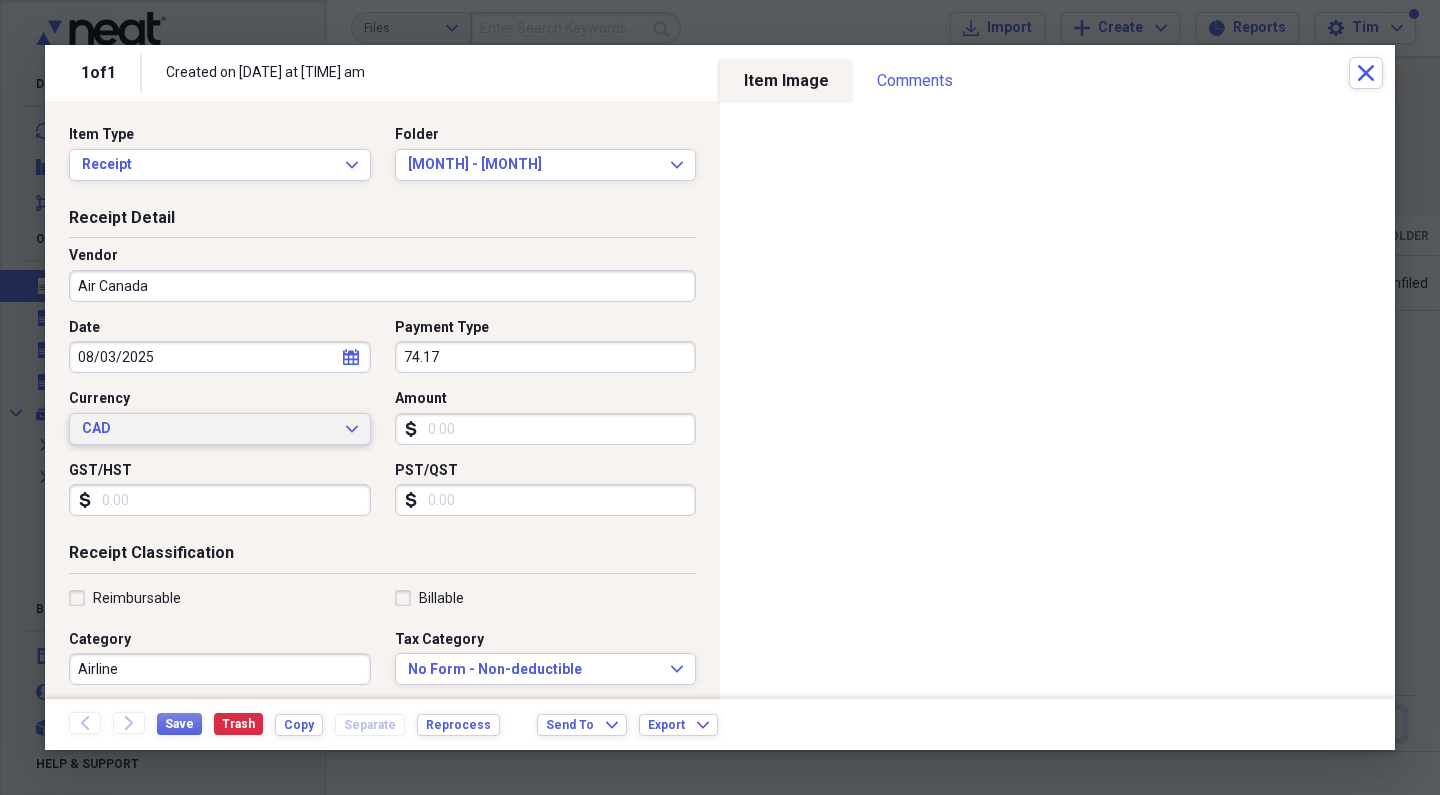 click on "CAD" at bounding box center (208, 429) 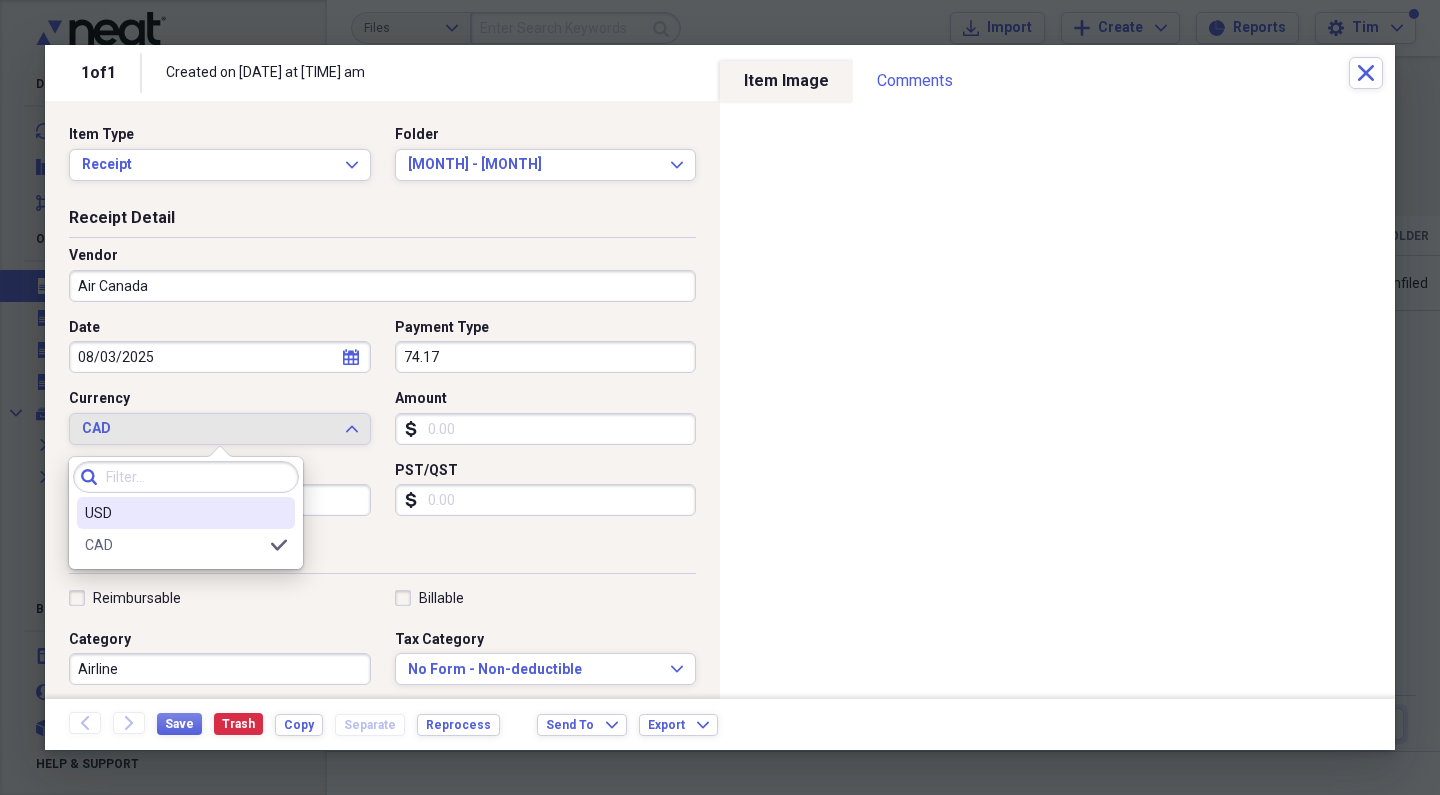 click on "USD" at bounding box center [174, 513] 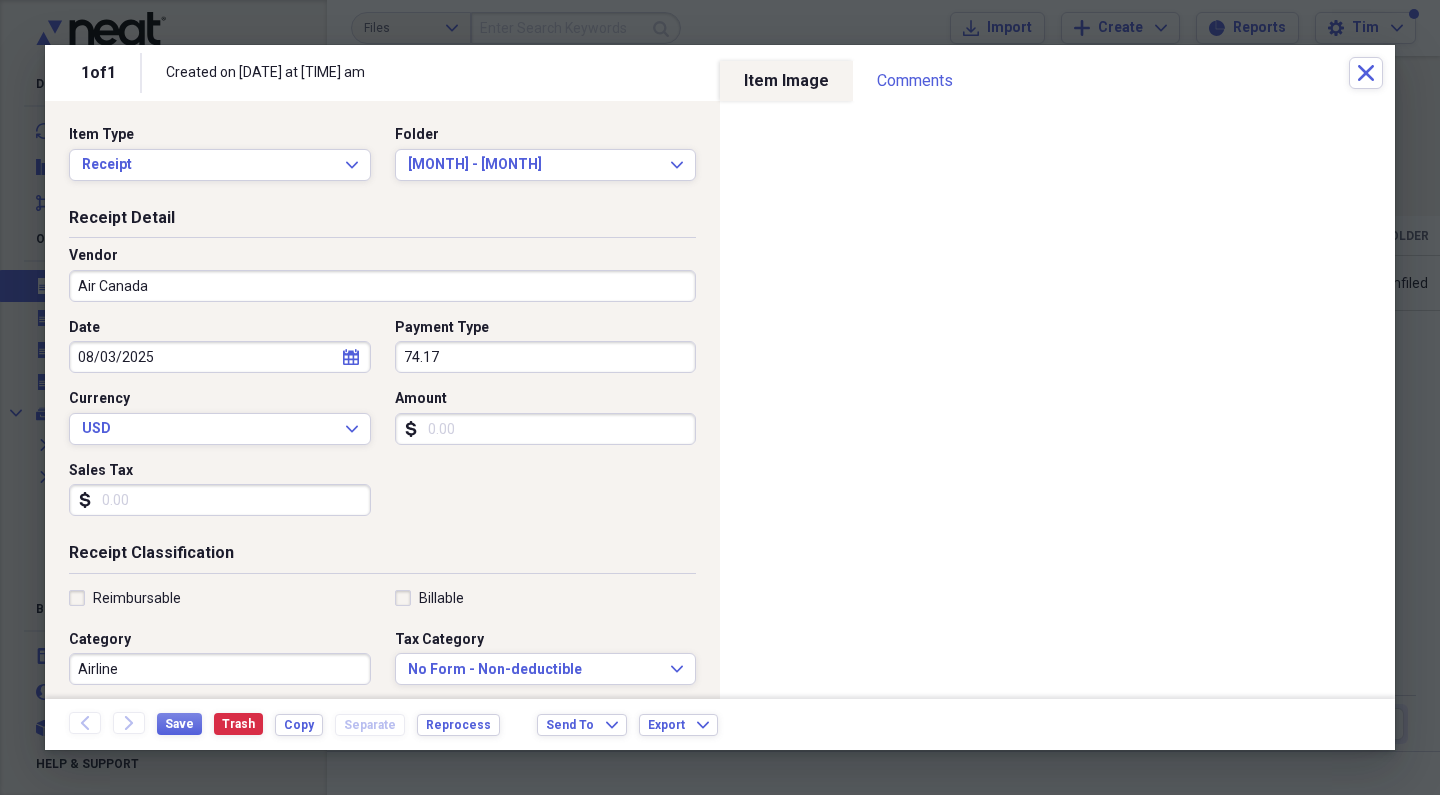 click on "74.17" at bounding box center [546, 357] 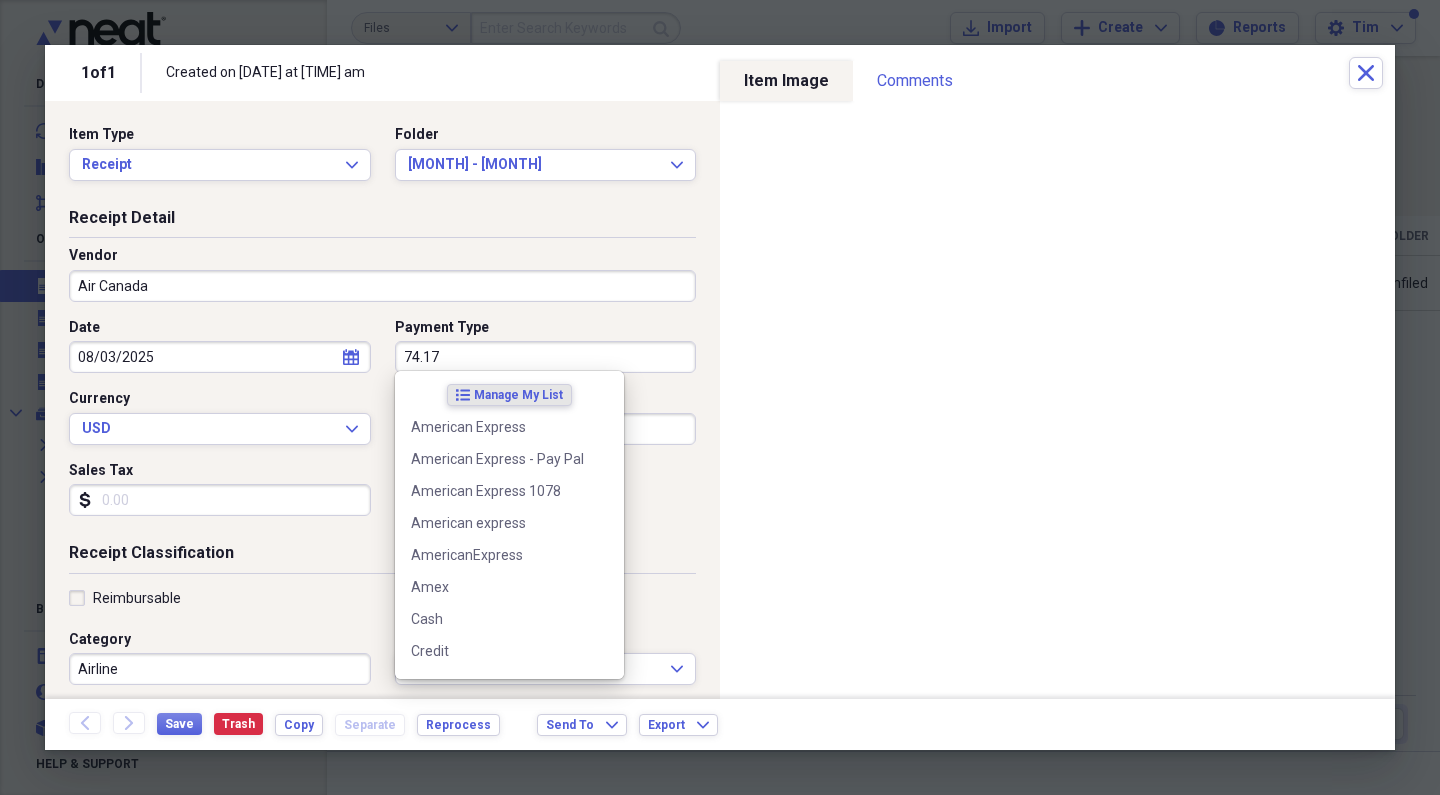 click on "74.17" at bounding box center [546, 357] 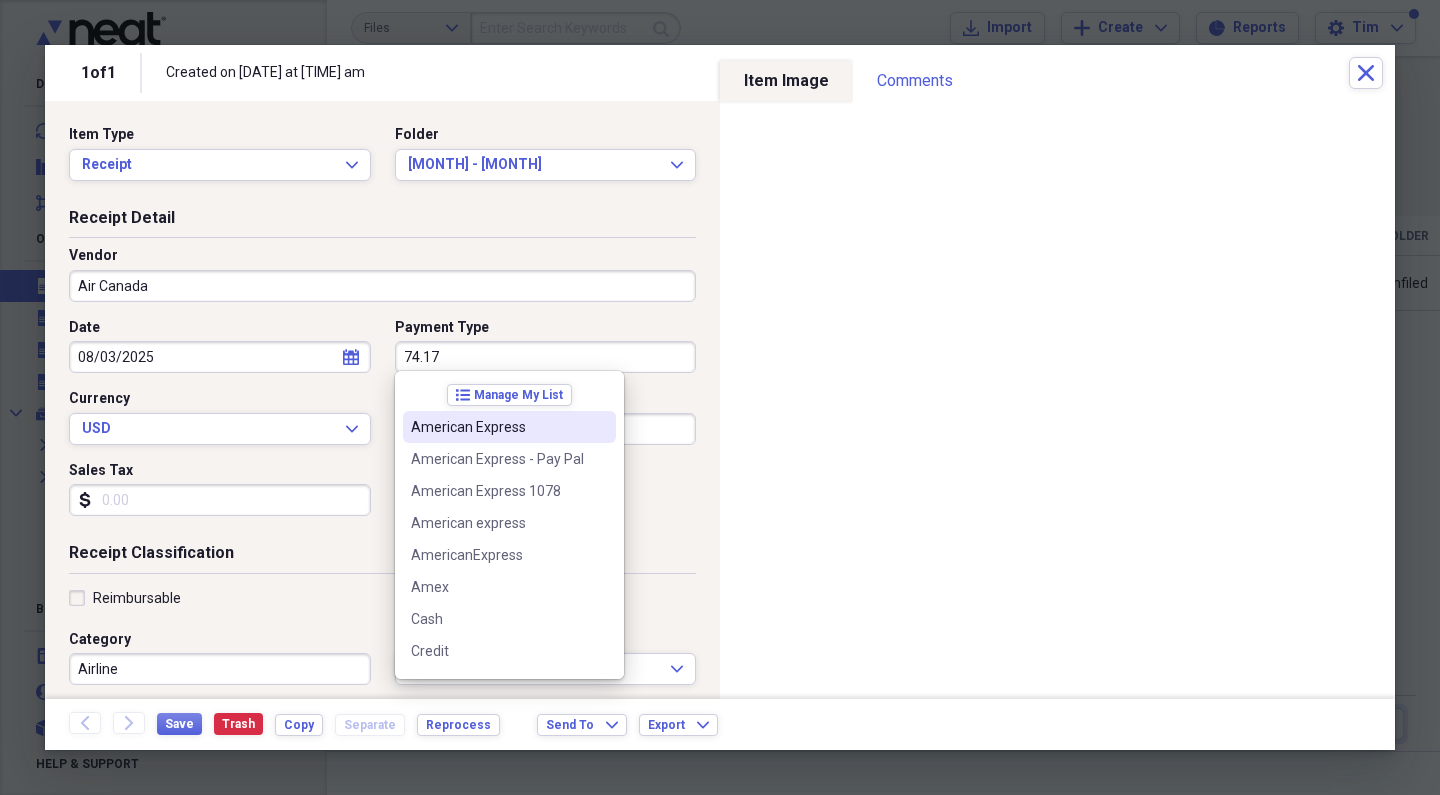 click on "American Express" at bounding box center [497, 427] 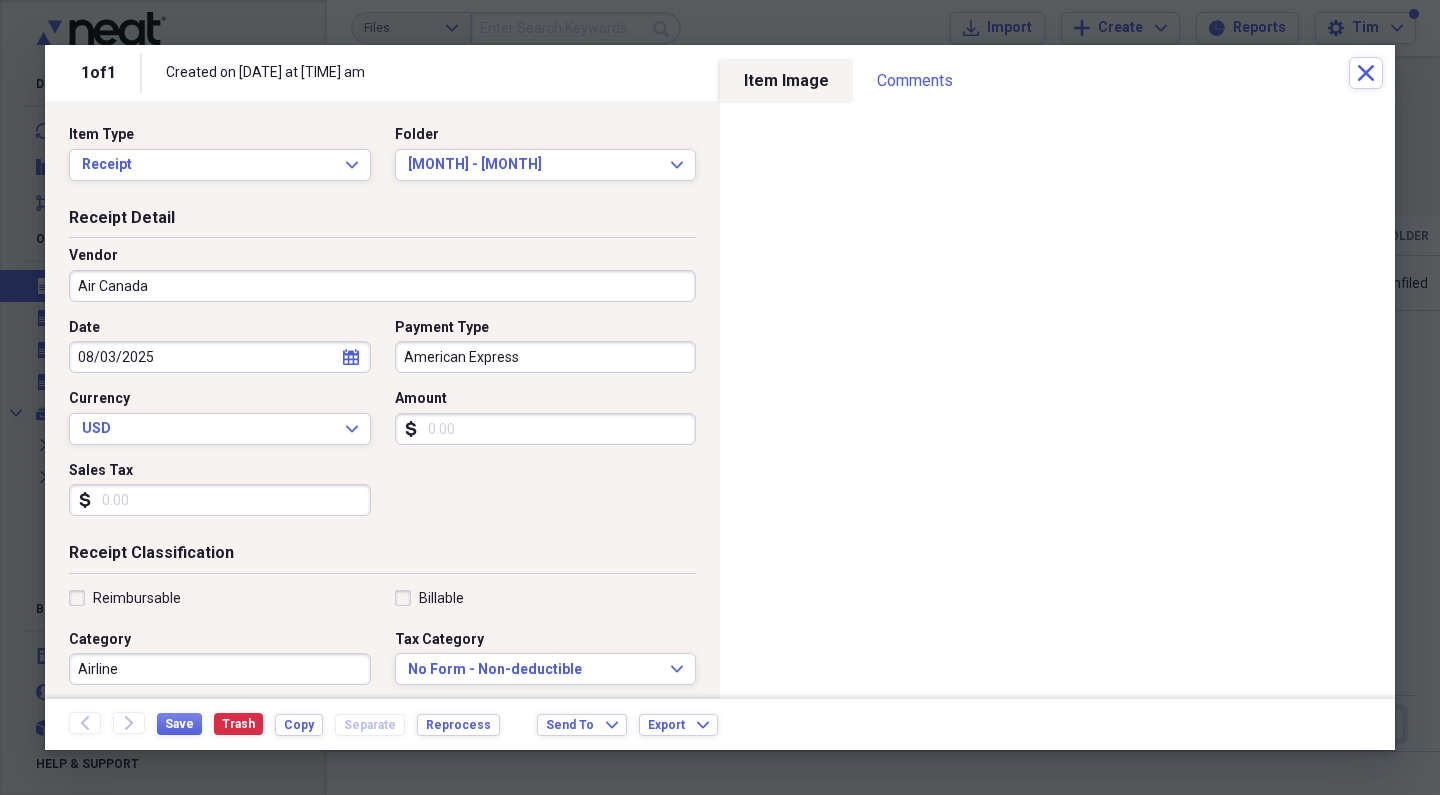 click on "Amount" at bounding box center [546, 429] 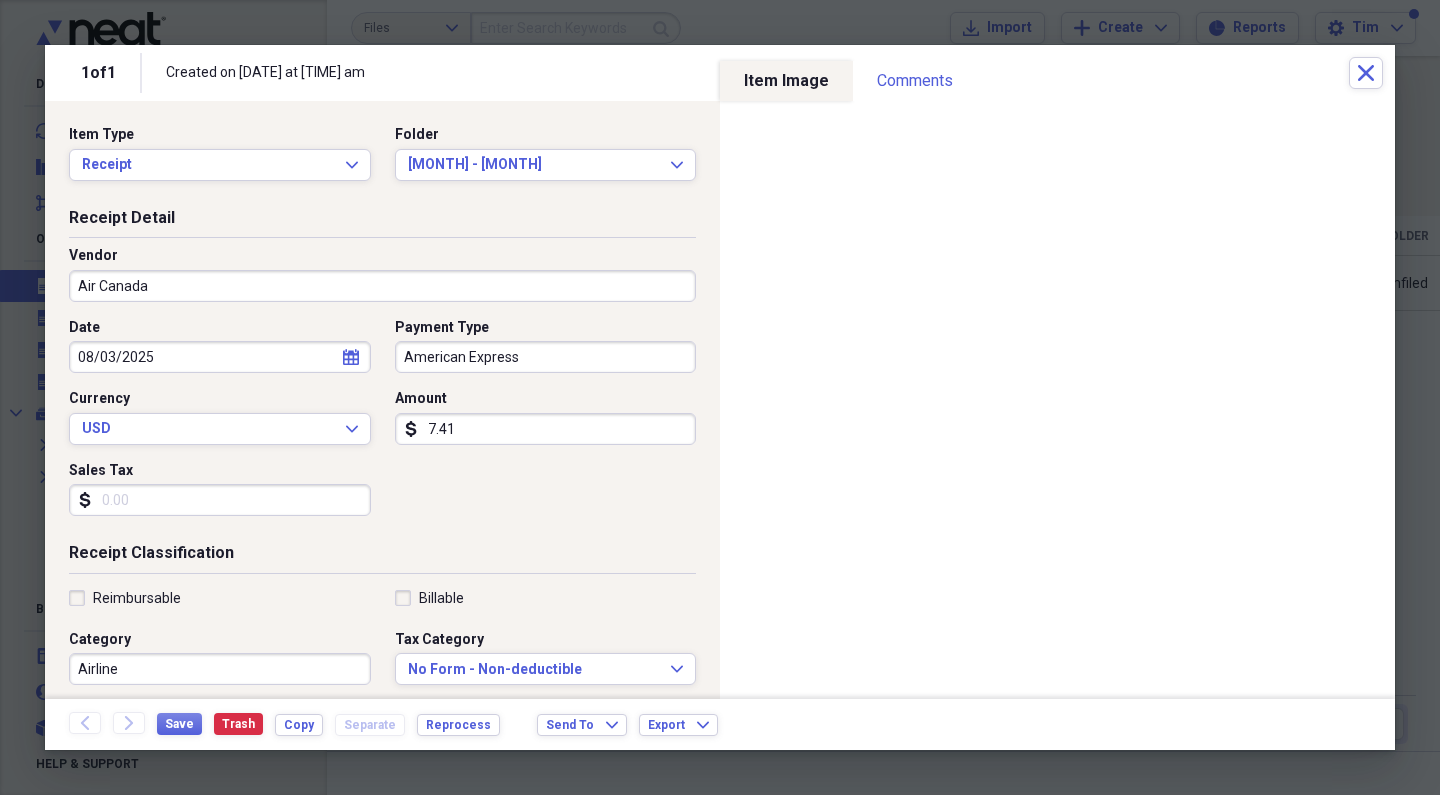 type on "74.17" 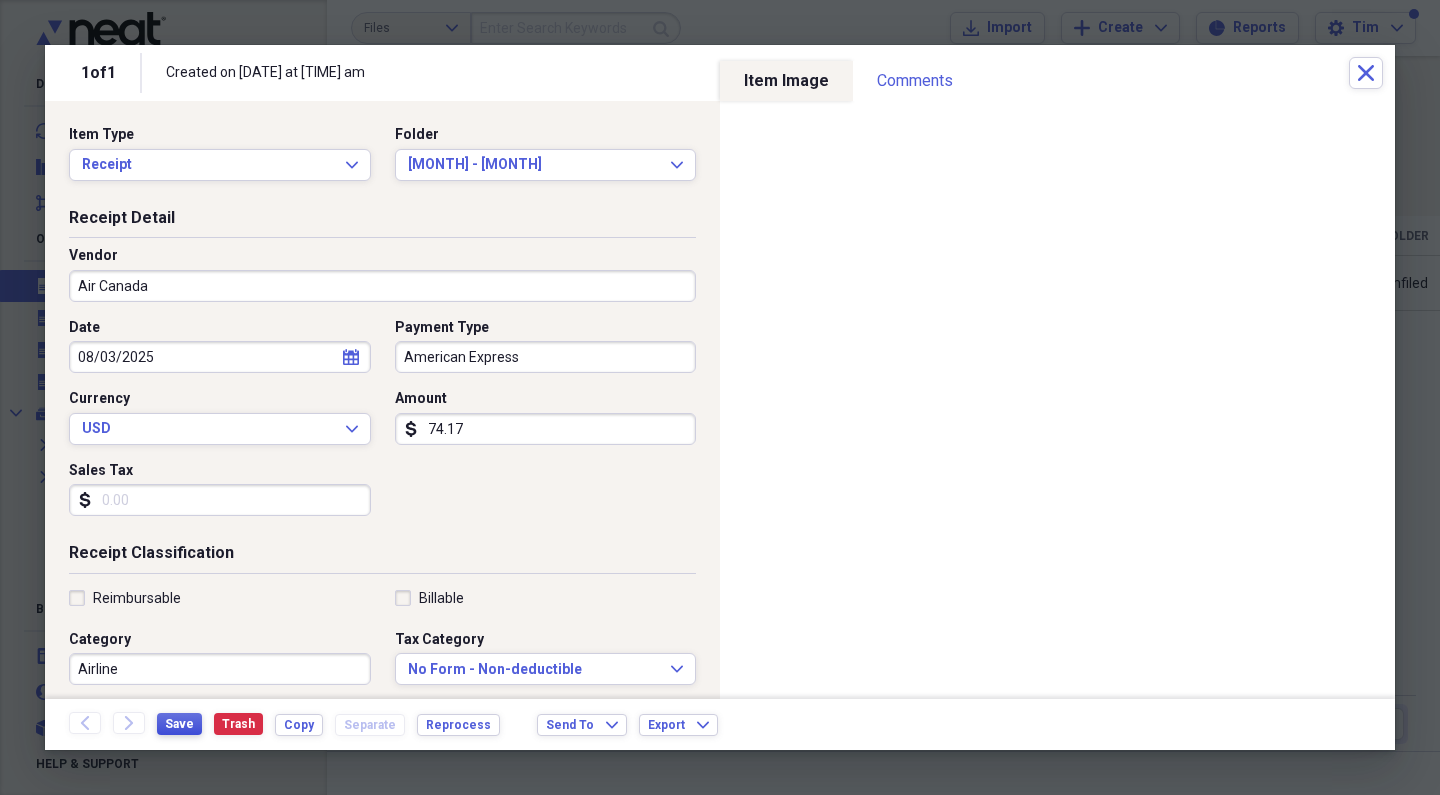 click on "Save" at bounding box center [179, 724] 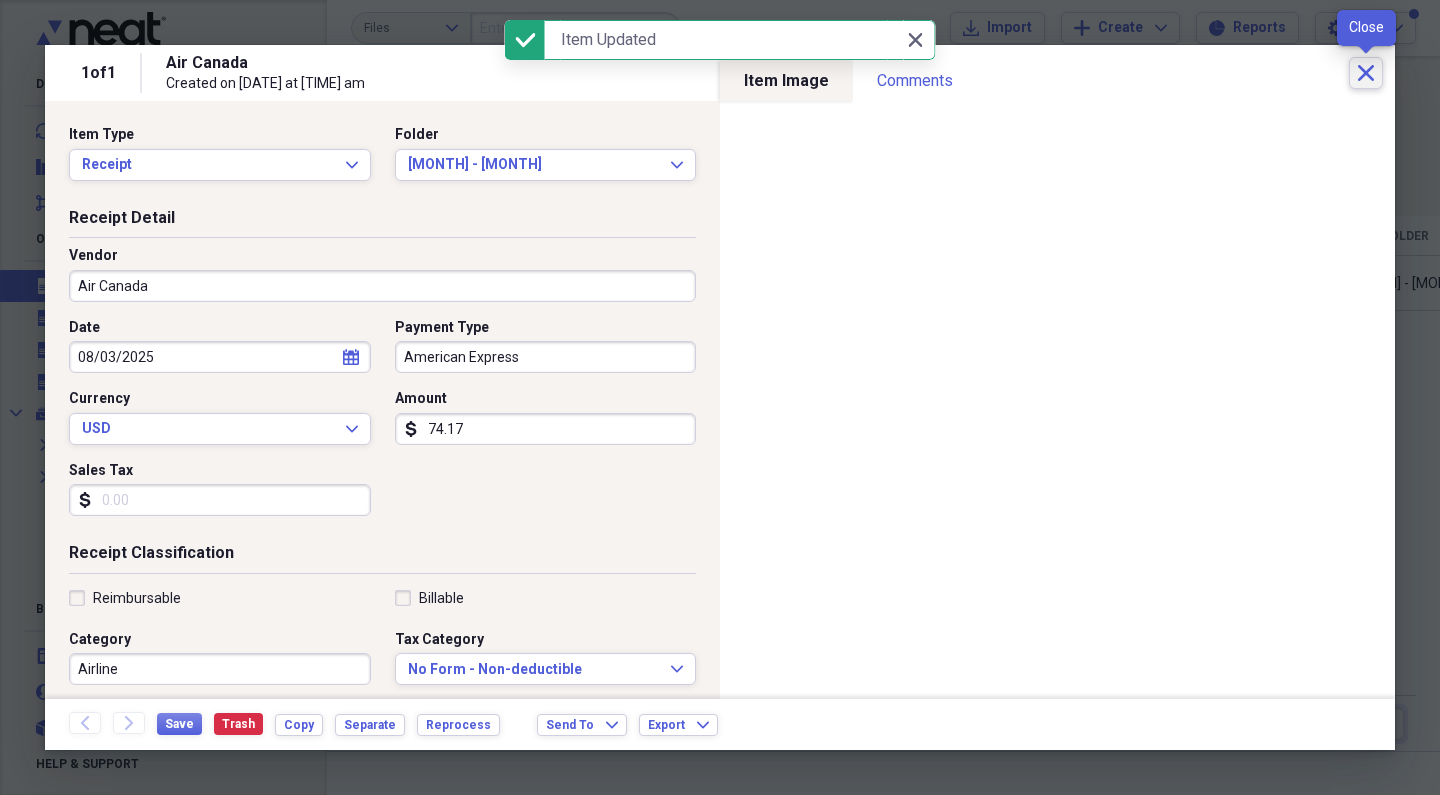 click on "Close" 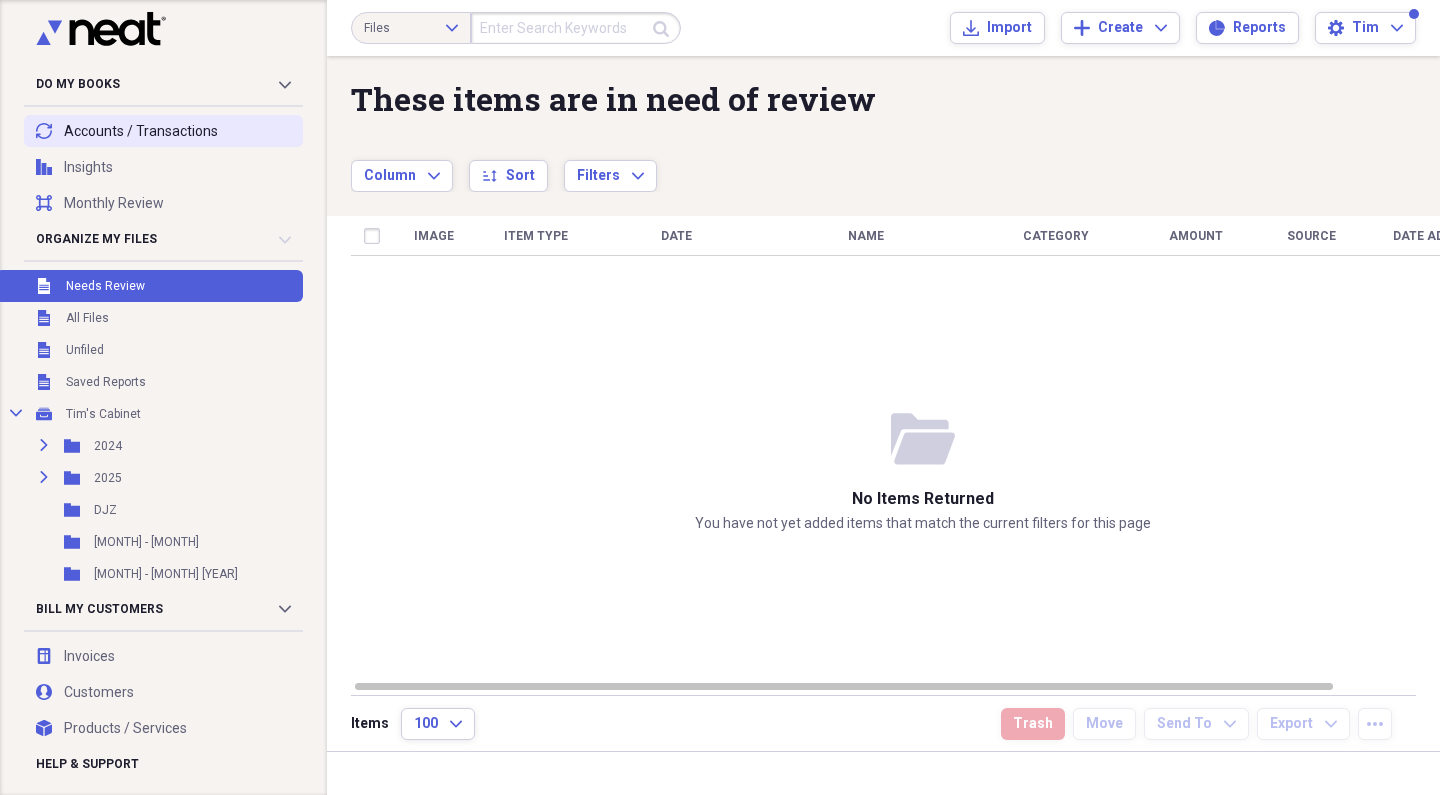 click on "transactions Accounts / Transactions" at bounding box center (163, 131) 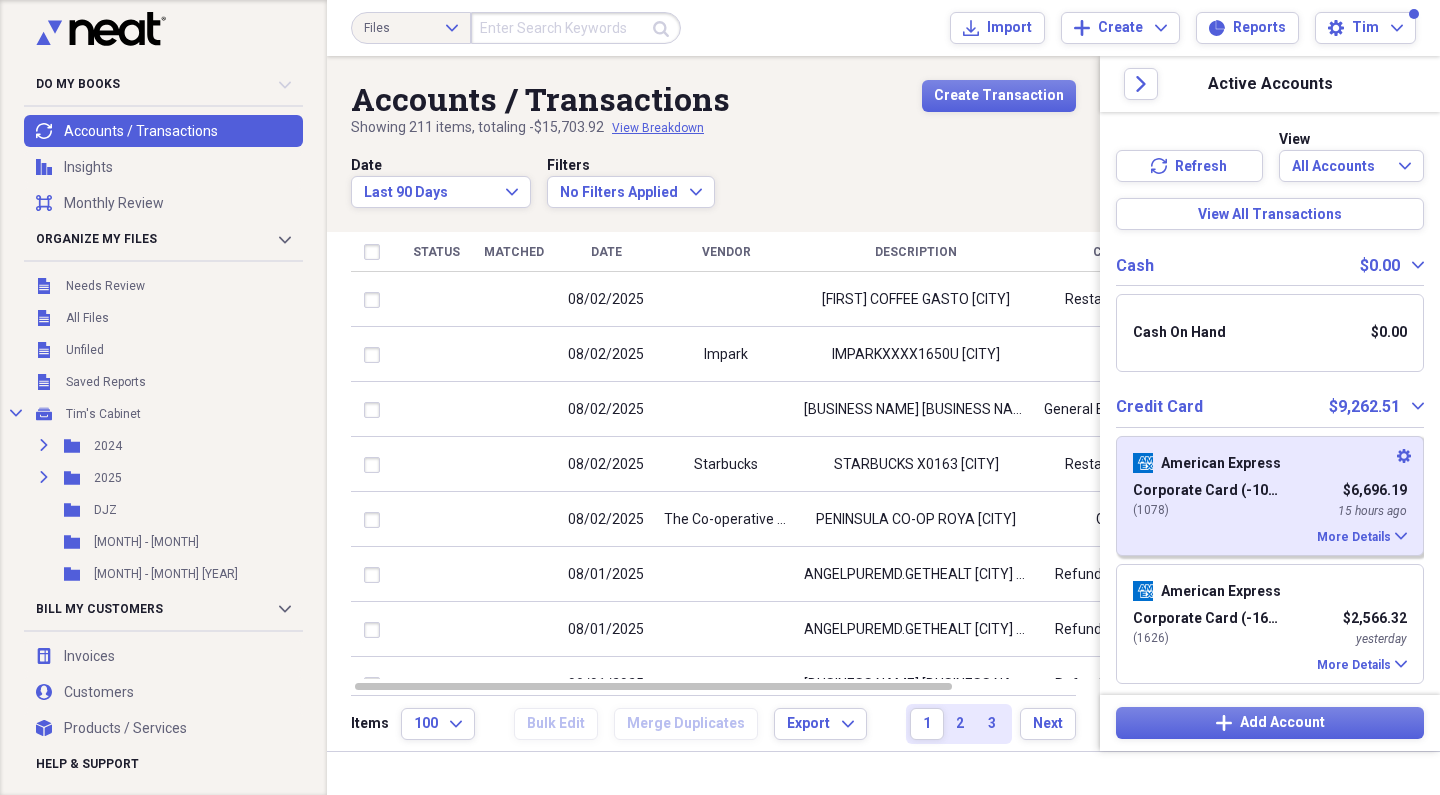click on "American Express" at bounding box center [1221, 463] 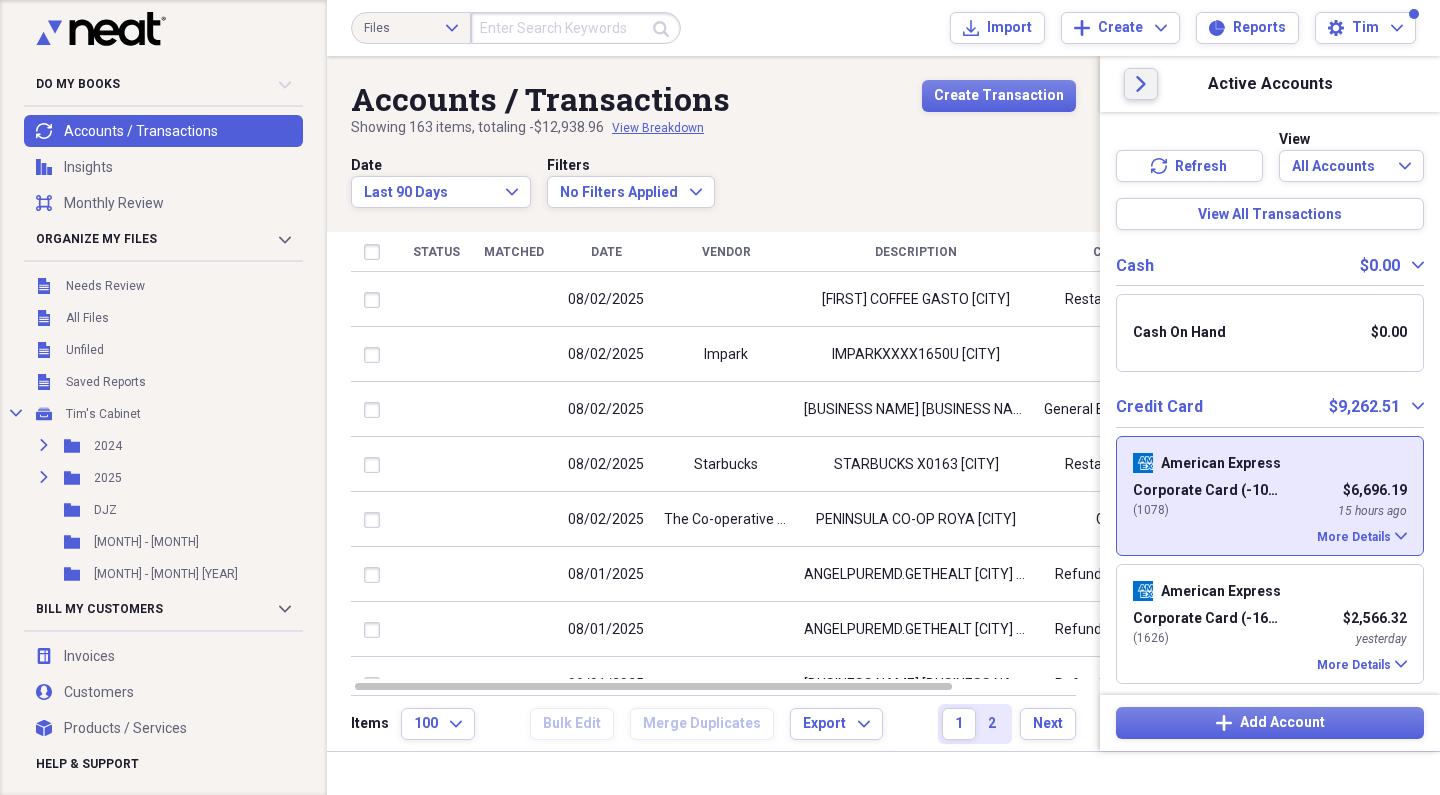 click on "Close" 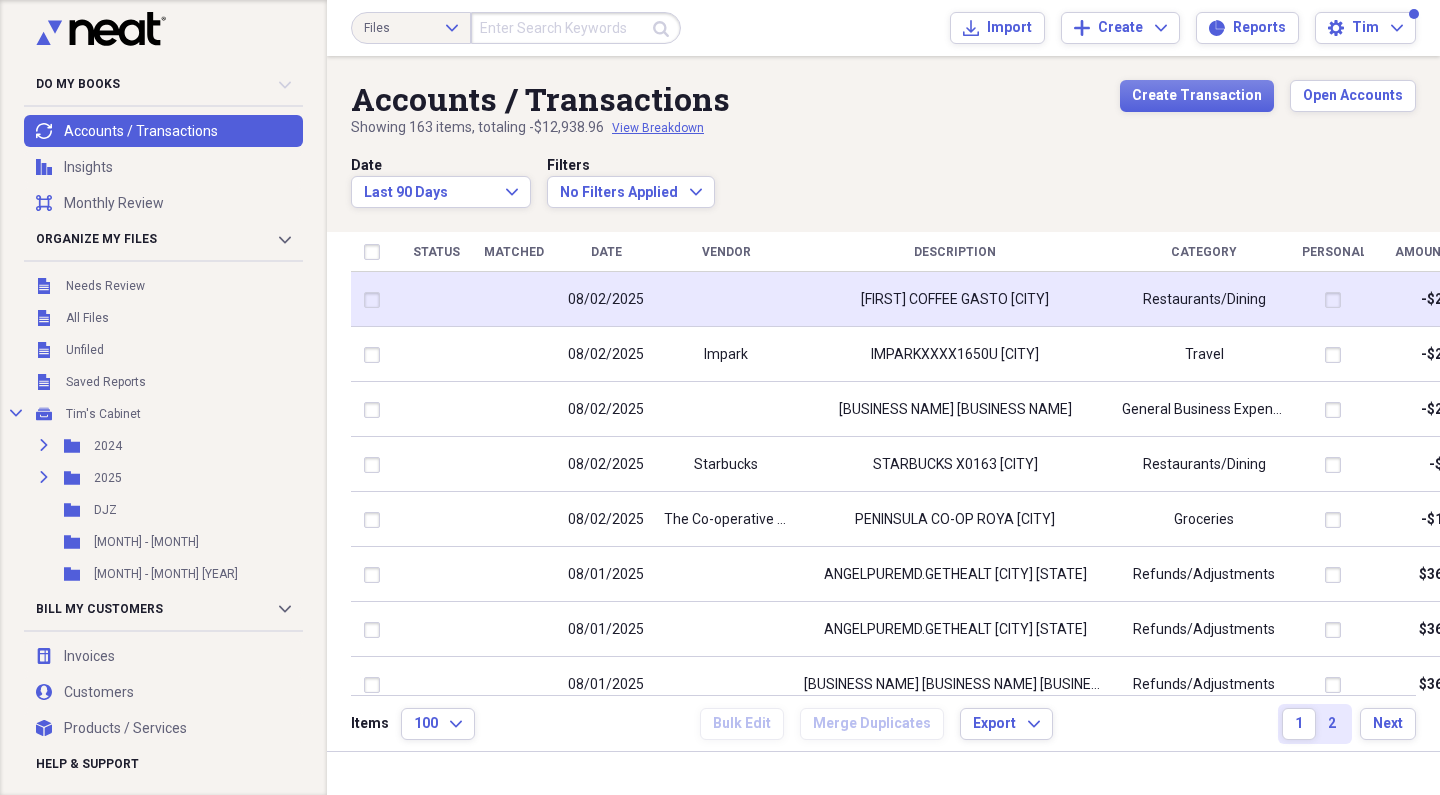 click on "08/02/2025" at bounding box center (606, 300) 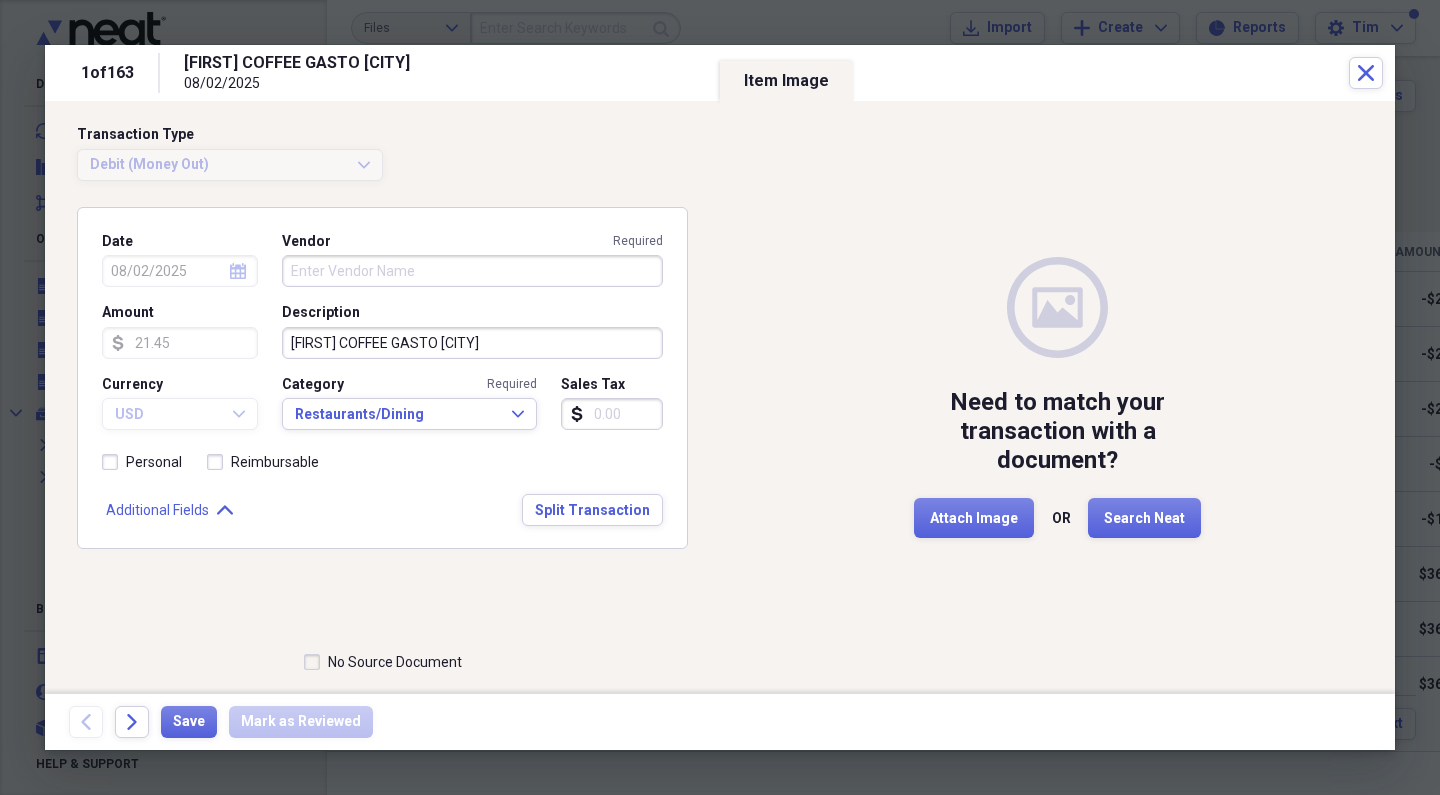 click on "Vendor Required" at bounding box center [472, 271] 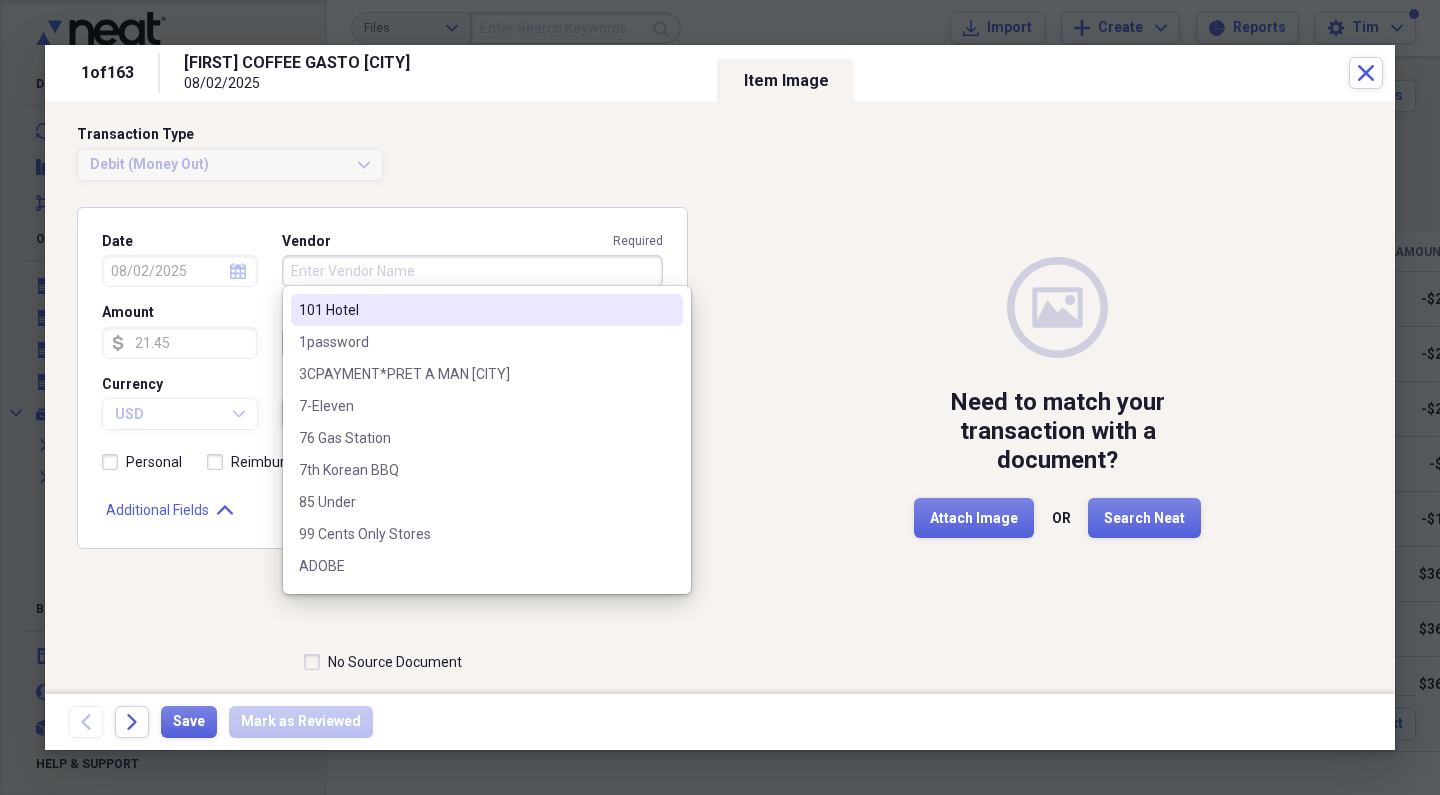 type on "B" 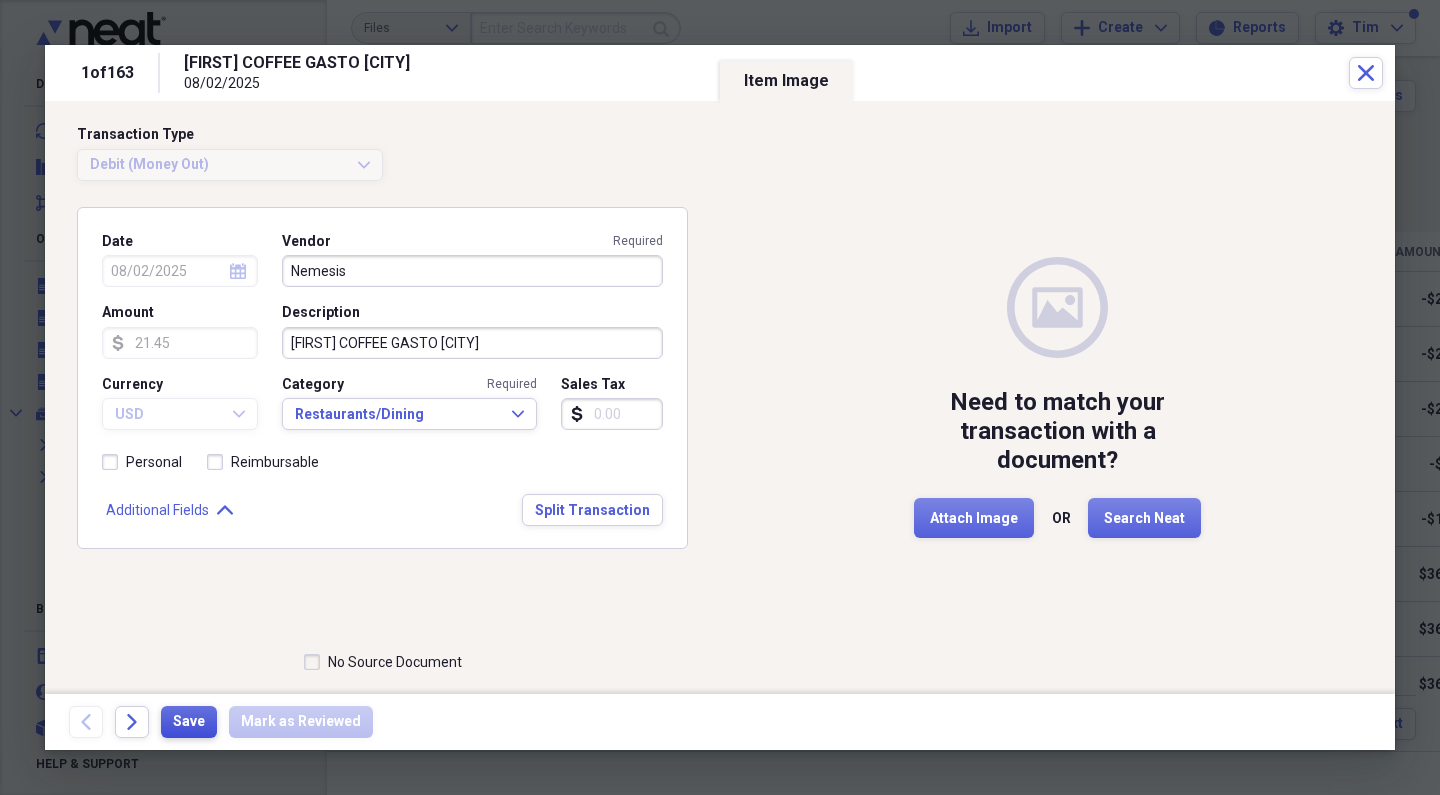 type on "Nemesis" 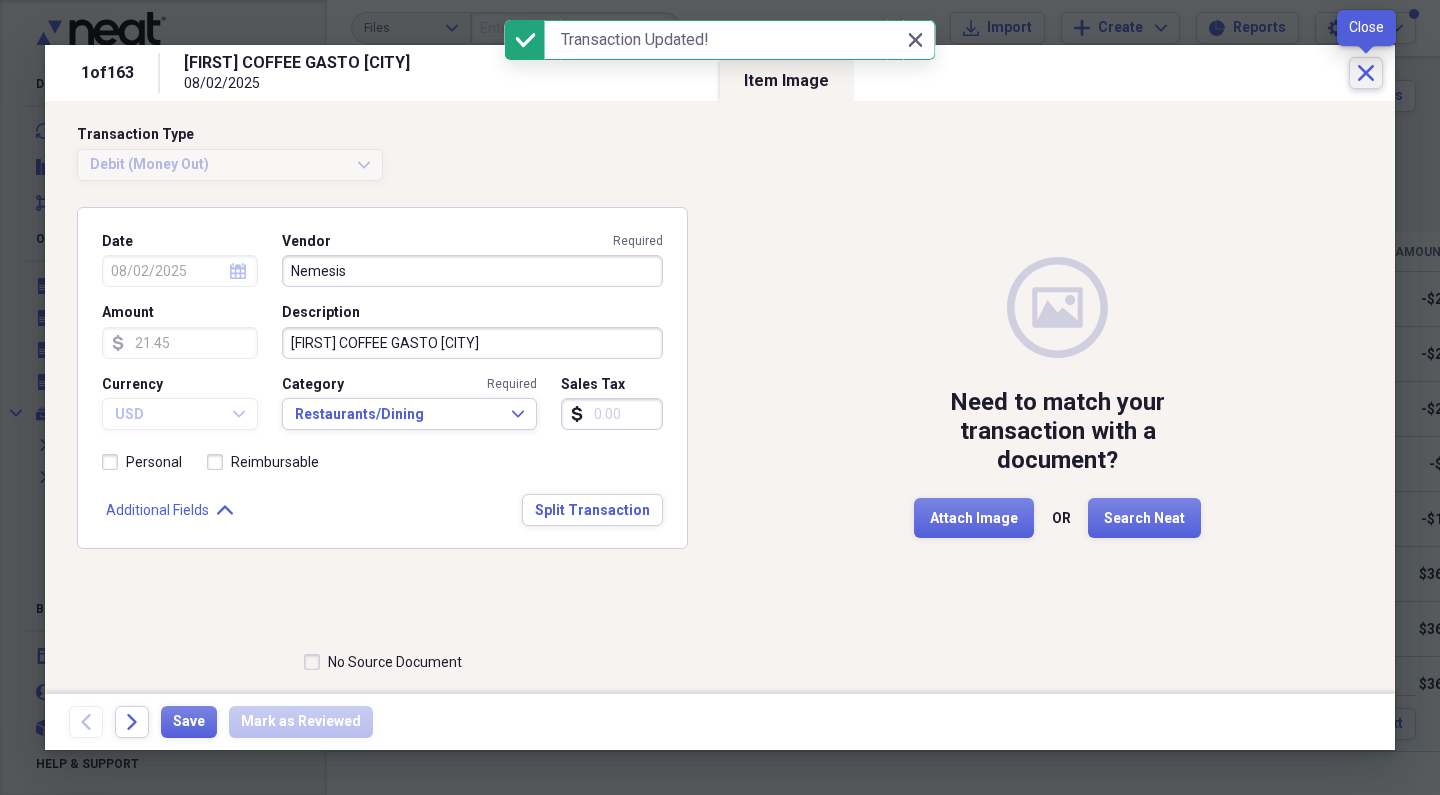 click 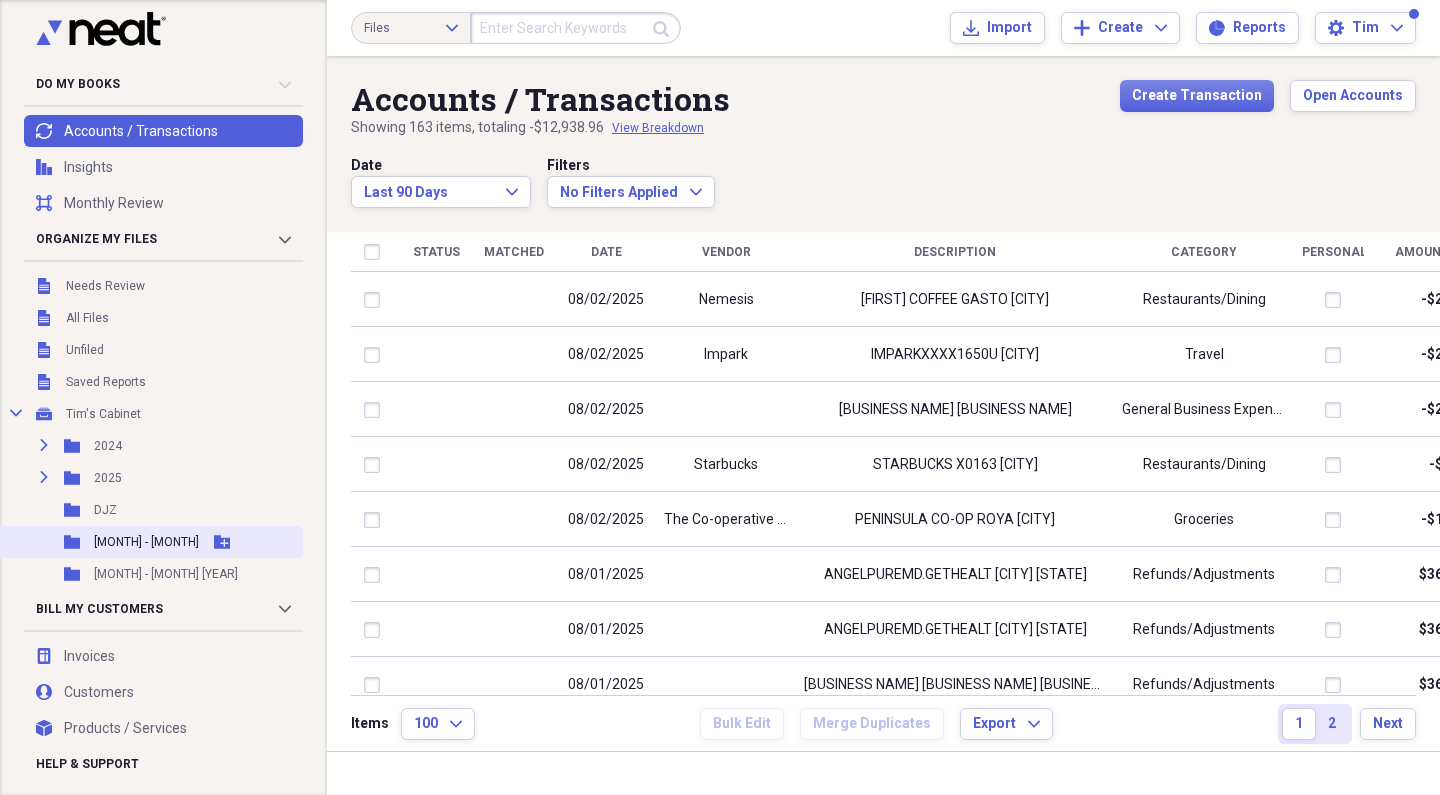 click on "Folder Jul- Aug Add Folder" at bounding box center (149, 542) 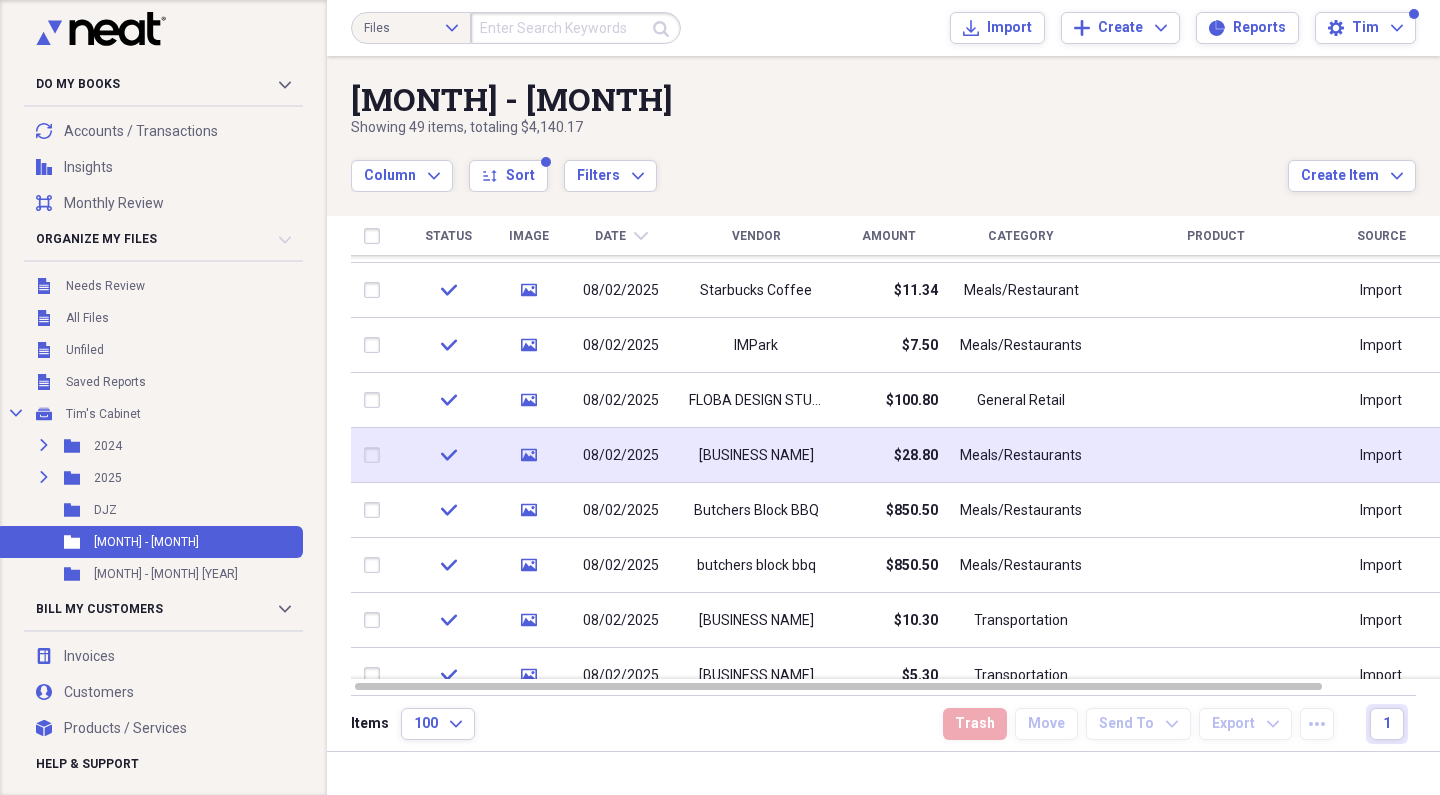 click on "[BUSINESS NAME]" at bounding box center [756, 456] 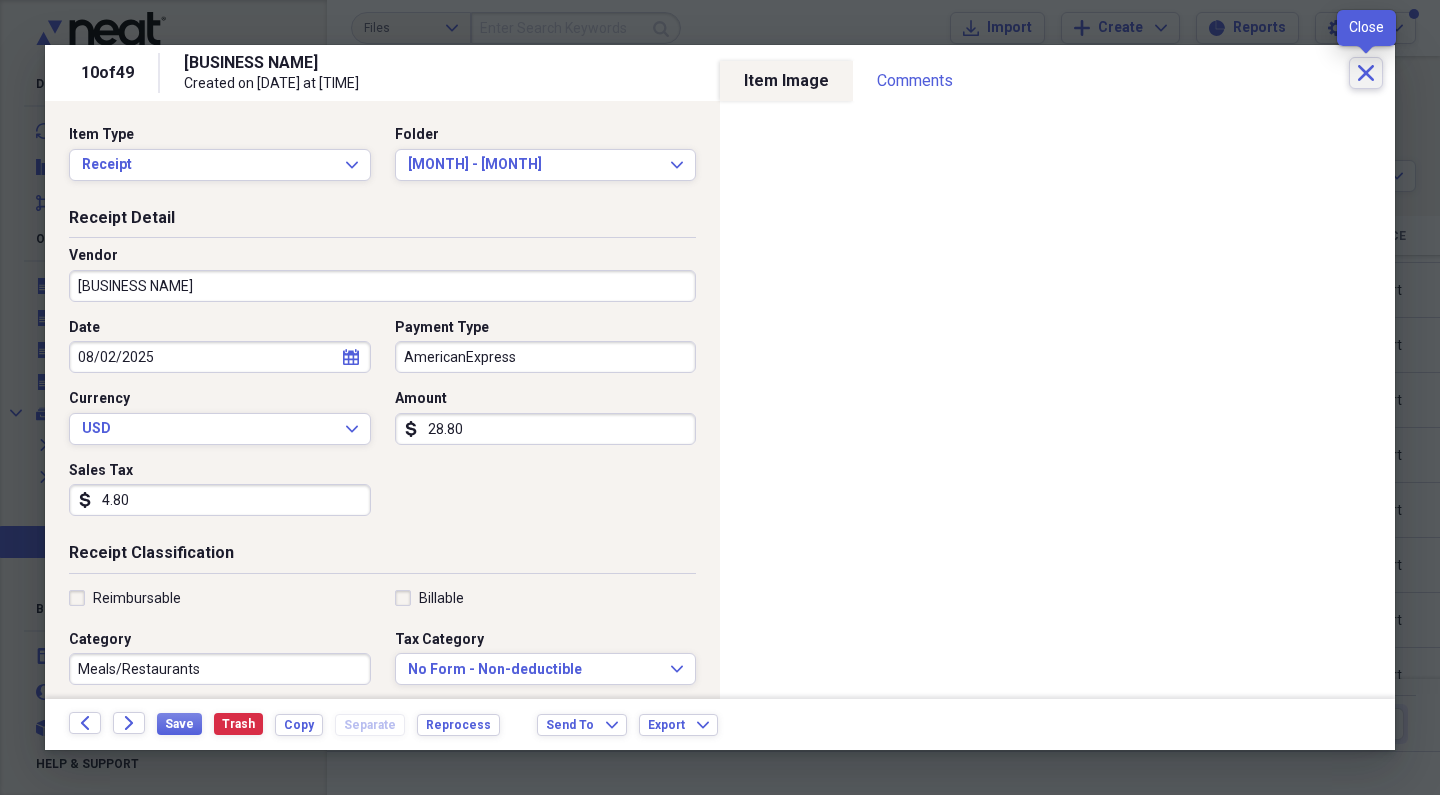 click on "Close" at bounding box center [1366, 73] 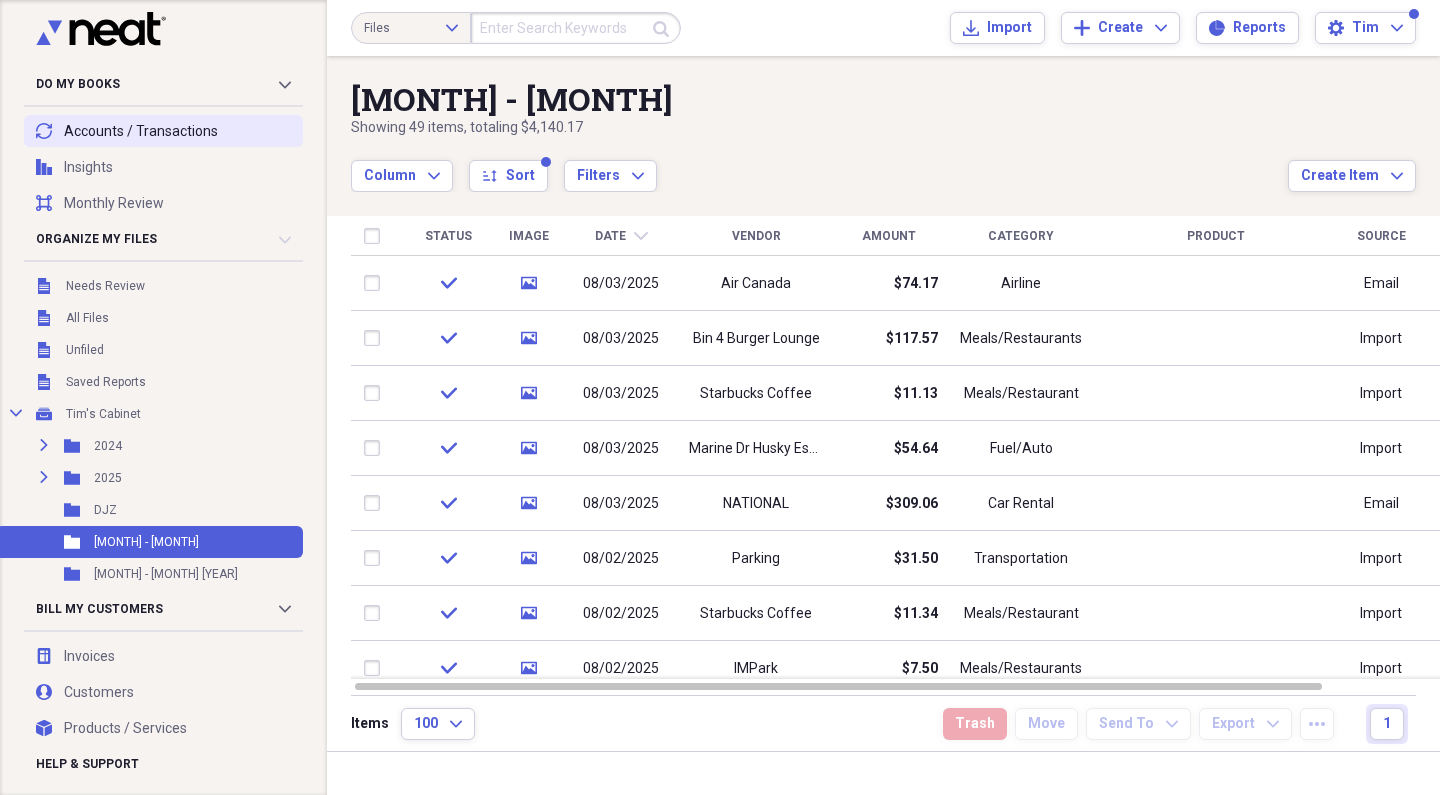 click on "transactions Accounts / Transactions" at bounding box center [163, 131] 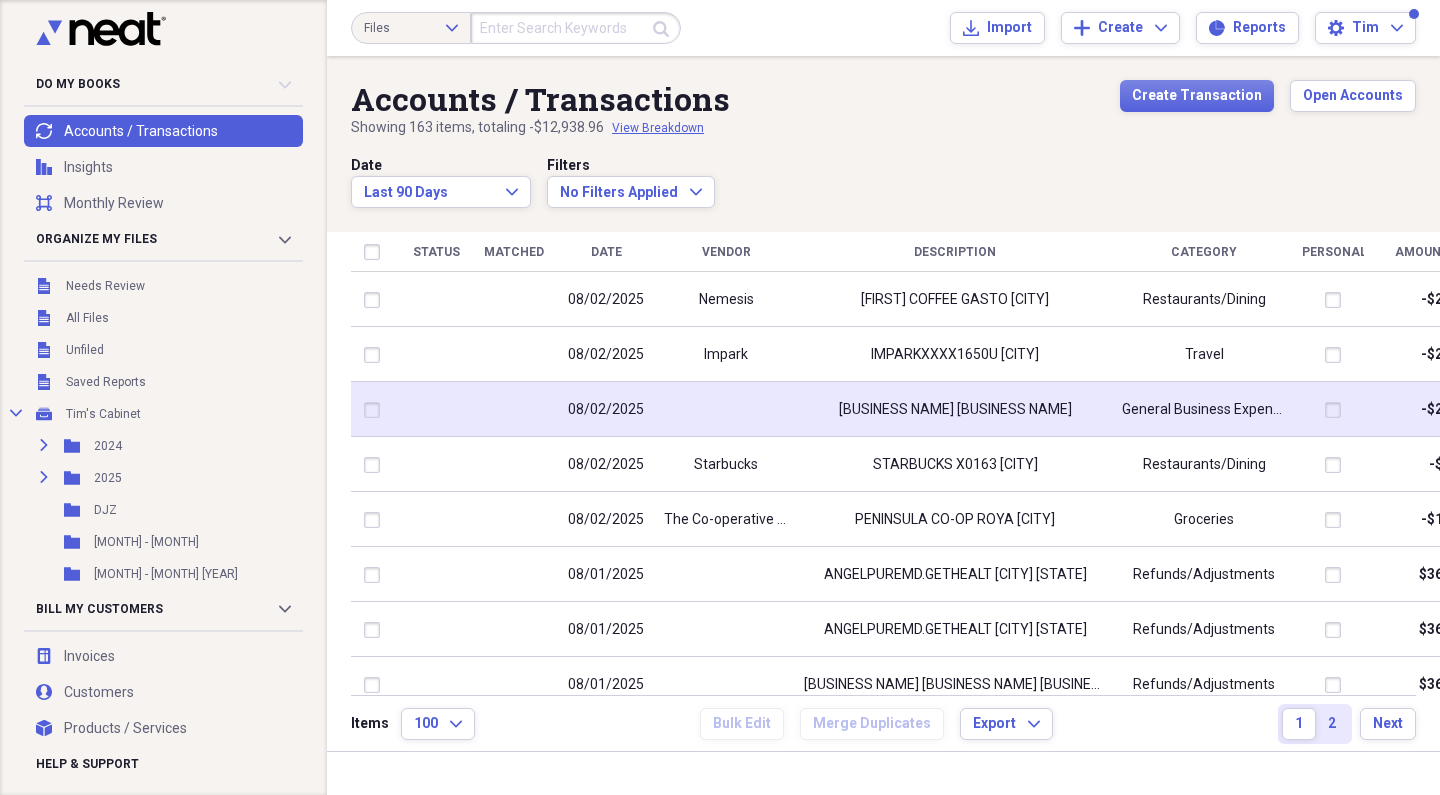 click at bounding box center (726, 410) 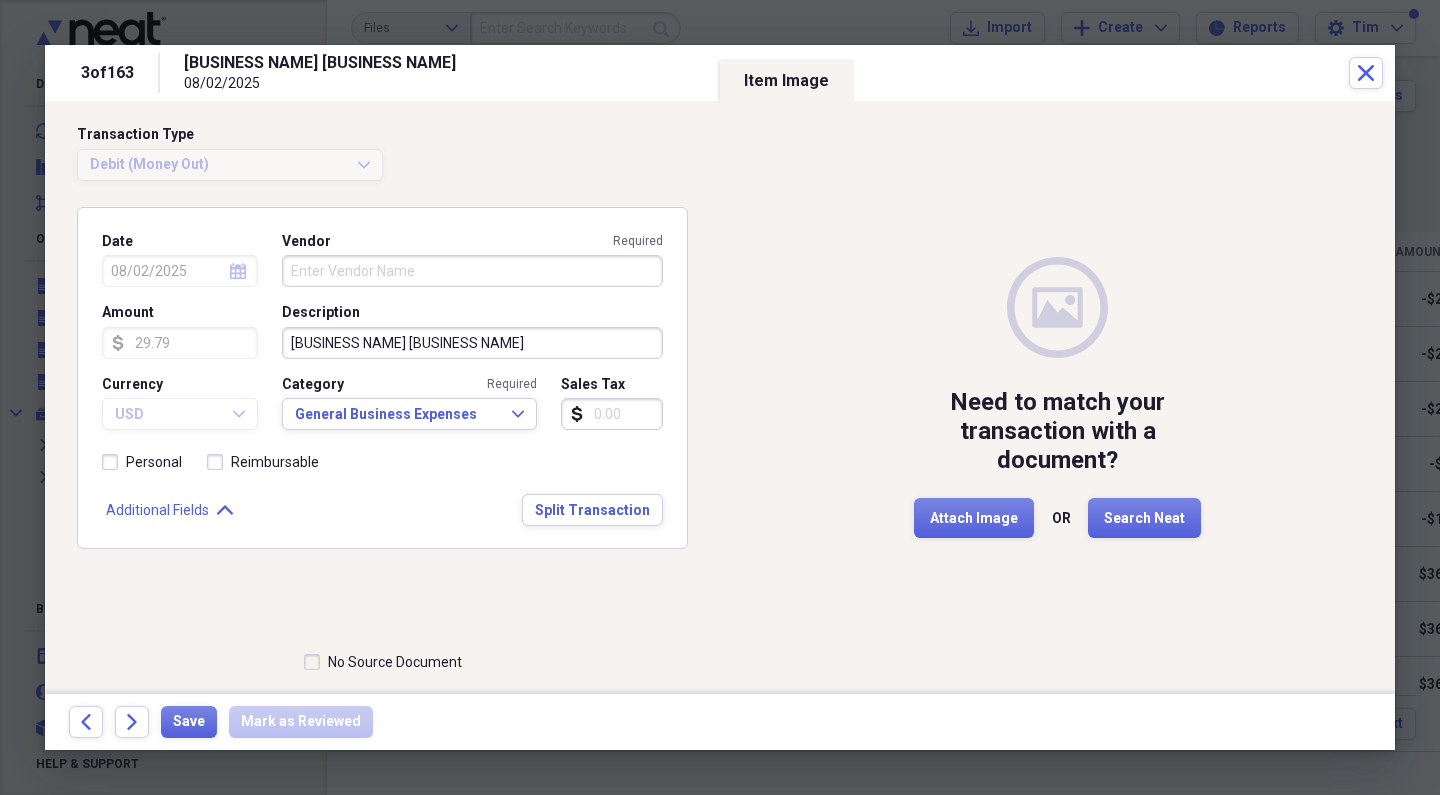 drag, startPoint x: 512, startPoint y: 344, endPoint x: 294, endPoint y: 331, distance: 218.38727 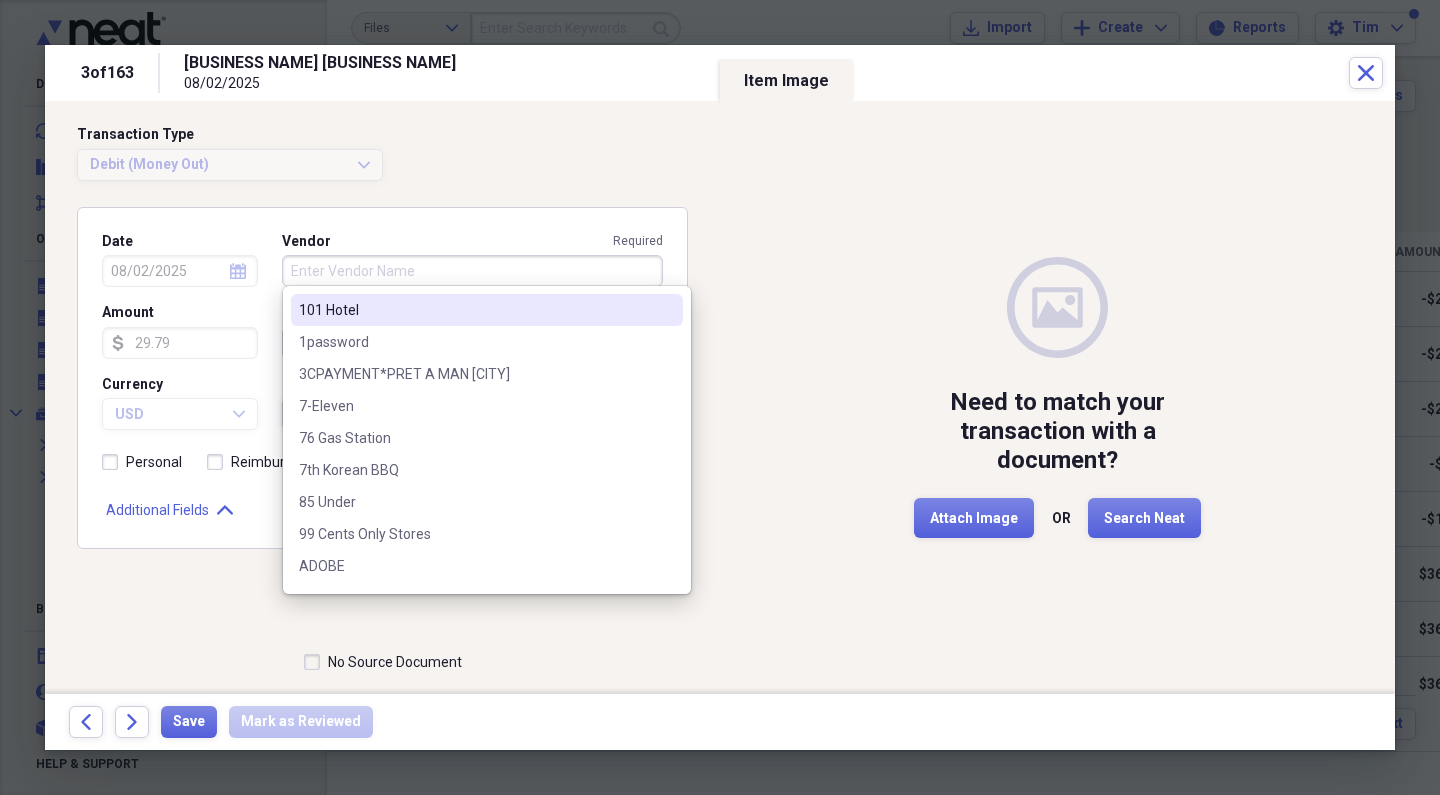 paste on "[BUSINESS NAME] [BUSINESS NAME]" 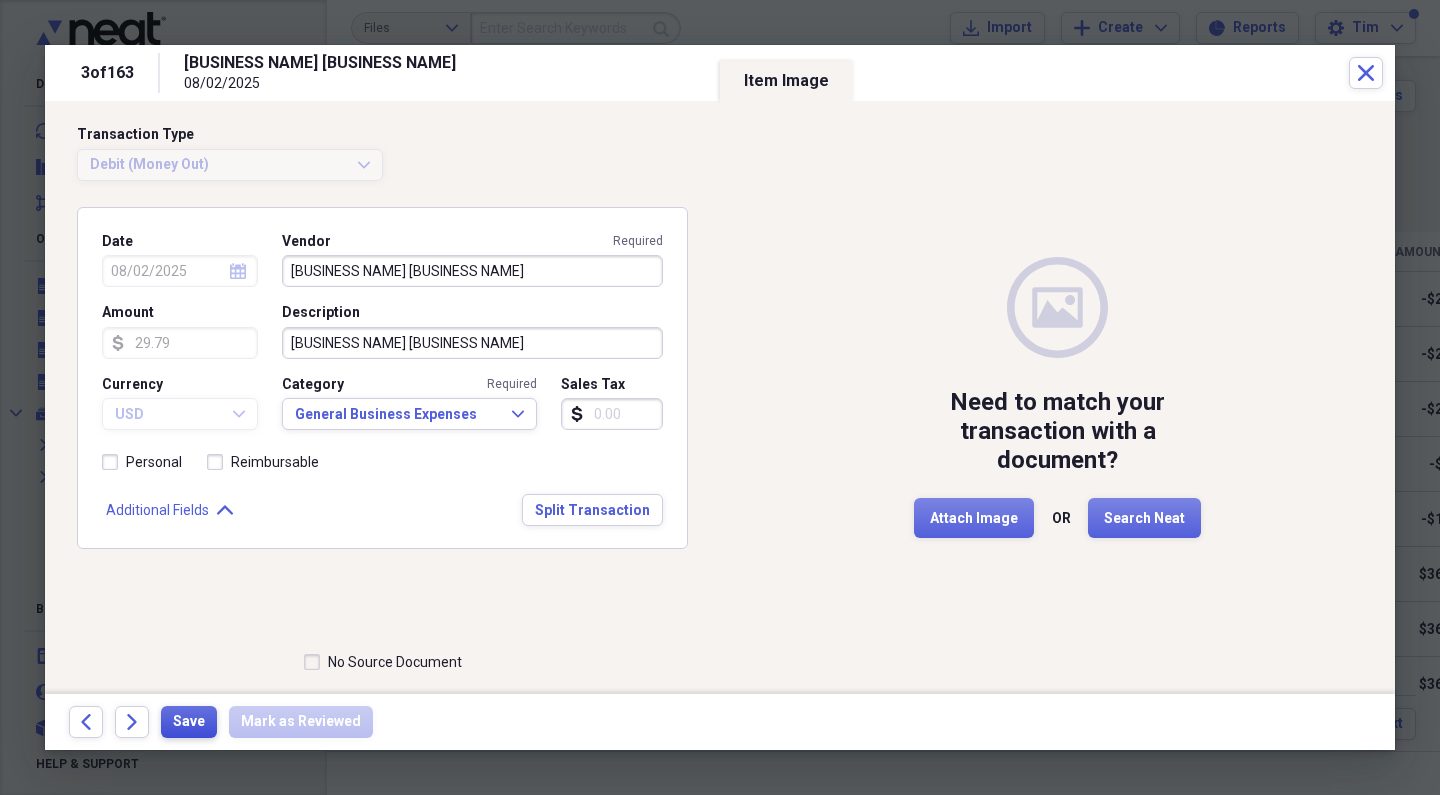 type on "[BUSINESS NAME] [BUSINESS NAME]" 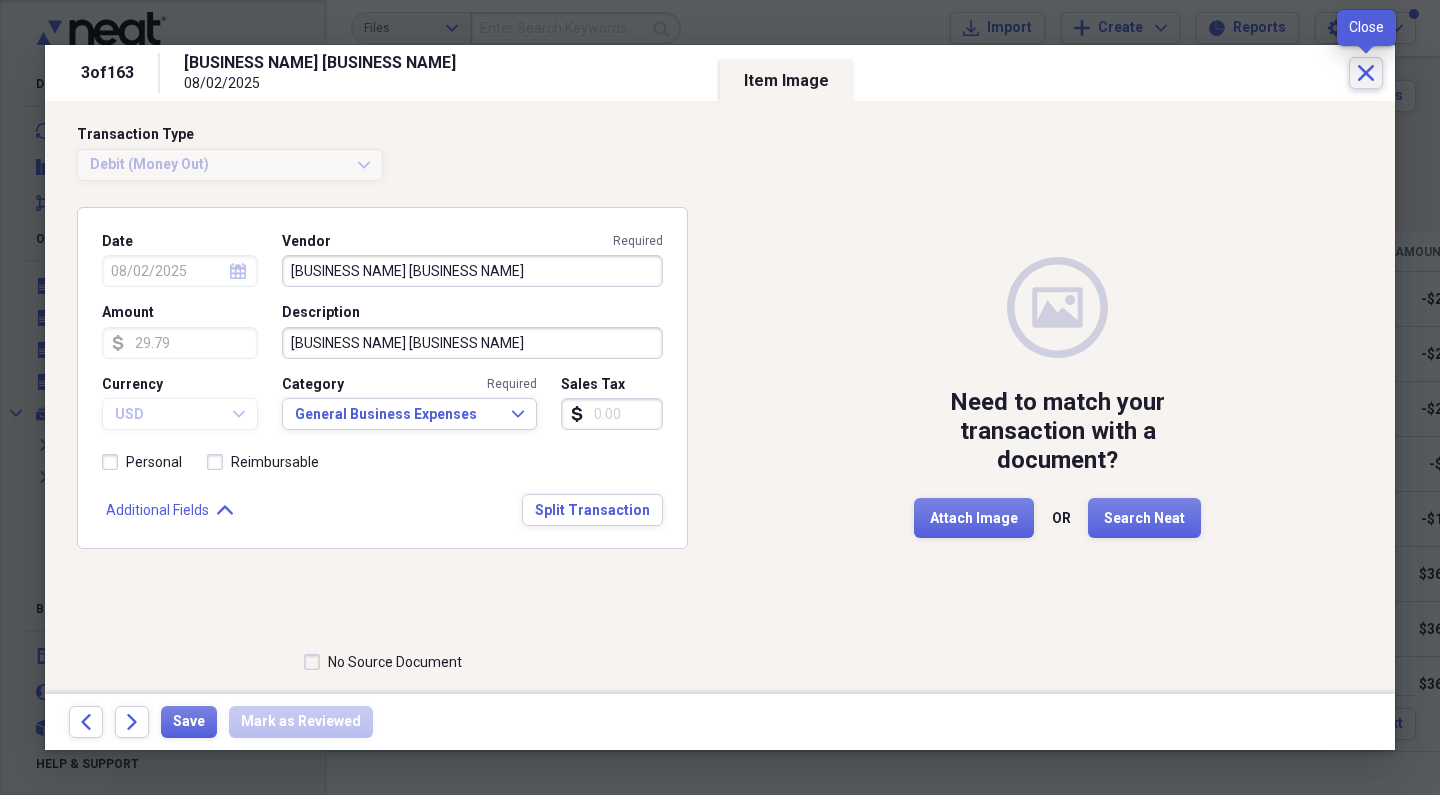 click on "Close" 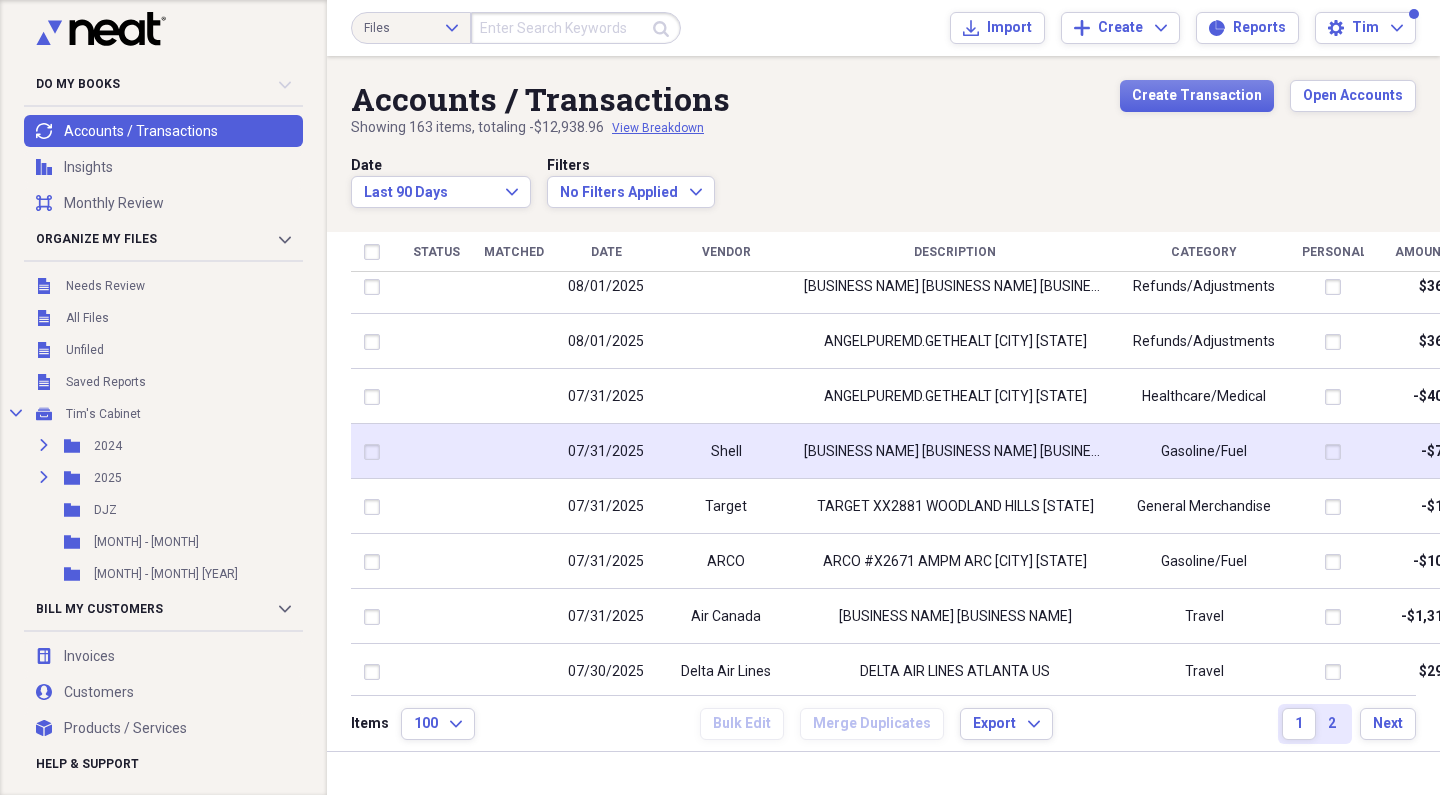 click on "[BUSINESS NAME] [BUSINESS NAME] [BUSINESS NAME] [BUSINESS NAME]" at bounding box center [955, 452] 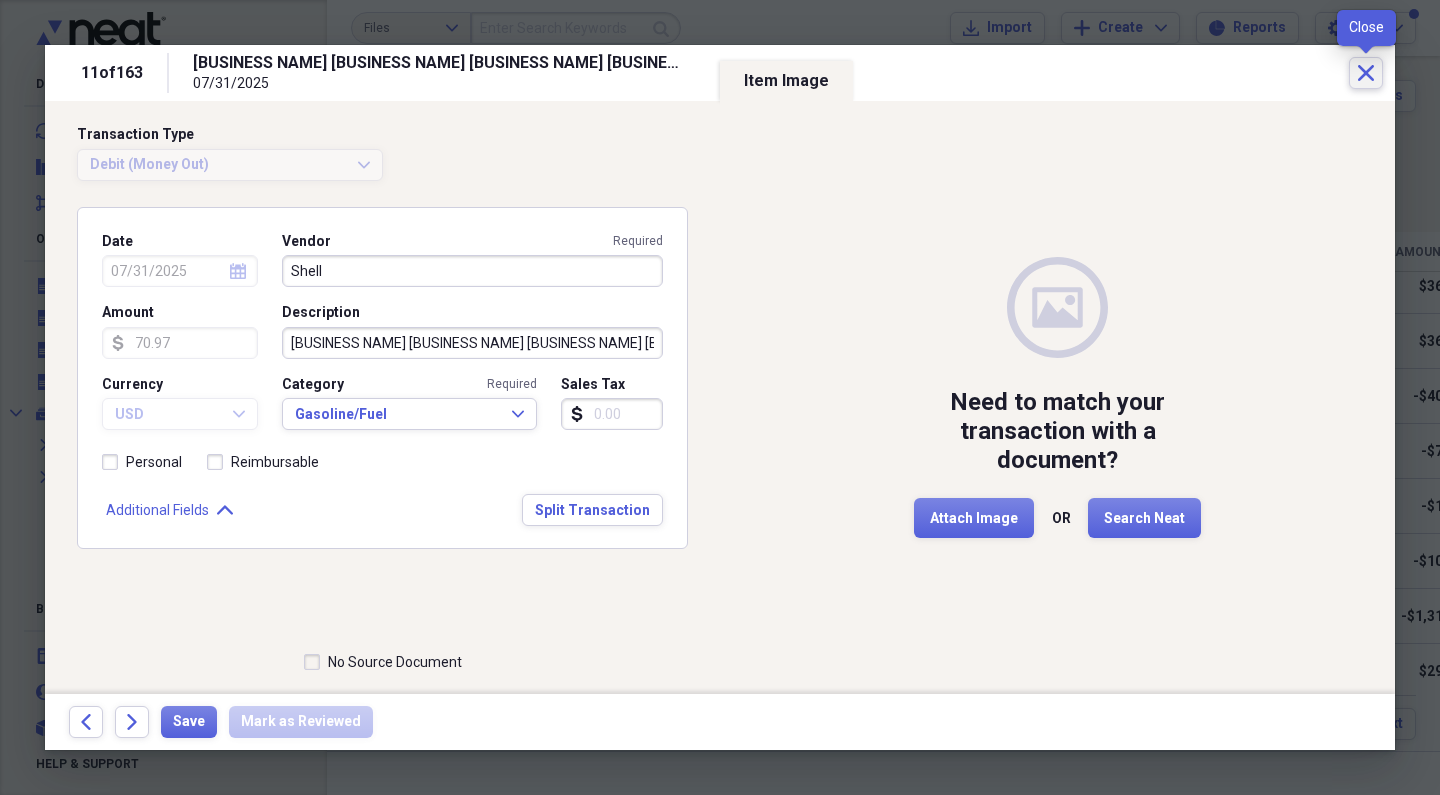 click on "Close" 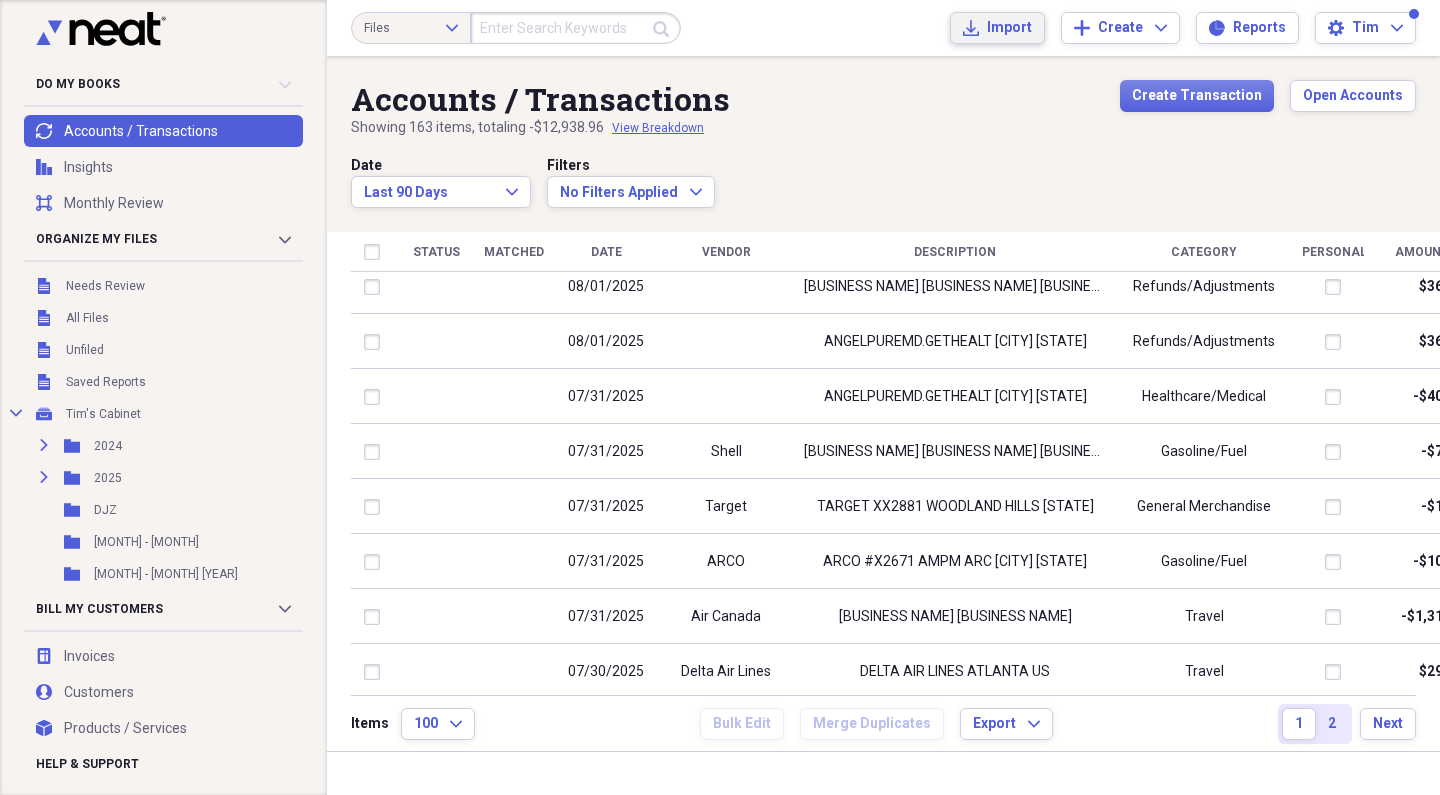 click on "Import" at bounding box center [1009, 28] 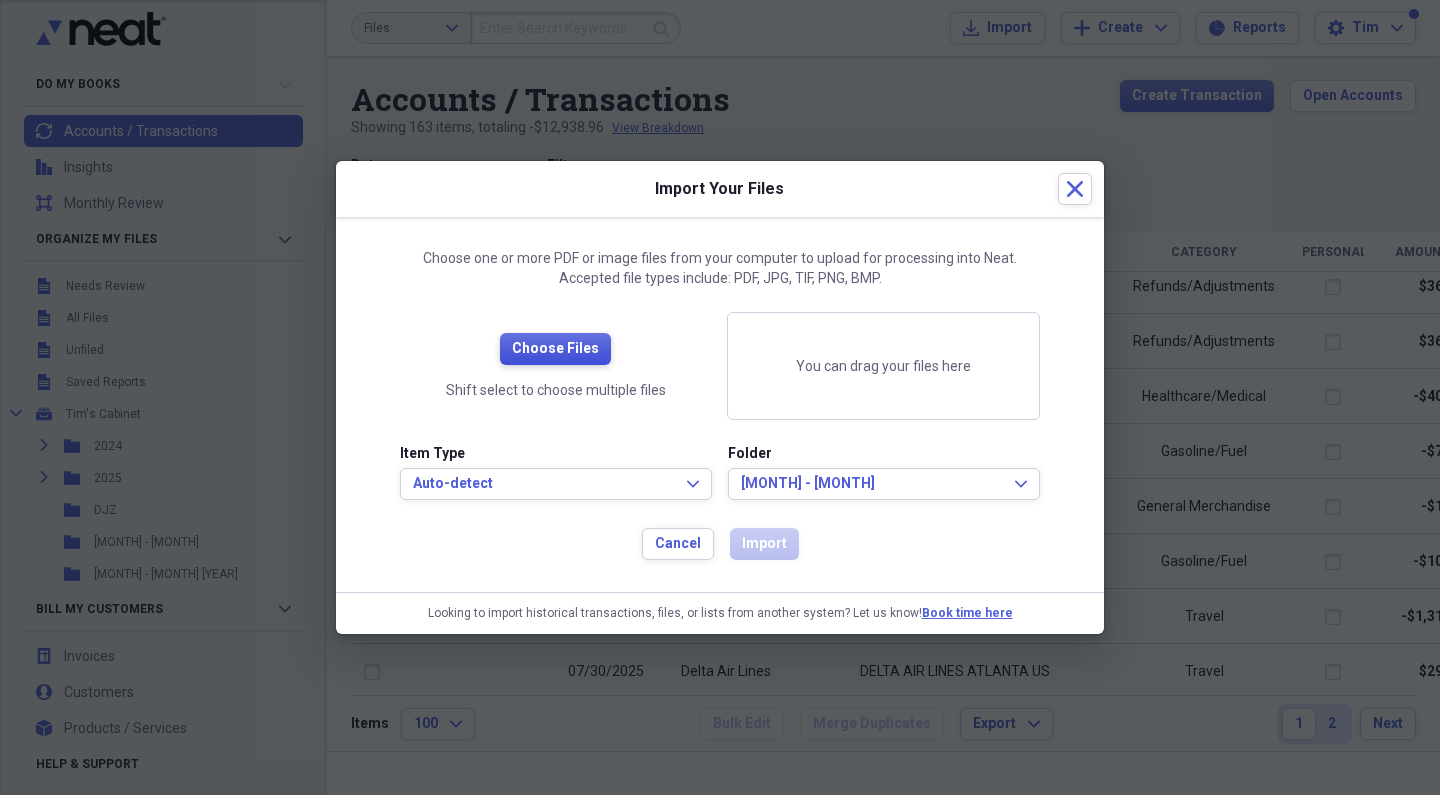 click on "Choose Files" at bounding box center (555, 349) 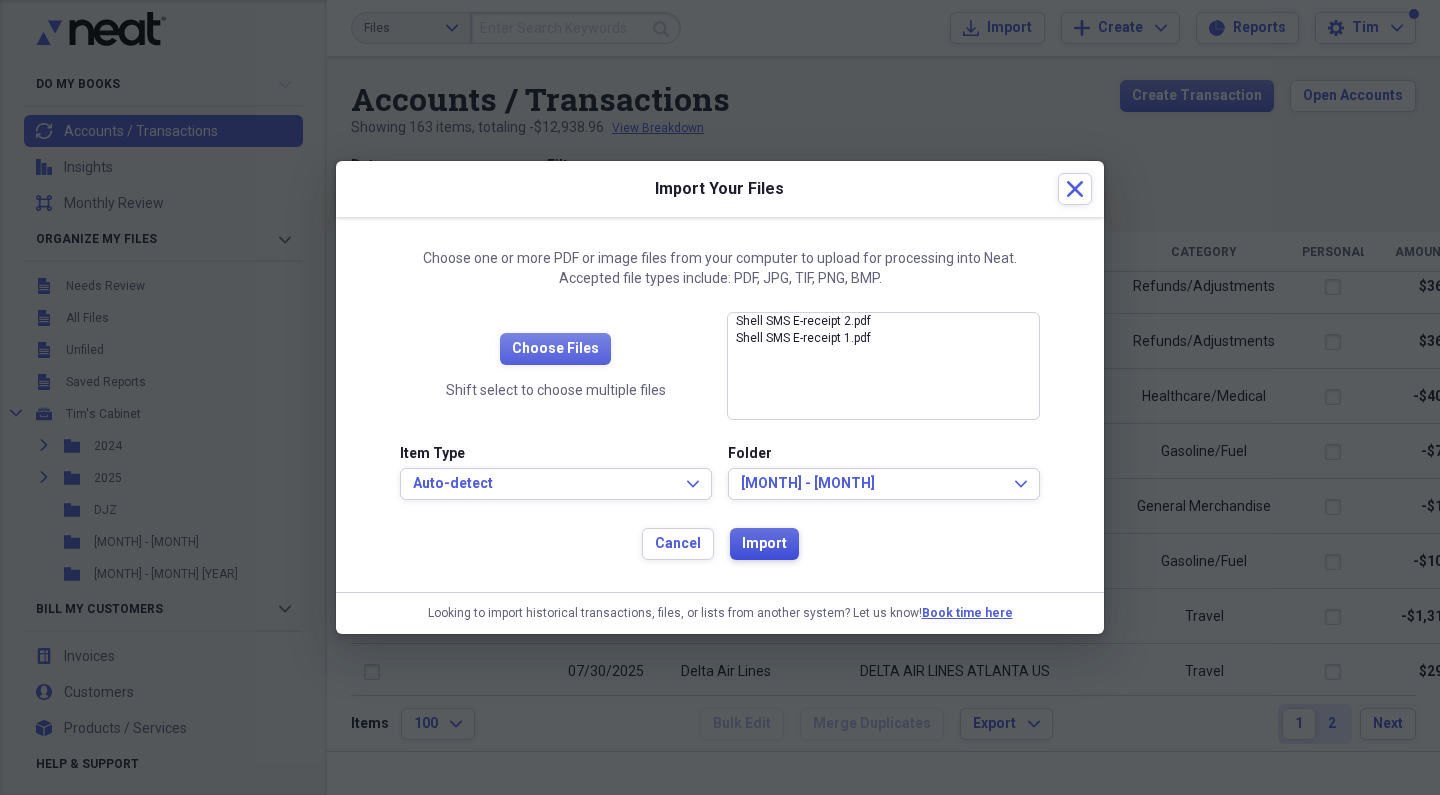 click on "Import" at bounding box center (764, 544) 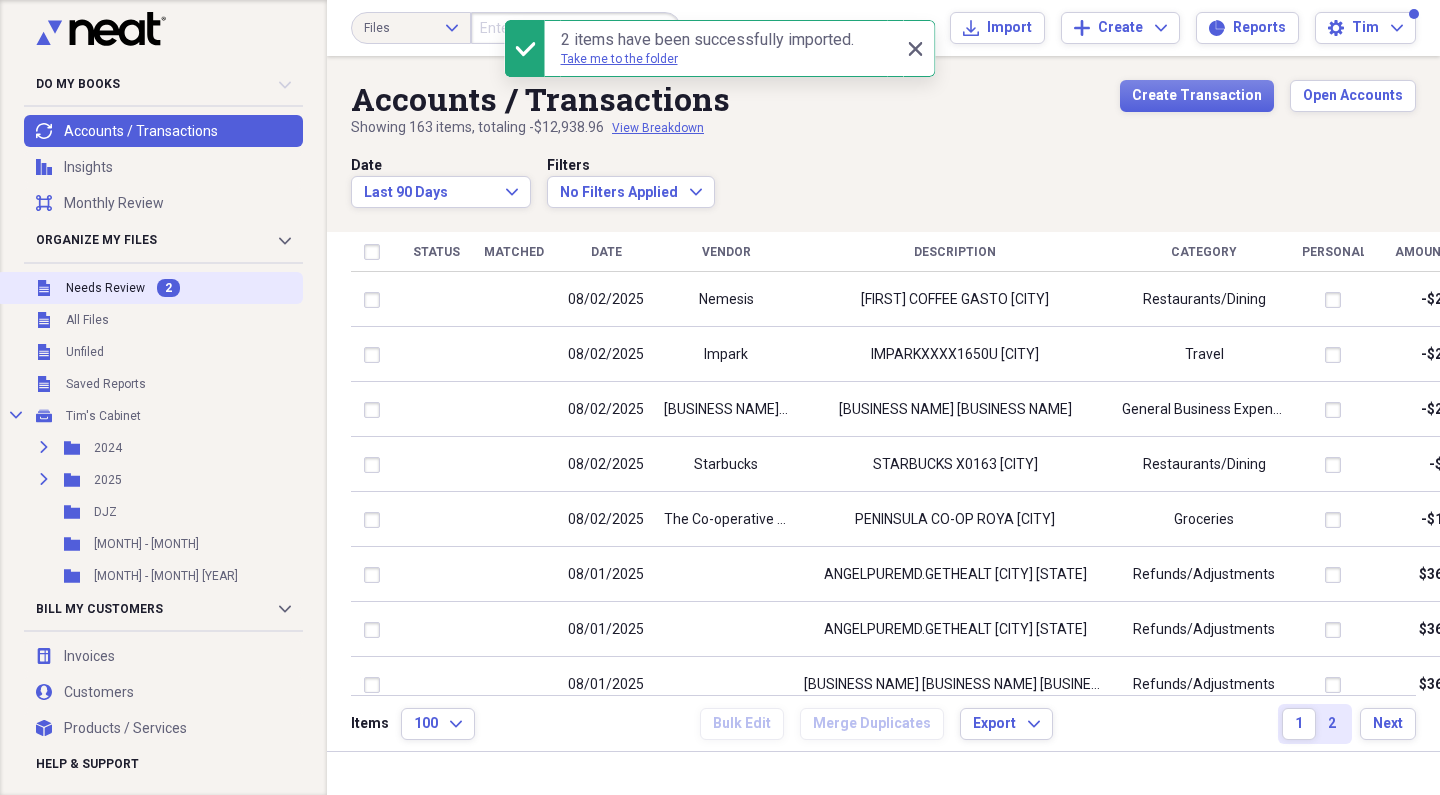click on "2" at bounding box center [168, 288] 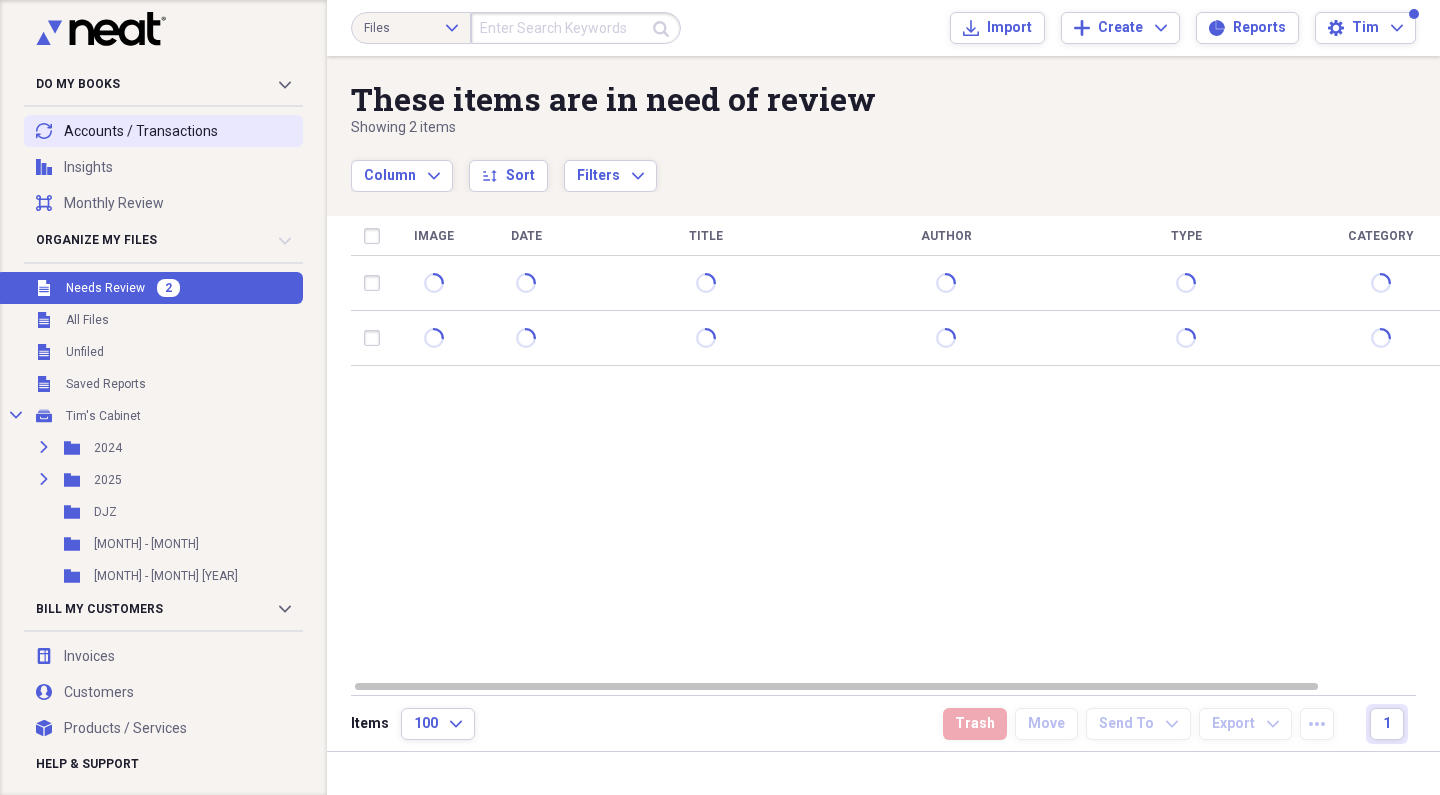 click on "transactions Accounts / Transactions" at bounding box center (163, 131) 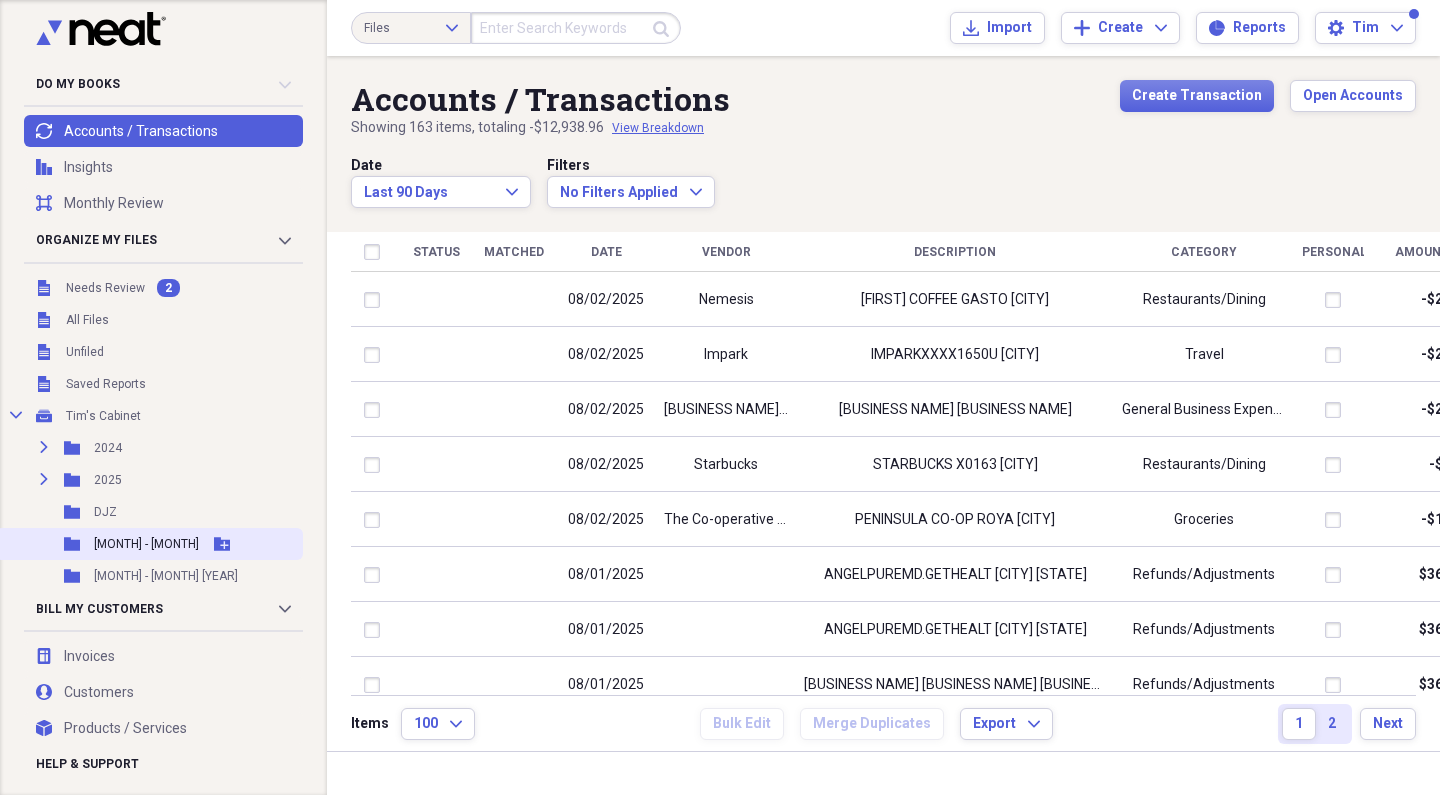 click on "Folder Jul- Aug Add Folder" at bounding box center (149, 544) 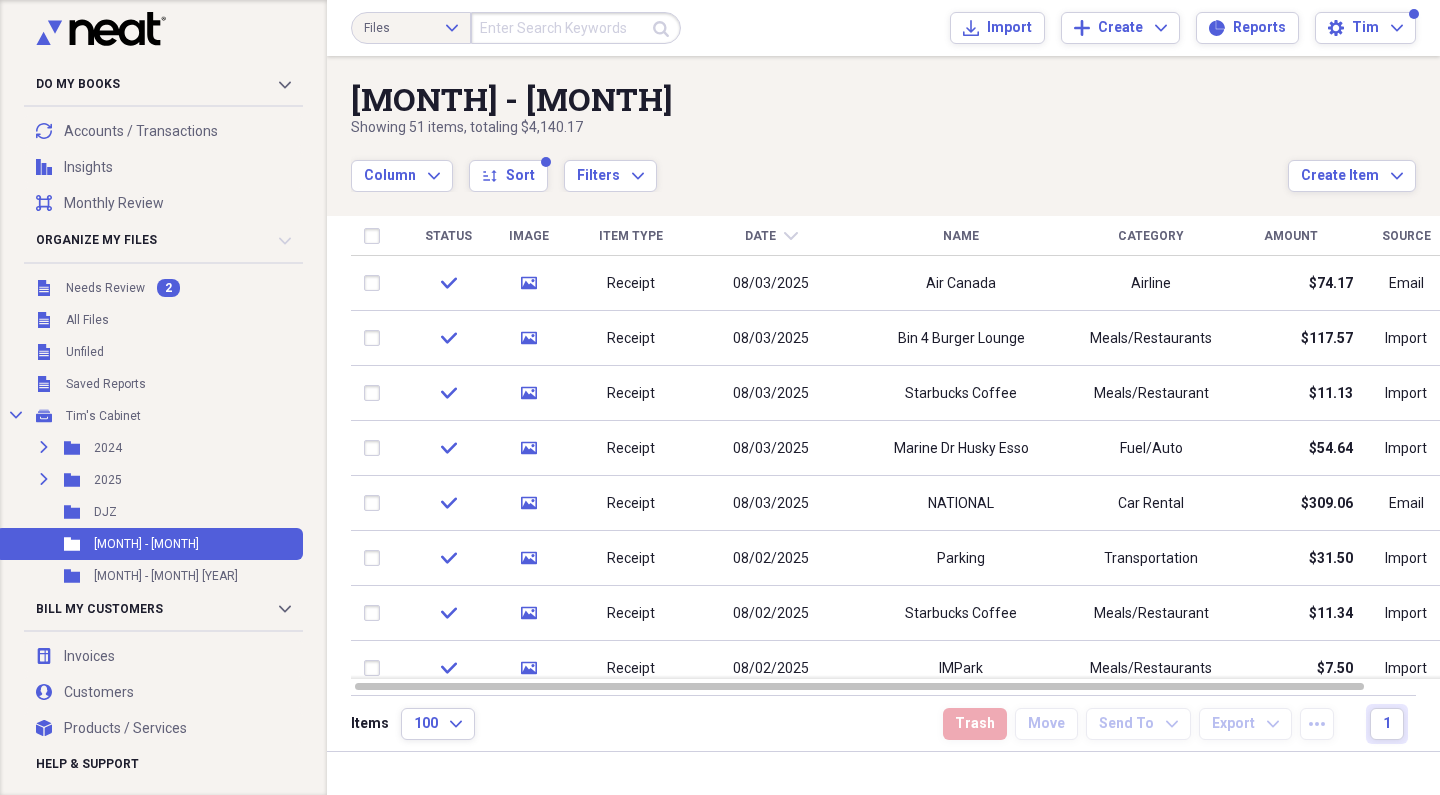 click on "Name" at bounding box center [961, 236] 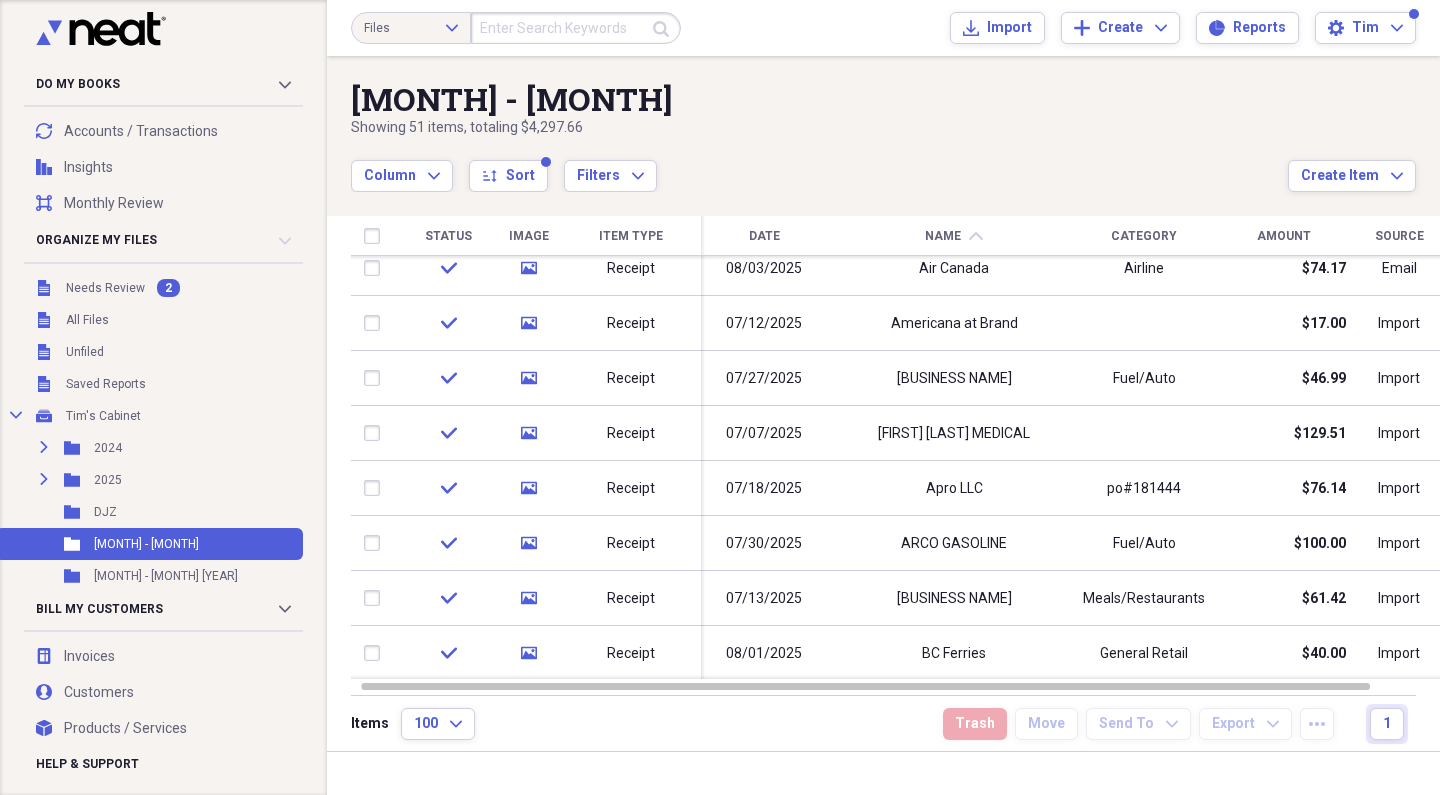 click on "Files Expand Submit Import Import Add Create Expand Reports Reports Settings Tim Expand" at bounding box center [883, 28] 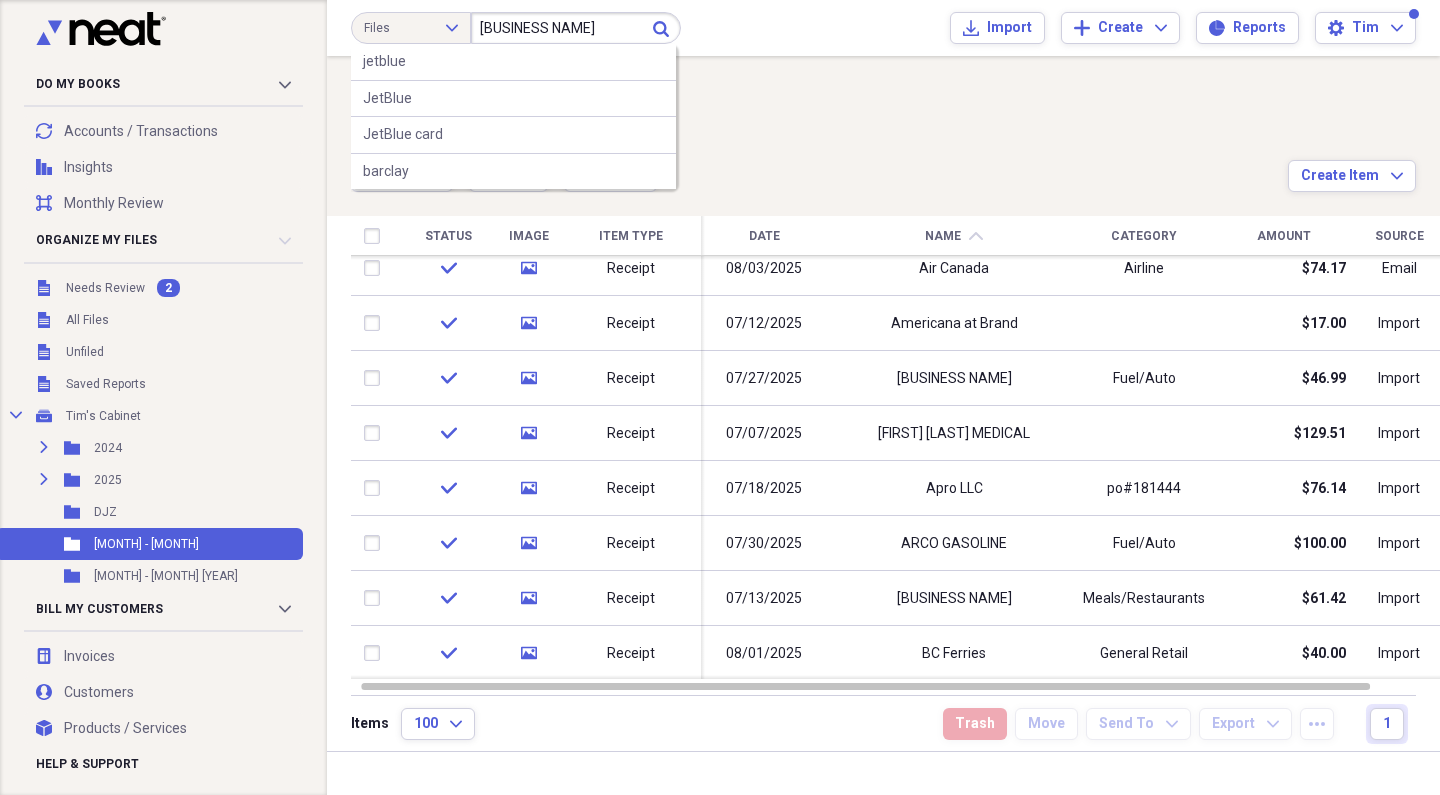 type on "[BUSINESS NAME]" 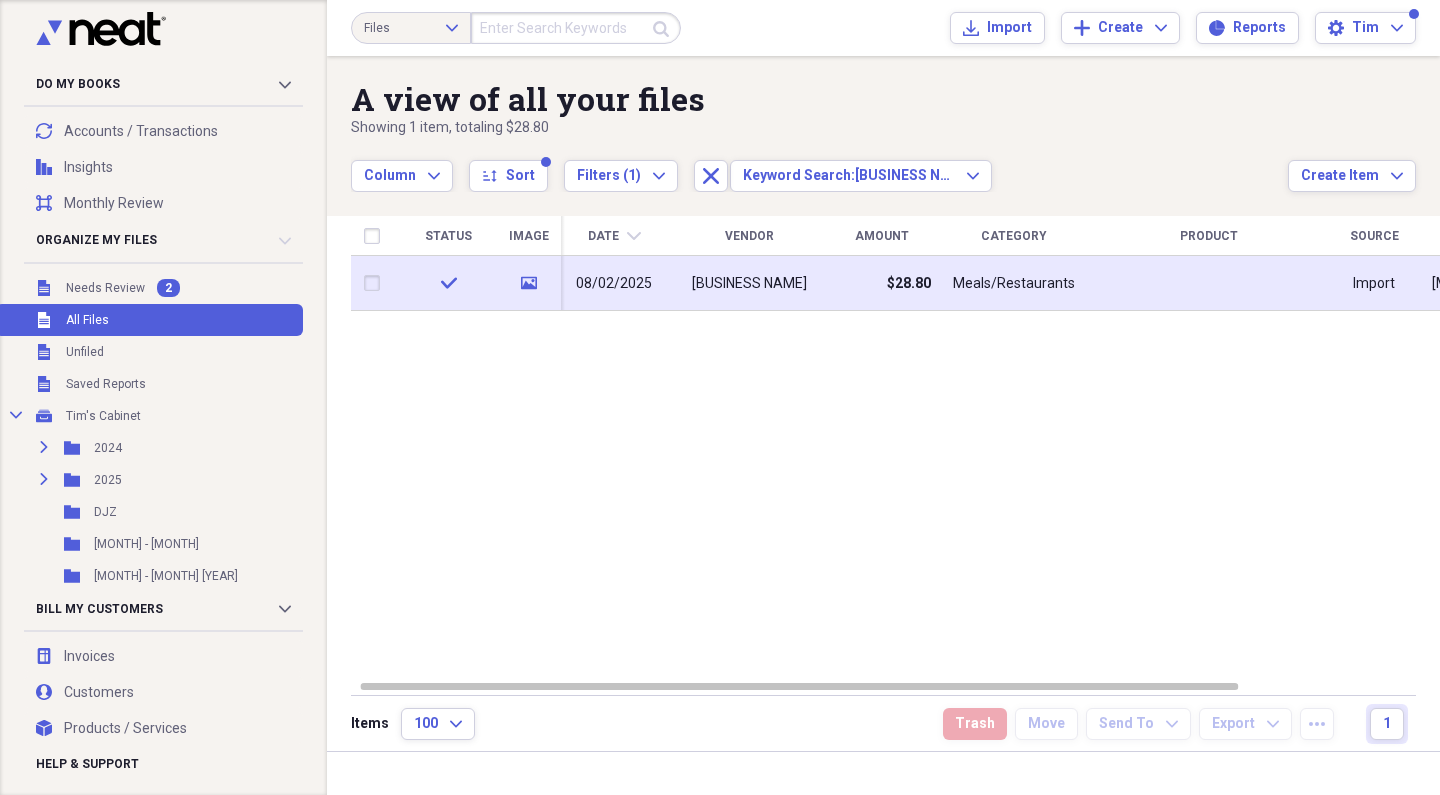 click on "[BUSINESS NAME]" at bounding box center (749, 283) 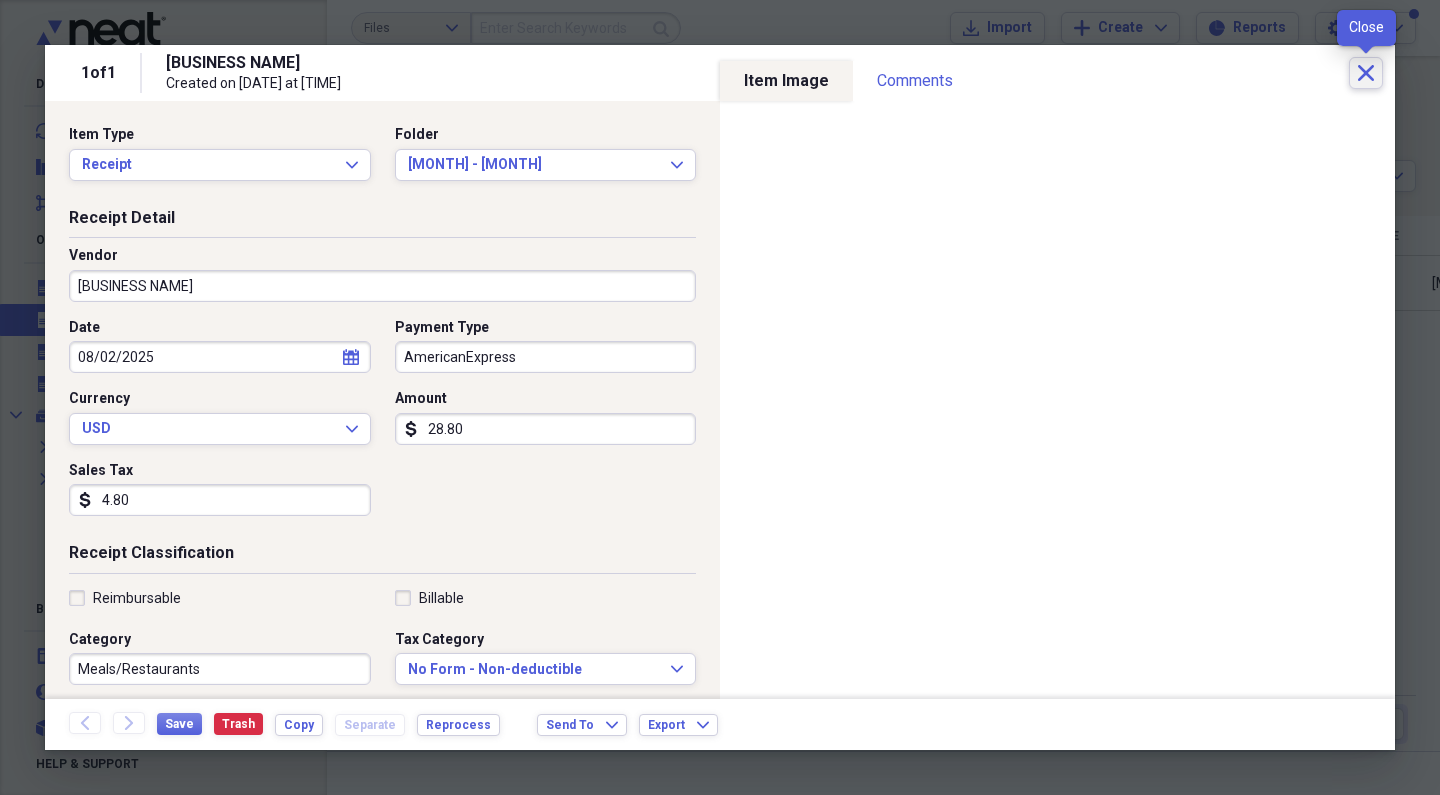 click on "Close" 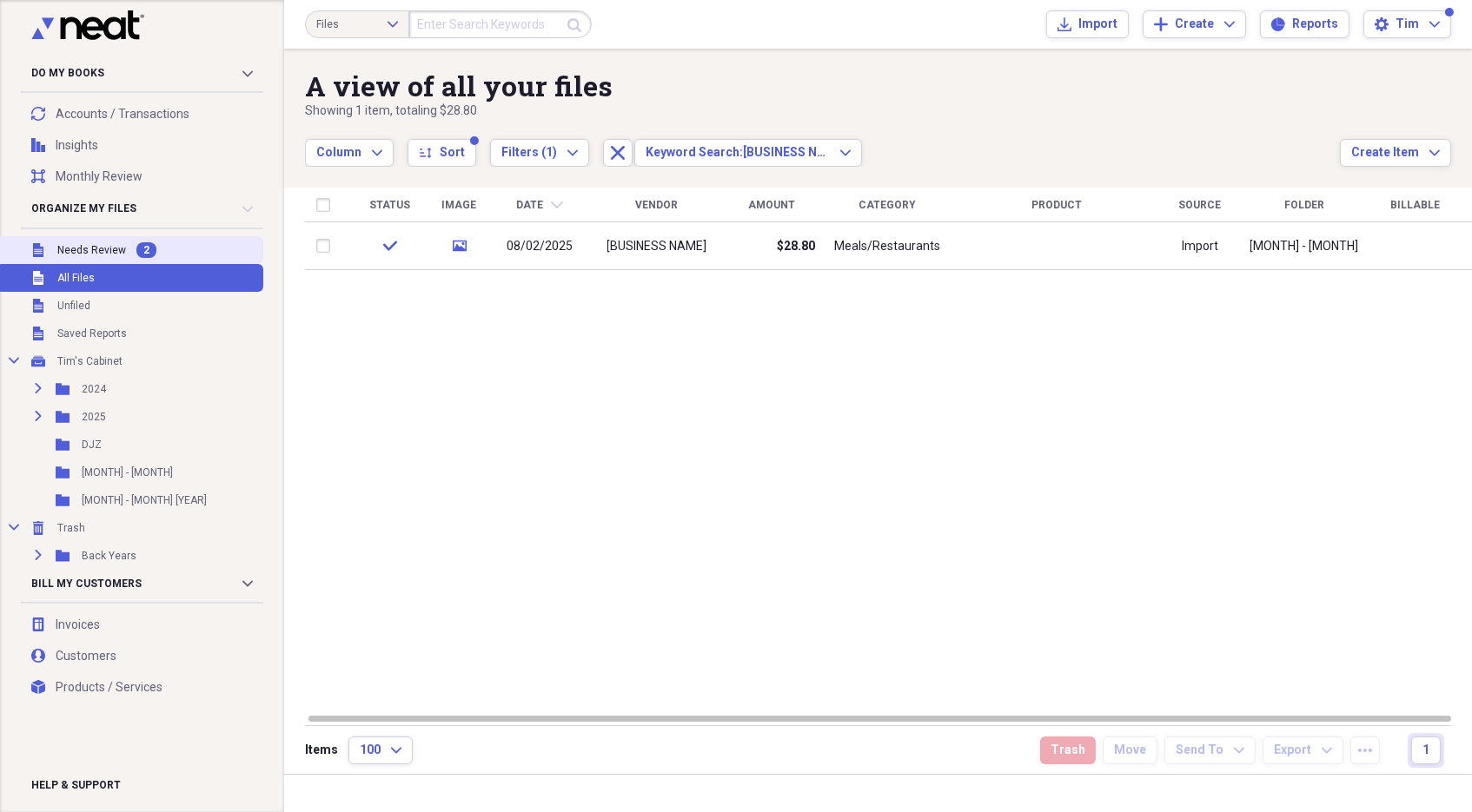click on "2" at bounding box center (146, 250) 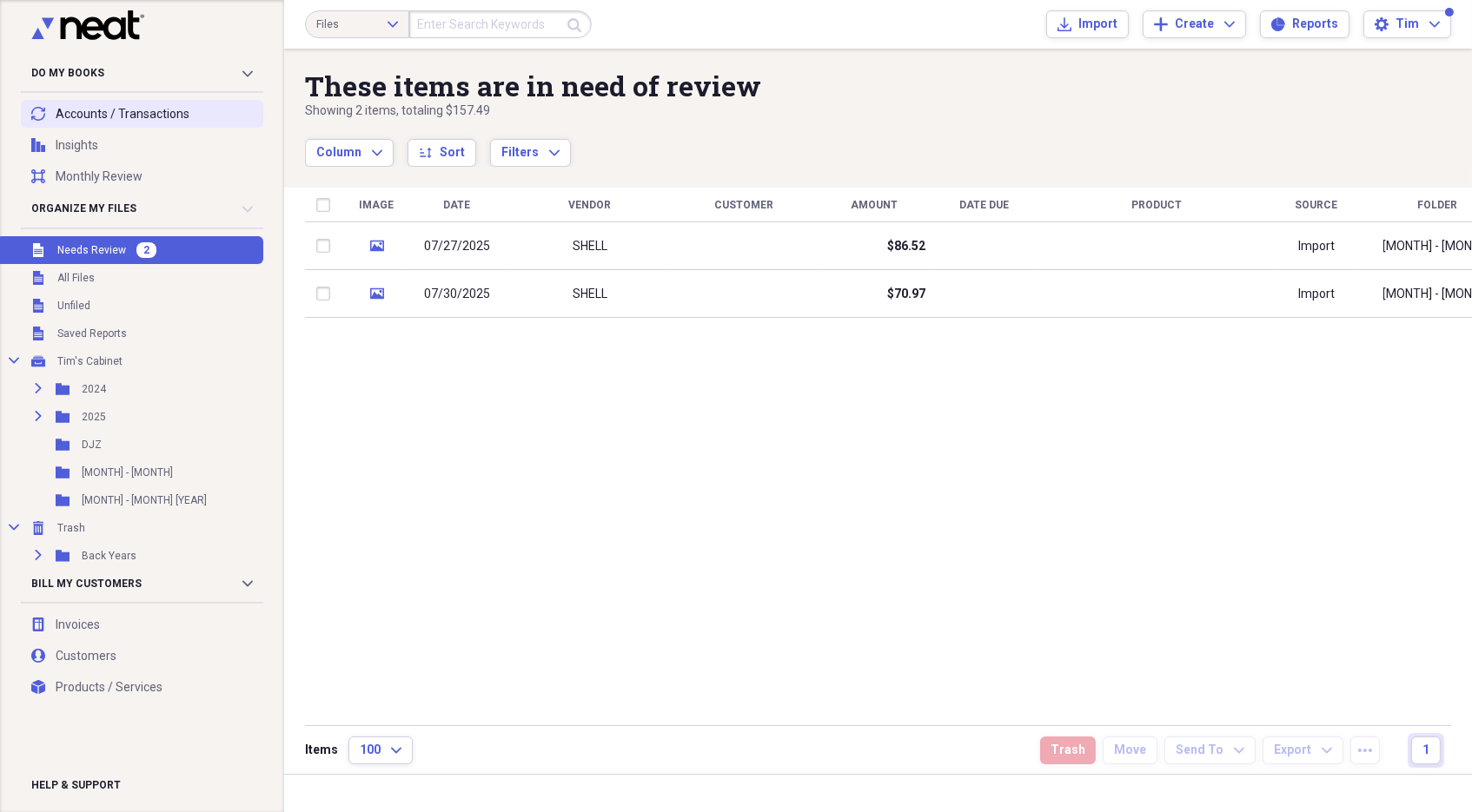 click on "transactions Accounts / Transactions" at bounding box center [142, 114] 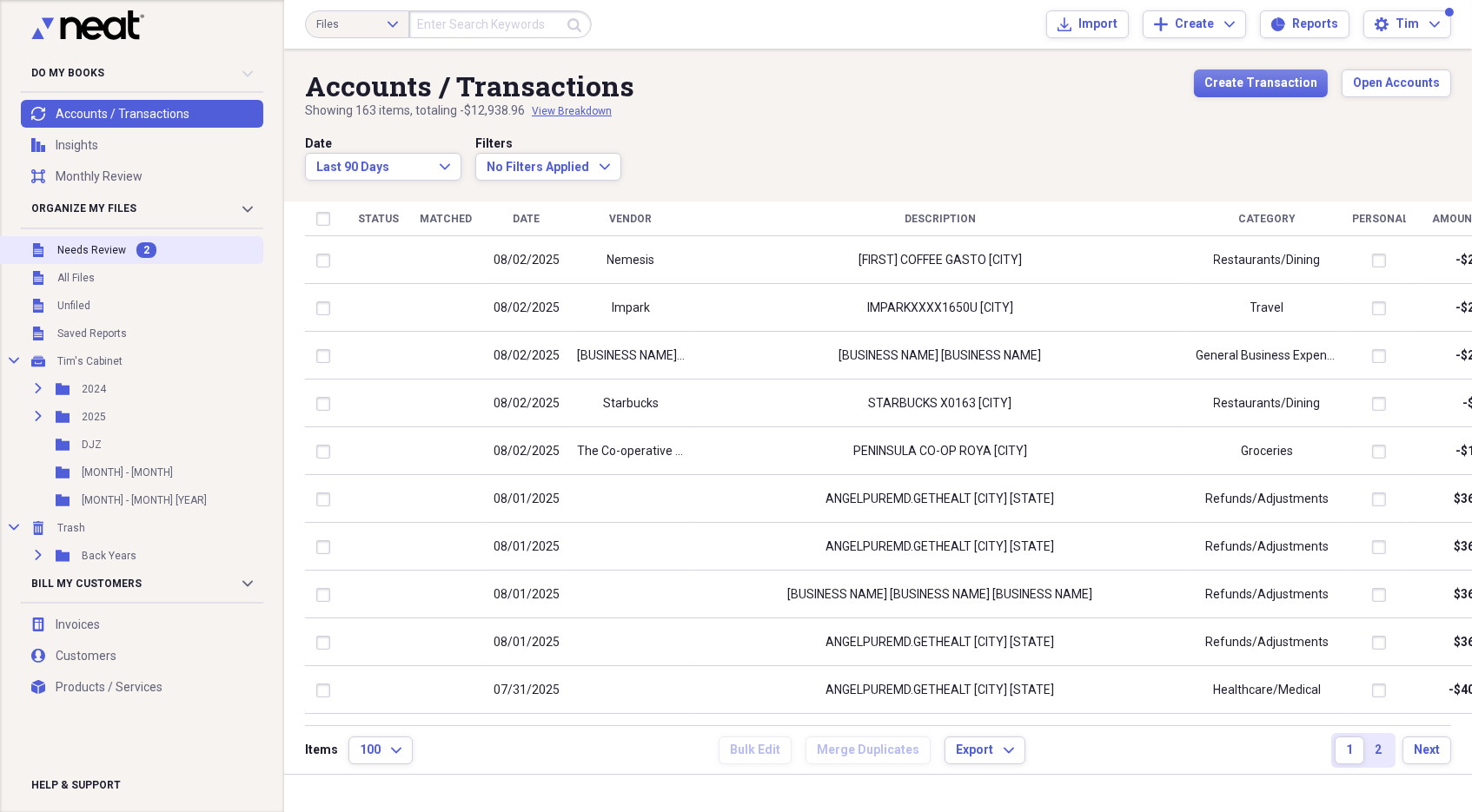 click on "Unfiled Needs Review 2" at bounding box center (129, 250) 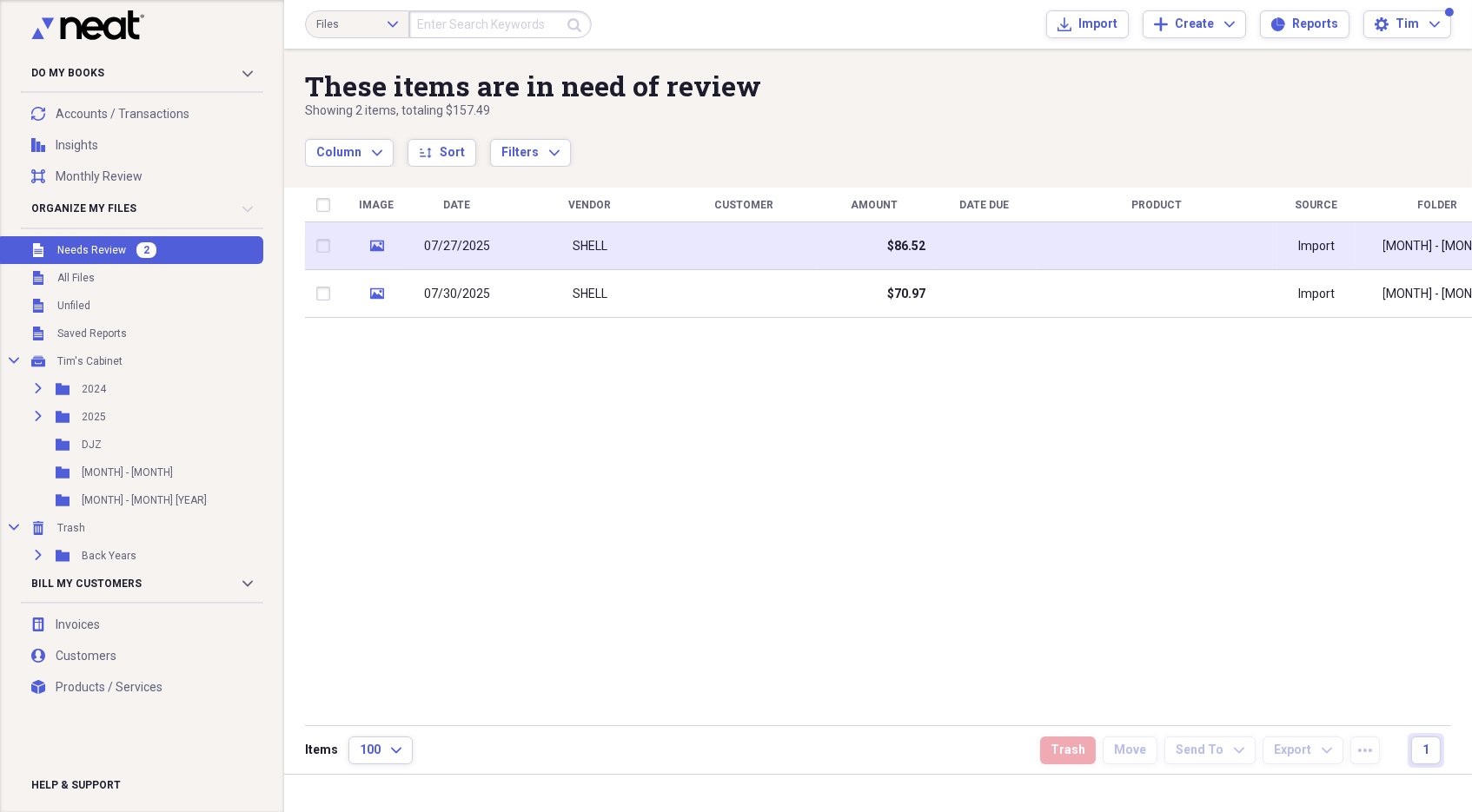 click on "07/27/2025" at bounding box center [457, 247] 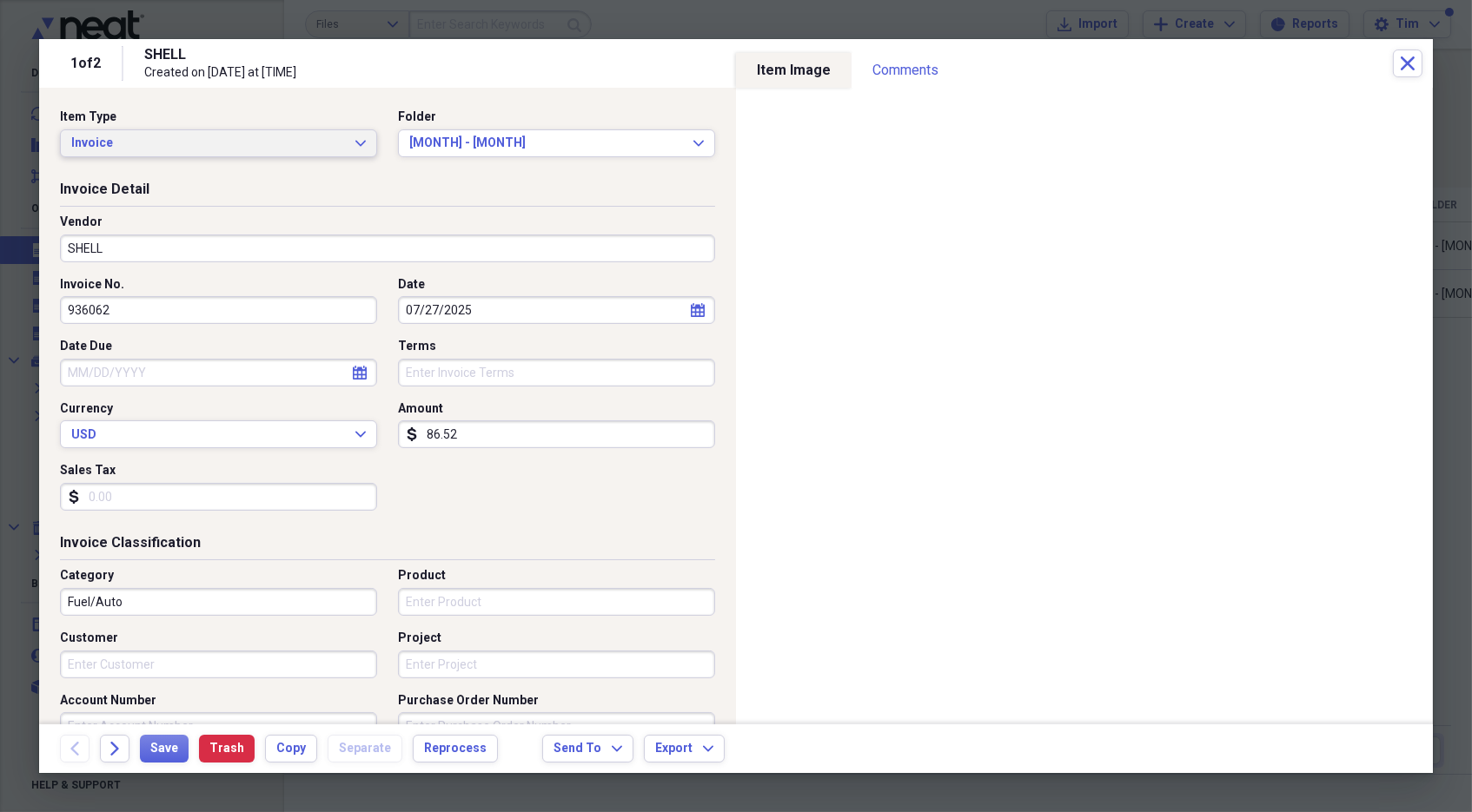 click on "Invoice" at bounding box center (208, 143) 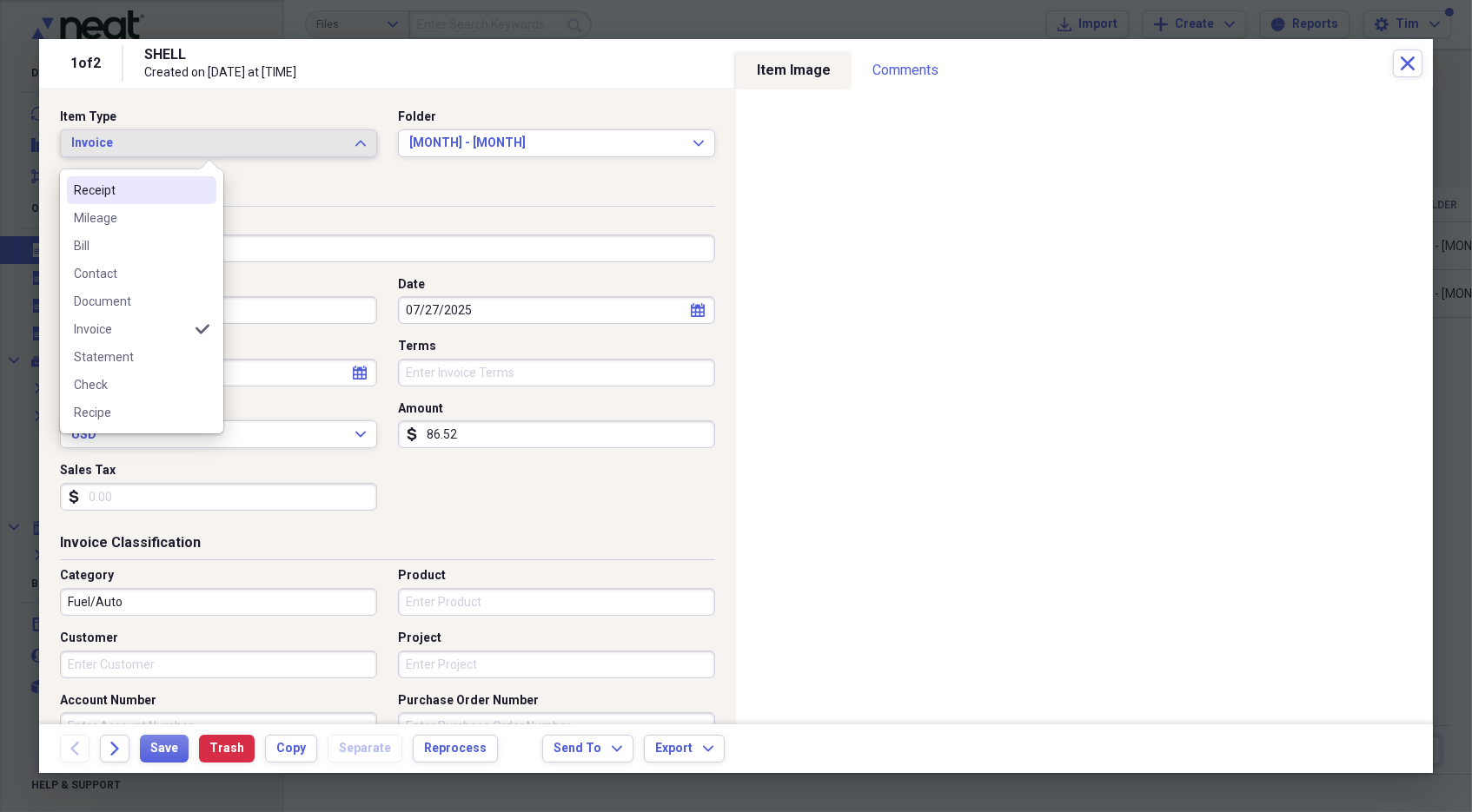 click on "Receipt" at bounding box center (131, 190) 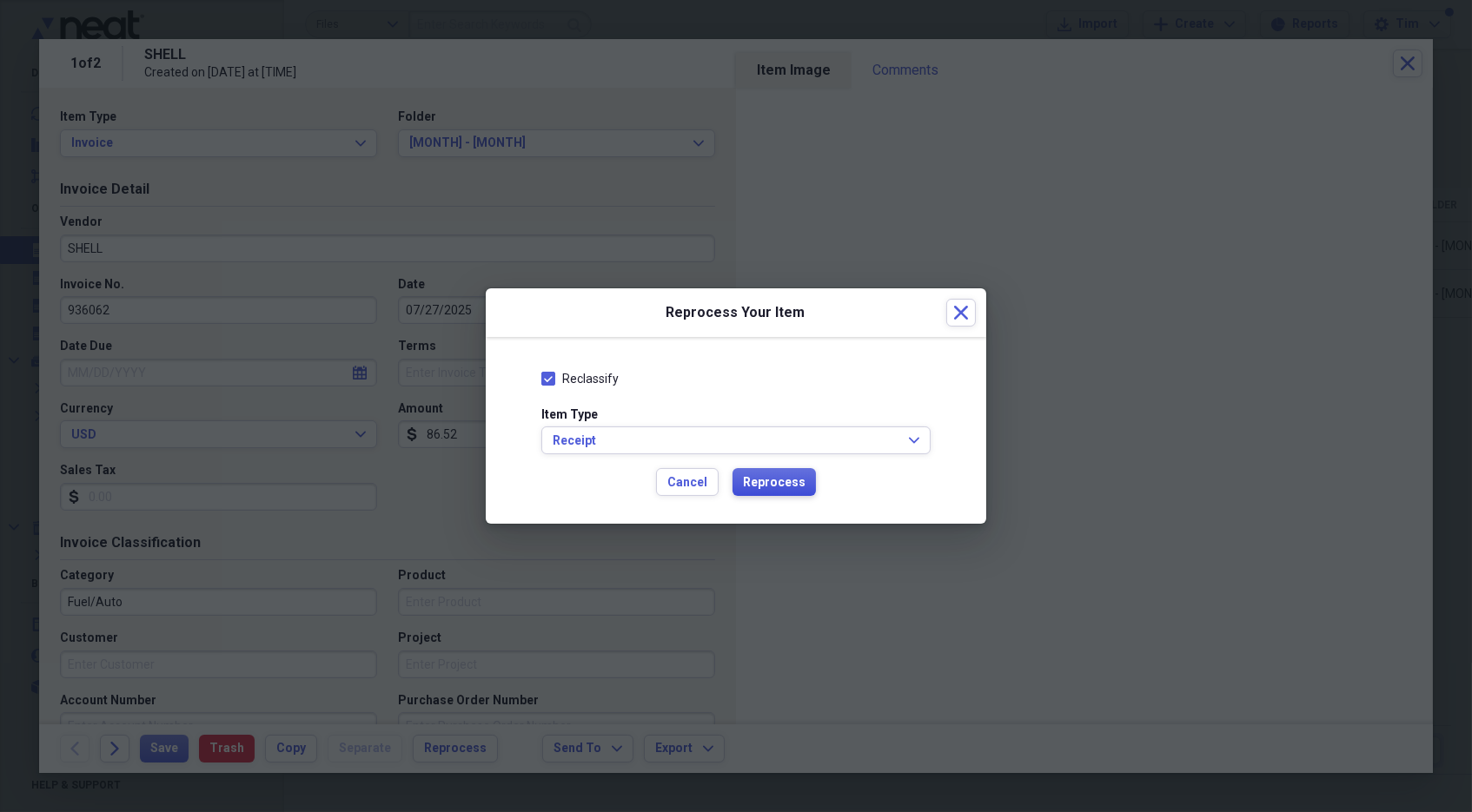 click on "Reprocess" at bounding box center [774, 483] 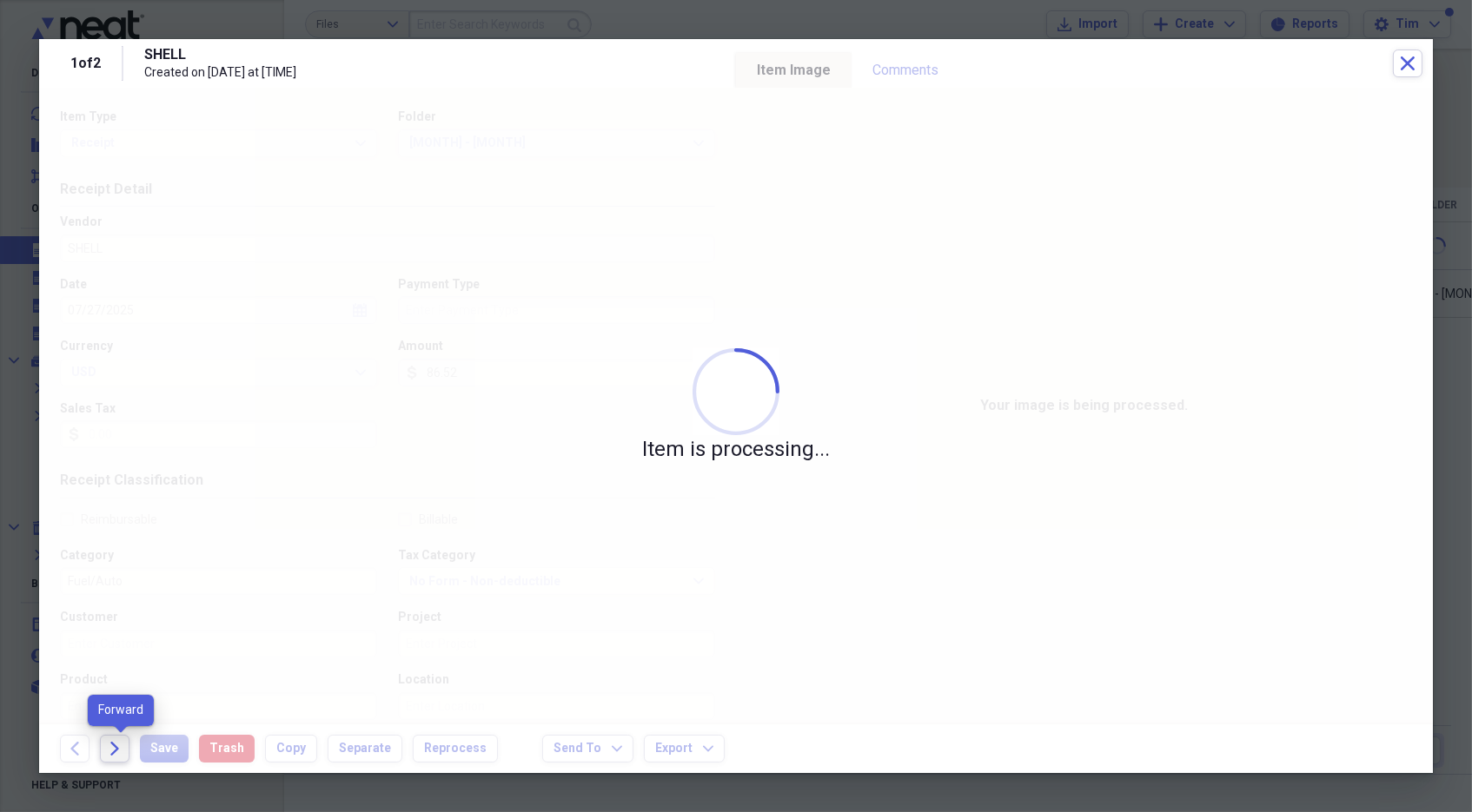 click on "Forward" 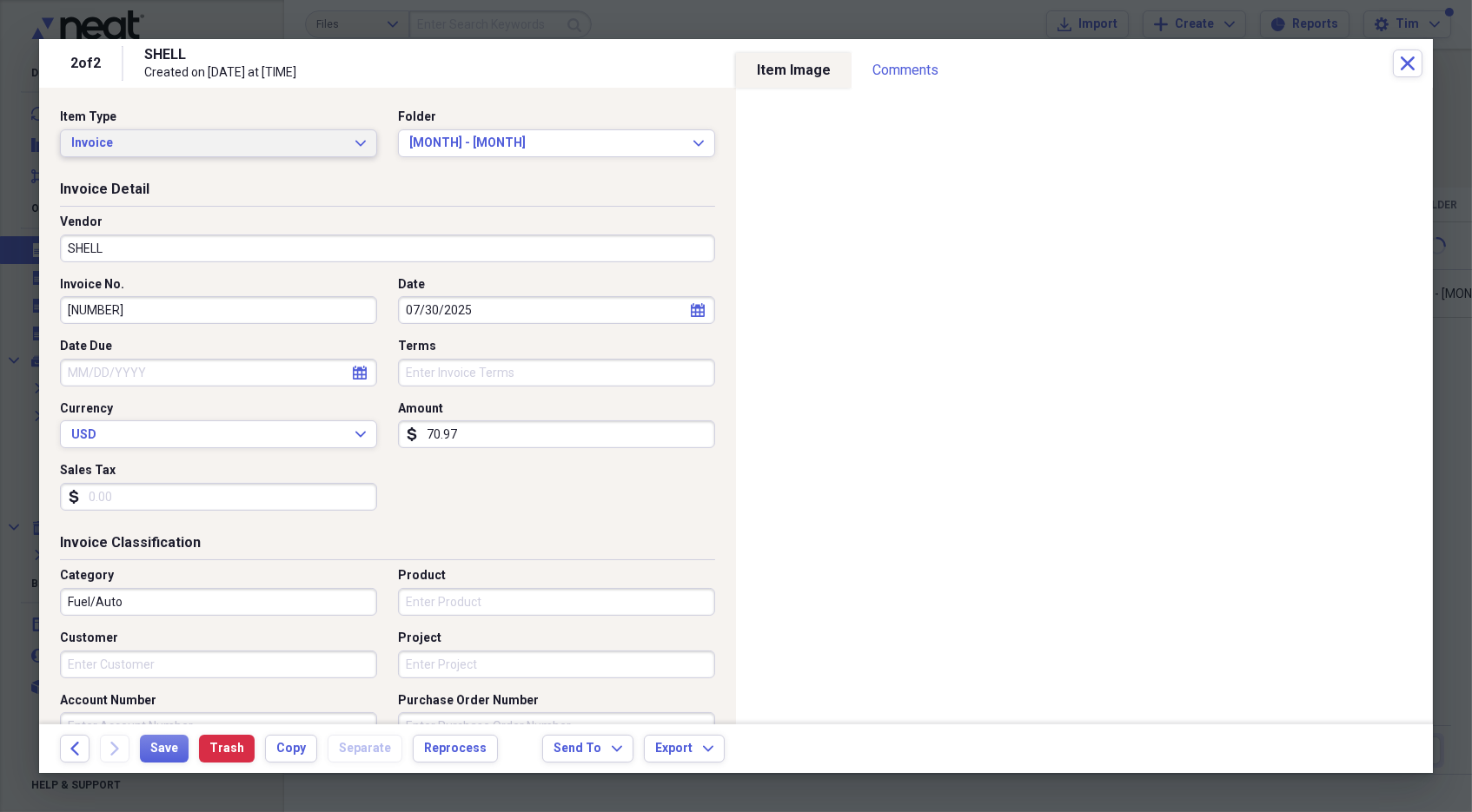click on "Invoice" at bounding box center [208, 143] 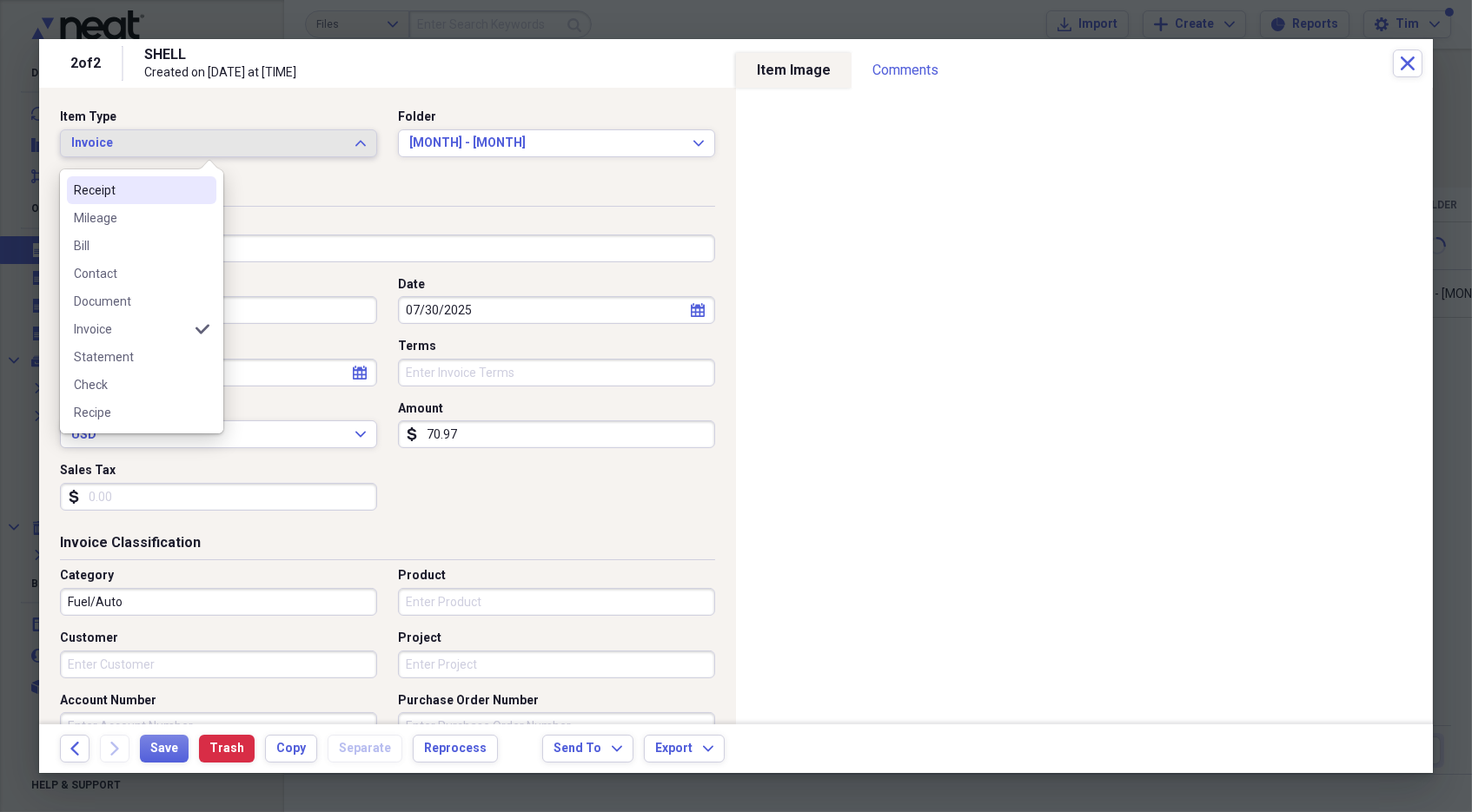 click on "Receipt" at bounding box center [131, 190] 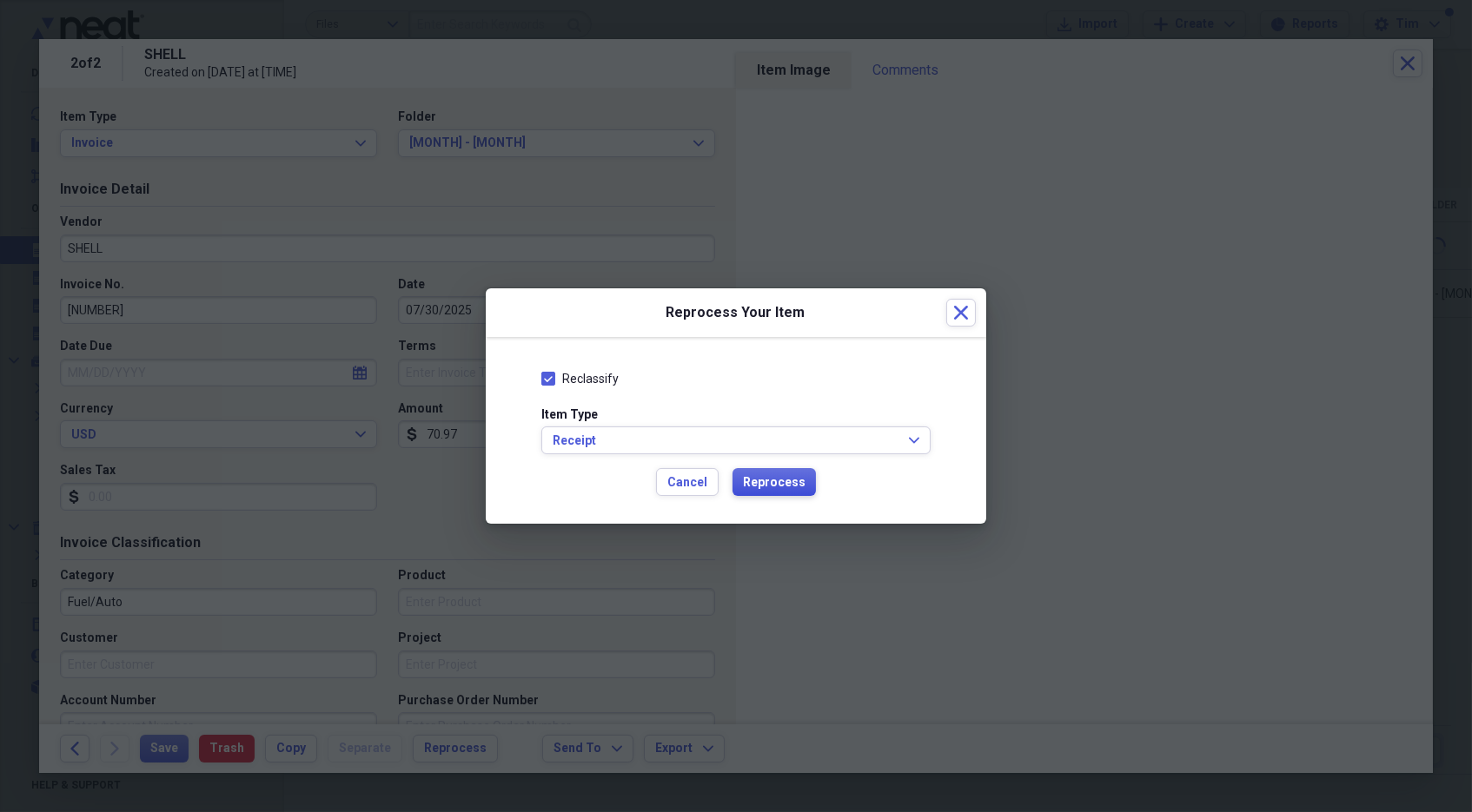 click on "Reprocess" at bounding box center (774, 483) 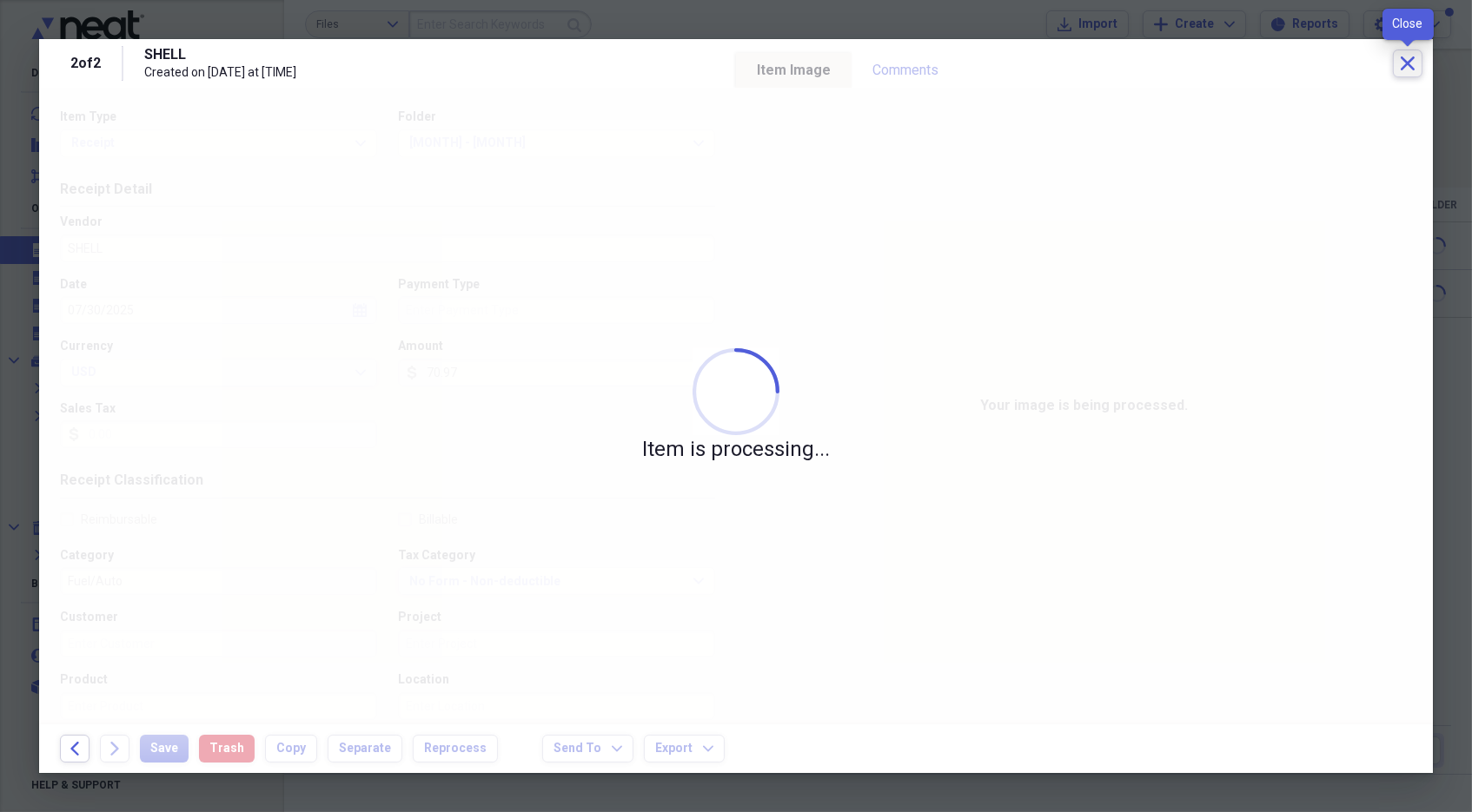 click on "Close" at bounding box center [1408, 63] 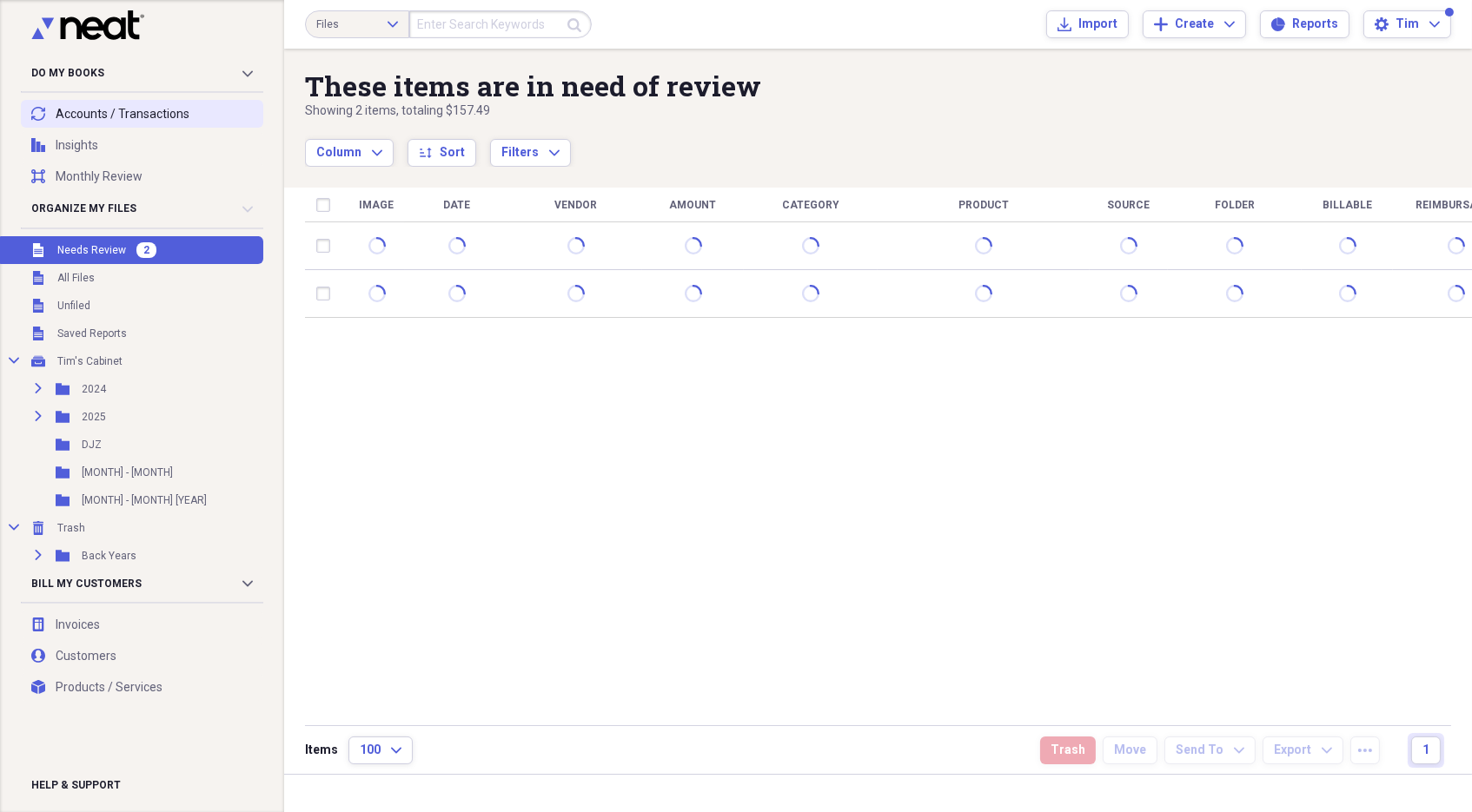 click on "transactions Accounts / Transactions" at bounding box center [142, 114] 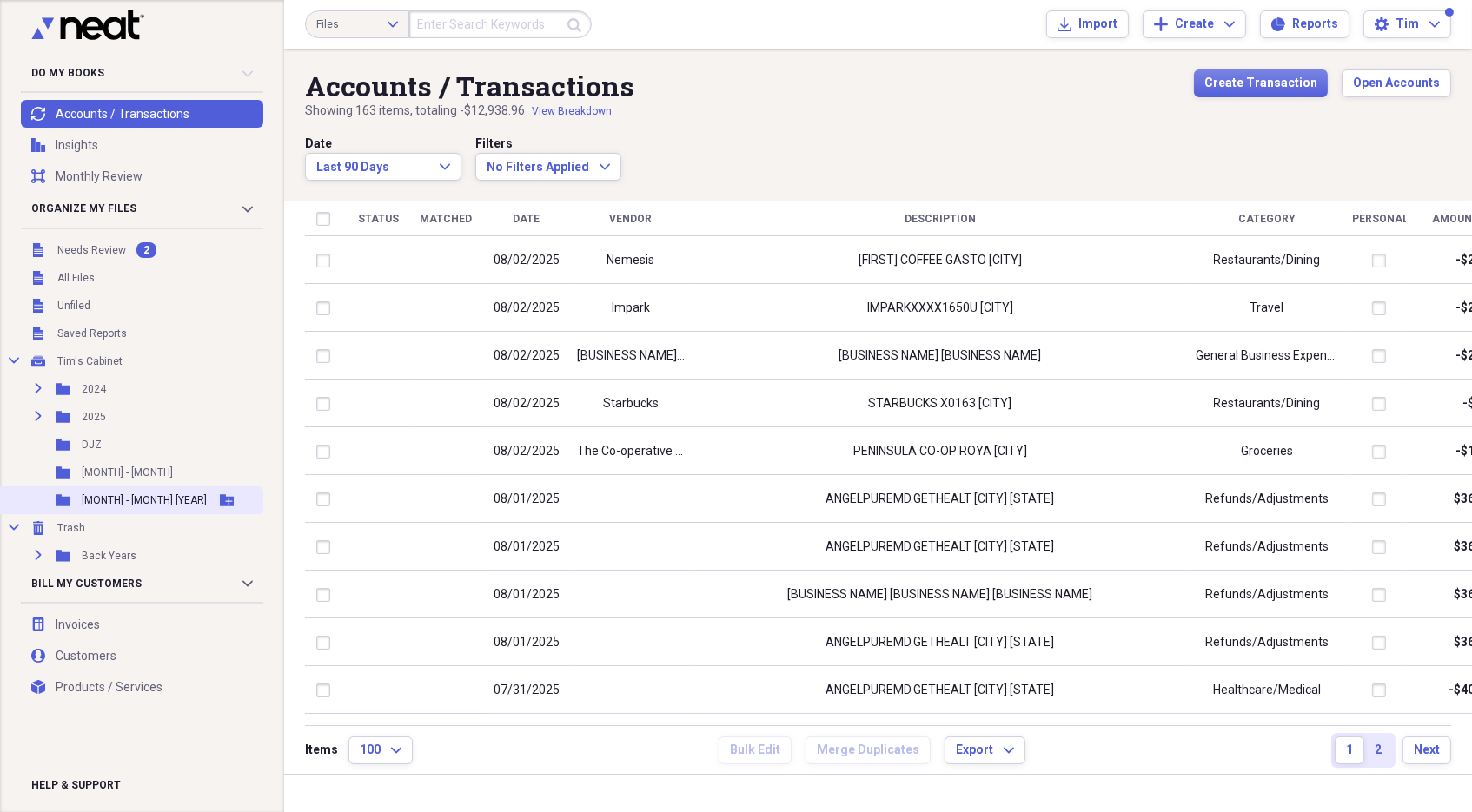 click on "[MONTH] - [MONTH] [YEAR]" at bounding box center (144, 500) 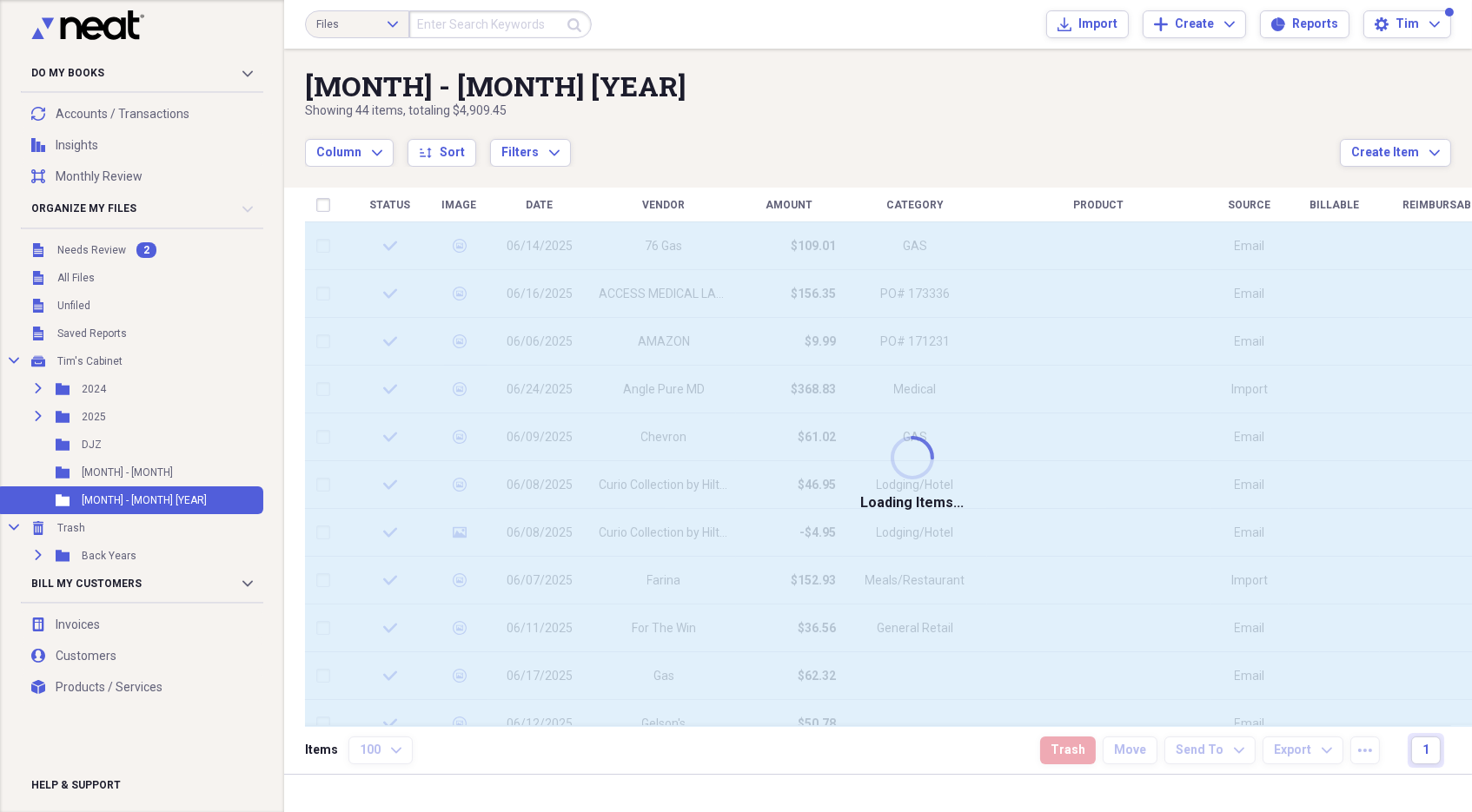 click at bounding box center (501, 24) 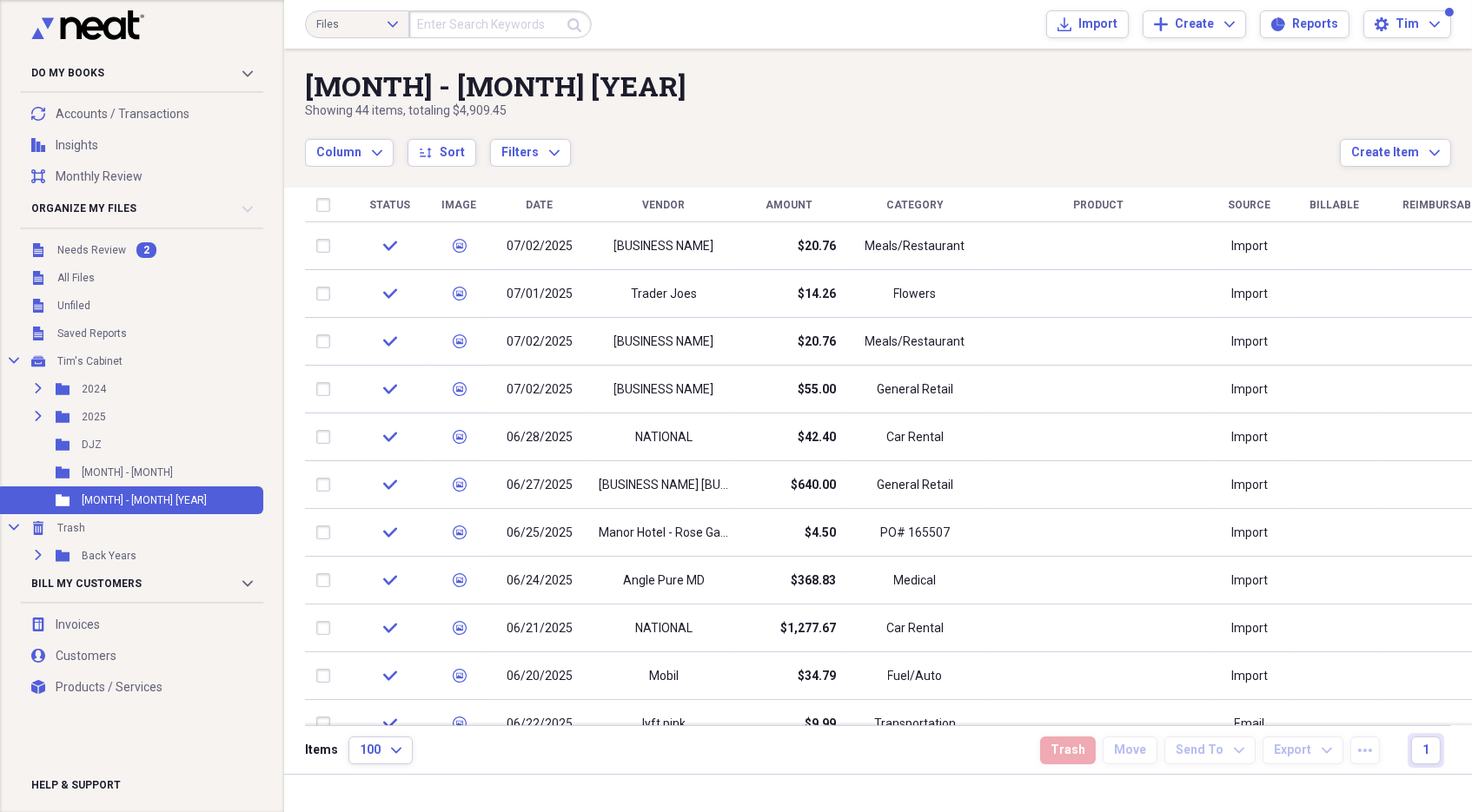 click on "check media-match 06/21/2025 NATIONAL $1,277.67 Car Rental Import" at bounding box center (878, 406) 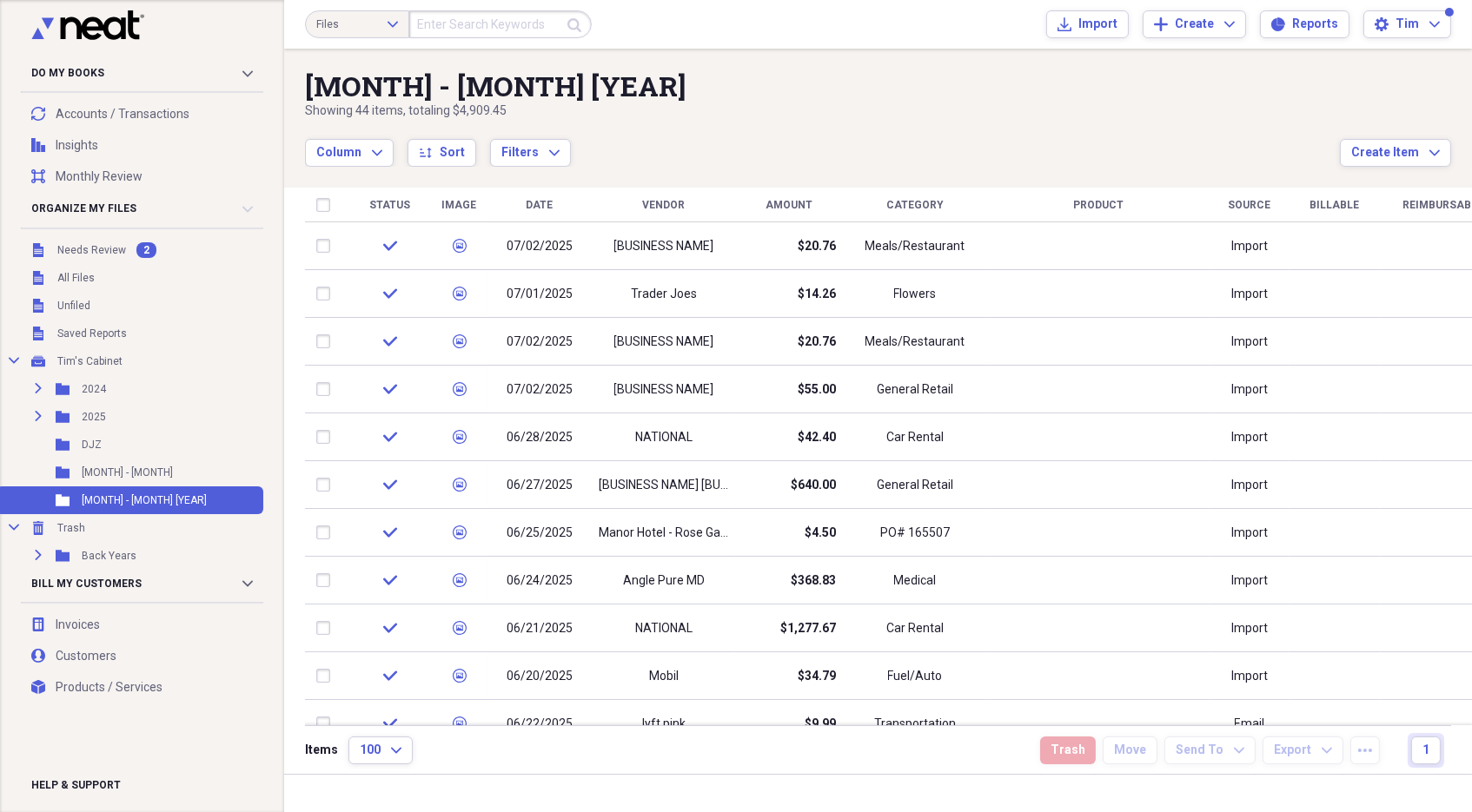 click on "Files Expand" at bounding box center [357, 24] 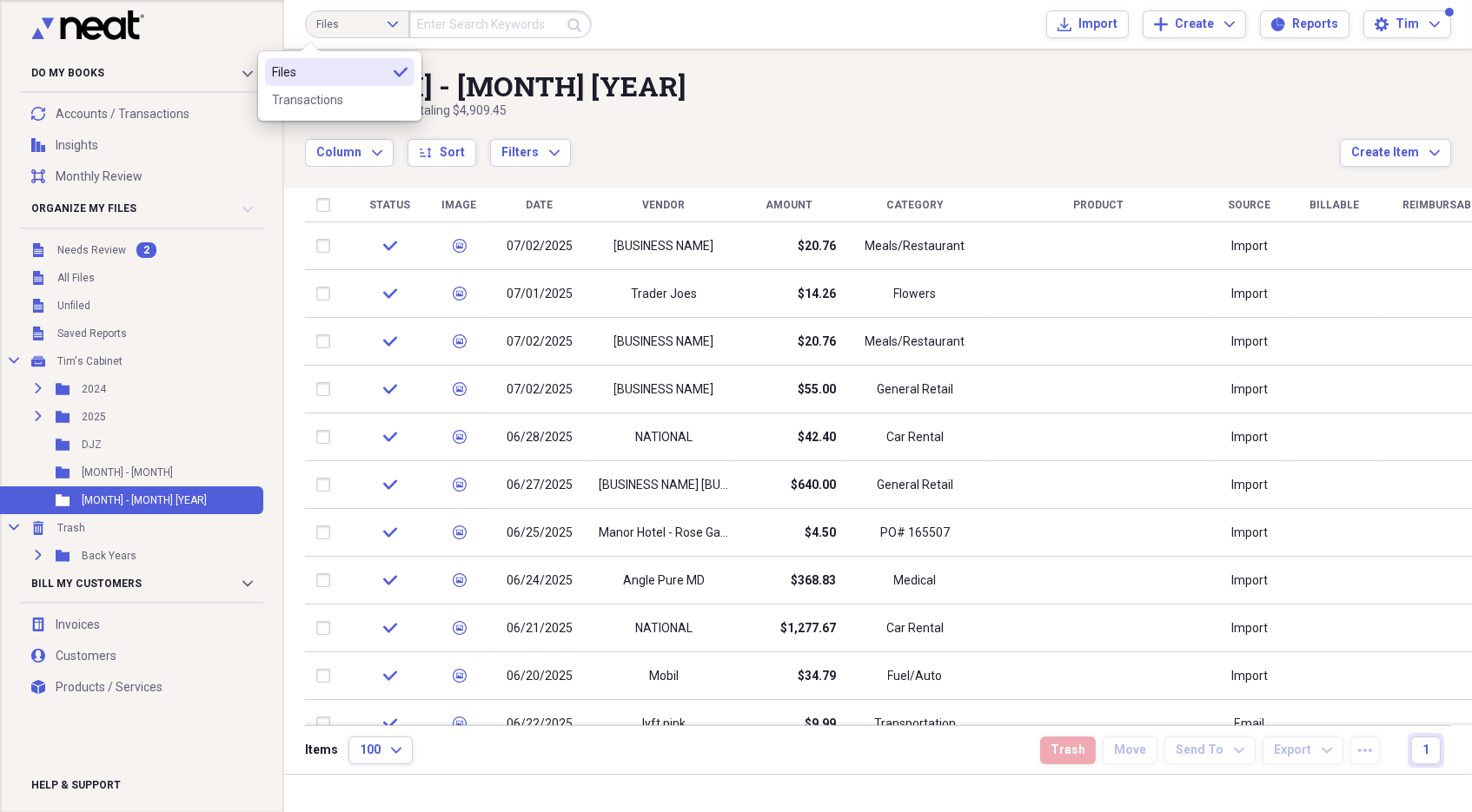 click at bounding box center (501, 24) 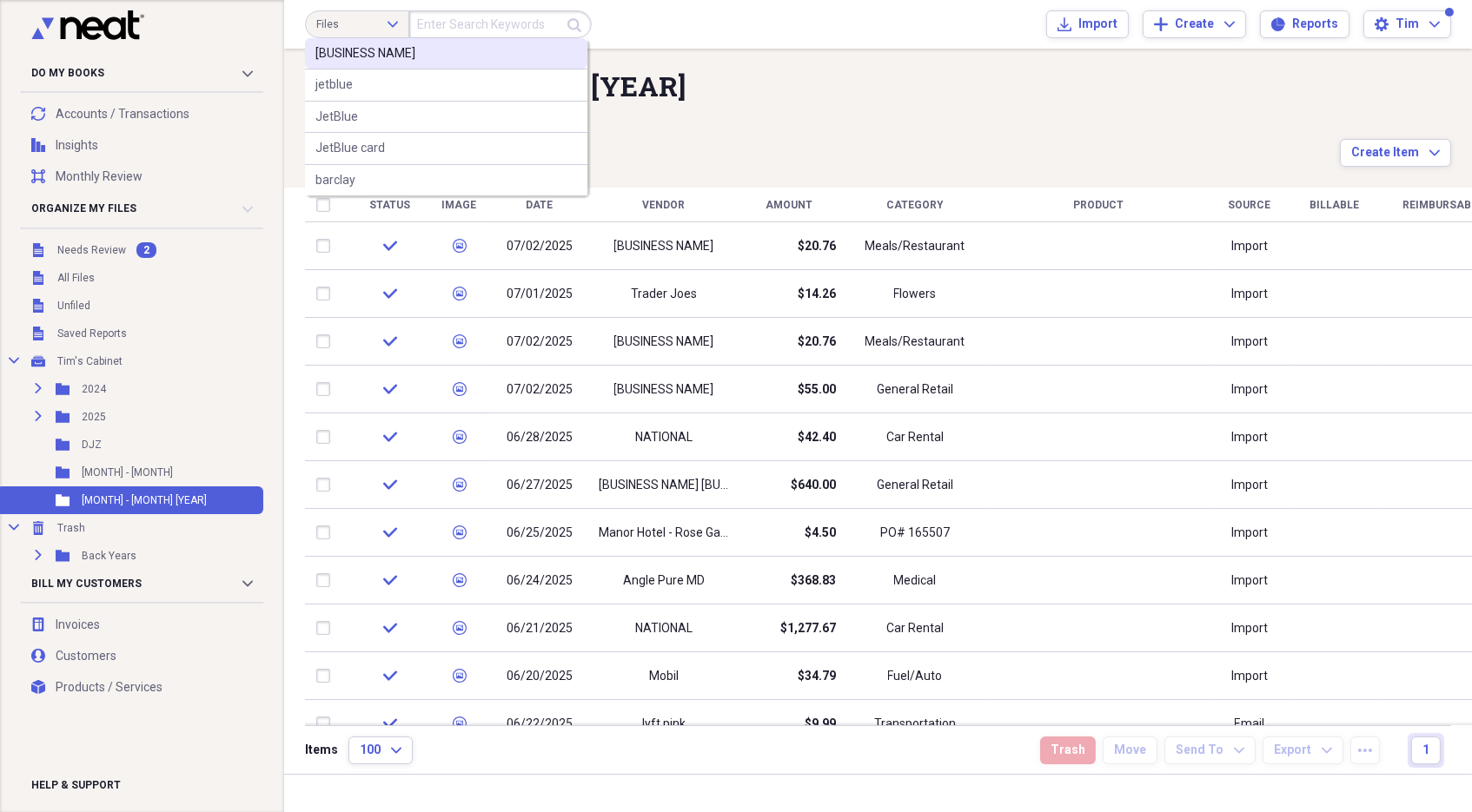 click on "check media-match 06/21/2025 NATIONAL $1,277.67 Car Rental Import" at bounding box center (878, 406) 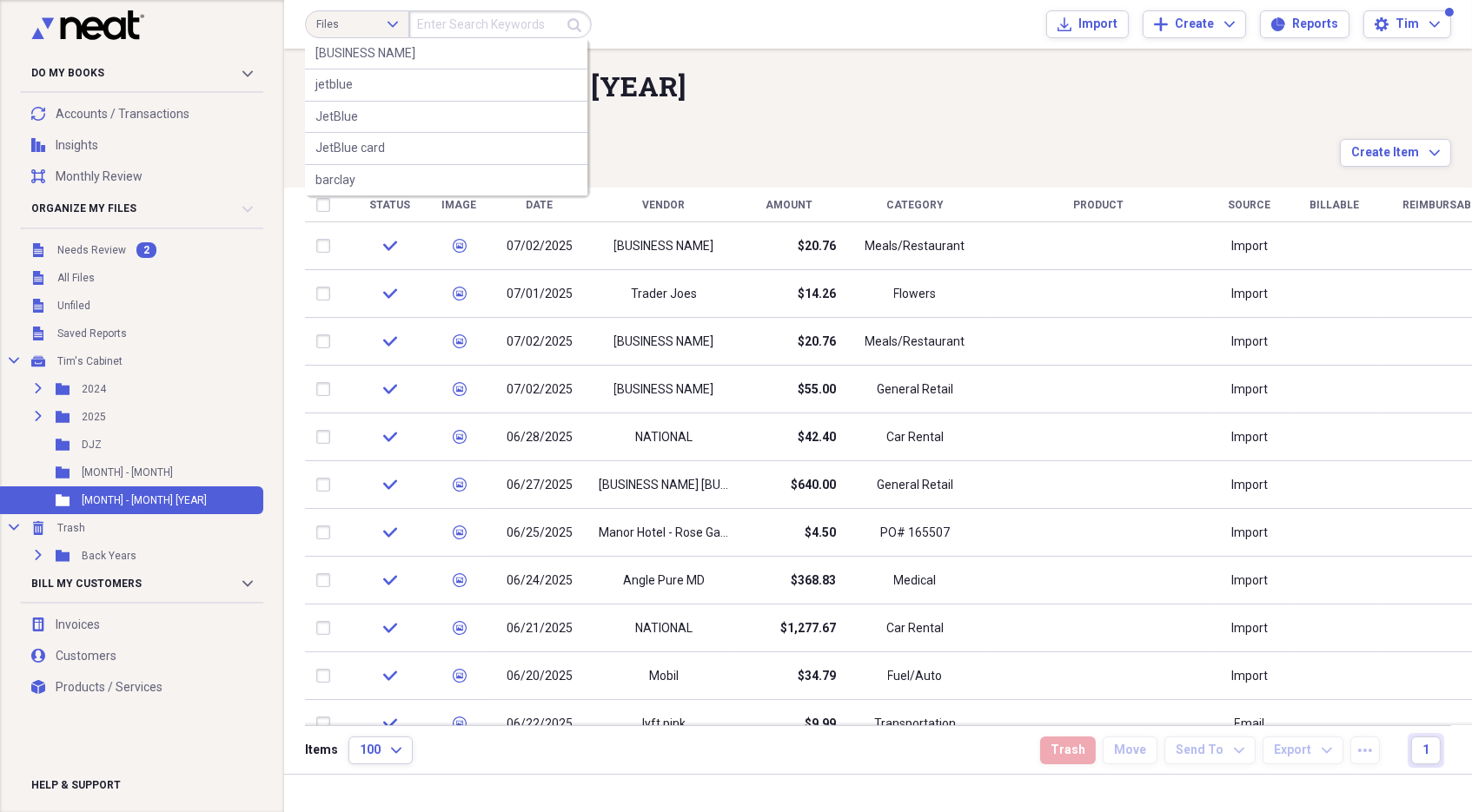 click at bounding box center (501, 24) 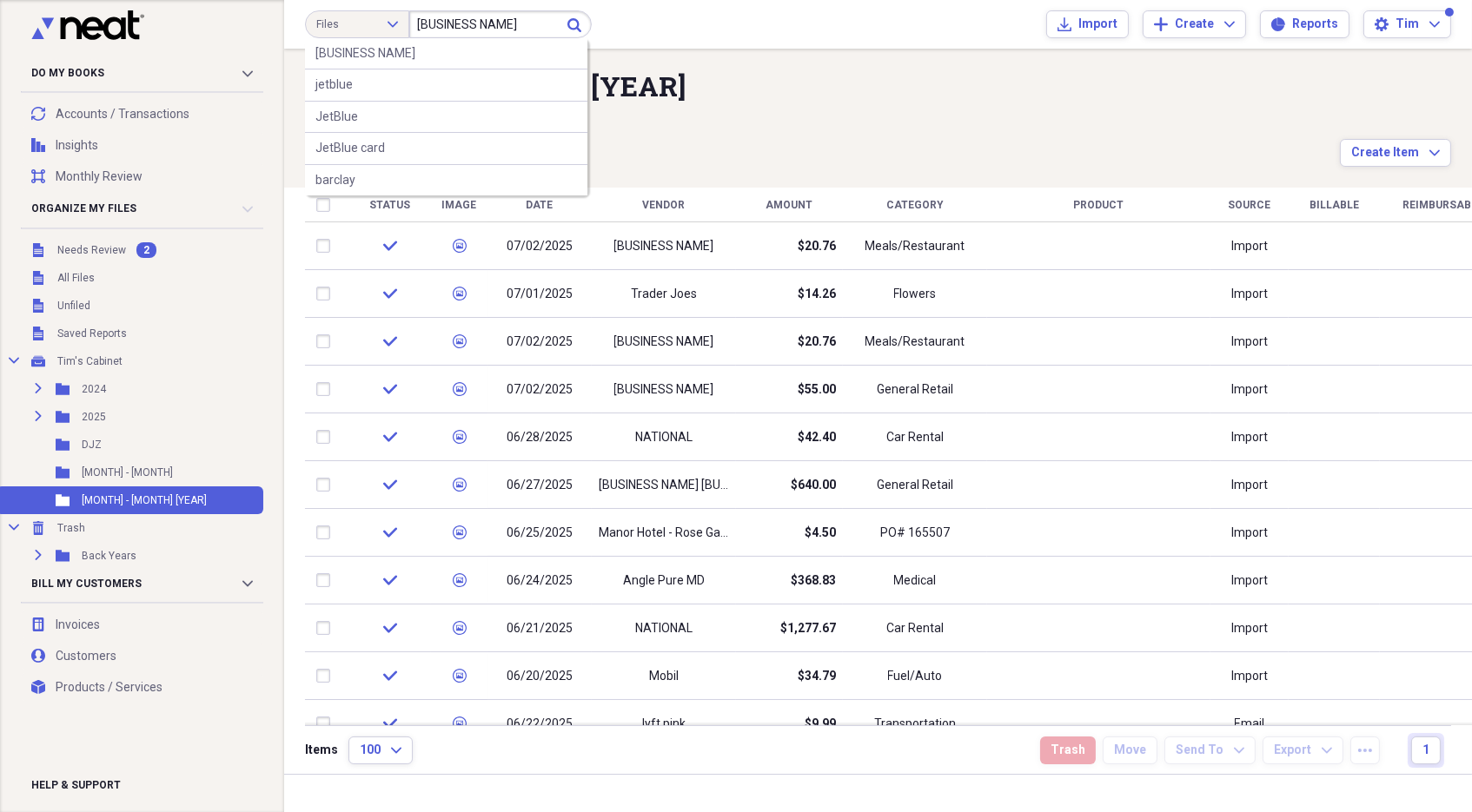 type on "[BUSINESS NAME]" 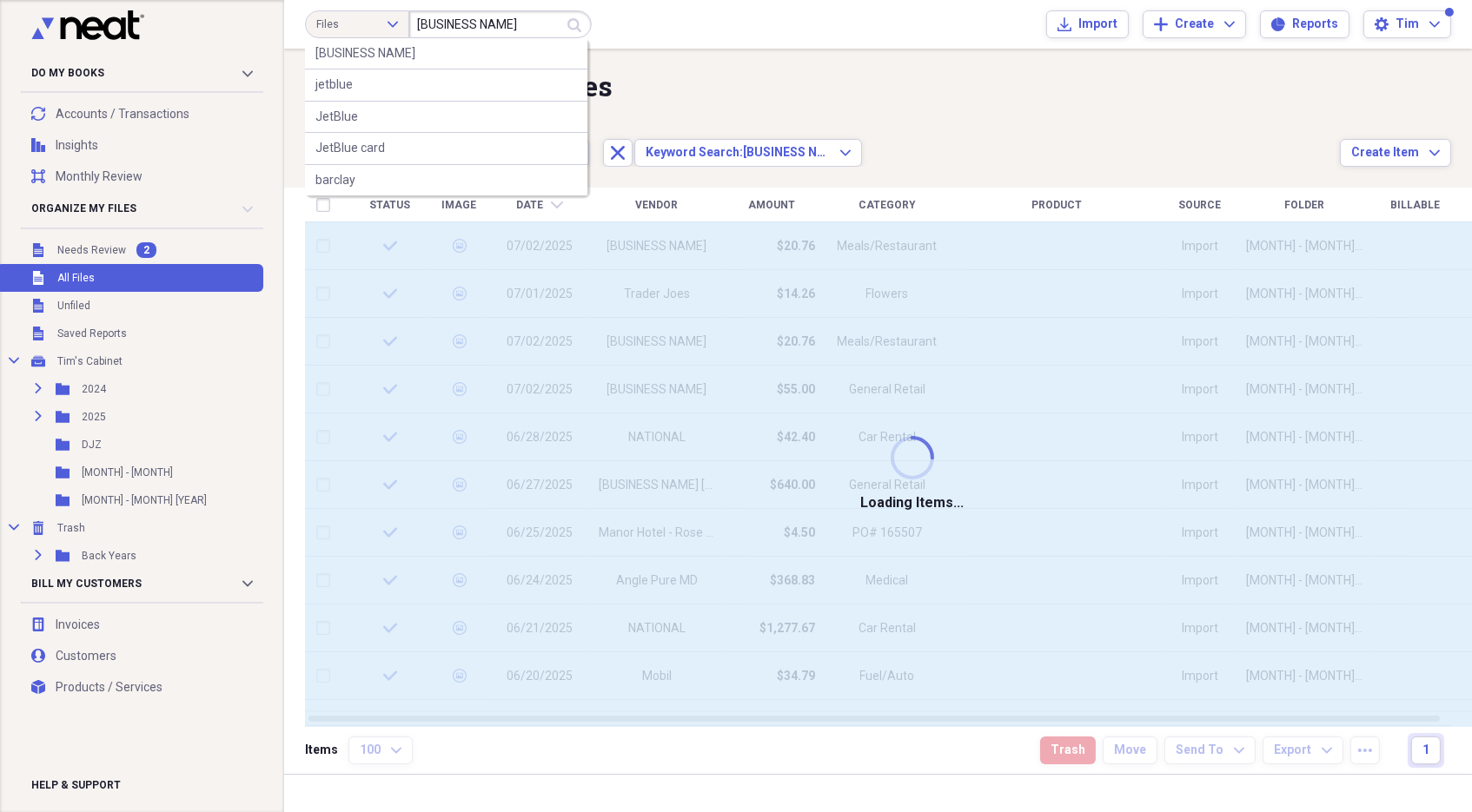 type 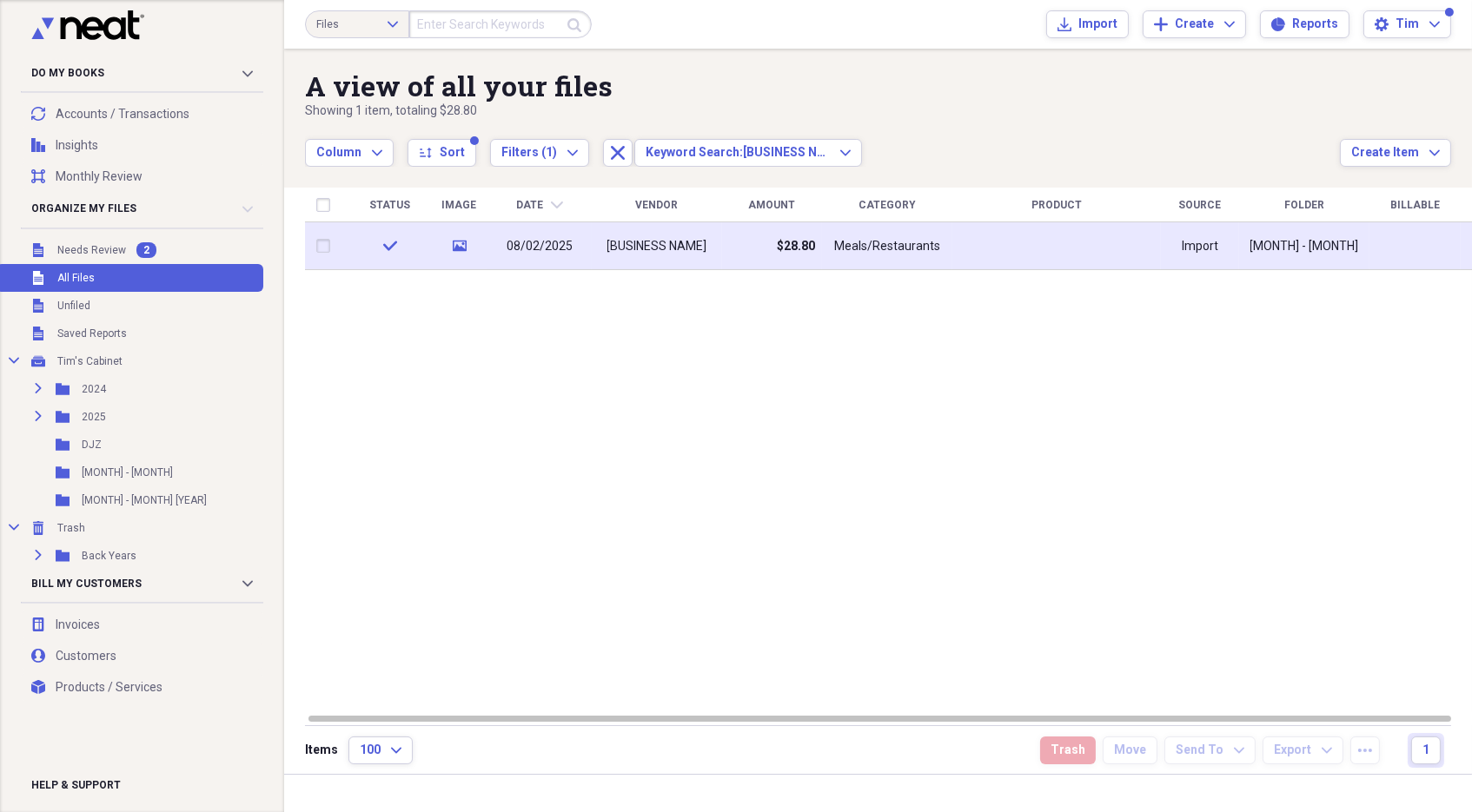click on "08/02/2025" at bounding box center [540, 247] 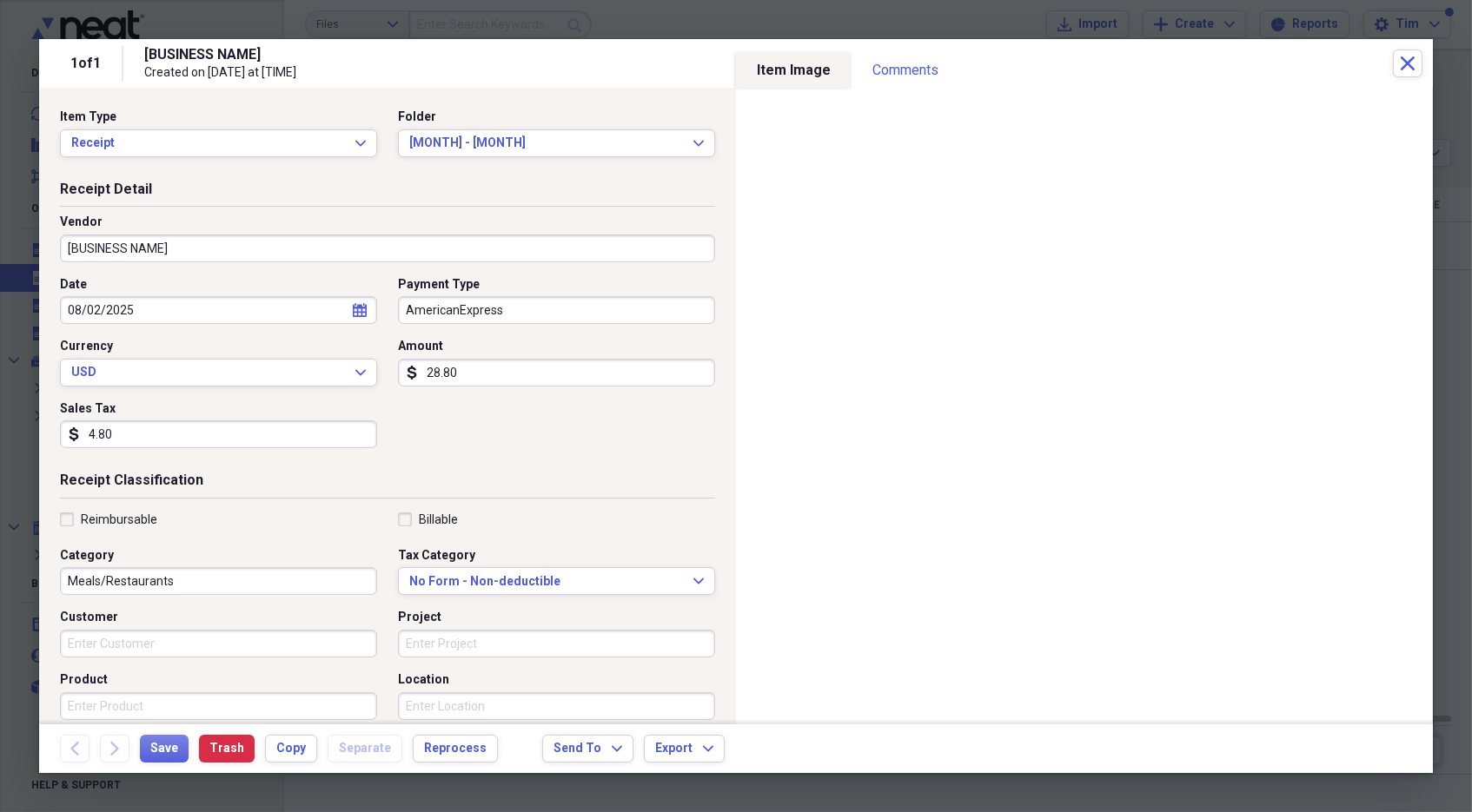 click on "28.80" at bounding box center [556, 373] 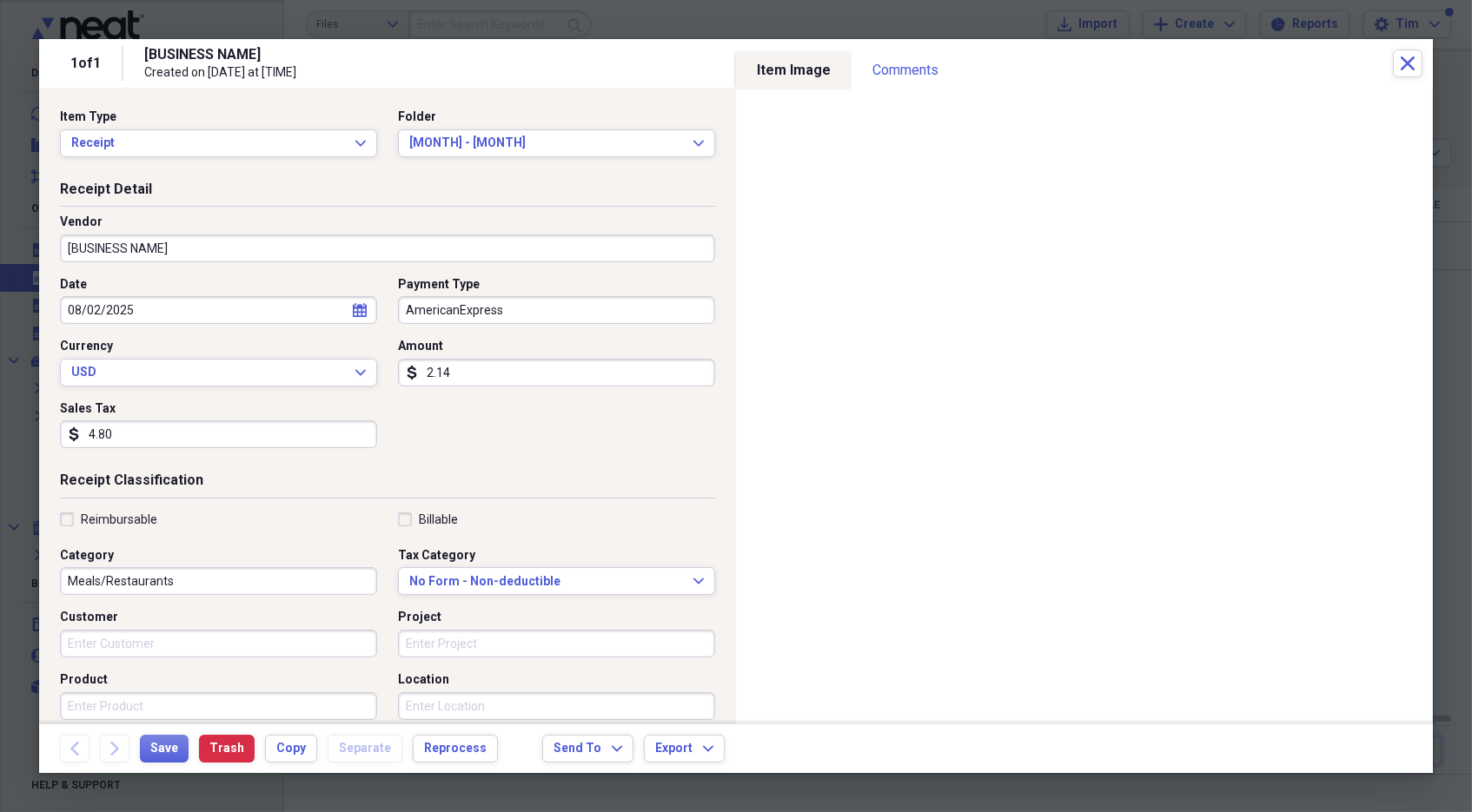 type on "21.45" 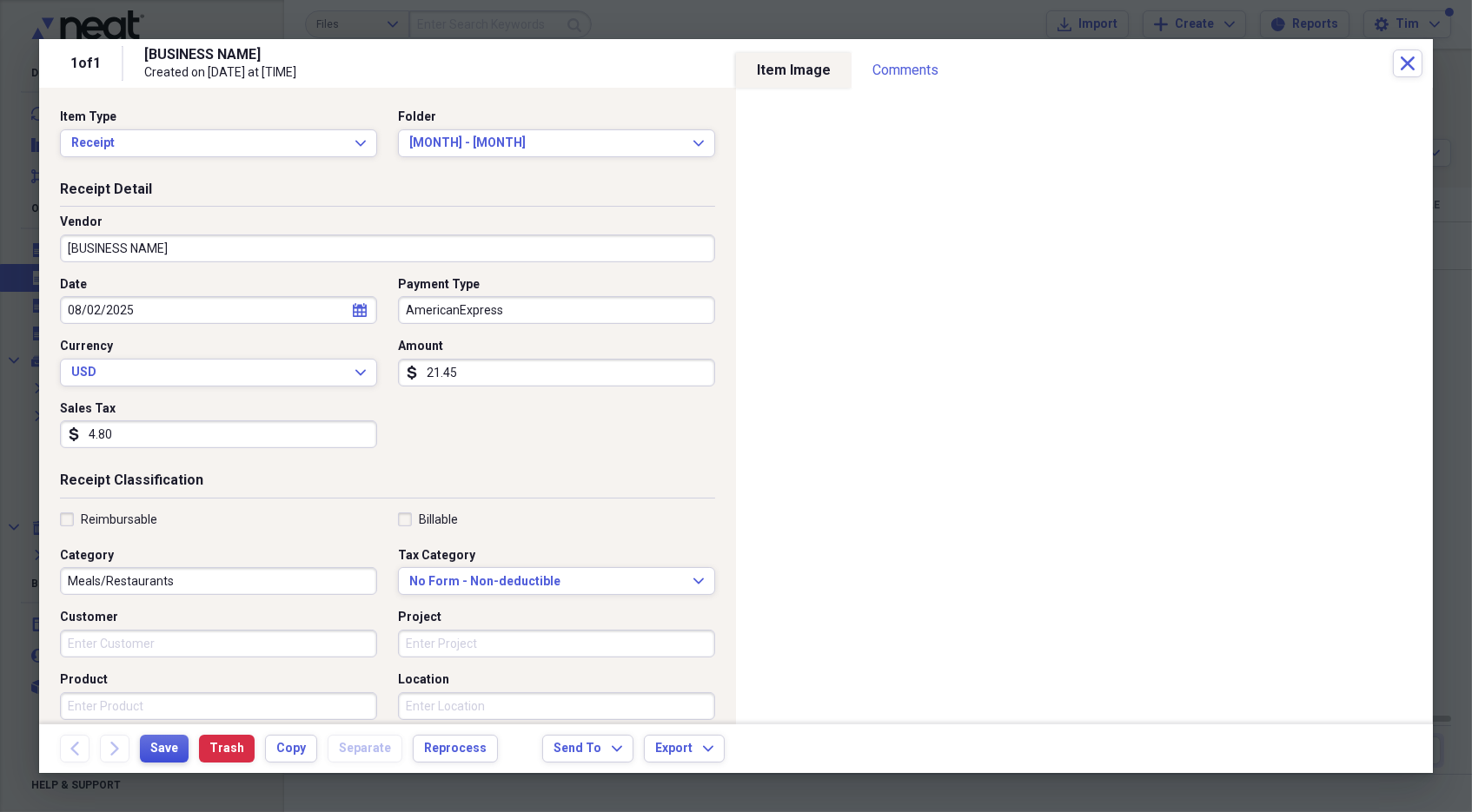 click on "Save" at bounding box center (164, 749) 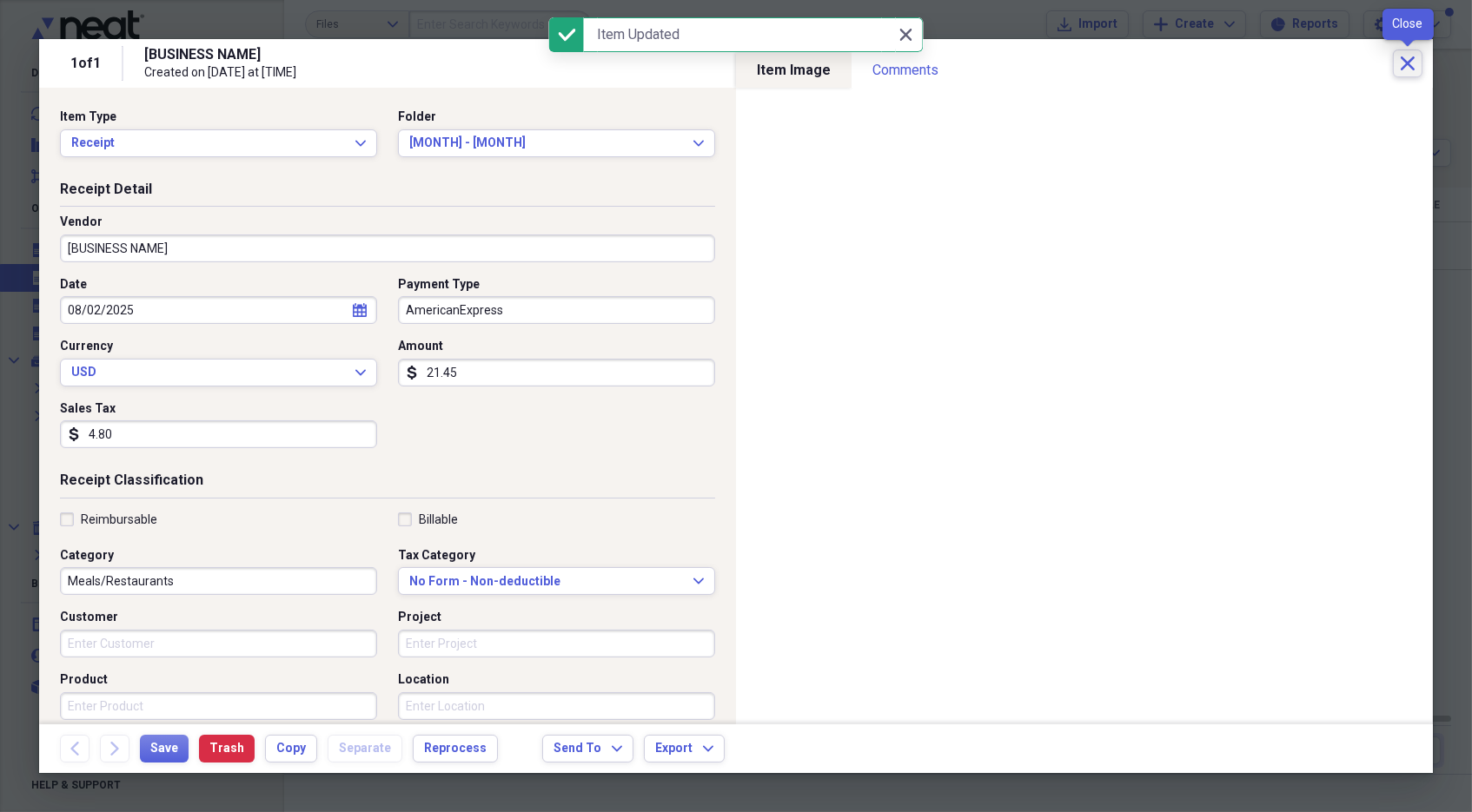 click 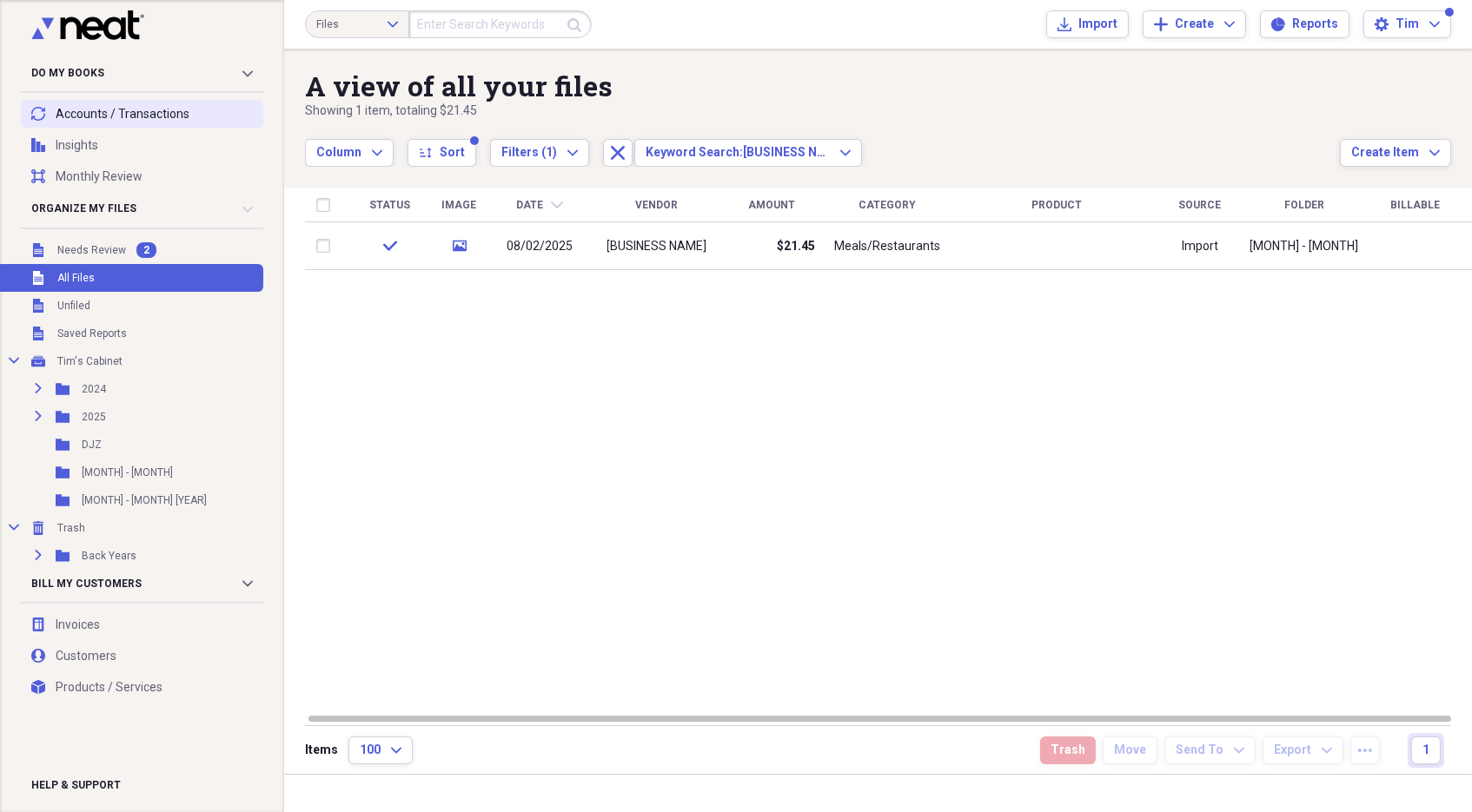 click on "transactions Accounts / Transactions" at bounding box center (142, 114) 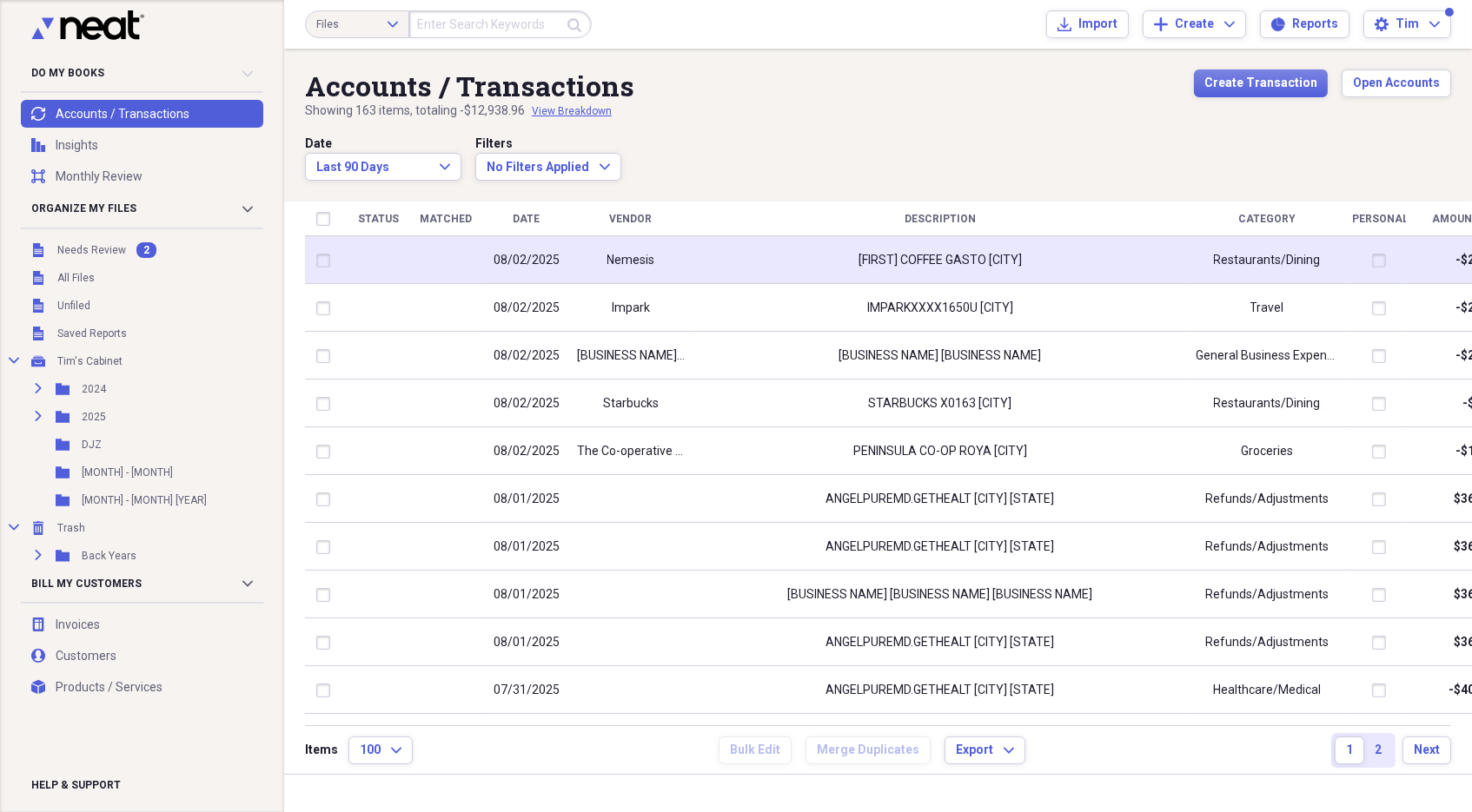 click on "08/02/2025" at bounding box center [527, 261] 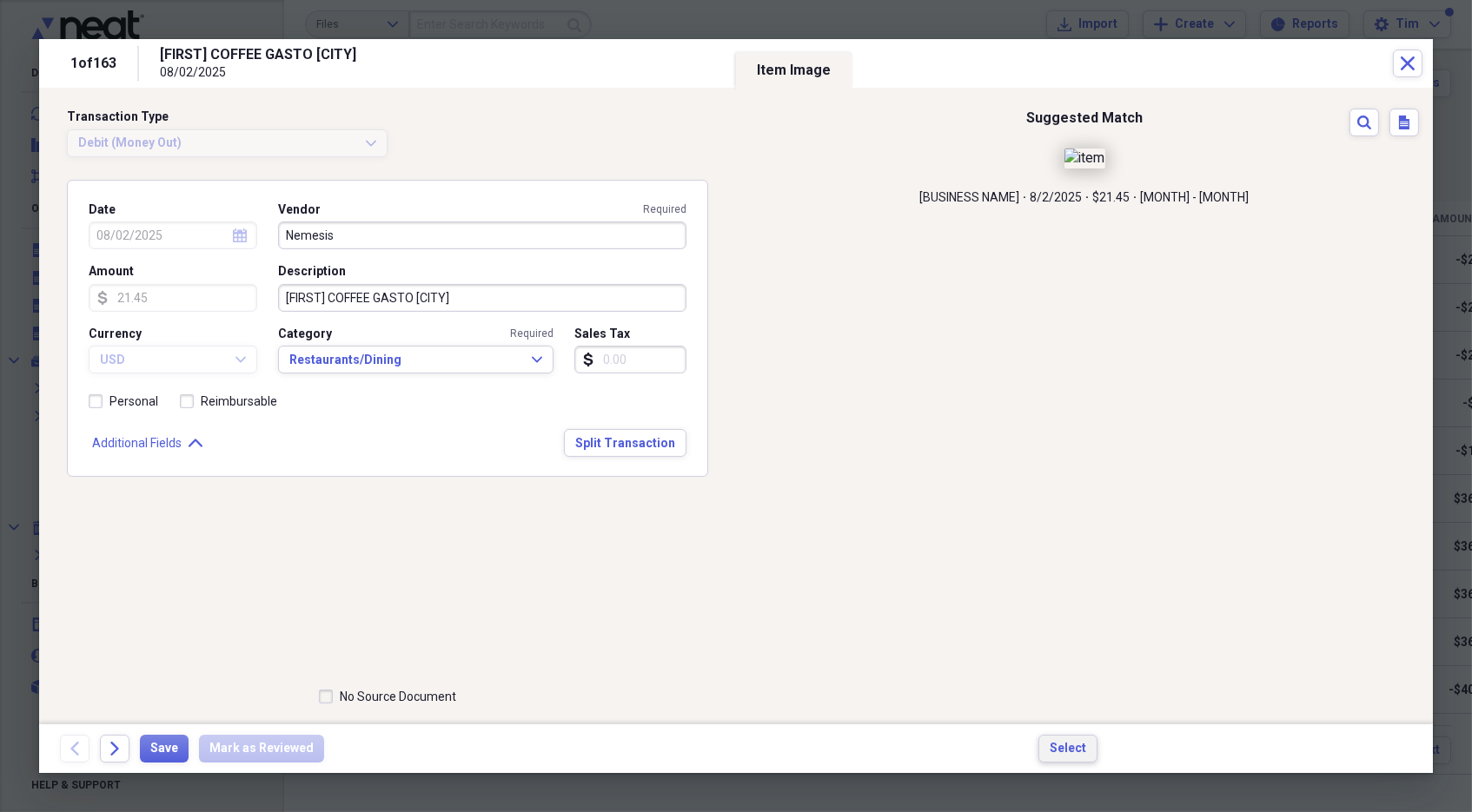 click on "Select" at bounding box center [1068, 749] 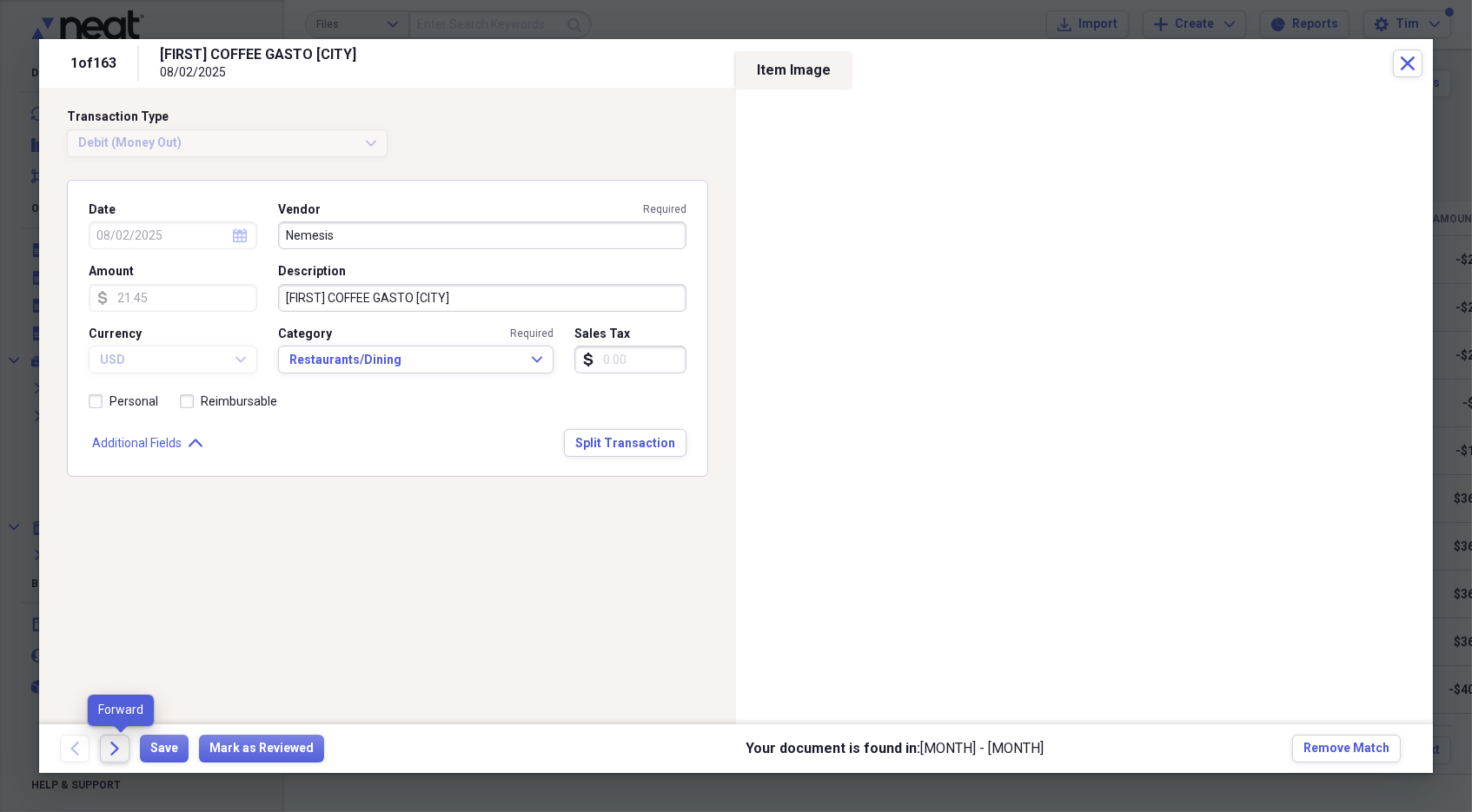 click on "Forward" at bounding box center (115, 749) 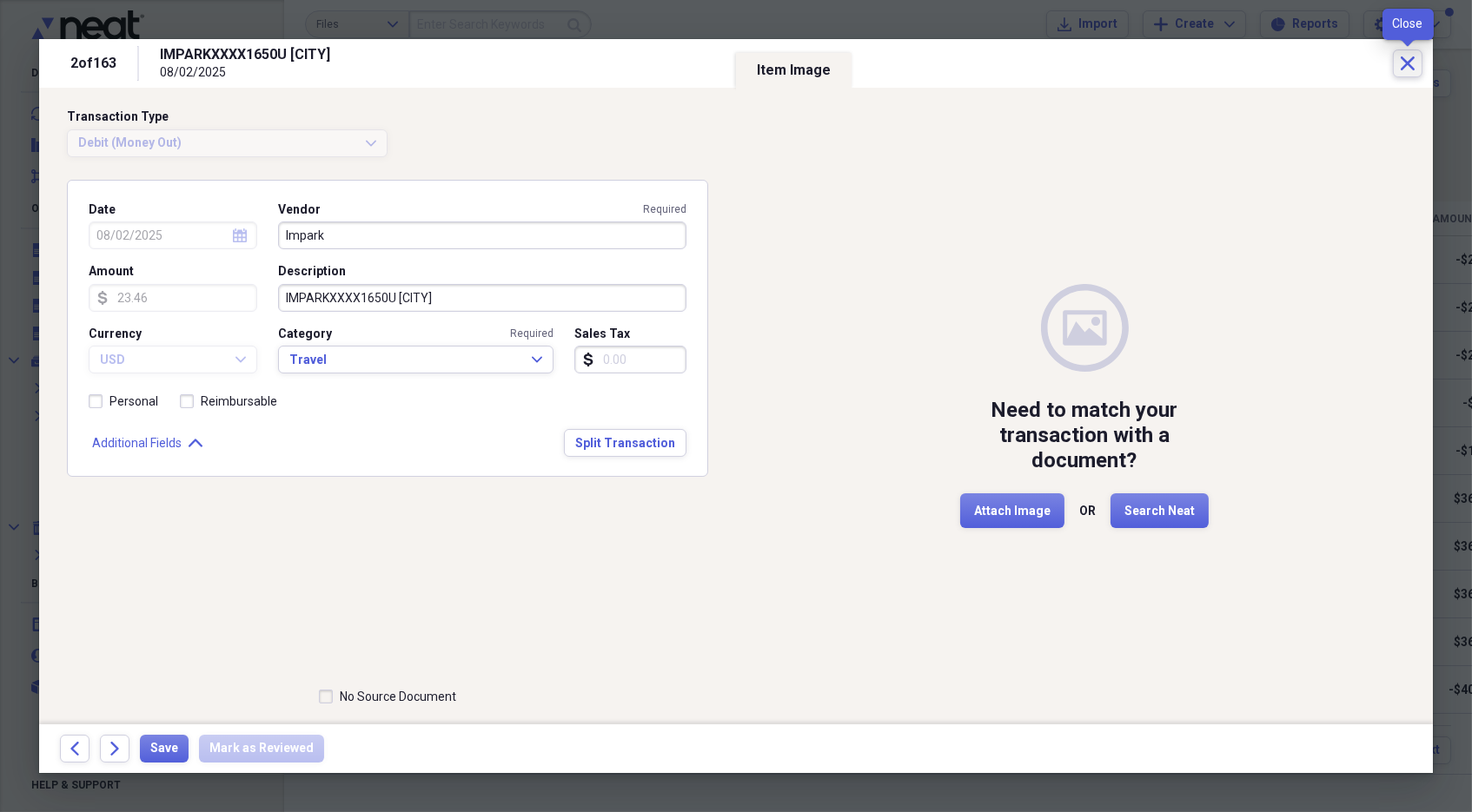 click 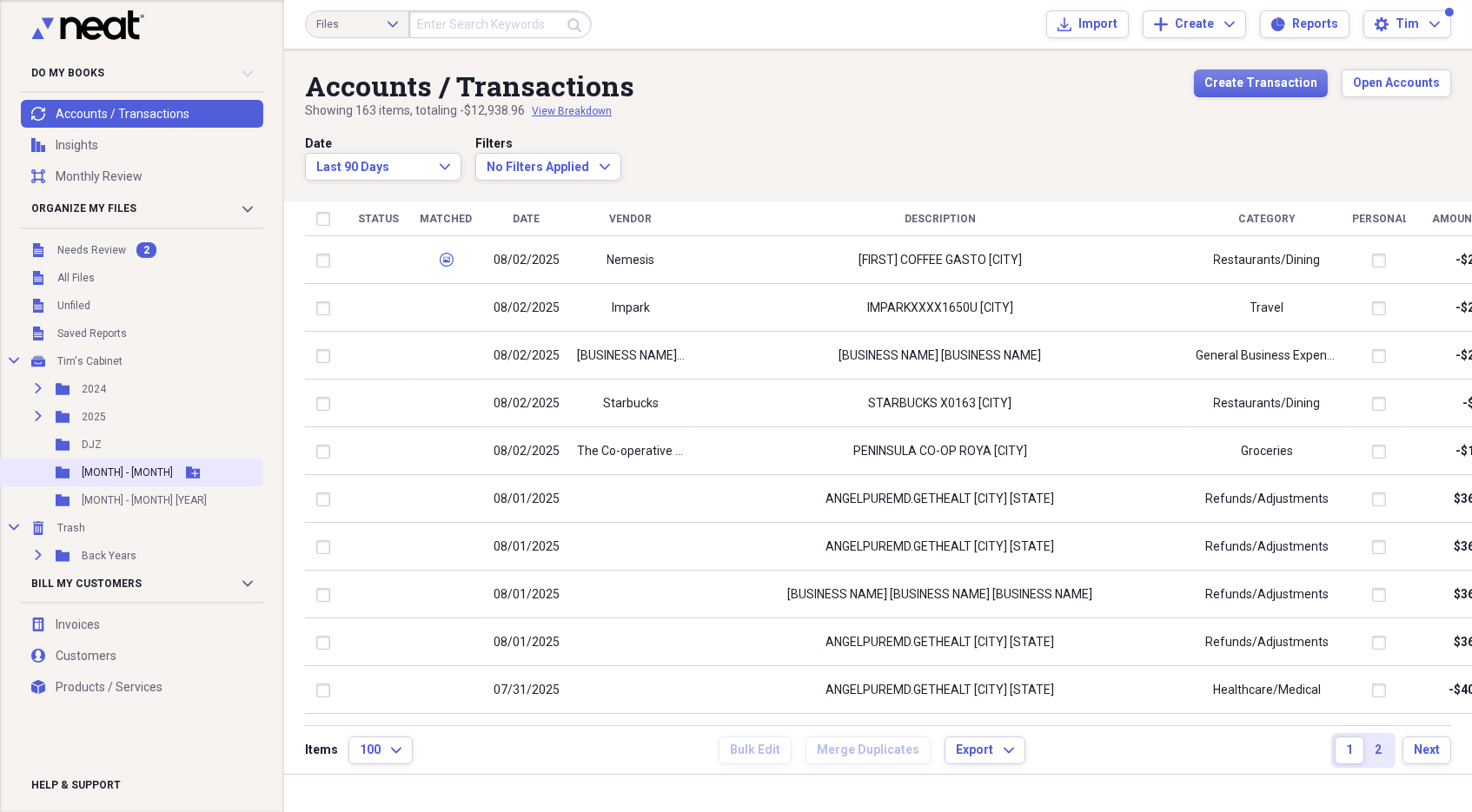 click on "[MONTH] - [MONTH]" at bounding box center [127, 472] 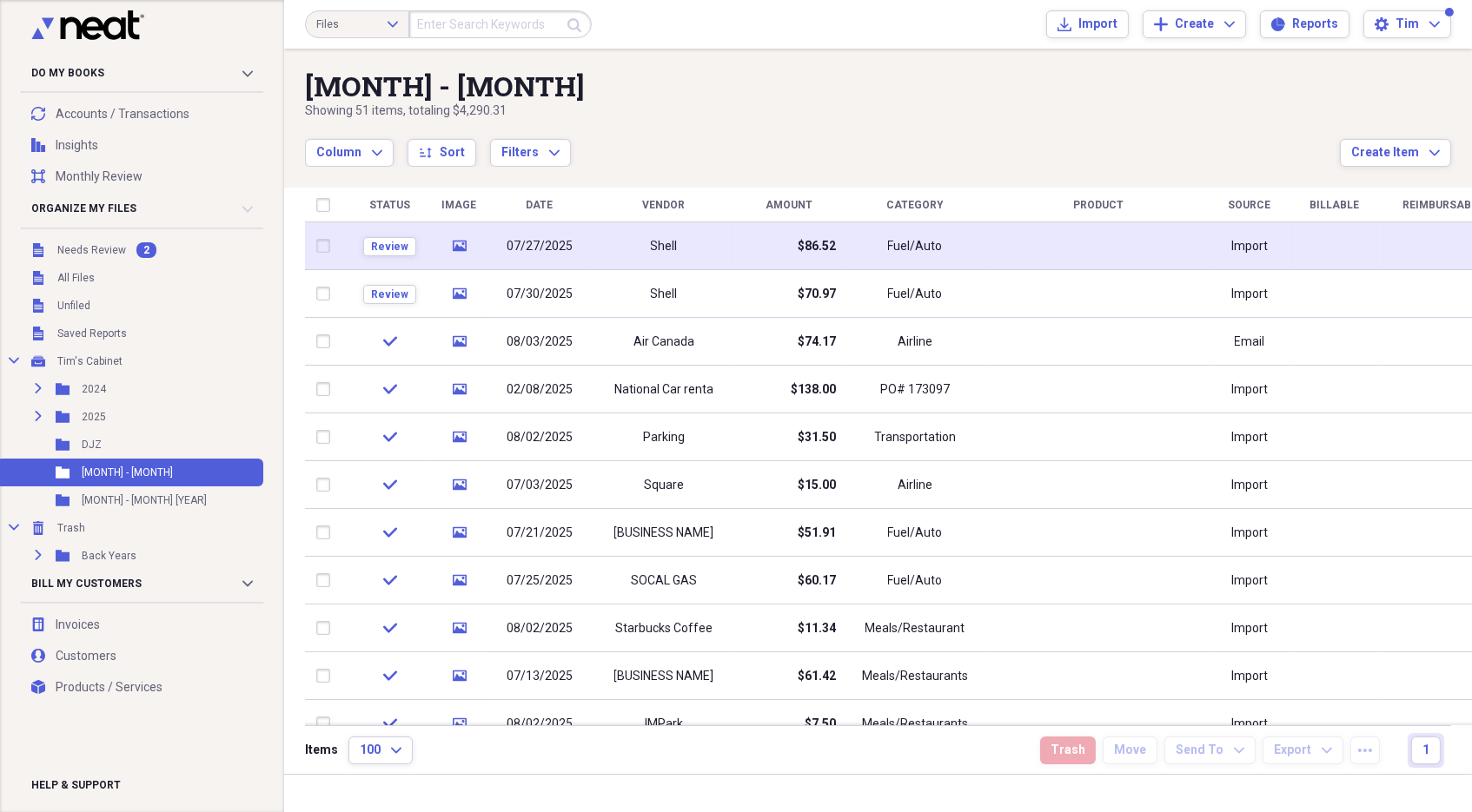 click on "Shell" at bounding box center [664, 247] 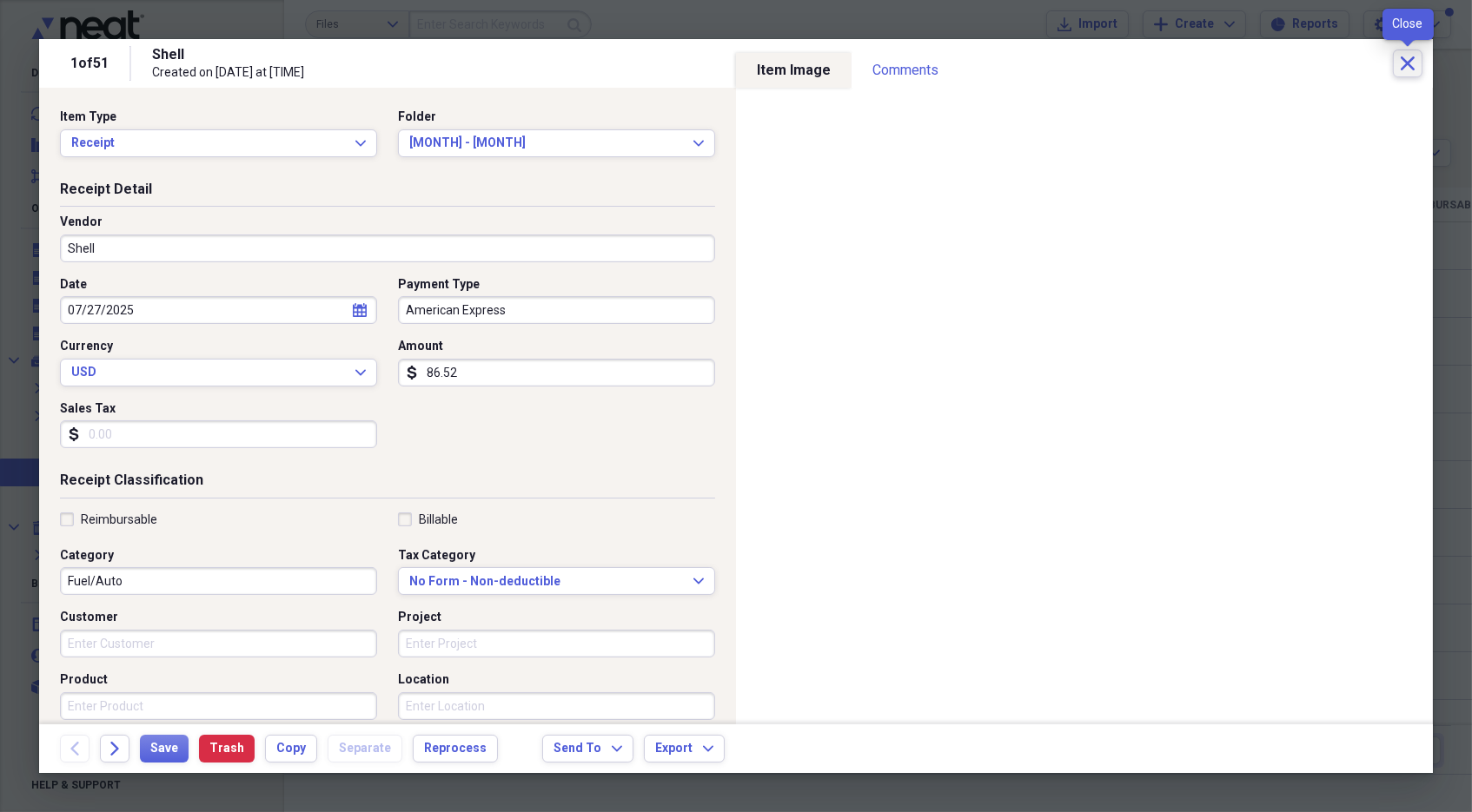 click on "Close" at bounding box center (1408, 63) 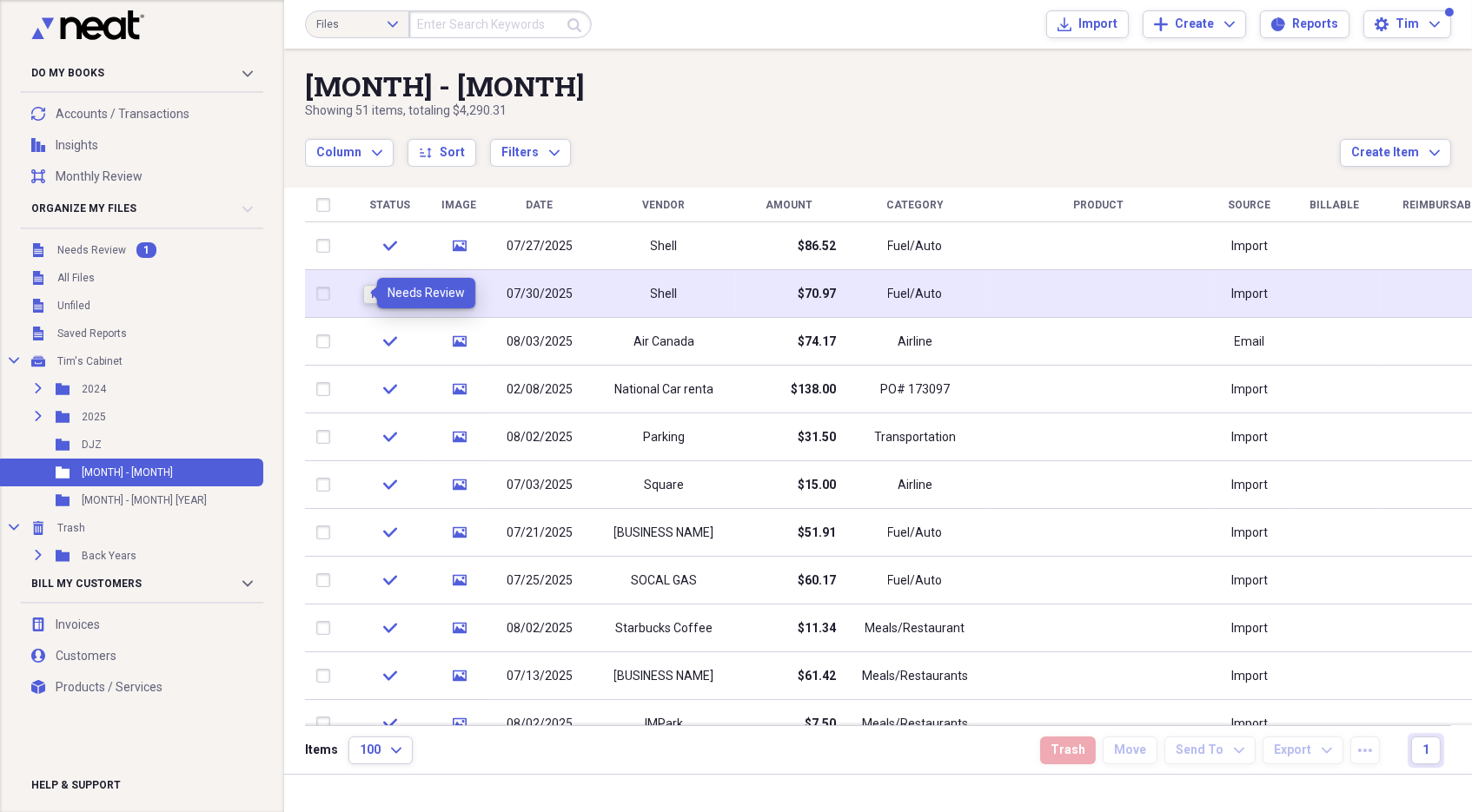 click on "Review" at bounding box center (389, 294) 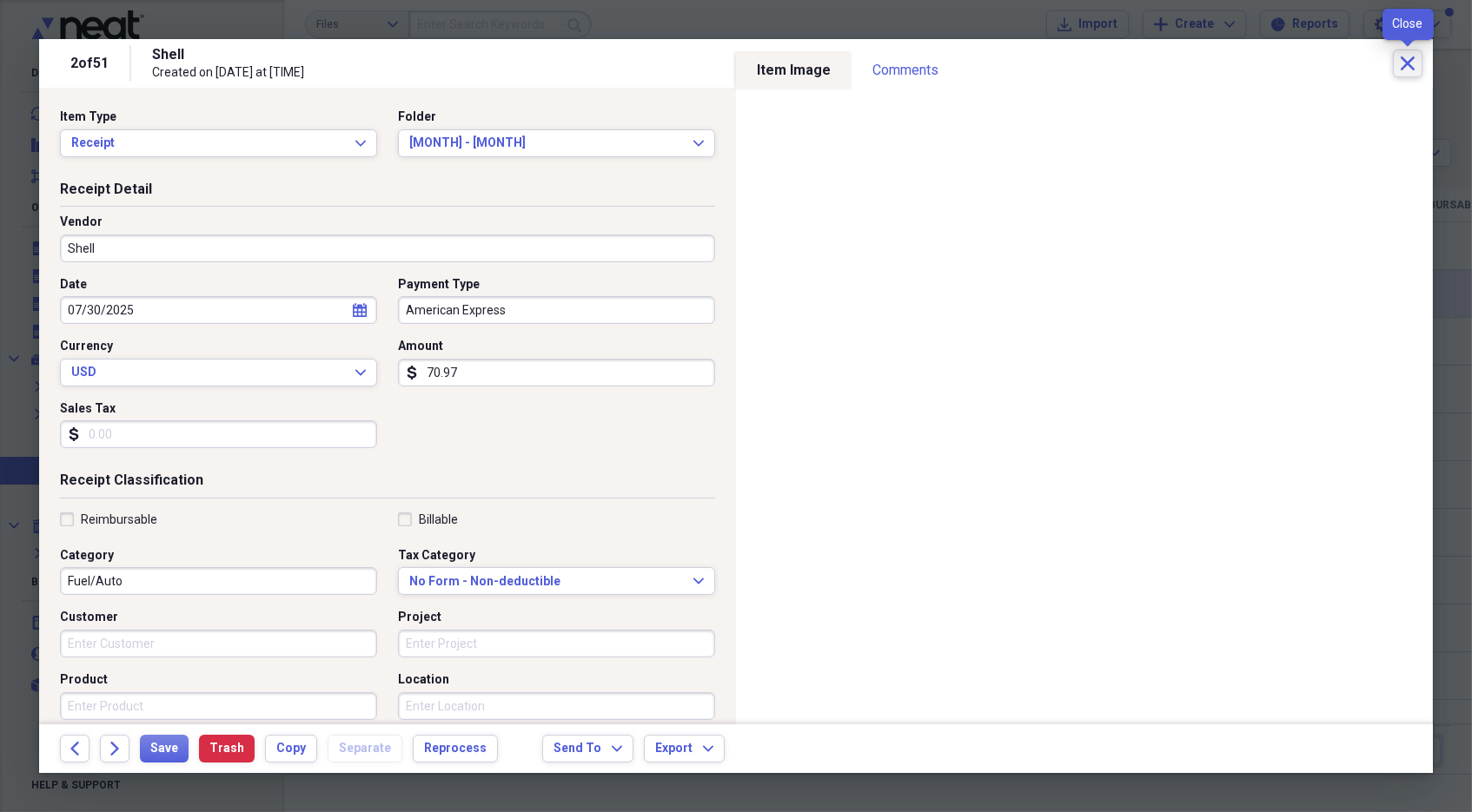 click 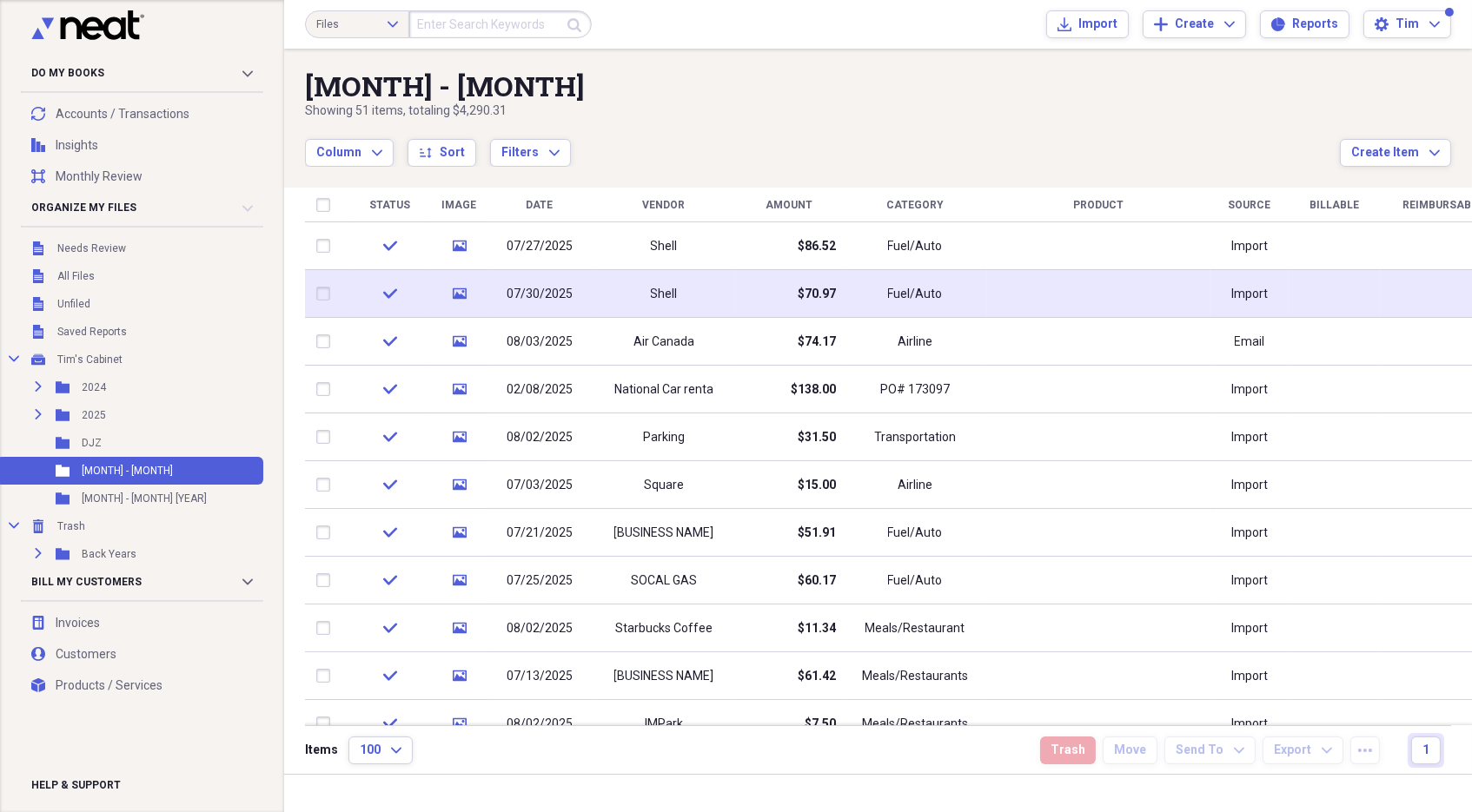 click on "Date" at bounding box center [540, 205] 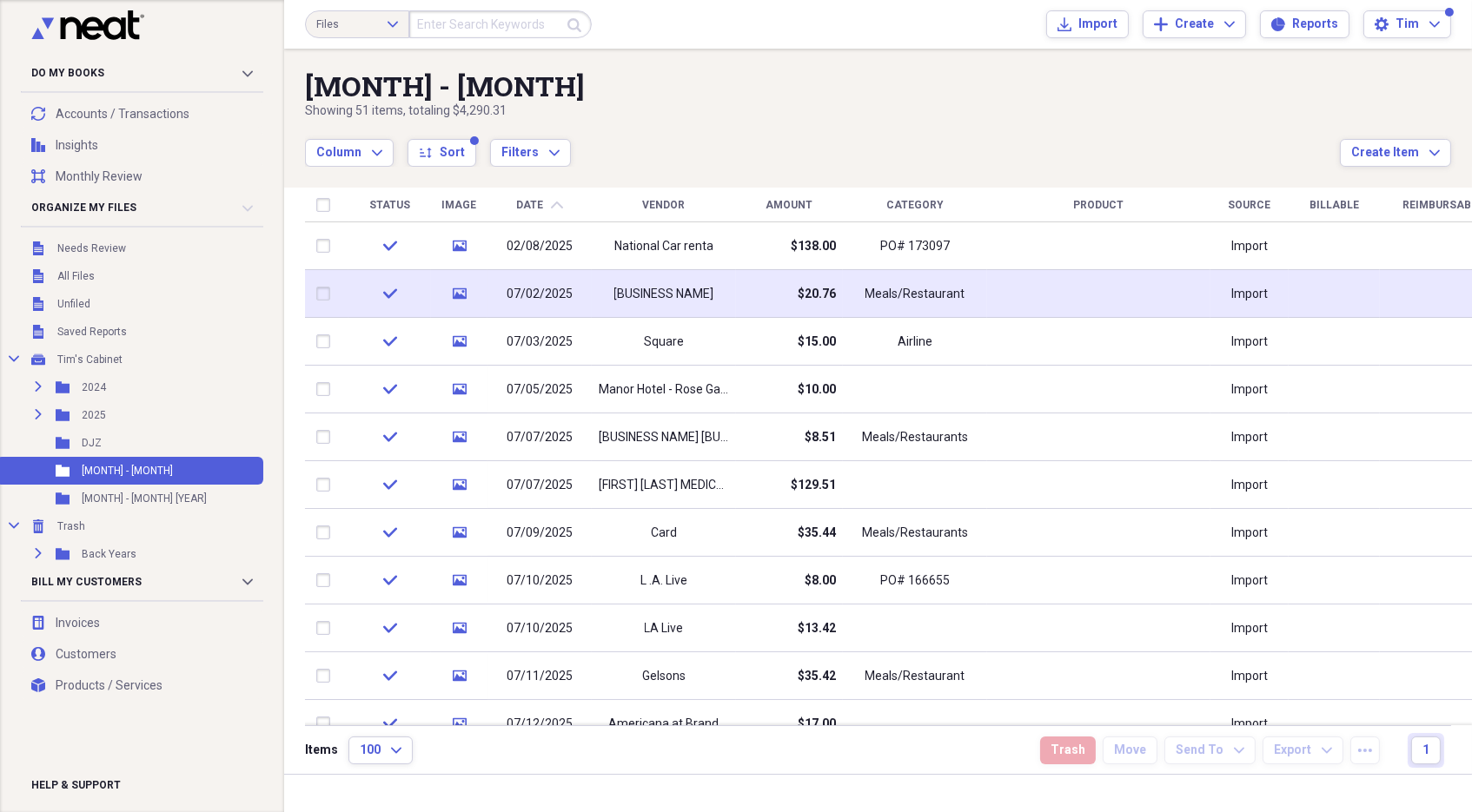 click on "Date chevron-up" at bounding box center (540, 205) 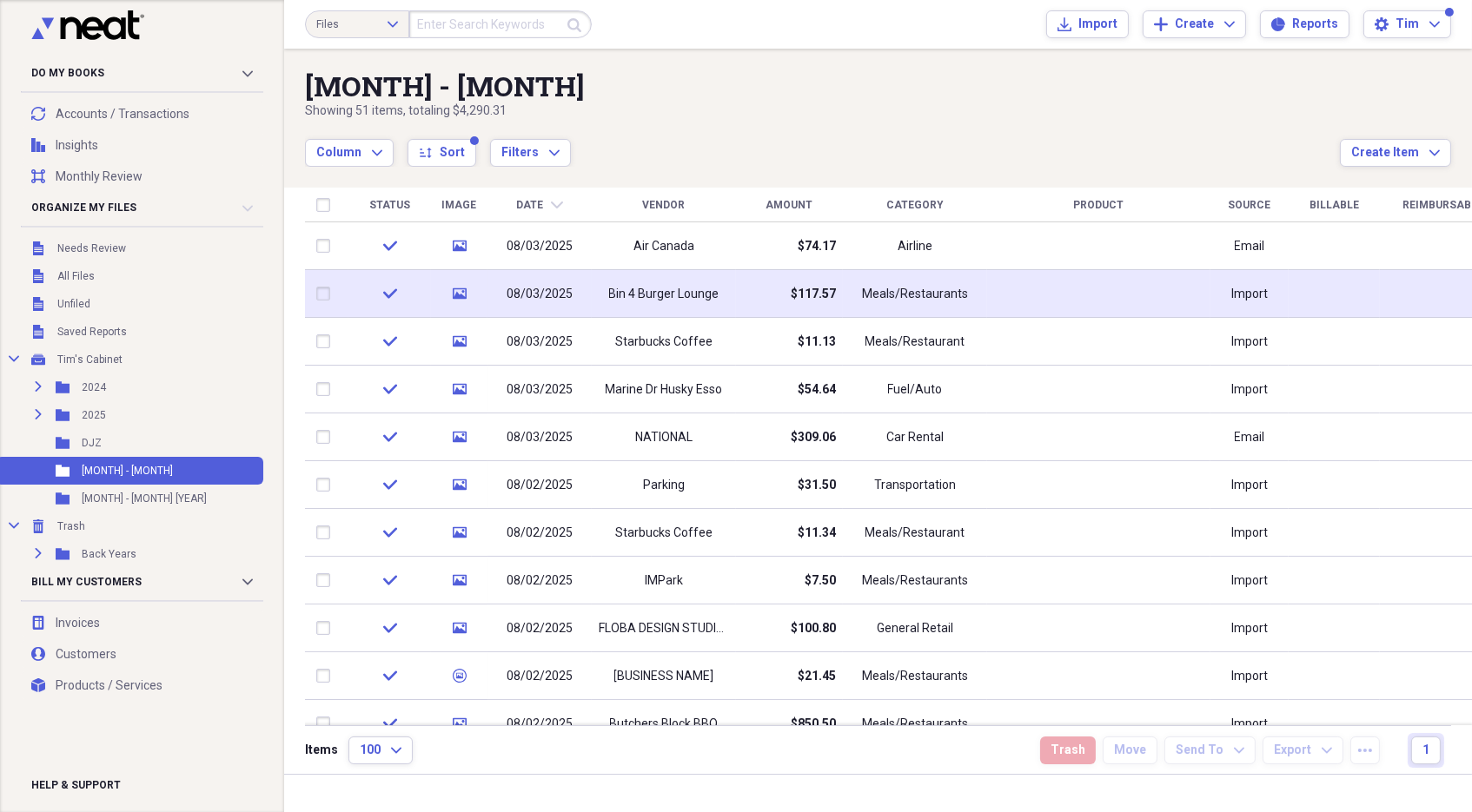 click at bounding box center [501, 24] 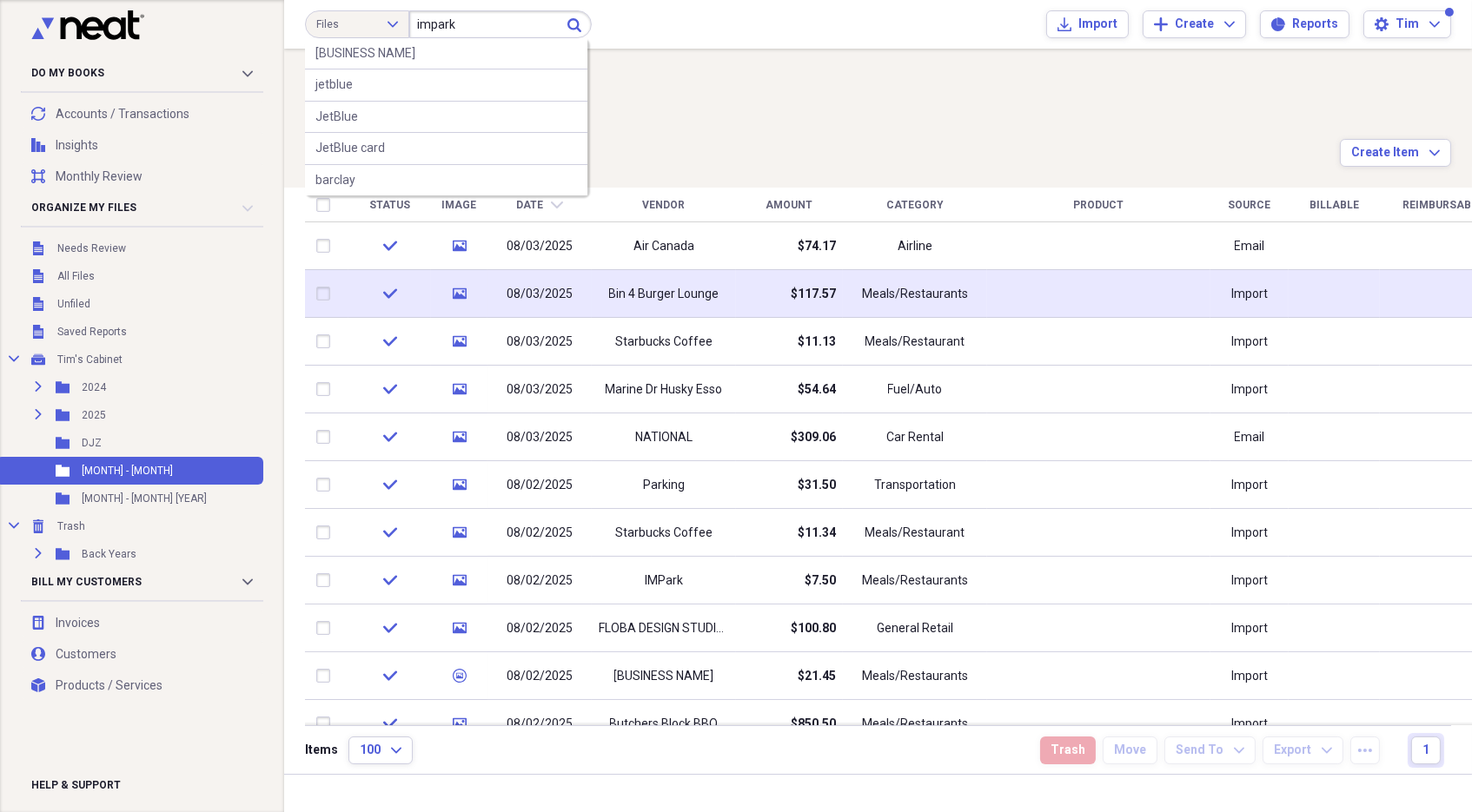 type on "impark" 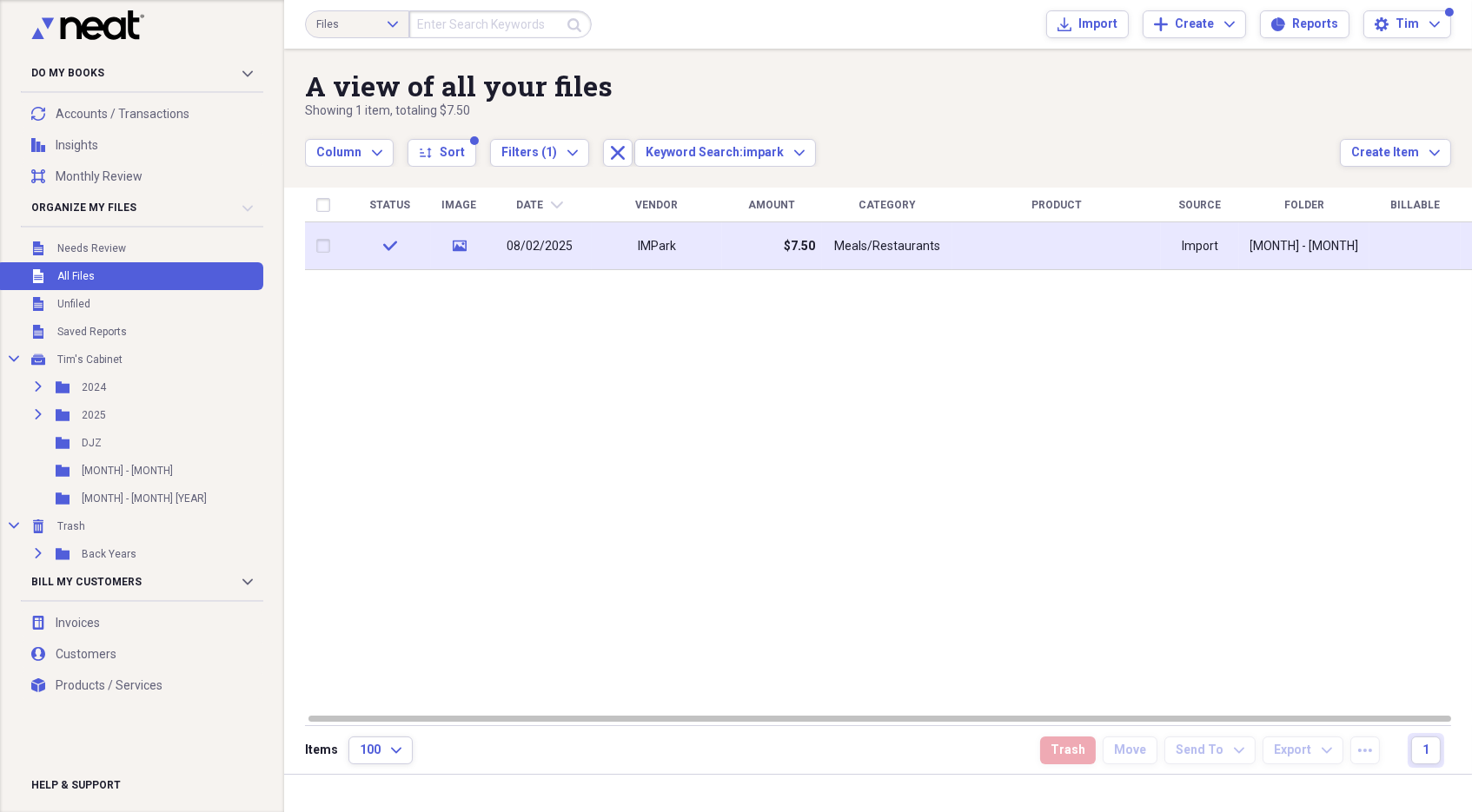 click on "08/02/2025" at bounding box center (540, 247) 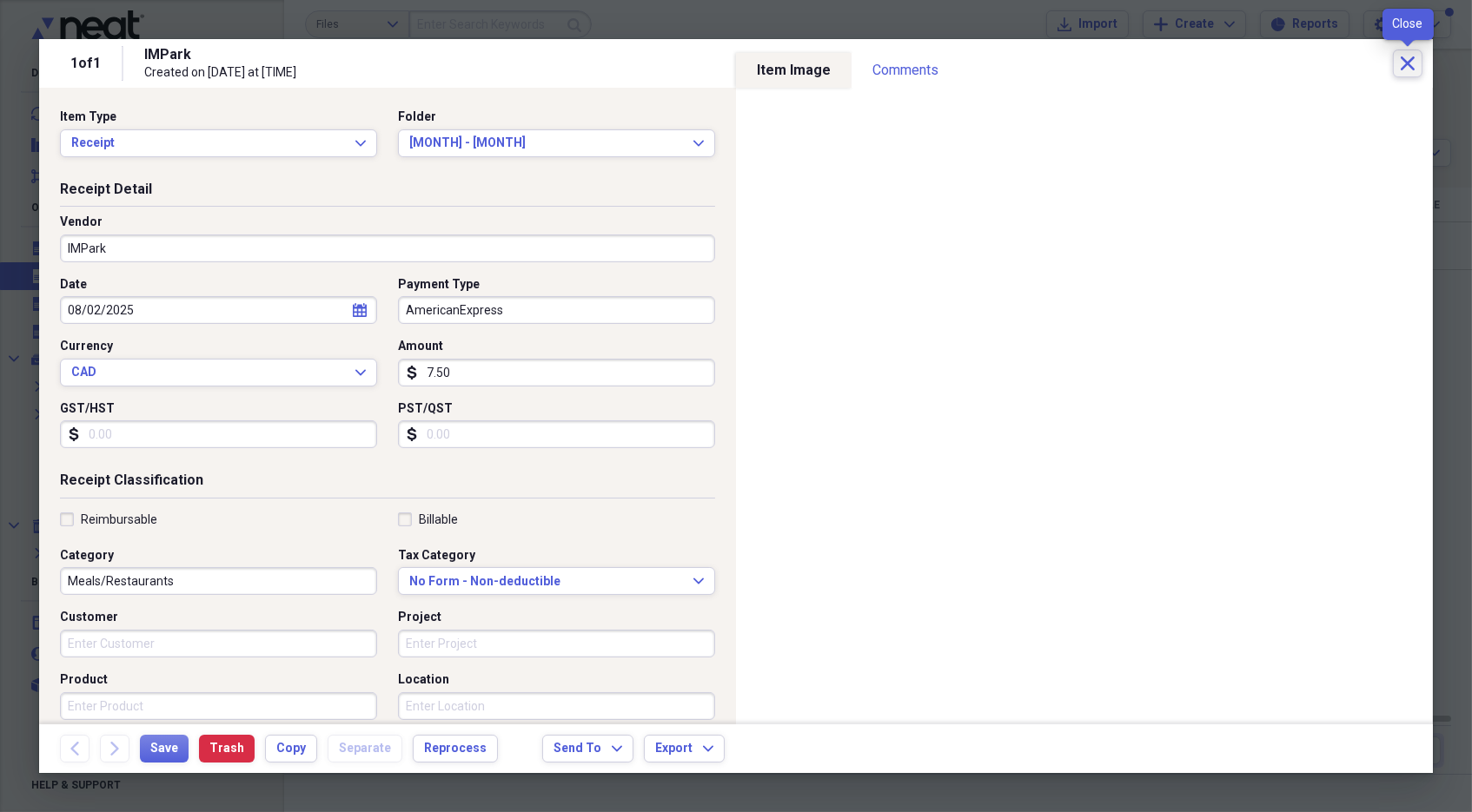 click on "Close" 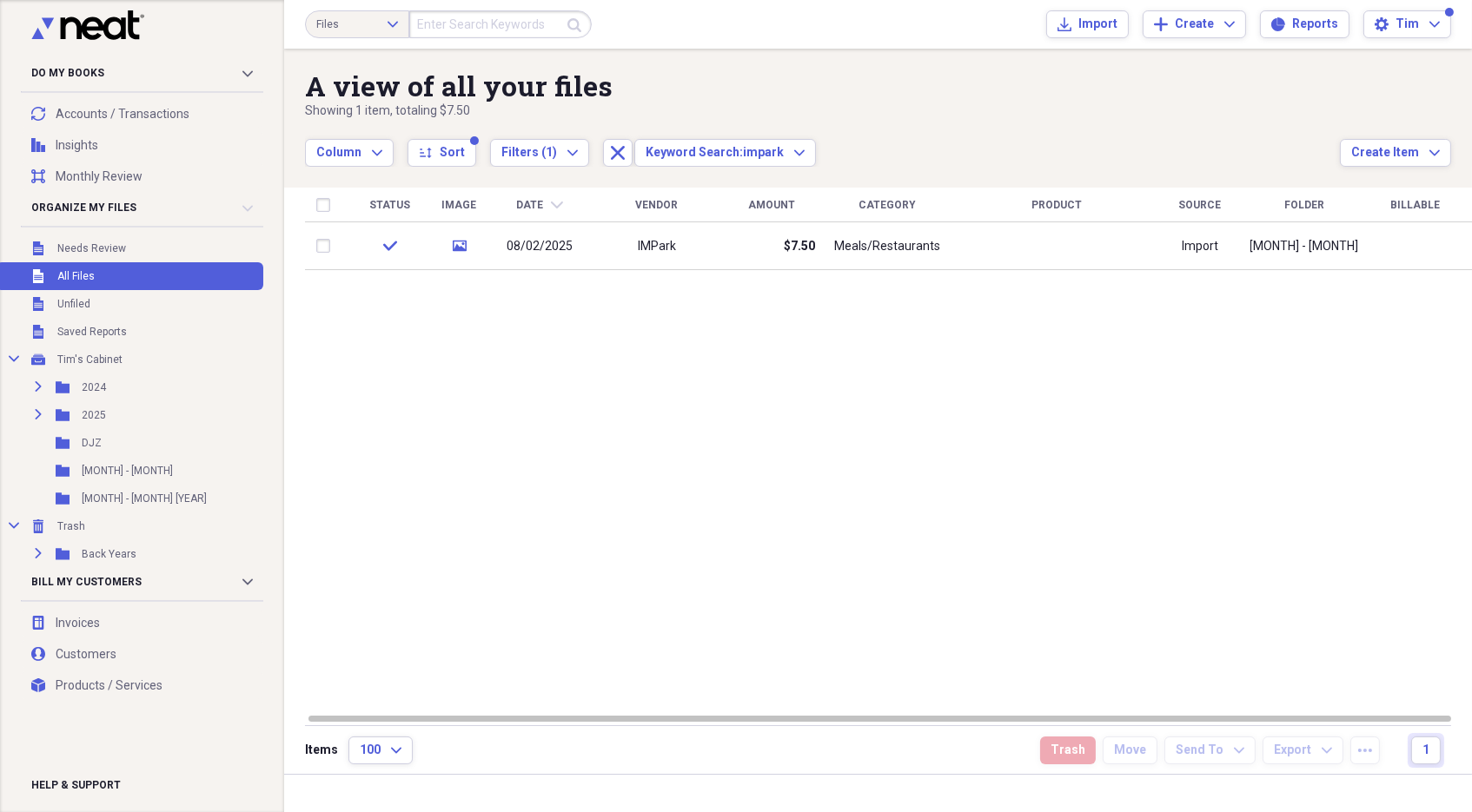 click at bounding box center (501, 24) 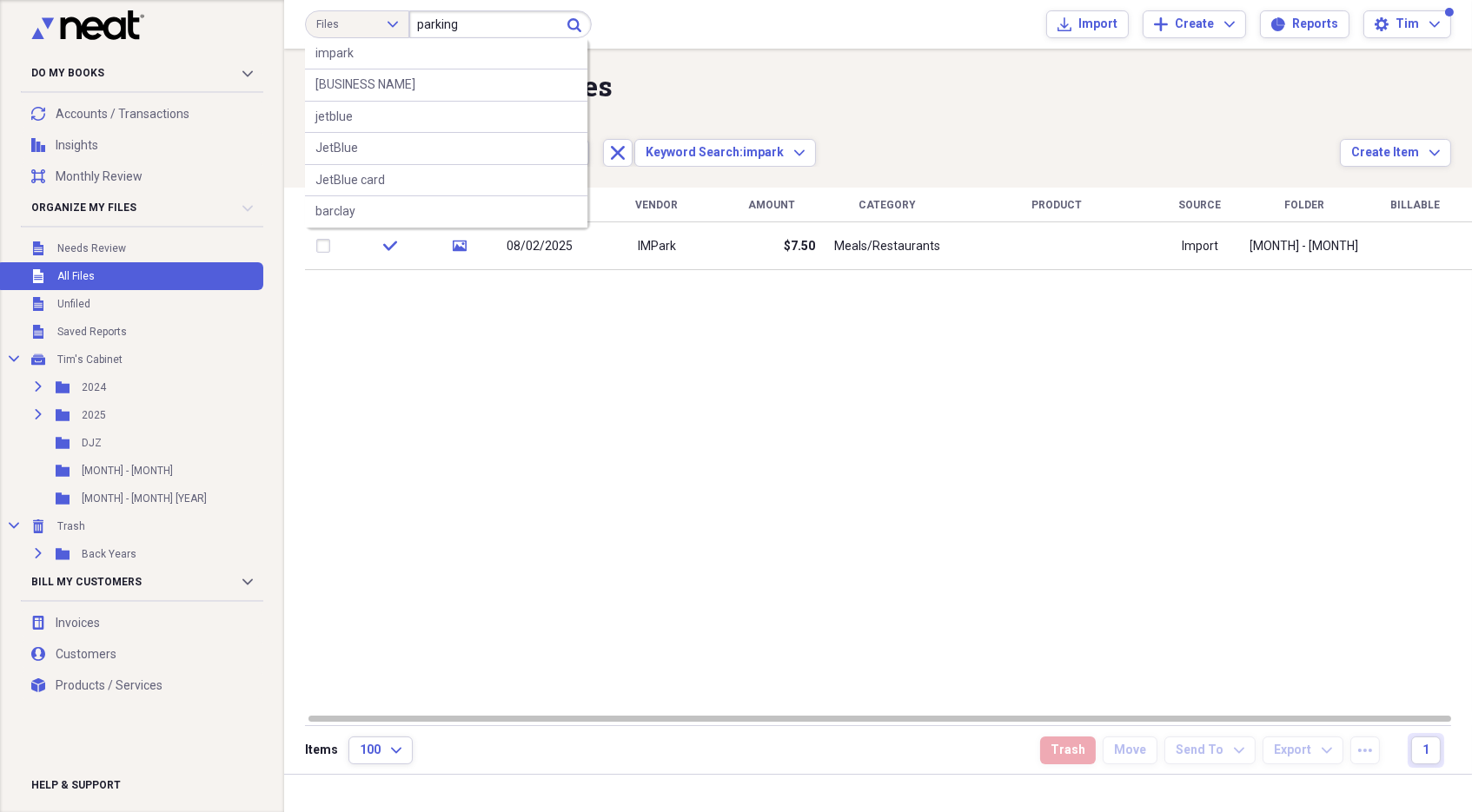 type on "parking" 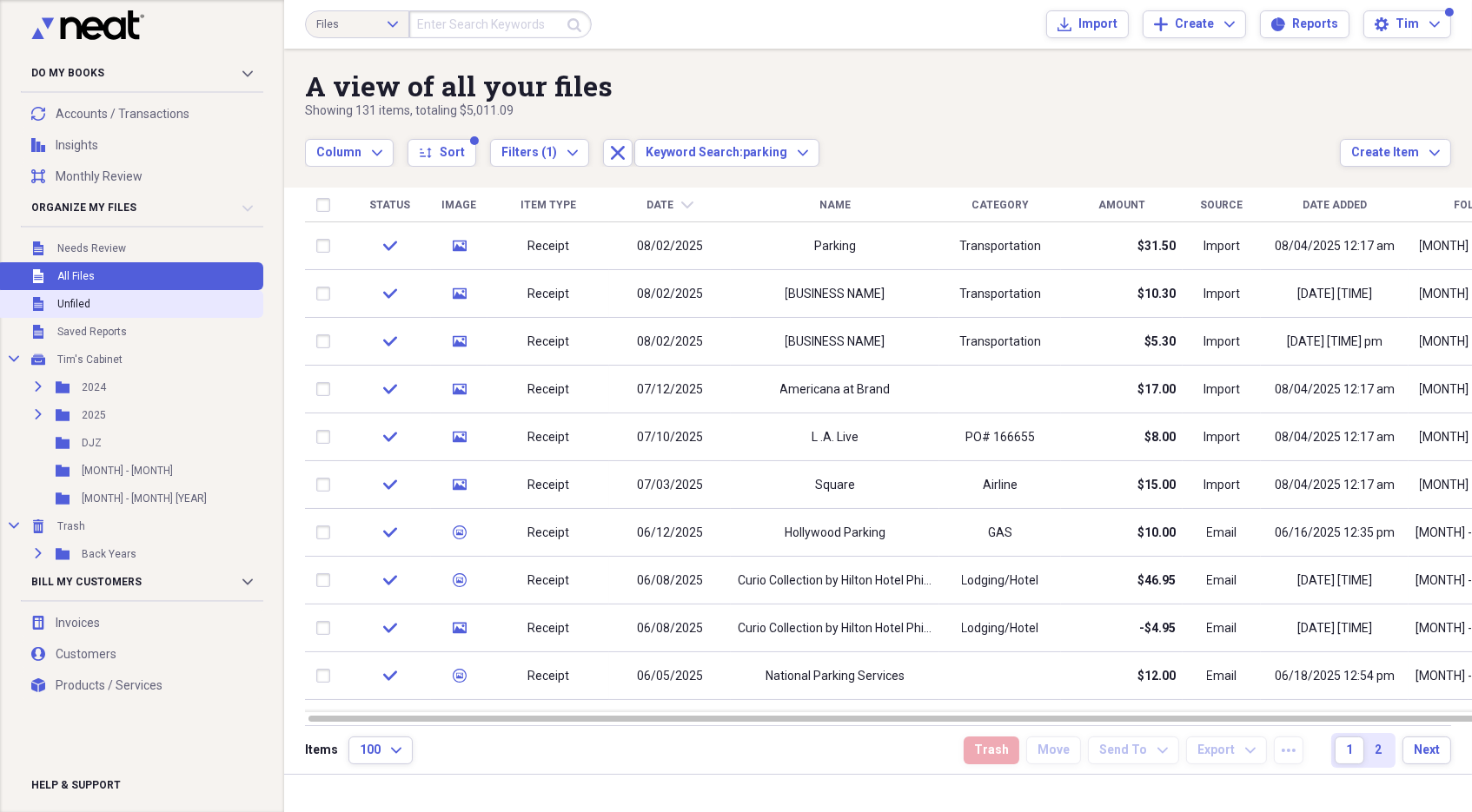 click on "Unfiled Unfiled" at bounding box center (129, 304) 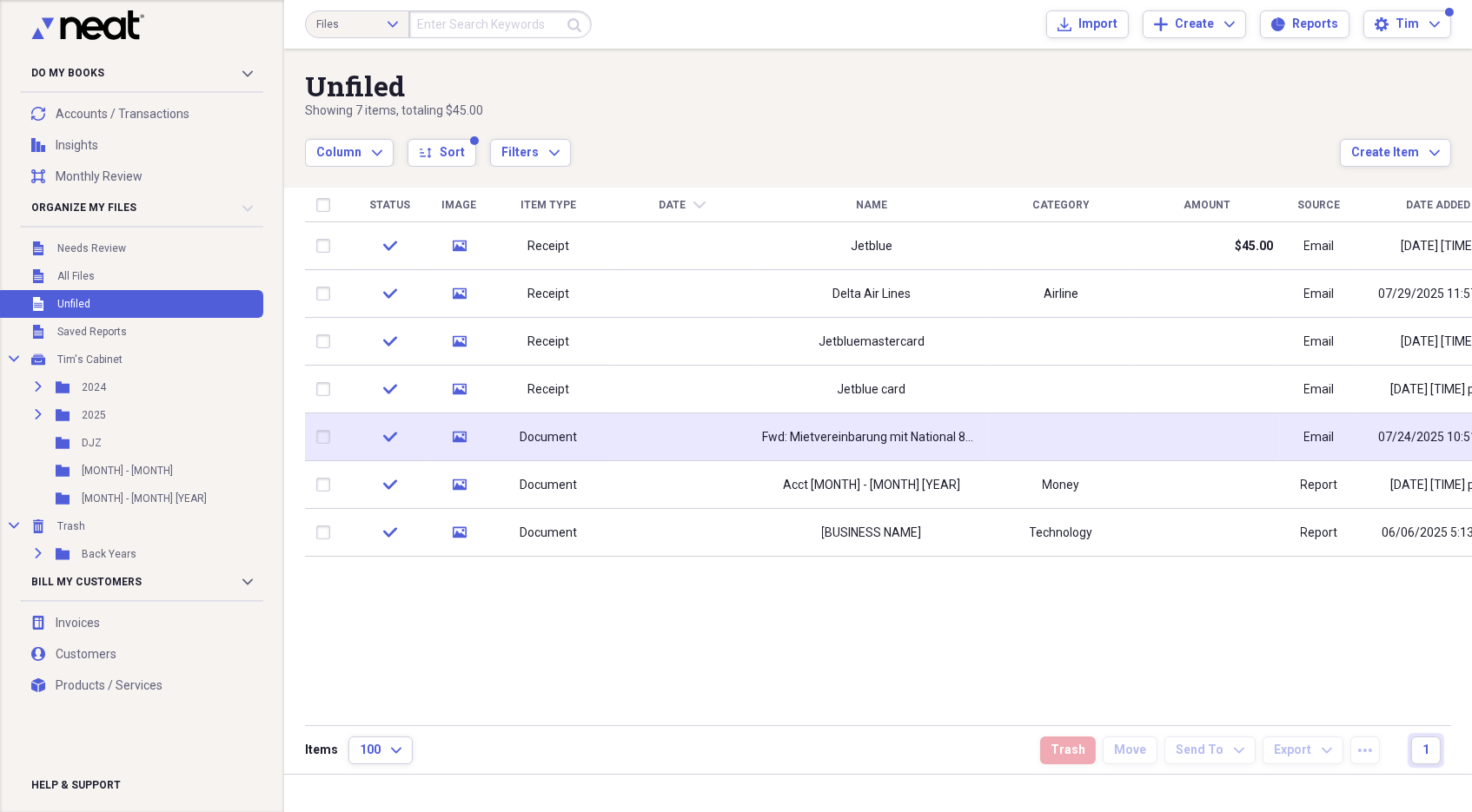 click on "Fwd: Mietvereinbarung mit National 8W3J43" at bounding box center [872, 438] 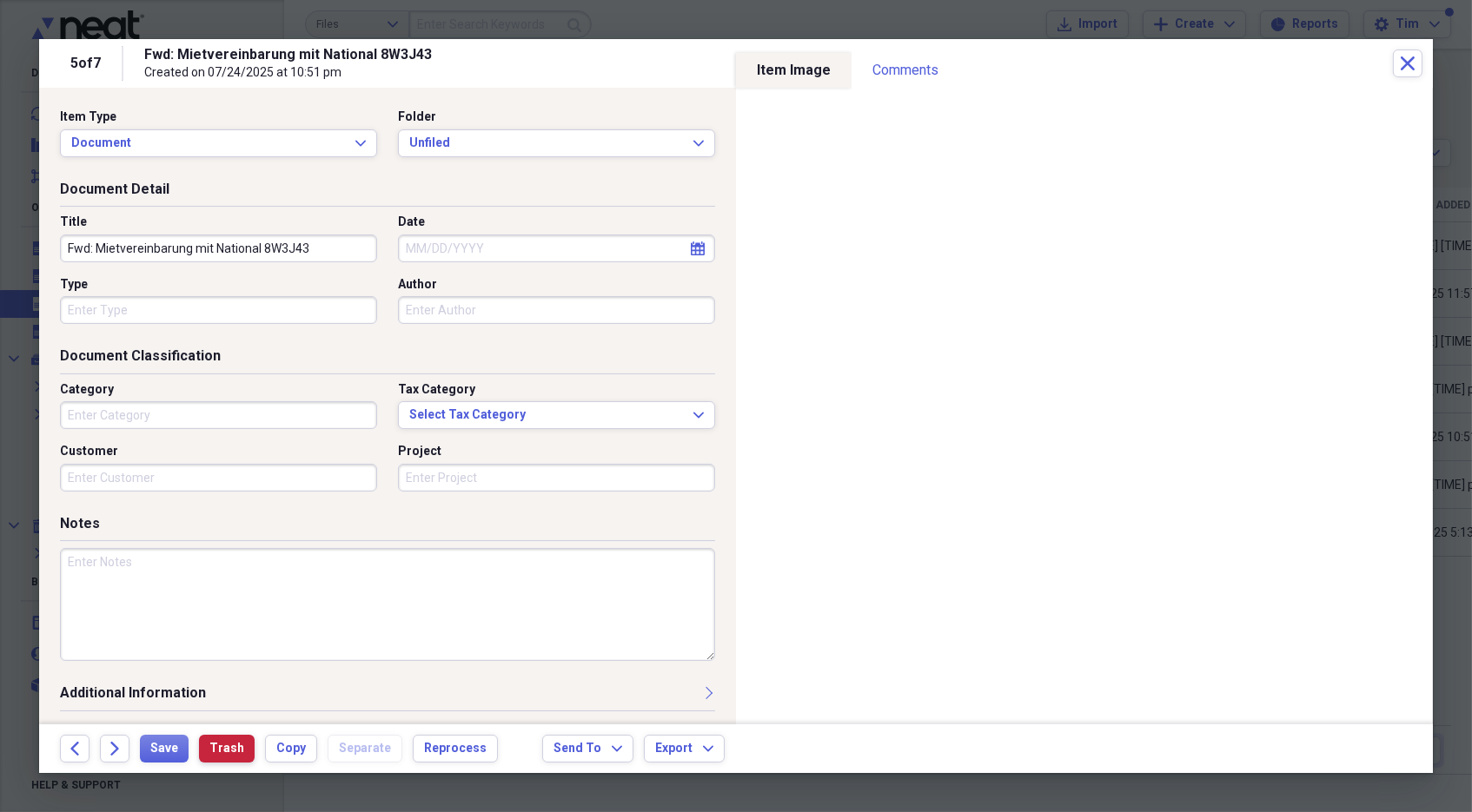 click on "Trash" at bounding box center (227, 749) 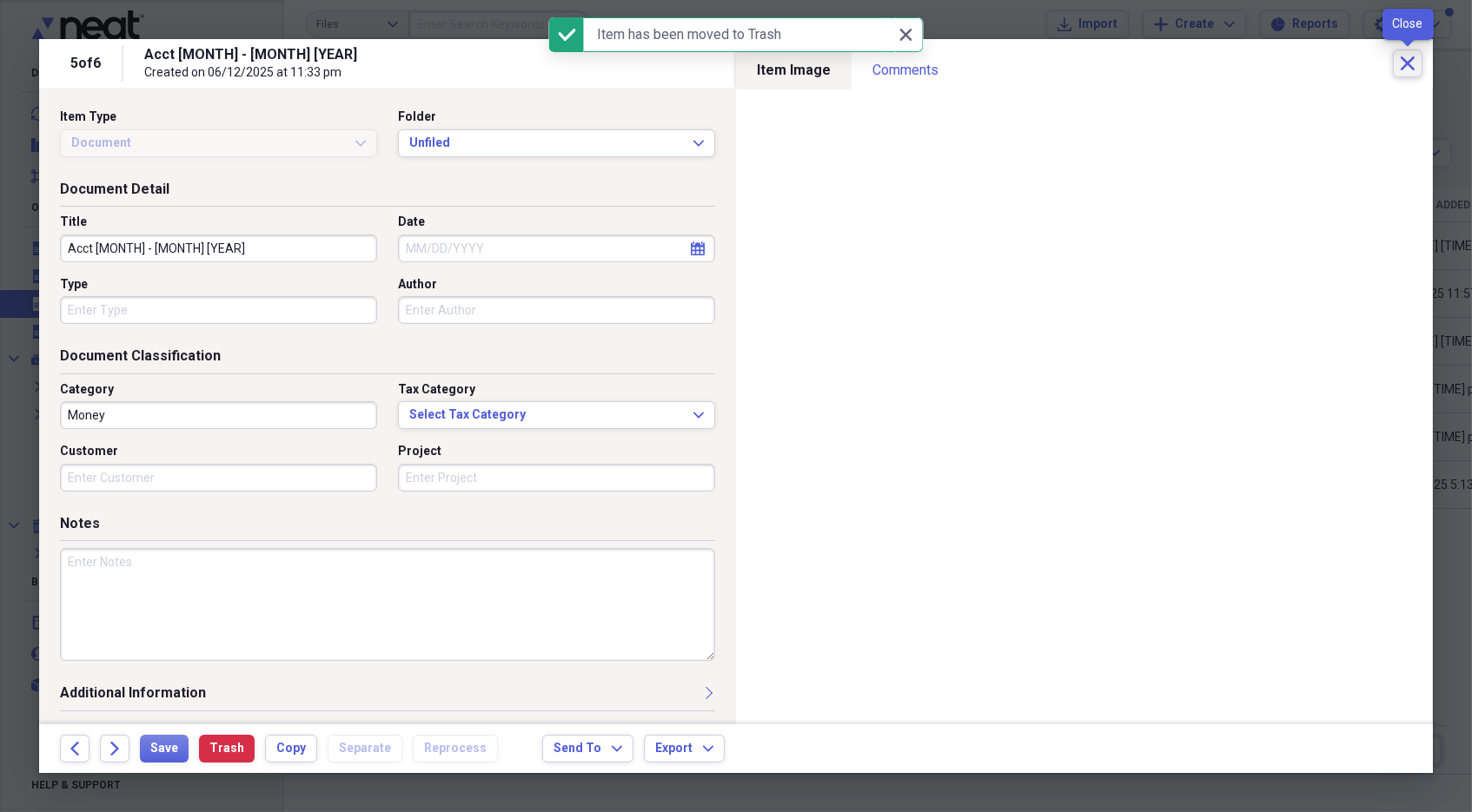 click on "Close" 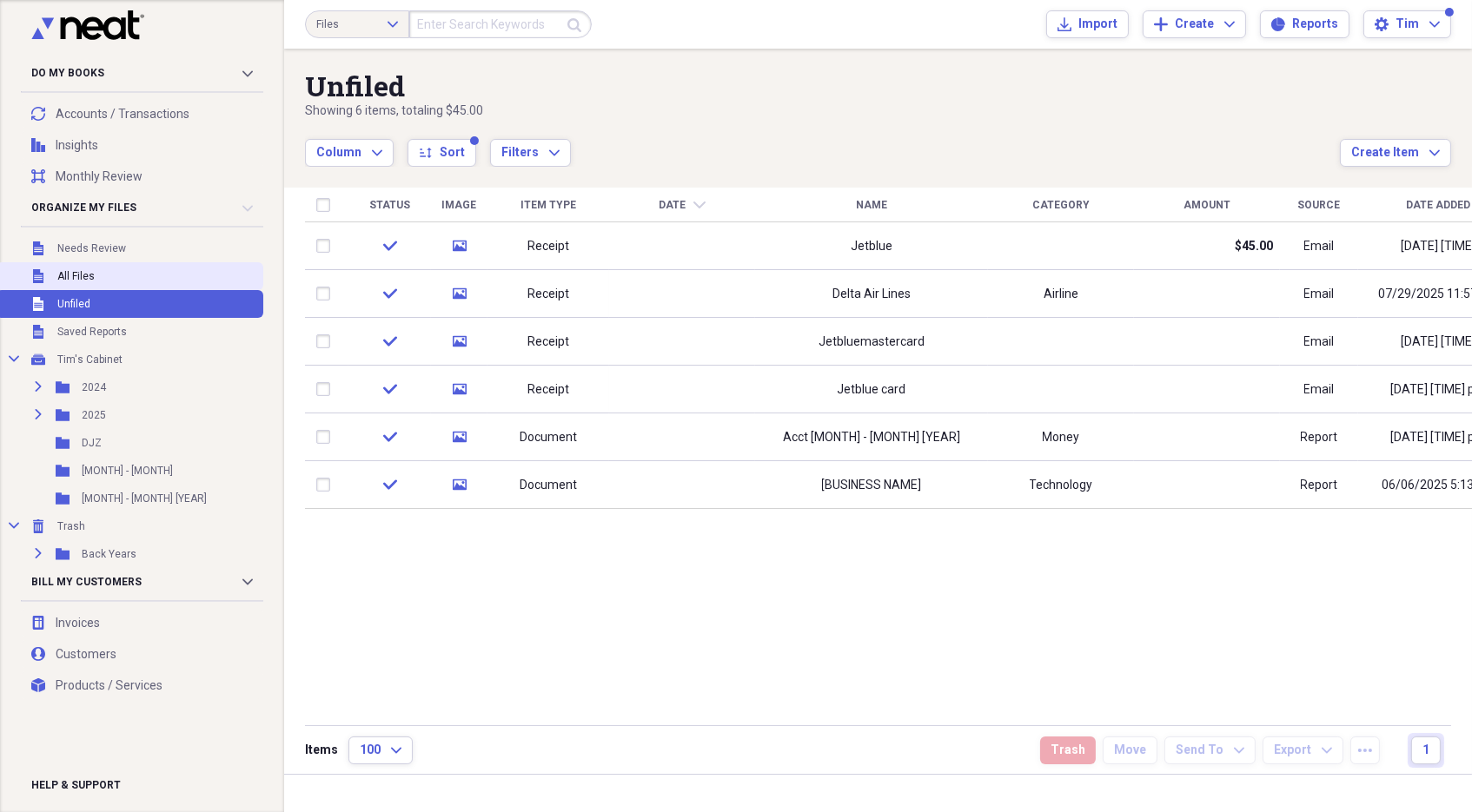 click on "Unfiled All Files" at bounding box center (129, 276) 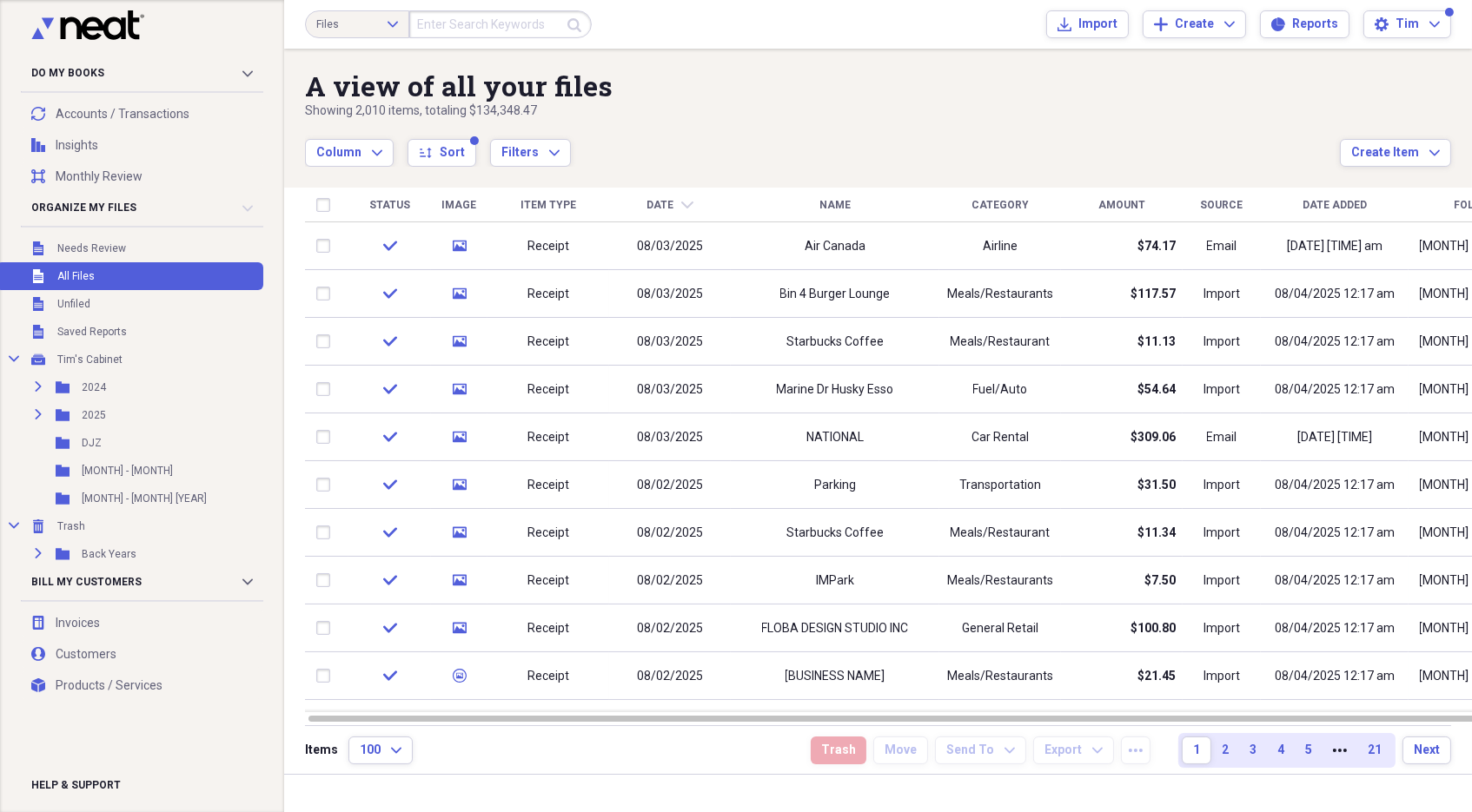 click at bounding box center (501, 24) 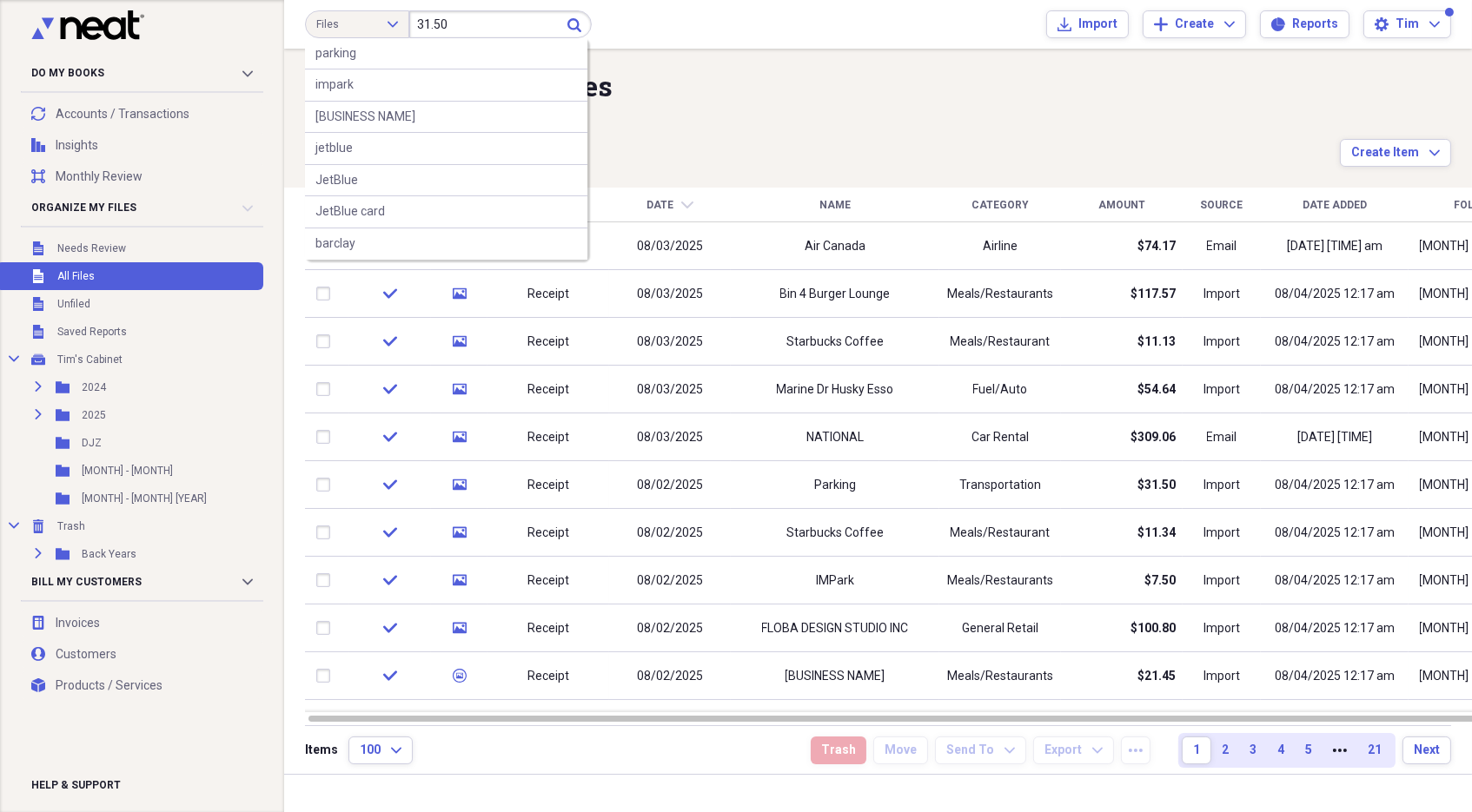 type on "31.50" 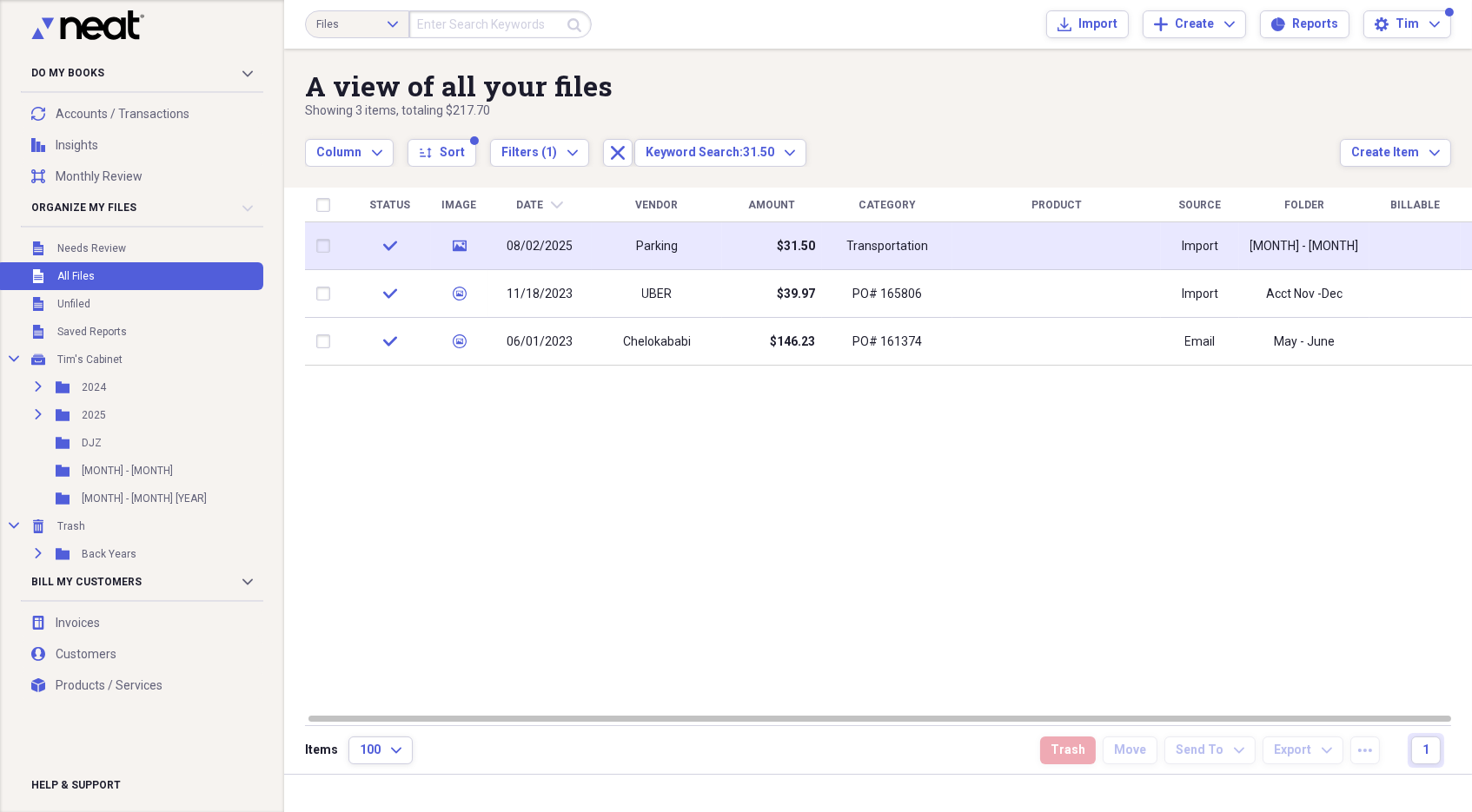 click on "Parking" at bounding box center (657, 247) 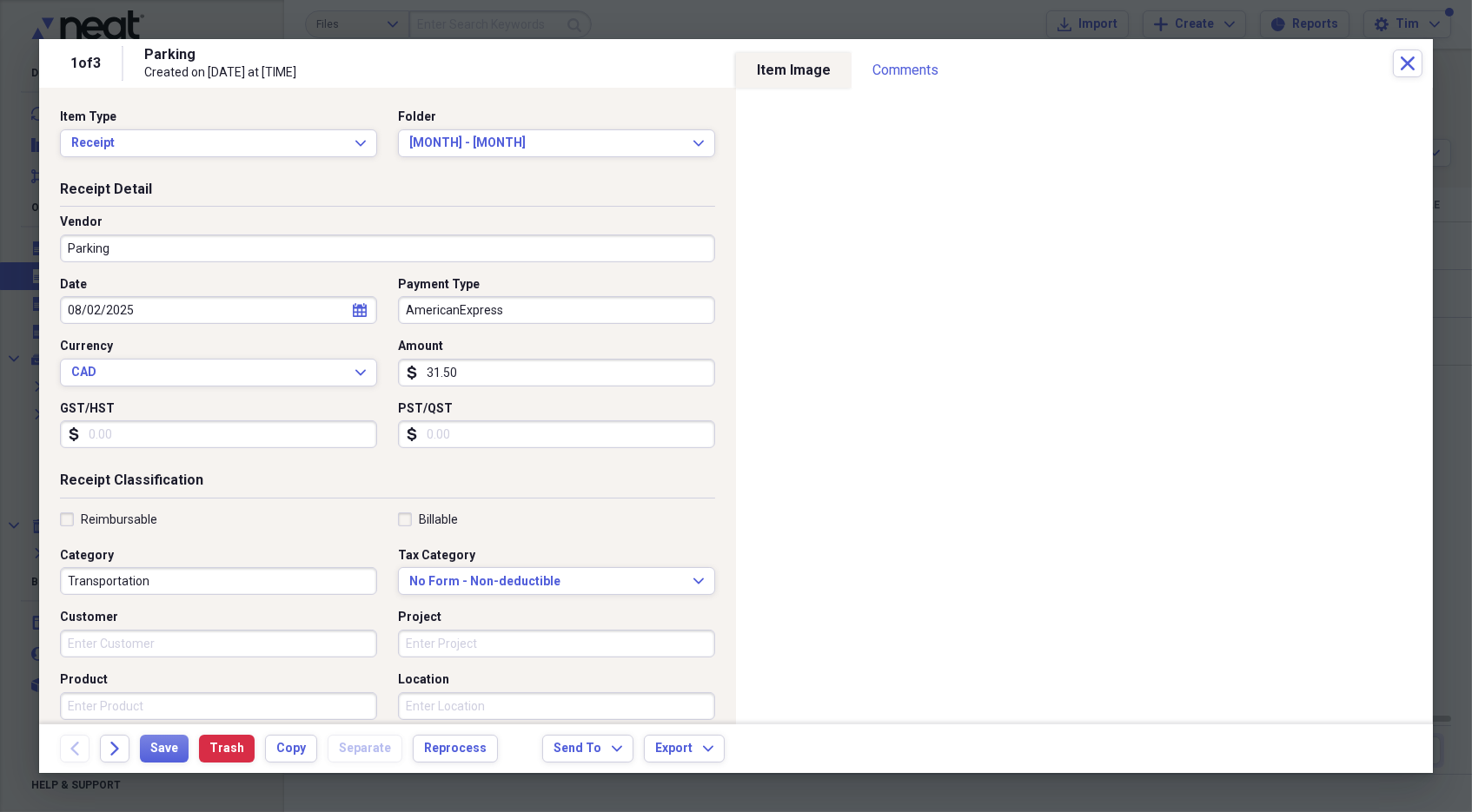 click on "Parking" at bounding box center [388, 248] 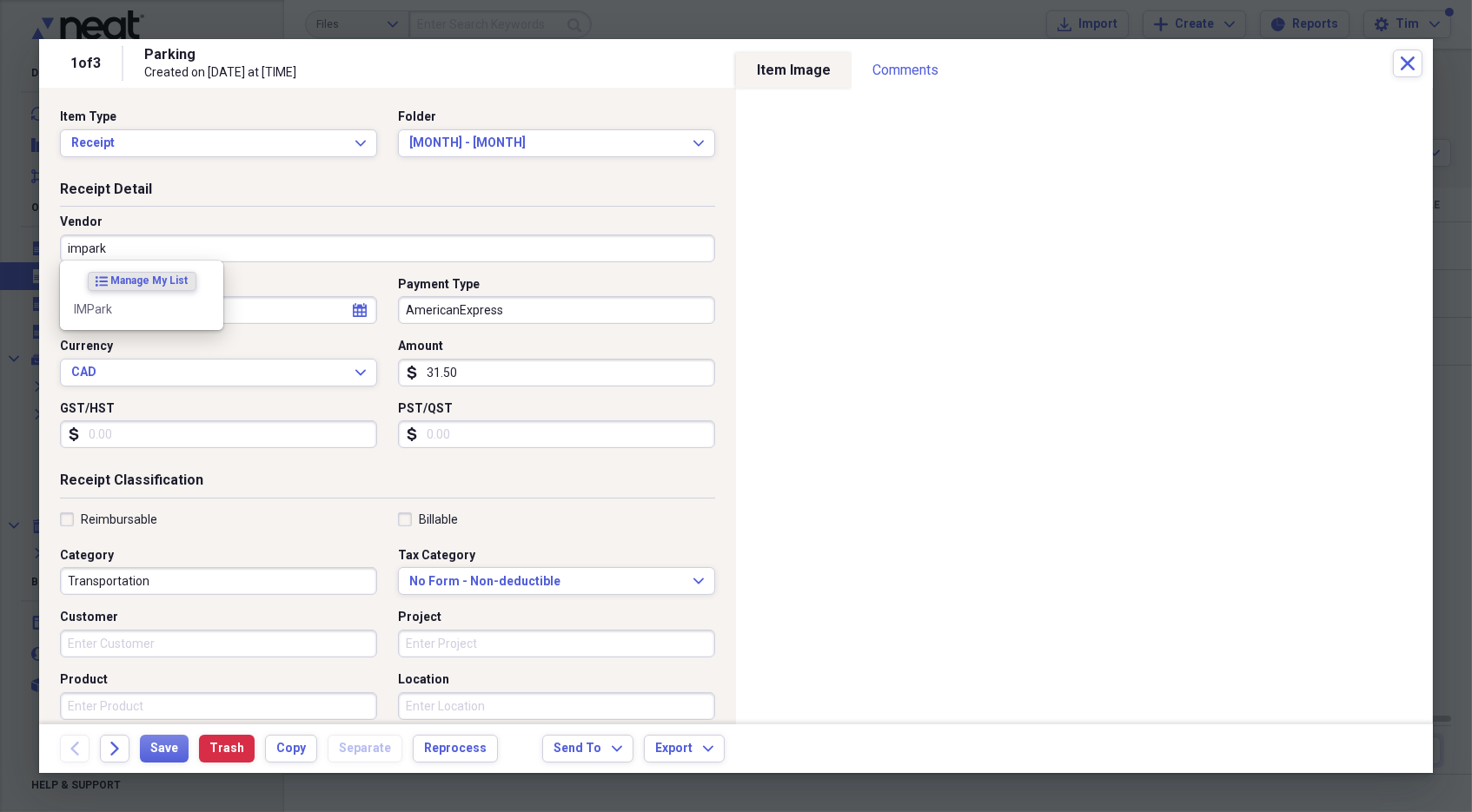 click on "impark" at bounding box center [388, 248] 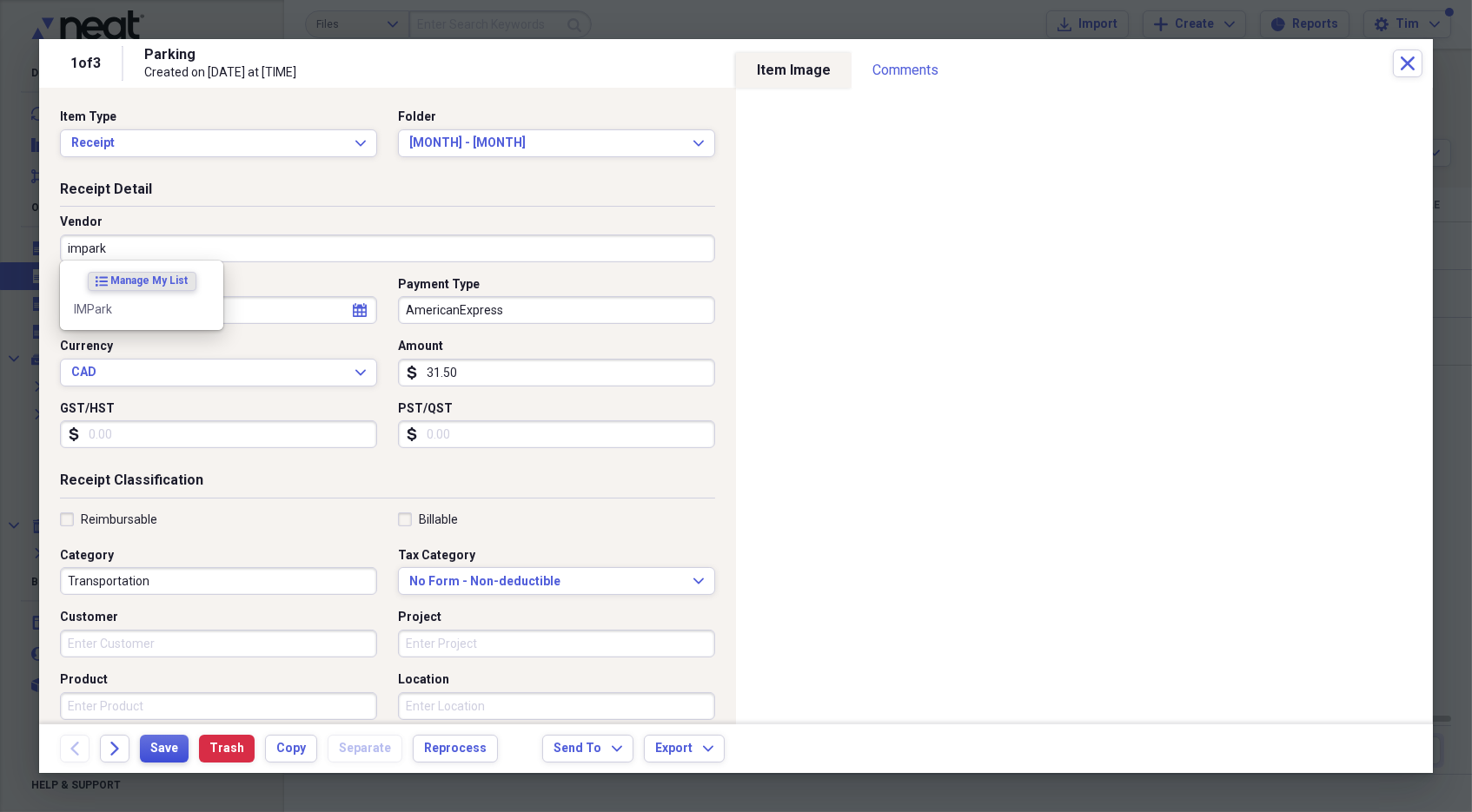 type on "impark" 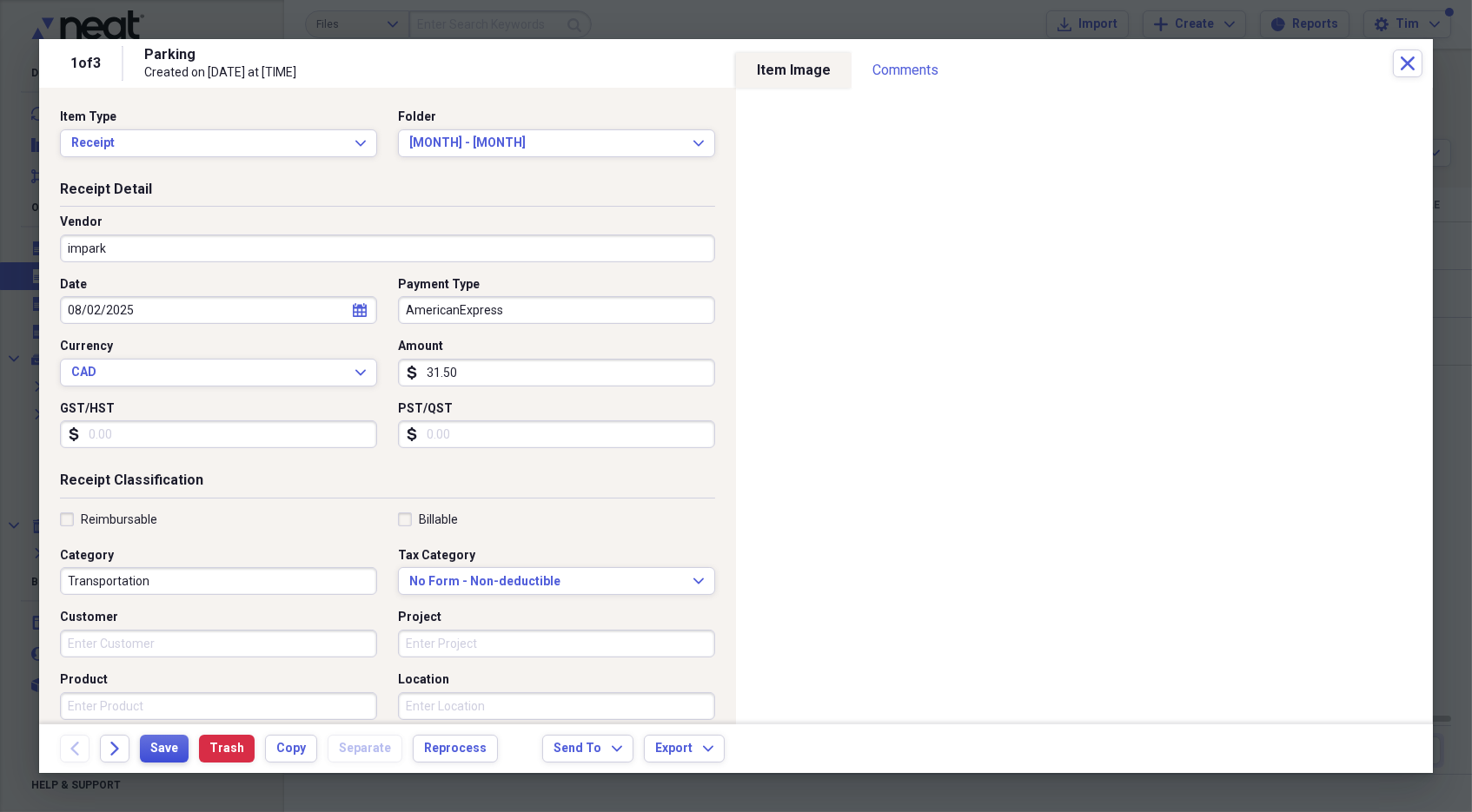 click on "Save" at bounding box center [164, 749] 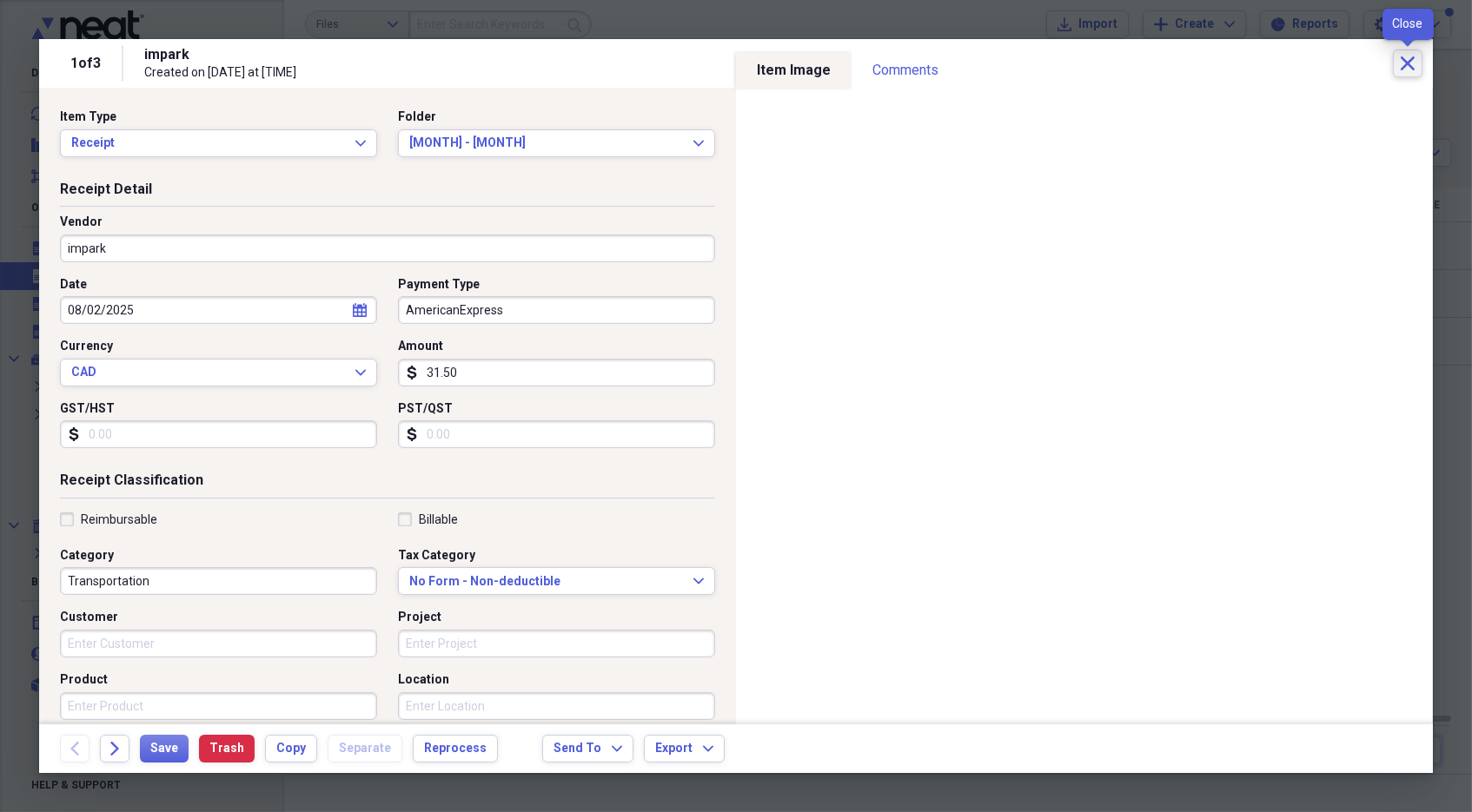 click 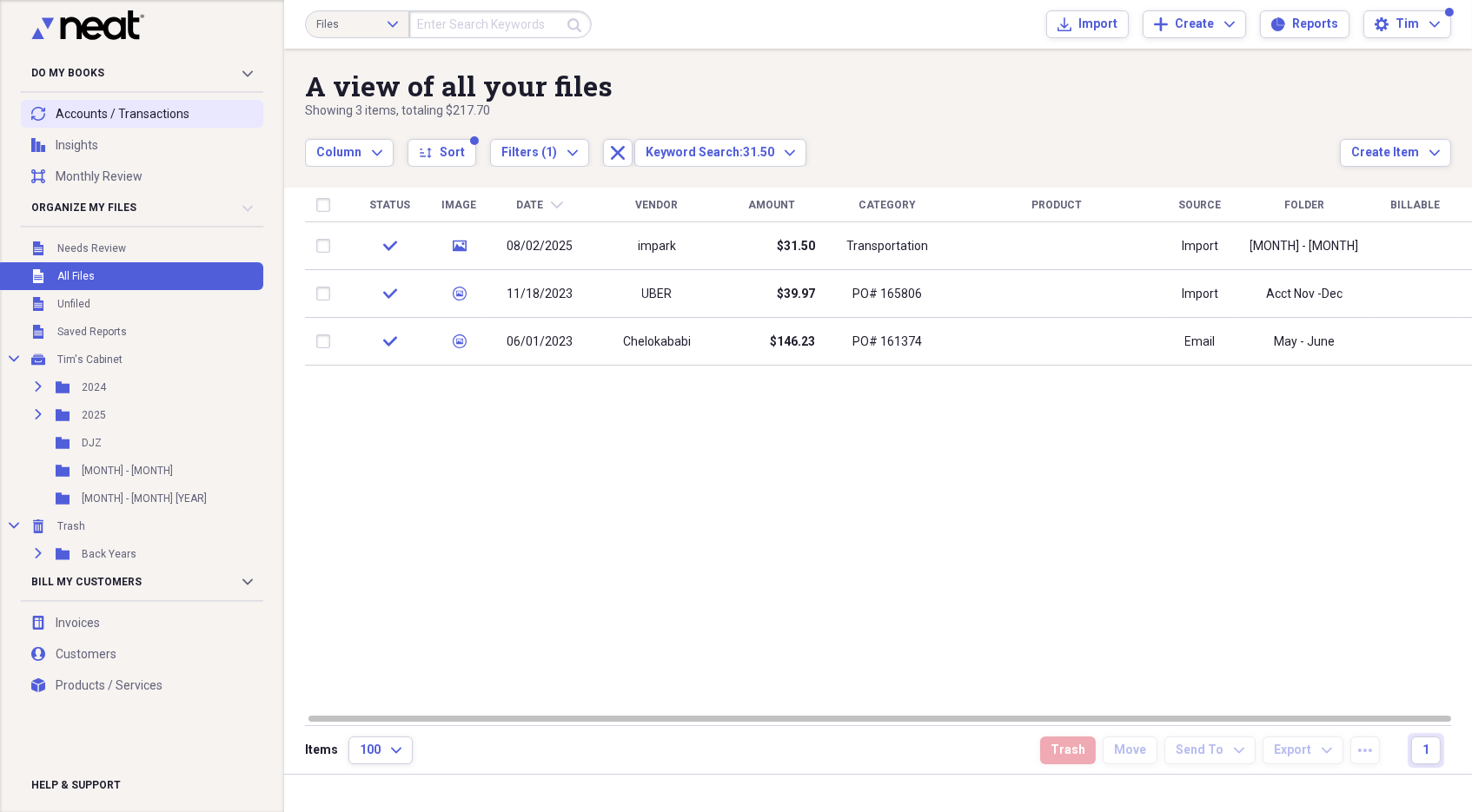 click on "transactions Accounts / Transactions" at bounding box center (142, 114) 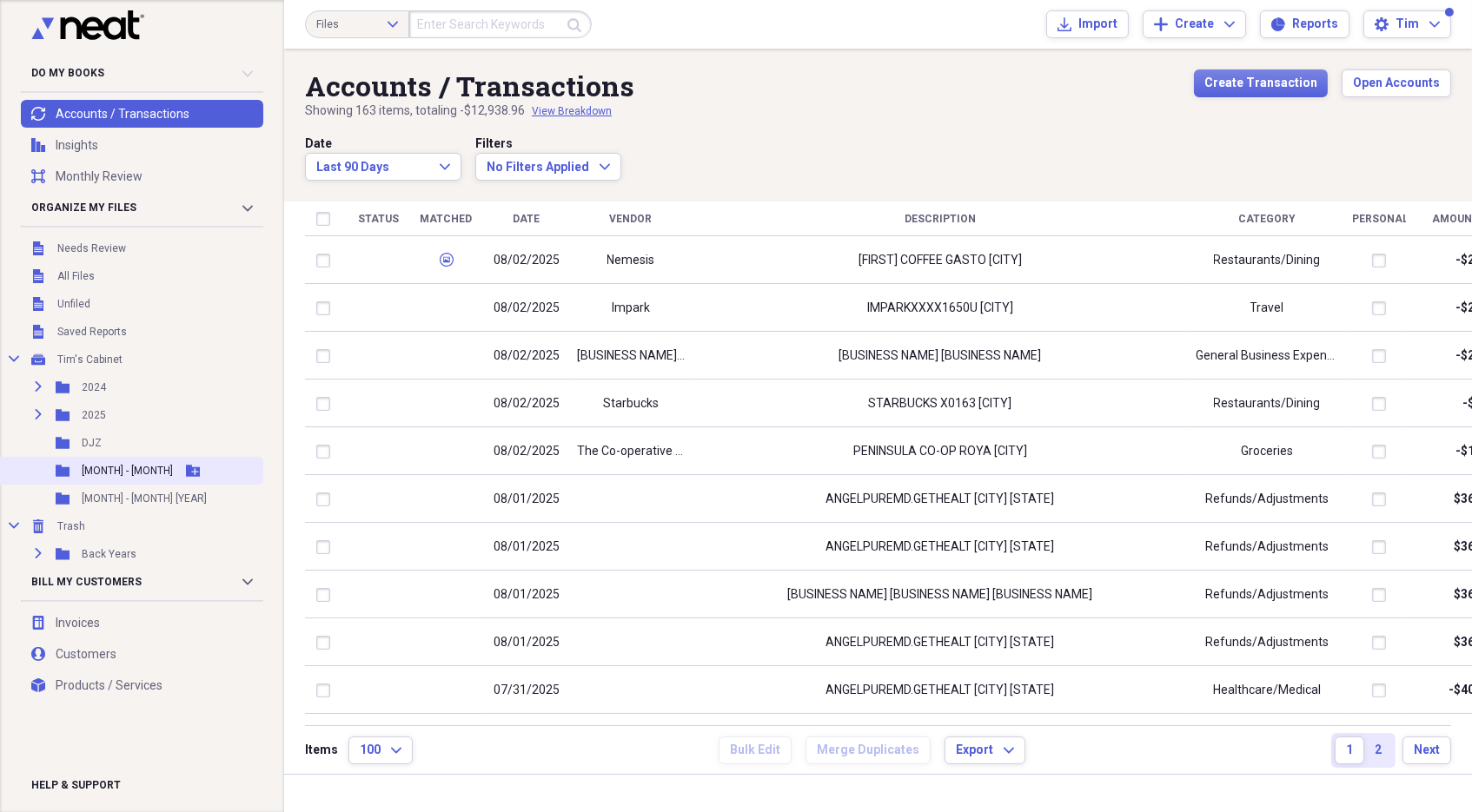 click on "[MONTH] - [MONTH]" at bounding box center (127, 471) 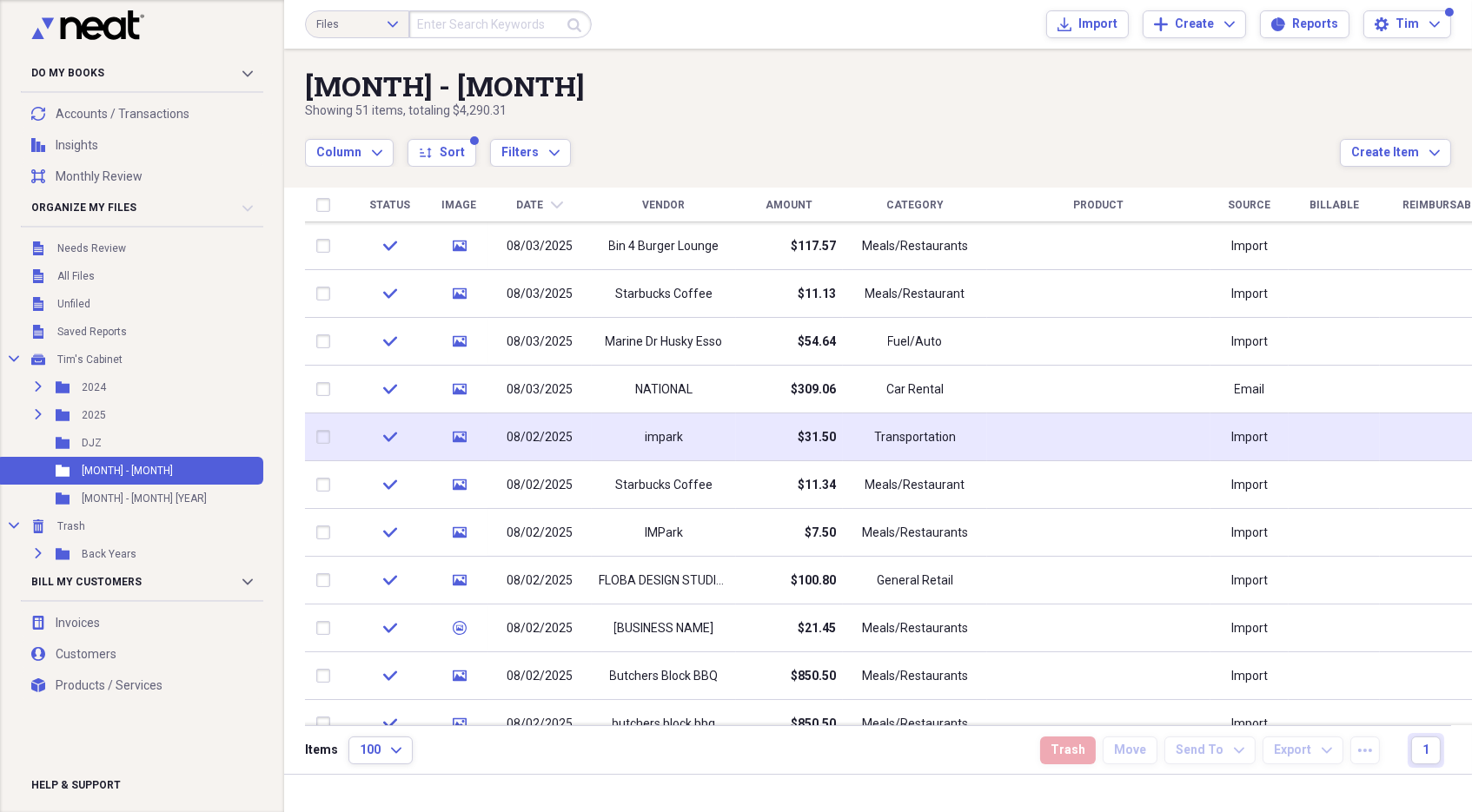 click on "impark" at bounding box center [664, 438] 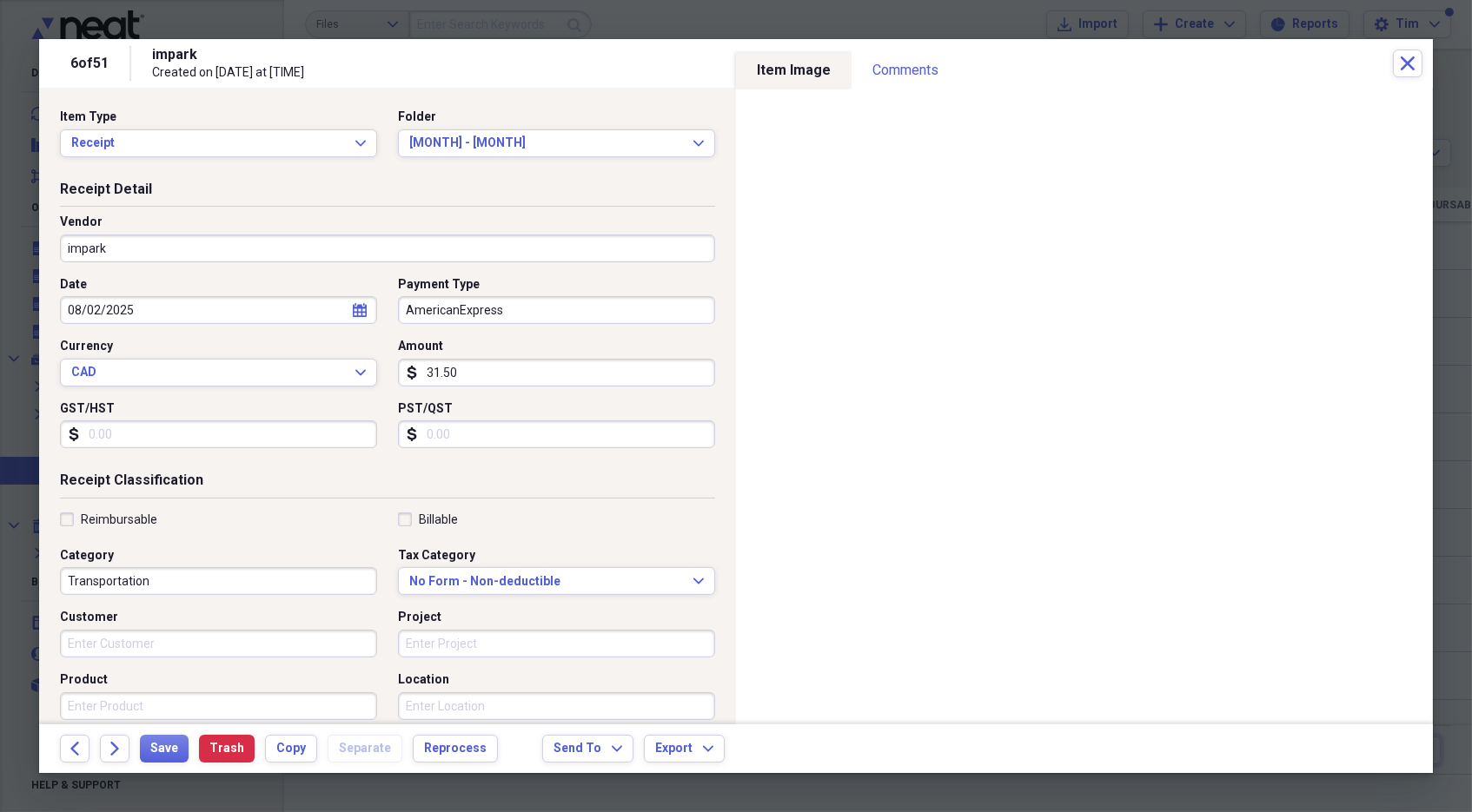 click on "31.50" at bounding box center [556, 373] 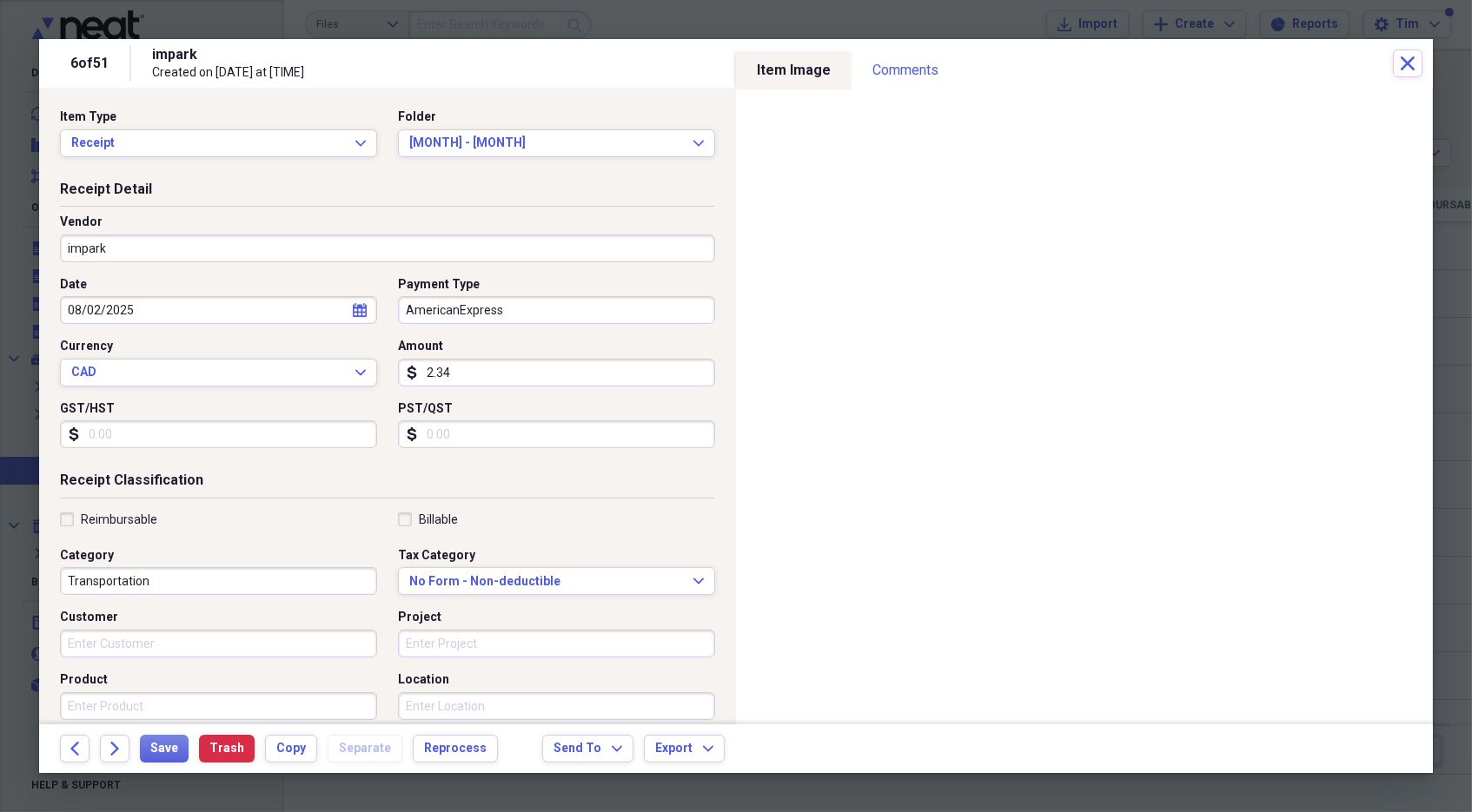 type on "23.46" 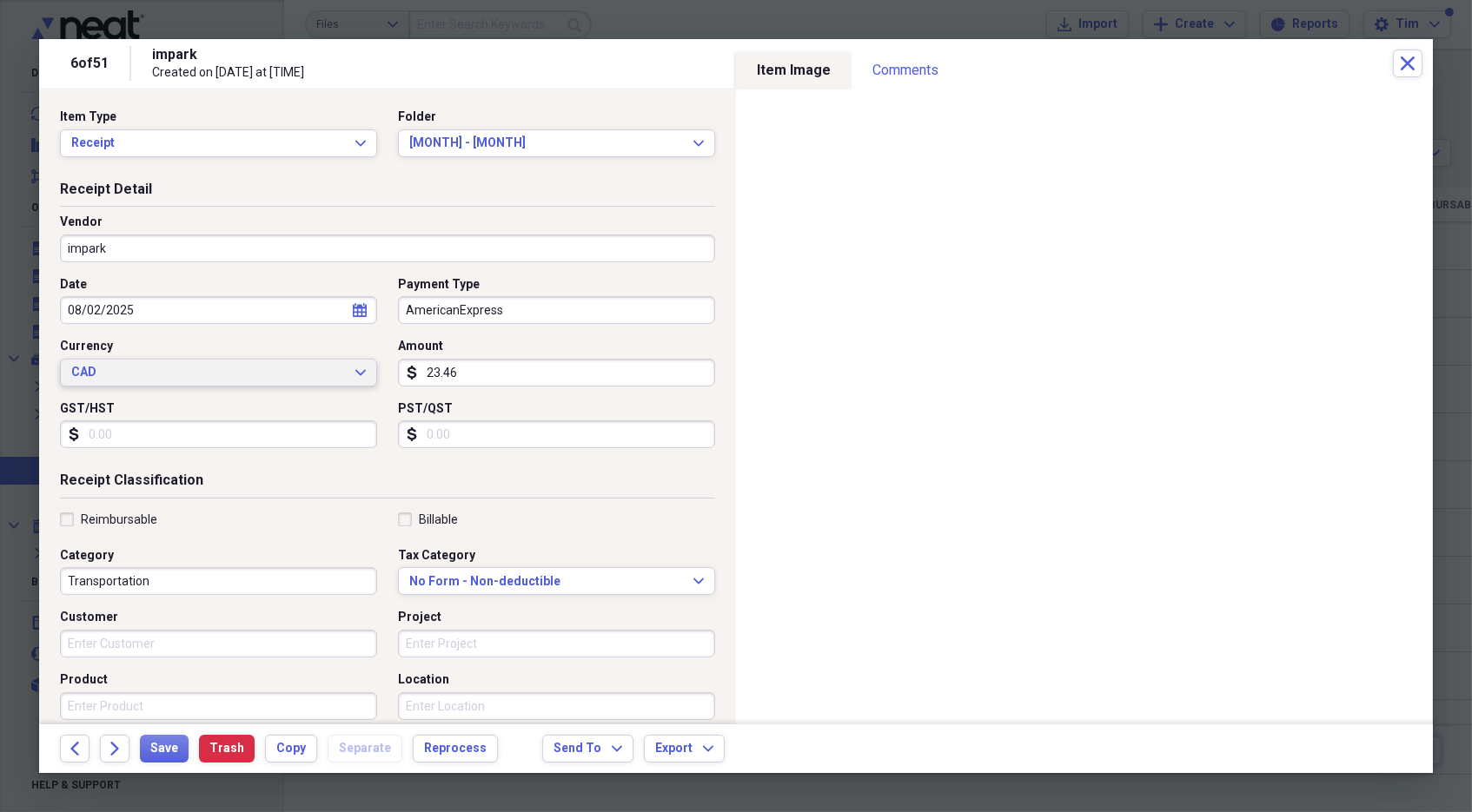 click on "CAD" at bounding box center (208, 373) 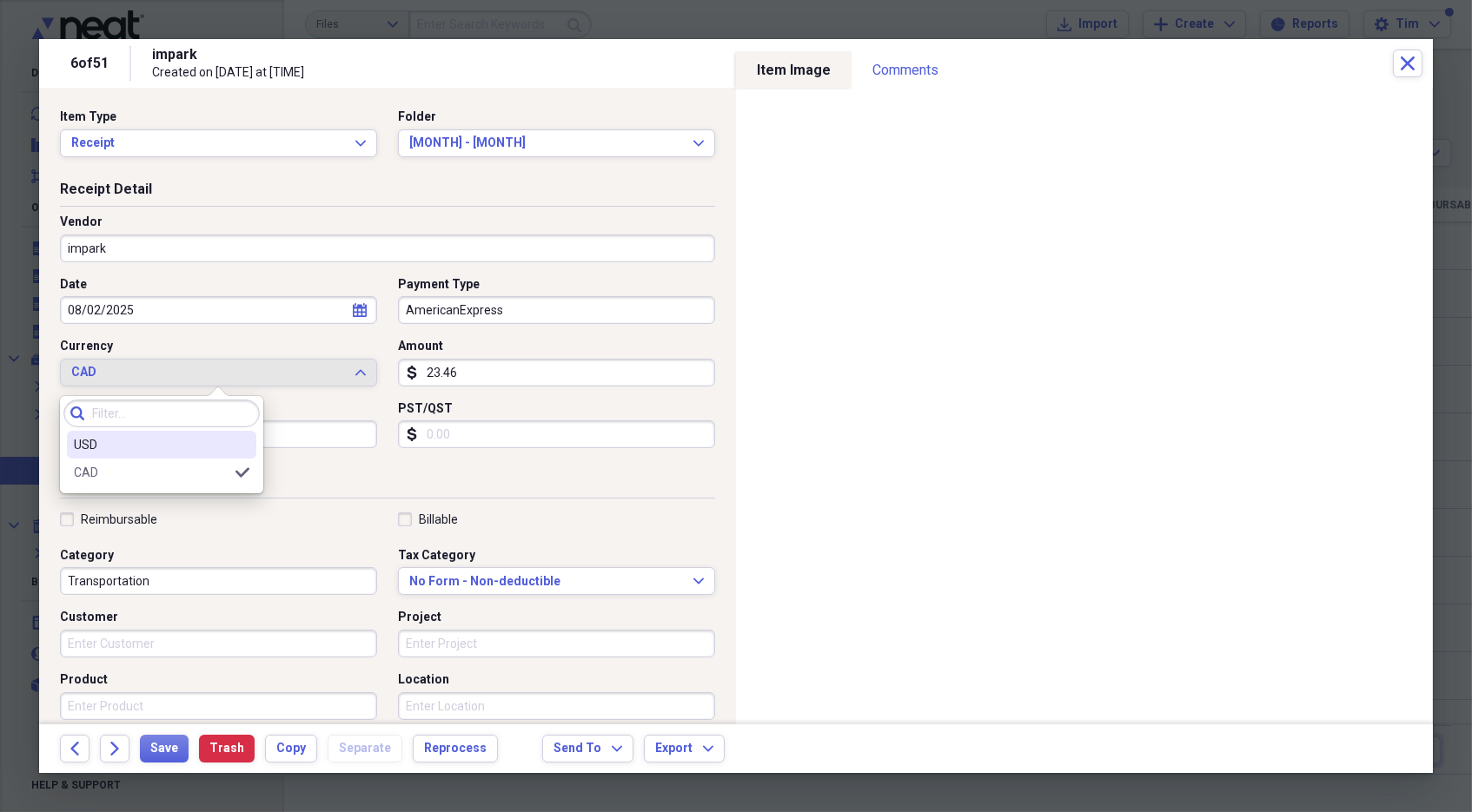click on "USD" at bounding box center (151, 445) 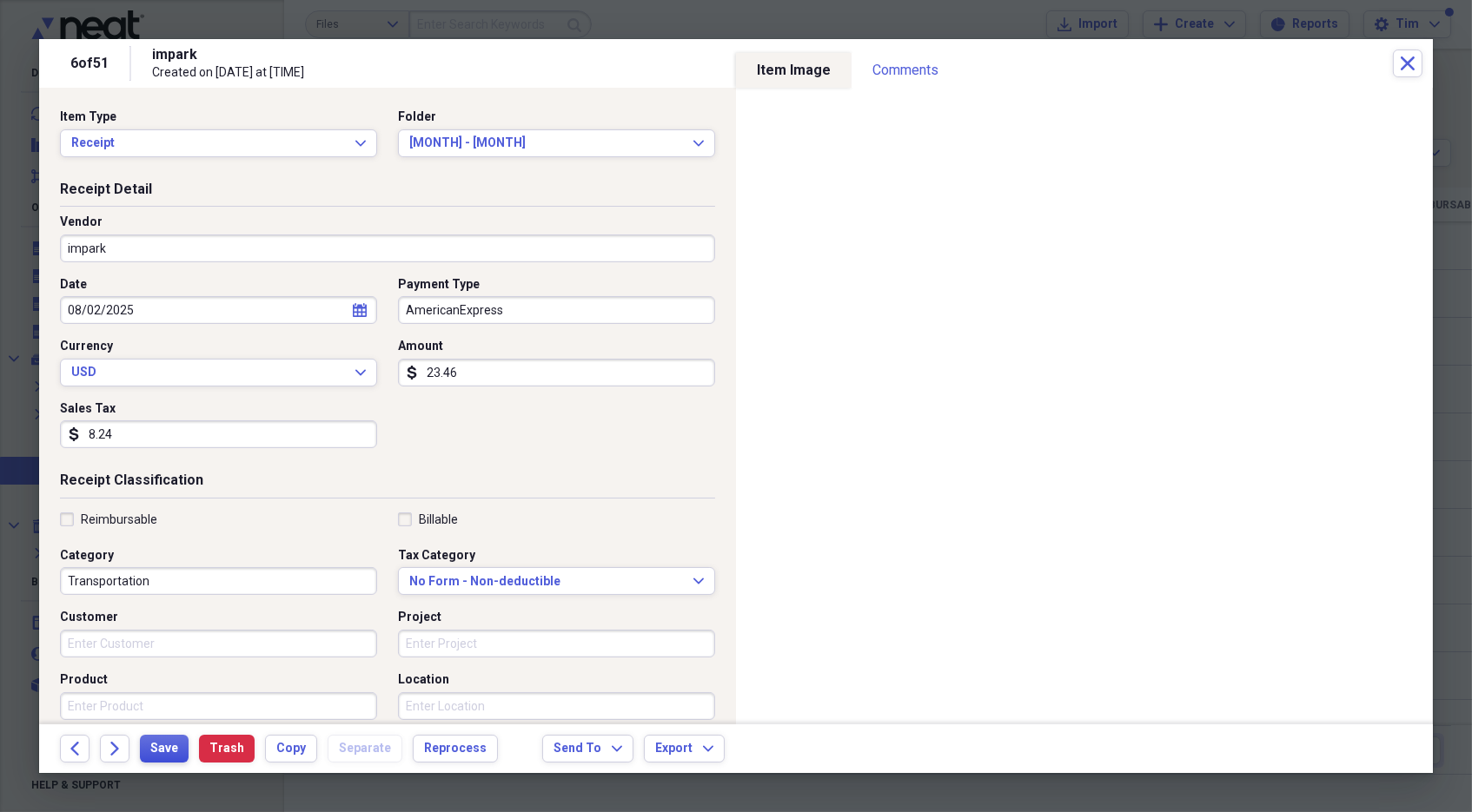 click on "Save" at bounding box center (164, 749) 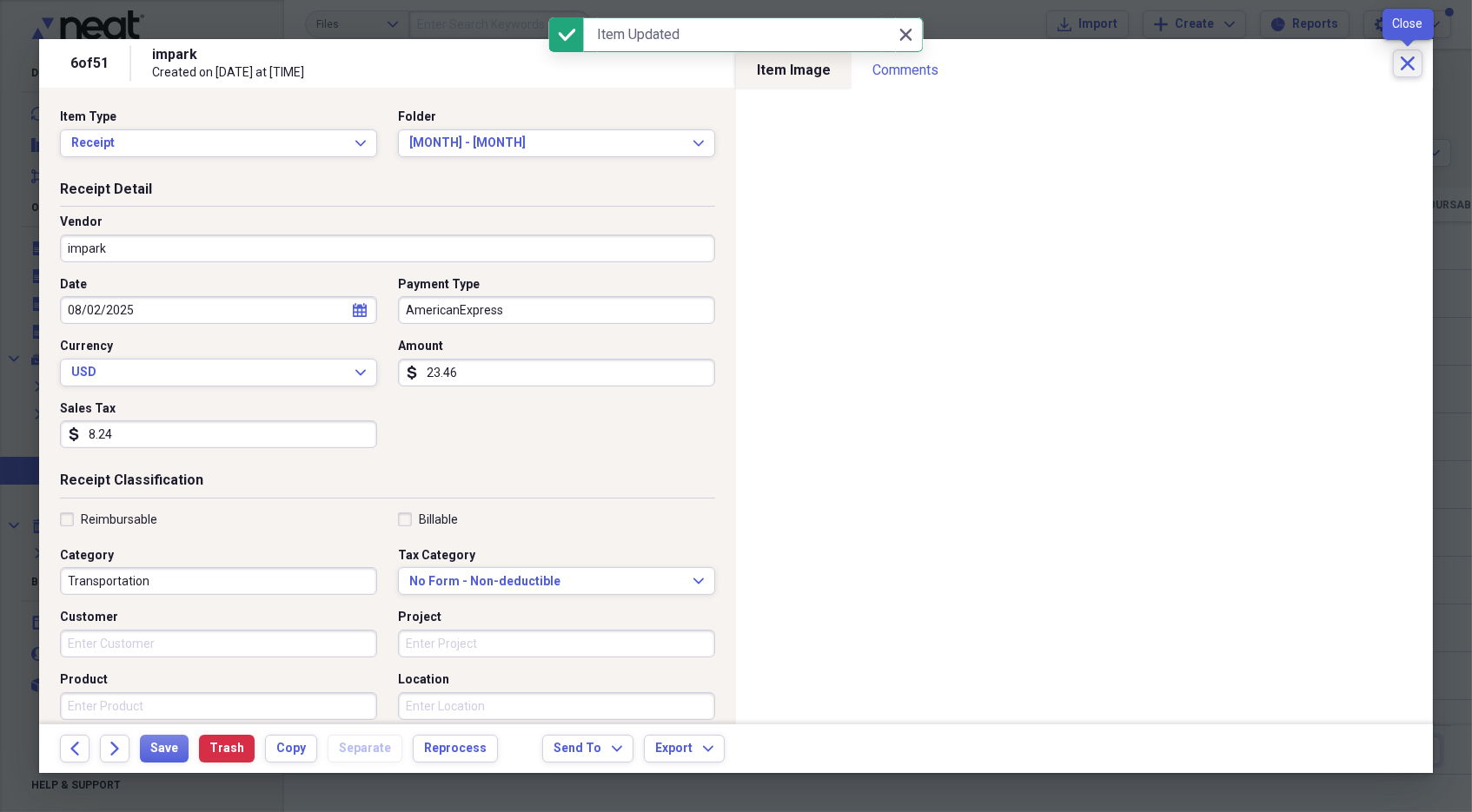click on "Close" 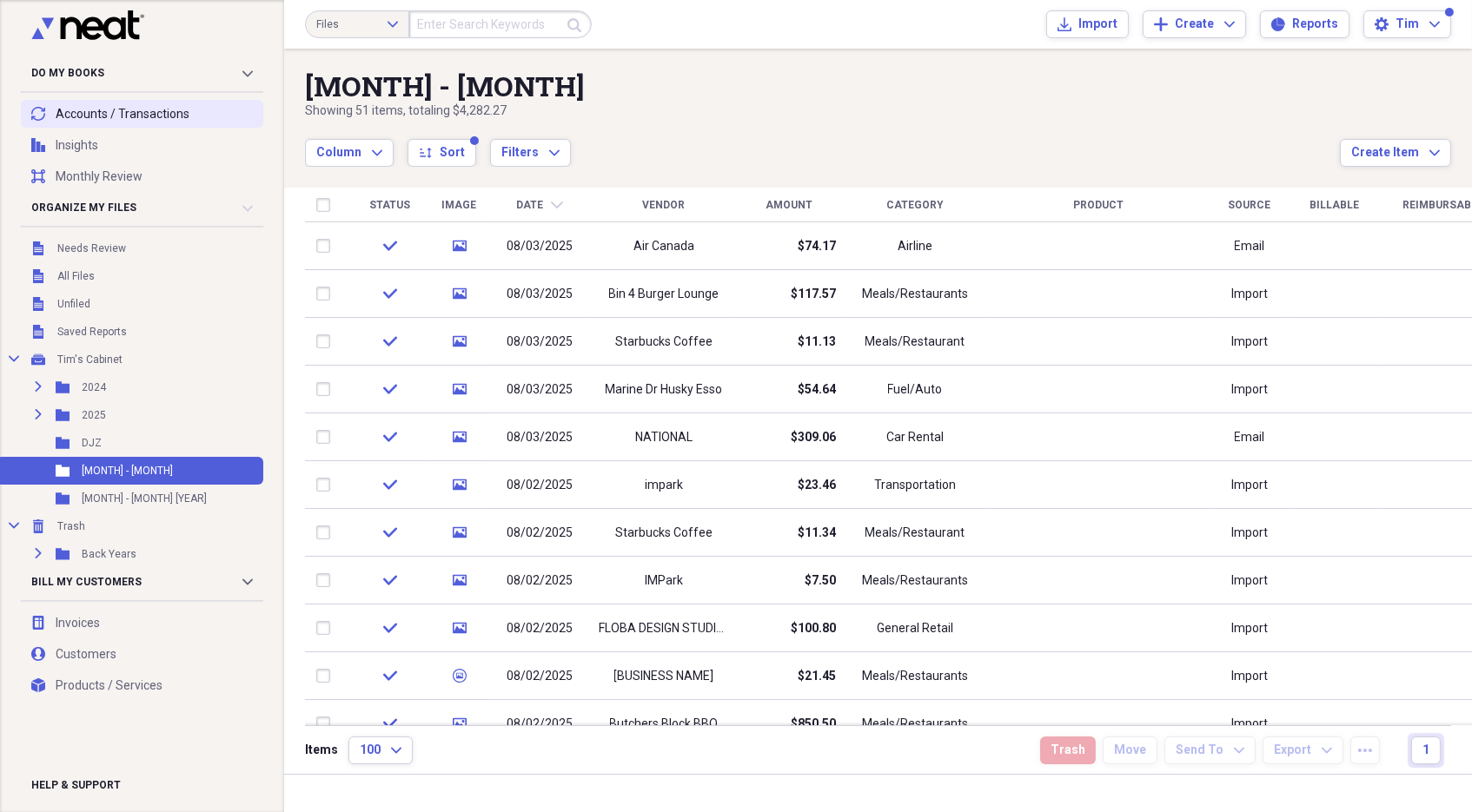 click on "transactions Accounts / Transactions" at bounding box center [142, 114] 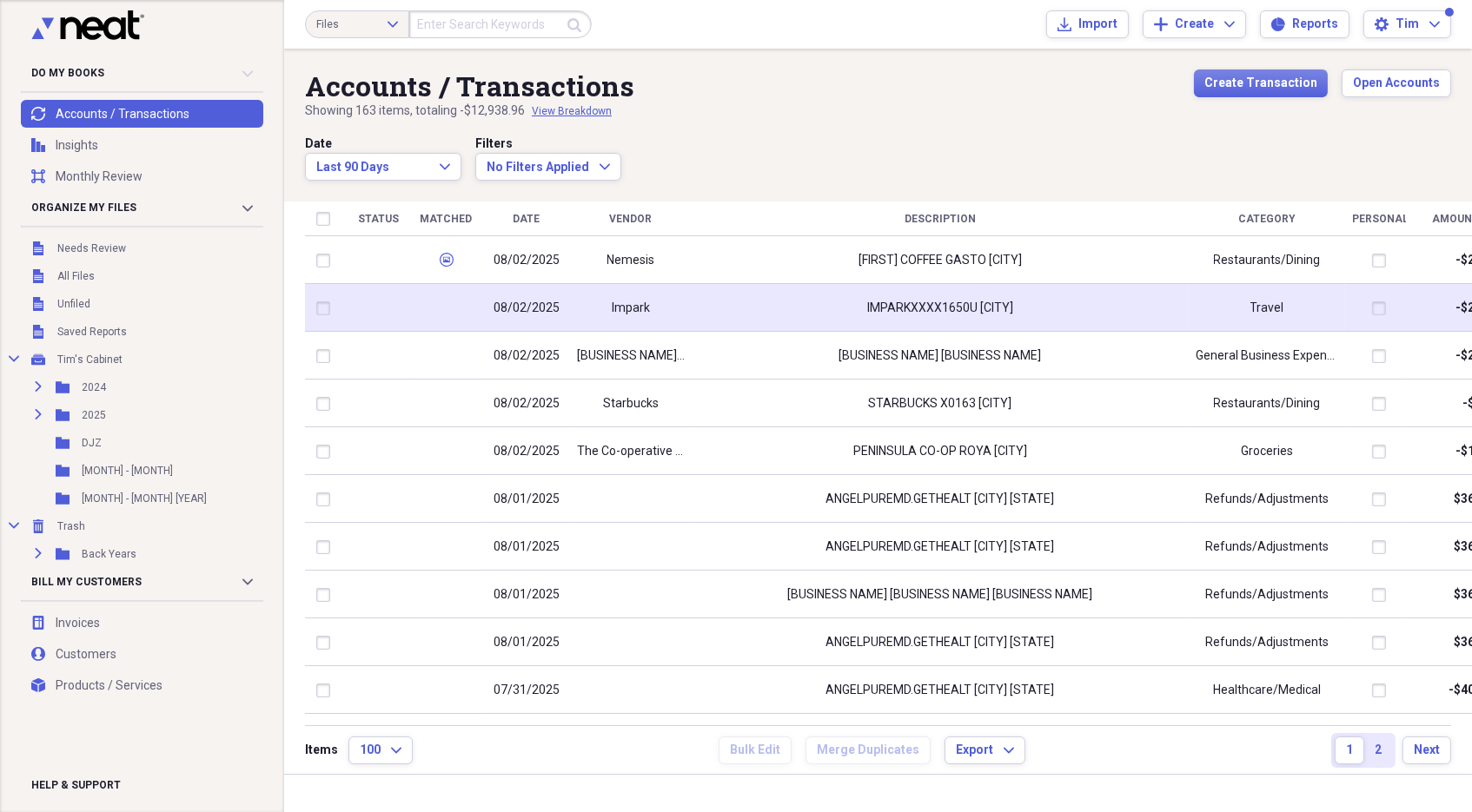 click on "08/02/2025" at bounding box center [527, 308] 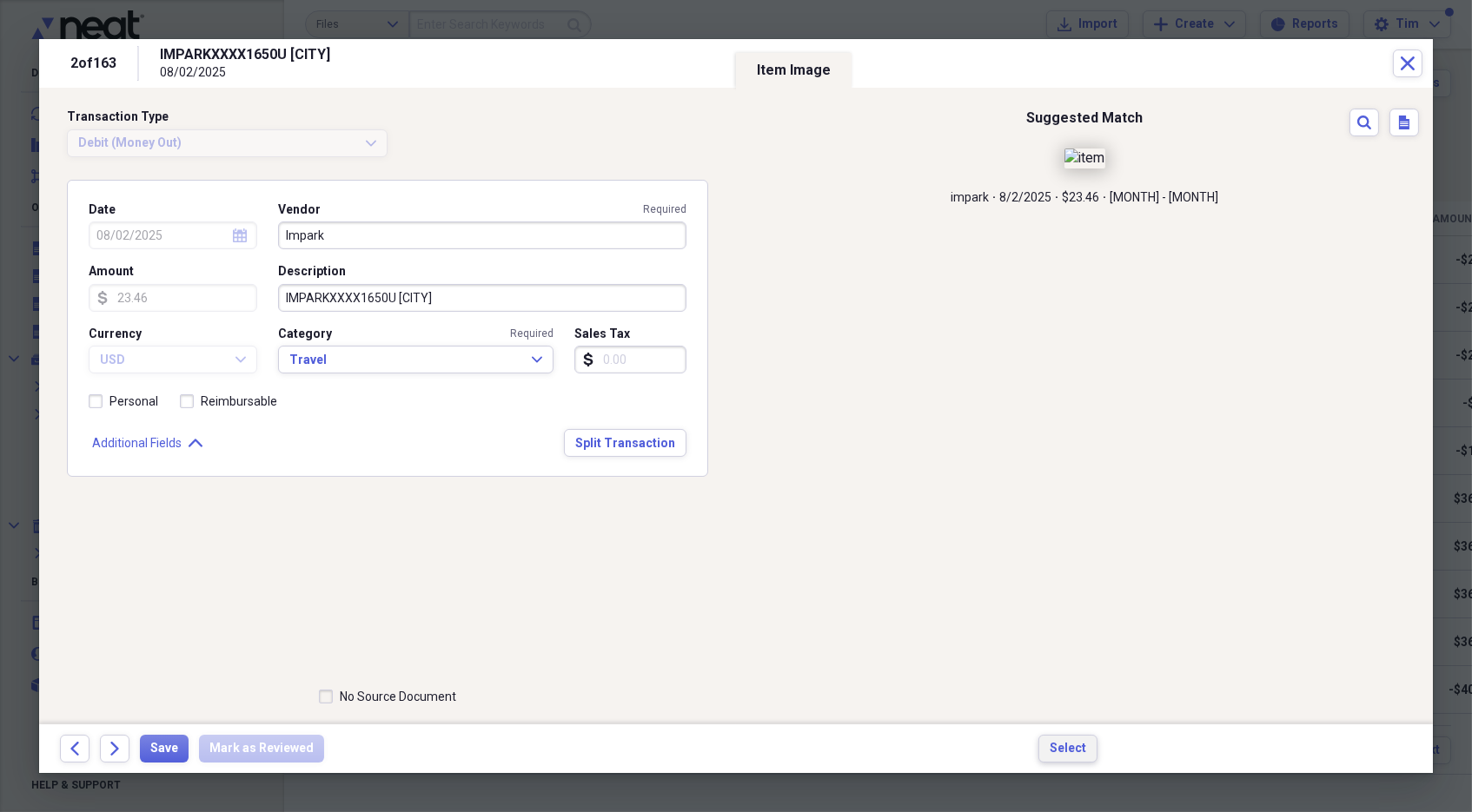 click on "Select" at bounding box center (1068, 749) 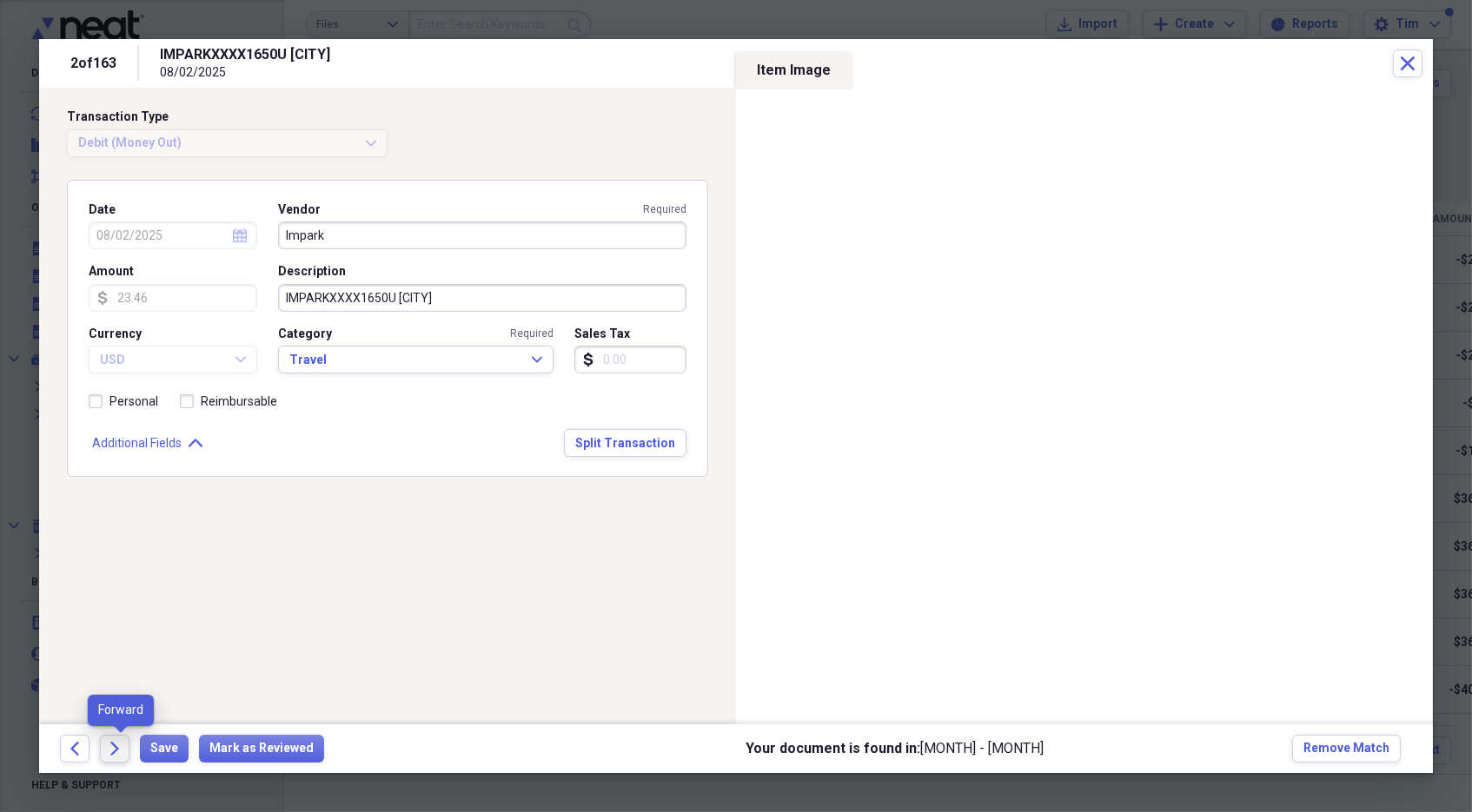click on "Forward" 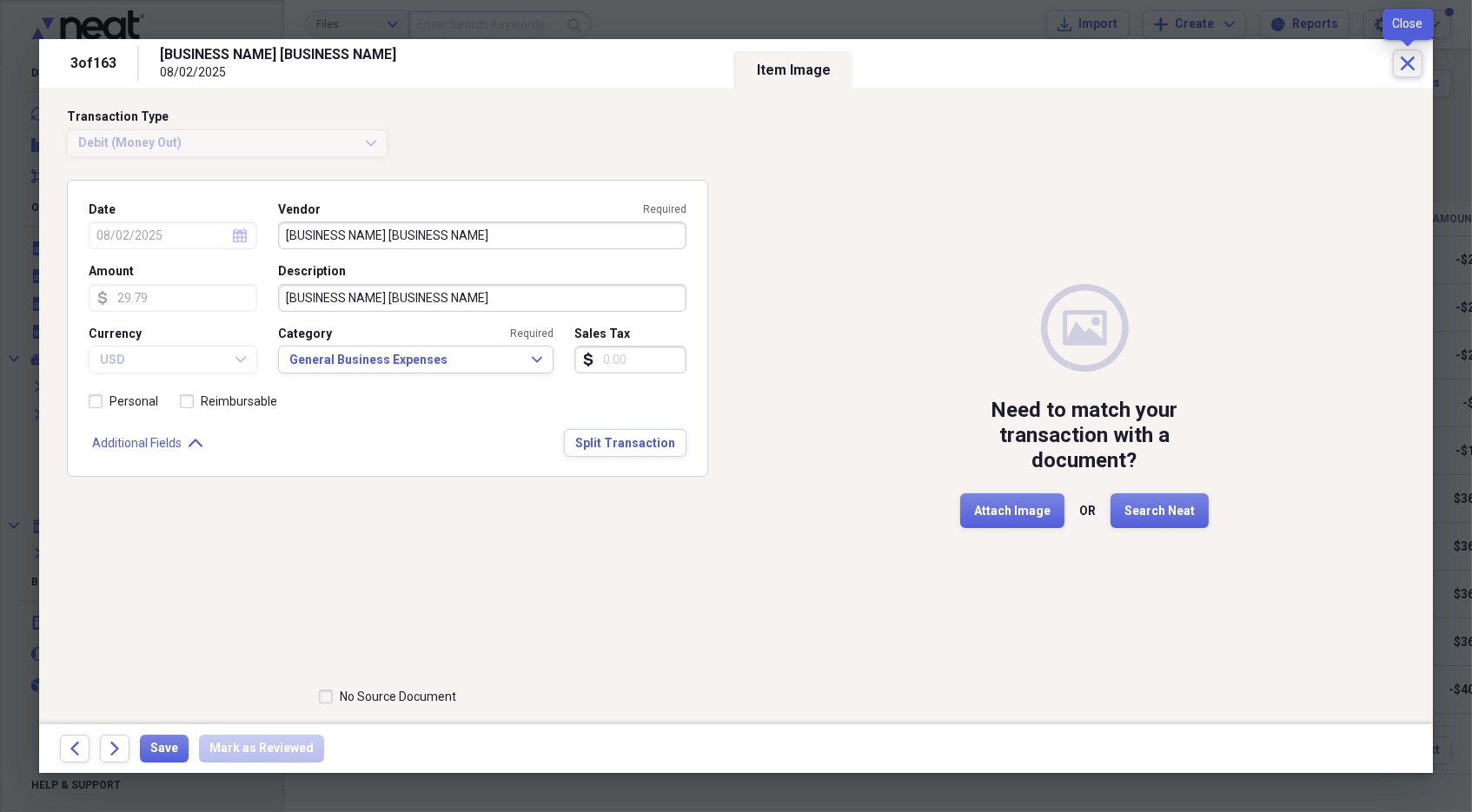 click 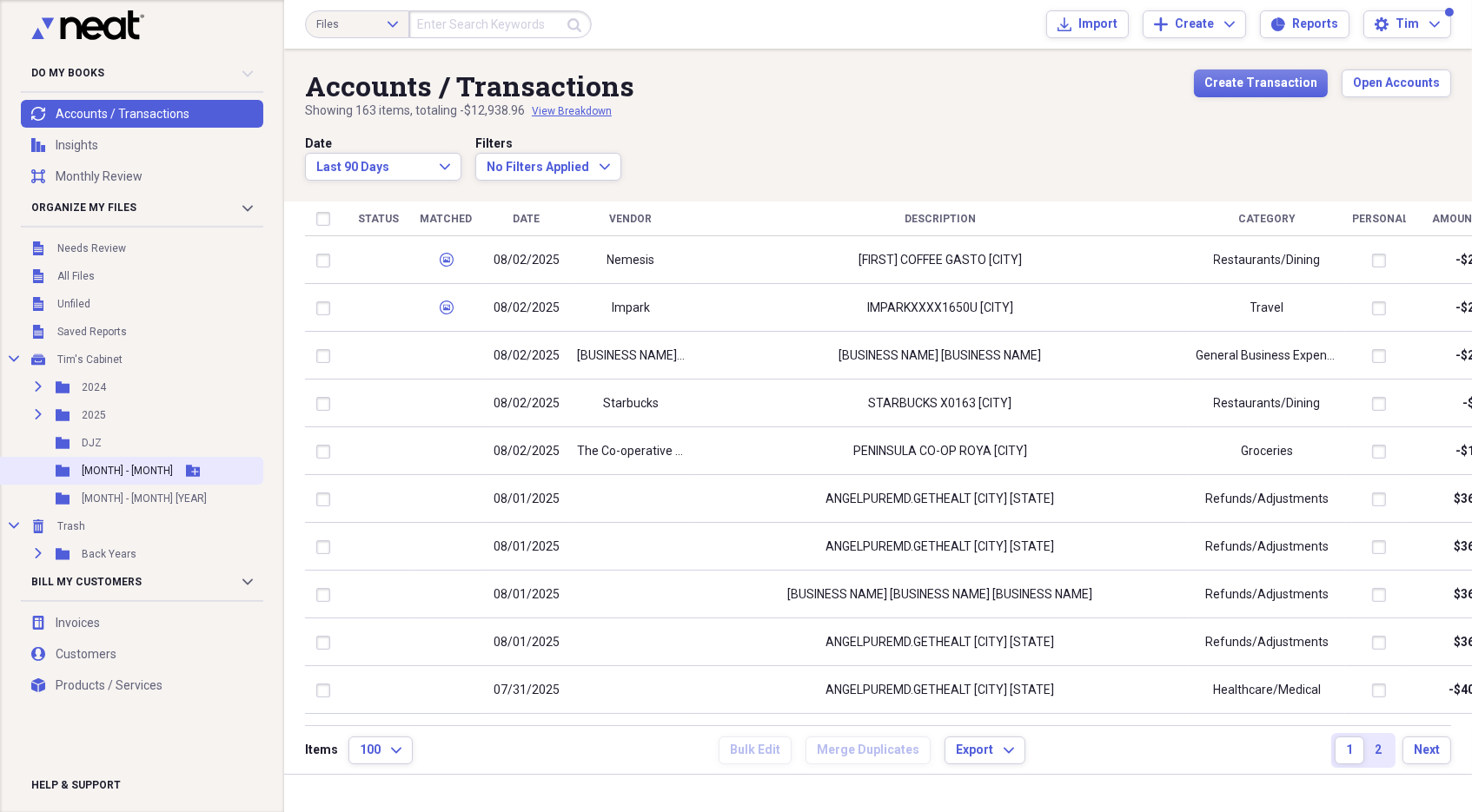 click on "[MONTH] - [MONTH]" at bounding box center [127, 471] 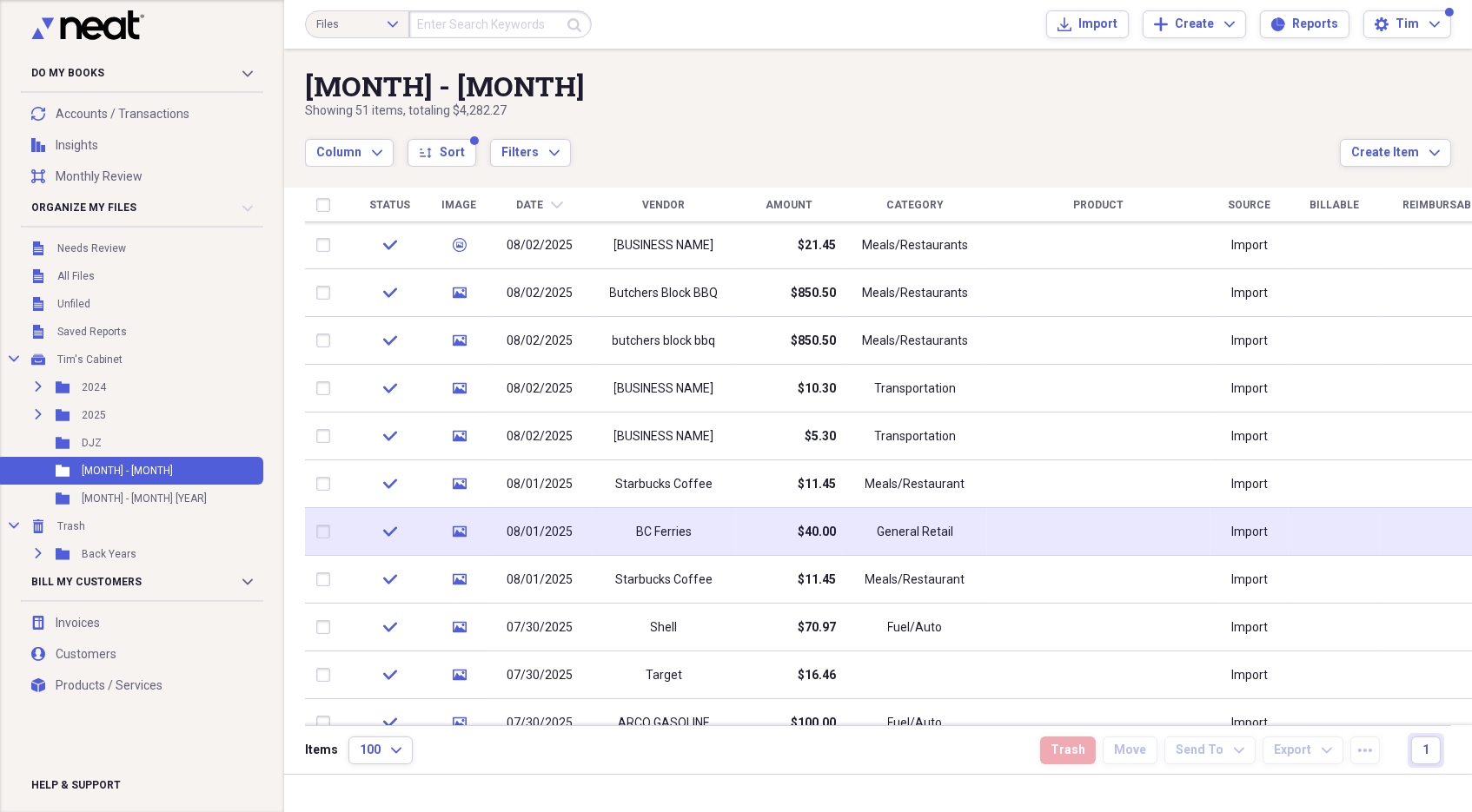 click on "BC Ferries" at bounding box center (664, 531) 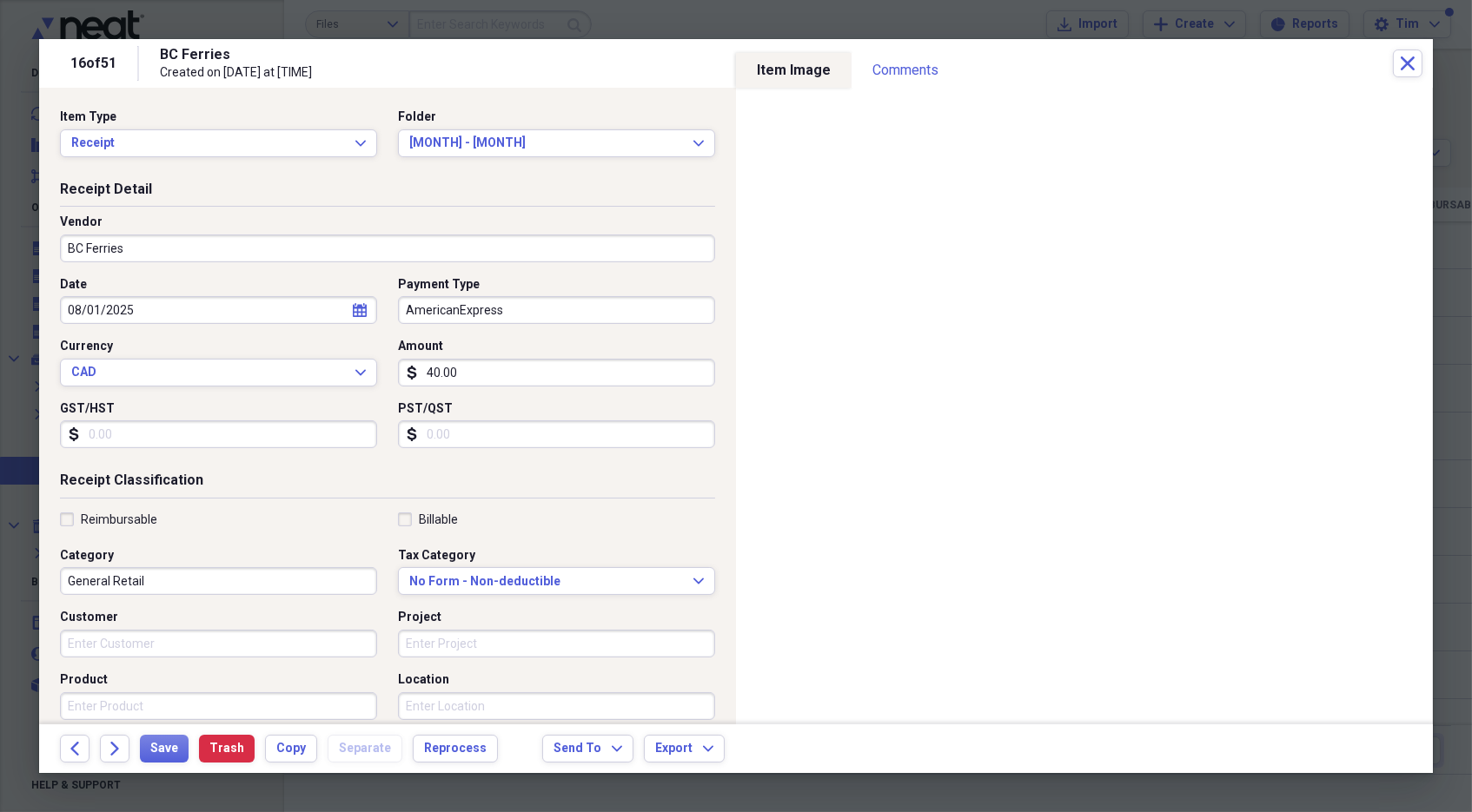 click on "40.00" at bounding box center [556, 373] 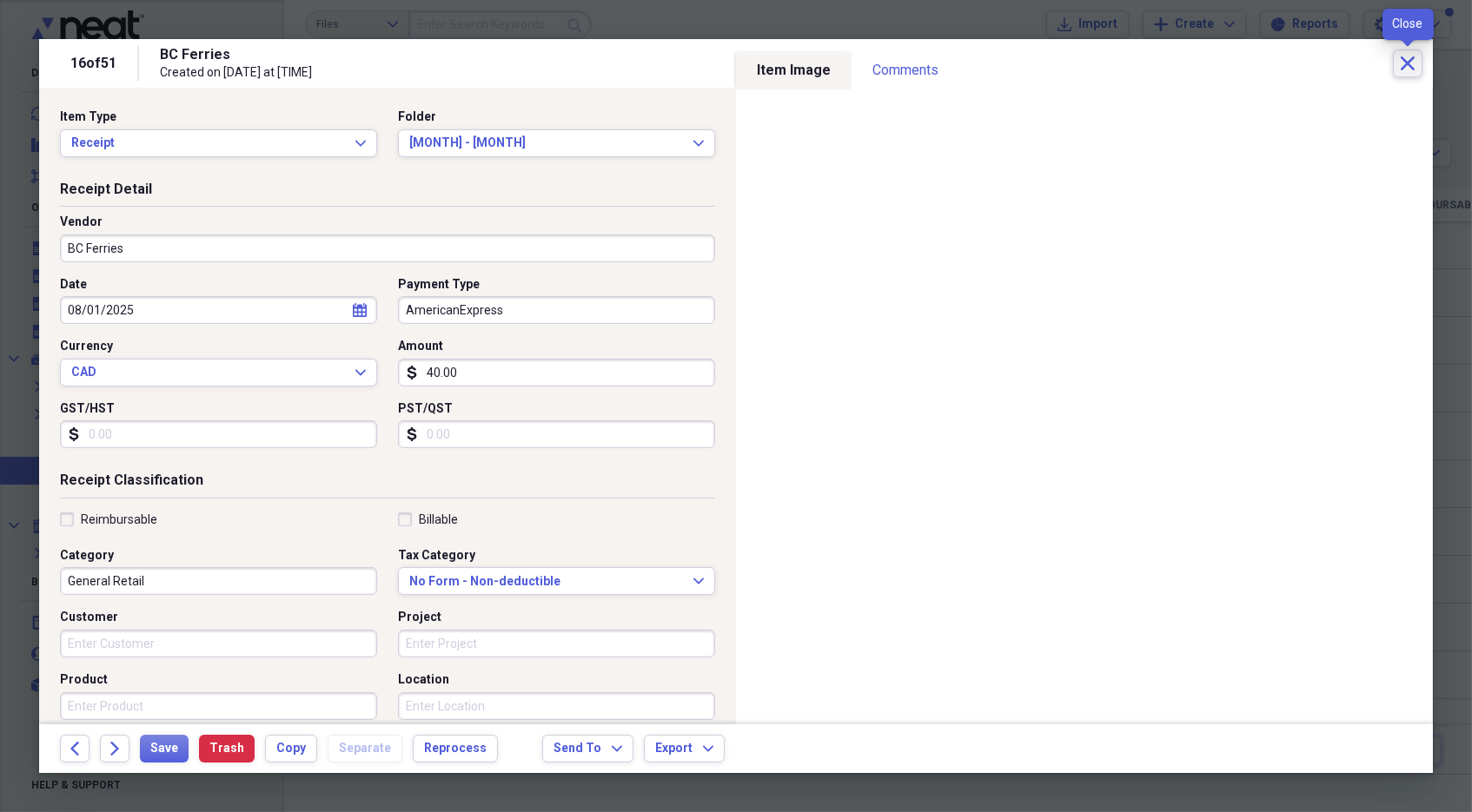 click on "Close" 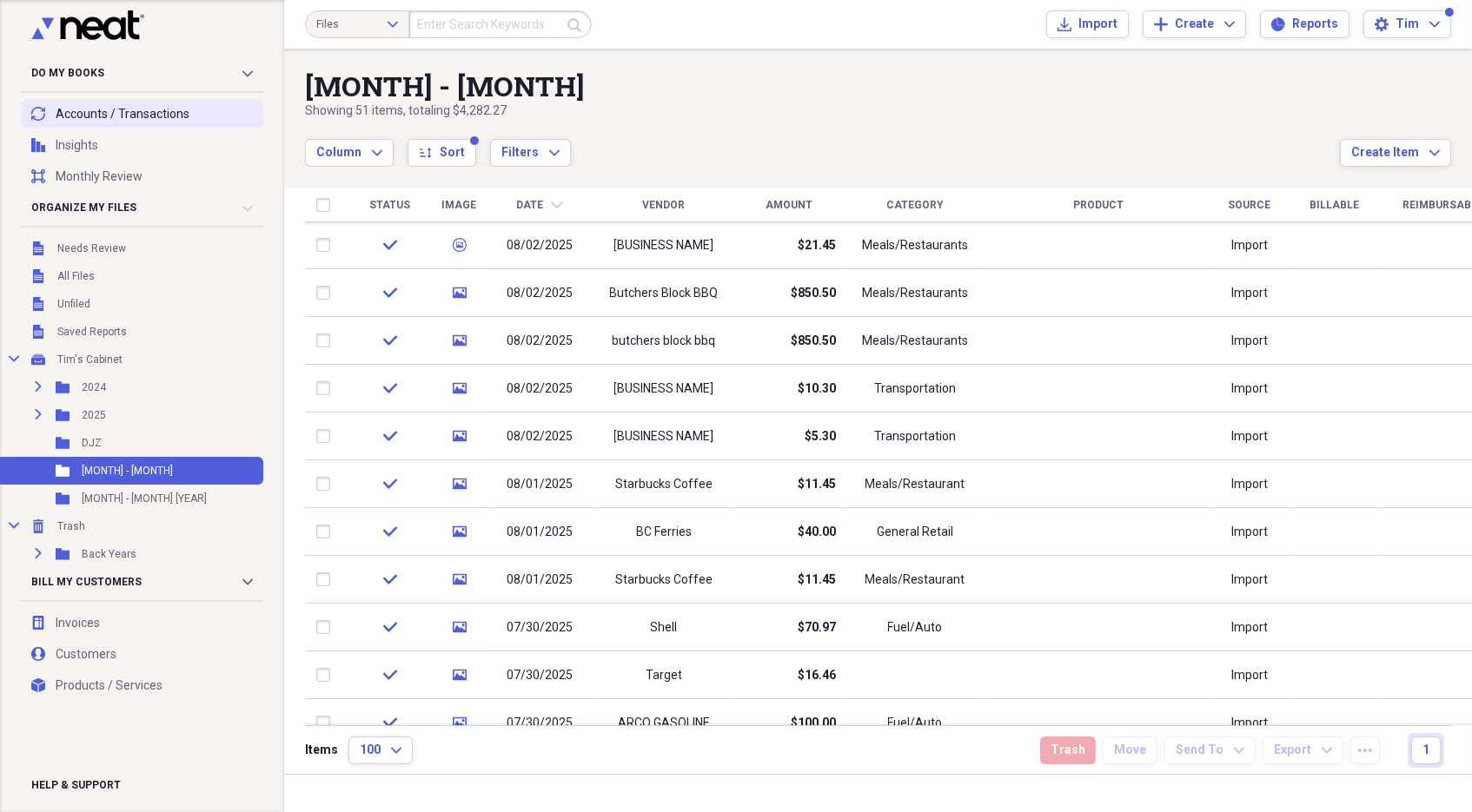 click on "transactions Accounts / Transactions" at bounding box center [142, 114] 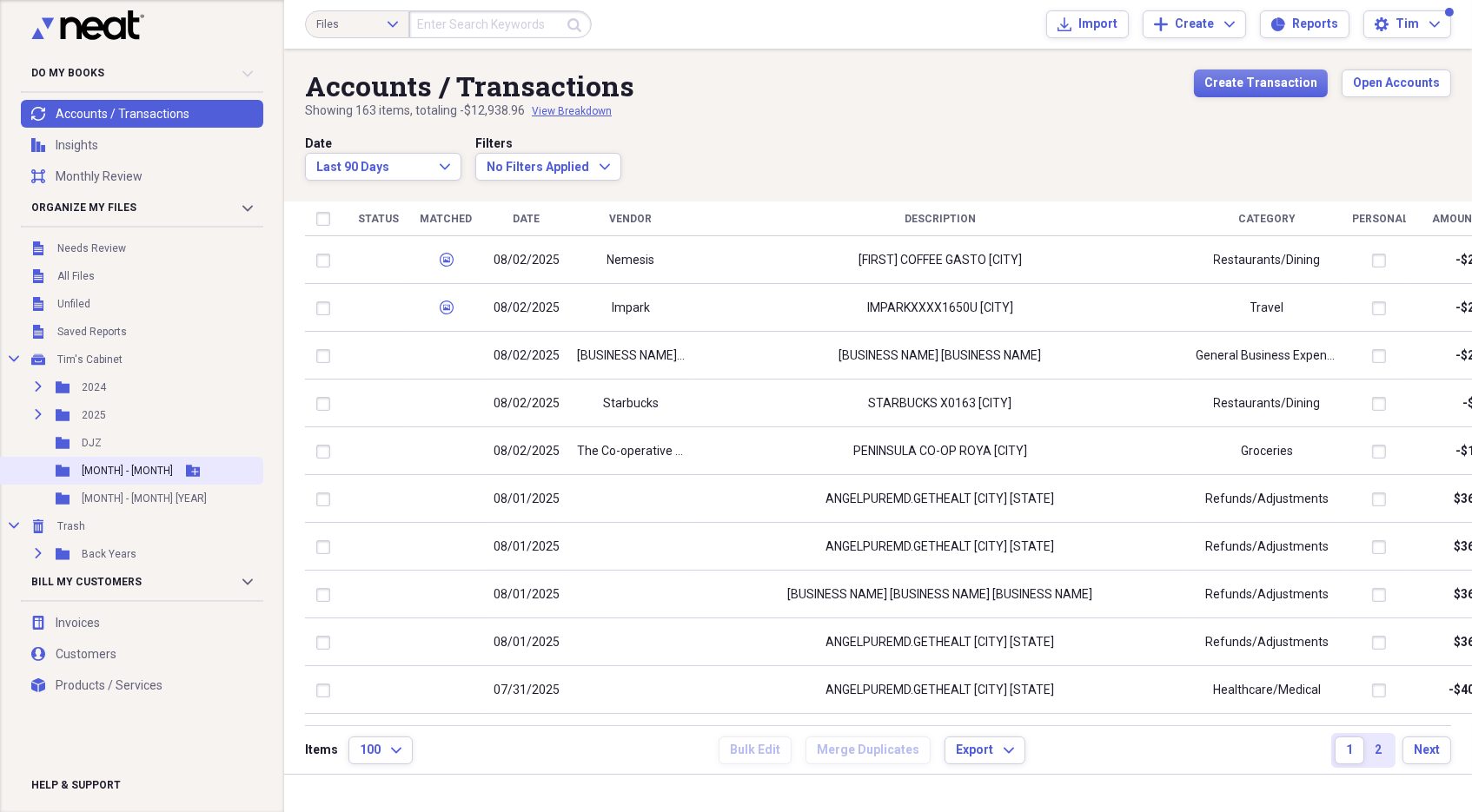 click on "Folder Jul- Aug Add Folder" at bounding box center [129, 471] 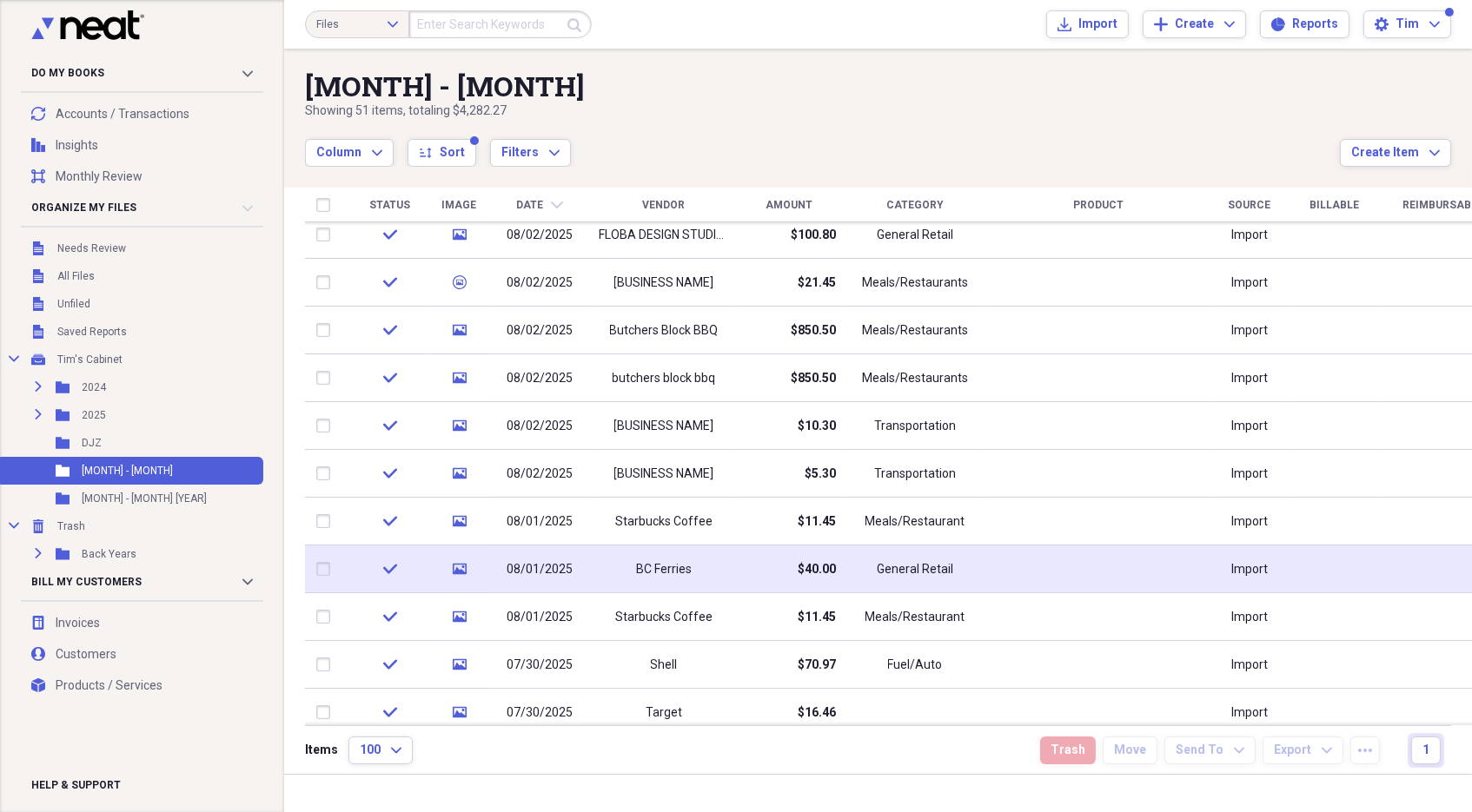 click on "BC Ferries" at bounding box center (664, 569) 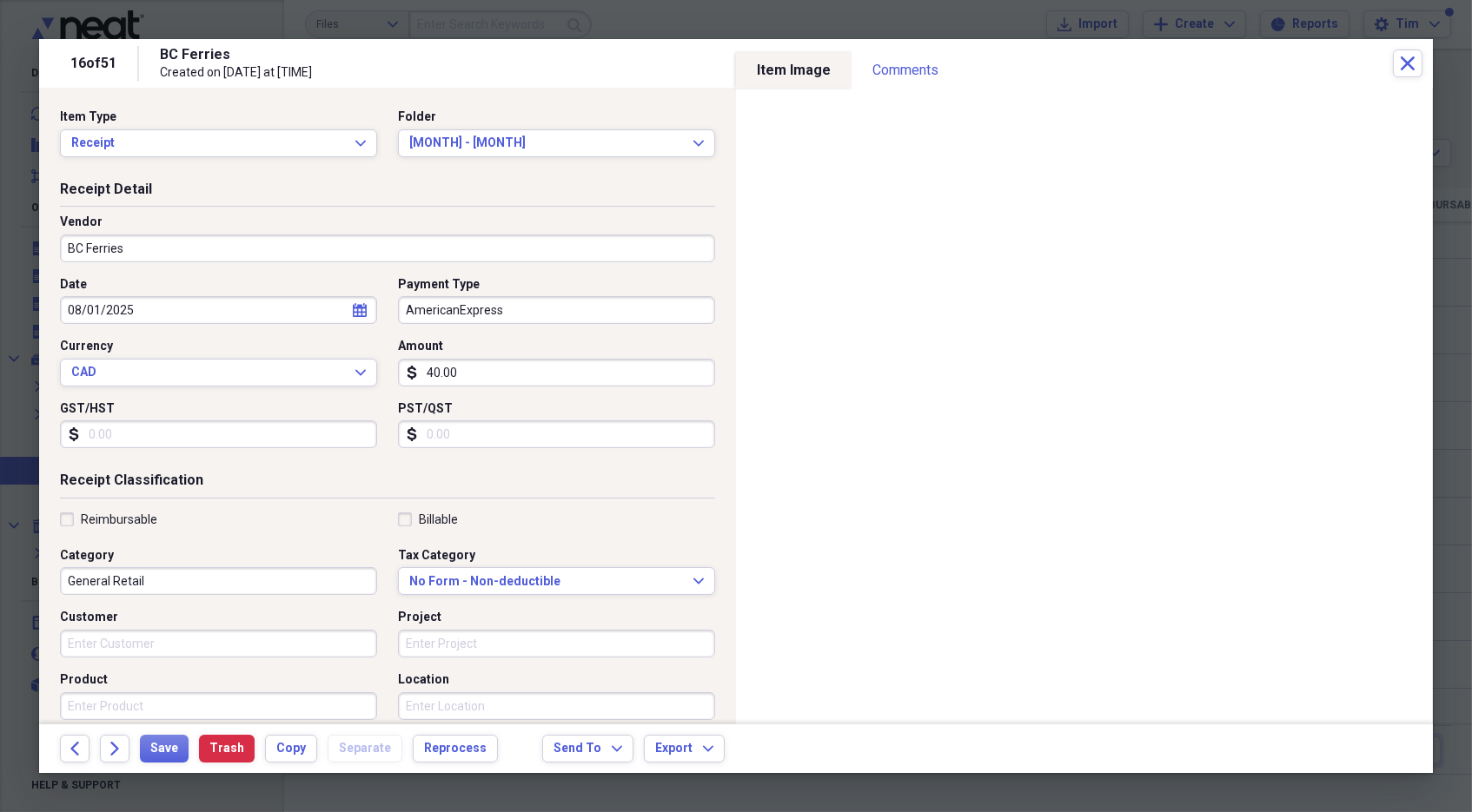 click on "40.00" at bounding box center (556, 373) 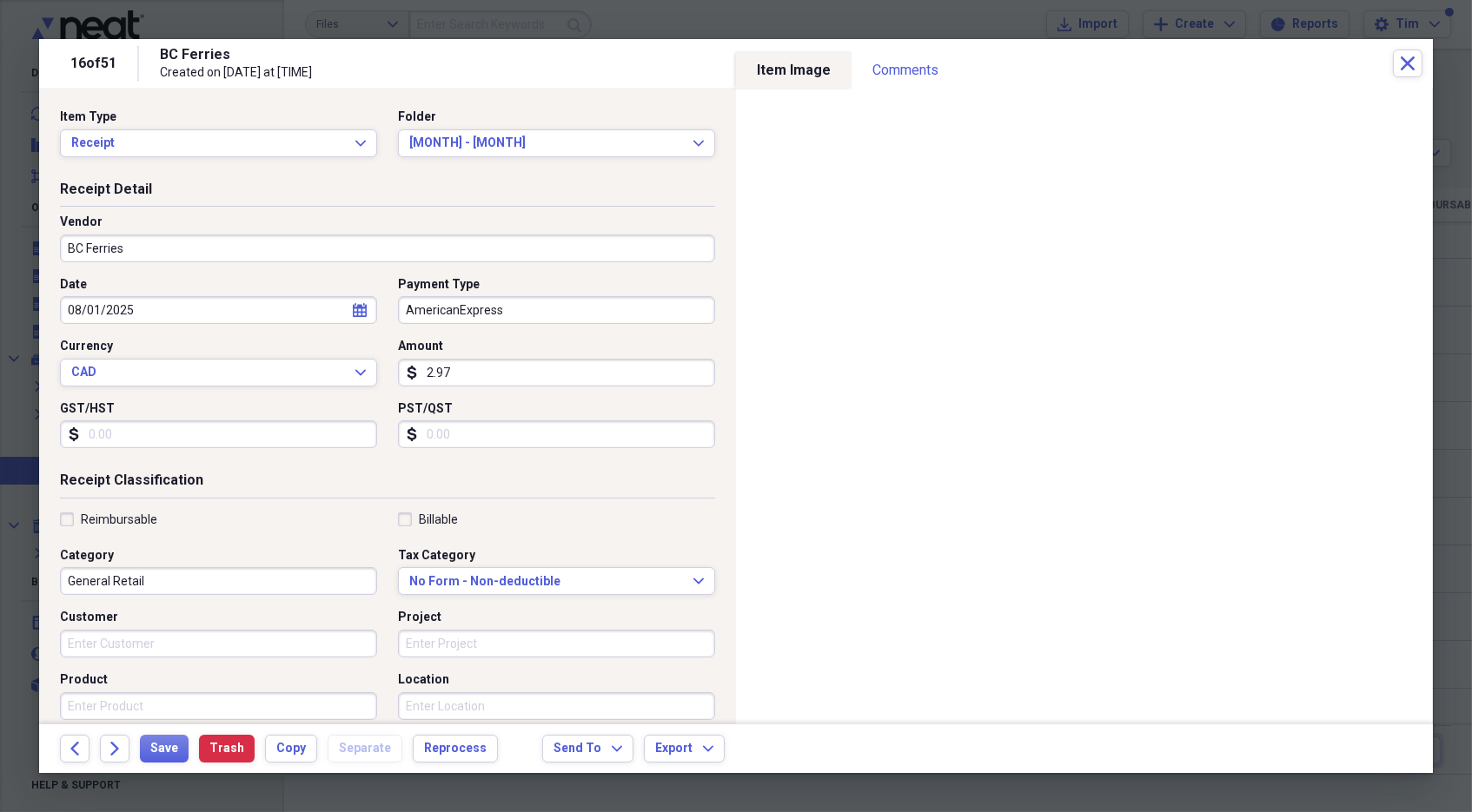 type on "29.79" 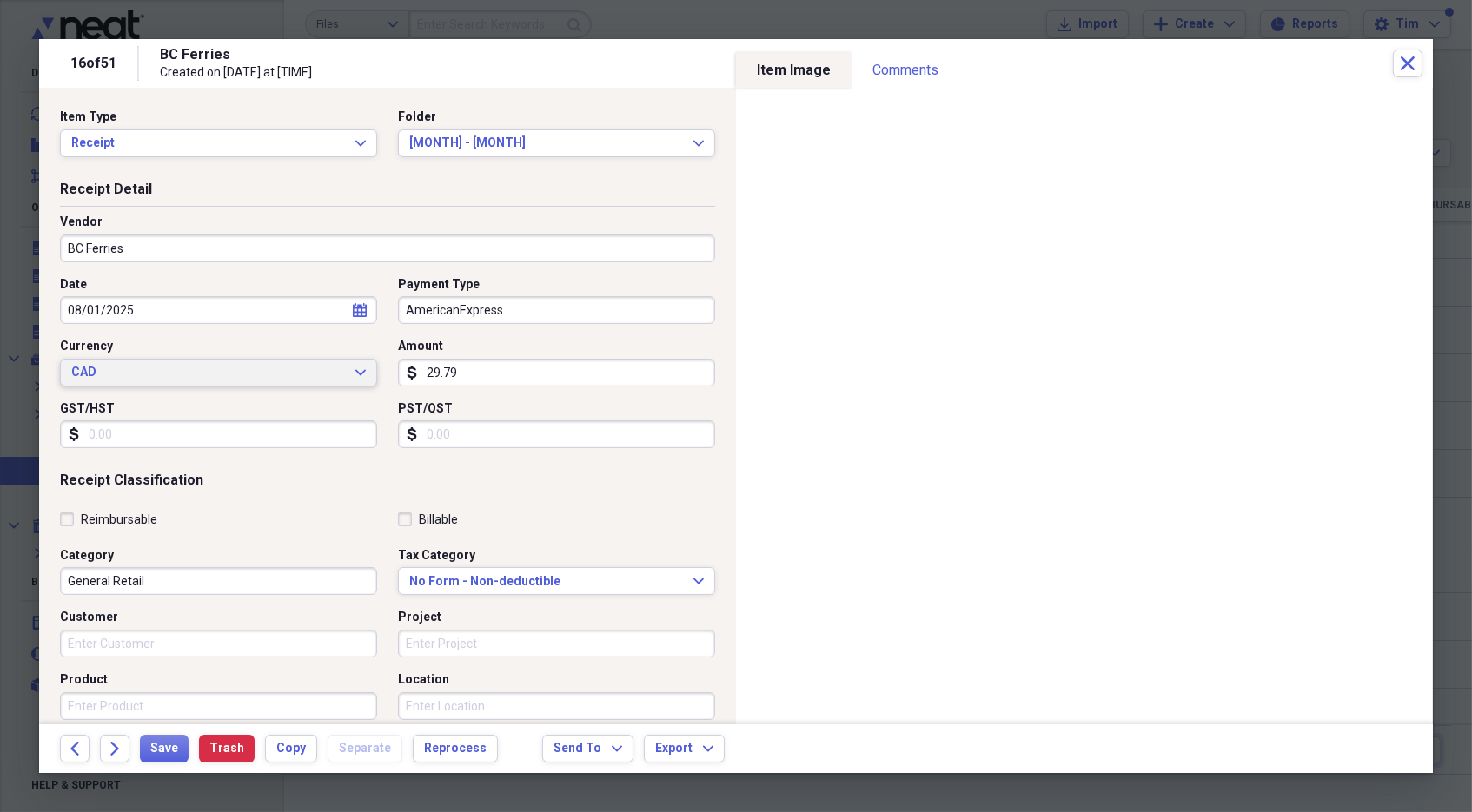 click on "CAD" at bounding box center (208, 373) 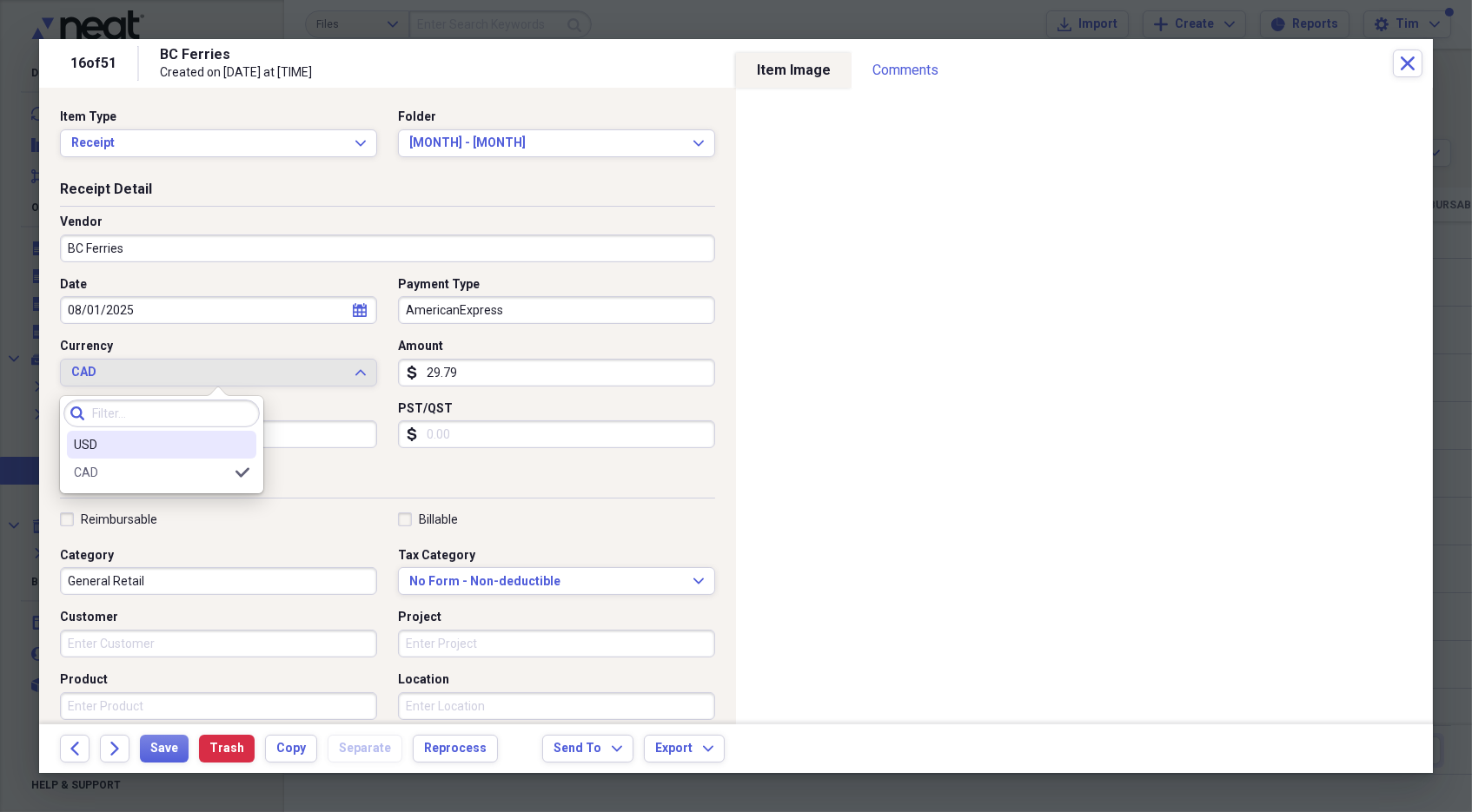 click on "USD" at bounding box center [151, 445] 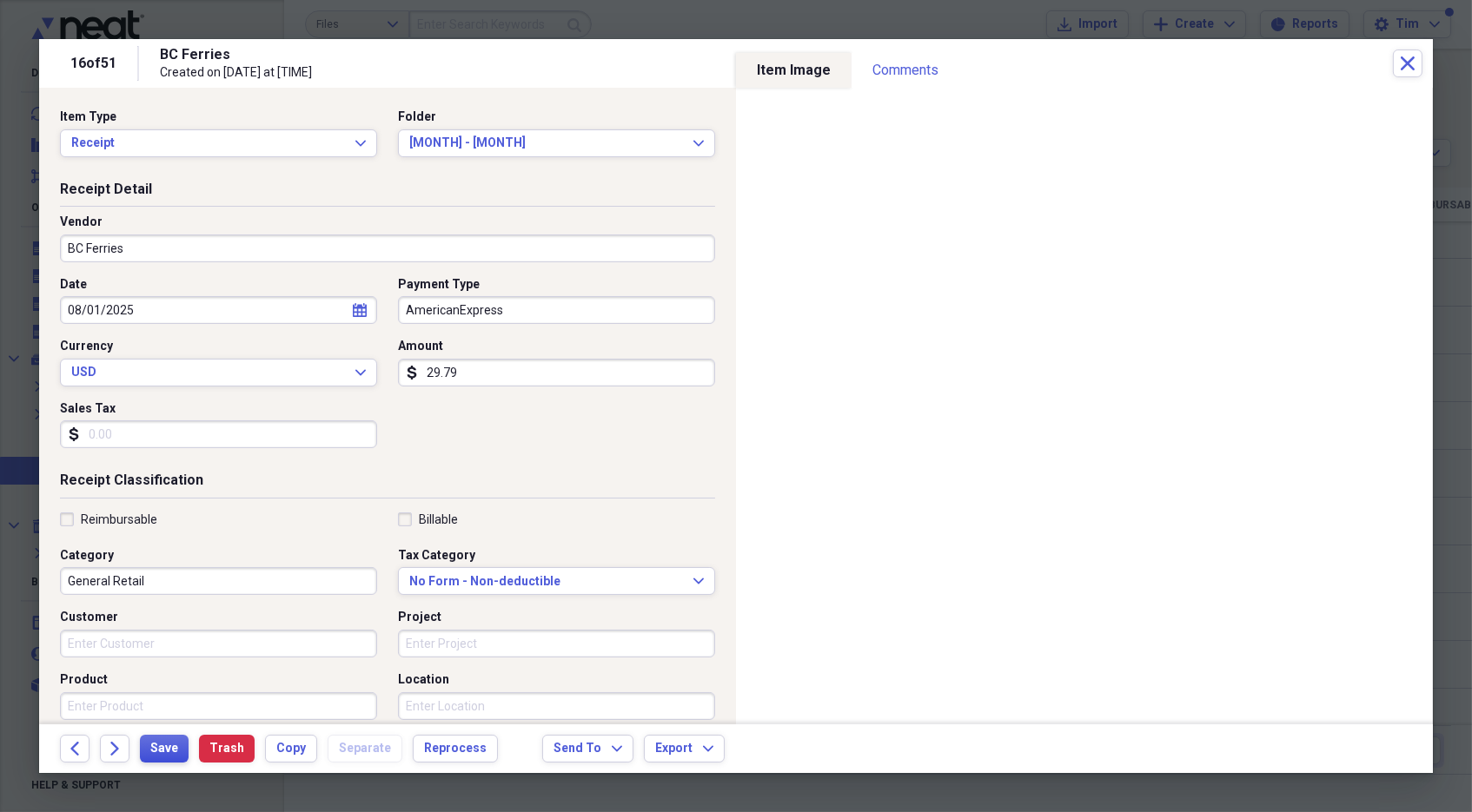 click on "Save" at bounding box center (164, 749) 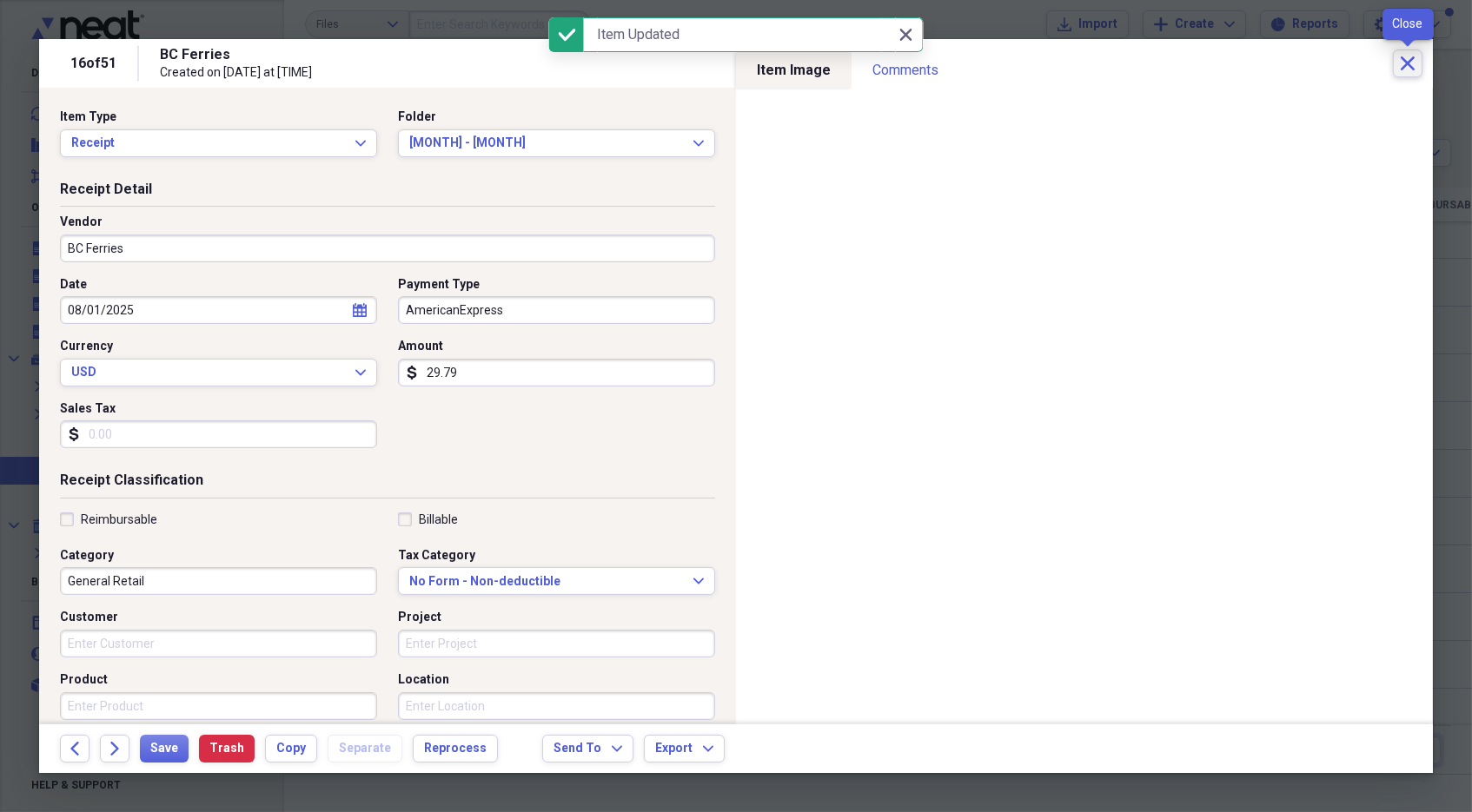 click 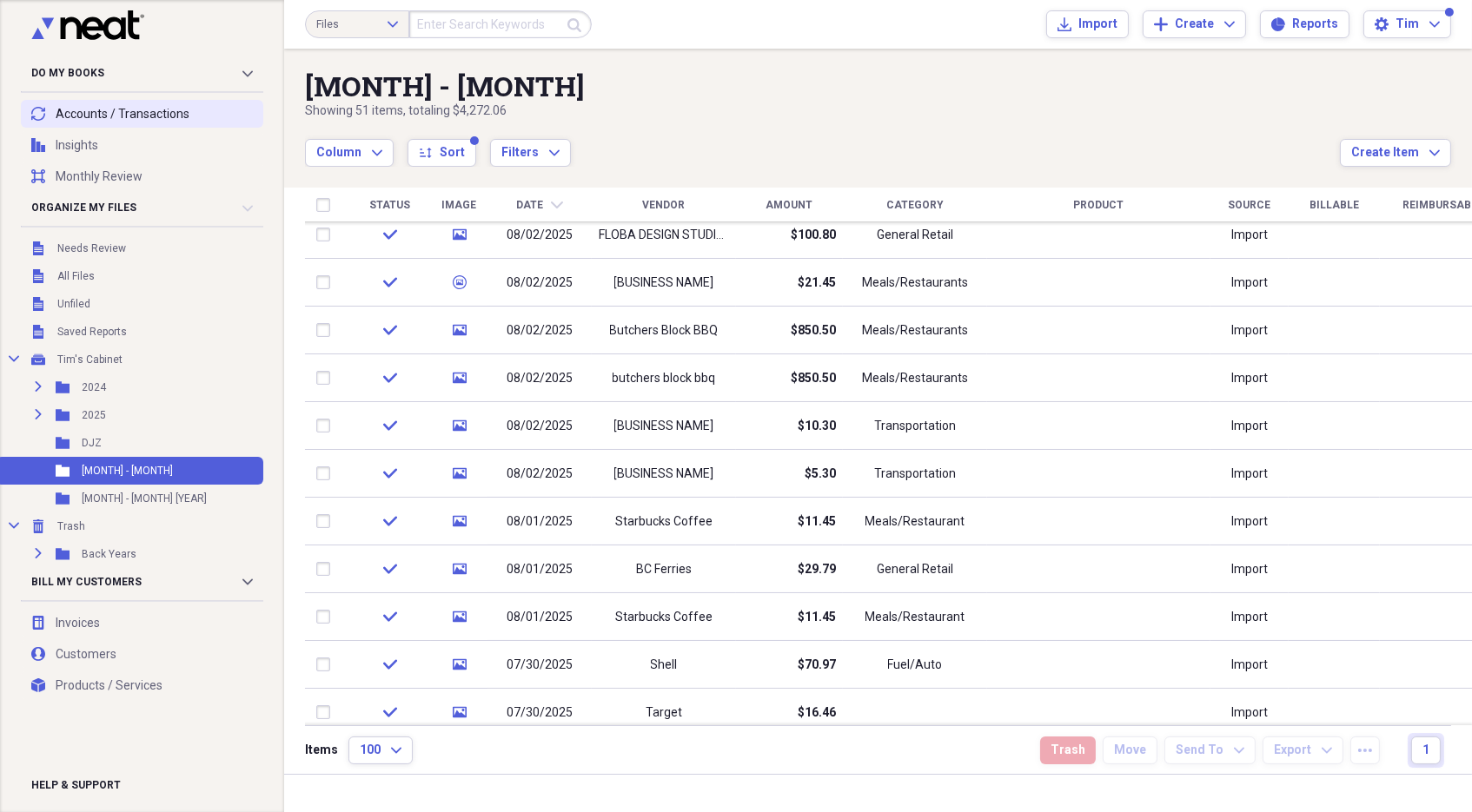 click on "transactions Accounts / Transactions" at bounding box center [142, 114] 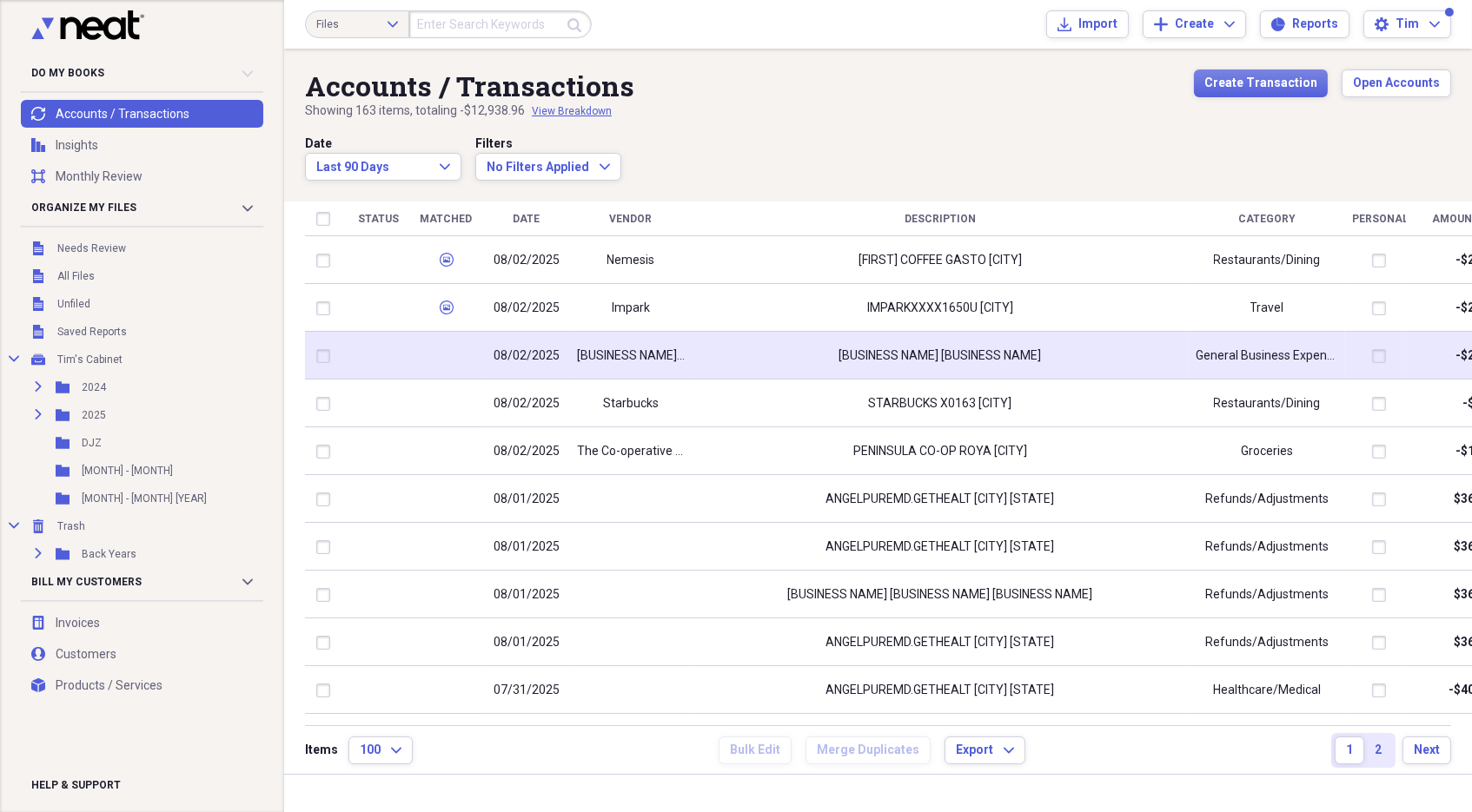 click on "[BUSINESS NAME] [BUSINESS NAME]" at bounding box center (940, 356) 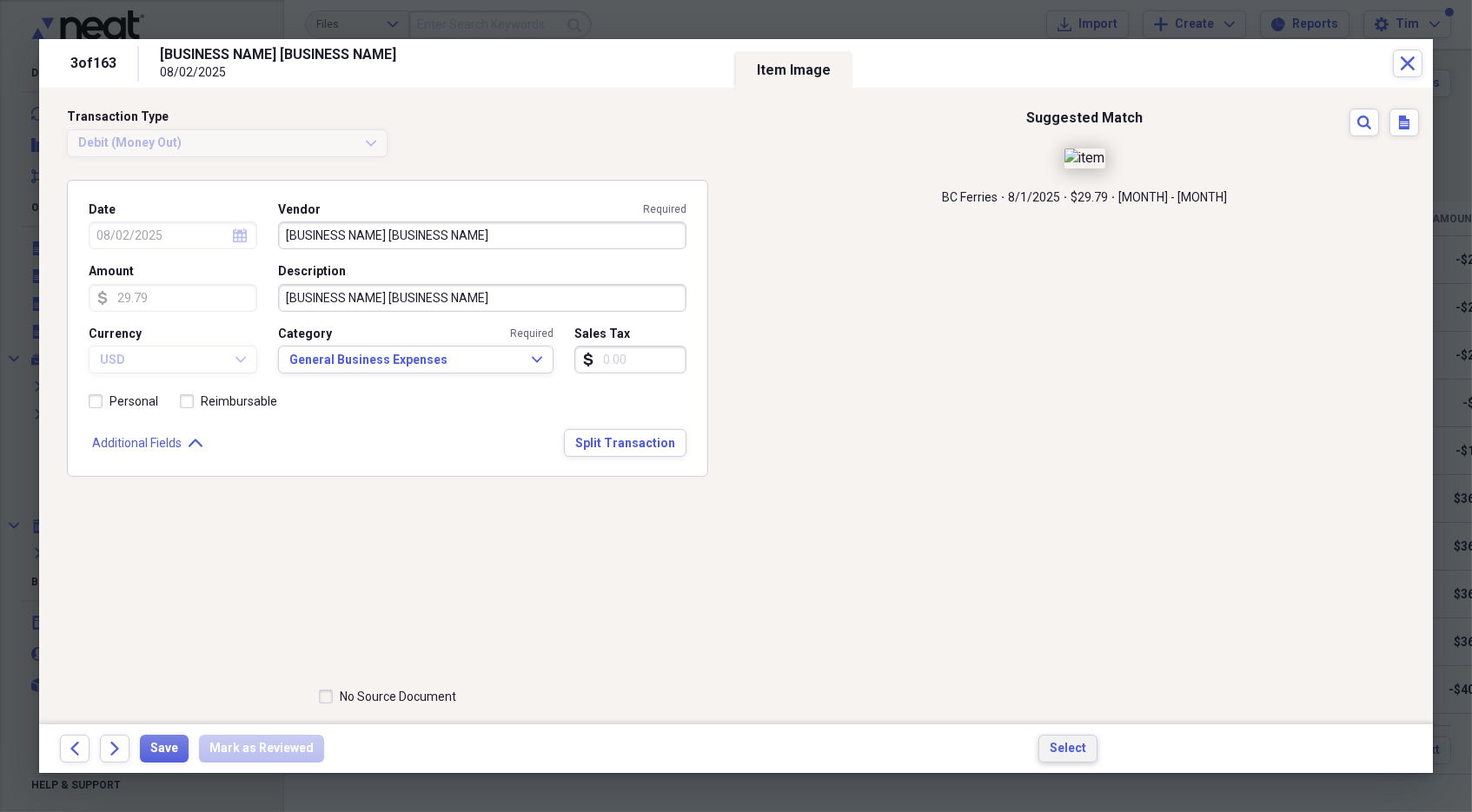click on "Select" at bounding box center (1068, 749) 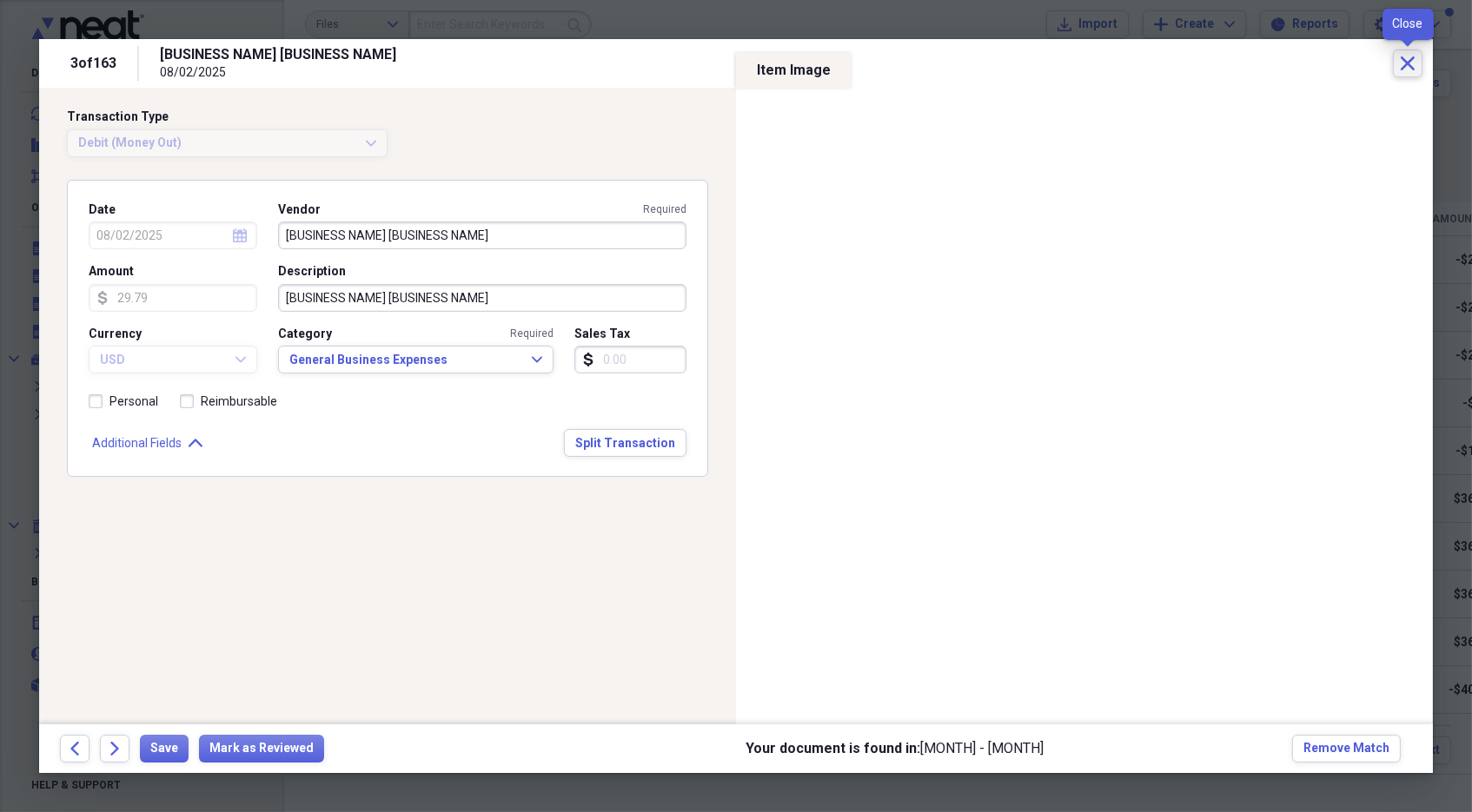 click on "Close" 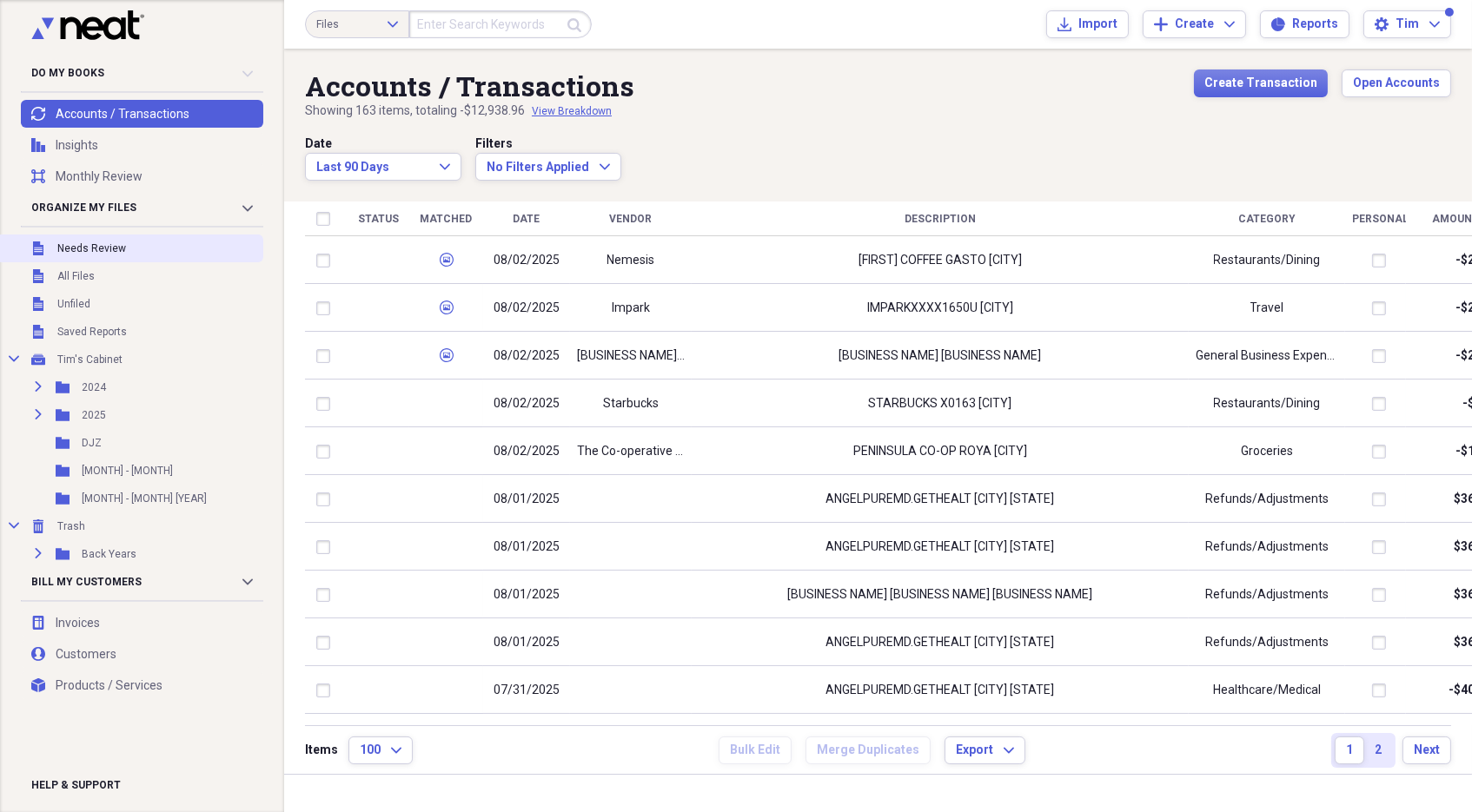 click on "Needs Review" at bounding box center (91, 248) 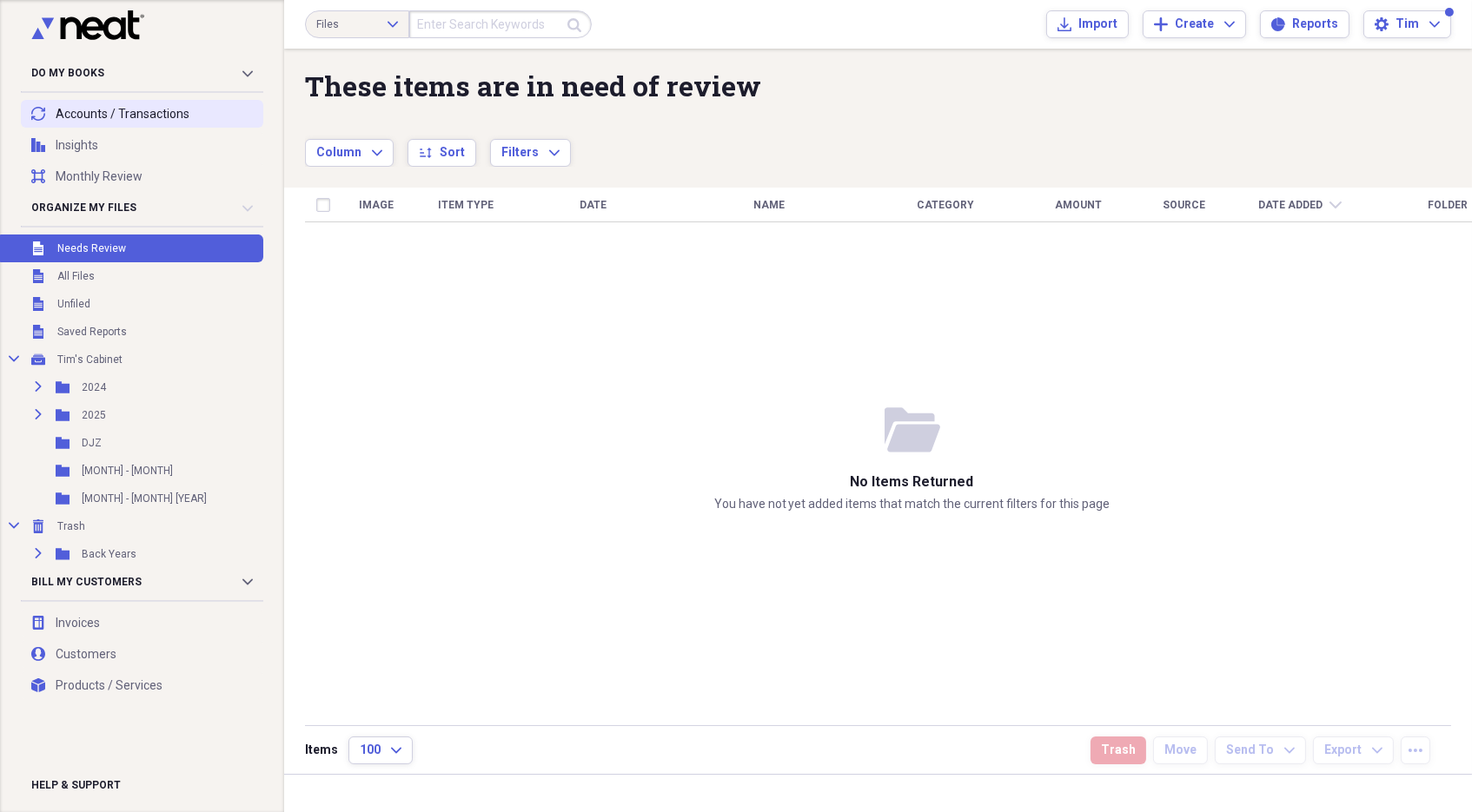 click on "transactions Accounts / Transactions" at bounding box center [142, 114] 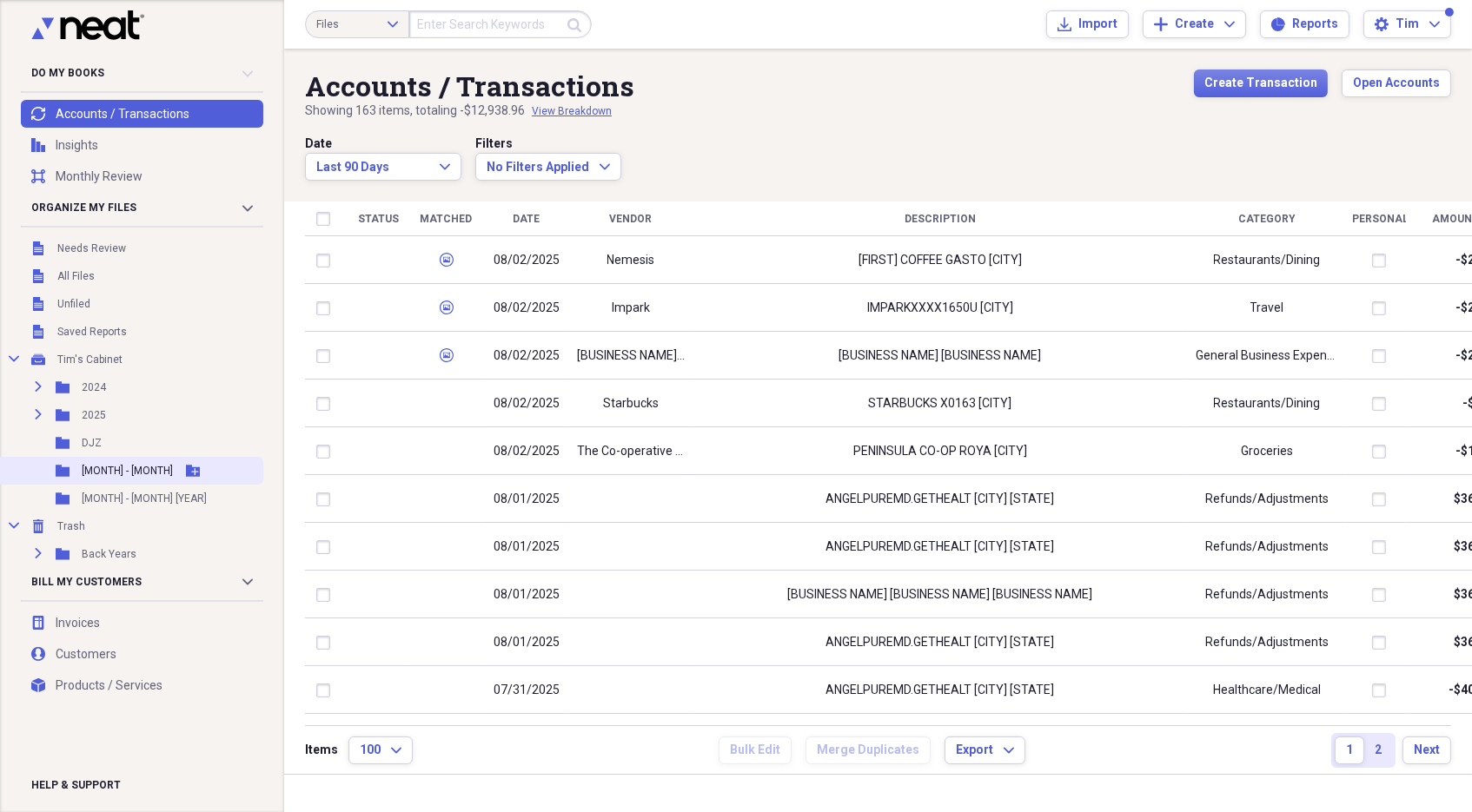 click on "[MONTH] - [MONTH]" at bounding box center (127, 471) 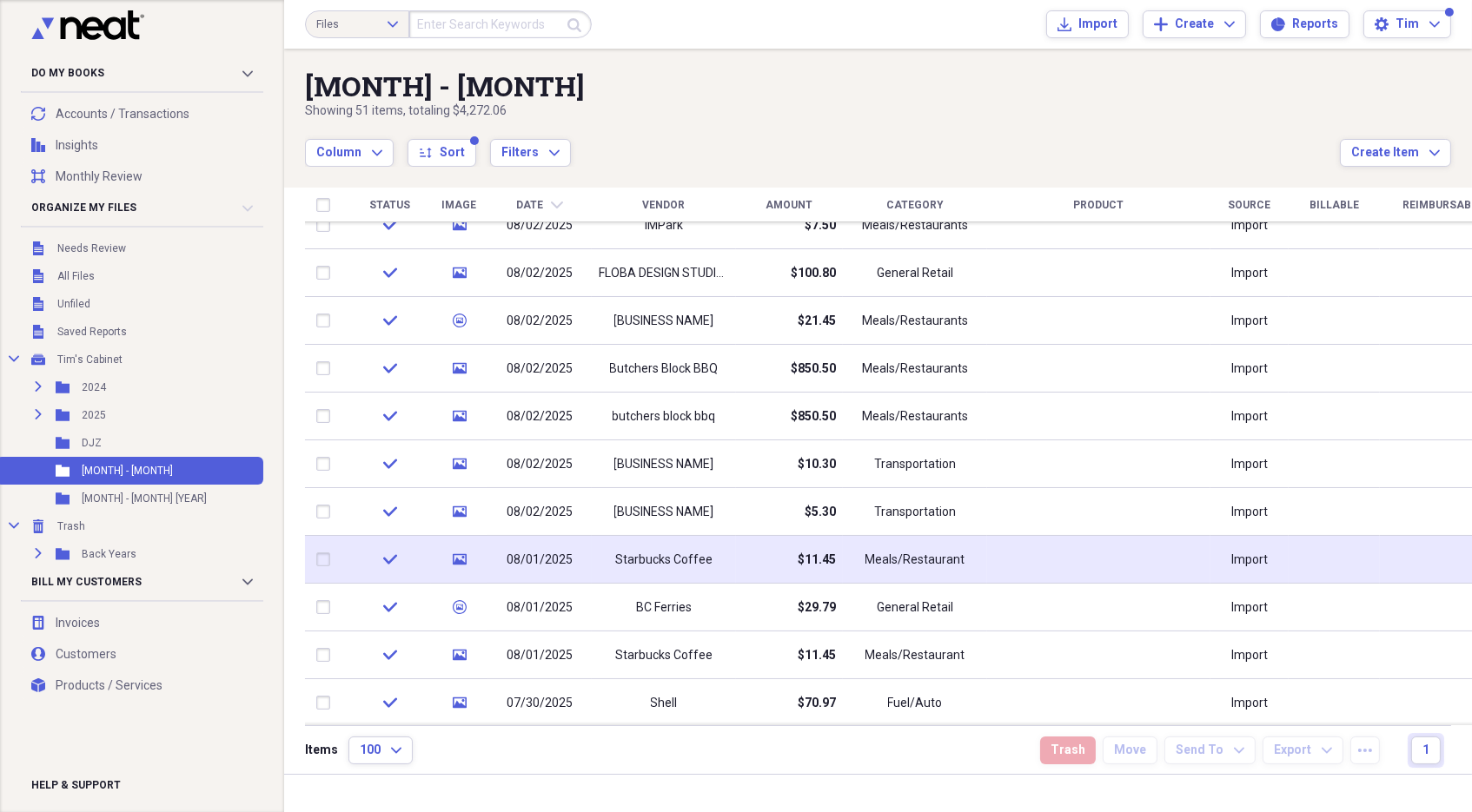 click on "Starbucks Coffee" at bounding box center (664, 559) 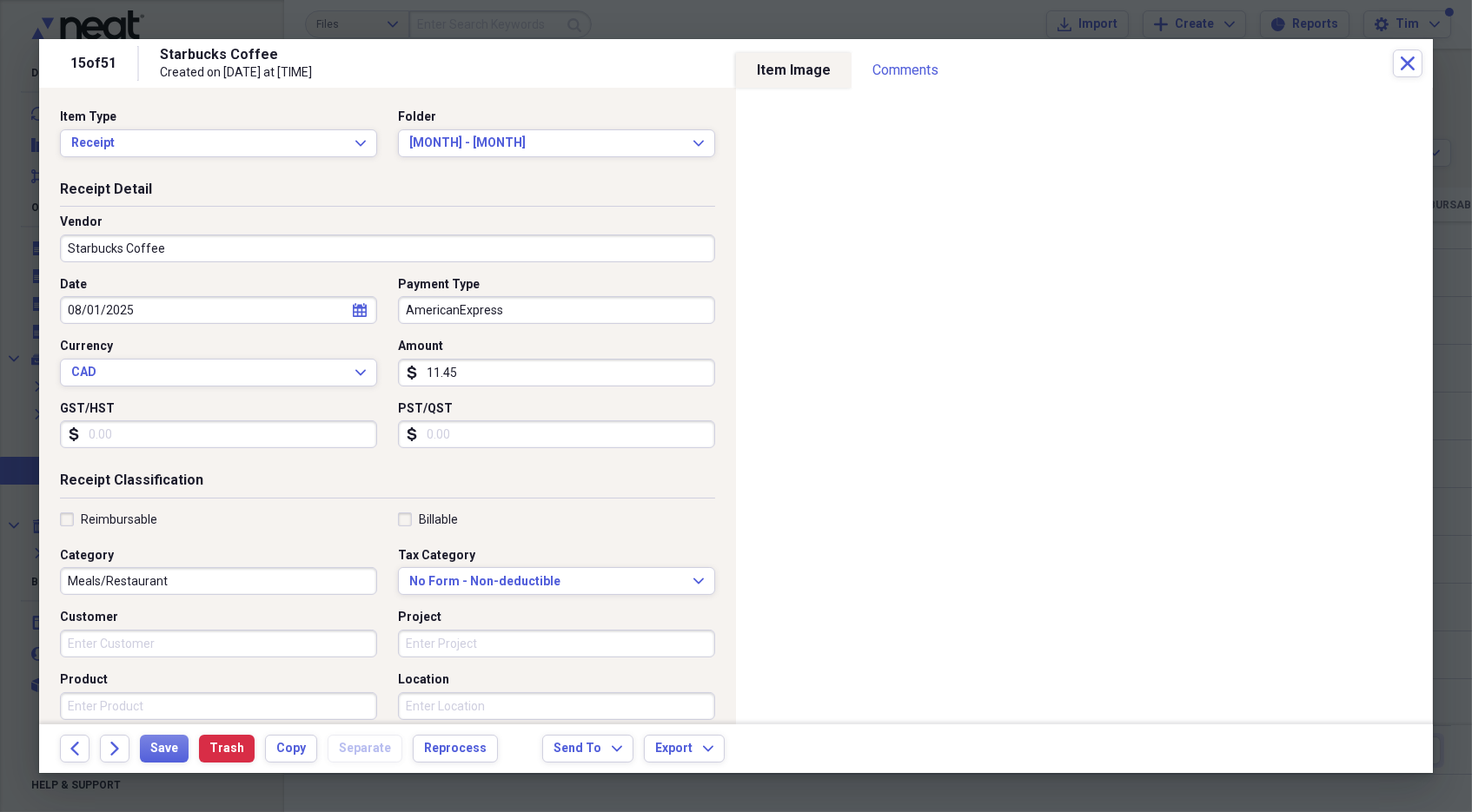 click on "11.45" at bounding box center [556, 373] 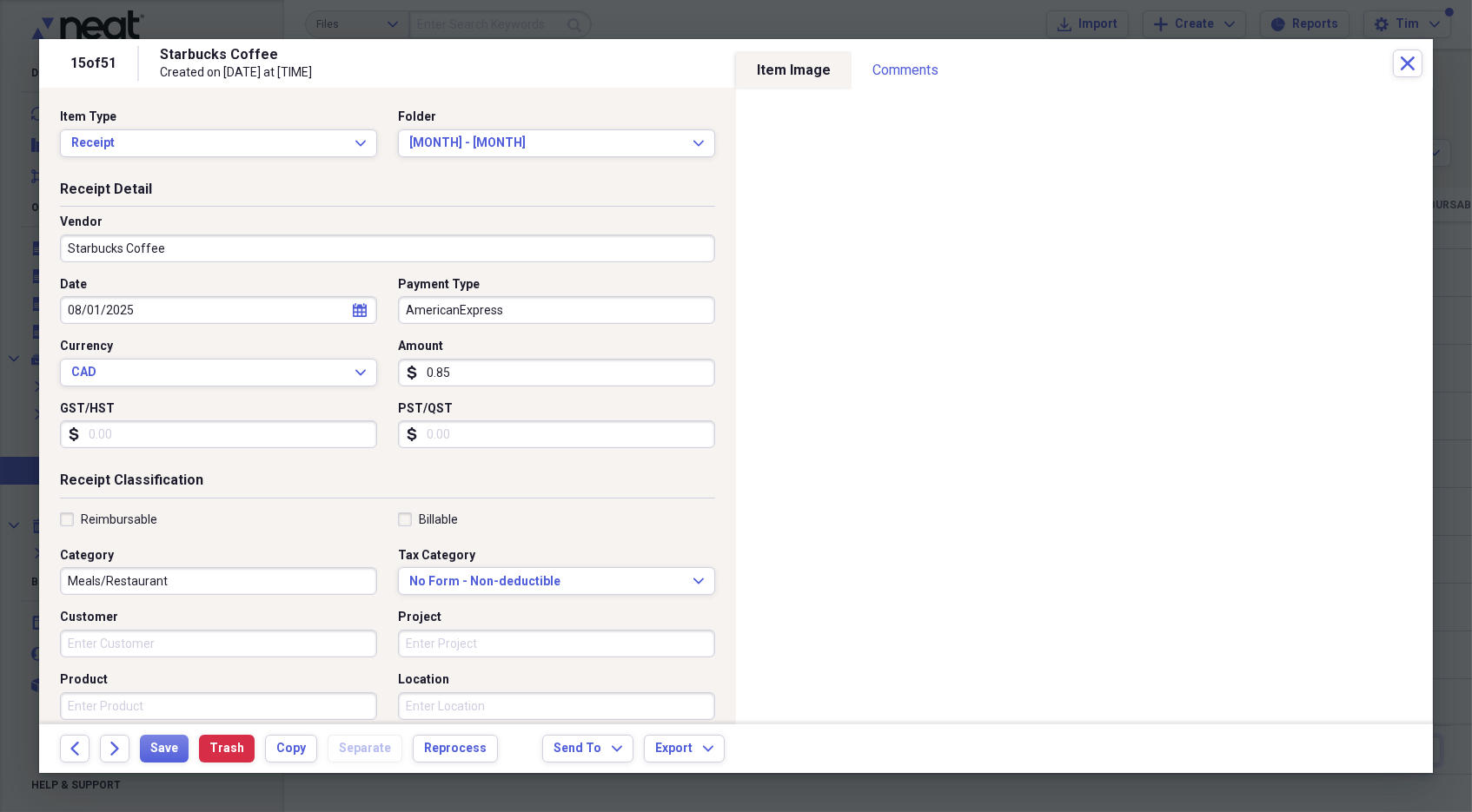type on "8.52" 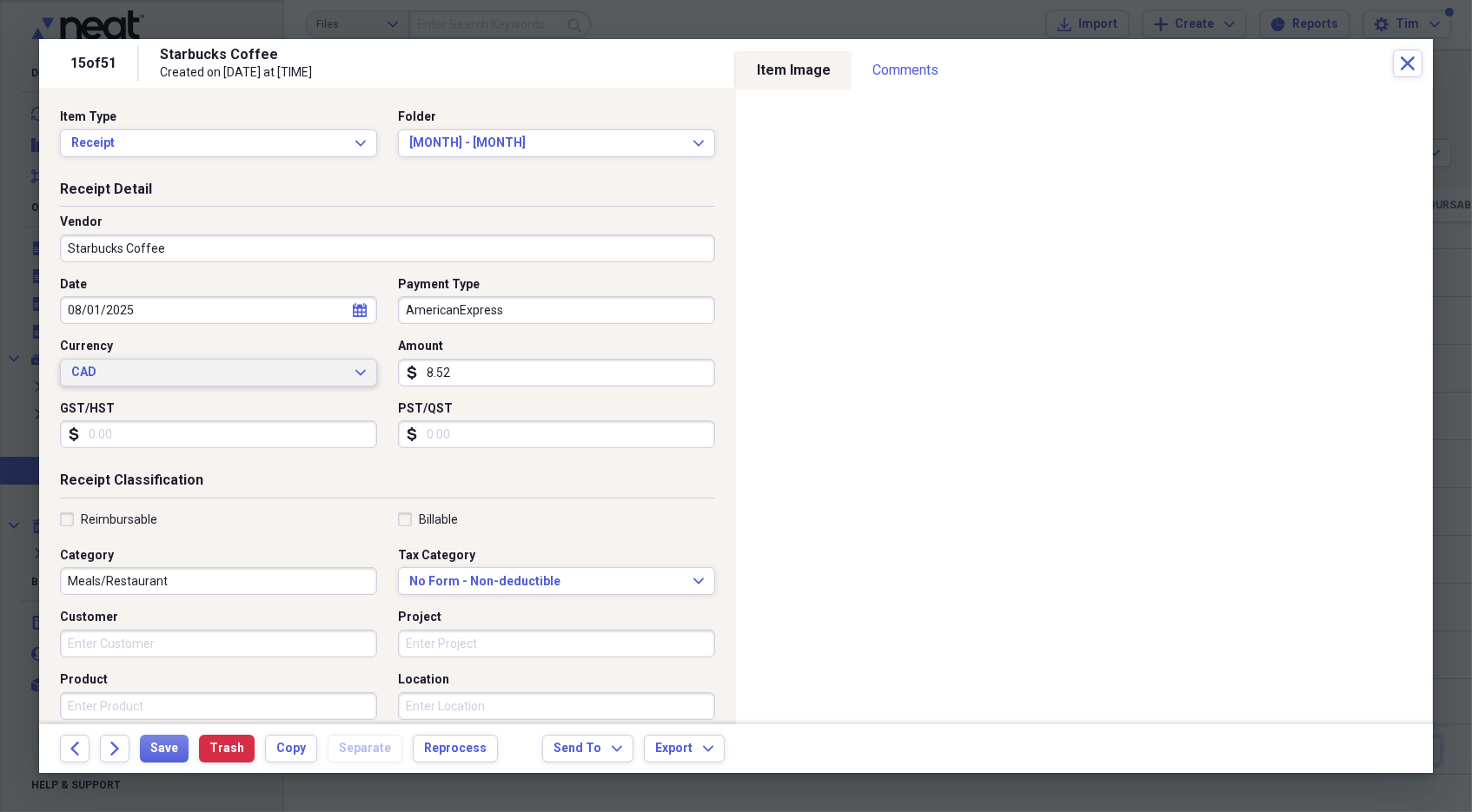 click on "CAD Expand" at bounding box center [218, 373] 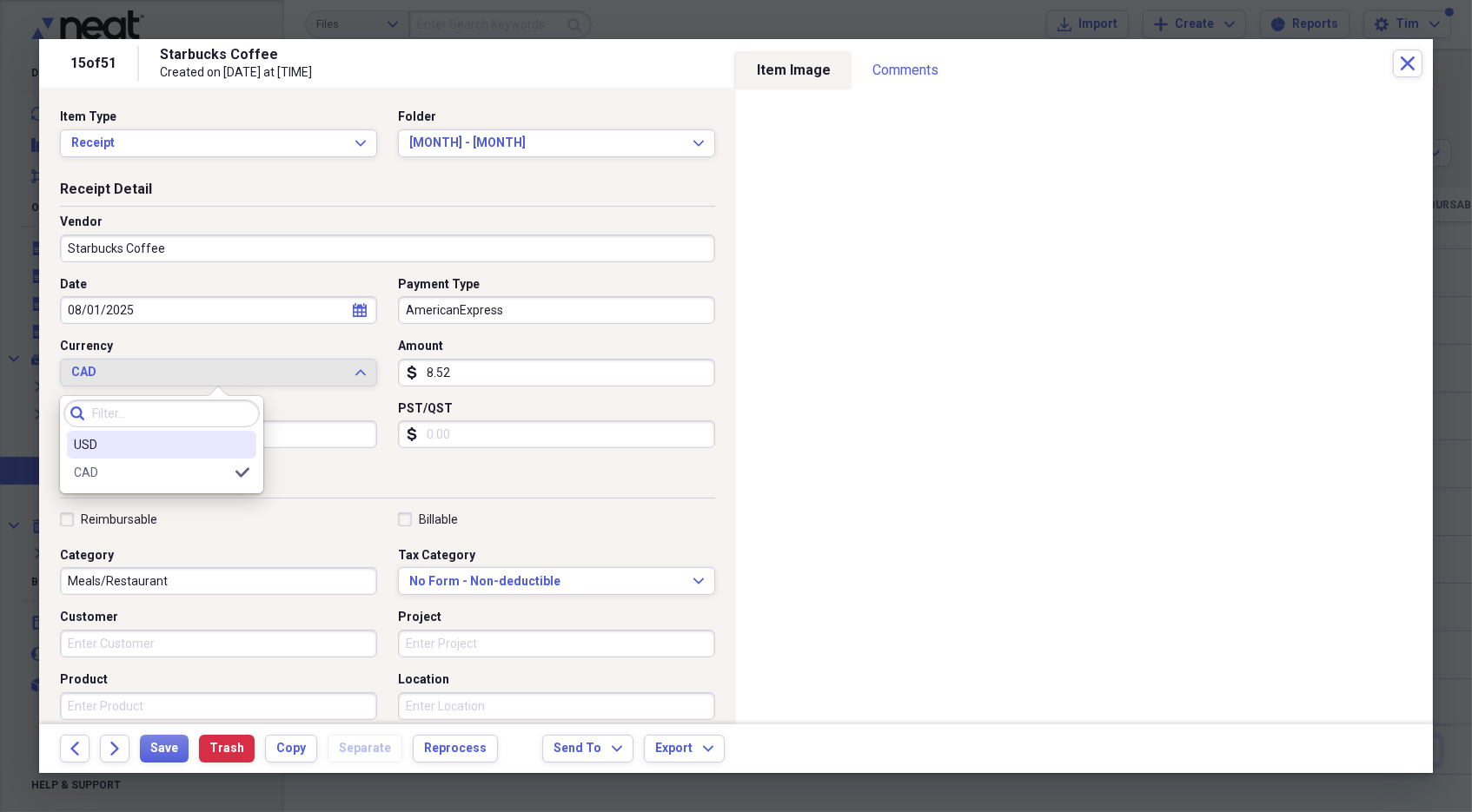 click on "USD" at bounding box center (151, 445) 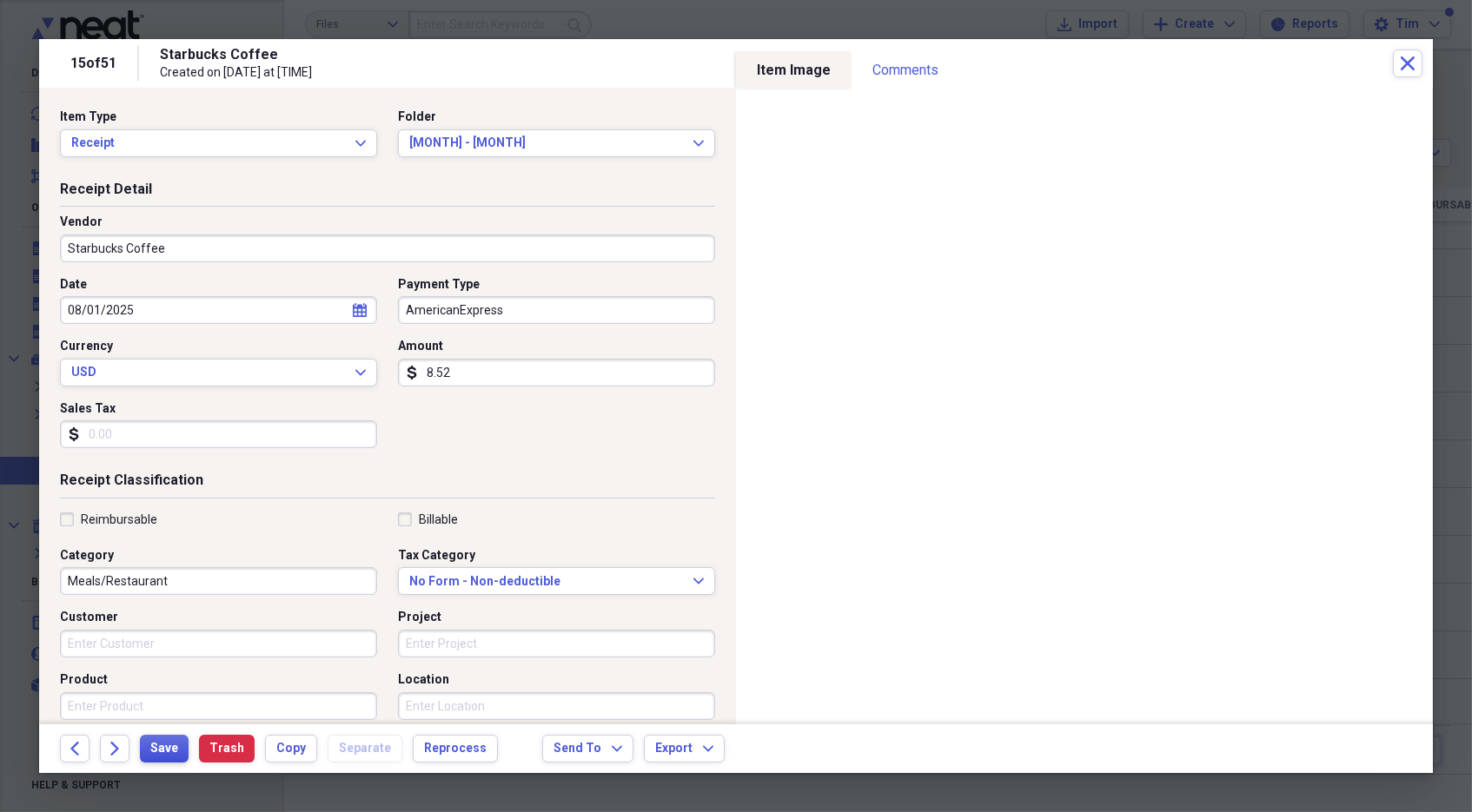 click on "Save" at bounding box center [164, 749] 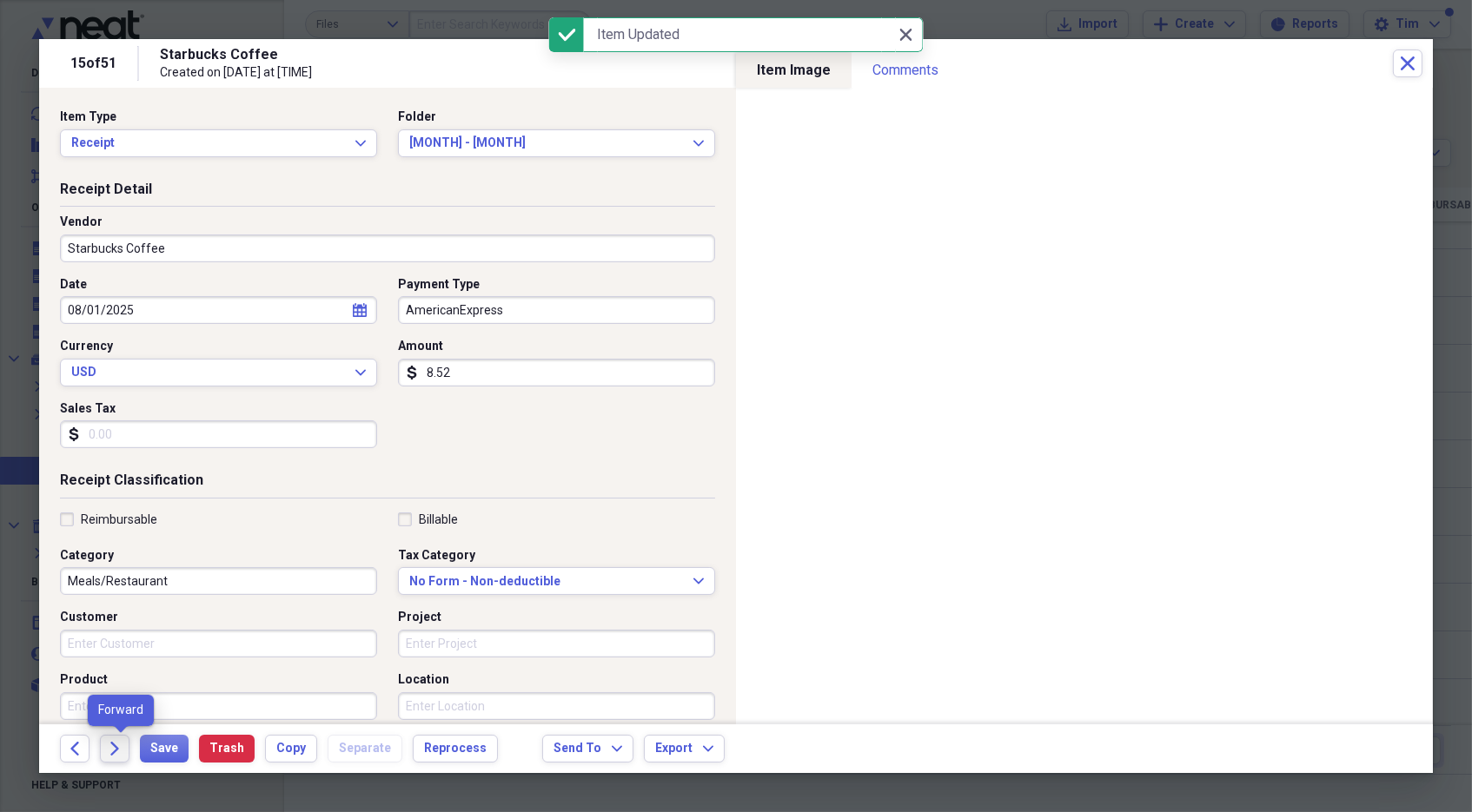 click on "Forward" at bounding box center [115, 749] 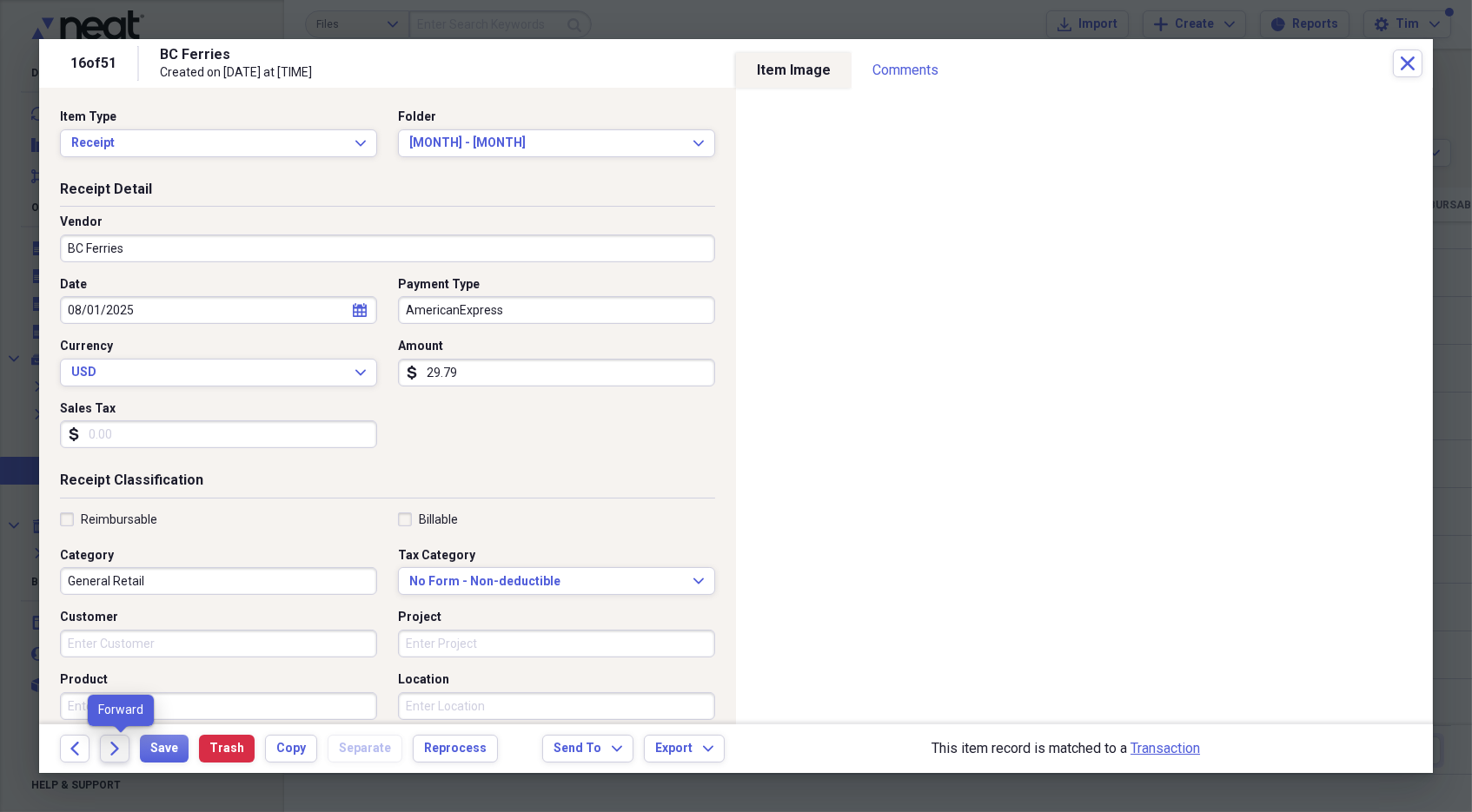 click on "Forward" at bounding box center (115, 749) 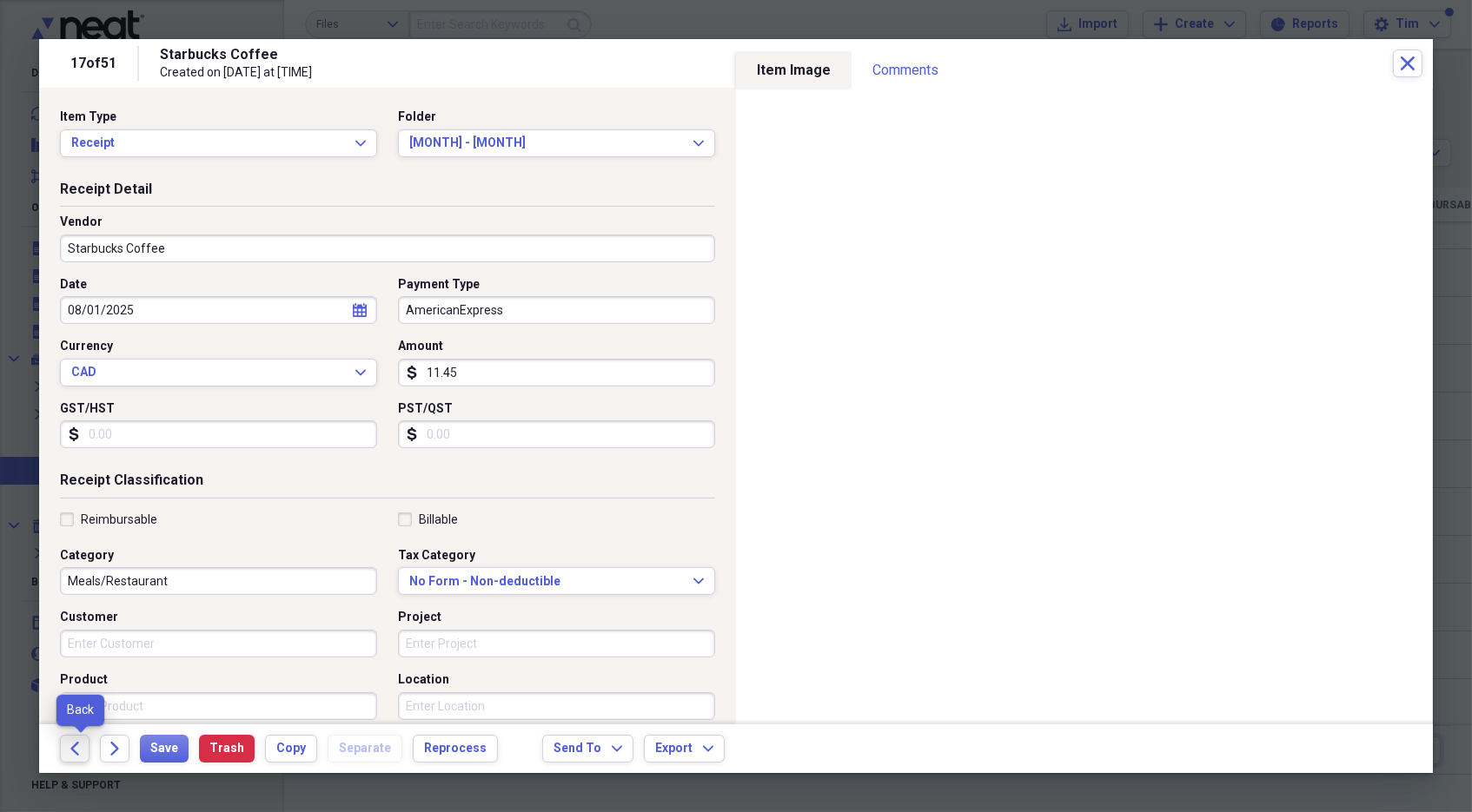 click on "Back" at bounding box center [75, 749] 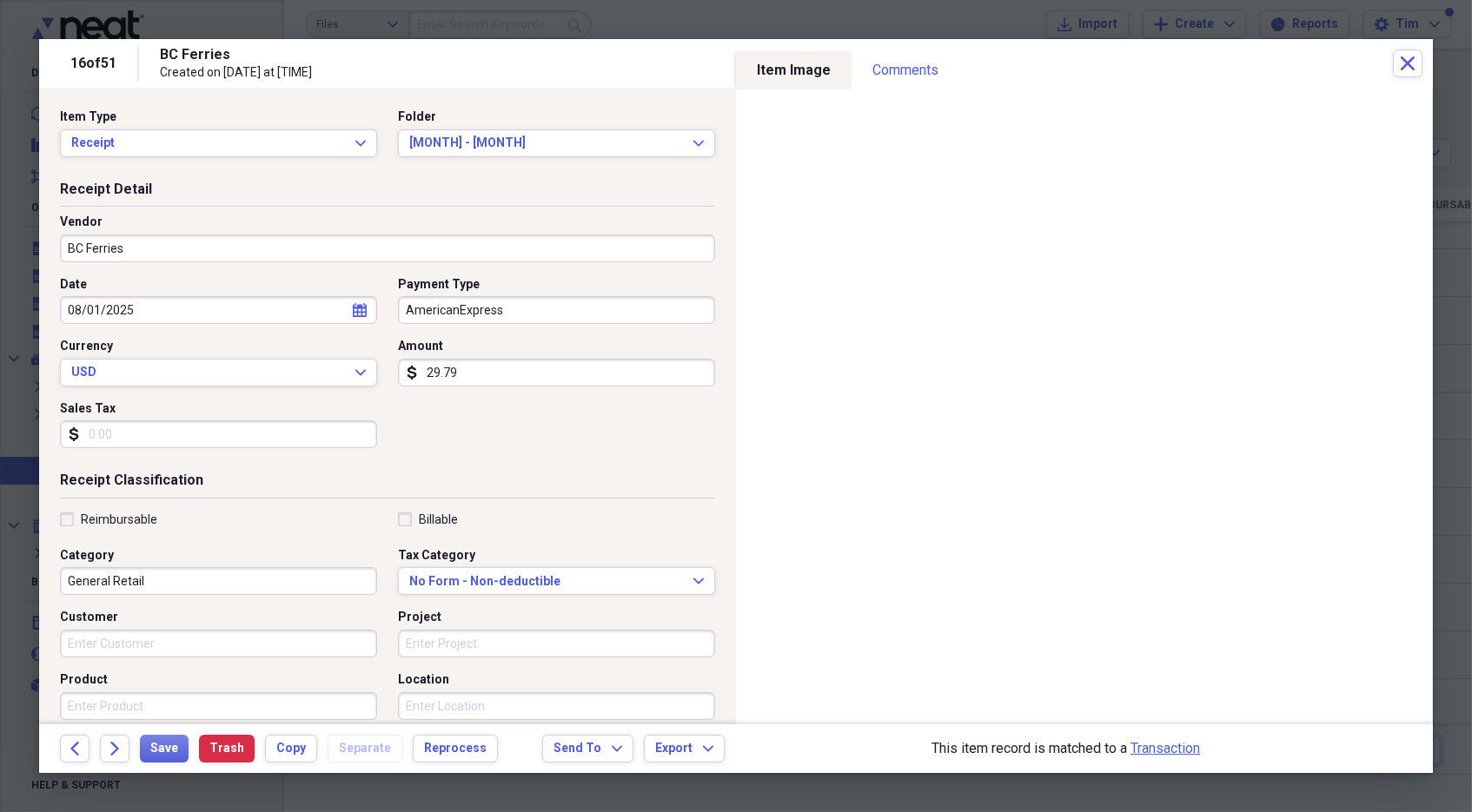 click on "Back" at bounding box center (75, 749) 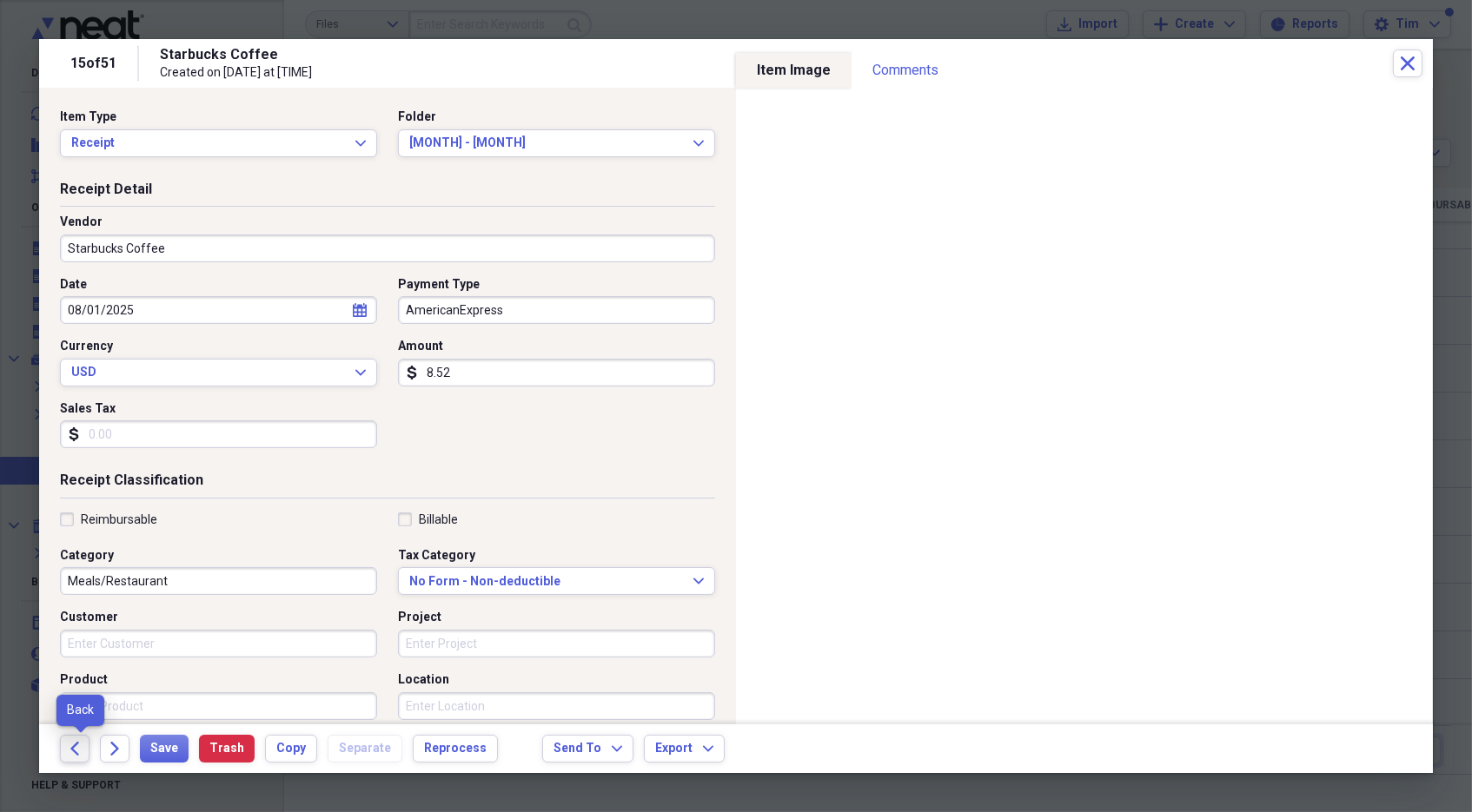 click on "Back" 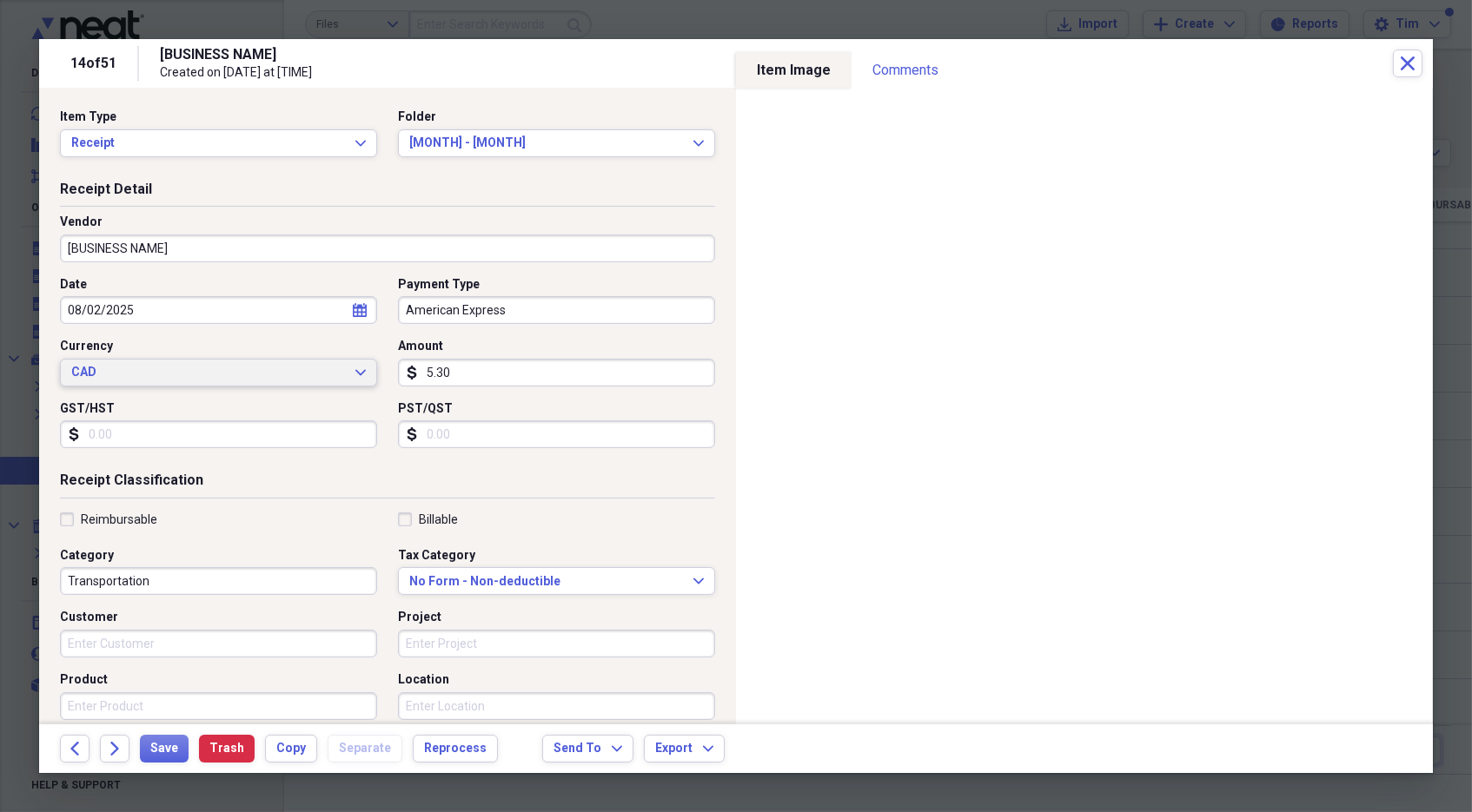 click on "CAD" at bounding box center (208, 373) 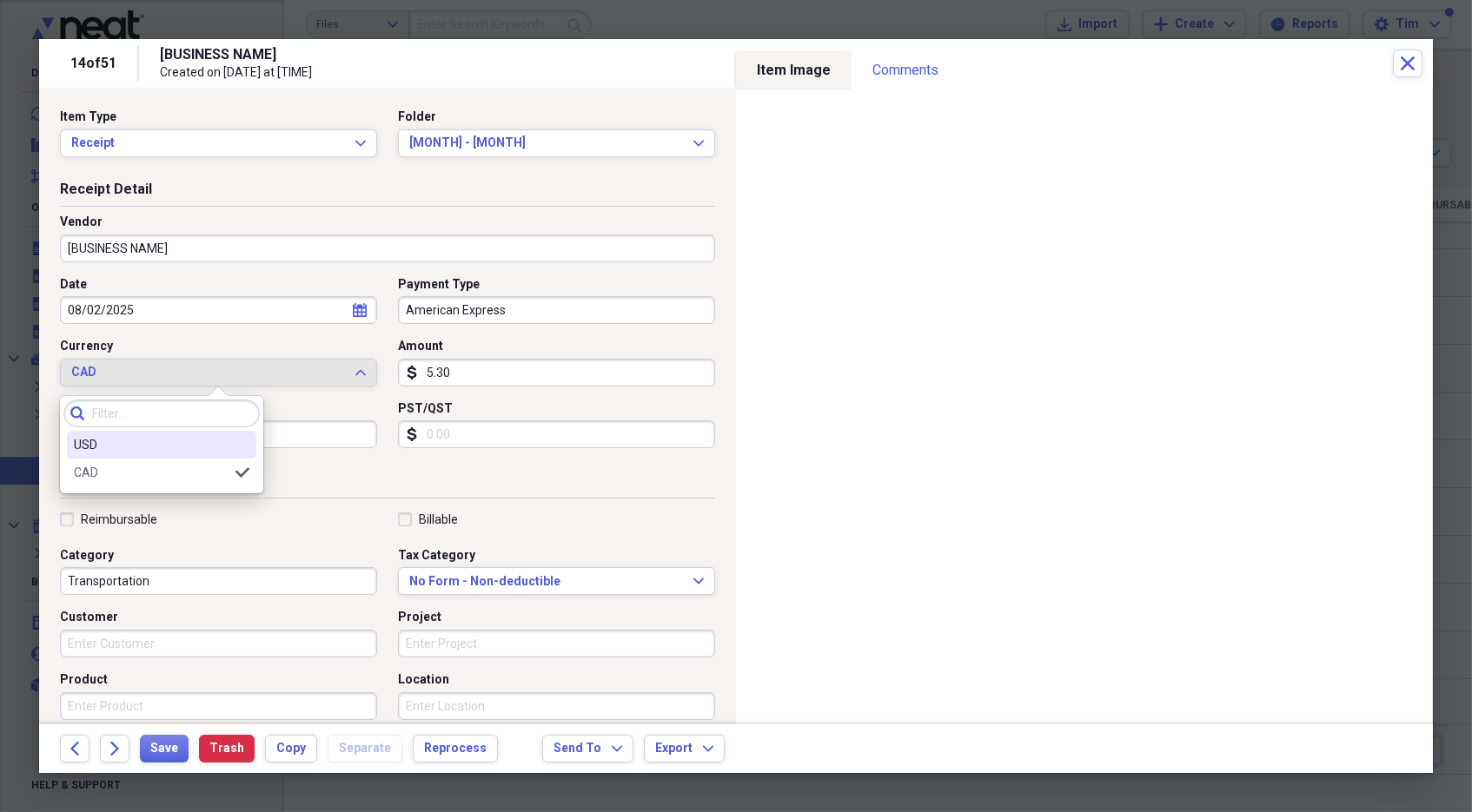 click on "USD" at bounding box center (151, 445) 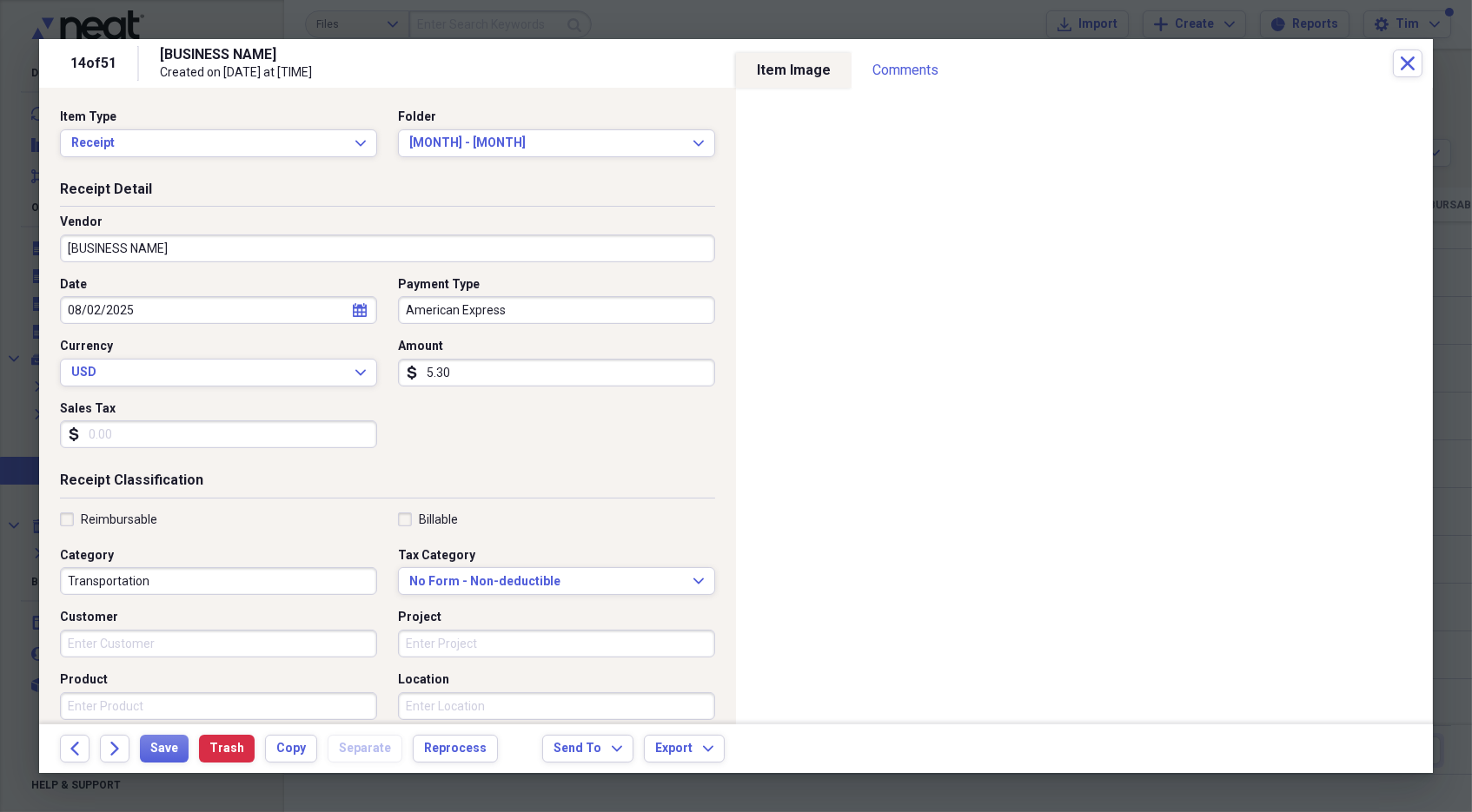 click on "5.30" at bounding box center (556, 373) 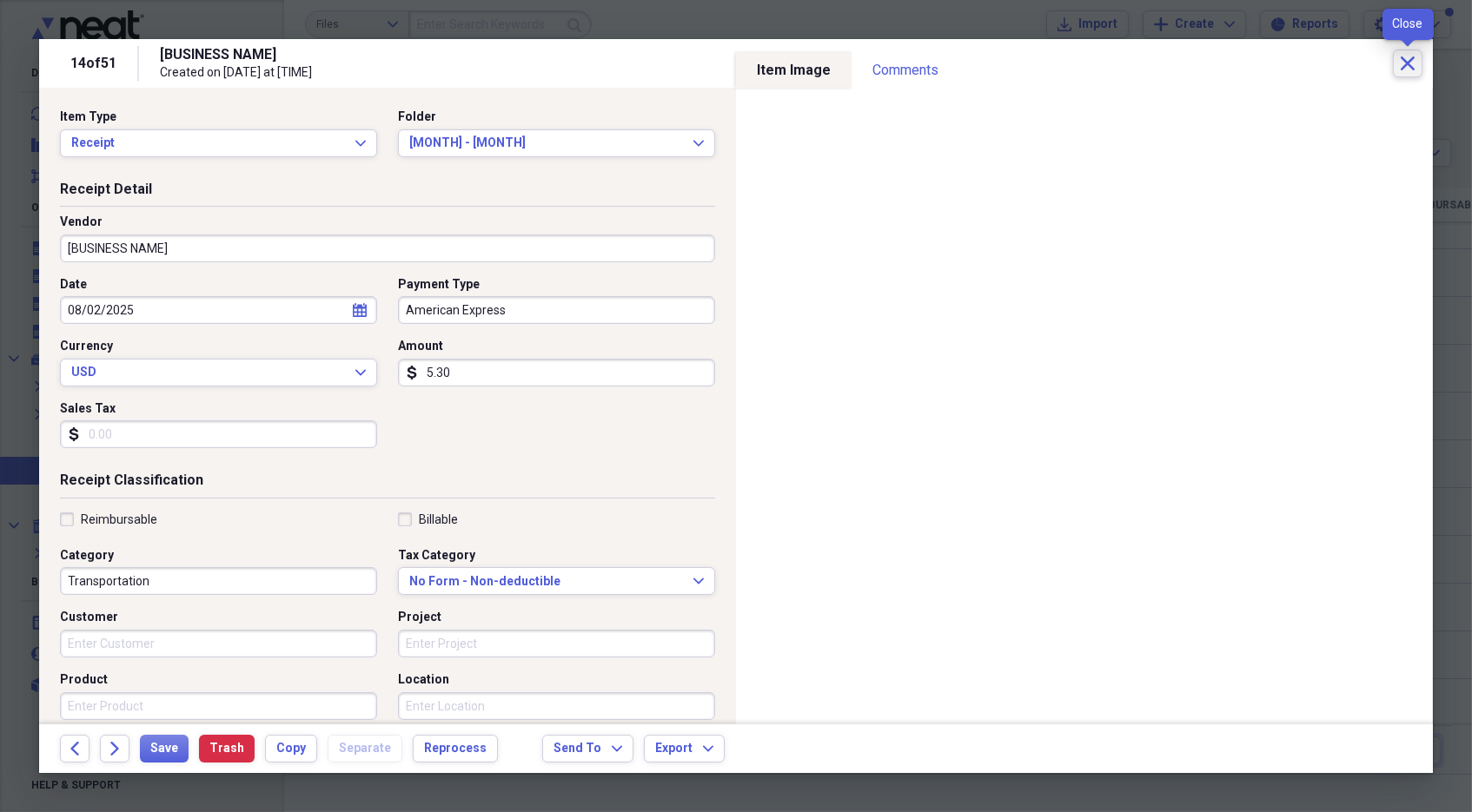 click on "Close" at bounding box center (1408, 63) 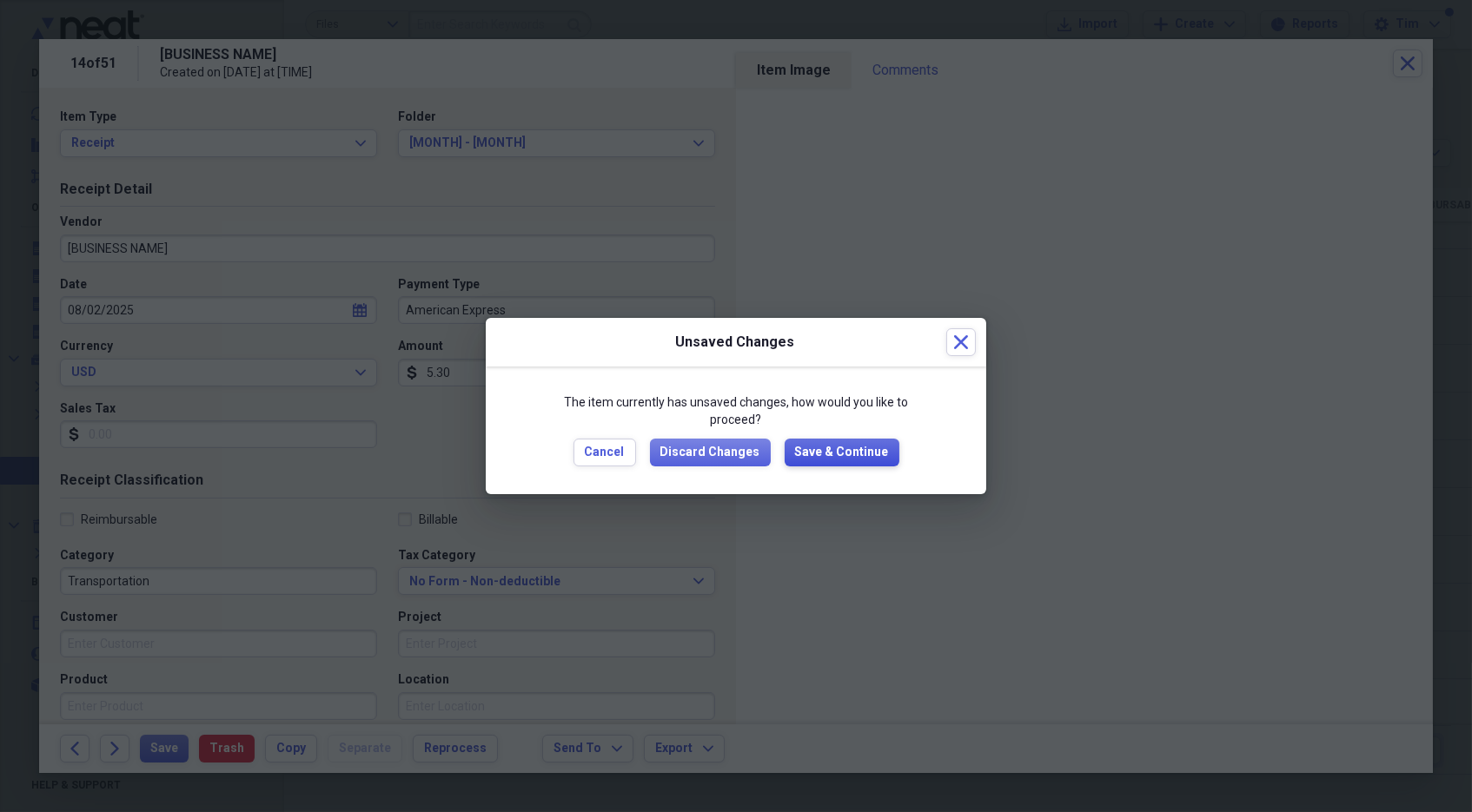 click on "Save & Continue" at bounding box center [842, 452] 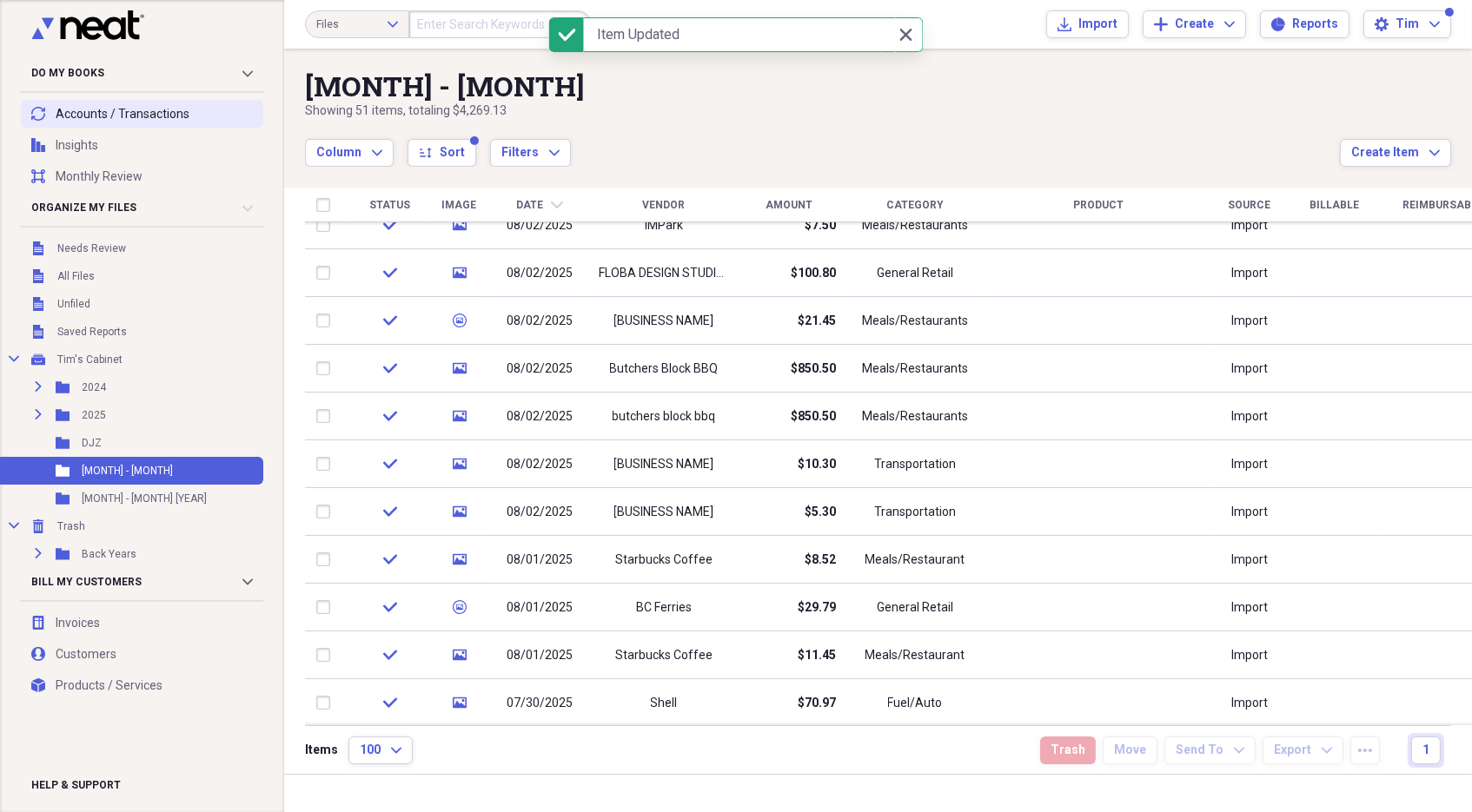 click on "transactions Accounts / Transactions" at bounding box center (142, 114) 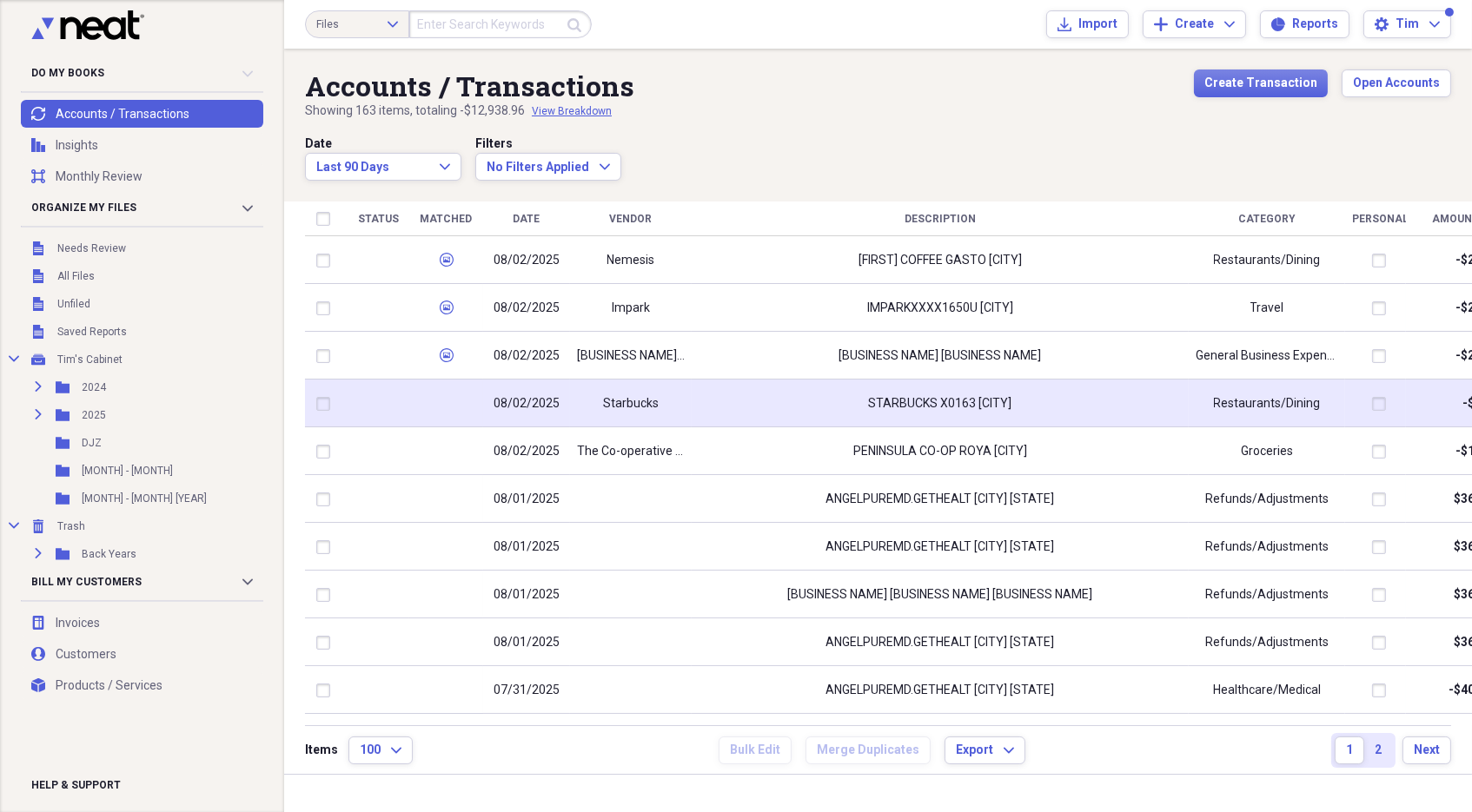 click on "Starbucks" at bounding box center [631, 404] 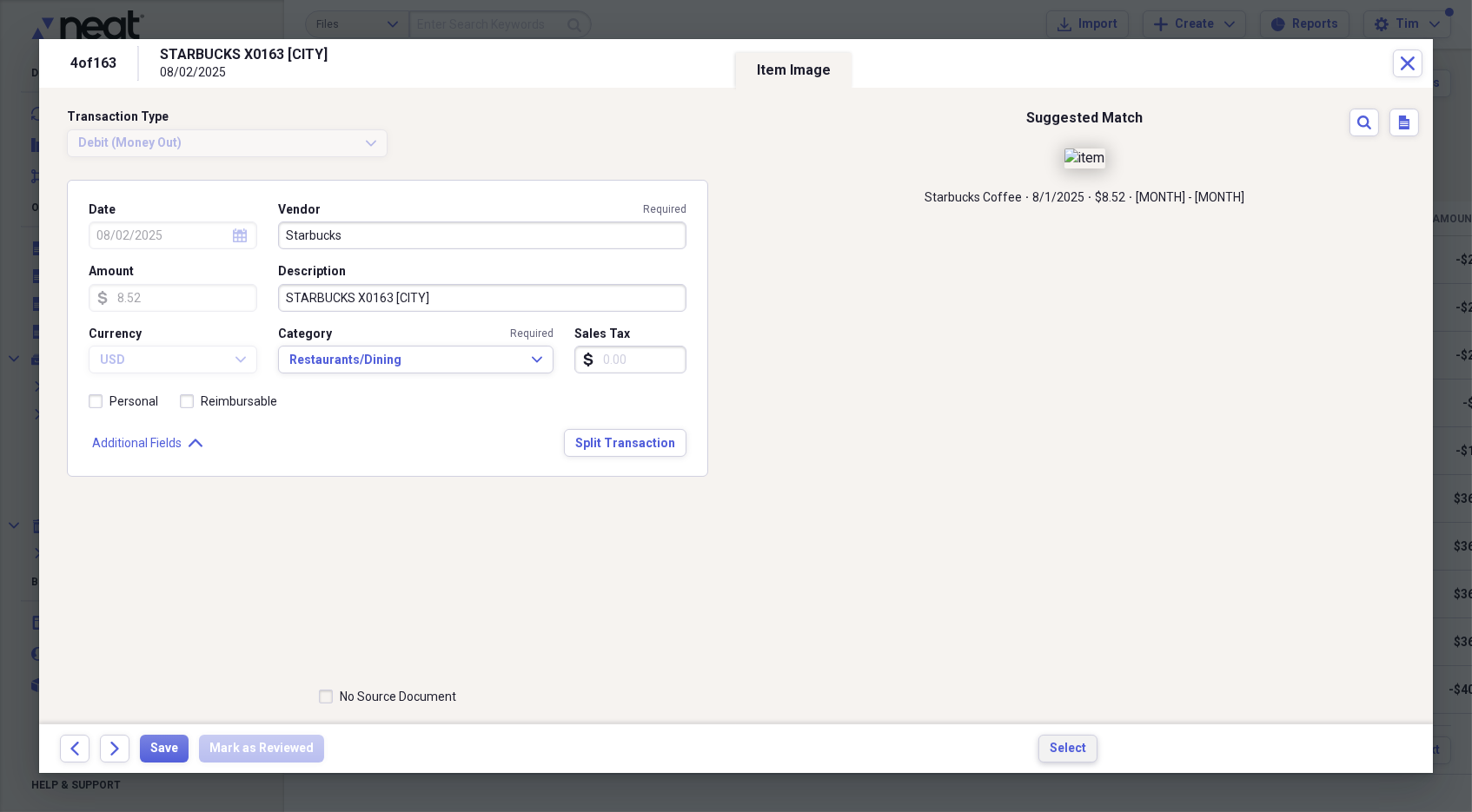 click on "Select" at bounding box center (1068, 749) 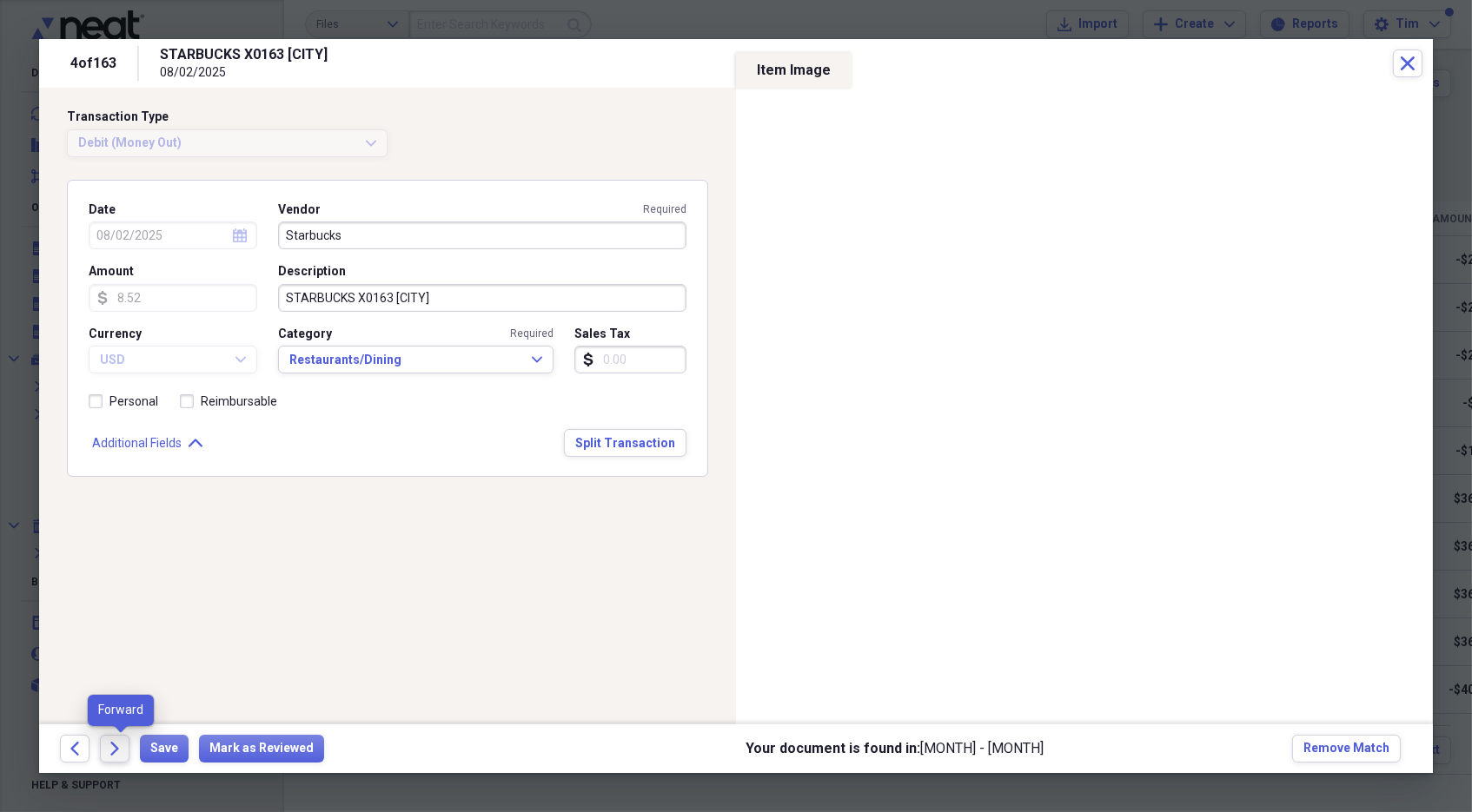 click on "Forward" 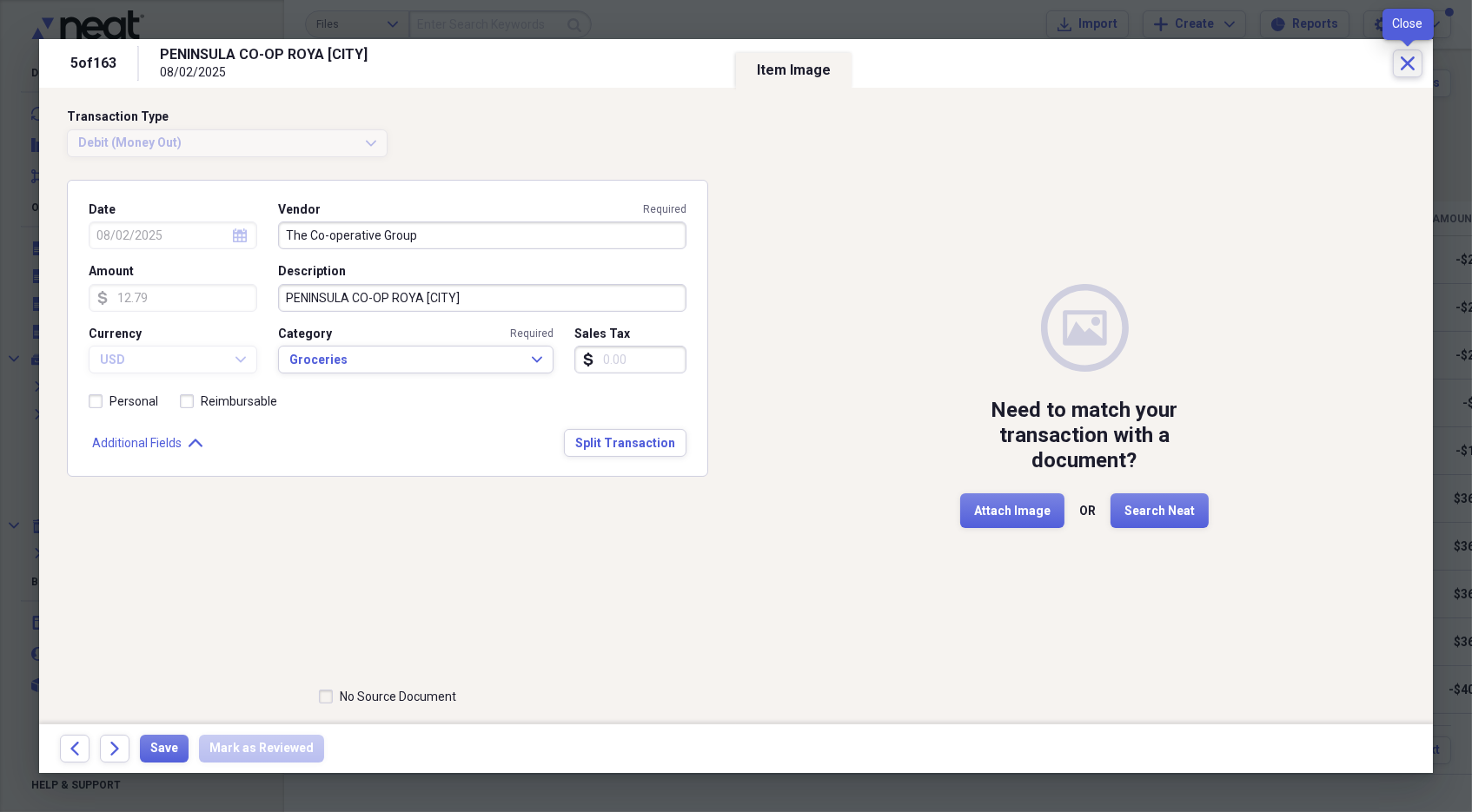 click on "Close" 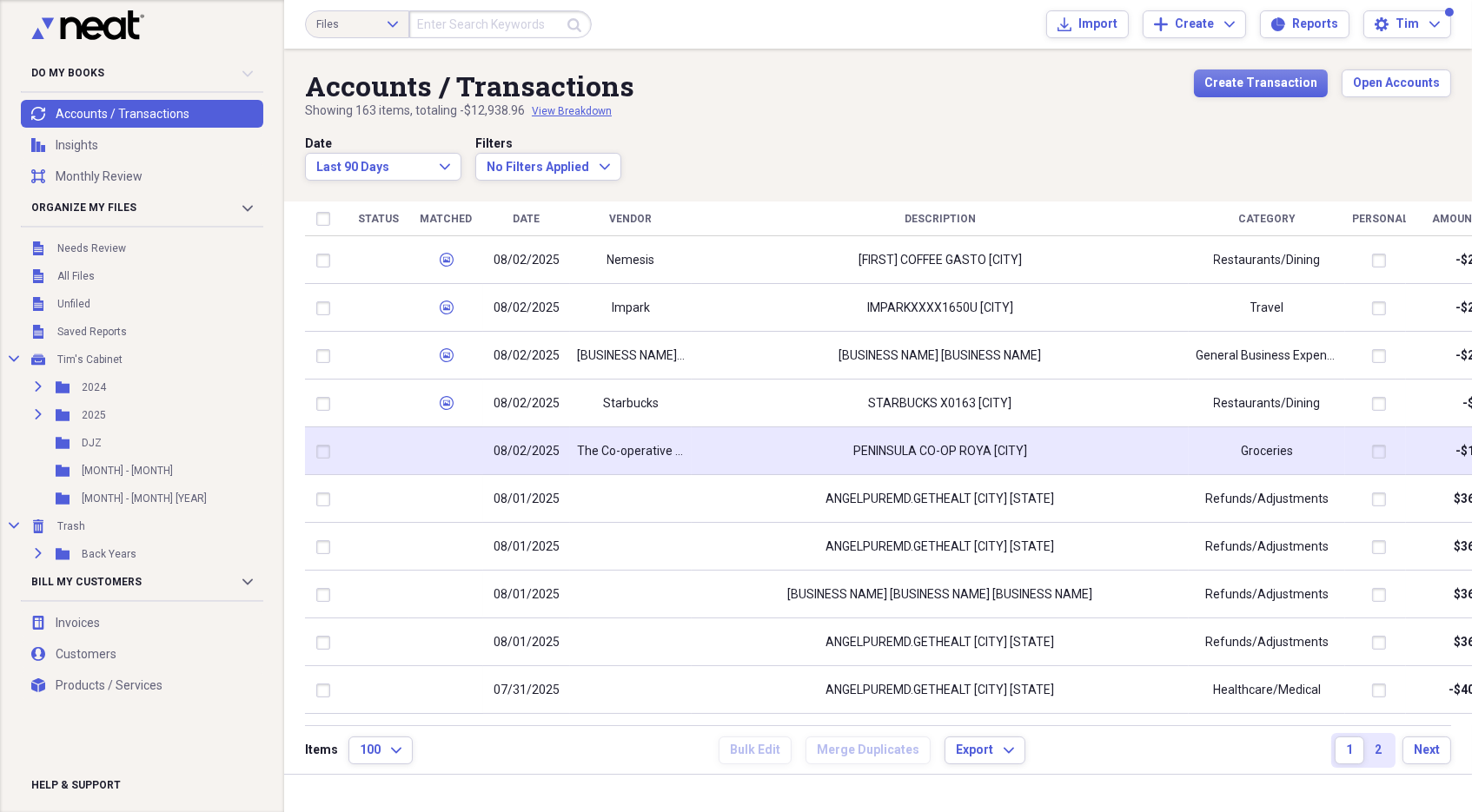 click on "The Co-operative Group" at bounding box center (631, 452) 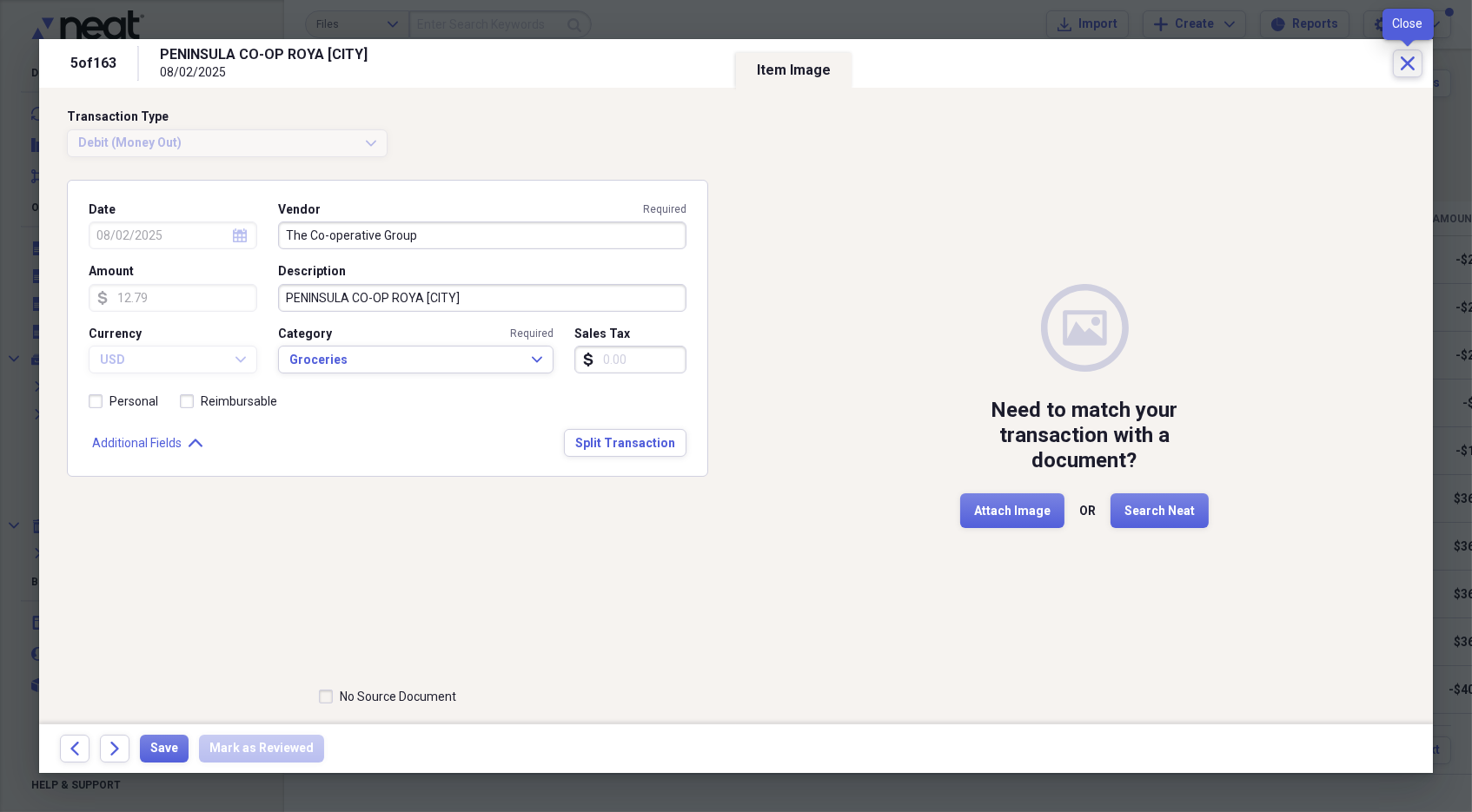 click 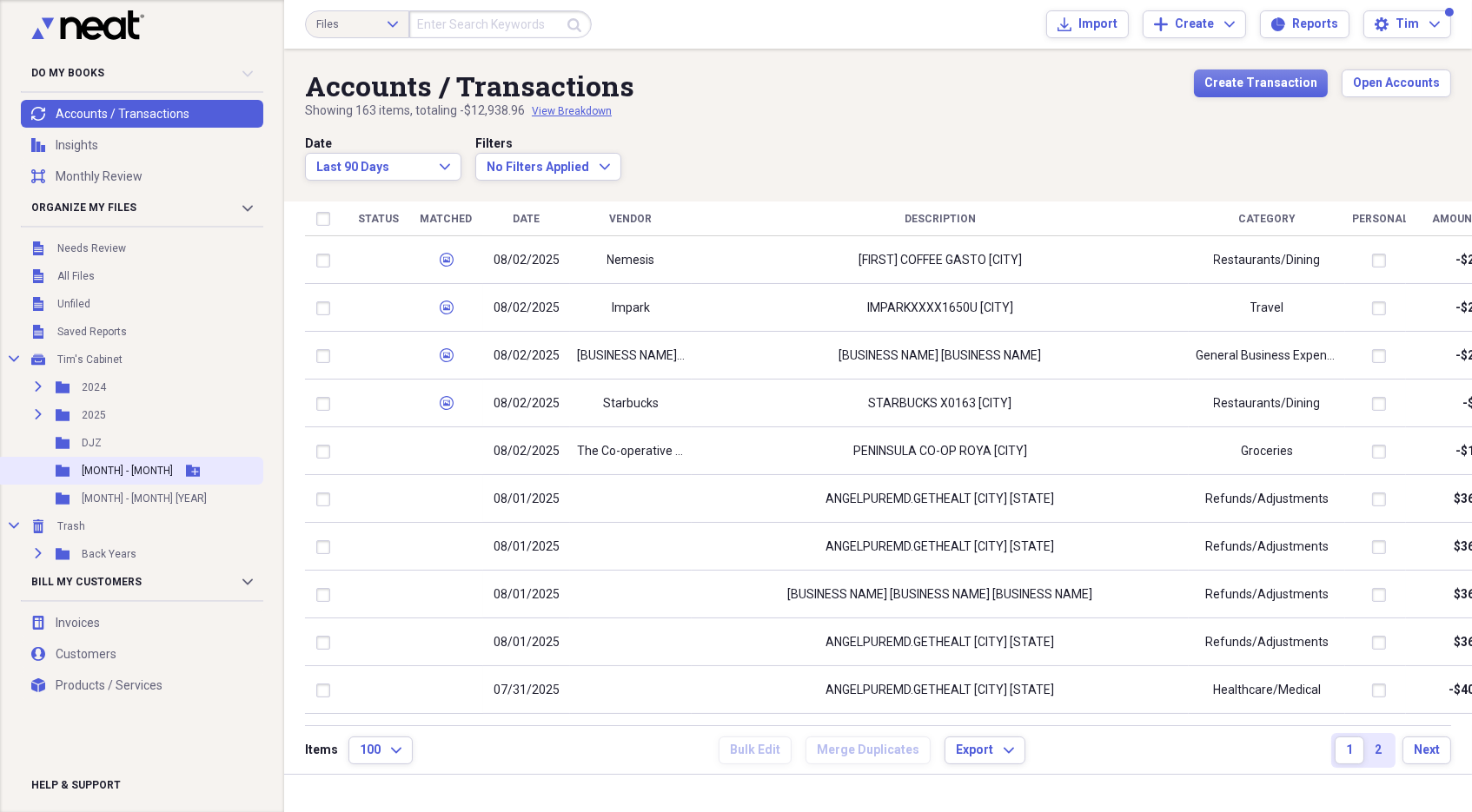 click on "[MONTH] - [MONTH]" at bounding box center (127, 471) 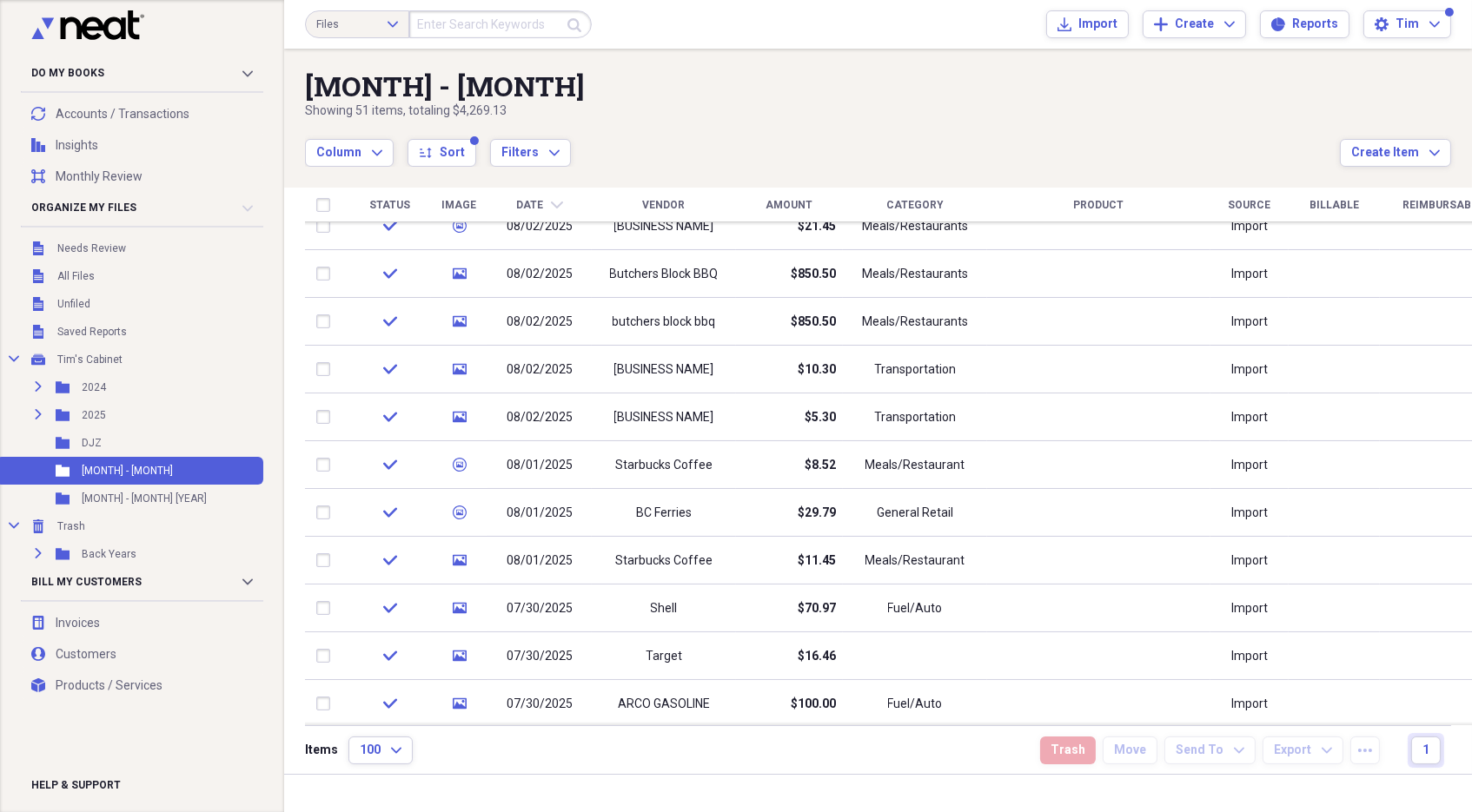 click on "08/01/2025" at bounding box center (540, 561) 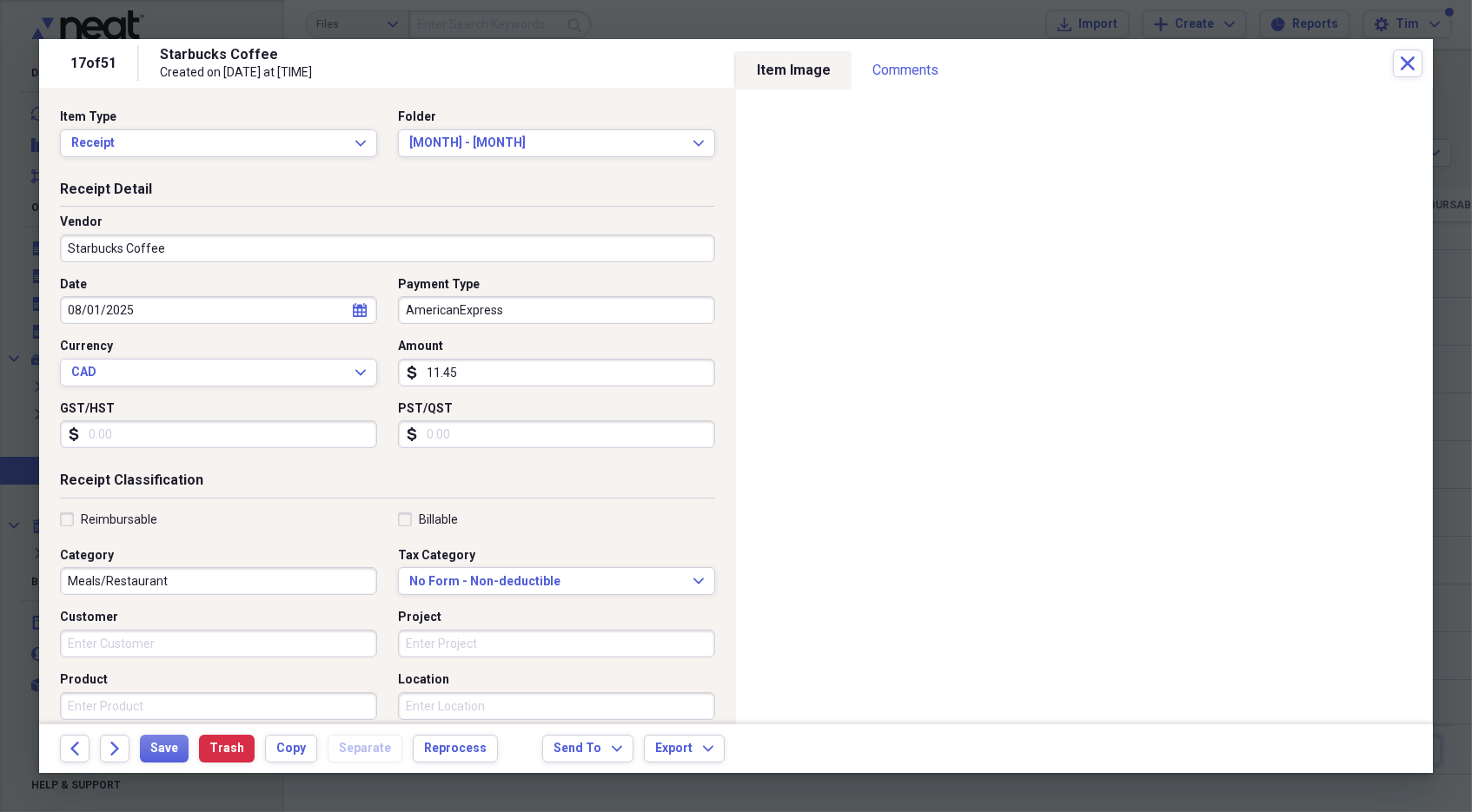 click on "11.45" at bounding box center (556, 373) 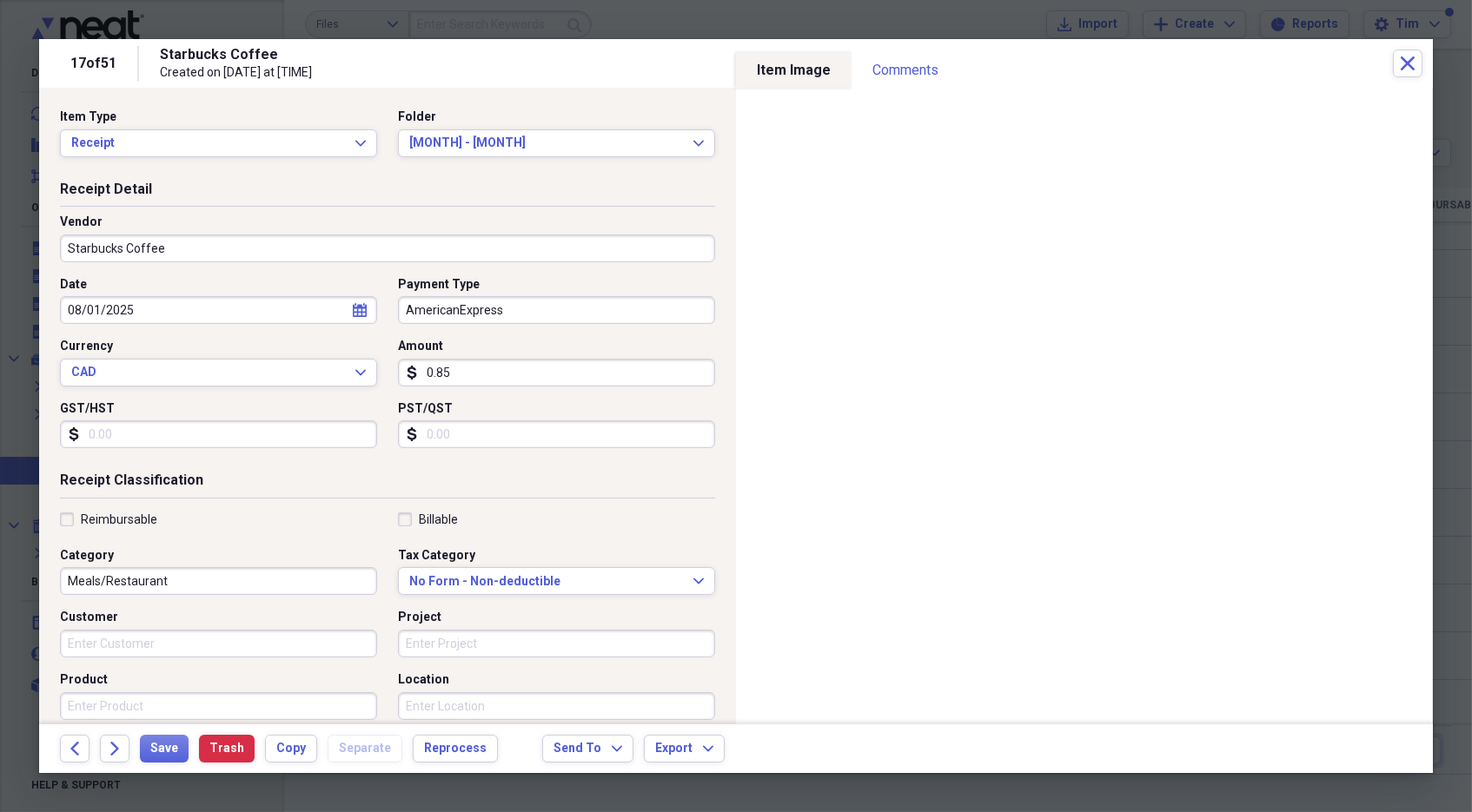 type on "8.52" 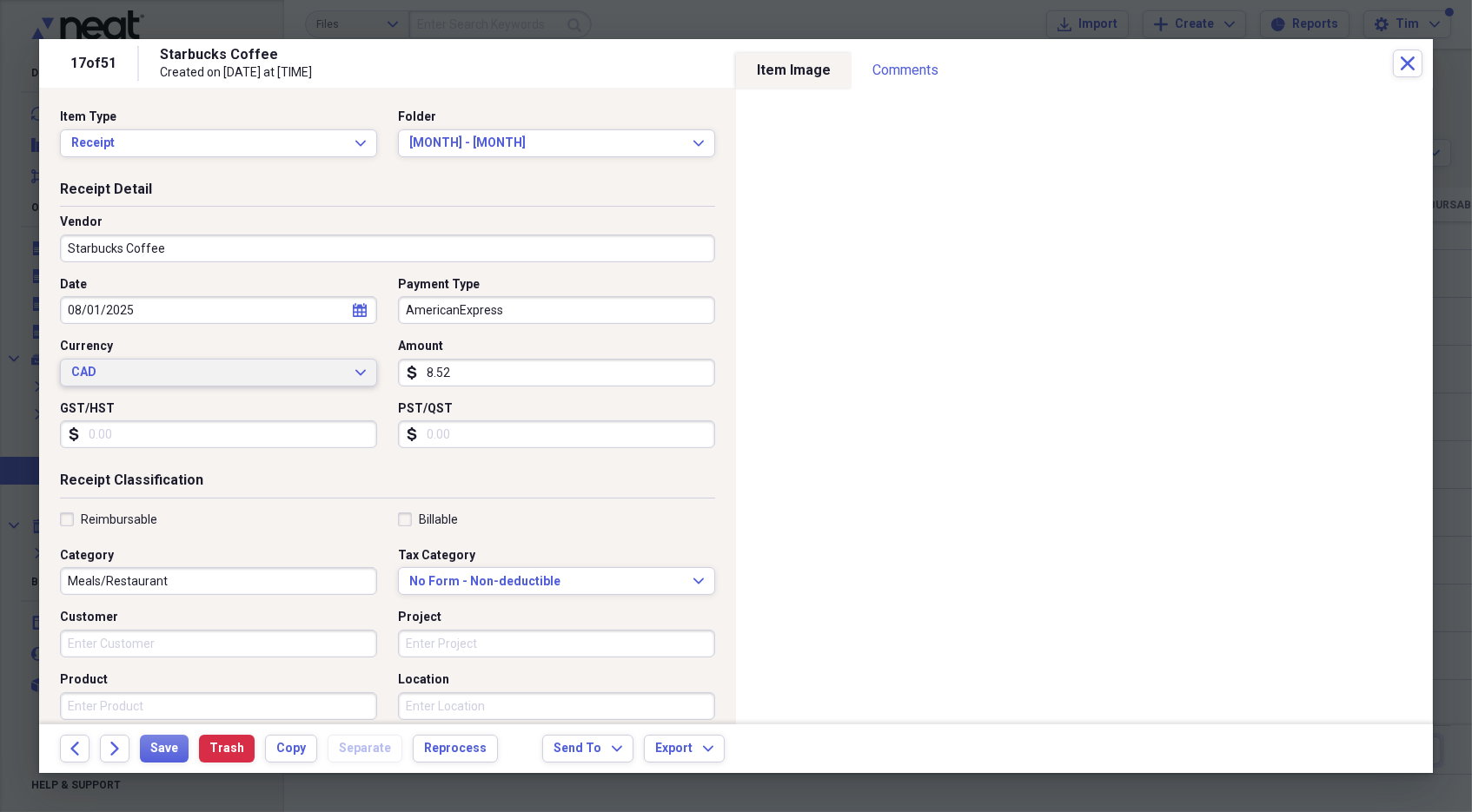 click on "CAD" at bounding box center [208, 373] 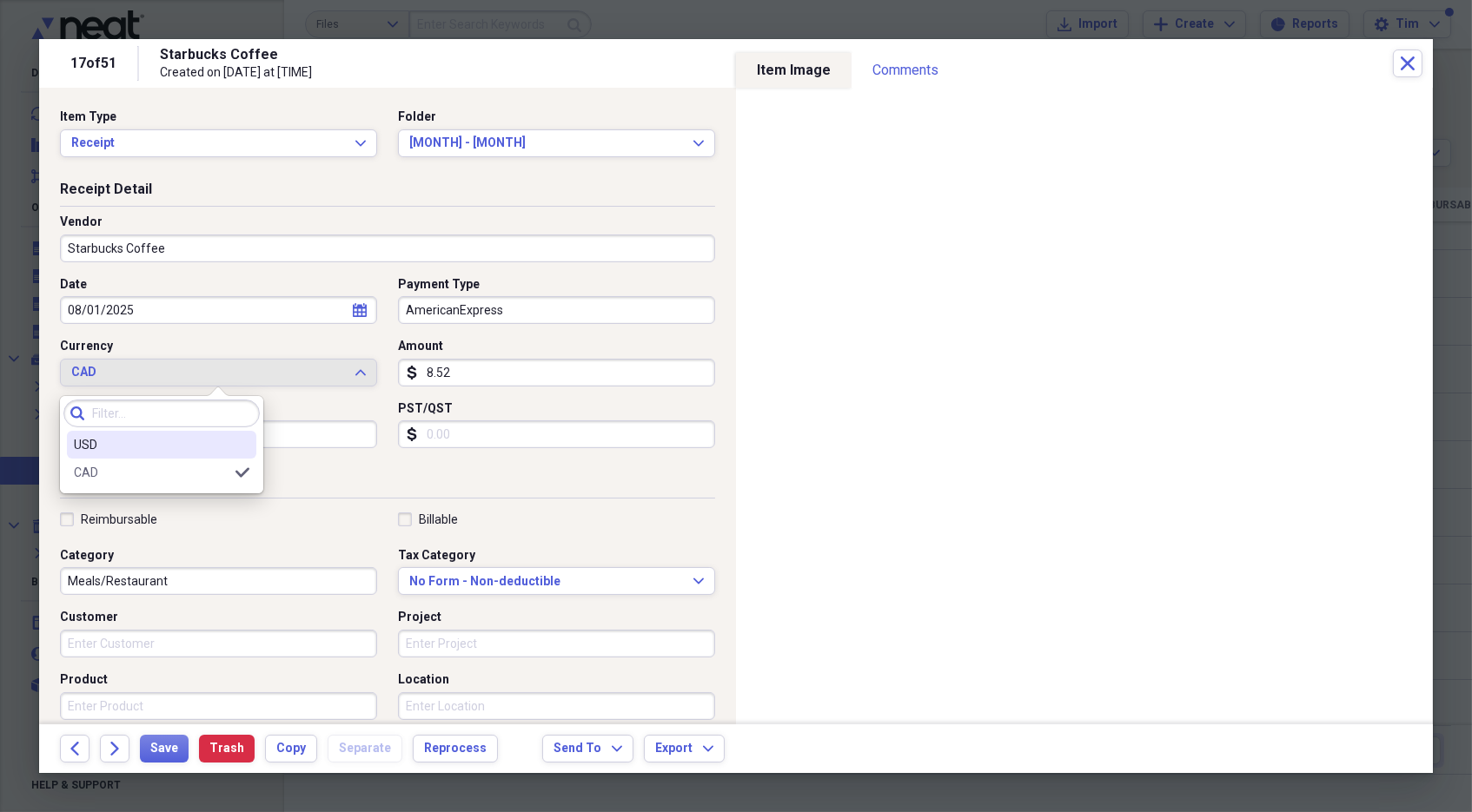 click on "USD" at bounding box center (151, 445) 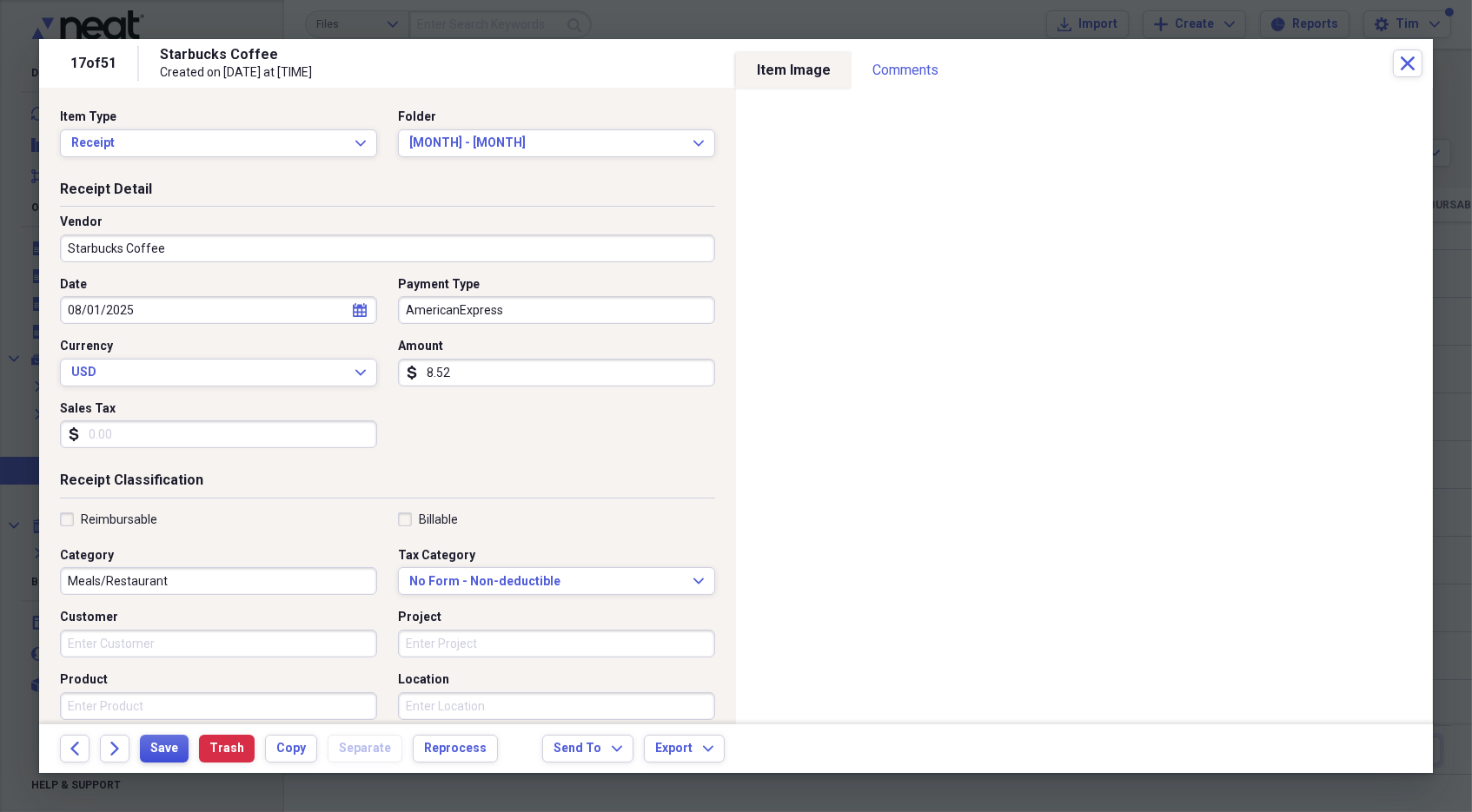 click on "Save" at bounding box center (164, 749) 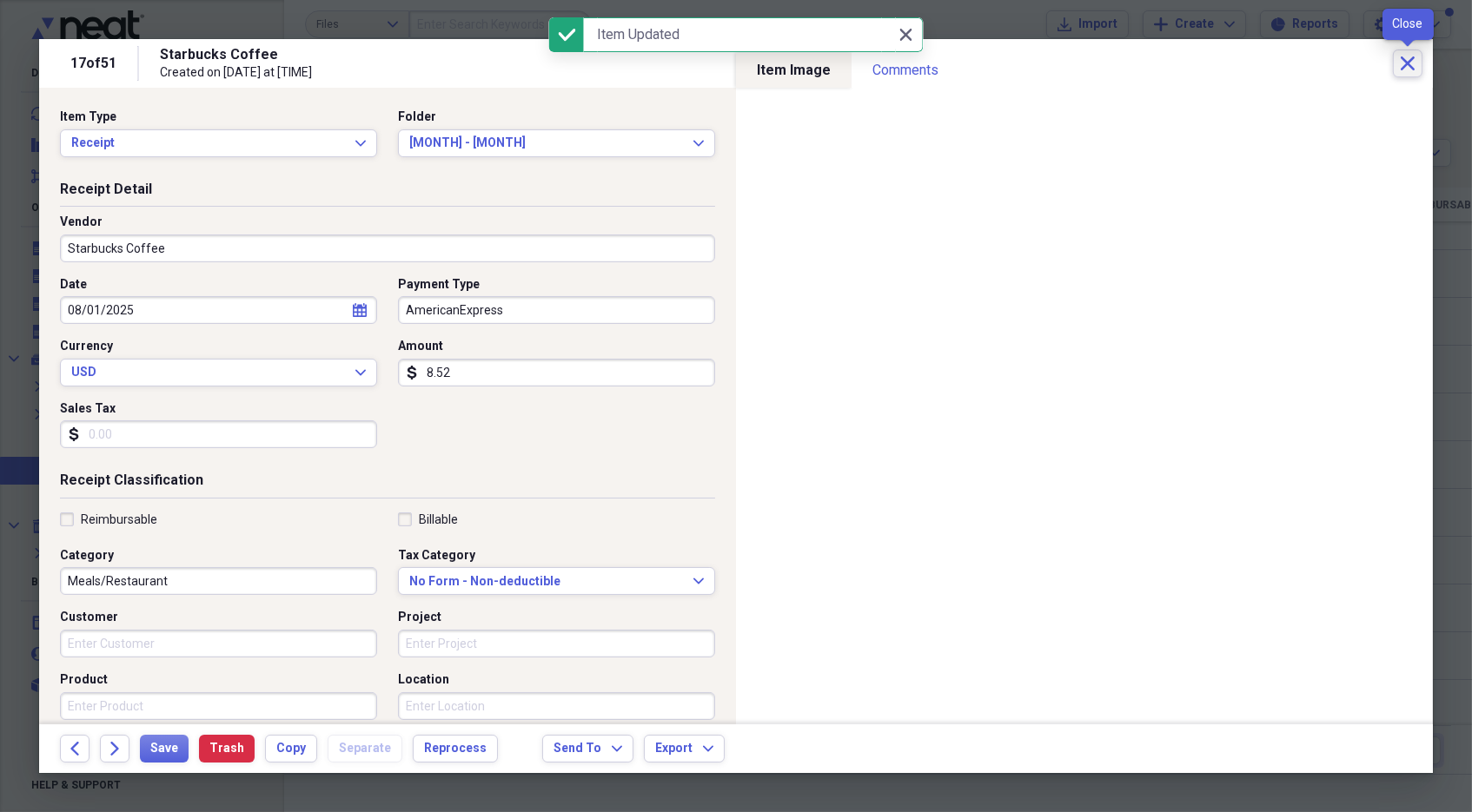 click on "Close" 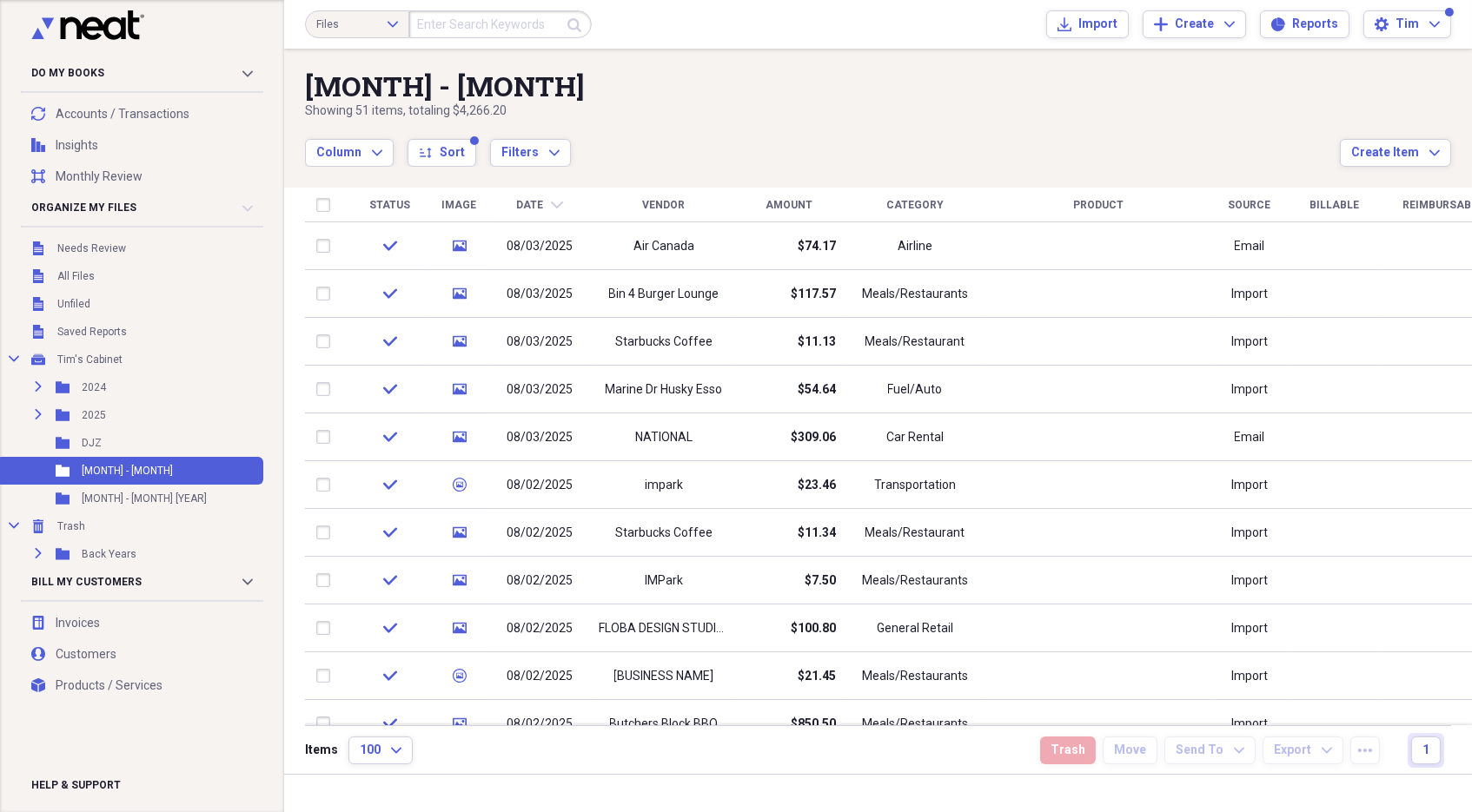 click at bounding box center [143, 92] 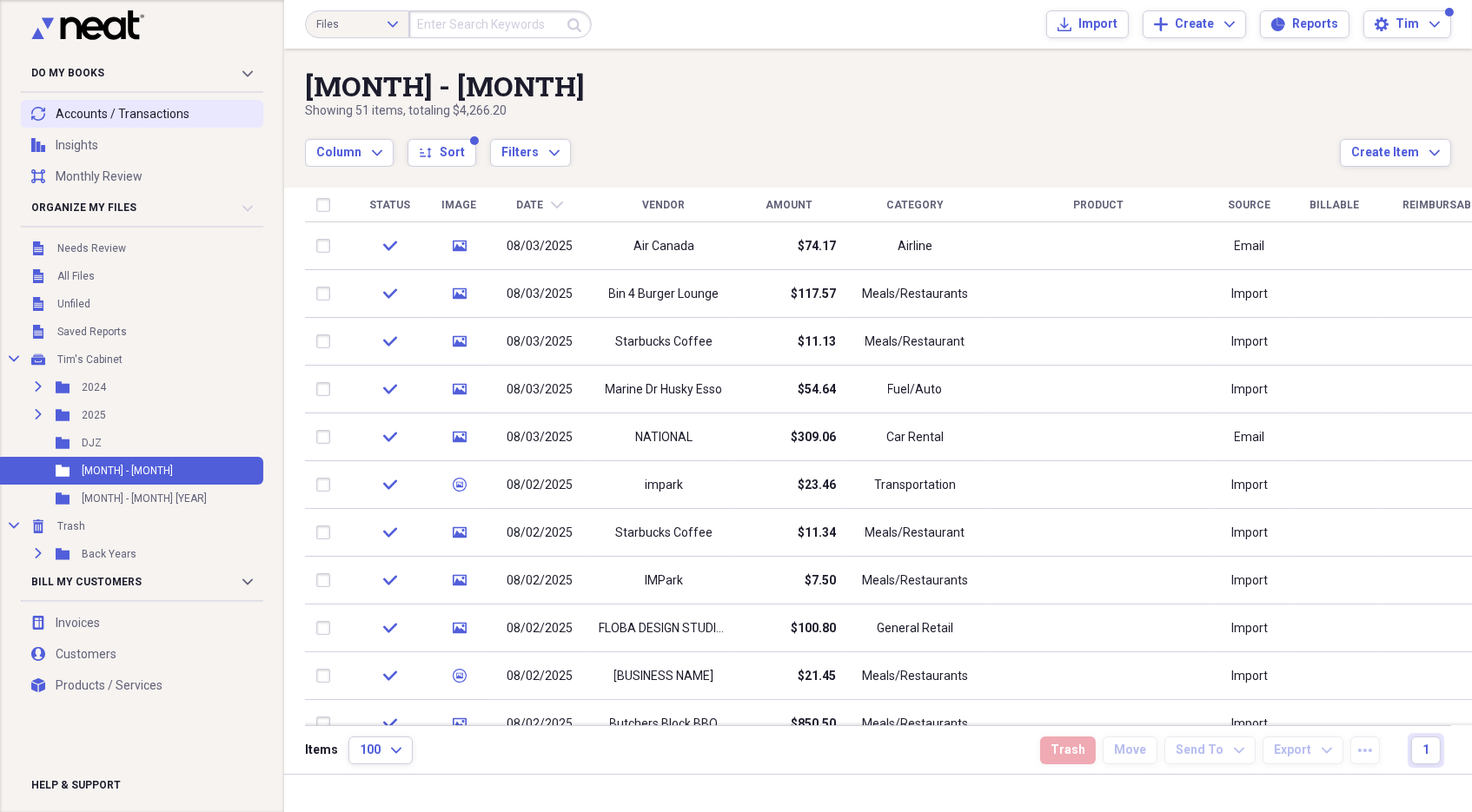 click on "transactions Accounts / Transactions" at bounding box center [142, 114] 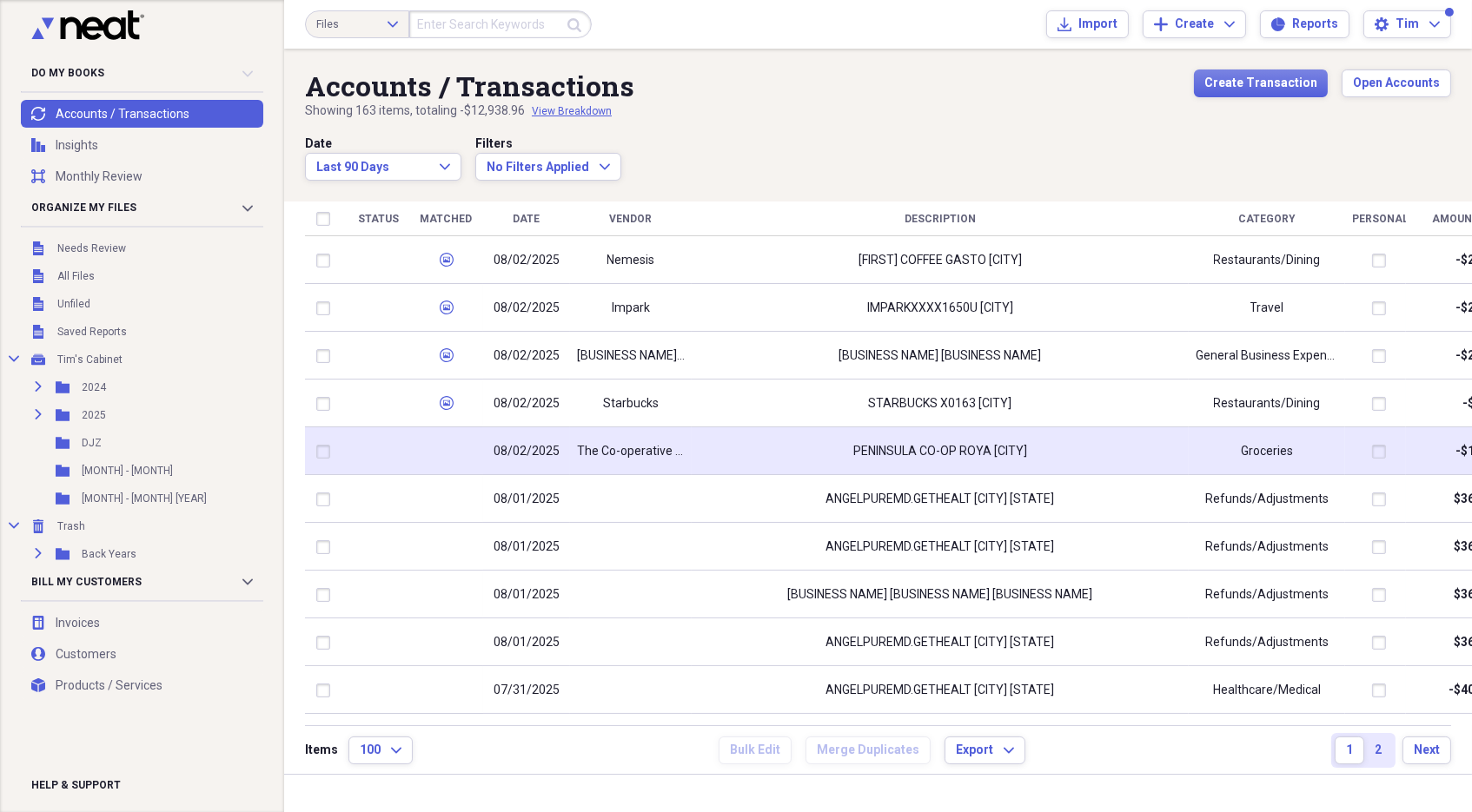 click on "The Co-operative Group" at bounding box center (631, 452) 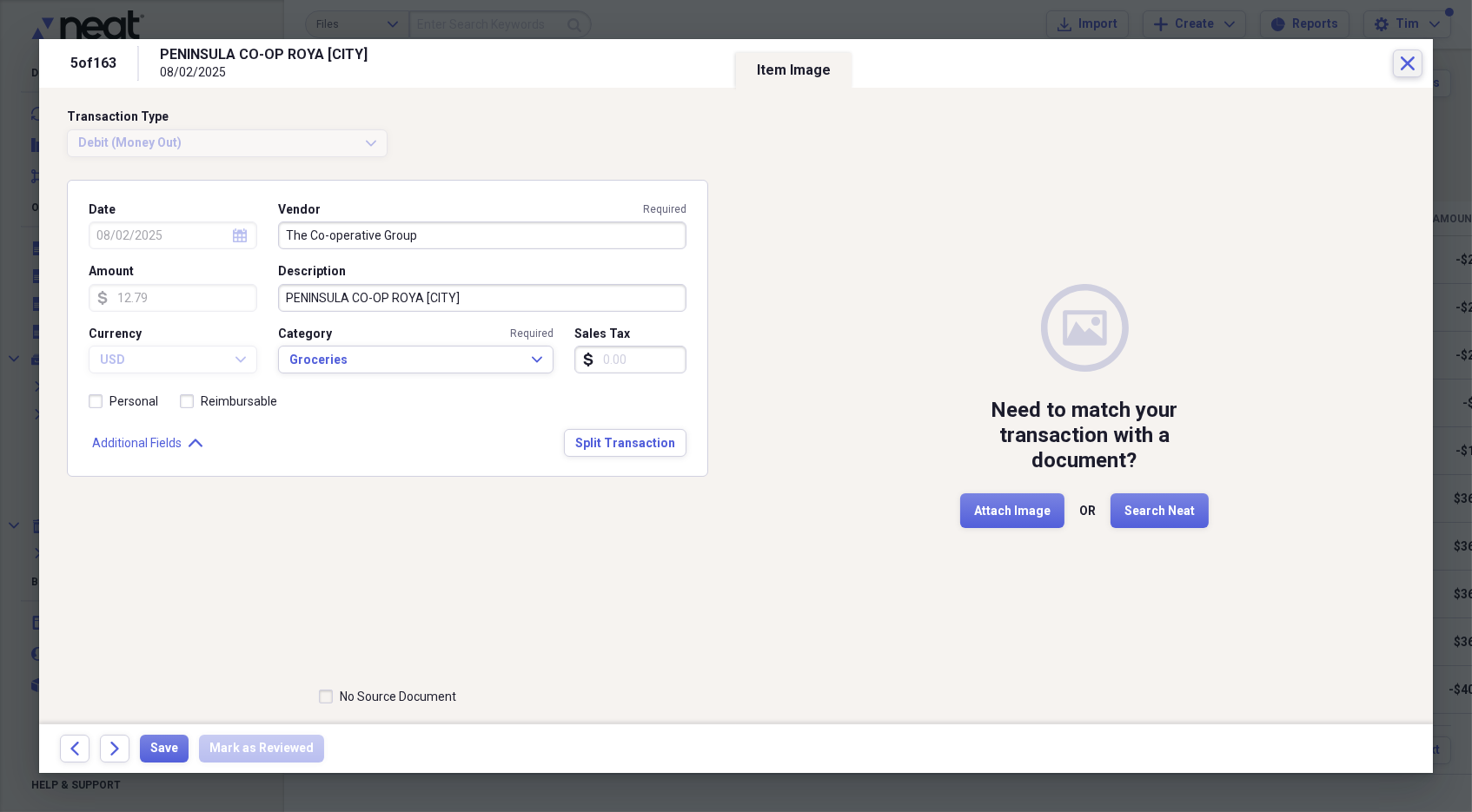 click on "Close" 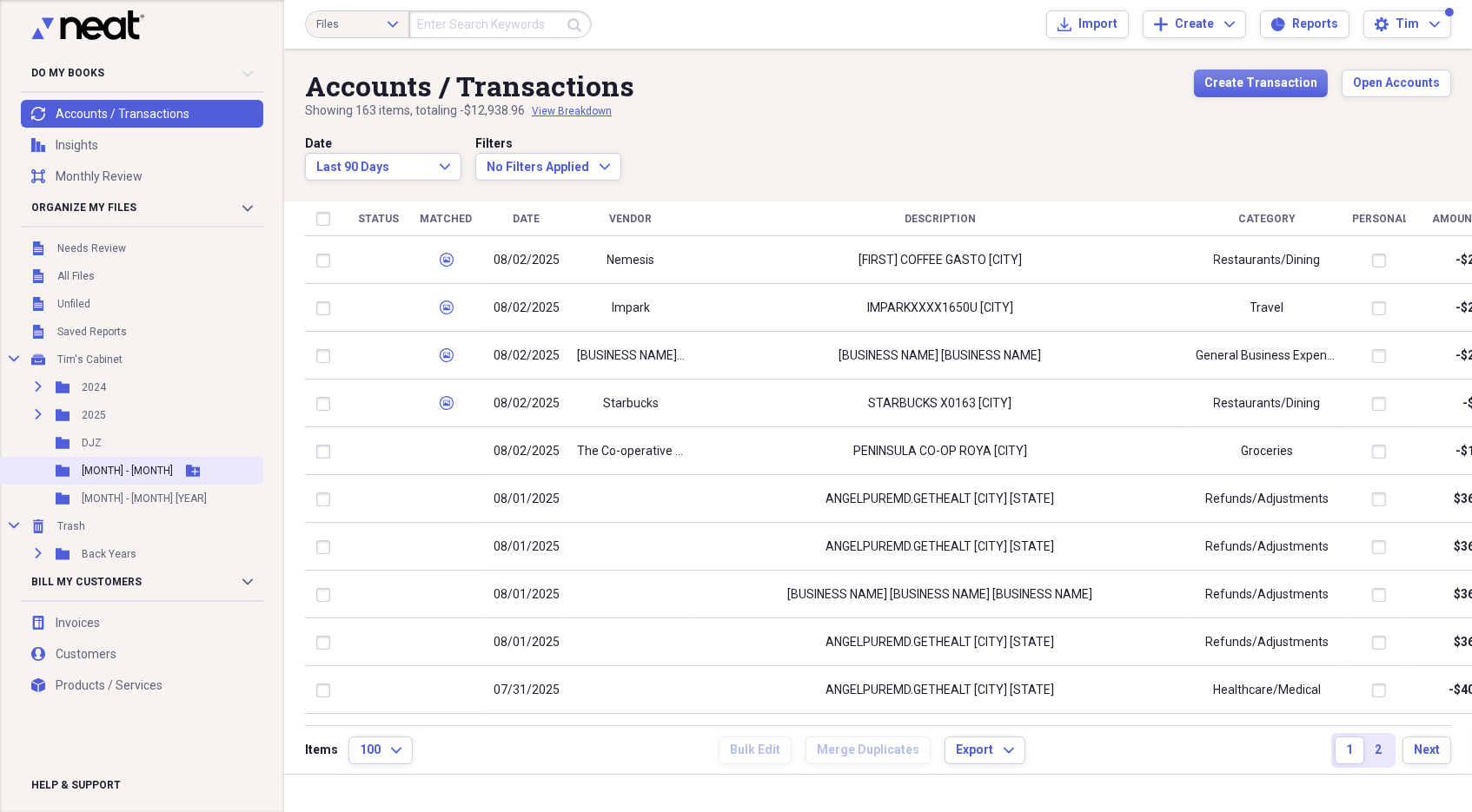 click on "[MONTH] - [MONTH]" at bounding box center (127, 471) 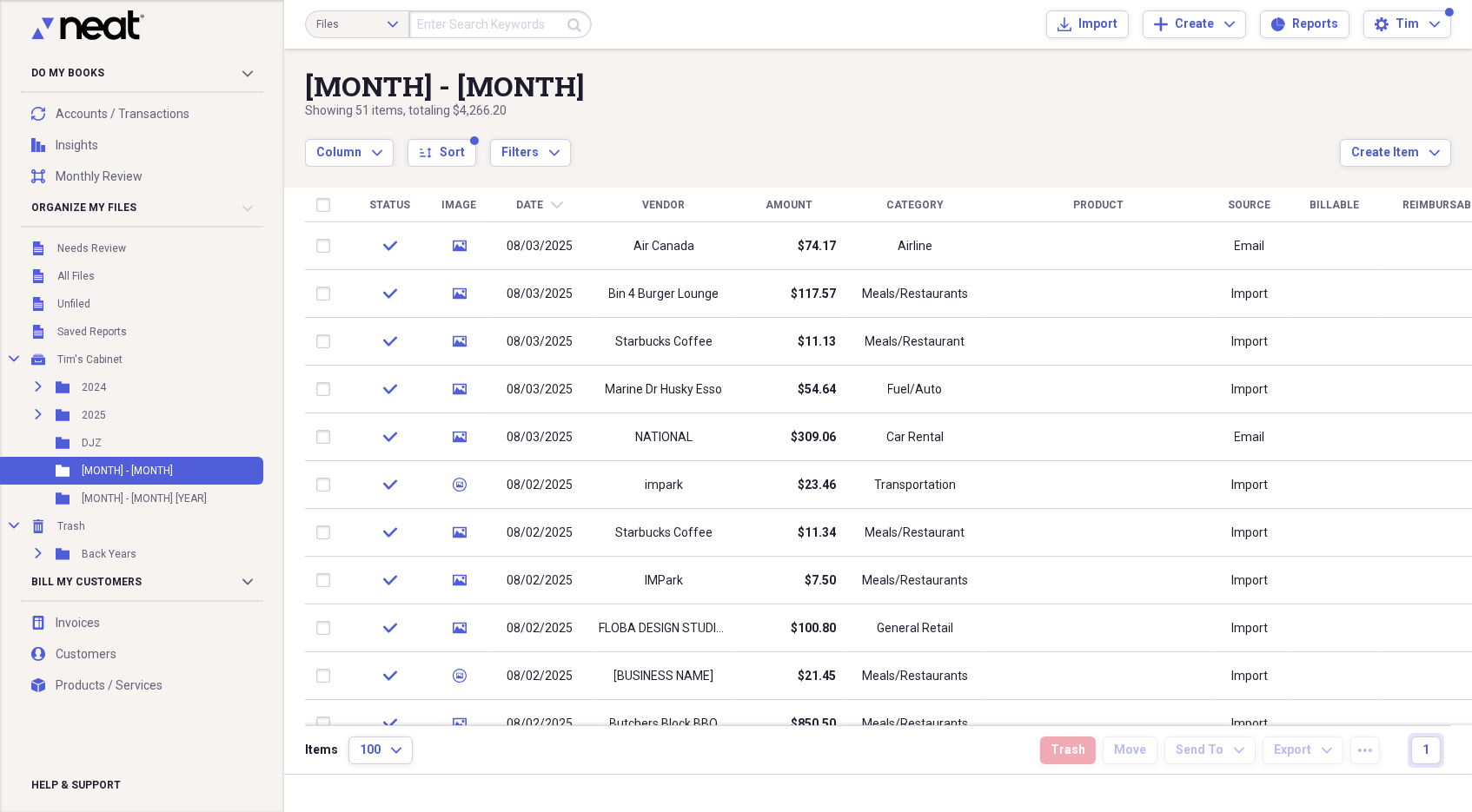 click at bounding box center (501, 24) 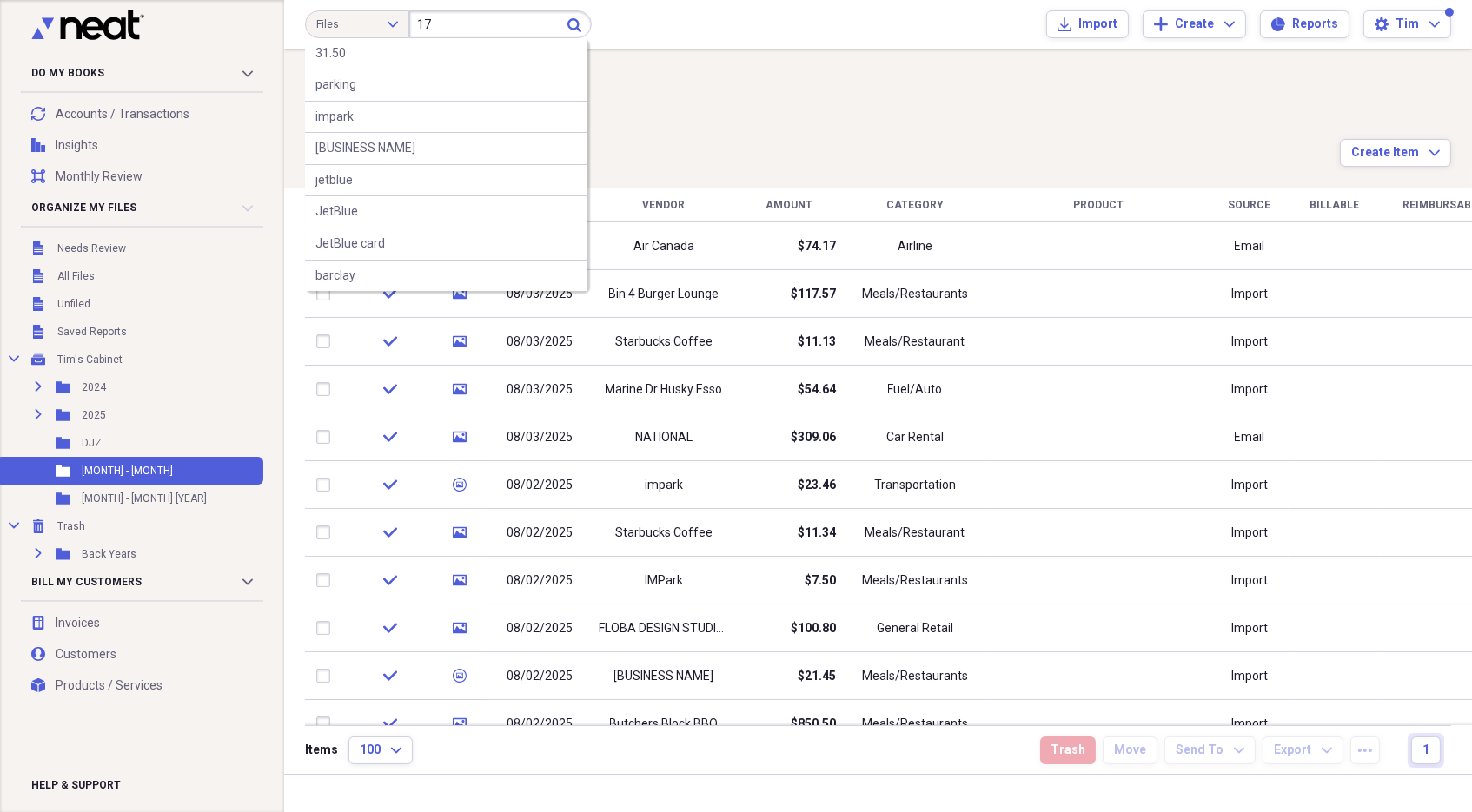 type on "17" 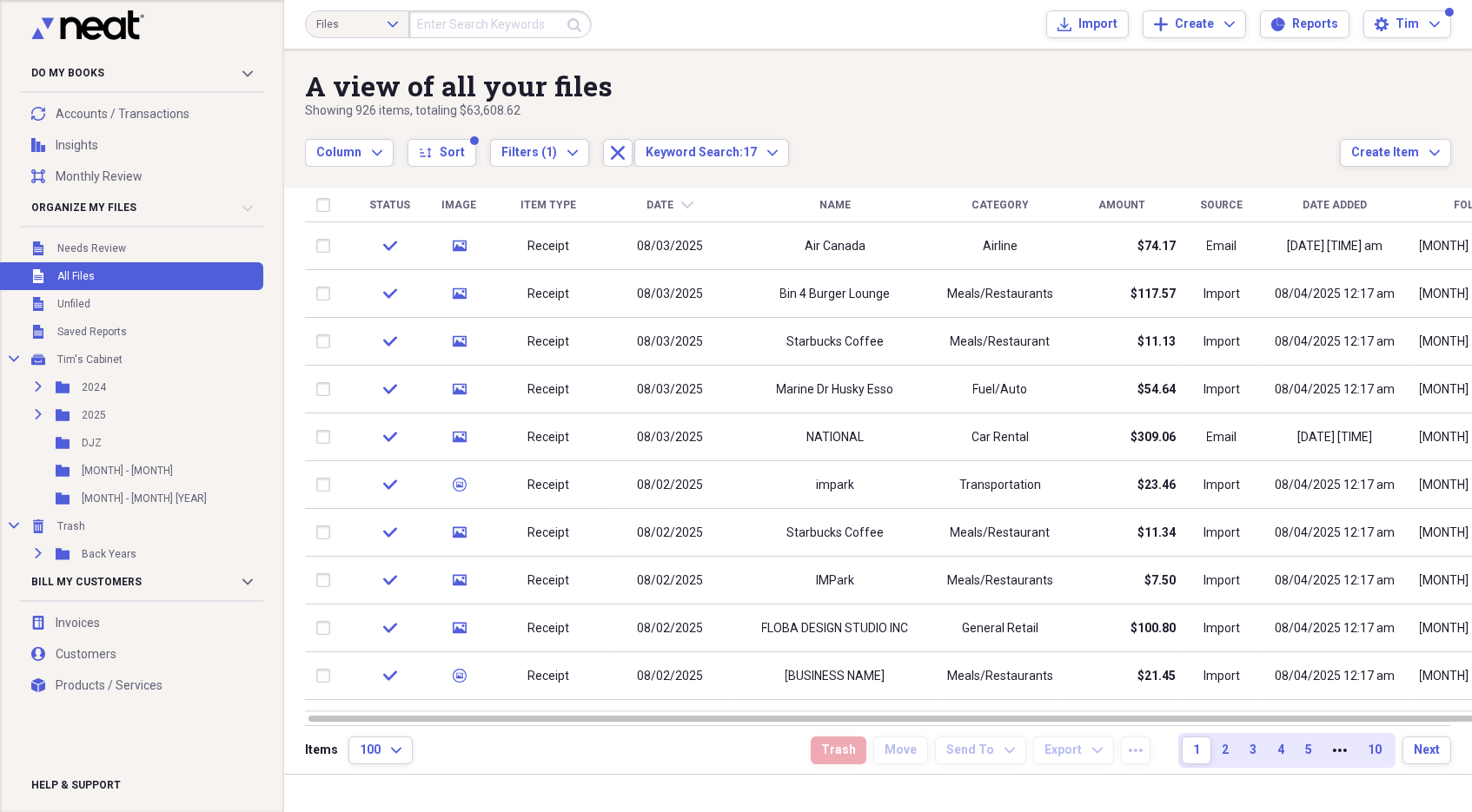 click at bounding box center (501, 24) 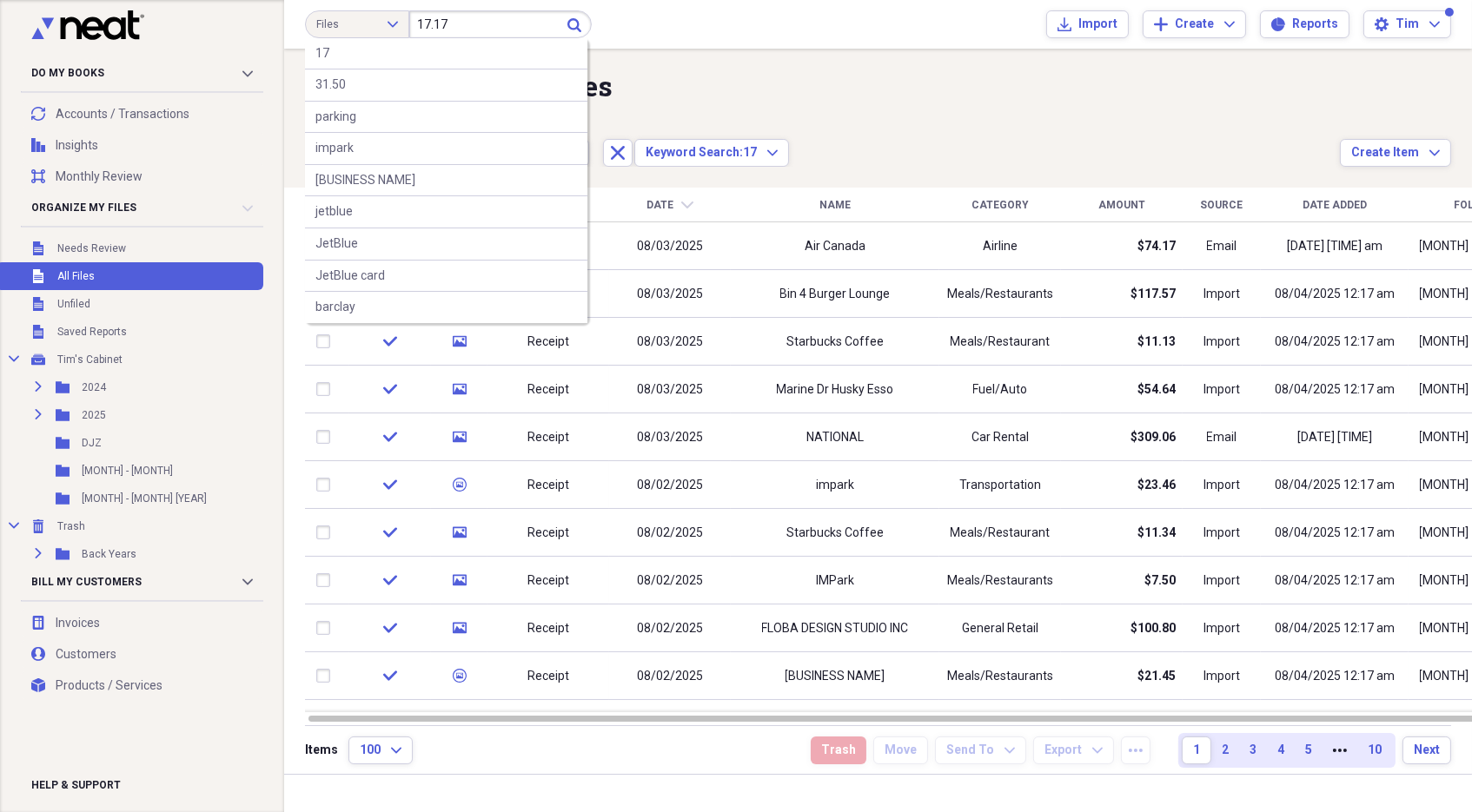 type on "17.17" 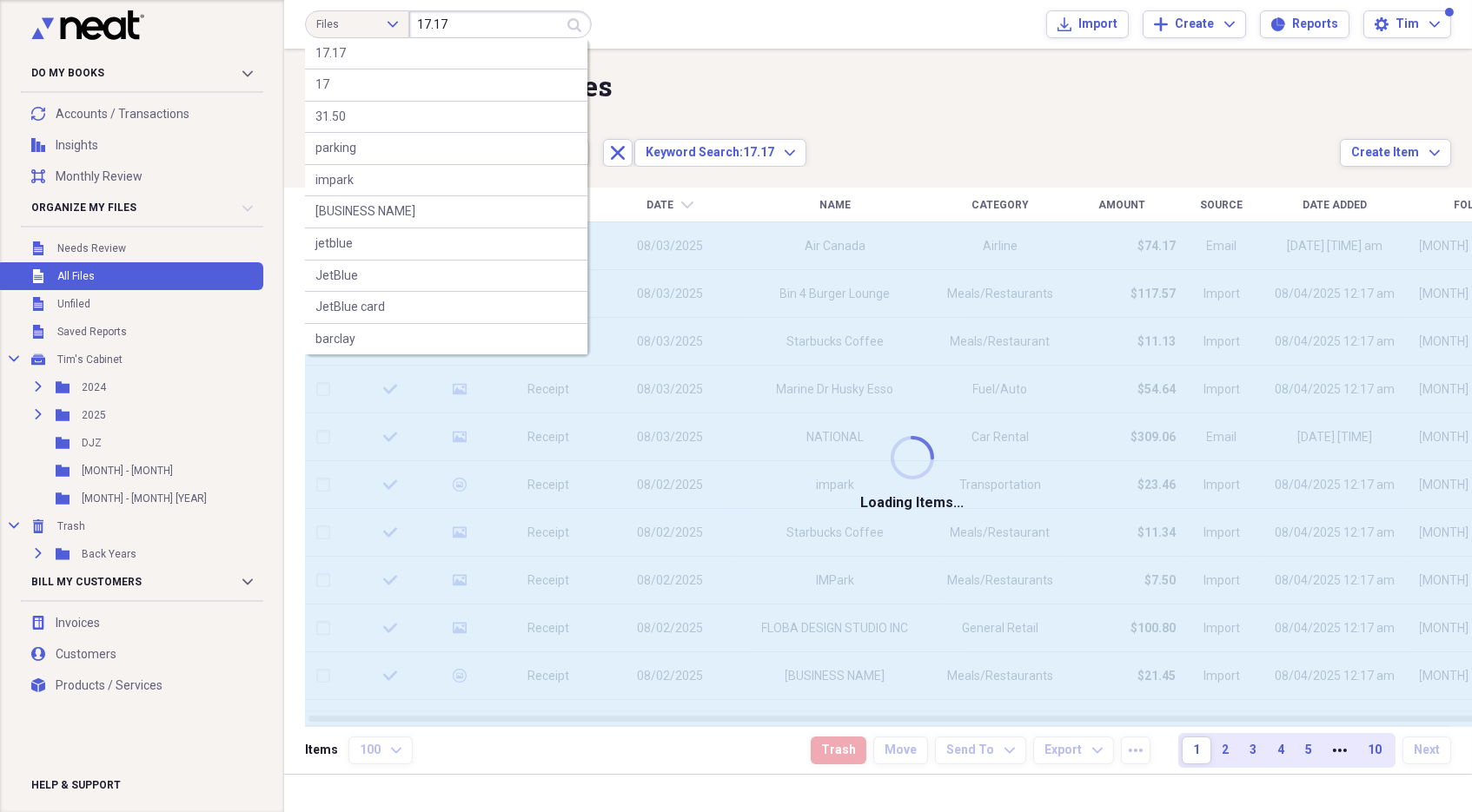 type 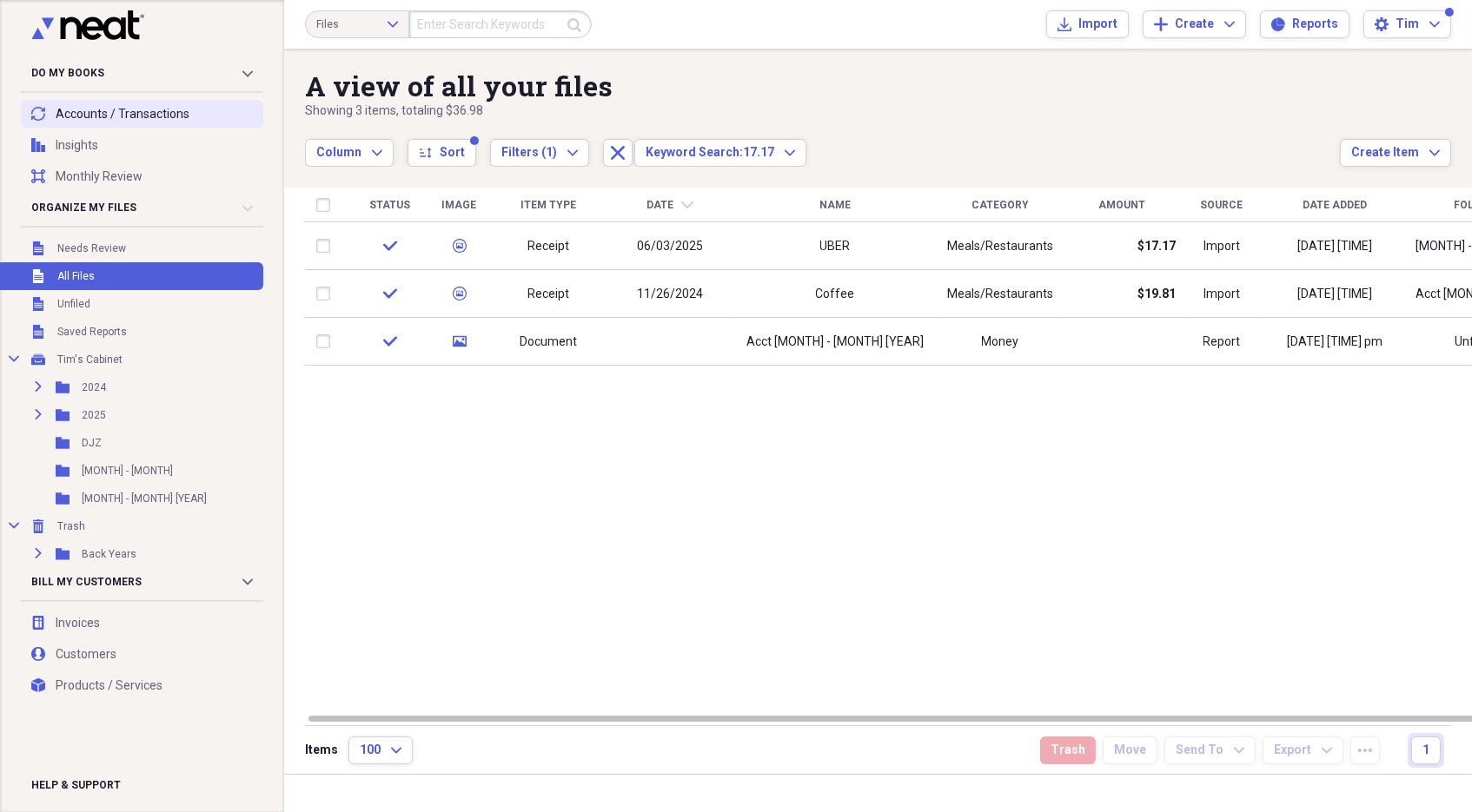 click on "transactions Accounts / Transactions" at bounding box center [142, 114] 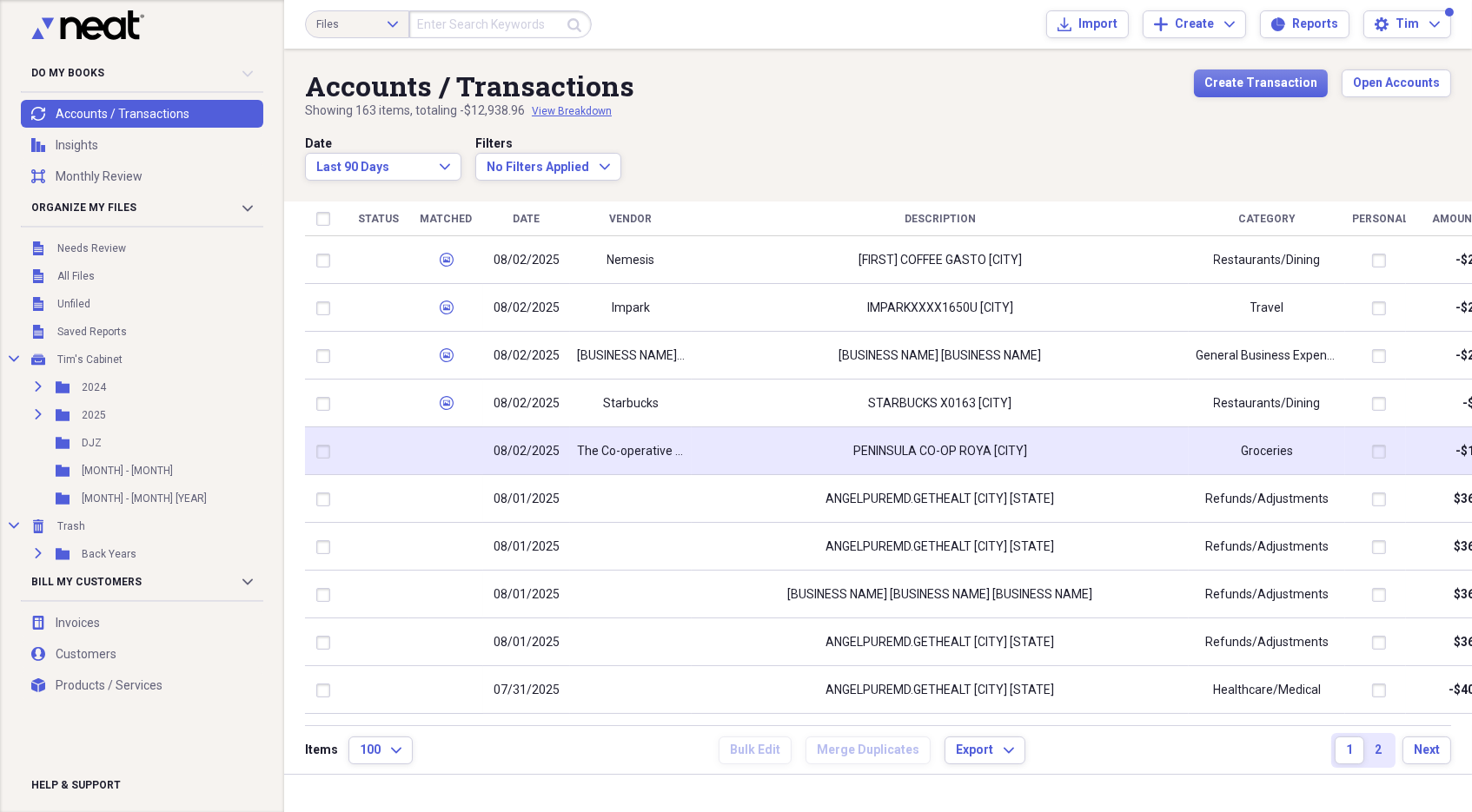 click on "The Co-operative Group" at bounding box center [631, 452] 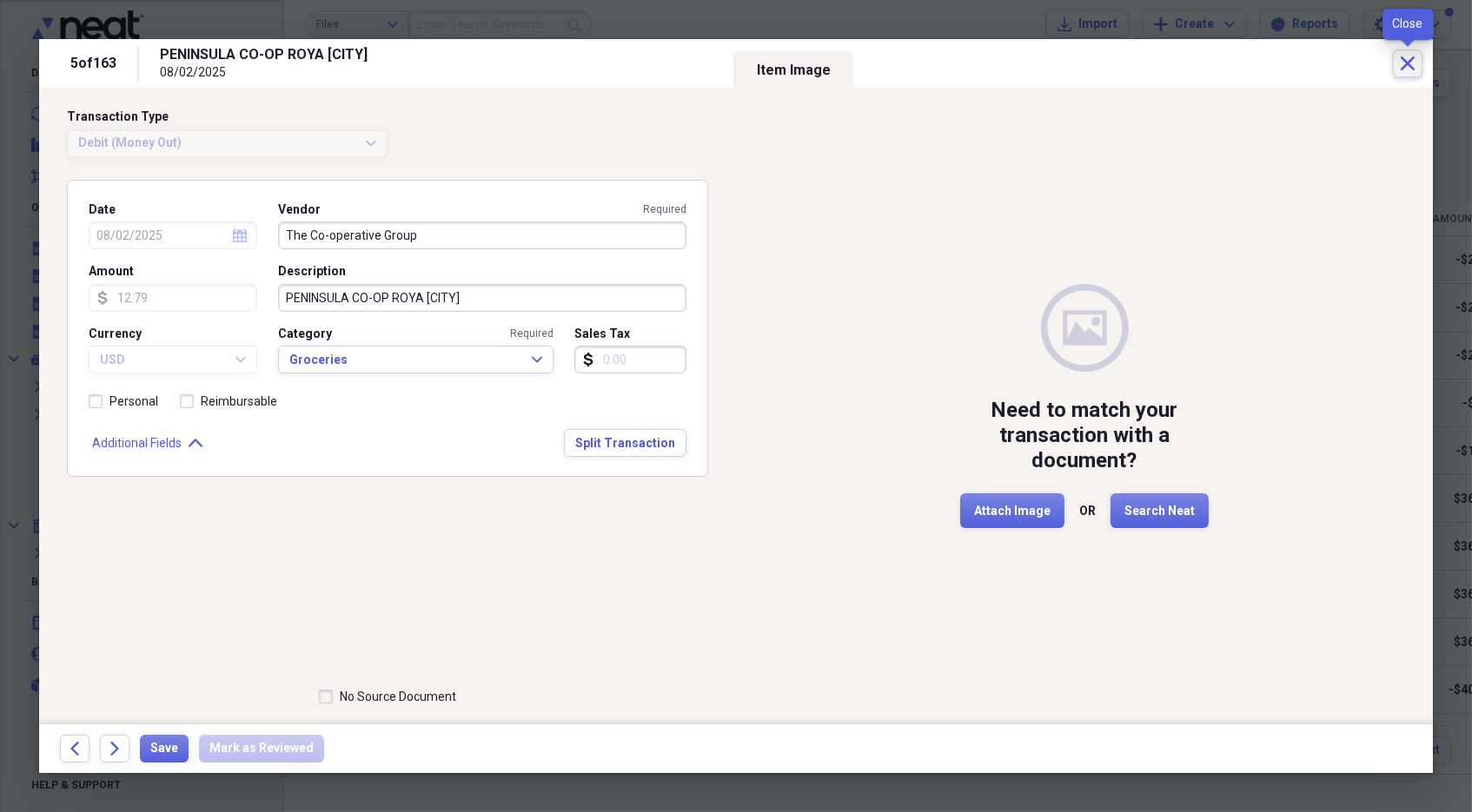 click on "Close" 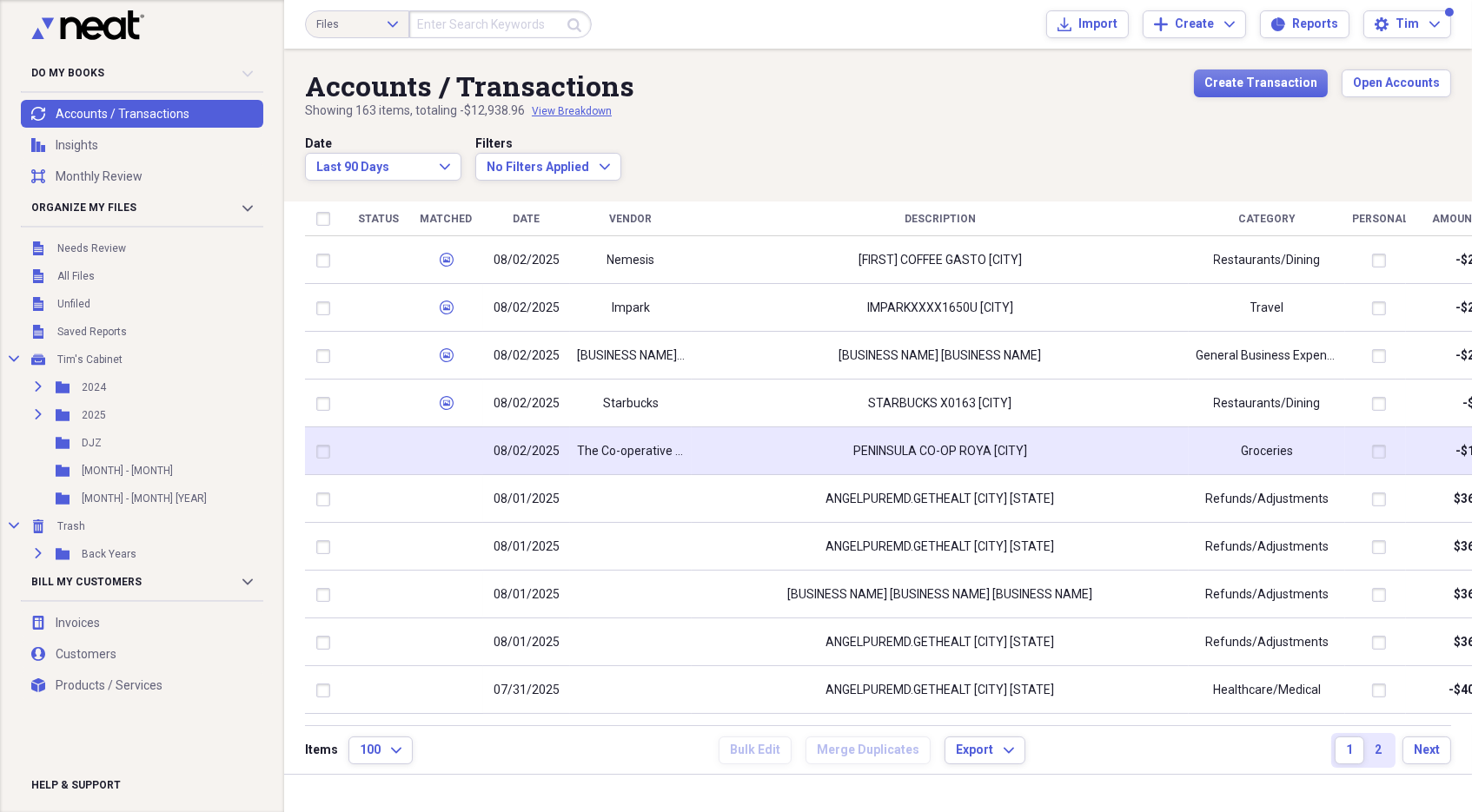 click on "The Co-operative Group" at bounding box center (631, 452) 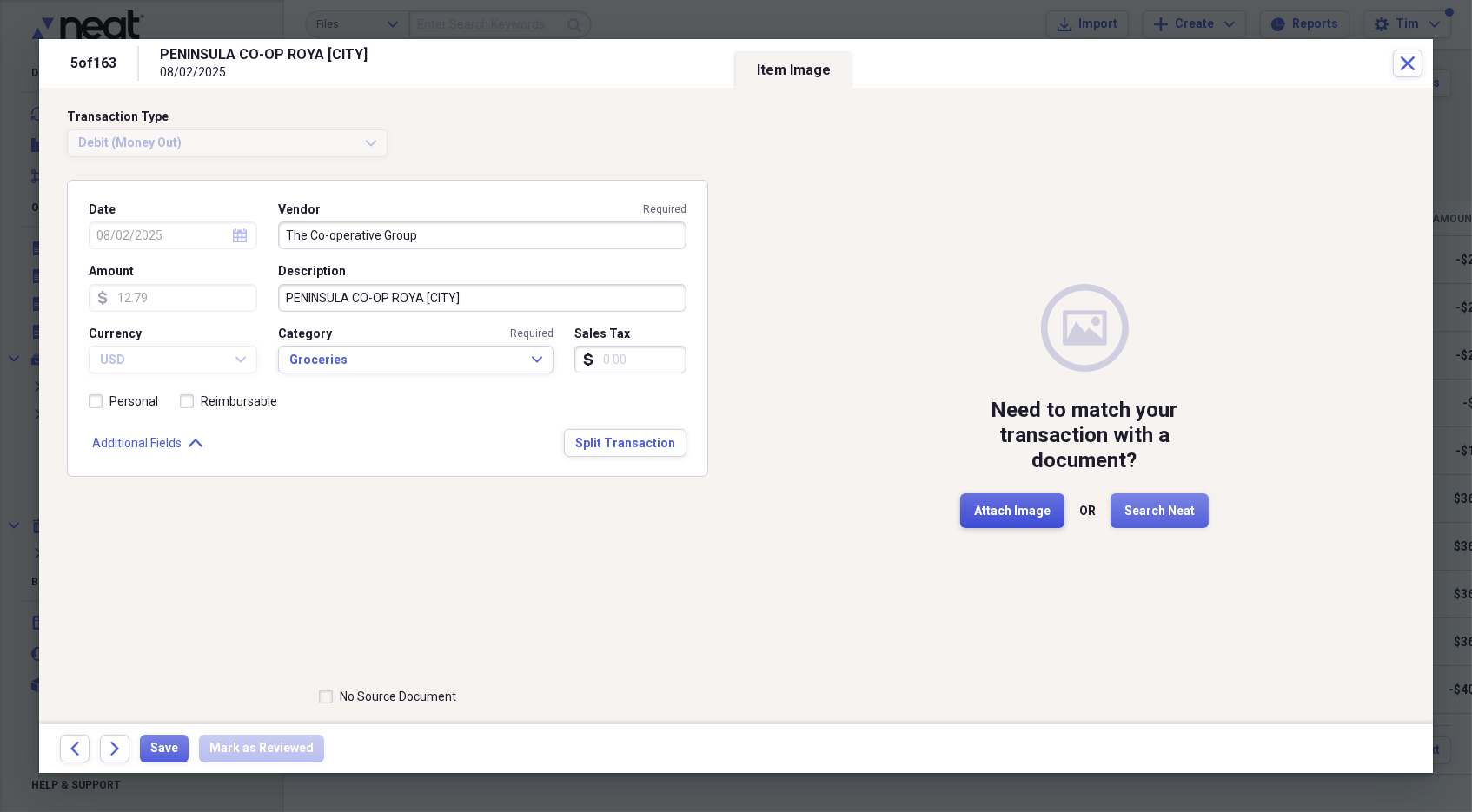 click on "Attach Image" at bounding box center (1012, 512) 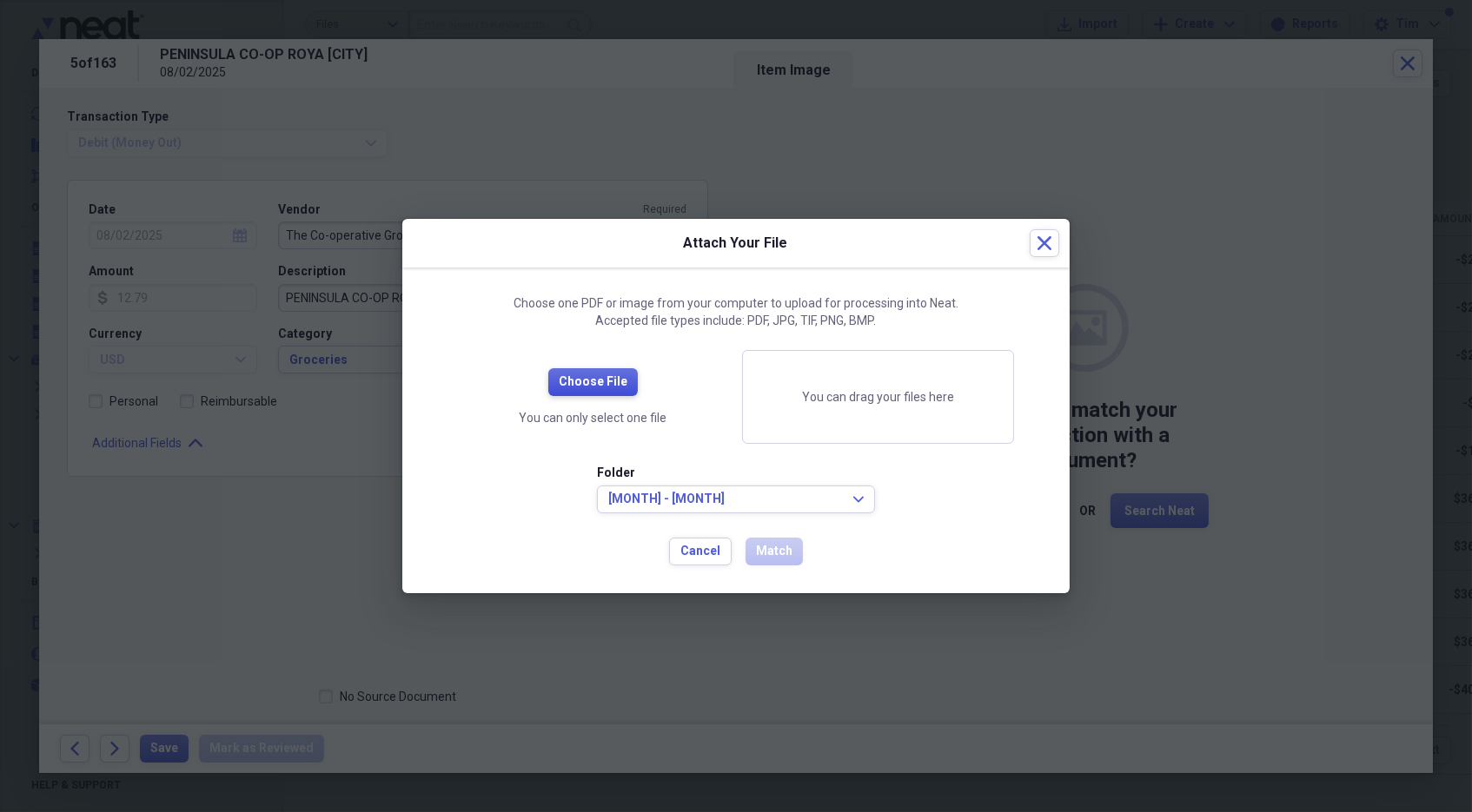 click on "Choose File" at bounding box center [593, 382] 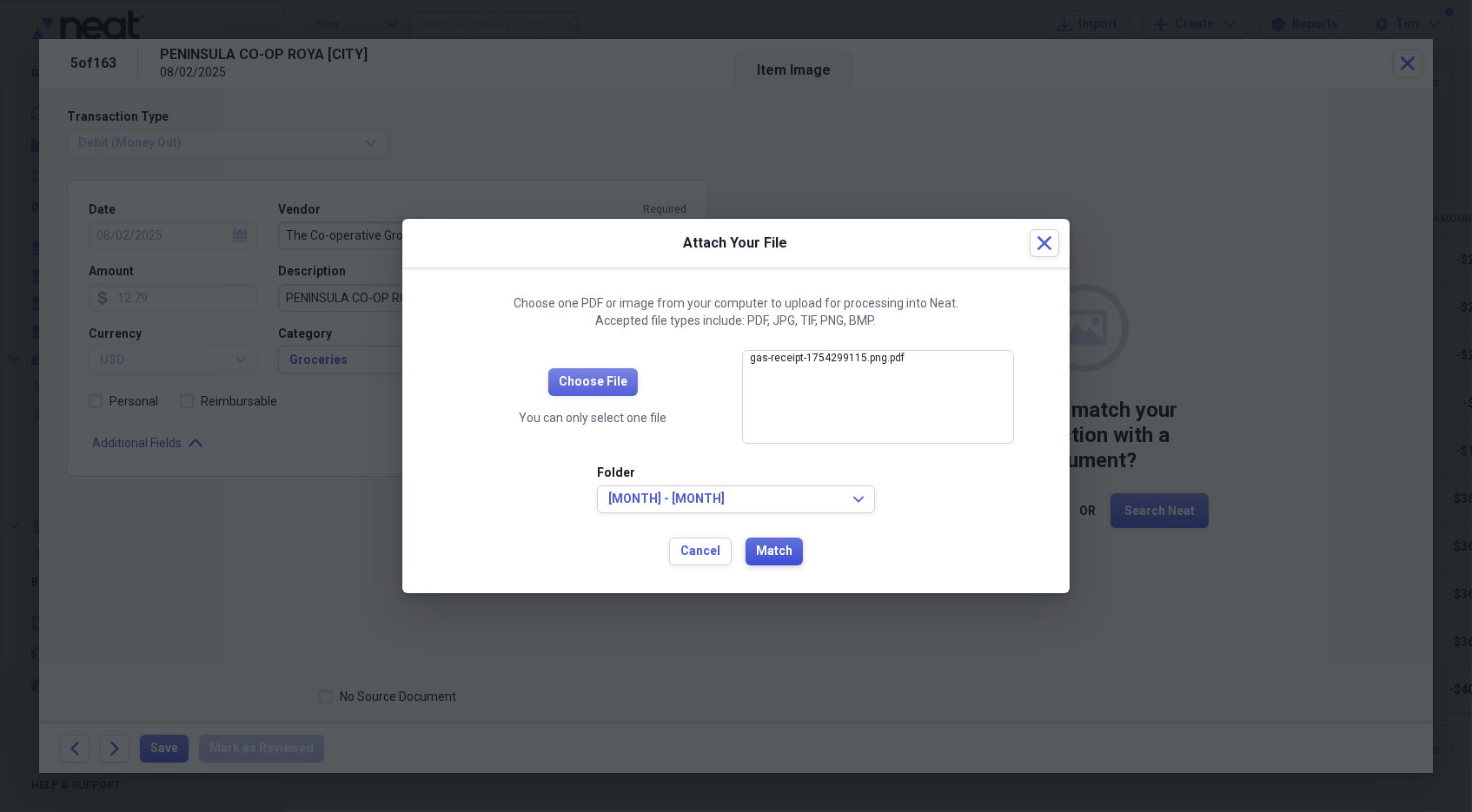 click on "Match" at bounding box center [774, 551] 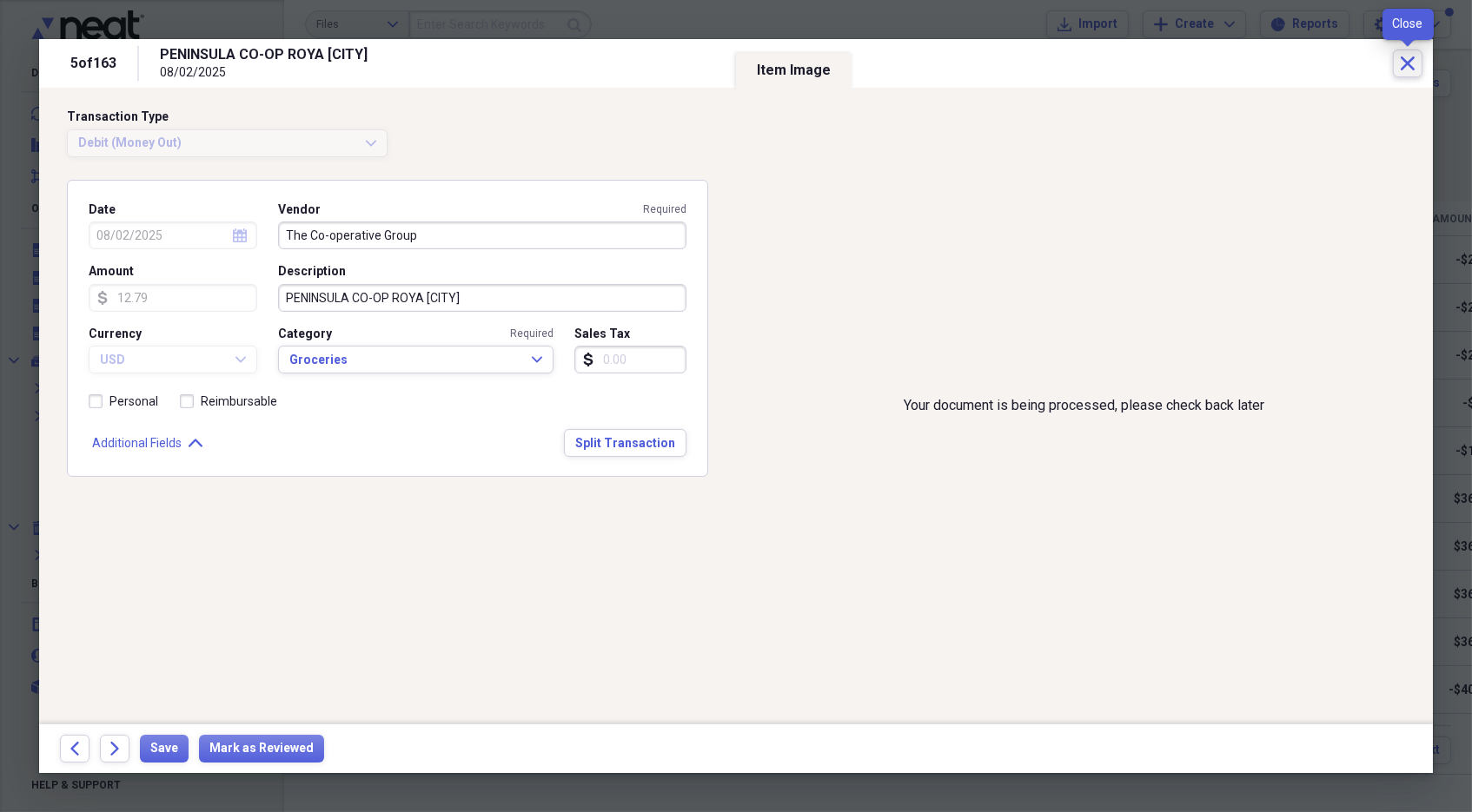 click on "Close" at bounding box center [1408, 63] 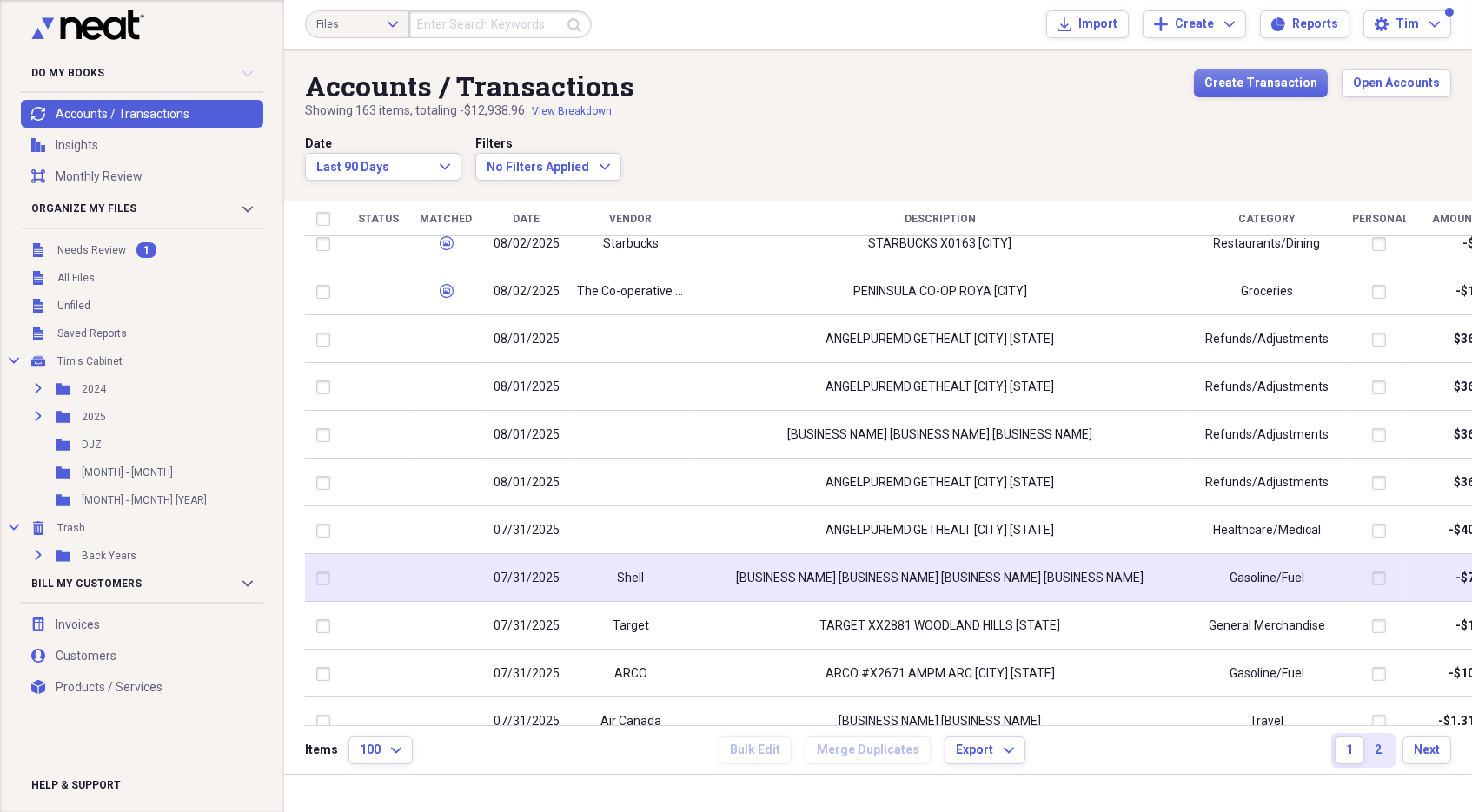 click at bounding box center (446, 578) 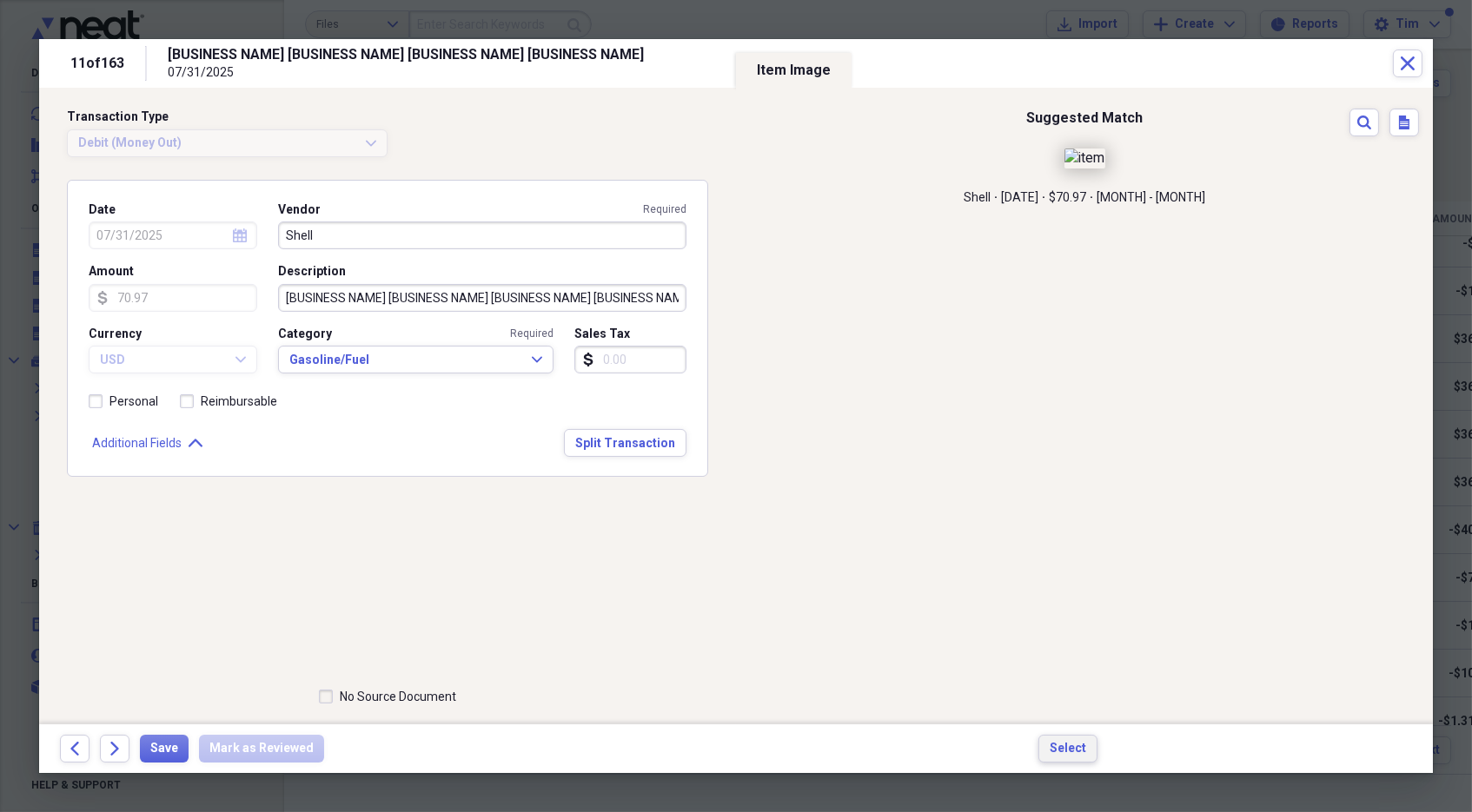 click on "Select" at bounding box center (1068, 749) 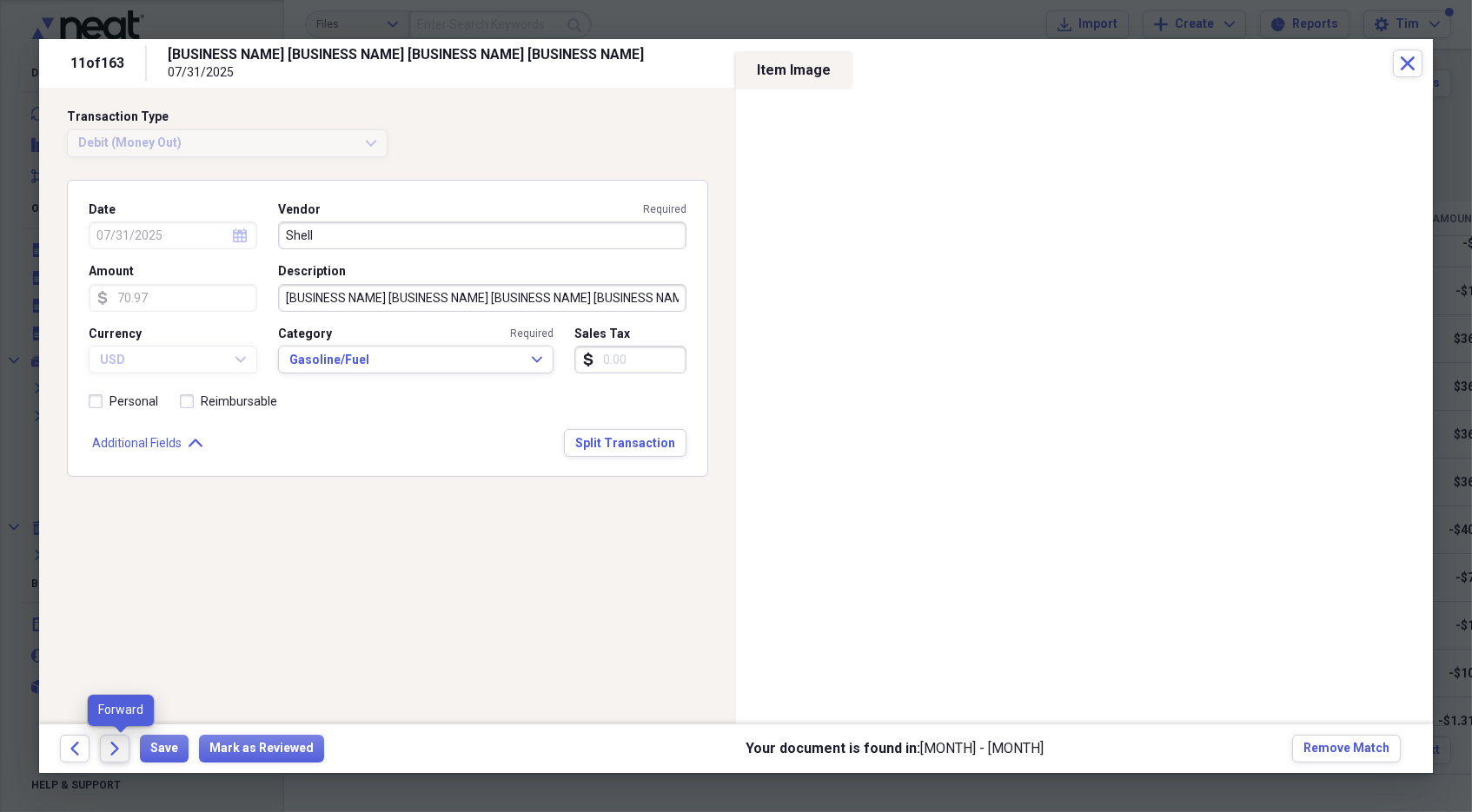 click on "Forward" 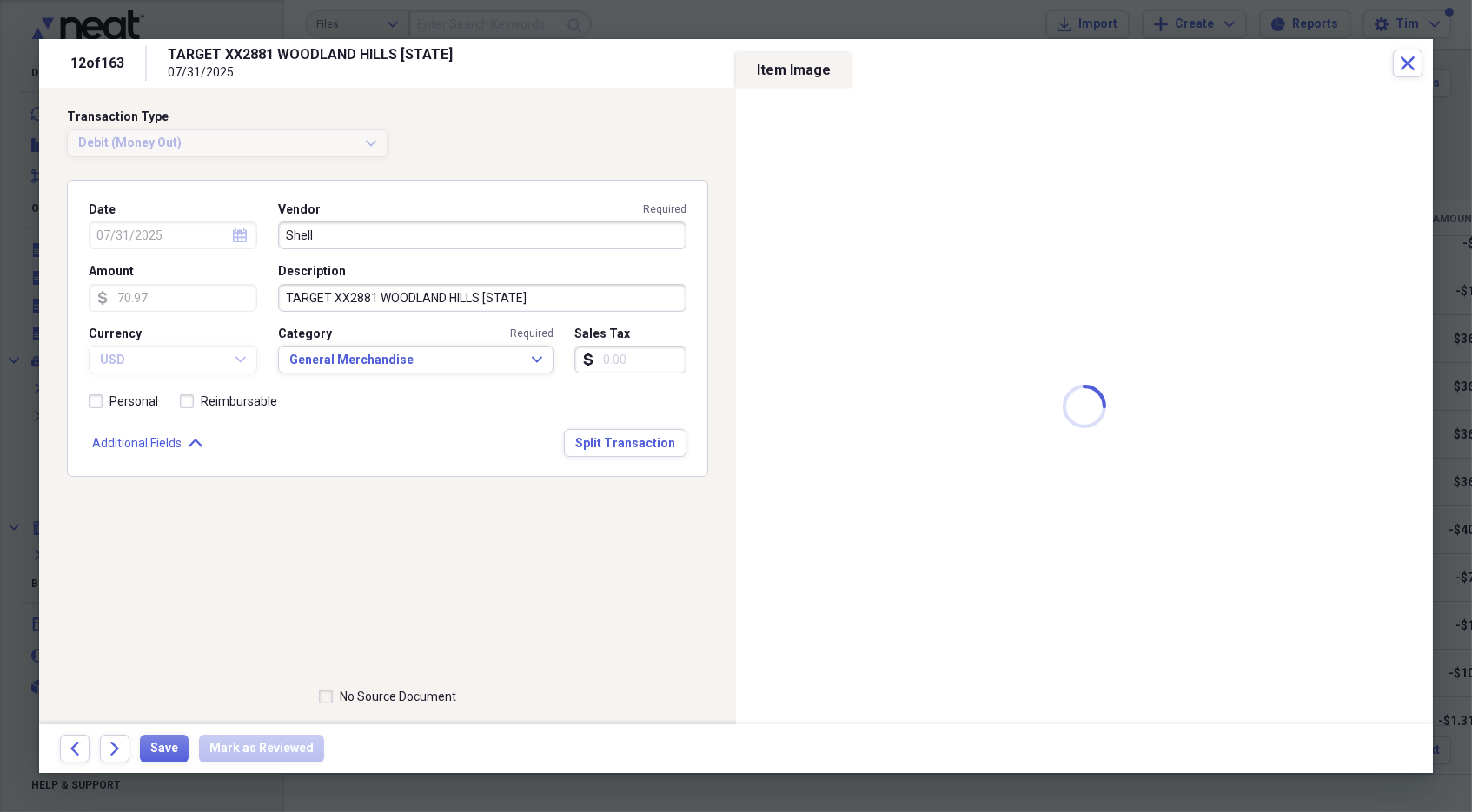 type on "Target" 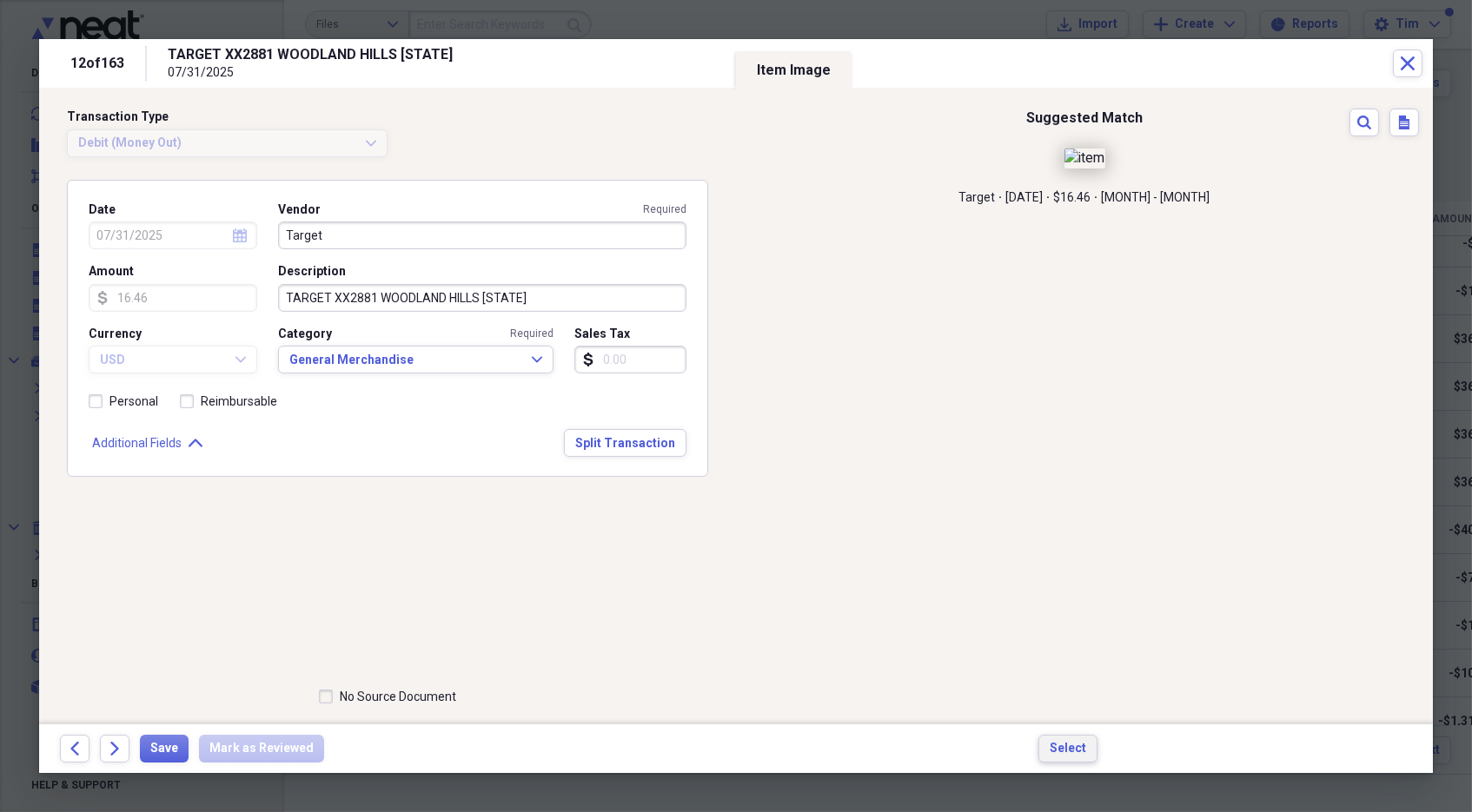click on "Select" at bounding box center (1068, 749) 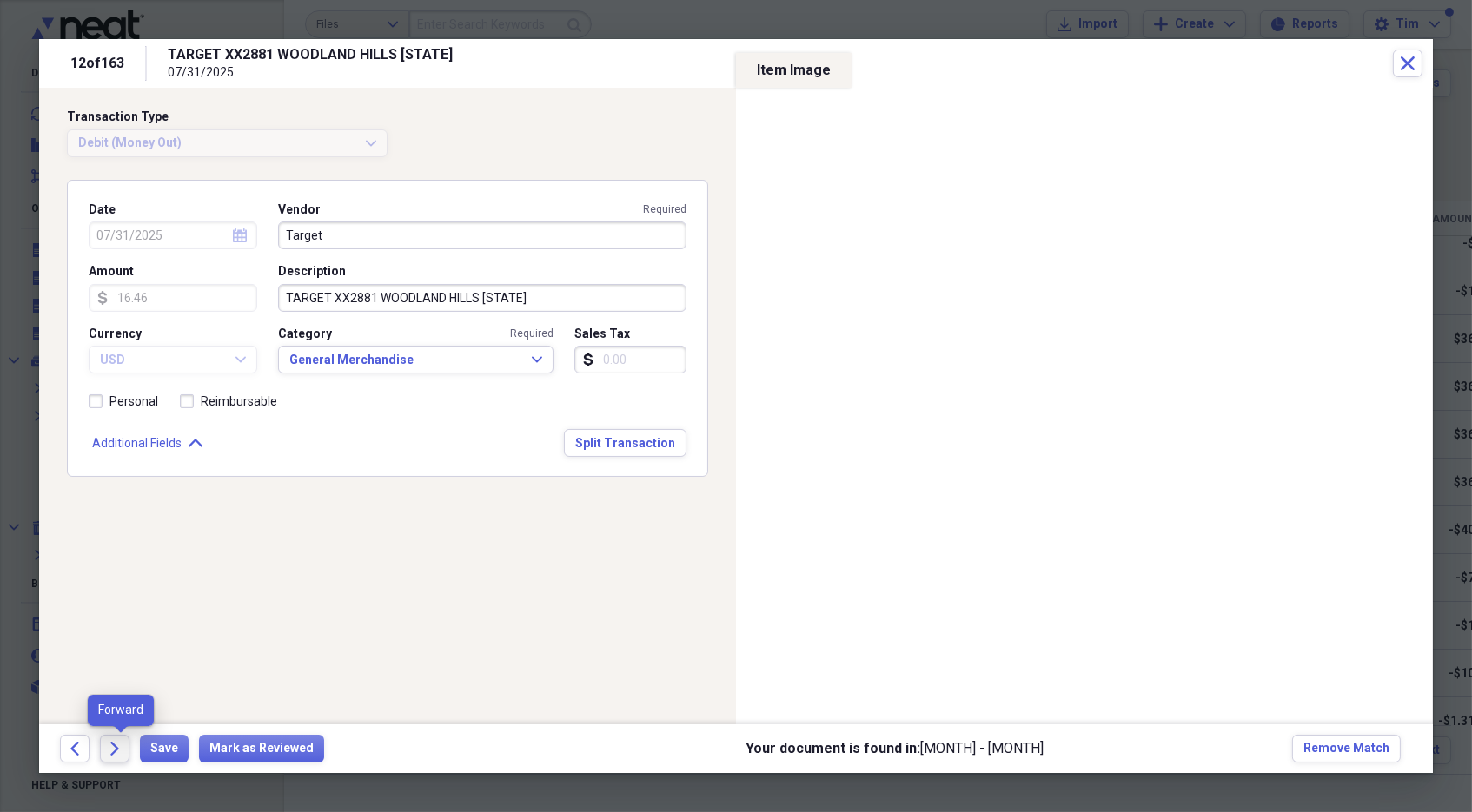 click on "Forward" 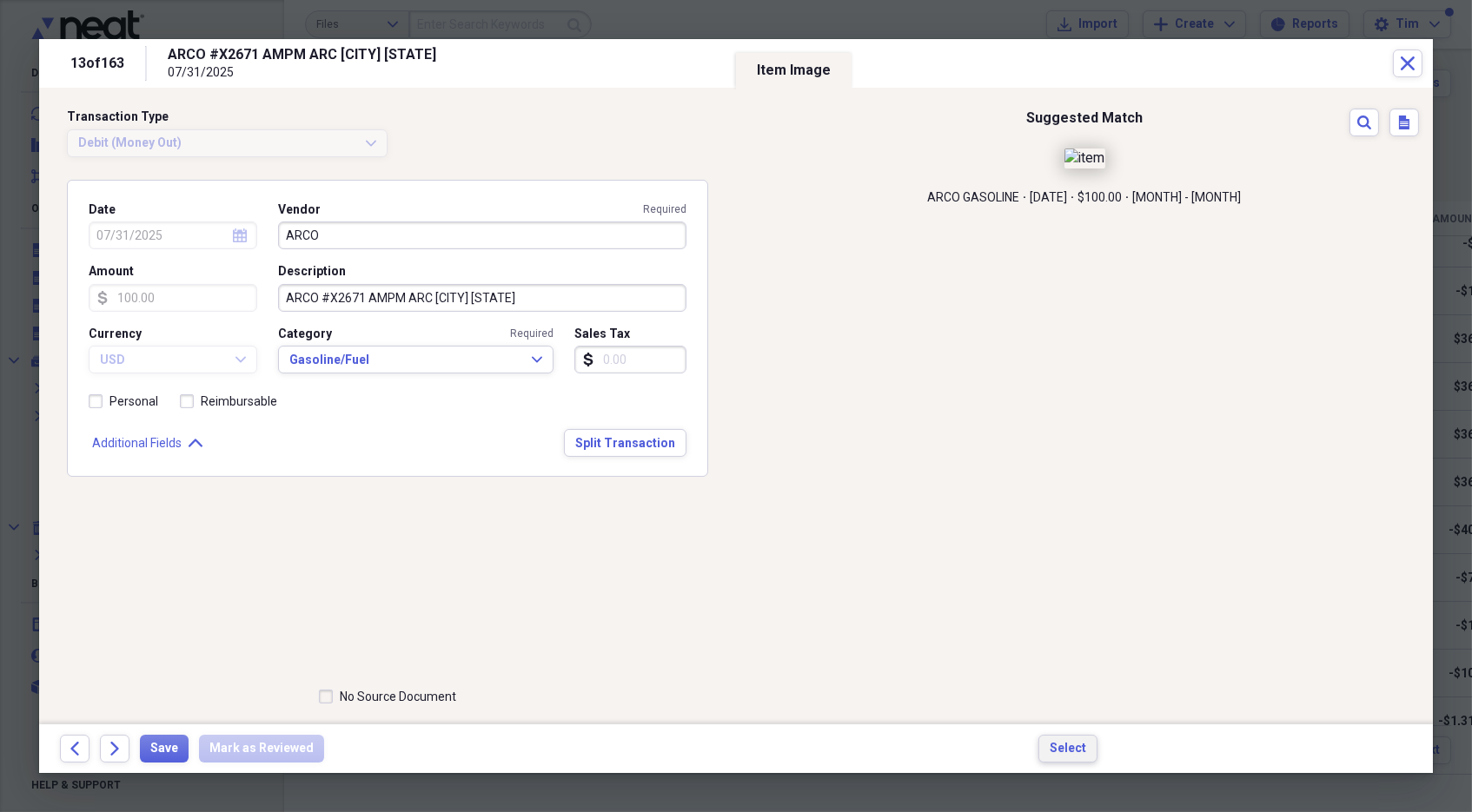 click on "Select" at bounding box center [1068, 749] 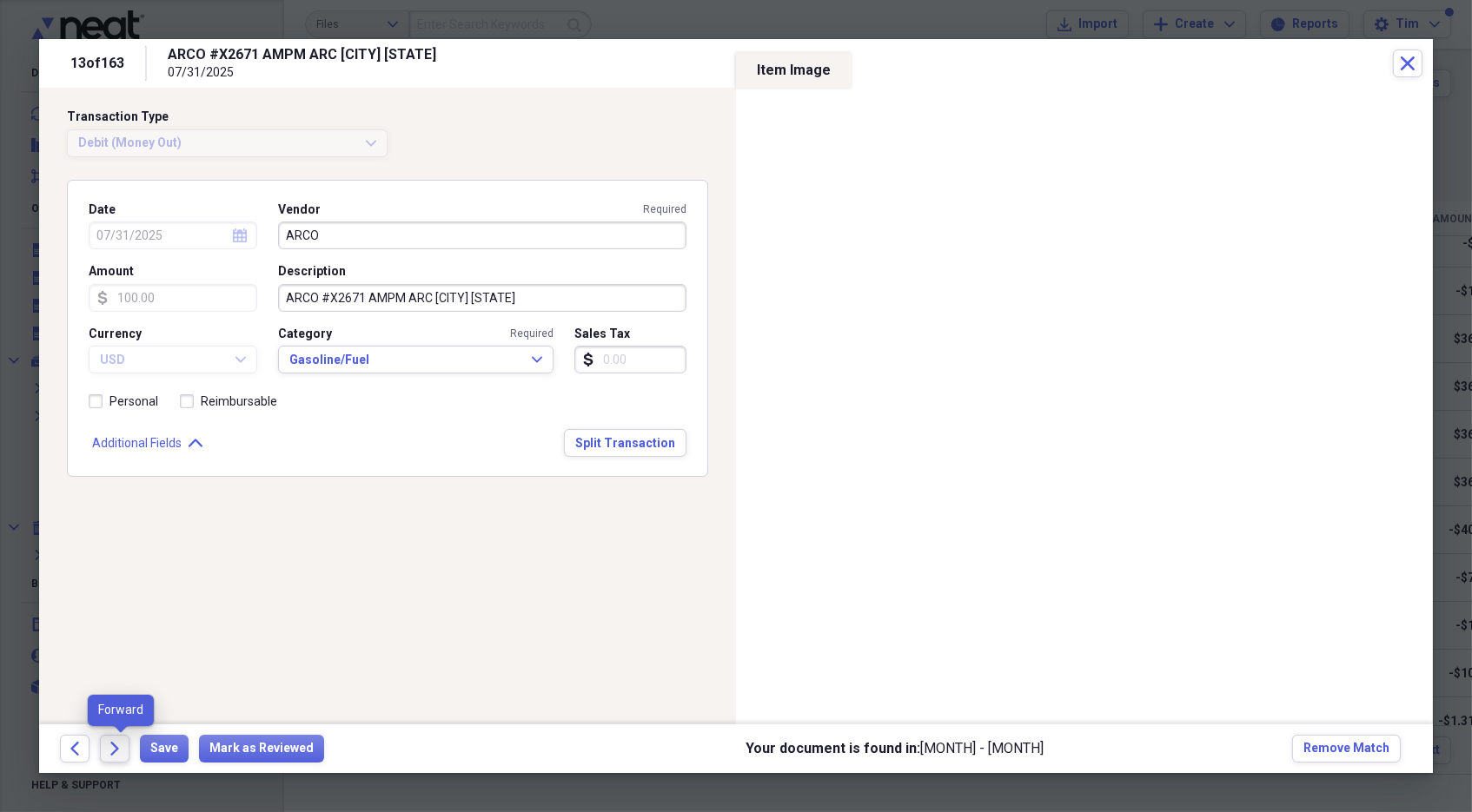click on "Forward" 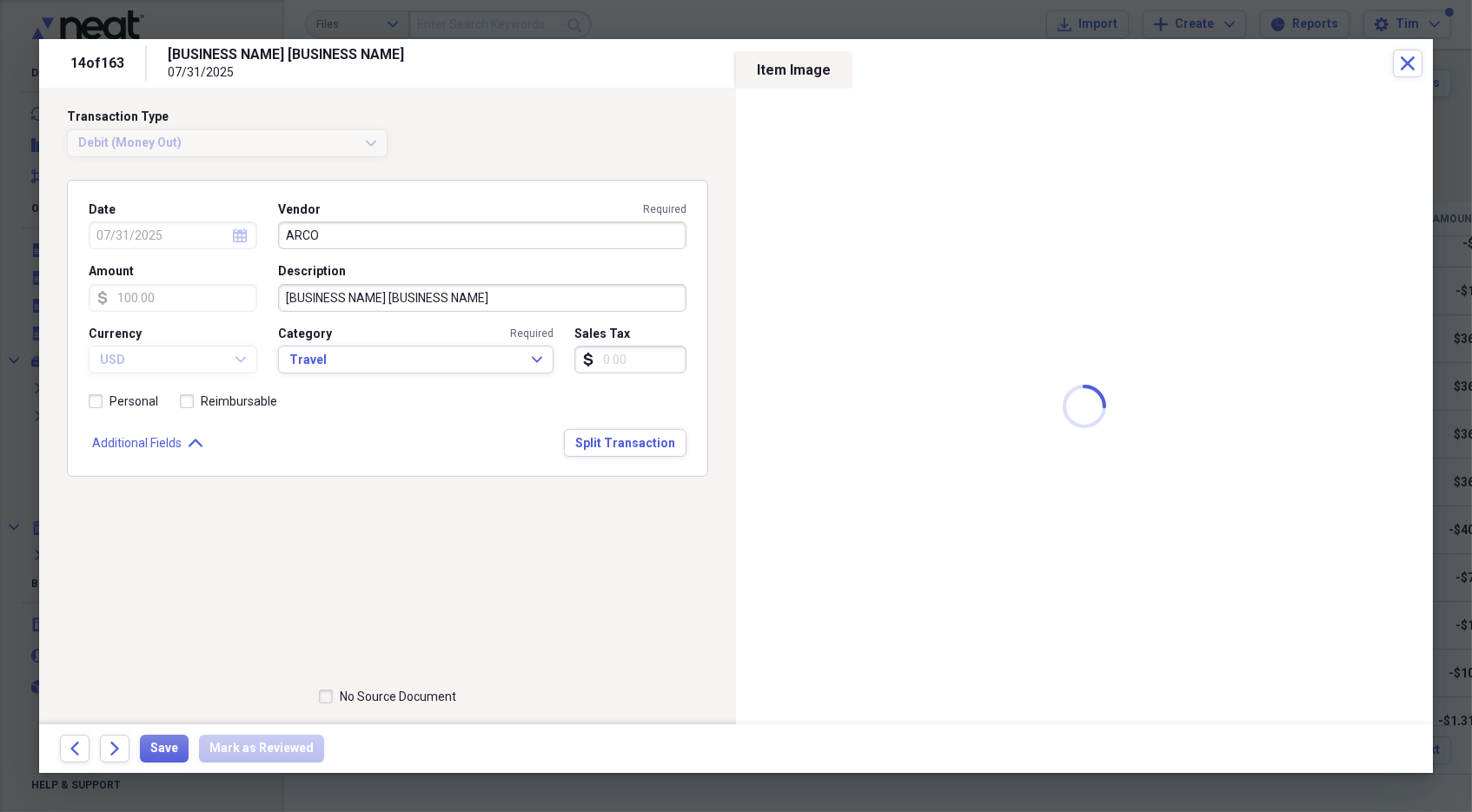 type on "Air Canada" 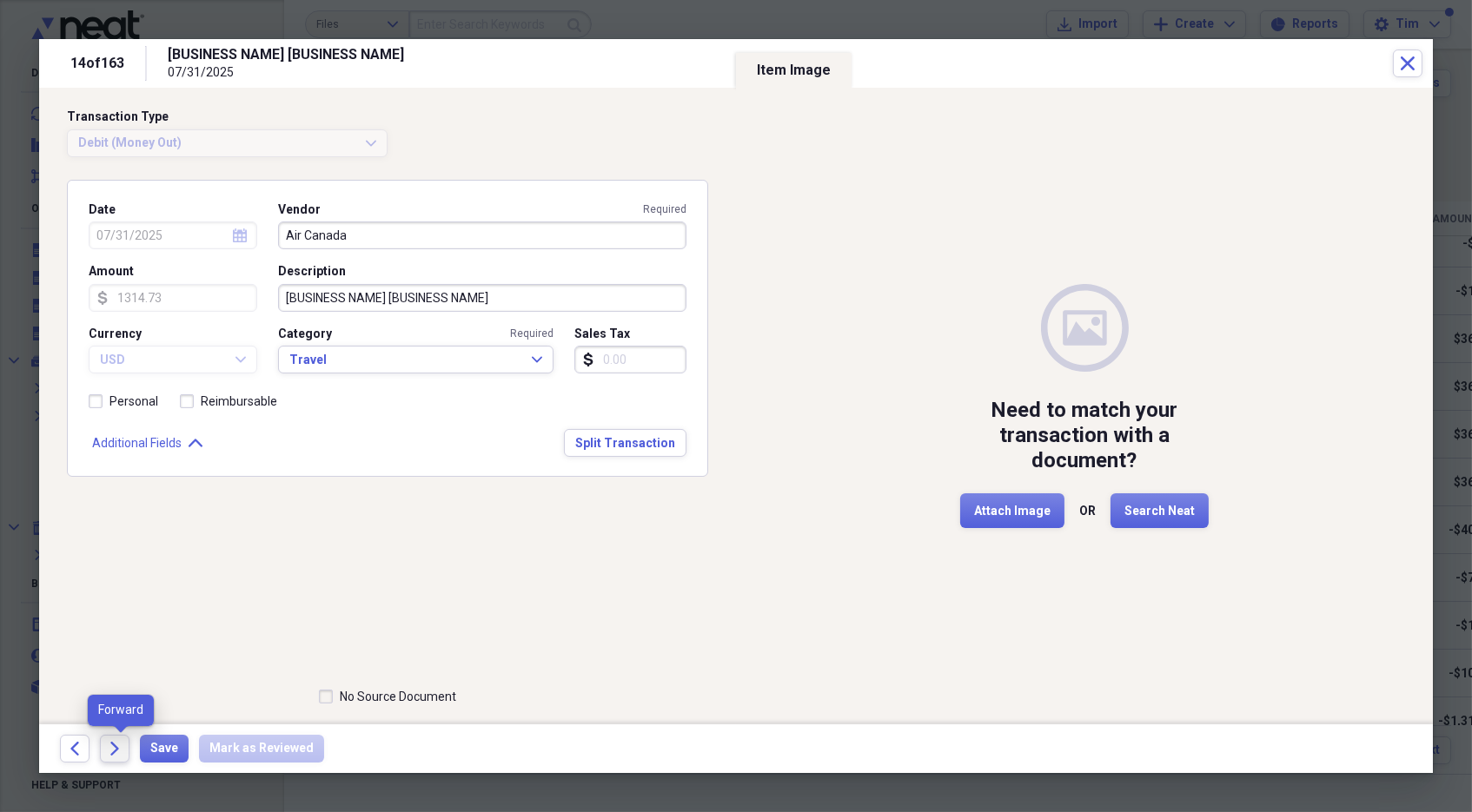 click 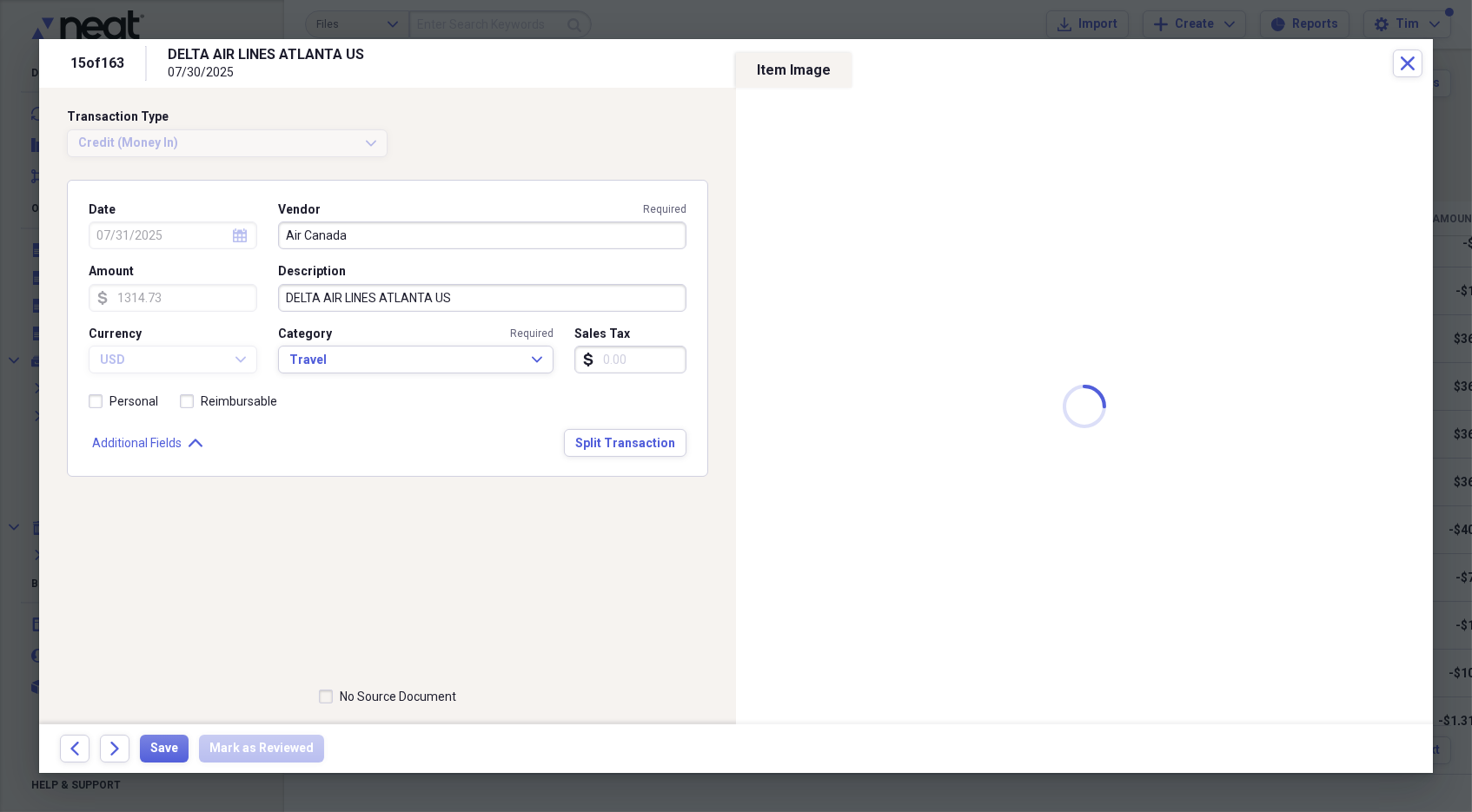 type on "07/30/2025" 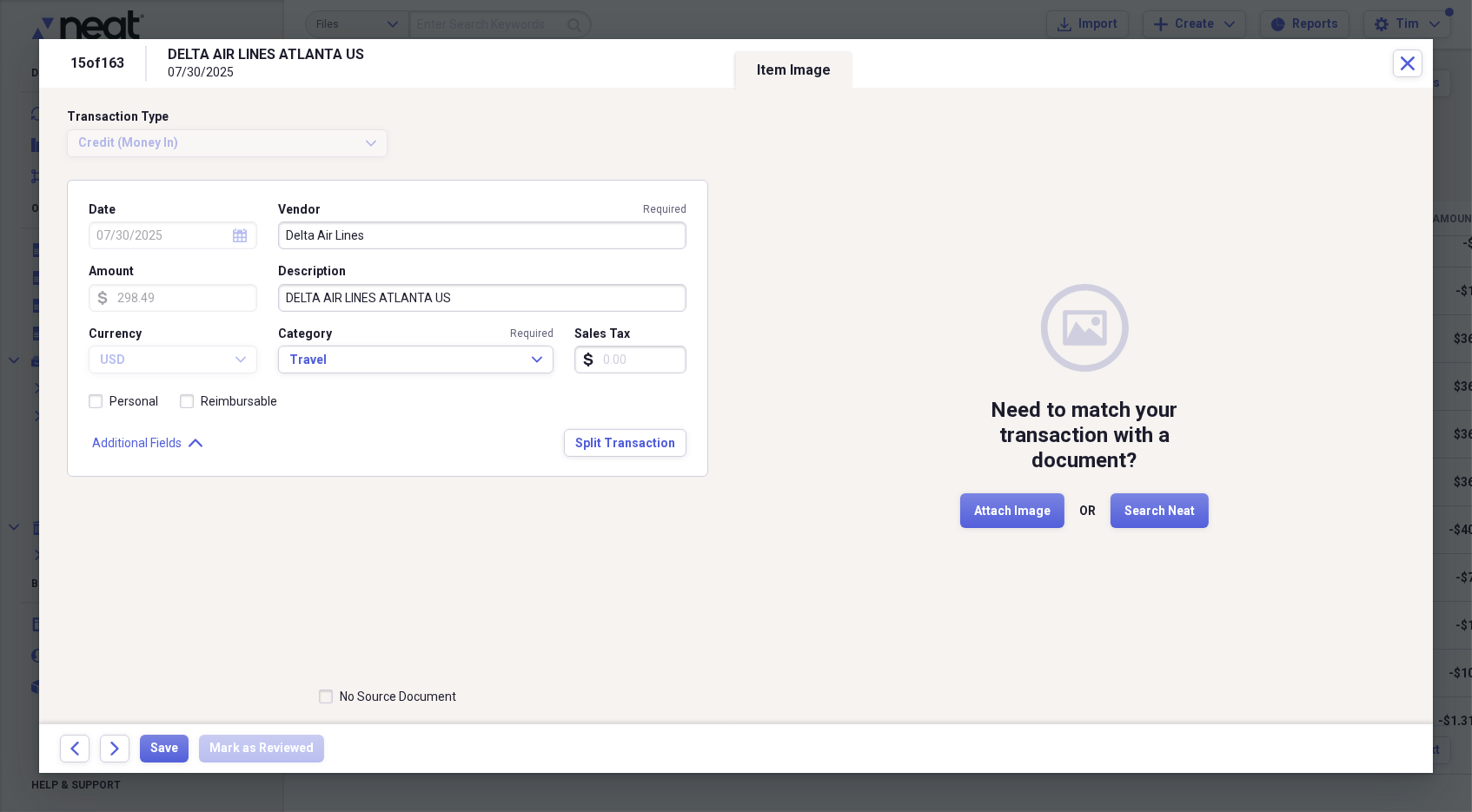 click 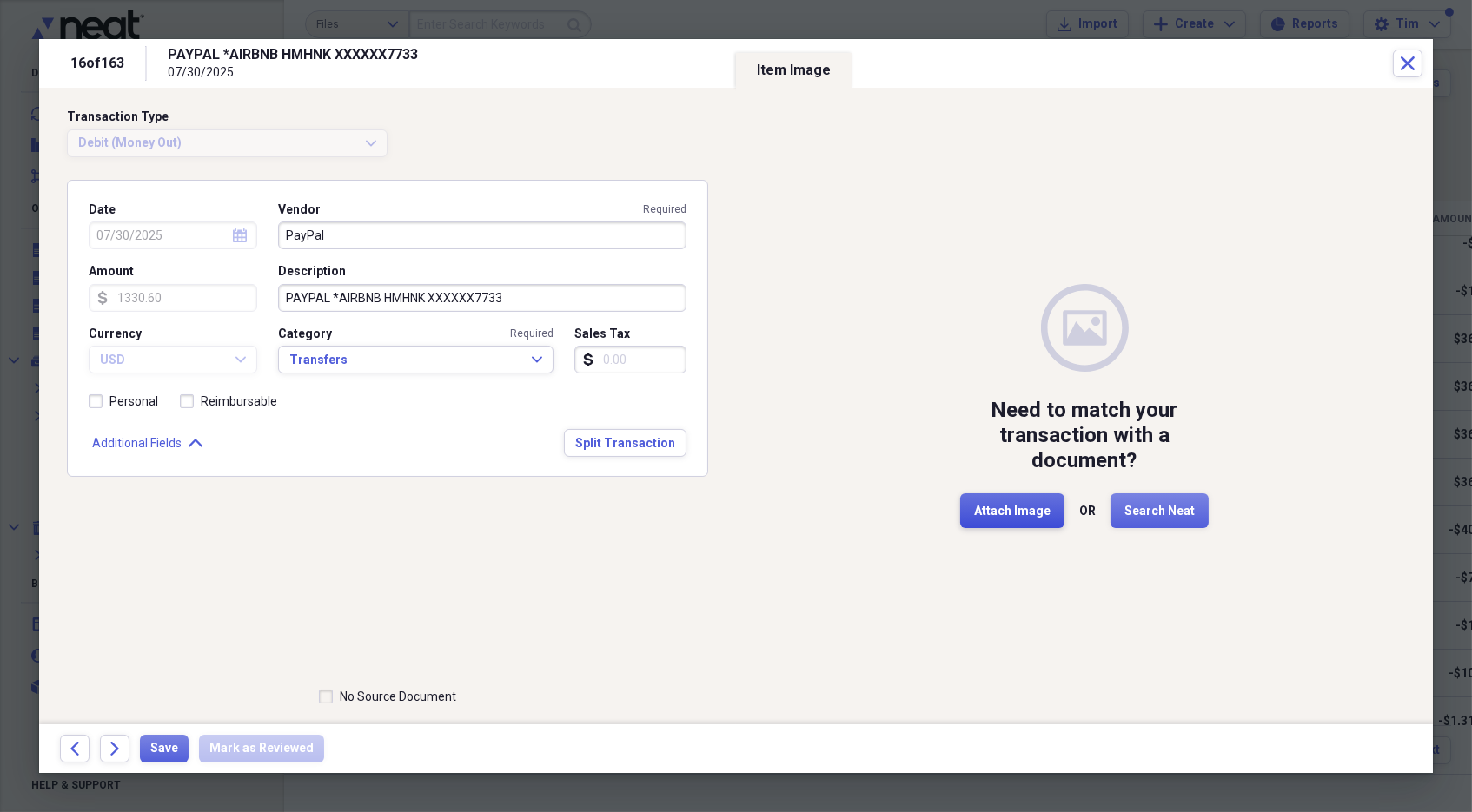 click on "Attach Image" at bounding box center [1012, 512] 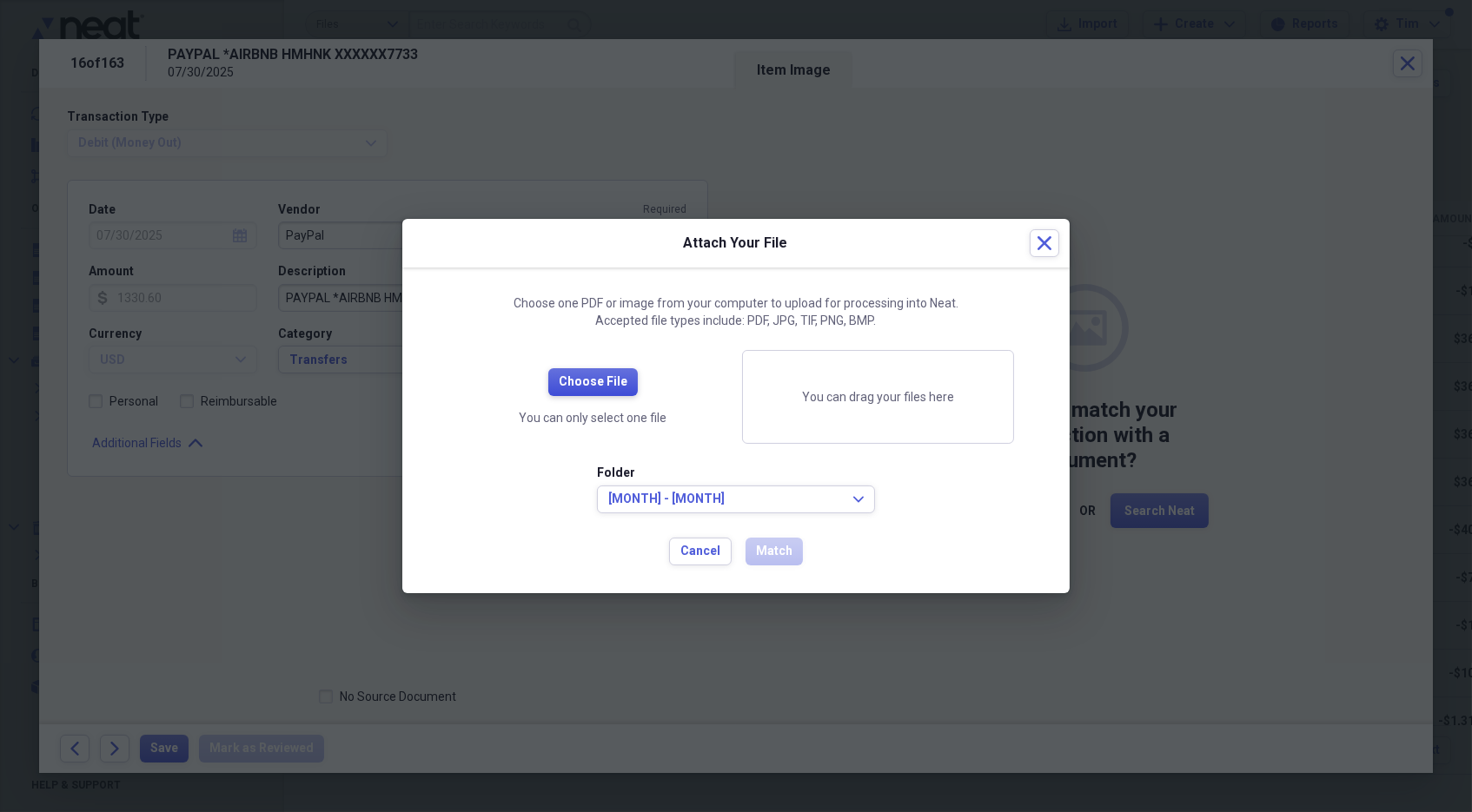 click on "Choose File" at bounding box center (593, 382) 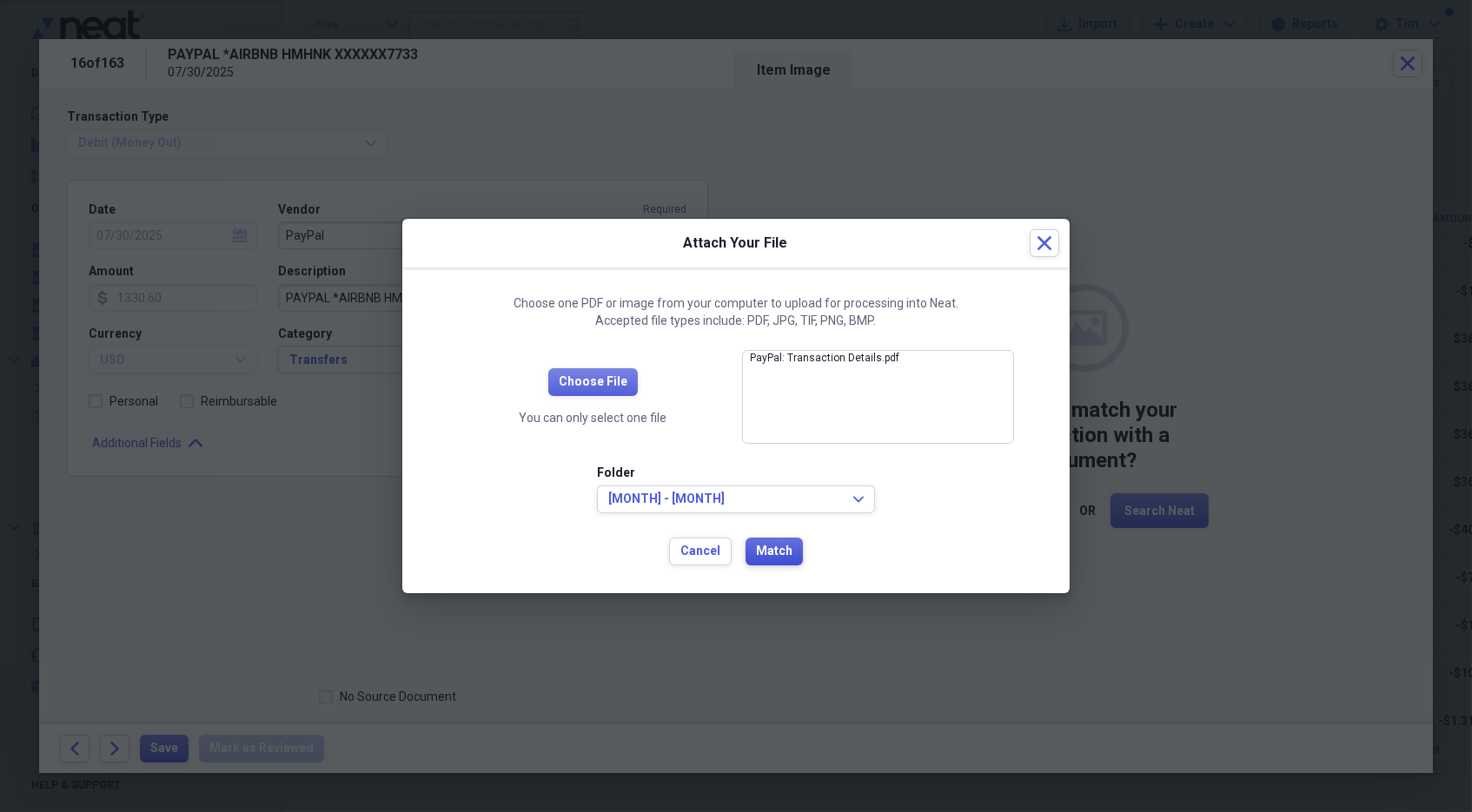 click on "Match" at bounding box center (774, 551) 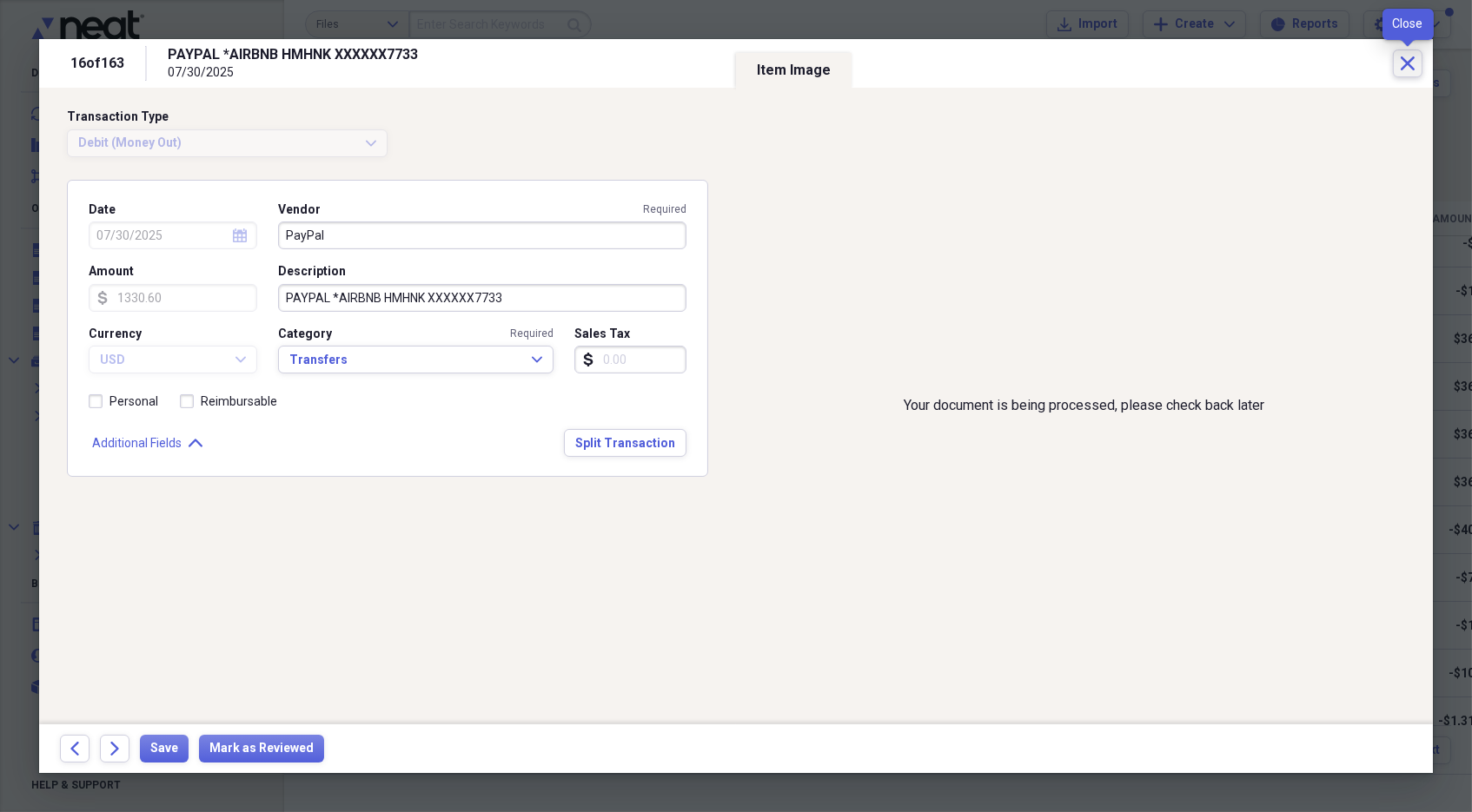 click on "Close" 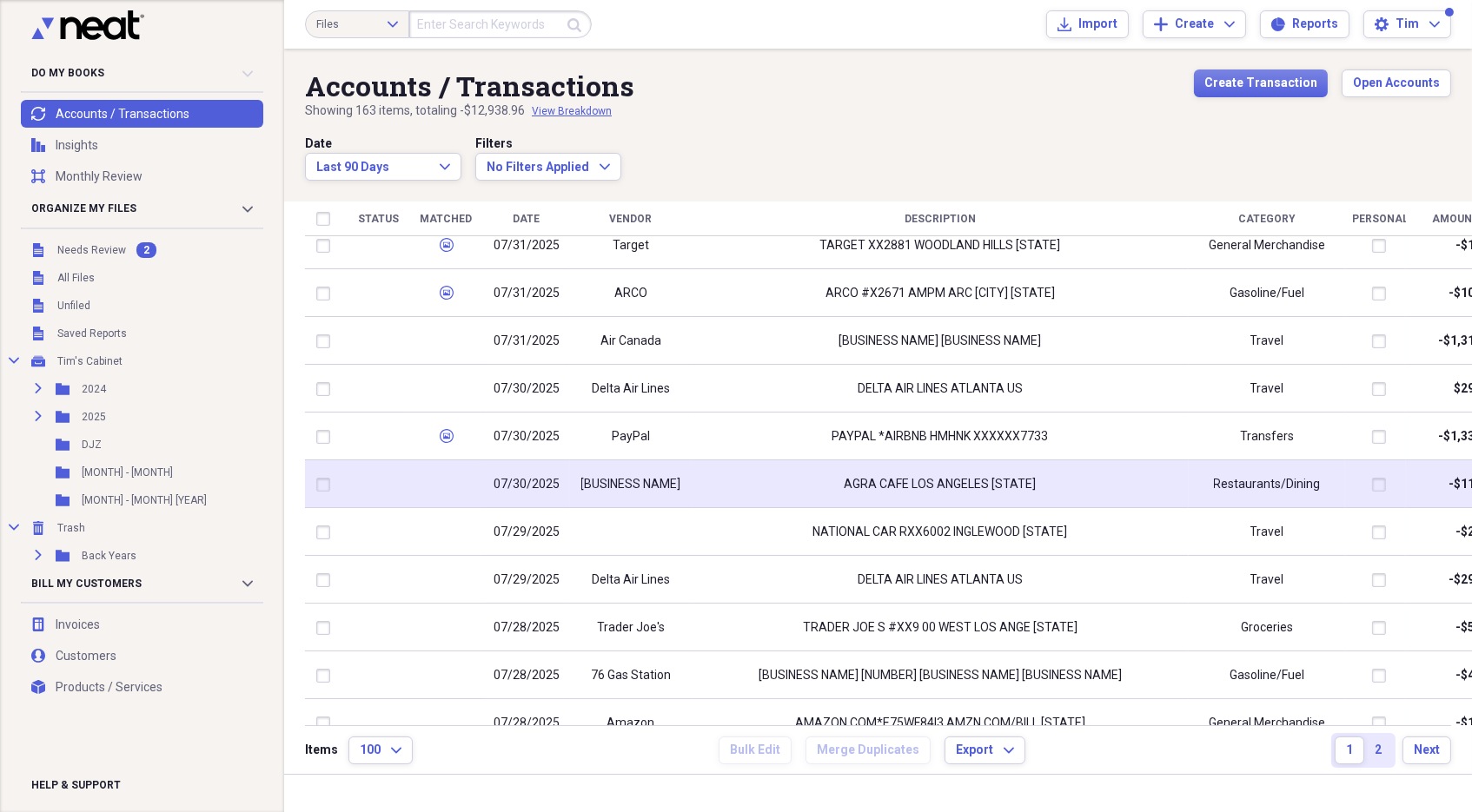 click on "AGRA CAFE LOS ANGELES [STATE]" at bounding box center [940, 485] 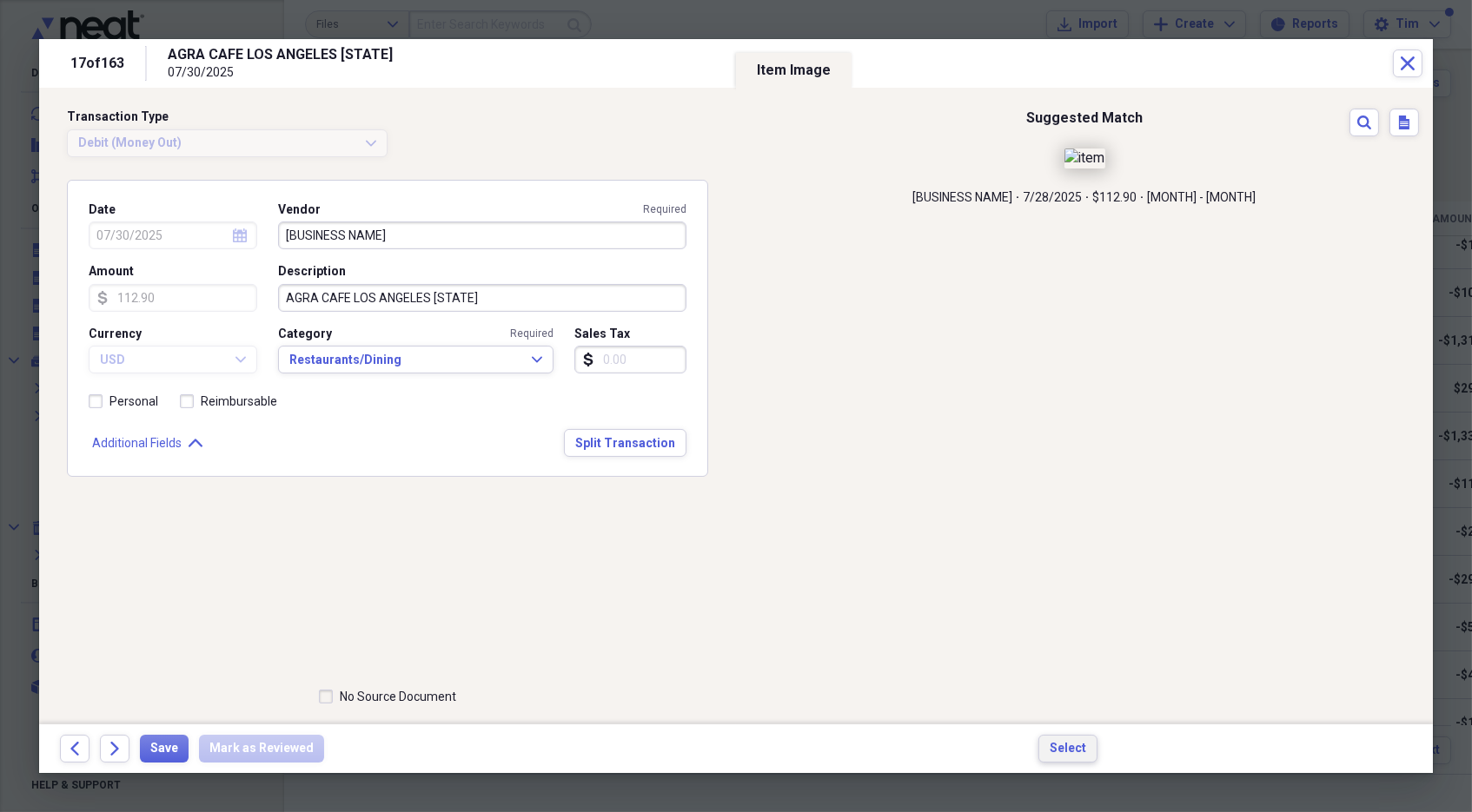 click on "Select" at bounding box center [1068, 749] 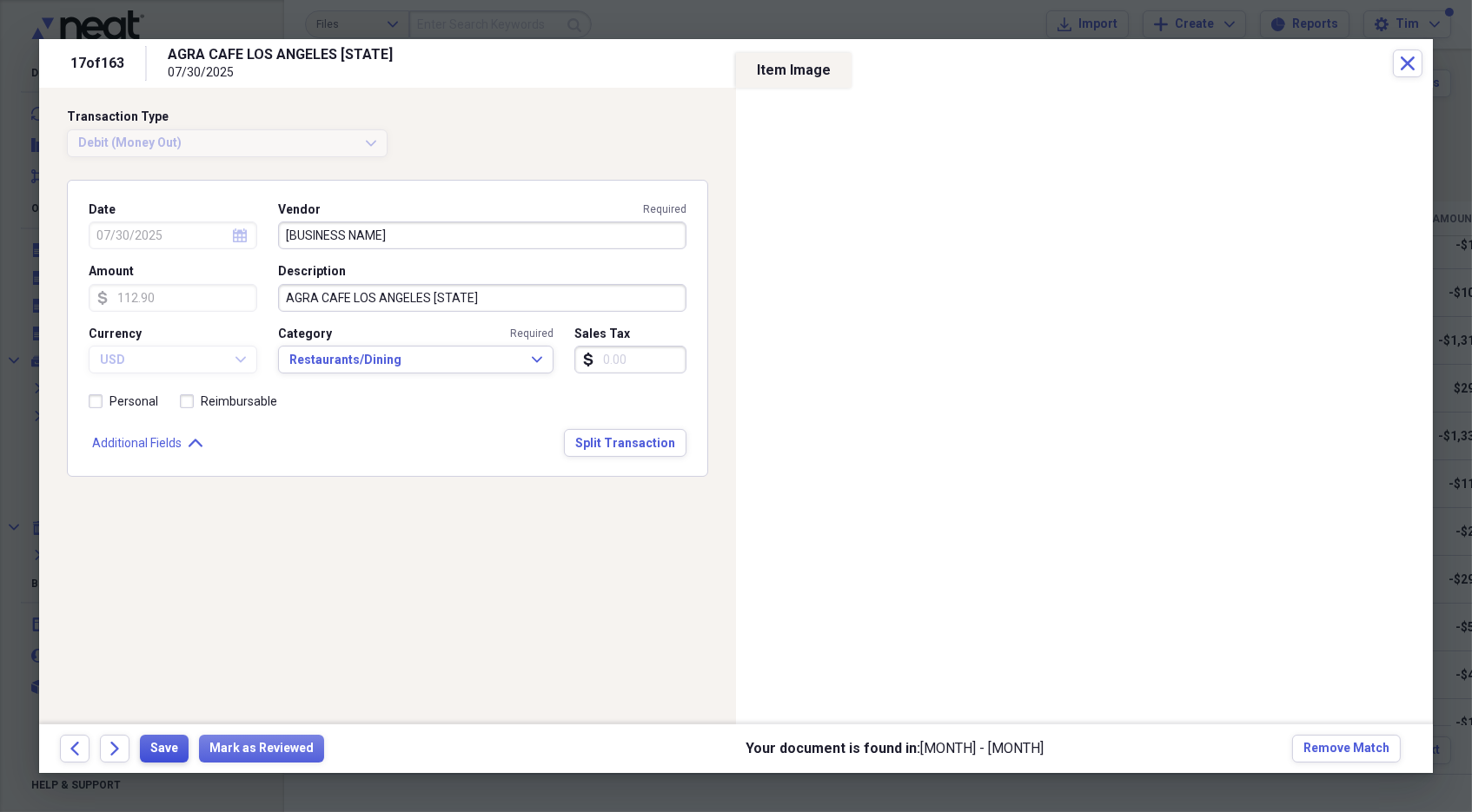 click on "Save" at bounding box center (164, 749) 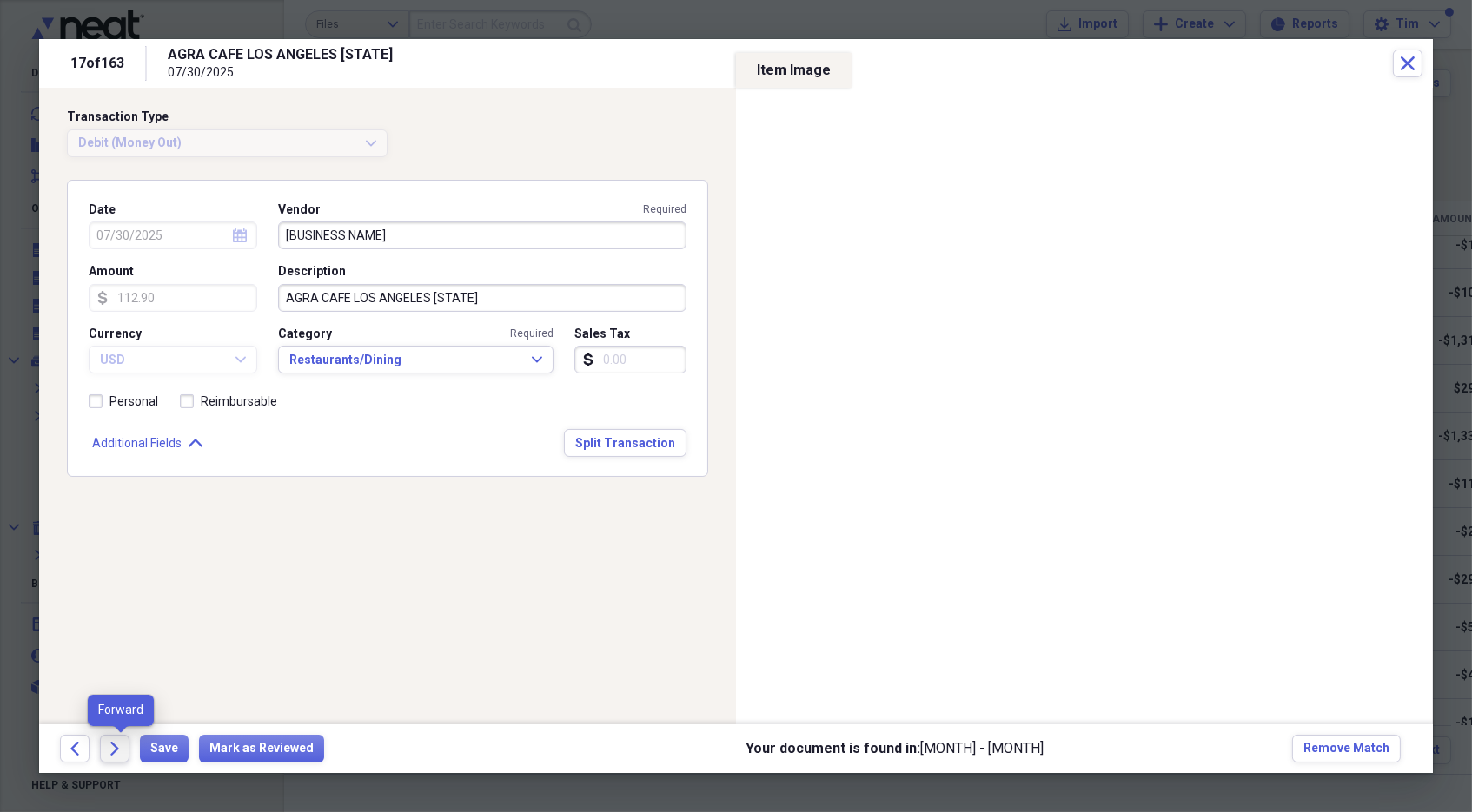 click on "Forward" at bounding box center [115, 749] 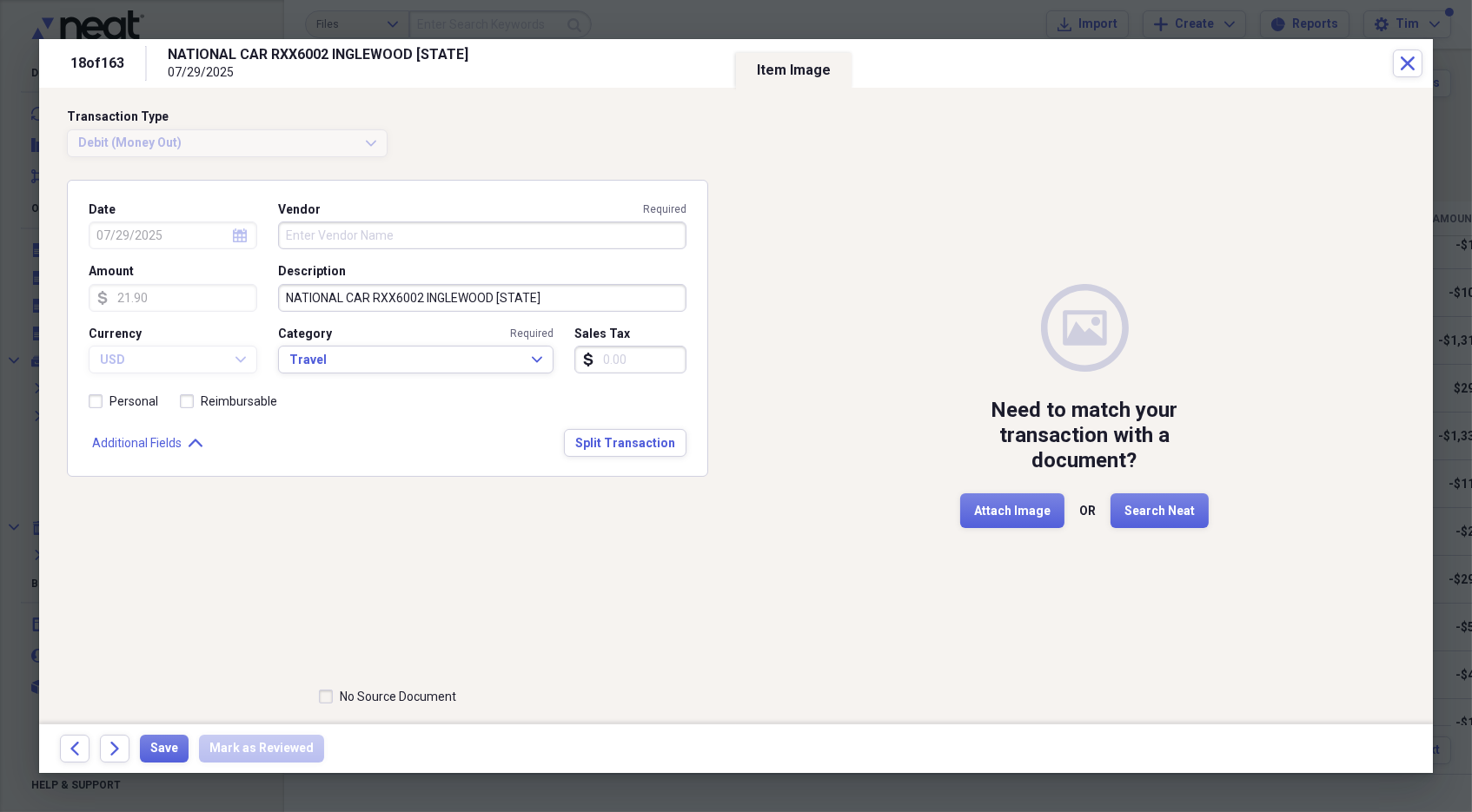 click on "Vendor Required" at bounding box center (482, 235) 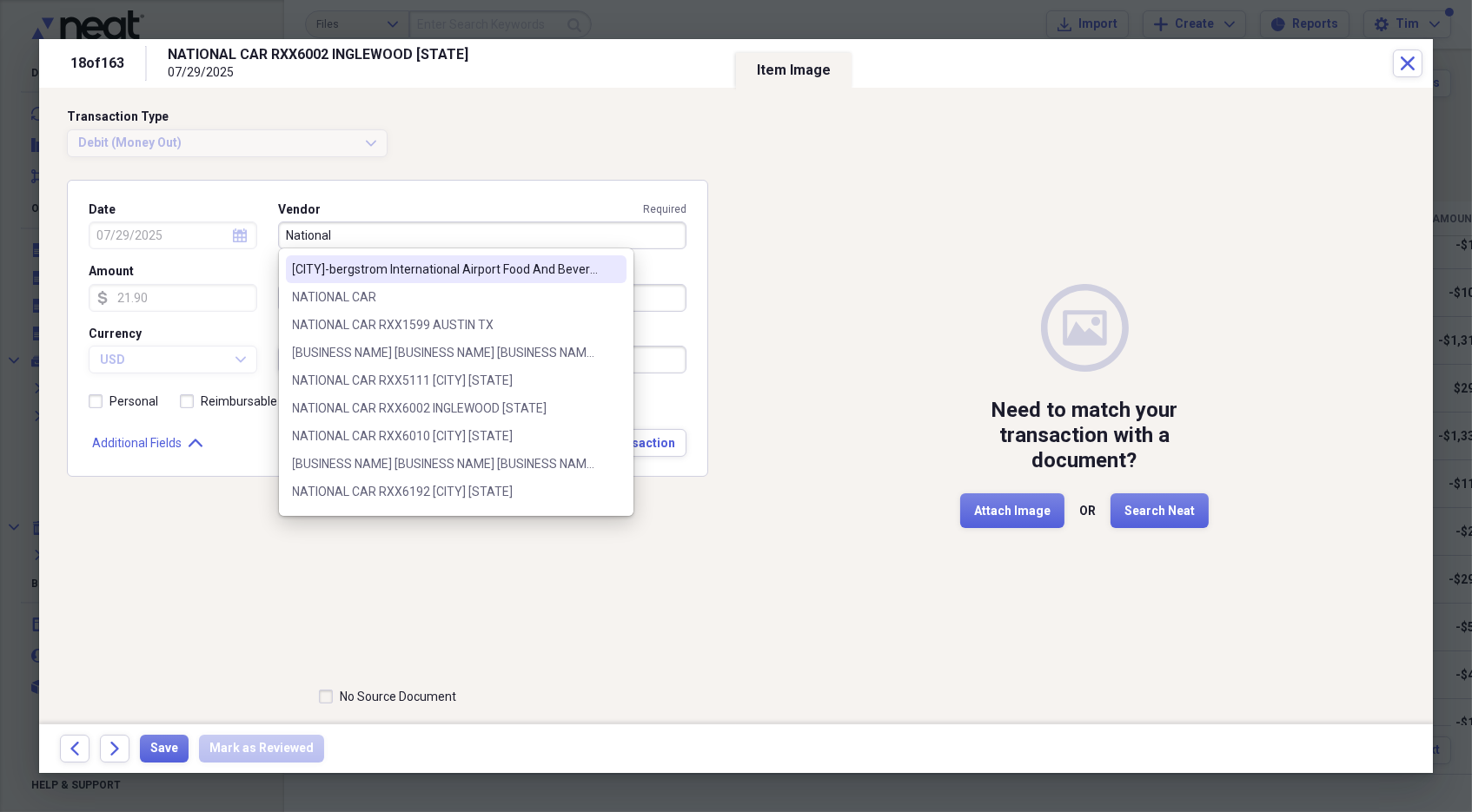 drag, startPoint x: 321, startPoint y: 267, endPoint x: 315, endPoint y: 290, distance: 23.769729 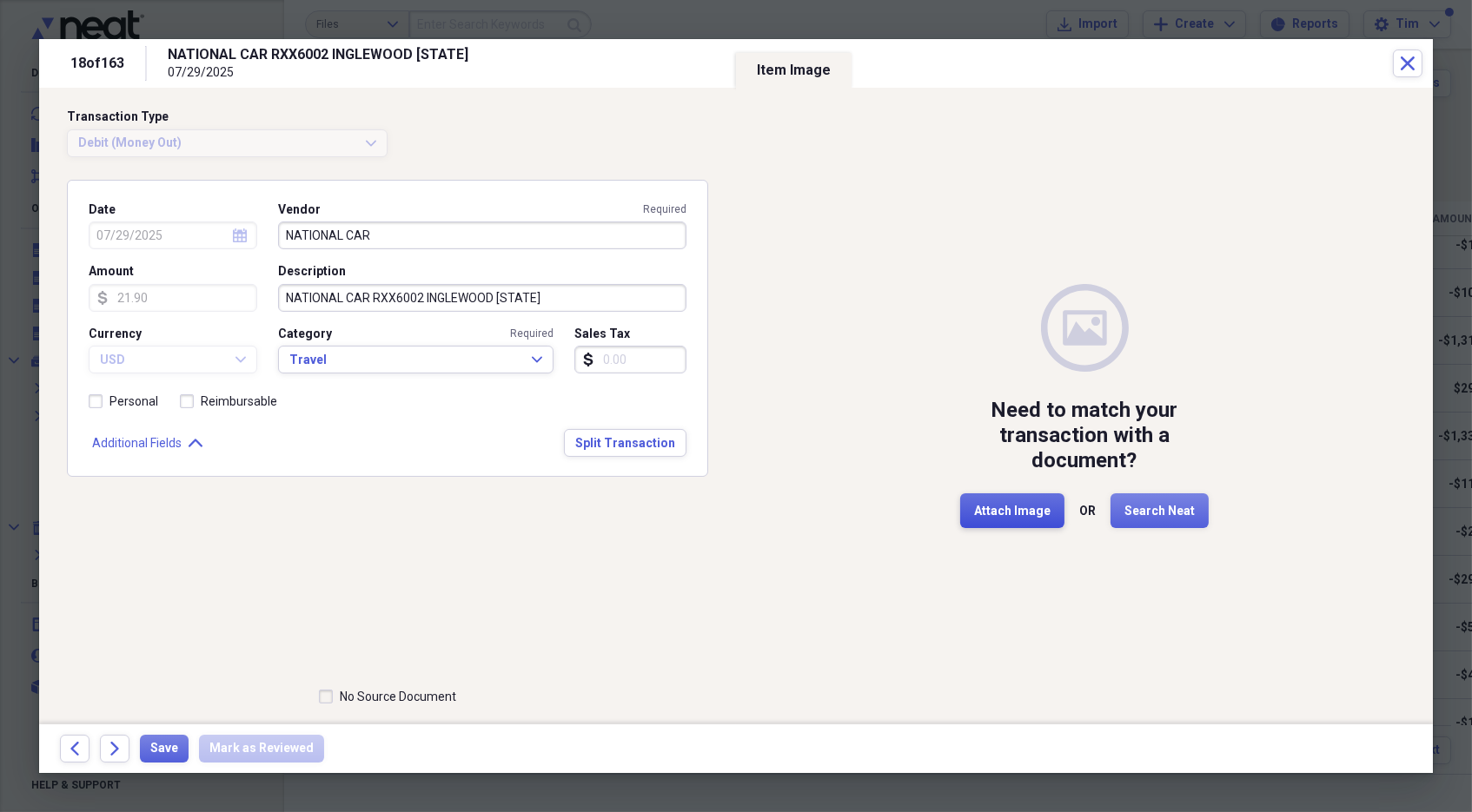 click on "Attach Image" at bounding box center [1012, 512] 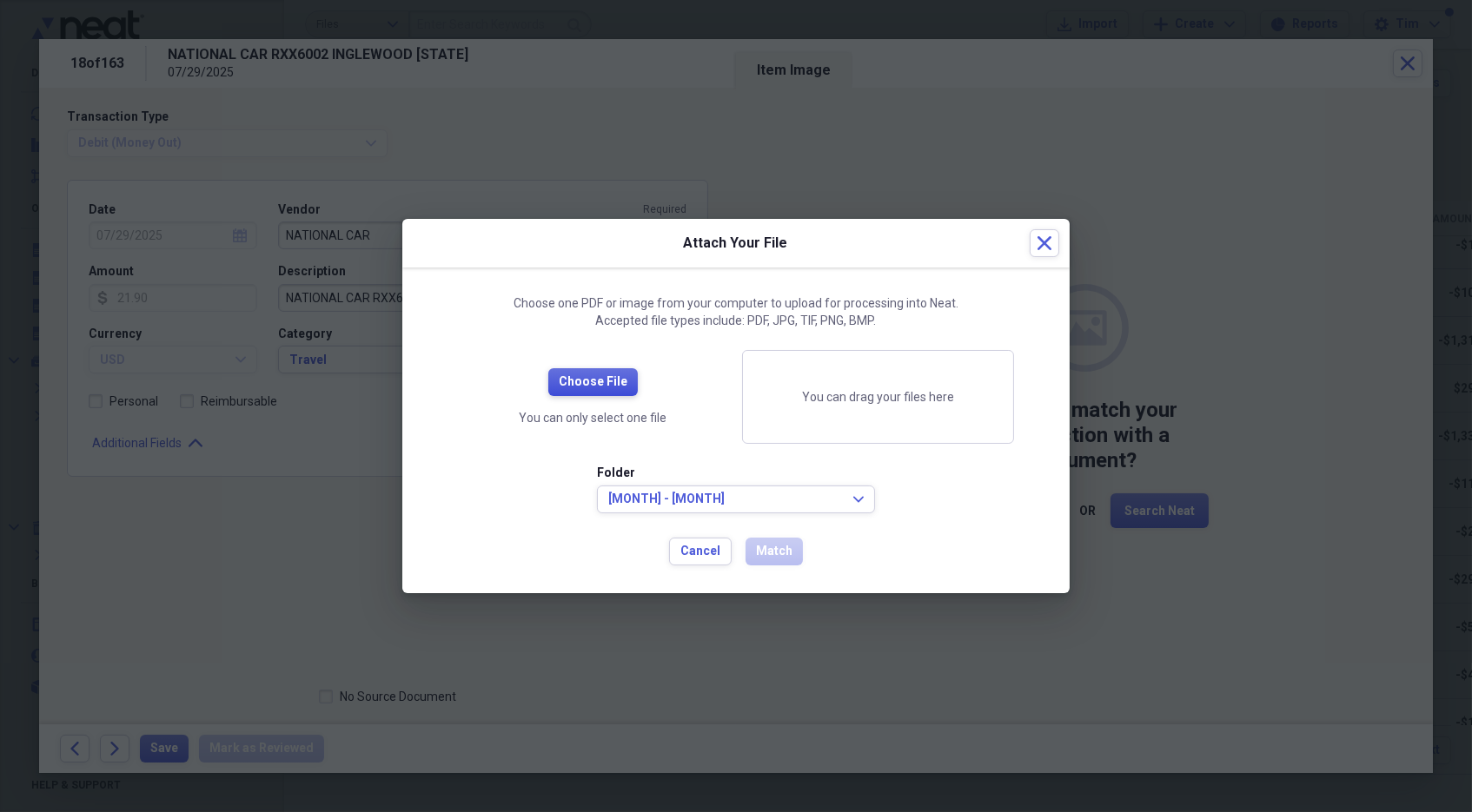 click on "Choose File" at bounding box center [593, 382] 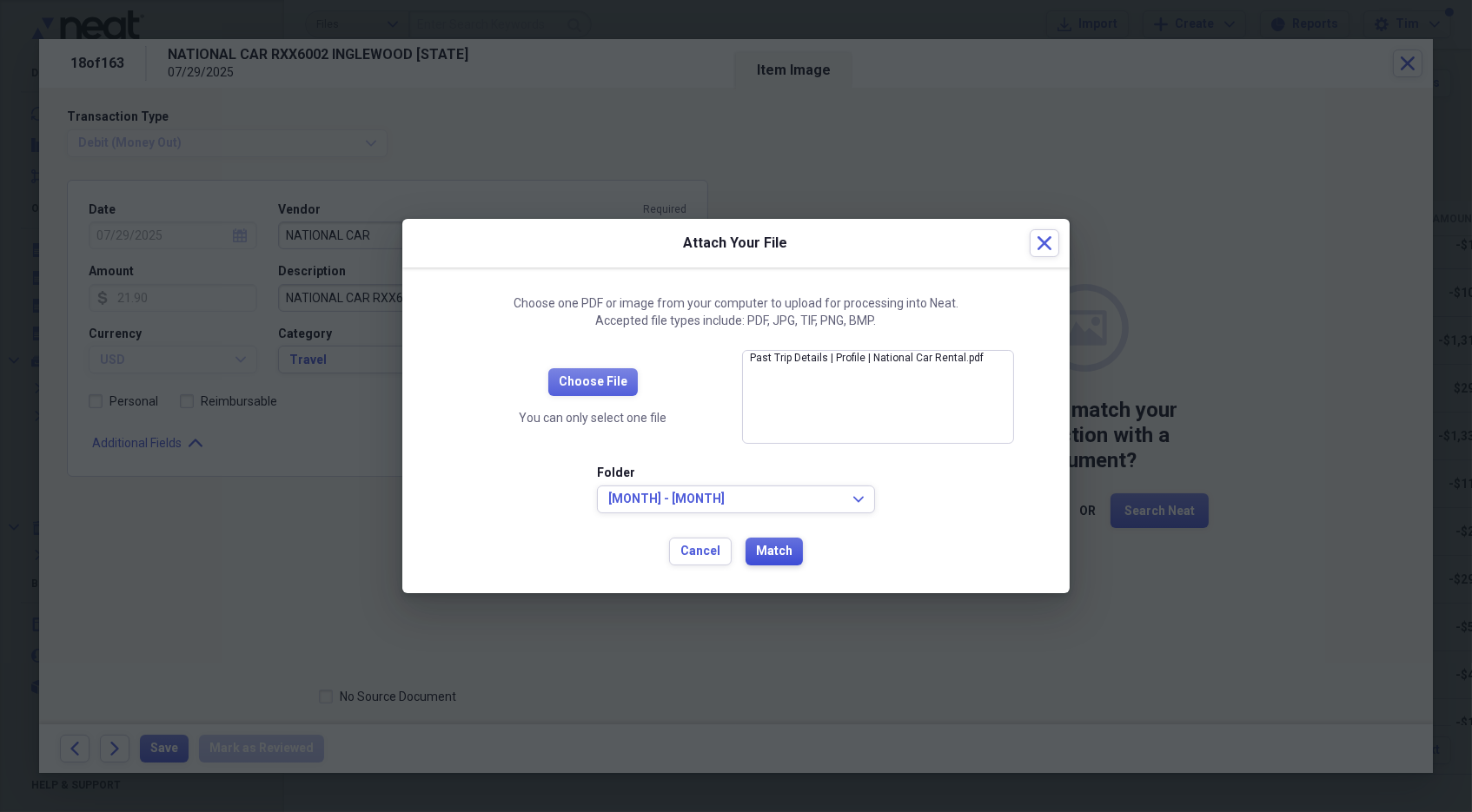 click on "Match" at bounding box center [774, 551] 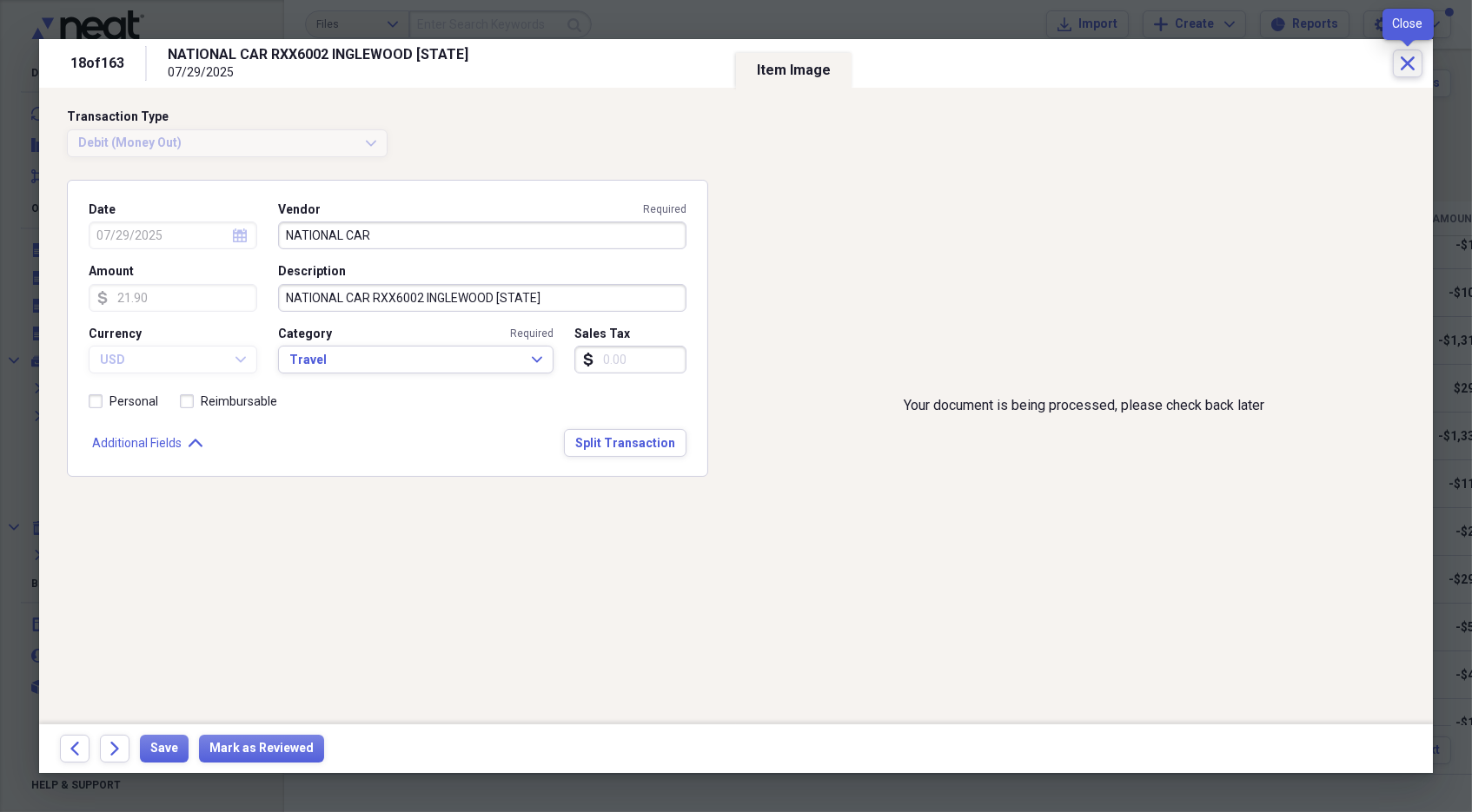 click 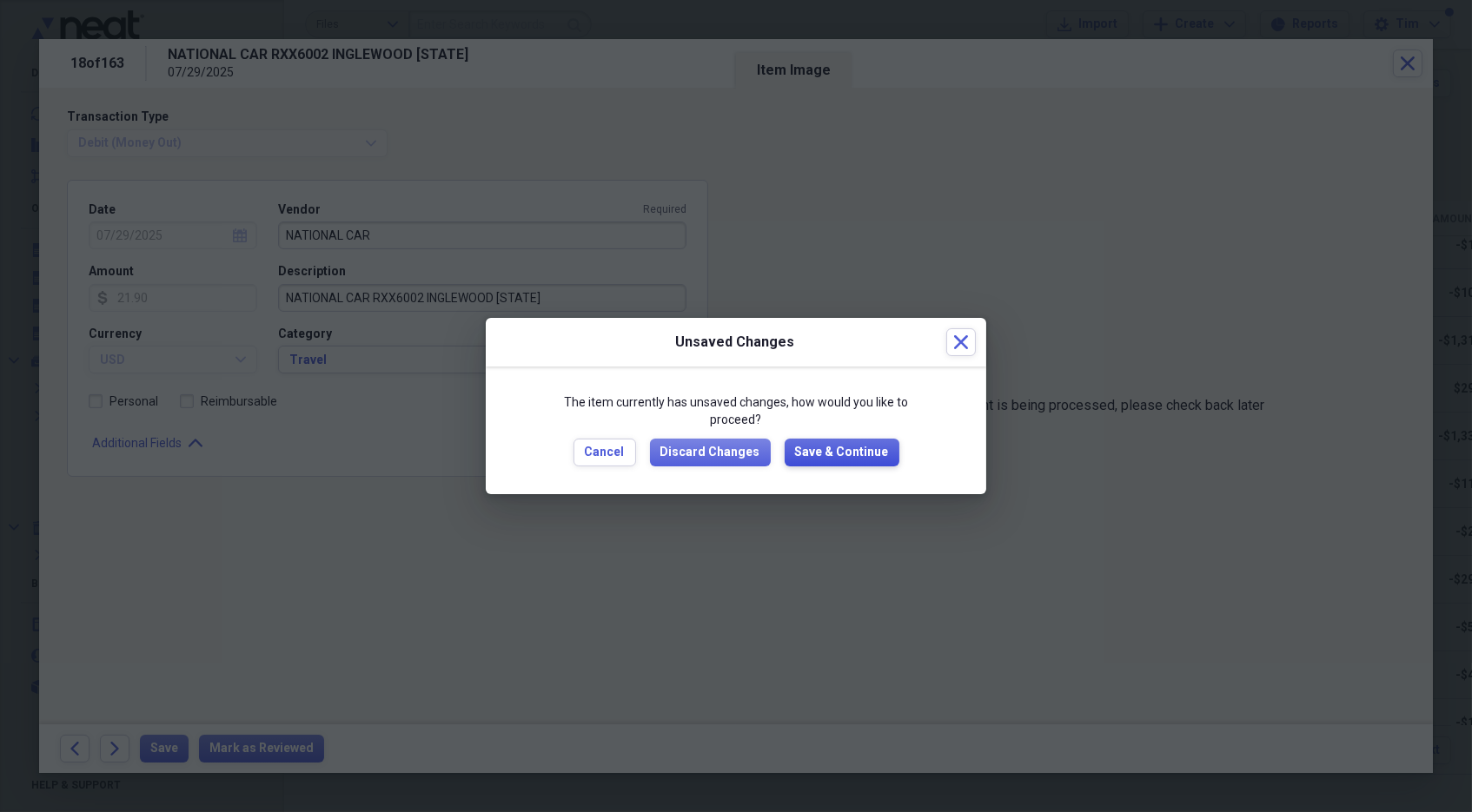 click on "Save & Continue" at bounding box center [842, 452] 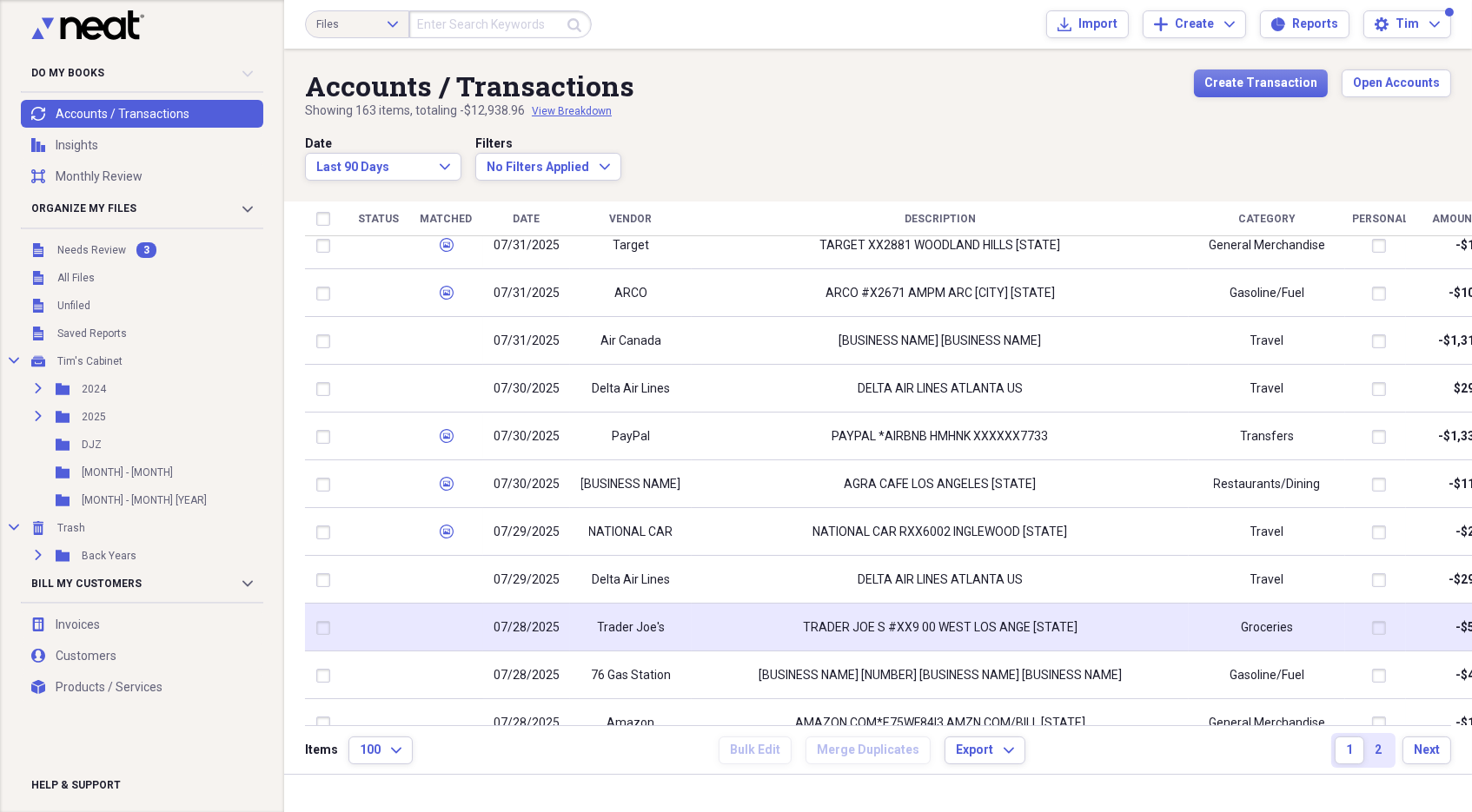 click on "TRADER JOE S #XX9 00 WEST LOS ANGE [STATE]" at bounding box center (940, 628) 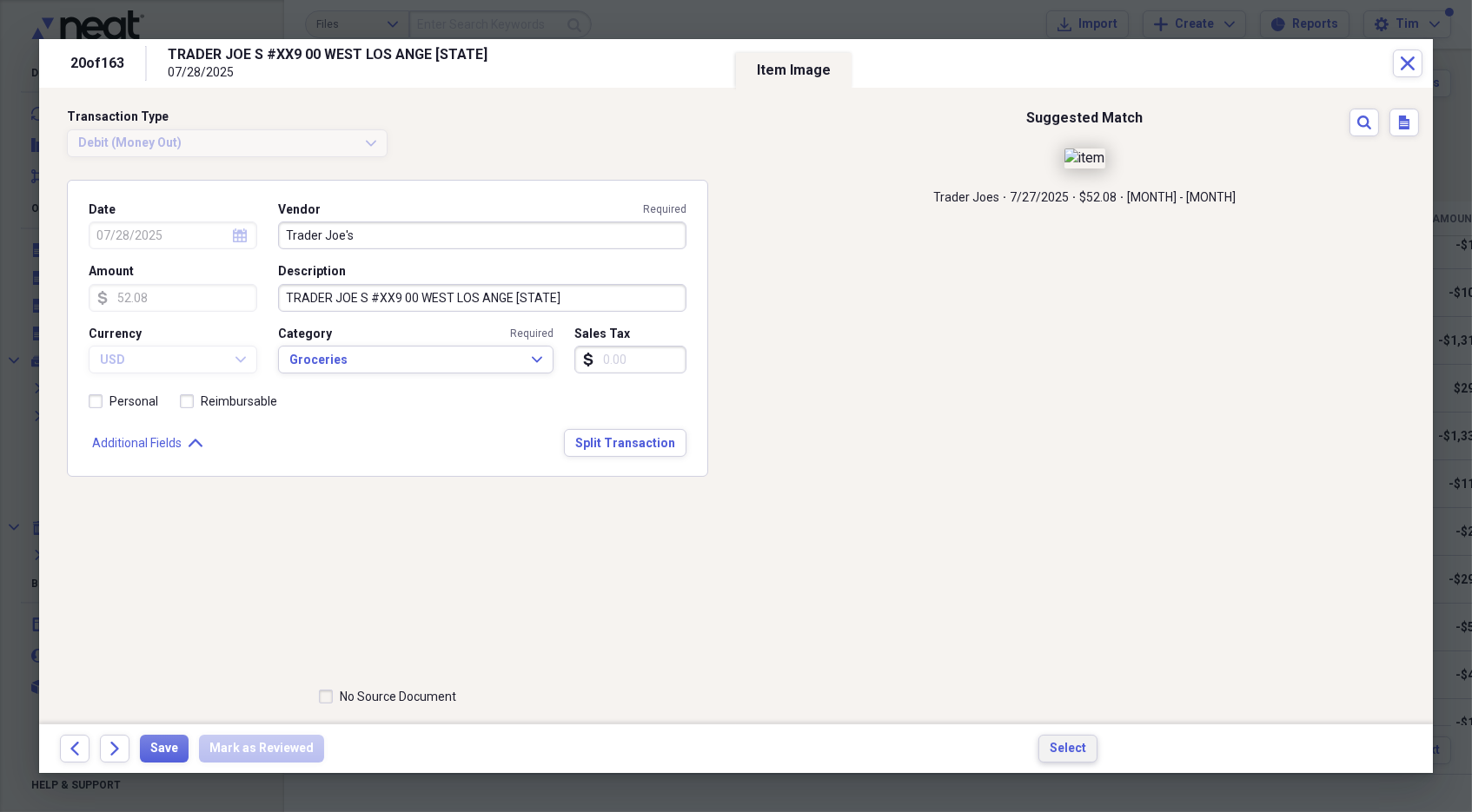 click on "Select" at bounding box center (1068, 749) 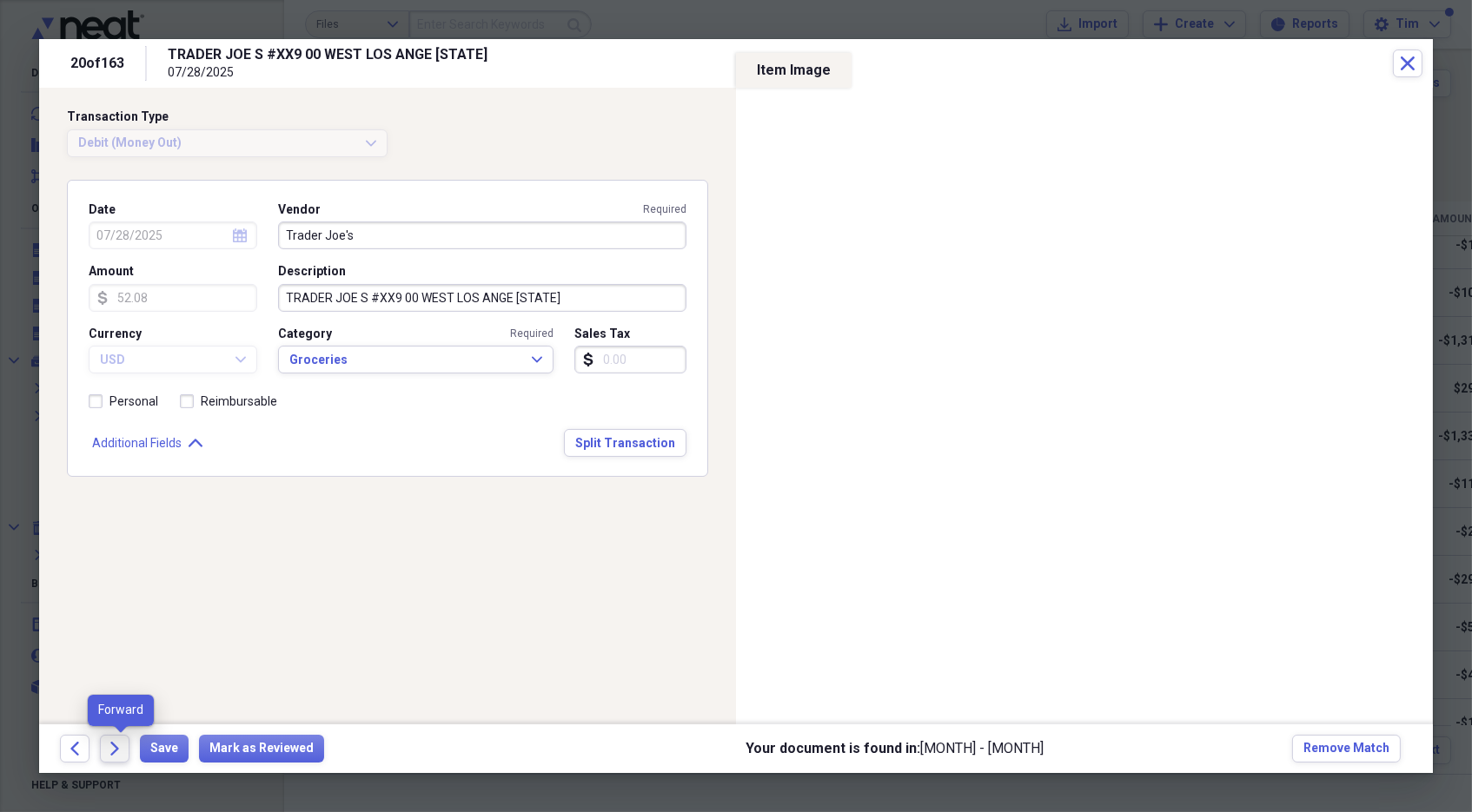 click on "Forward" 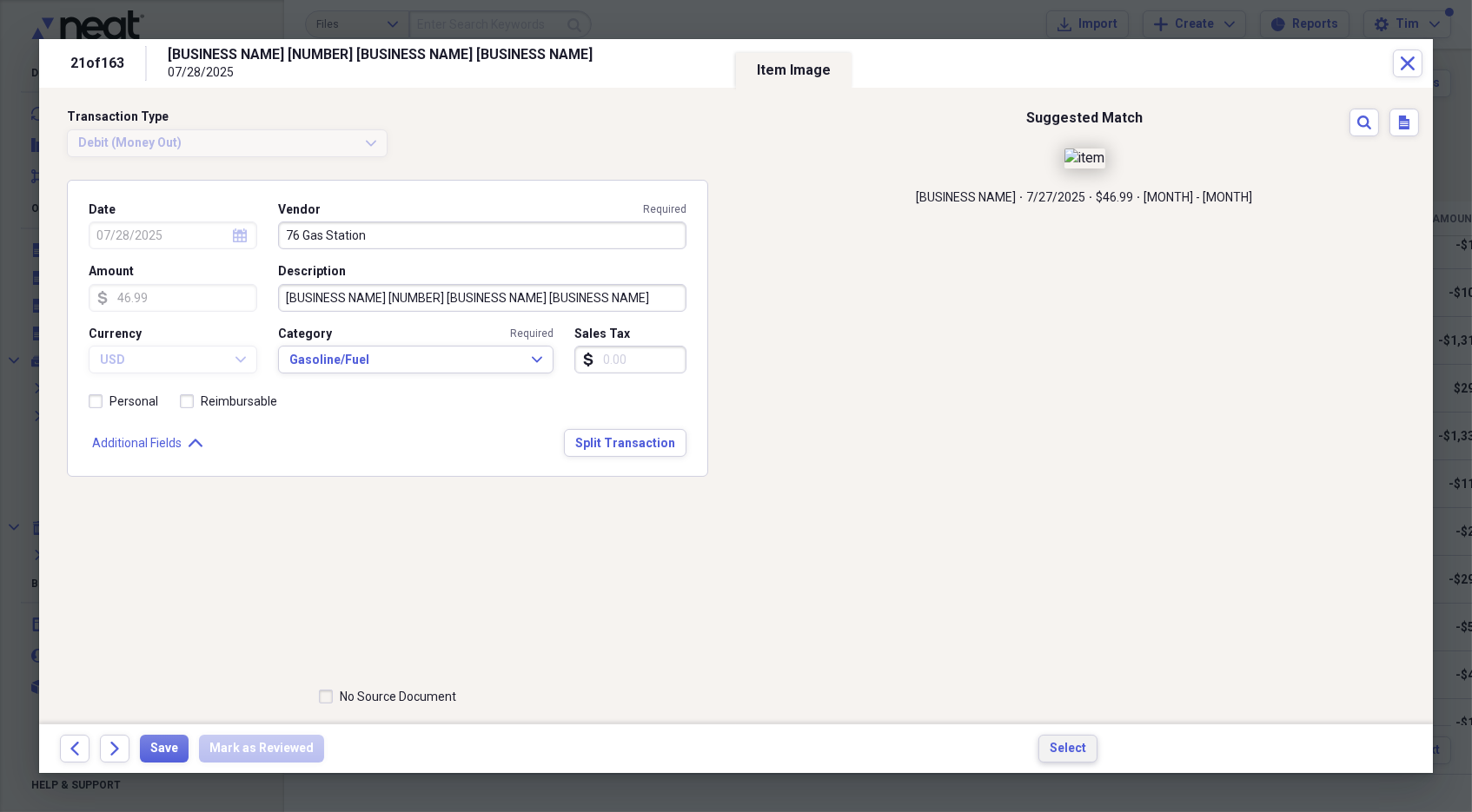 click on "Select" at bounding box center [1068, 749] 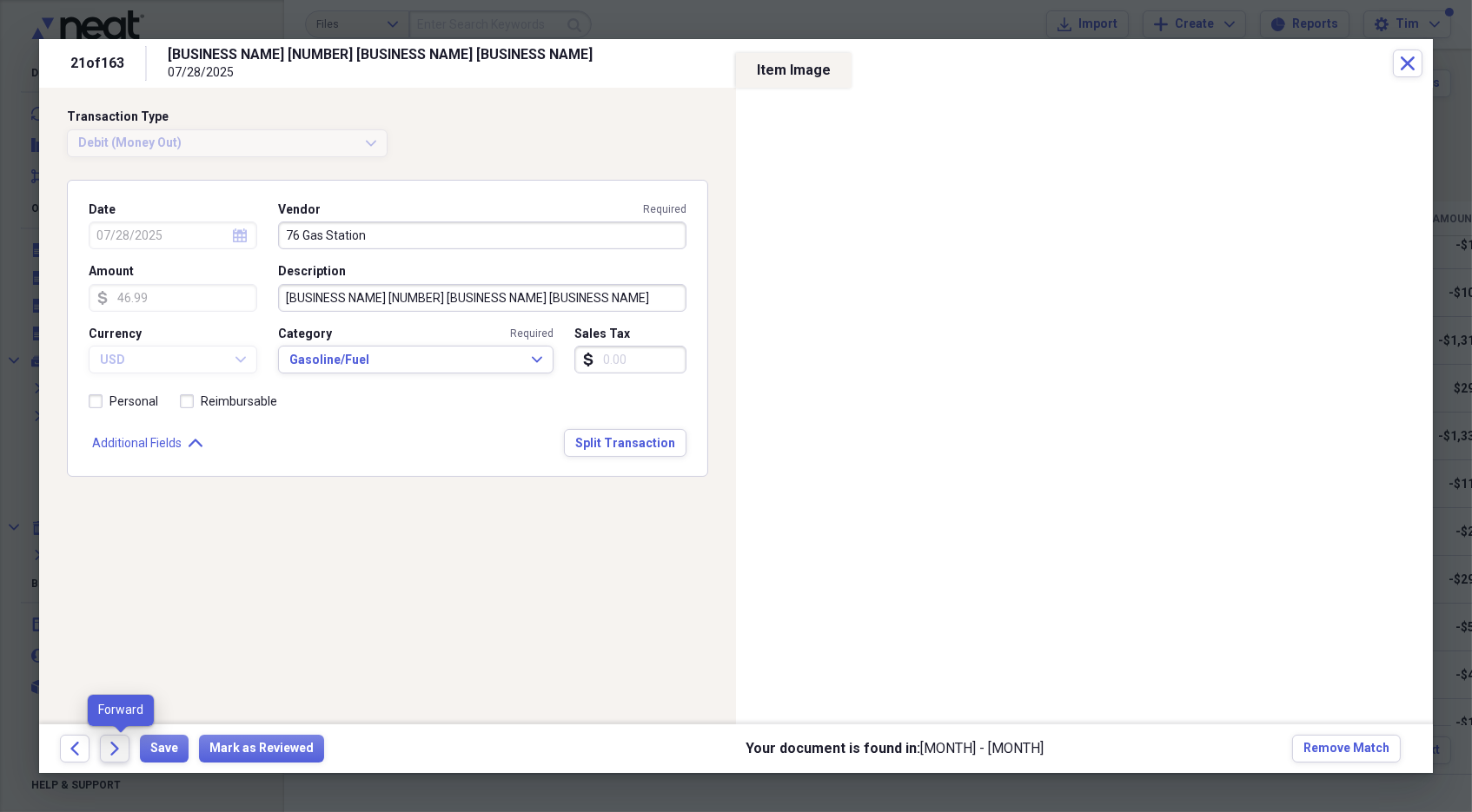 click on "Forward" 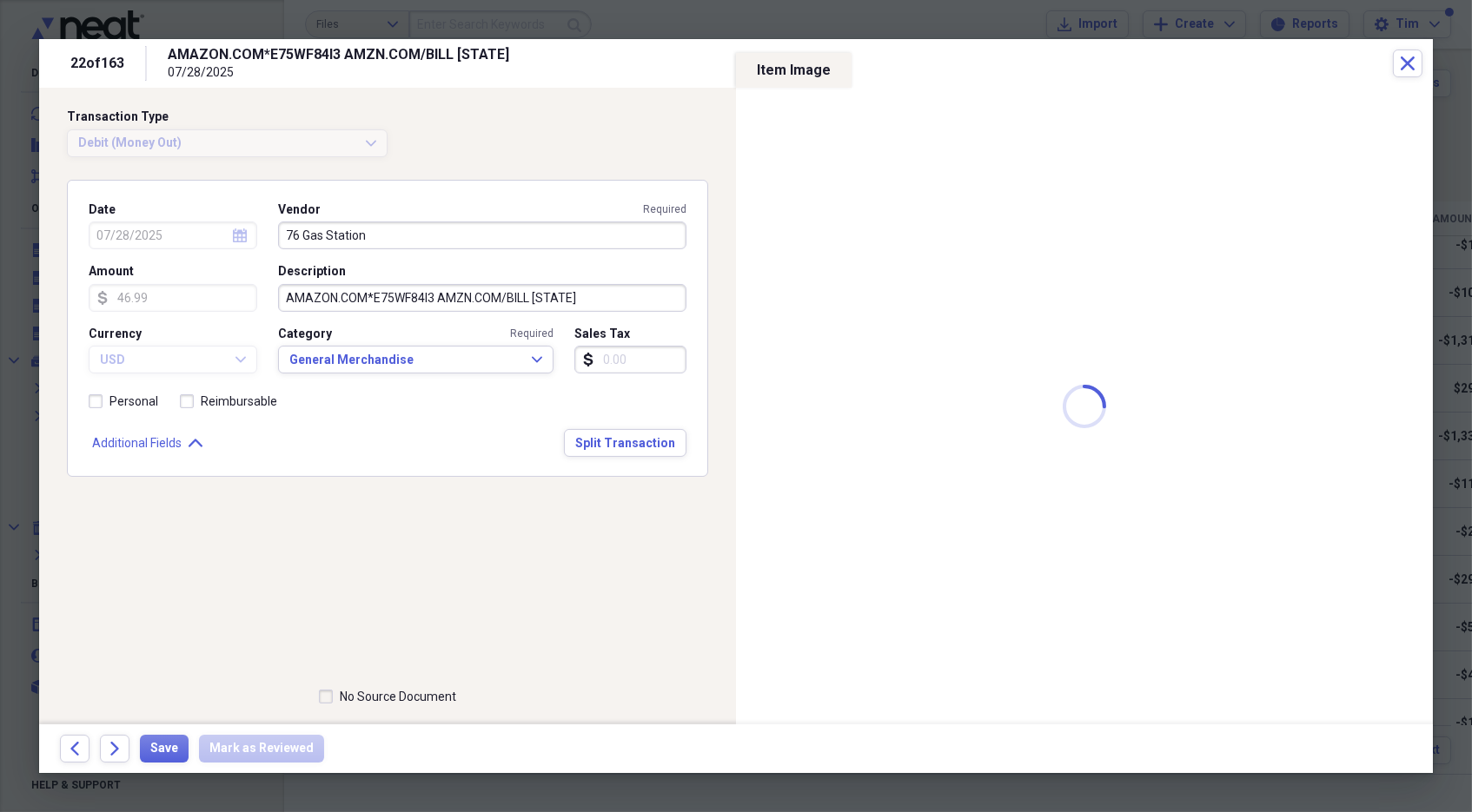 type on "Amazon" 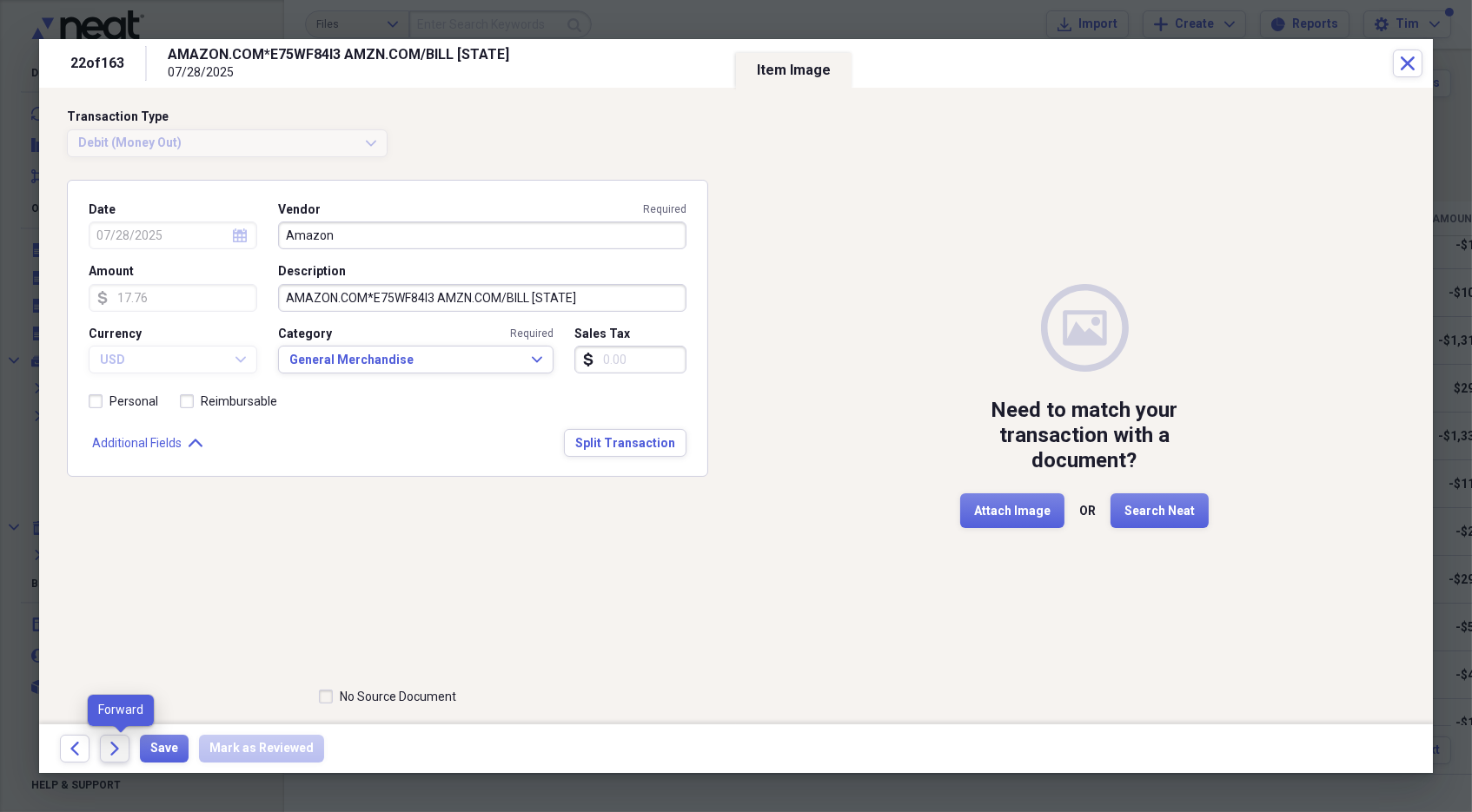 click on "Forward" 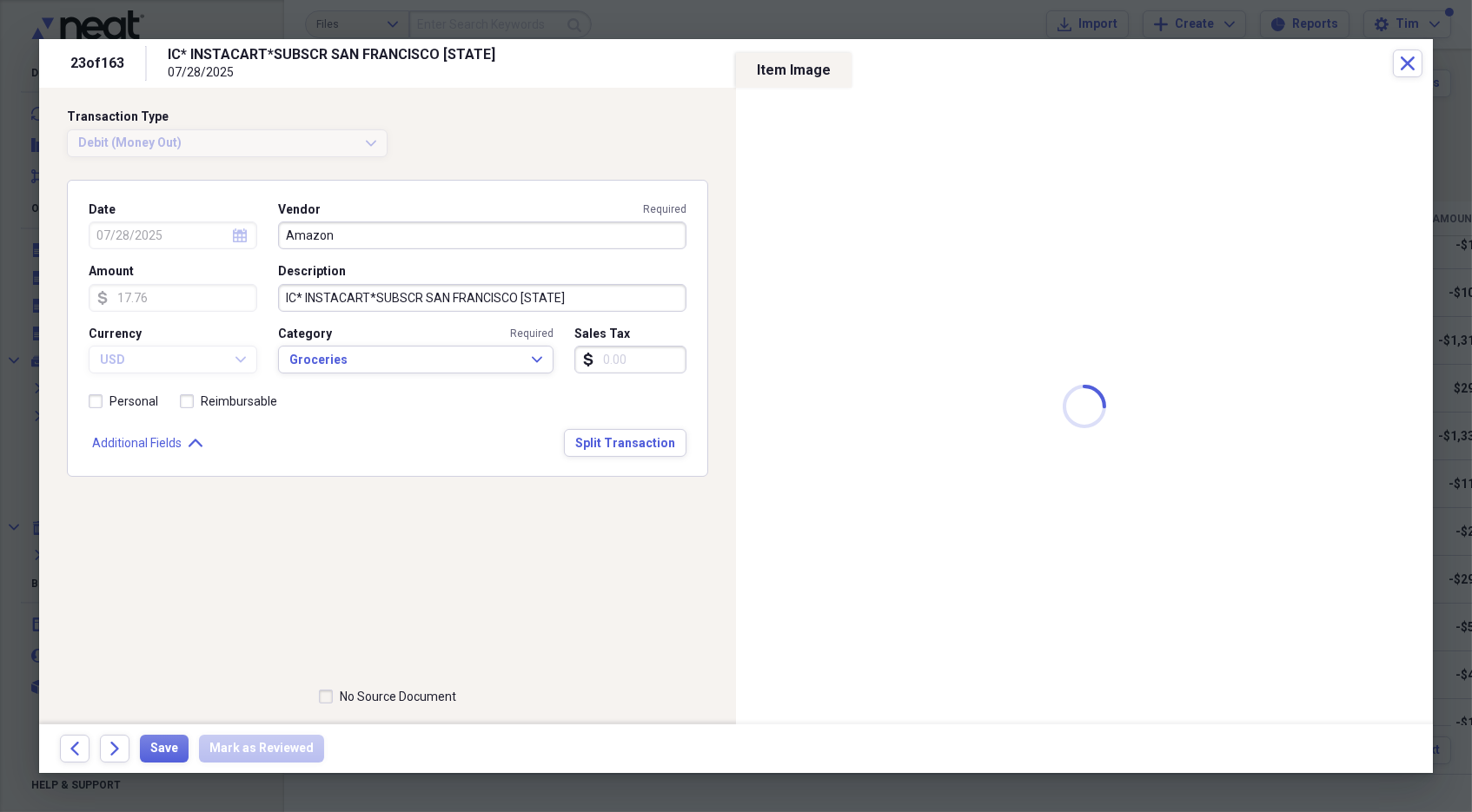 type on "Instacart" 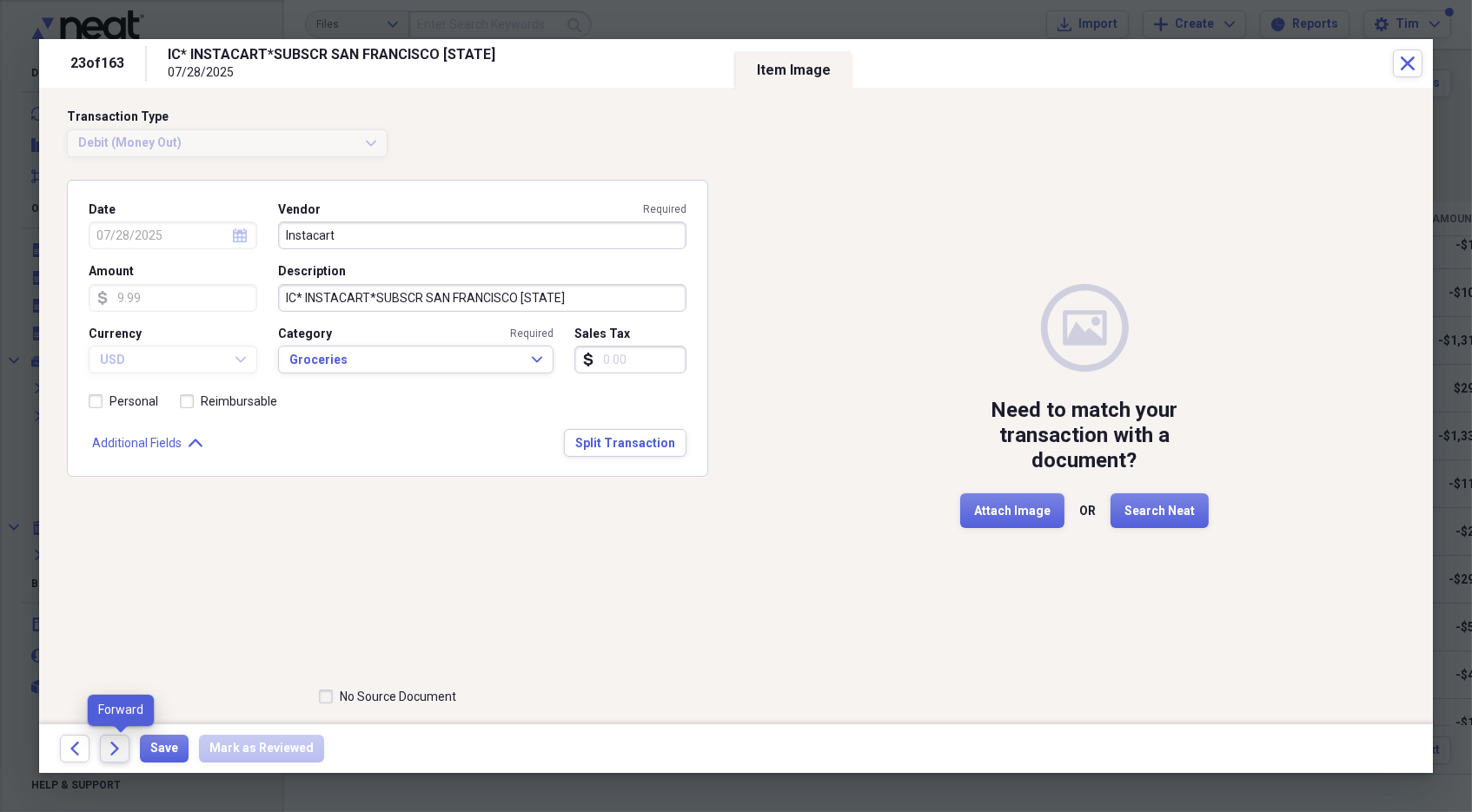 click on "Forward" 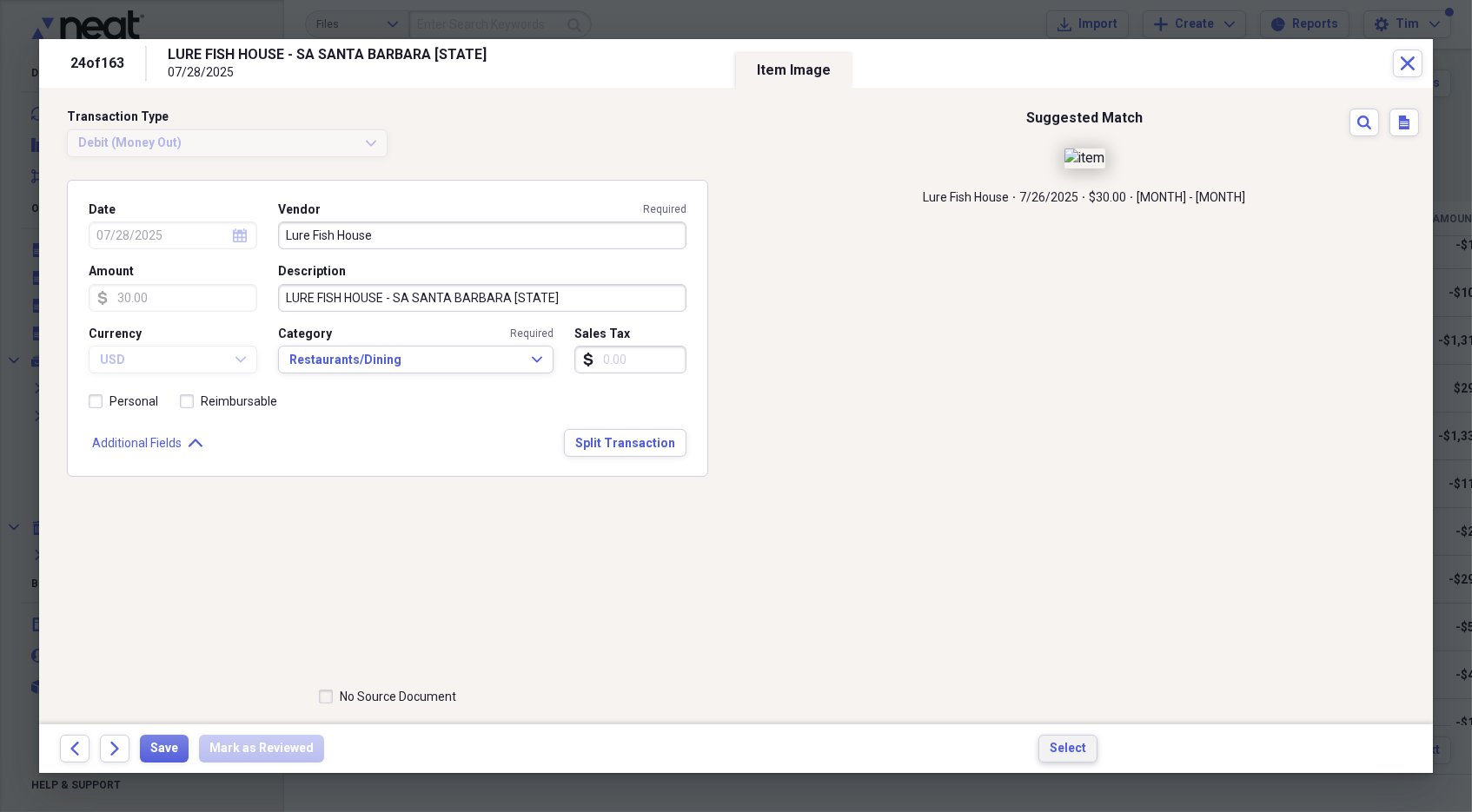 click on "Select" at bounding box center [1068, 749] 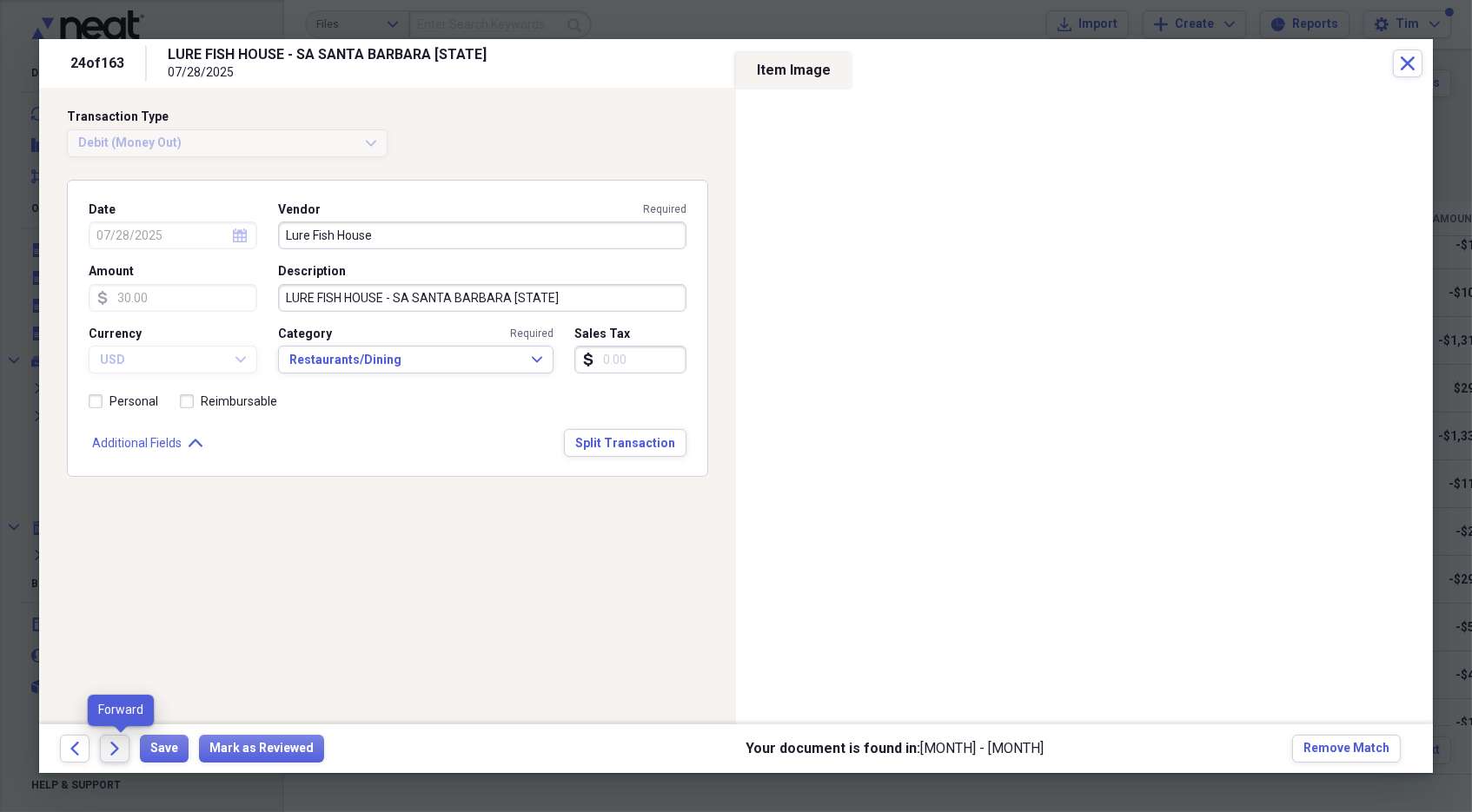 click on "Forward" 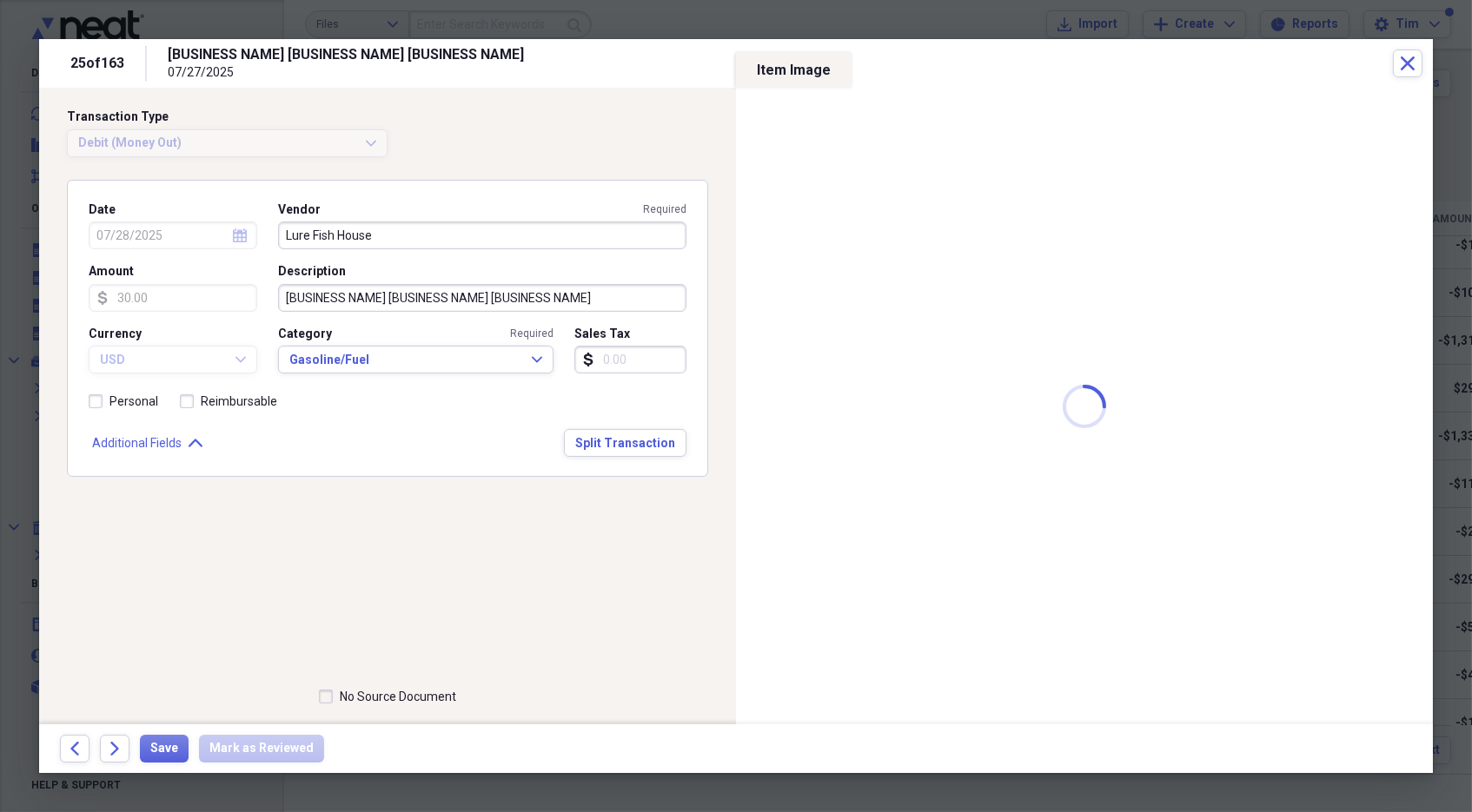 type on "07/27/2025" 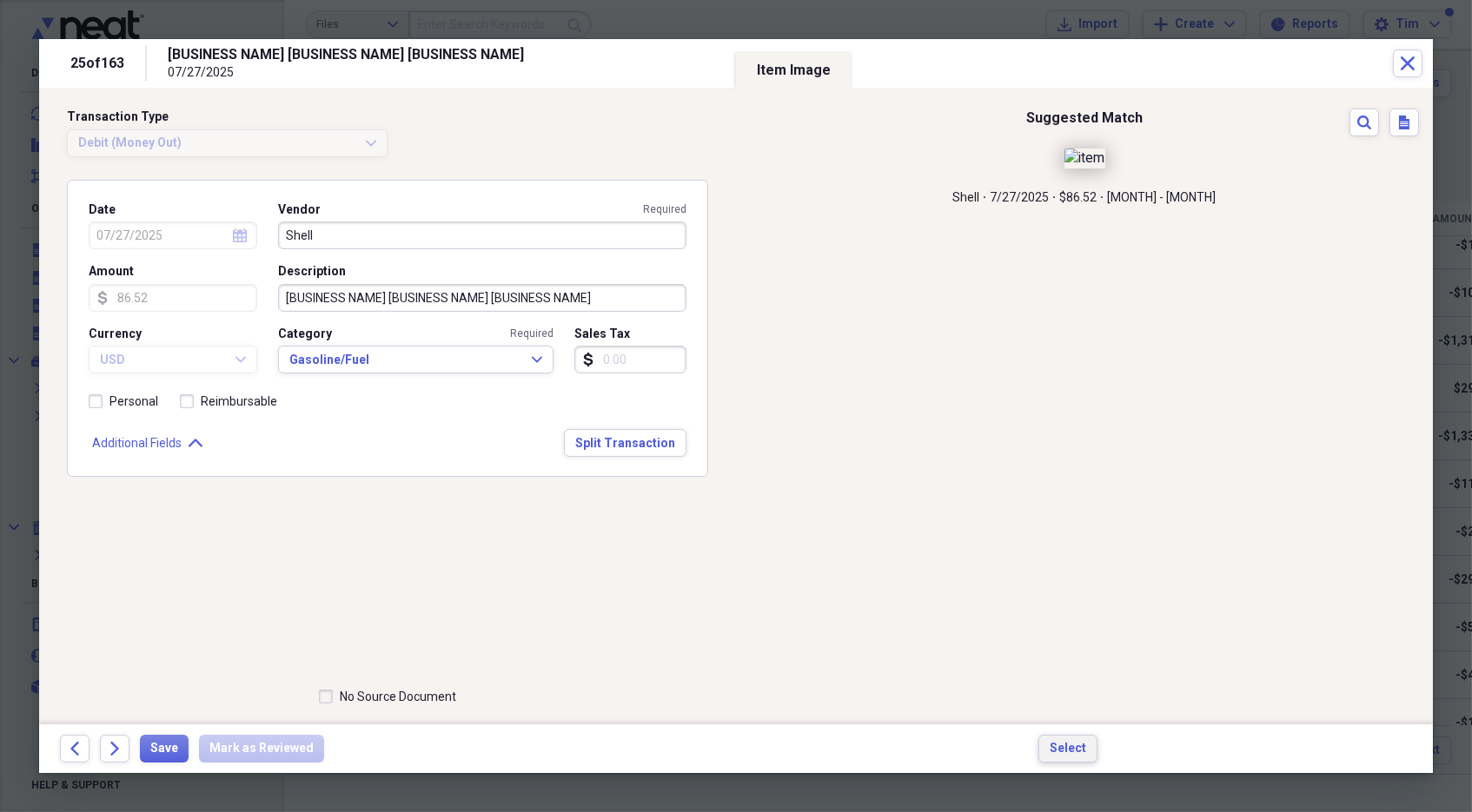 click on "Select" at bounding box center (1068, 749) 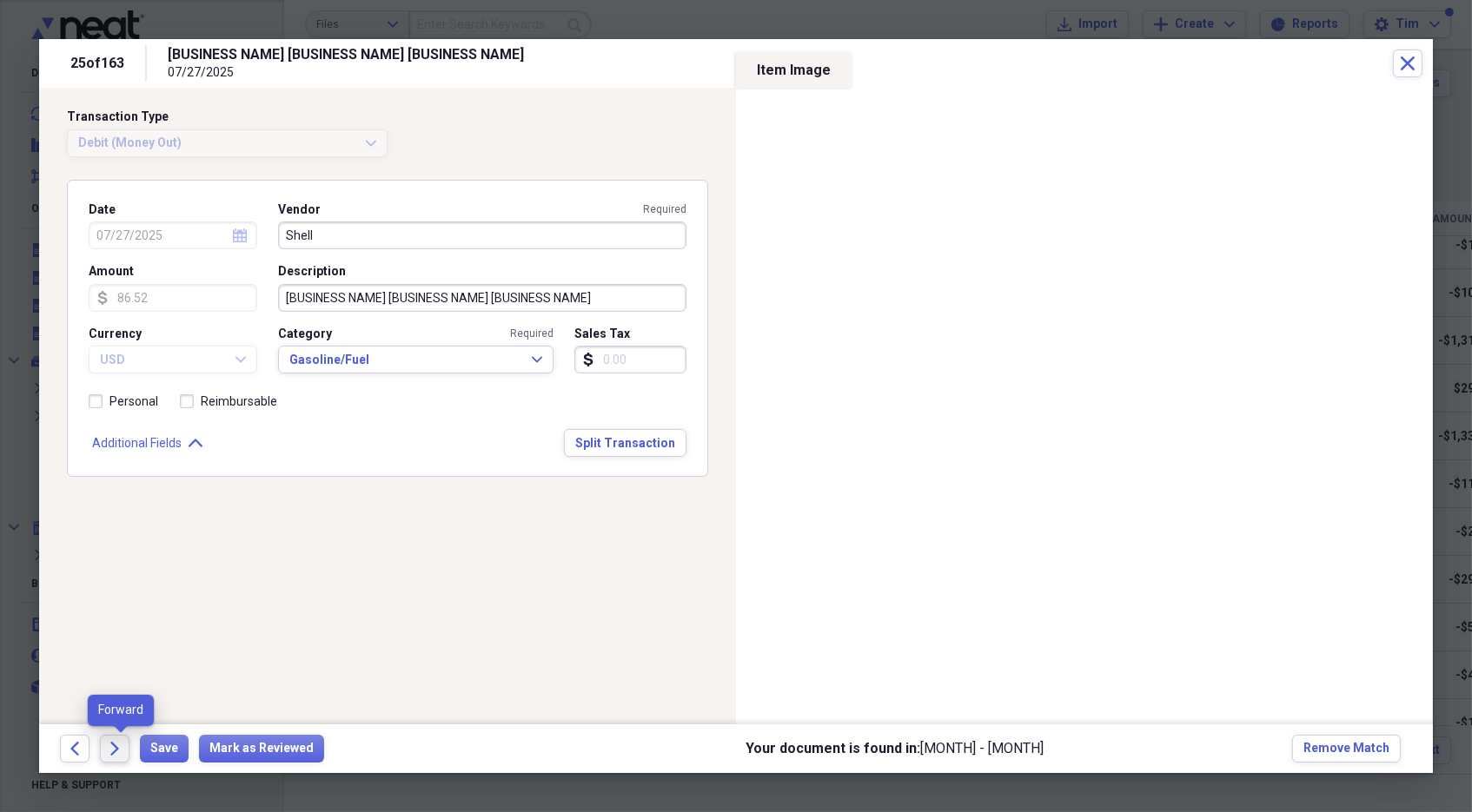 click on "Forward" 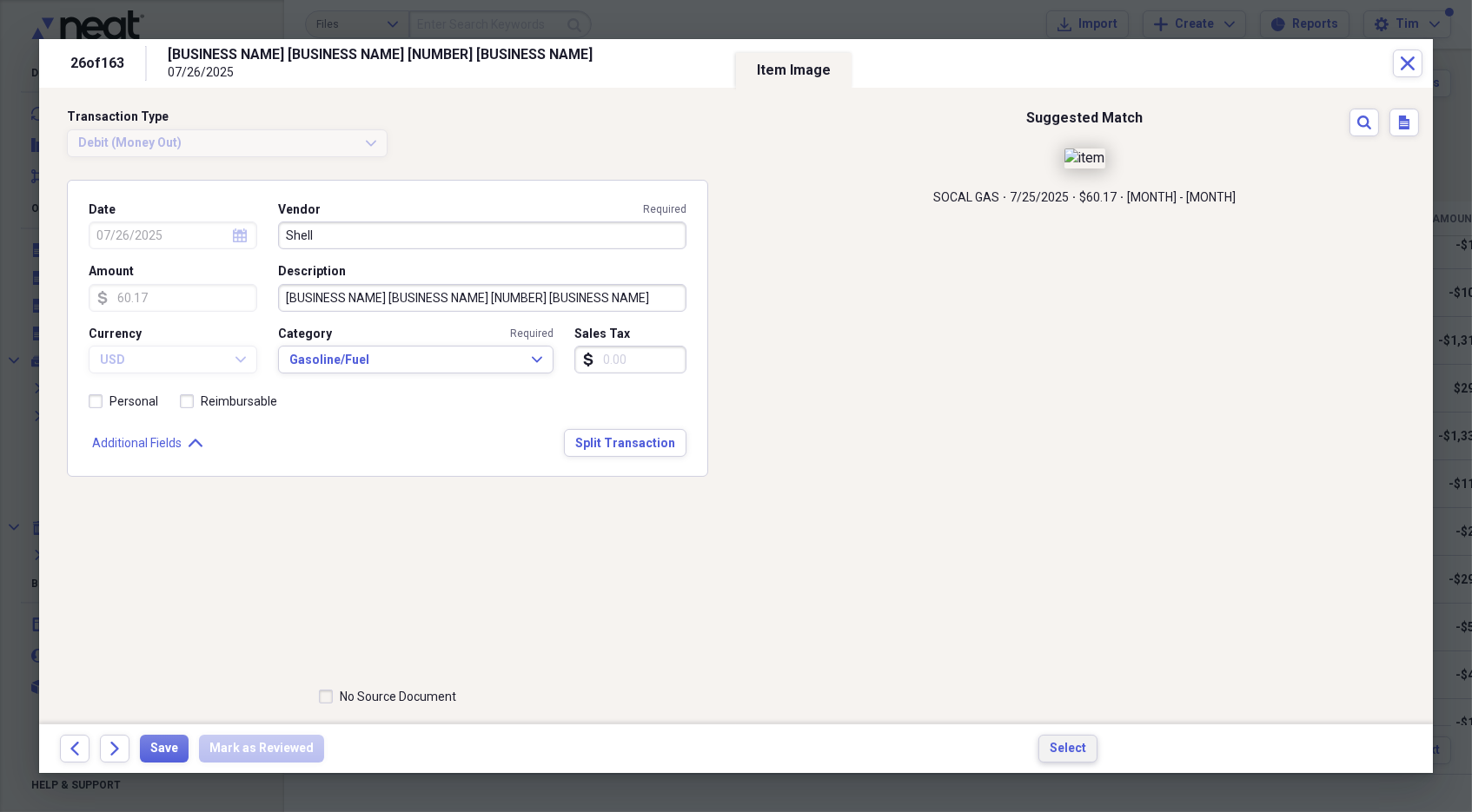 click on "Select" at bounding box center (1068, 749) 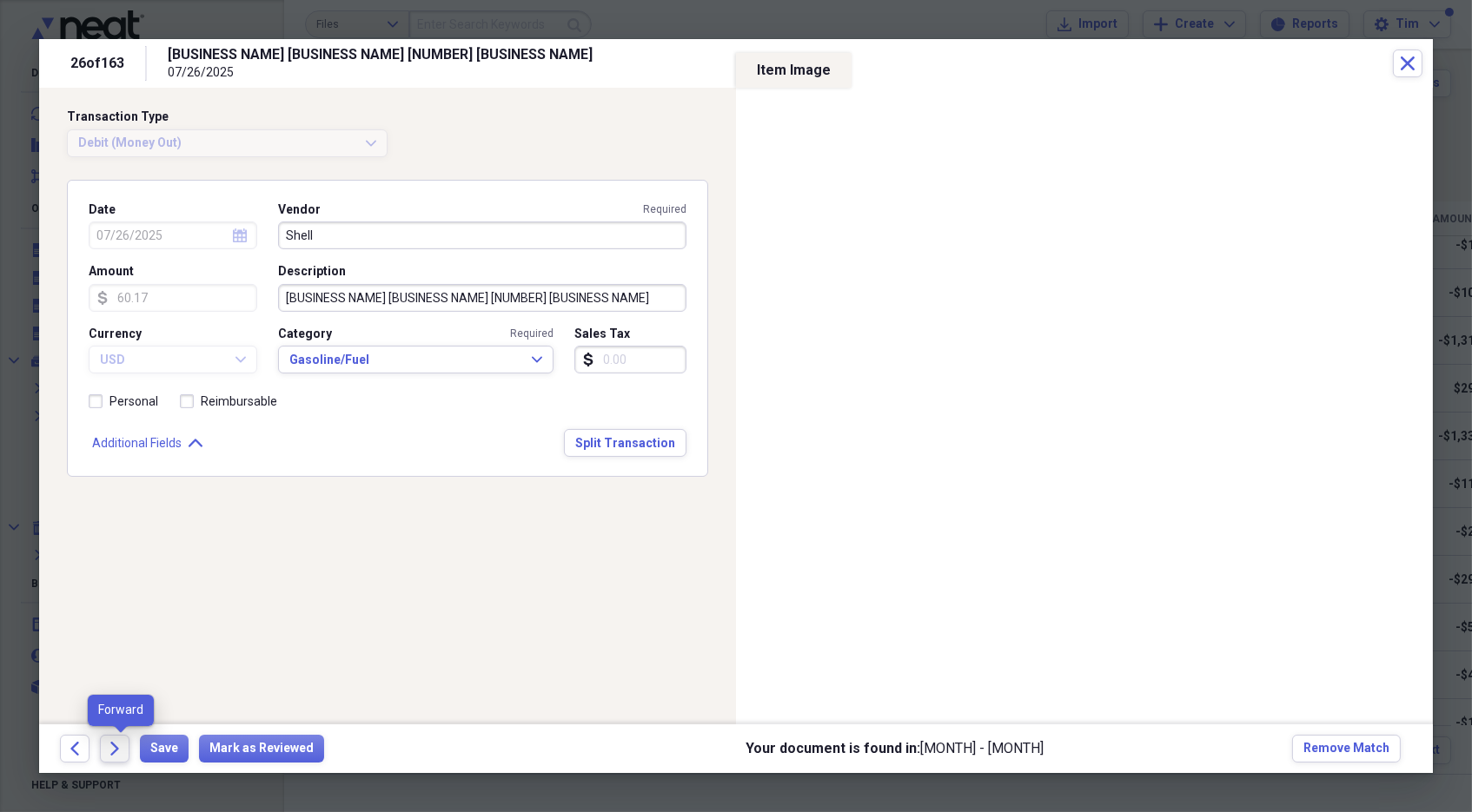 click on "Forward" 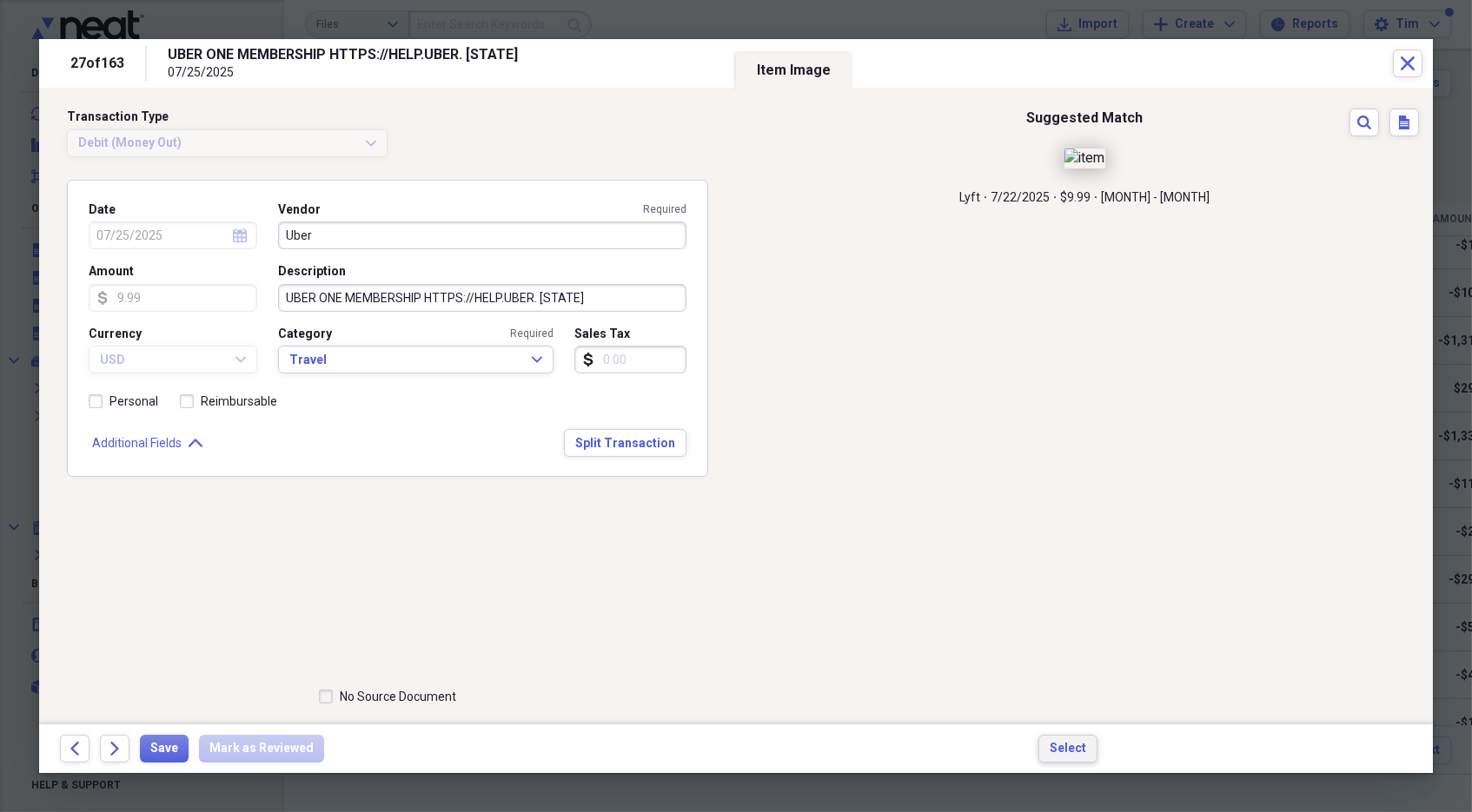 click on "Select" at bounding box center (1068, 749) 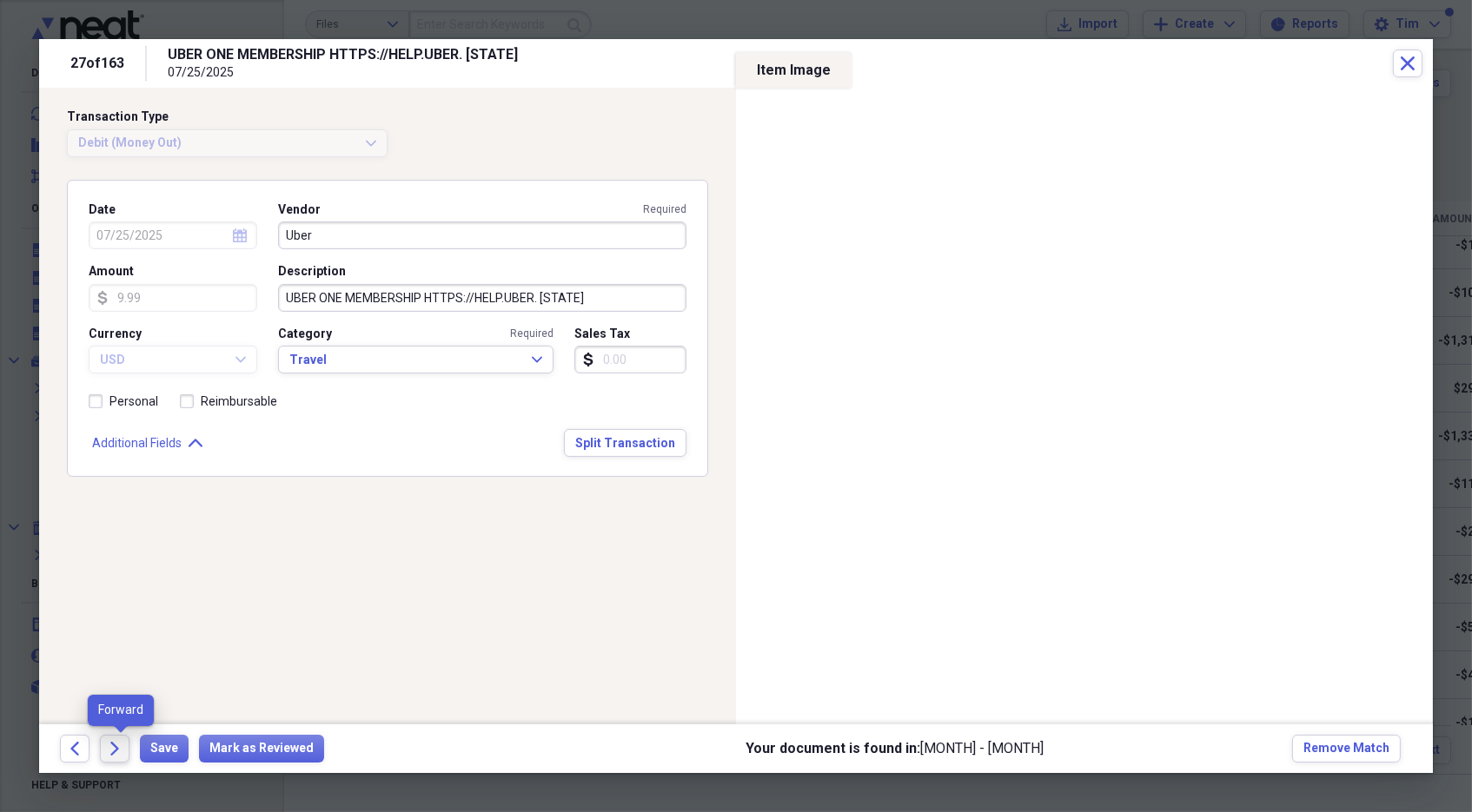 click on "Forward" 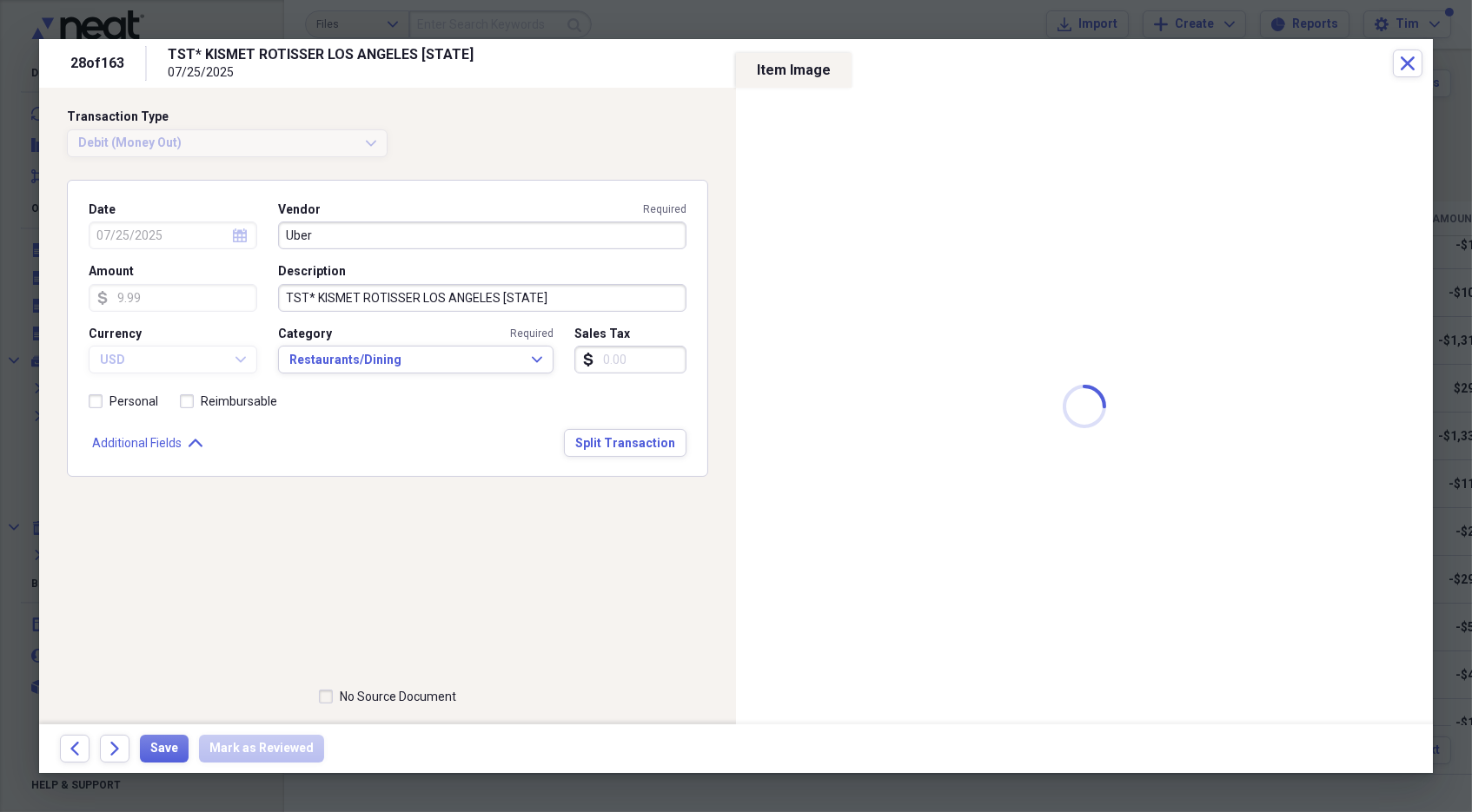 type 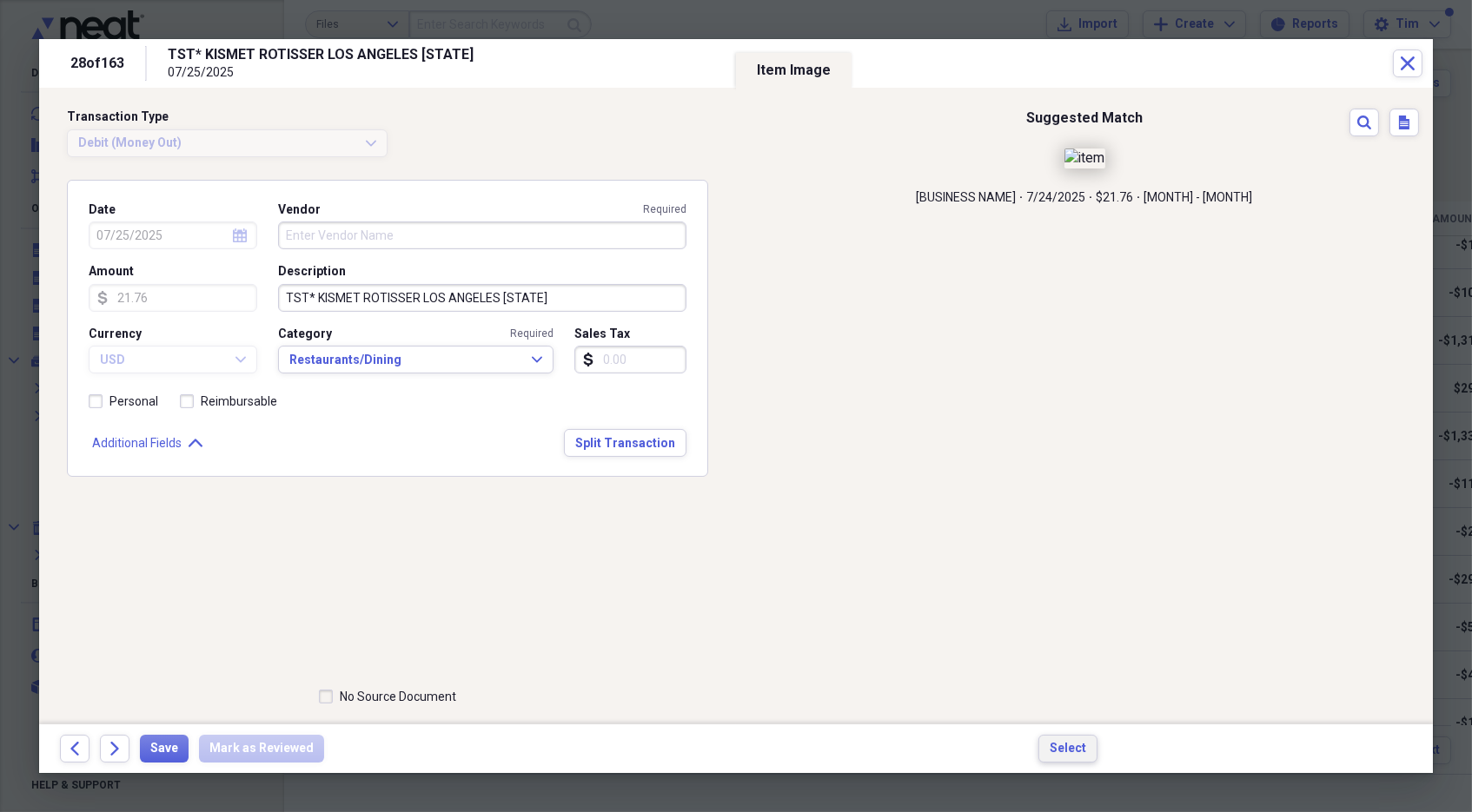 click on "Select" at bounding box center (1068, 749) 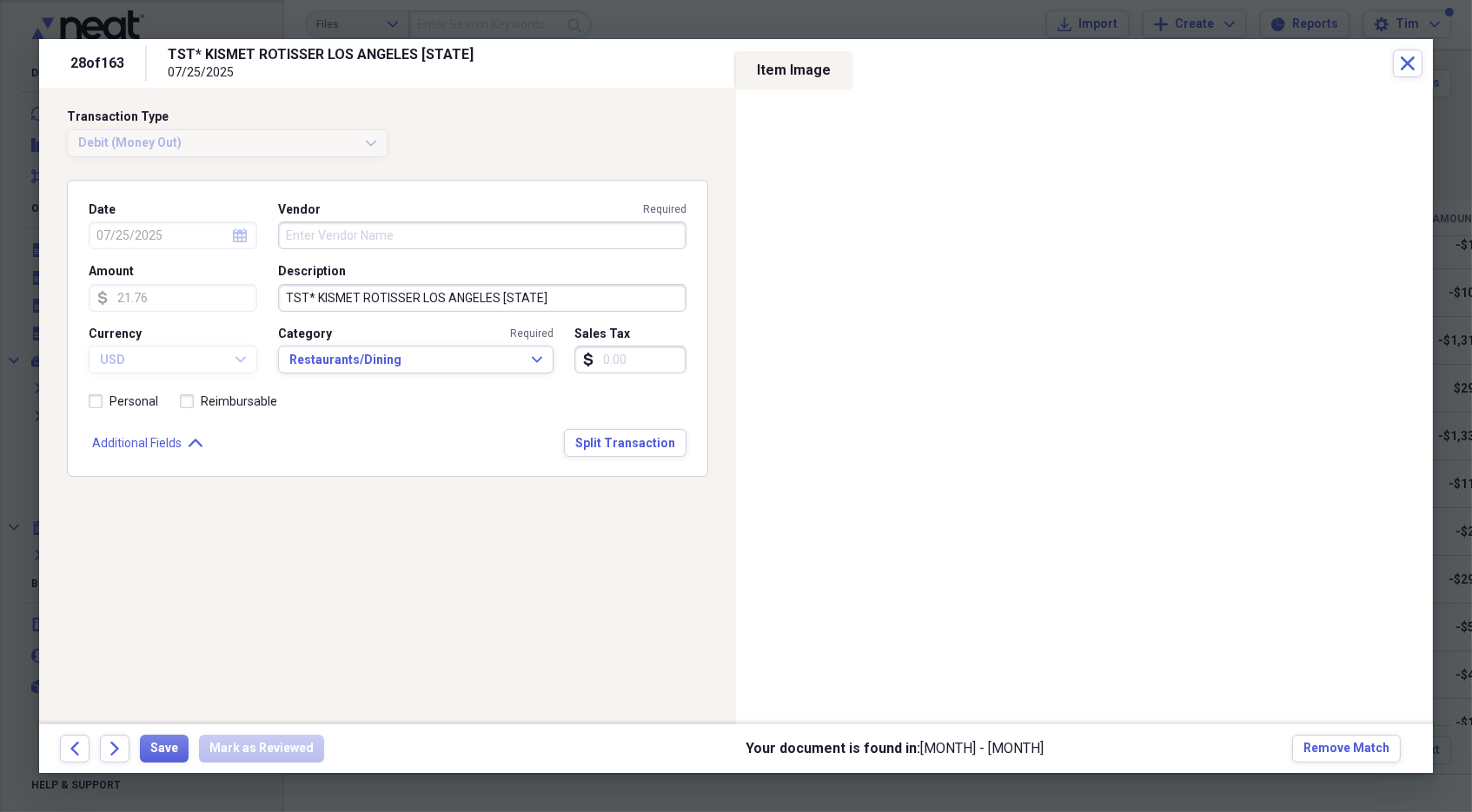click on "TST* KISMET ROTISSER LOS ANGELES [STATE]" at bounding box center [482, 298] 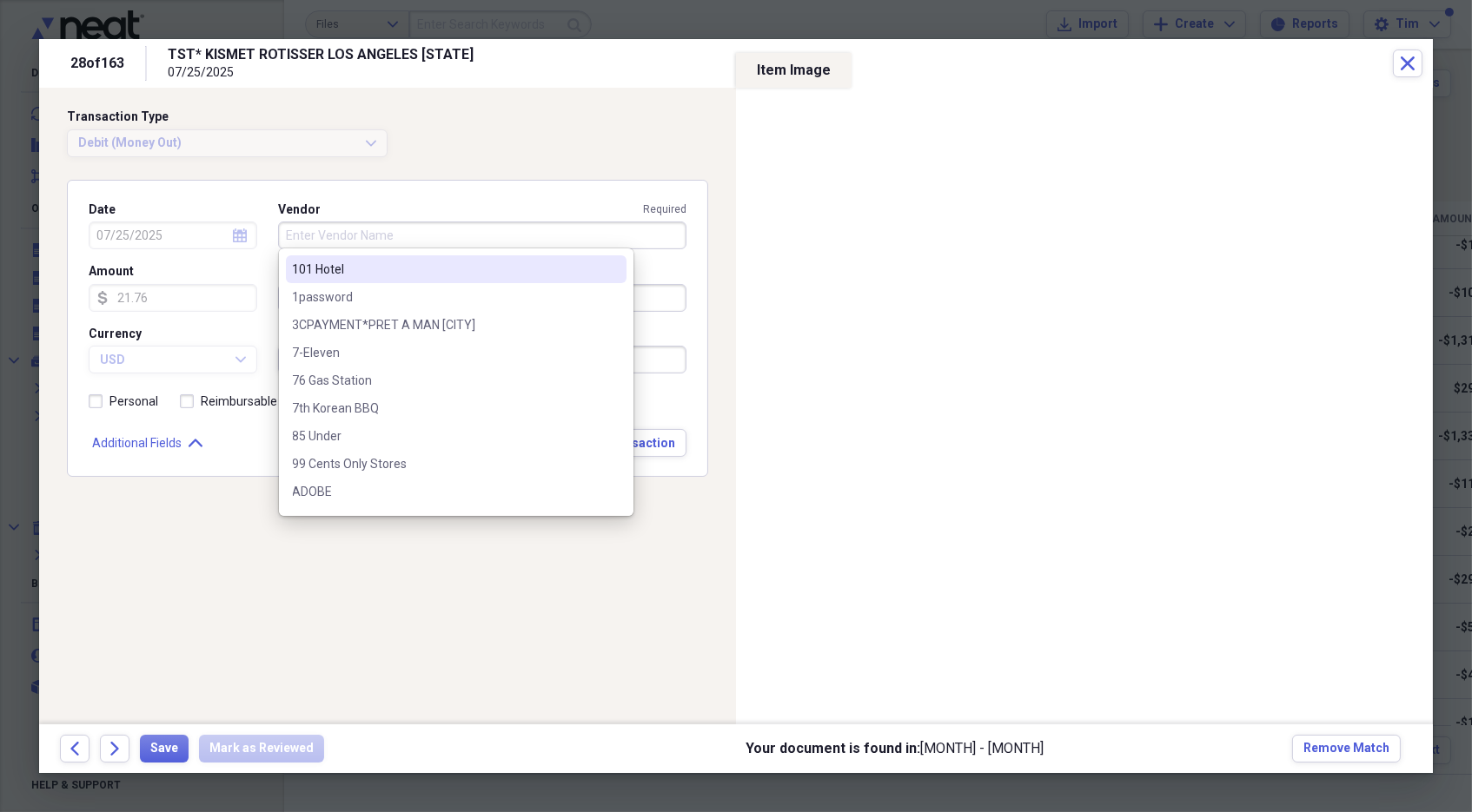 click on "Vendor Required" at bounding box center (482, 235) 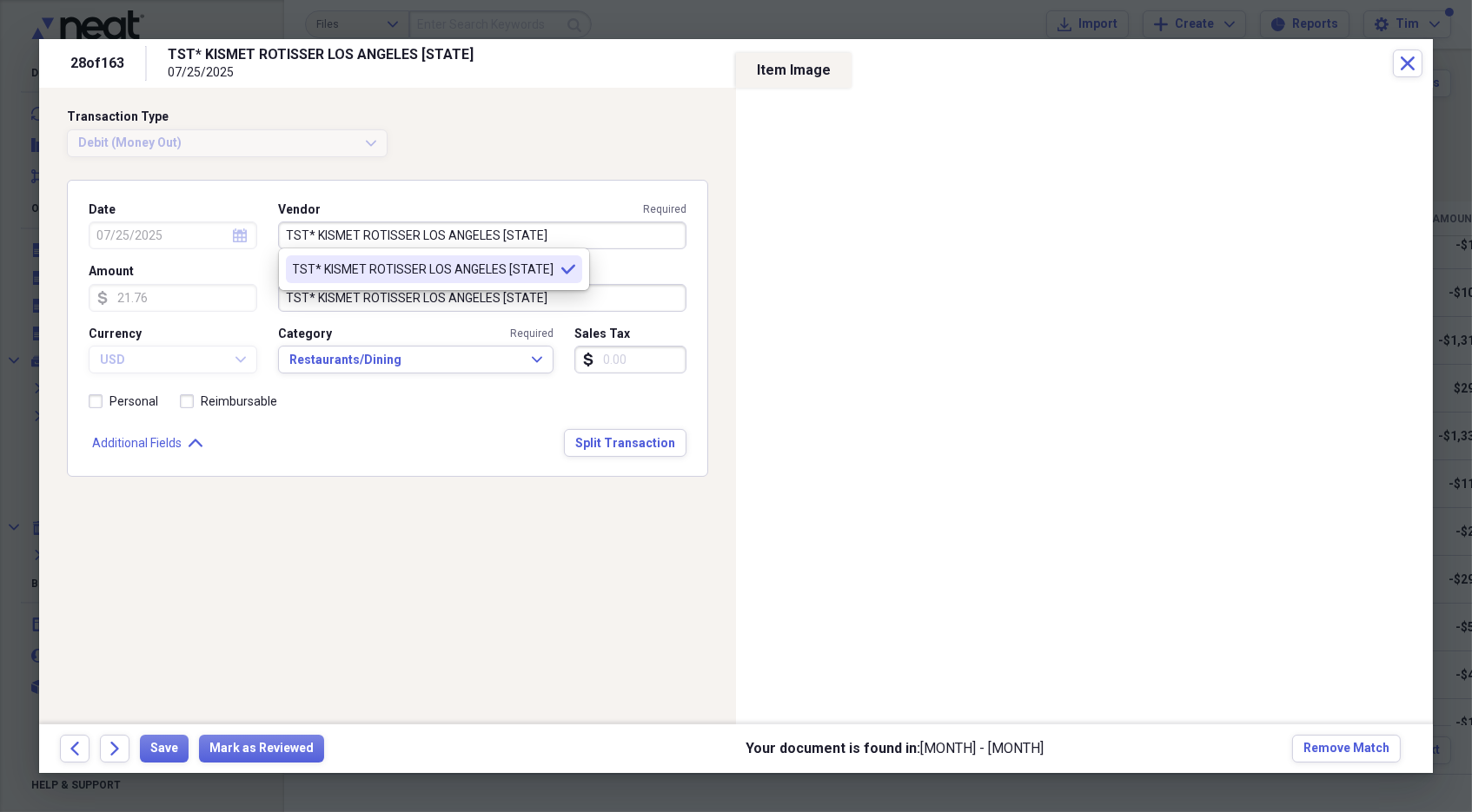 type on "TST* KISMET ROTISSER LOS ANGELES [STATE]" 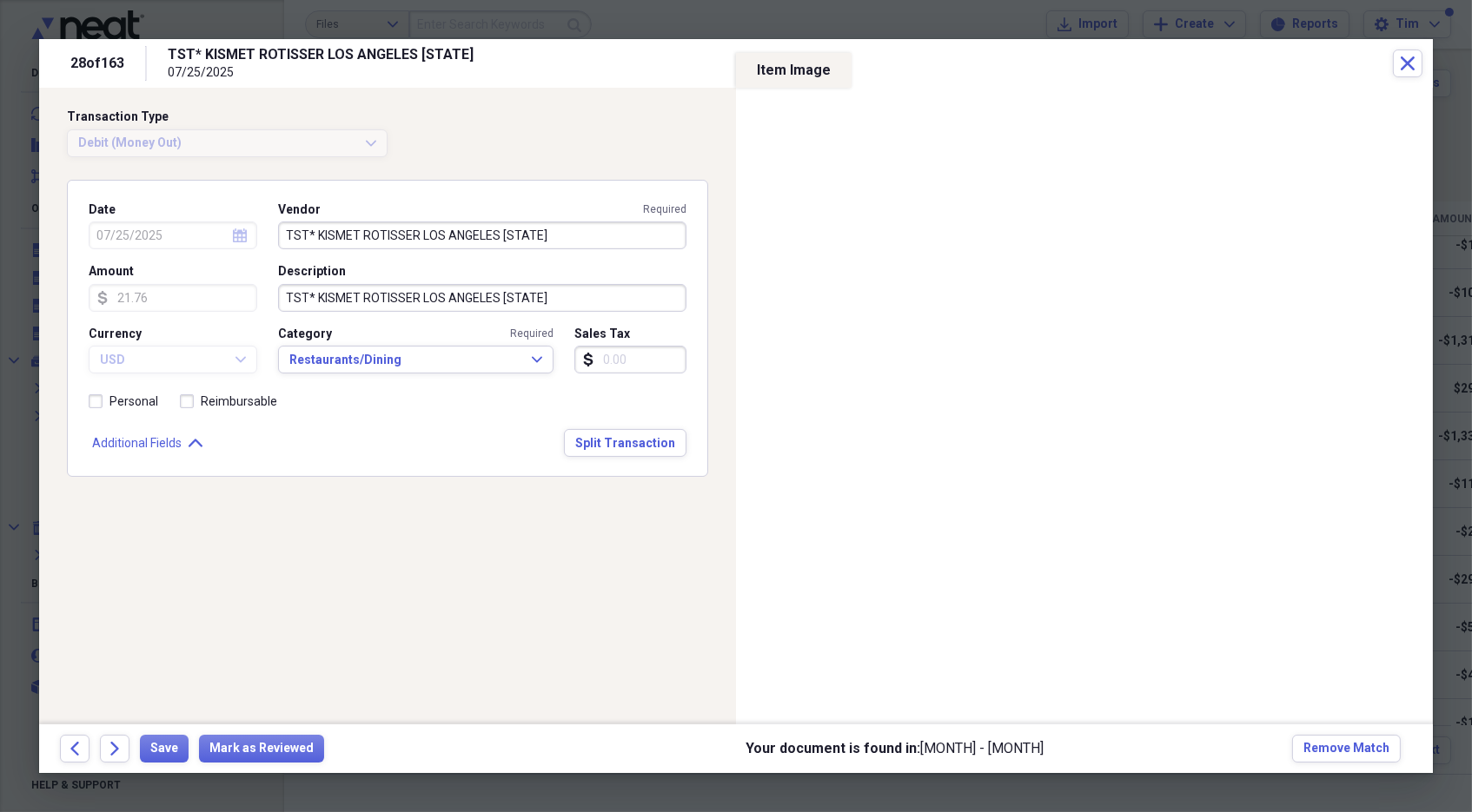click on "Category Required Restaurants/Dining Expand" at bounding box center (421, 350) 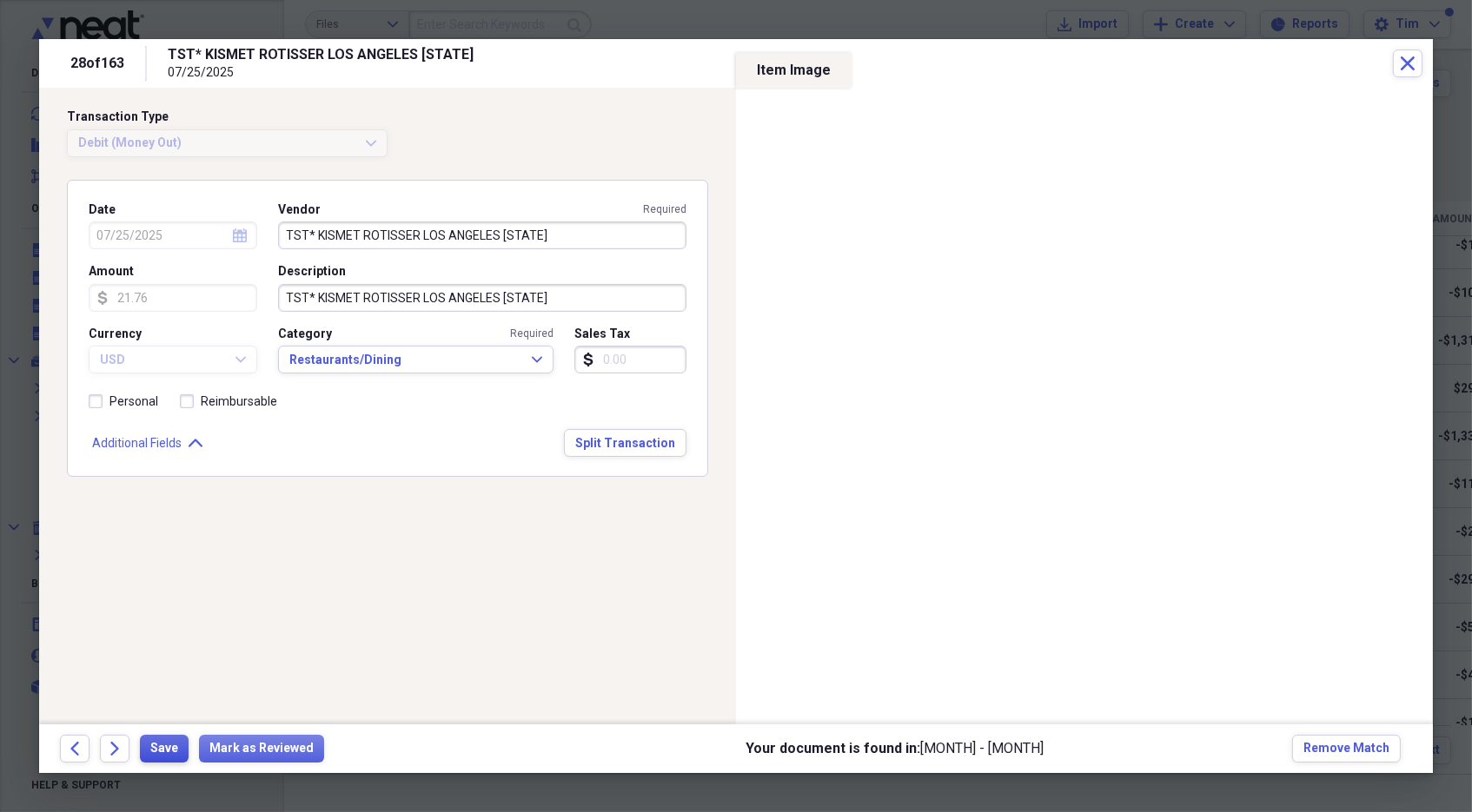 click on "Save" at bounding box center (164, 749) 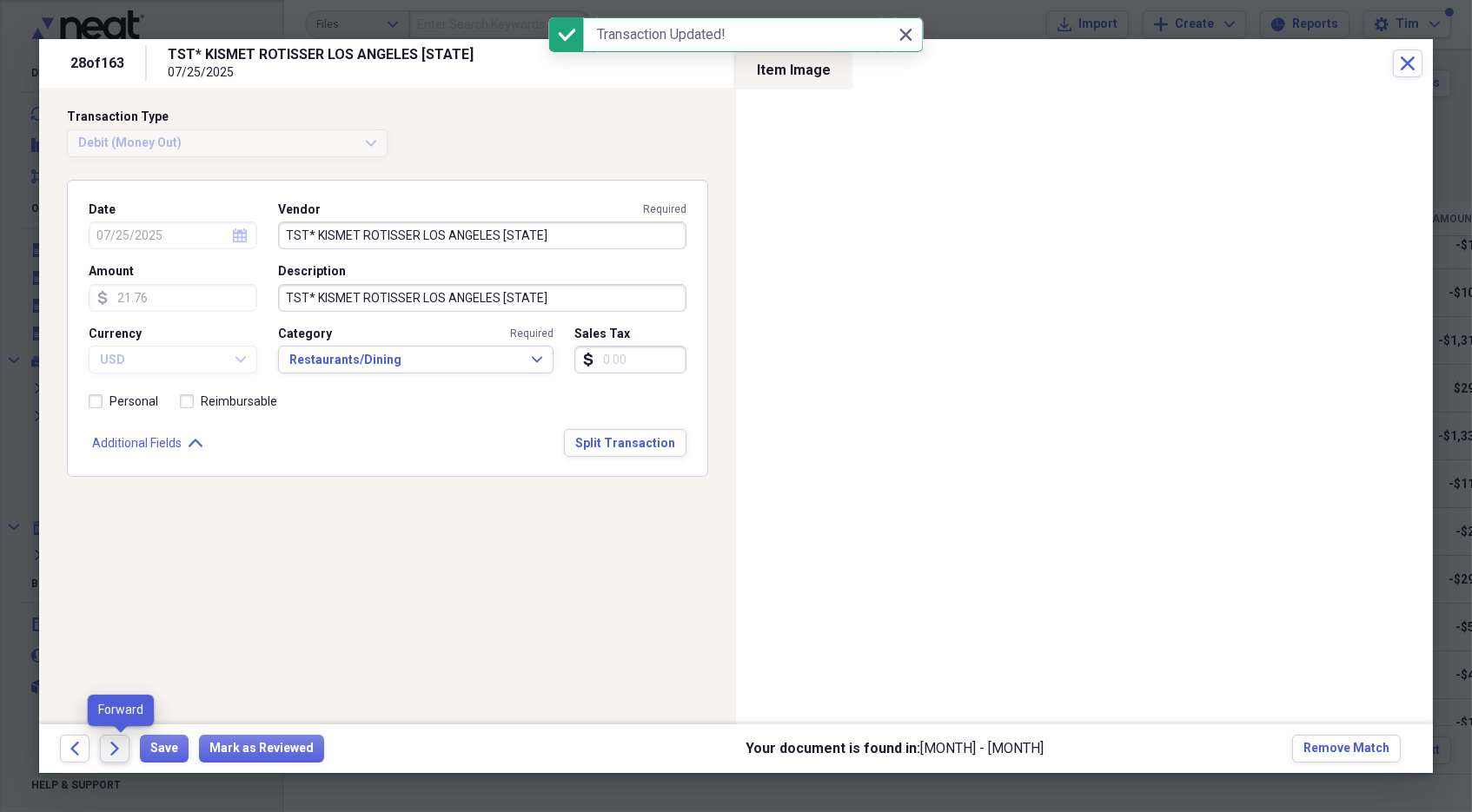 click on "Forward" 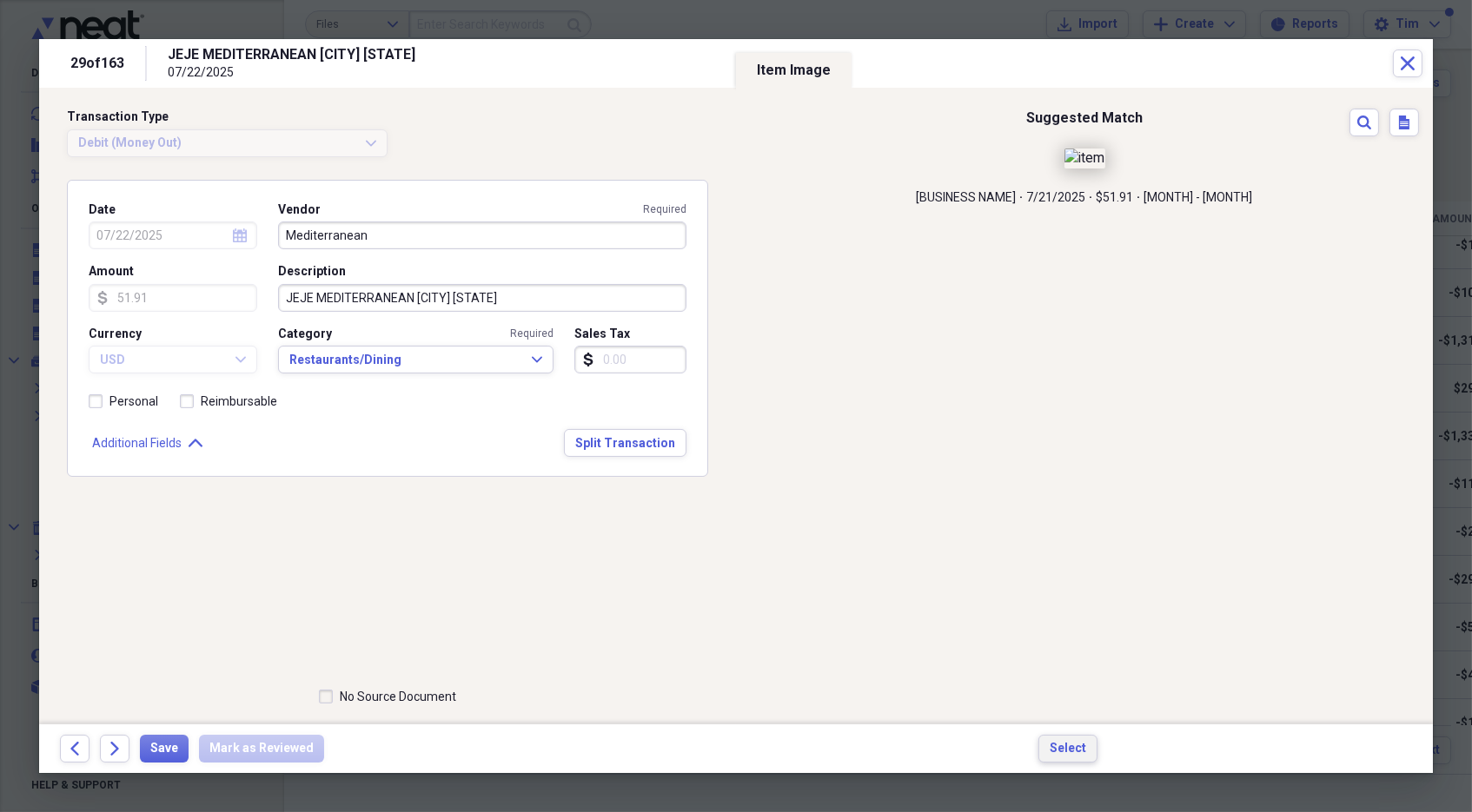 click on "Select" at bounding box center [1068, 749] 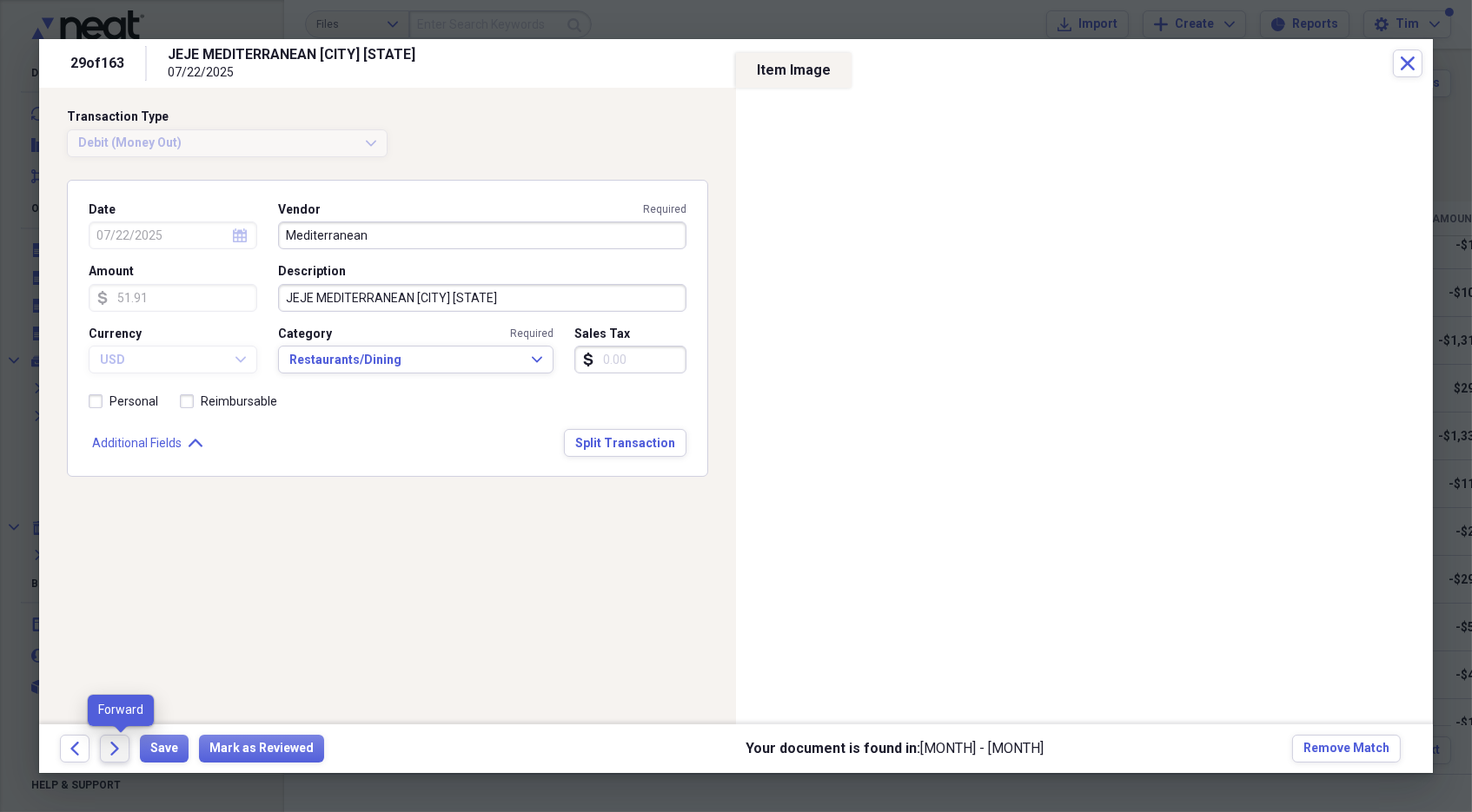 click on "Forward" at bounding box center (115, 749) 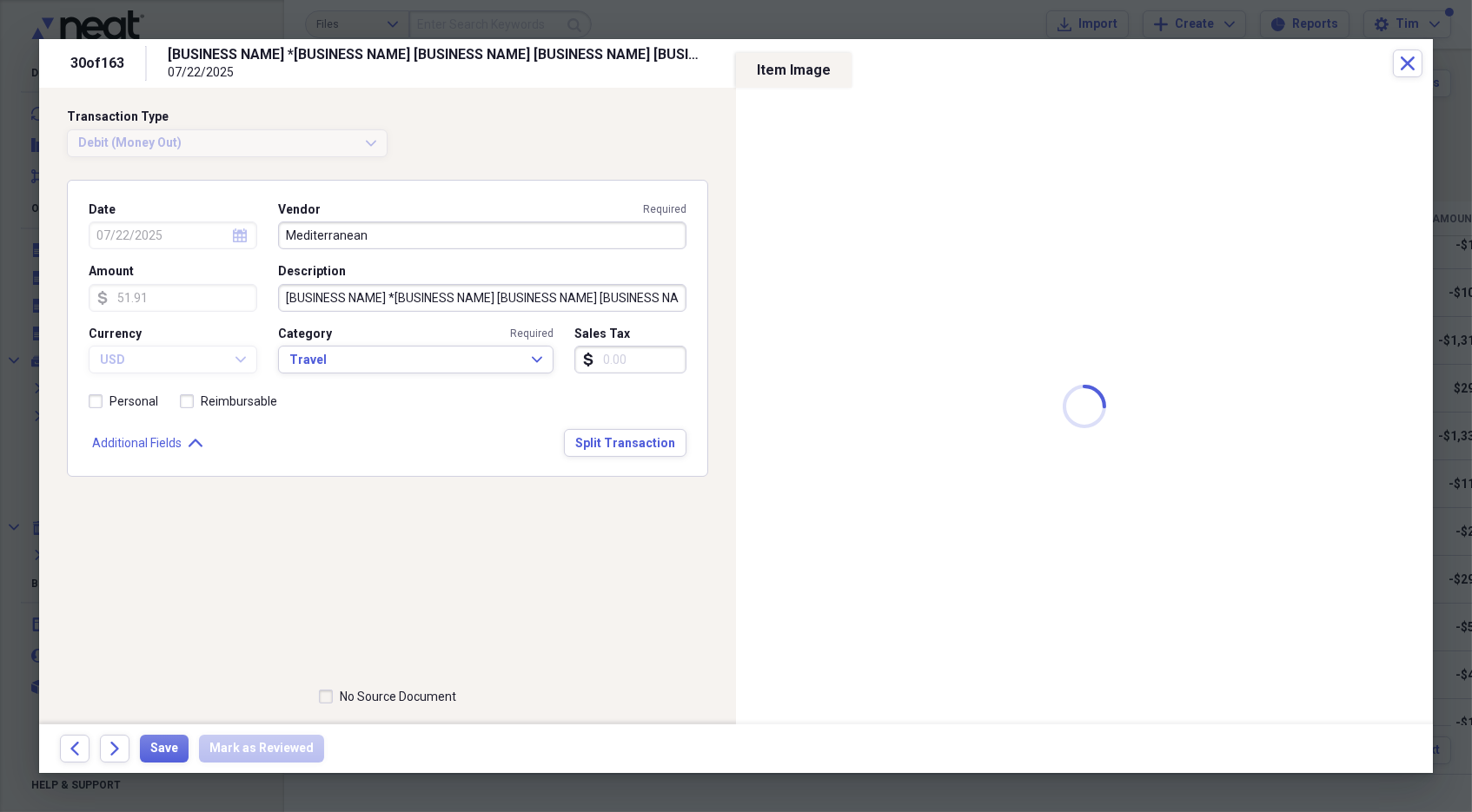 type on "Lyft" 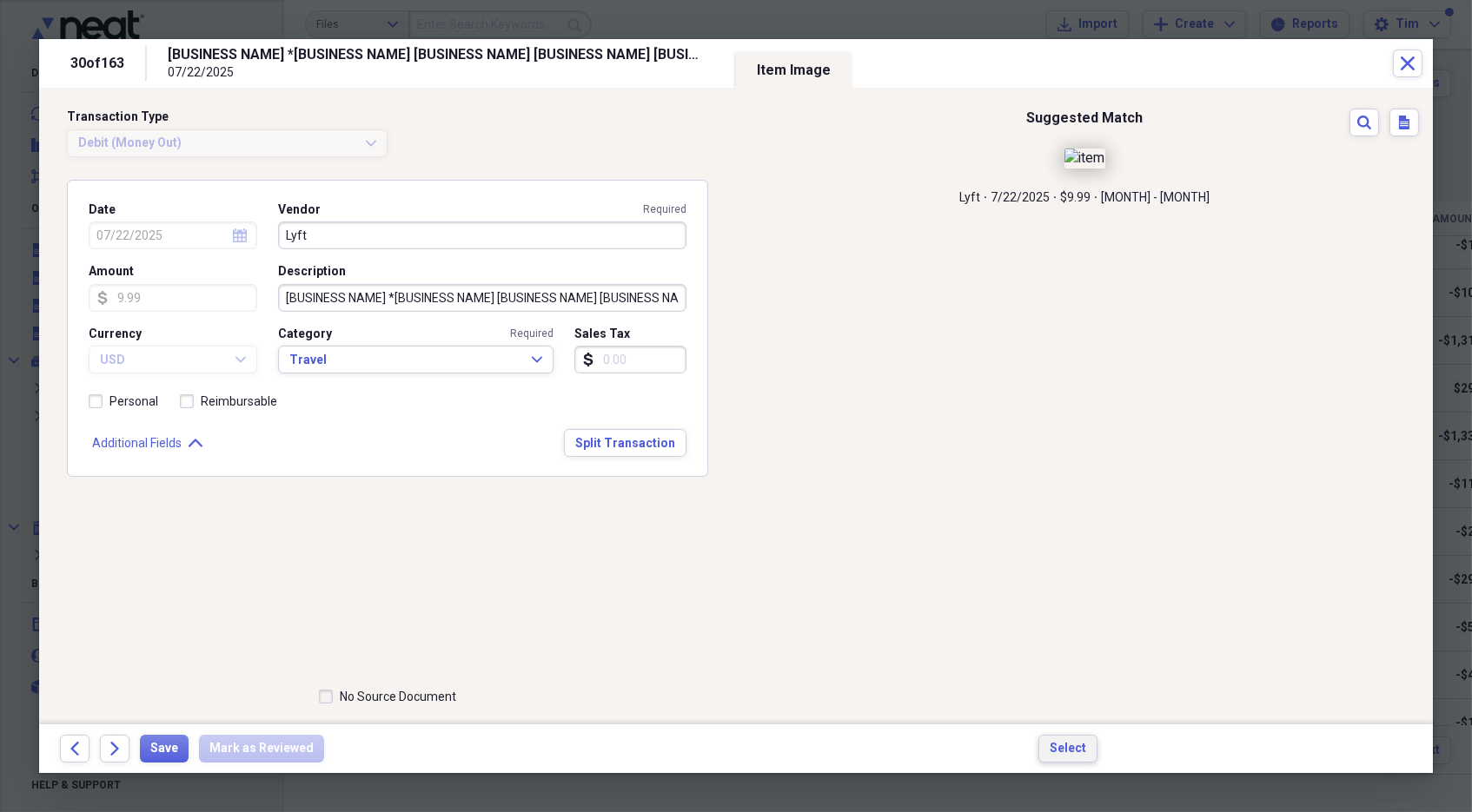 click on "Select" at bounding box center (1068, 749) 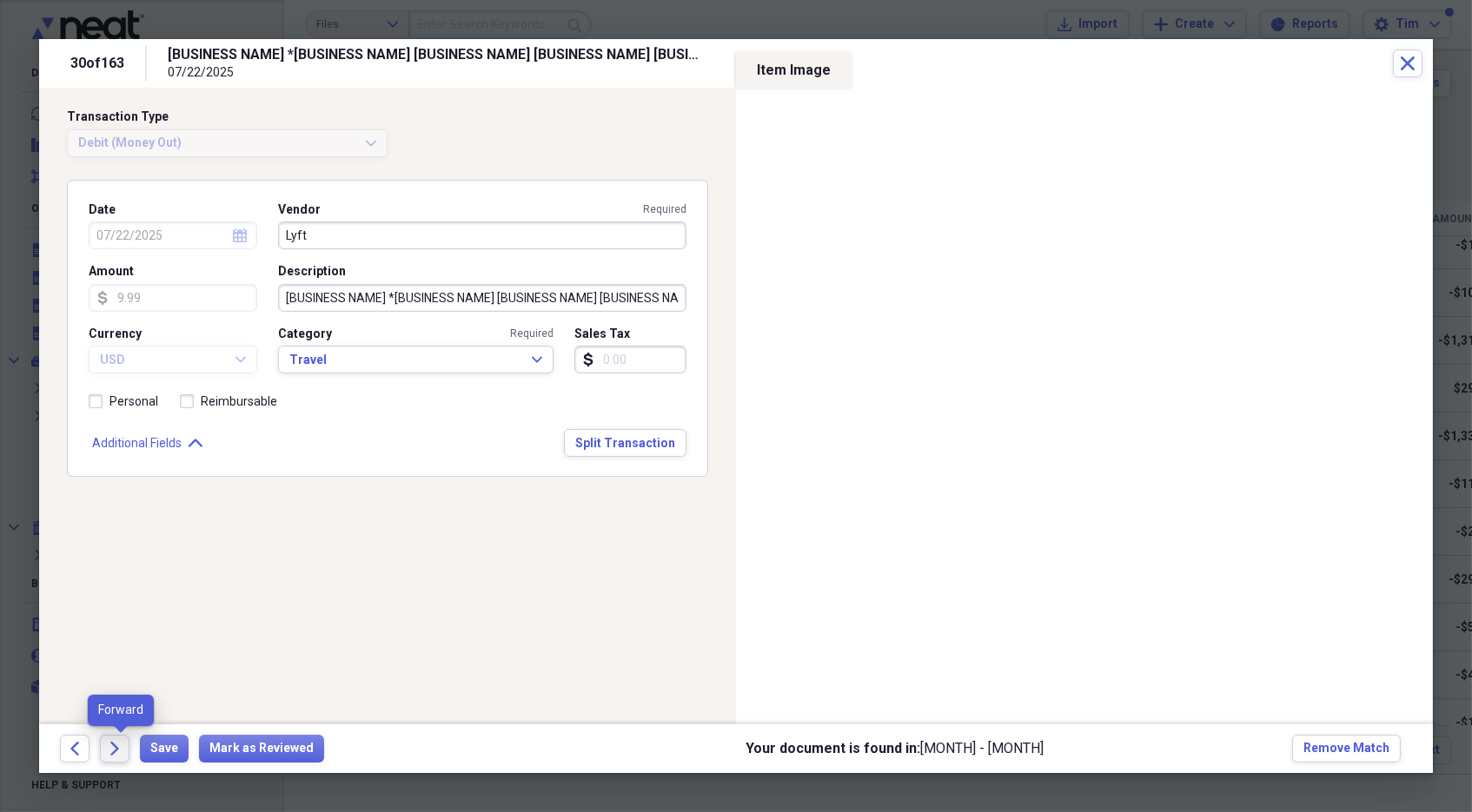 click on "Forward" 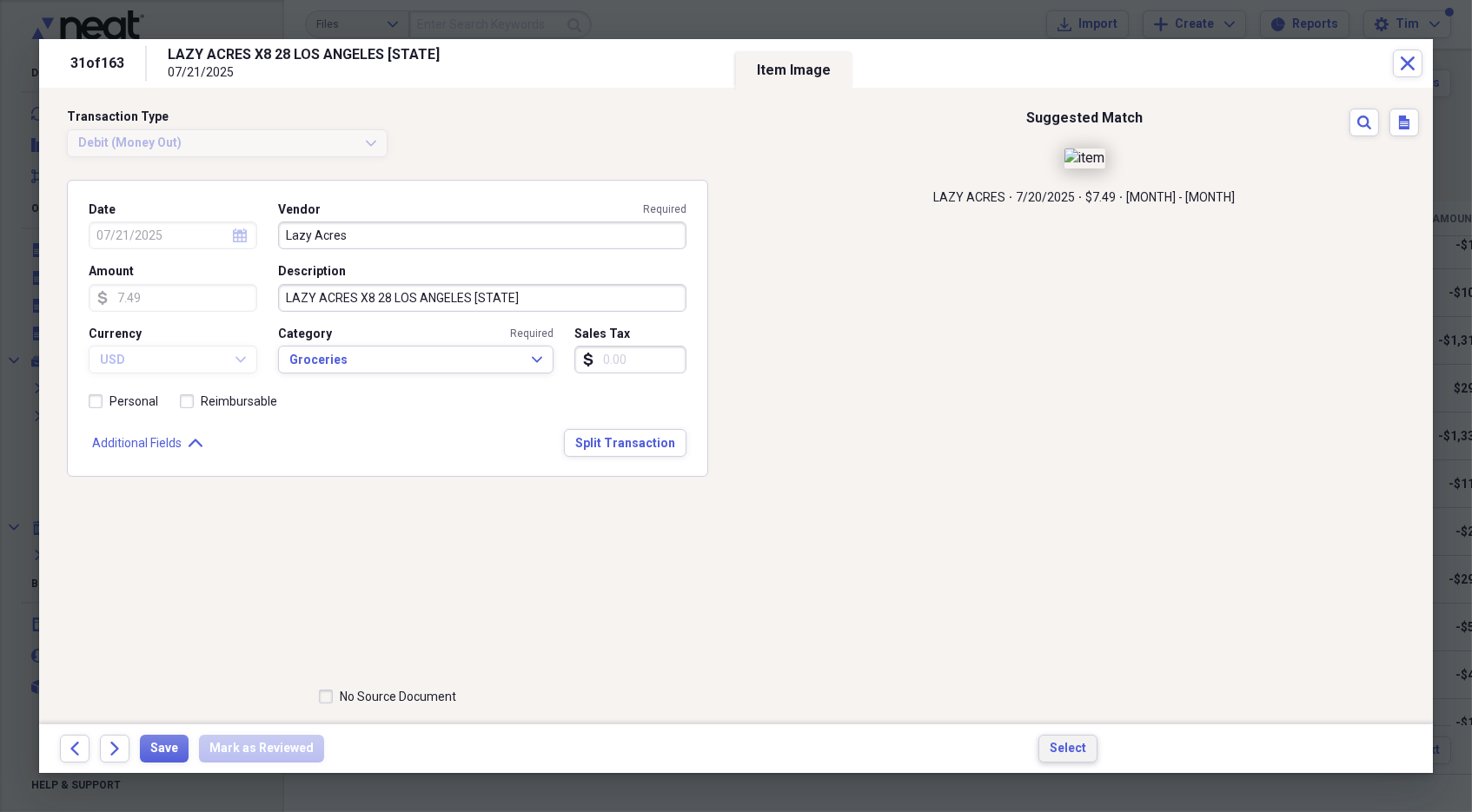 click on "Select" at bounding box center [1068, 749] 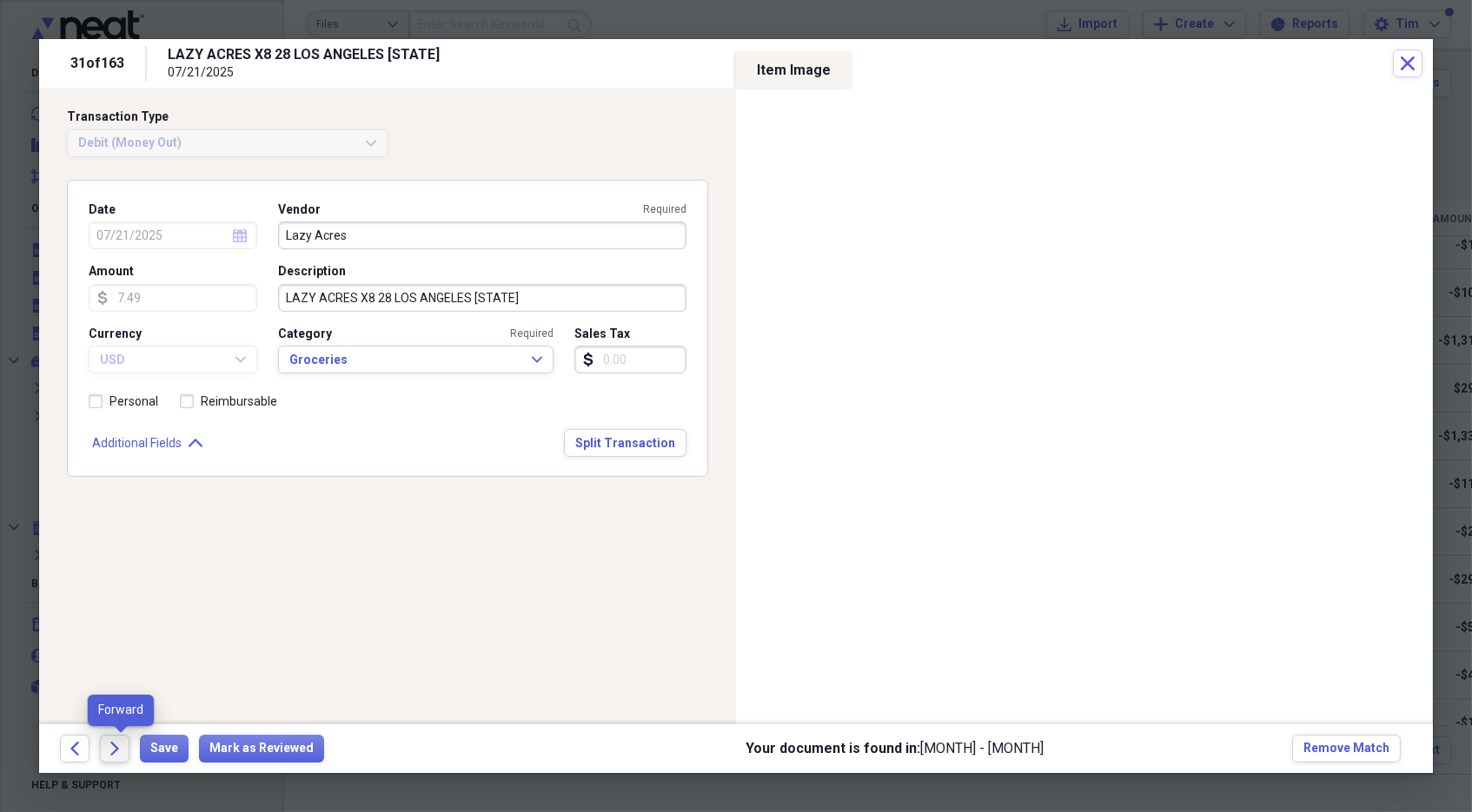 click on "Forward" 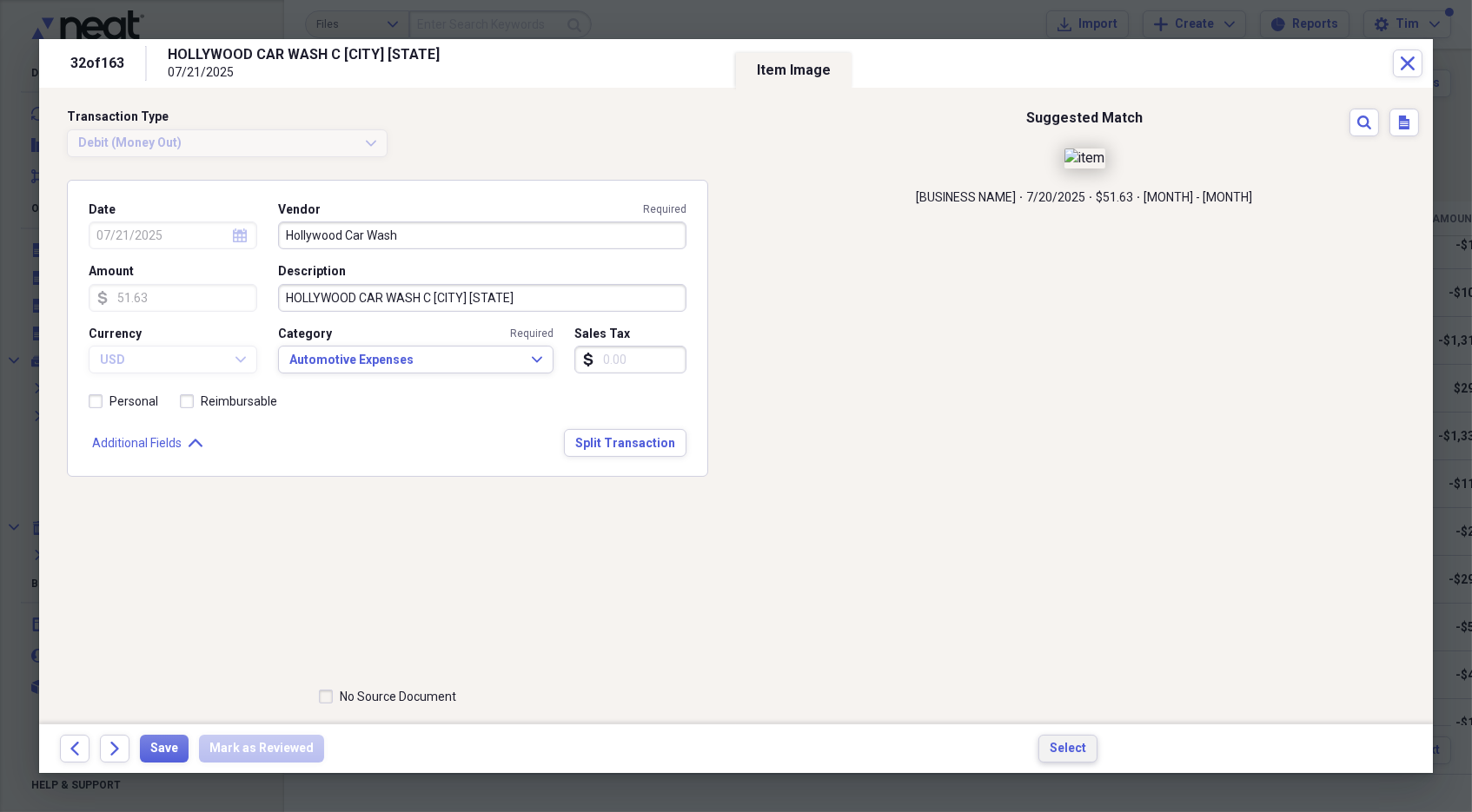 click on "Select" at bounding box center [1068, 749] 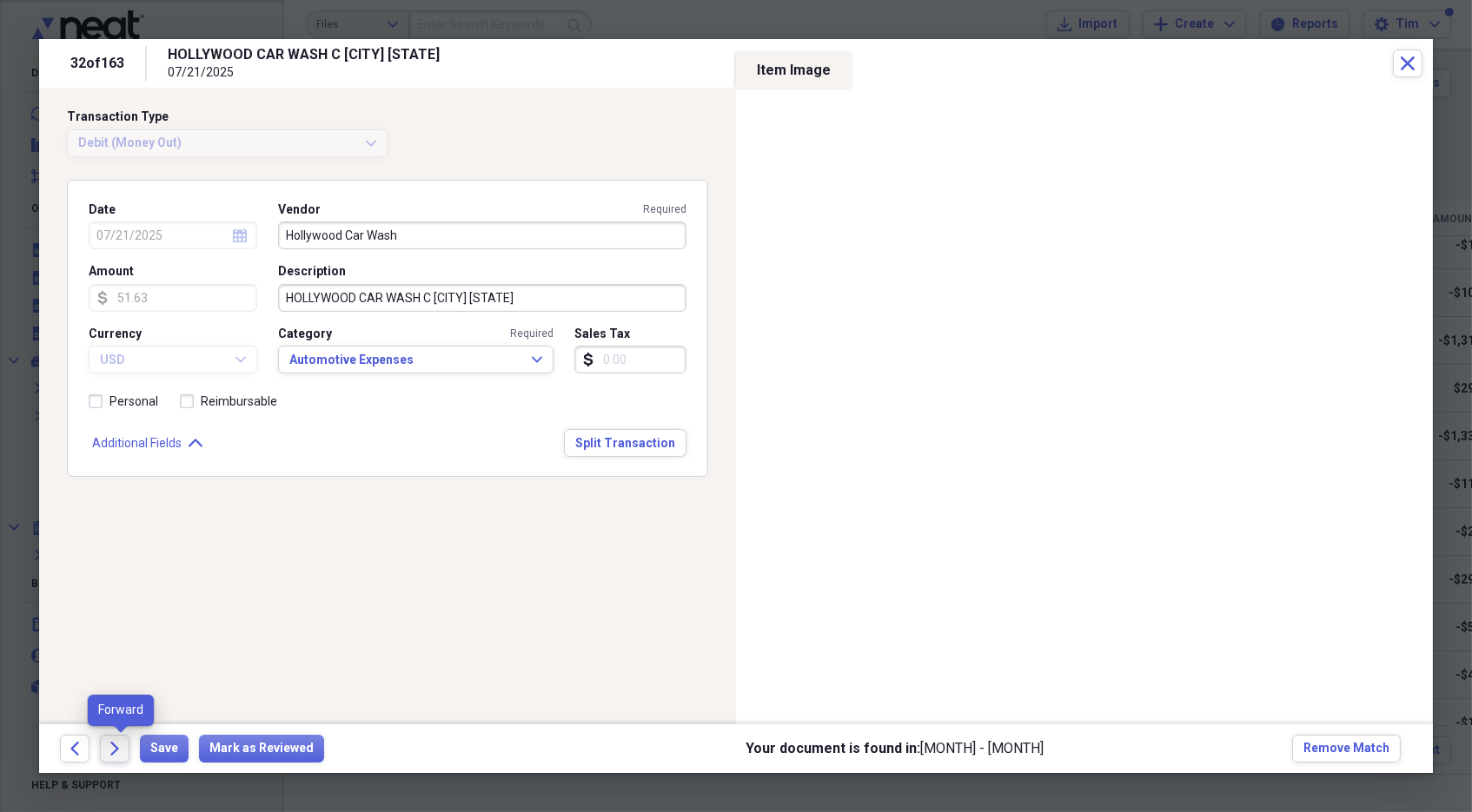 click on "Forward" 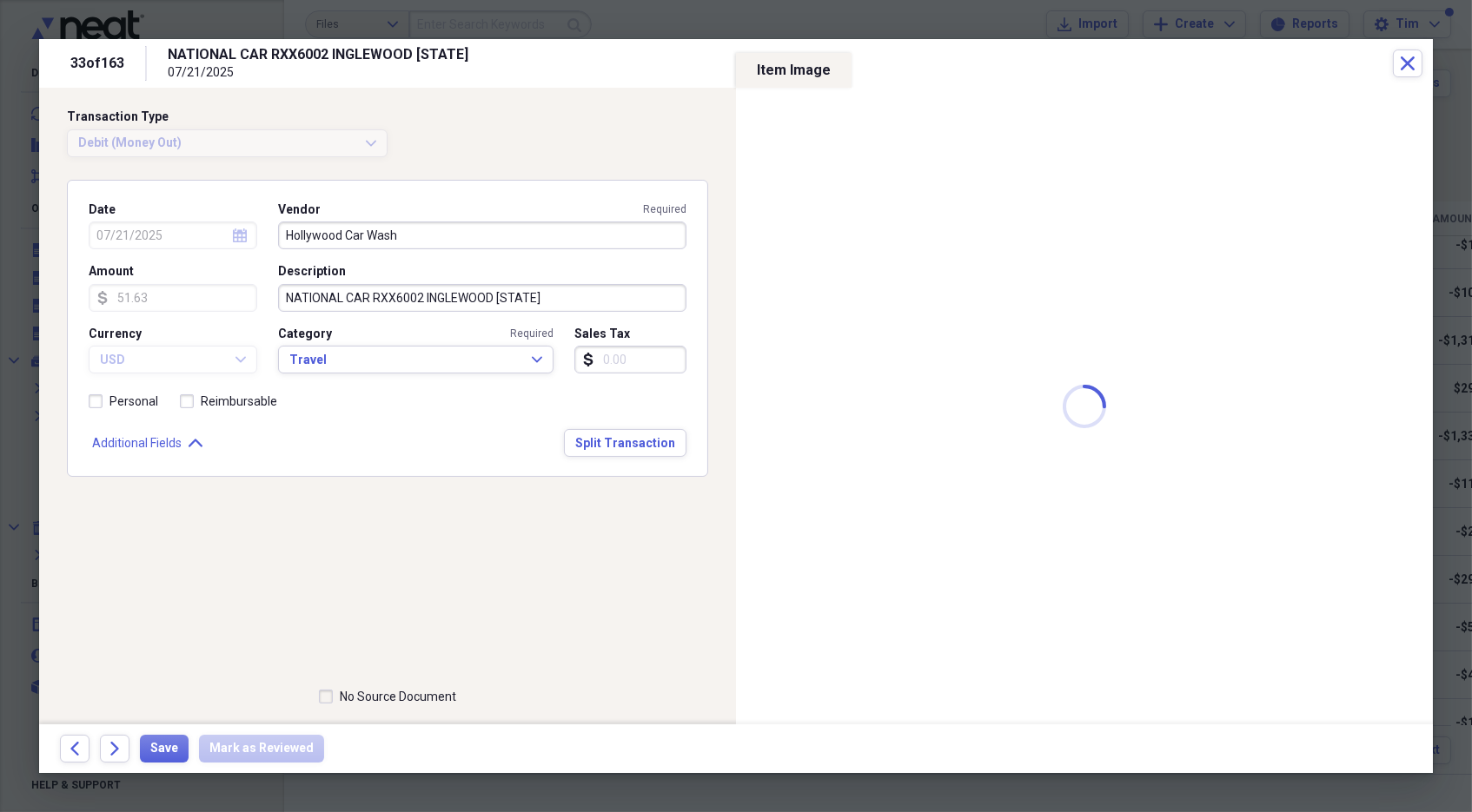 type 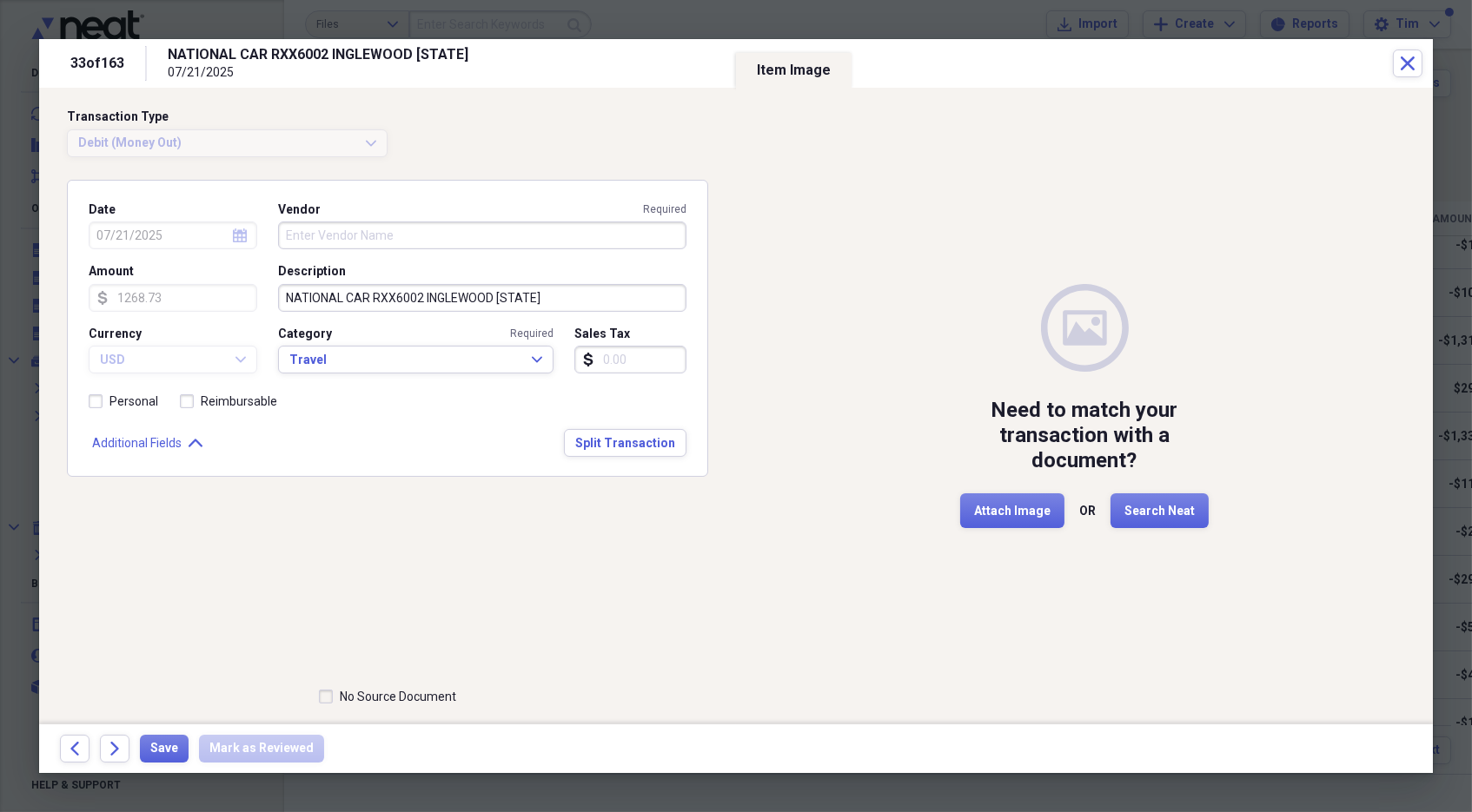 click on "NATIONAL CAR RXX6002 INGLEWOOD [STATE]" at bounding box center [482, 298] 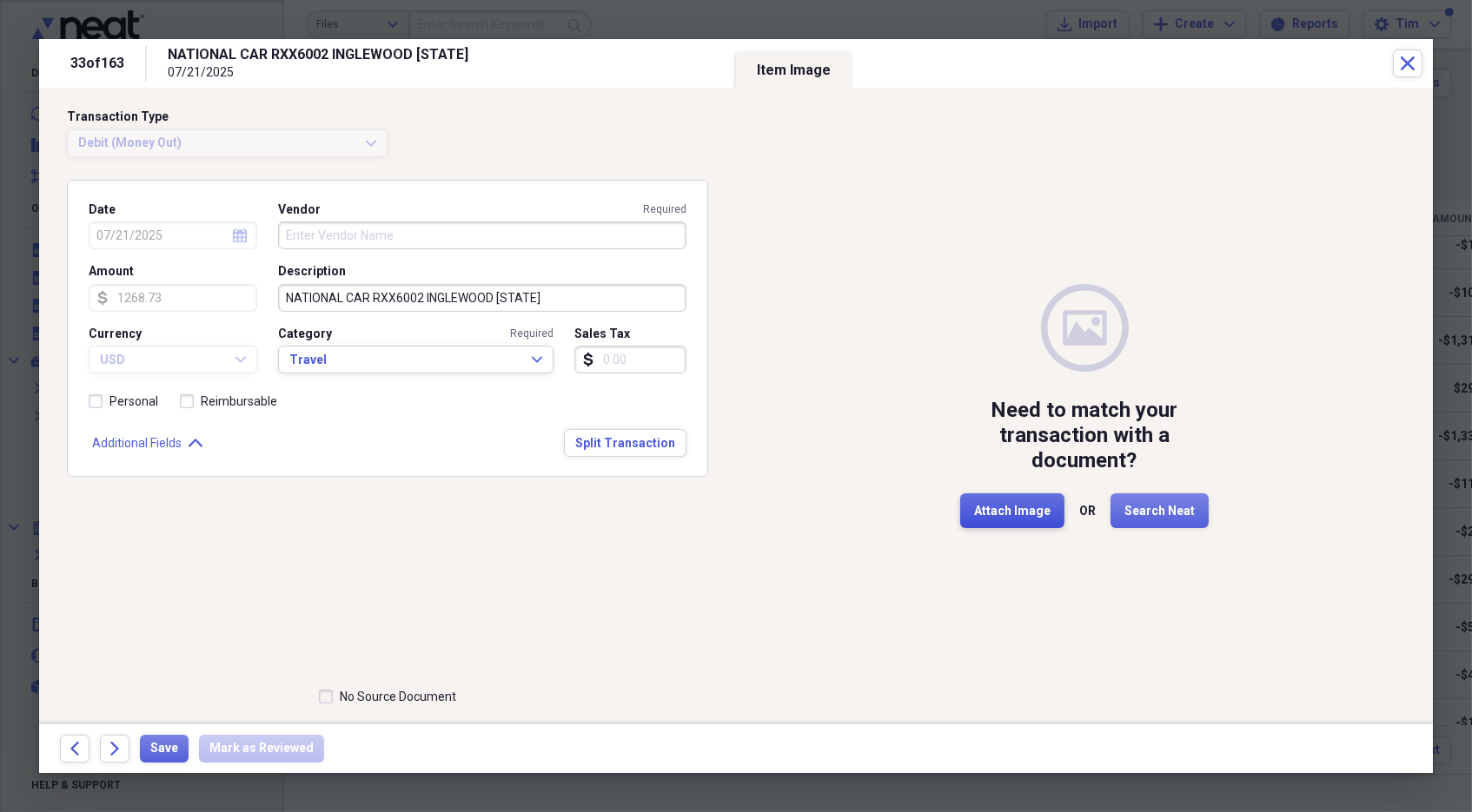 click on "Attach Image" at bounding box center [1012, 512] 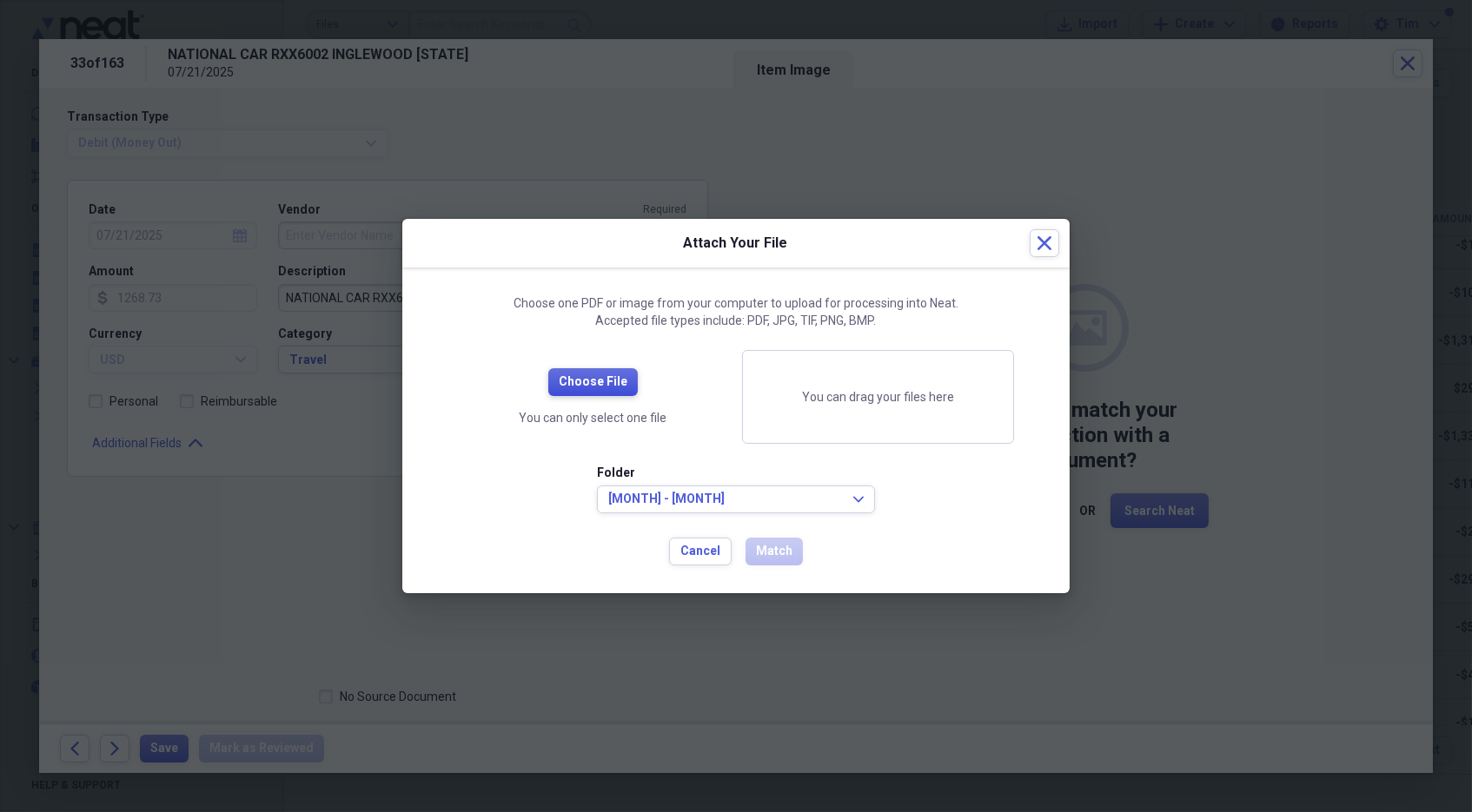 click on "Choose File" at bounding box center (593, 382) 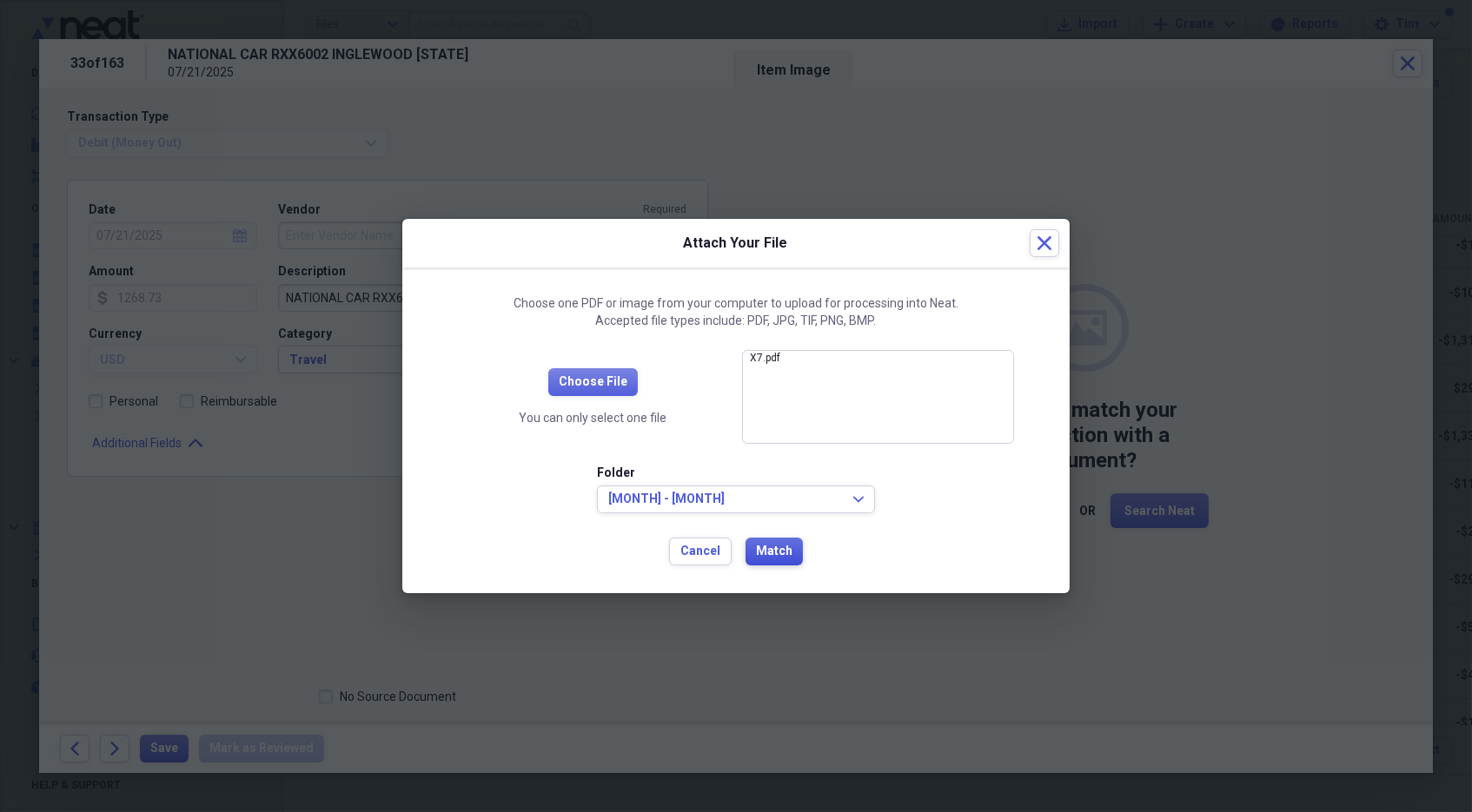 click on "Match" at bounding box center (774, 551) 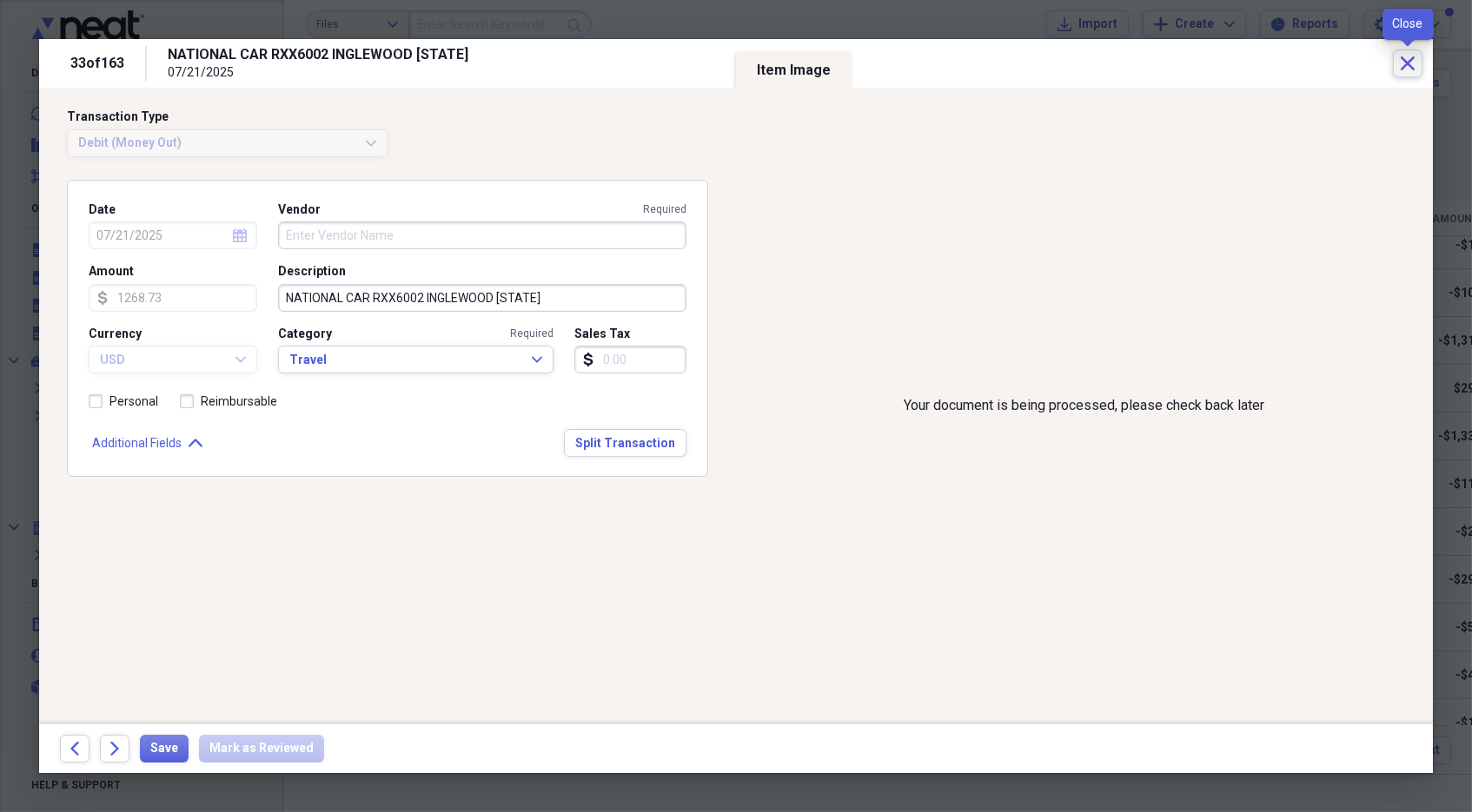 click on "Close" 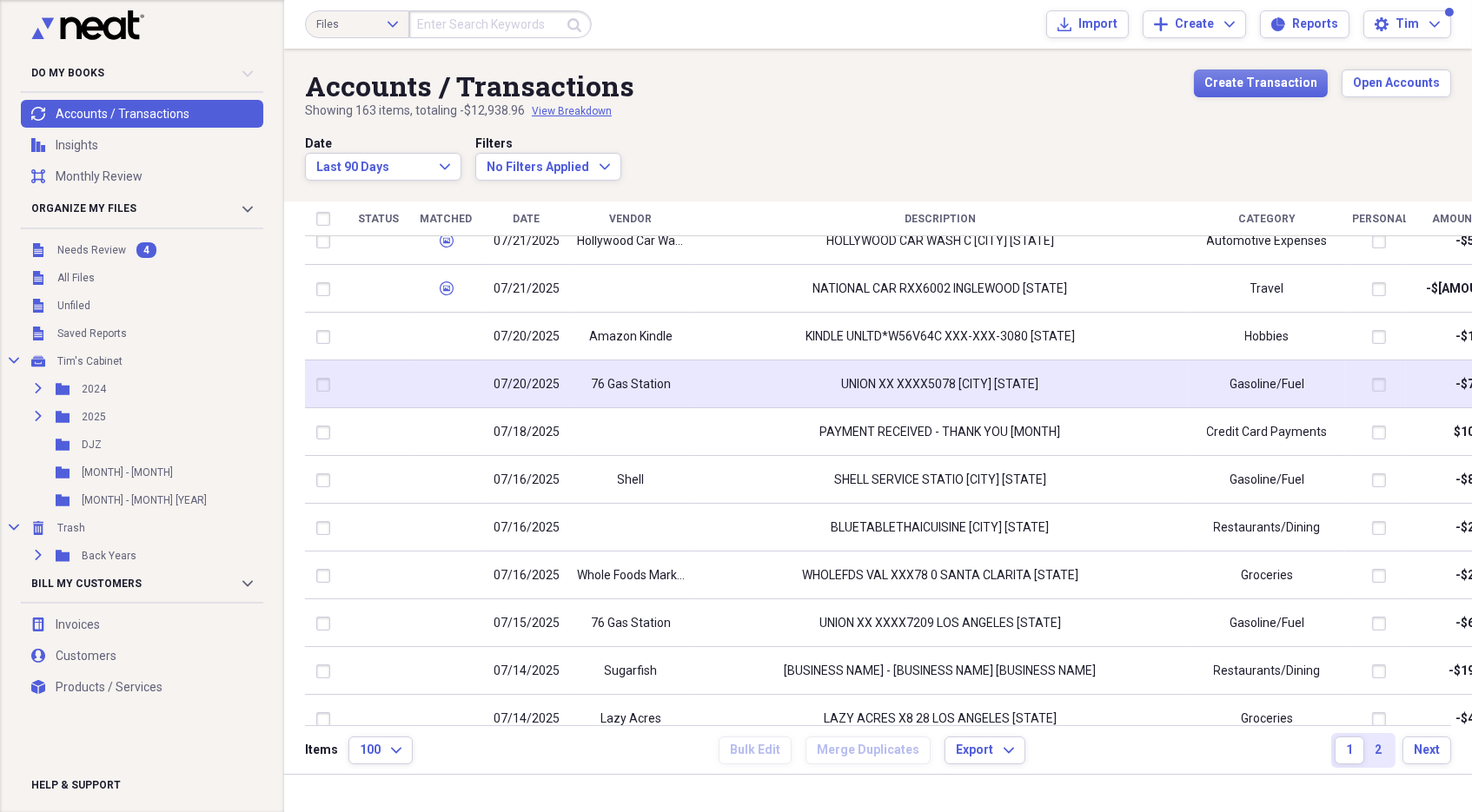 click on "76 Gas Station" at bounding box center (631, 385) 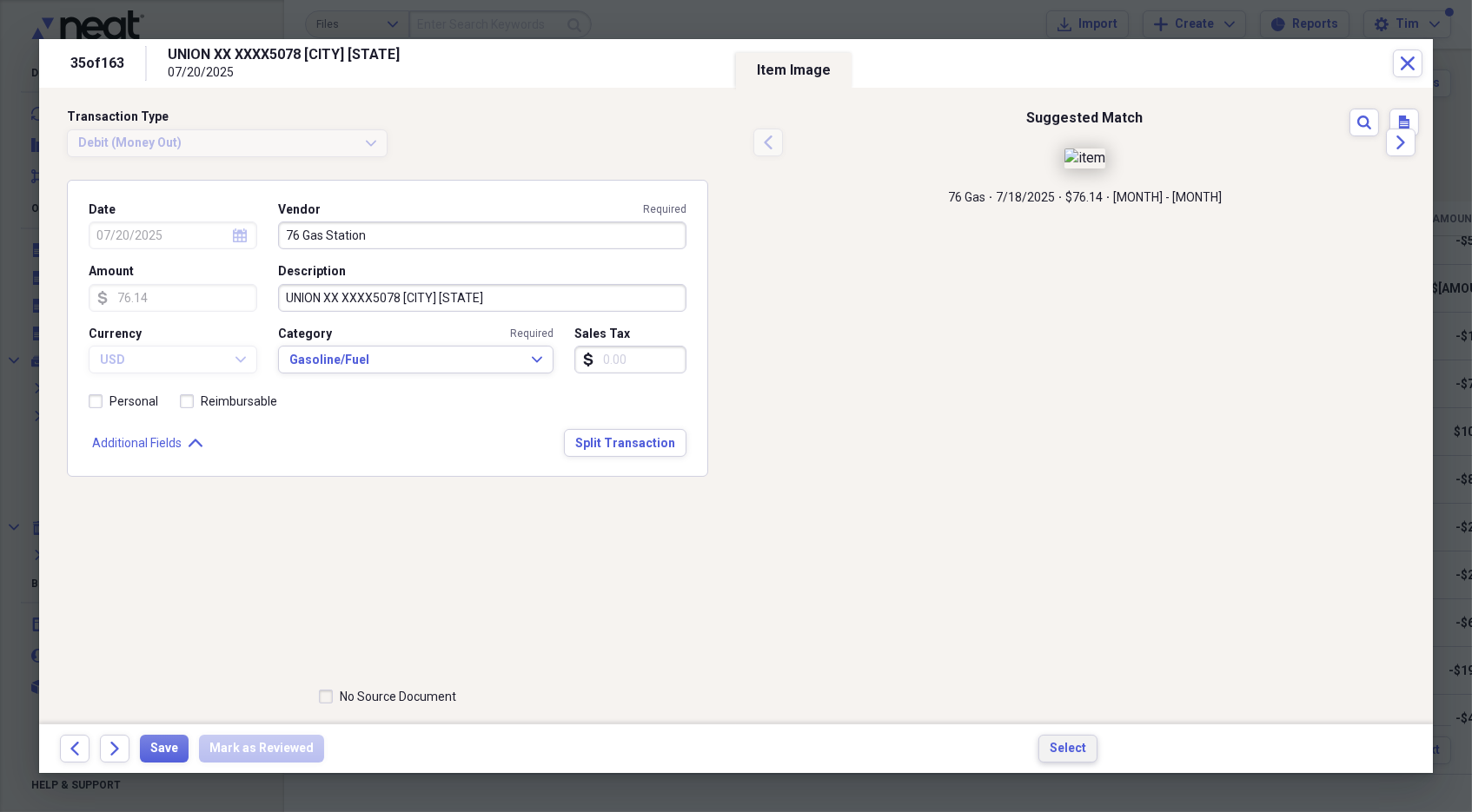 click on "Select" at bounding box center [1068, 749] 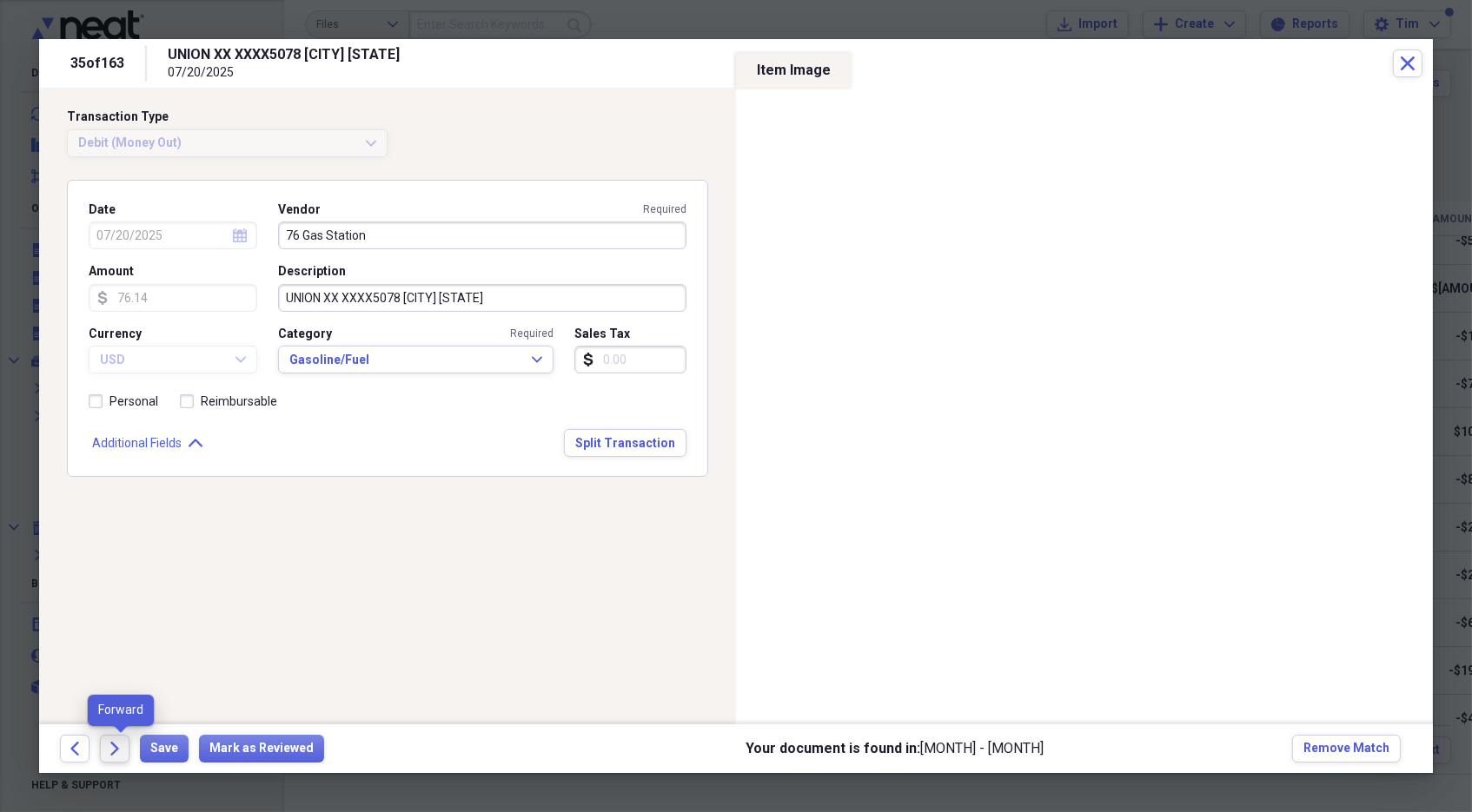 click on "Forward" 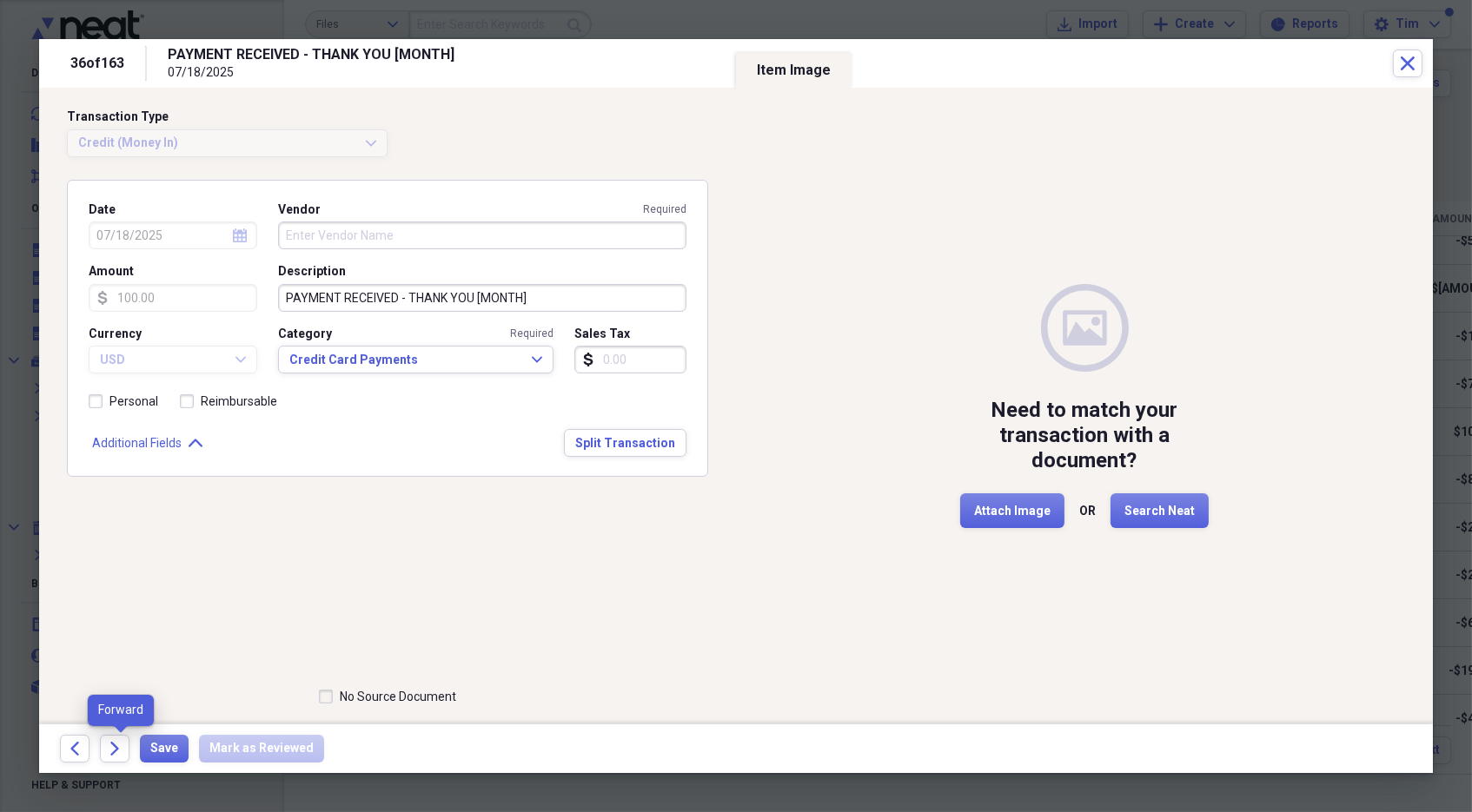 click on "Forward" 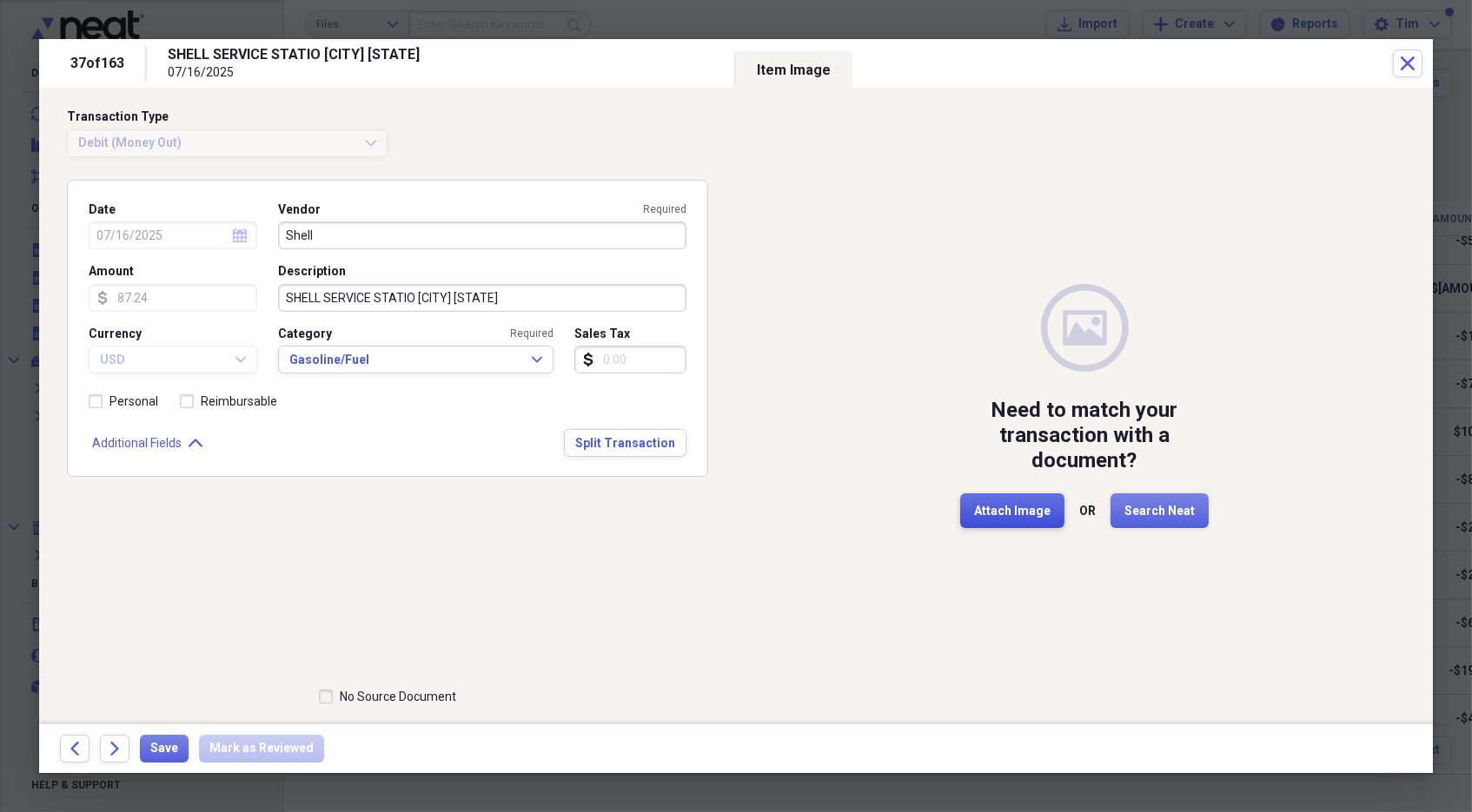 click on "Attach Image" at bounding box center [1012, 512] 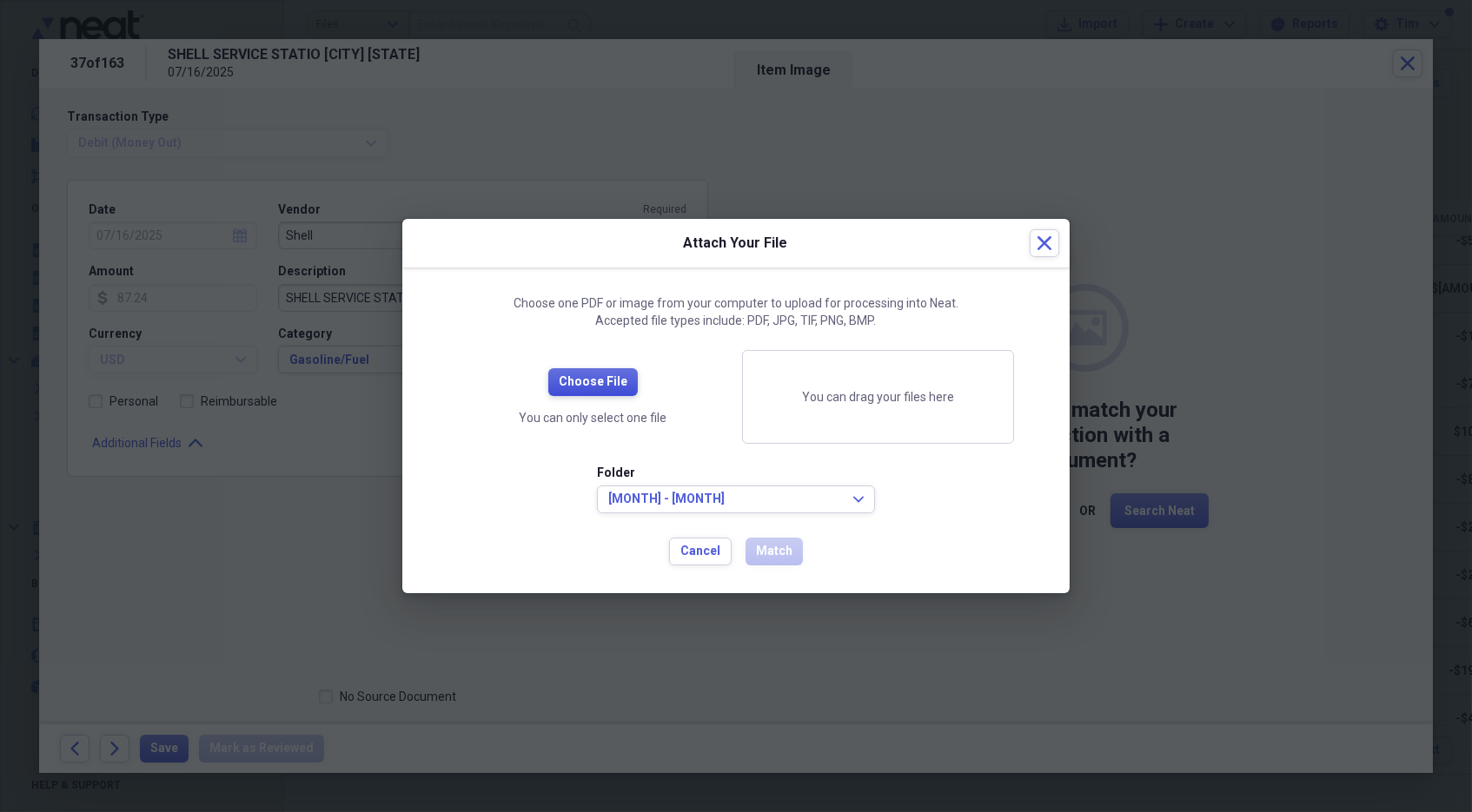 click on "Choose File" at bounding box center (593, 382) 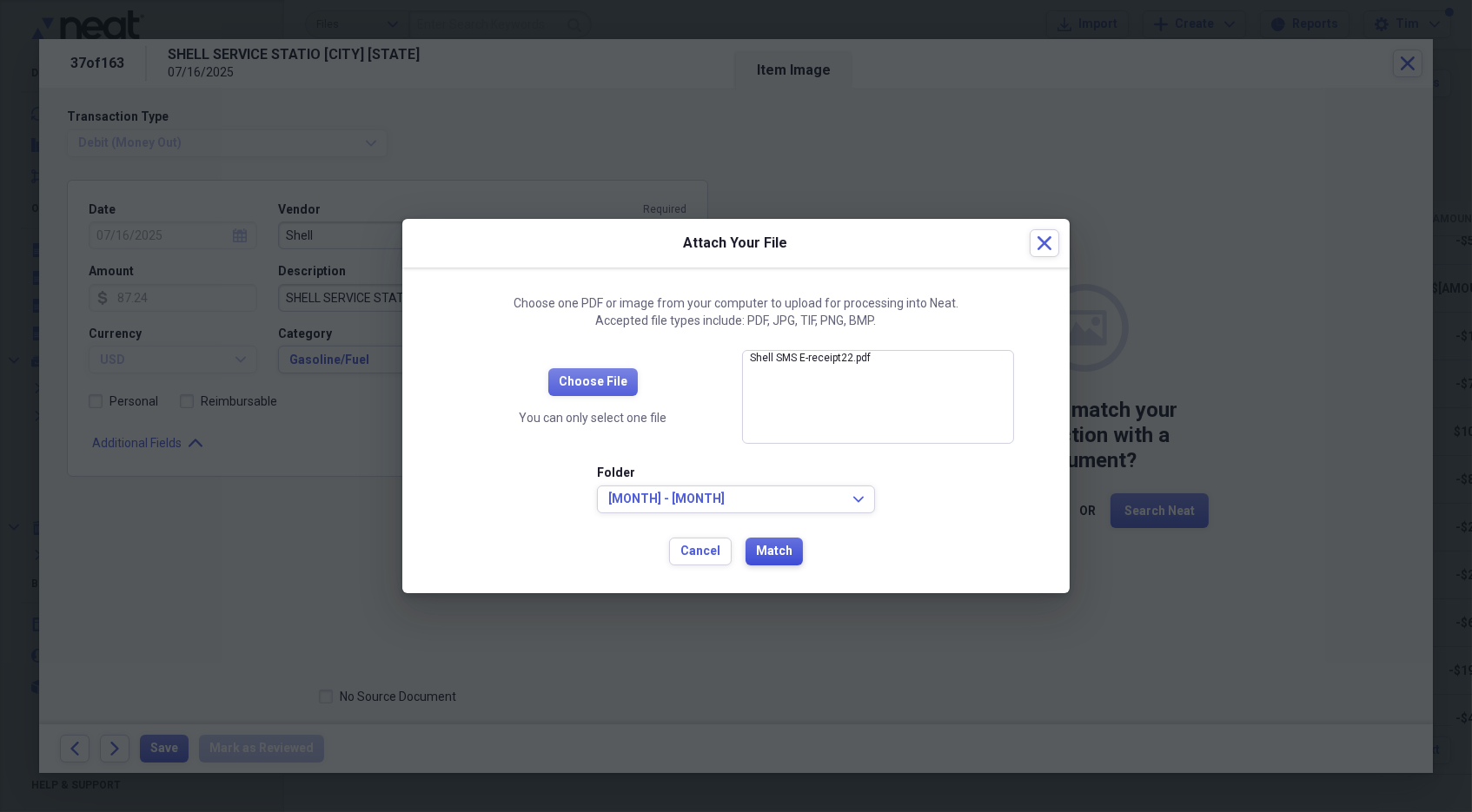 click on "Match" at bounding box center (774, 551) 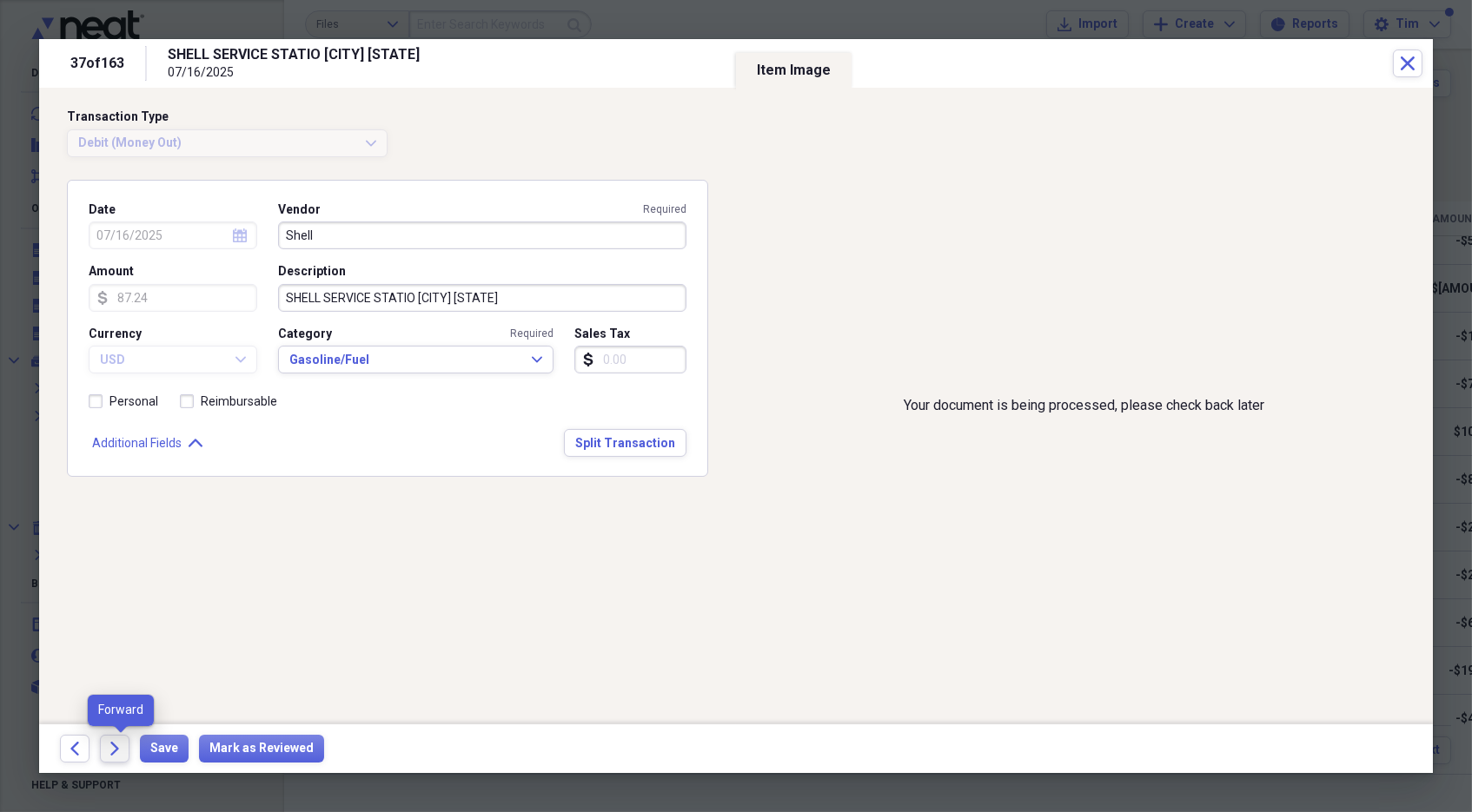 click on "Forward" at bounding box center (115, 749) 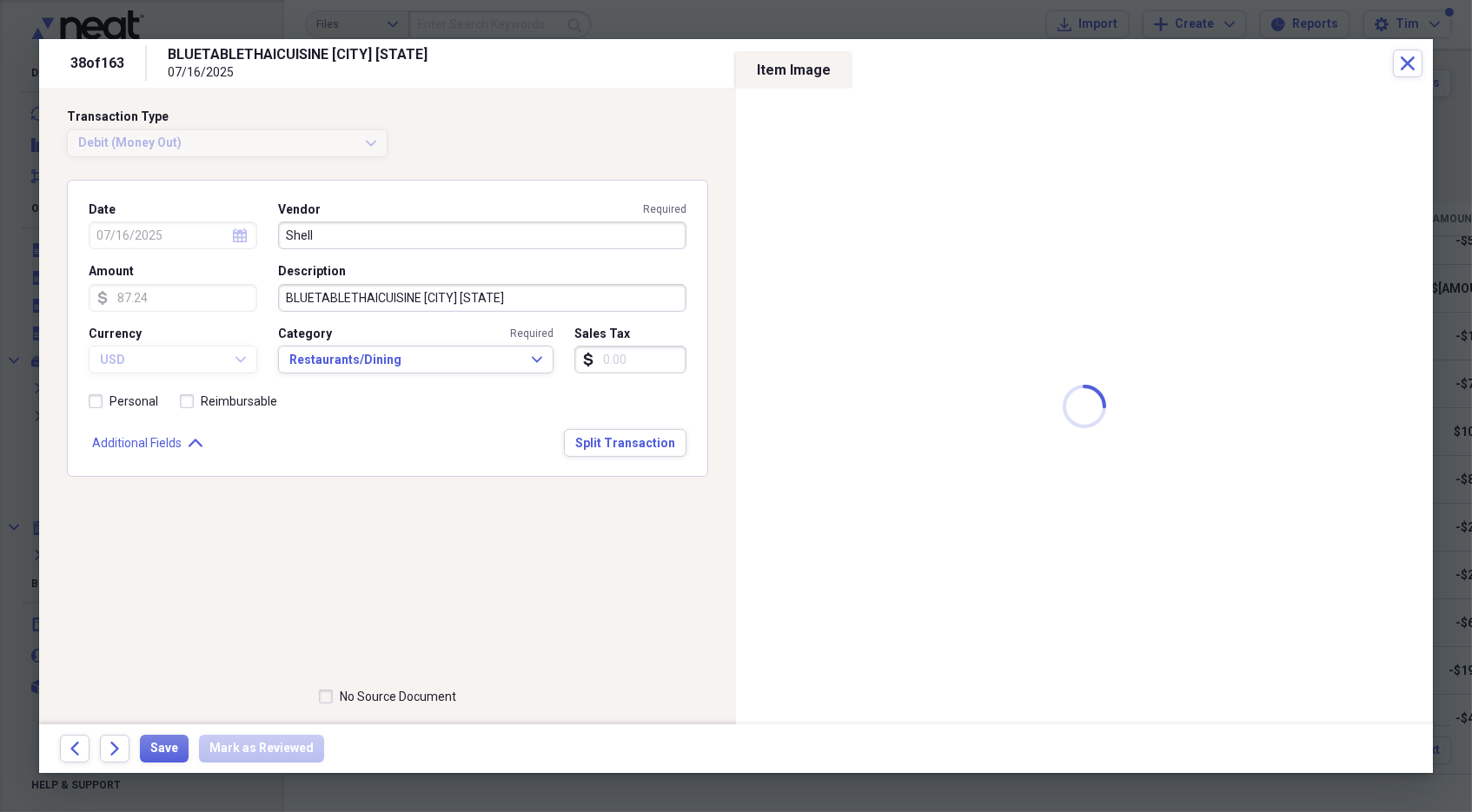 type 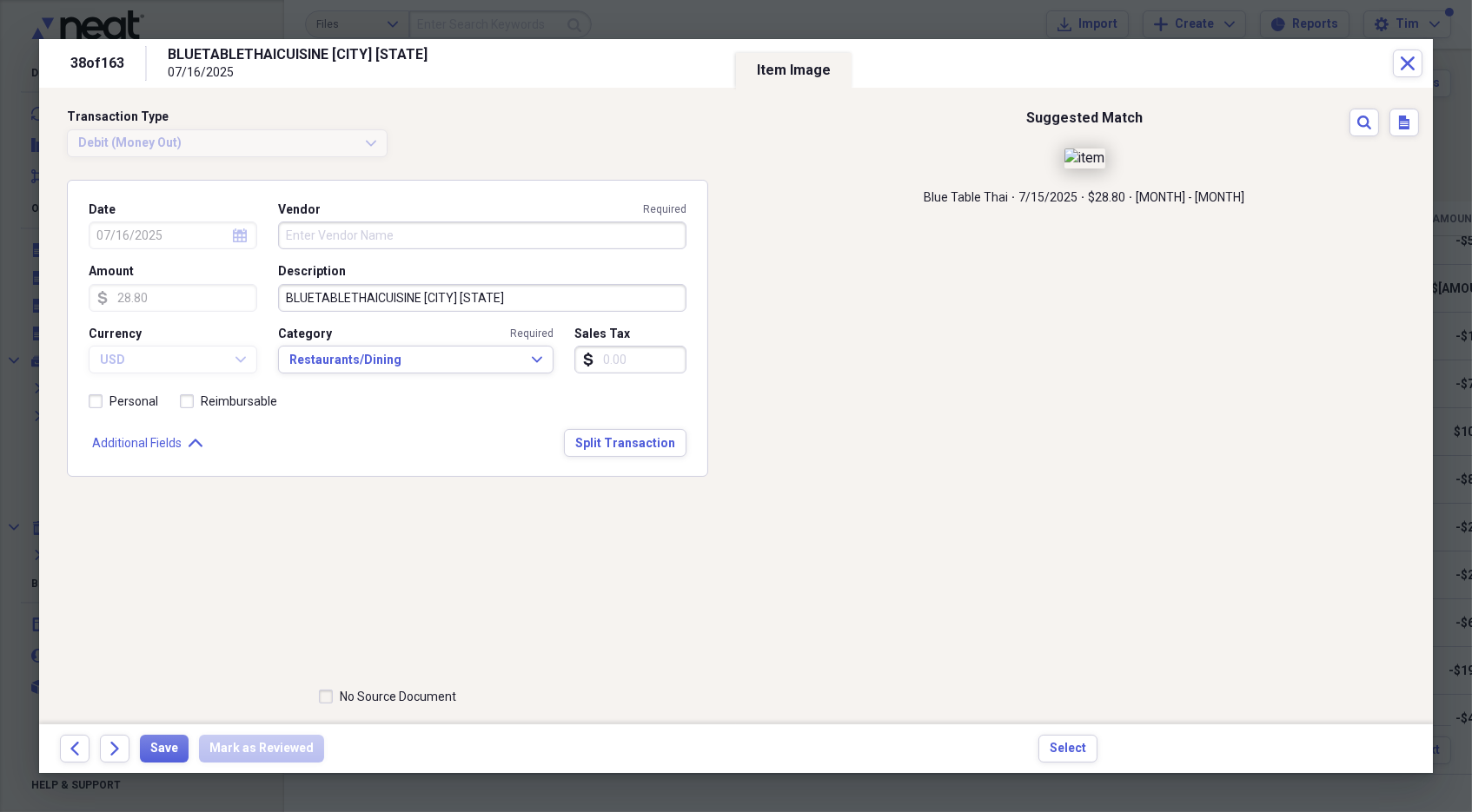 click on "BLUETABLETHAICUISINE [CITY] [STATE]" at bounding box center [482, 298] 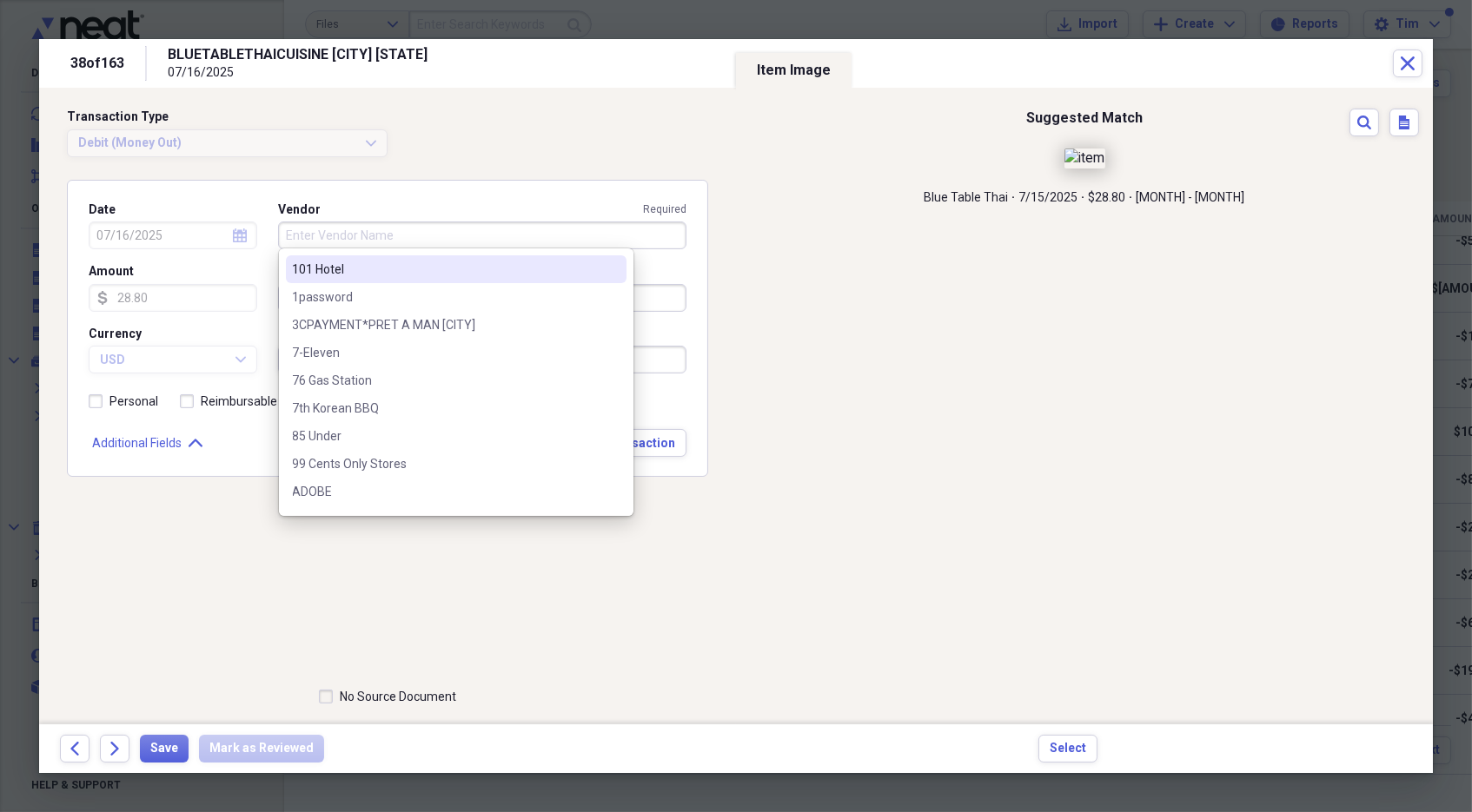 paste on "BLUETABLETHAICUISINE [CITY] [STATE]" 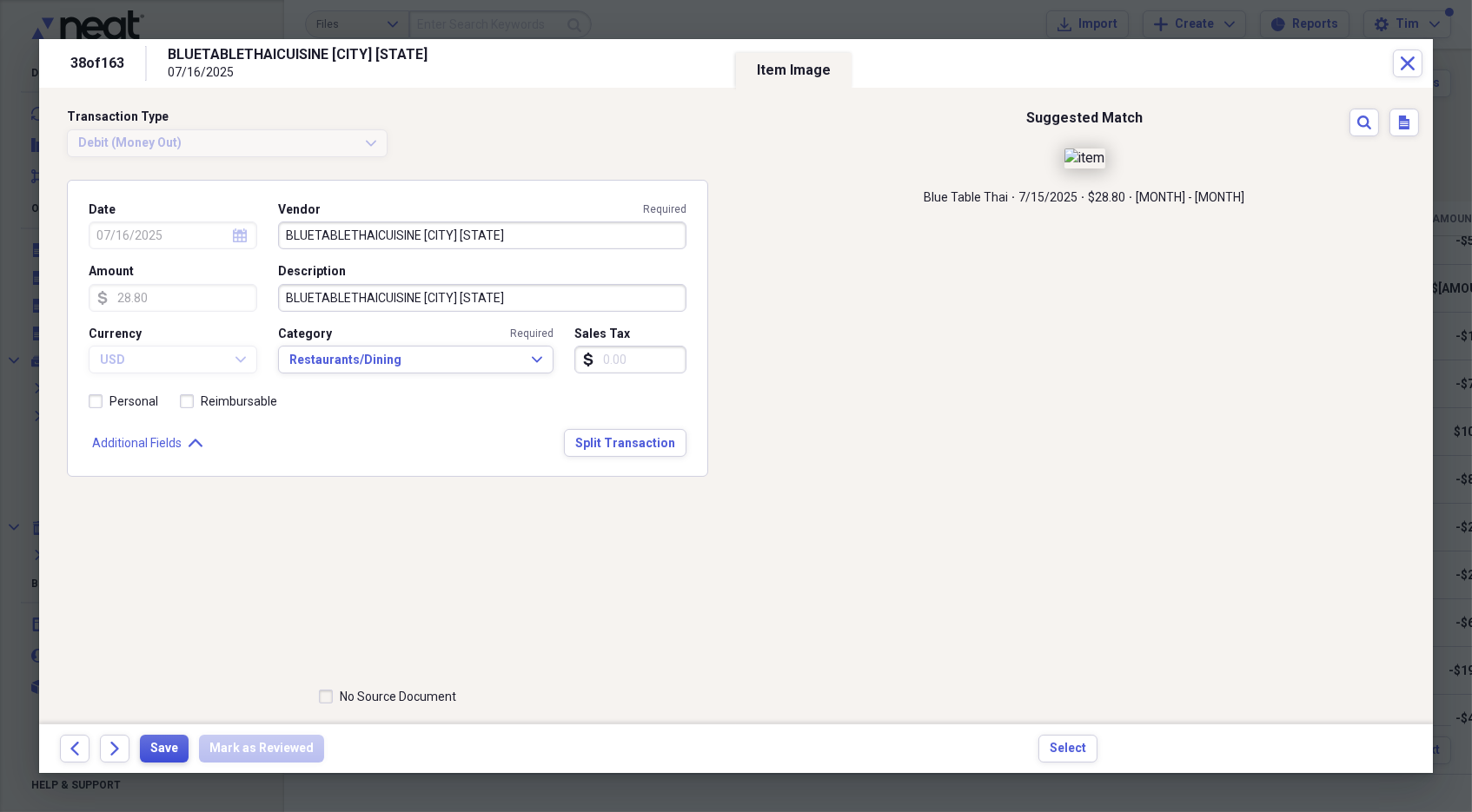 type on "BLUETABLETHAICUISINE [CITY] [STATE]" 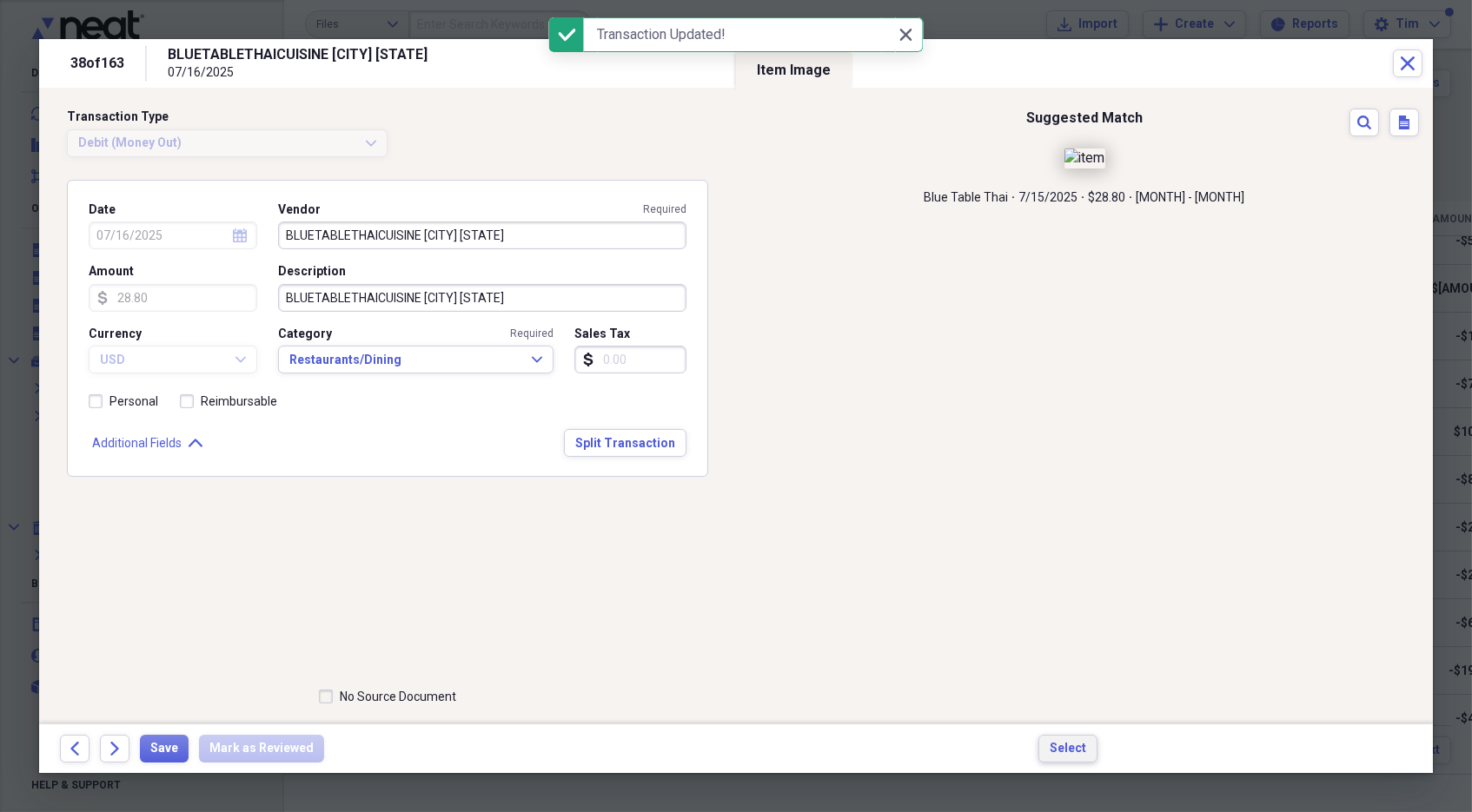 click on "Select" at bounding box center [1068, 749] 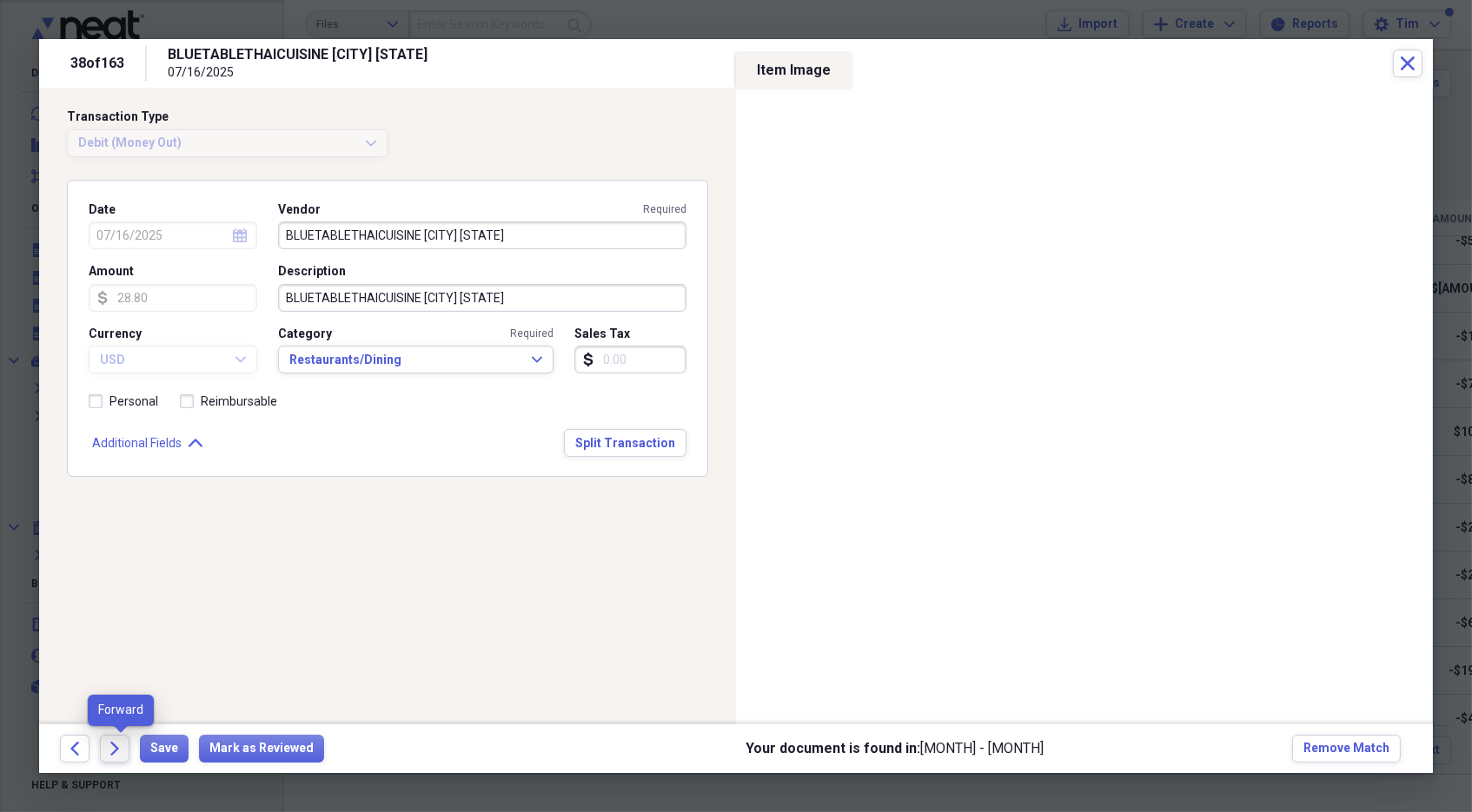 click on "Forward" 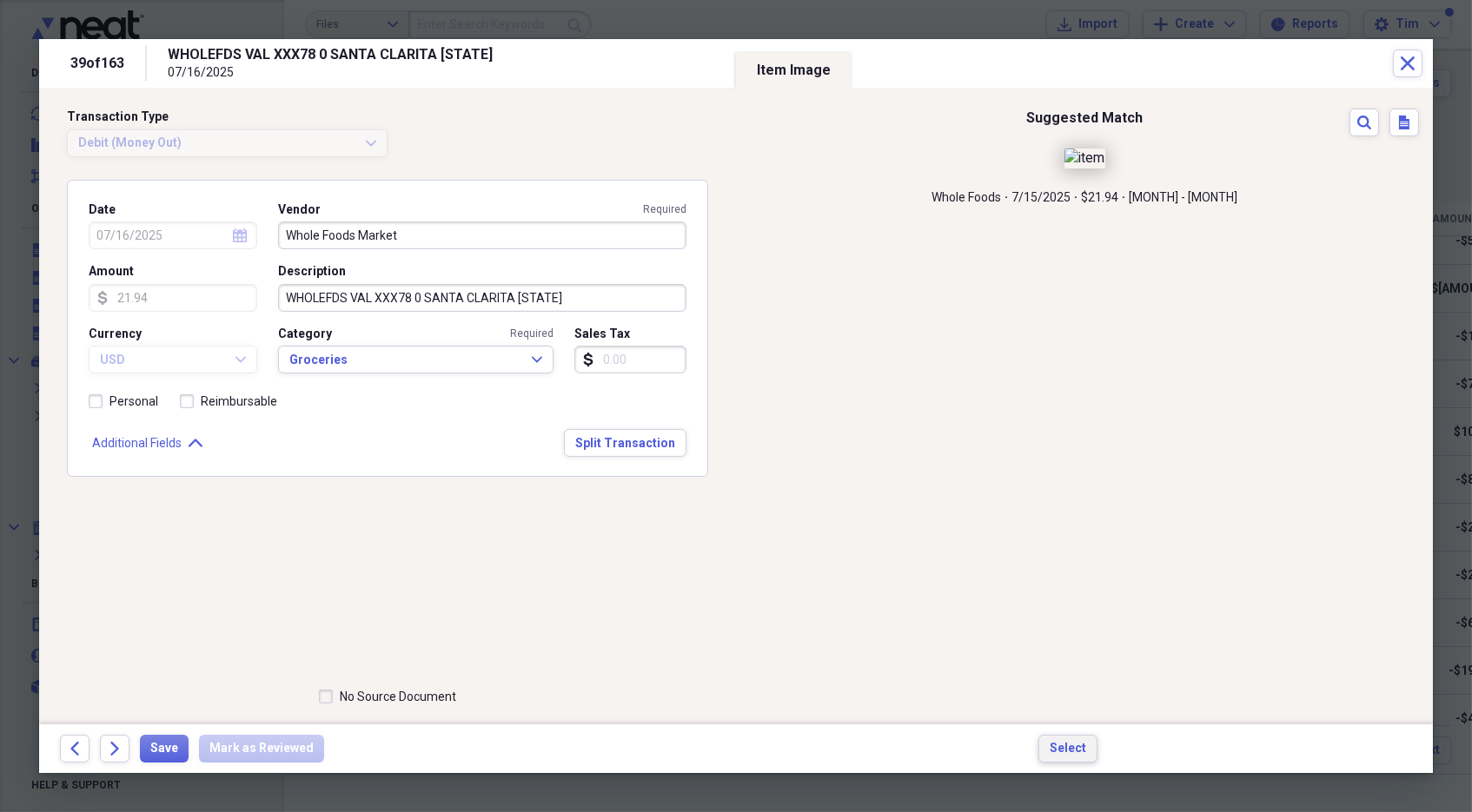 click on "Select" at bounding box center [1068, 749] 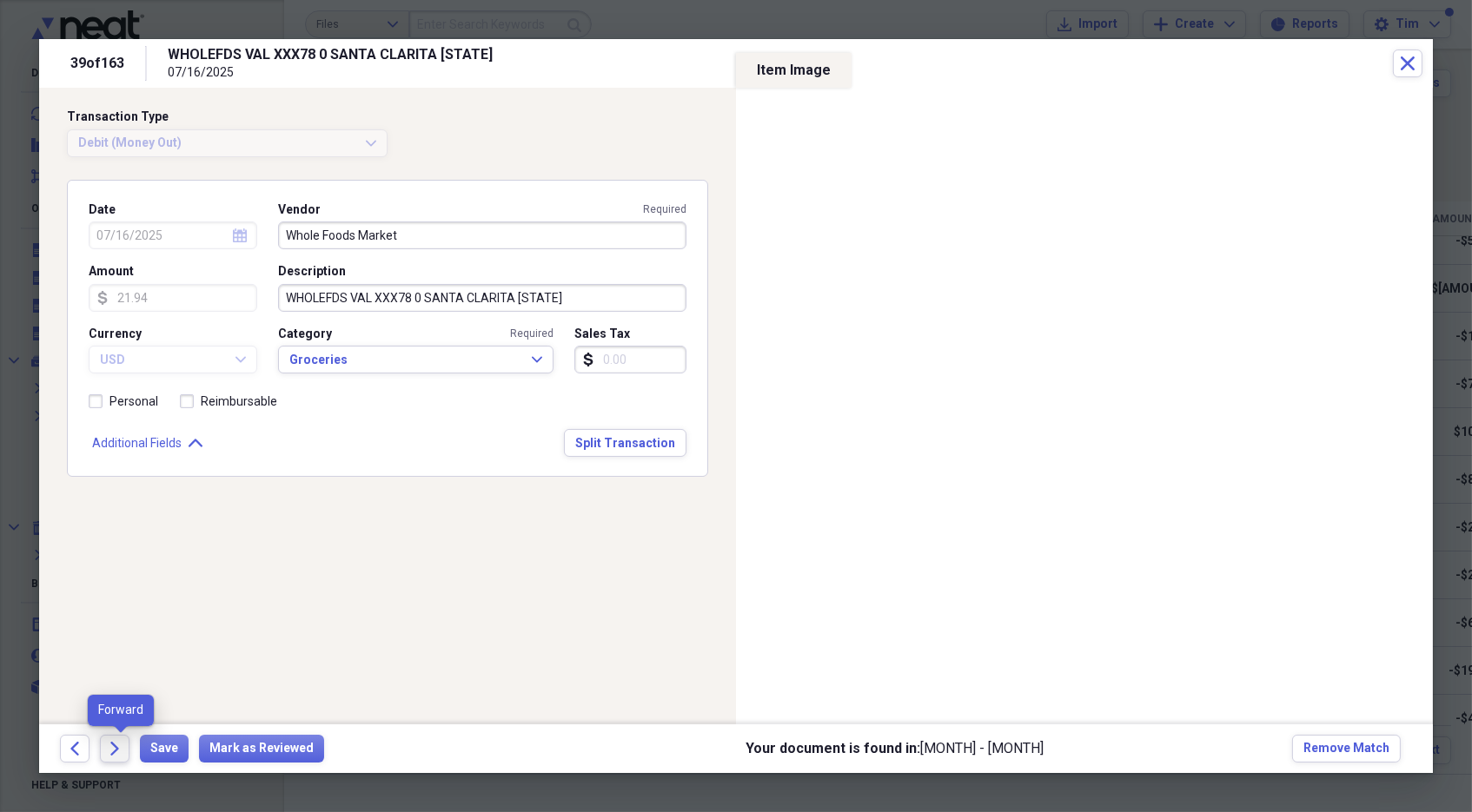 click on "Forward" 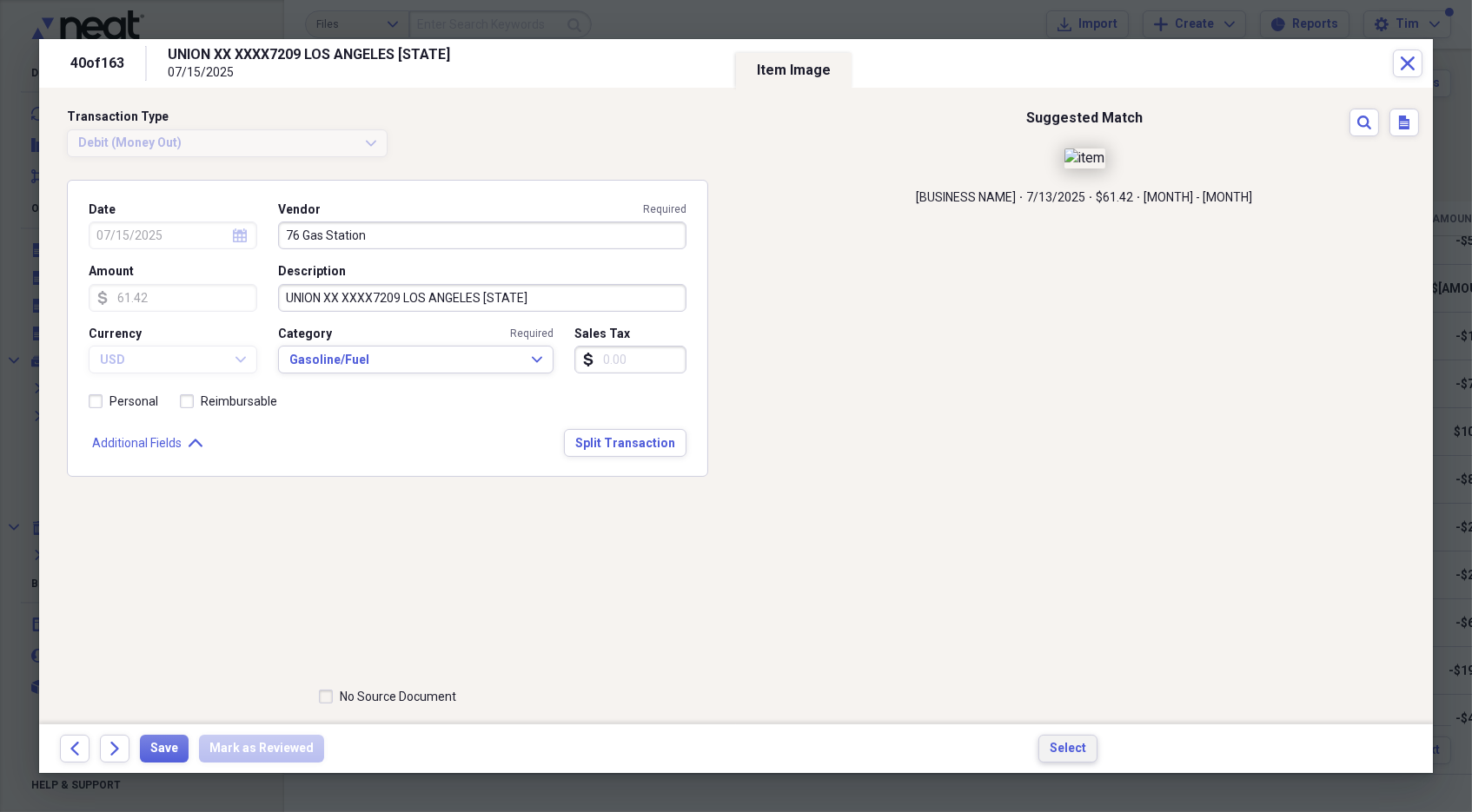click on "Select" at bounding box center [1068, 749] 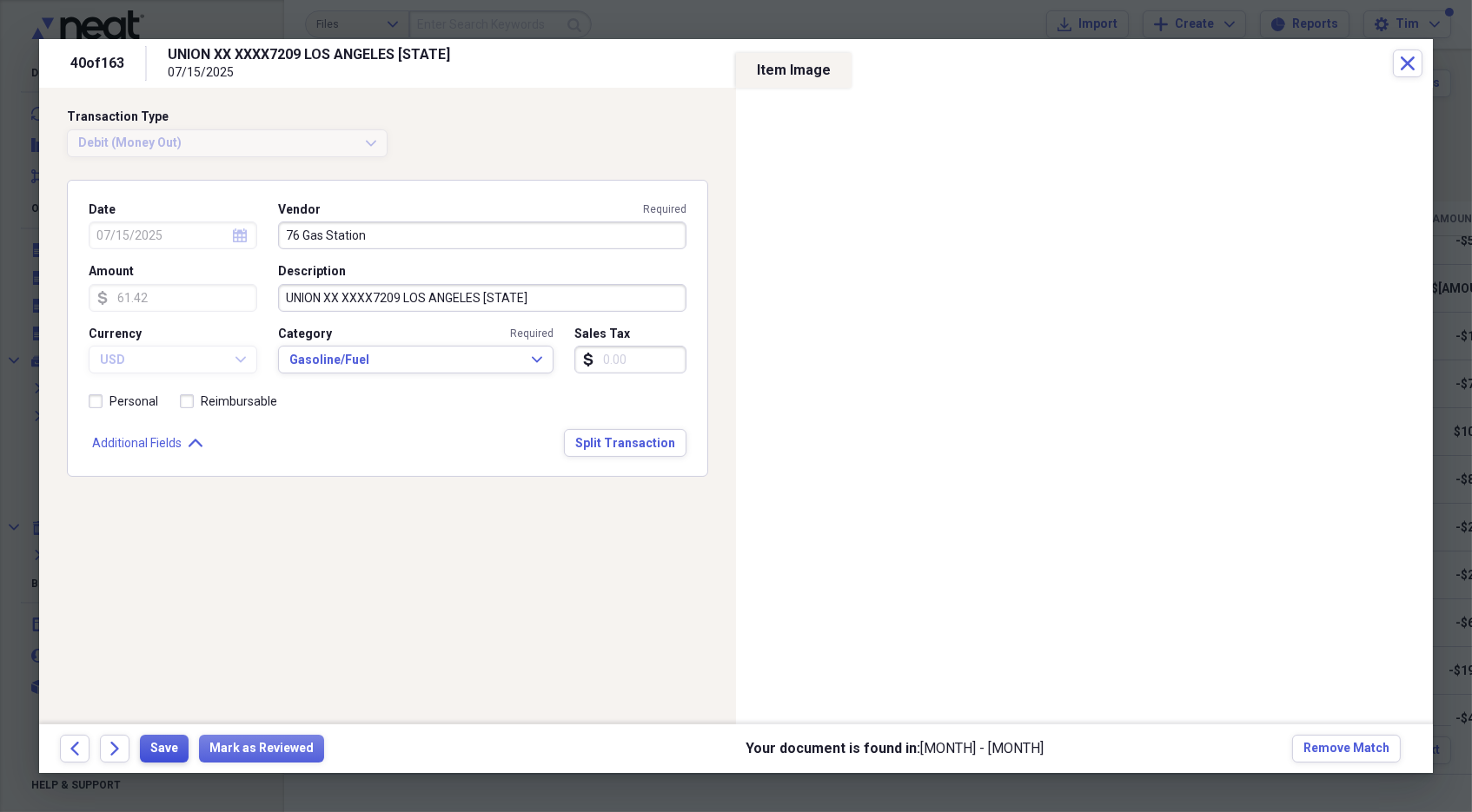 click on "Save" at bounding box center [164, 749] 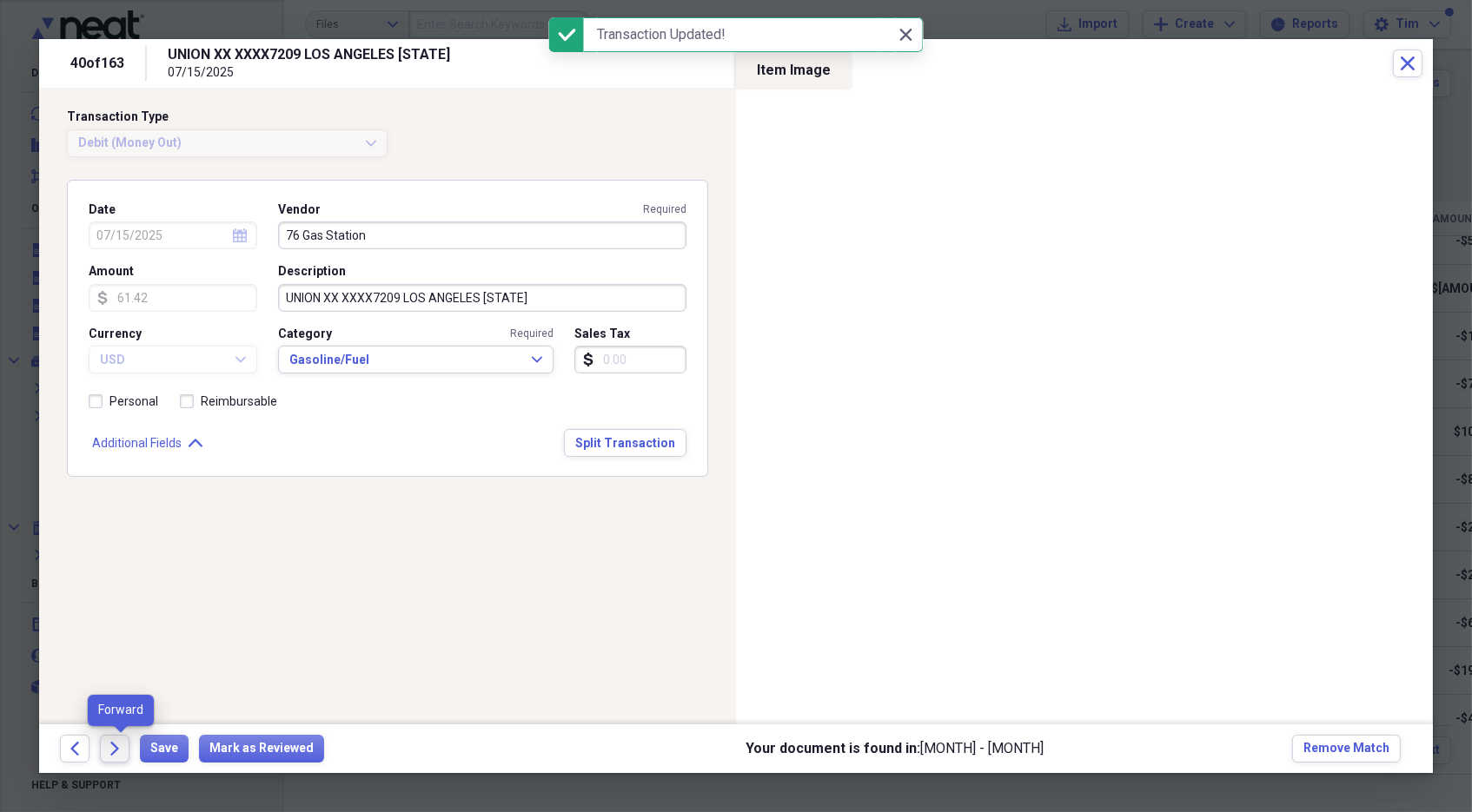 click 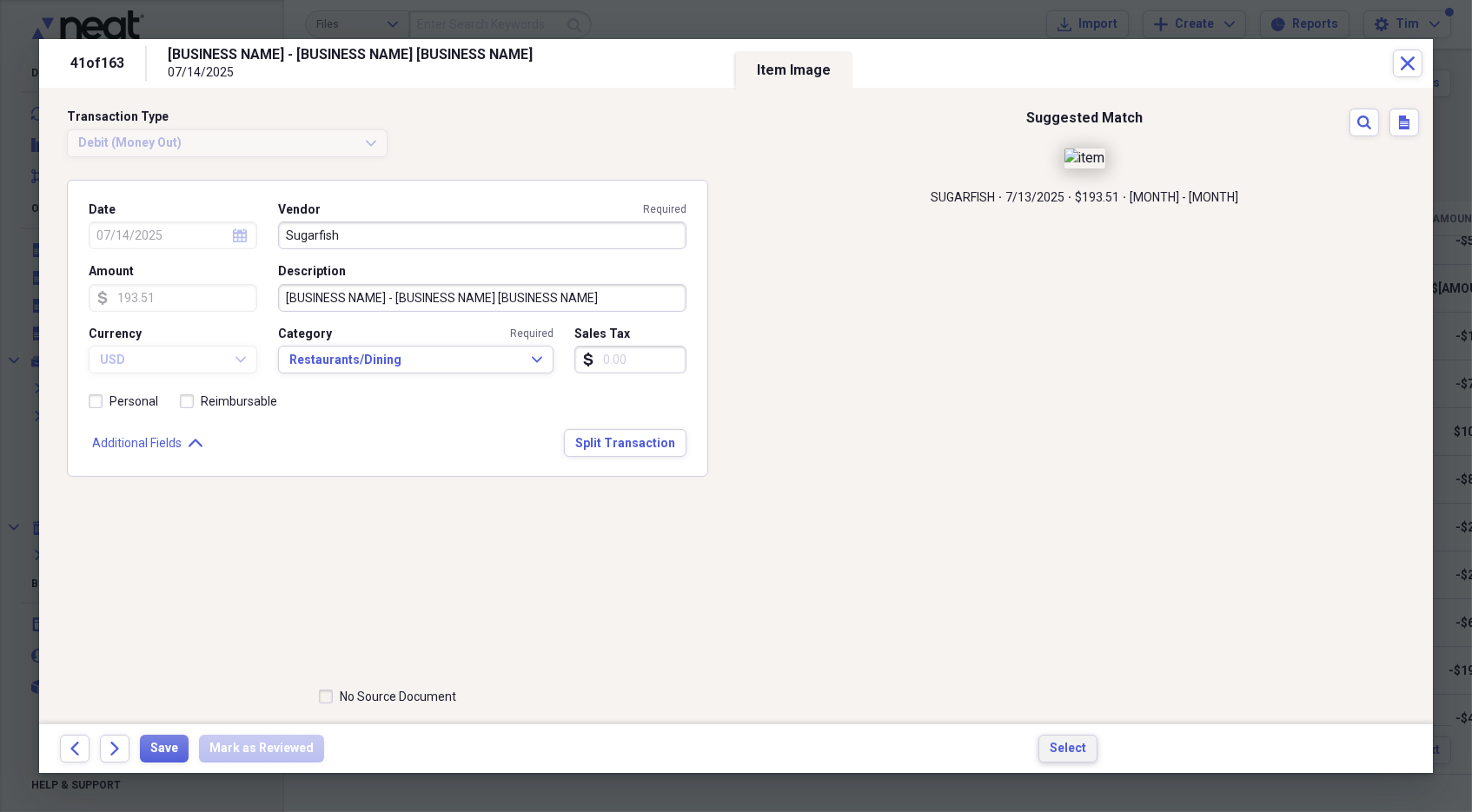 click on "Select" at bounding box center (1068, 749) 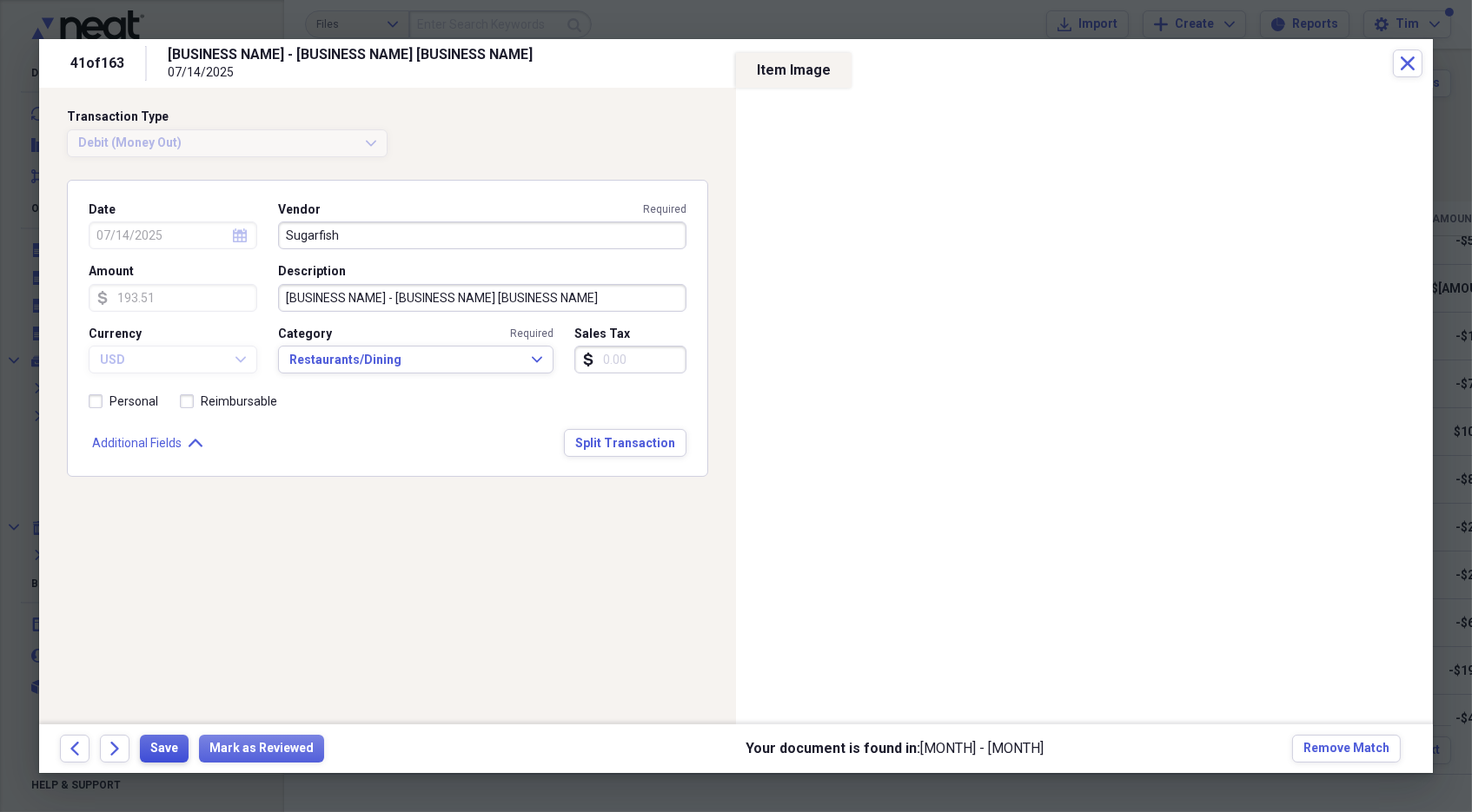 click on "Save" at bounding box center (164, 749) 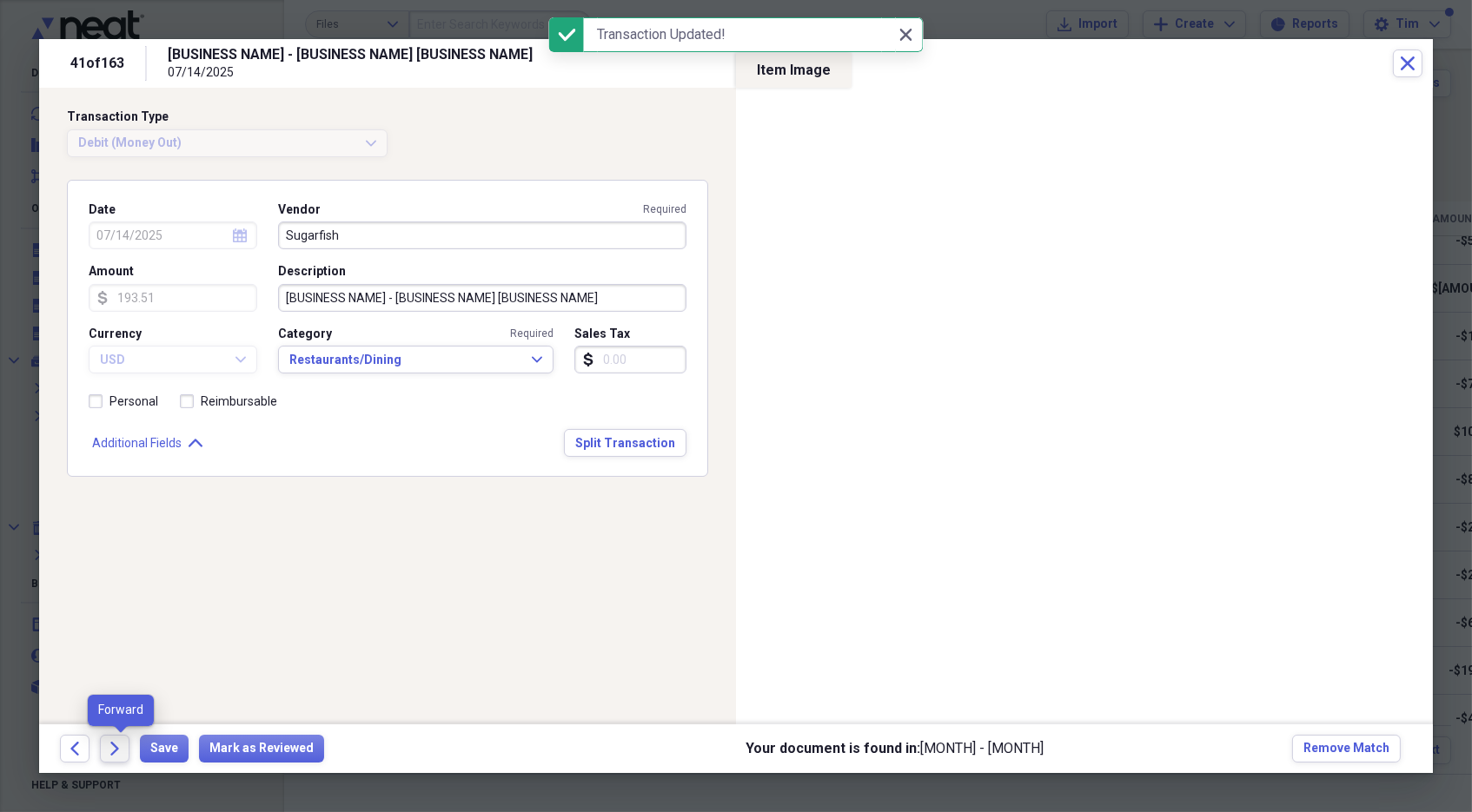 click 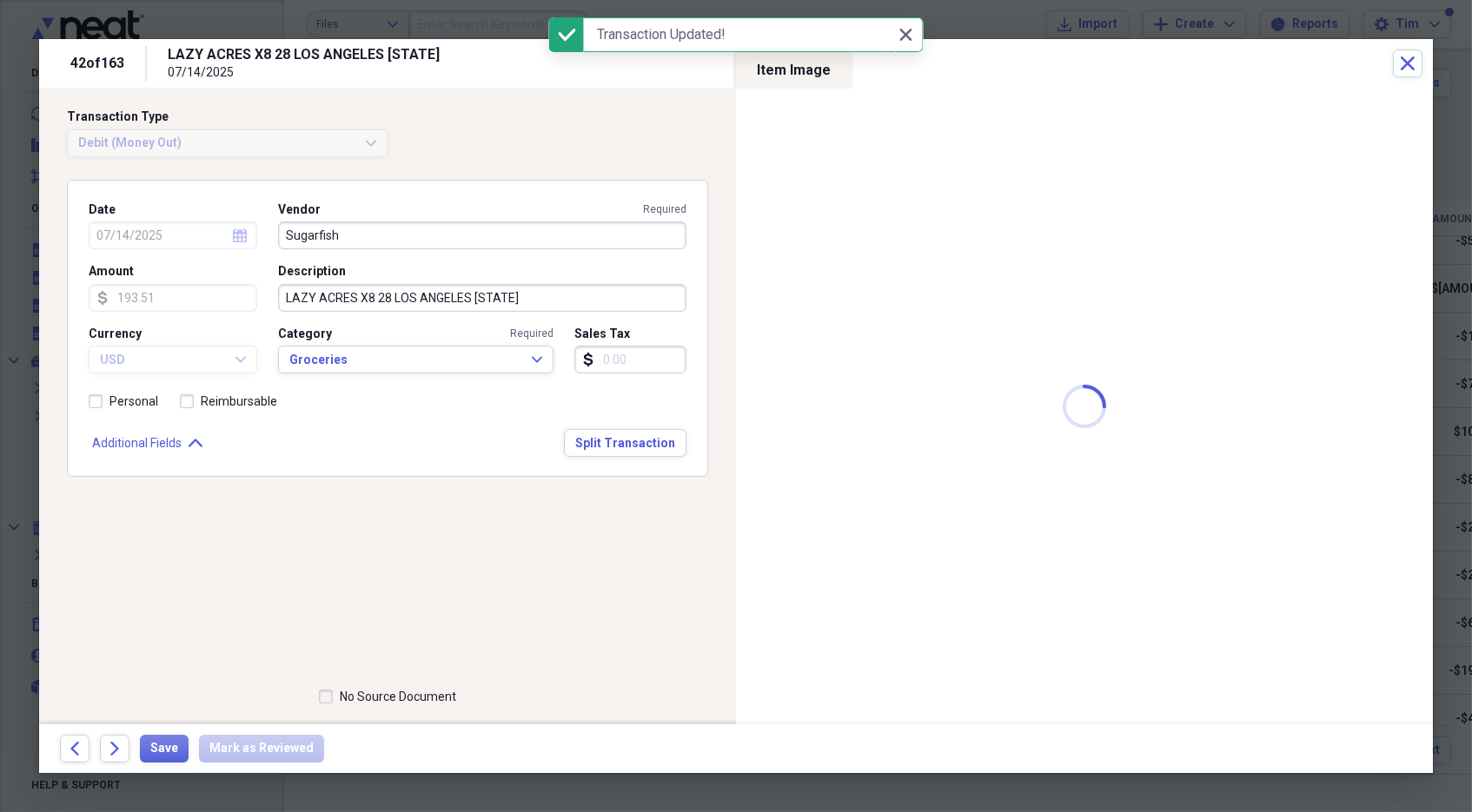 type on "Lazy Acres" 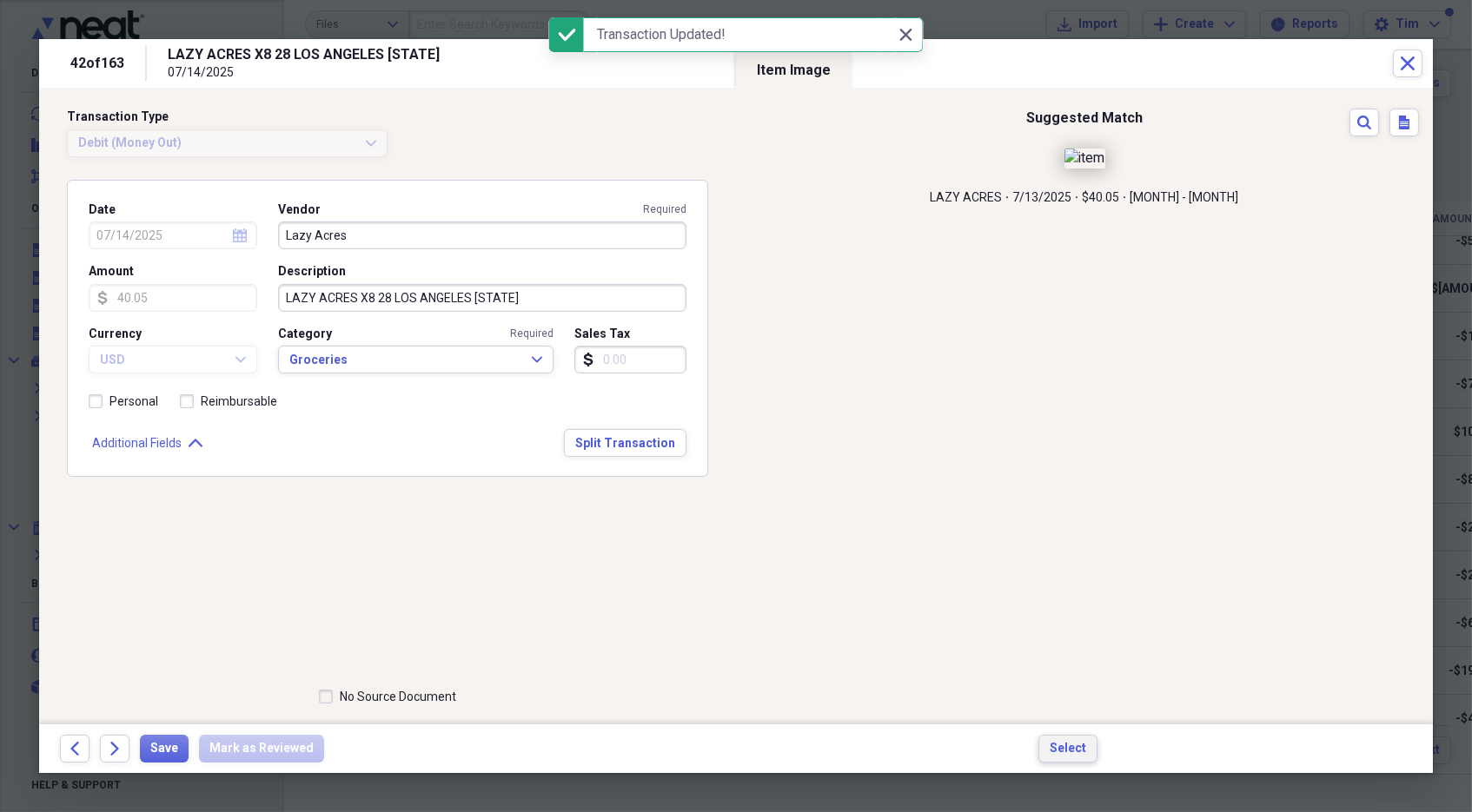 click on "Select" at bounding box center (1068, 749) 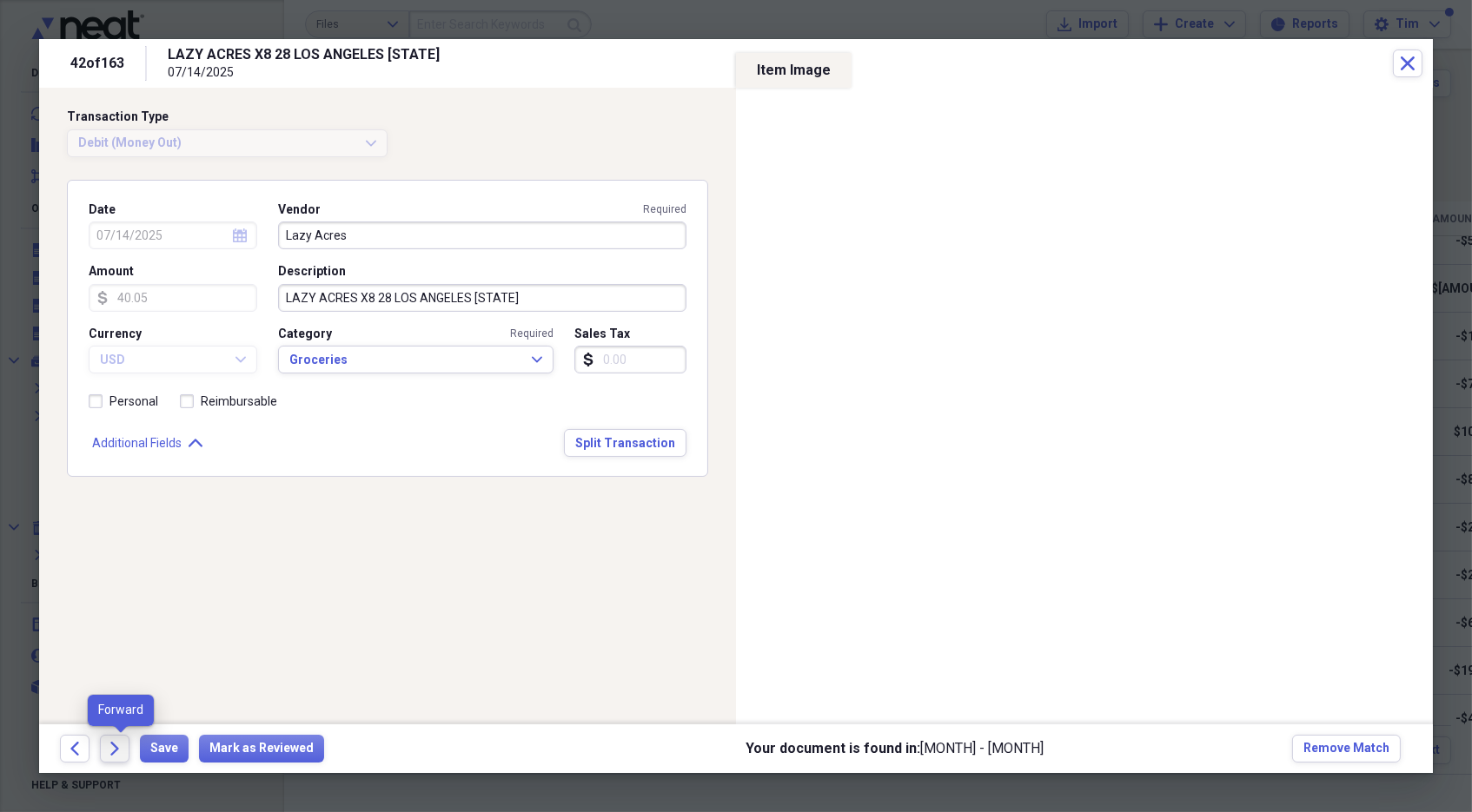 click on "Forward" 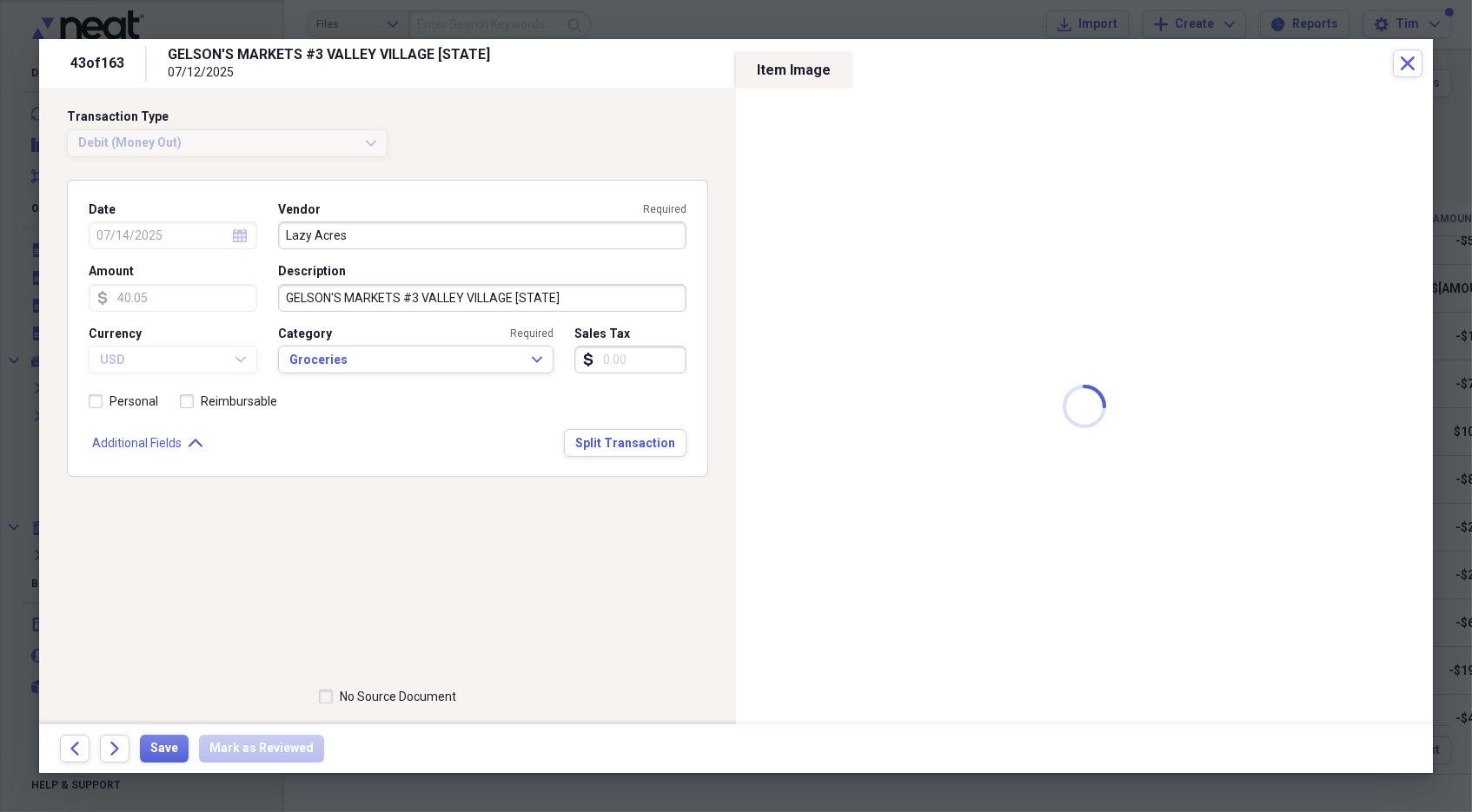 type on "07/12/2025" 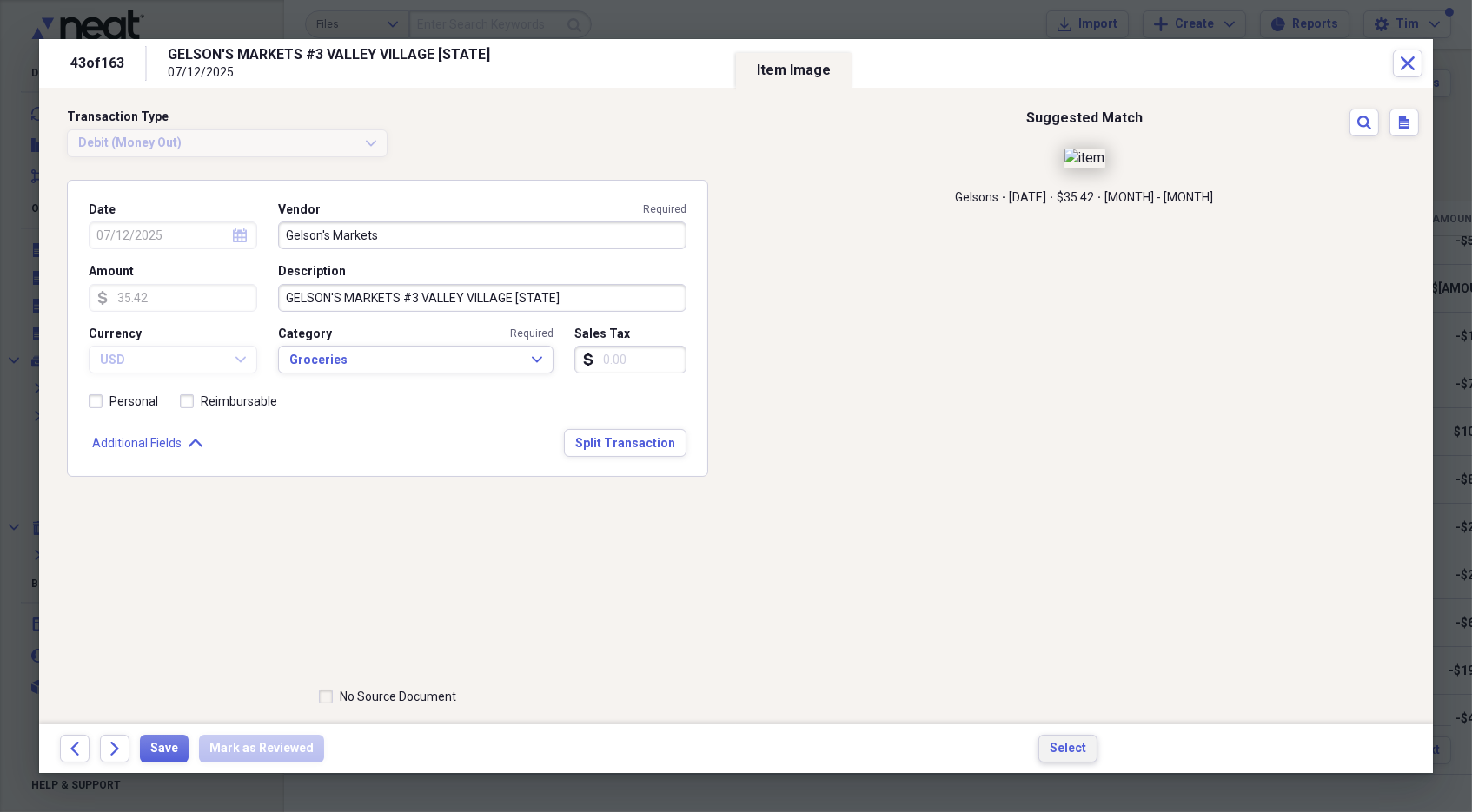 click on "Select" at bounding box center [1068, 749] 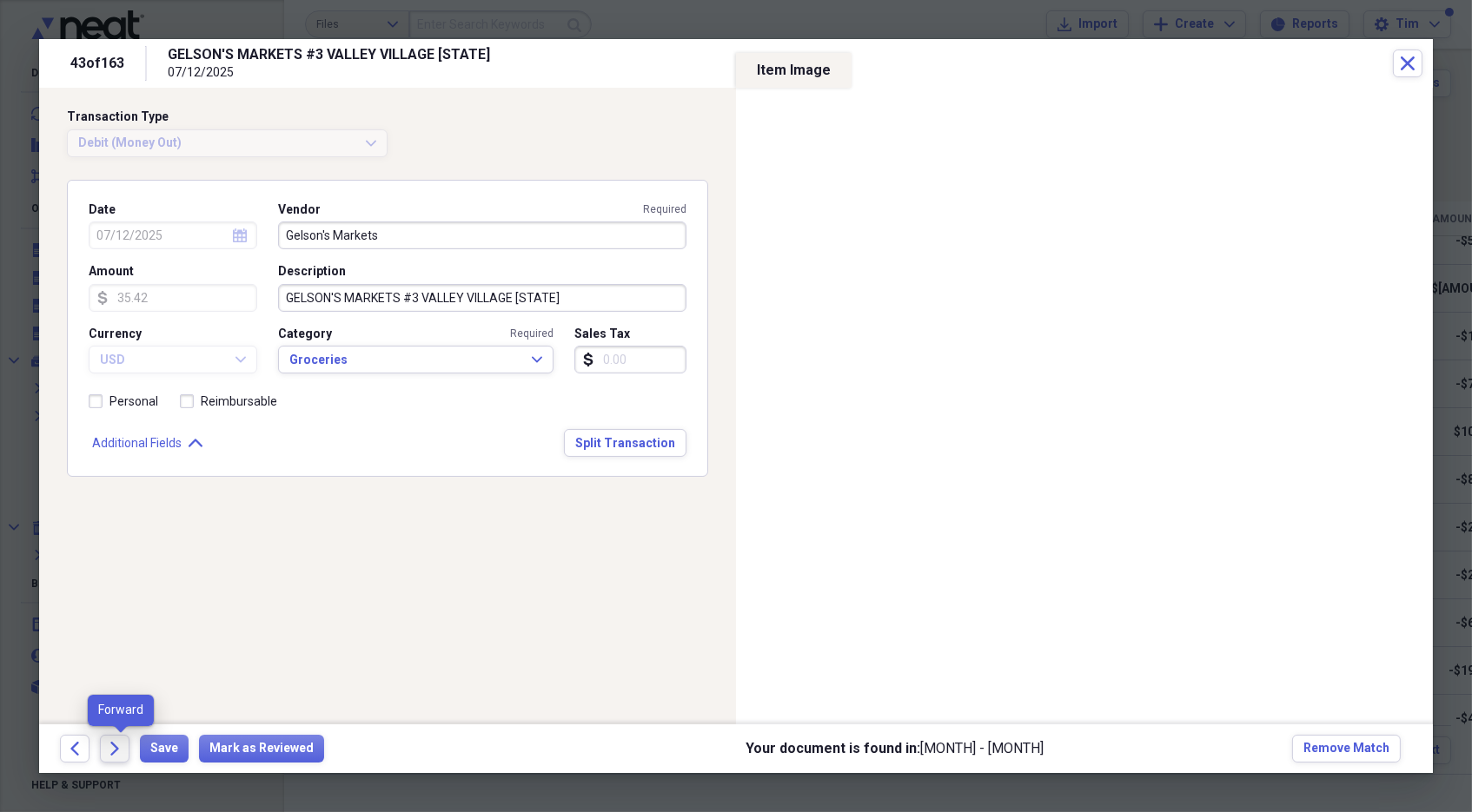 click on "Forward" at bounding box center (115, 749) 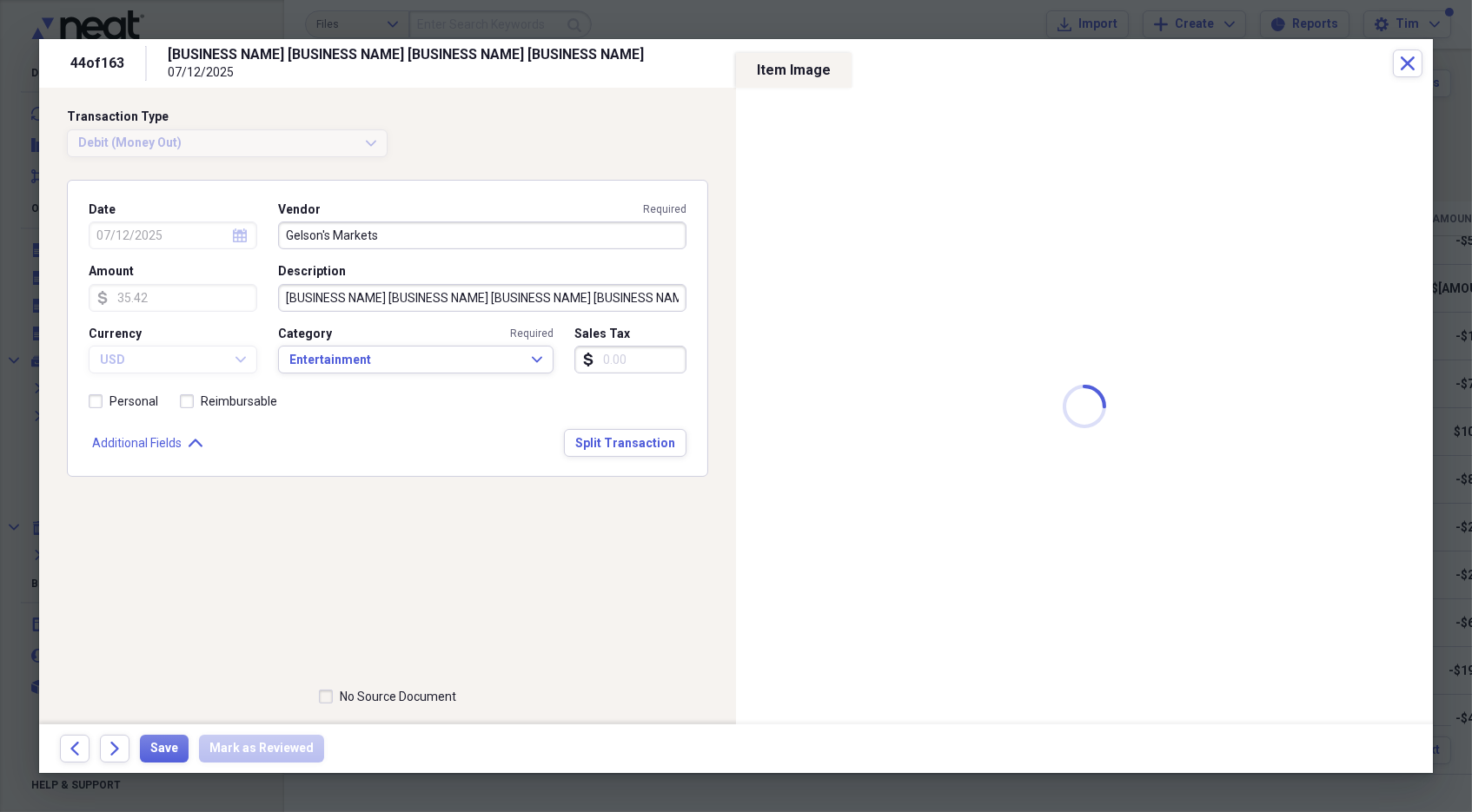 type on "Regal Cinemas" 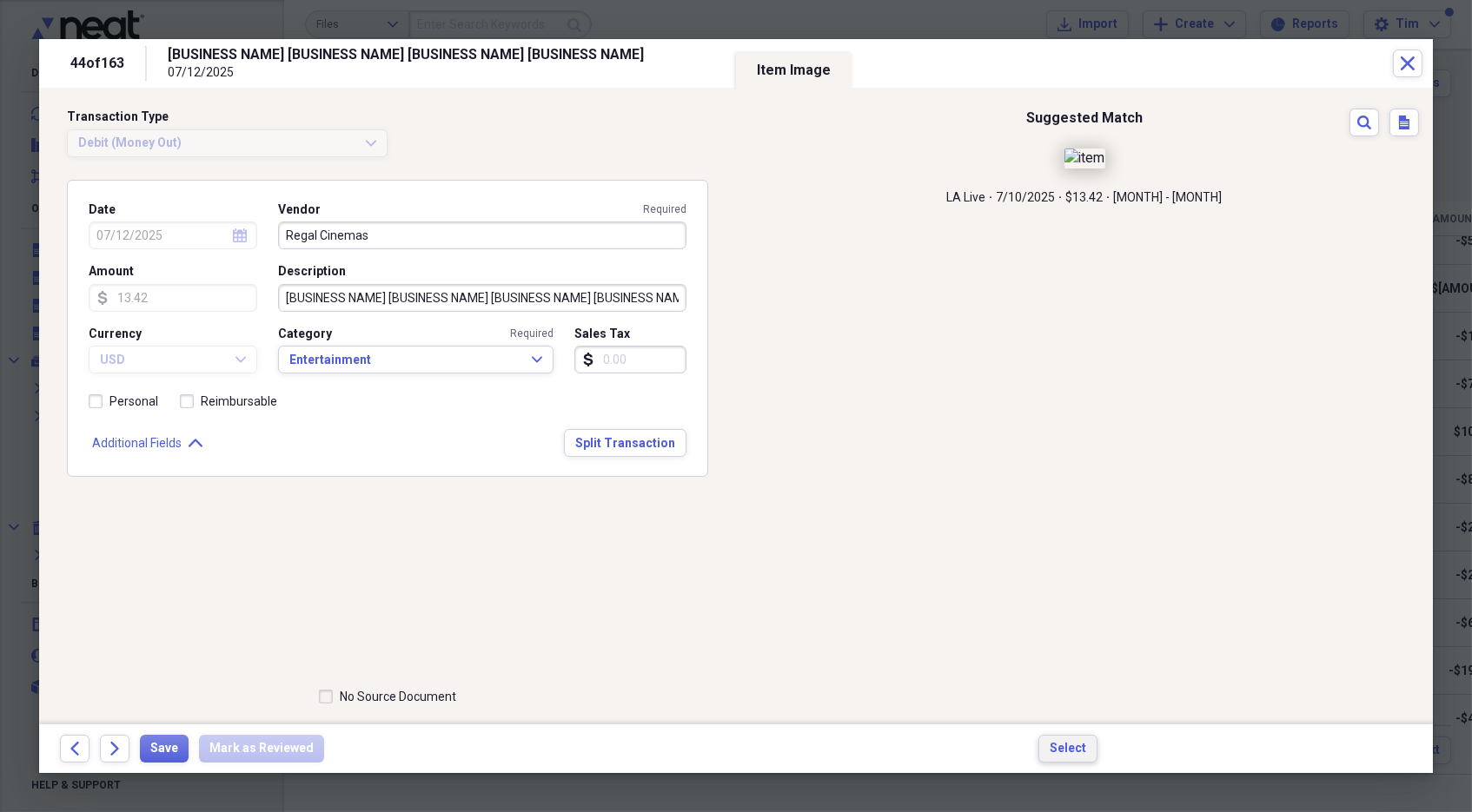 click on "Select" at bounding box center [1068, 749] 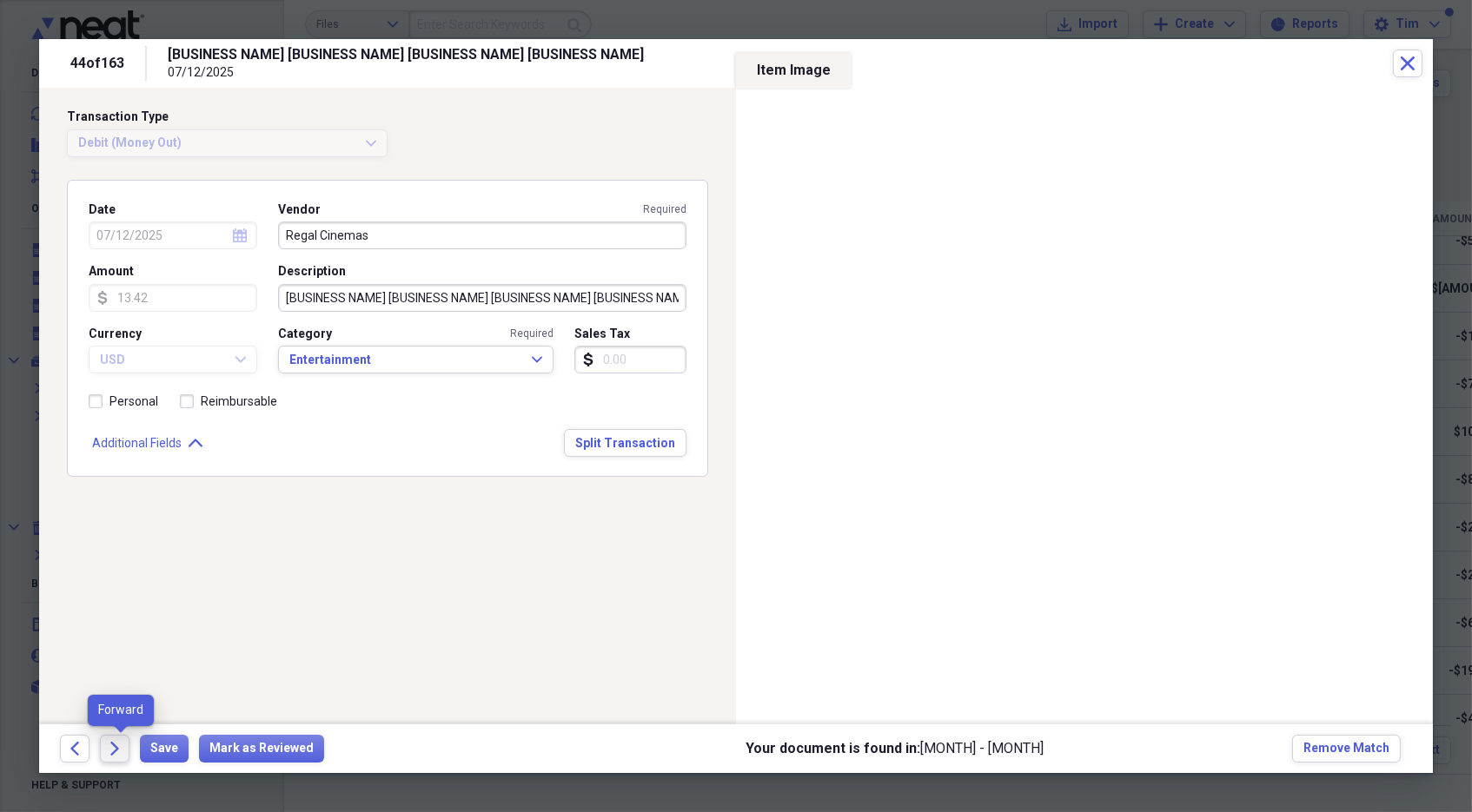 click on "Forward" at bounding box center (115, 749) 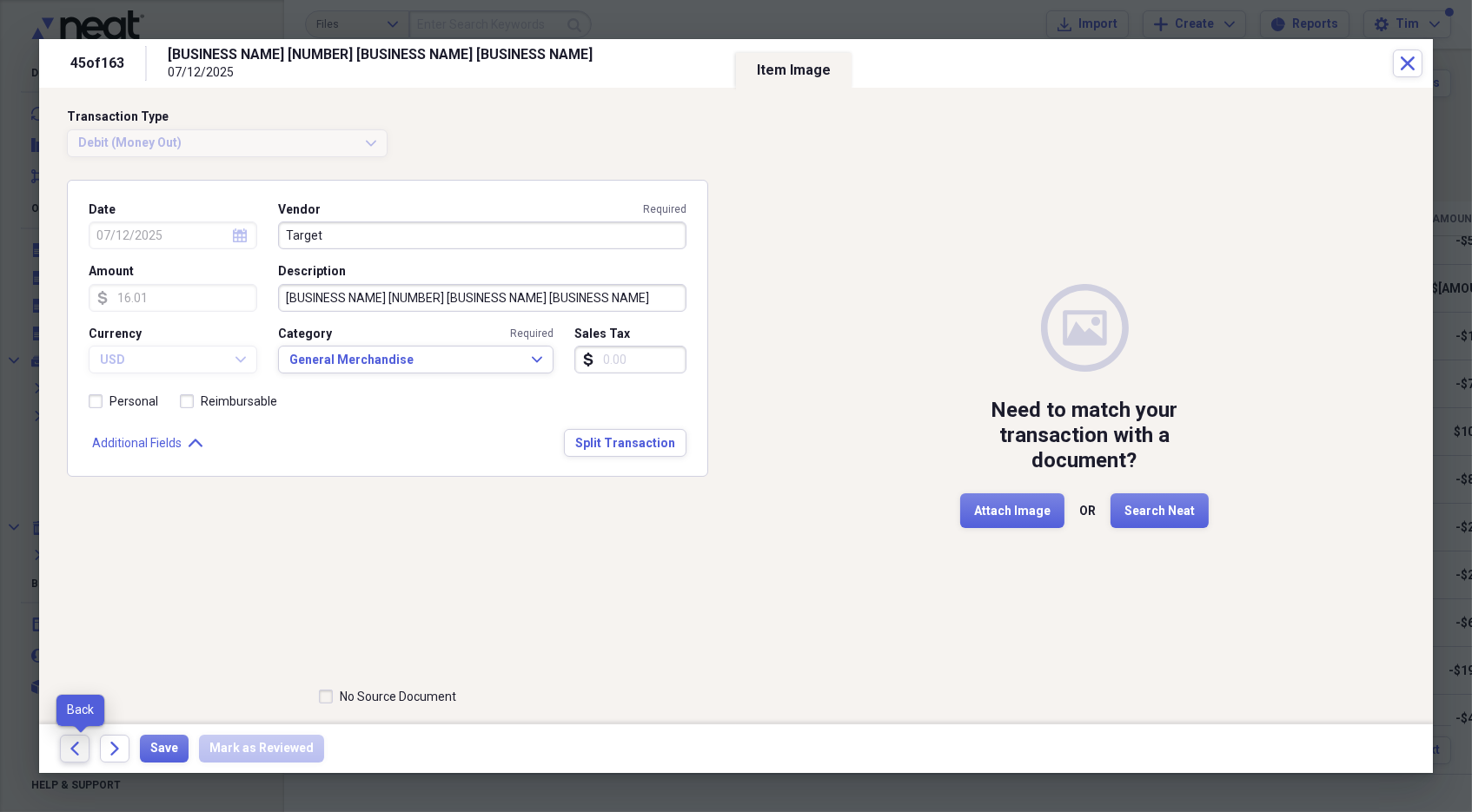 click on "Back" at bounding box center [75, 749] 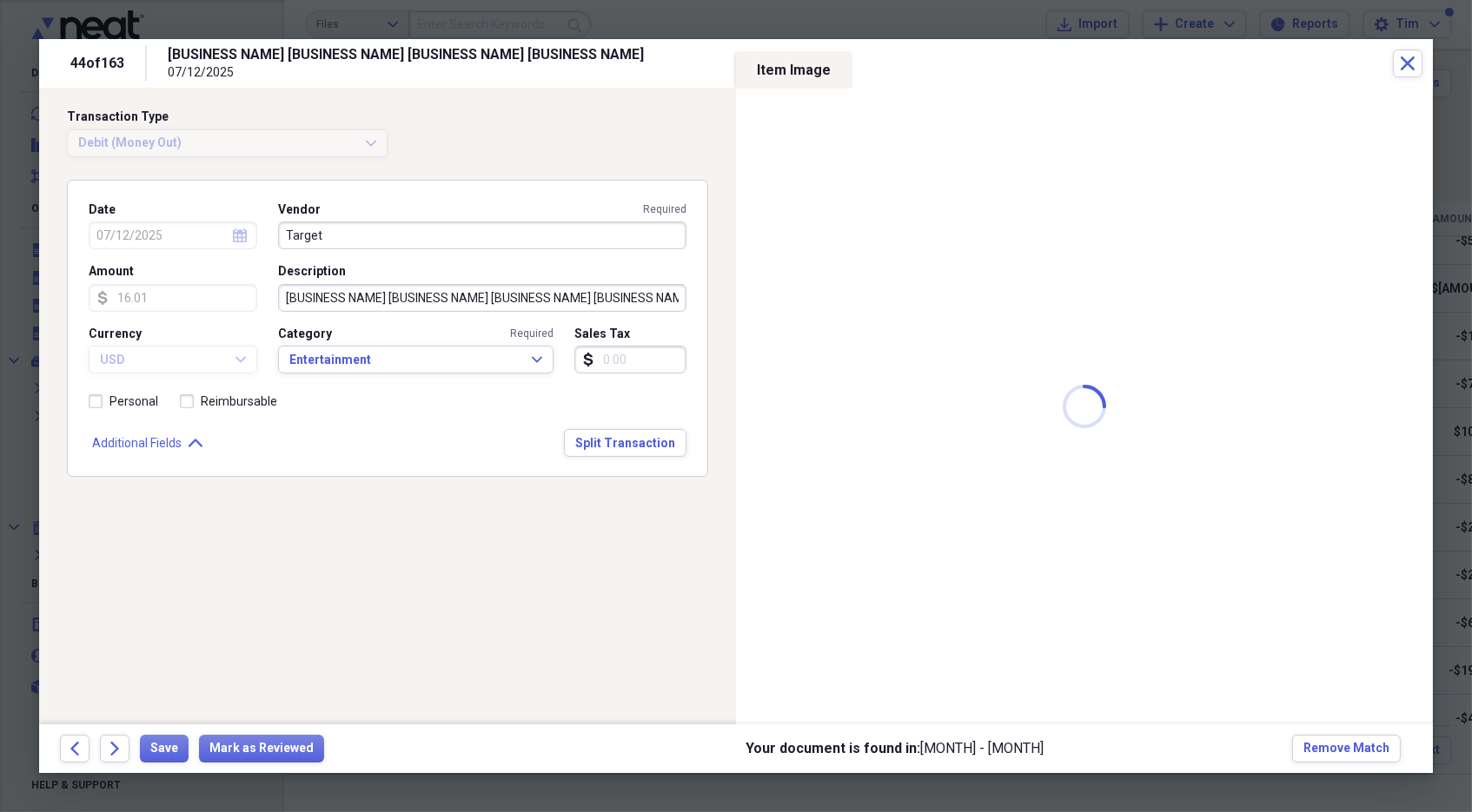 type on "Regal Cinemas" 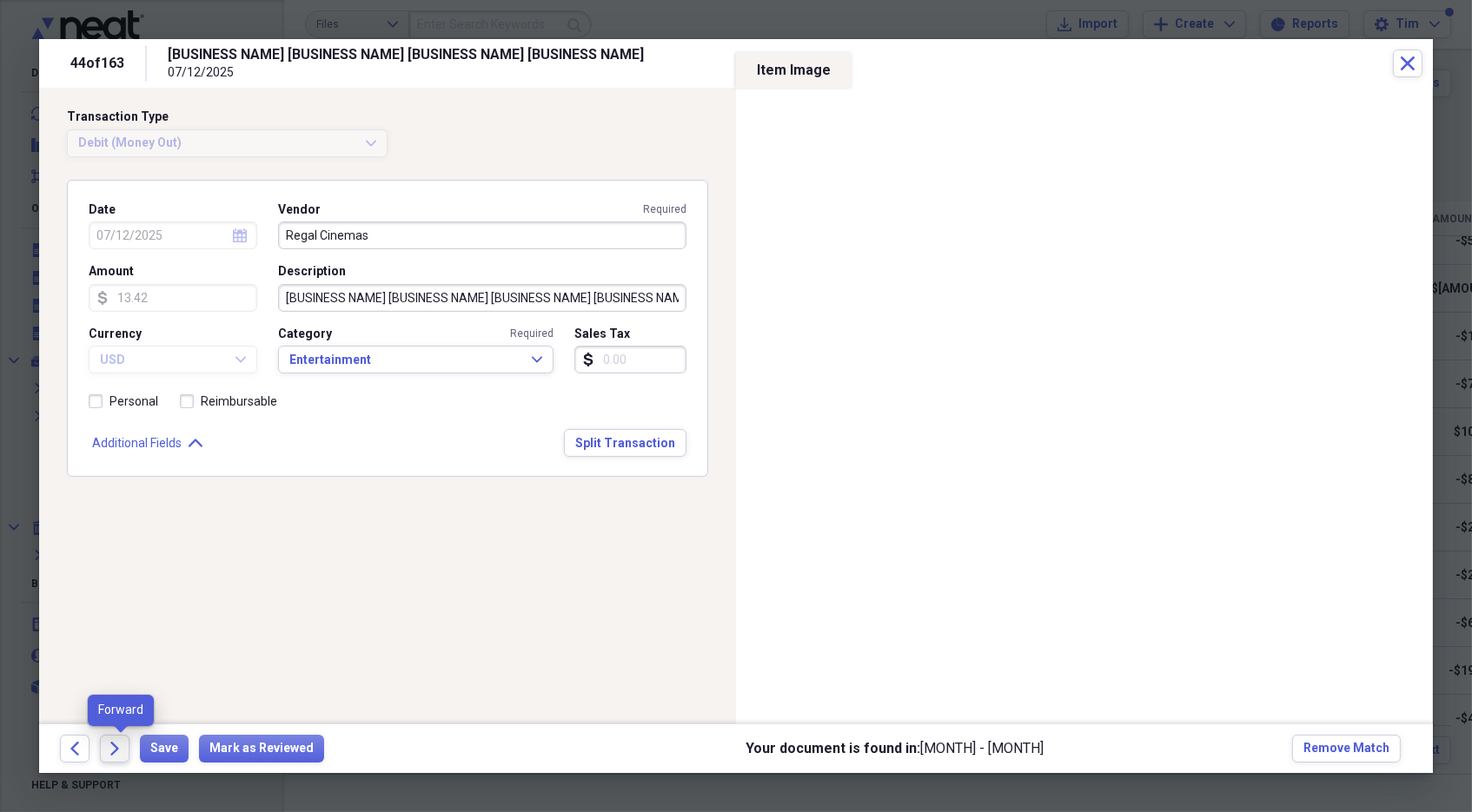 click on "Forward" at bounding box center [115, 749] 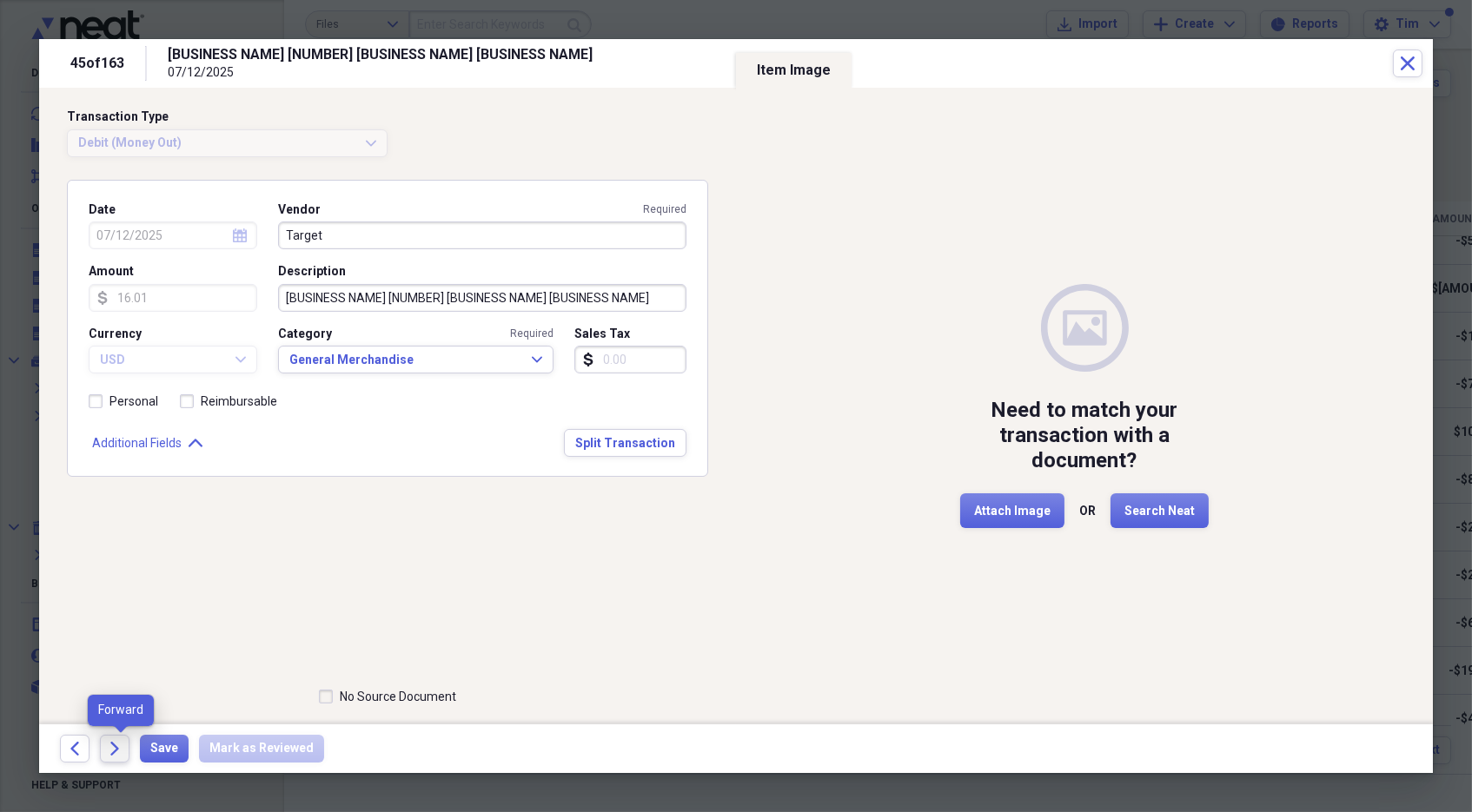 click on "Forward" 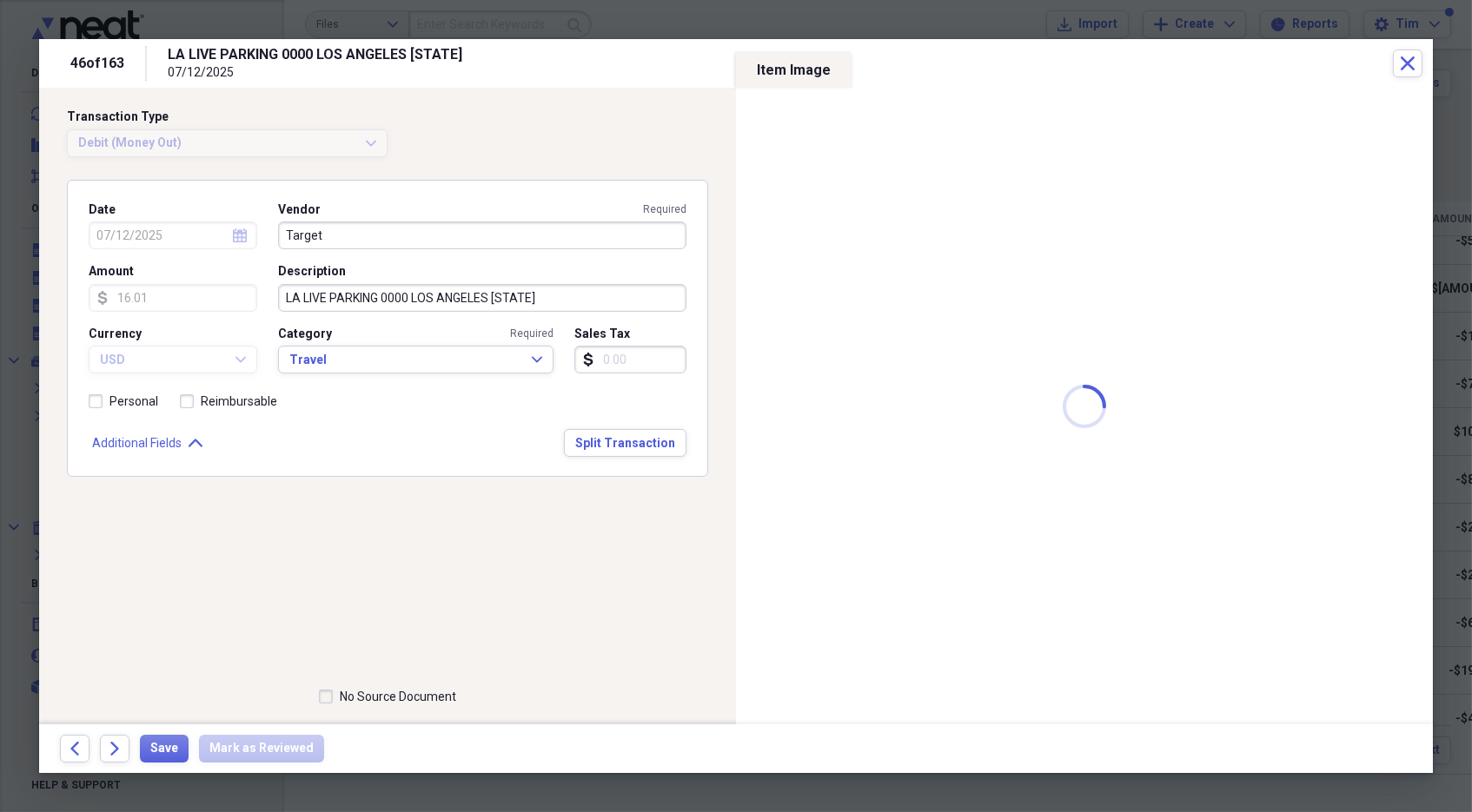 type 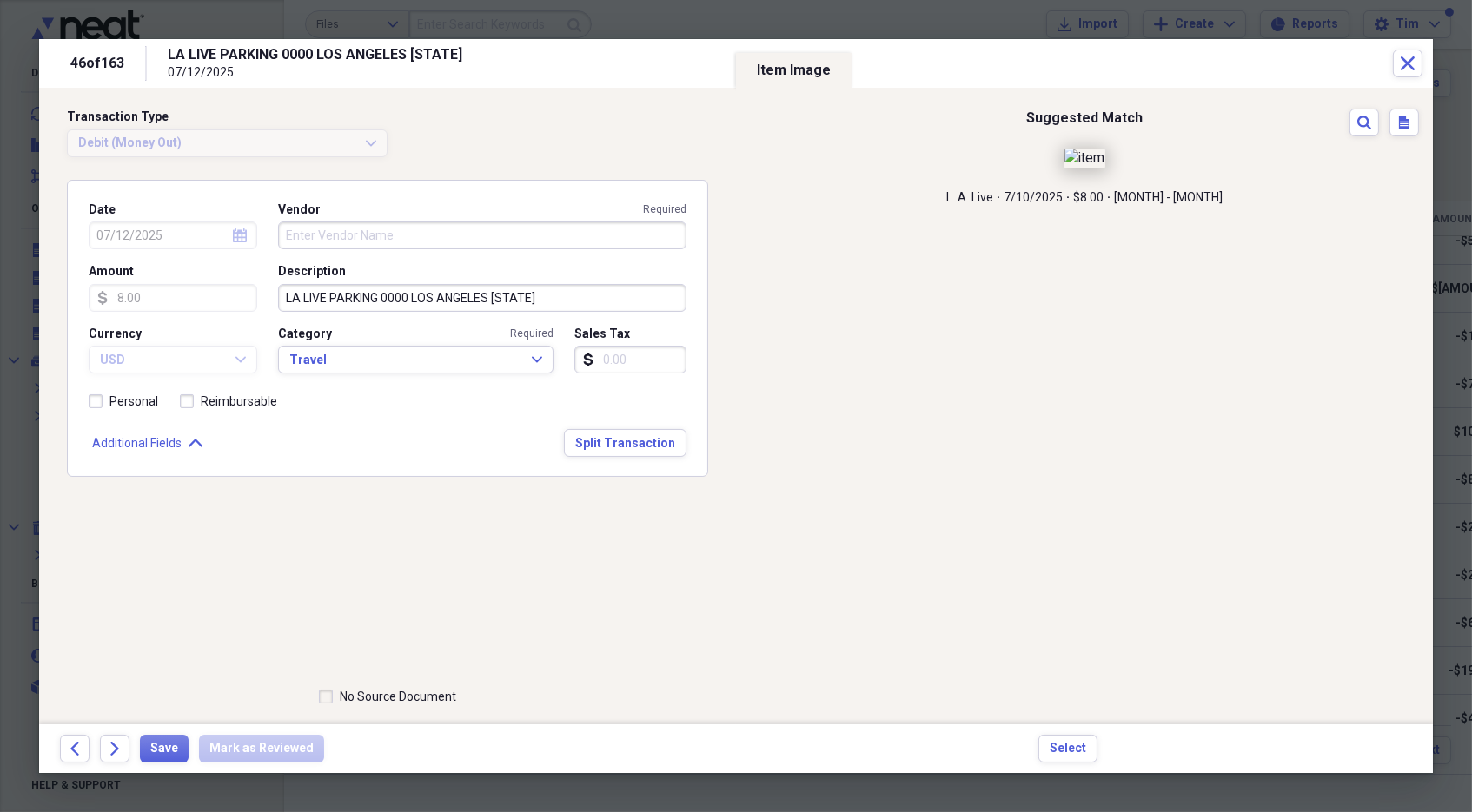 click on "LA LIVE PARKING 0000 LOS ANGELES [STATE]" at bounding box center [482, 298] 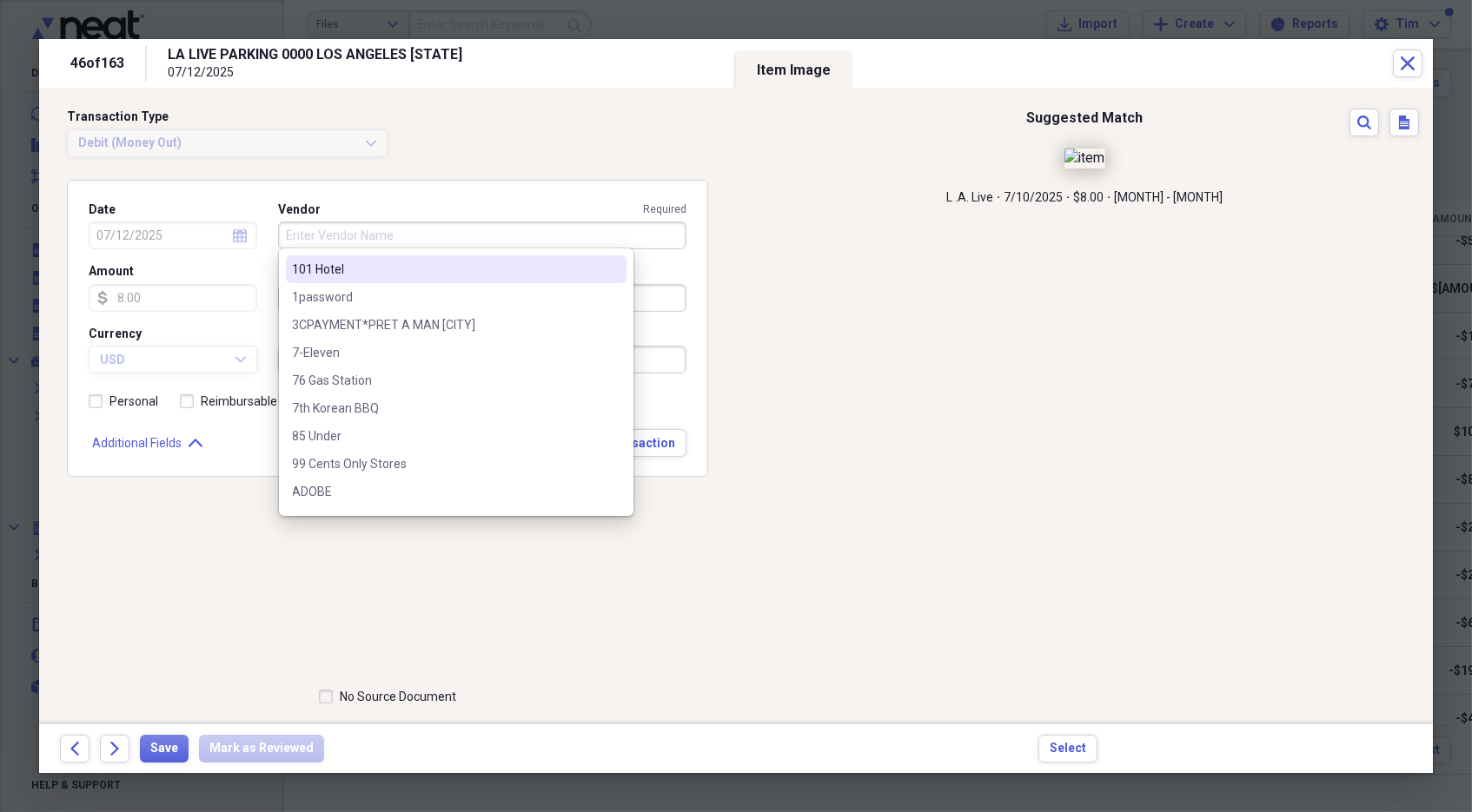 paste on "LA LIVE PARKING 0000 LOS ANGELES [STATE]" 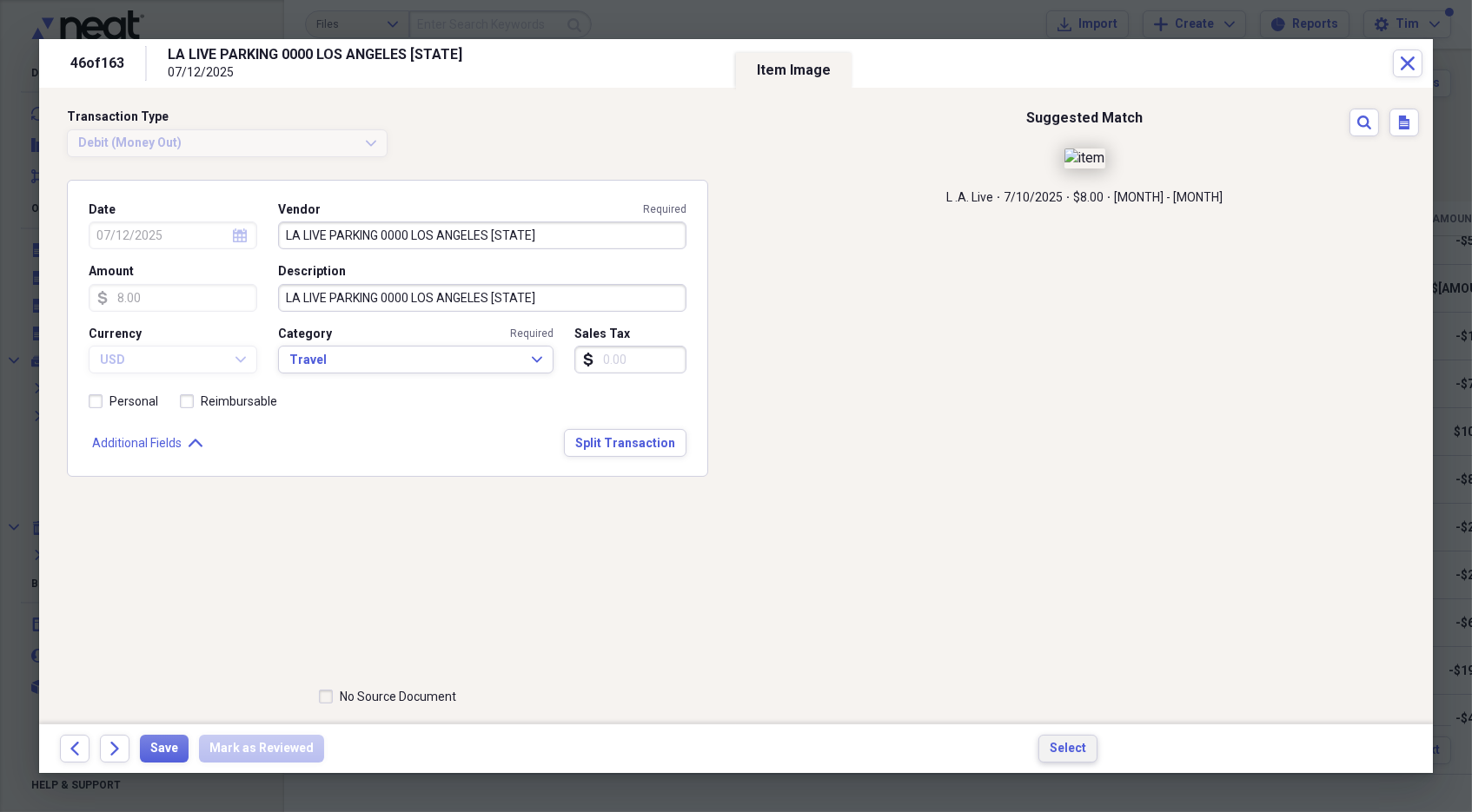 type on "LA LIVE PARKING 0000 LOS ANGELES [STATE]" 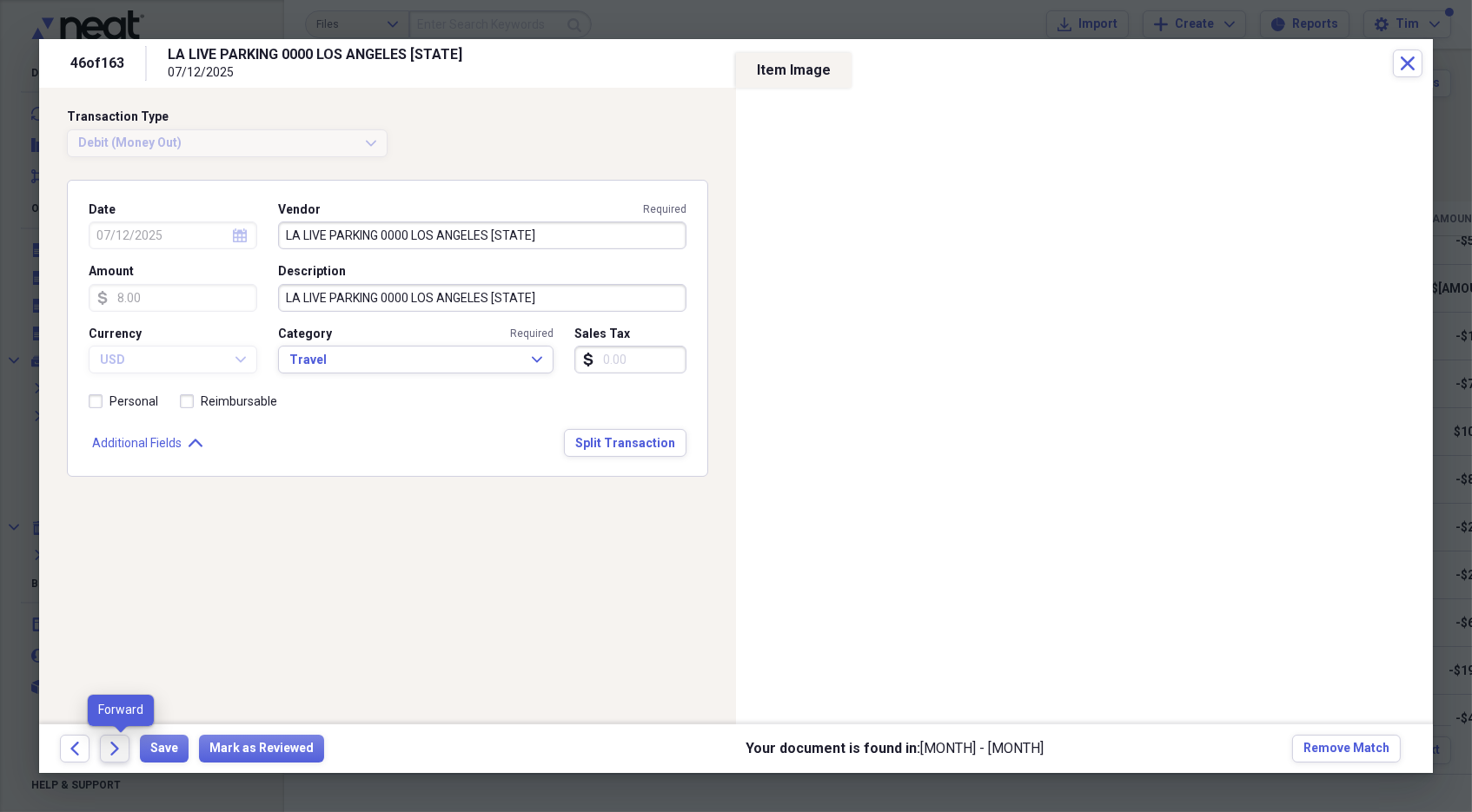 click on "Forward" 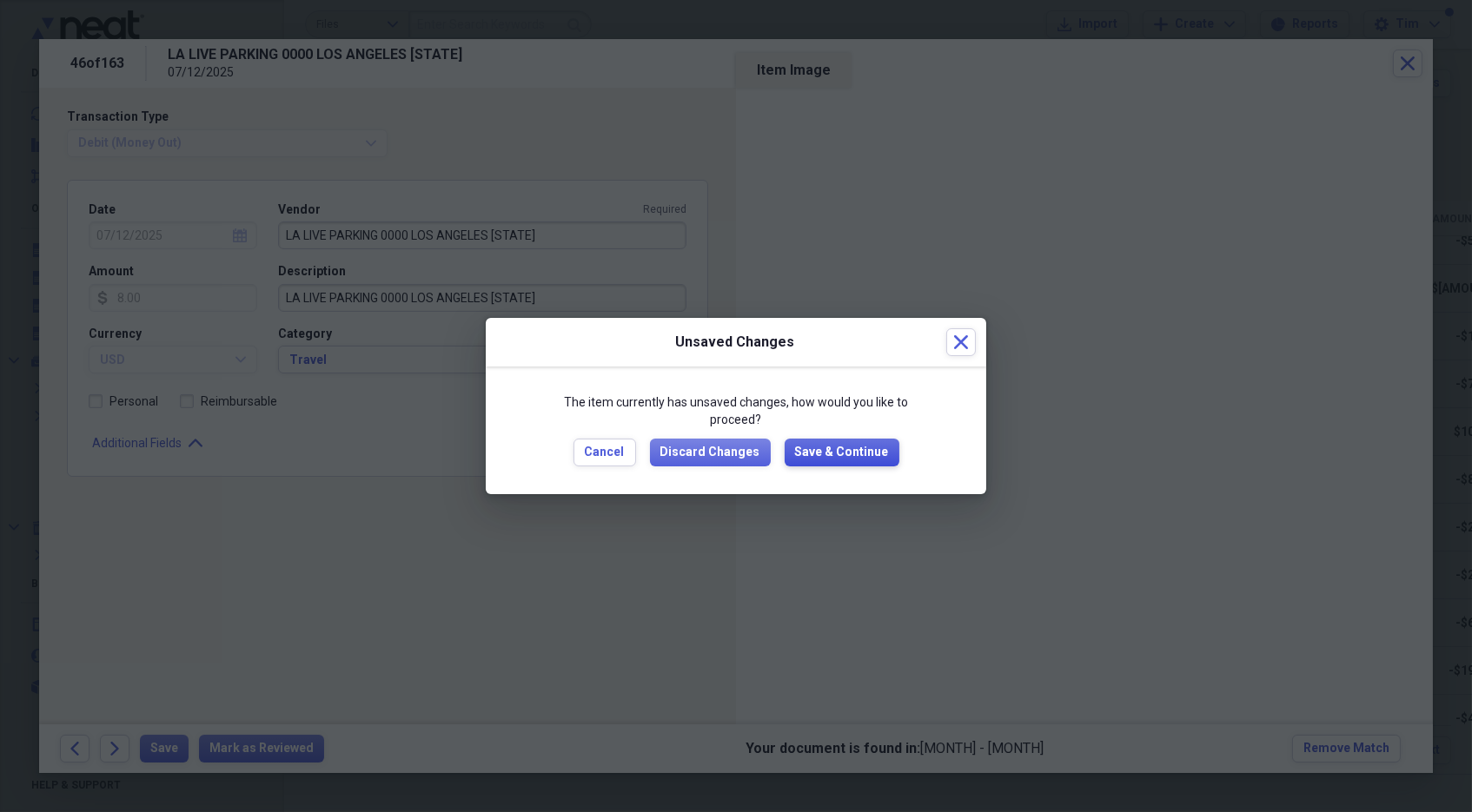 click on "Save & Continue" at bounding box center (842, 452) 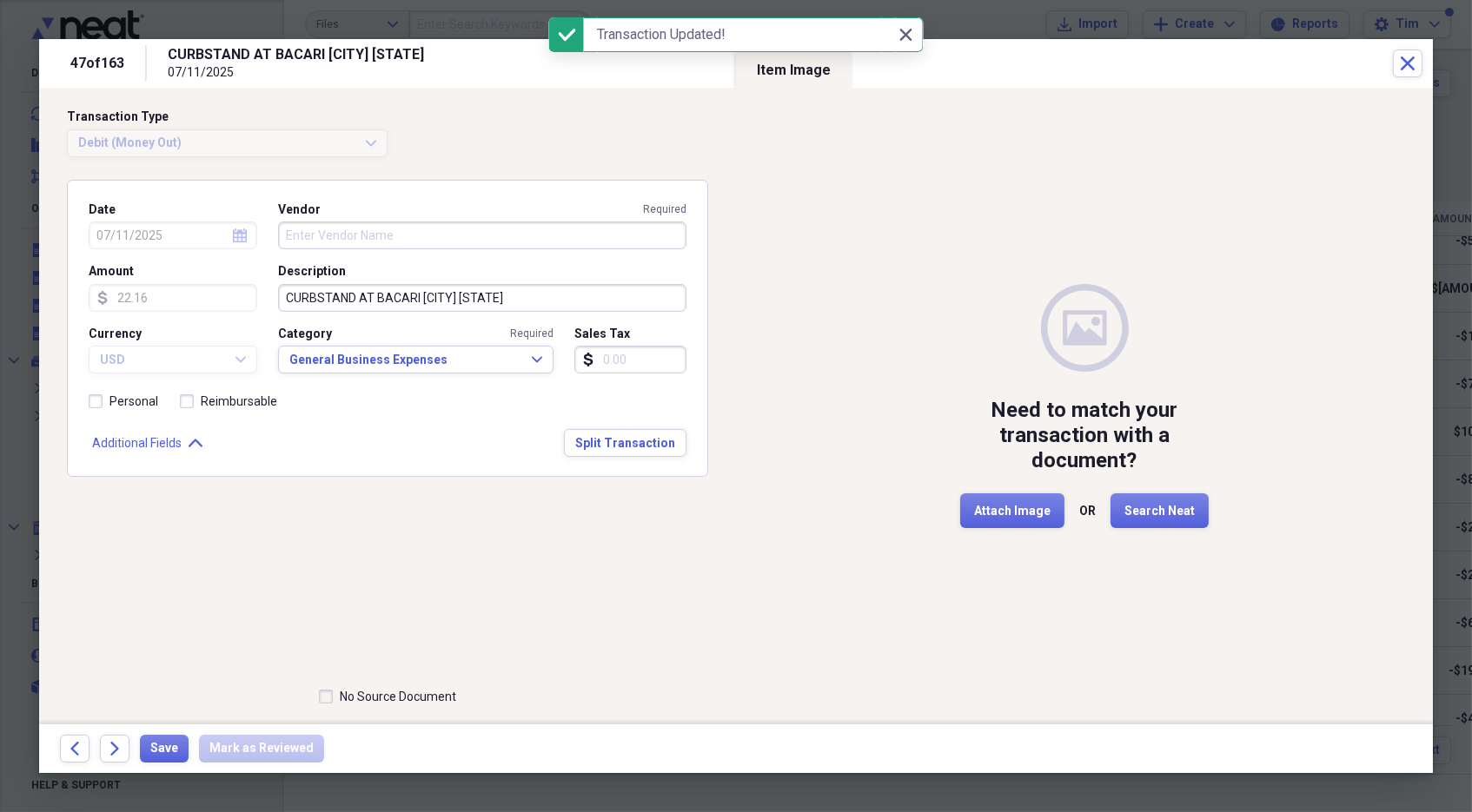 click on "CURBSTAND AT BACARI [CITY] [STATE]" at bounding box center (482, 298) 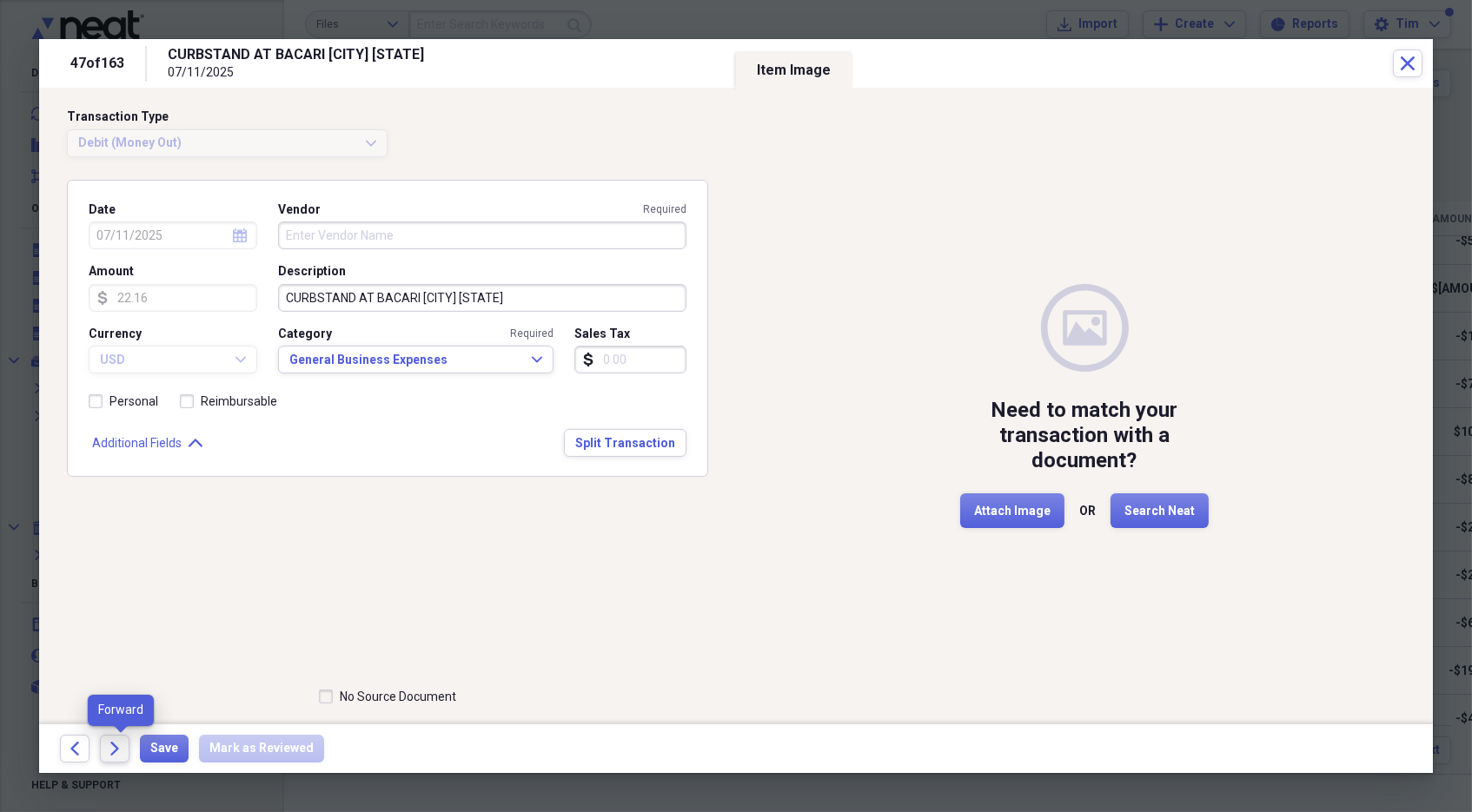 click on "Forward" at bounding box center [115, 749] 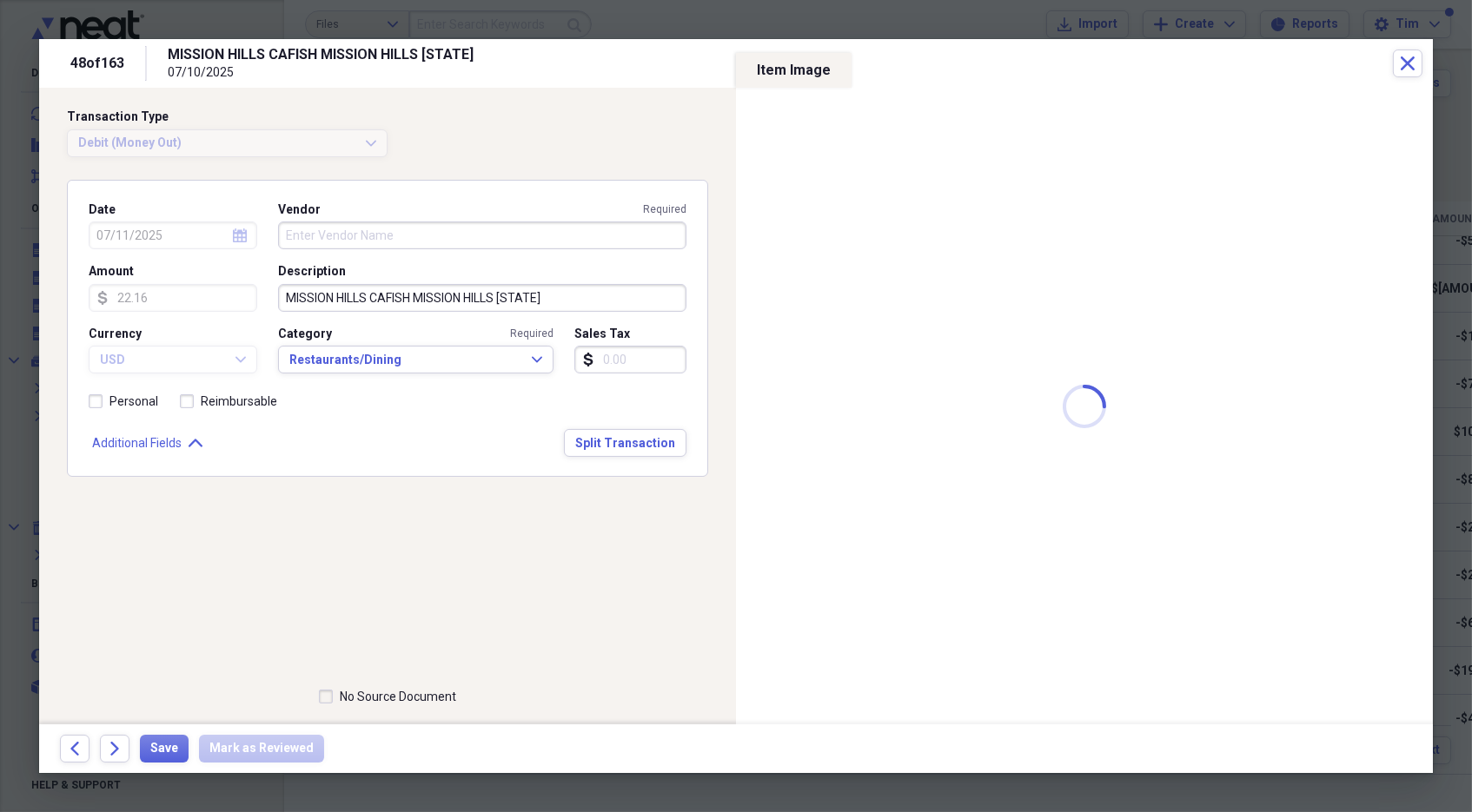 type on "07/10/2025" 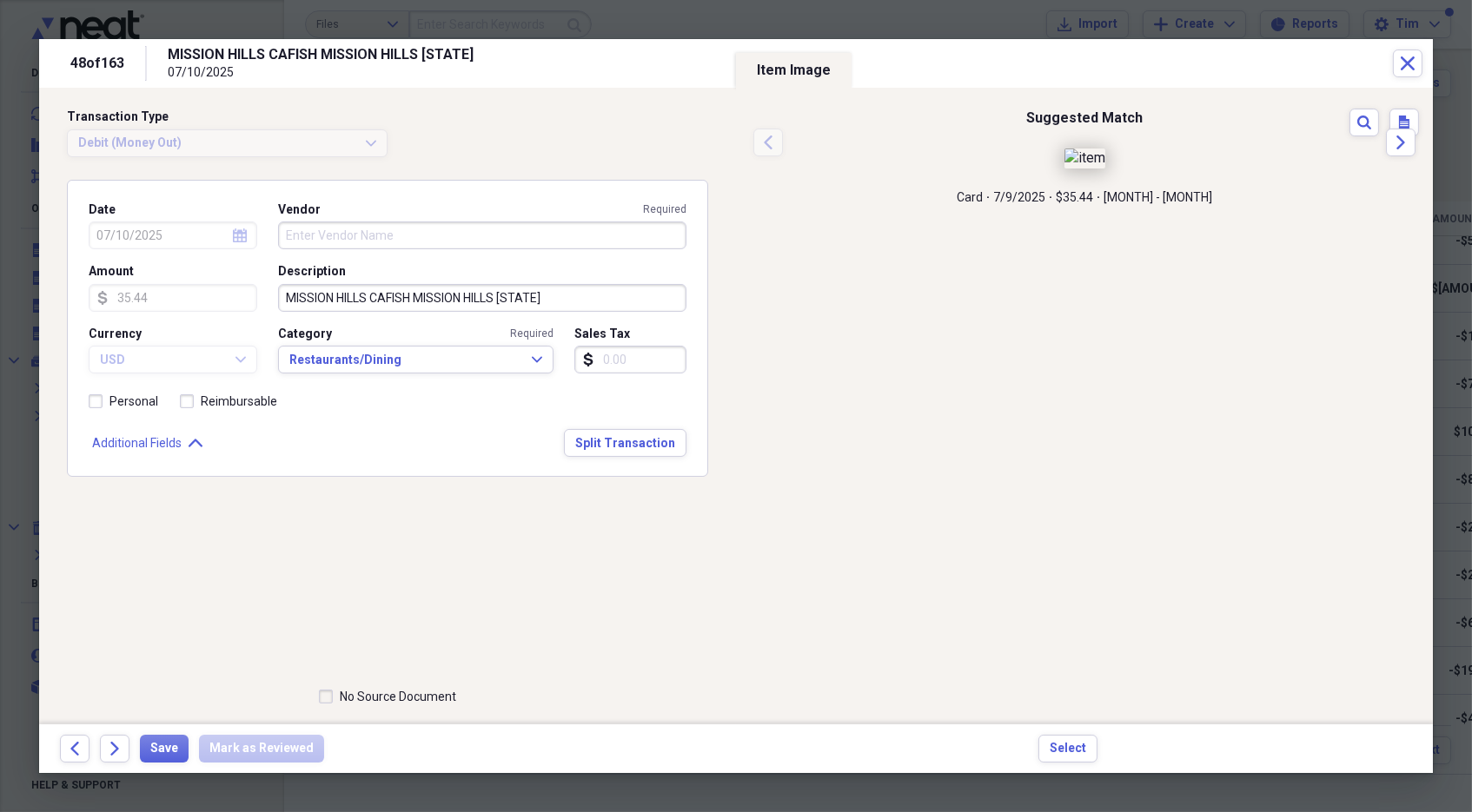 click on "MISSION HILLS CAFISH MISSION HILLS [STATE]" at bounding box center (482, 298) 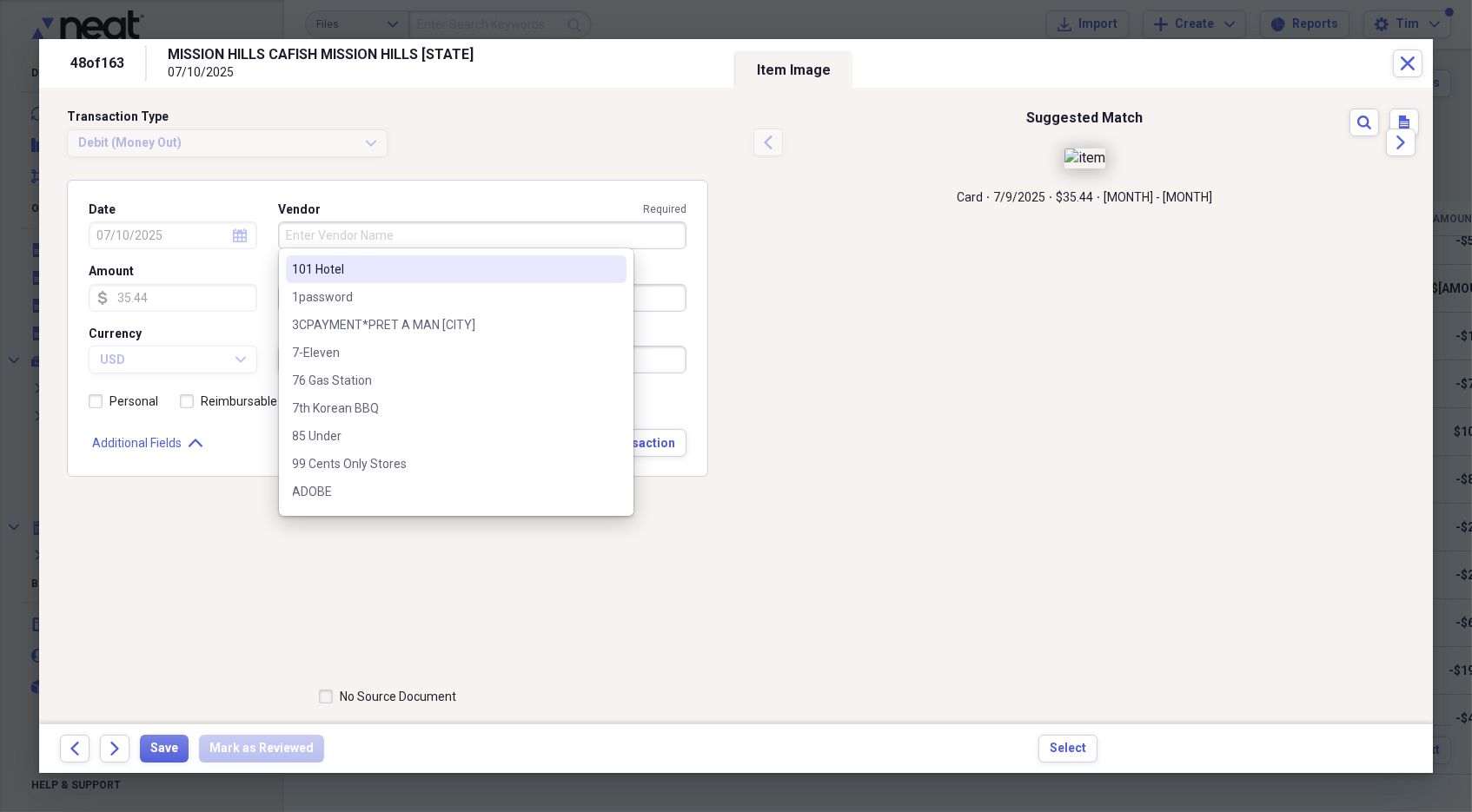 click on "Vendor Required" at bounding box center [482, 235] 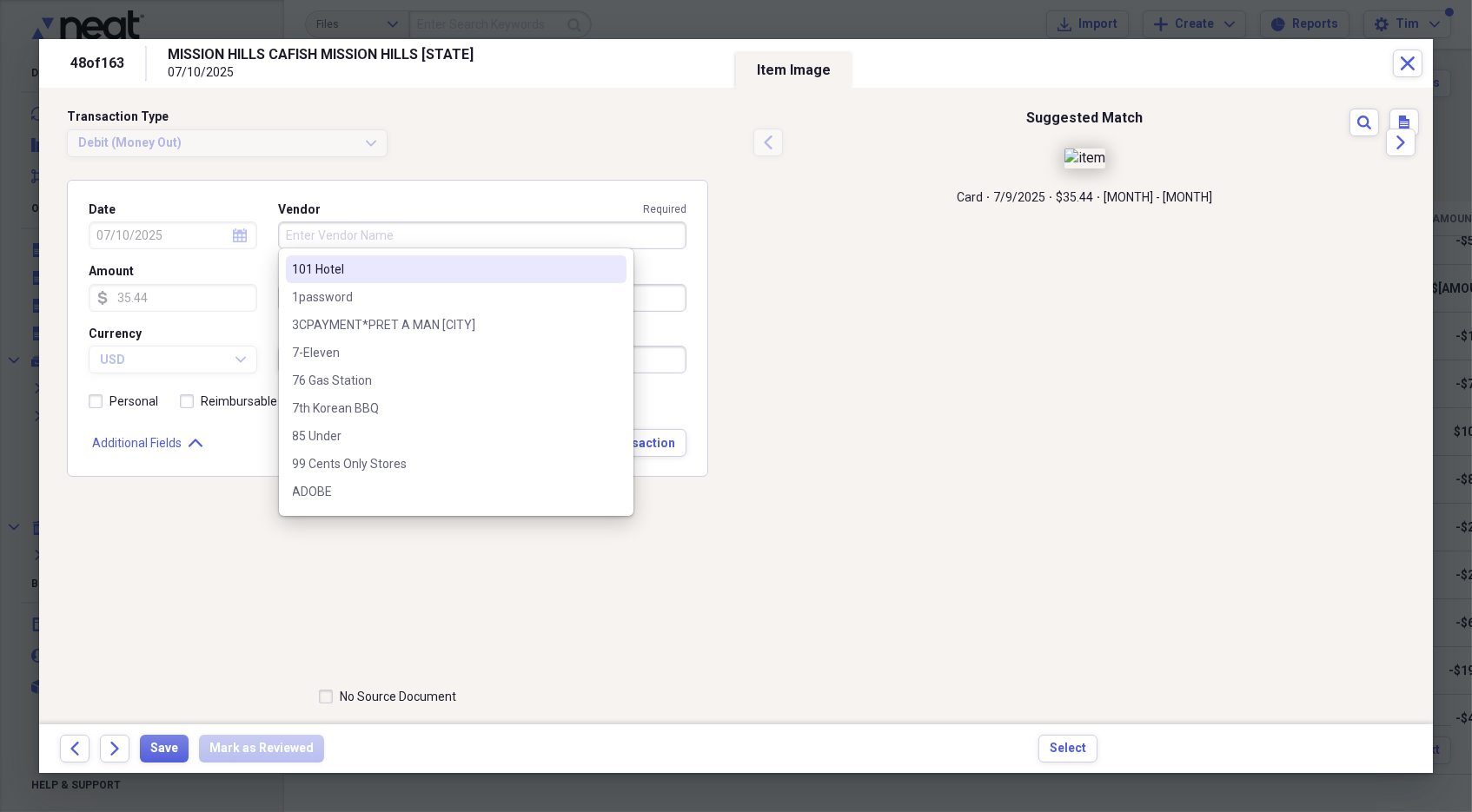paste on "MISSION HILLS CAFISH MISSION HILLS [STATE]" 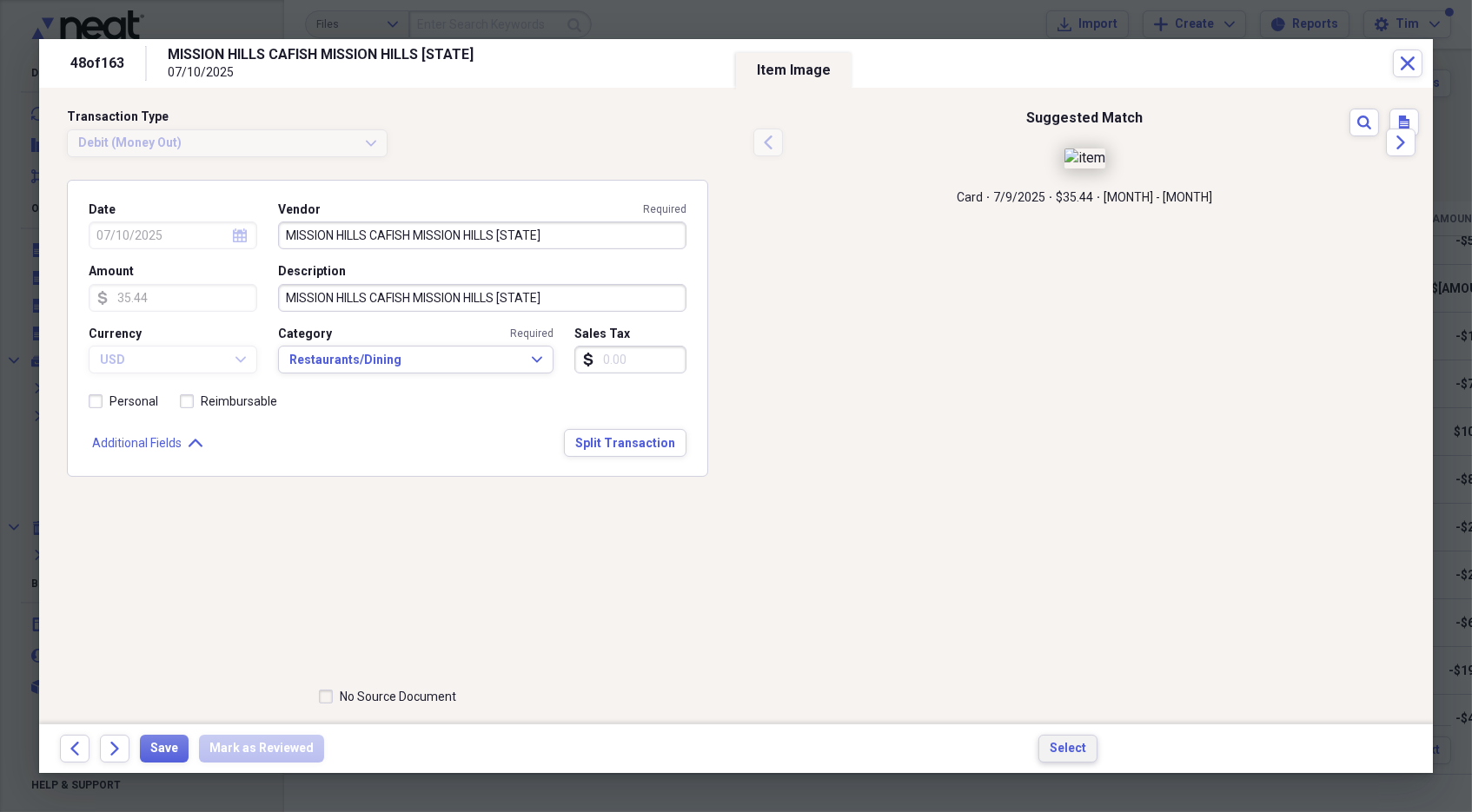 type on "MISSION HILLS CAFISH MISSION HILLS [STATE]" 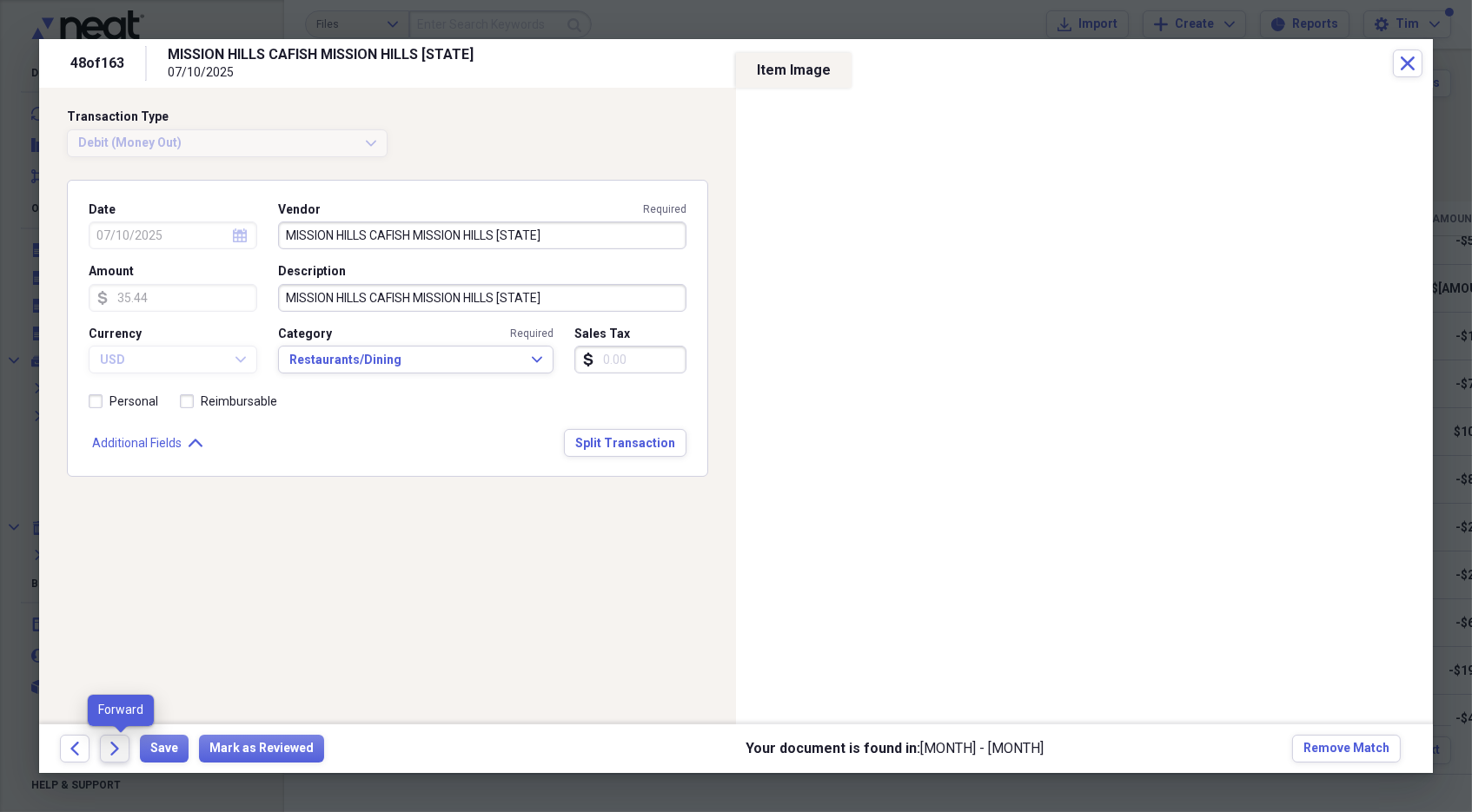 click on "Forward" 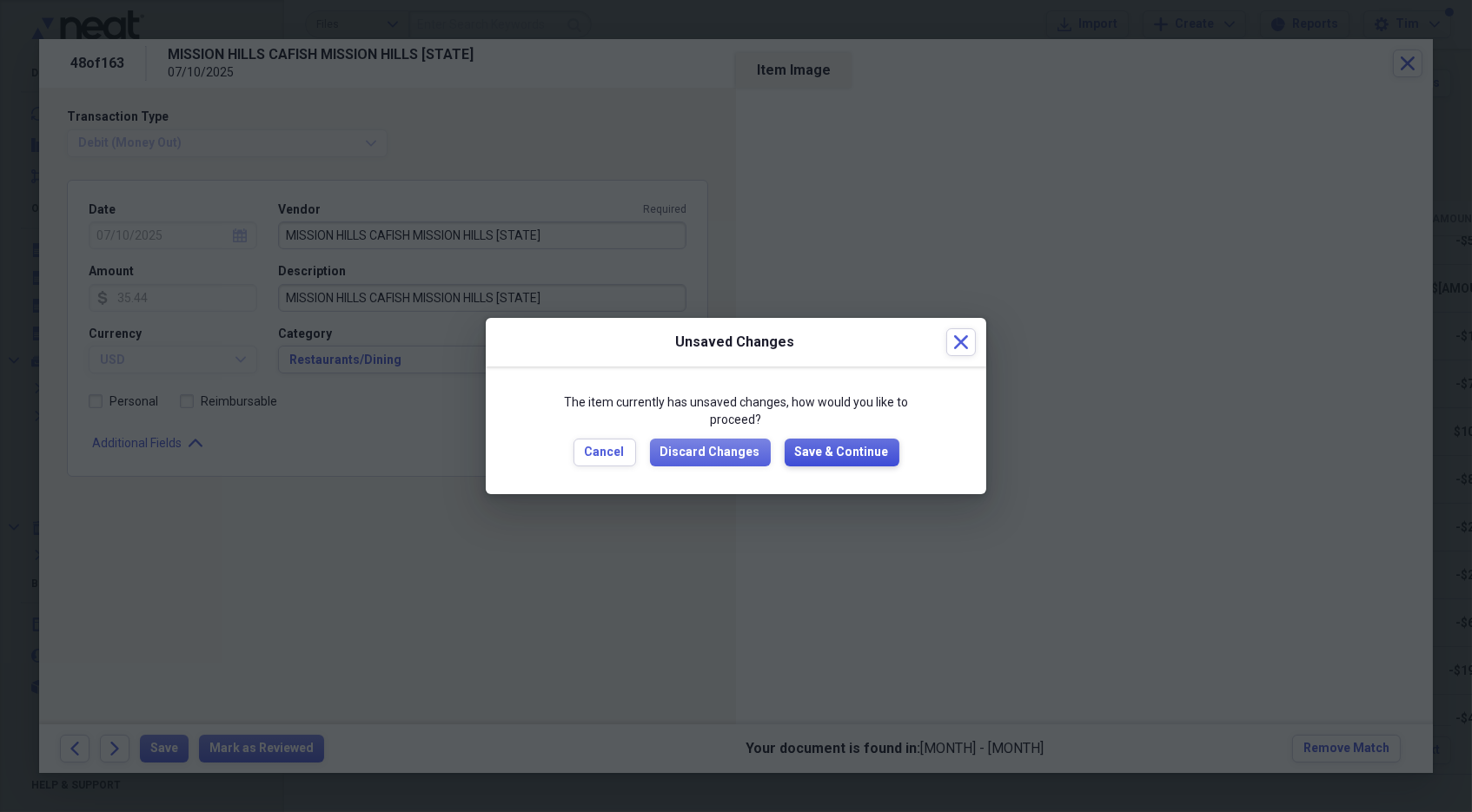 click on "Save & Continue" at bounding box center (842, 452) 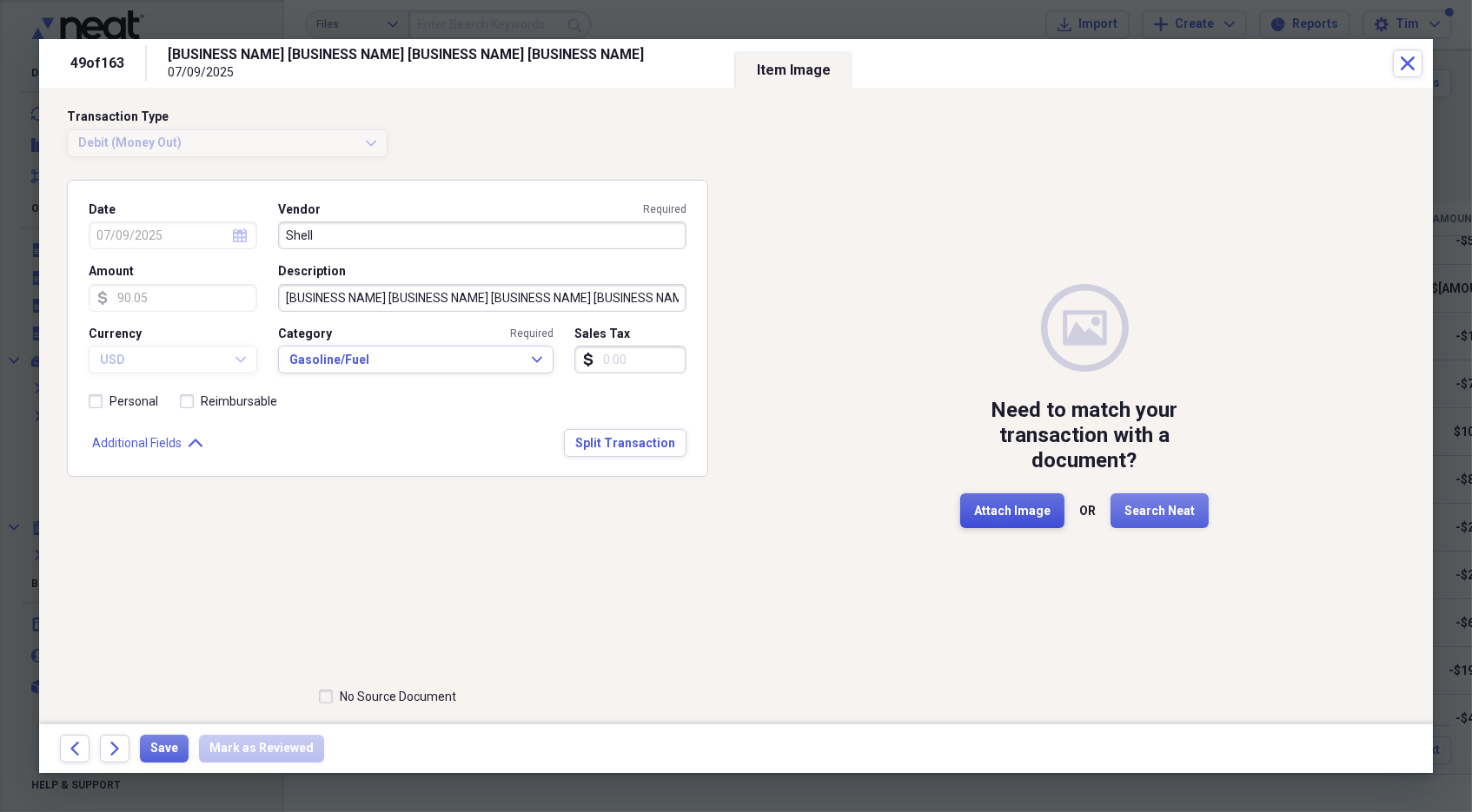click on "Attach Image" at bounding box center (1012, 511) 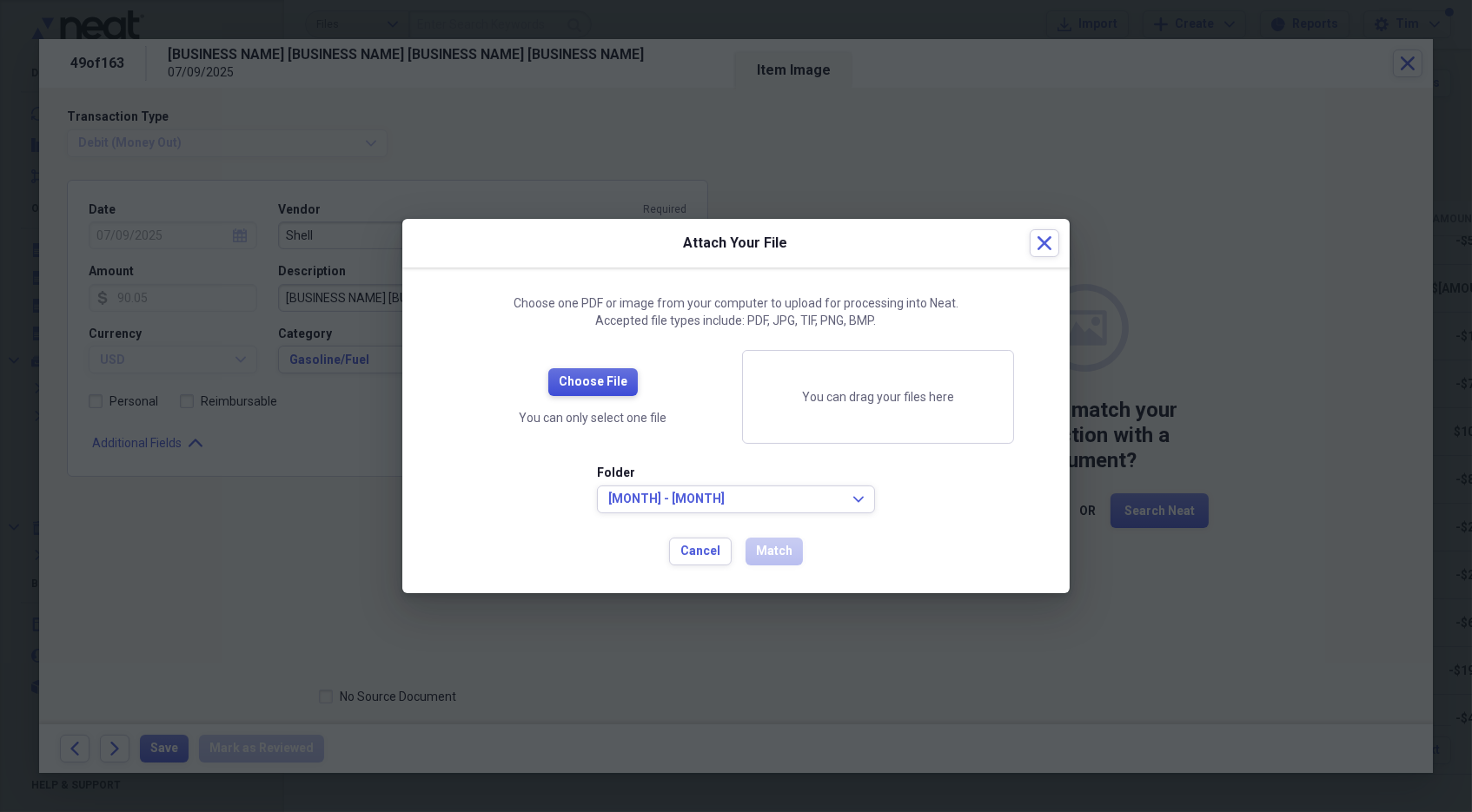 click on "Choose File" at bounding box center [593, 382] 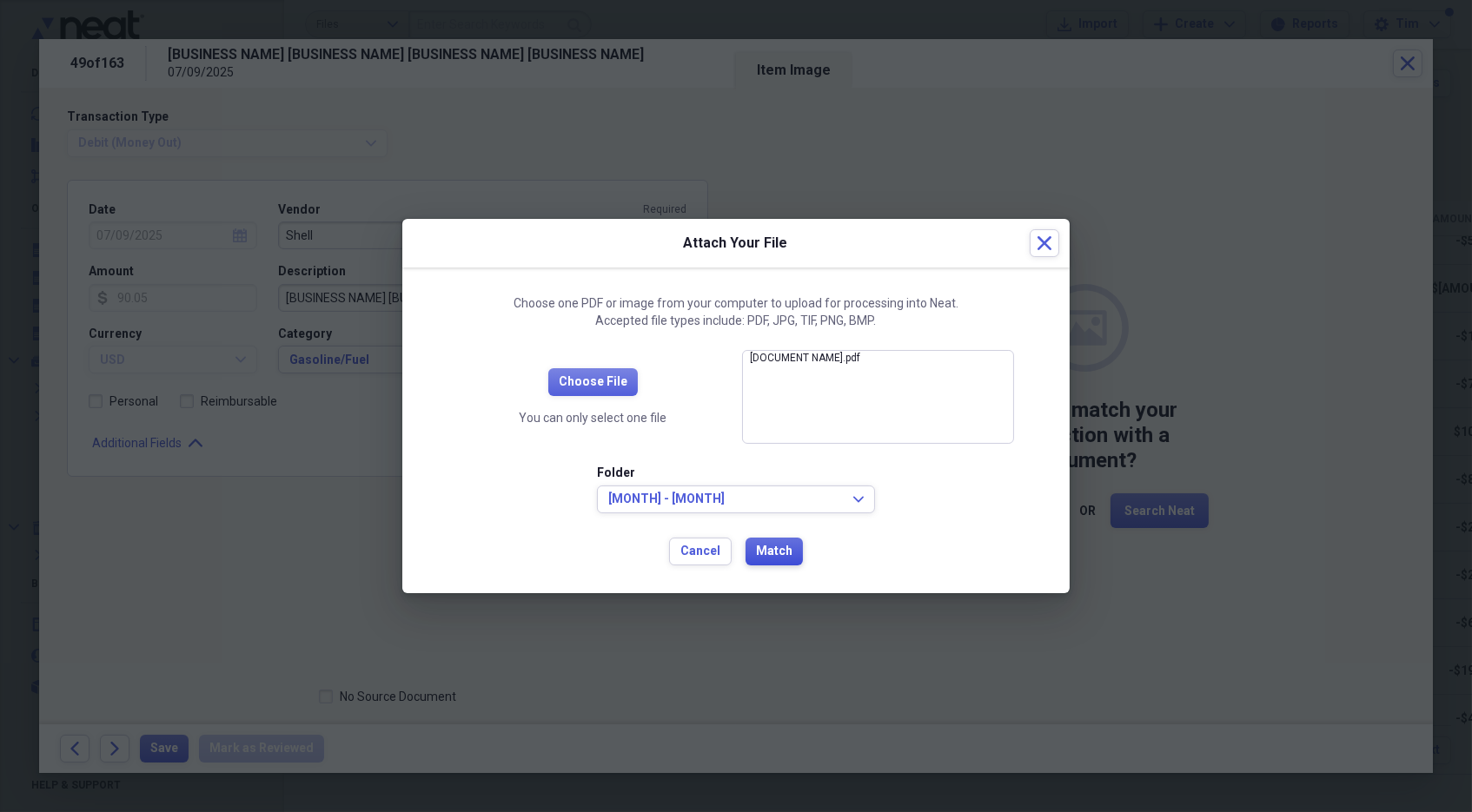 click on "Match" at bounding box center [774, 551] 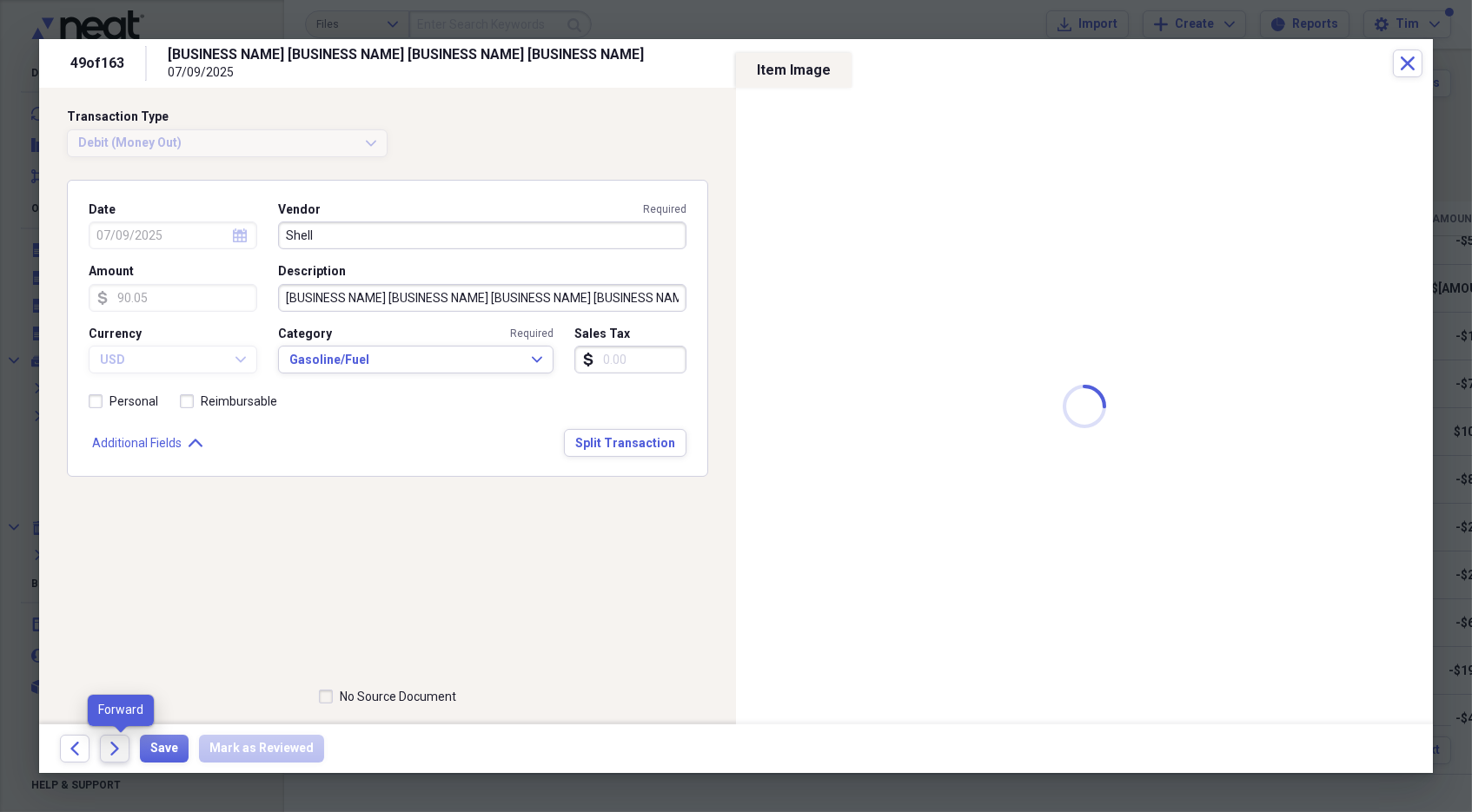 click on "Forward" at bounding box center (115, 749) 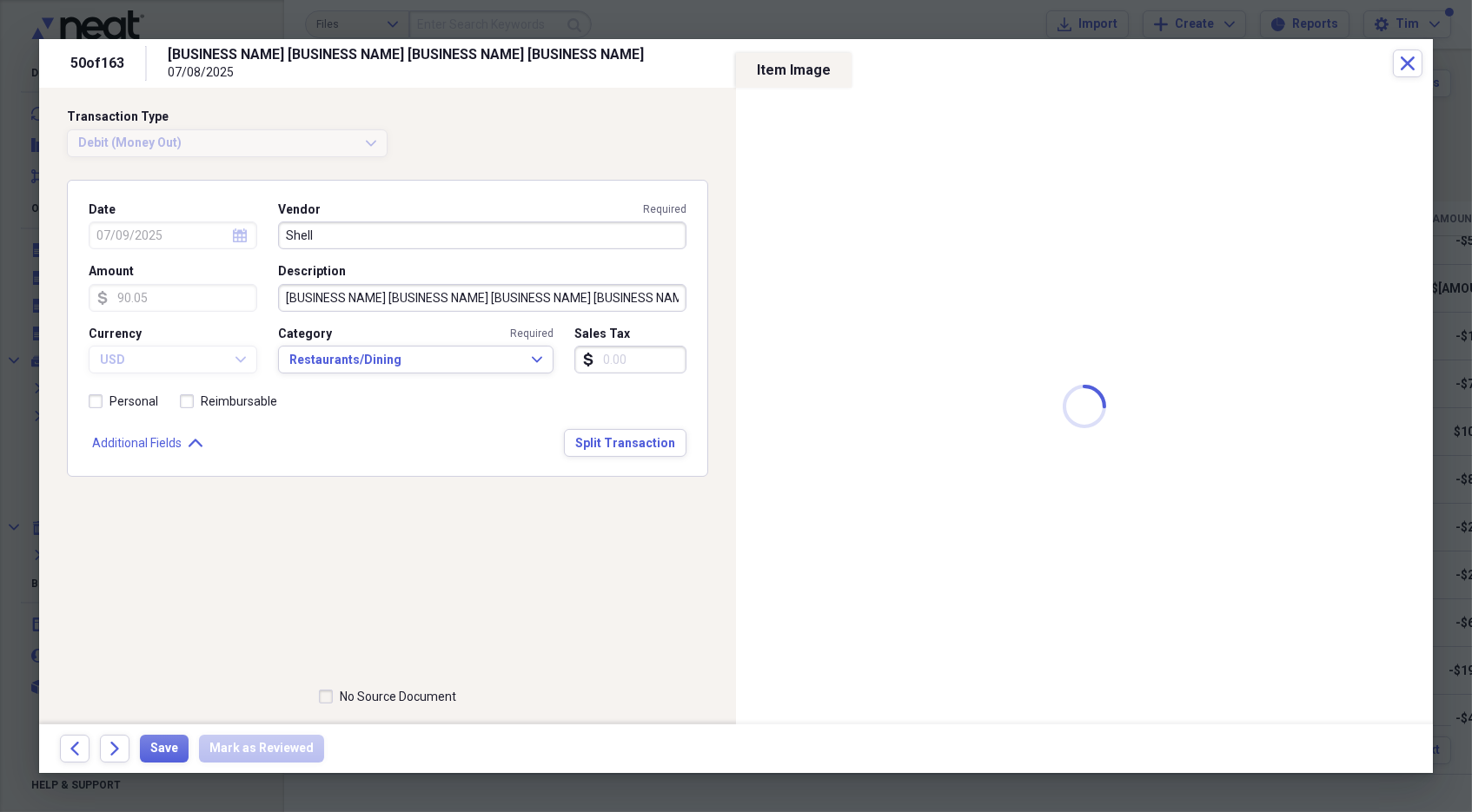 type on "07/08/2025" 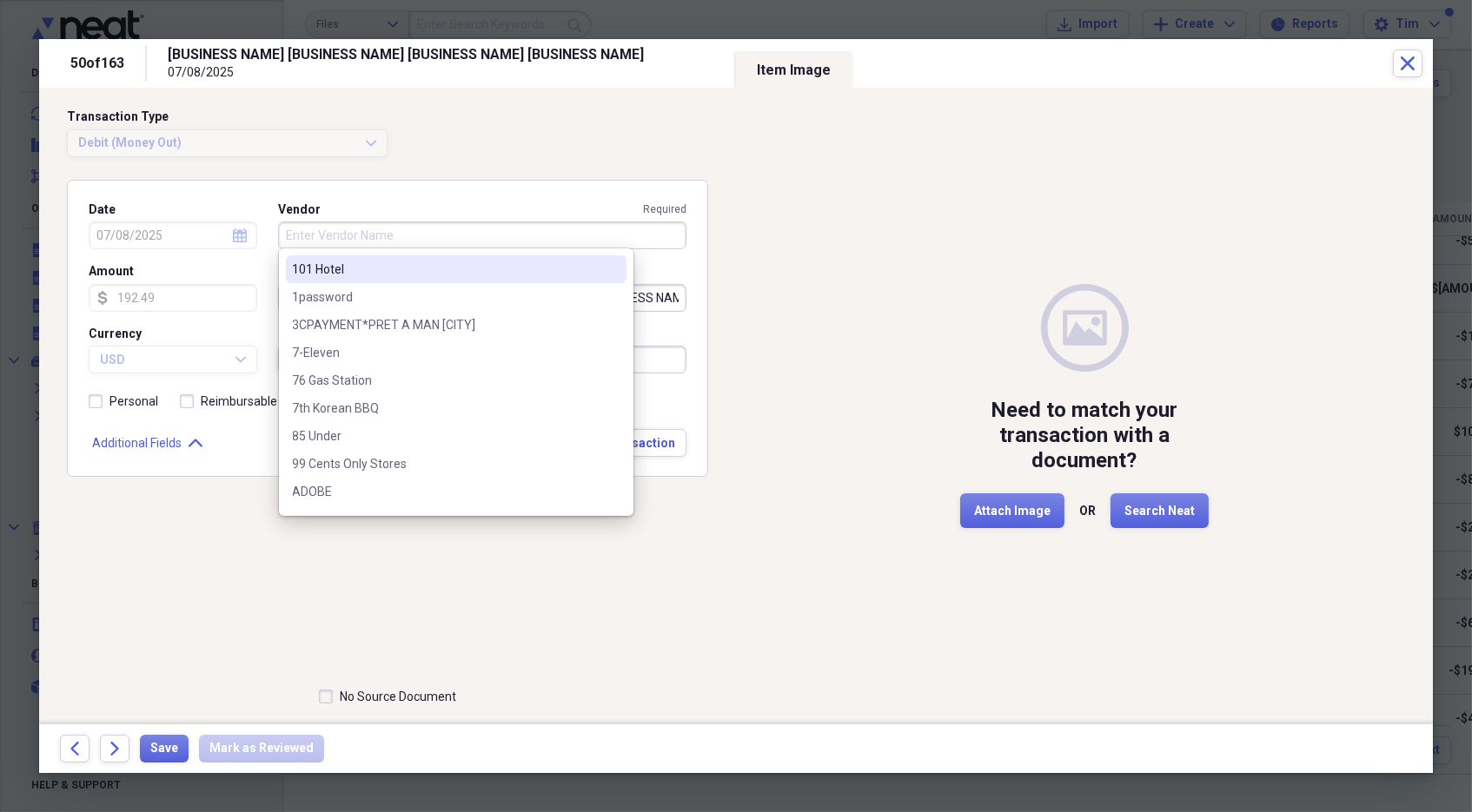click on "Vendor Required" at bounding box center [482, 235] 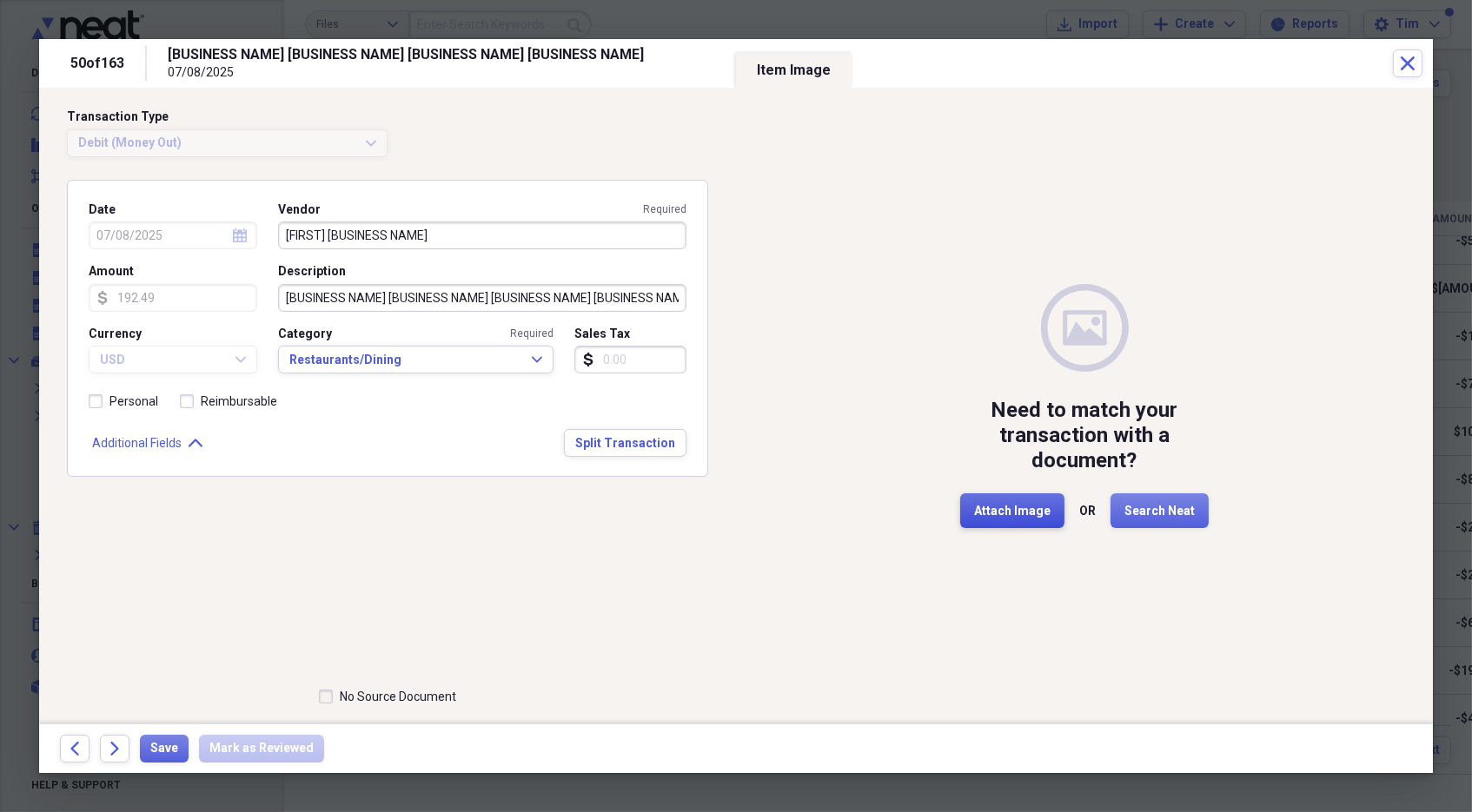 type on "[FIRST] [BUSINESS NAME]" 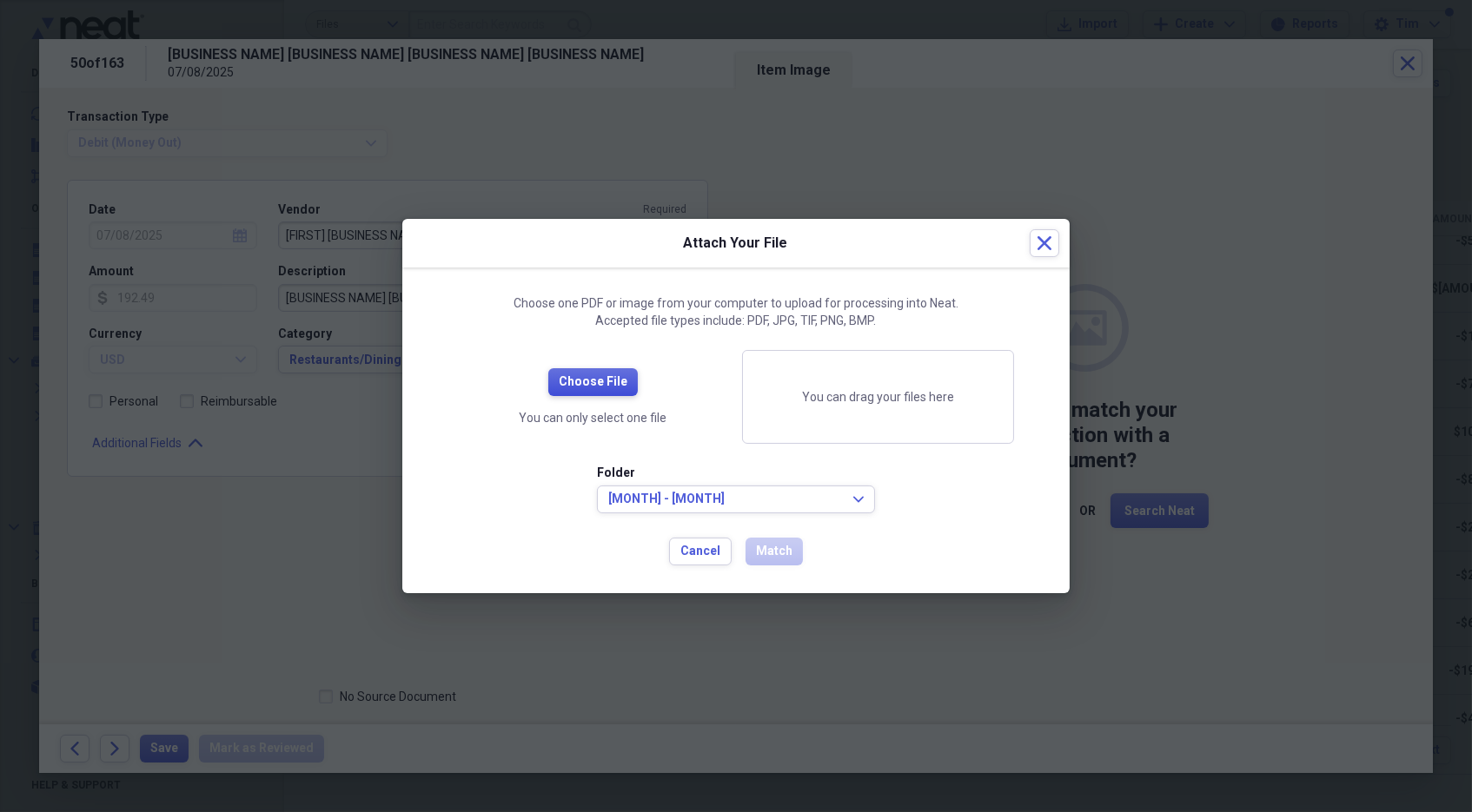 click on "Choose File" at bounding box center (593, 382) 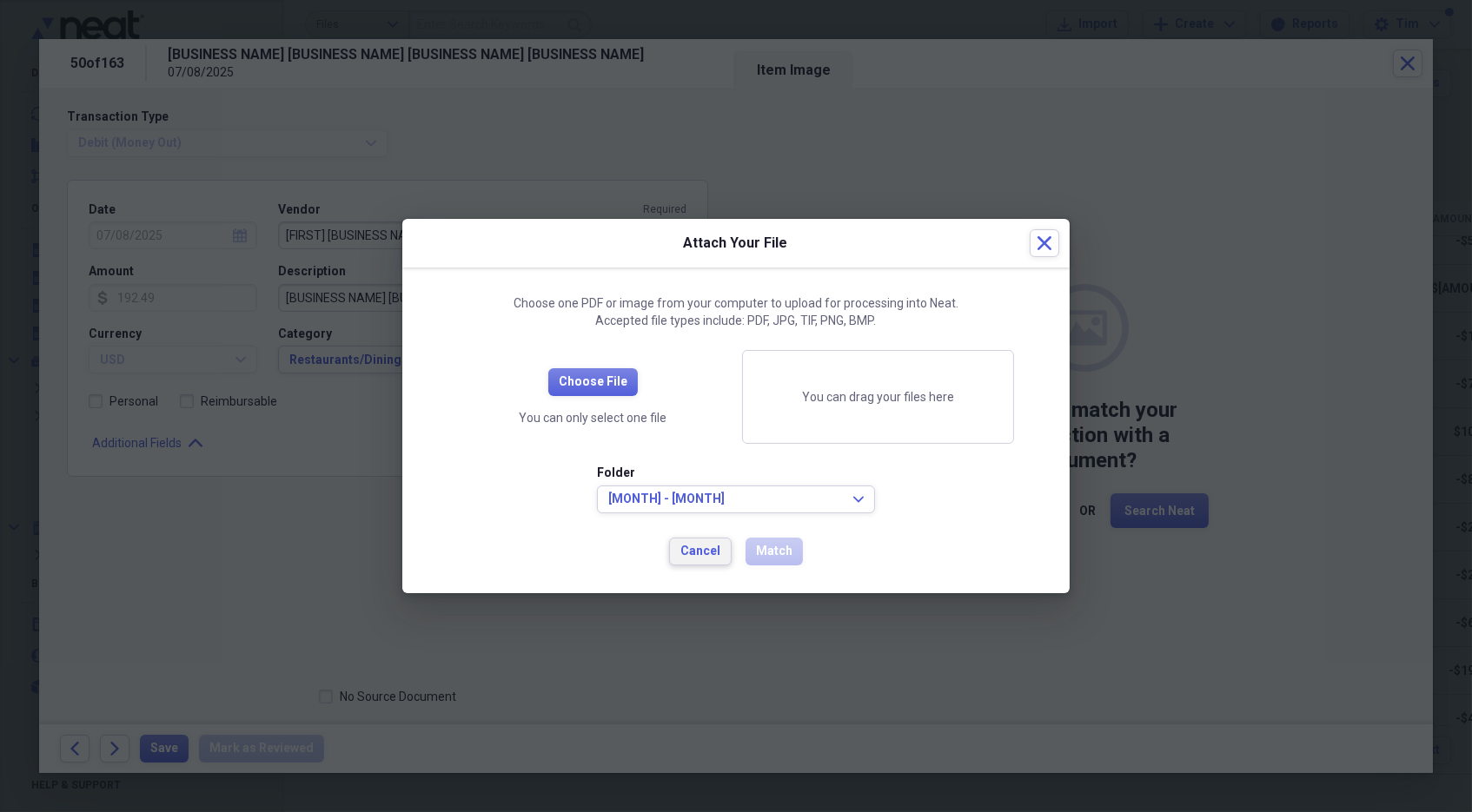 click on "Cancel" at bounding box center (700, 551) 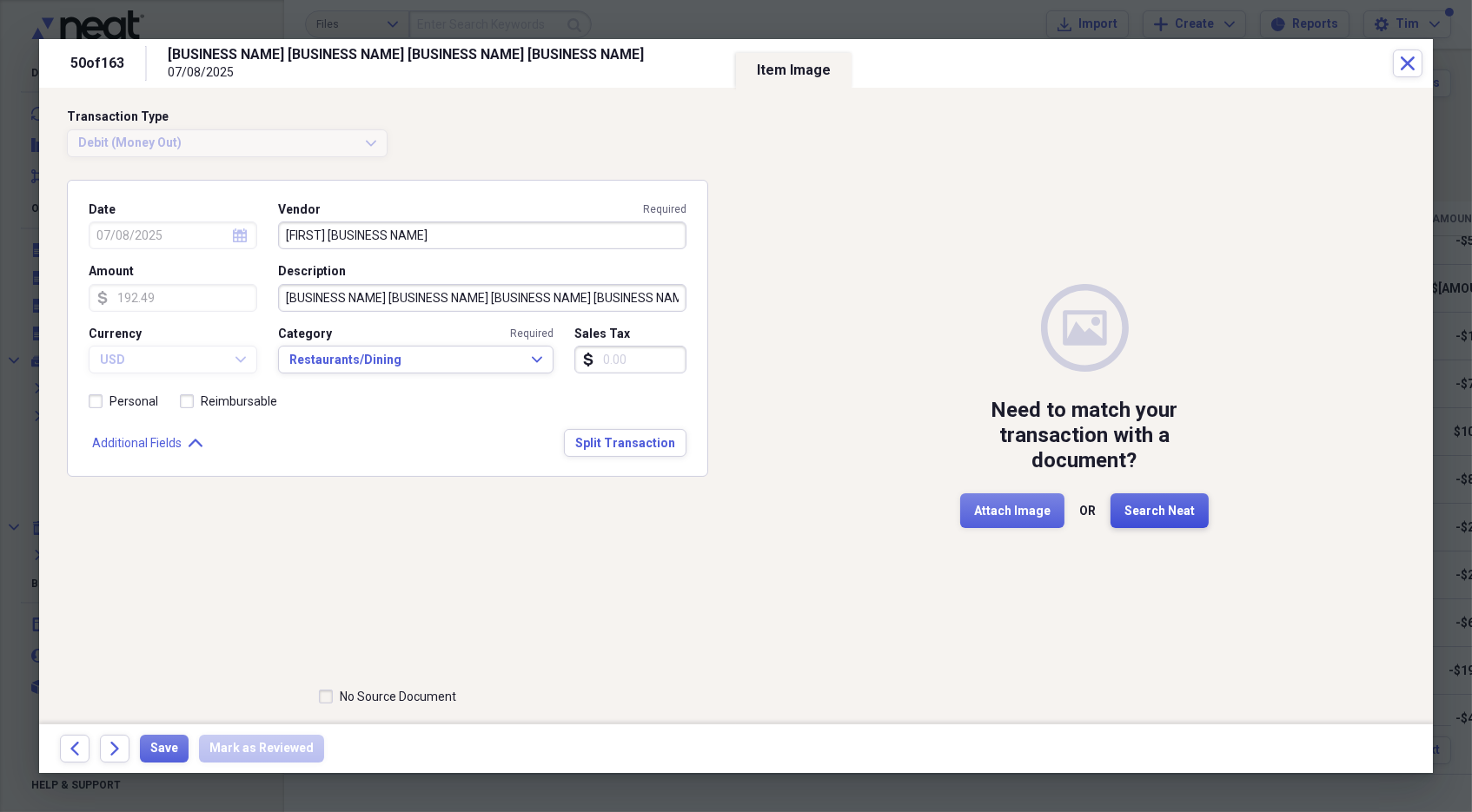 click on "Search Neat" at bounding box center [1159, 512] 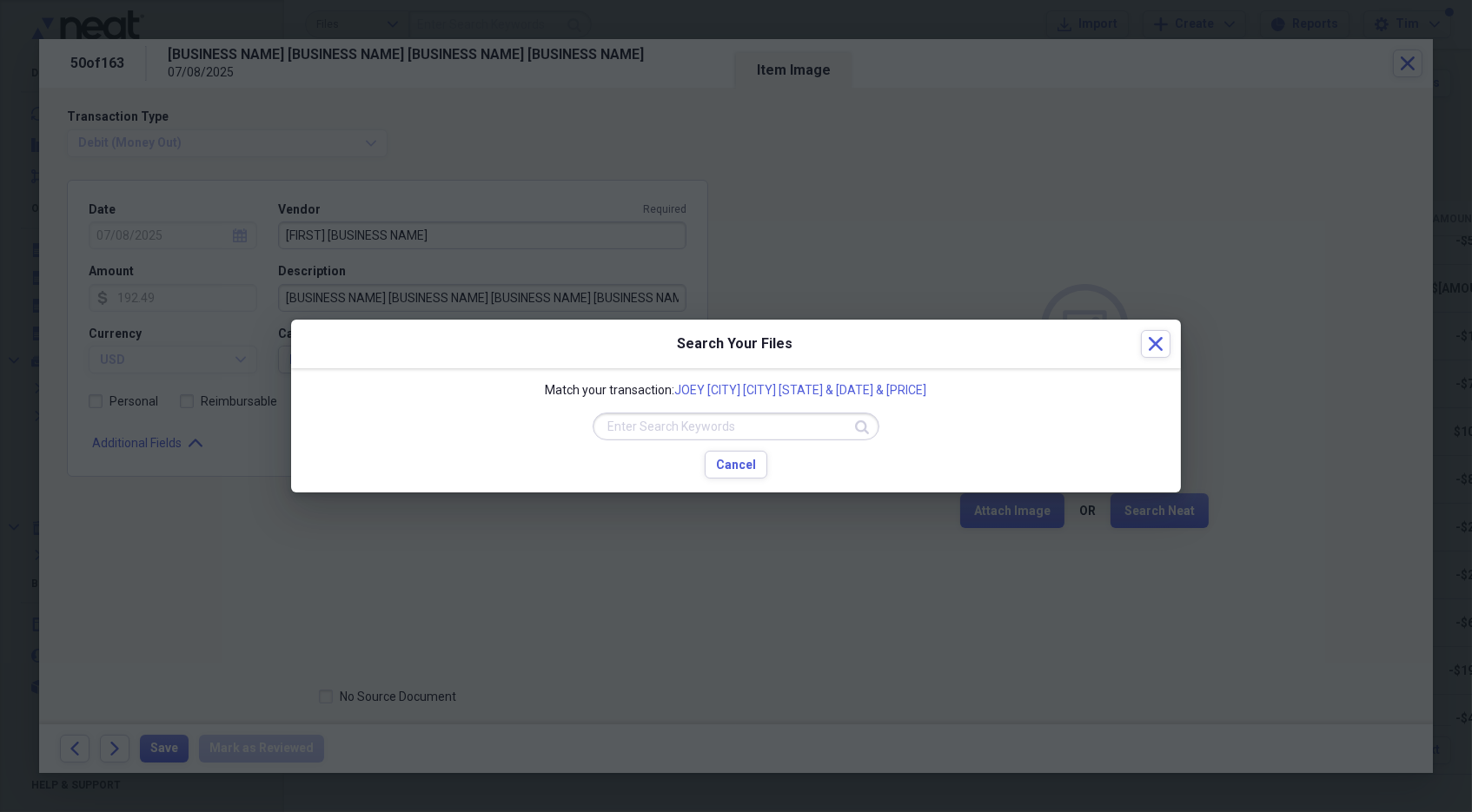 click at bounding box center [736, 426] 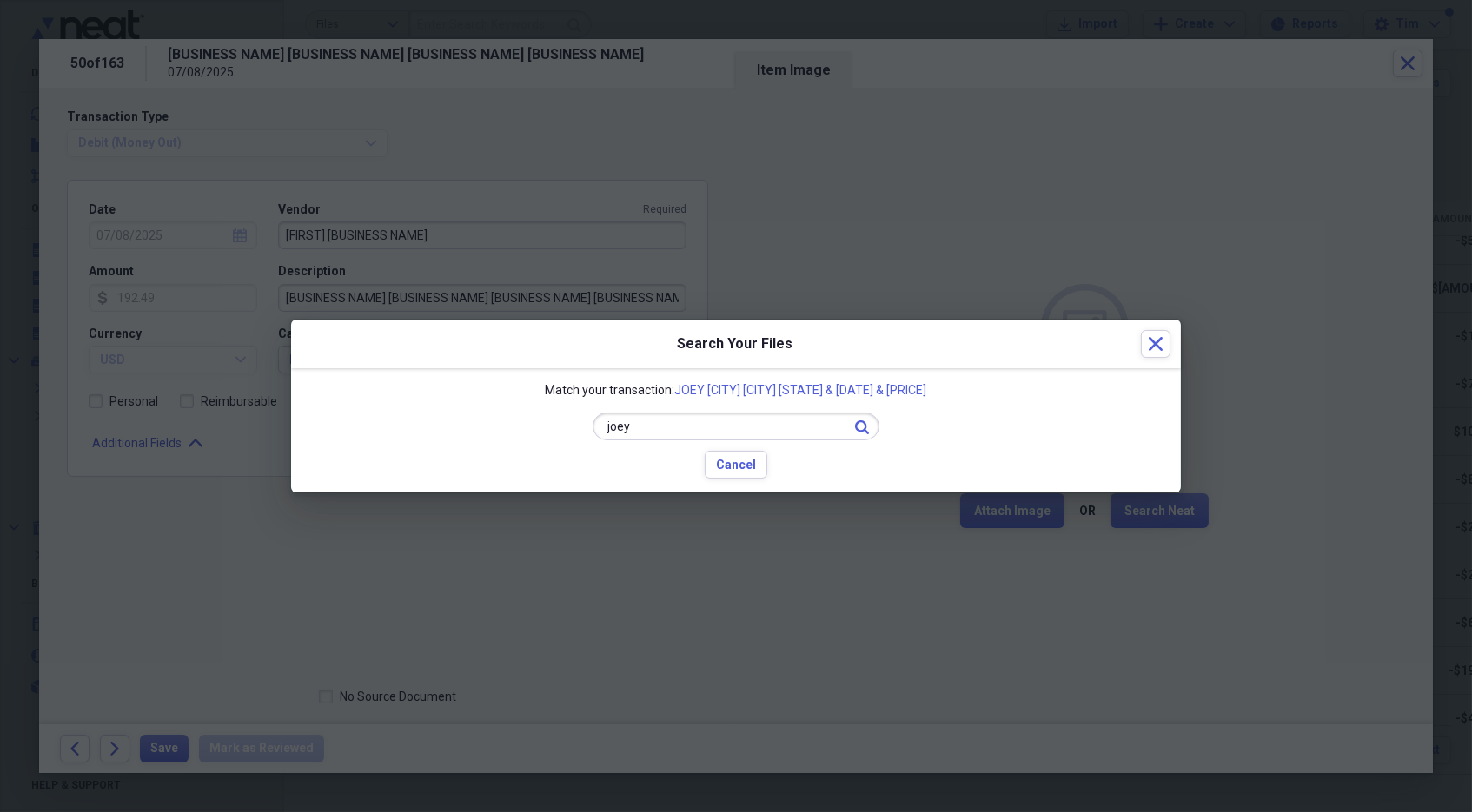 type on "joey" 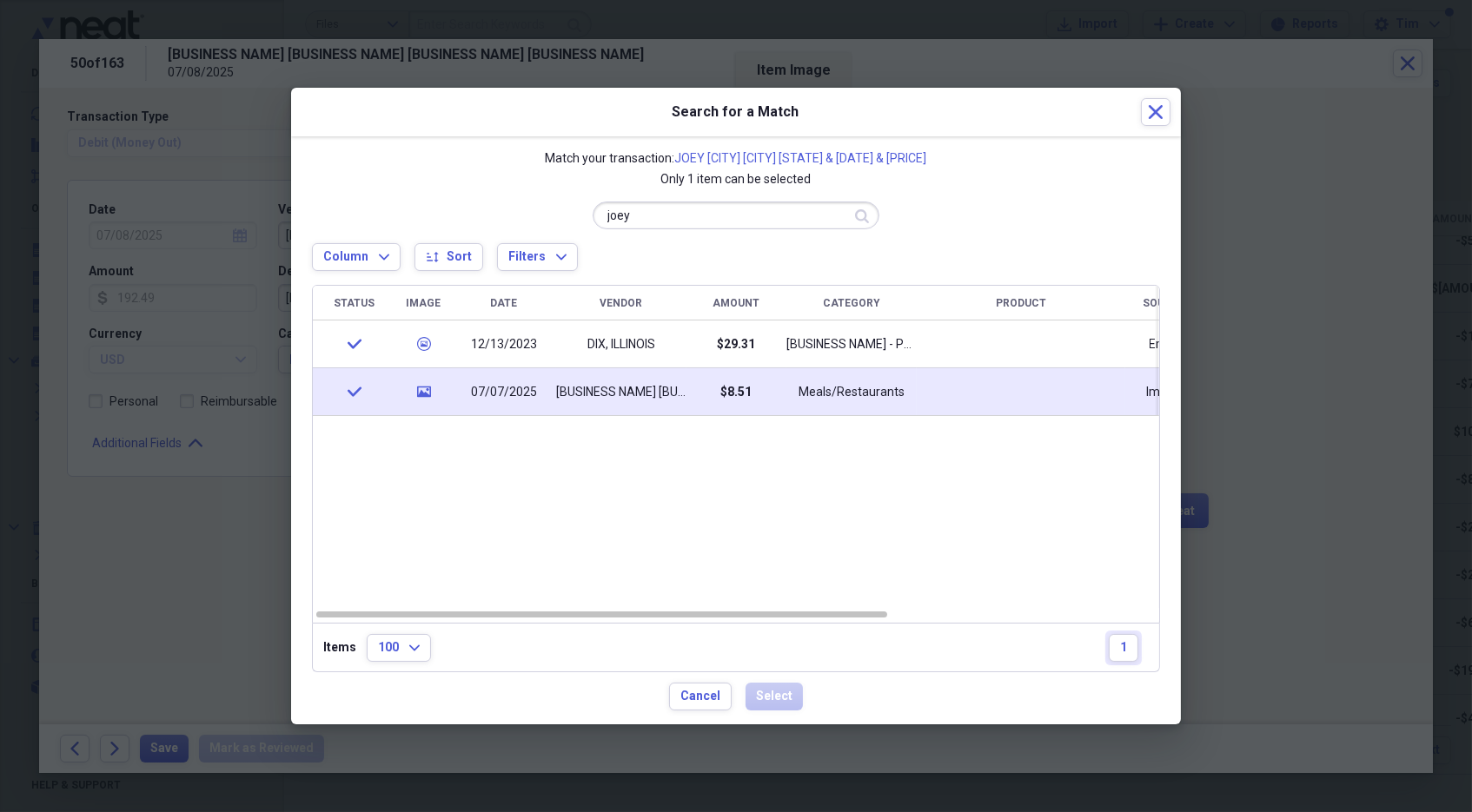 click on "$8.51" at bounding box center [736, 392] 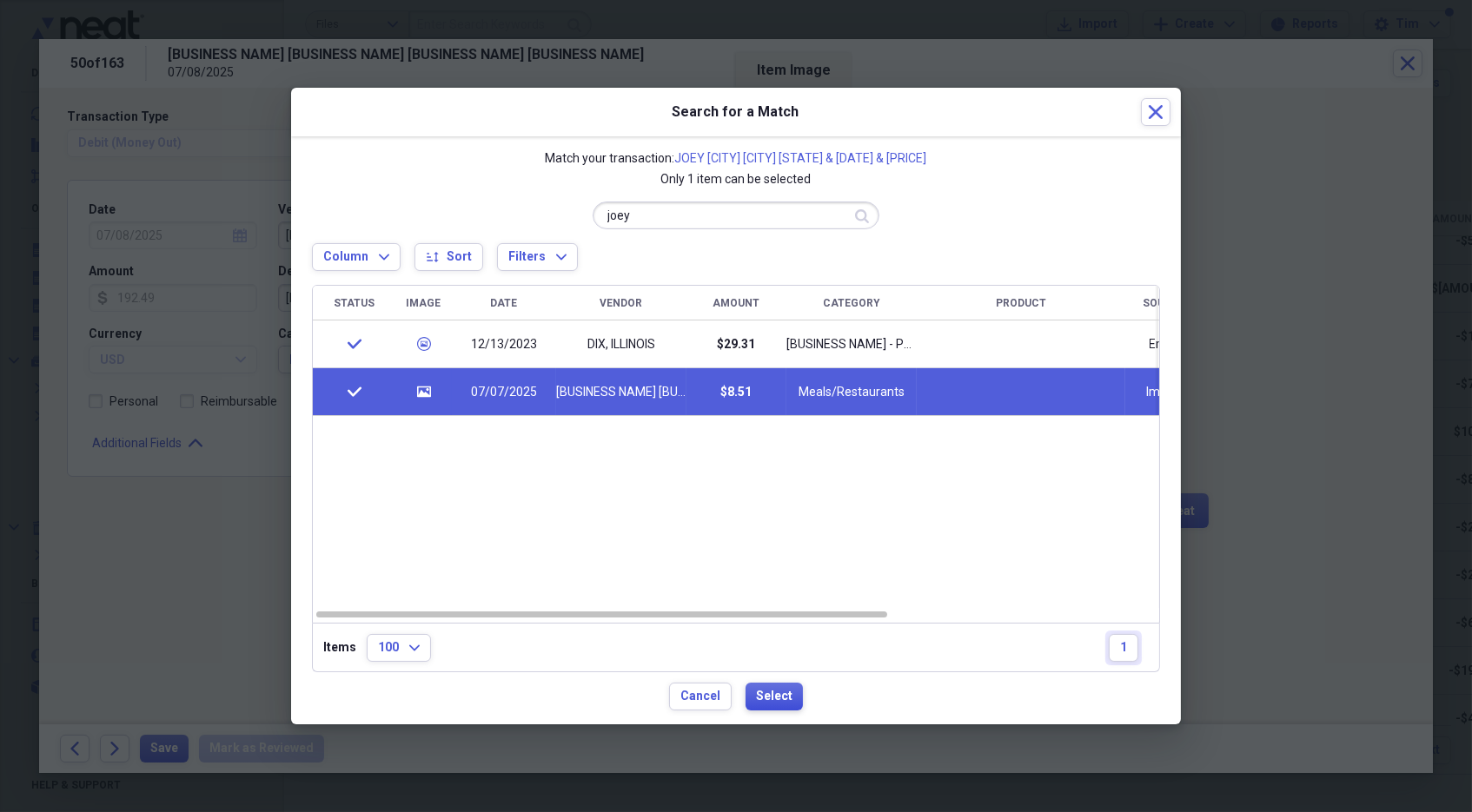 click on "Select" at bounding box center [774, 696] 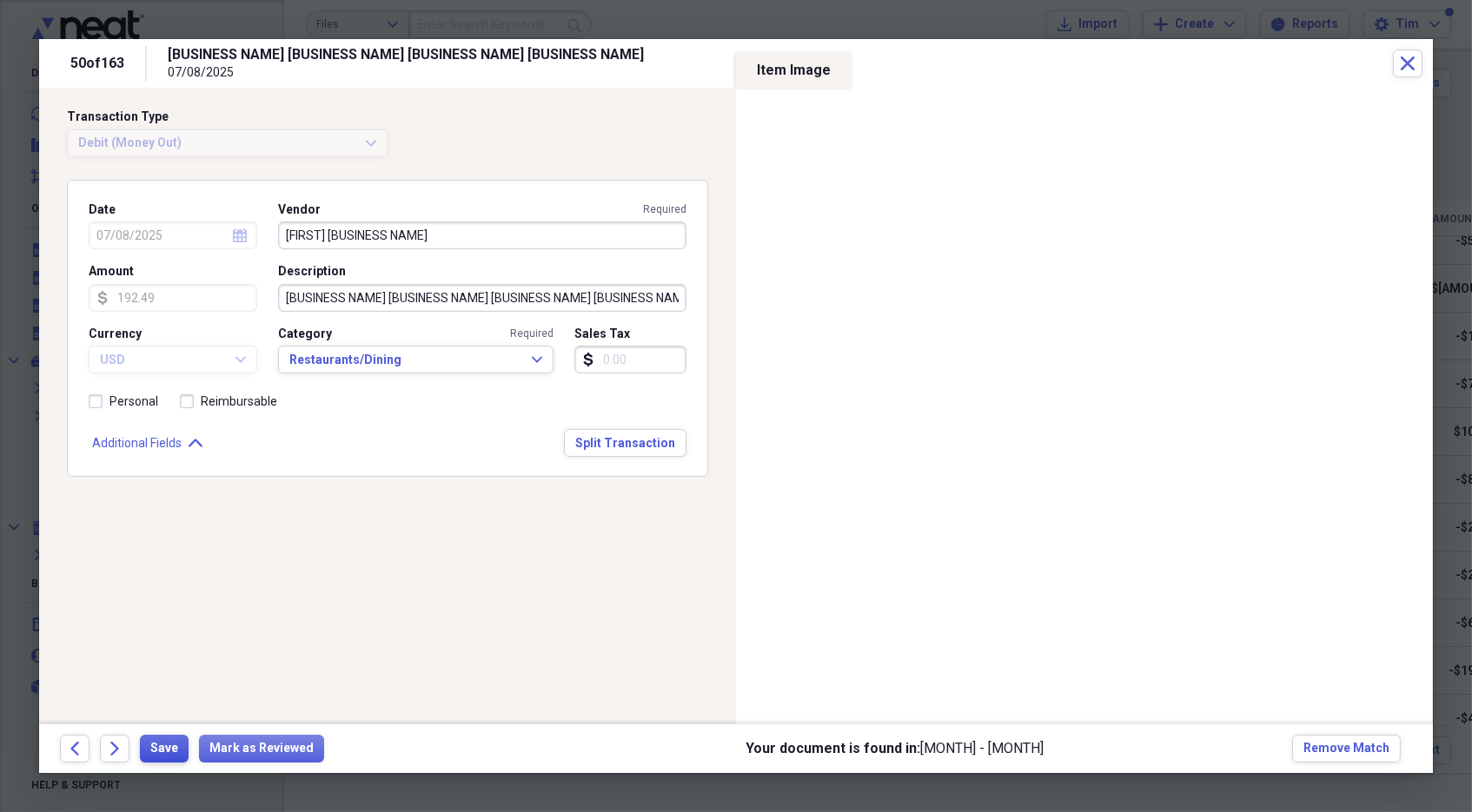 click on "Save" at bounding box center (164, 749) 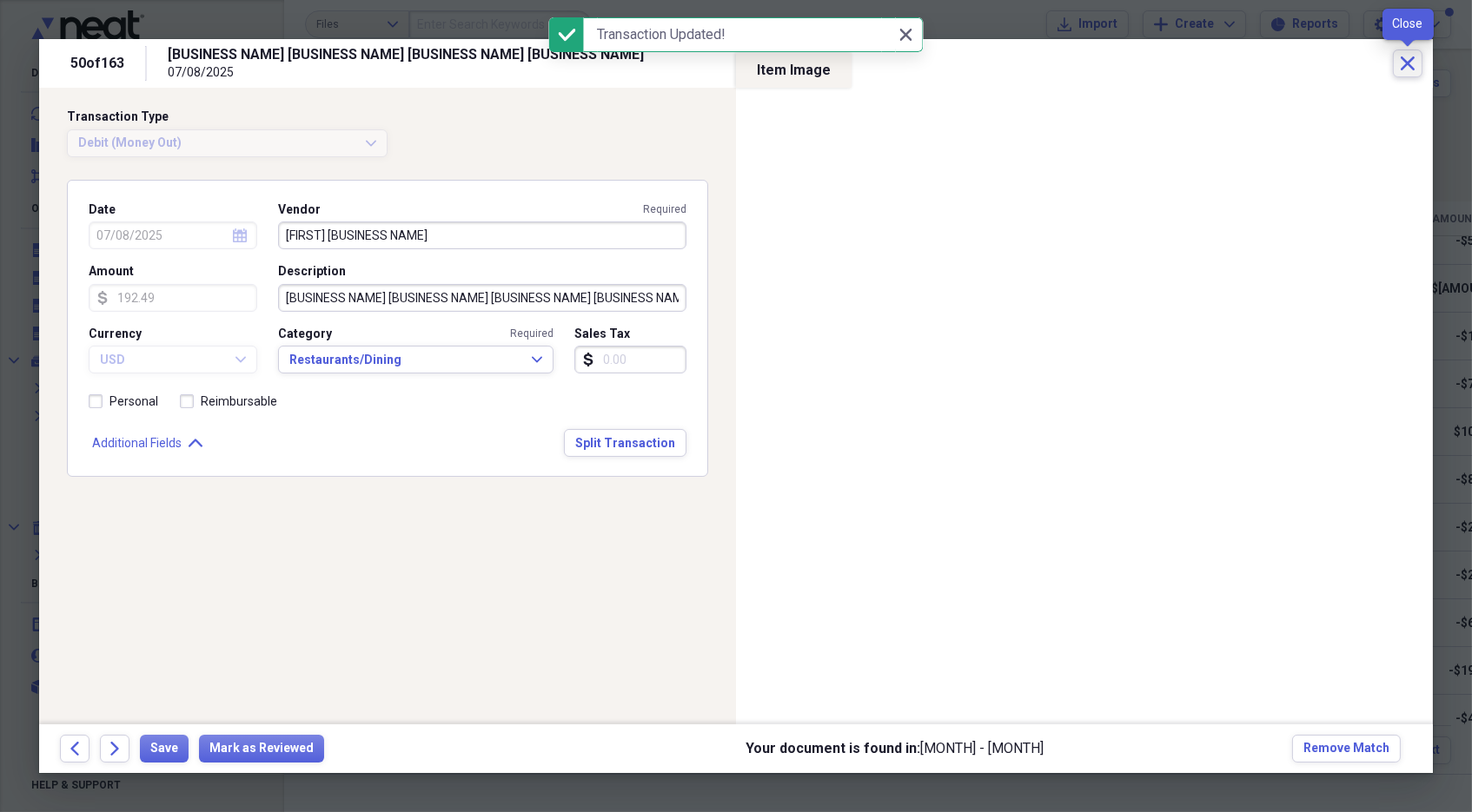 click 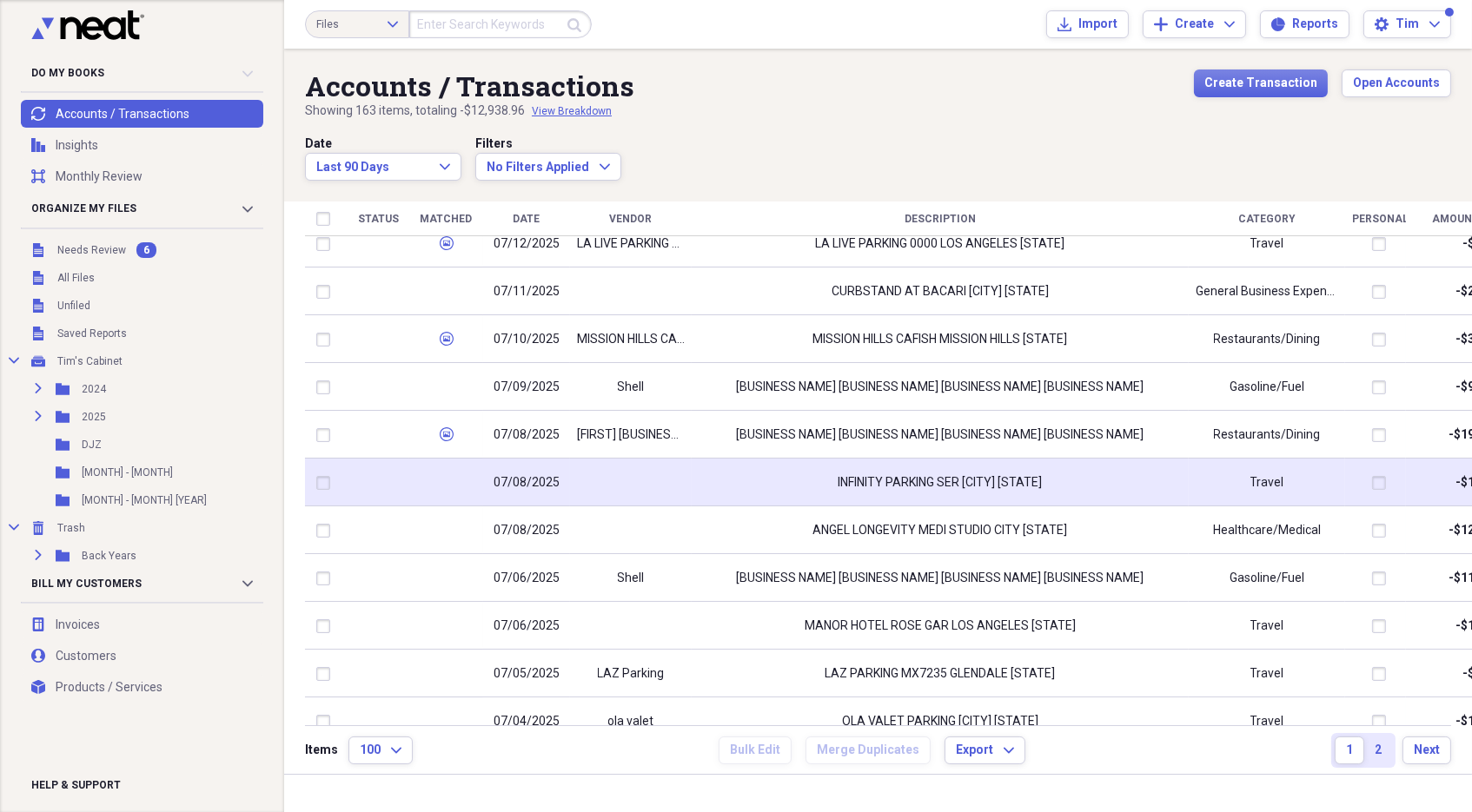 click on "INFINITY PARKING SER [CITY] [STATE]" at bounding box center (940, 483) 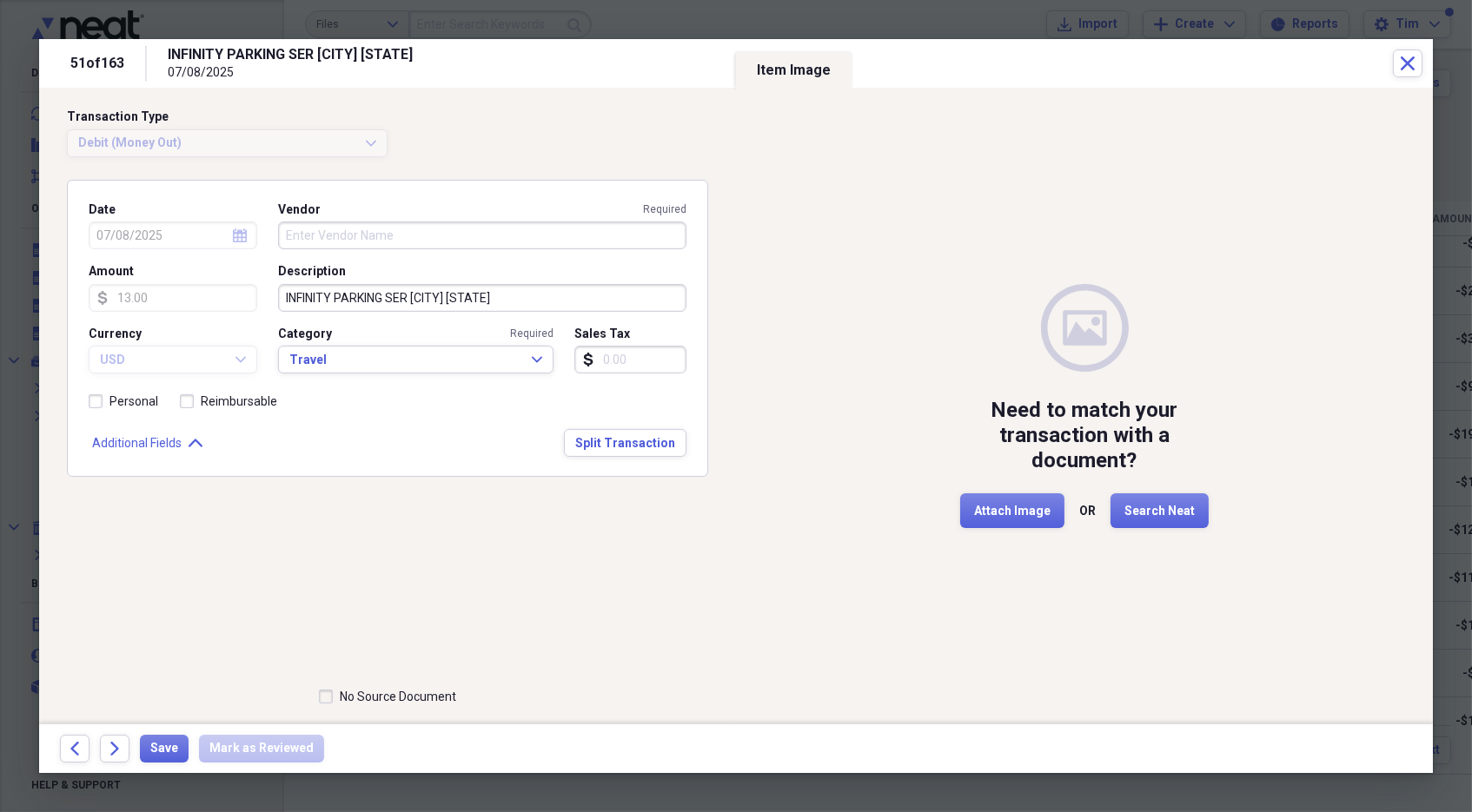 click on "INFINITY PARKING SER [CITY] [STATE]" at bounding box center [482, 298] 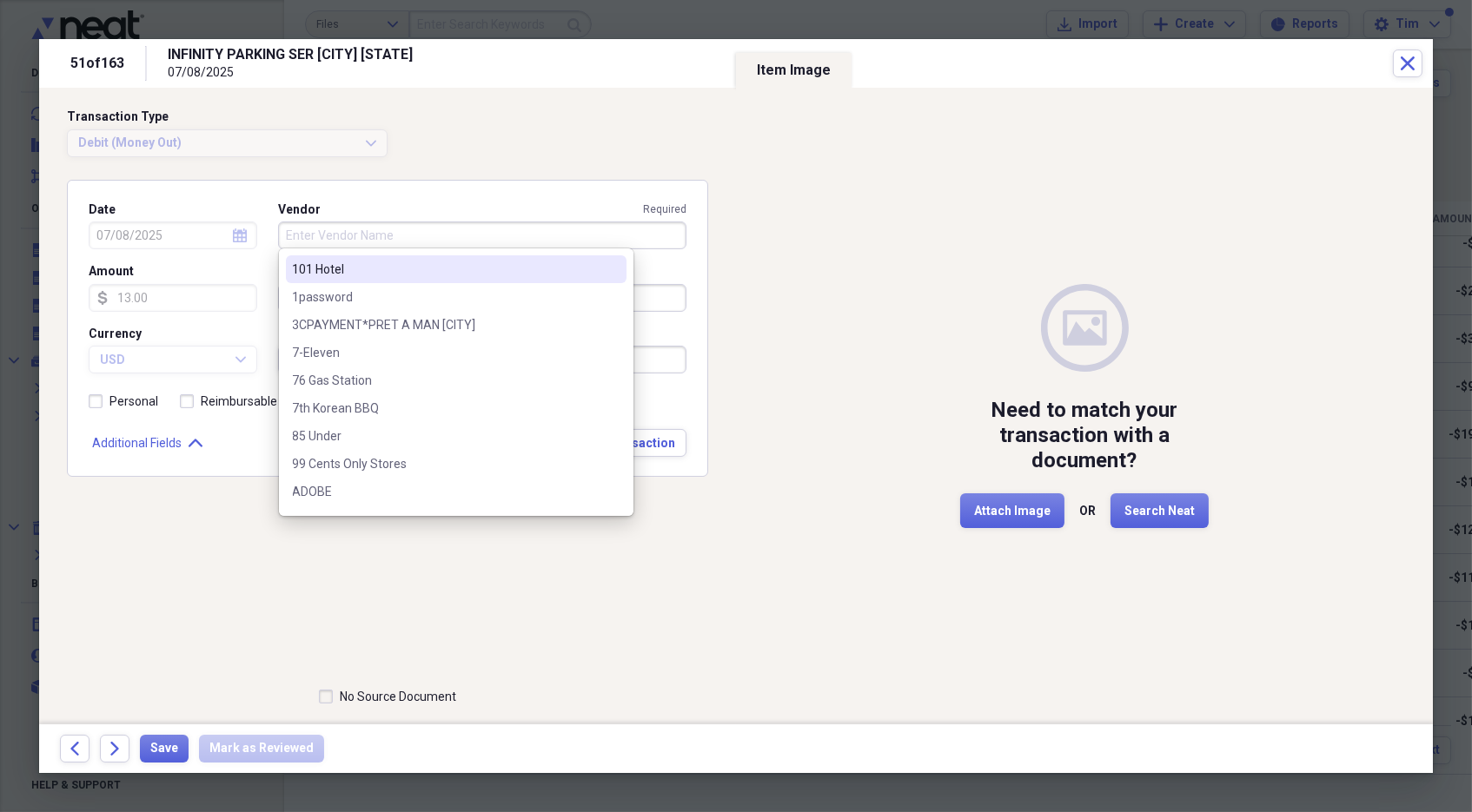 paste on "INFINITY PARKING SER [CITY] [STATE]" 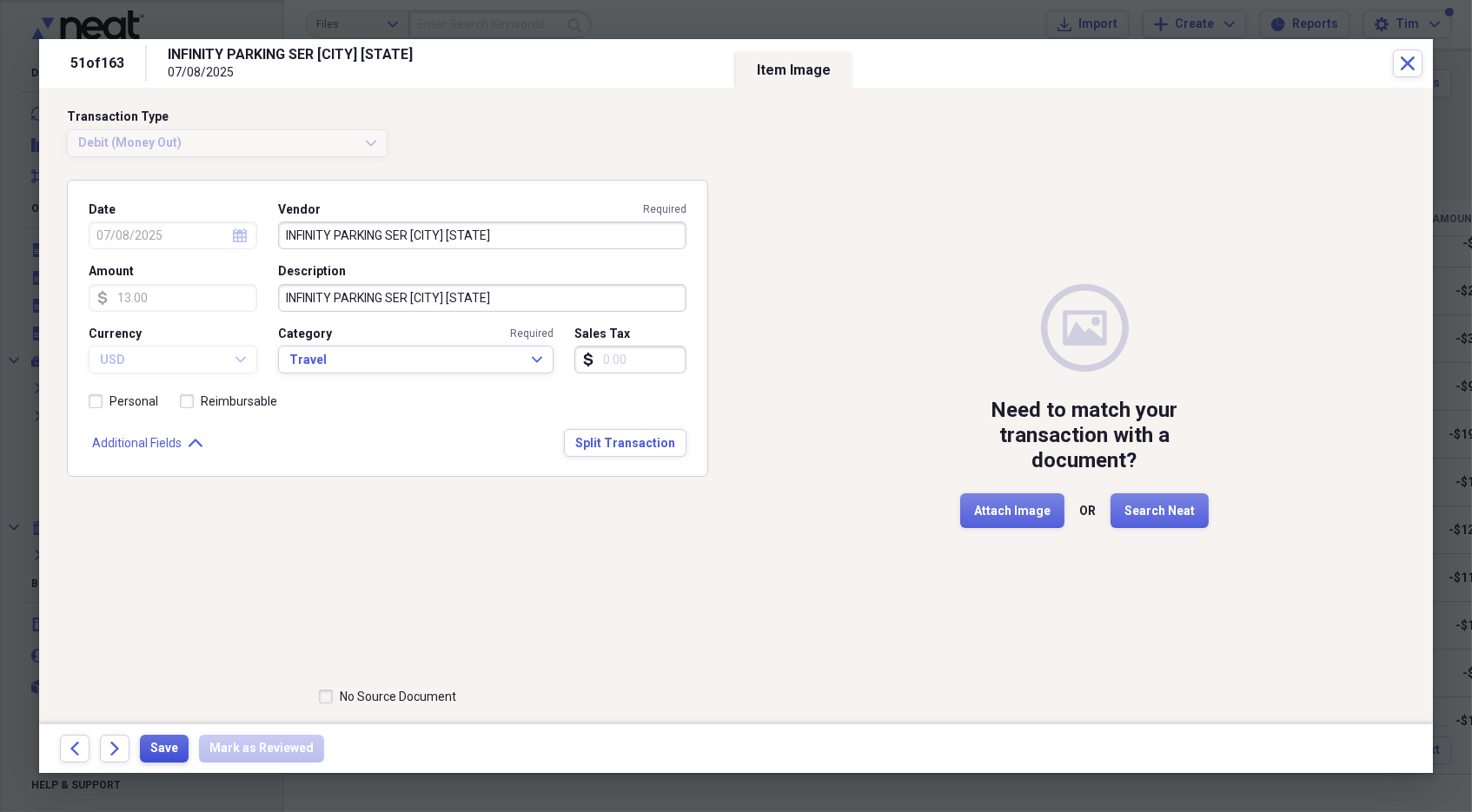 type on "INFINITY PARKING SER [CITY] [STATE]" 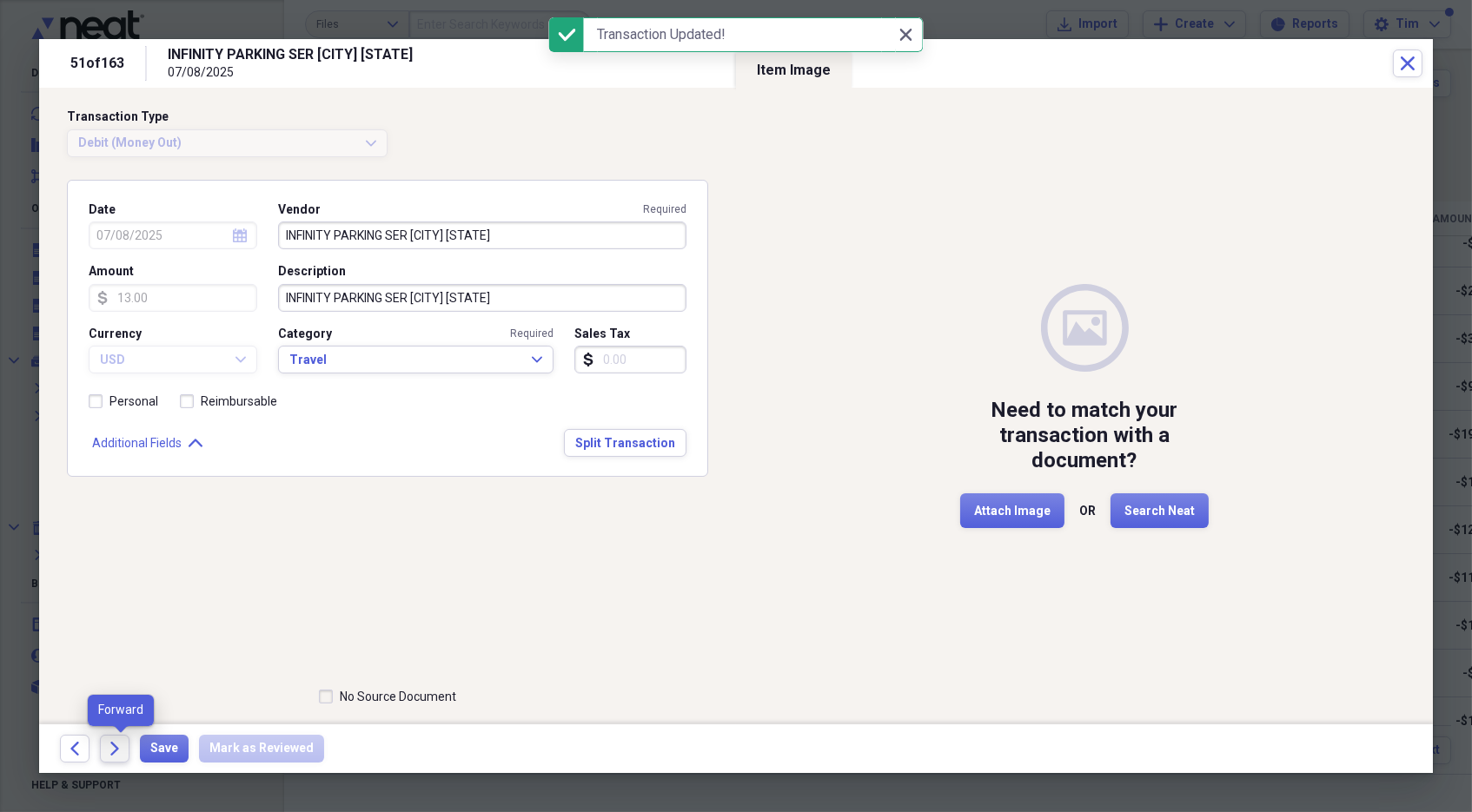 click on "Forward" 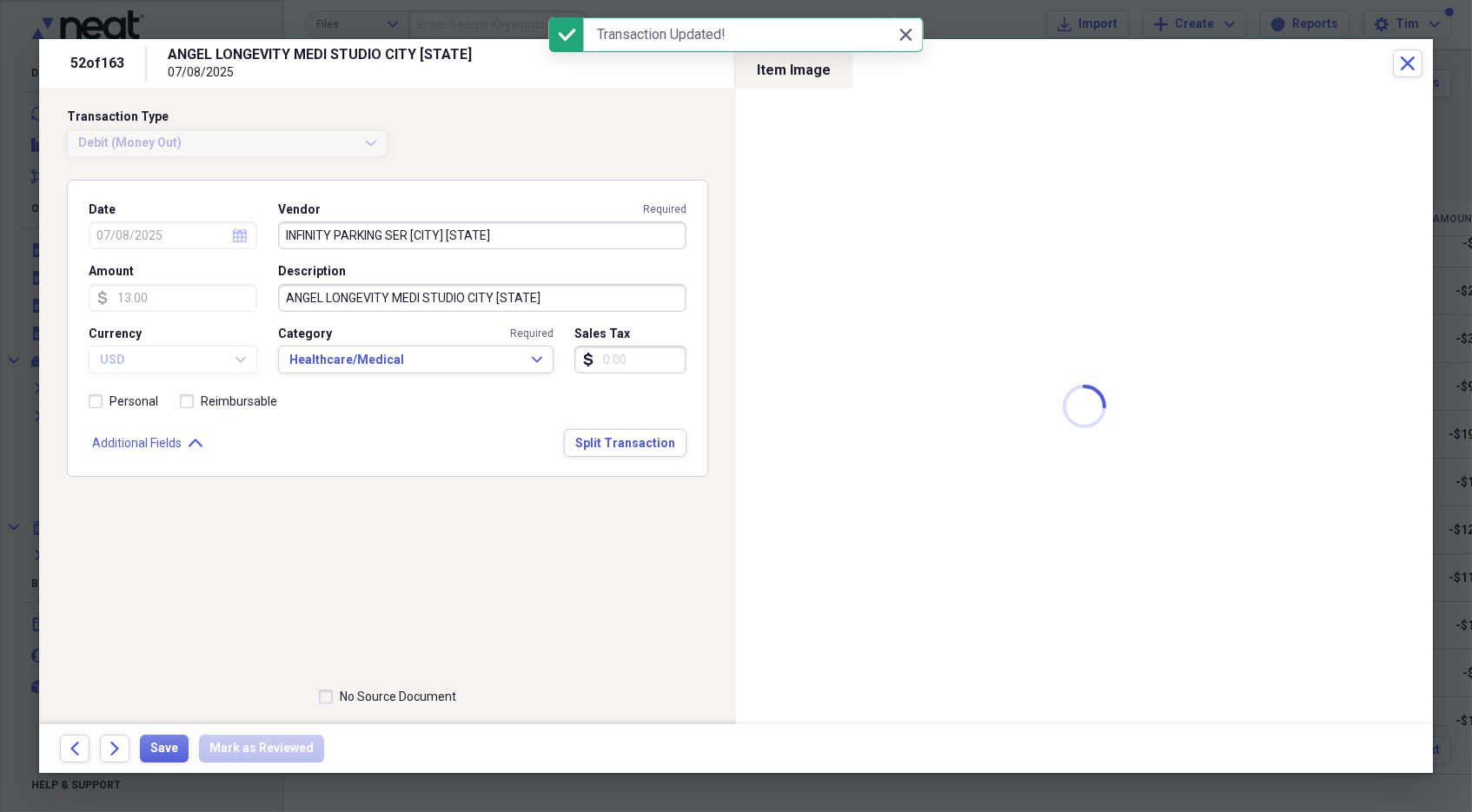 type 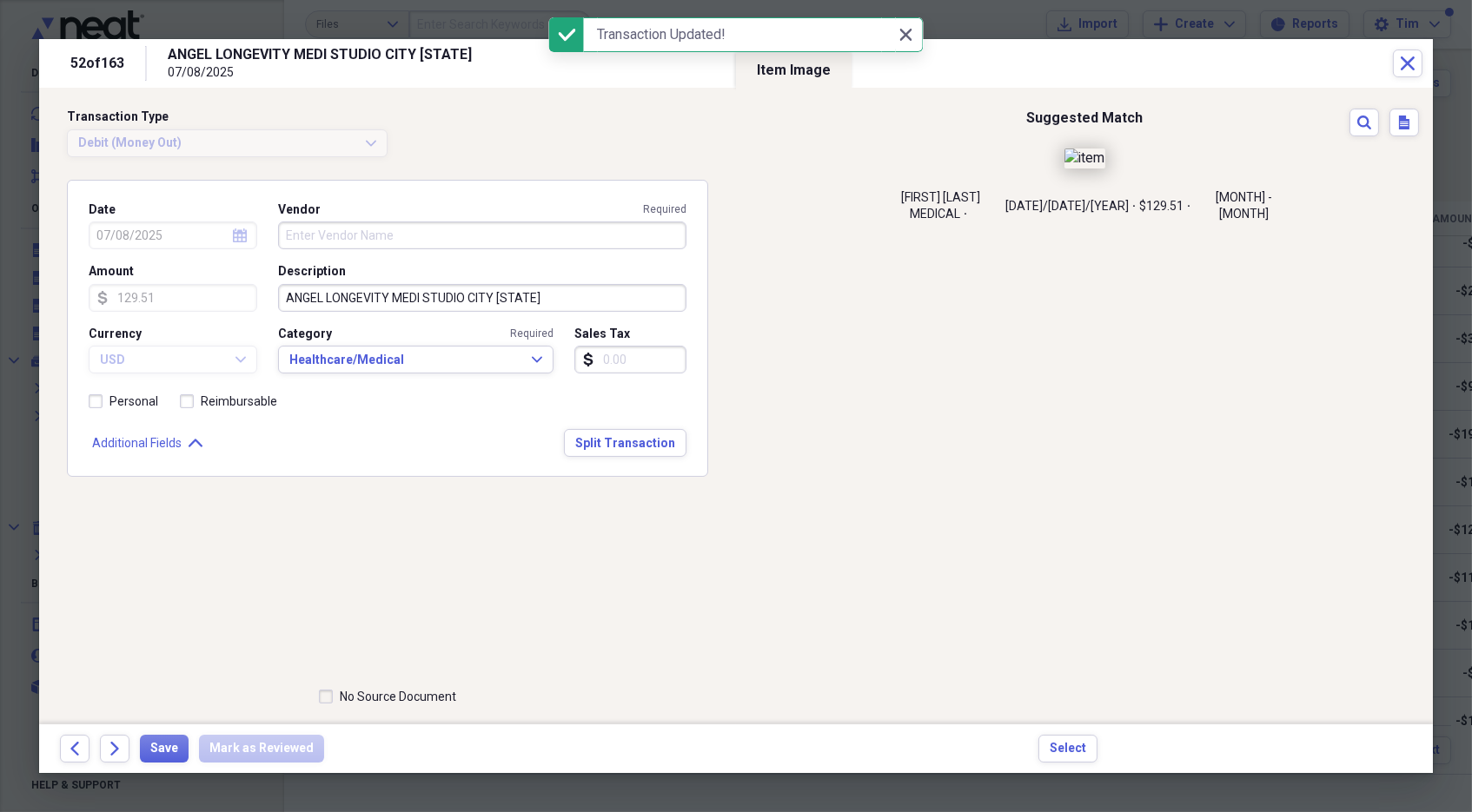 click on "ANGEL LONGEVITY MEDI STUDIO CITY [STATE]" at bounding box center (482, 298) 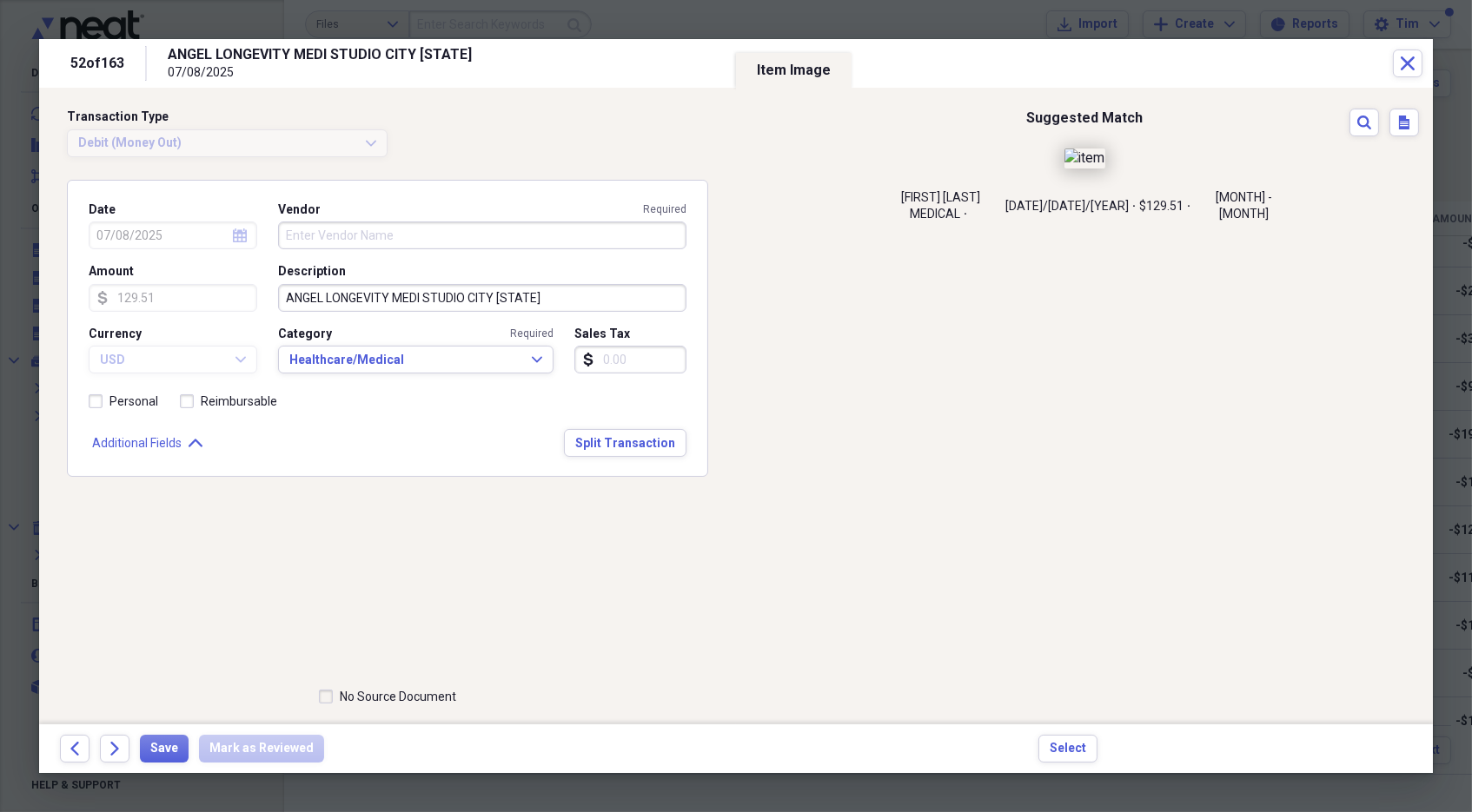 click on "ANGEL LONGEVITY MEDI STUDIO CITY [STATE]" at bounding box center (482, 298) 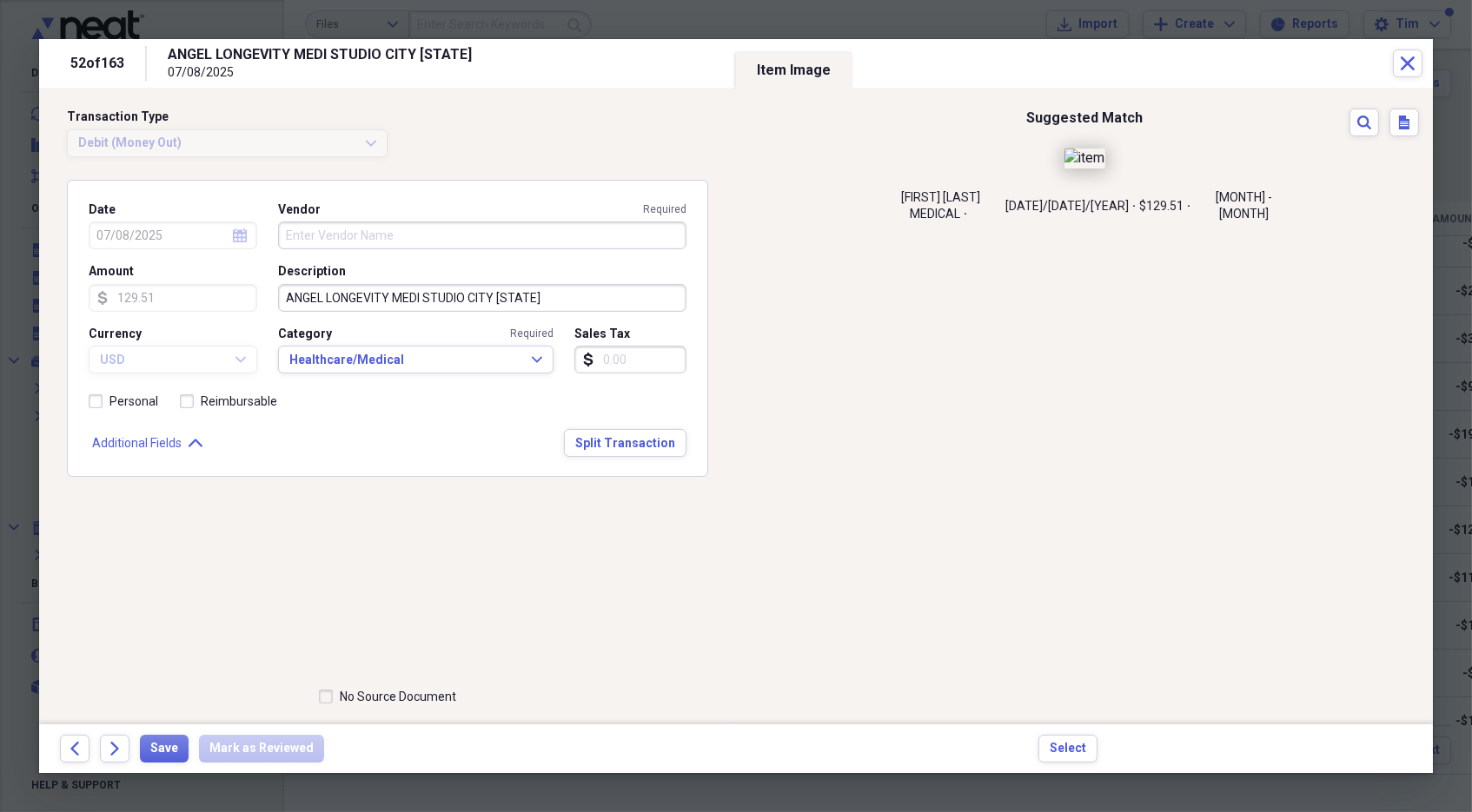 click on "Vendor Required" at bounding box center (482, 235) 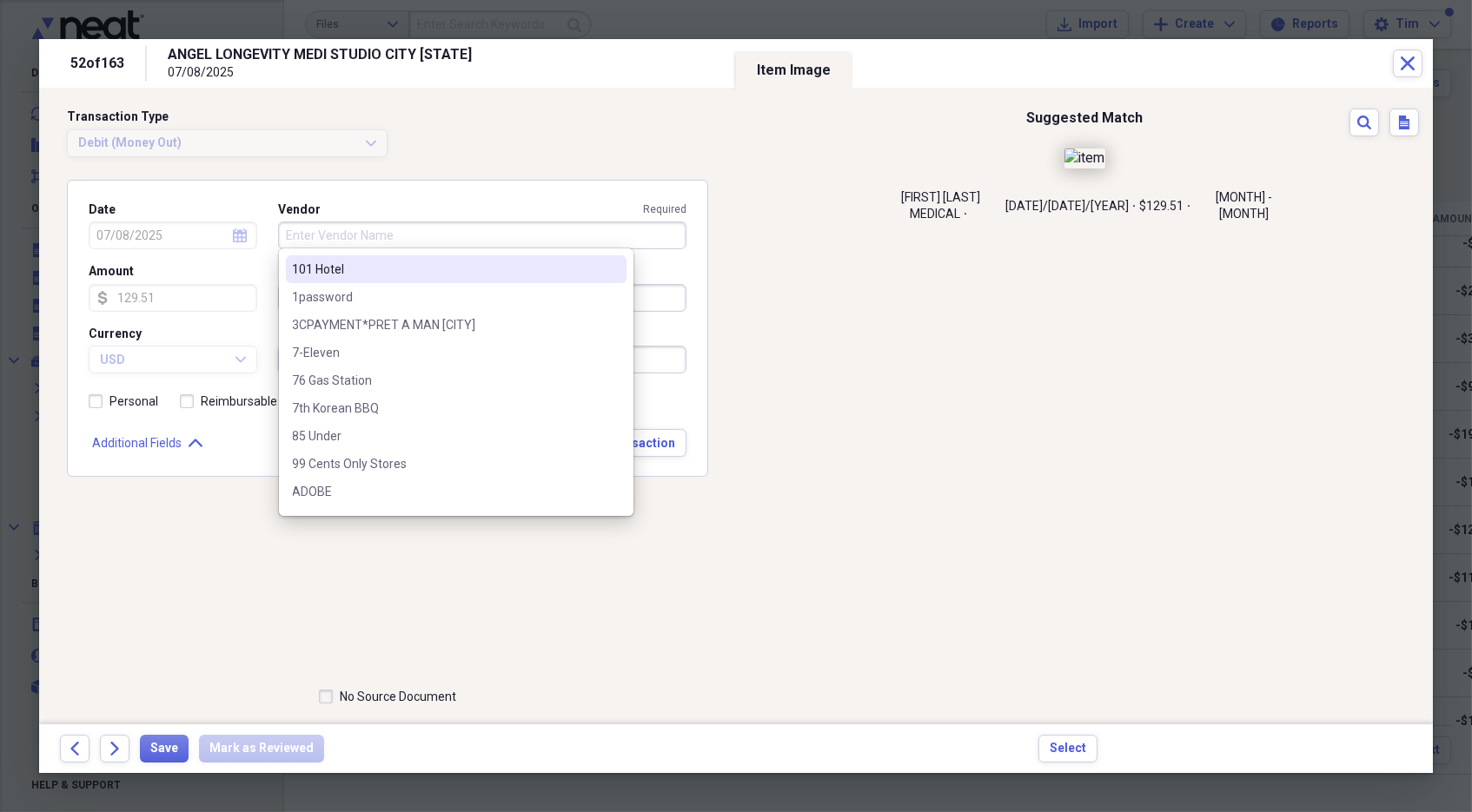 paste on "ANGEL LONGEVITY MEDI STUDIO CITY [STATE]" 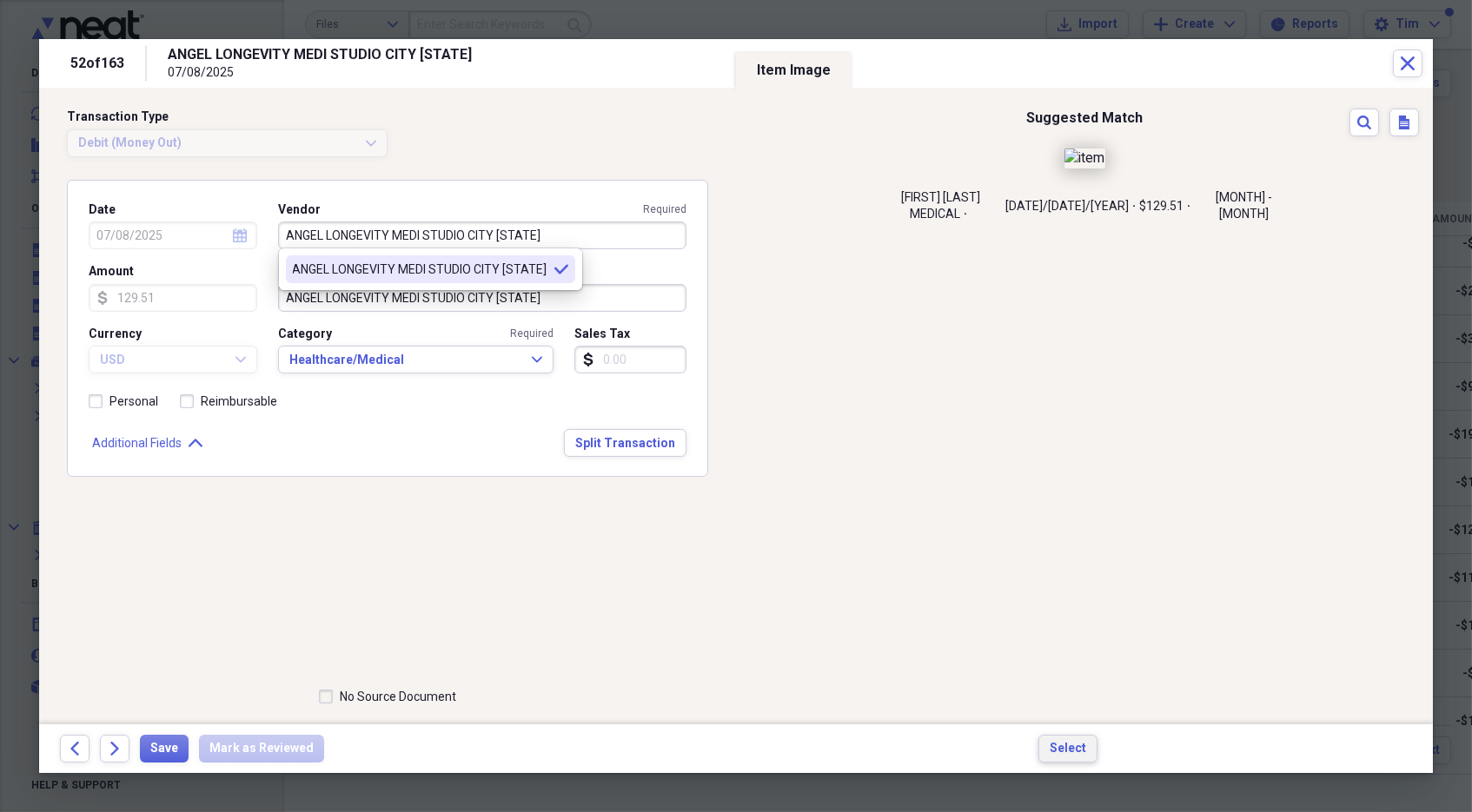 type on "ANGEL LONGEVITY MEDI STUDIO CITY [STATE]" 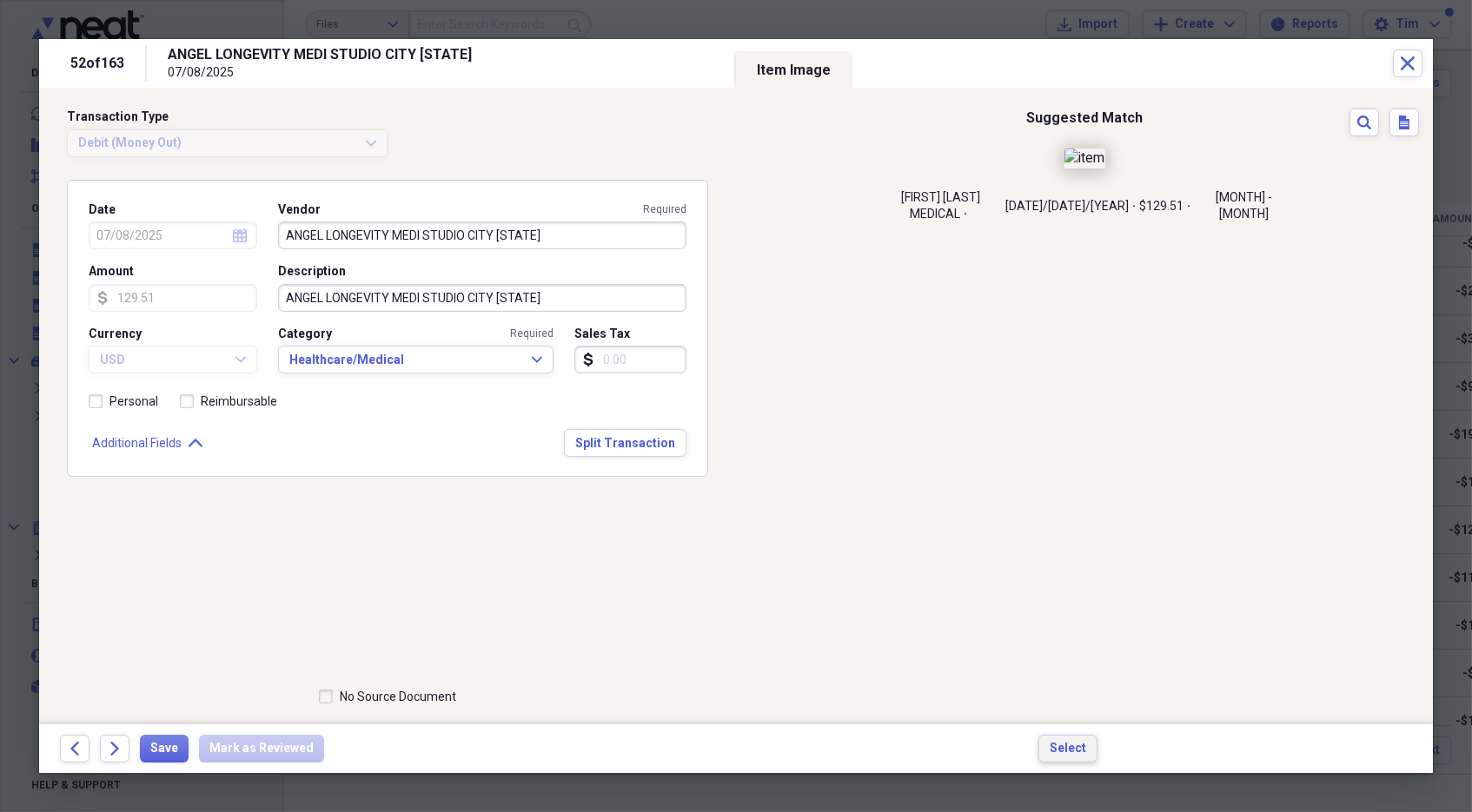 click on "Select" at bounding box center [1068, 749] 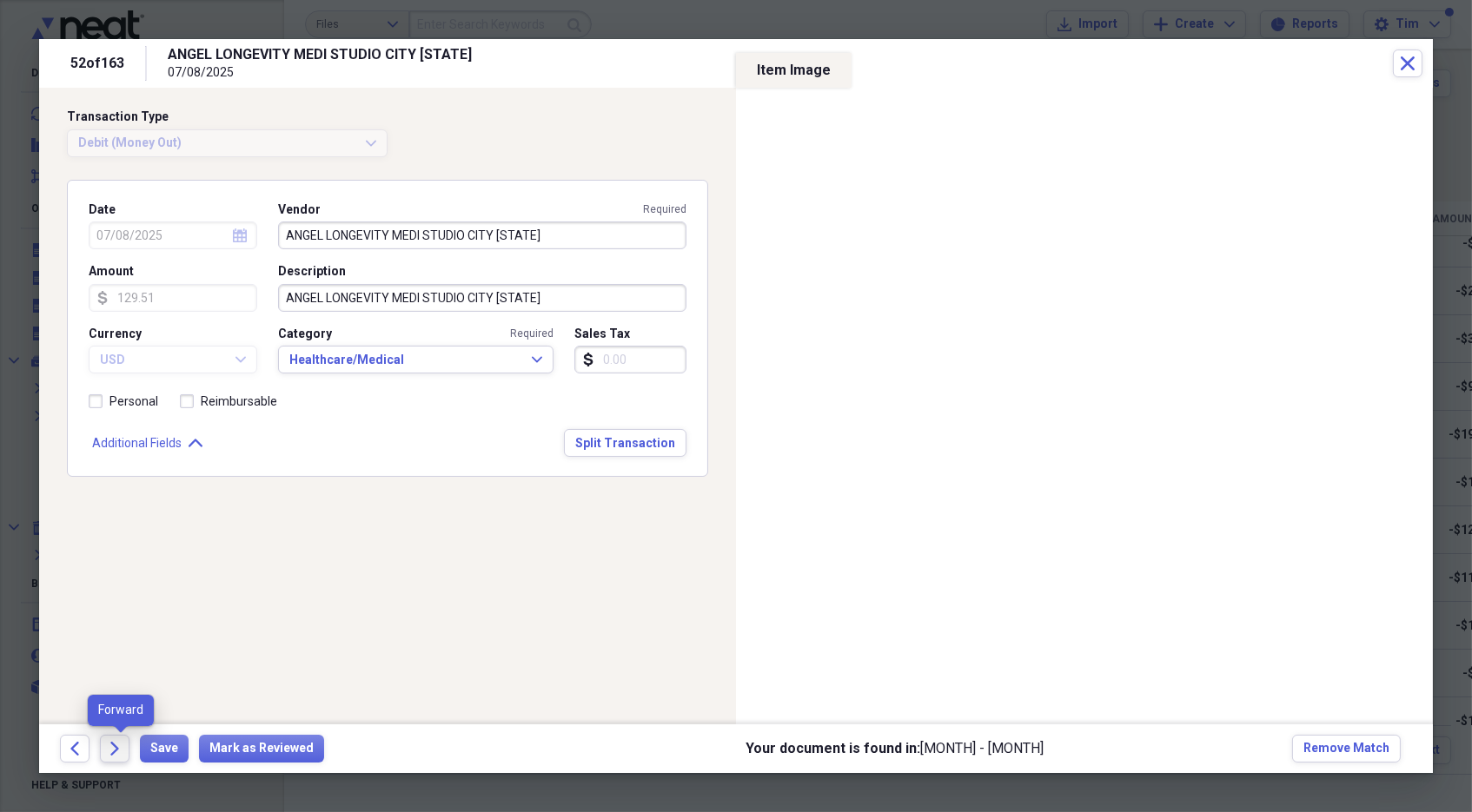 click on "Forward" at bounding box center (115, 749) 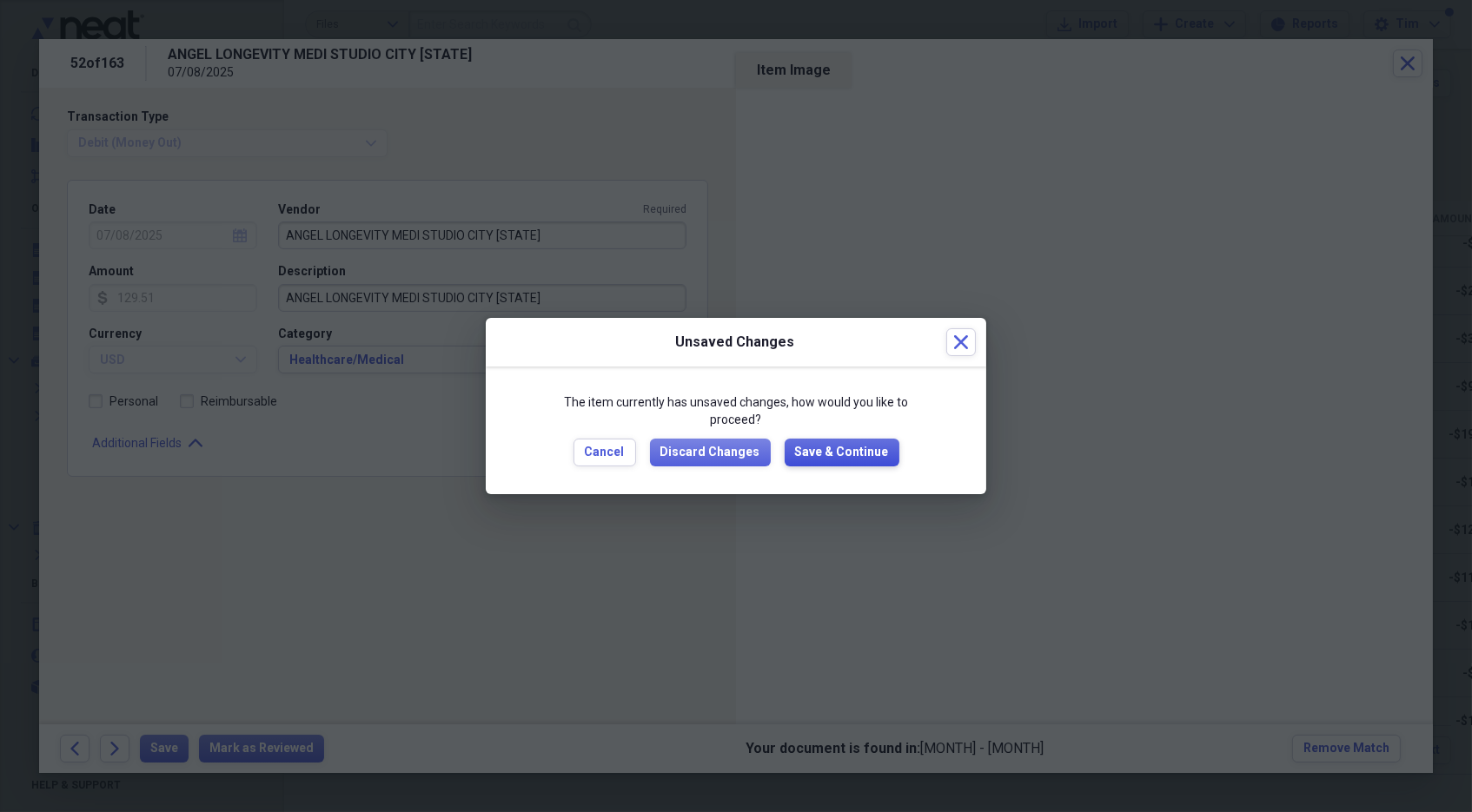 click on "Save & Continue" at bounding box center [842, 452] 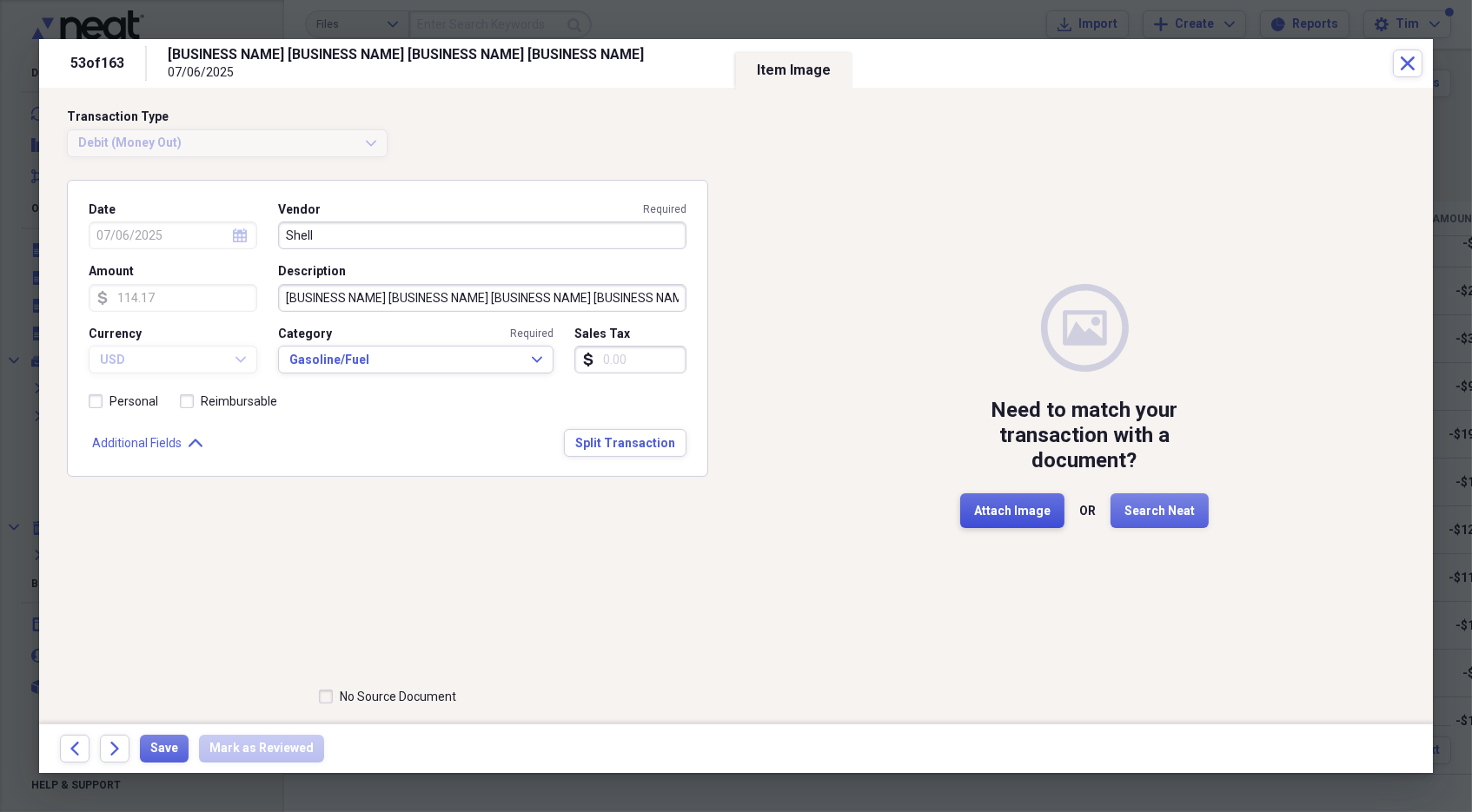 click on "Attach Image" at bounding box center (1012, 512) 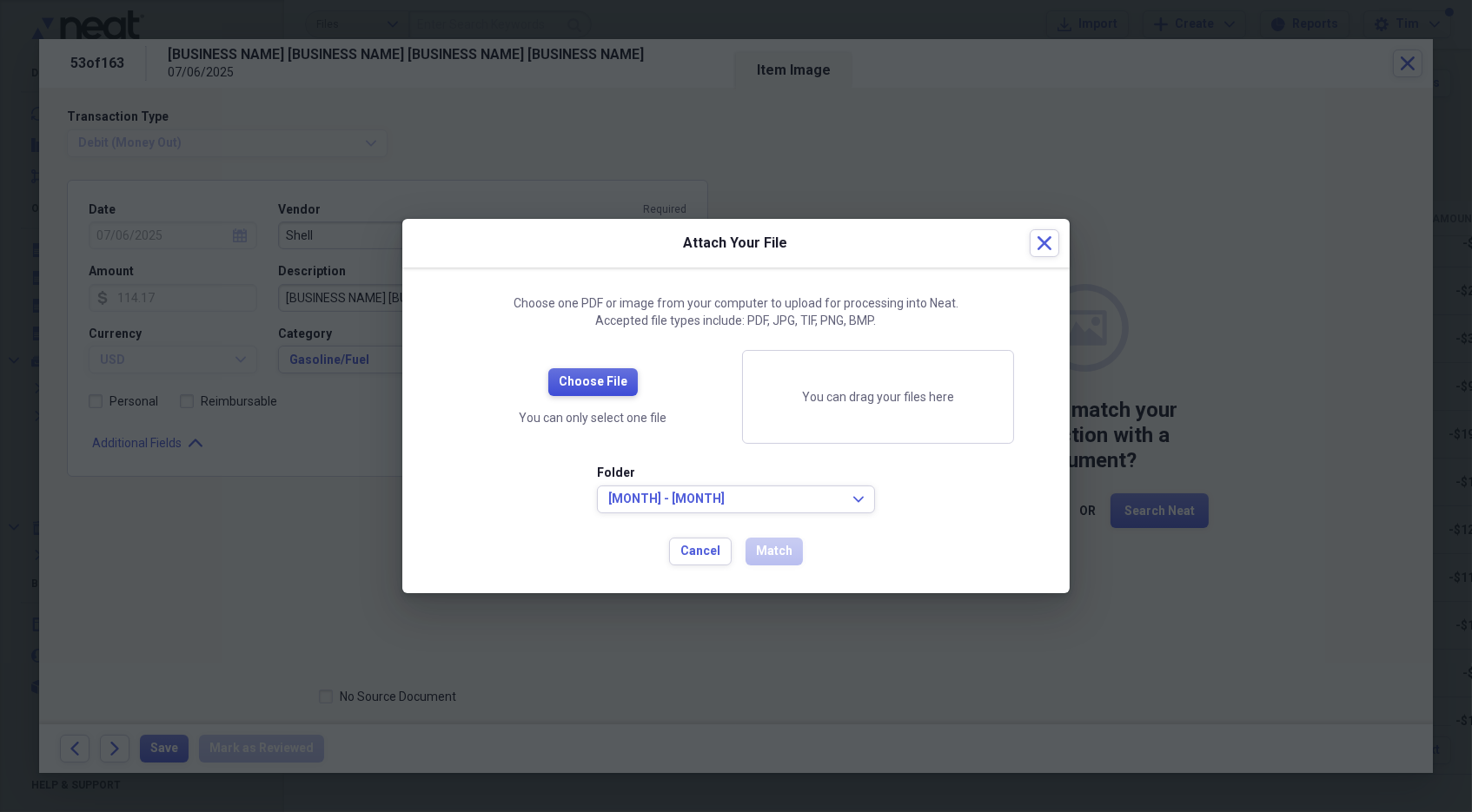 click on "Choose File" at bounding box center [593, 382] 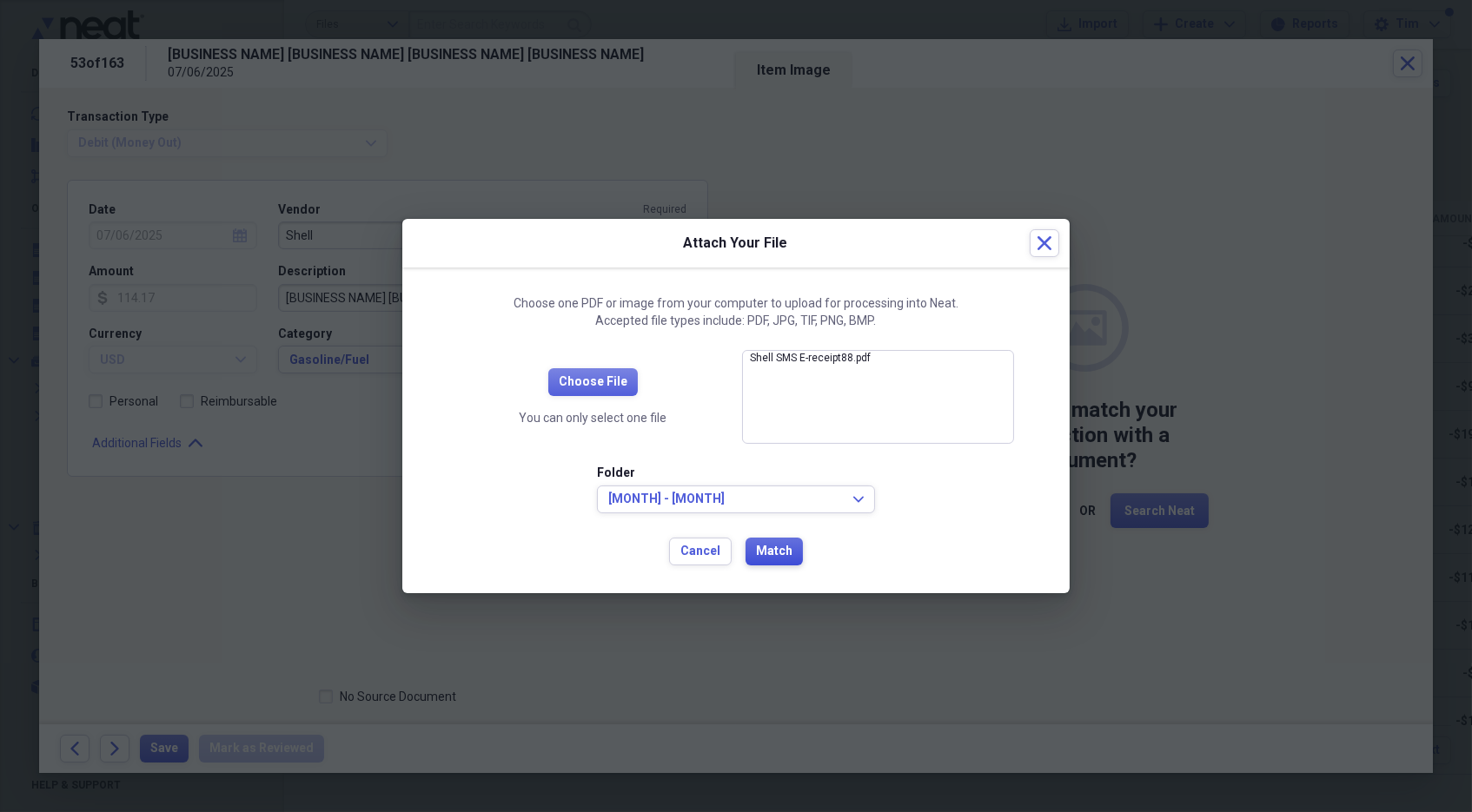 click on "Match" at bounding box center [774, 551] 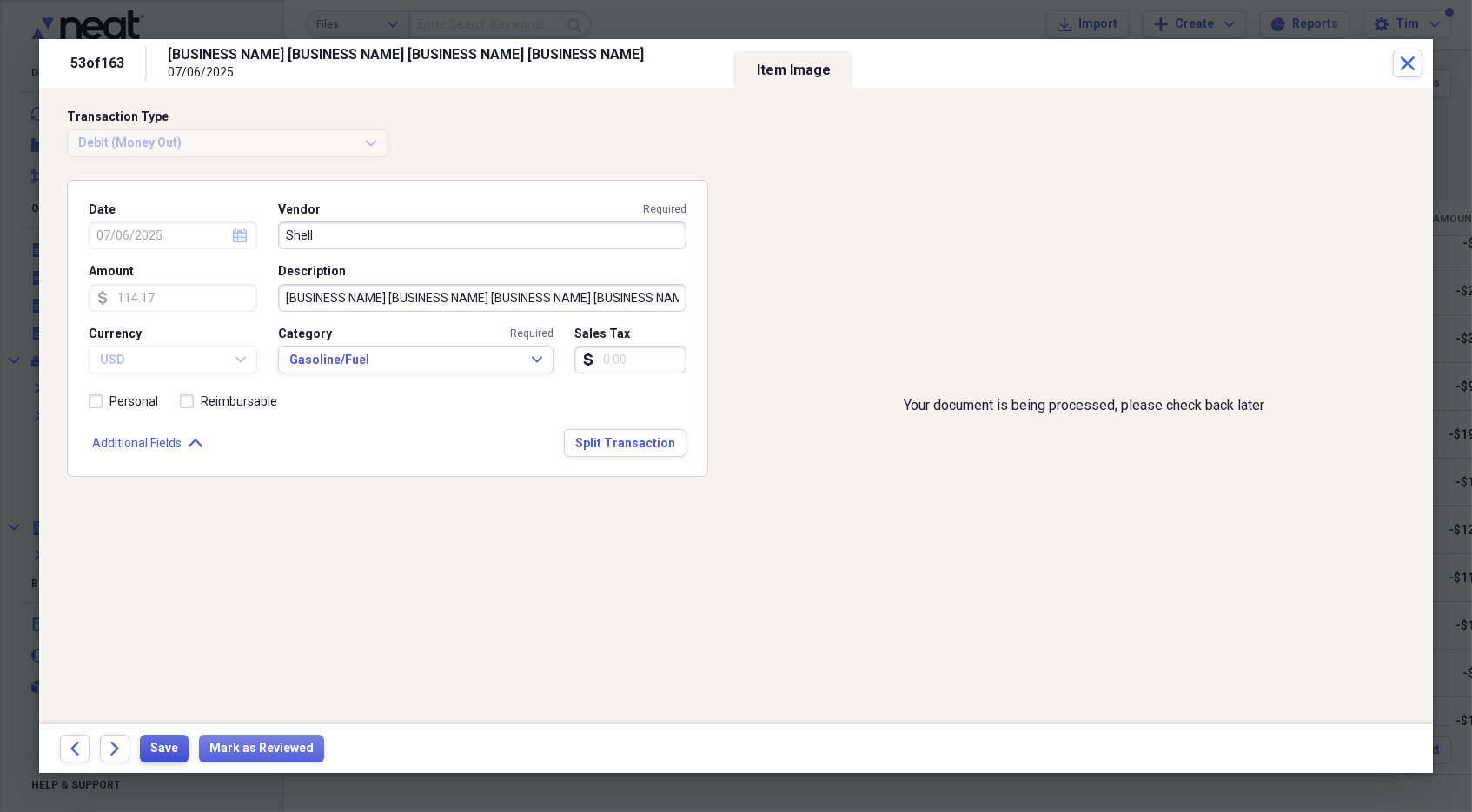 click on "Save" at bounding box center (164, 749) 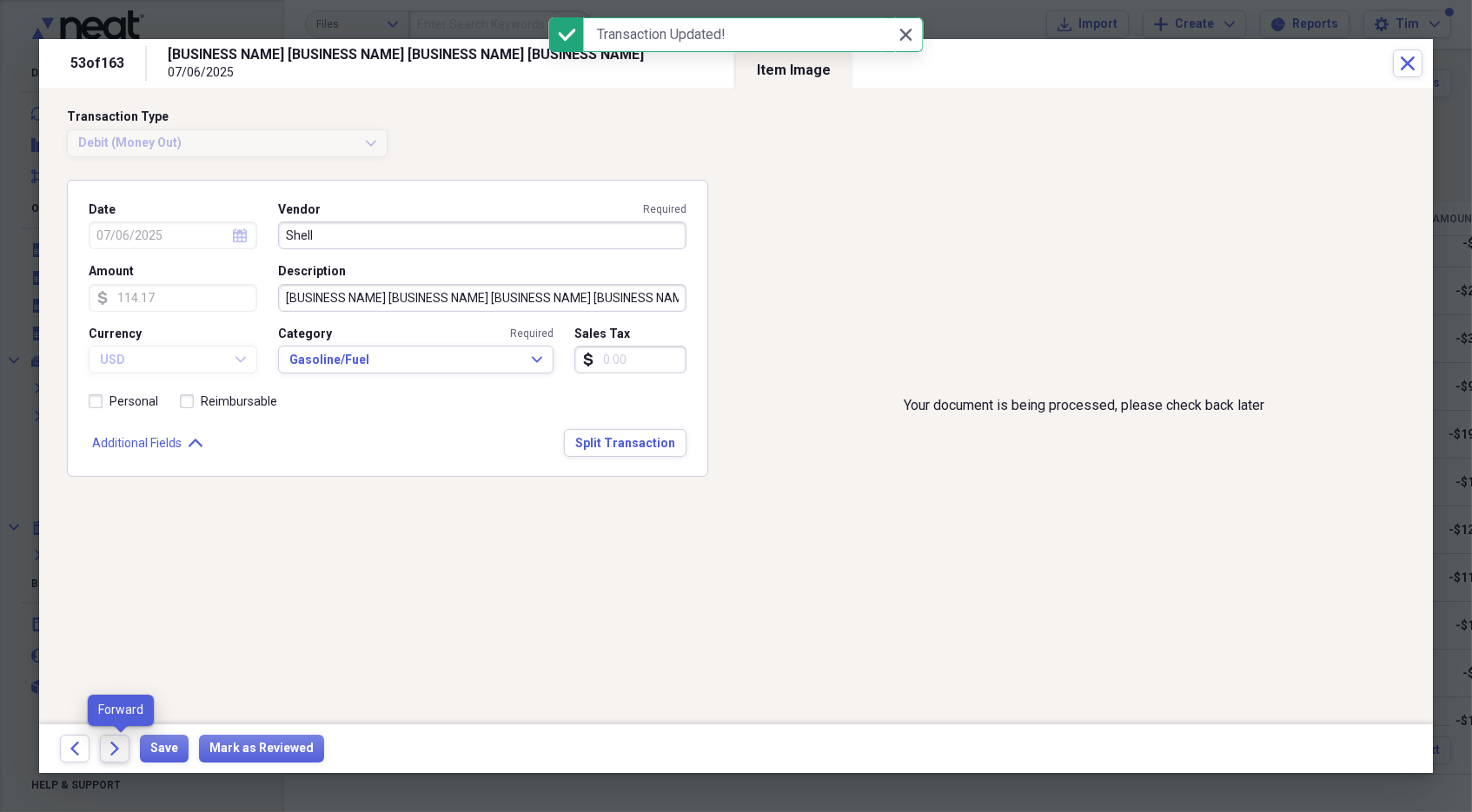 click 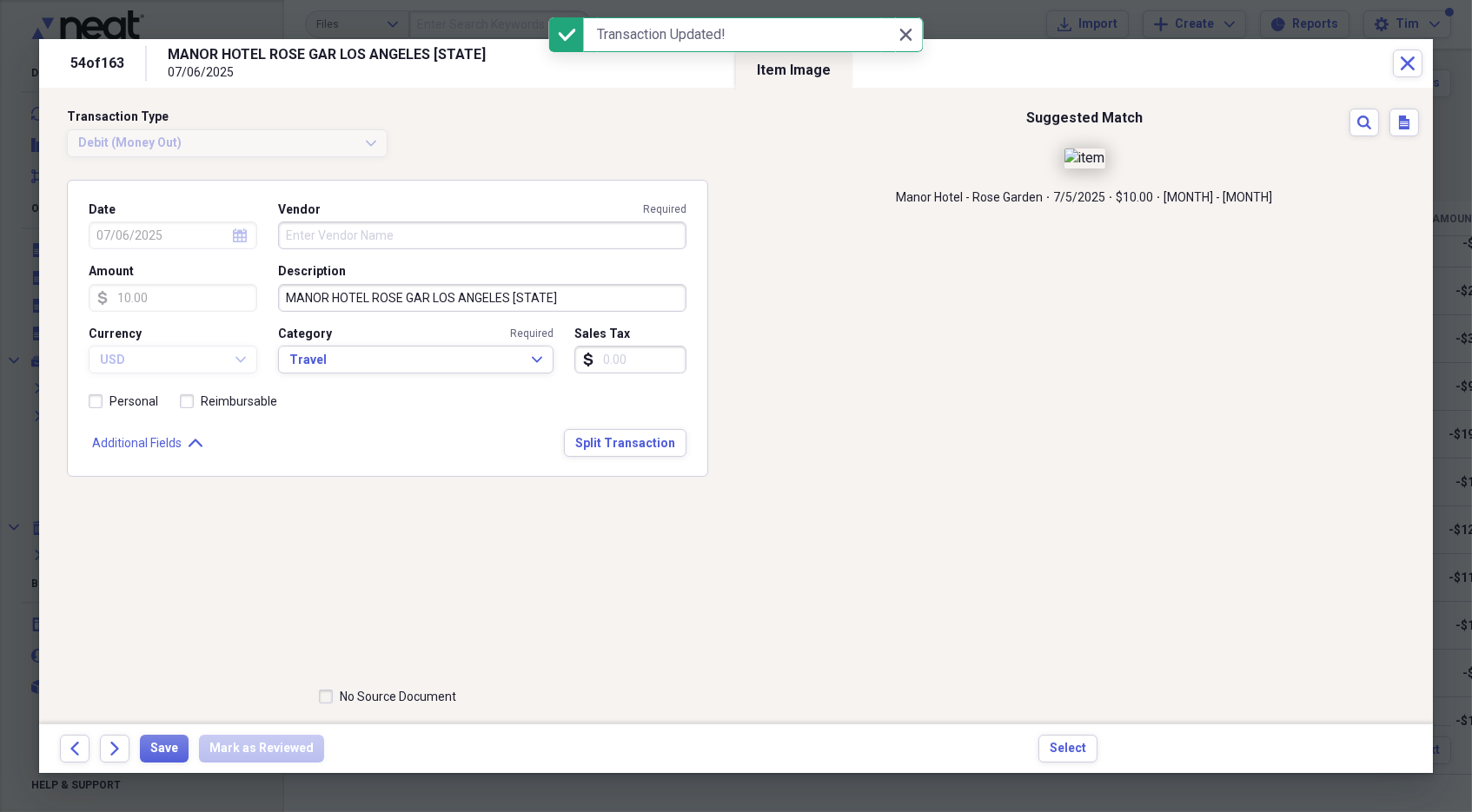 click on "MANOR HOTEL ROSE GAR LOS ANGELES [STATE]" at bounding box center (482, 298) 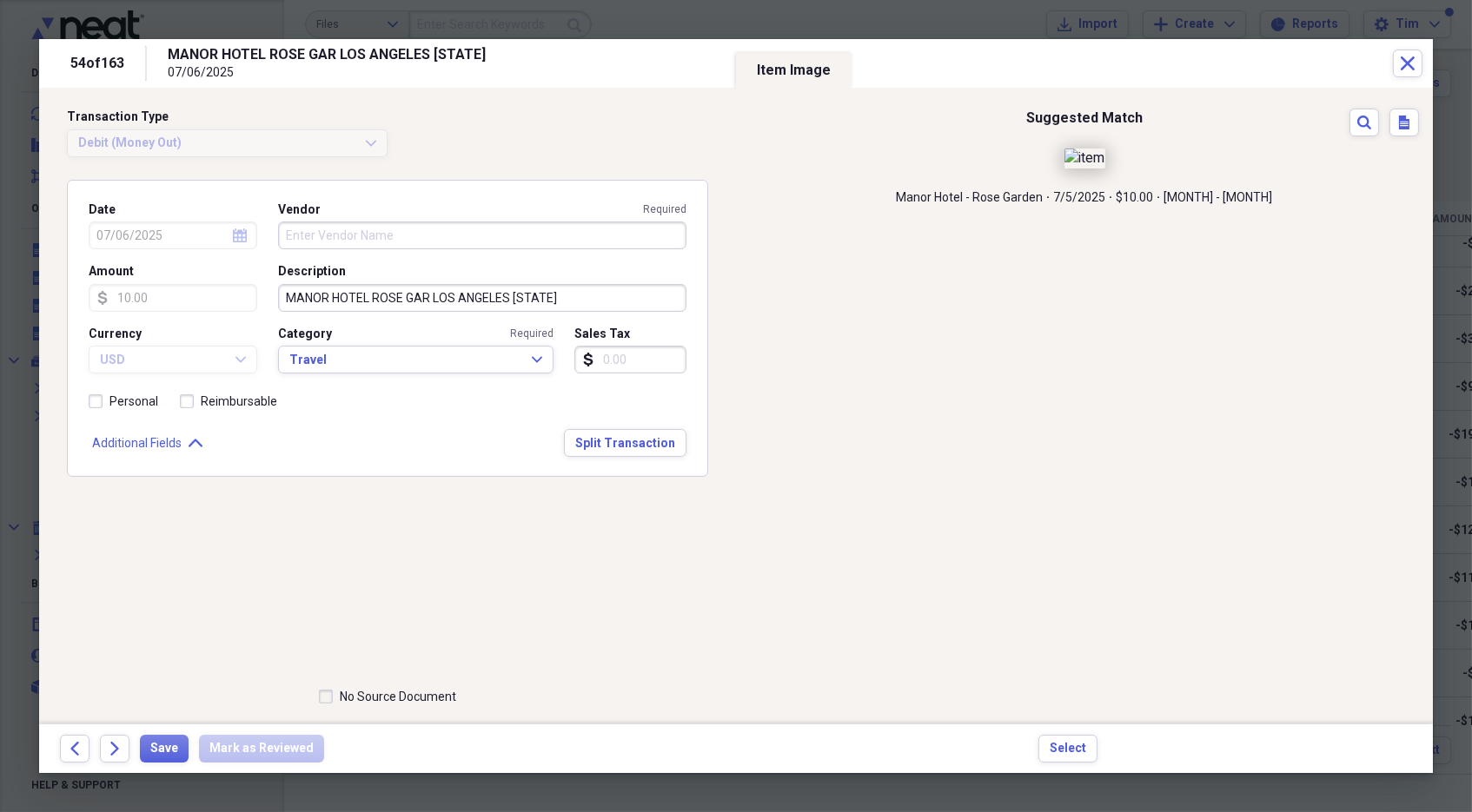 click on "Vendor Required" at bounding box center [482, 235] 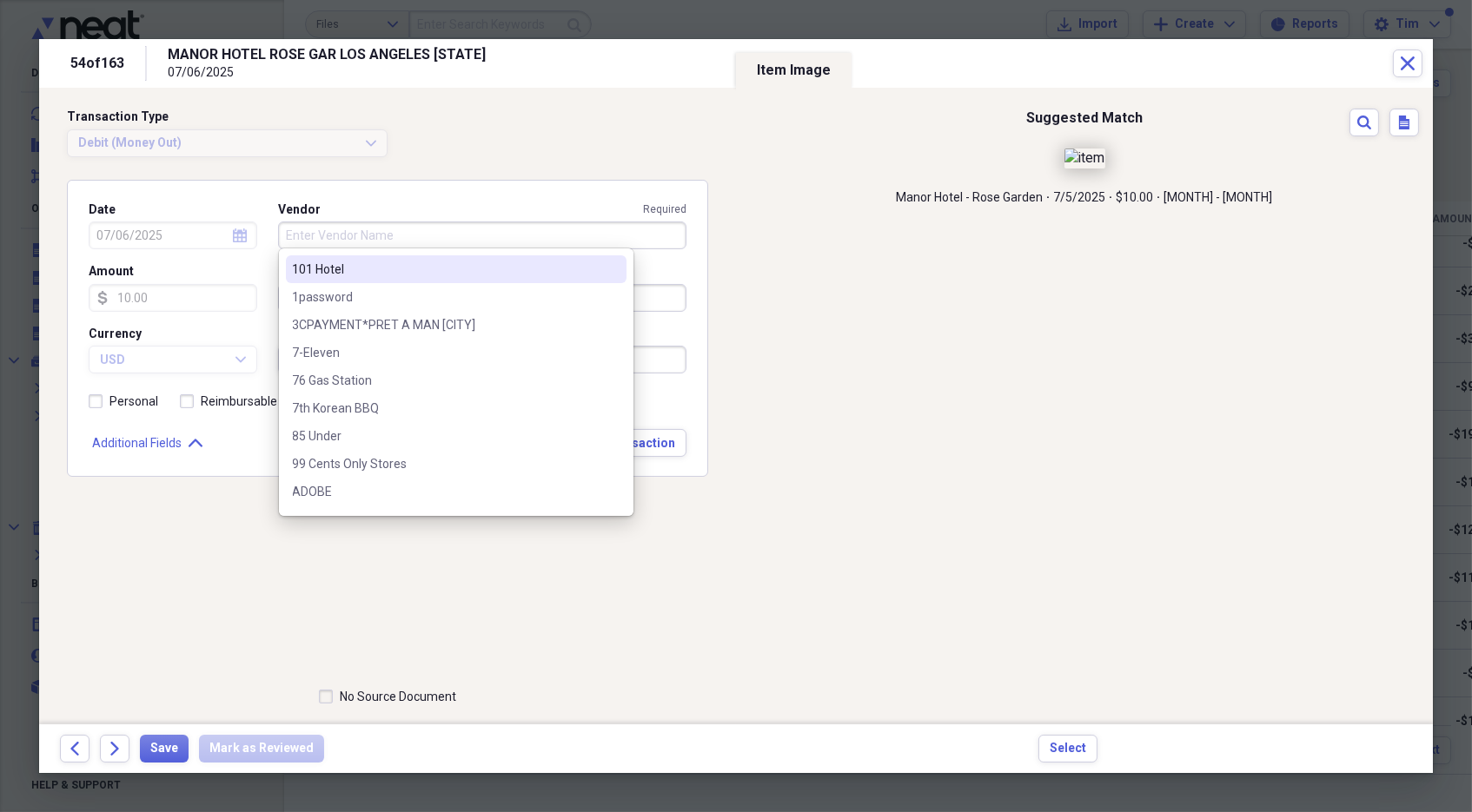 paste on "MANOR HOTEL ROSE GAR LOS ANGELES [STATE]" 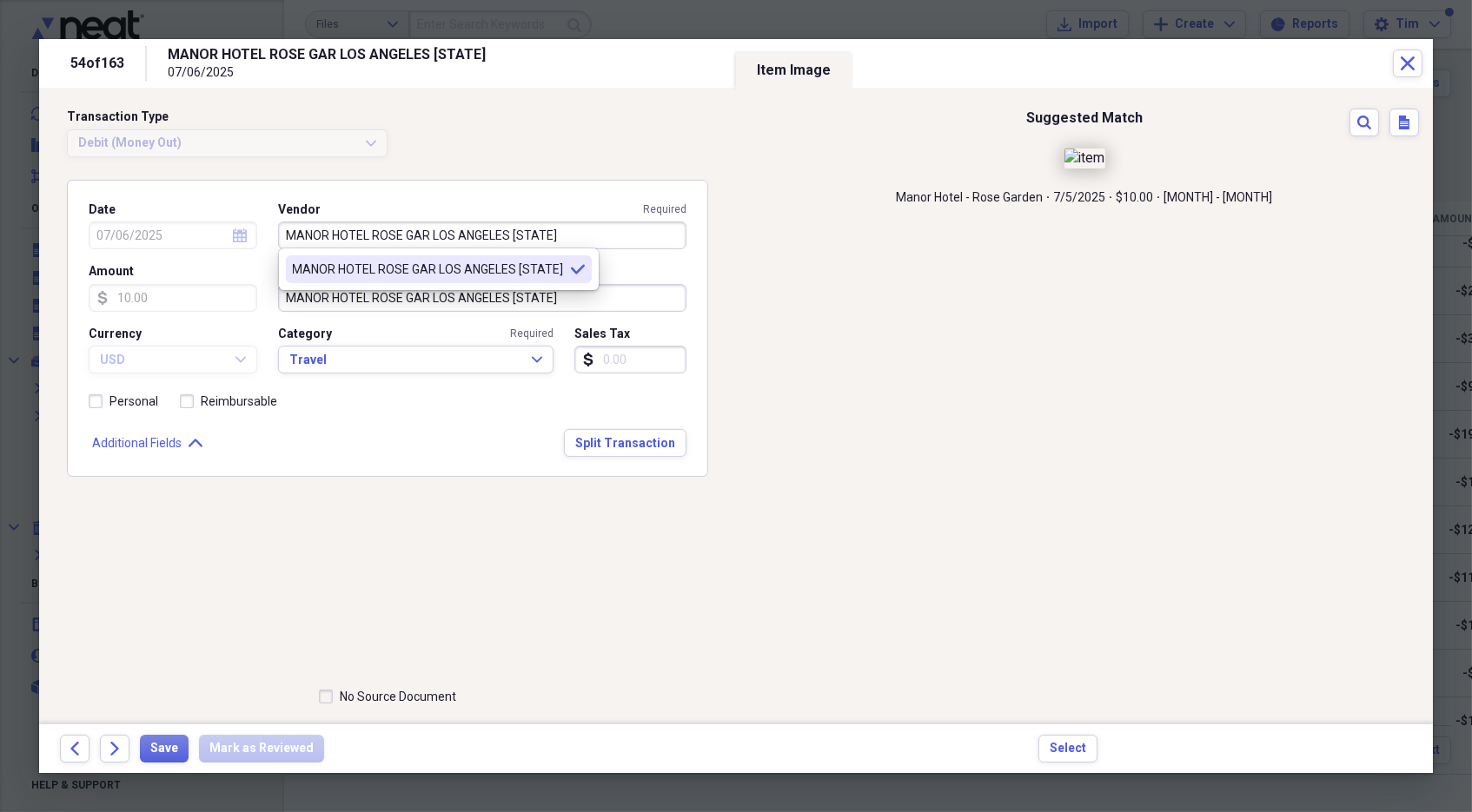 type on "MANOR HOTEL ROSE GAR LOS ANGELES [STATE]" 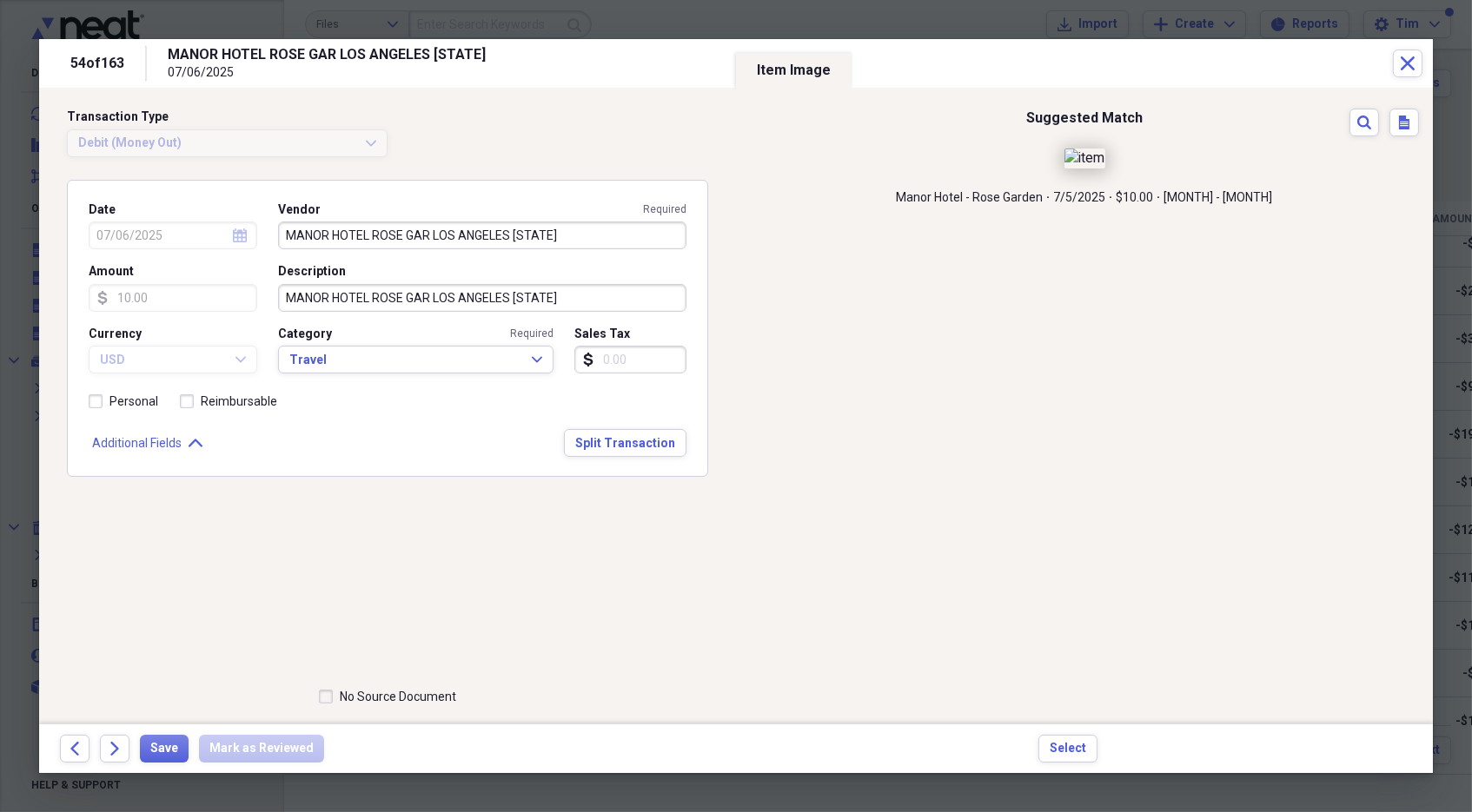 click on "Transaction Type Debit (Money Out) Expand Date [DATE] calendar Calendar Vendor Required [BUSINESS NAME] [BUSINESS NAME] [BUSINESS NAME] [BUSINESS NAME] Amount dollar-sign 10.00 Description [BUSINESS NAME] [BUSINESS NAME] [BUSINESS NAME] [BUSINESS NAME] Currency USD Expand Category Required Travel Expand Sales Tax dollar-sign Personal Reimbursable Additional Fields Expand Split Transaction" at bounding box center [388, 378] 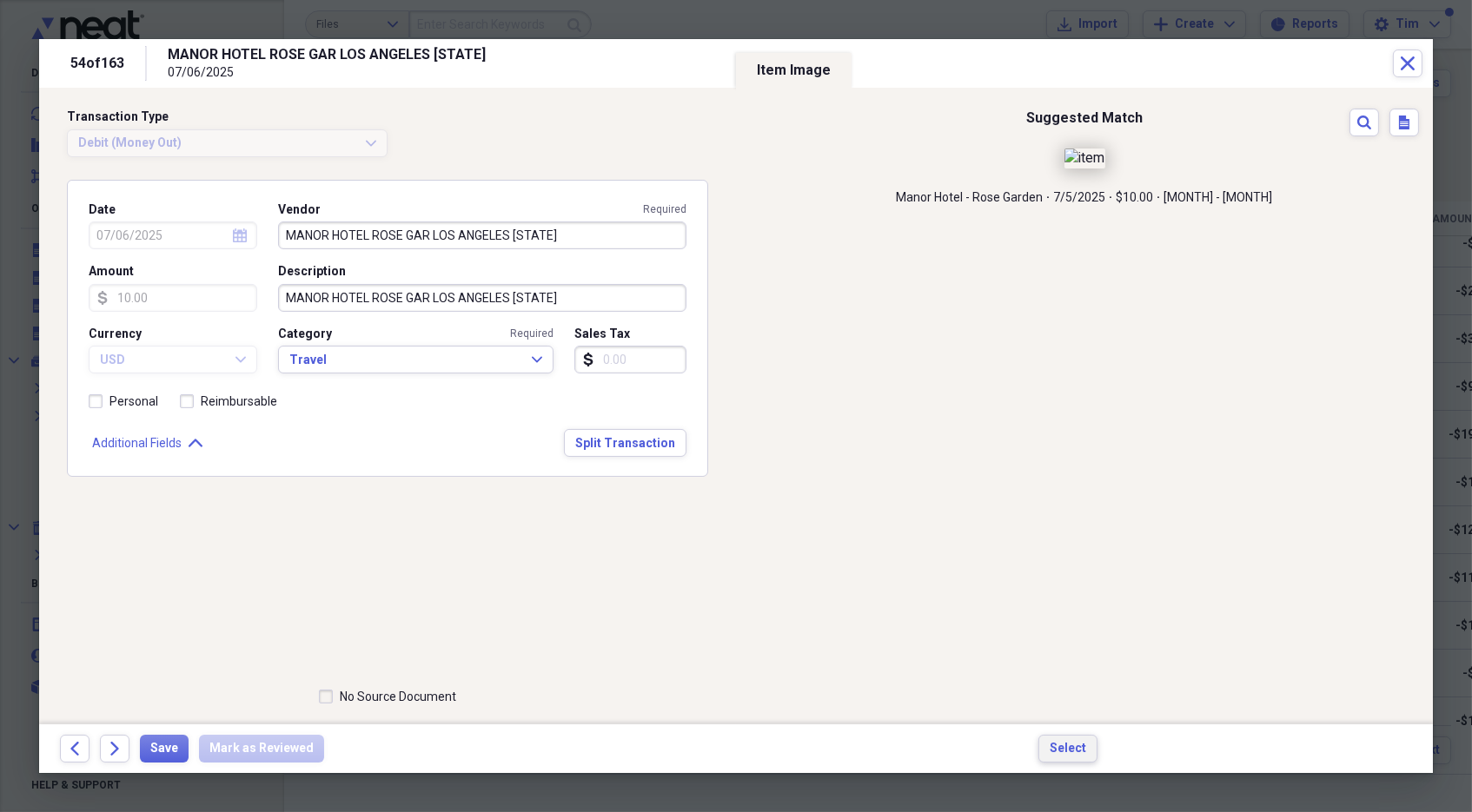 click on "Select" at bounding box center [1068, 749] 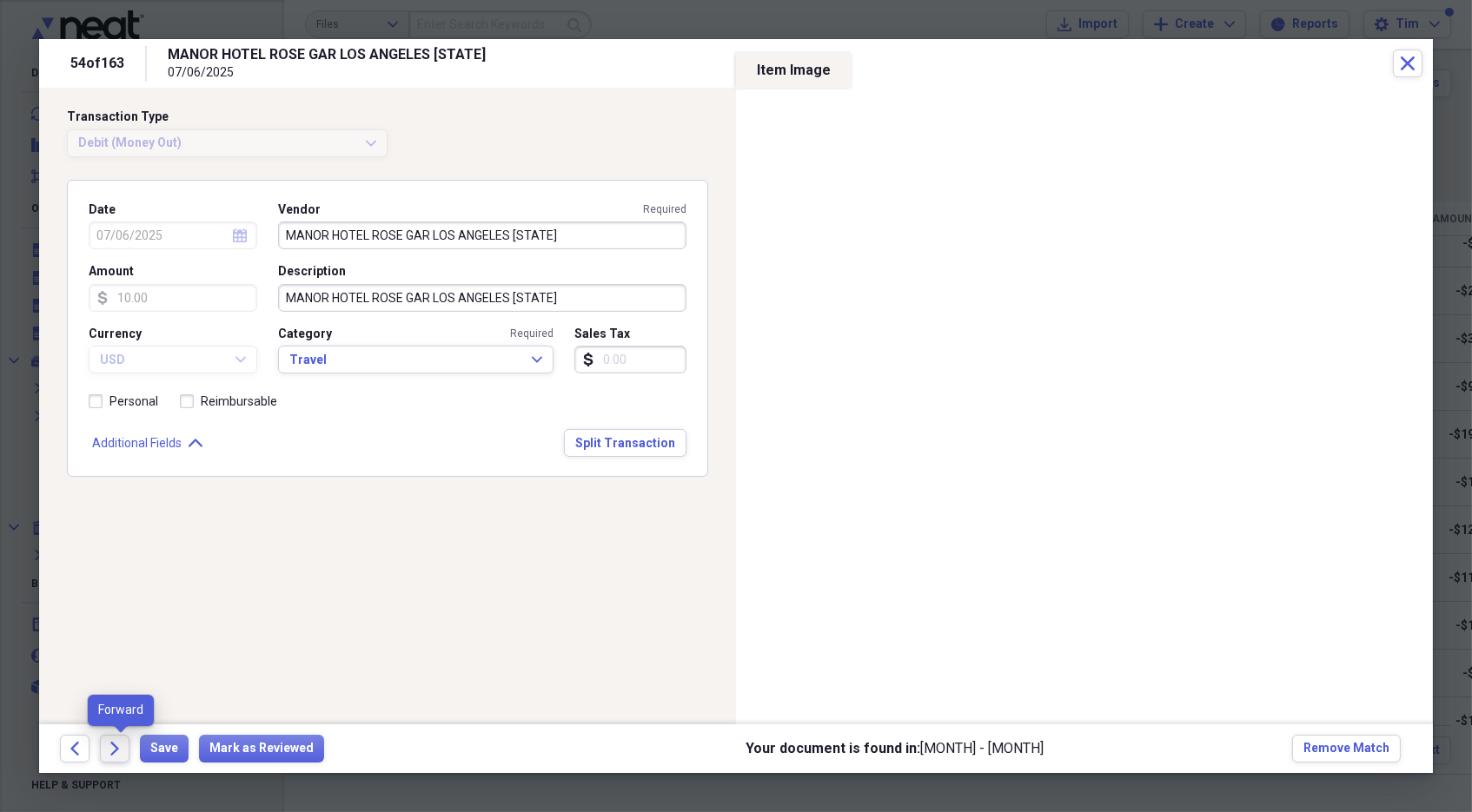 click on "Forward" 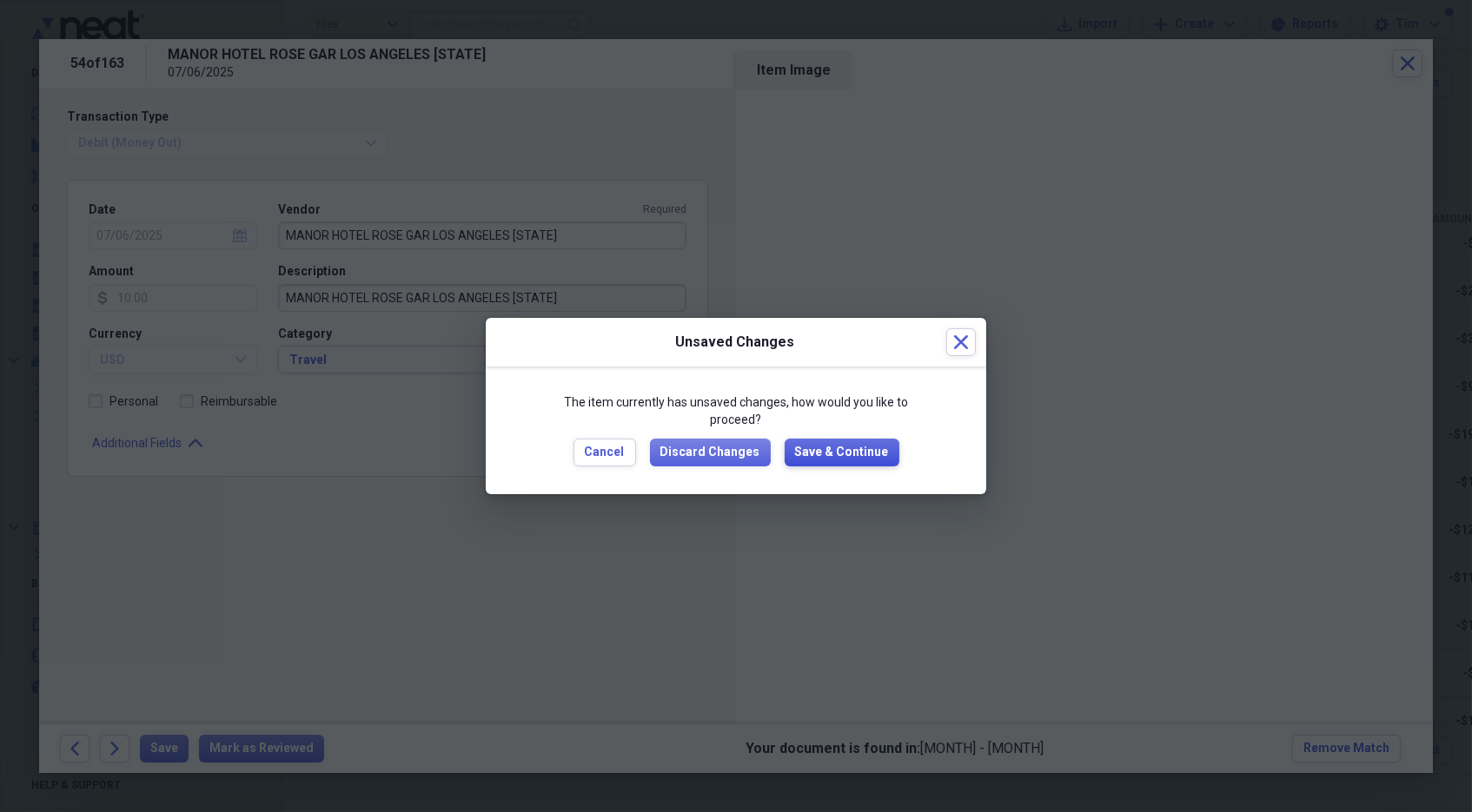 click on "Save & Continue" at bounding box center (842, 452) 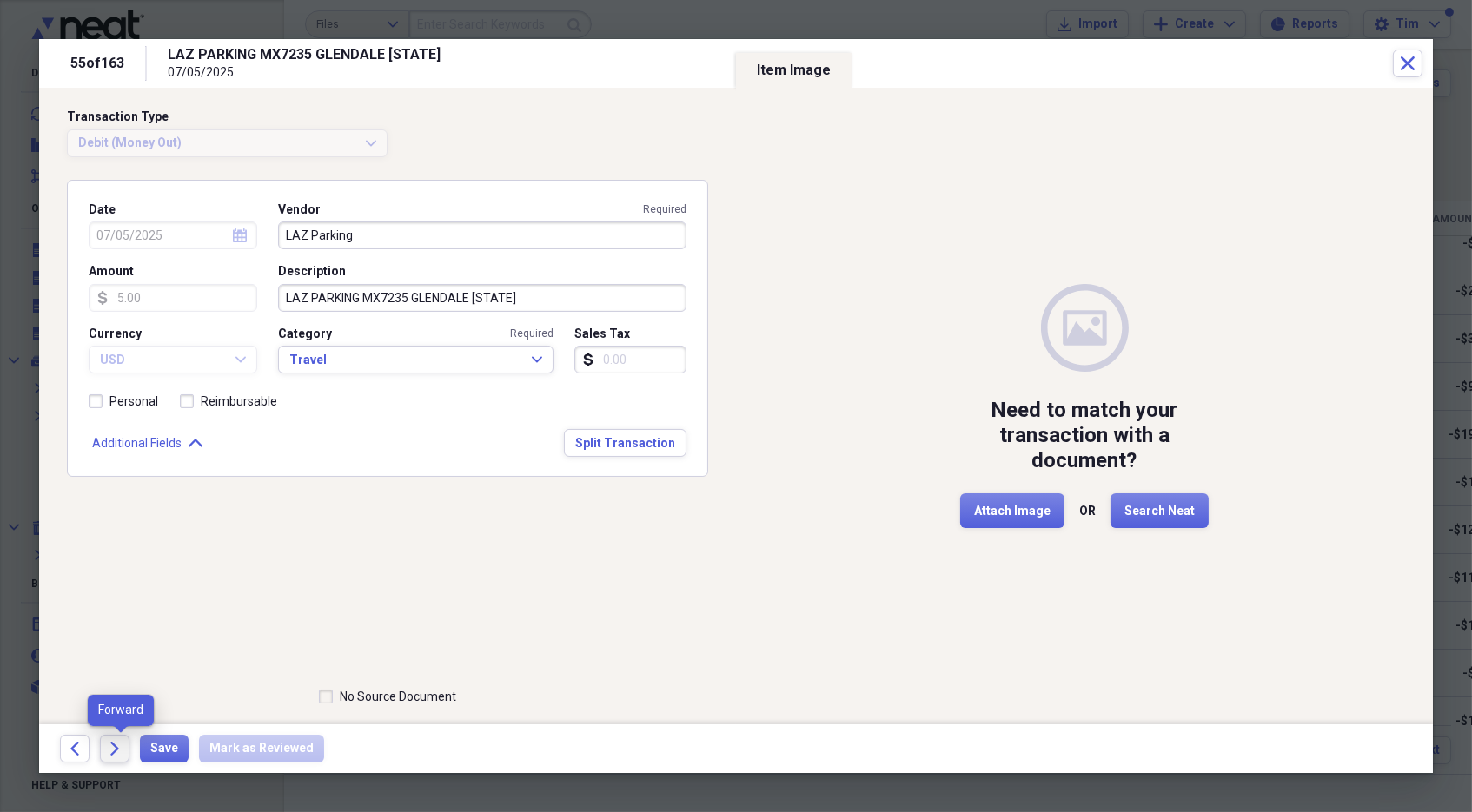 click on "Forward" 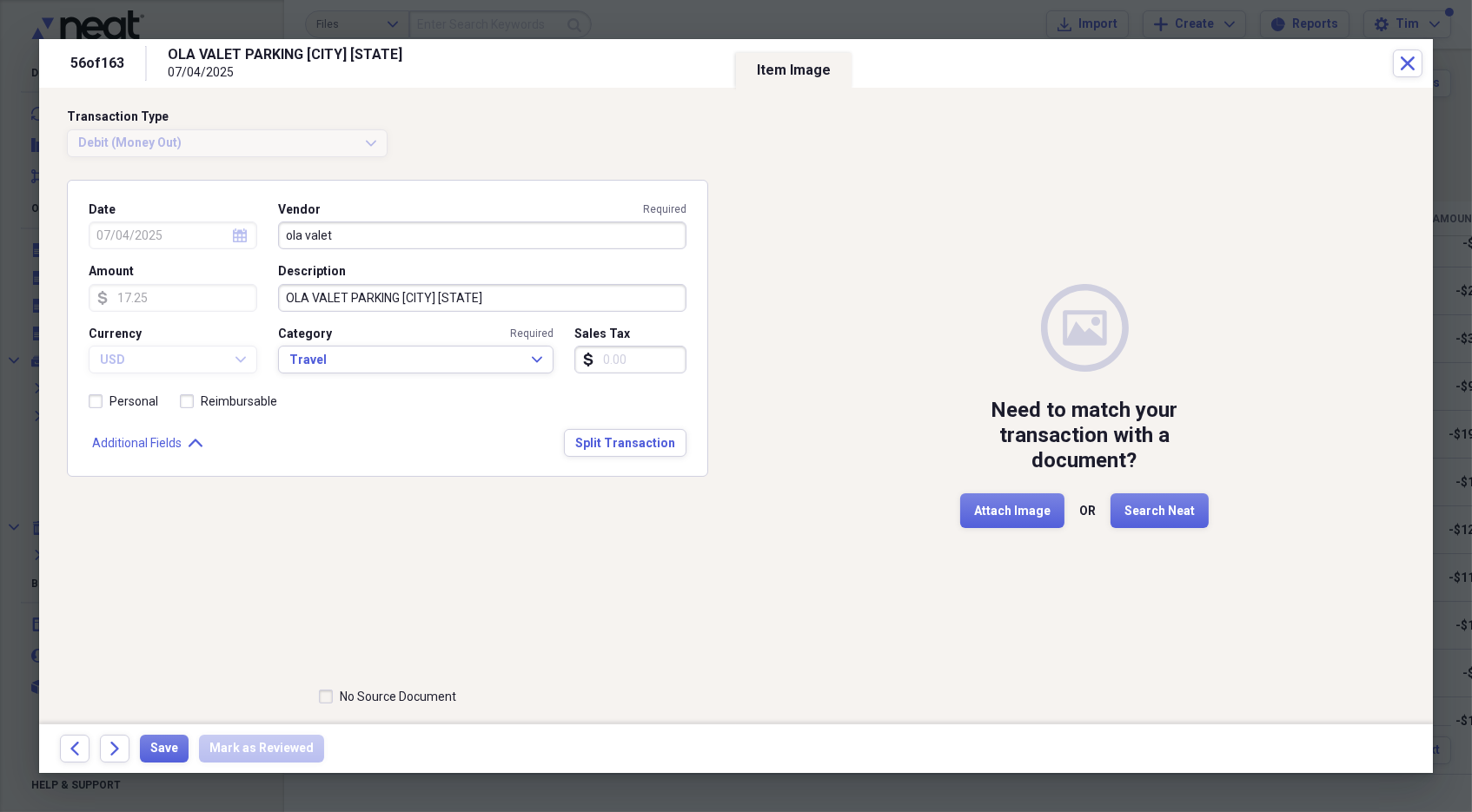 click on "Forward" 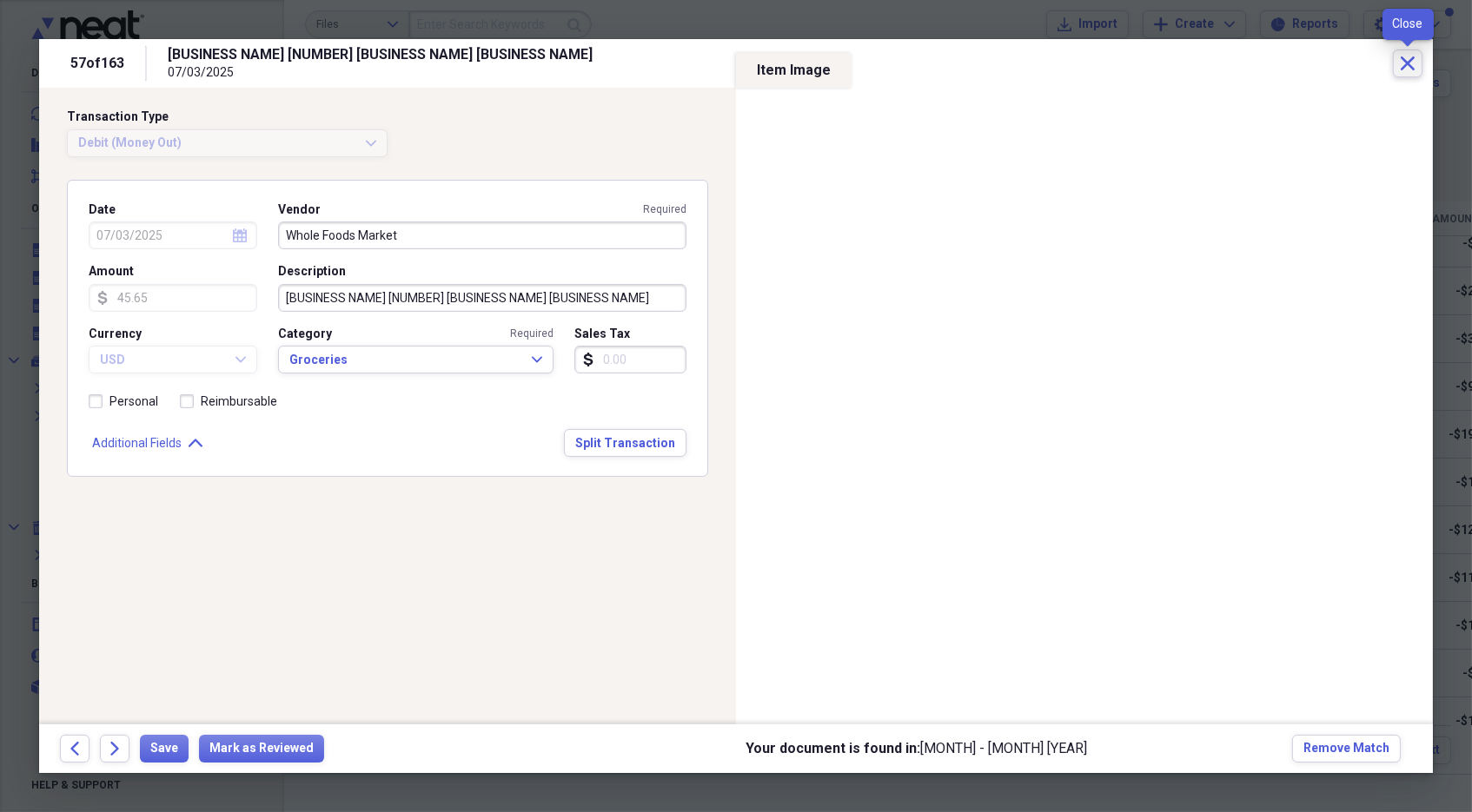 click on "Close" 